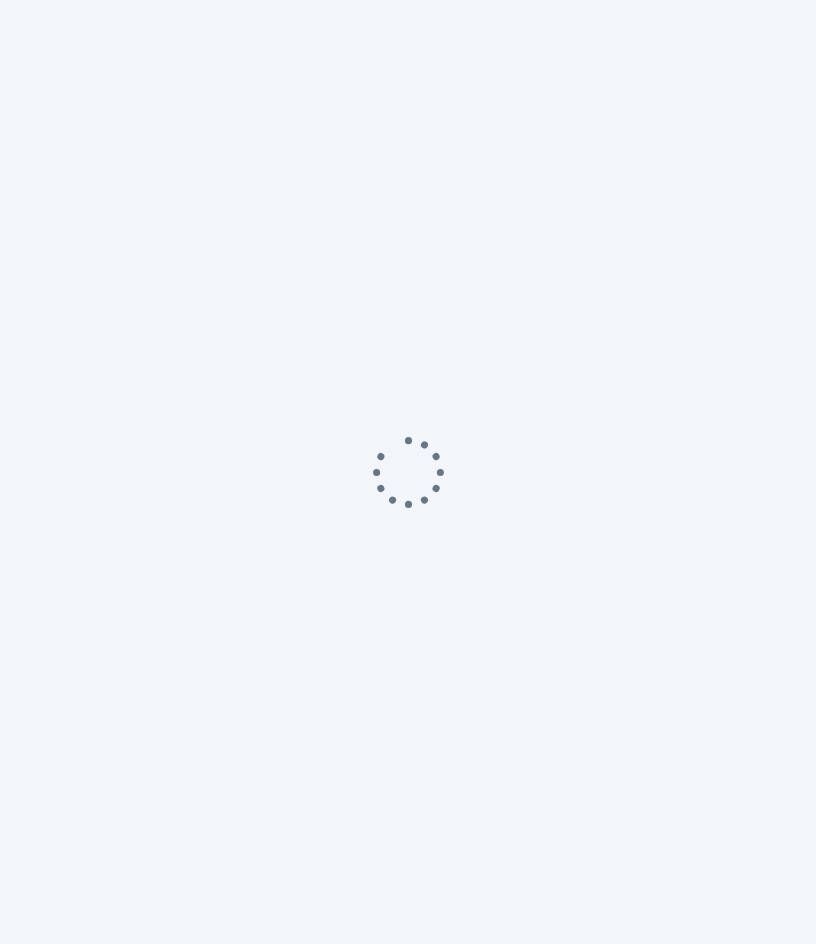scroll, scrollTop: 0, scrollLeft: 0, axis: both 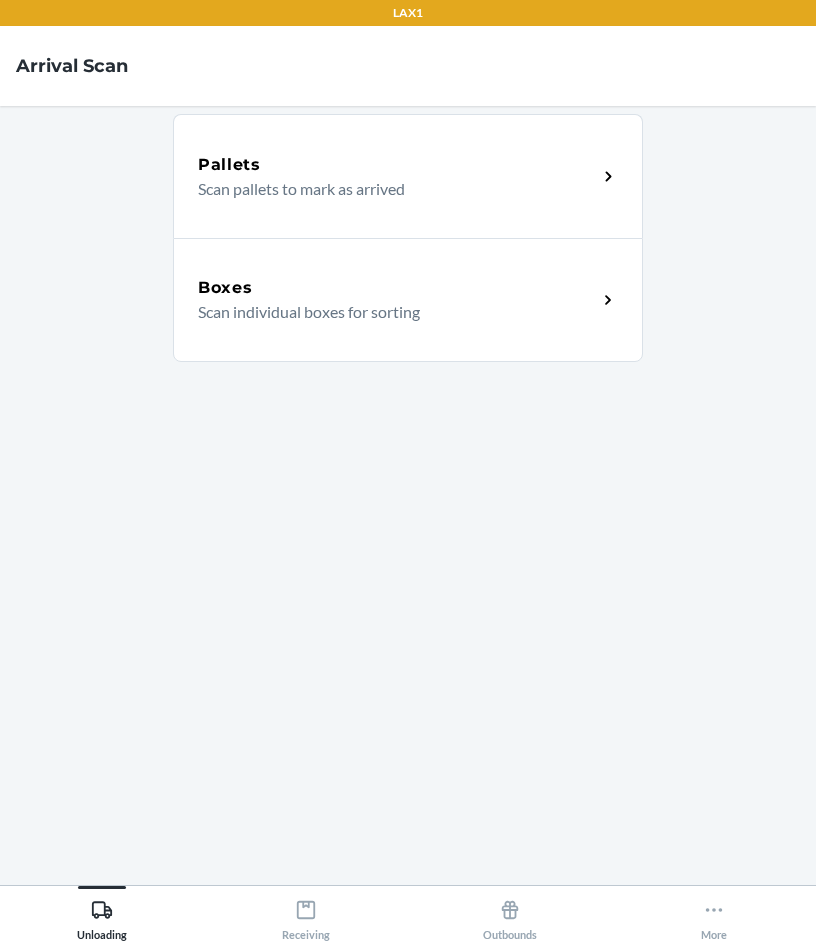 click on "Scan individual boxes for sorting" at bounding box center (389, 312) 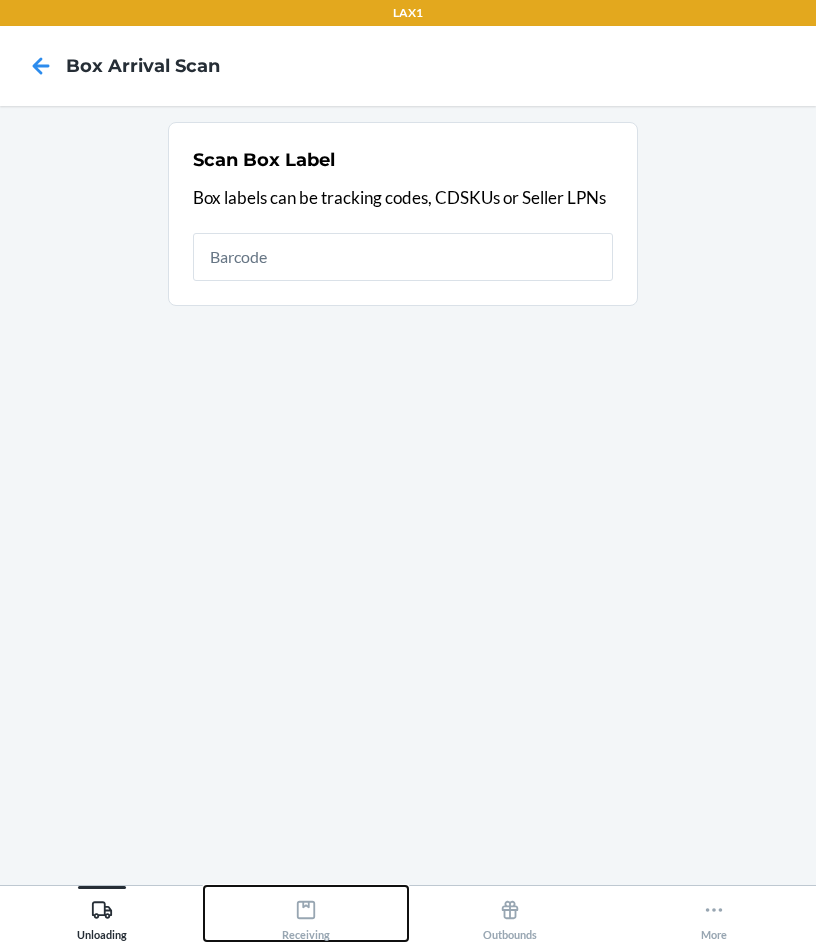 click 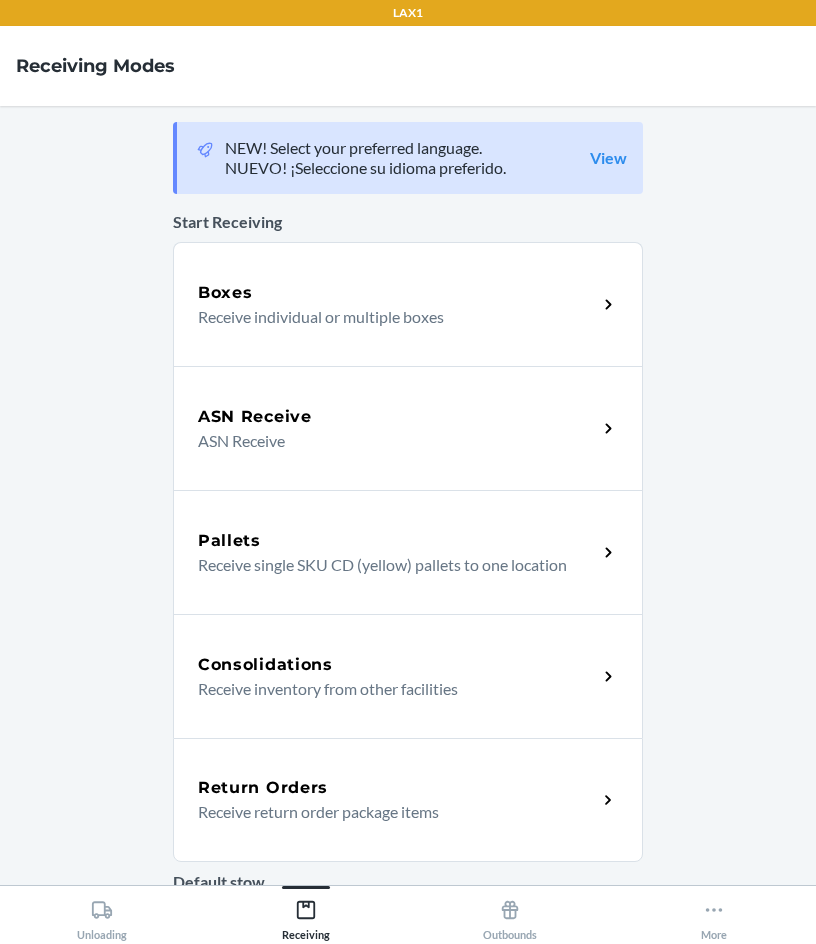 click on "Return Orders" at bounding box center (397, 788) 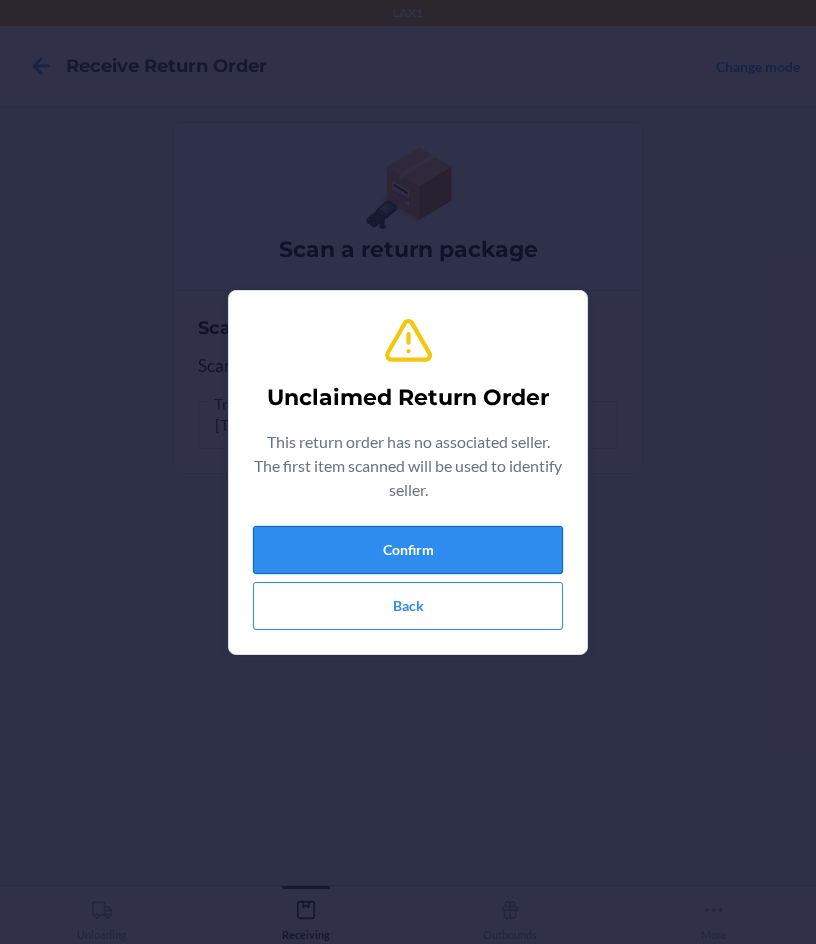 click on "Confirm" at bounding box center [408, 550] 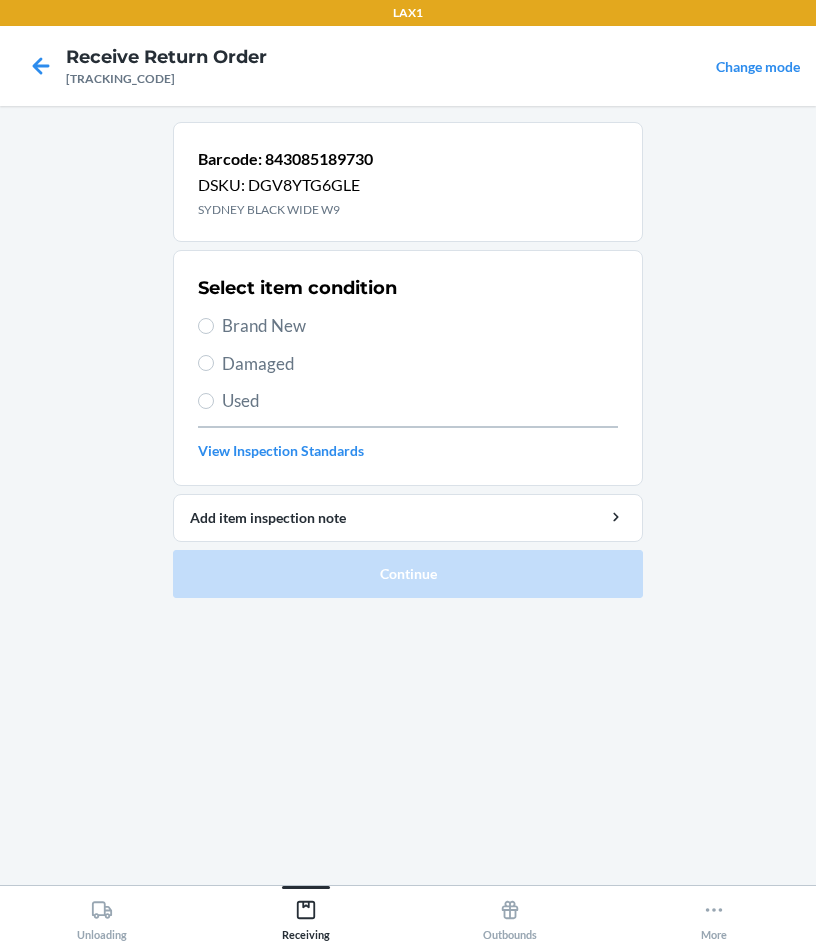 click on "Brand New" at bounding box center (420, 326) 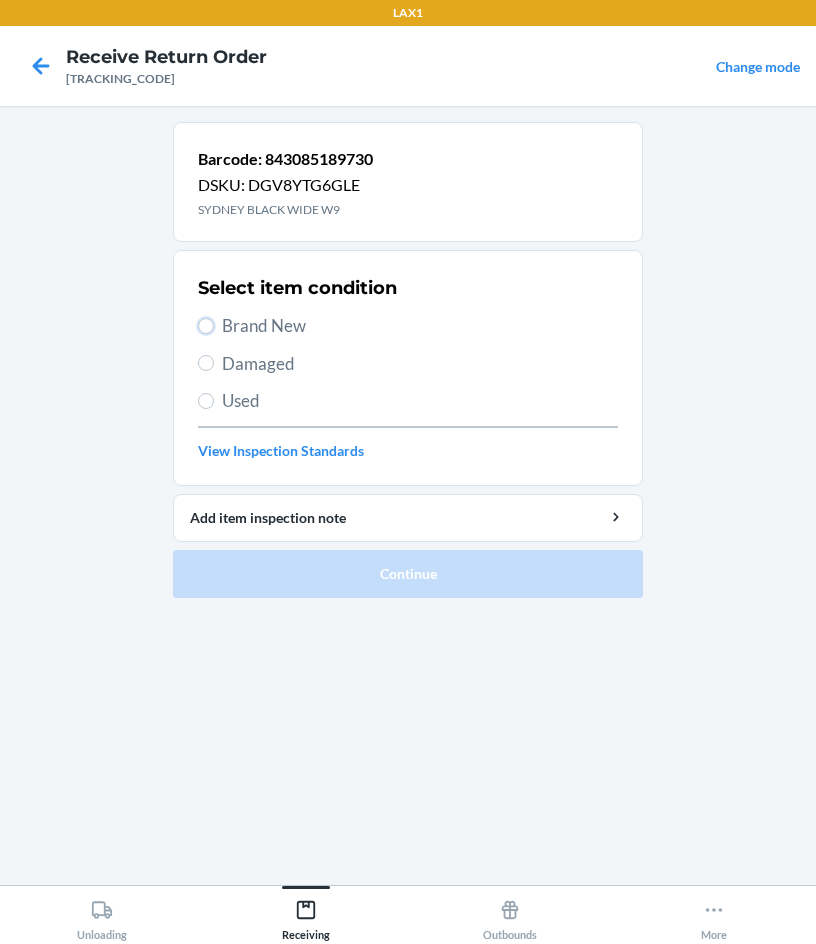 click on "Brand New" at bounding box center [206, 326] 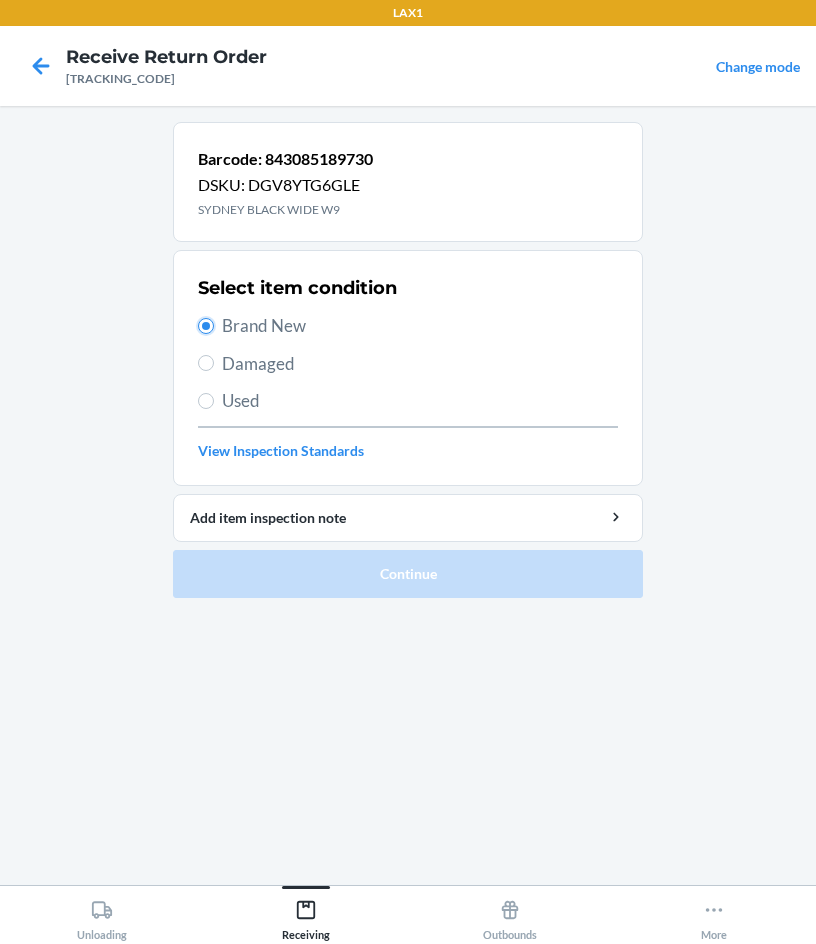 radio on "true" 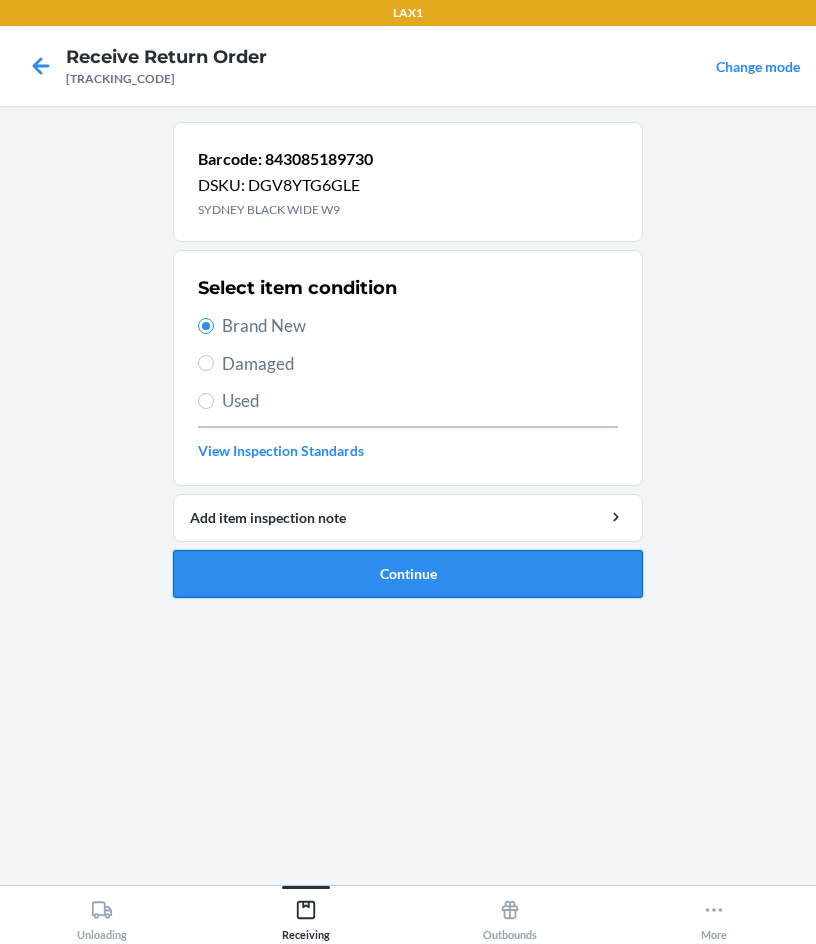 click on "Continue" at bounding box center (408, 574) 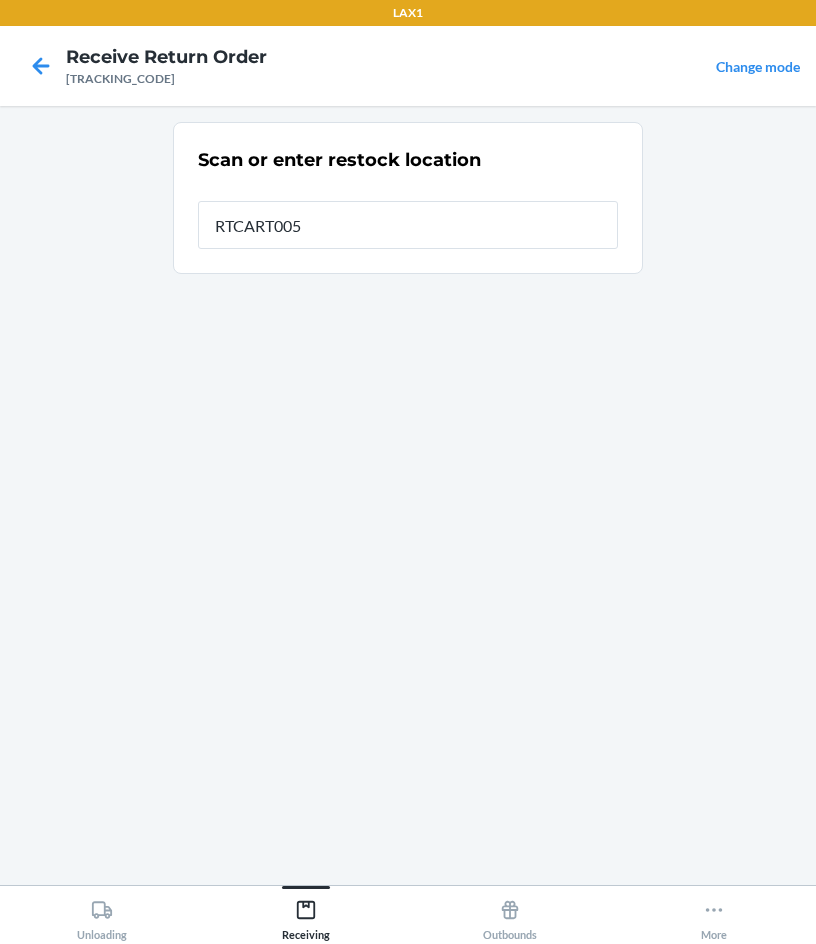 type on "RTCART005" 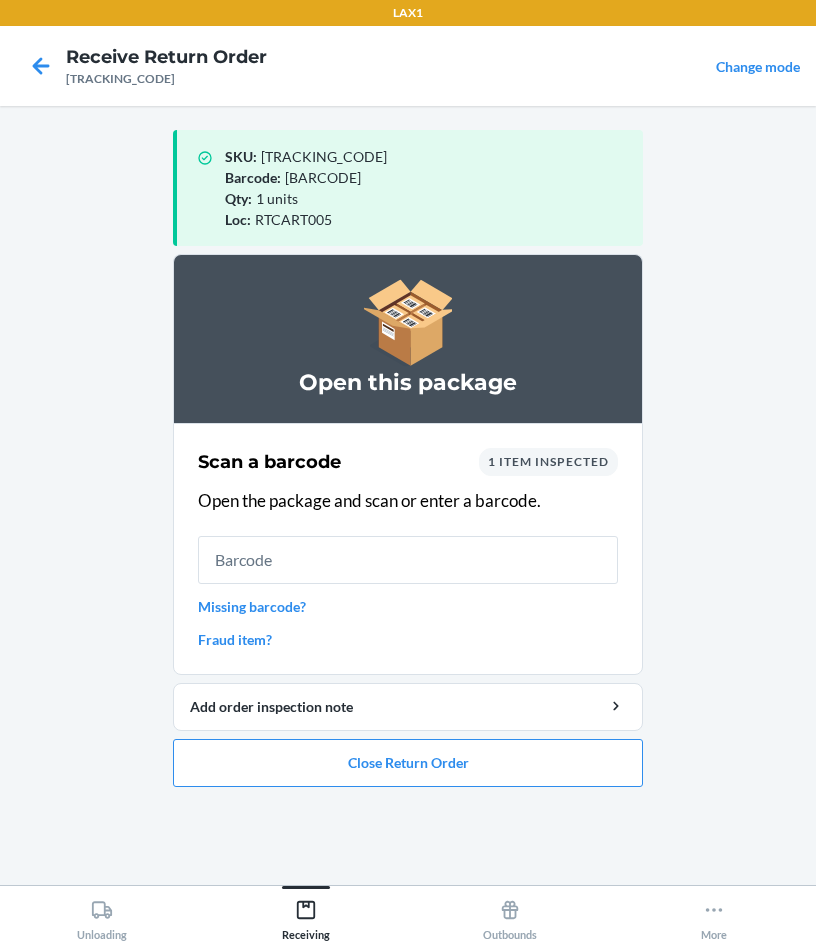 click on "Open this package Scan a barcode 1 item inspected Open the package and scan or enter a barcode. Missing barcode? Fraud item? Add order inspection note Close Return Order" at bounding box center (408, 528) 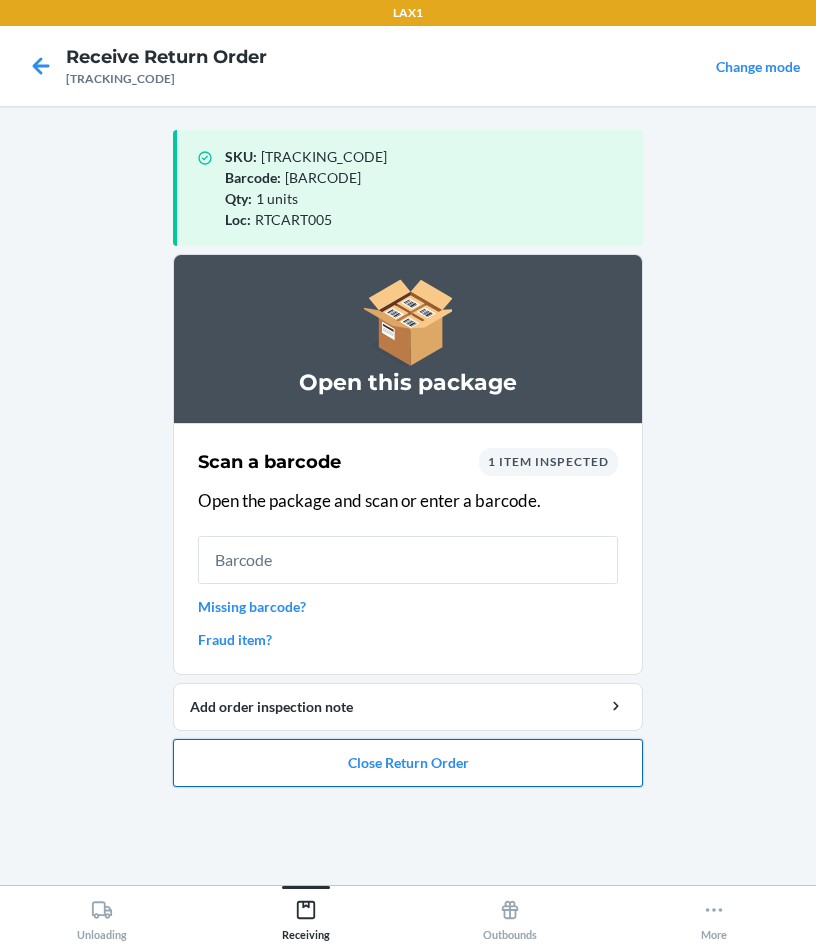click on "Close Return Order" at bounding box center [408, 763] 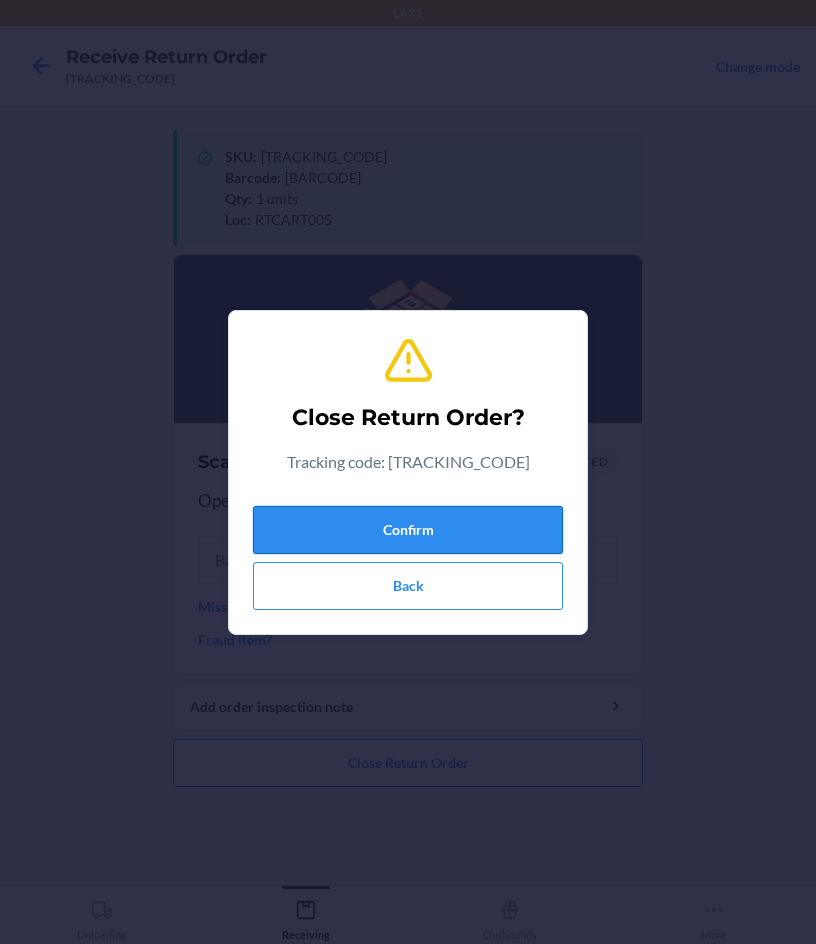 click on "Confirm" at bounding box center [408, 530] 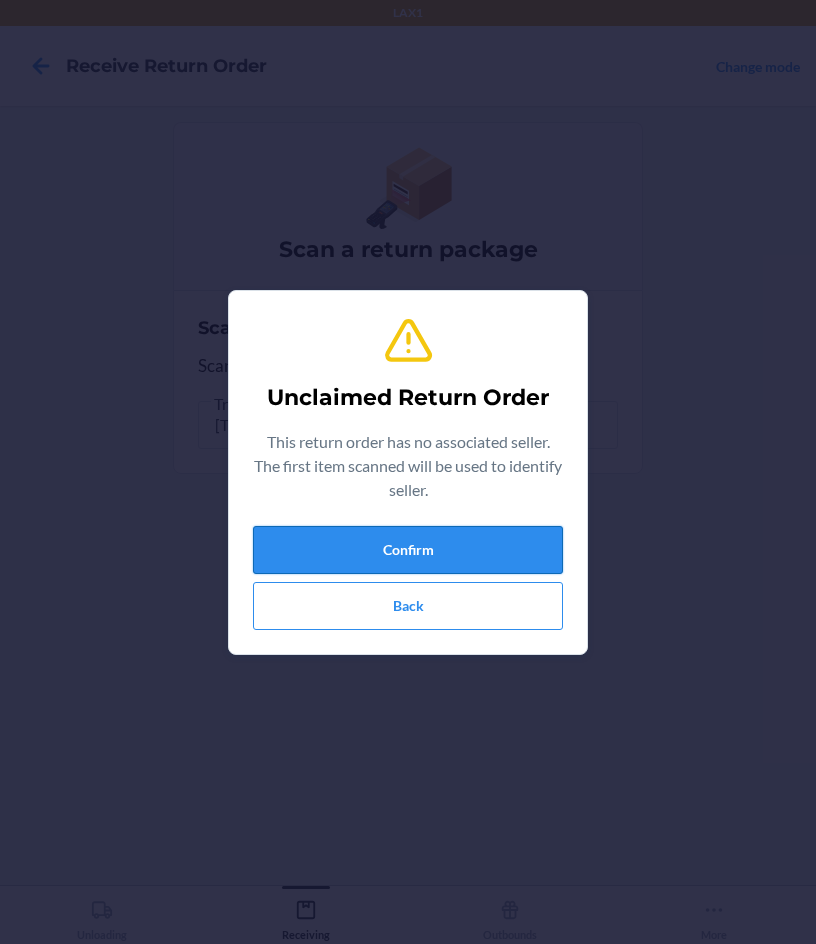 click on "Confirm" at bounding box center [408, 550] 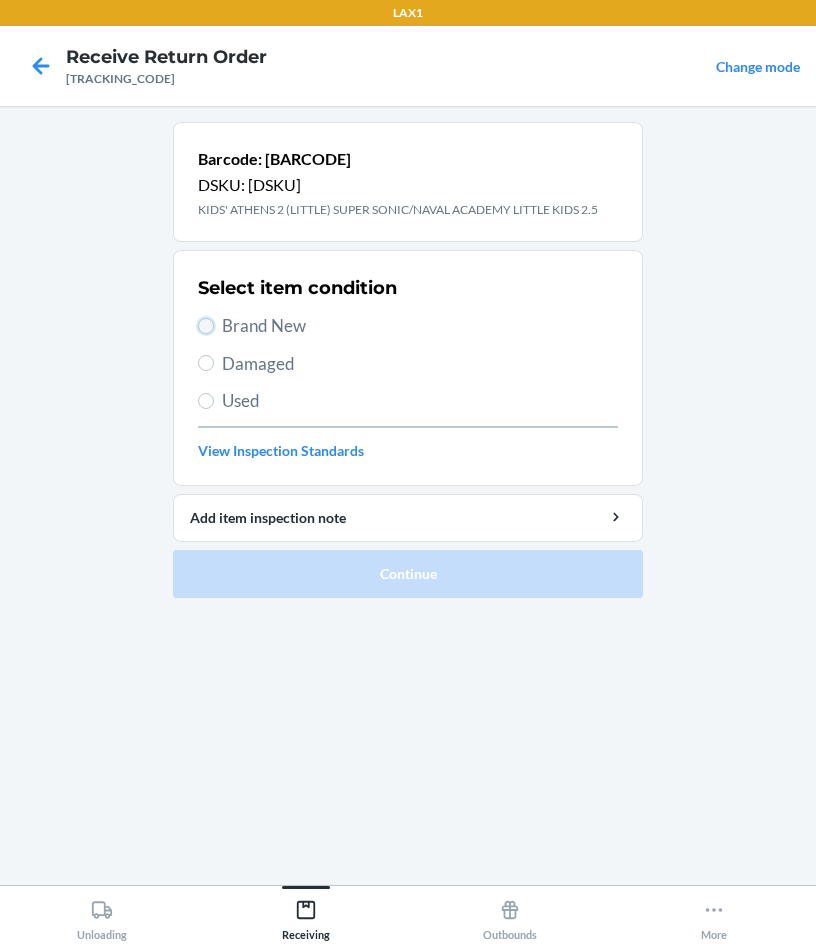 click on "Brand New" at bounding box center (206, 326) 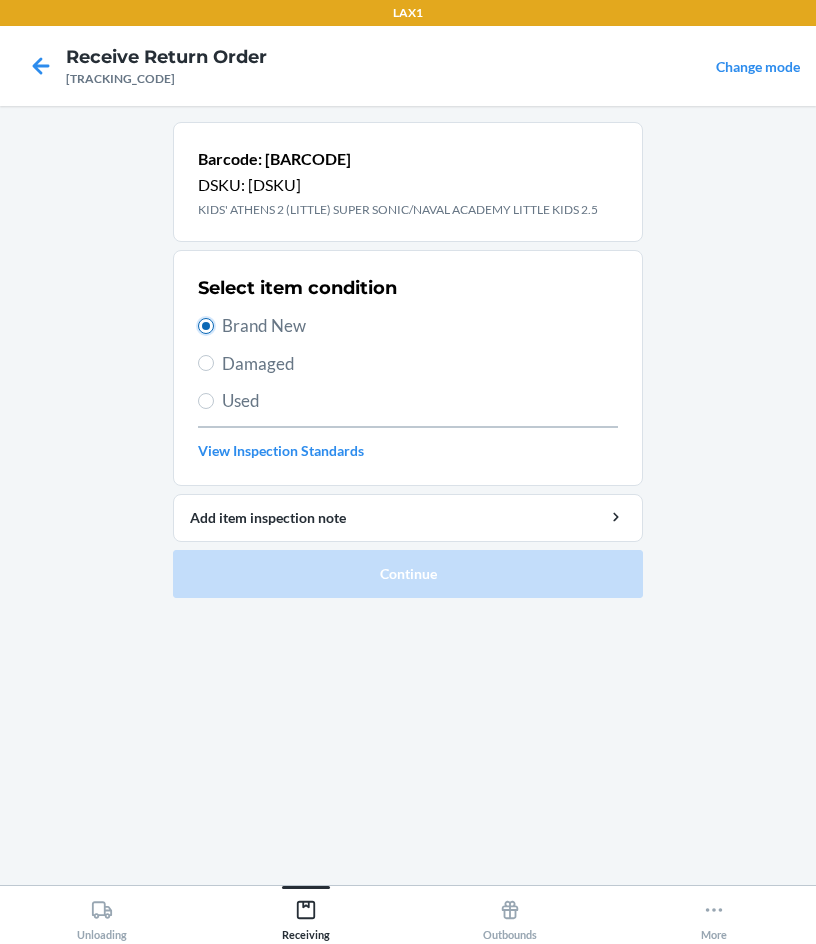 radio on "true" 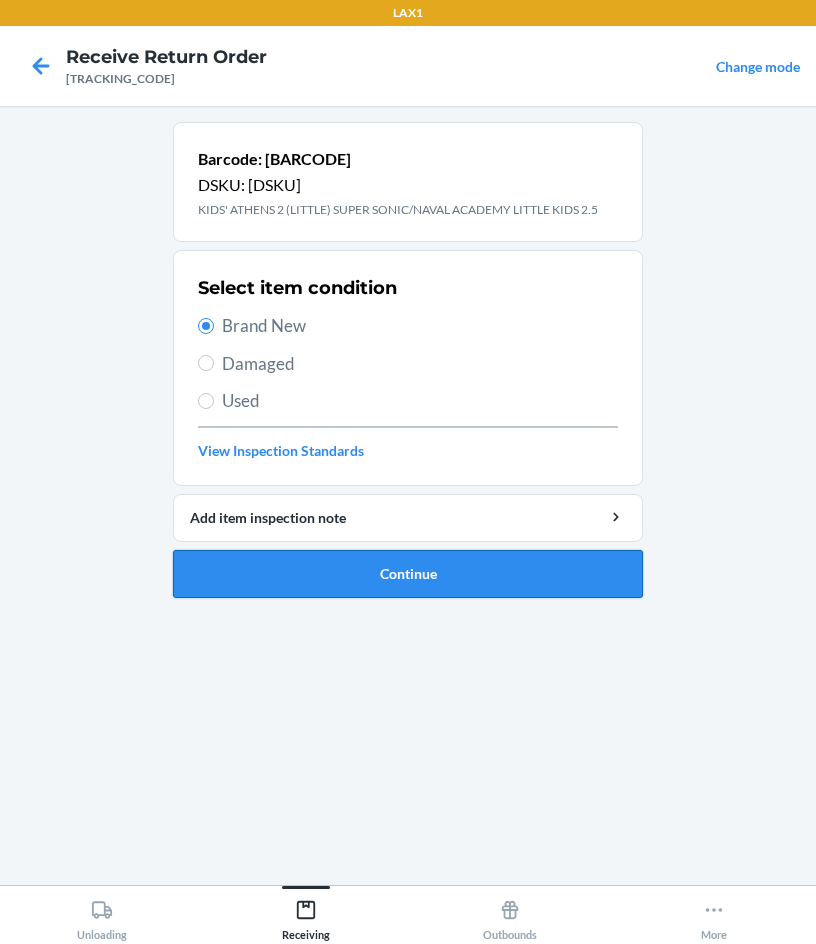 click on "Continue" at bounding box center (408, 574) 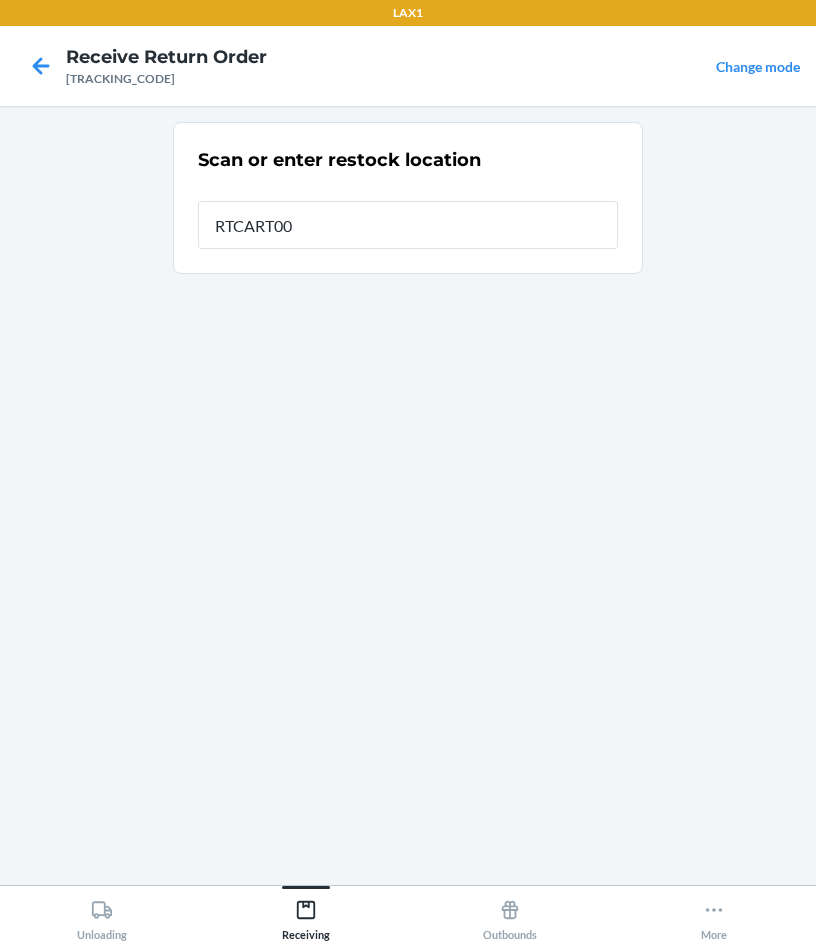 type on "RTCART005" 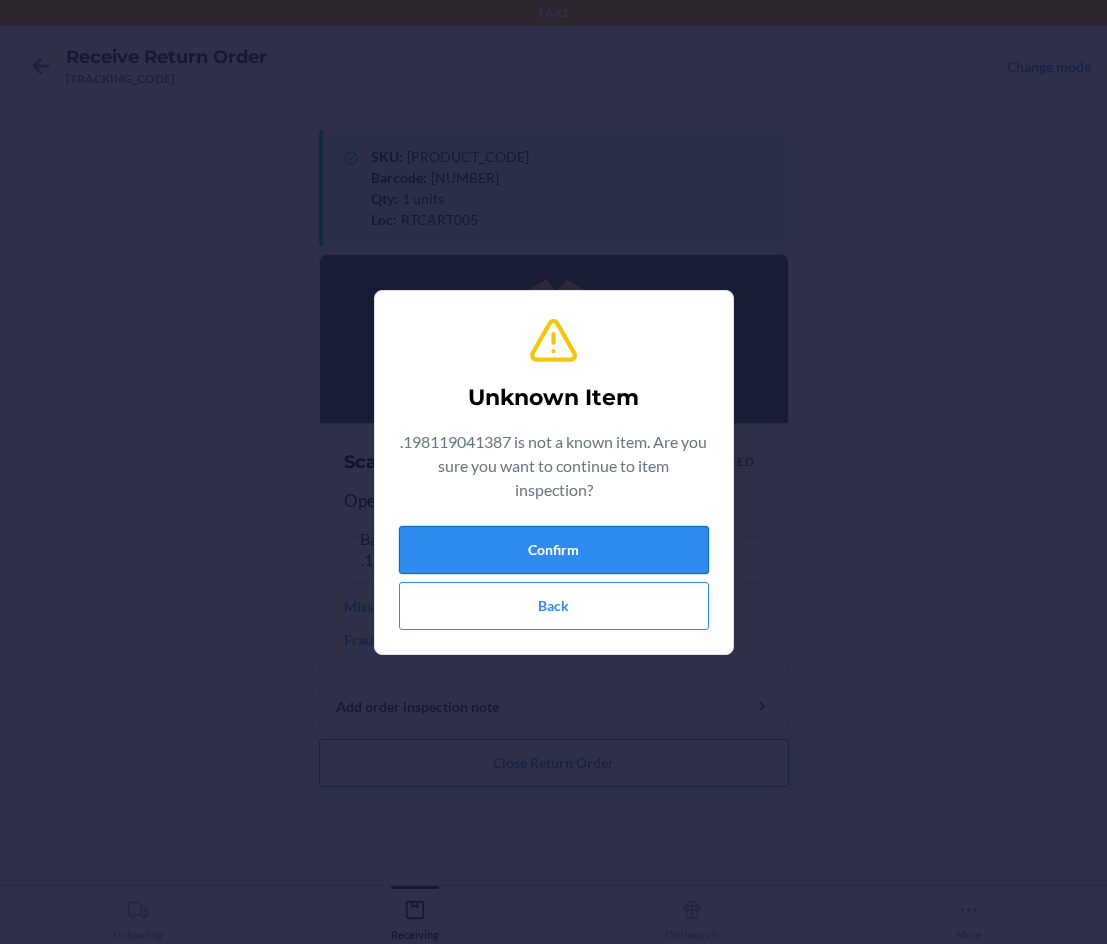 click on "Confirm" at bounding box center [554, 550] 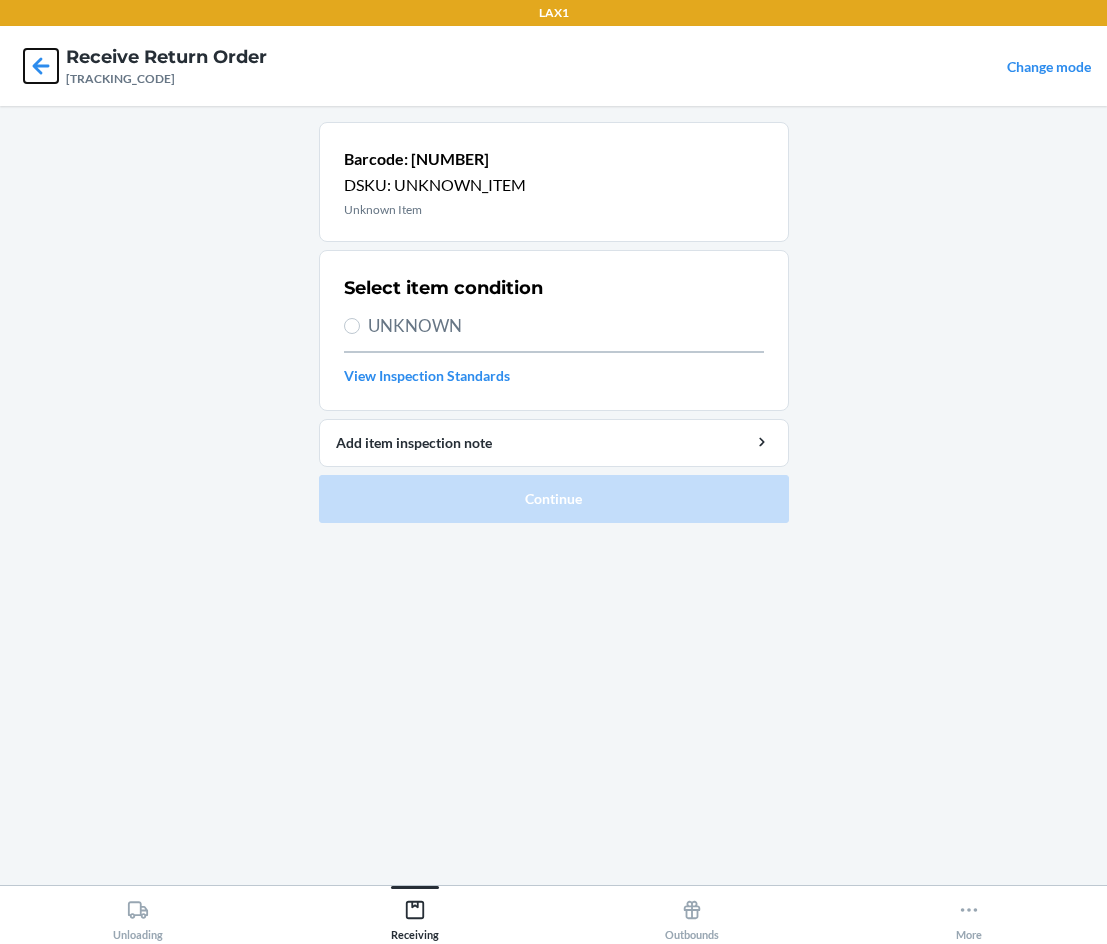 click 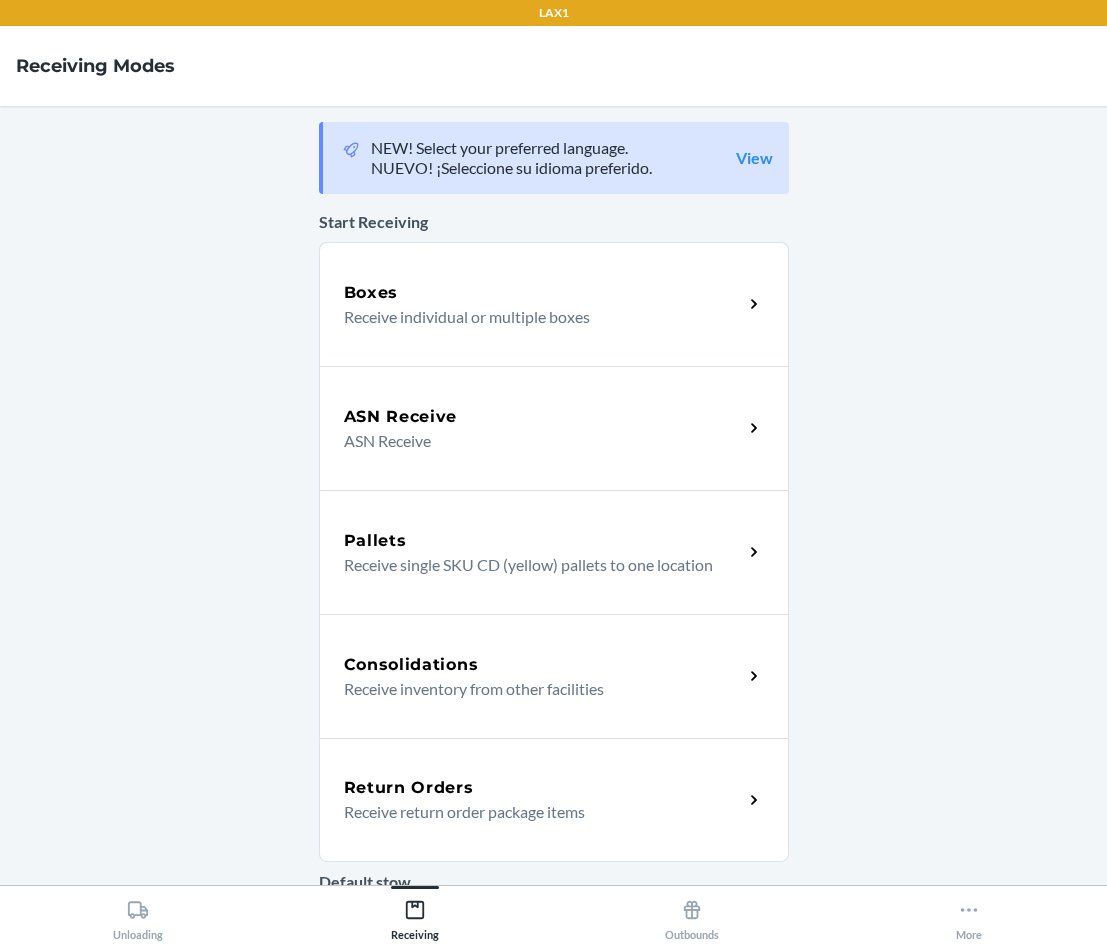 click on "Return Orders" at bounding box center (543, 788) 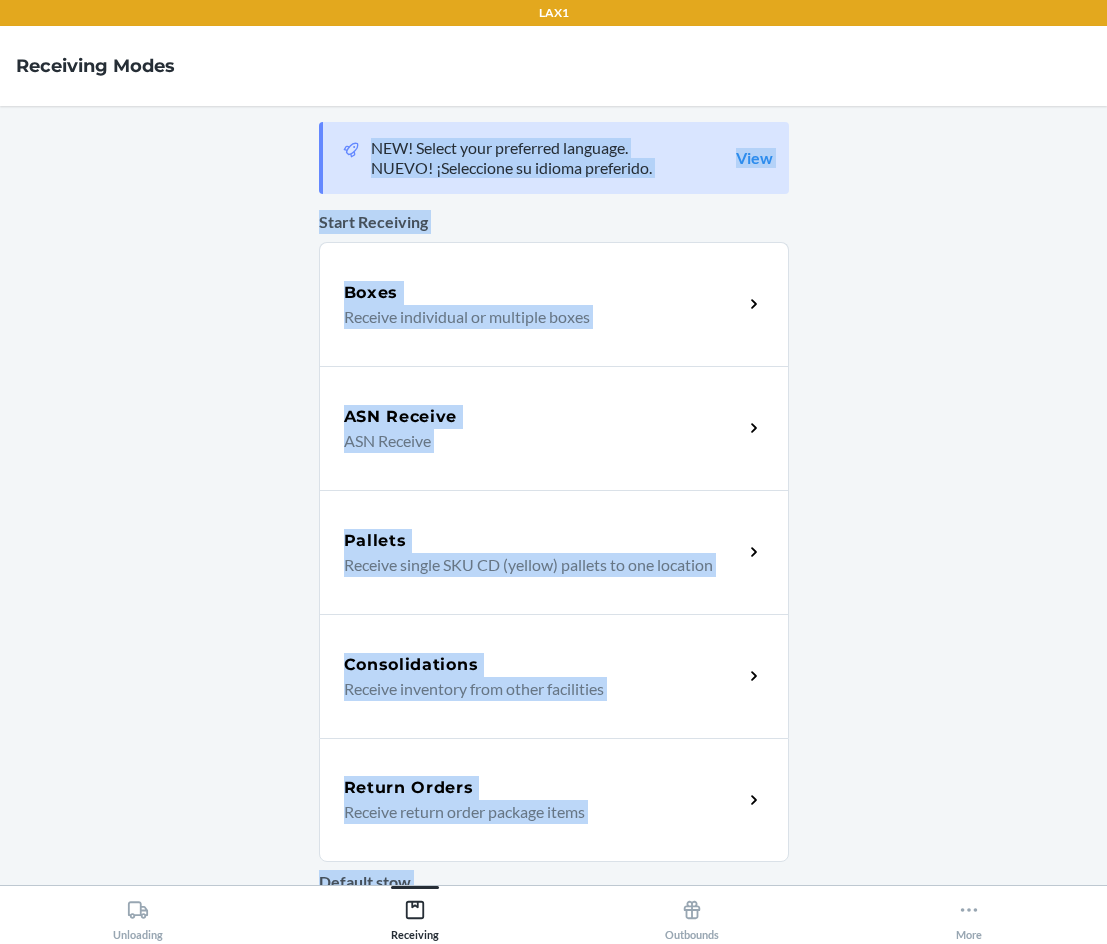 click on "NEW! Select your preferred language. NUEVO! ¡Seleccione su idioma preferido. View Start Receiving Boxes Receive individual or multiple boxes ASN Receive ASN Receive Pallets Receive single SKU CD (yellow) pallets to one location Consolidations Receive inventory from other facilities Return Orders Receive return order package items Default stow Default Location Location Analytics Pallets analytics Pallet Receiving insights" at bounding box center (554, 495) 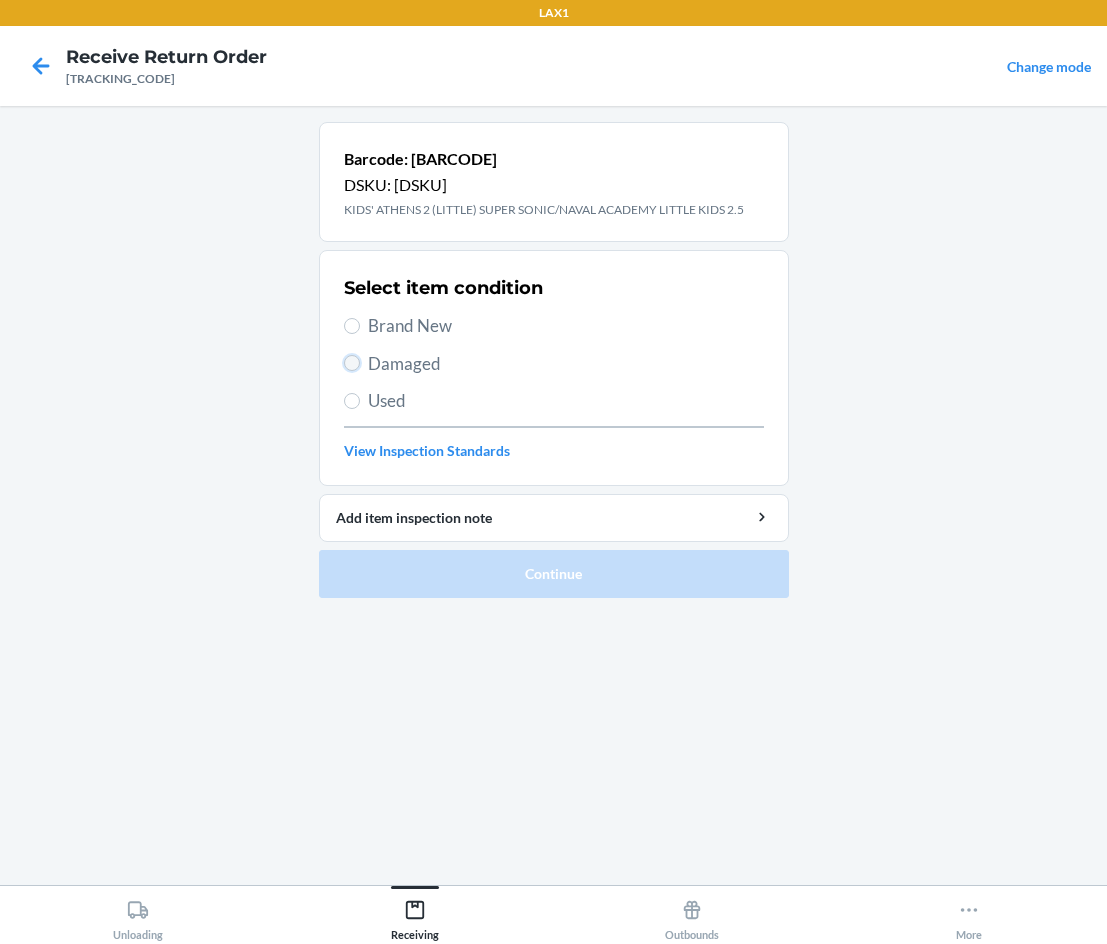 click on "Damaged" at bounding box center [352, 363] 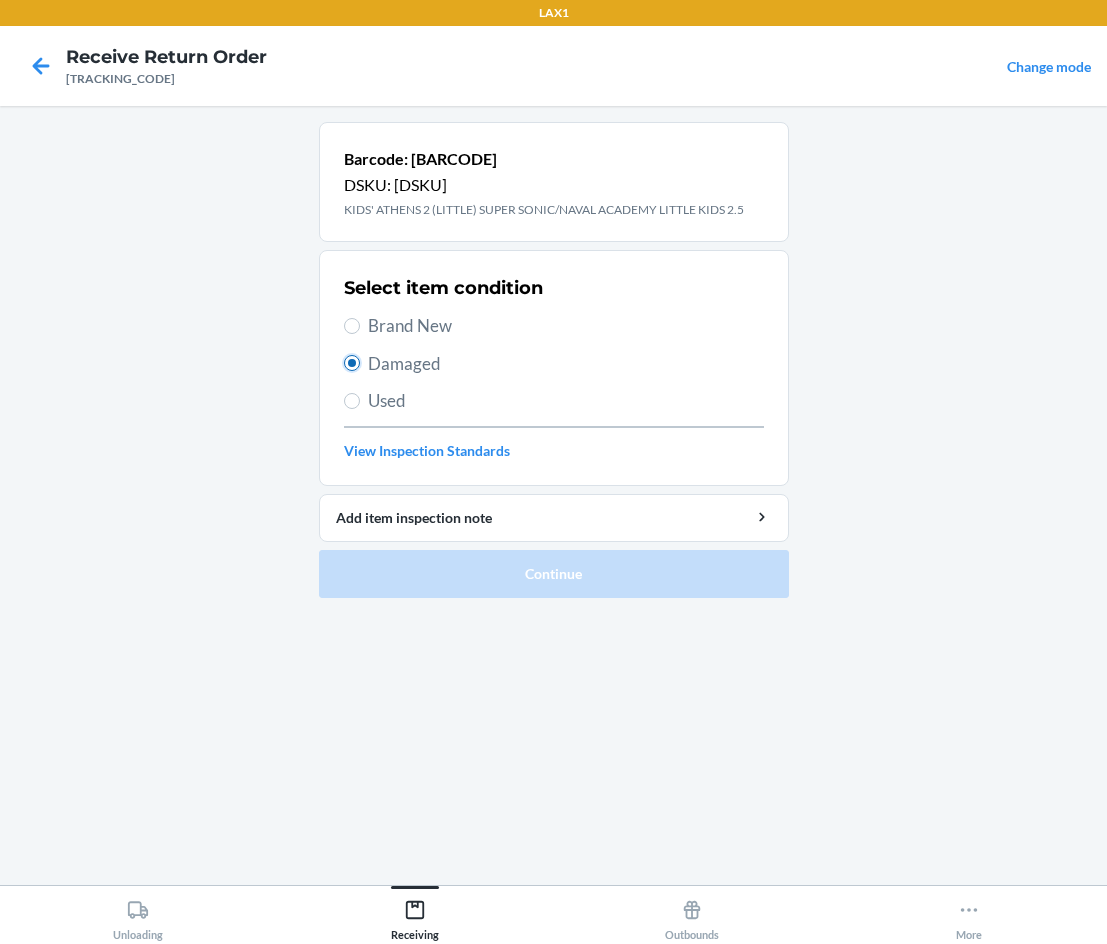 radio on "true" 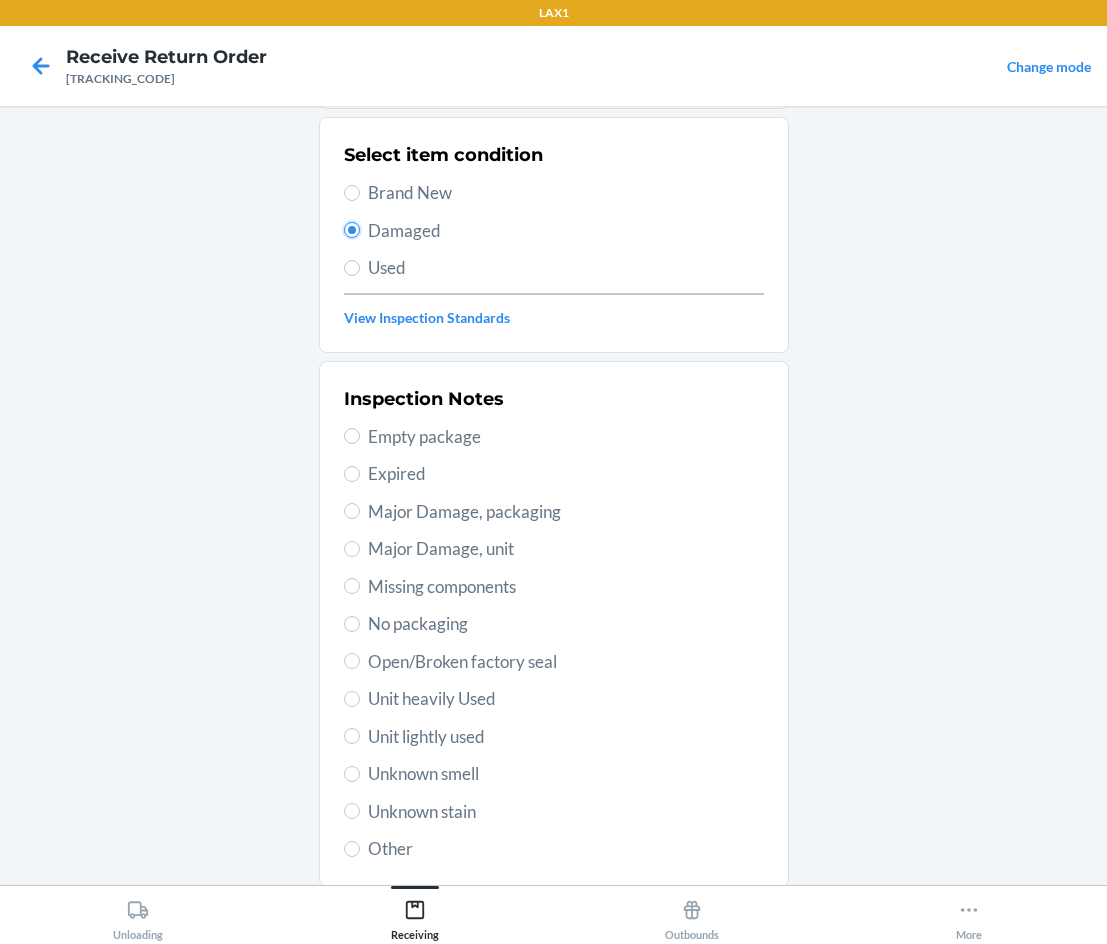 scroll, scrollTop: 263, scrollLeft: 0, axis: vertical 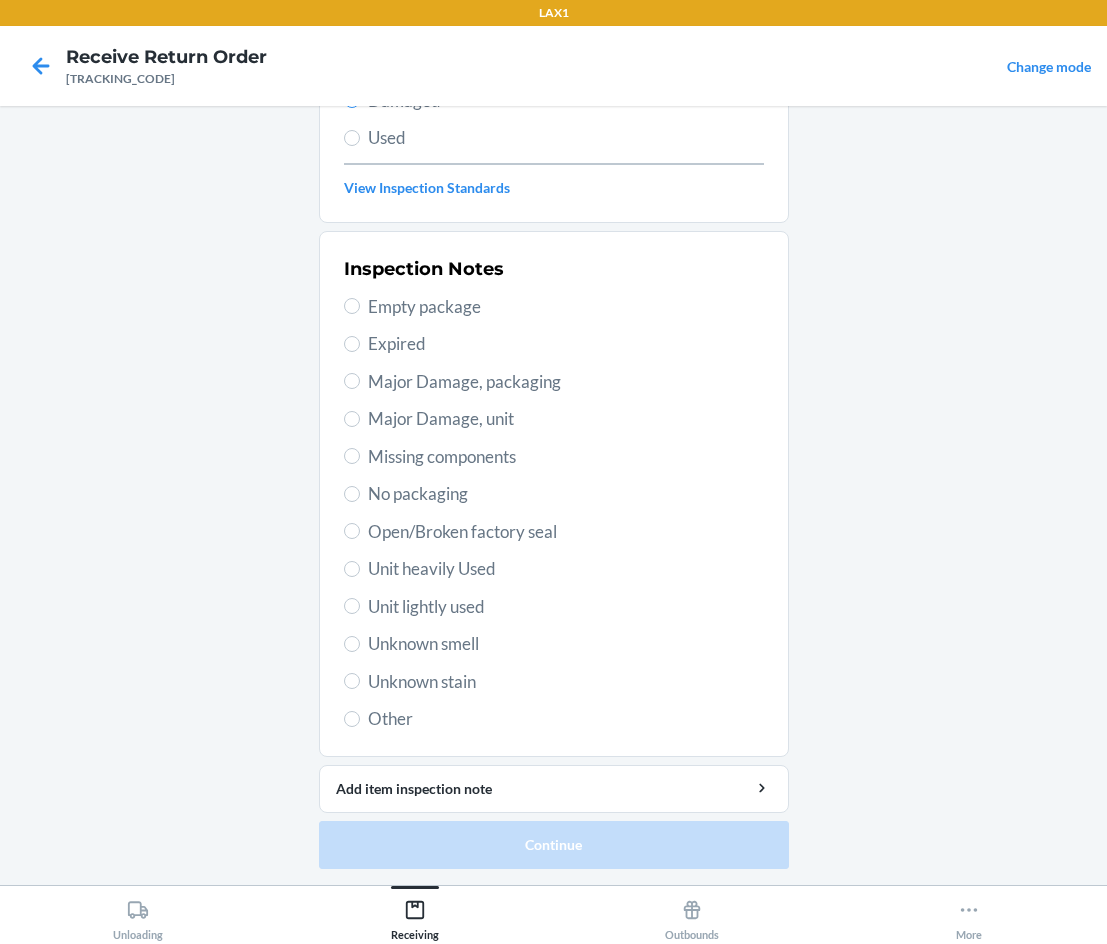 click on "Unit lightly used" at bounding box center (566, 607) 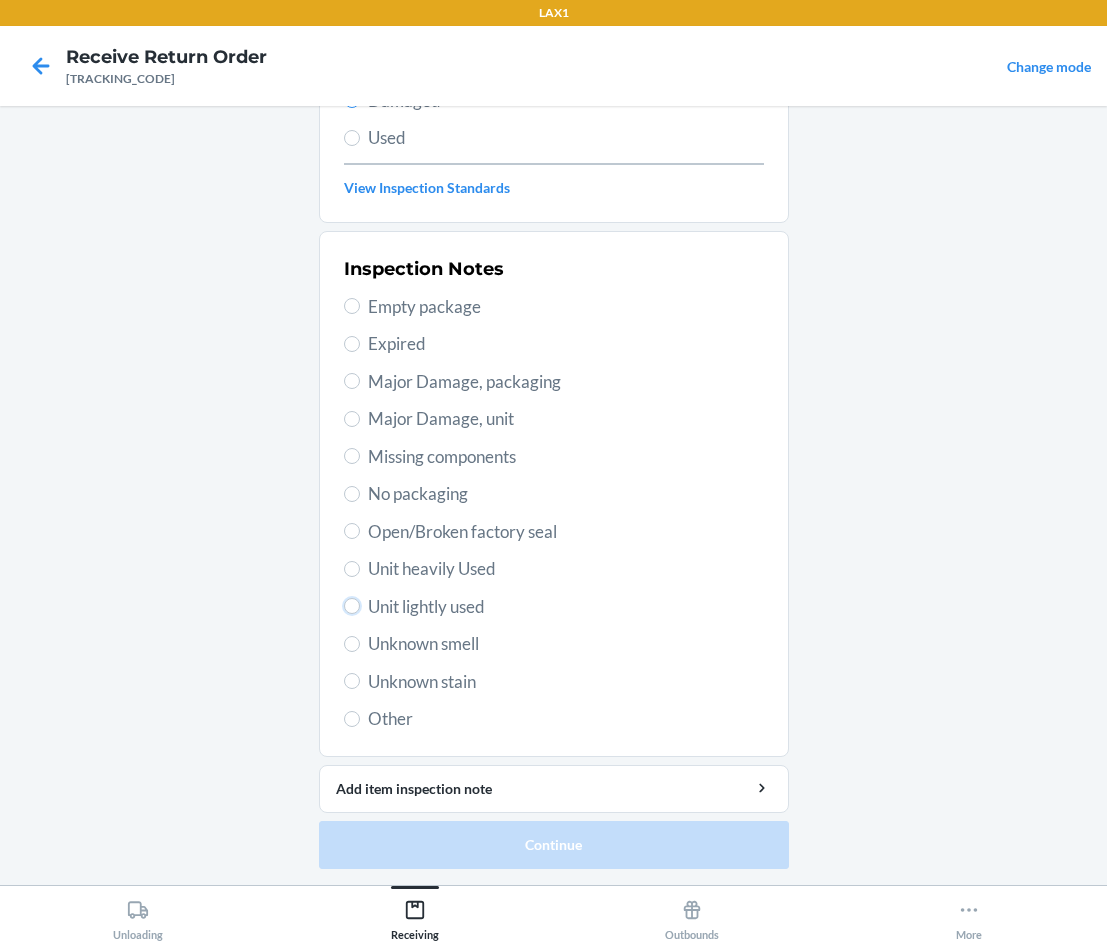click on "Unit lightly used" at bounding box center (352, 606) 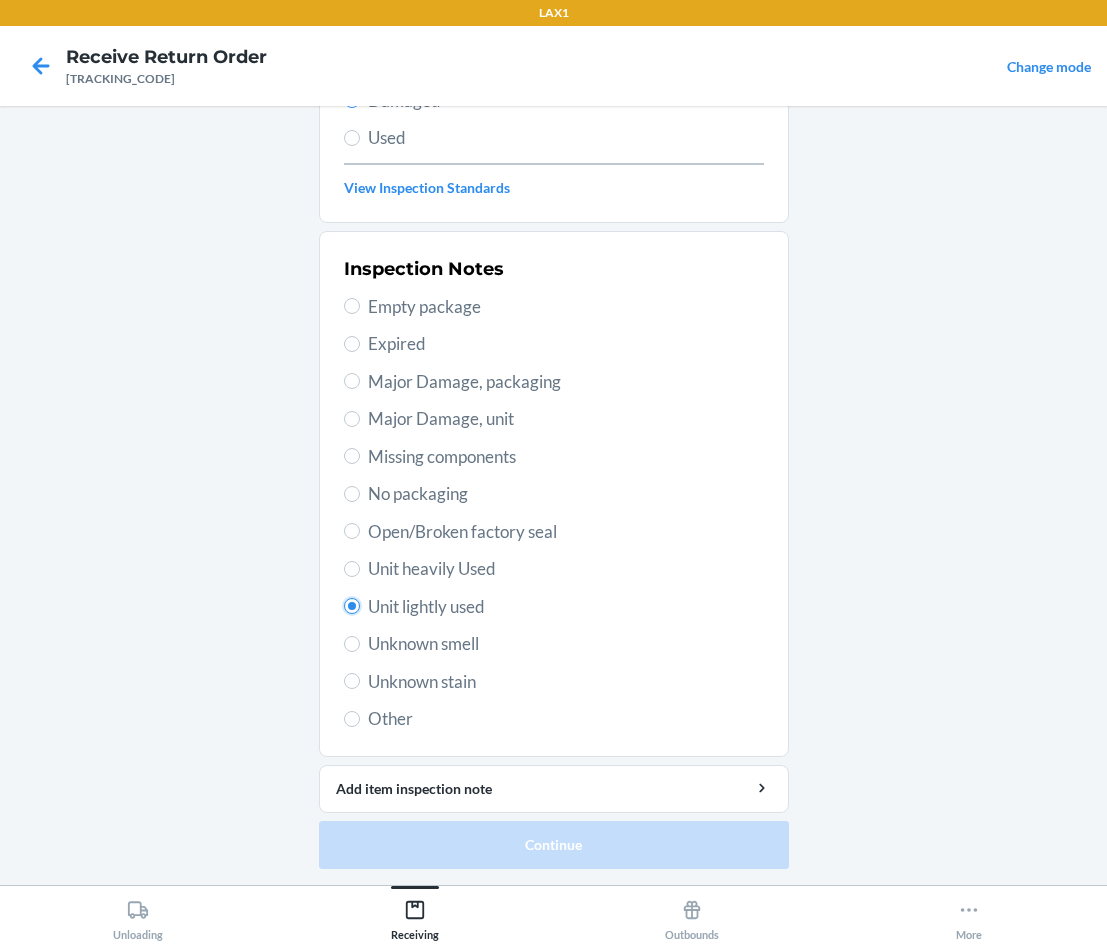radio on "true" 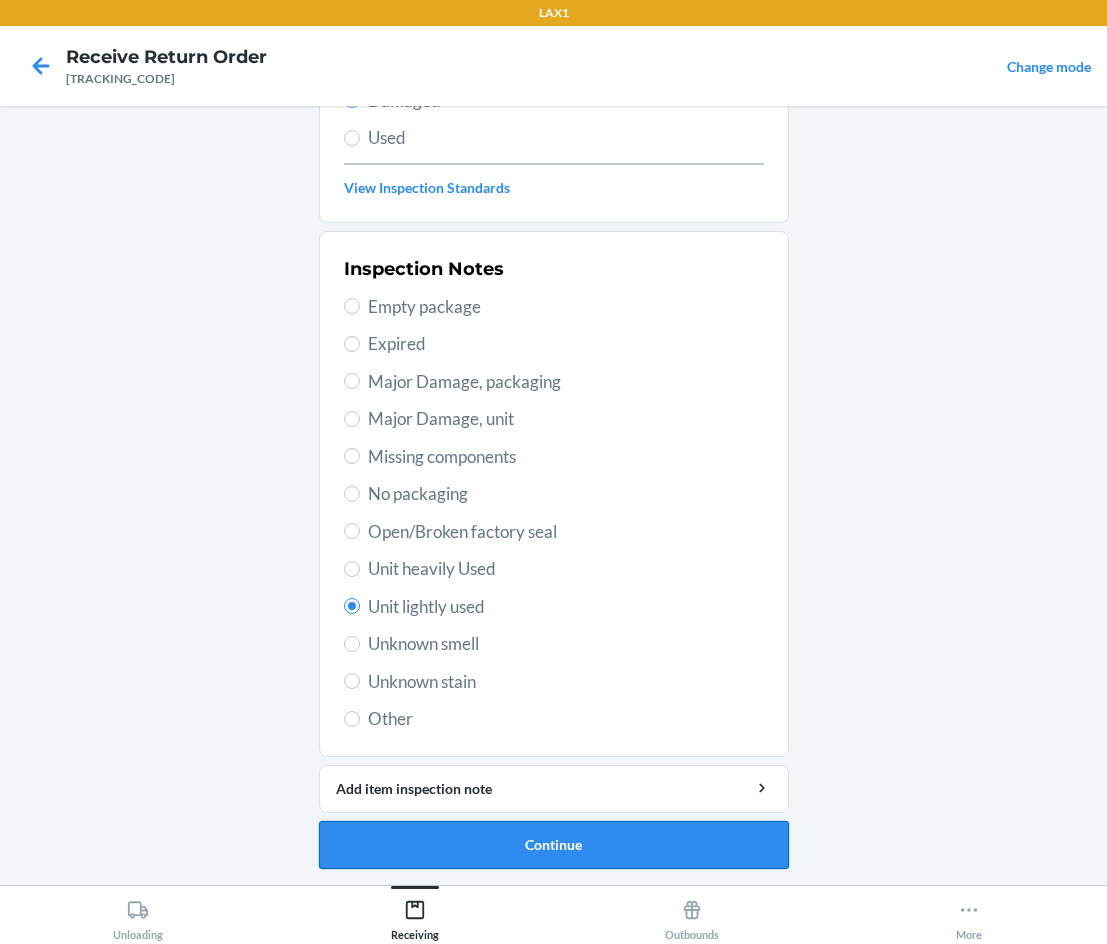click on "Continue" at bounding box center (554, 845) 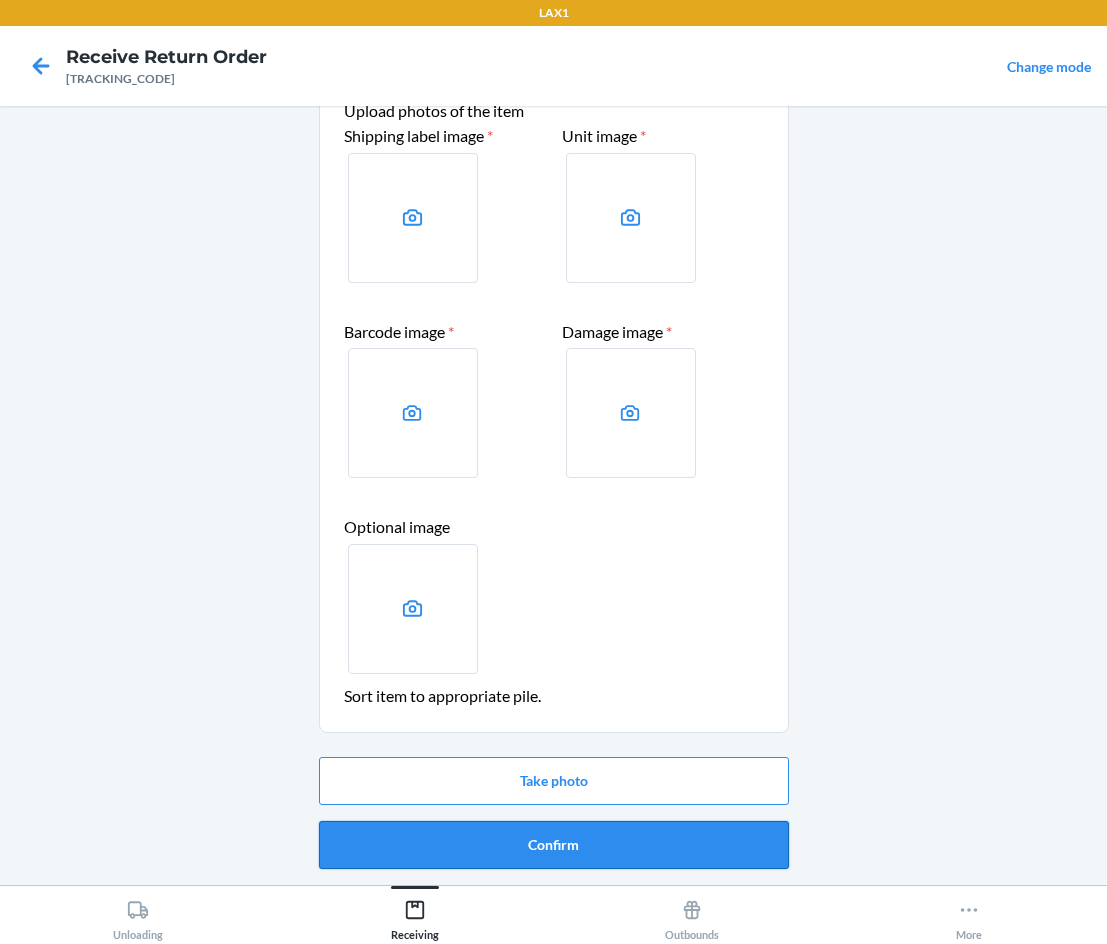 click on "Confirm" at bounding box center (554, 845) 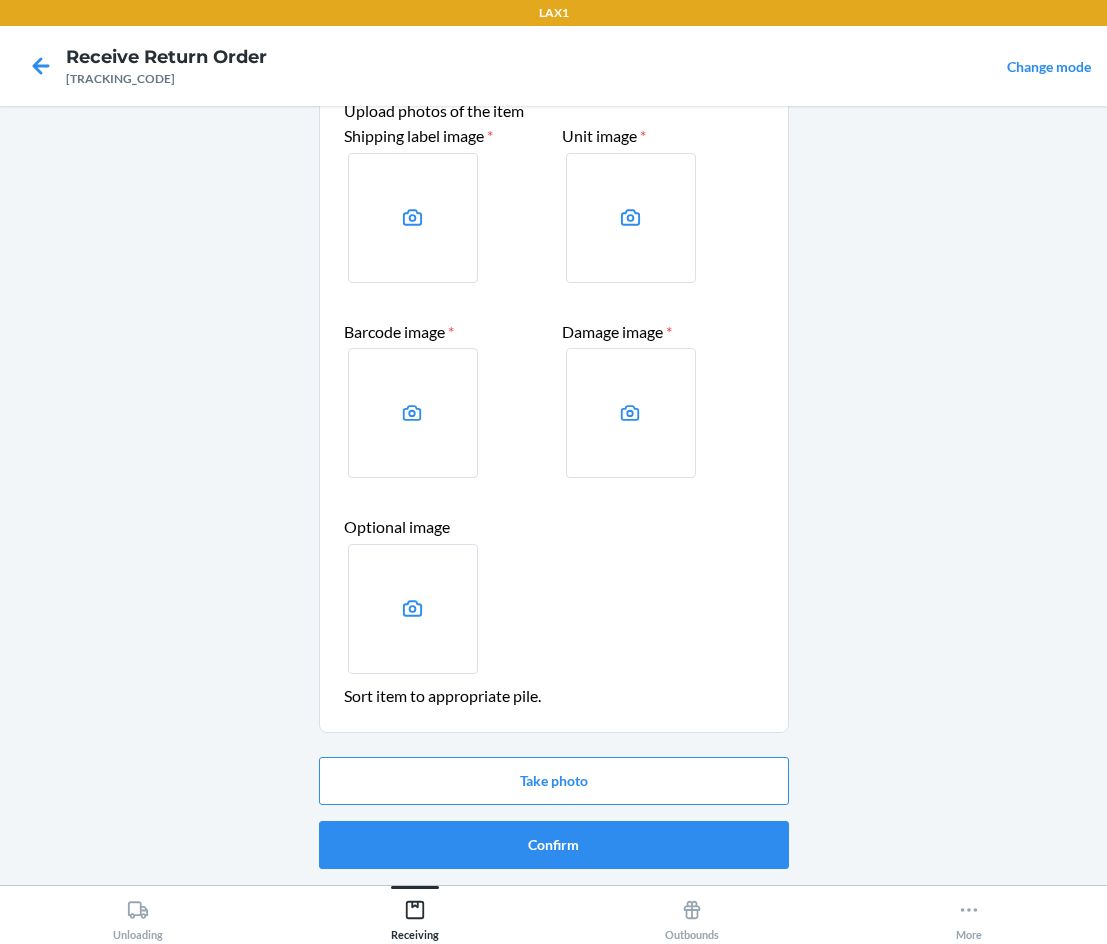 scroll, scrollTop: 0, scrollLeft: 0, axis: both 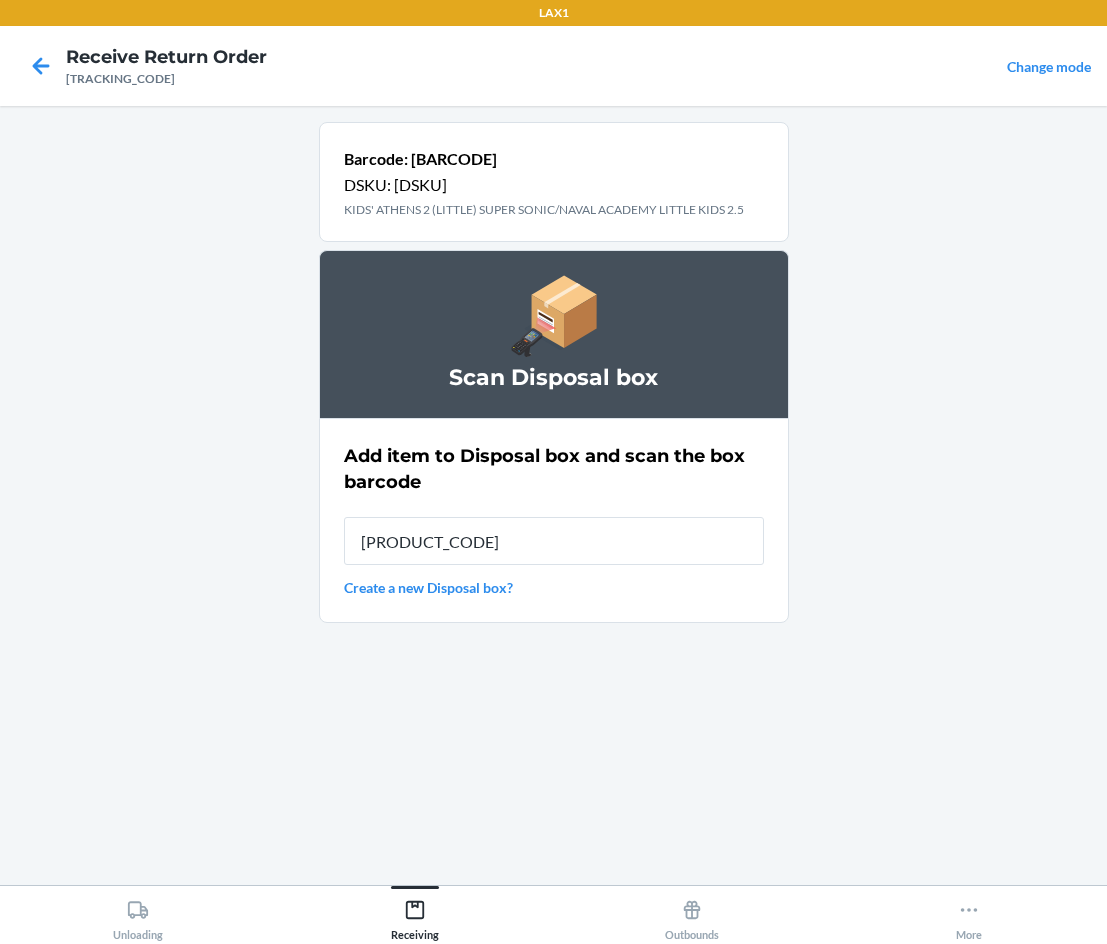 type on "[PRODUCT_CODE]" 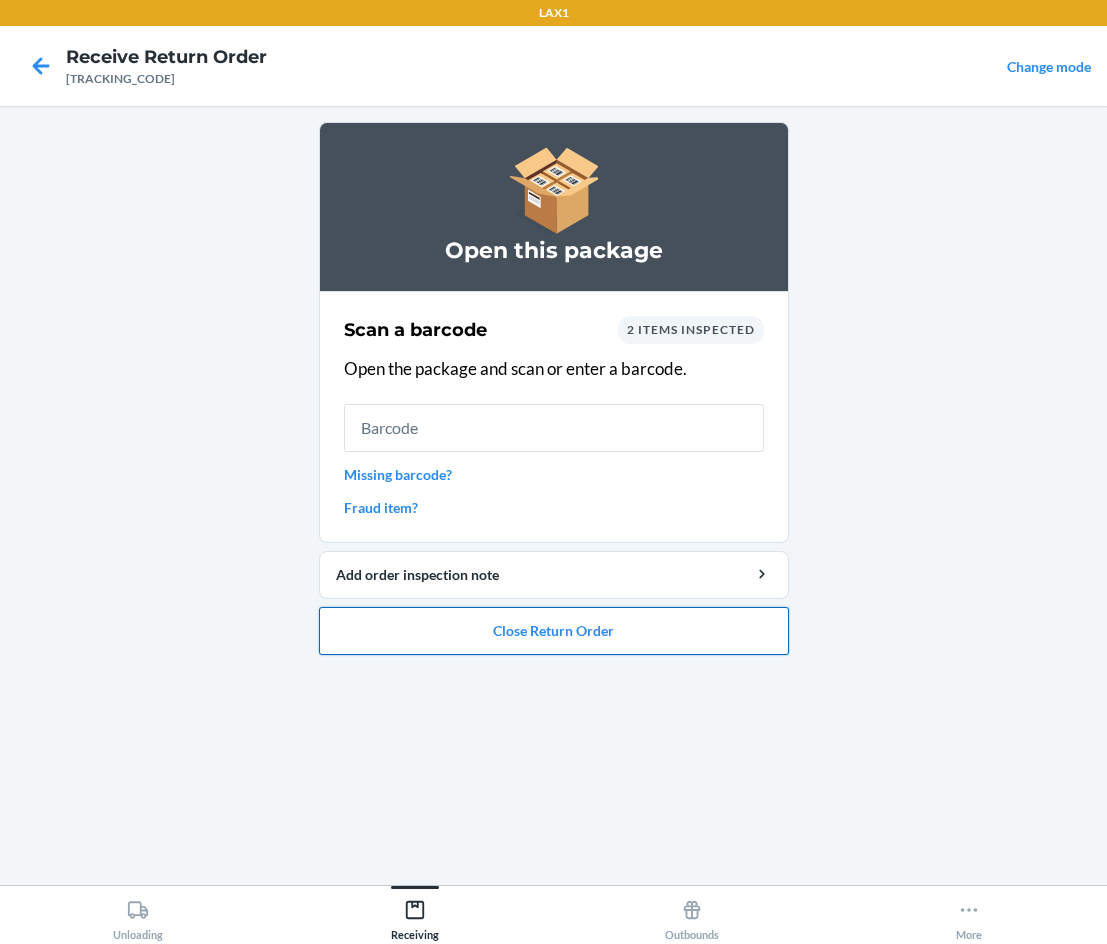 click on "Close Return Order" at bounding box center [554, 631] 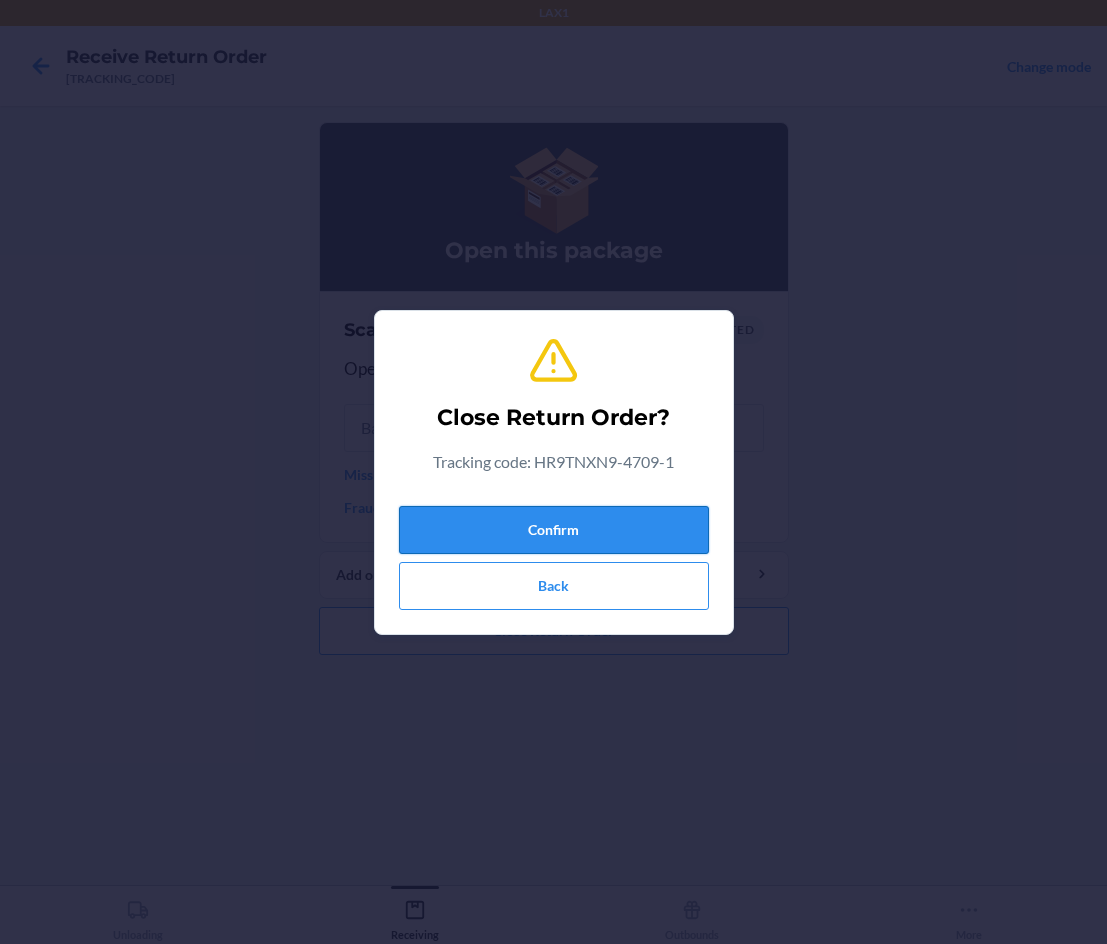click on "Confirm" at bounding box center [554, 530] 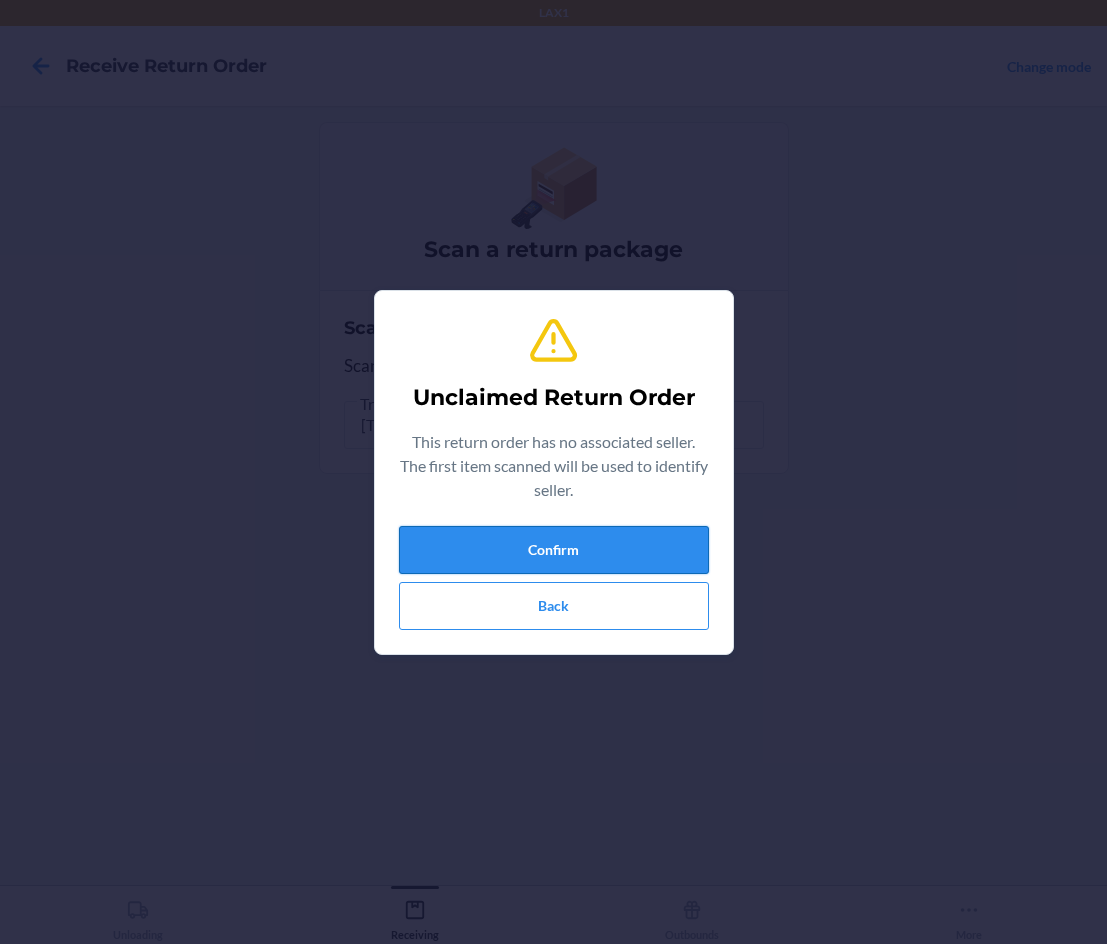 click on "Confirm" at bounding box center [554, 550] 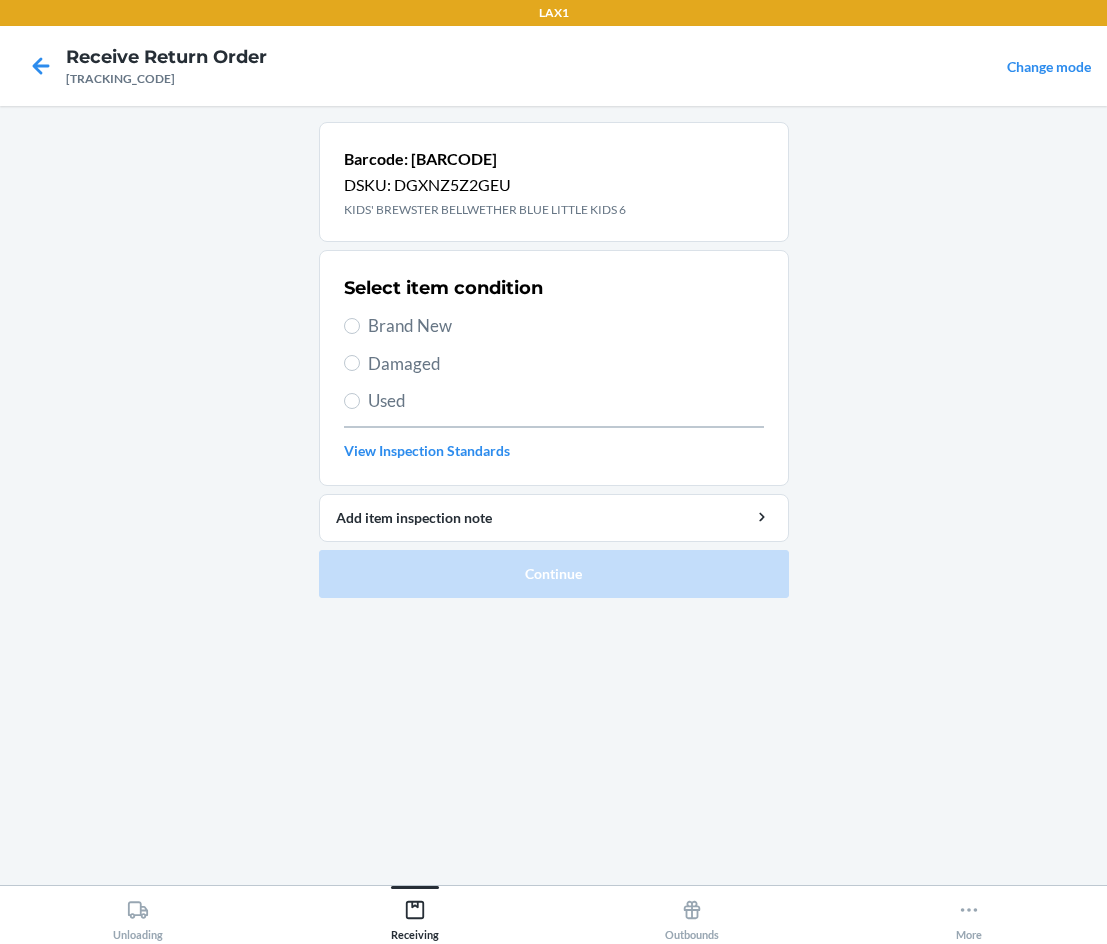 click on "Damaged" at bounding box center (554, 364) 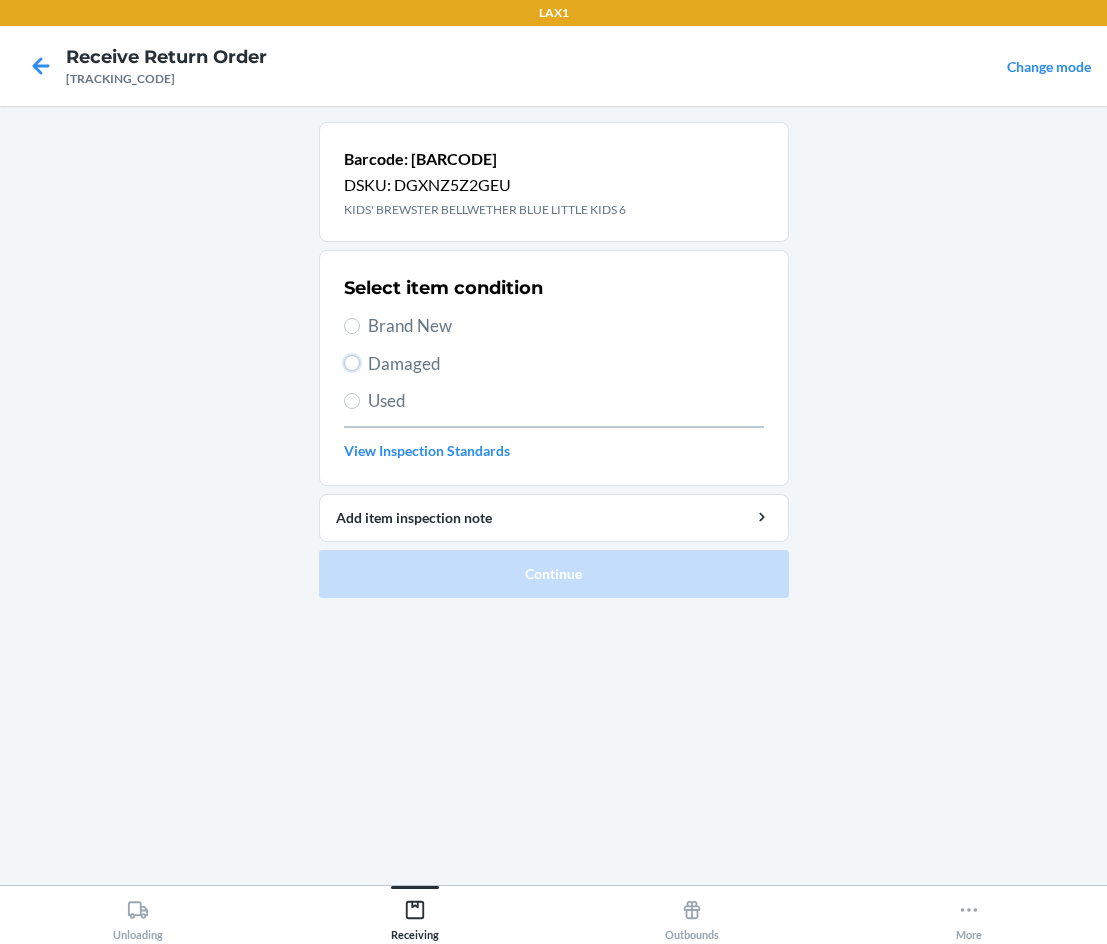 click on "Damaged" at bounding box center [352, 363] 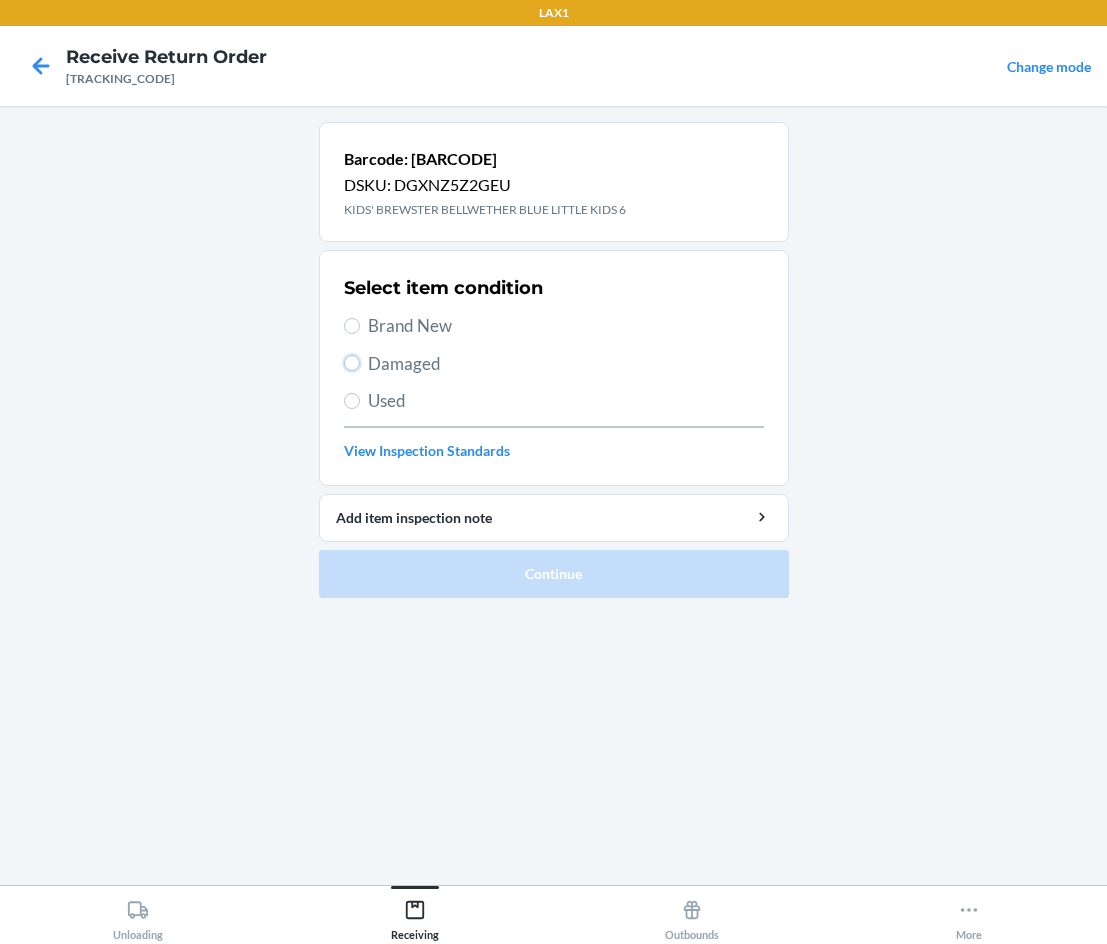 radio on "true" 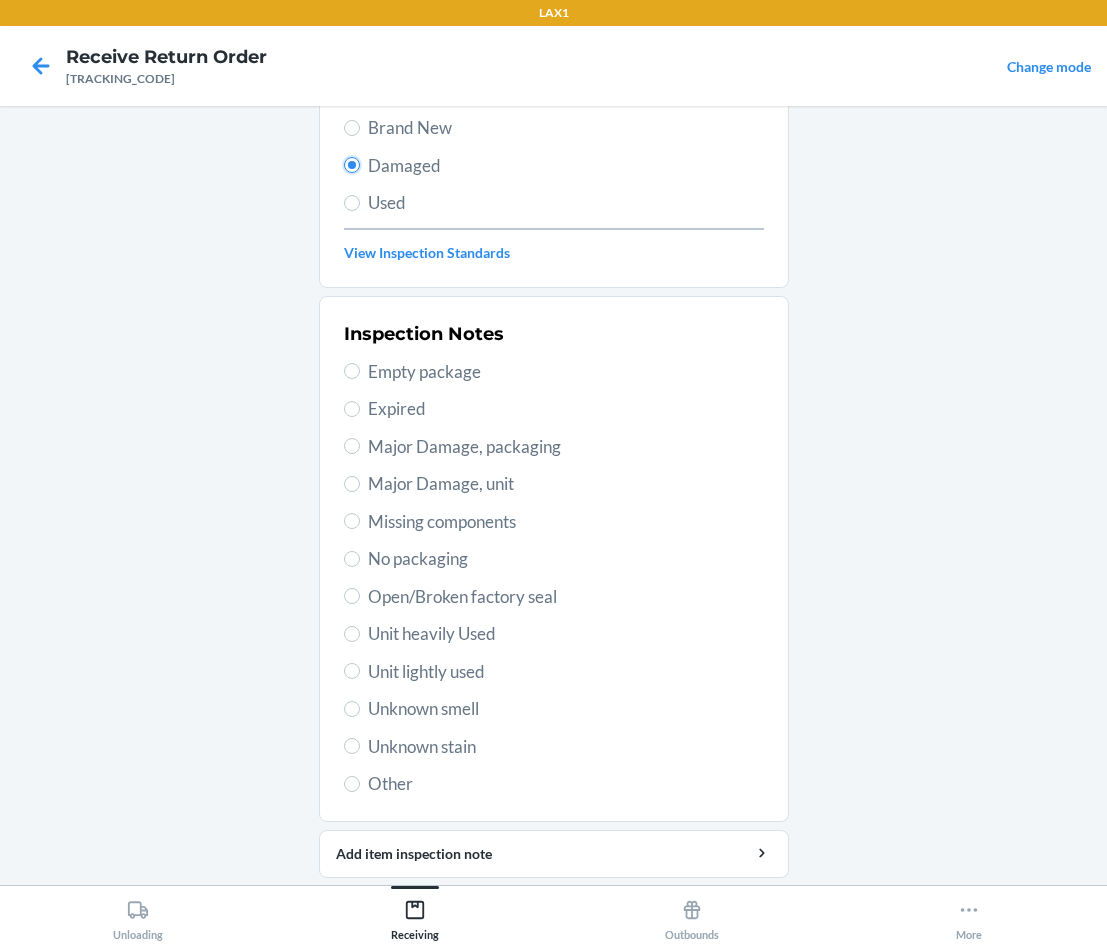 scroll, scrollTop: 200, scrollLeft: 0, axis: vertical 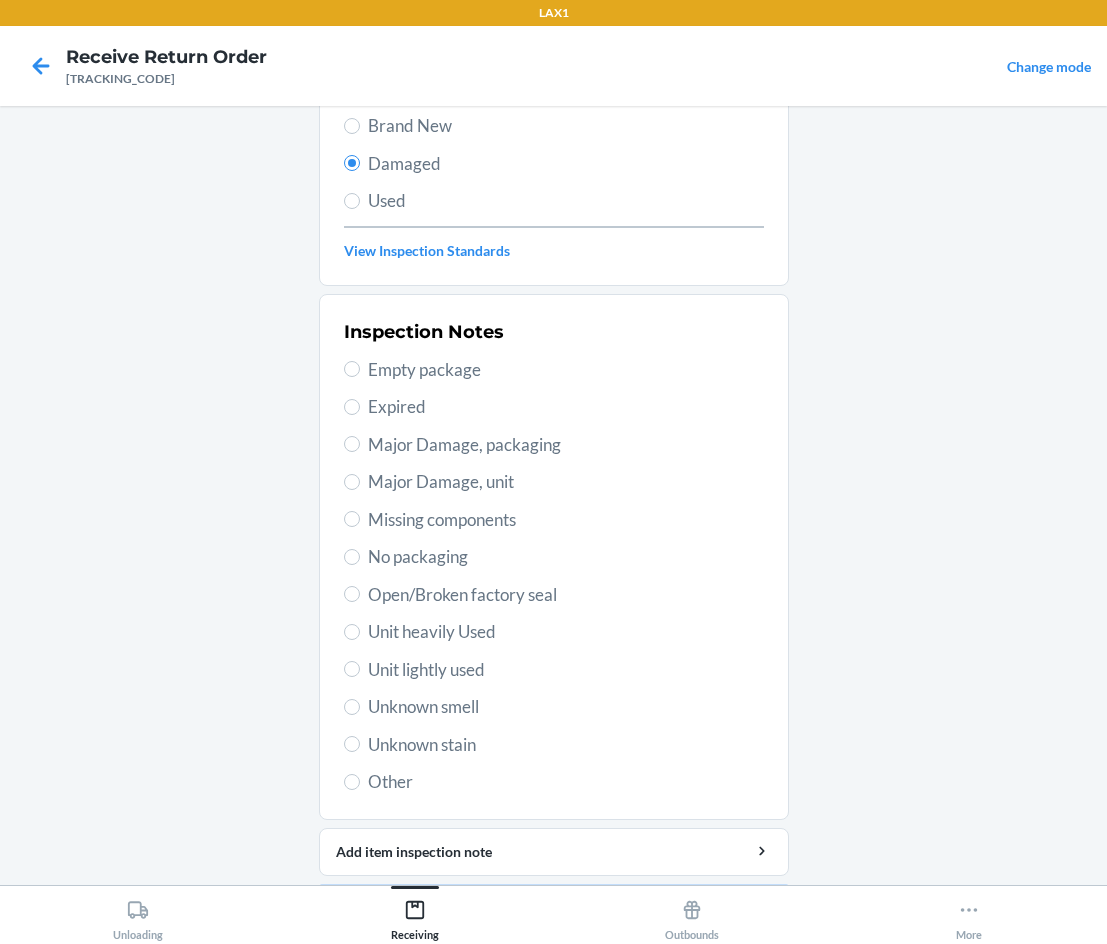 click on "Unit lightly used" at bounding box center [566, 670] 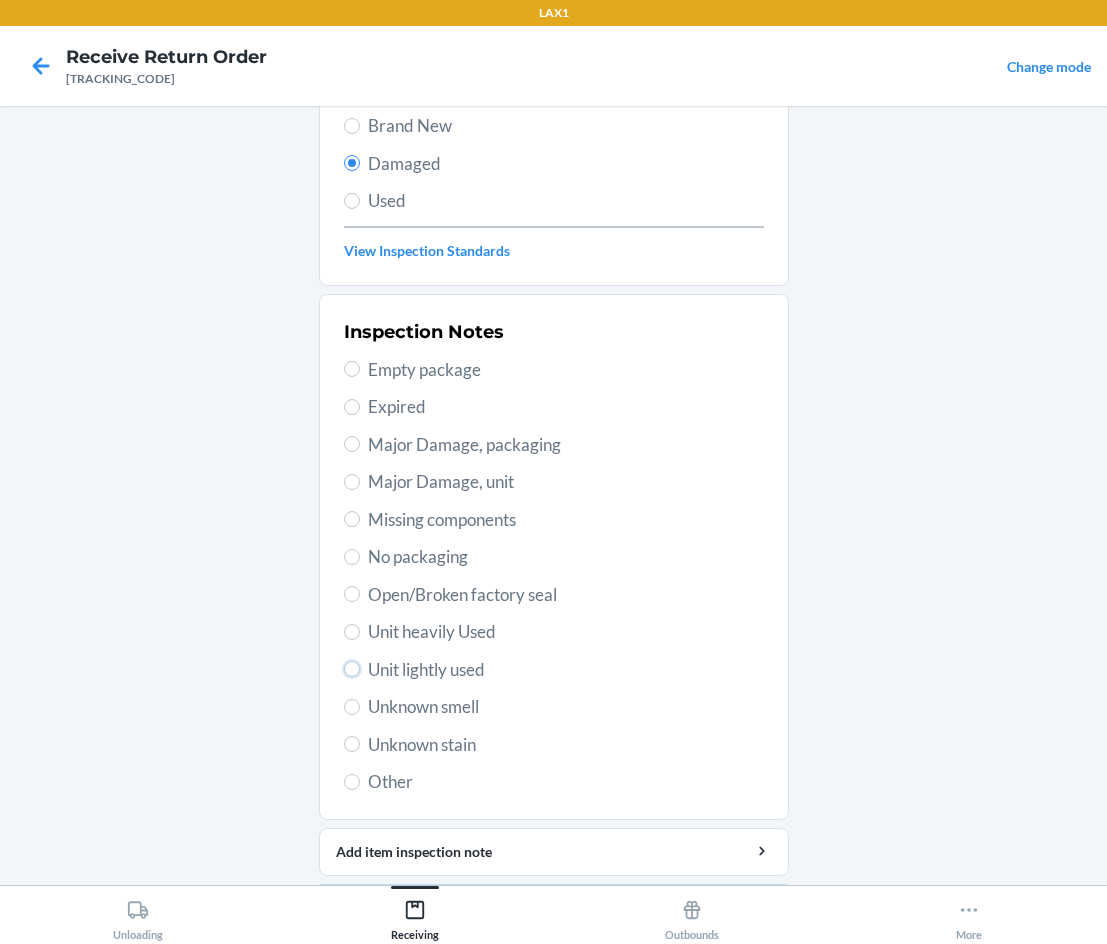 click on "Unit lightly used" at bounding box center (352, 669) 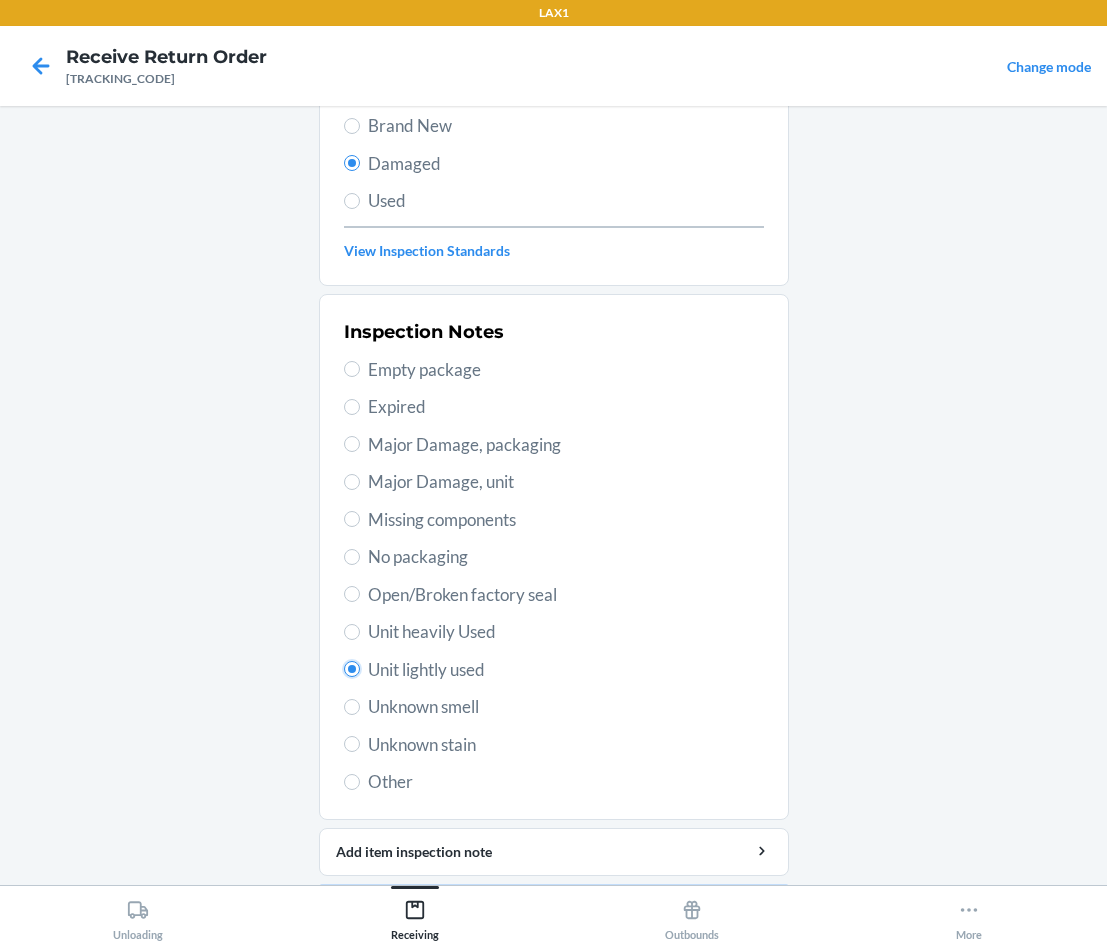 radio on "true" 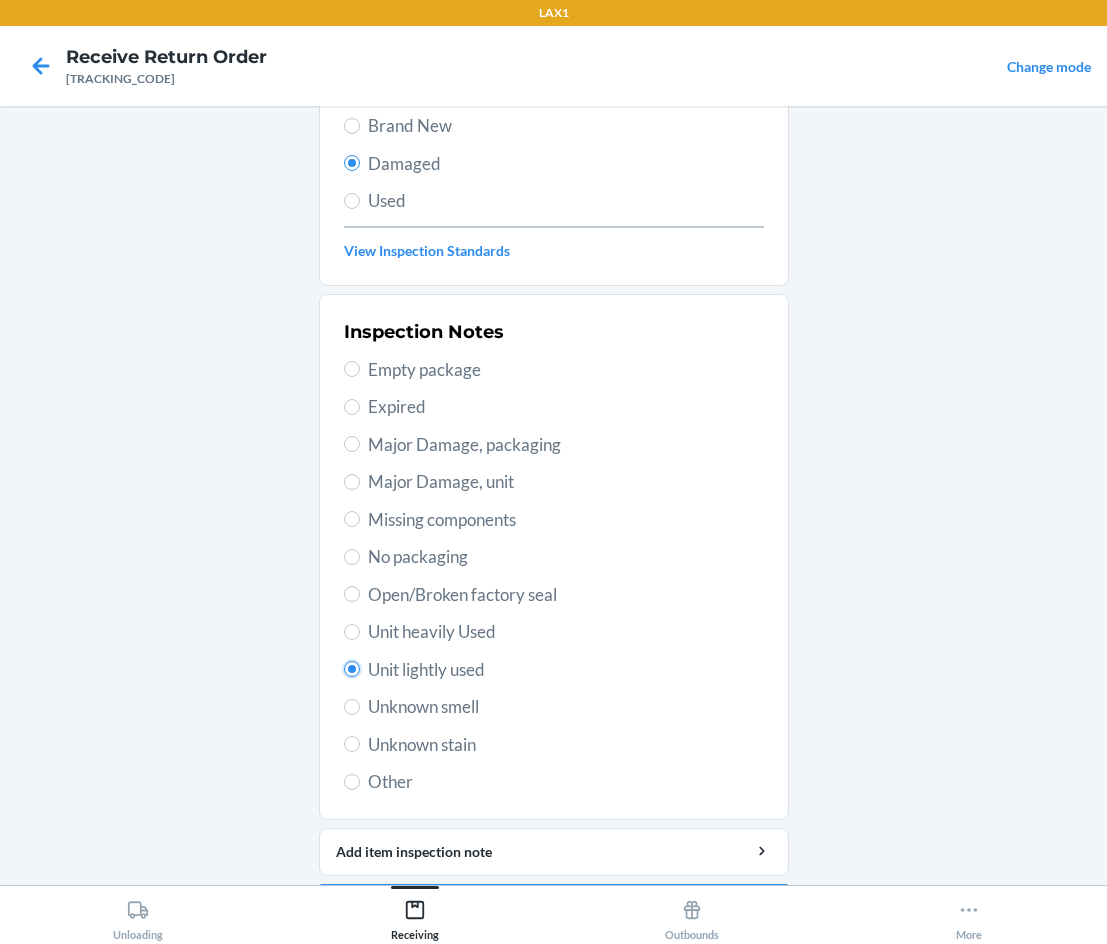 scroll, scrollTop: 263, scrollLeft: 0, axis: vertical 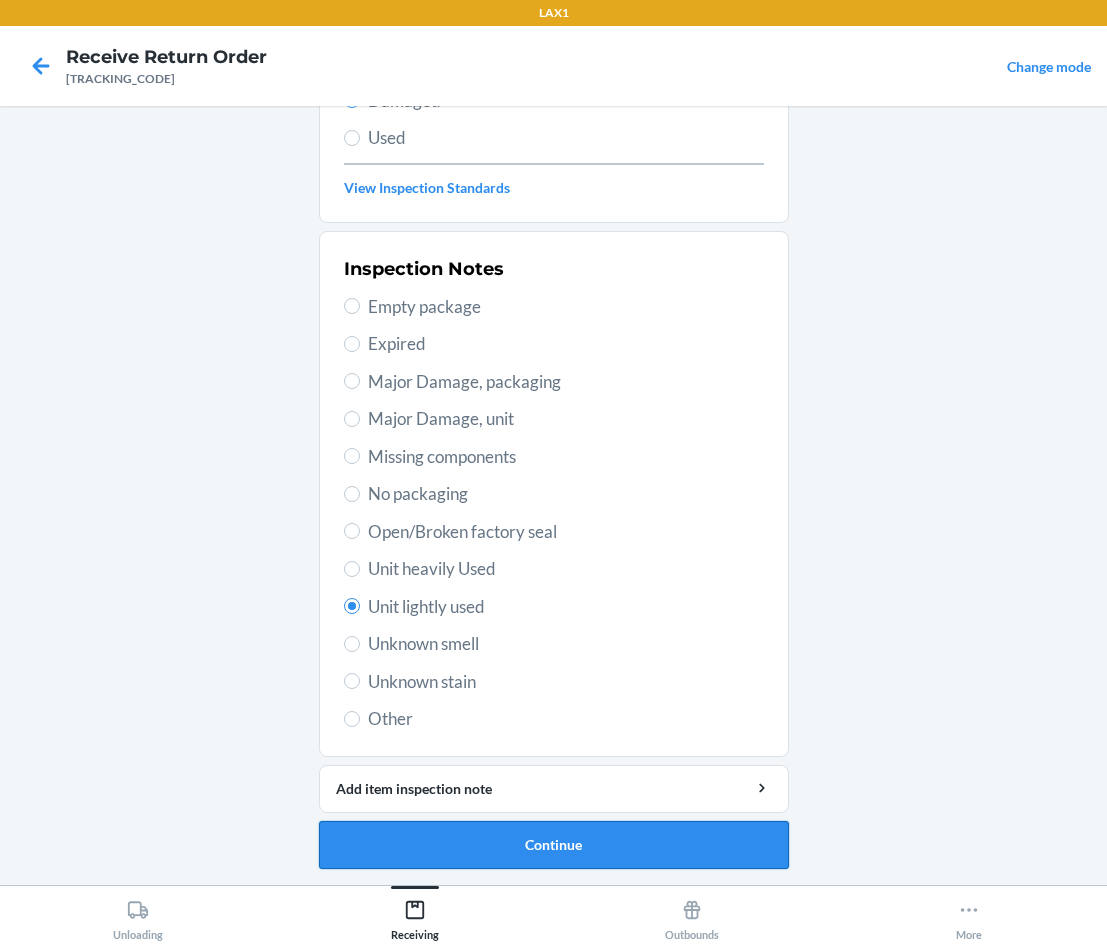 click on "Continue" at bounding box center [554, 845] 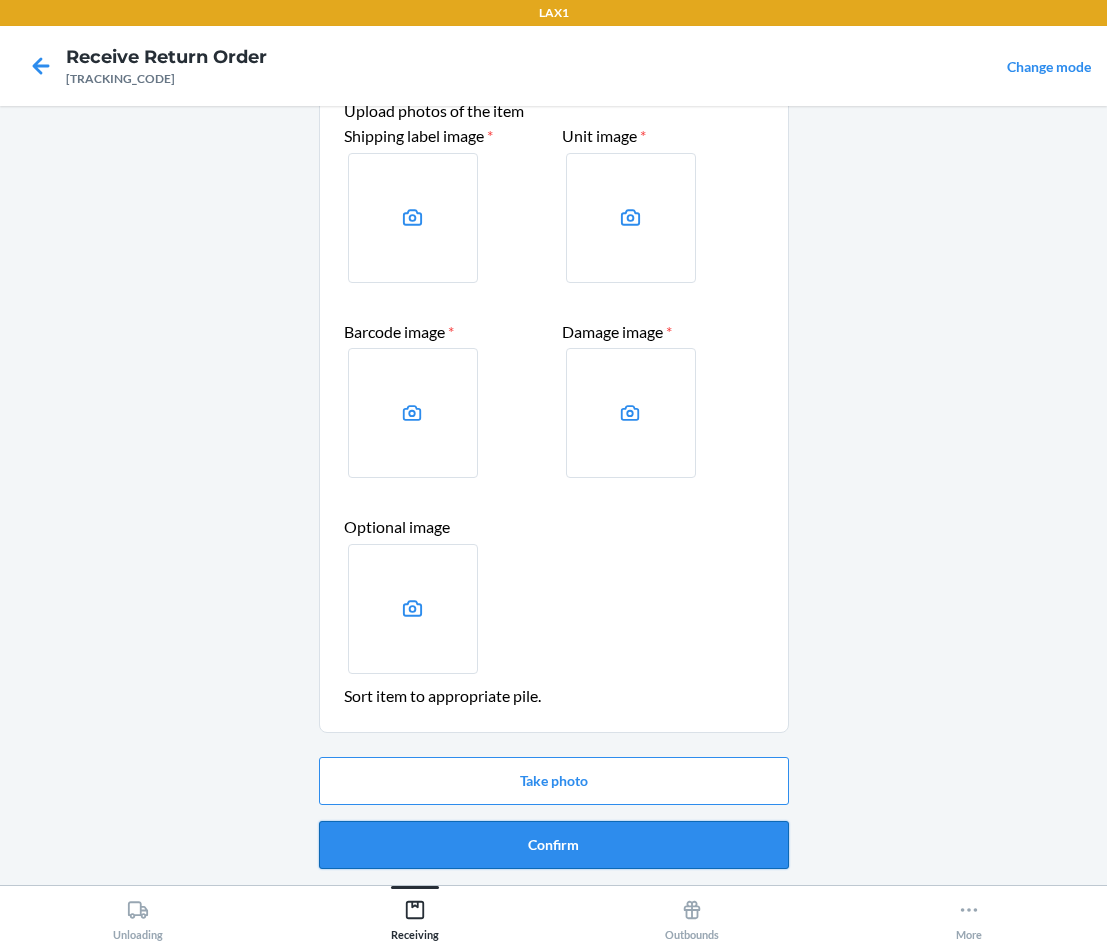 click on "Confirm" at bounding box center (554, 845) 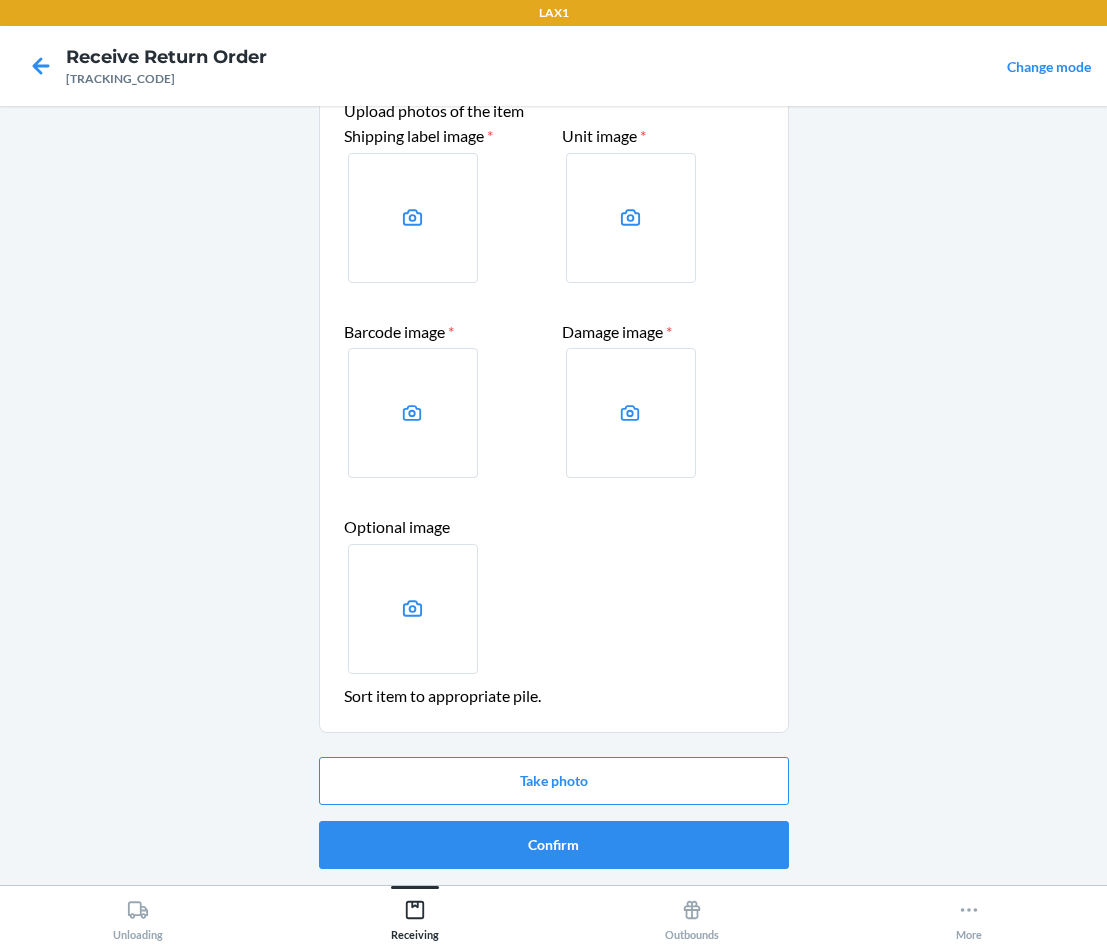 scroll, scrollTop: 0, scrollLeft: 0, axis: both 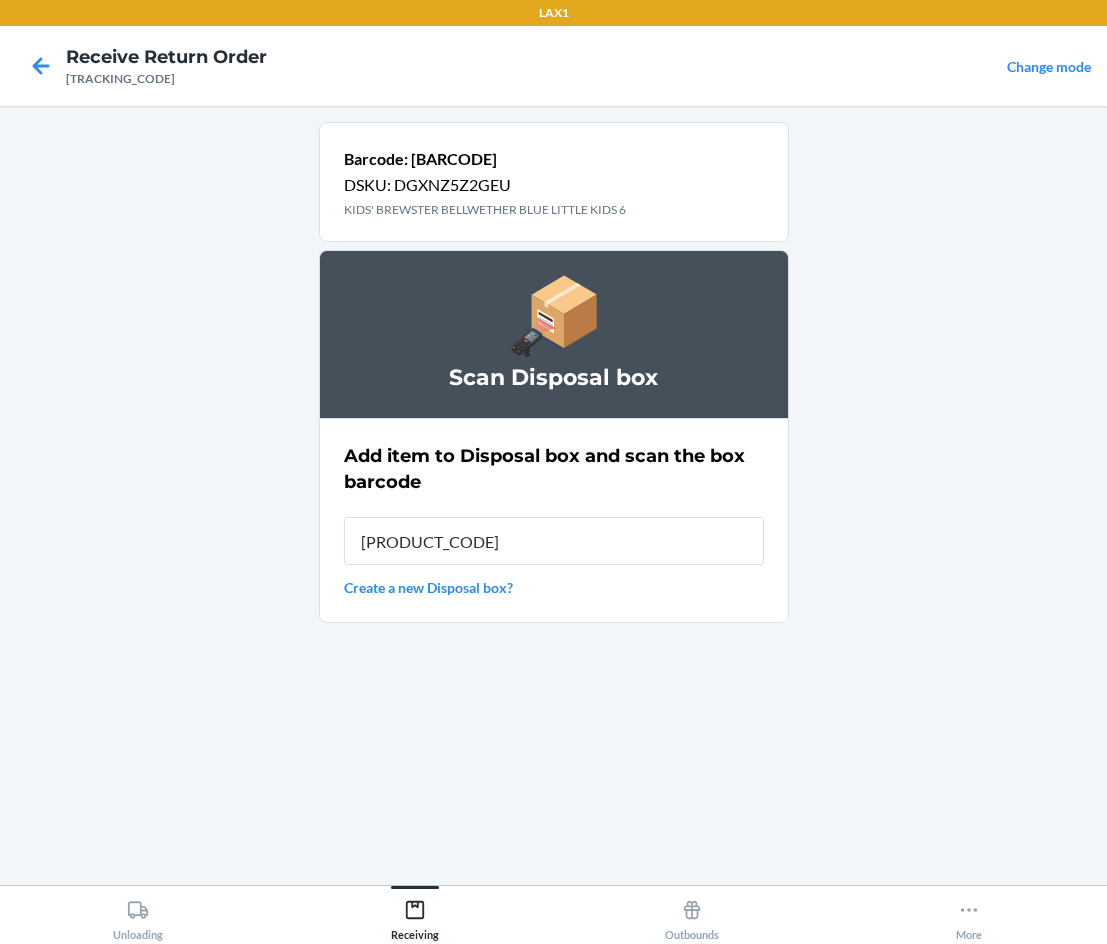 type on "[PRODUCT_CODE]" 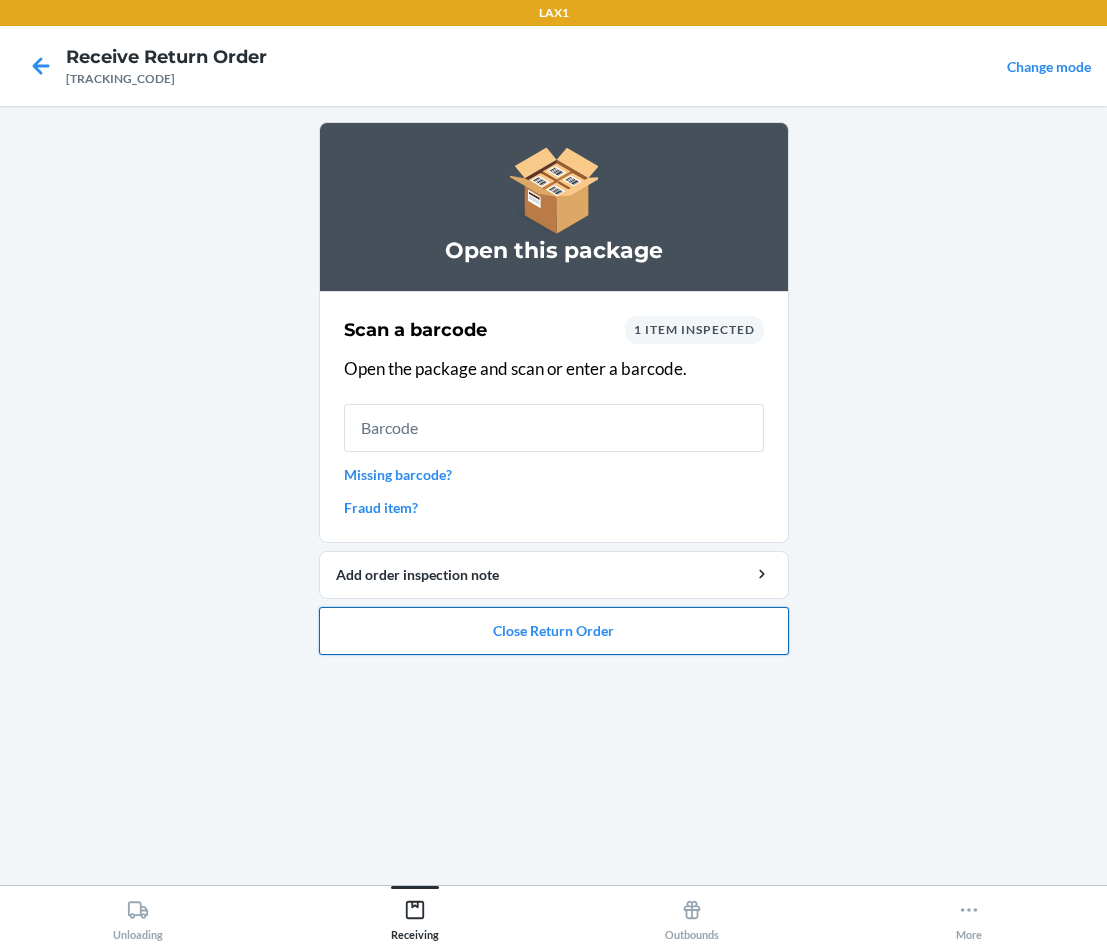 click on "Close Return Order" at bounding box center [554, 631] 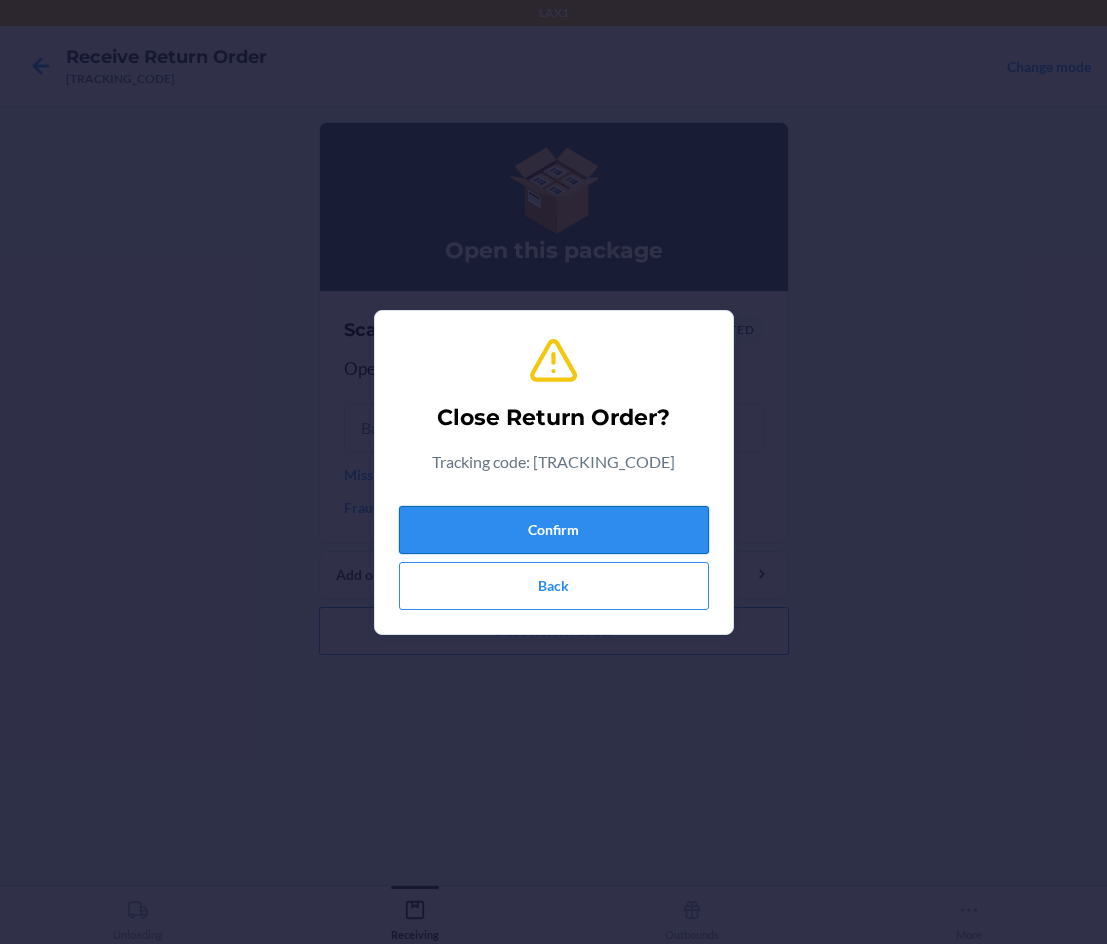 click on "Confirm" at bounding box center [554, 530] 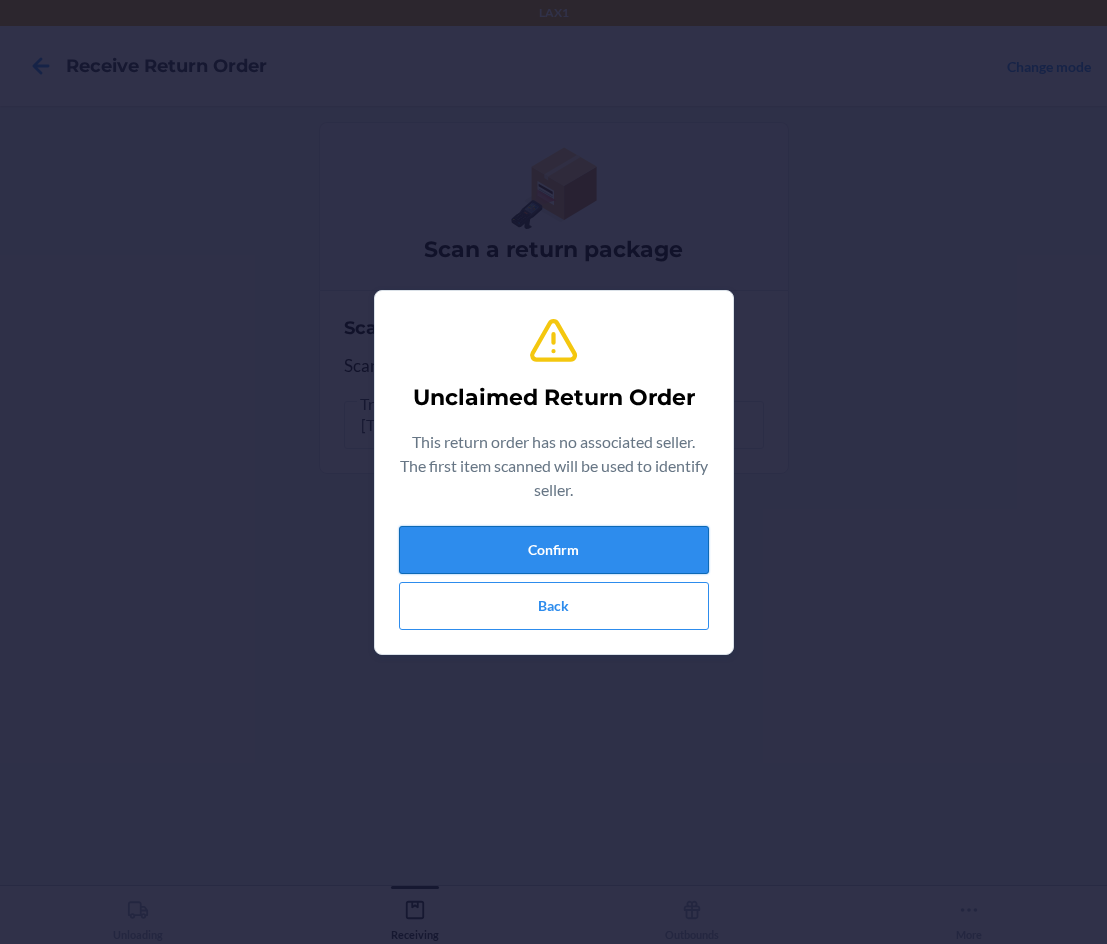 click on "Confirm" at bounding box center (554, 550) 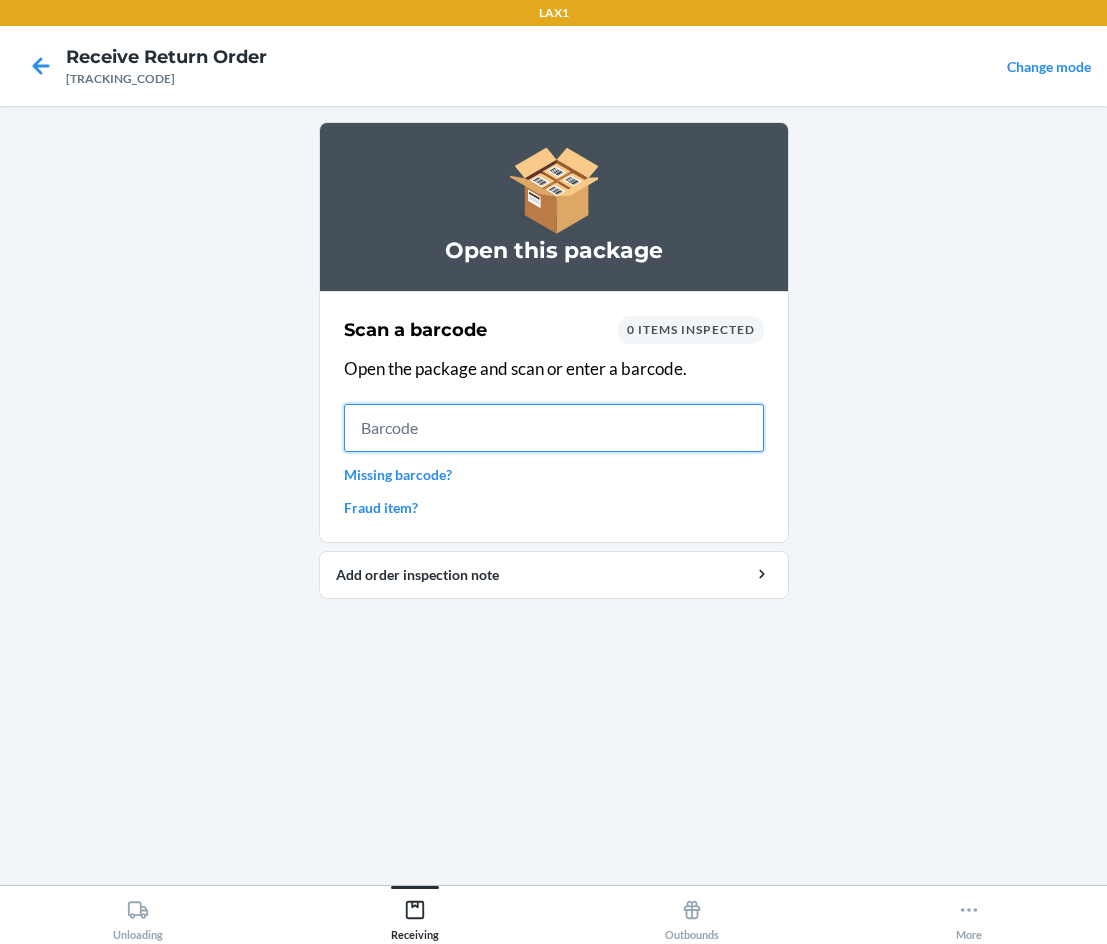 click at bounding box center [554, 428] 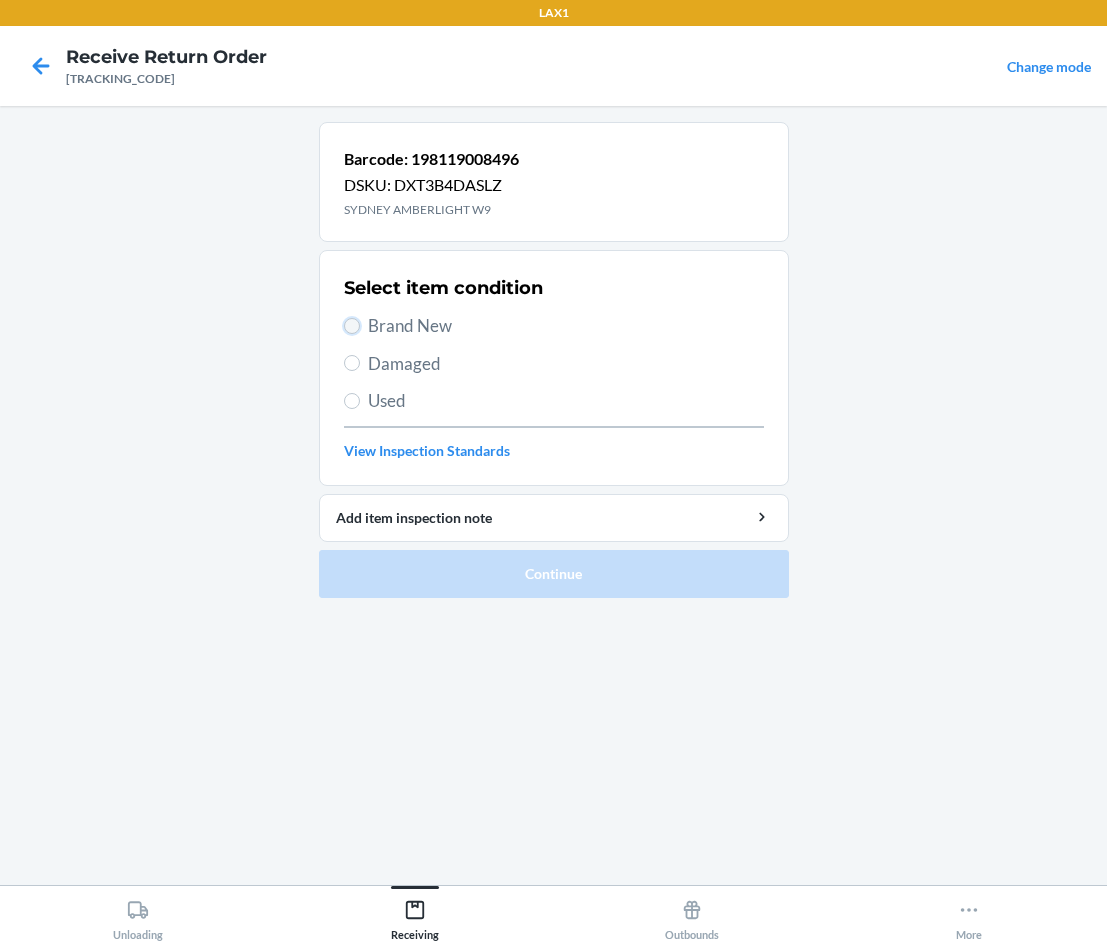 click on "Brand New" at bounding box center (352, 326) 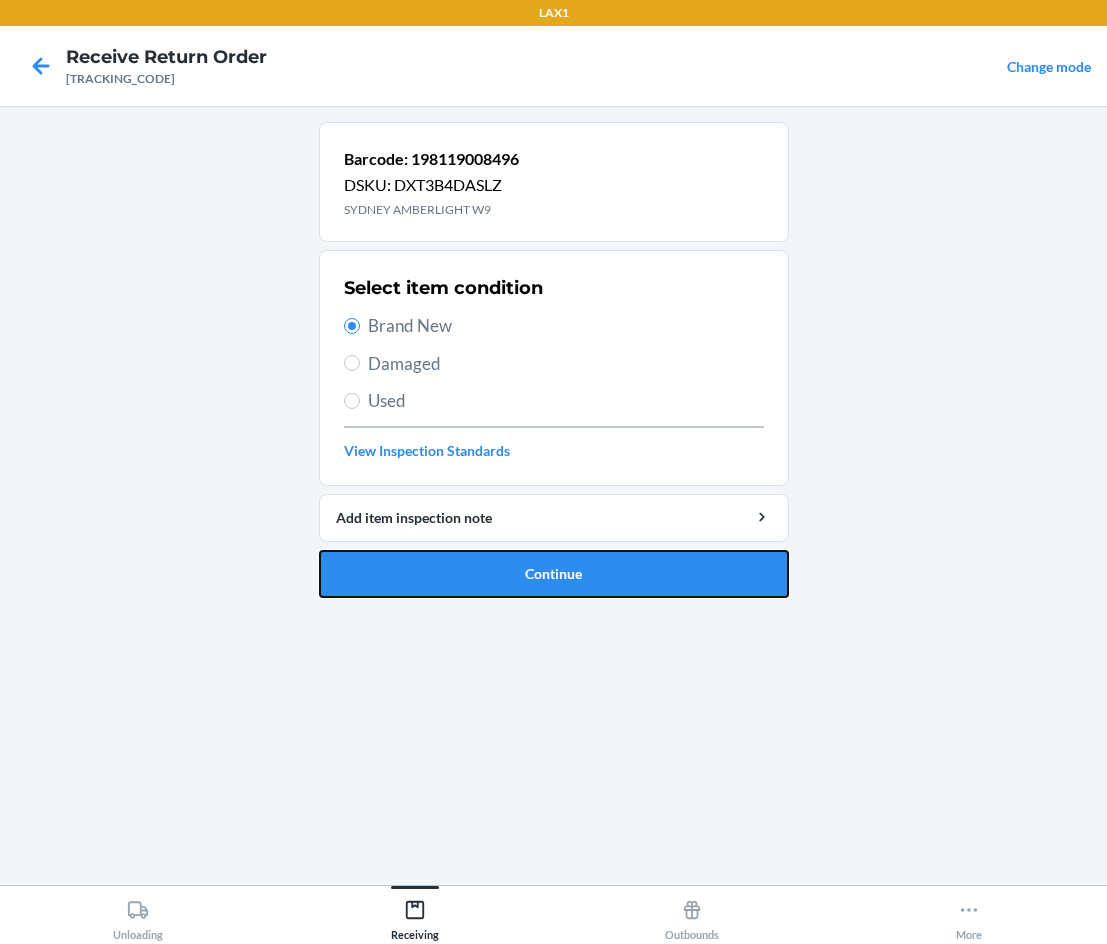 click on "Continue" at bounding box center [554, 574] 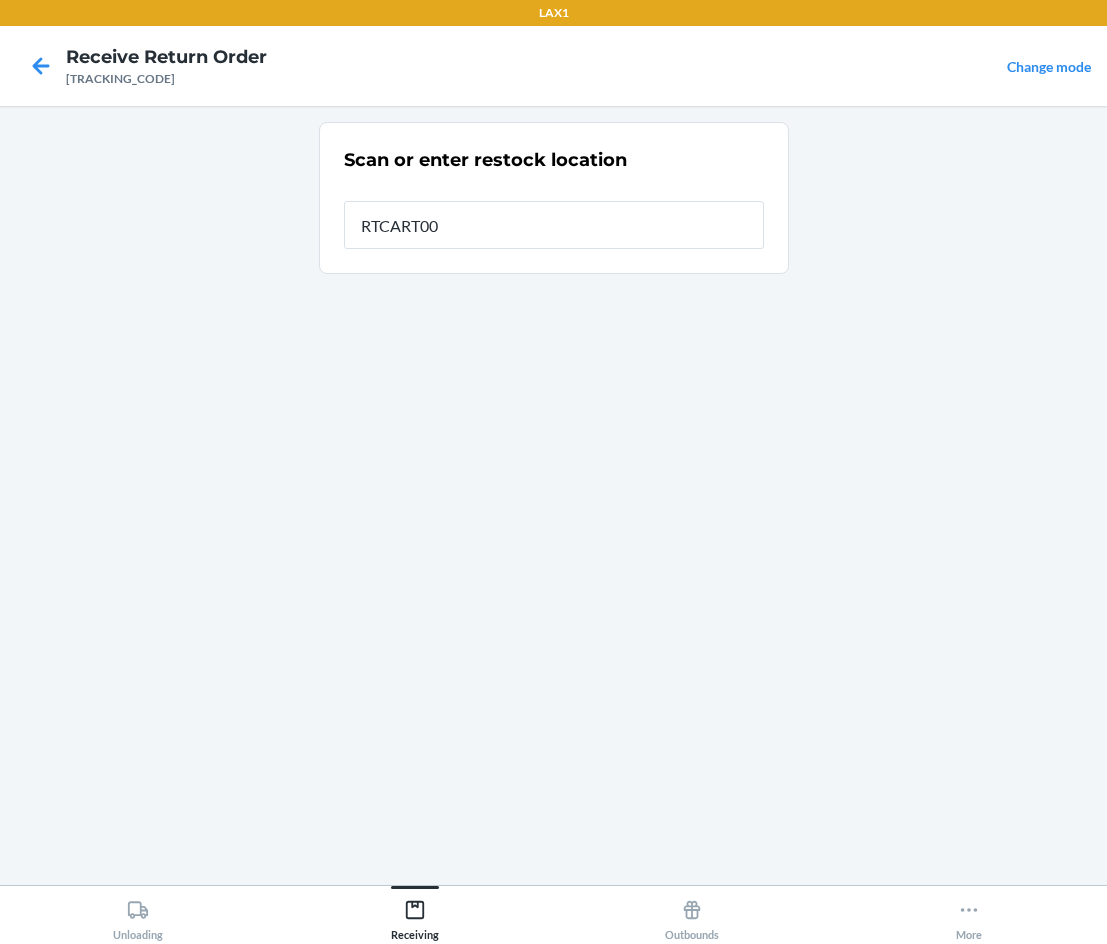 type on "RTCART005" 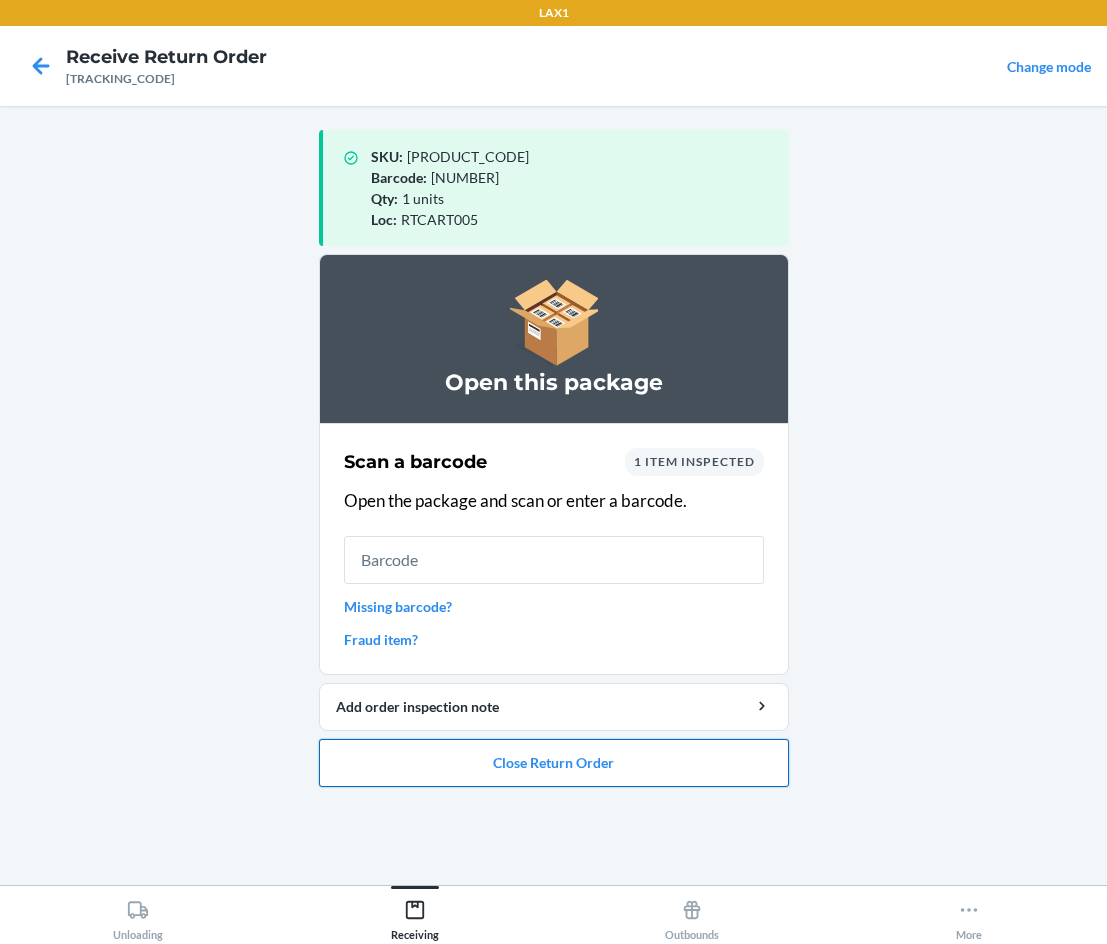 click on "Close Return Order" at bounding box center [554, 763] 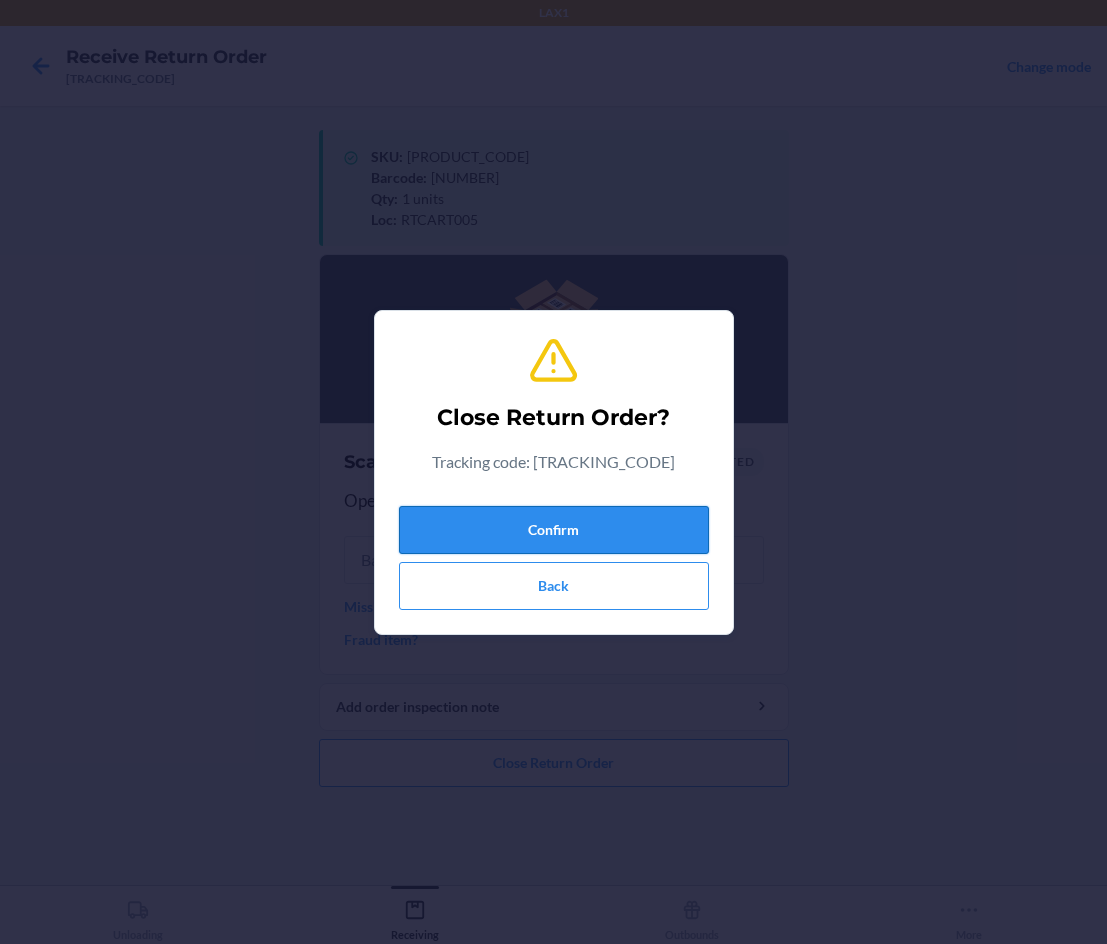 click on "Confirm" at bounding box center (554, 530) 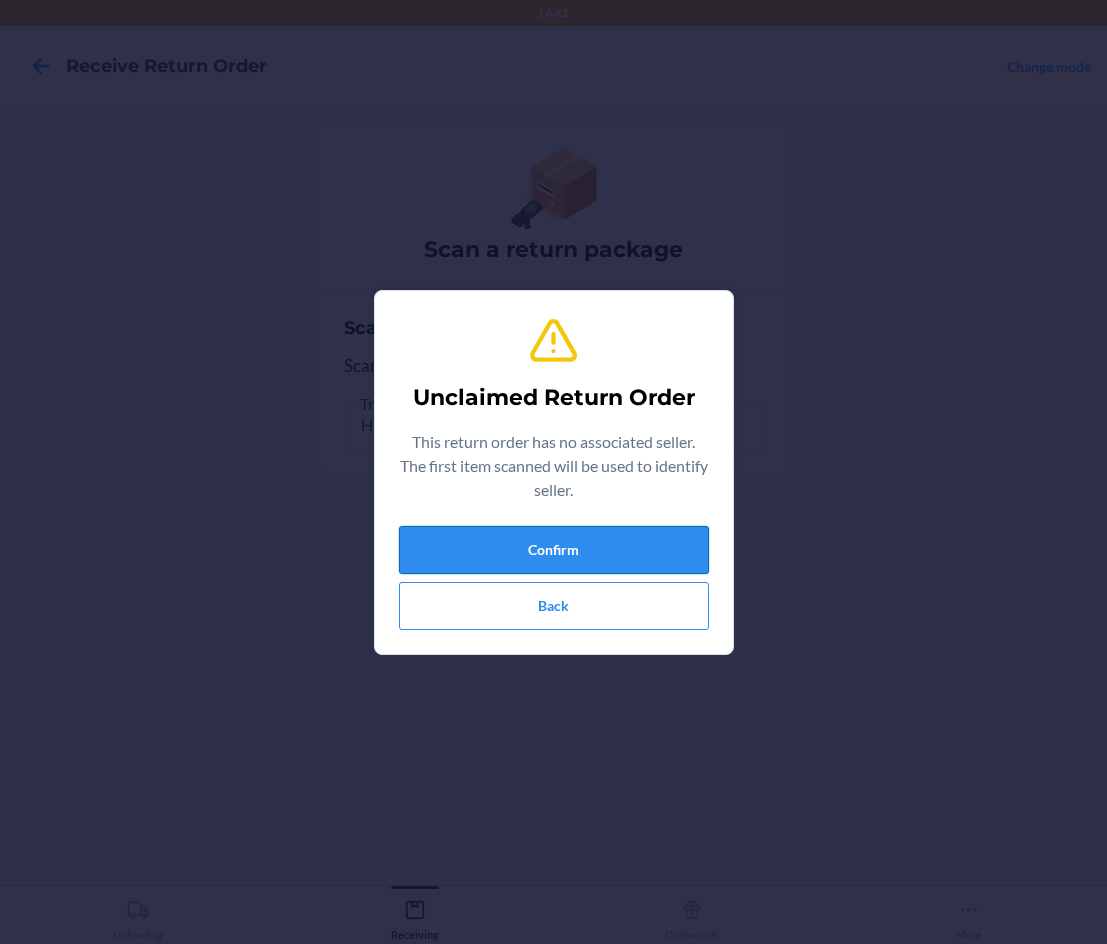 click on "Confirm" at bounding box center [554, 550] 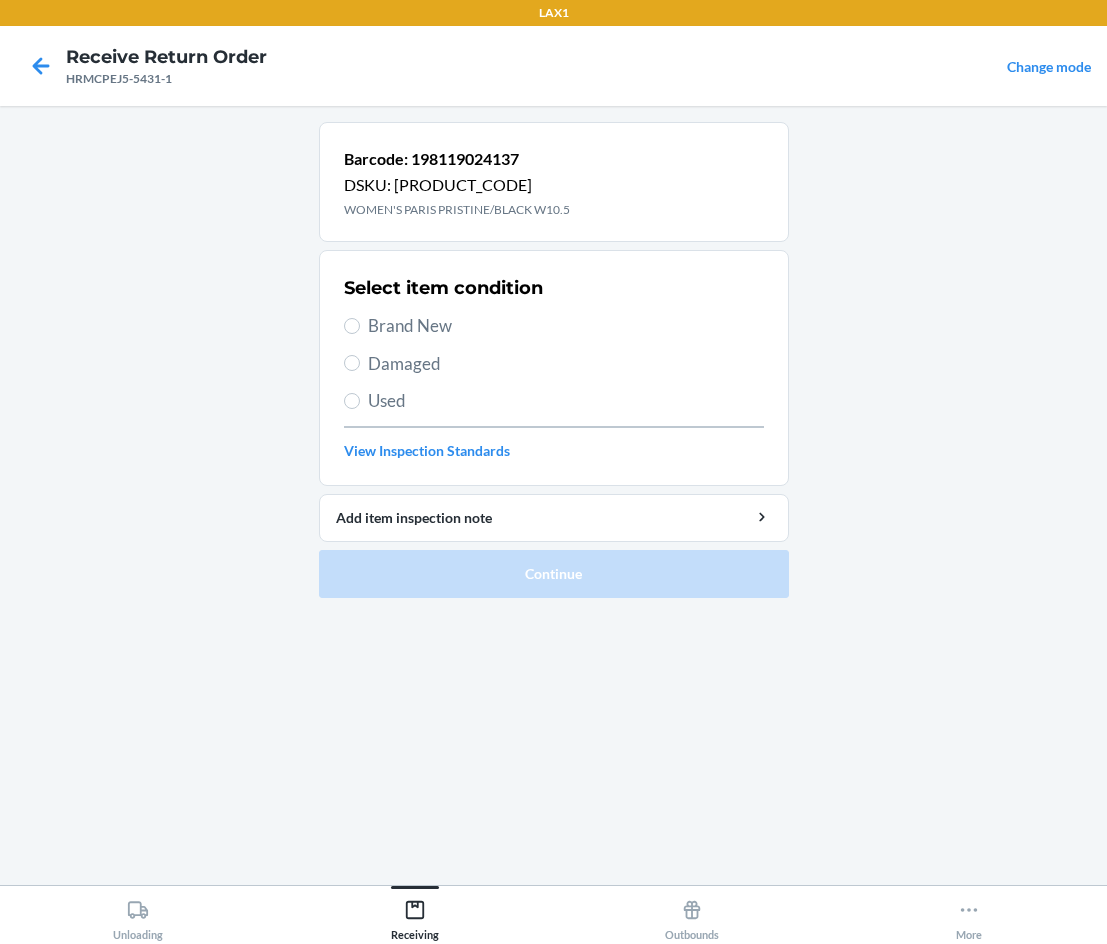 click on "Damaged" at bounding box center [554, 364] 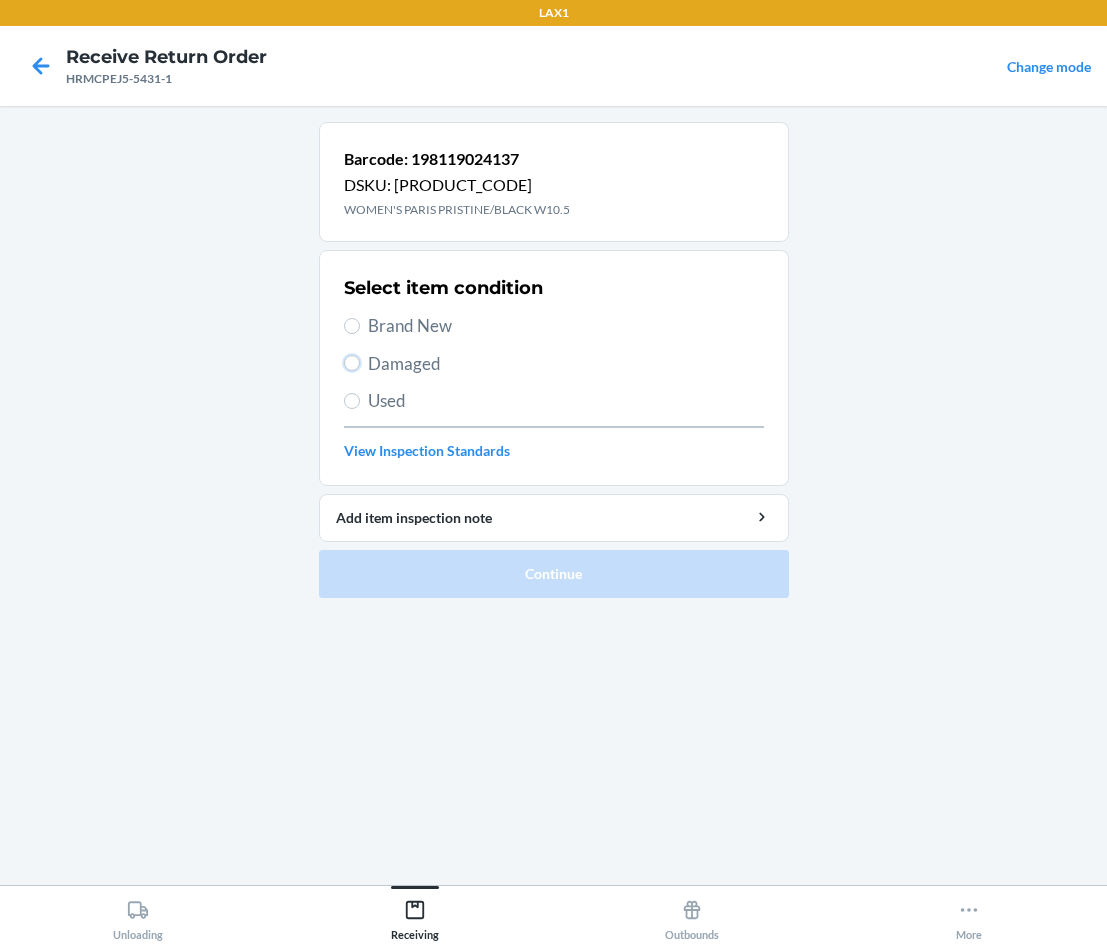 click on "Damaged" at bounding box center [352, 363] 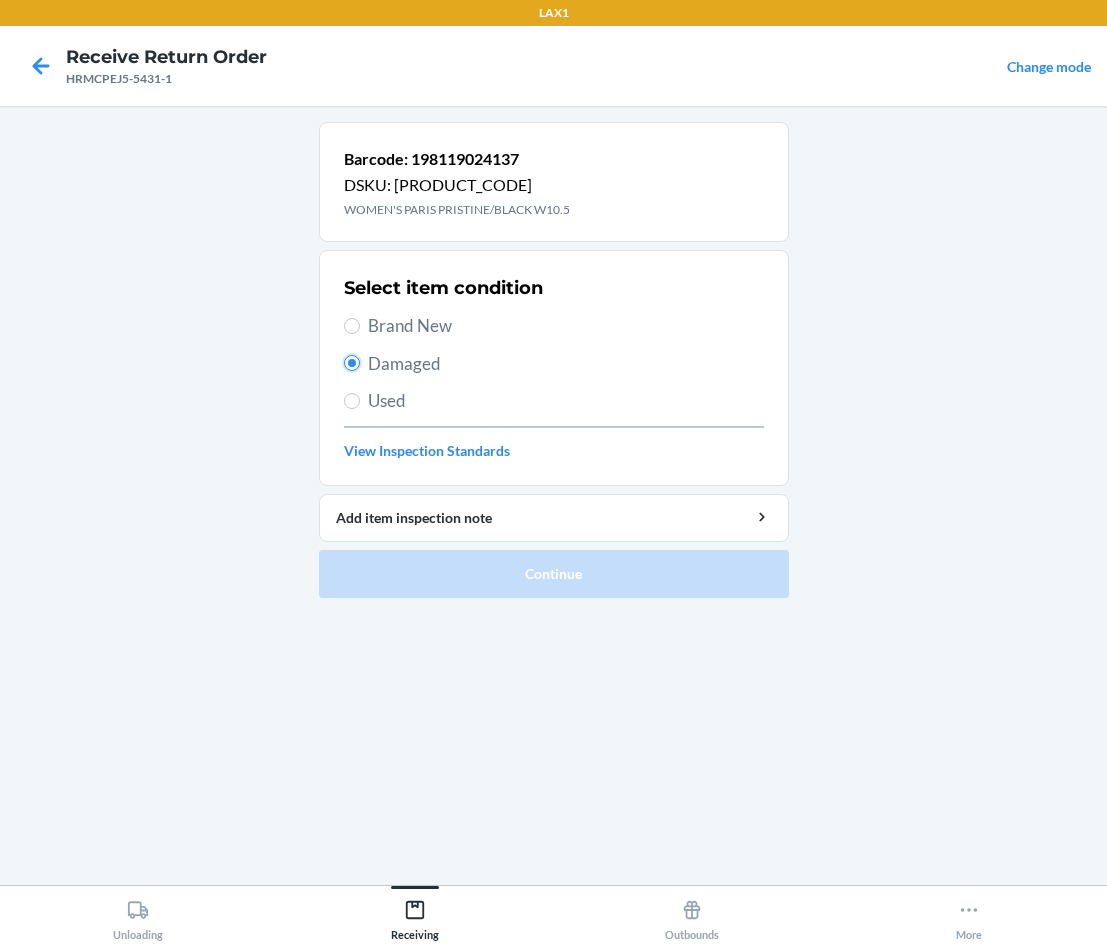 radio on "true" 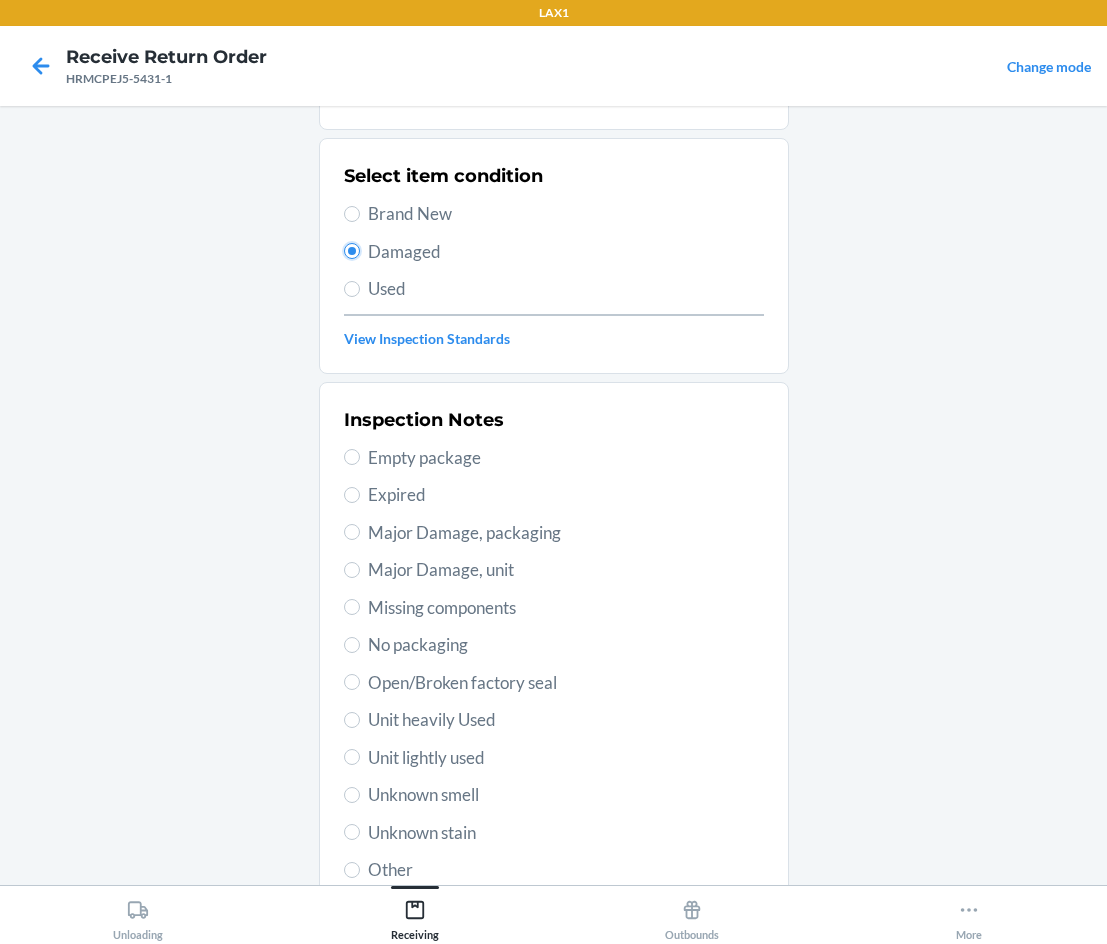scroll, scrollTop: 263, scrollLeft: 0, axis: vertical 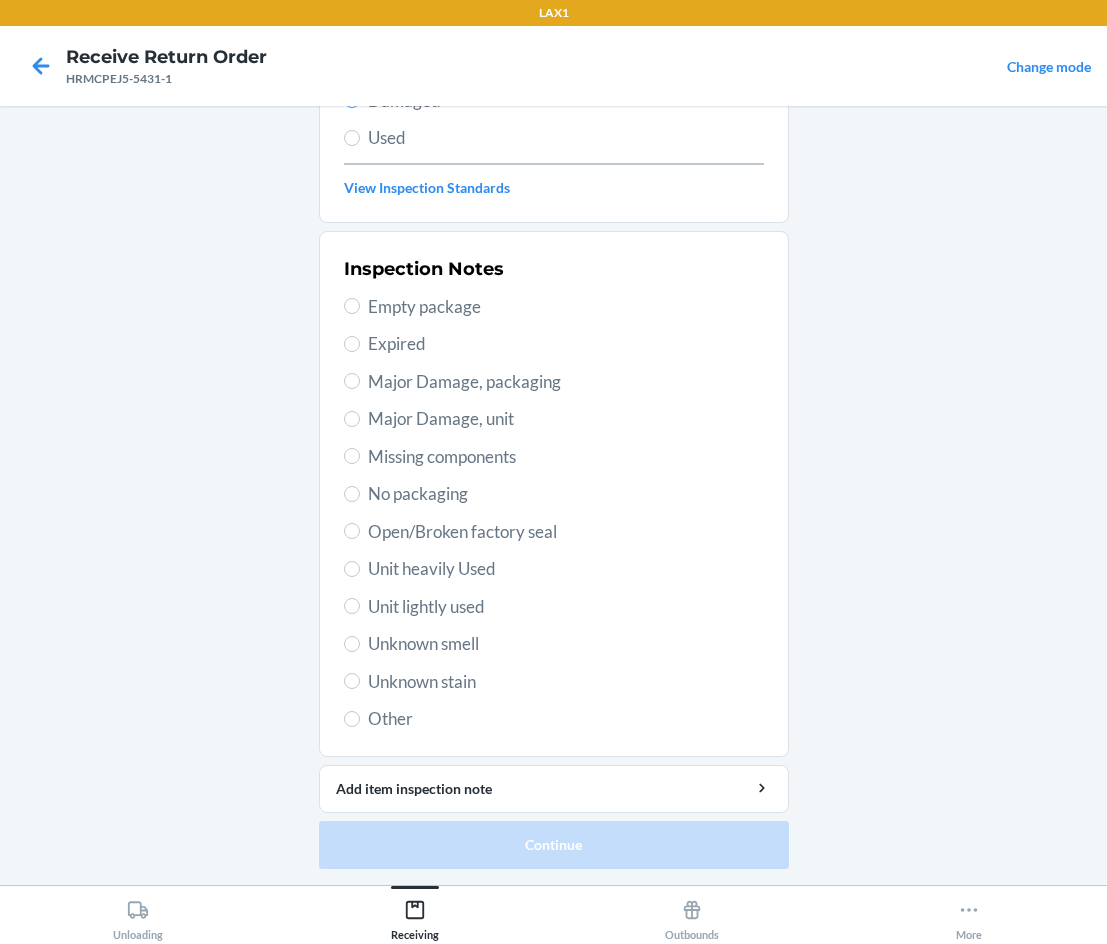 click on "Unit lightly used" at bounding box center (566, 607) 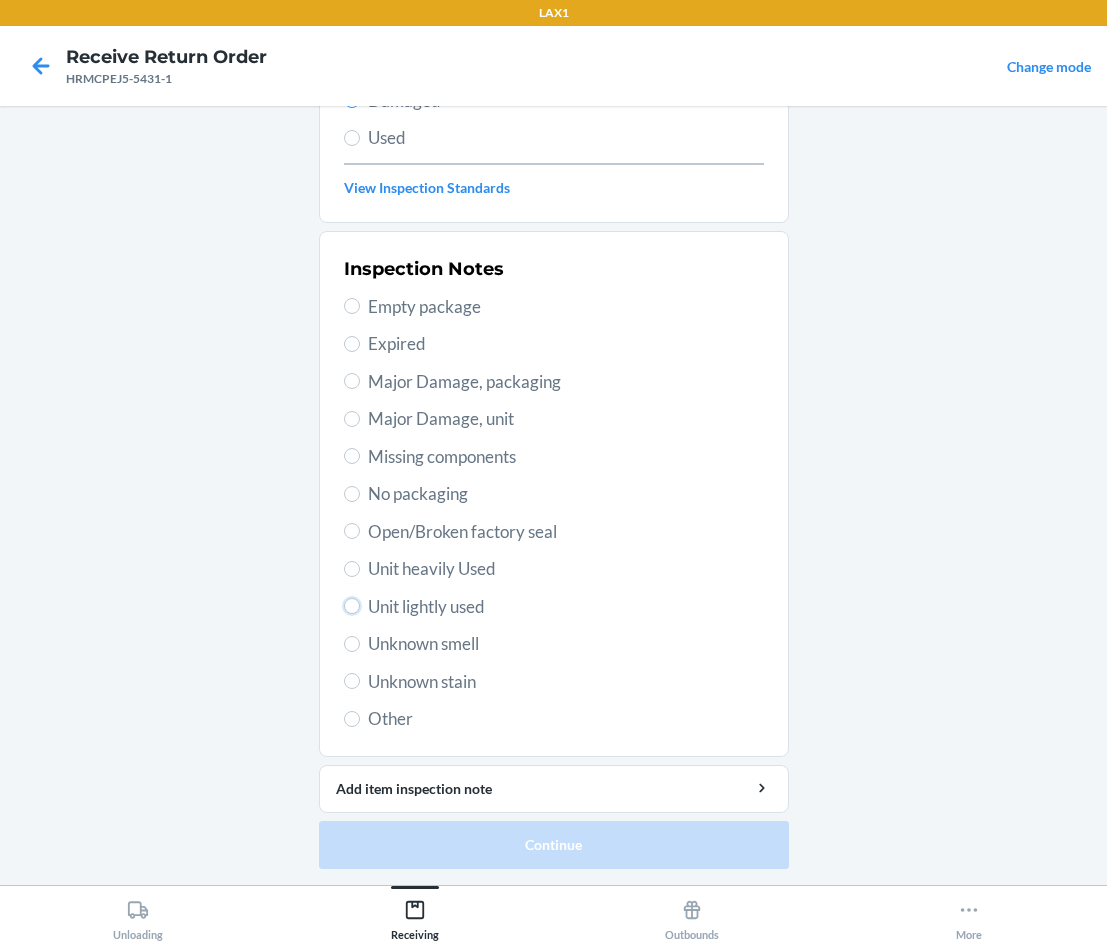 click on "Unit lightly used" at bounding box center (352, 606) 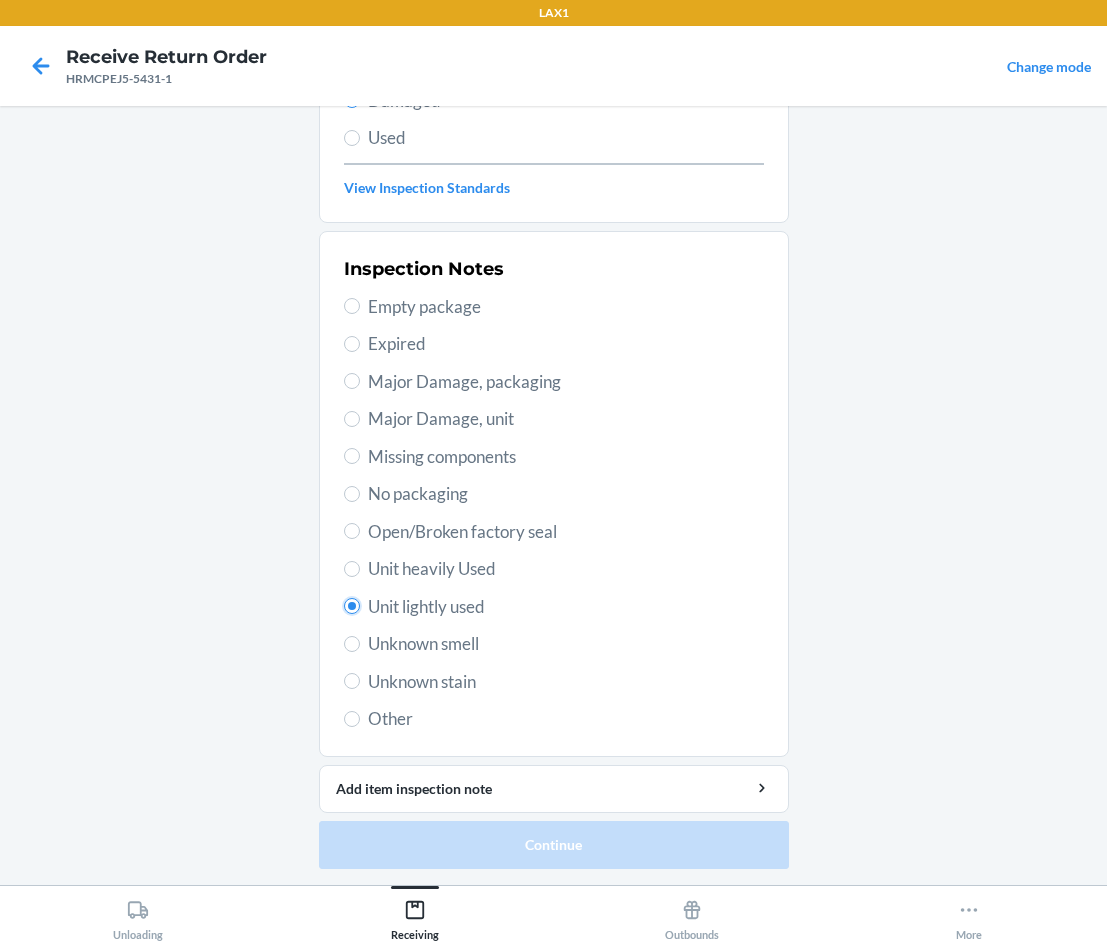 radio on "true" 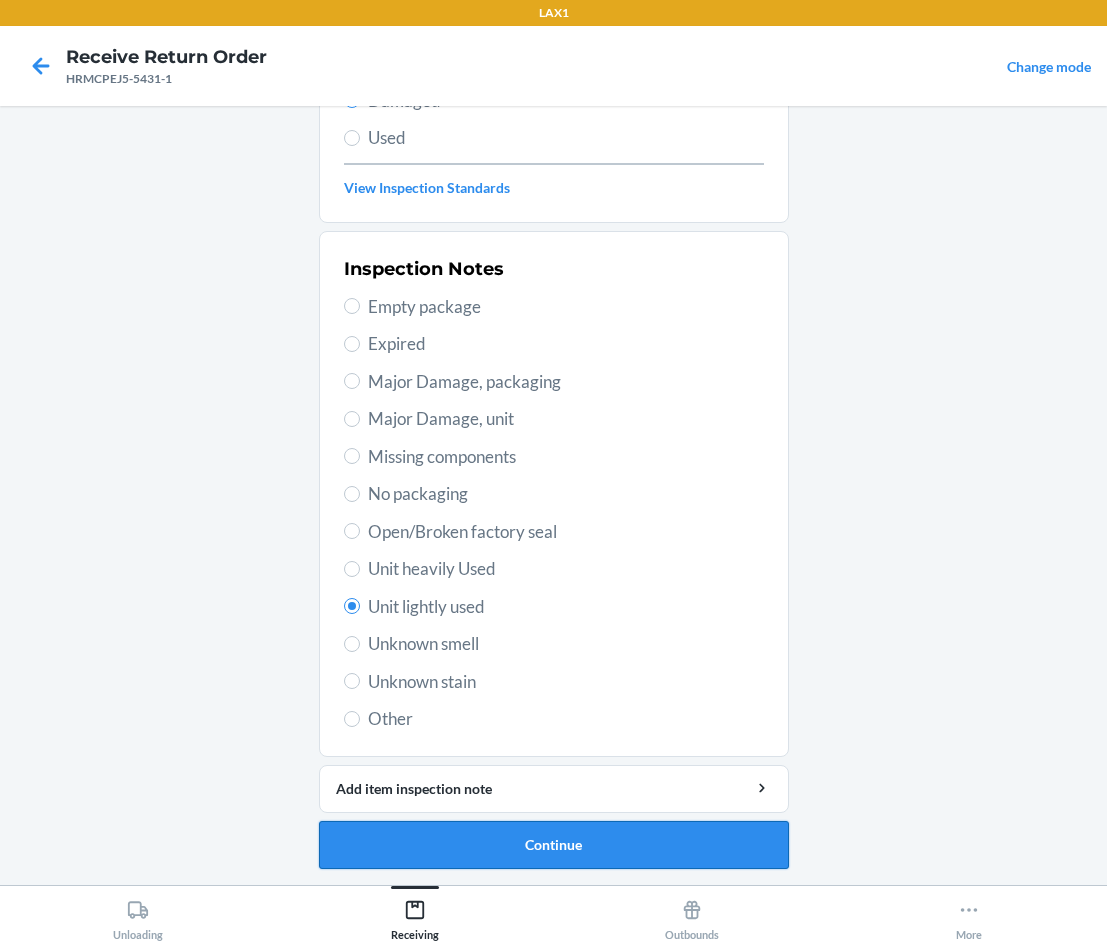 click on "Continue" at bounding box center [554, 845] 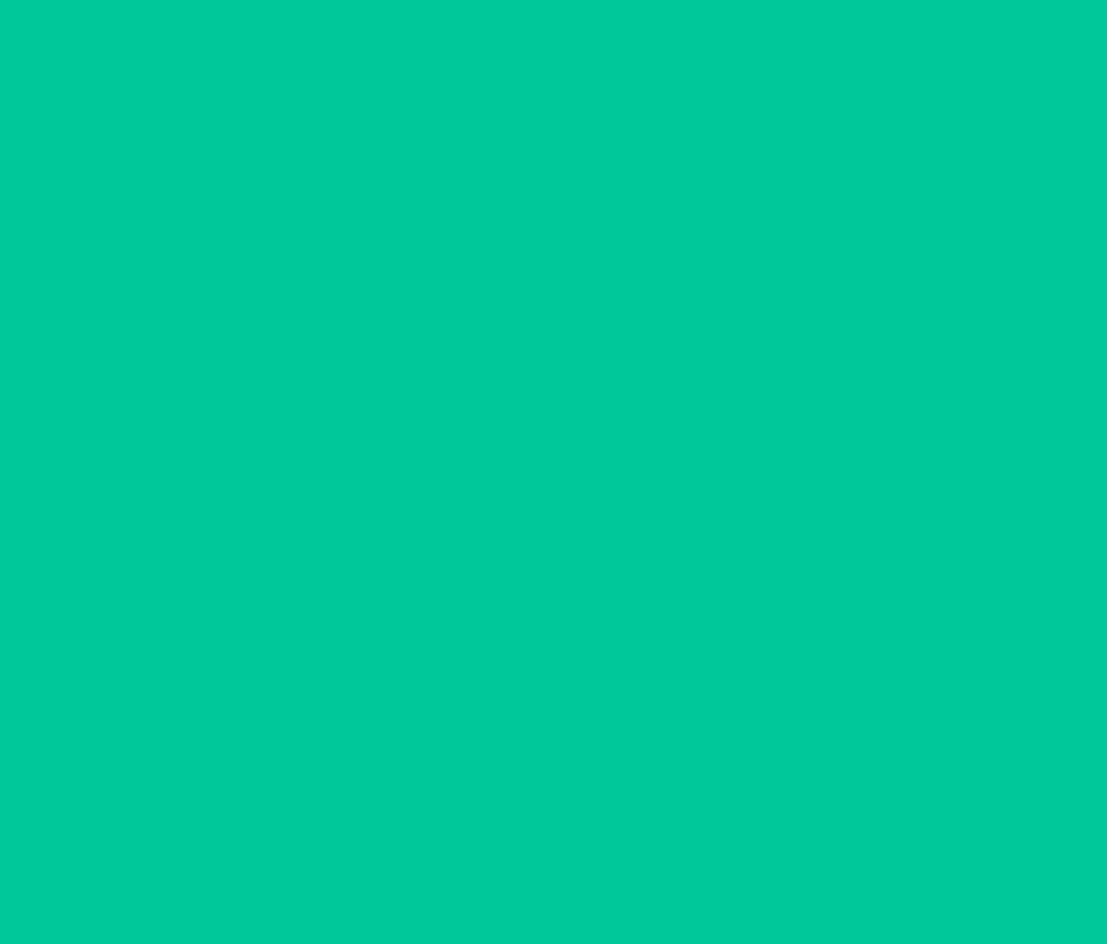 scroll, scrollTop: 86, scrollLeft: 0, axis: vertical 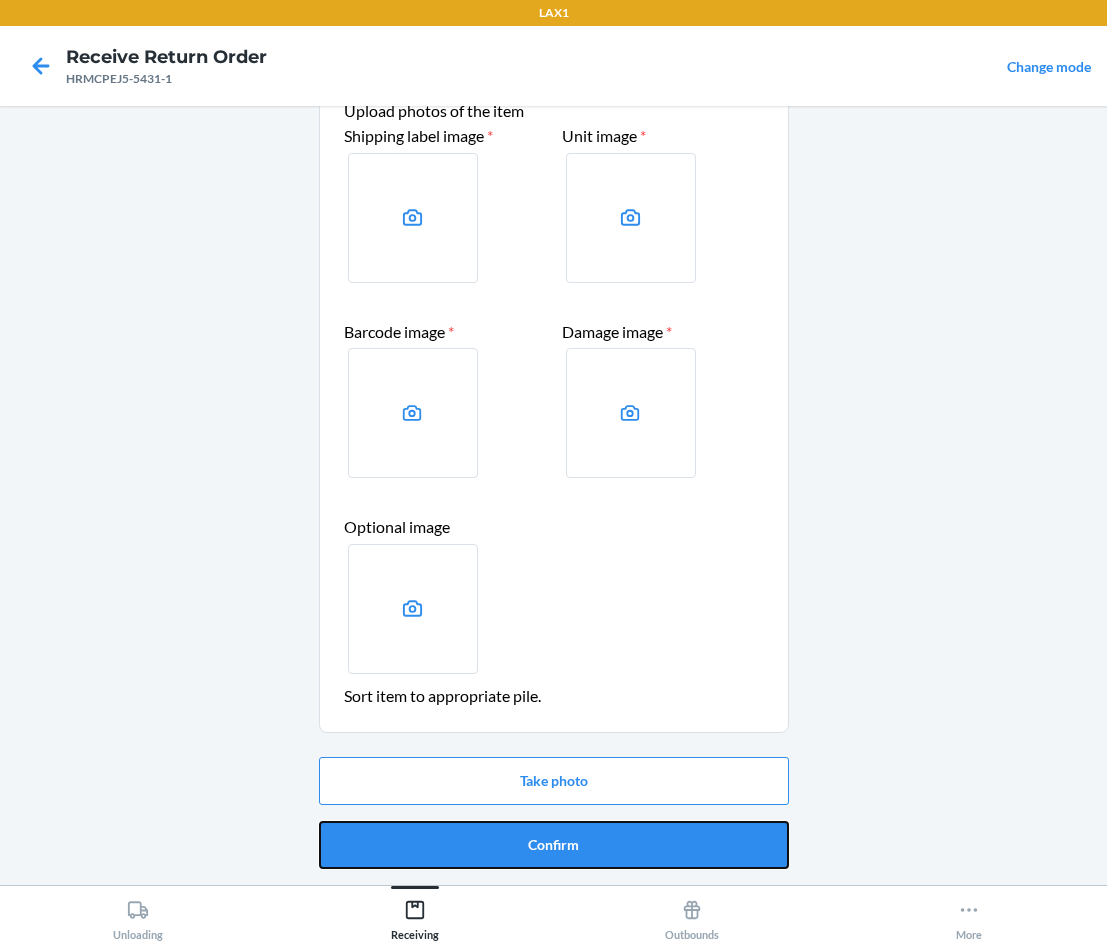 click on "Confirm" at bounding box center (554, 845) 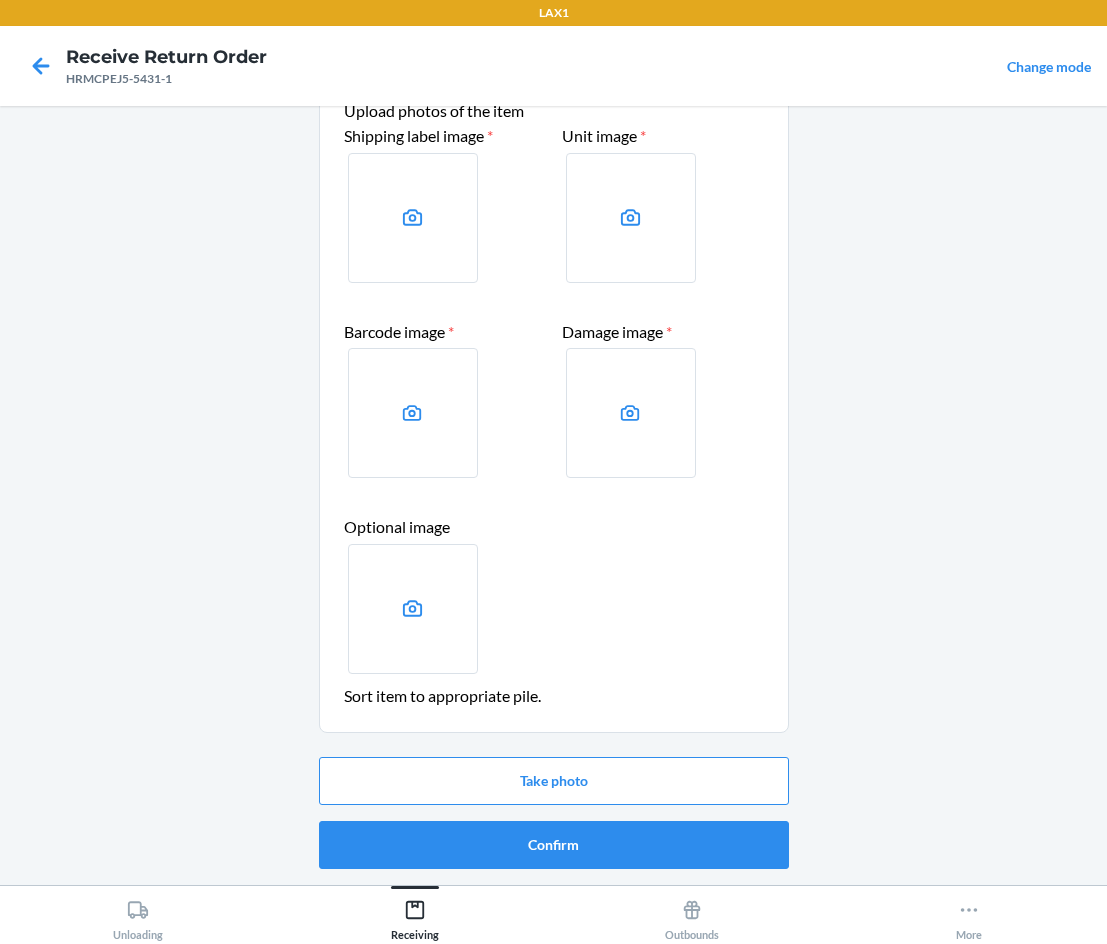 scroll, scrollTop: 0, scrollLeft: 0, axis: both 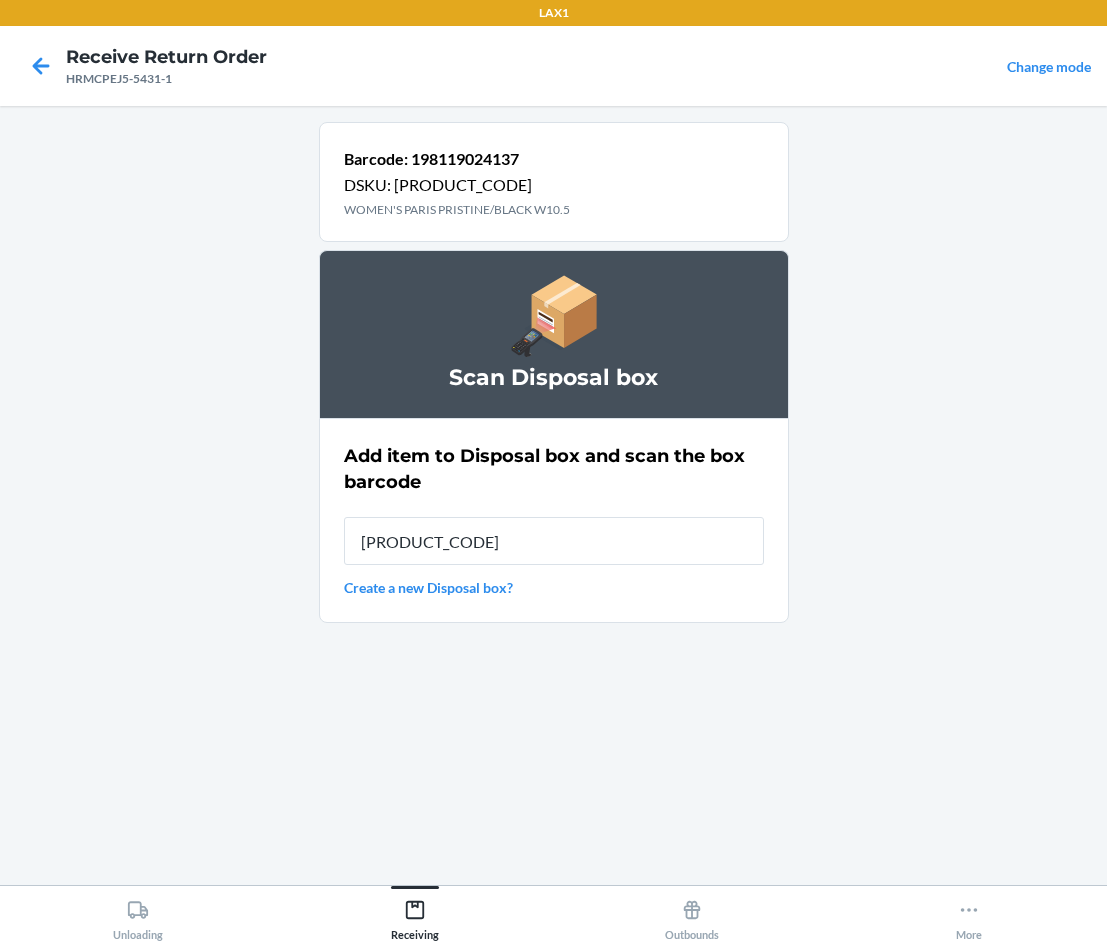 type on "[PRODUCT_CODE]" 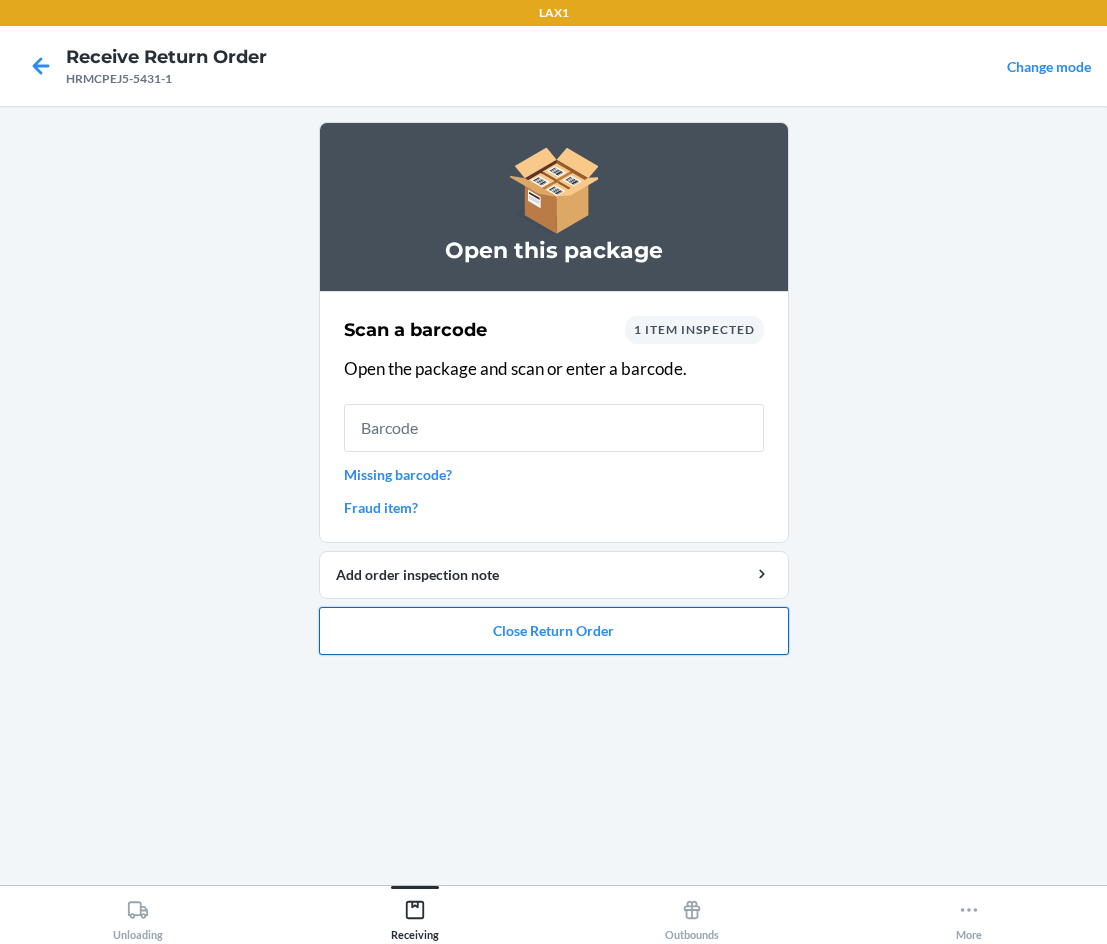 click on "Close Return Order" at bounding box center [554, 631] 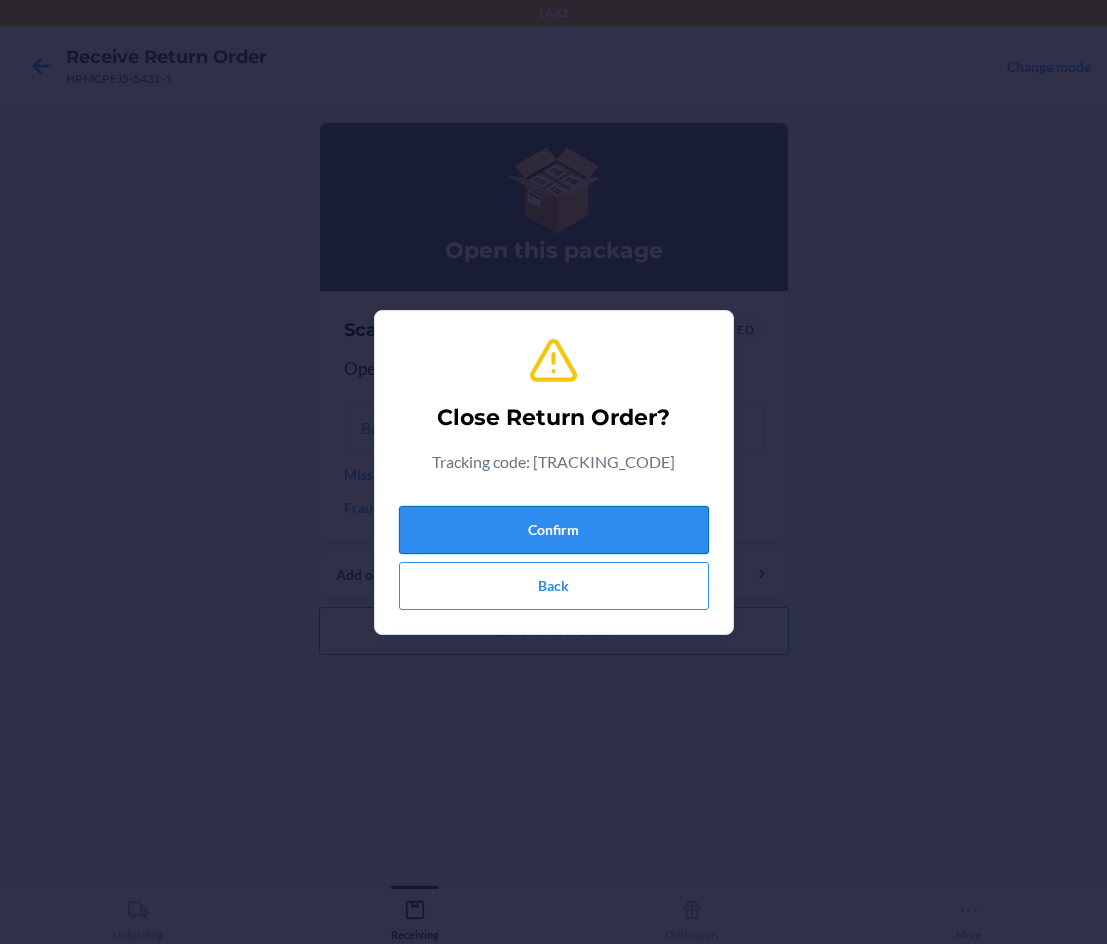 click on "Confirm" at bounding box center [554, 530] 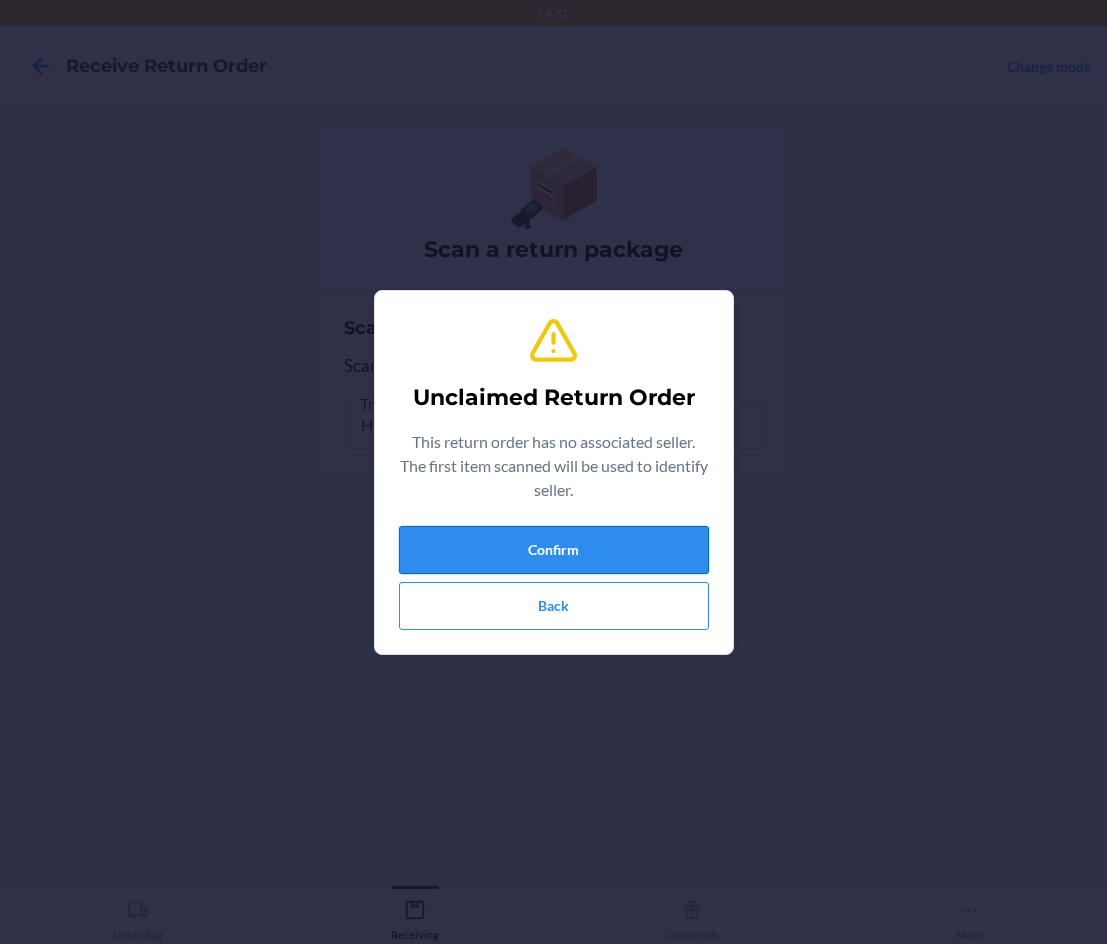 click on "Confirm" at bounding box center [554, 550] 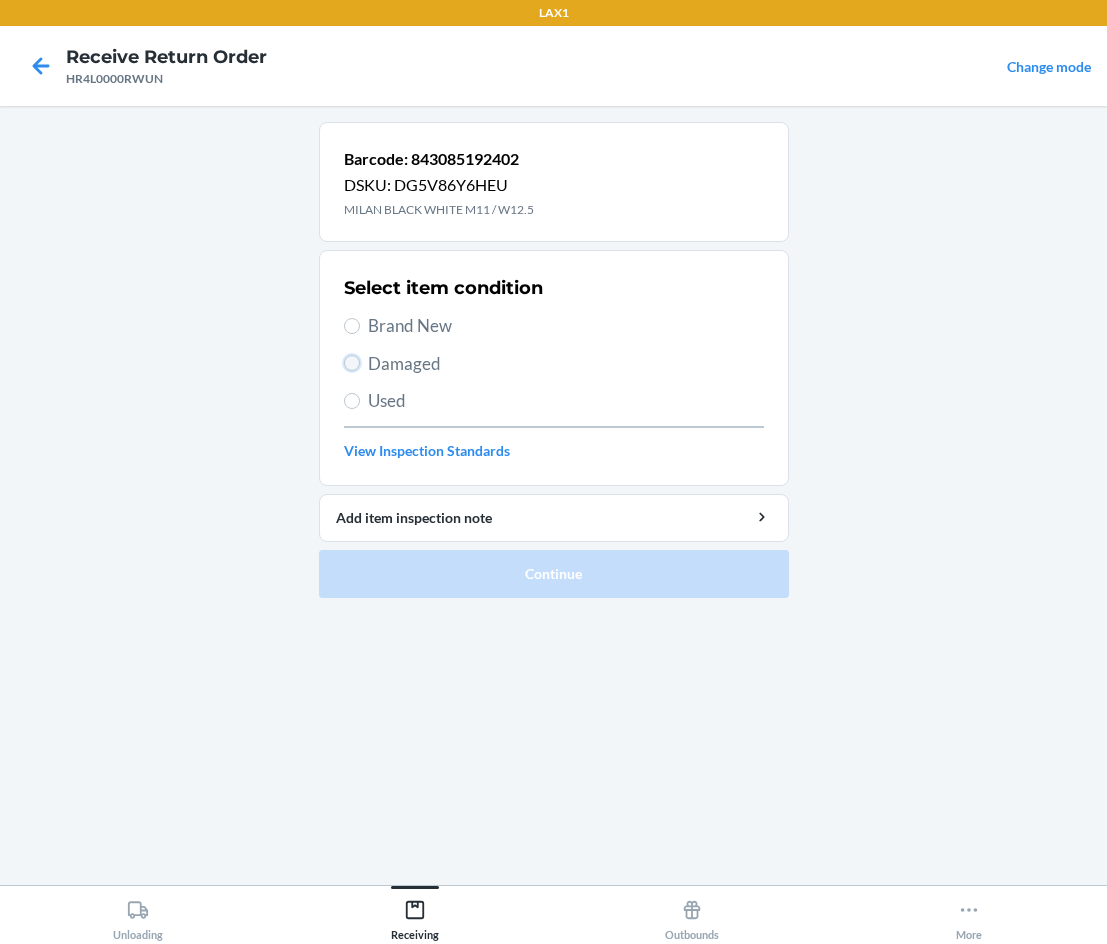 click on "Damaged" at bounding box center (352, 363) 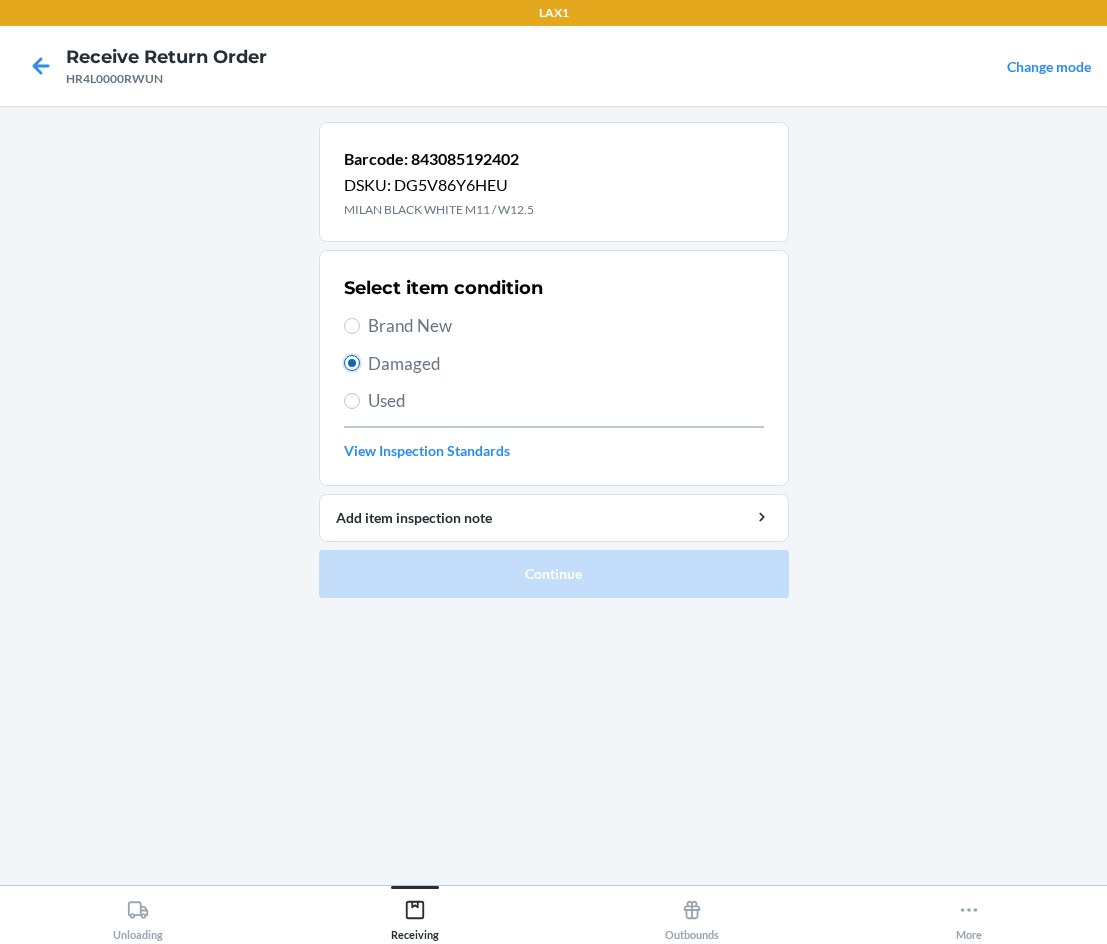 radio on "true" 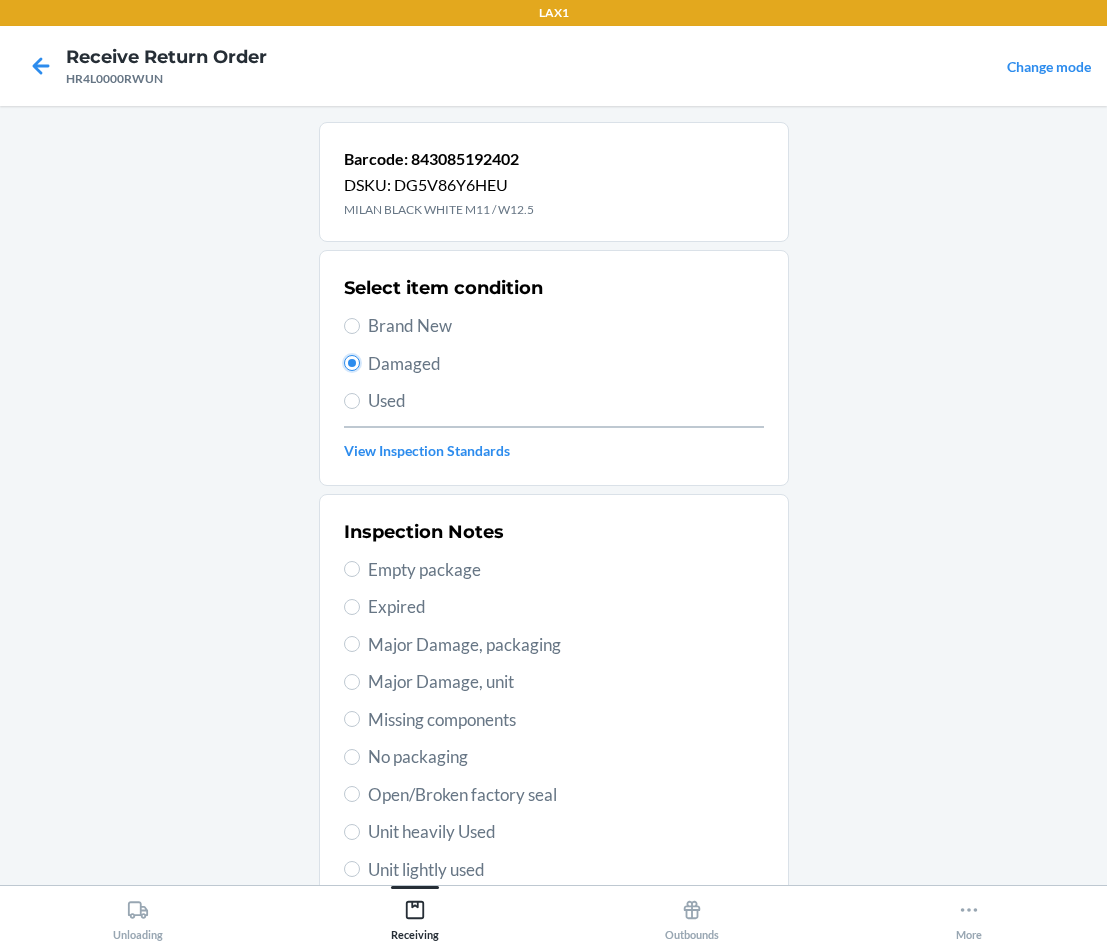 scroll, scrollTop: 263, scrollLeft: 0, axis: vertical 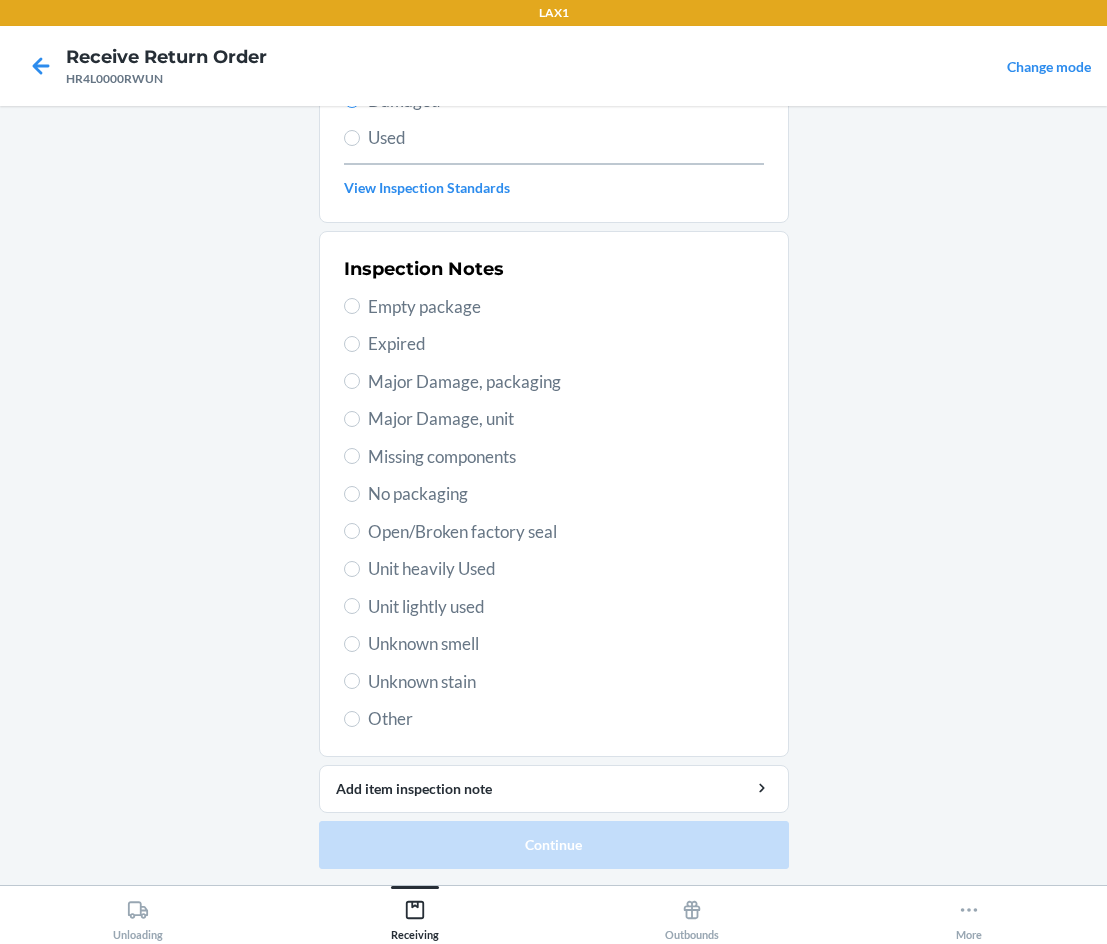 click on "Unit lightly used" at bounding box center [566, 607] 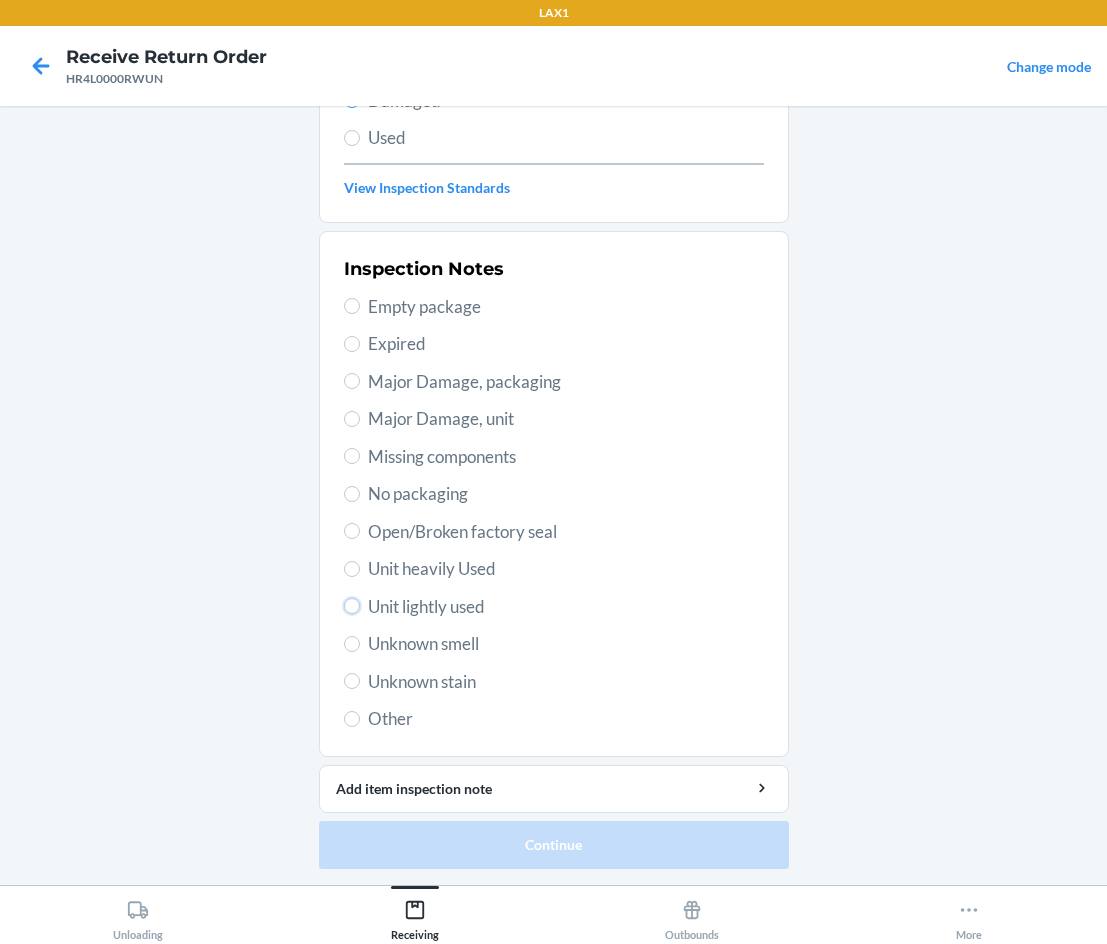 click on "Unit lightly used" at bounding box center (352, 606) 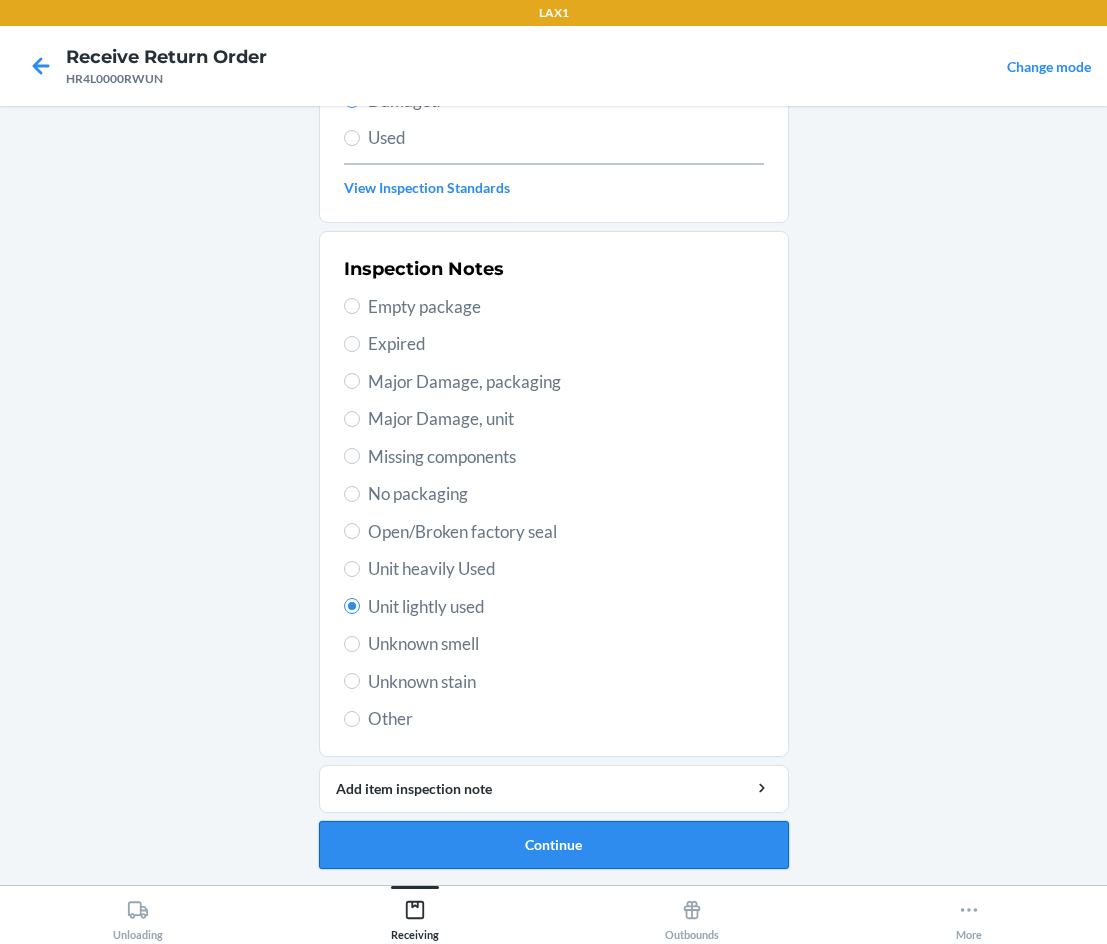 click on "Continue" at bounding box center (554, 845) 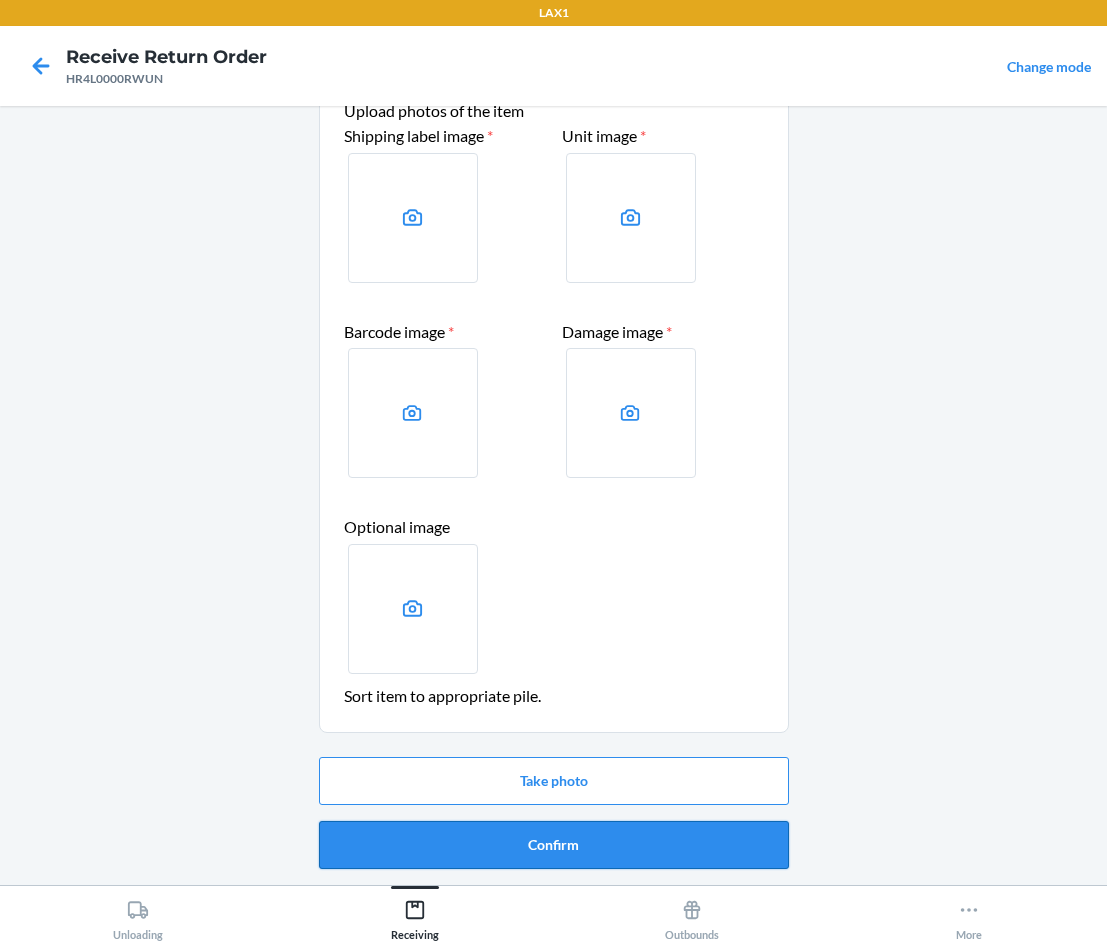 click on "Confirm" at bounding box center (554, 845) 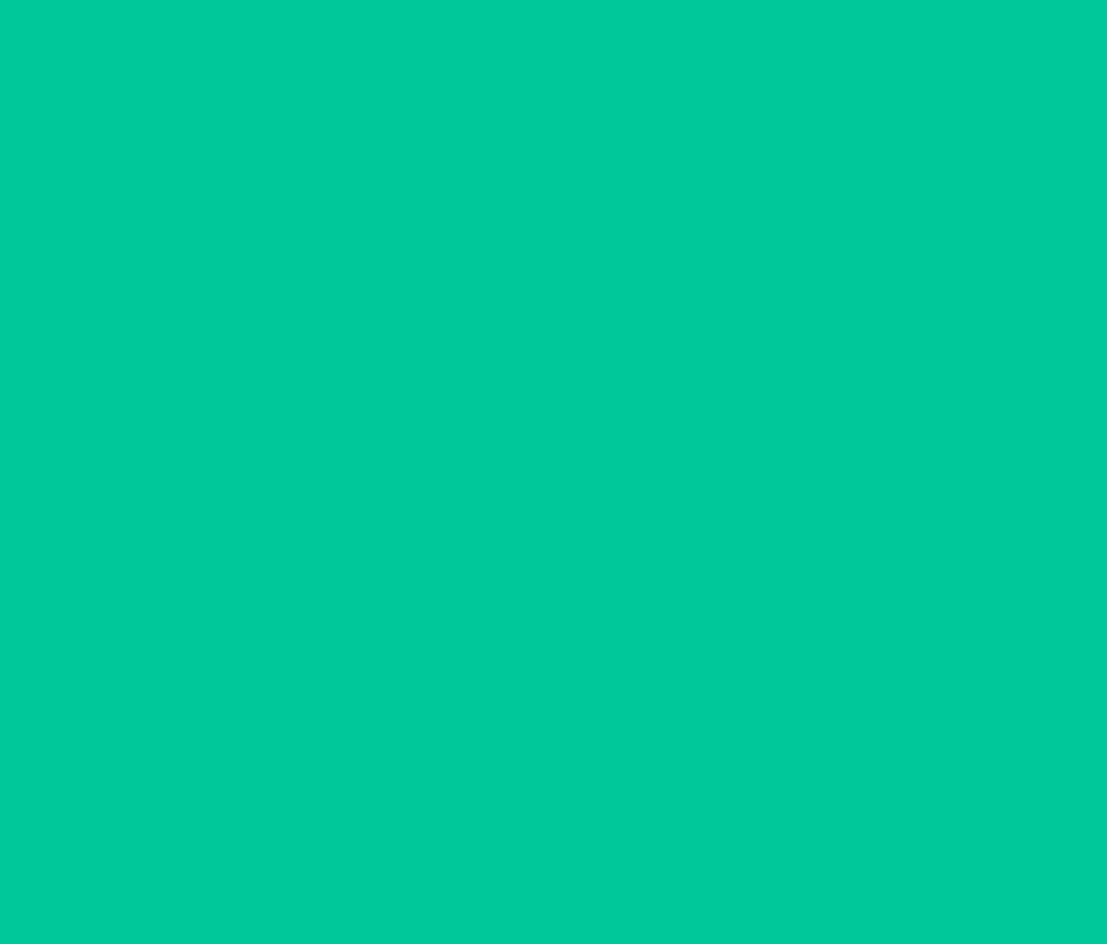 scroll, scrollTop: 0, scrollLeft: 0, axis: both 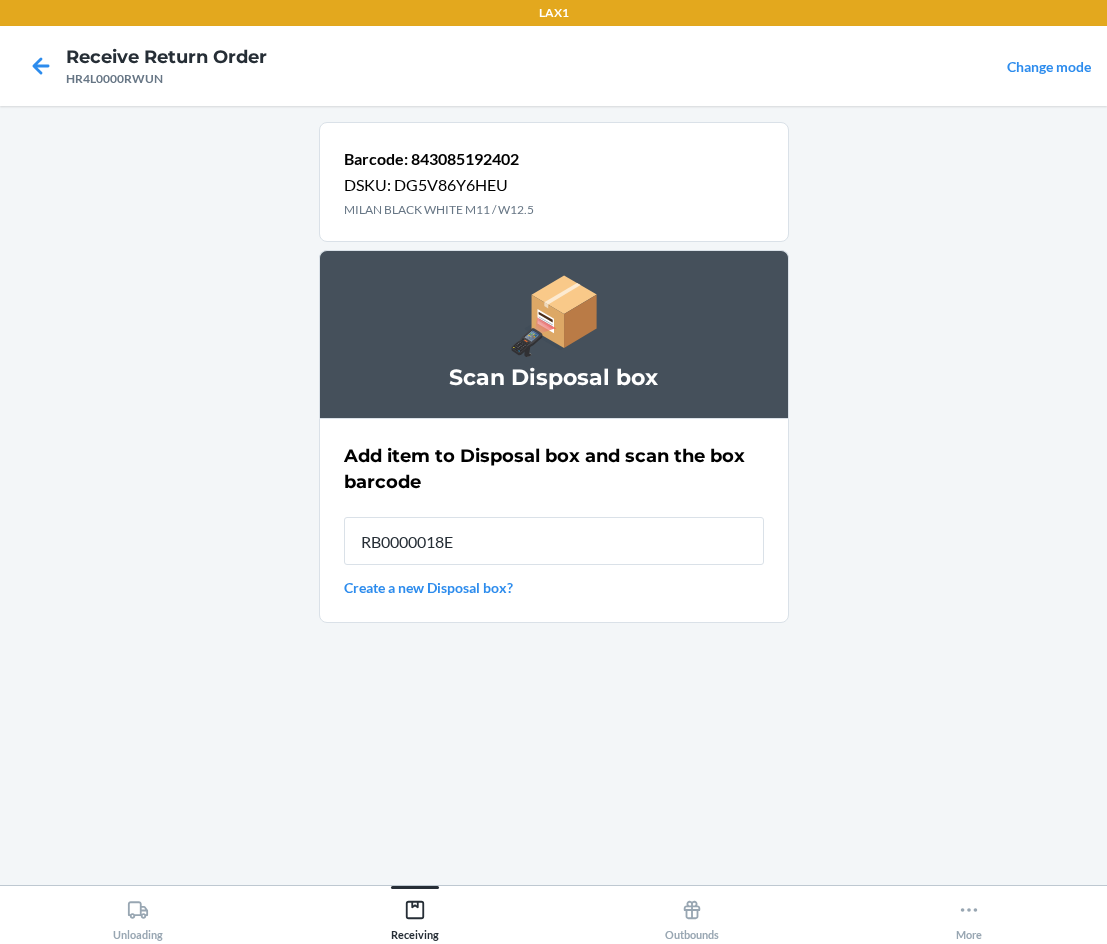 type on "[PRODUCT_CODE]" 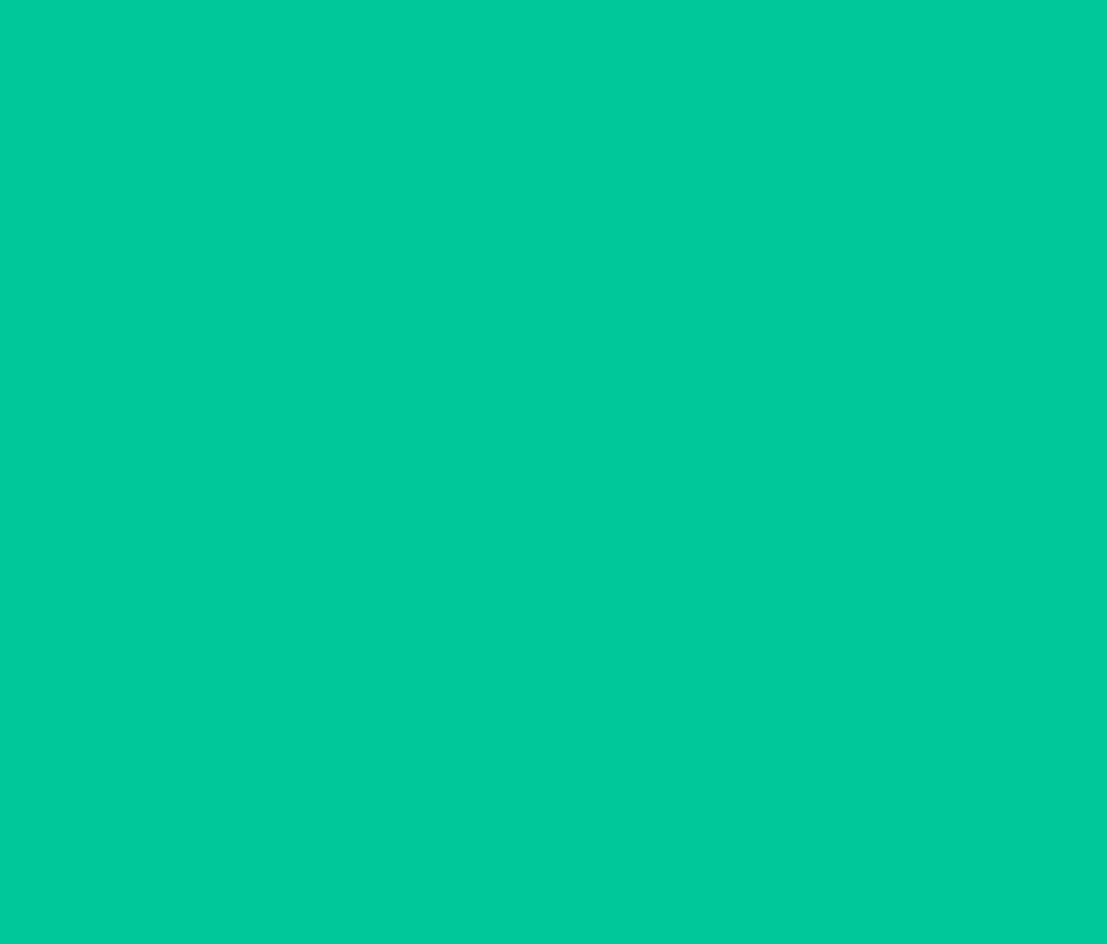 type 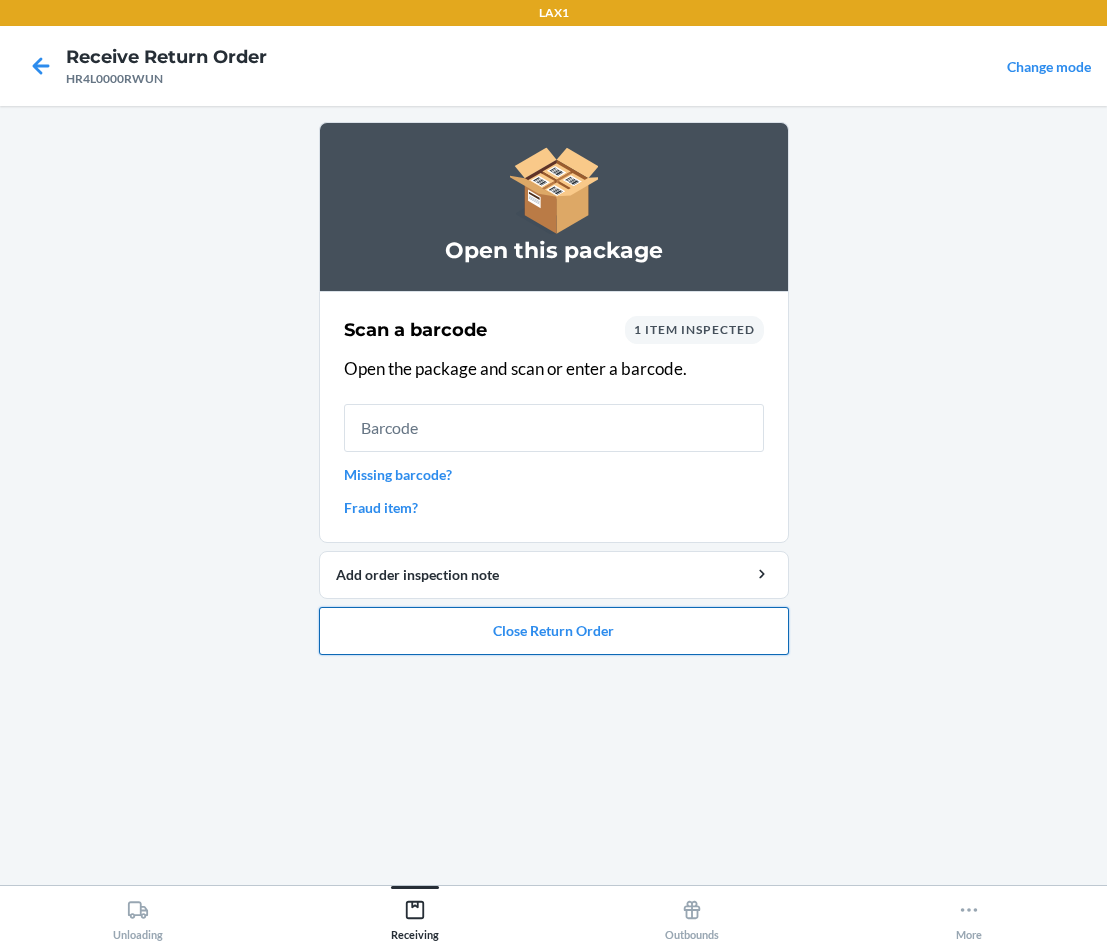 click on "Close Return Order" at bounding box center [554, 631] 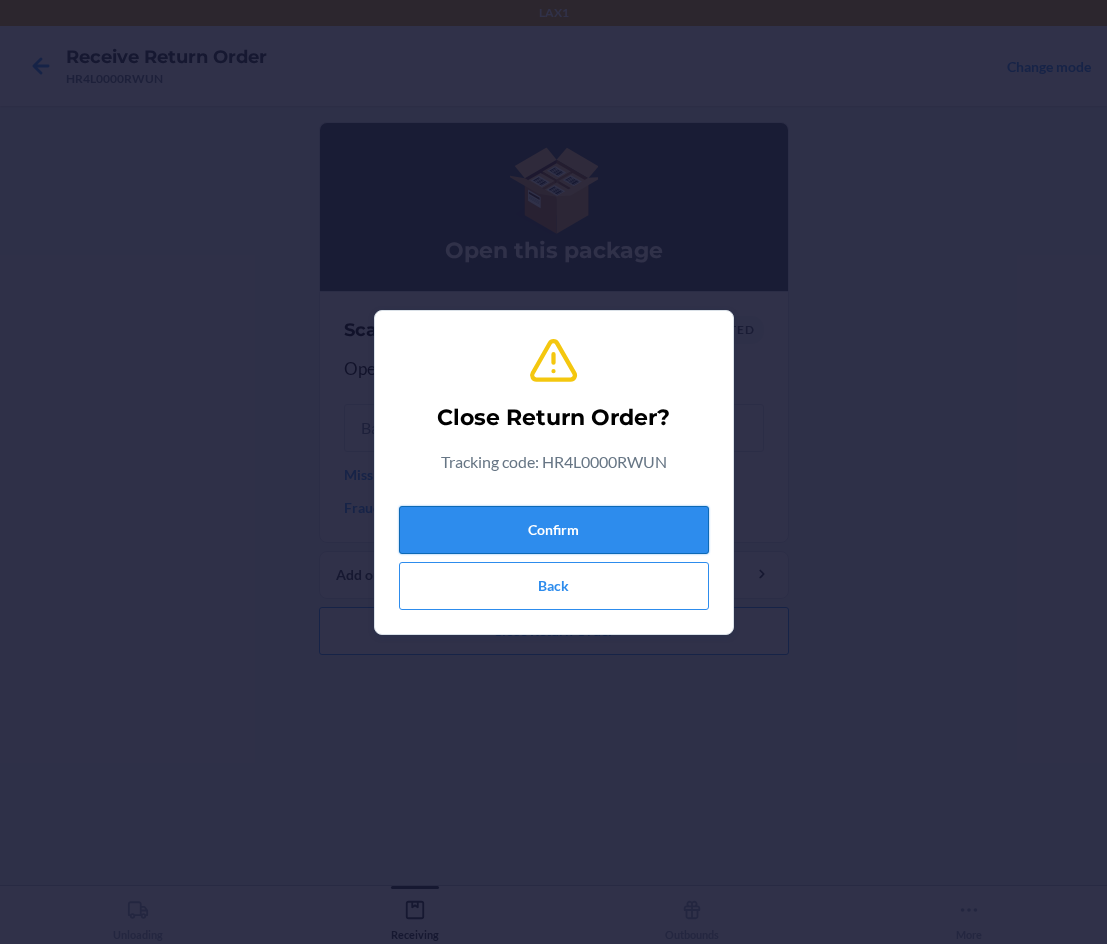 click on "Confirm" at bounding box center (554, 530) 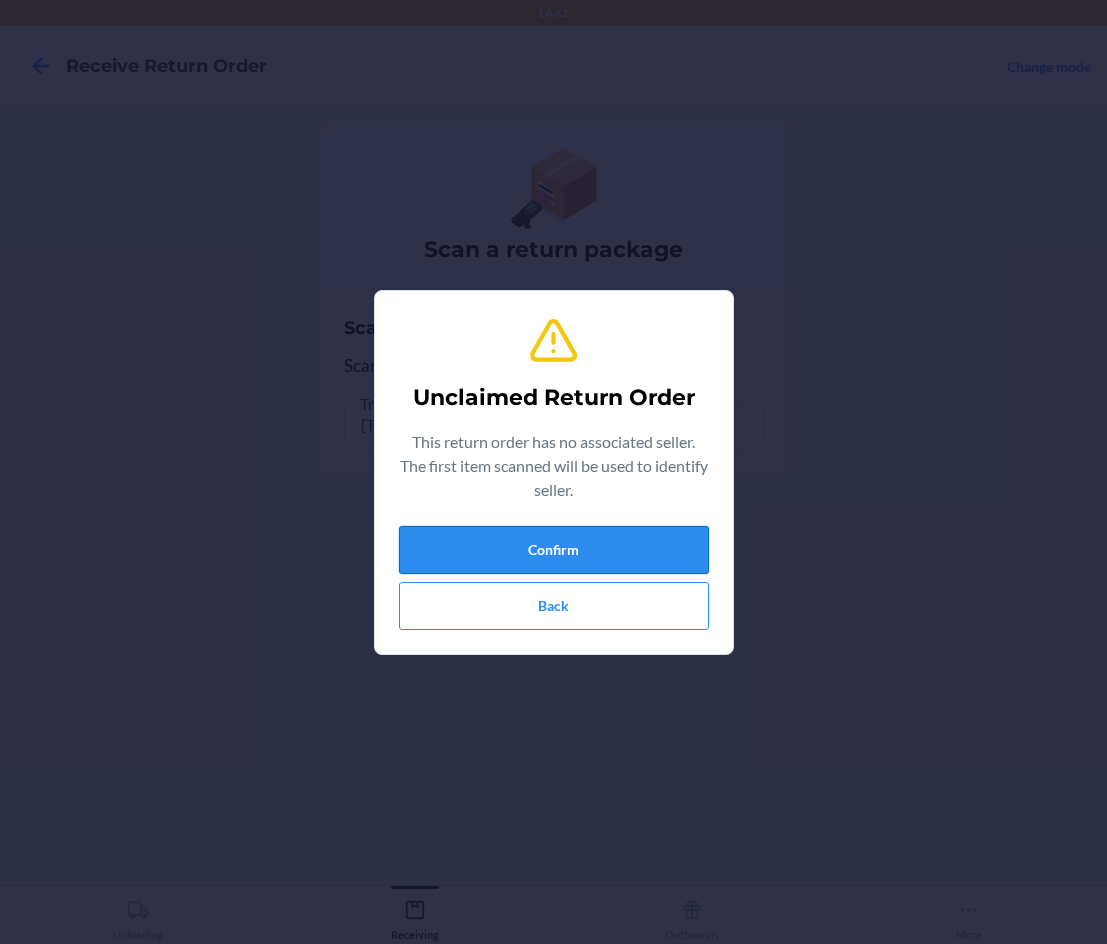 click on "Confirm" at bounding box center (554, 550) 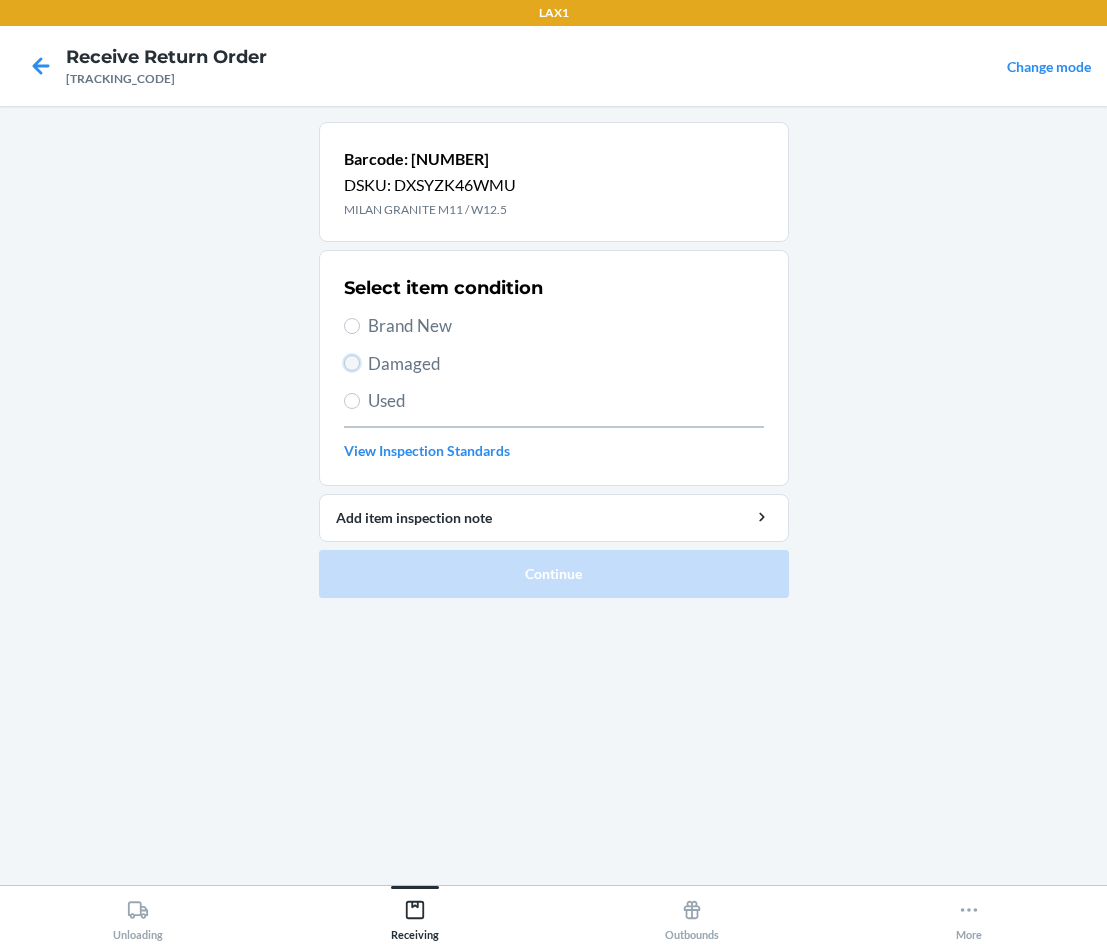 click on "Damaged" at bounding box center (352, 363) 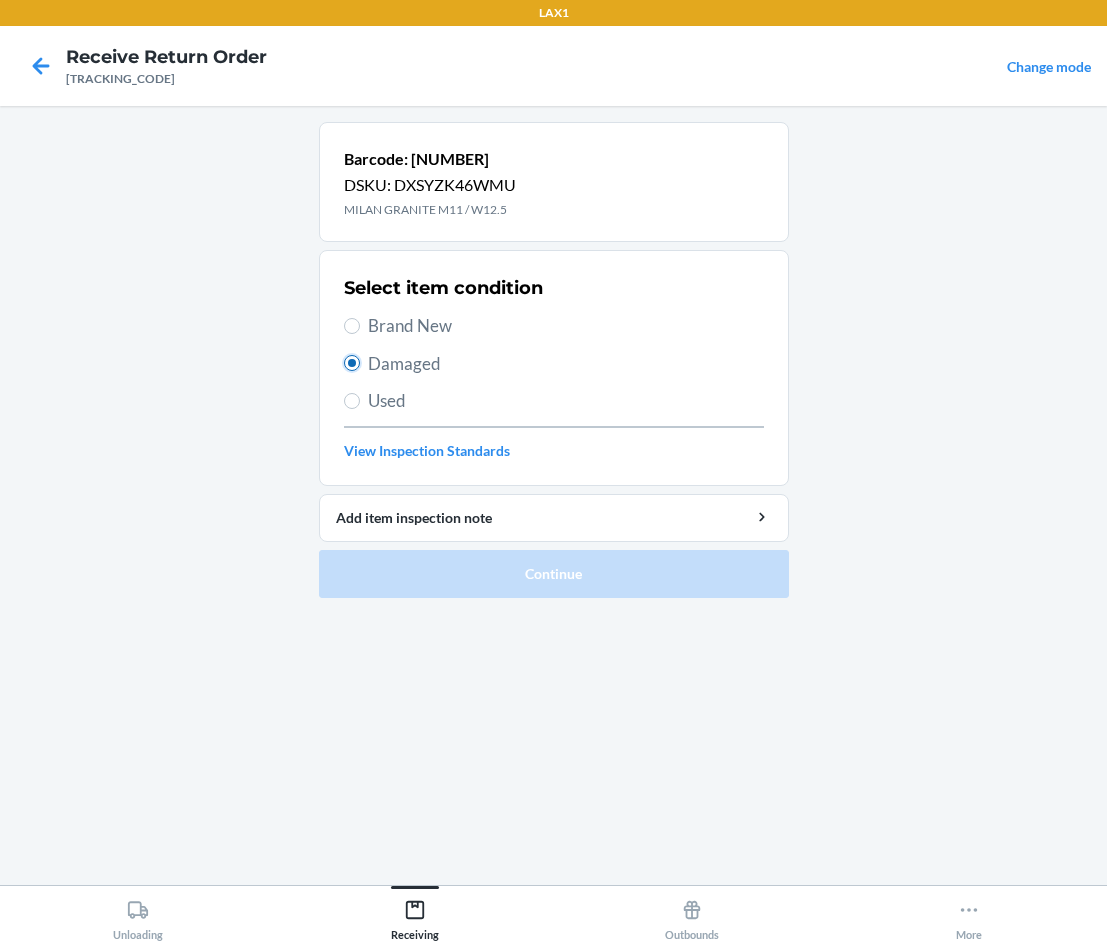 radio on "true" 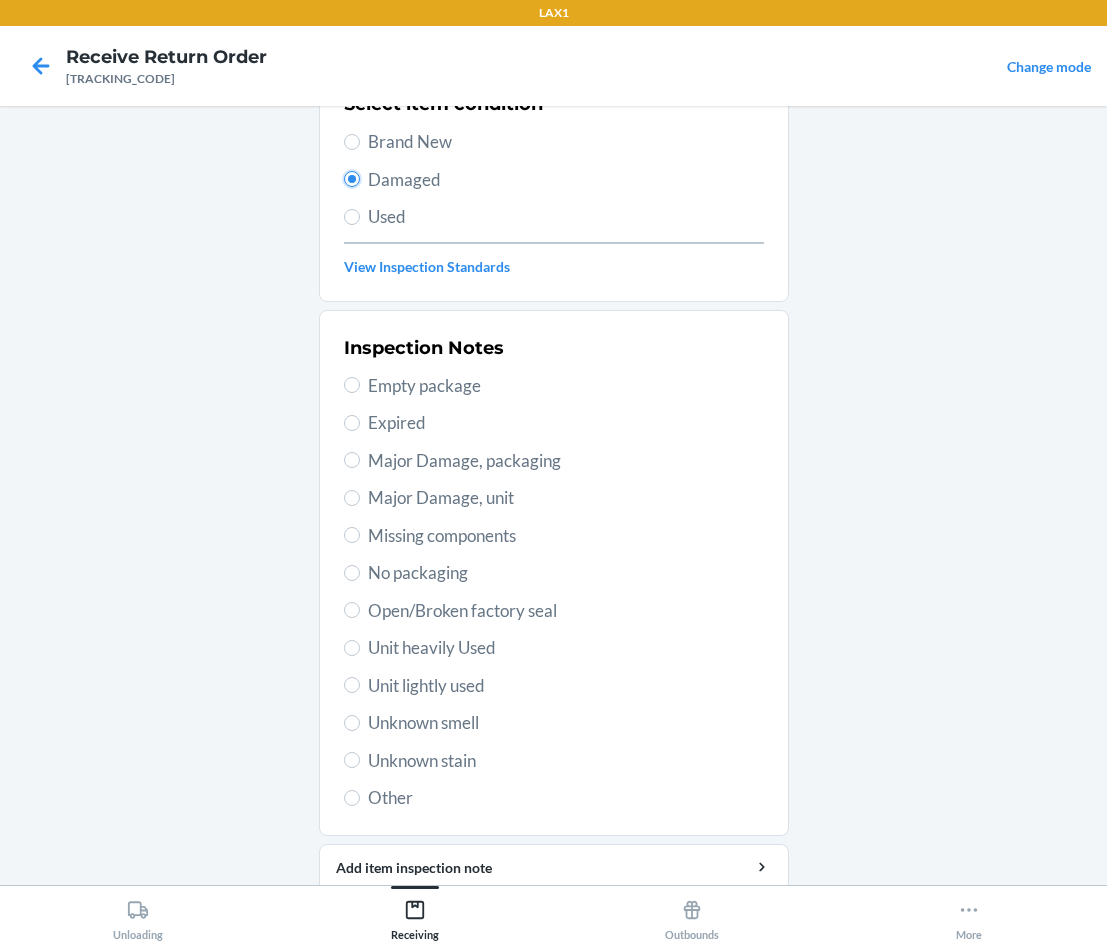 scroll, scrollTop: 200, scrollLeft: 0, axis: vertical 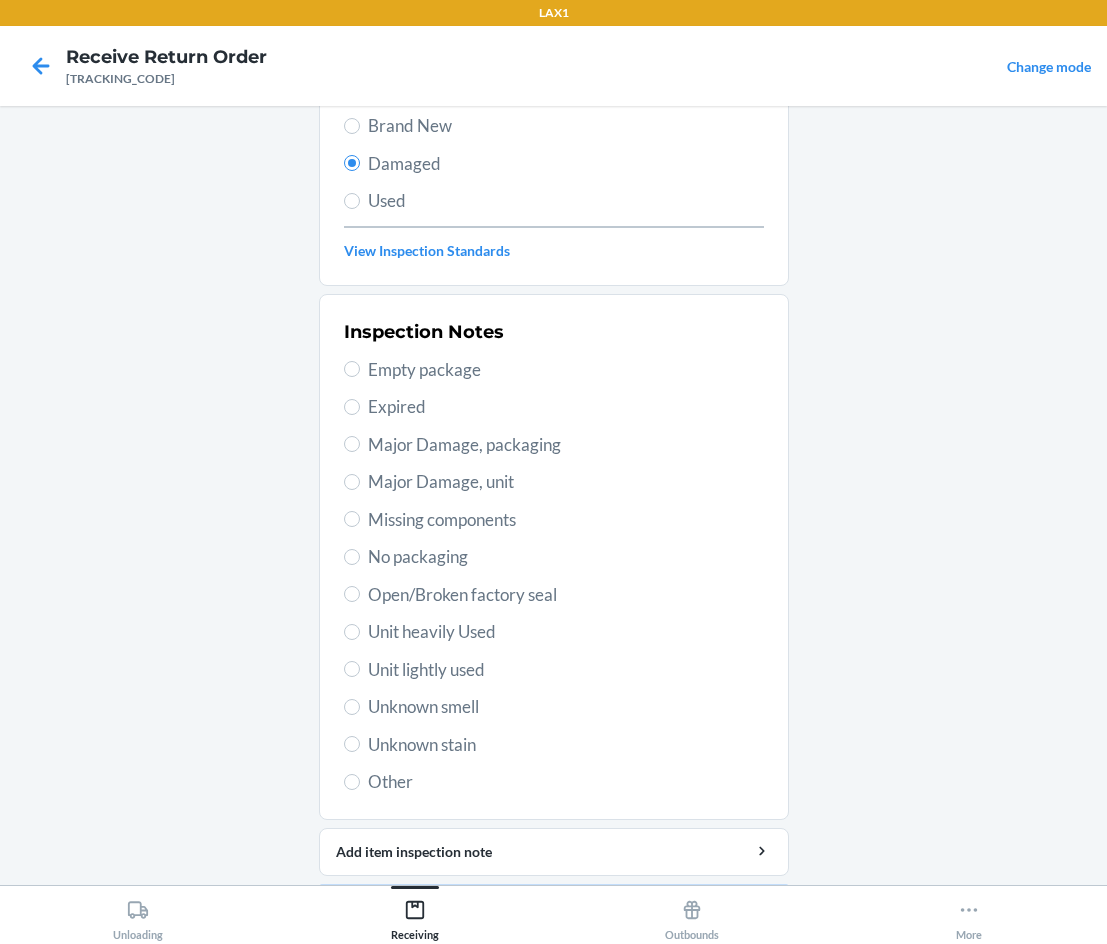 click on "Unit lightly used" at bounding box center (566, 670) 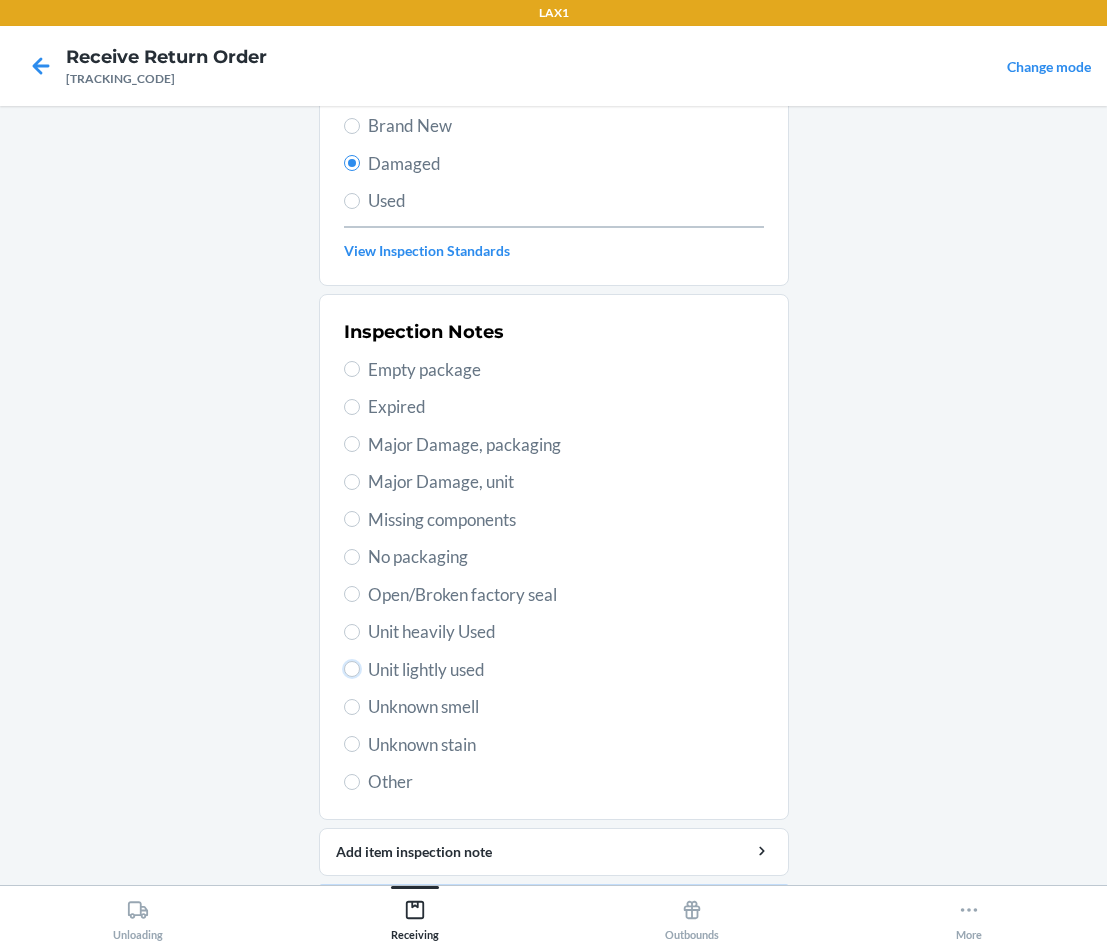 click on "Unit lightly used" at bounding box center (352, 669) 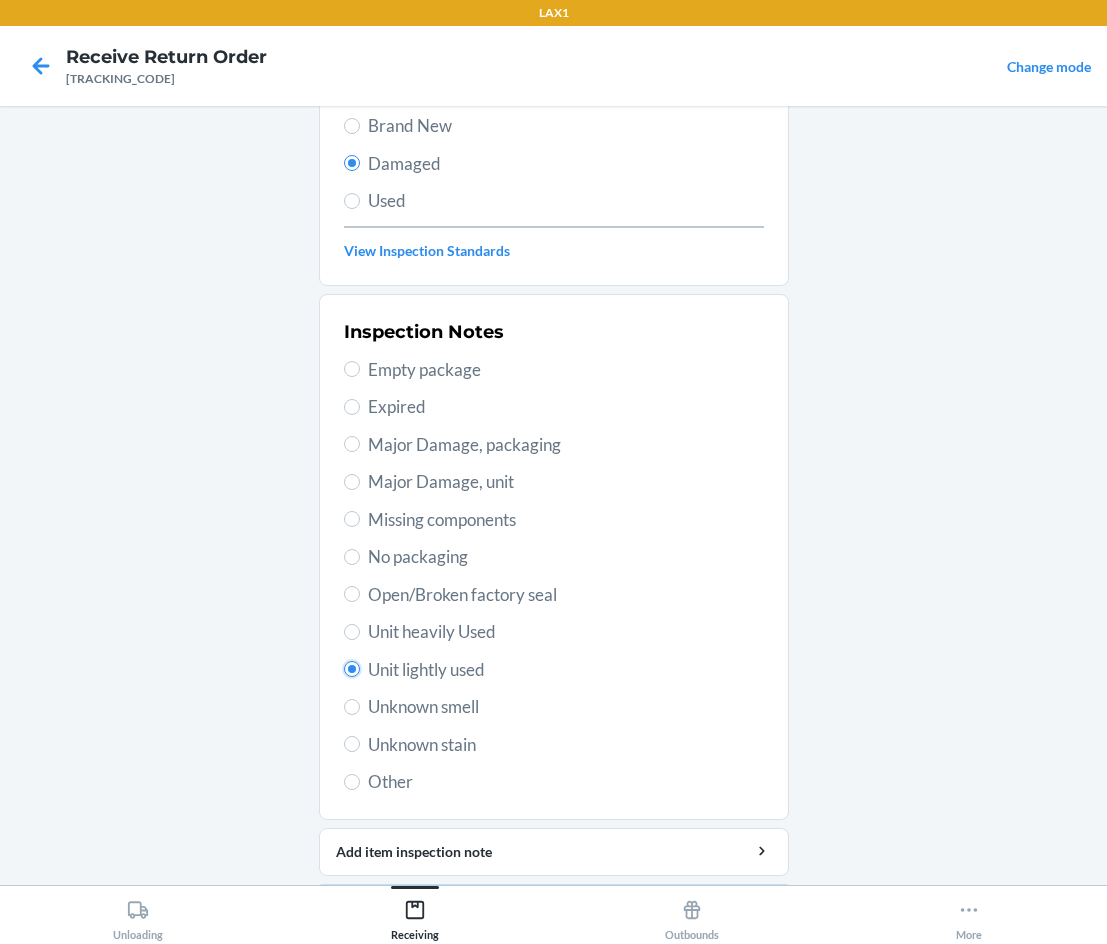 radio on "true" 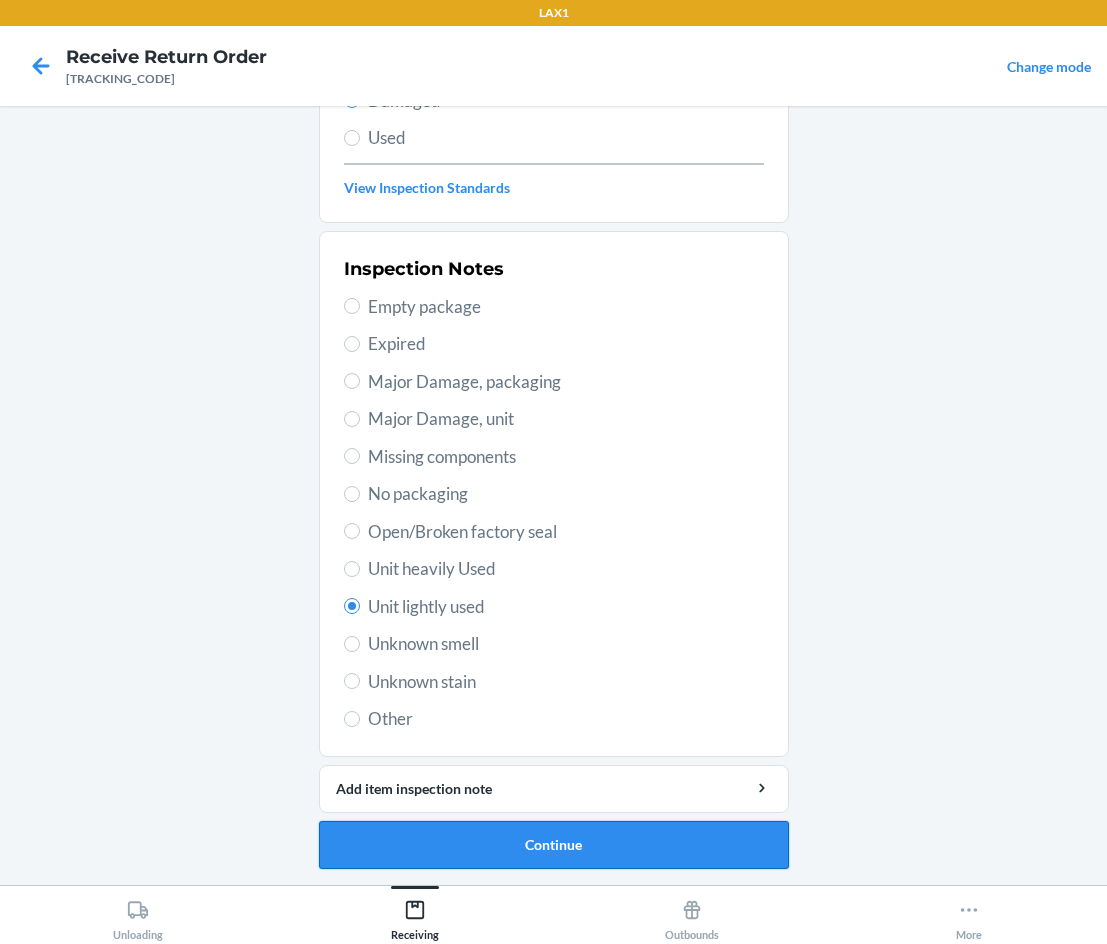 click on "Continue" at bounding box center [554, 845] 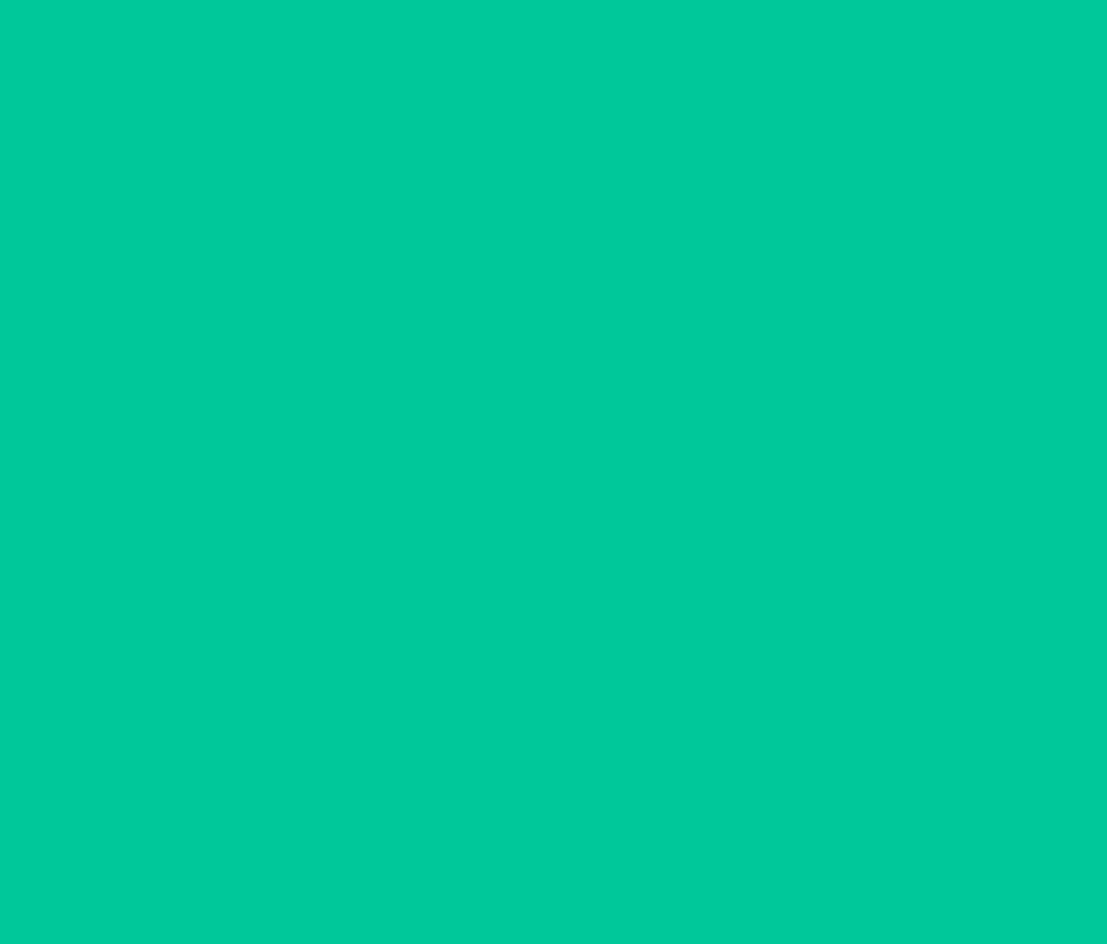 scroll, scrollTop: 86, scrollLeft: 0, axis: vertical 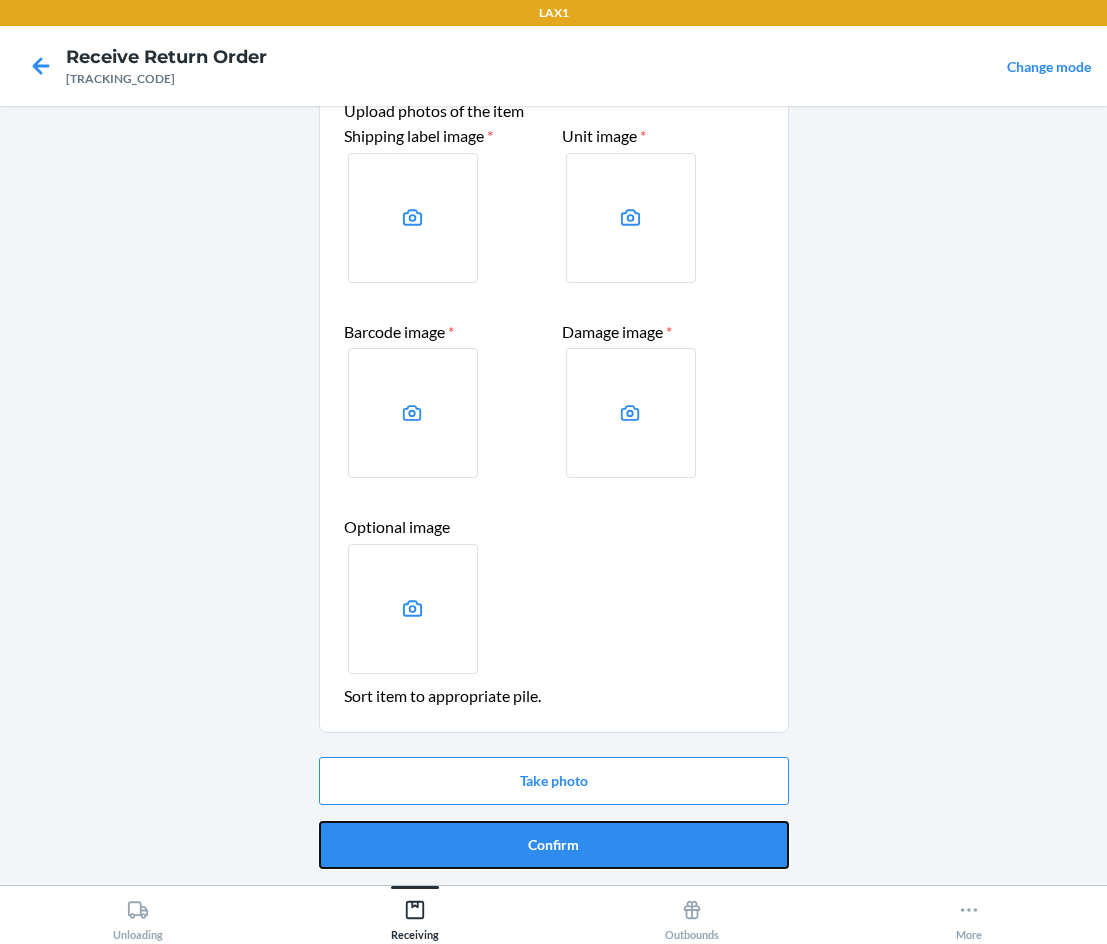 click on "Confirm" at bounding box center [554, 845] 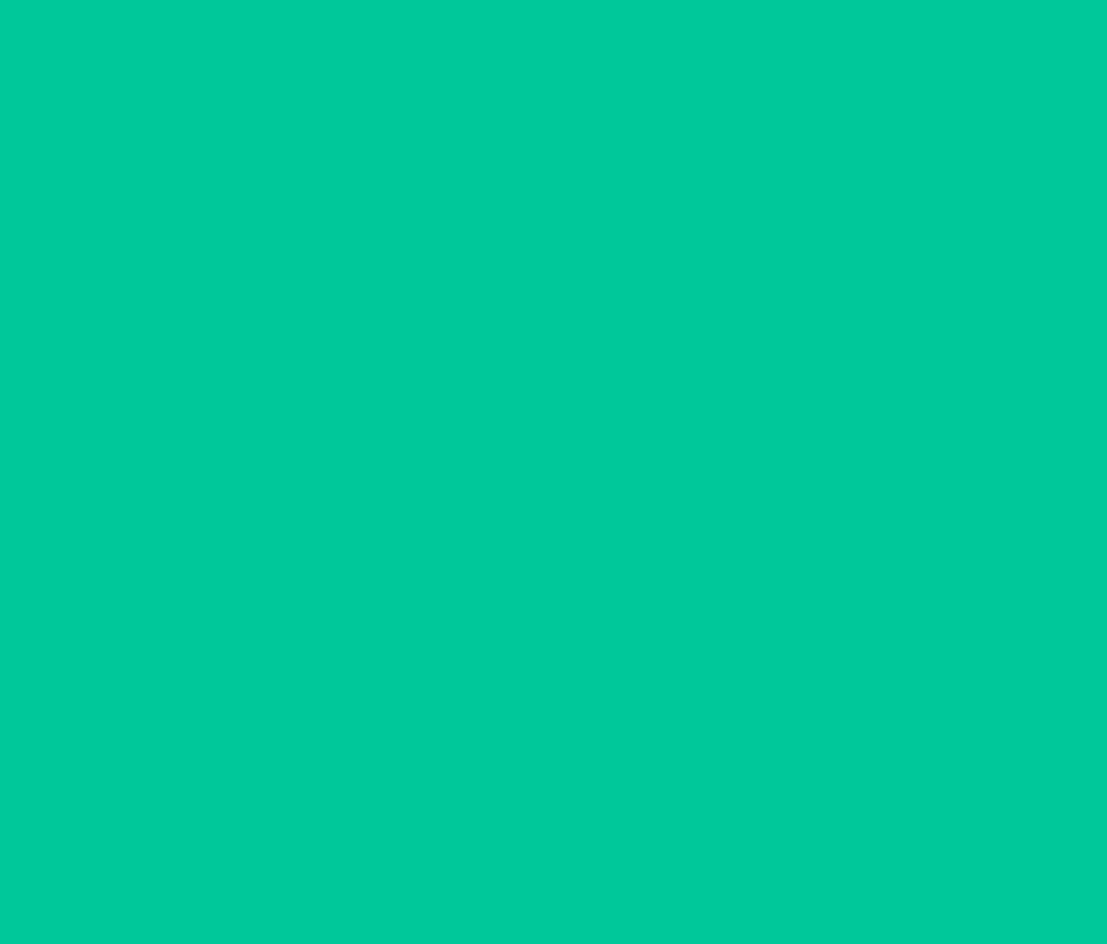 scroll, scrollTop: 0, scrollLeft: 0, axis: both 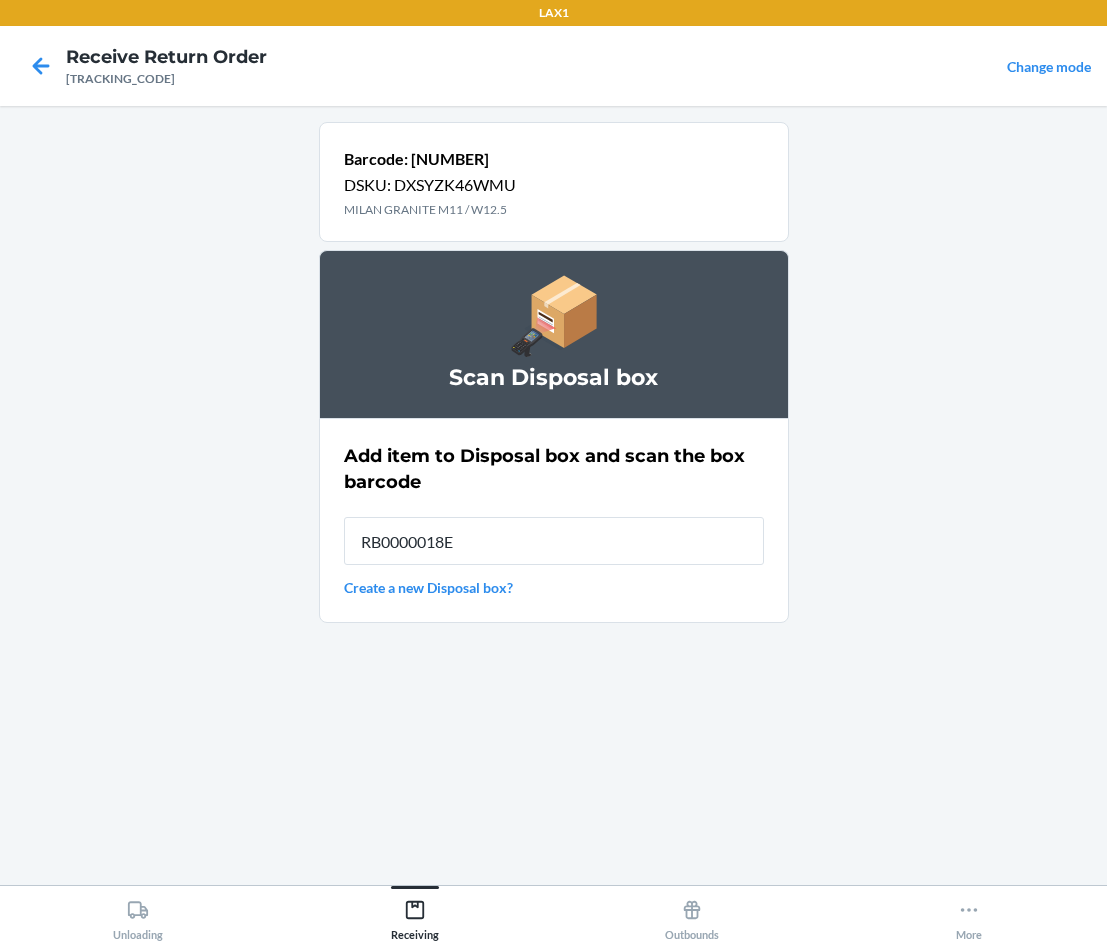type on "[PRODUCT_CODE]" 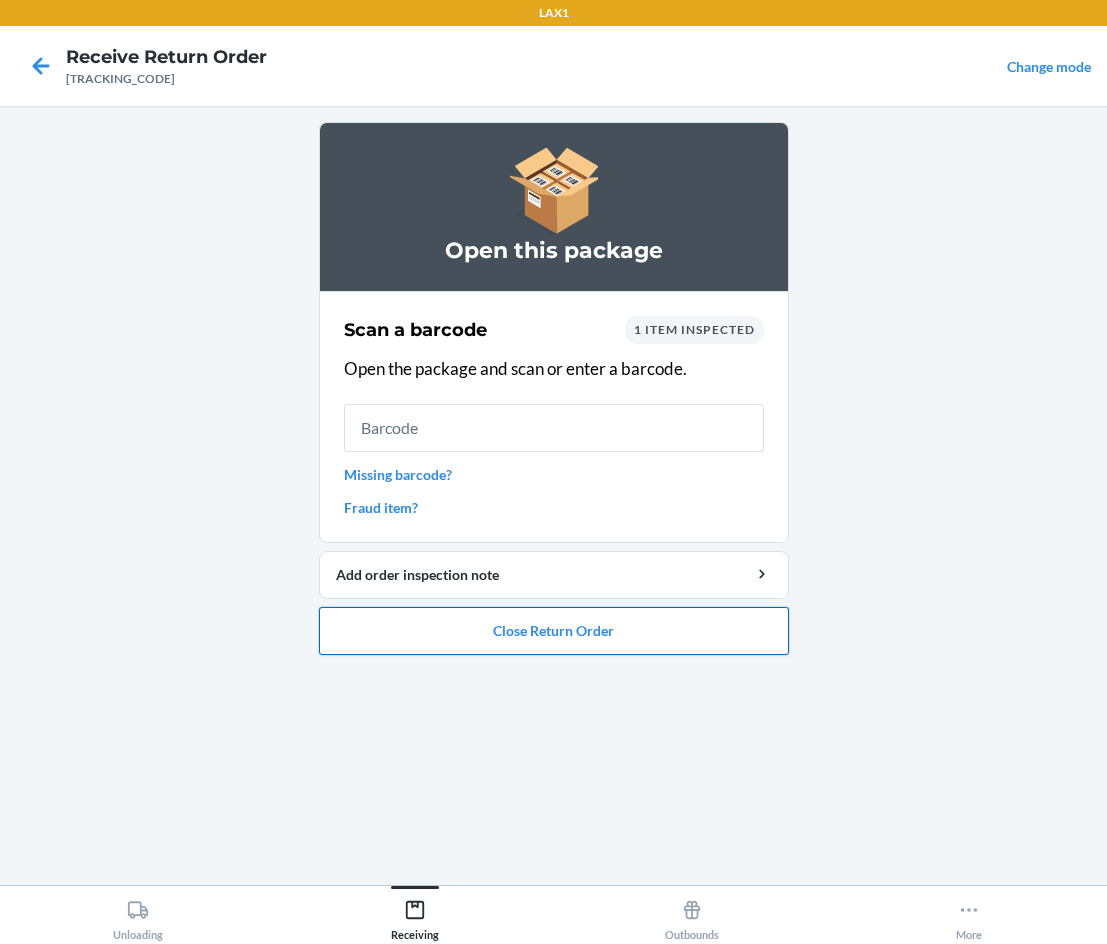 click on "Close Return Order" at bounding box center (554, 631) 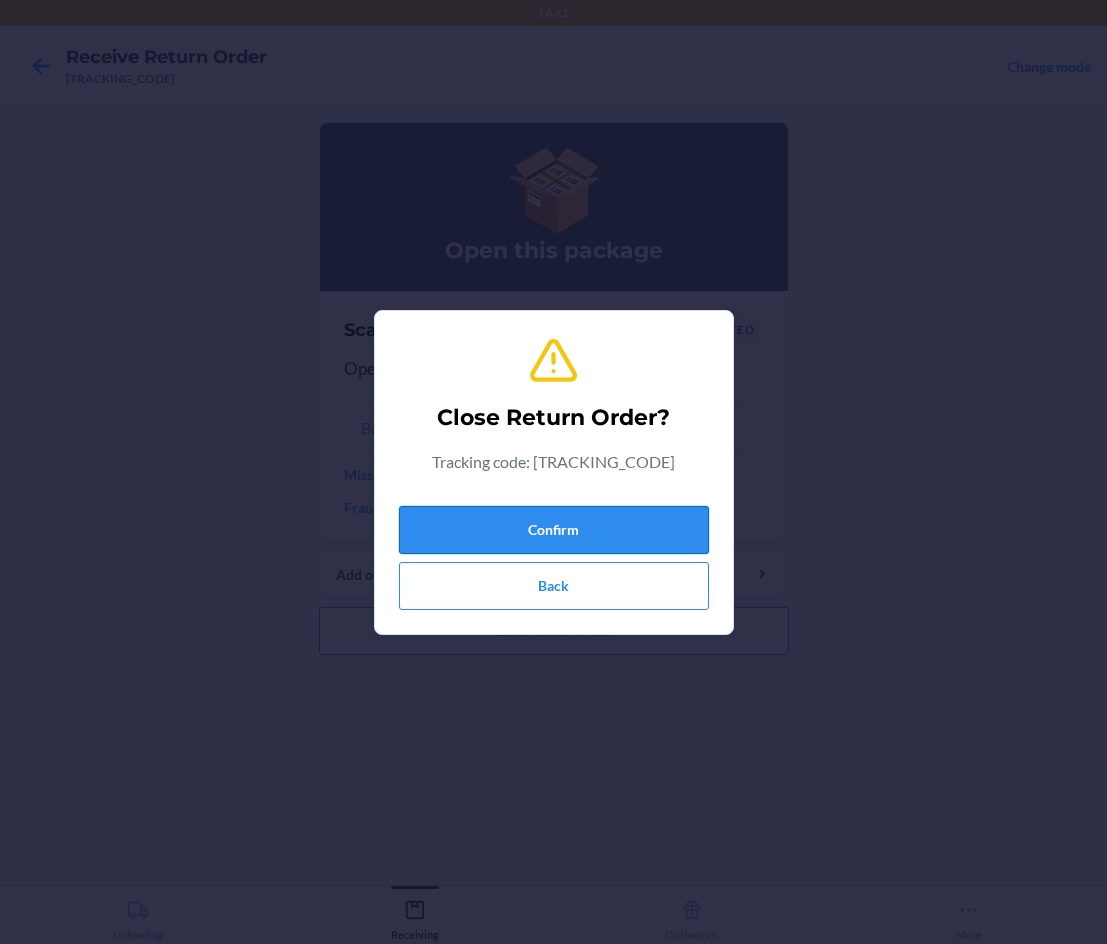 click on "Confirm" at bounding box center (554, 530) 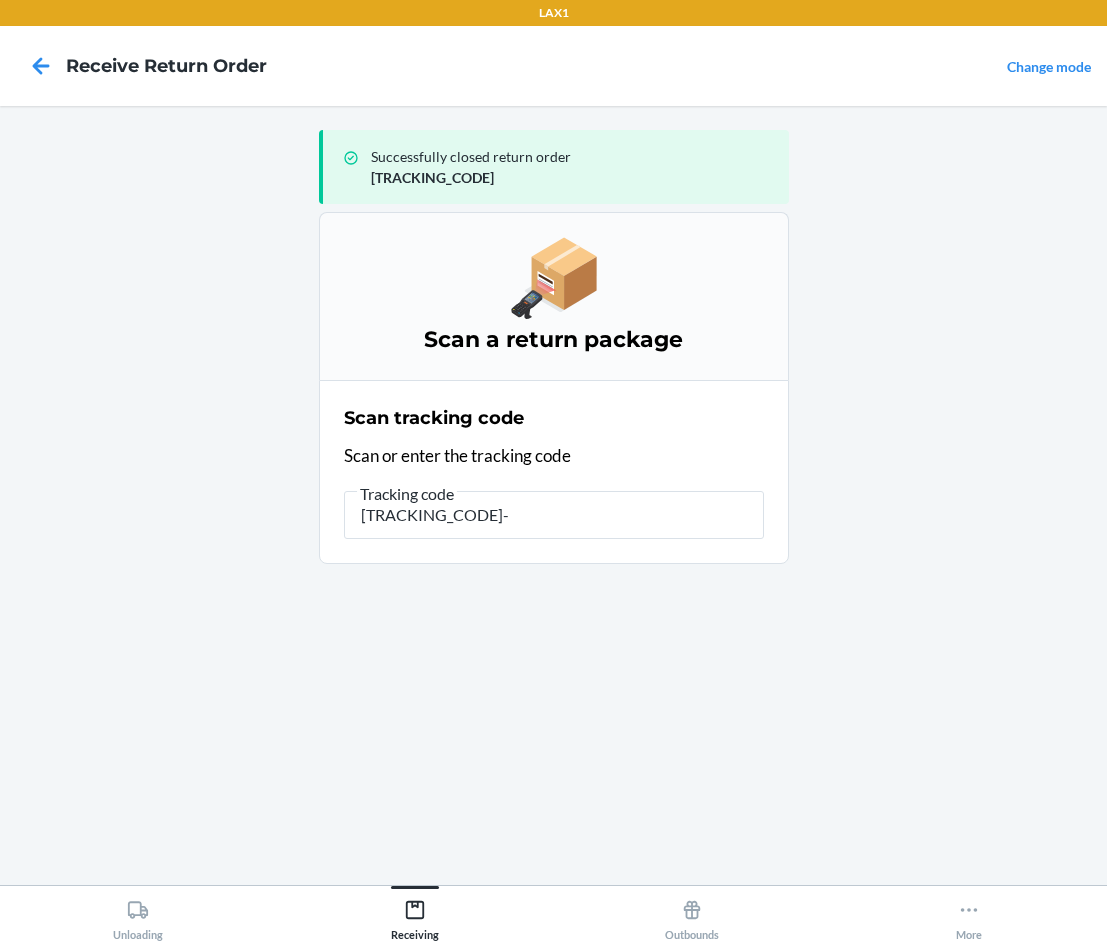 type on "HRNFHYQX-7303-" 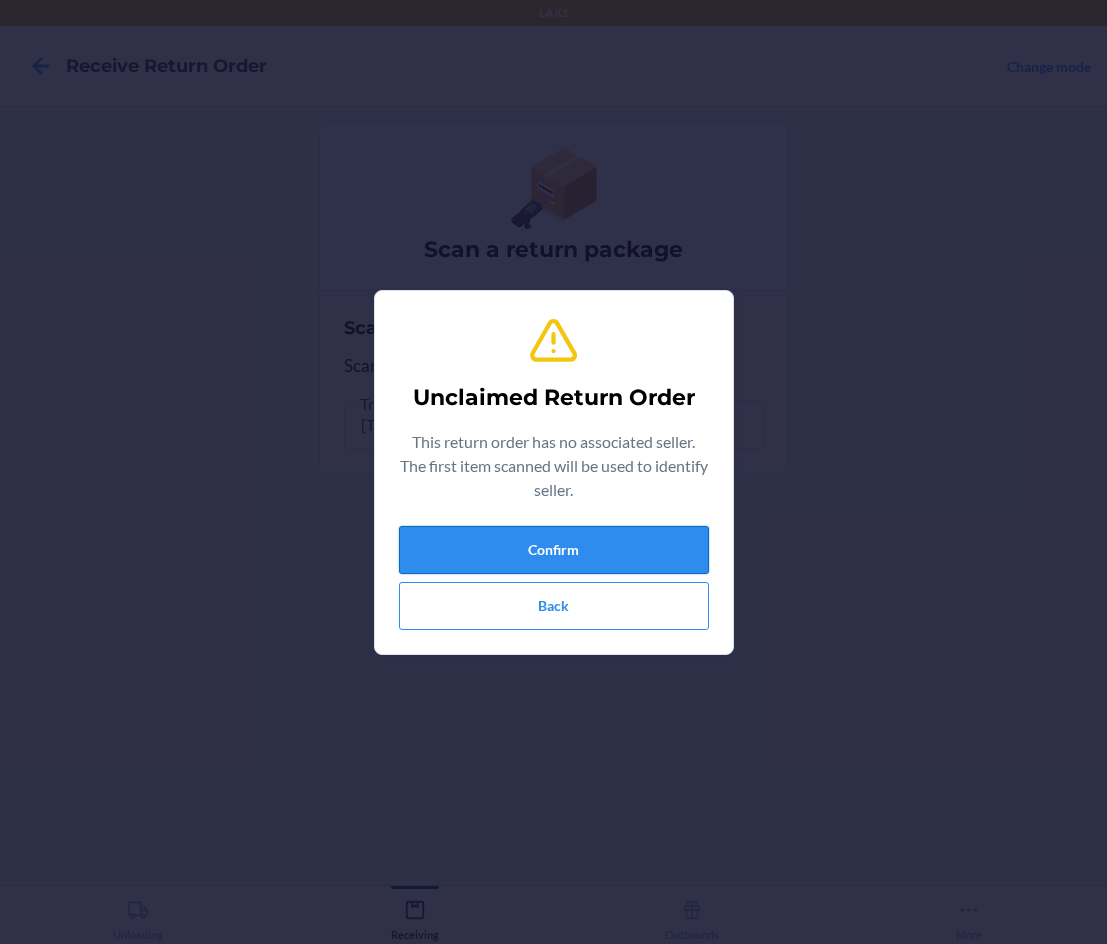 click on "Confirm" at bounding box center (554, 550) 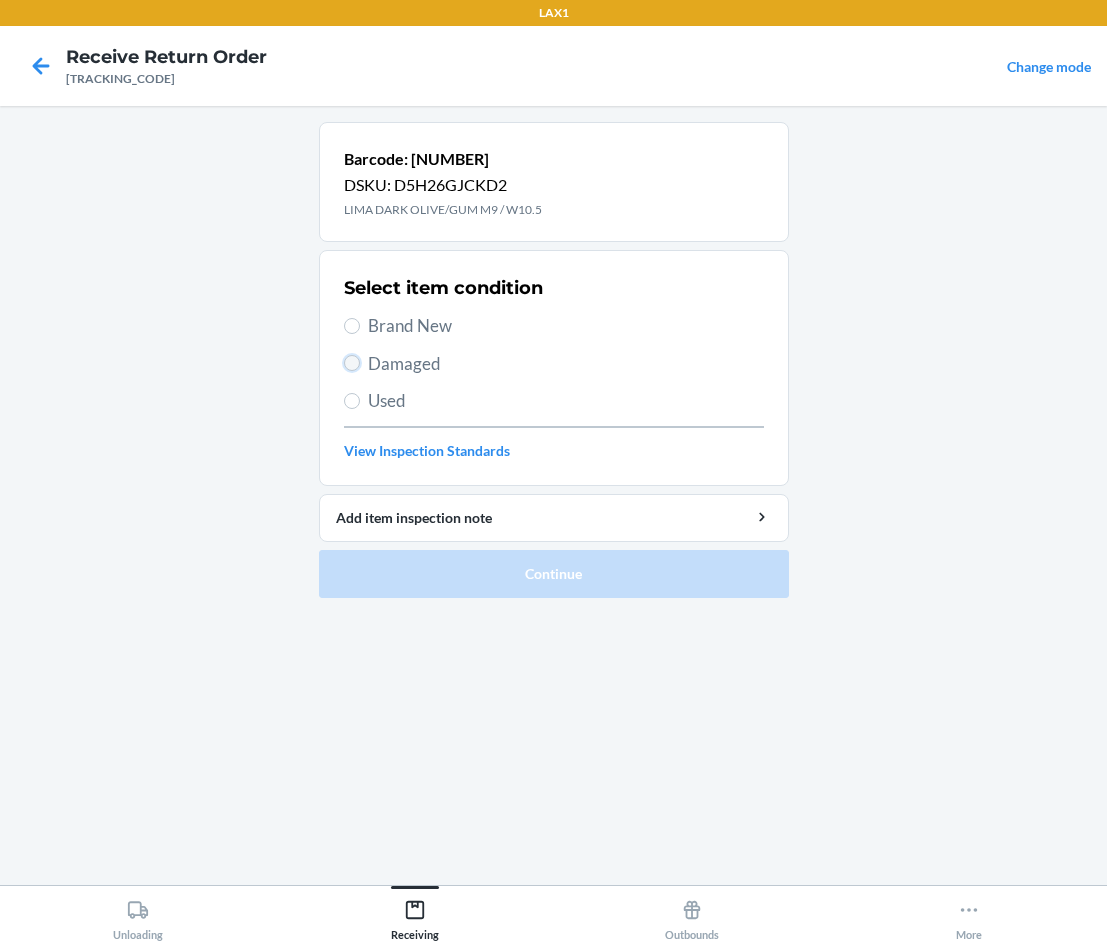 click on "Damaged" at bounding box center [352, 363] 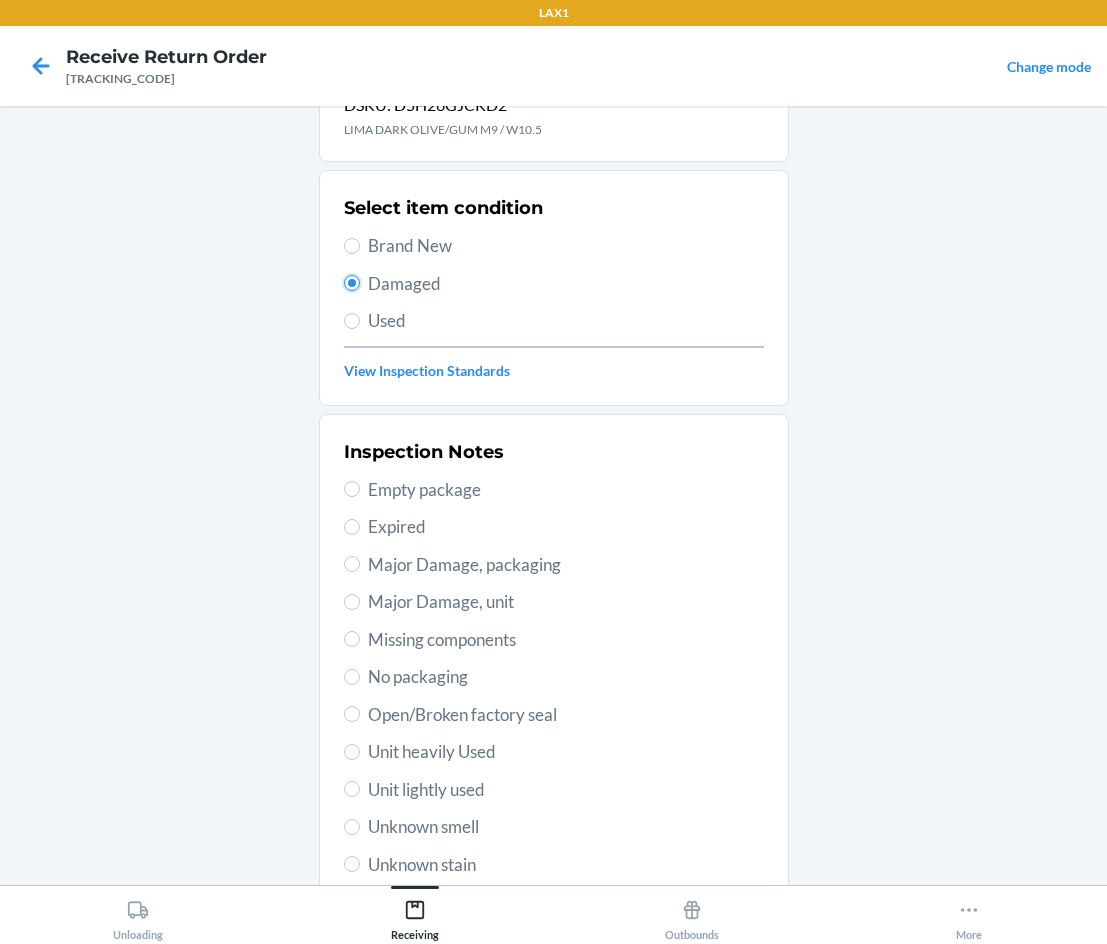 scroll, scrollTop: 200, scrollLeft: 0, axis: vertical 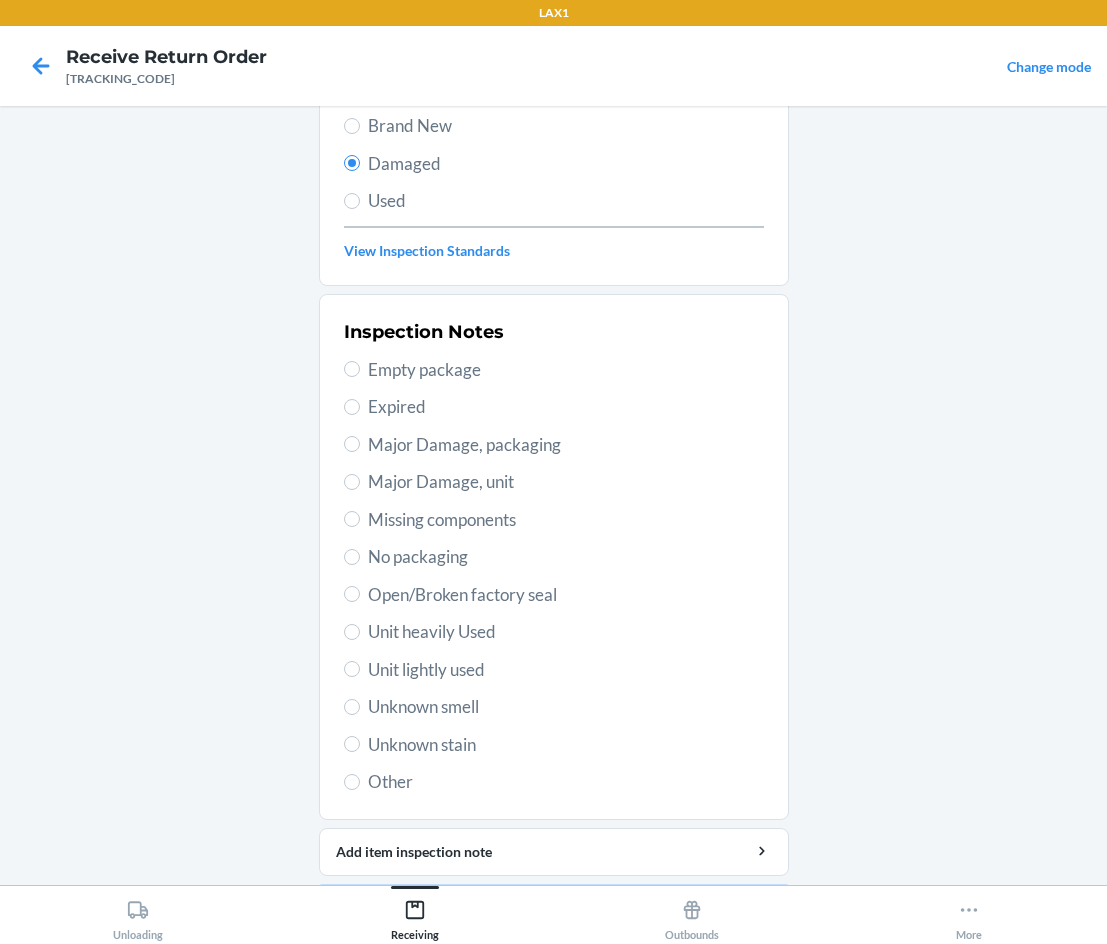 click on "Unit lightly used" at bounding box center [566, 670] 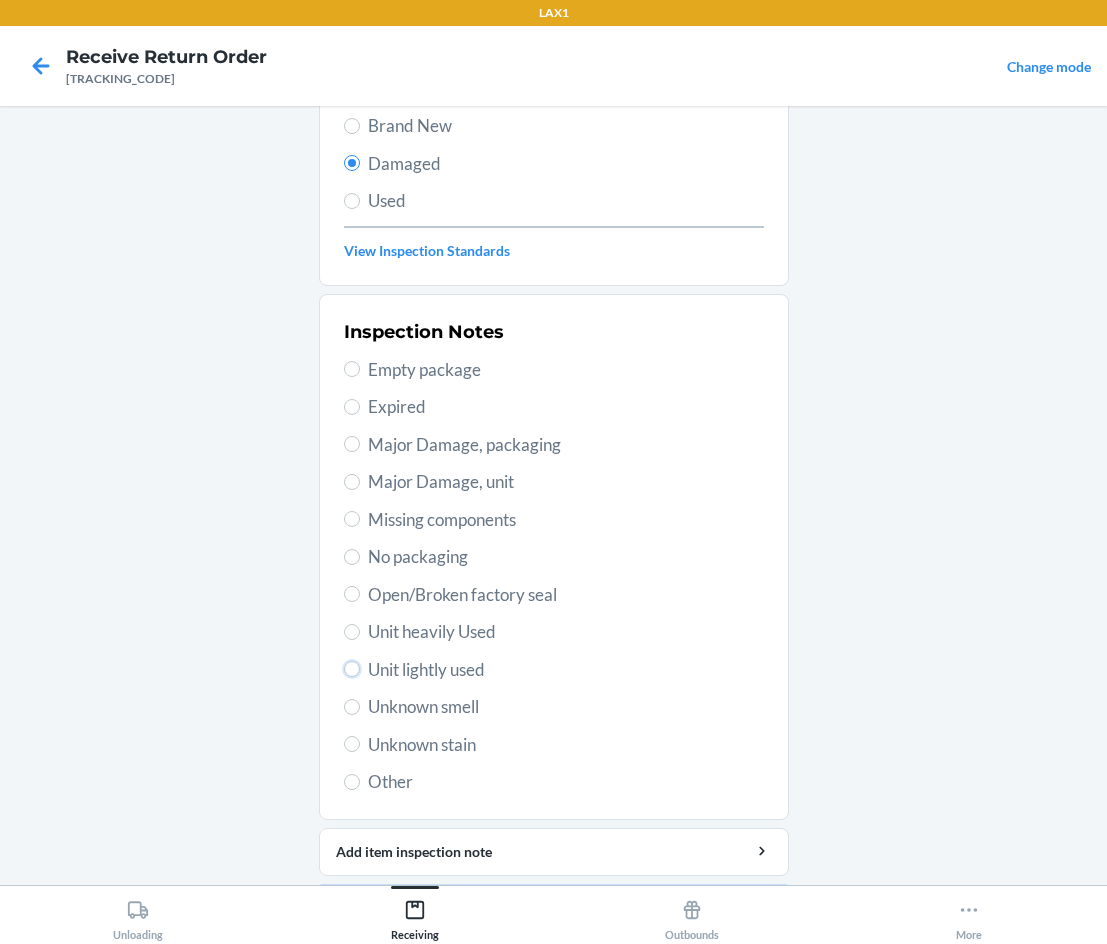 click on "Unit lightly used" at bounding box center (352, 669) 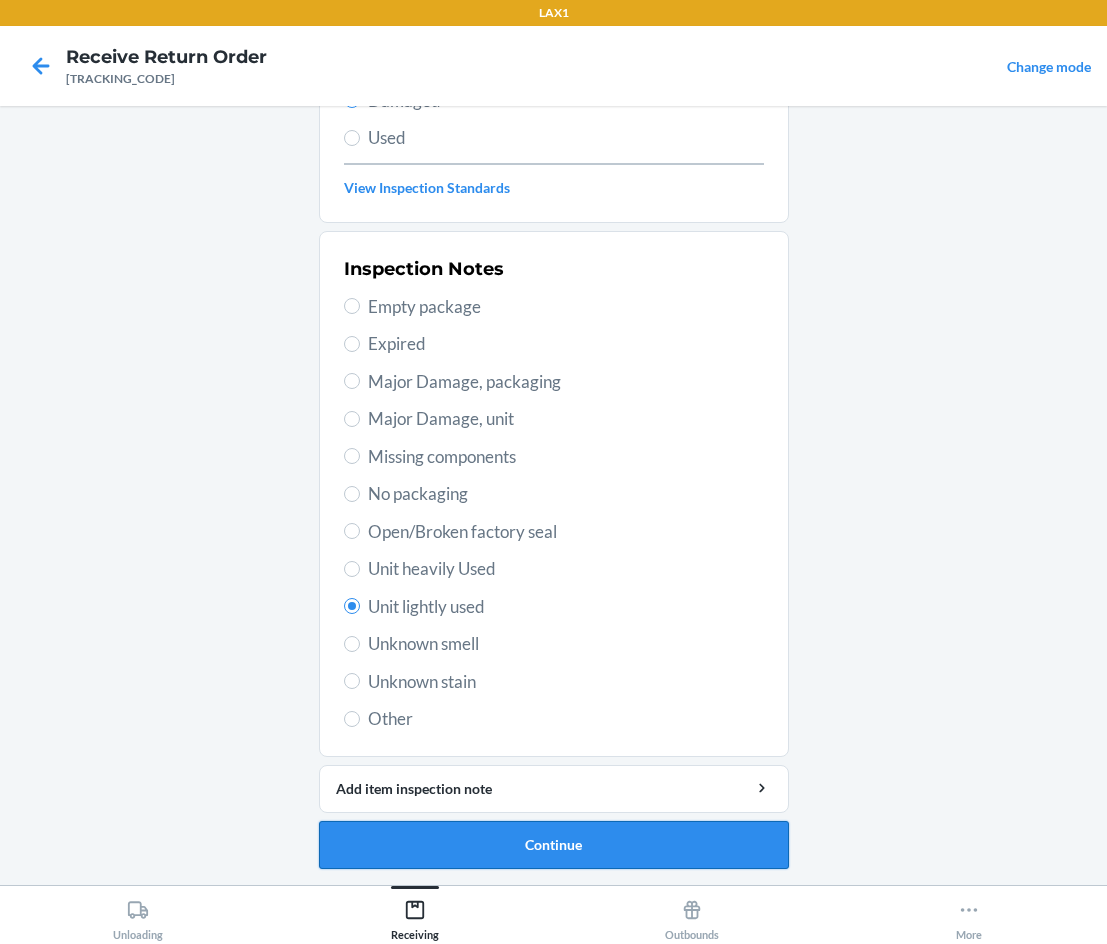 click on "Continue" at bounding box center (554, 845) 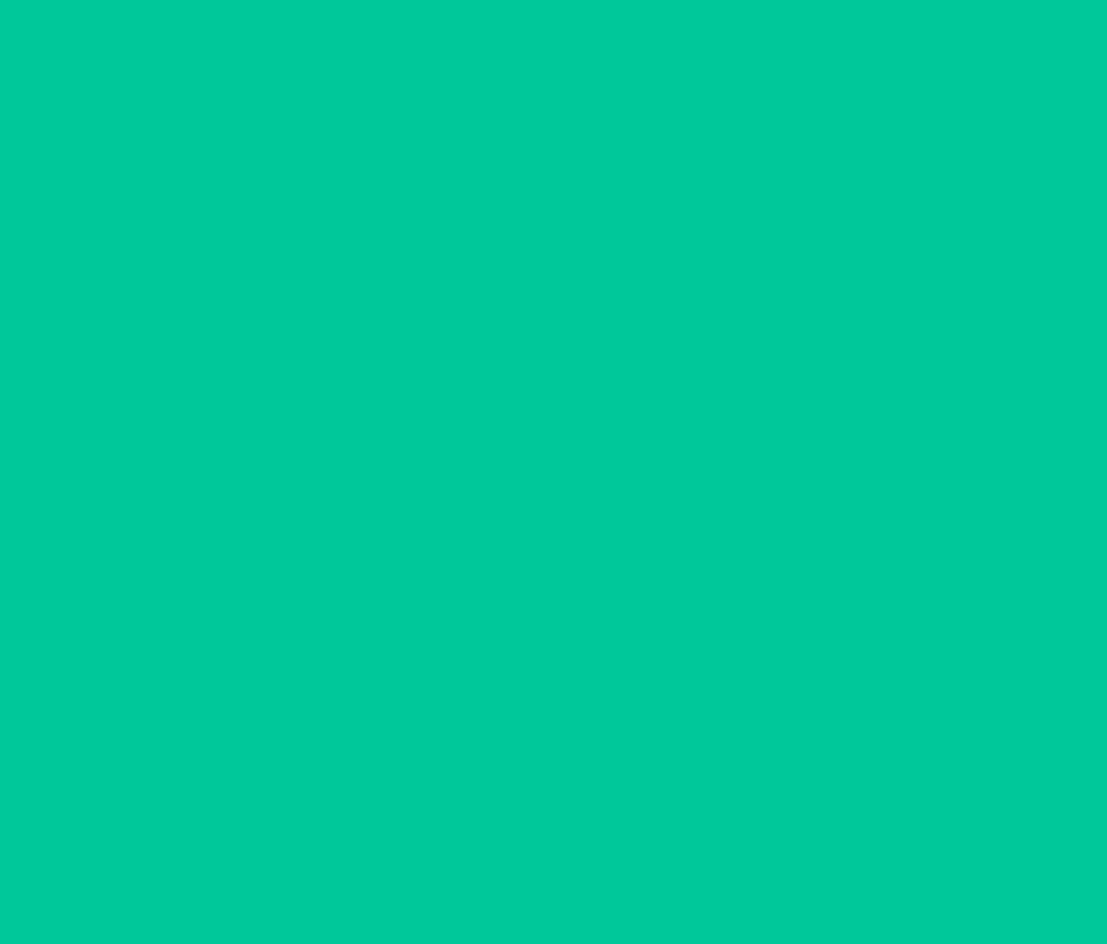 scroll, scrollTop: 86, scrollLeft: 0, axis: vertical 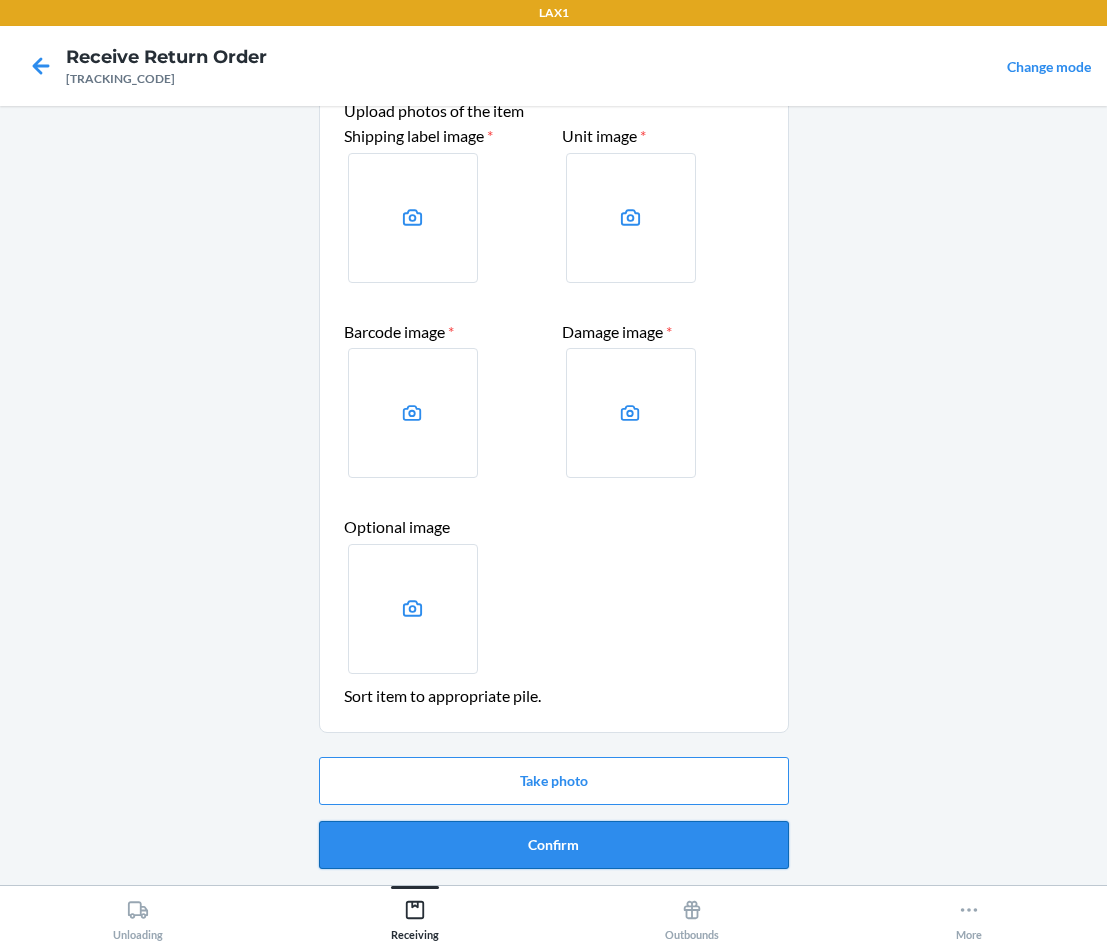 click on "Confirm" at bounding box center (554, 845) 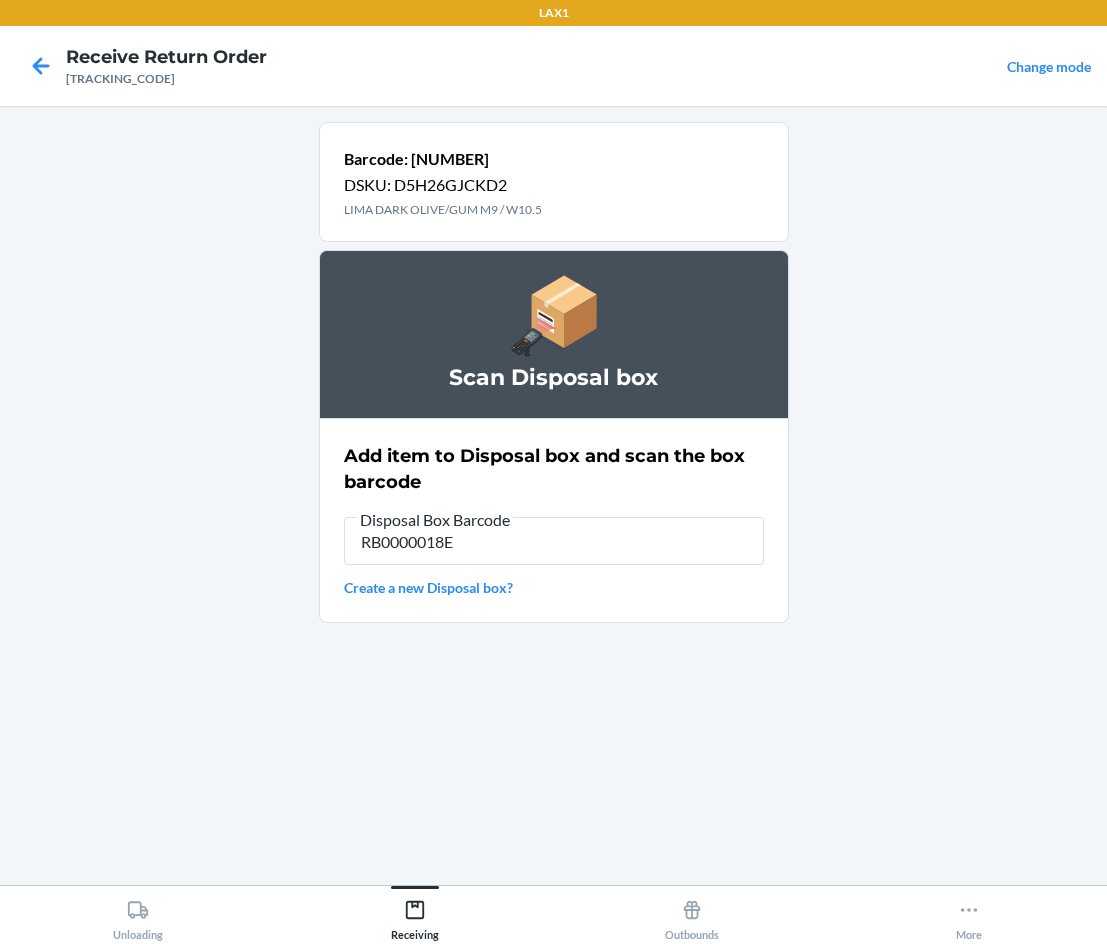 type on "[PRODUCT_CODE]" 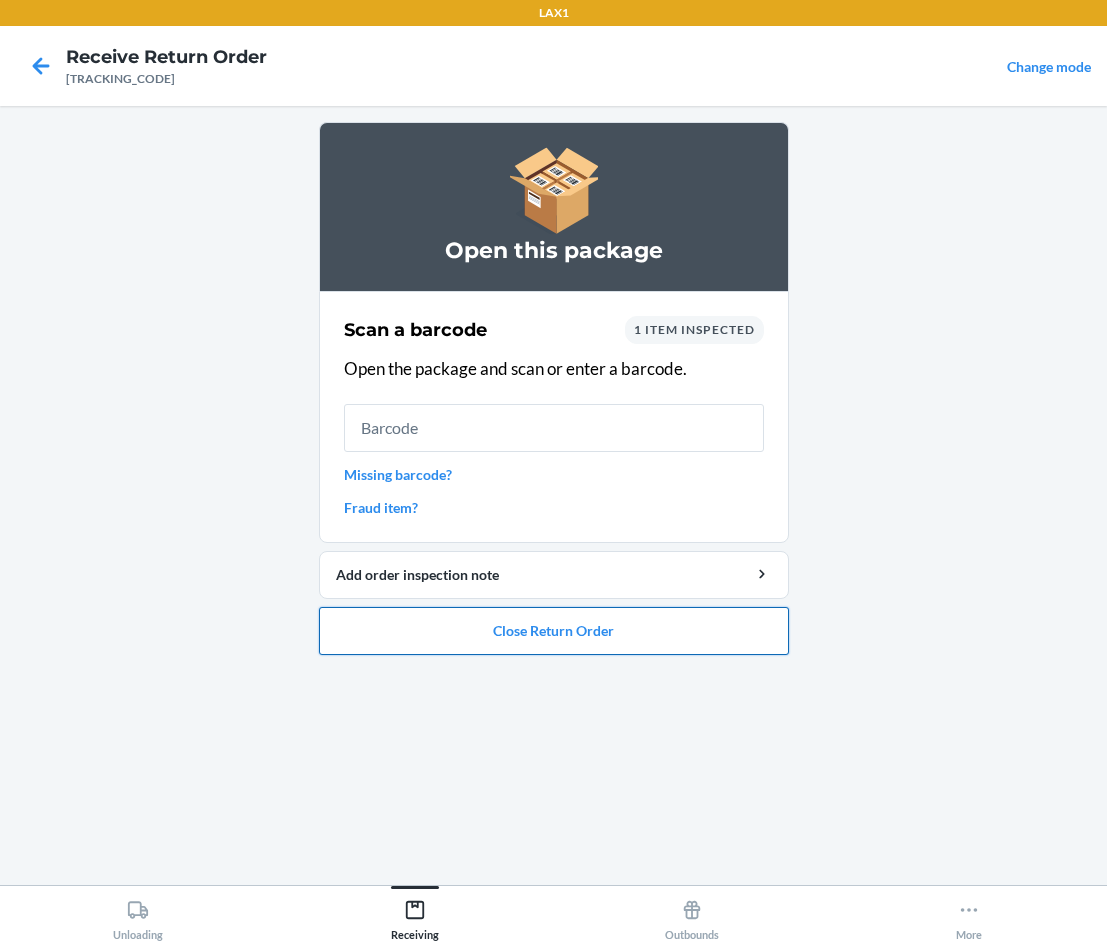 click on "Close Return Order" at bounding box center (554, 631) 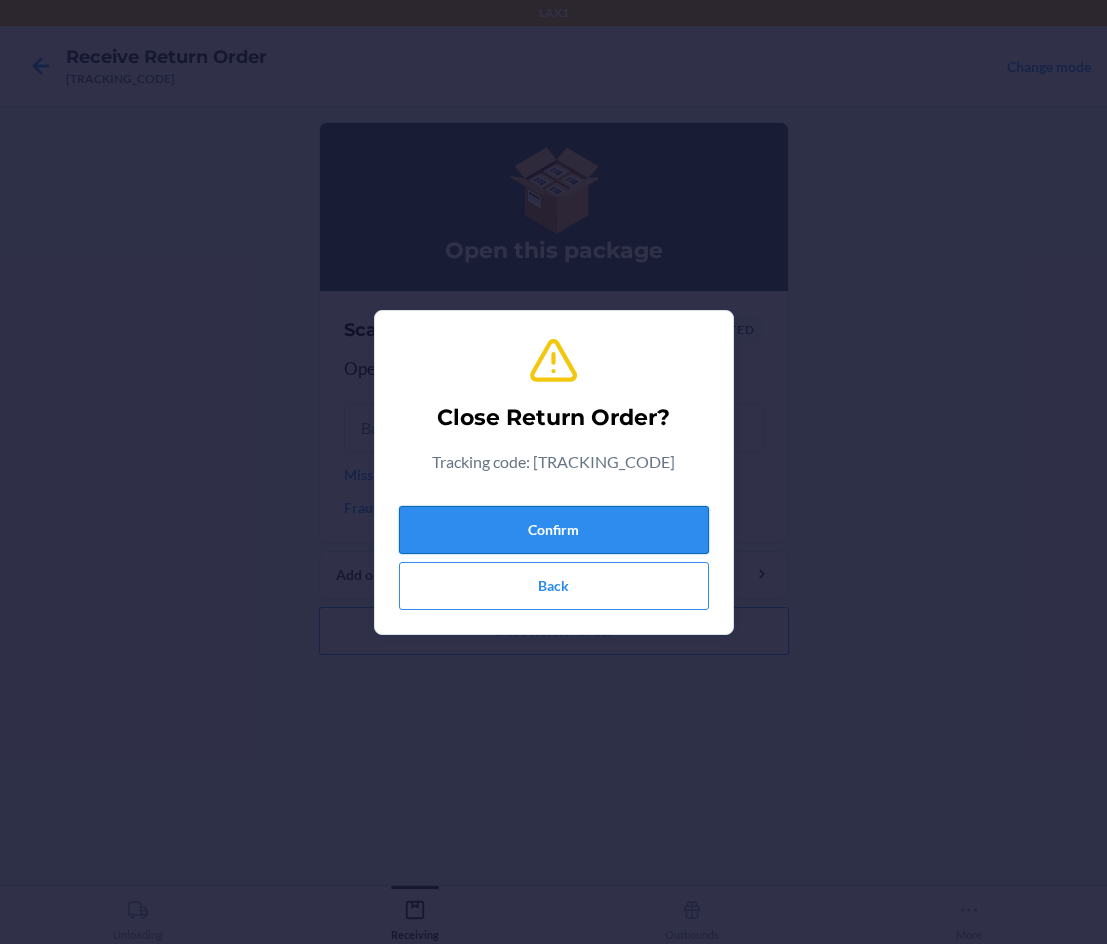 click on "Confirm" at bounding box center (554, 530) 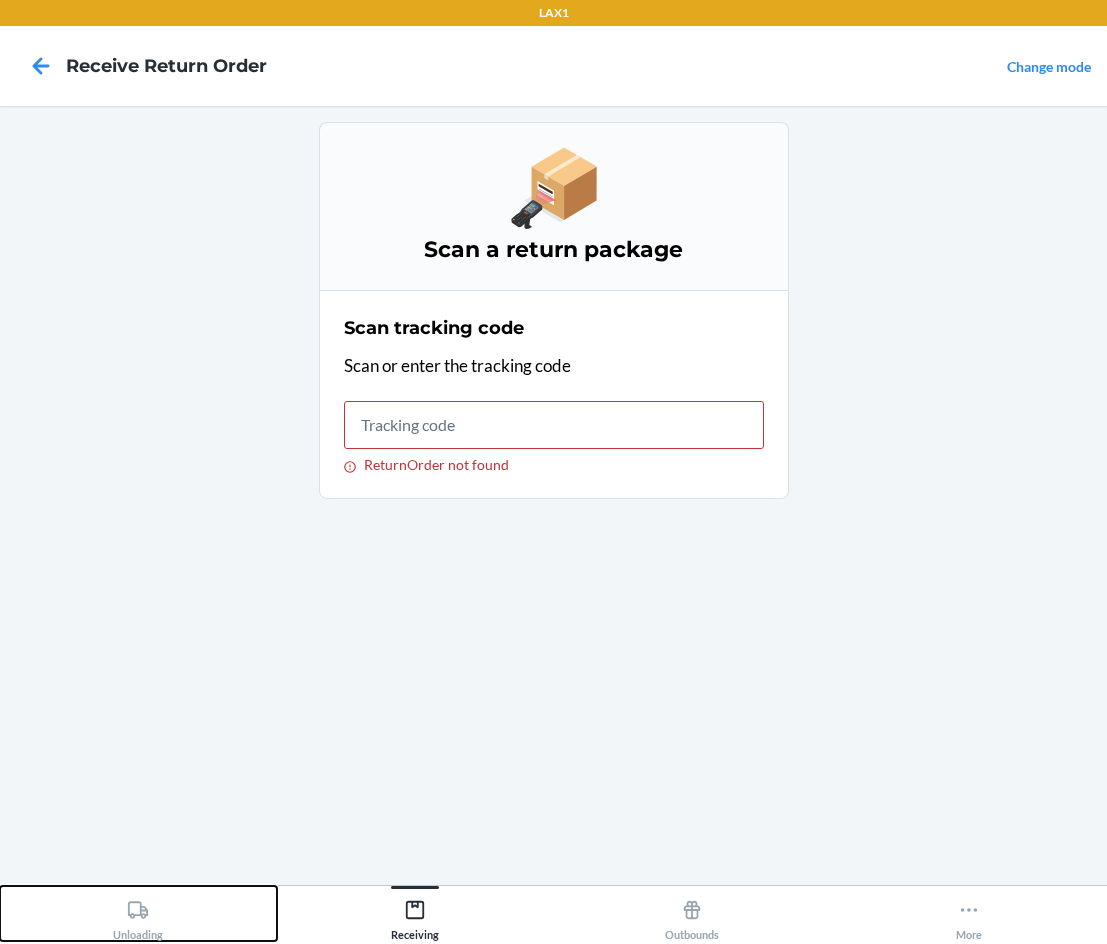 click 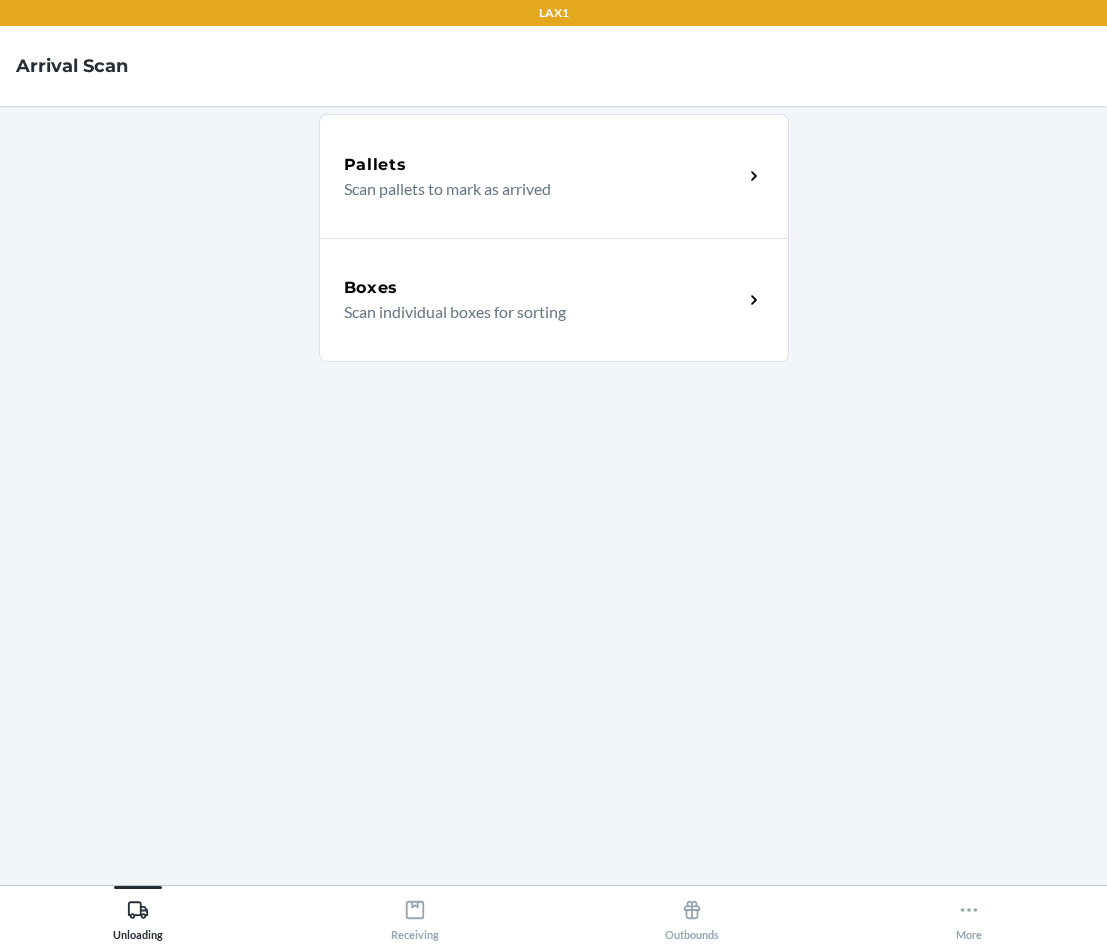 click on "Boxes" at bounding box center (543, 288) 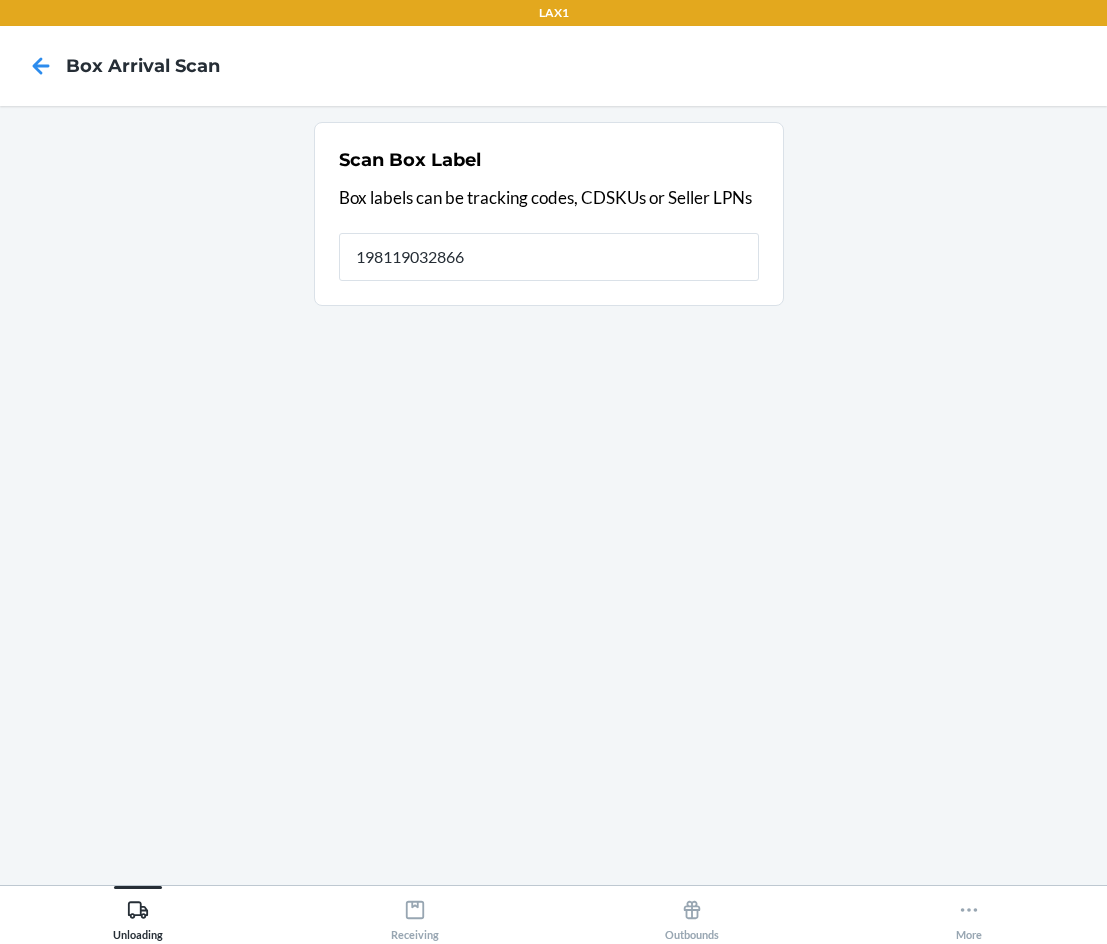 type on "198119032866" 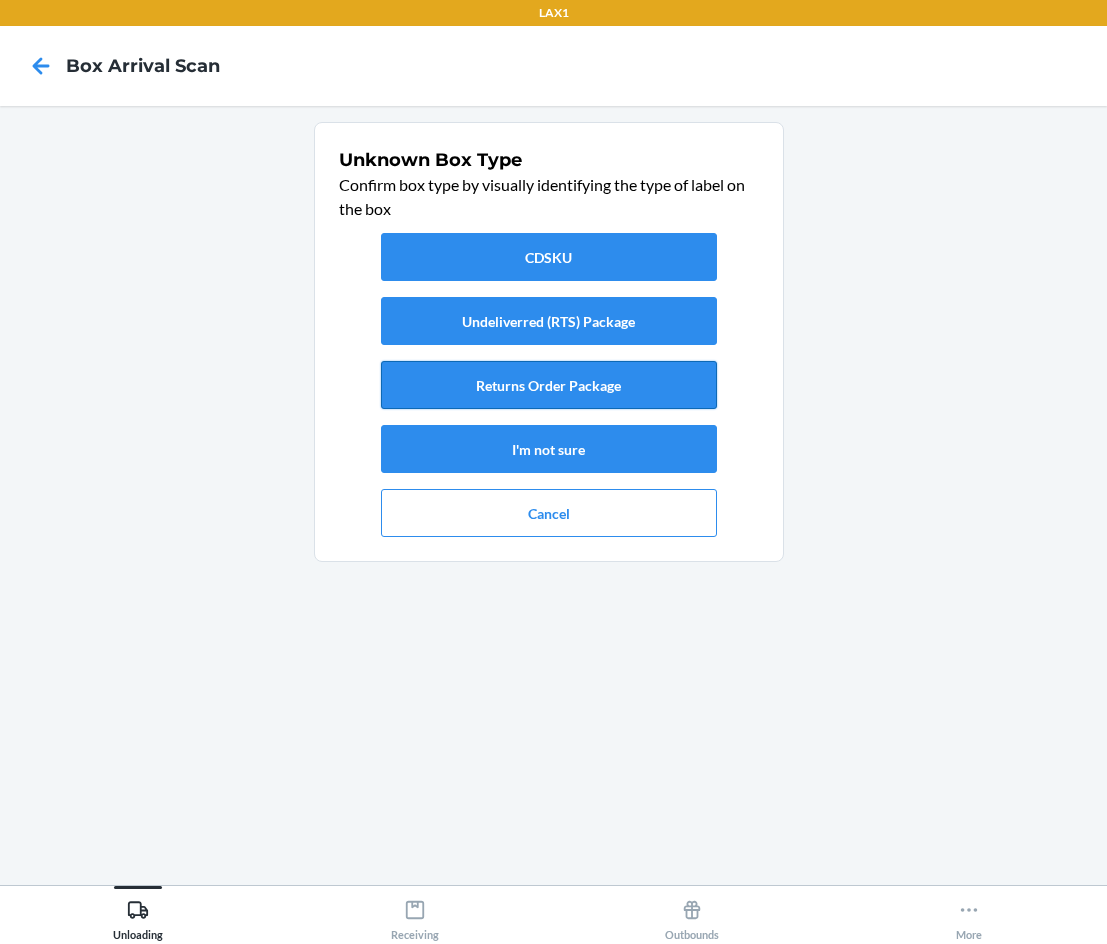 click on "Returns Order Package" at bounding box center (549, 385) 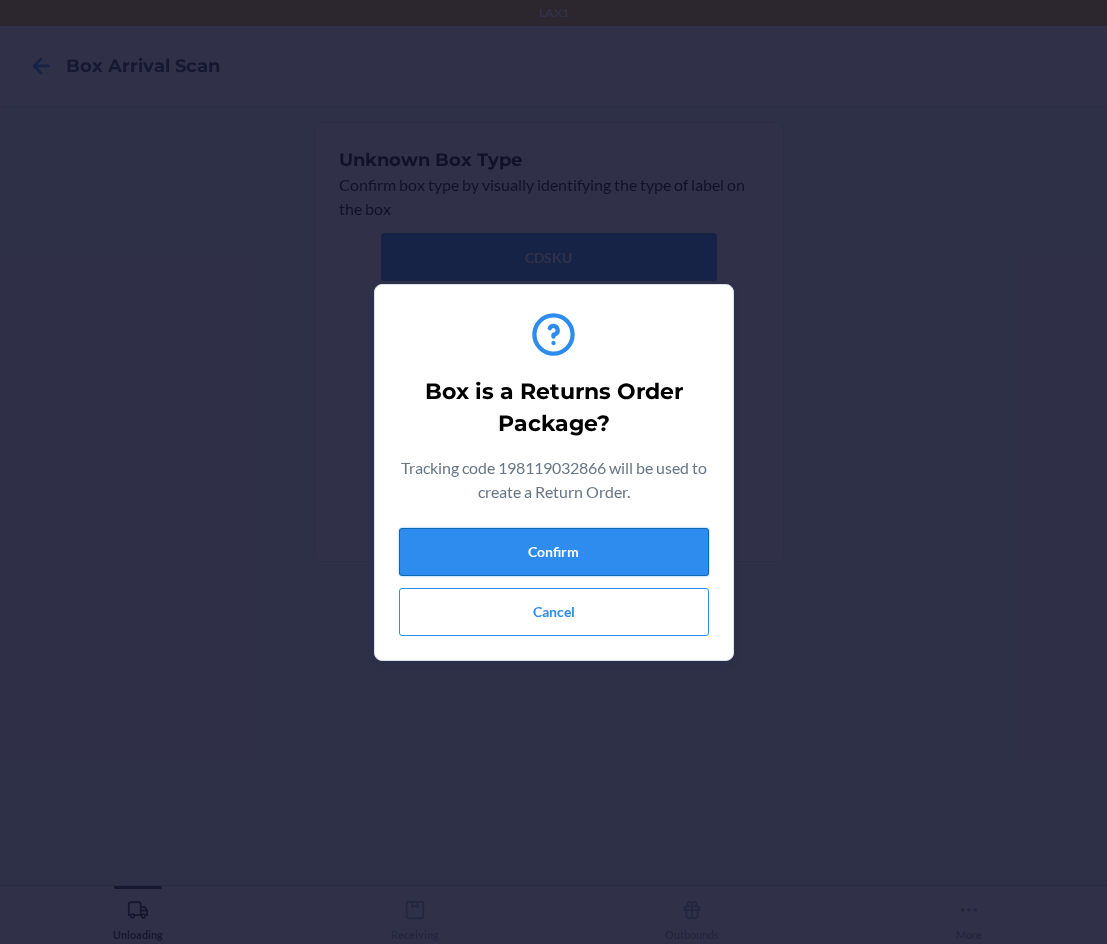 click on "Confirm" at bounding box center [554, 552] 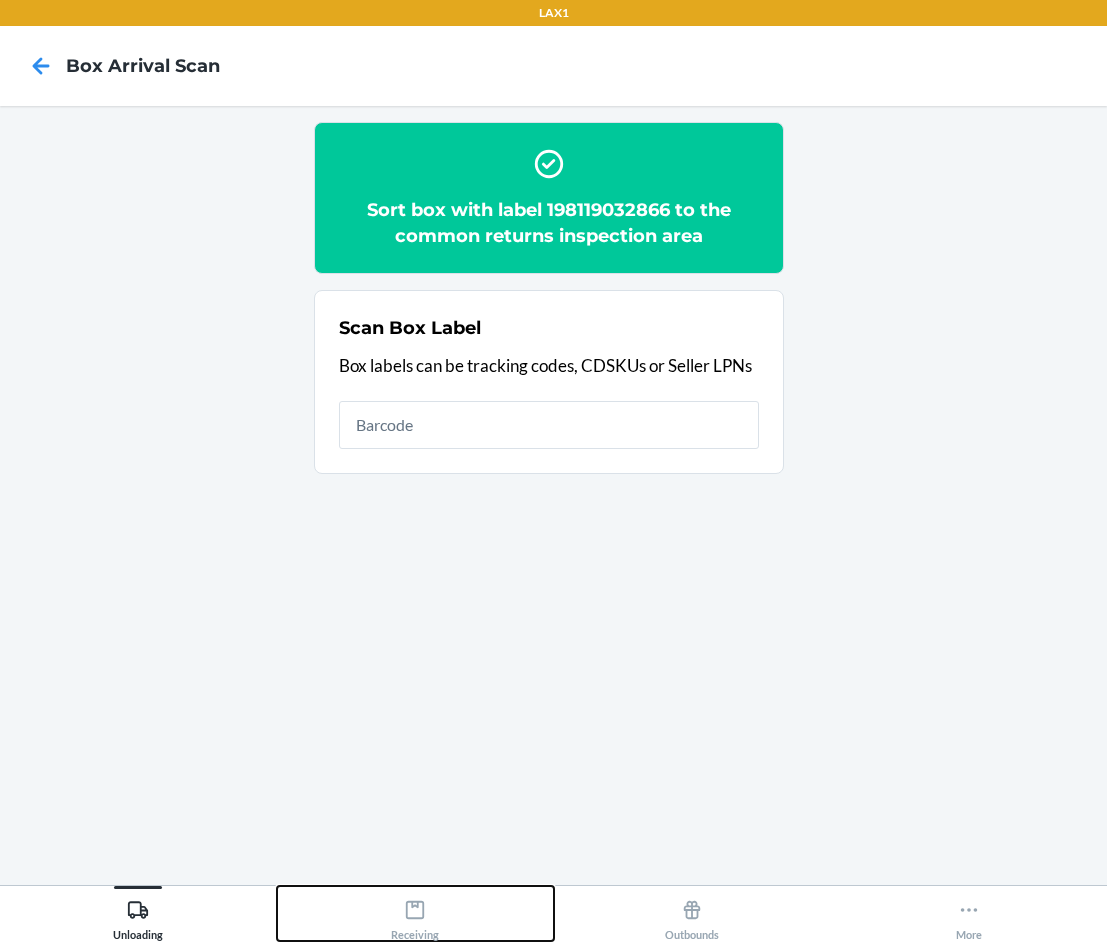 click 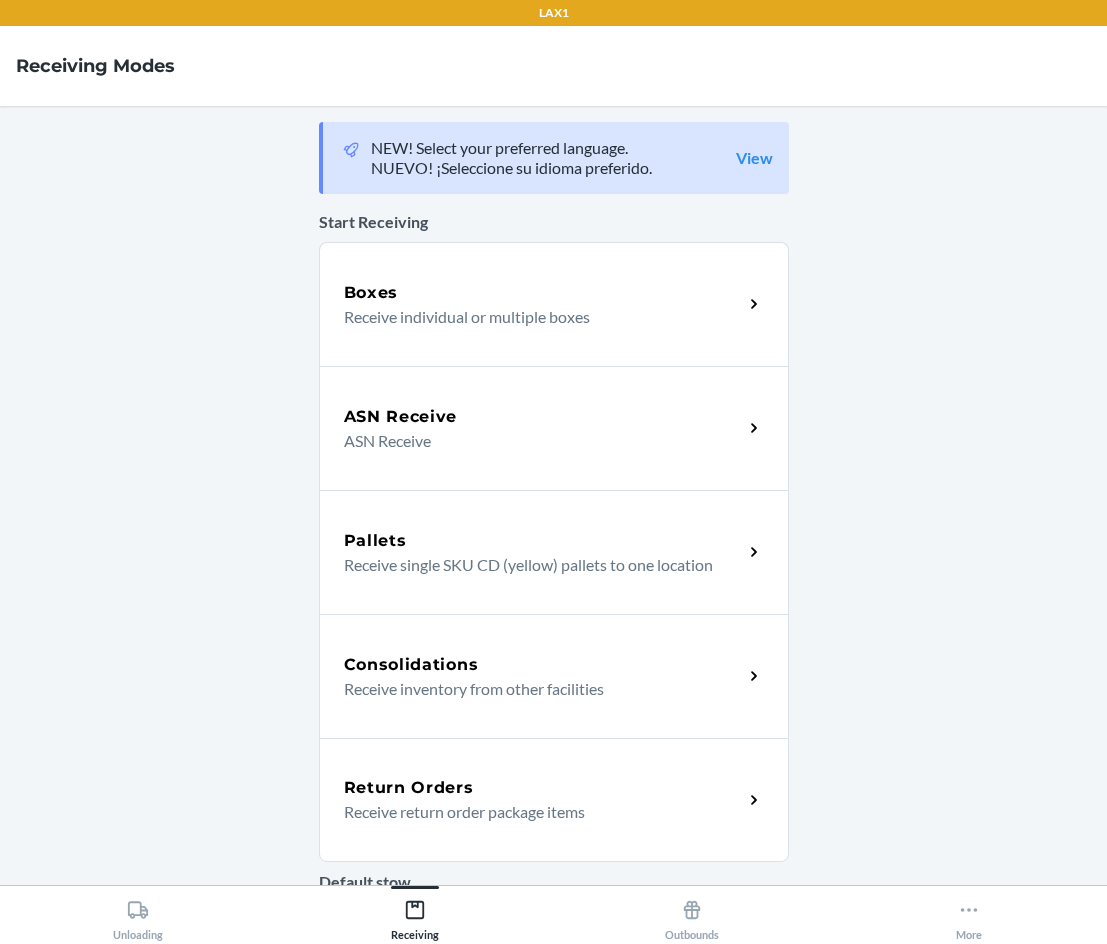 click on "Return Orders" at bounding box center (543, 788) 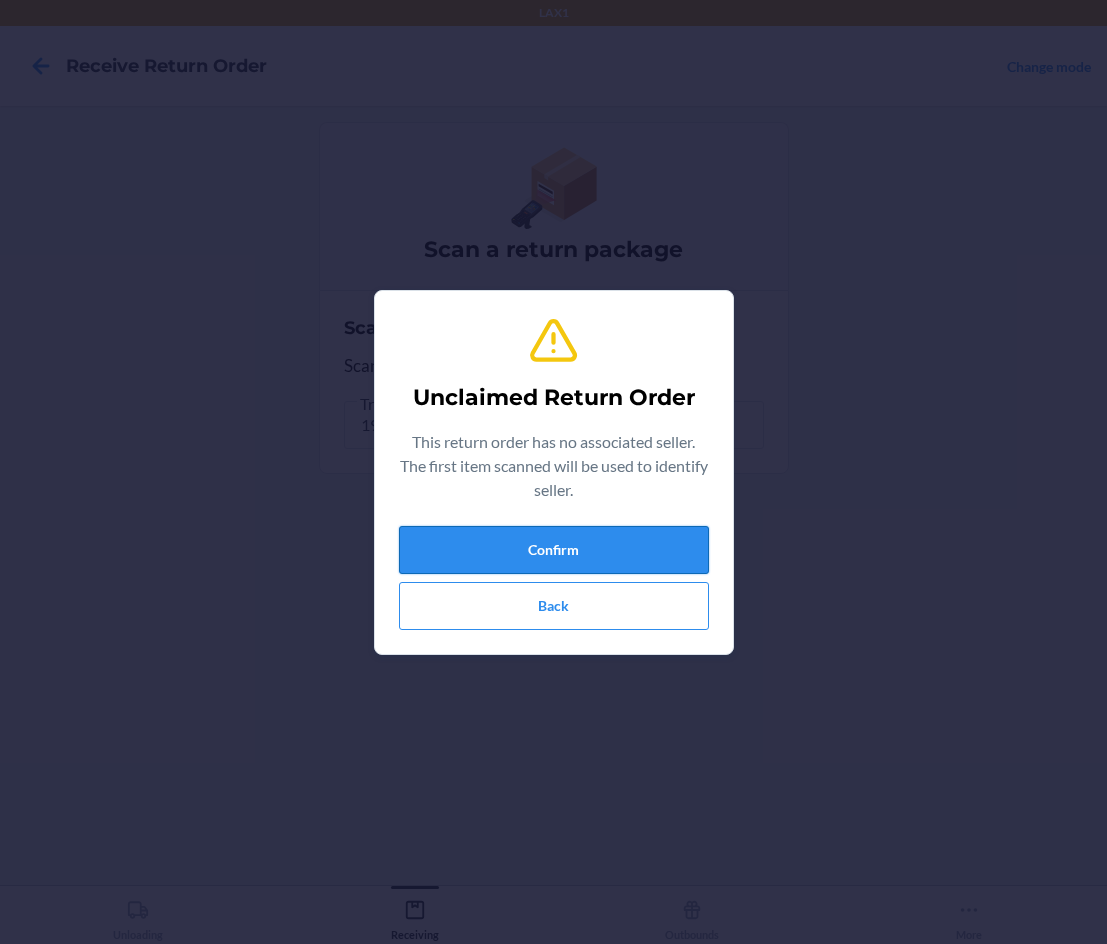 click on "Confirm" at bounding box center (554, 550) 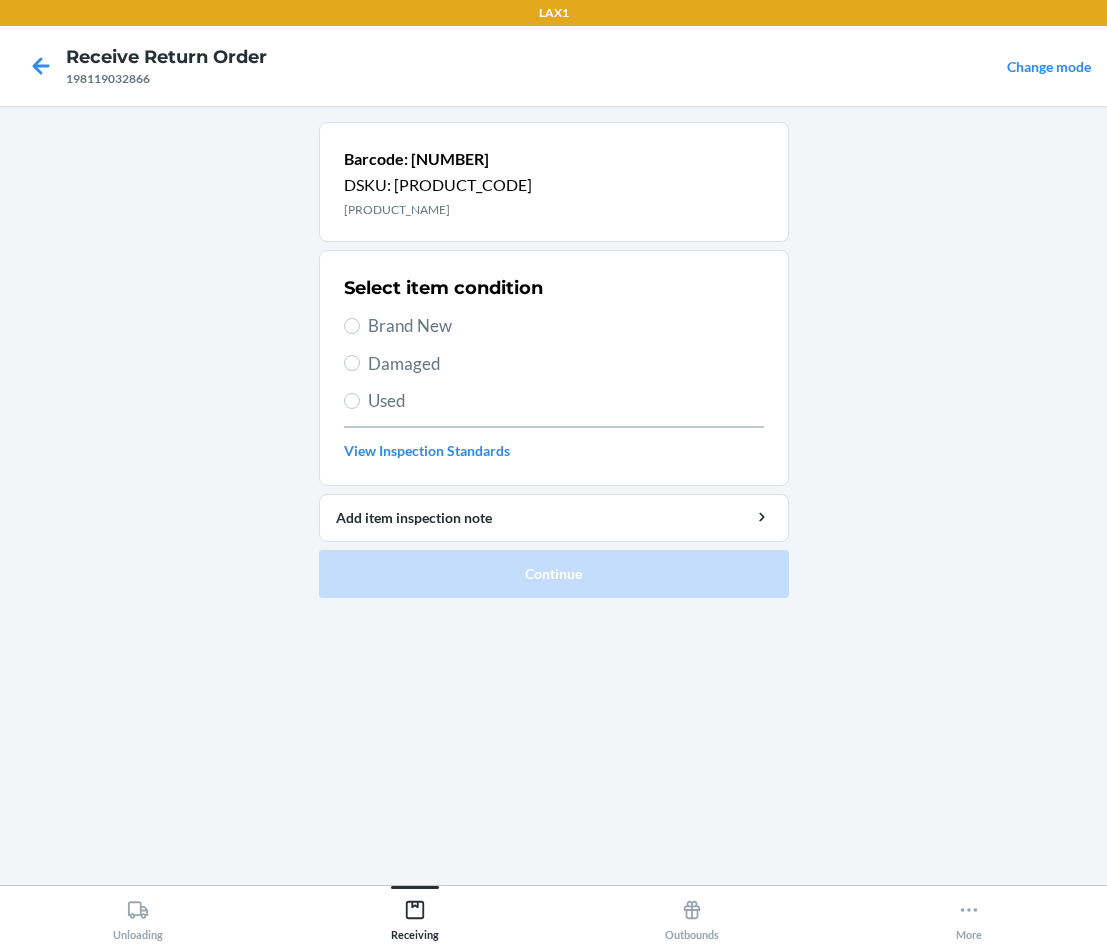 click on "Damaged" at bounding box center [554, 364] 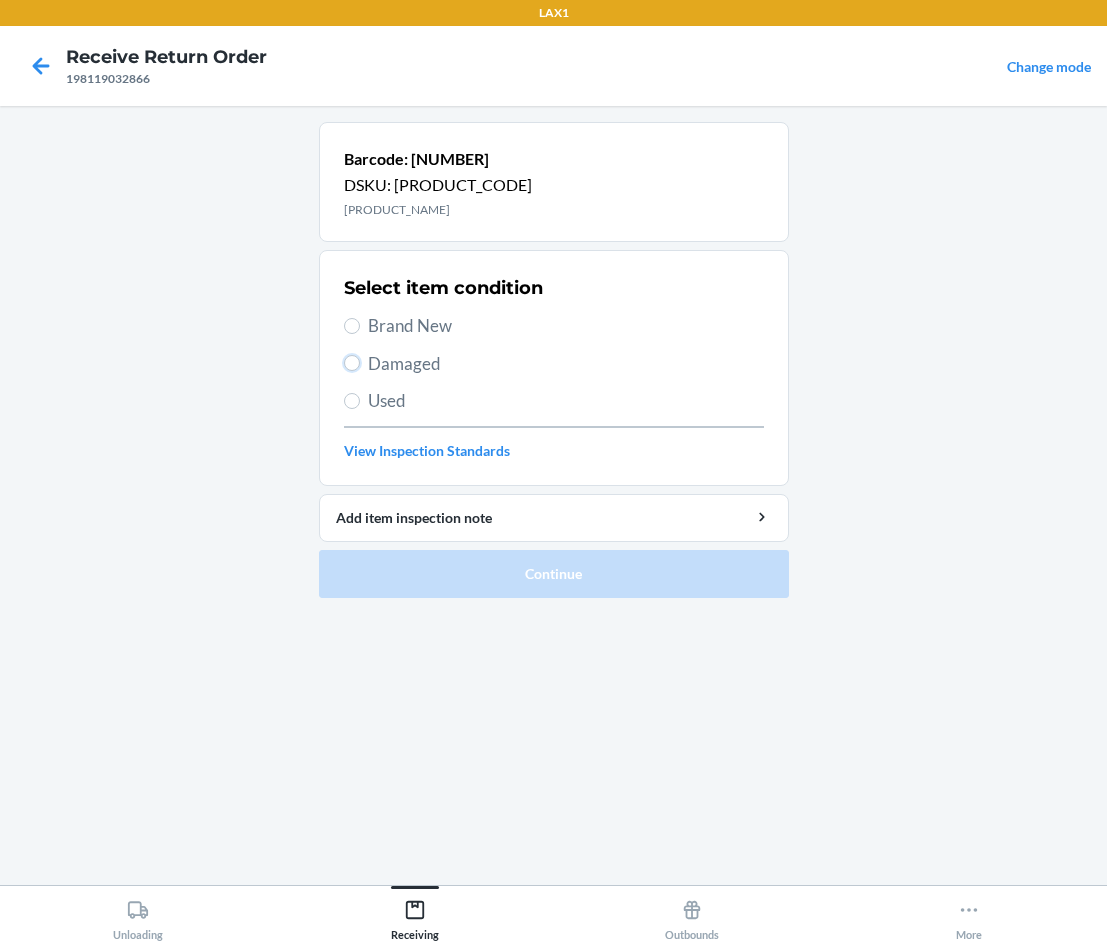 click on "Damaged" at bounding box center (352, 363) 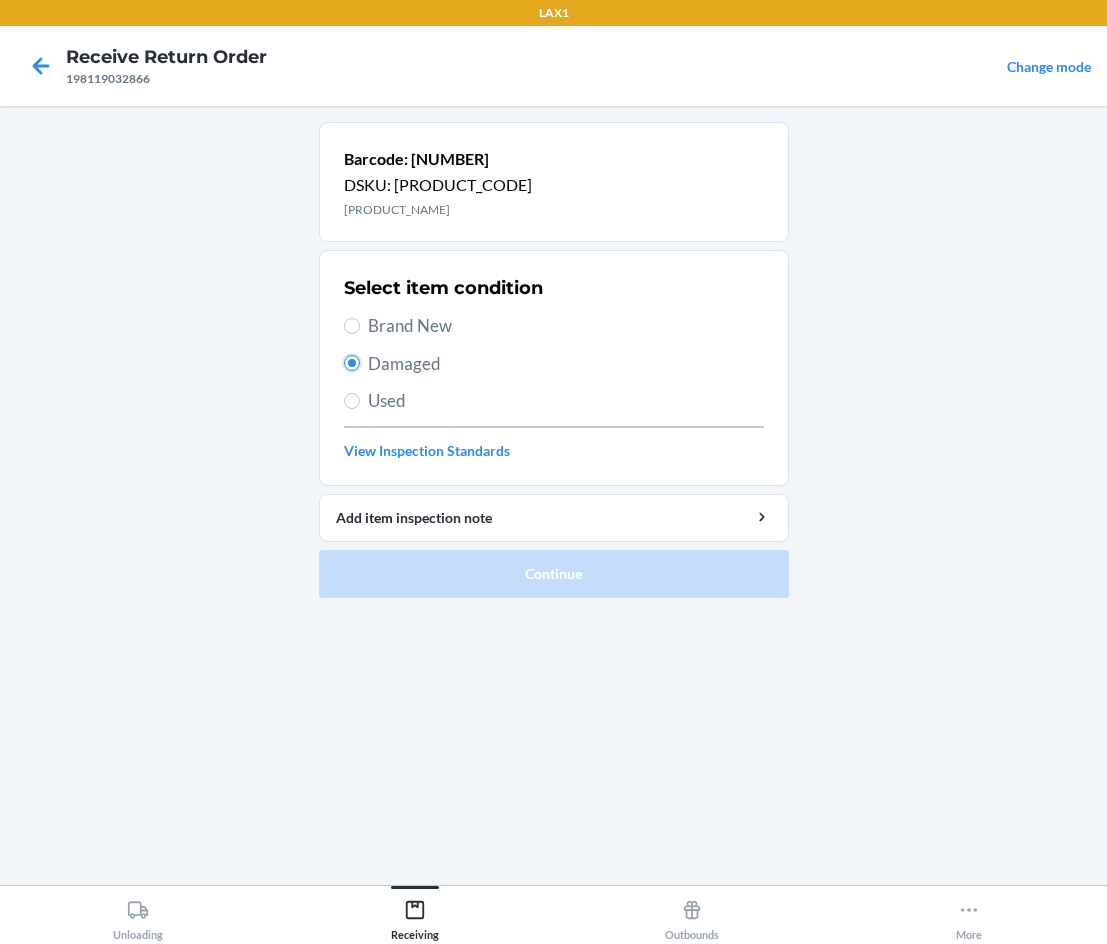 radio on "true" 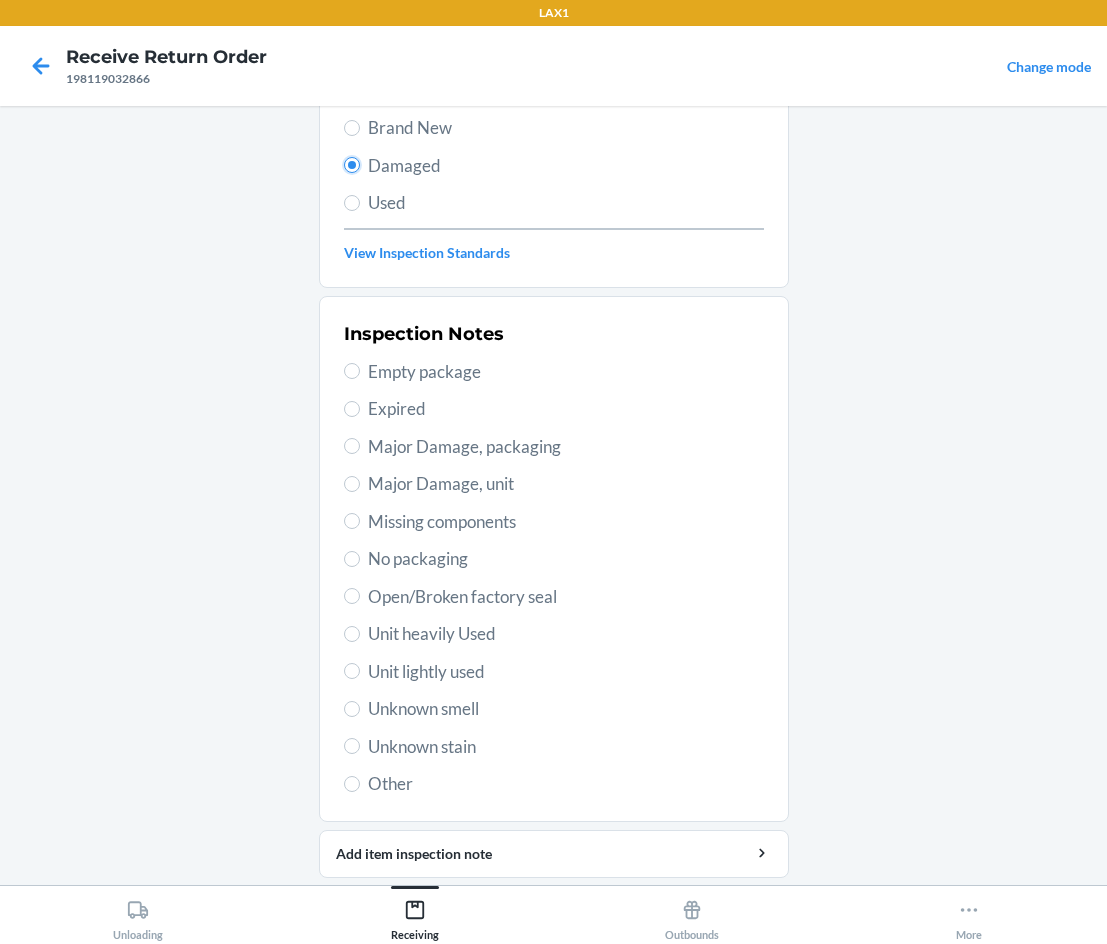 scroll, scrollTop: 200, scrollLeft: 0, axis: vertical 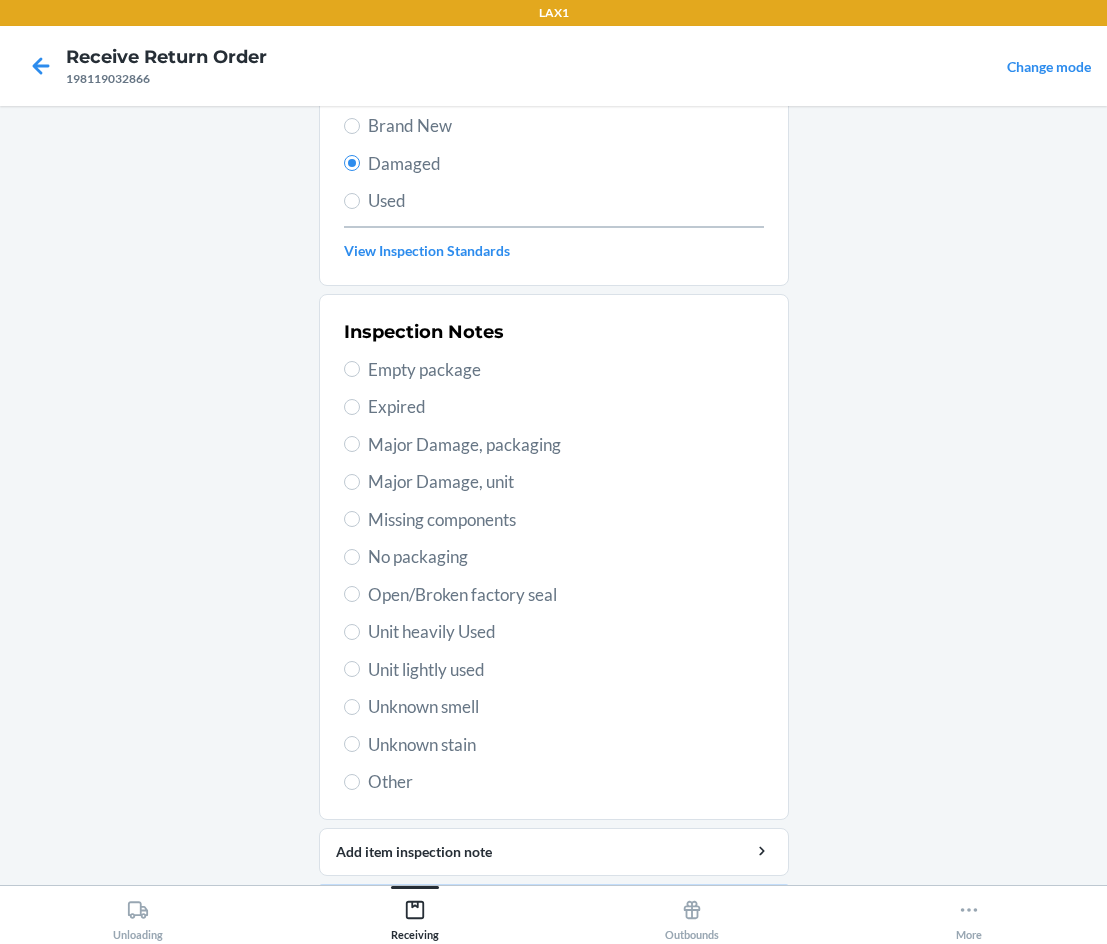 click on "Unit lightly used" at bounding box center (566, 670) 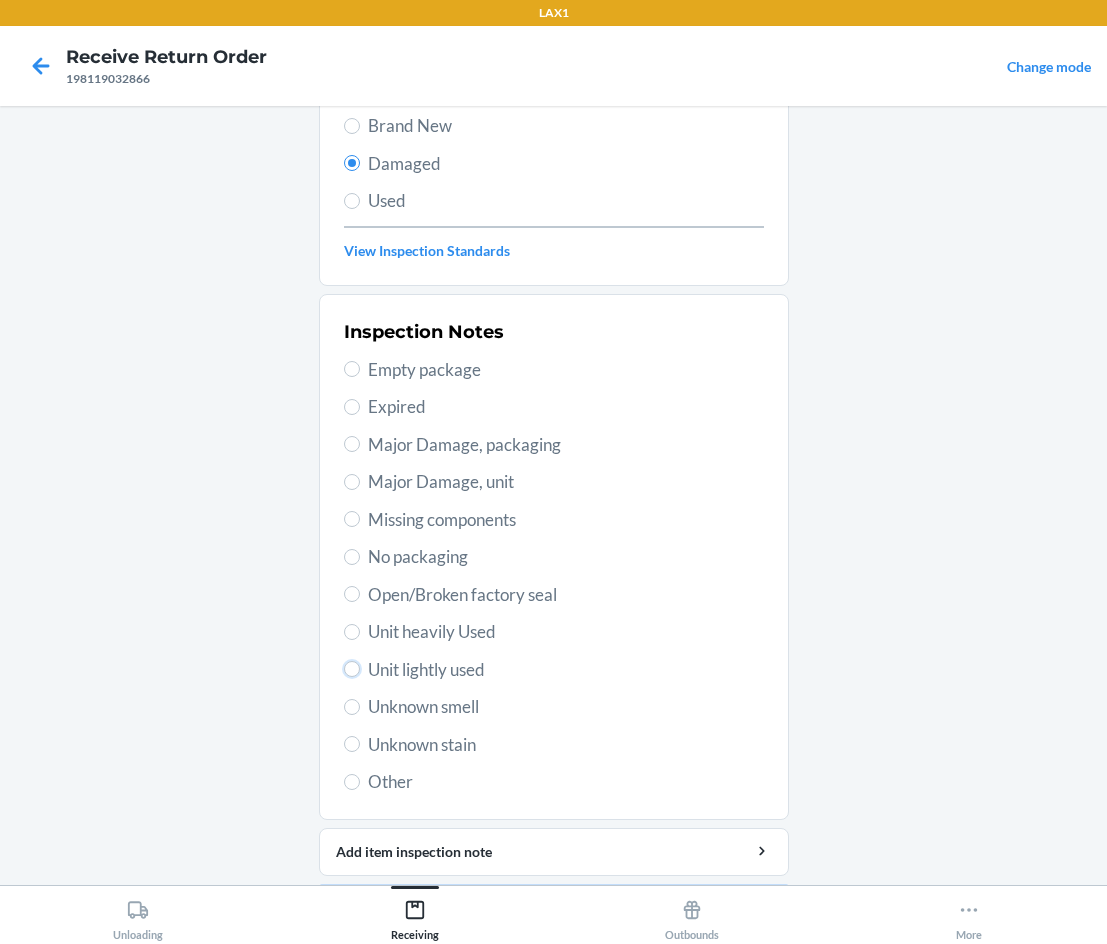 click on "Unit lightly used" at bounding box center (352, 669) 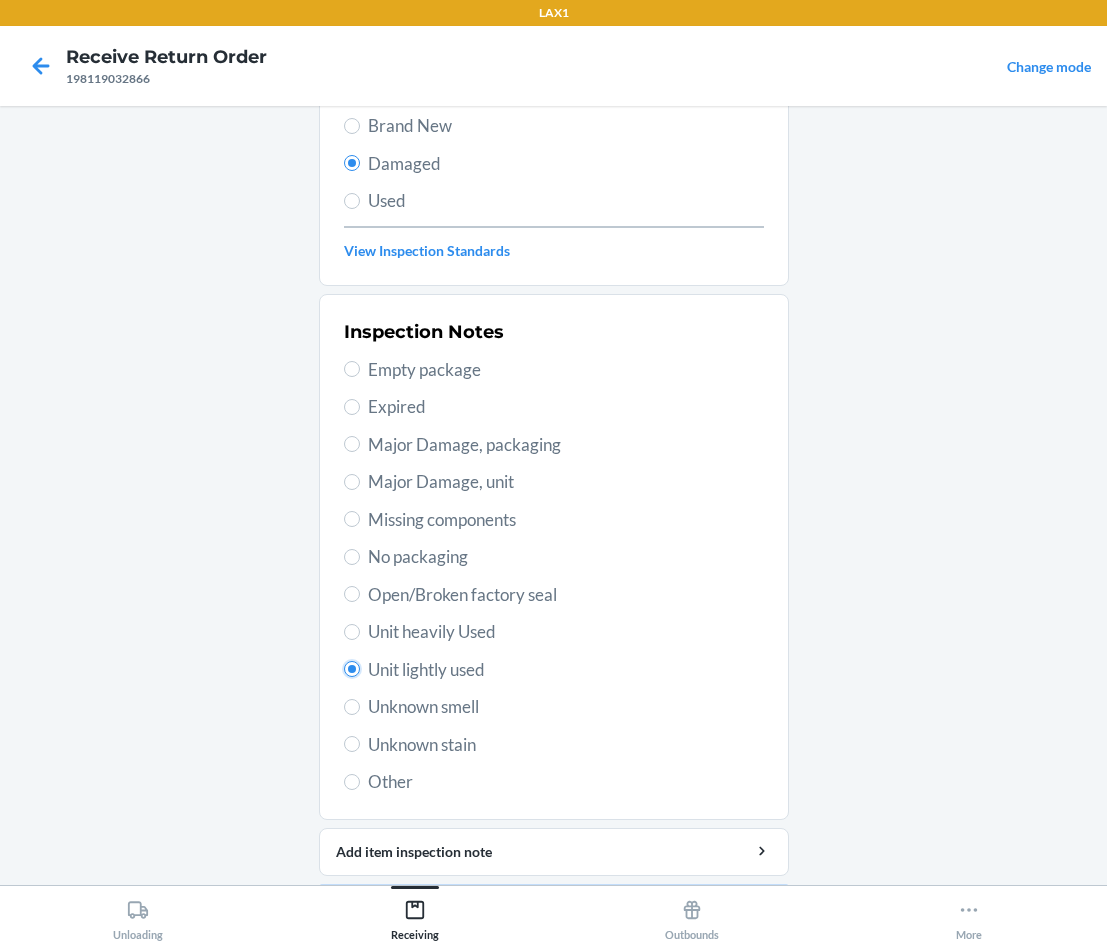 radio on "true" 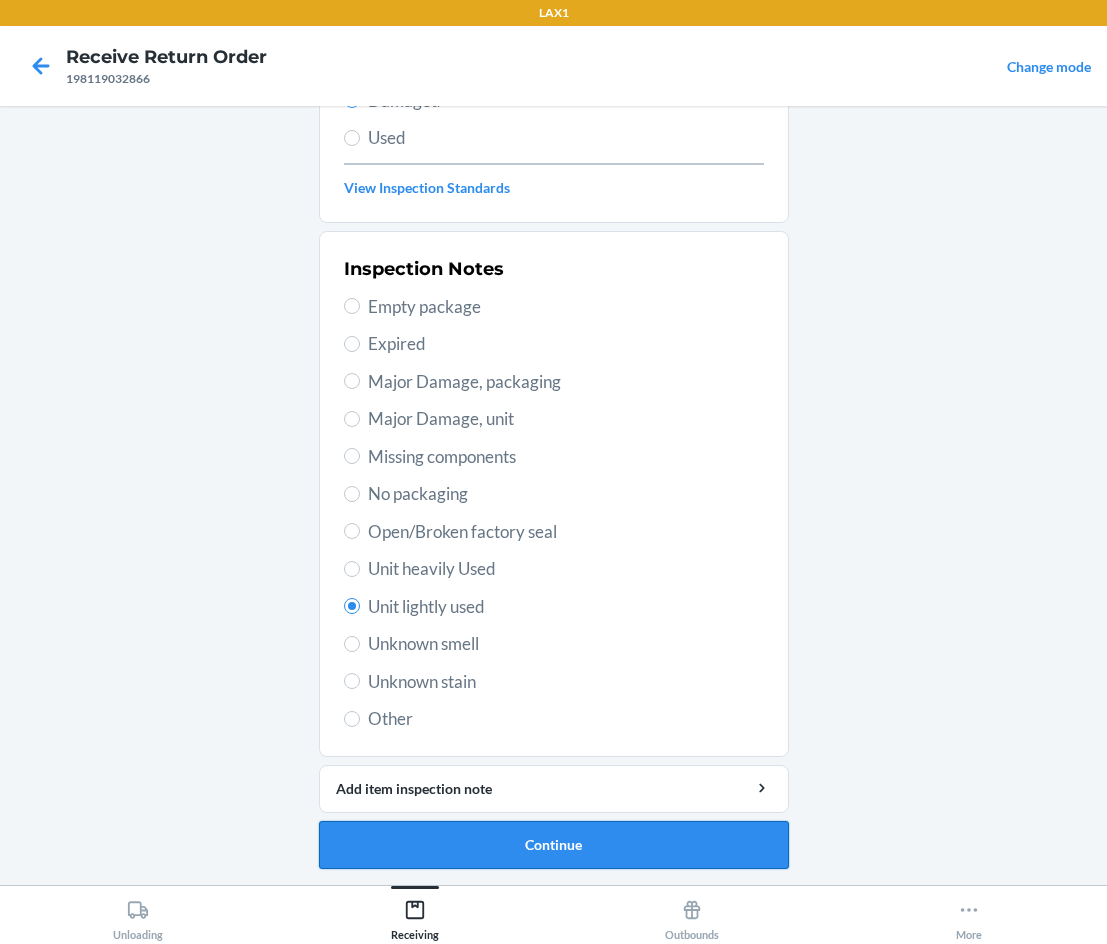 click on "Continue" at bounding box center [554, 845] 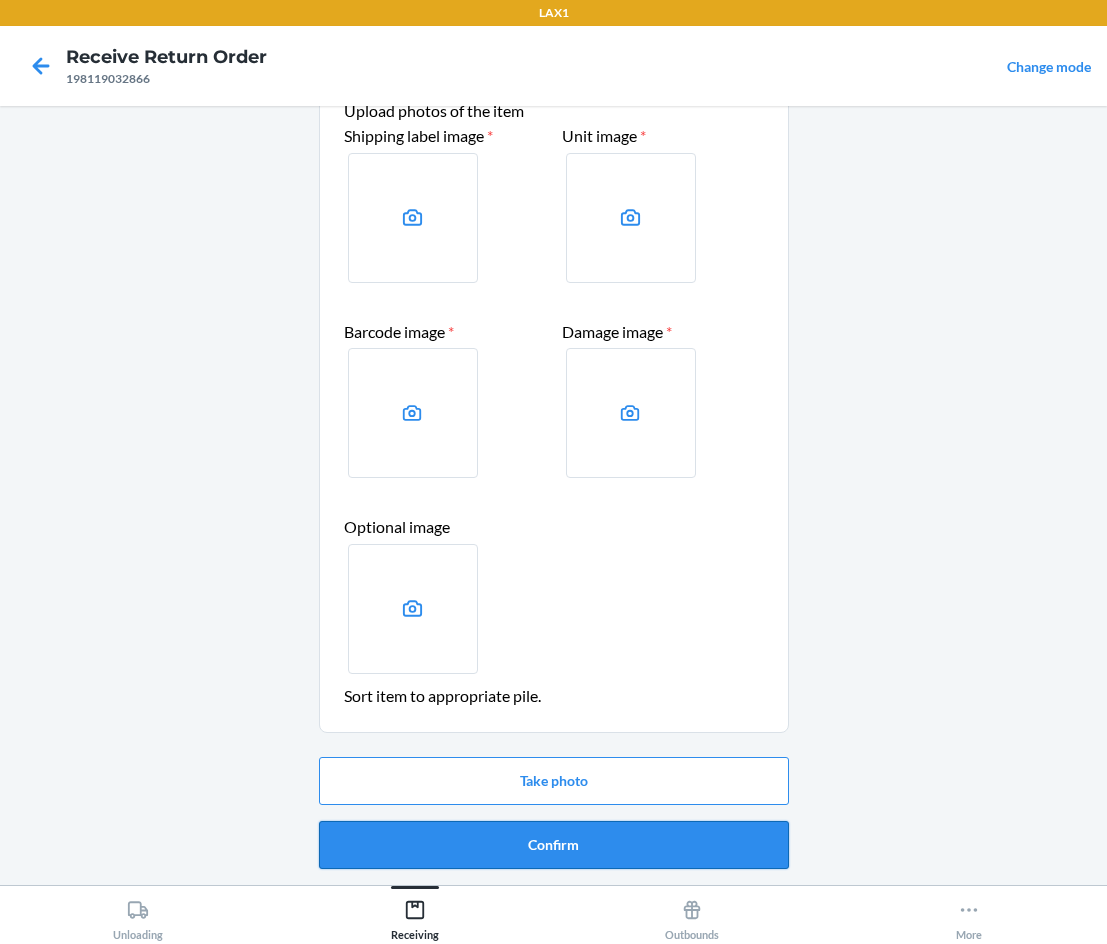 click on "Confirm" at bounding box center [554, 845] 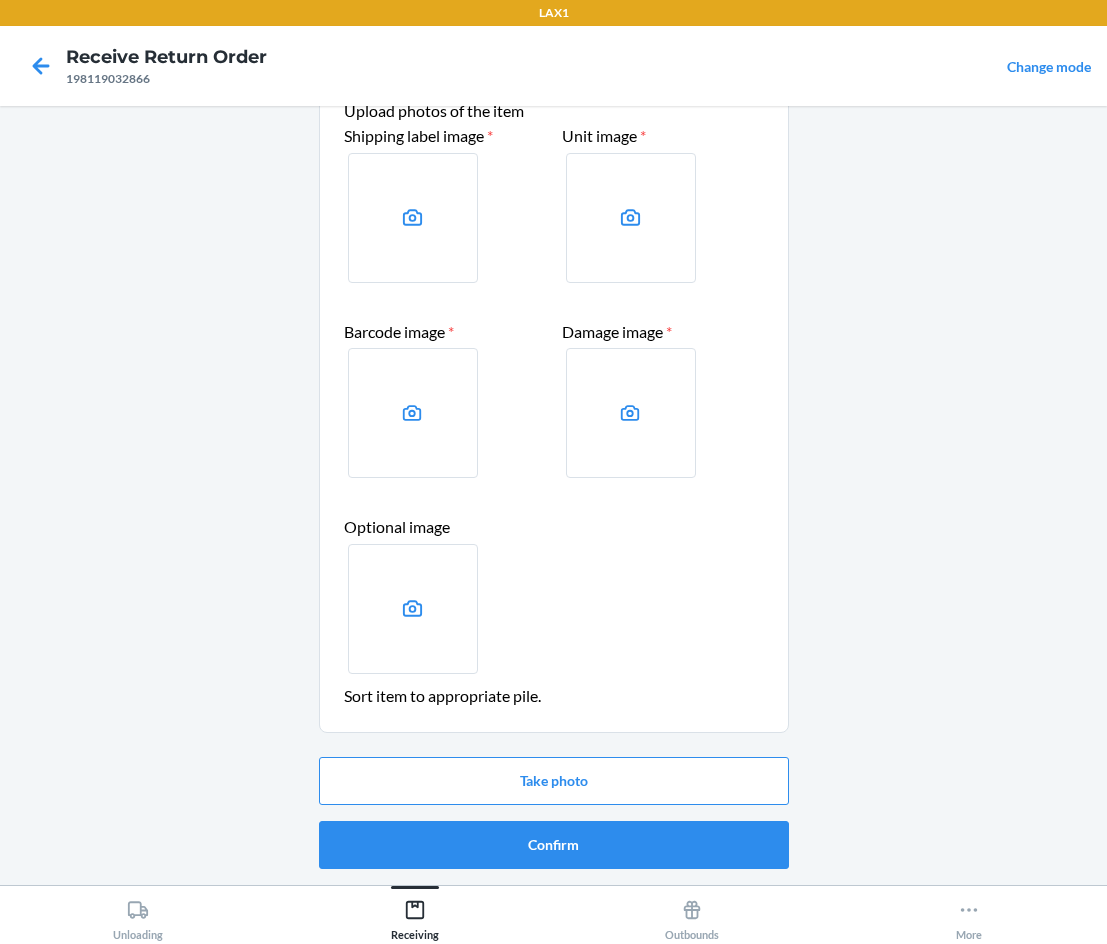 scroll, scrollTop: 0, scrollLeft: 0, axis: both 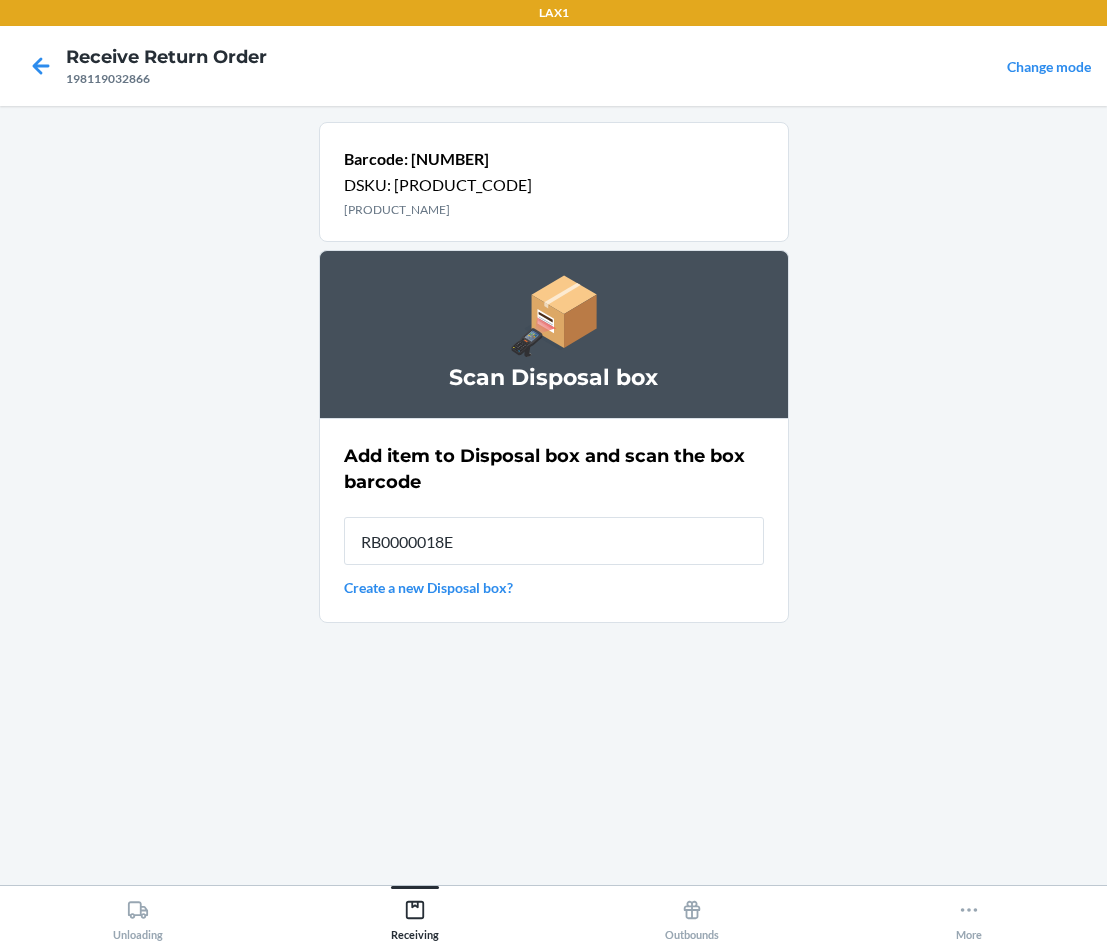 type on "[PRODUCT_CODE]" 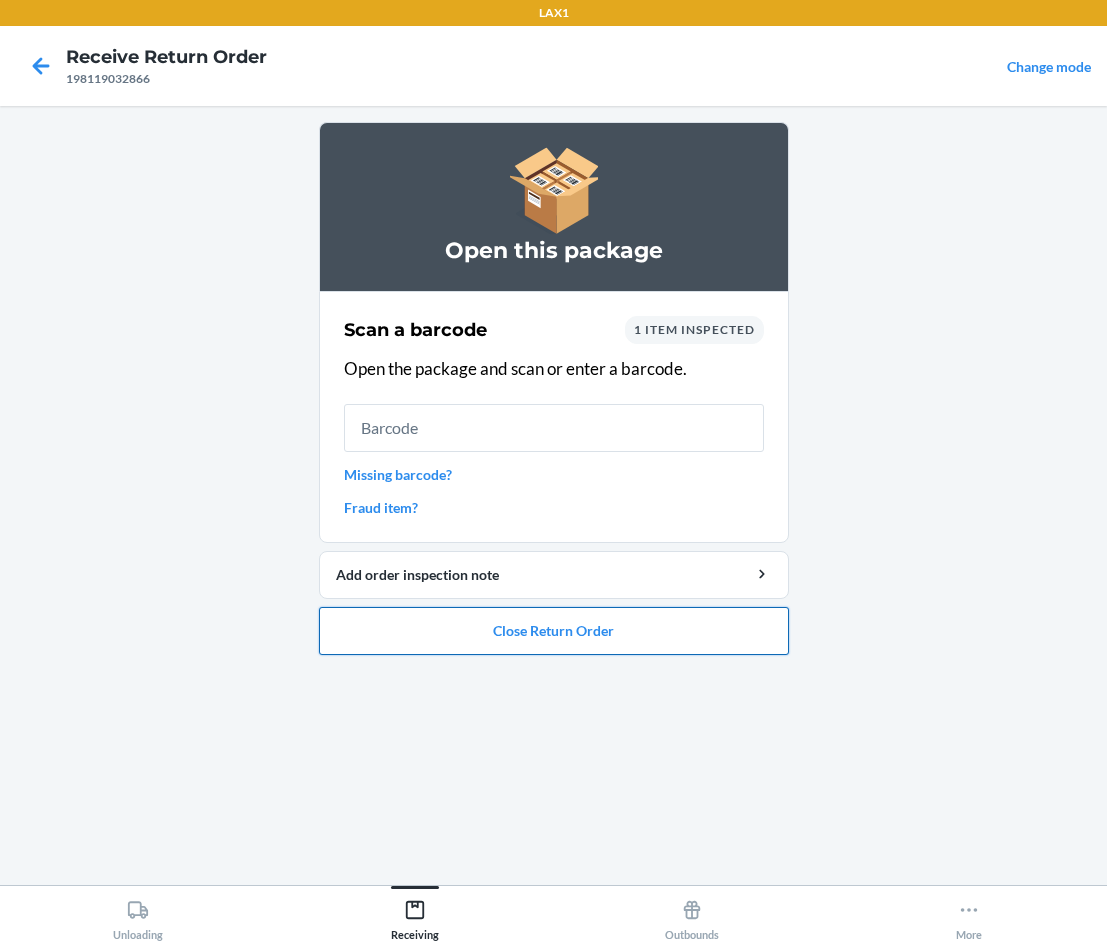 click on "Close Return Order" at bounding box center (554, 631) 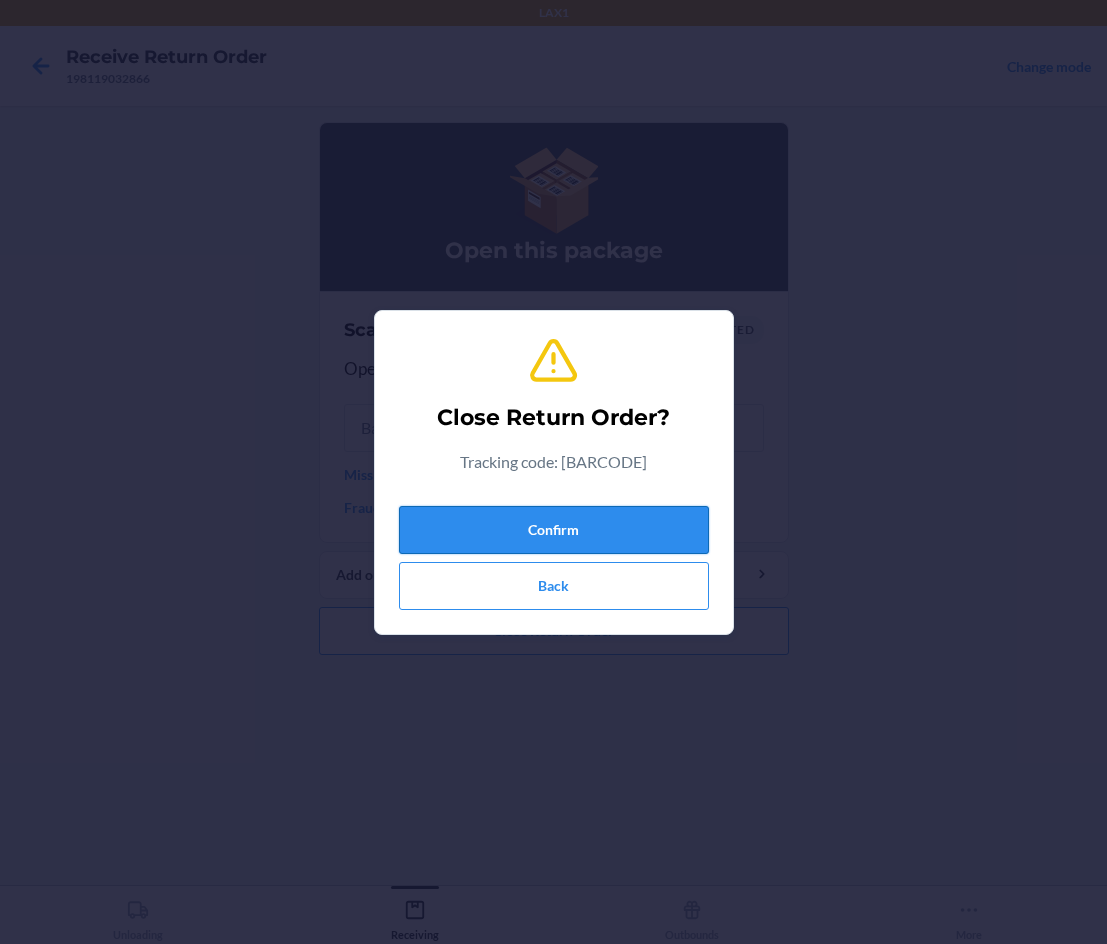 click on "Confirm" at bounding box center (554, 530) 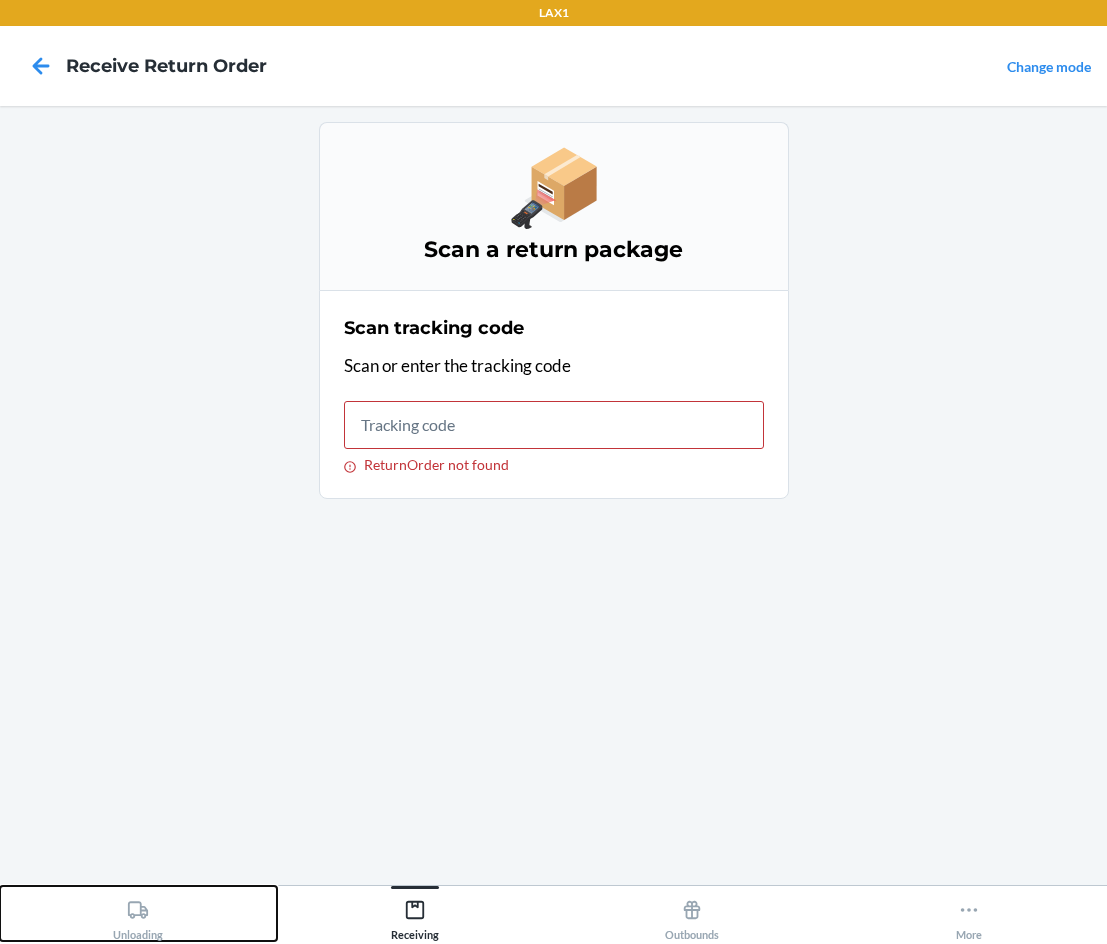 click 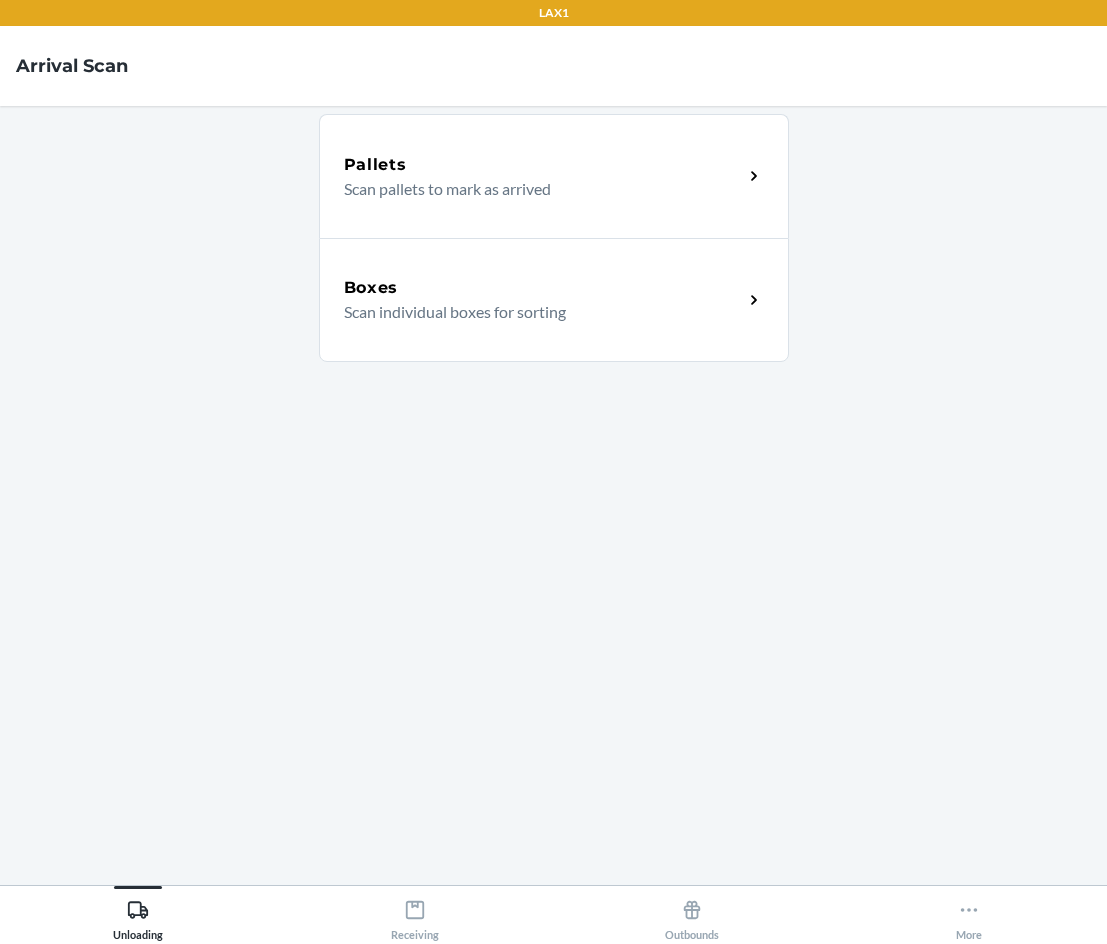 click on "Boxes Scan individual boxes for sorting" at bounding box center [554, 300] 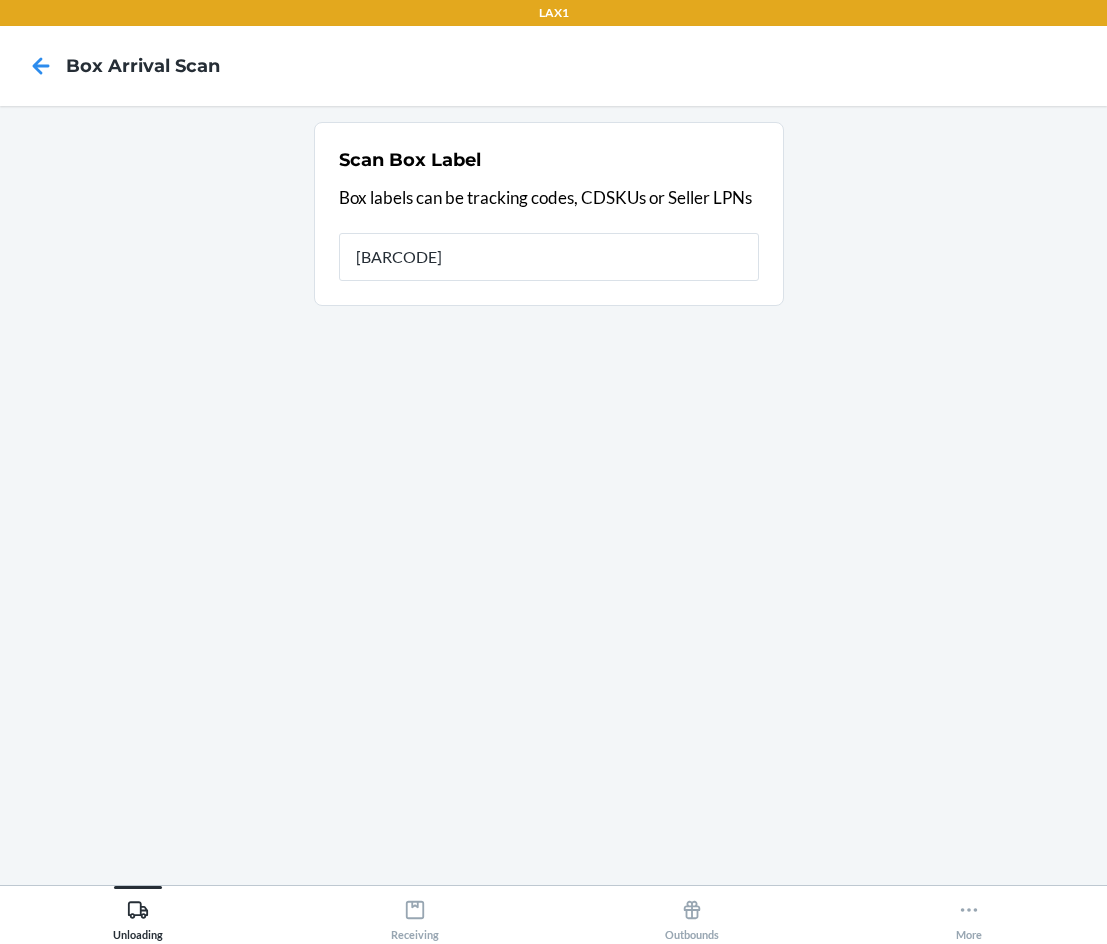 type on "[NUMBER]" 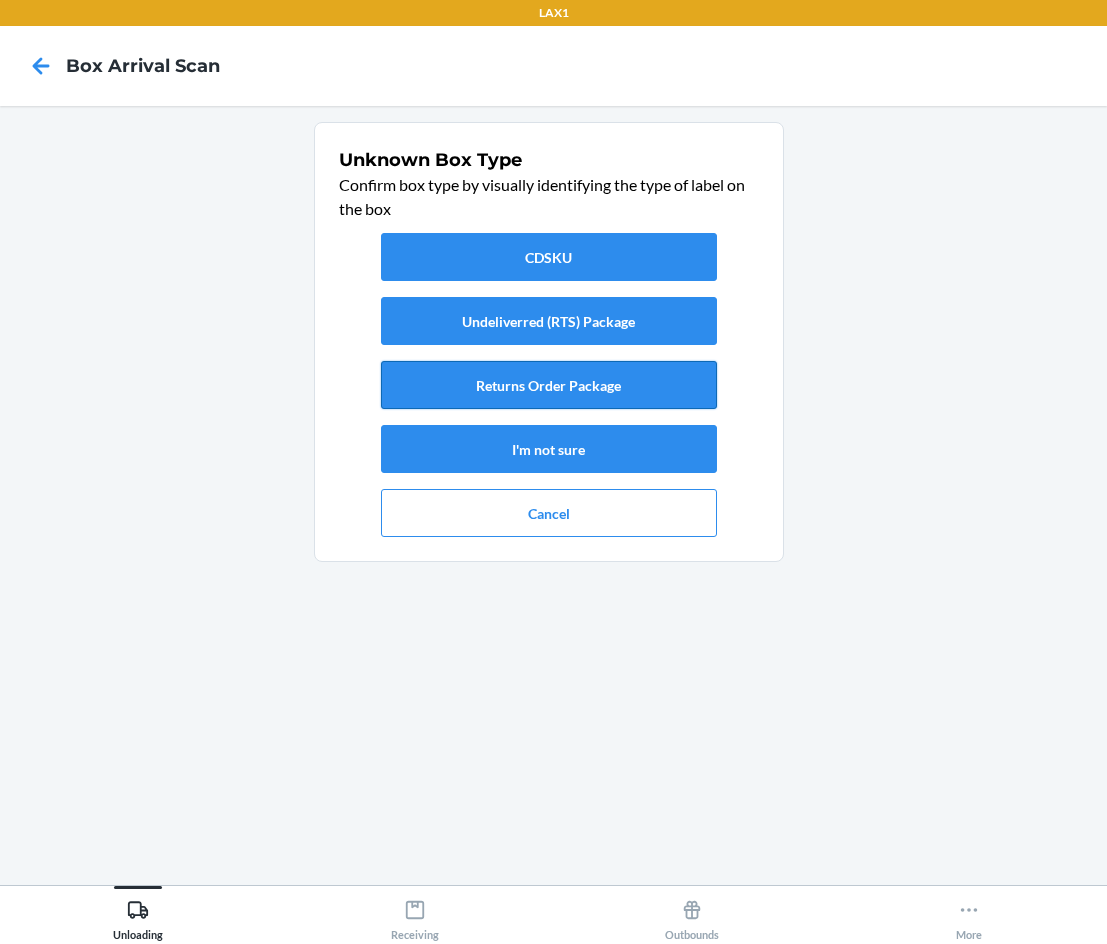 click on "Returns Order Package" at bounding box center [549, 385] 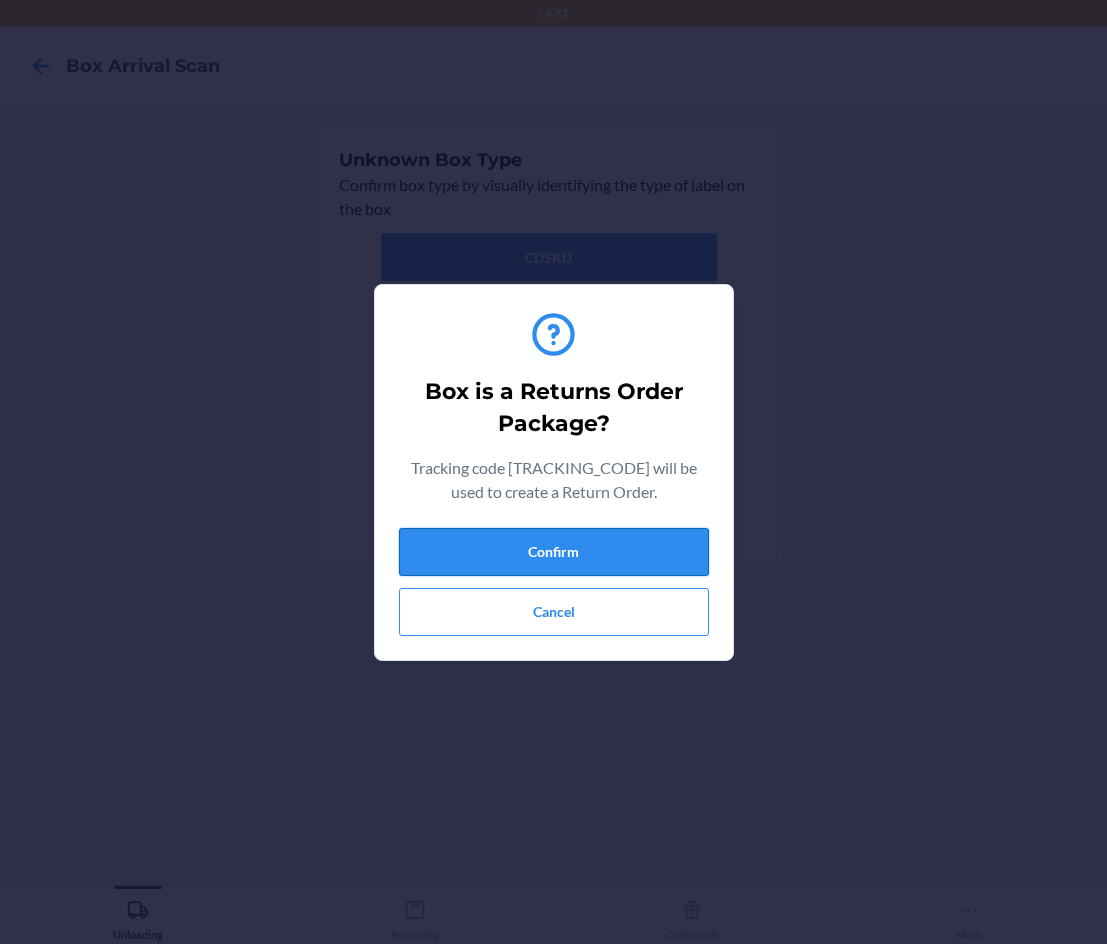 click on "Confirm" at bounding box center (554, 552) 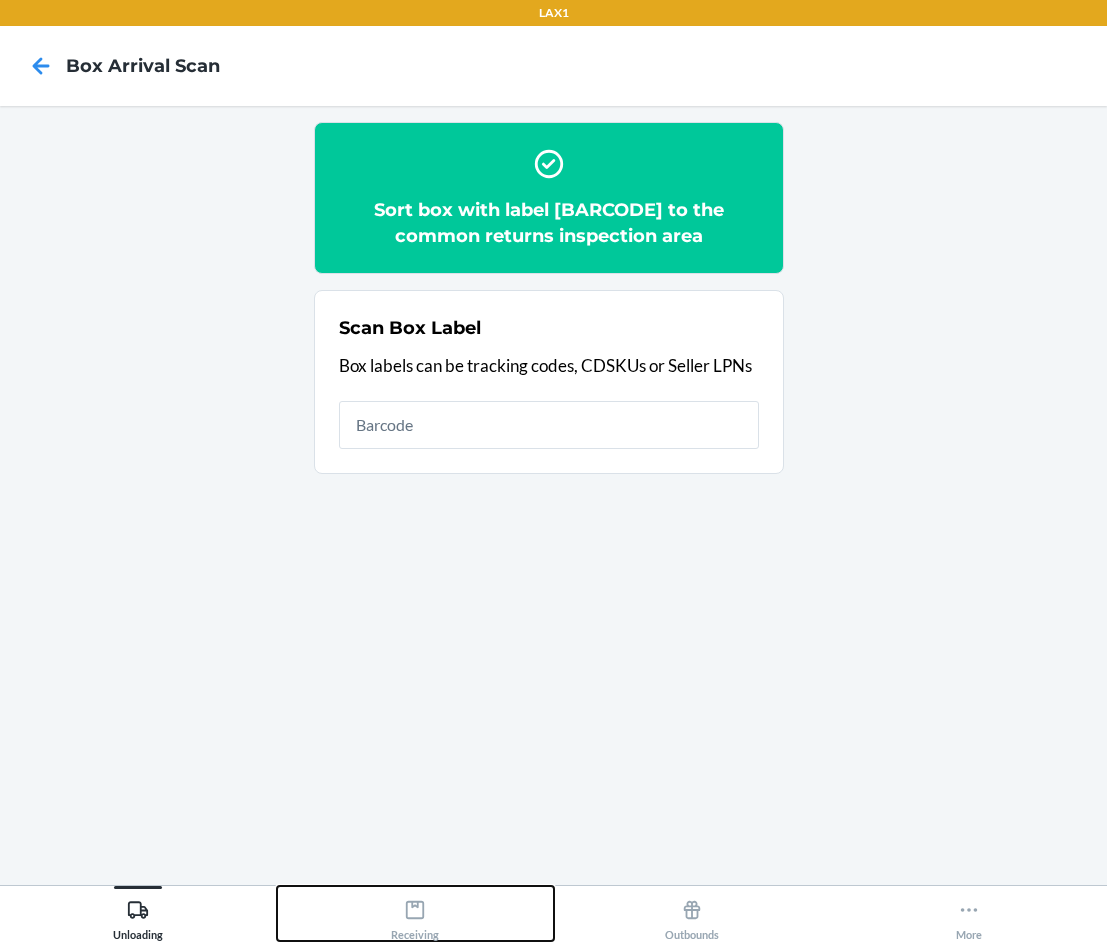 click on "Receiving" at bounding box center (415, 916) 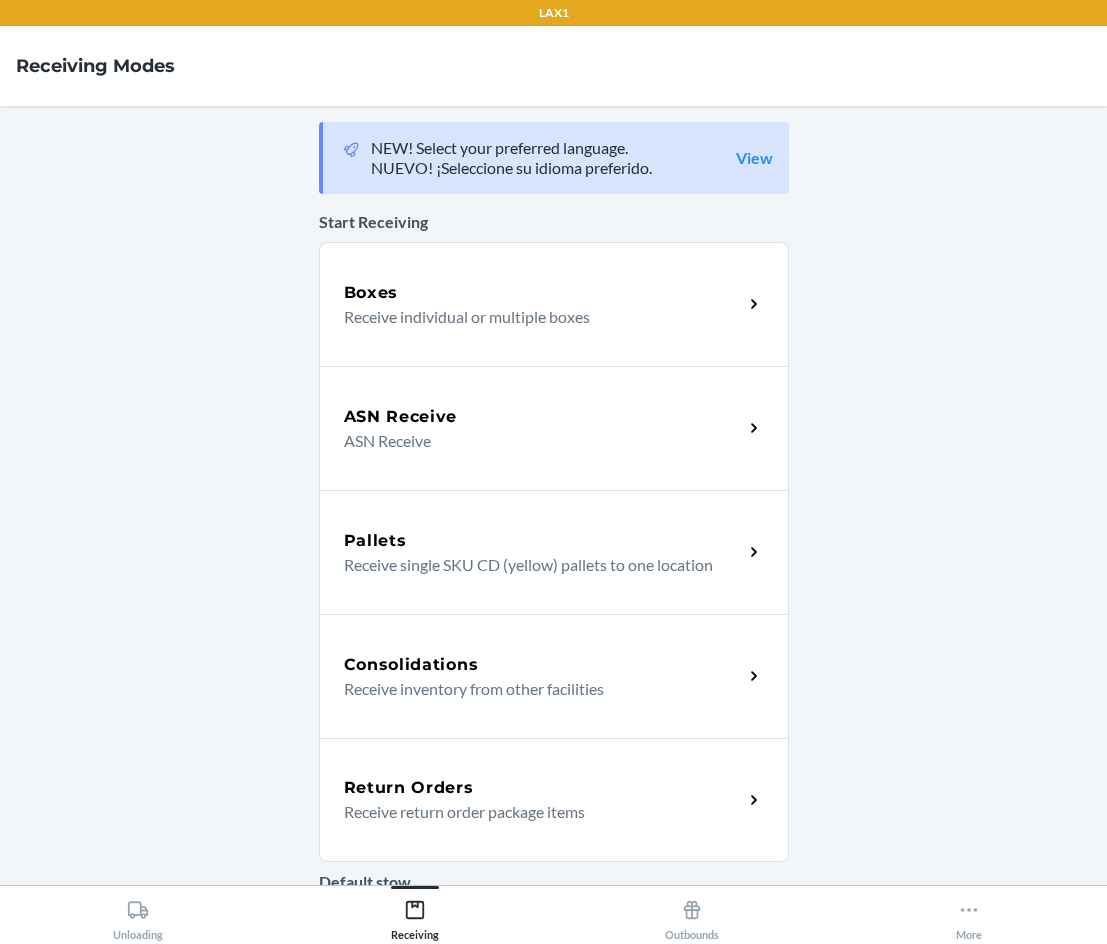 click on "Return Orders" at bounding box center (543, 788) 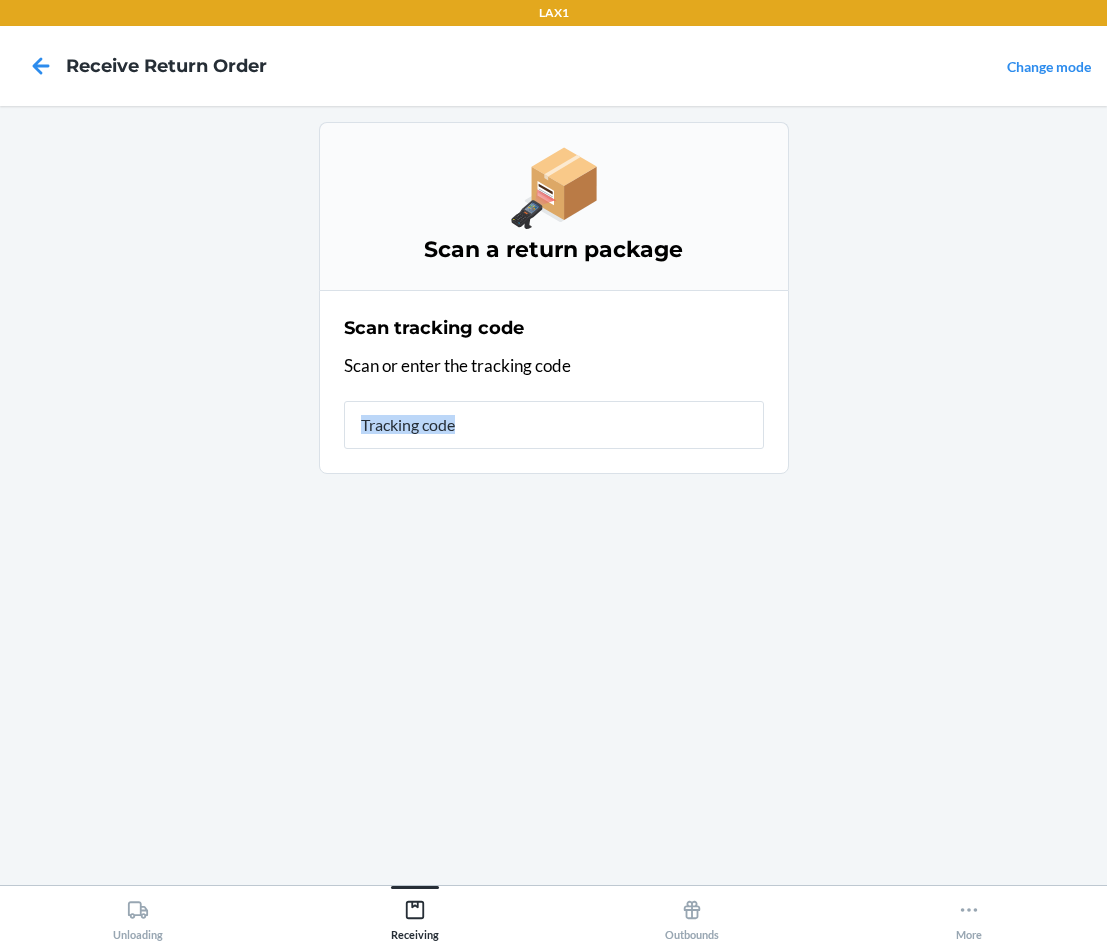 click on "Scan a return package Scan tracking code Scan or enter the tracking code" at bounding box center (554, 495) 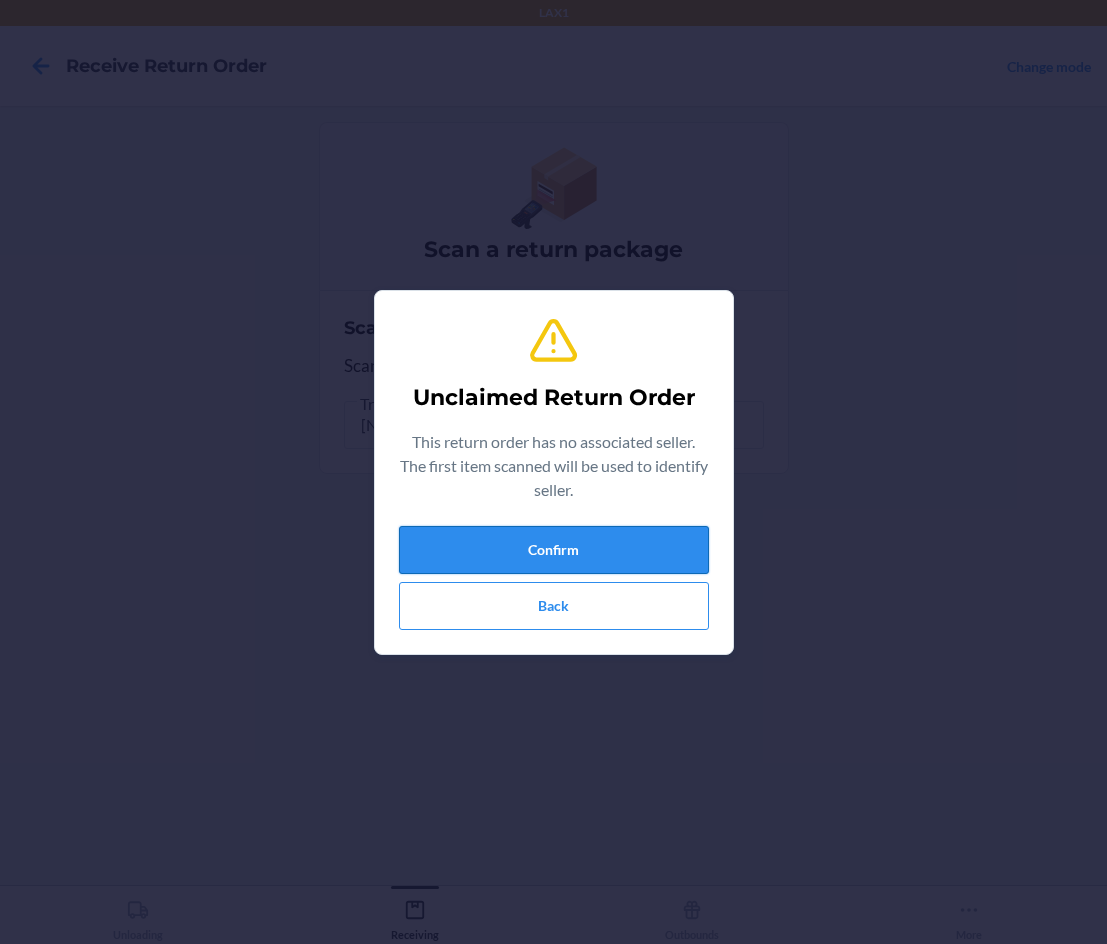 click on "Confirm" at bounding box center (554, 550) 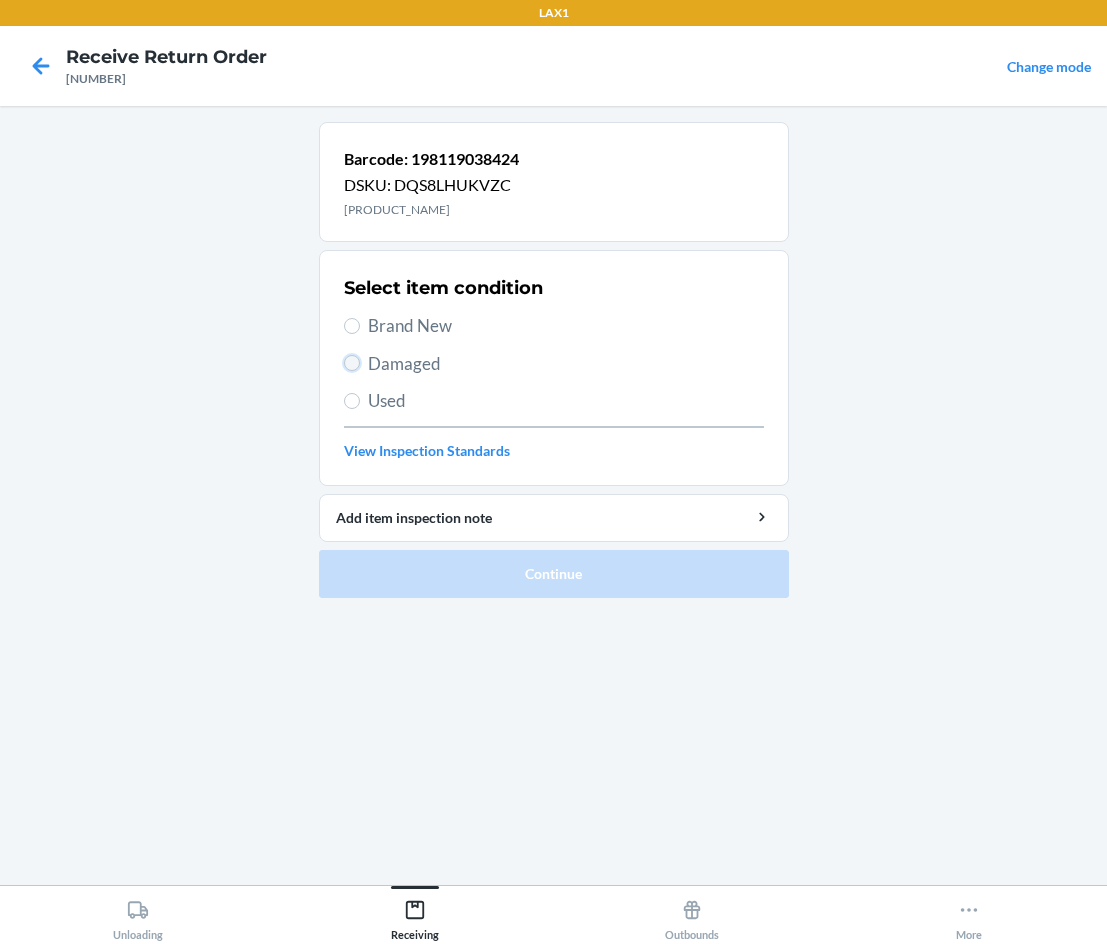 click on "Damaged" at bounding box center [352, 363] 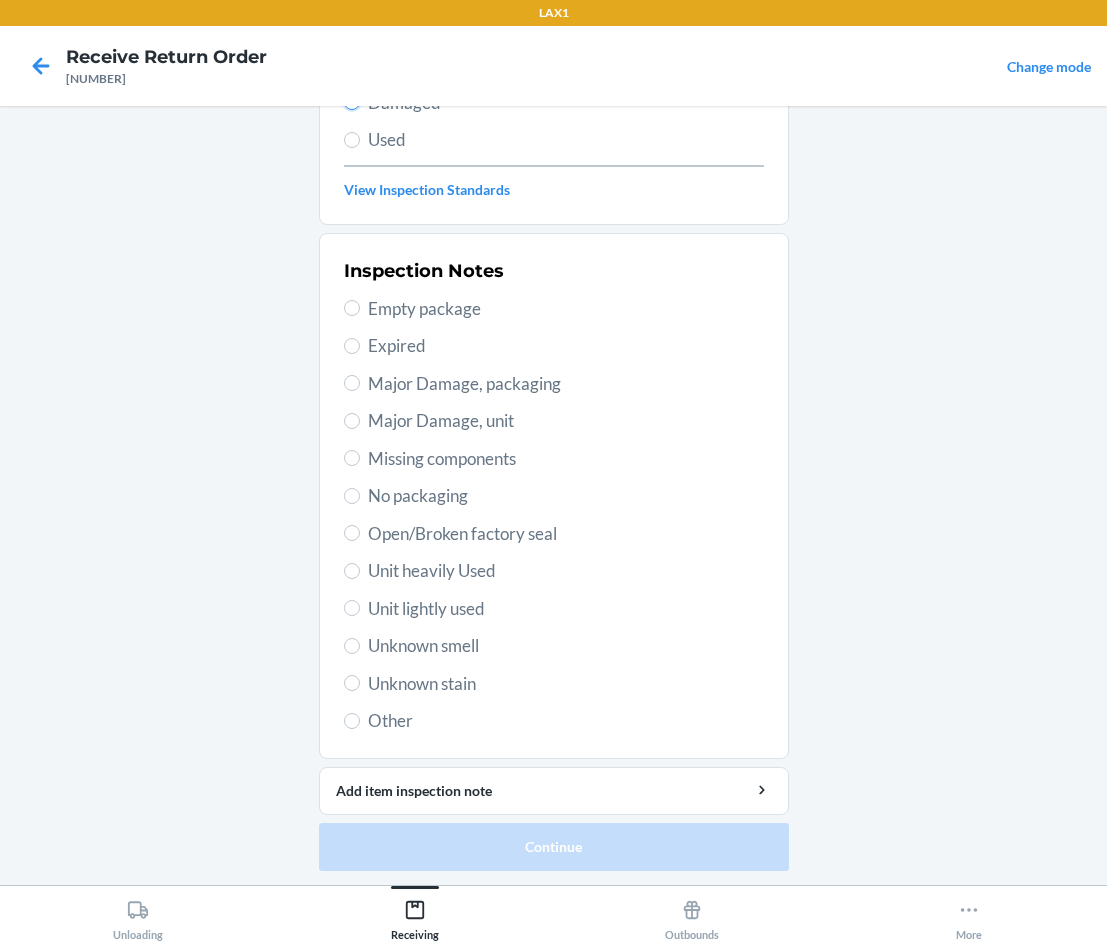 scroll, scrollTop: 263, scrollLeft: 0, axis: vertical 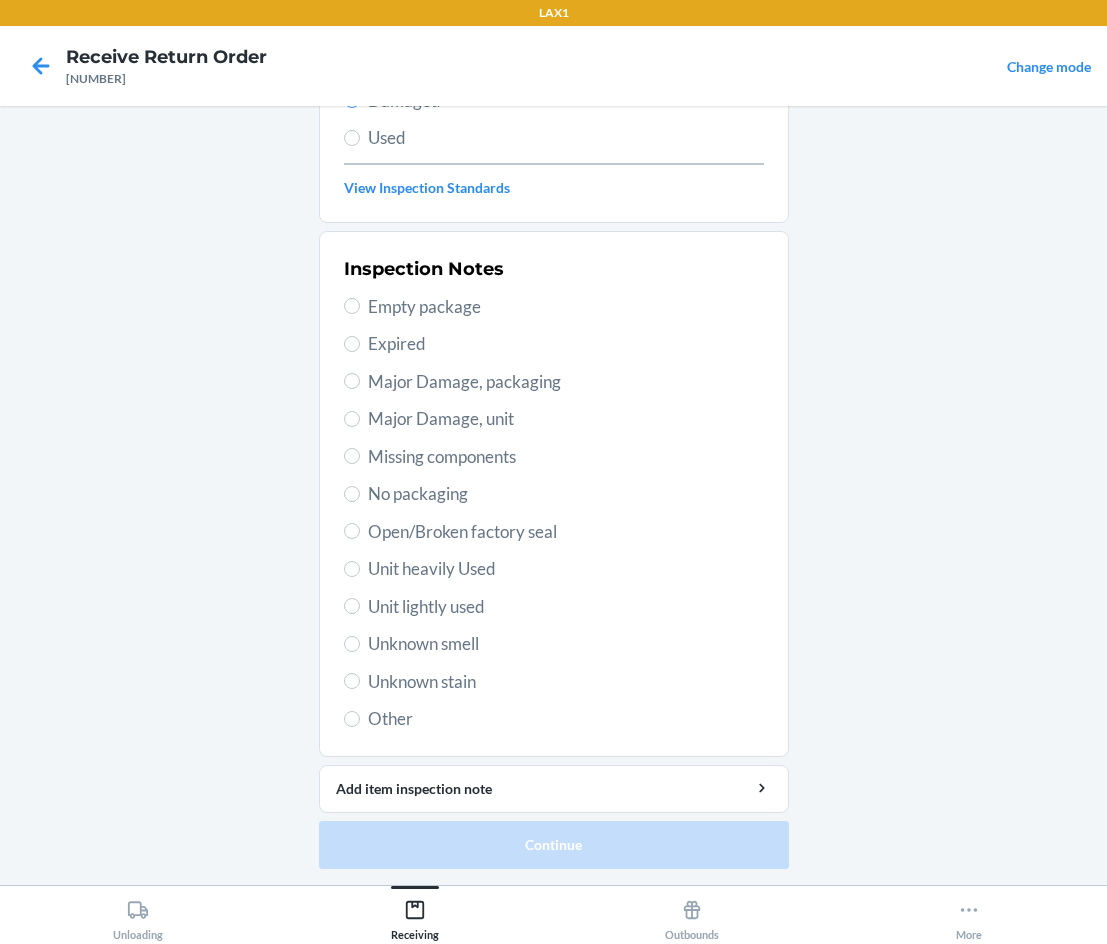 click on "Unit lightly used" at bounding box center [566, 607] 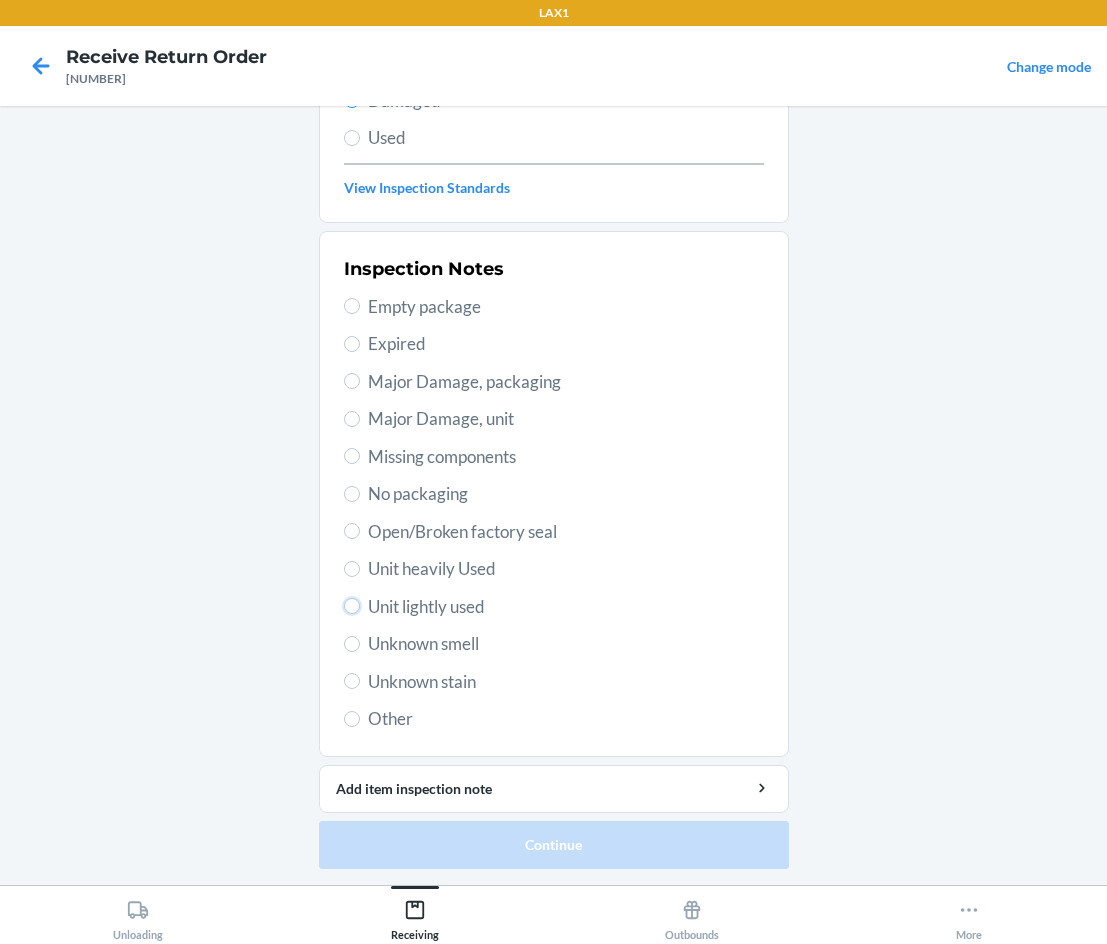 click on "Unit lightly used" at bounding box center [352, 606] 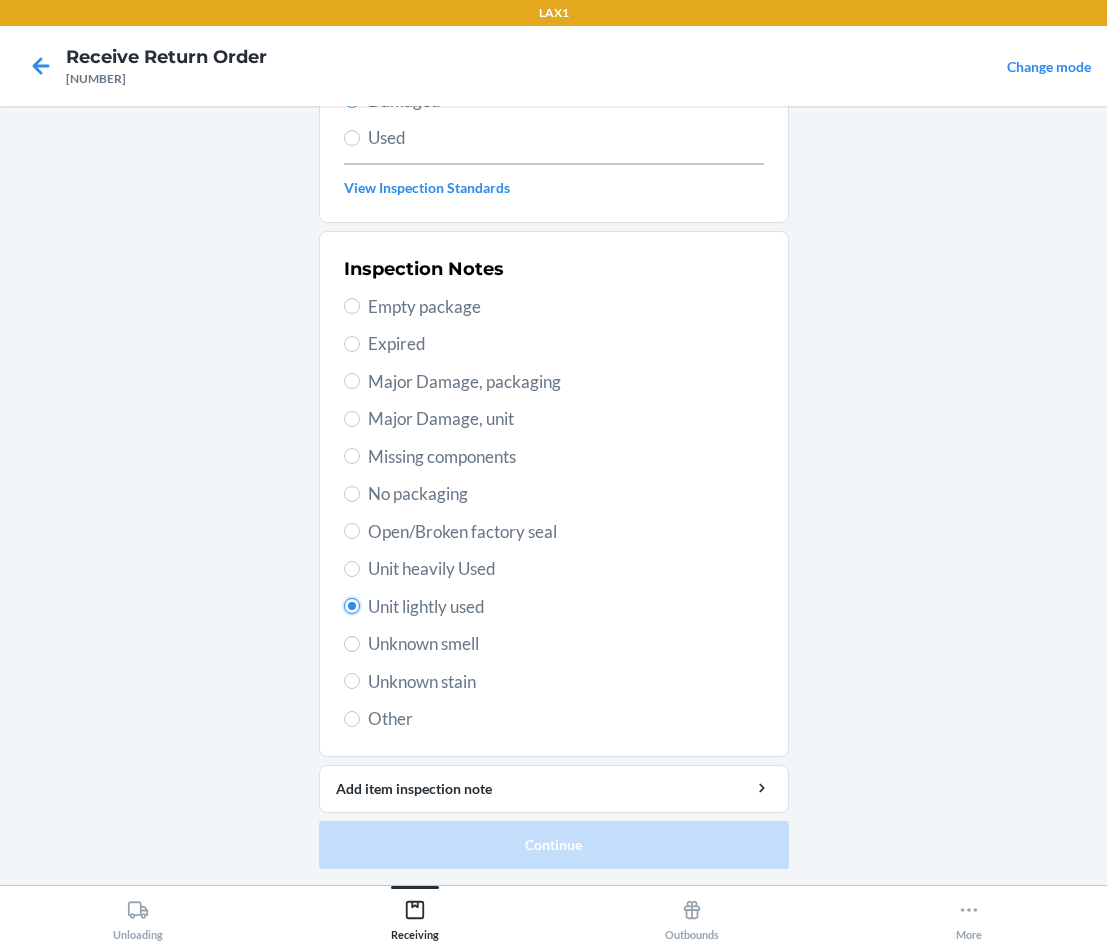 radio on "true" 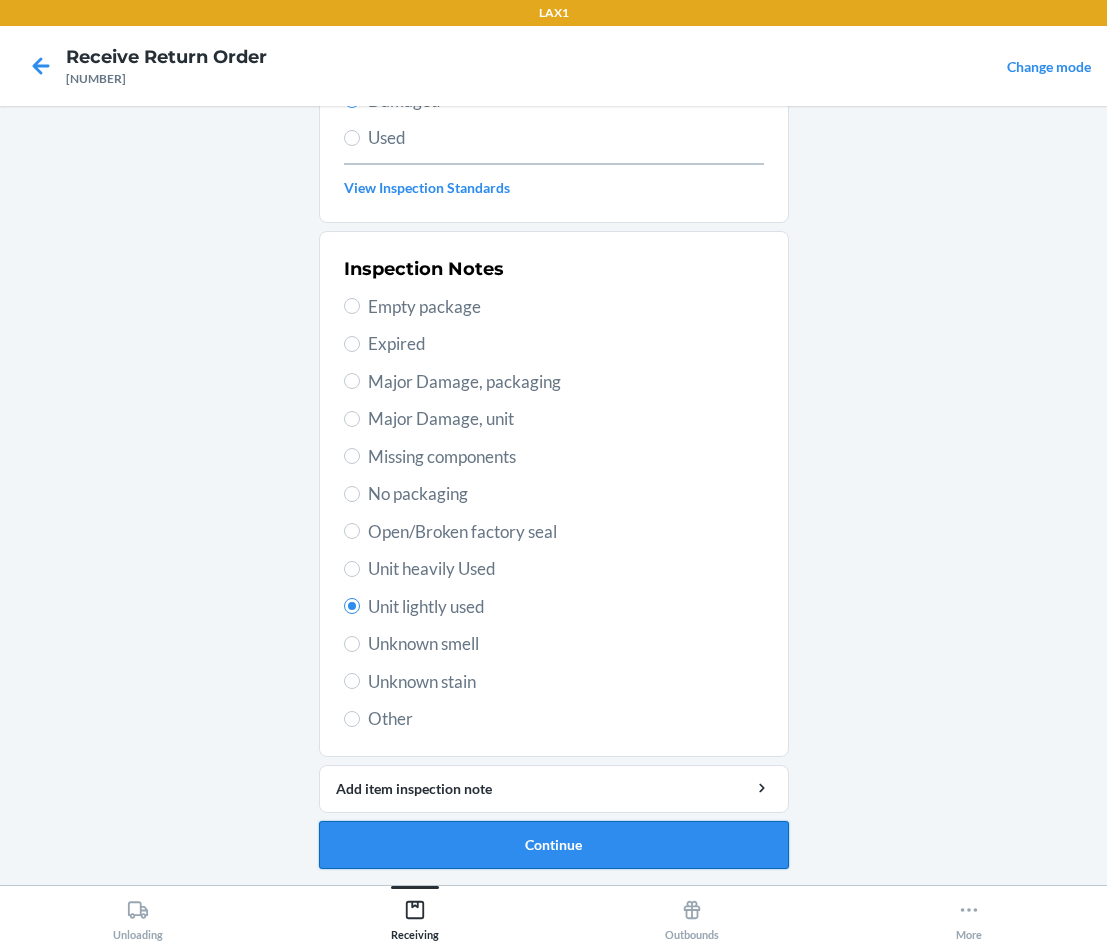 drag, startPoint x: 512, startPoint y: 833, endPoint x: 511, endPoint y: 854, distance: 21.023796 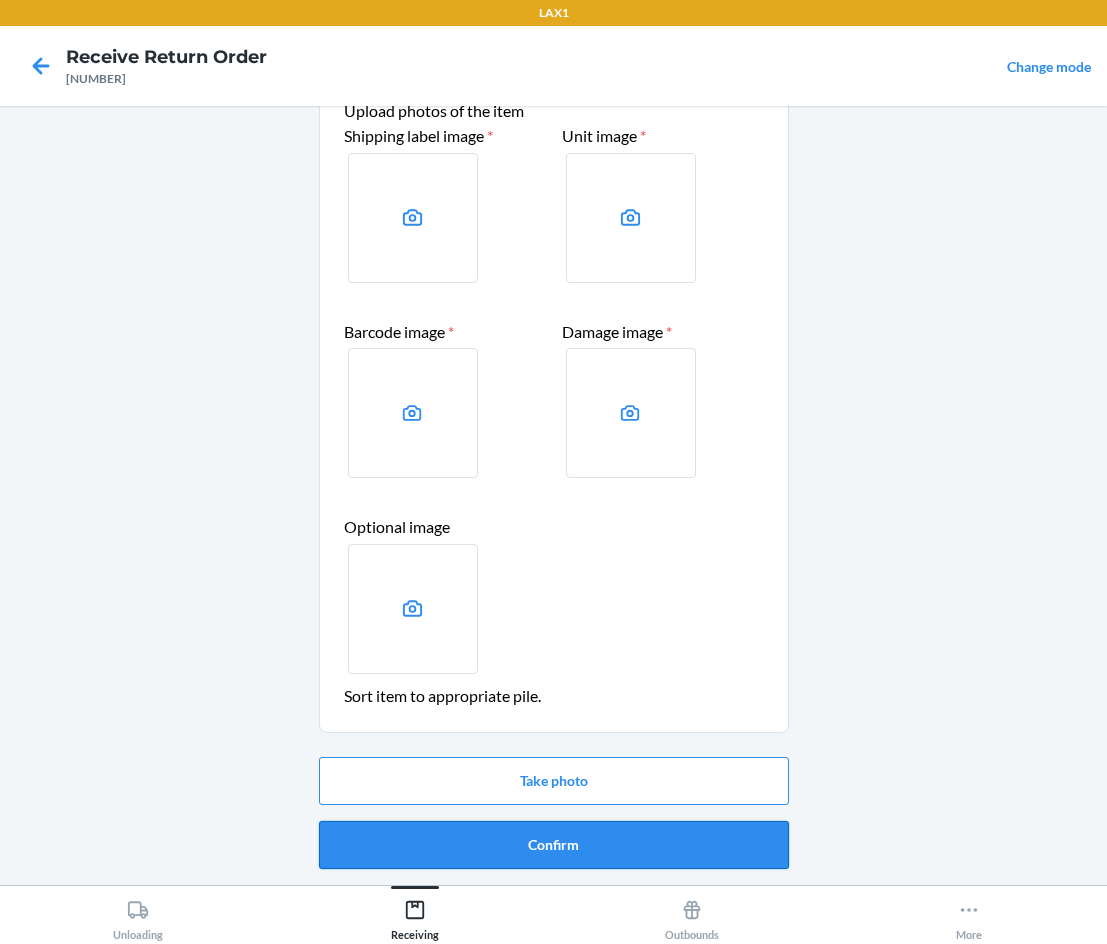 click on "Confirm" at bounding box center [554, 845] 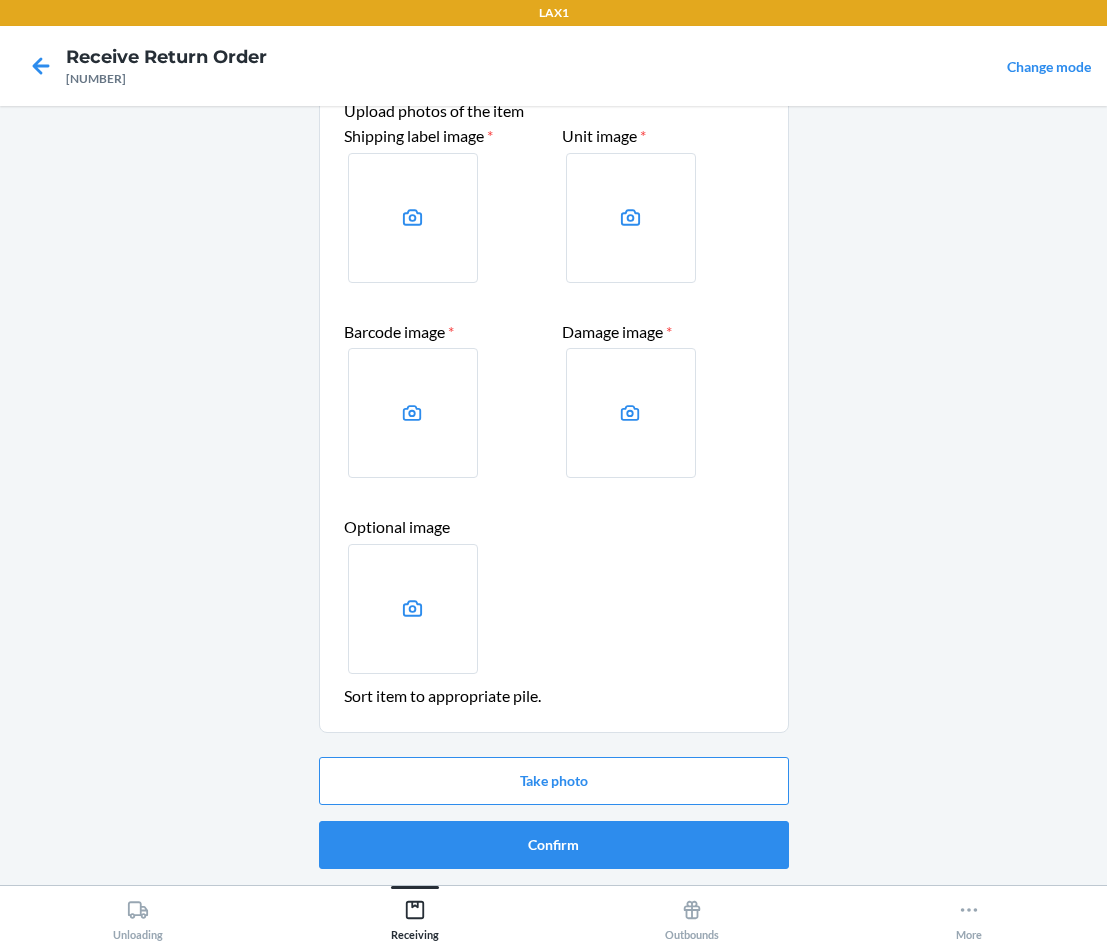 scroll, scrollTop: 0, scrollLeft: 0, axis: both 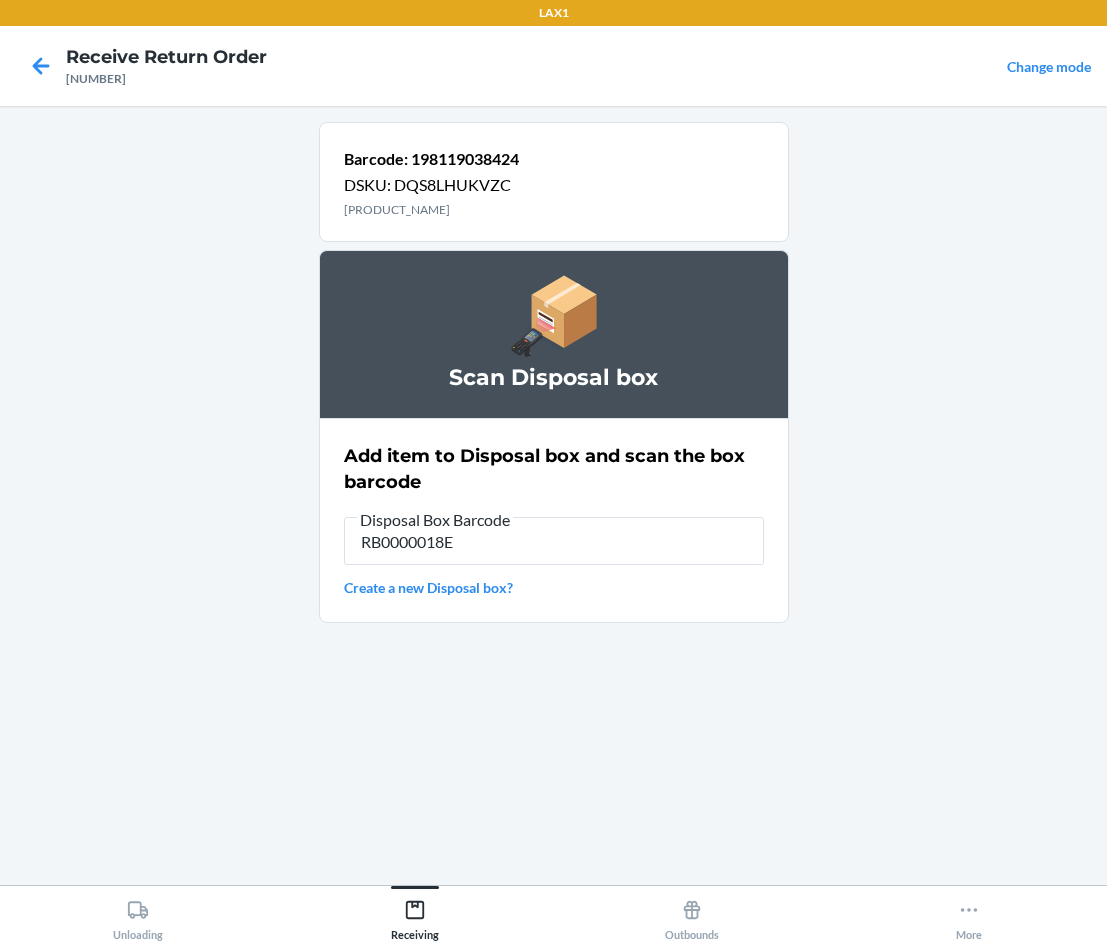 type on "[PRODUCT_CODE]" 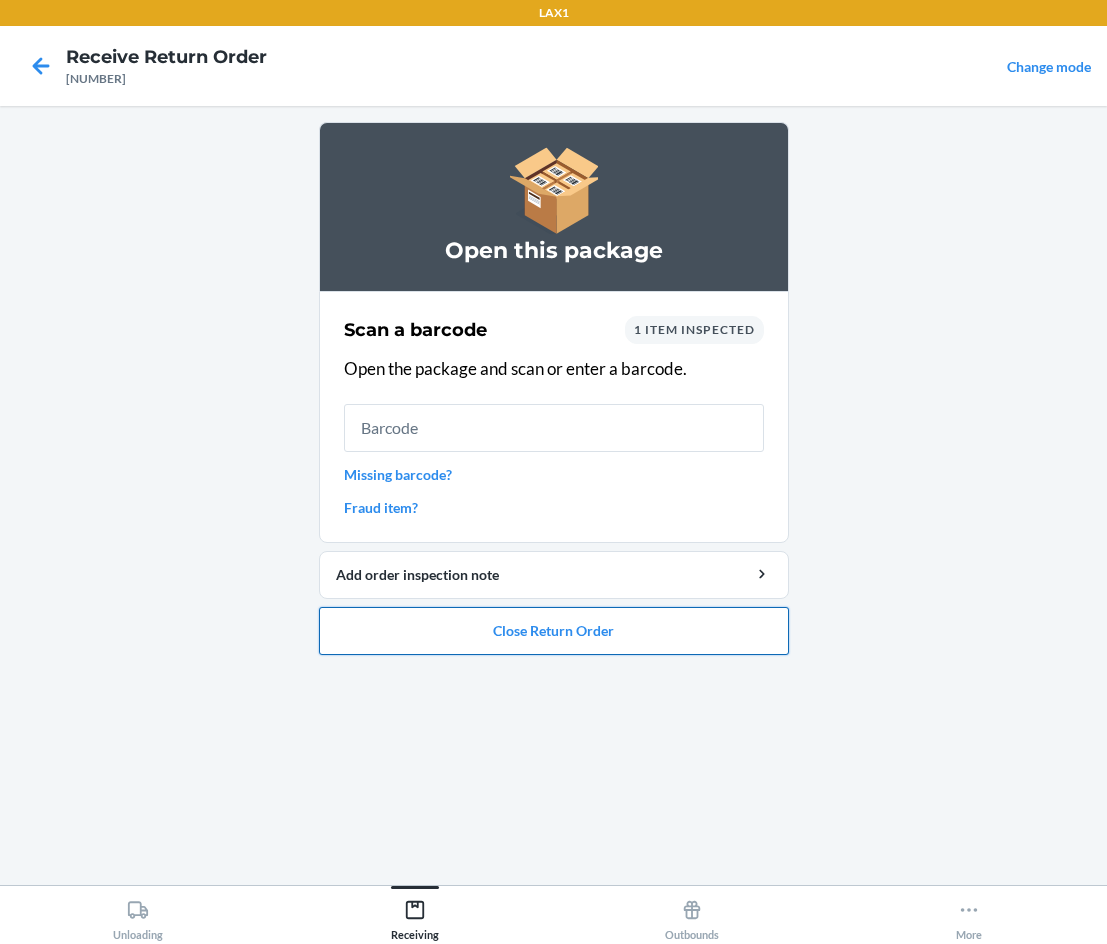 drag, startPoint x: 638, startPoint y: 646, endPoint x: 651, endPoint y: 634, distance: 17.691807 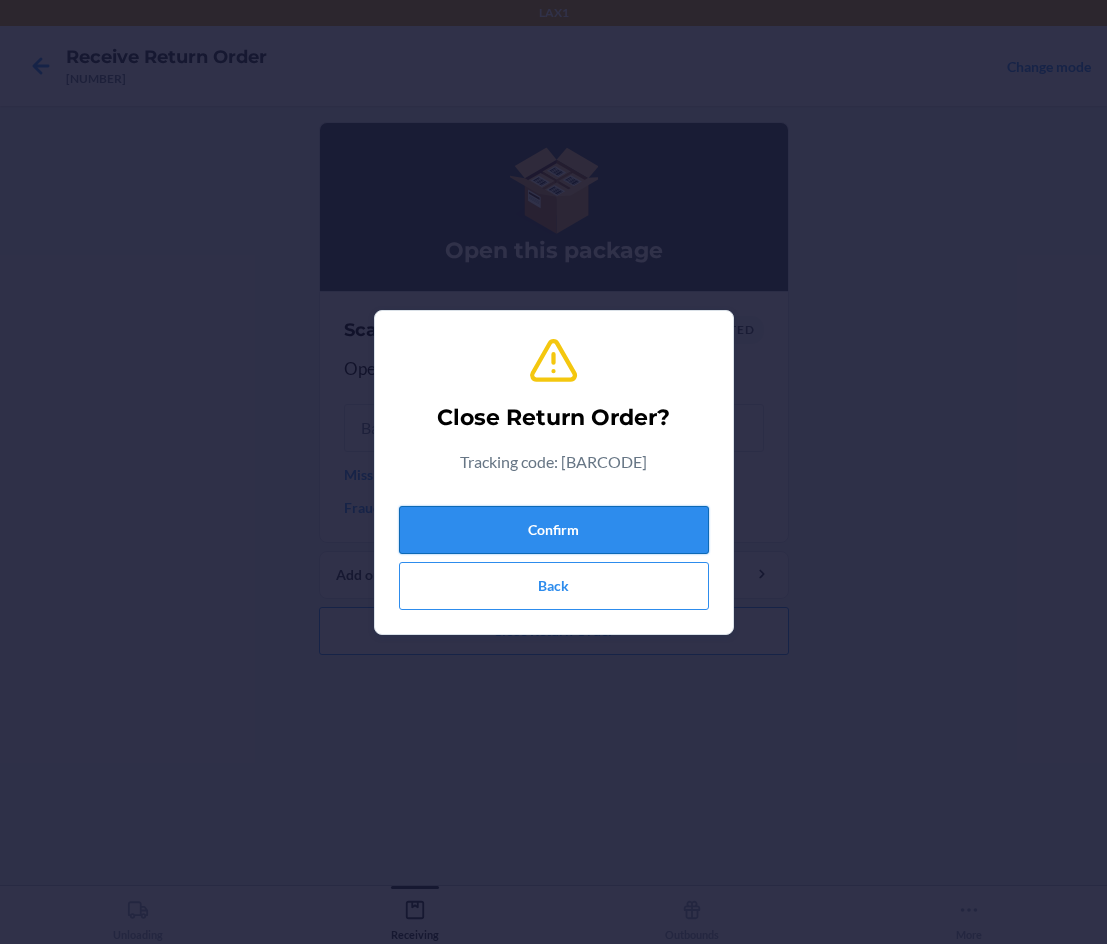 click on "Confirm" at bounding box center [554, 530] 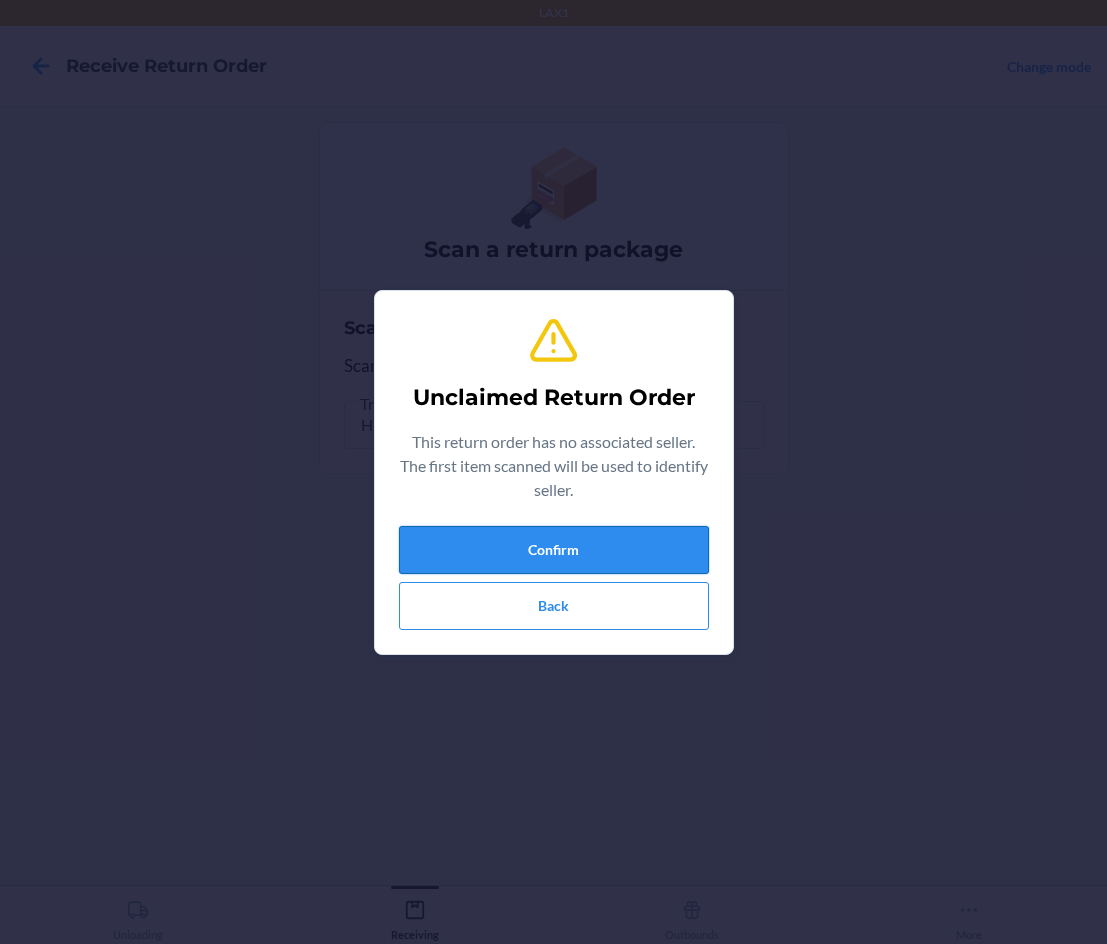 click on "Confirm" at bounding box center (554, 550) 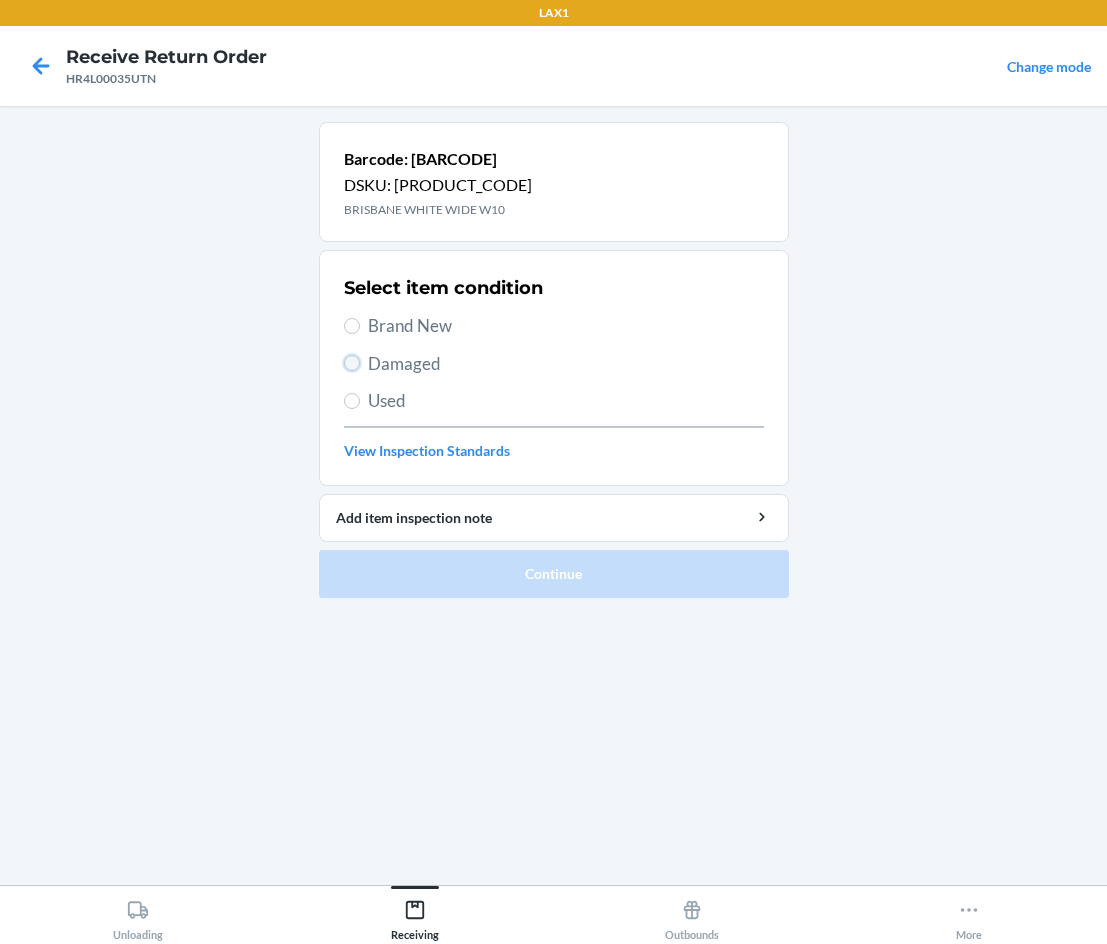 click on "Damaged" at bounding box center (352, 363) 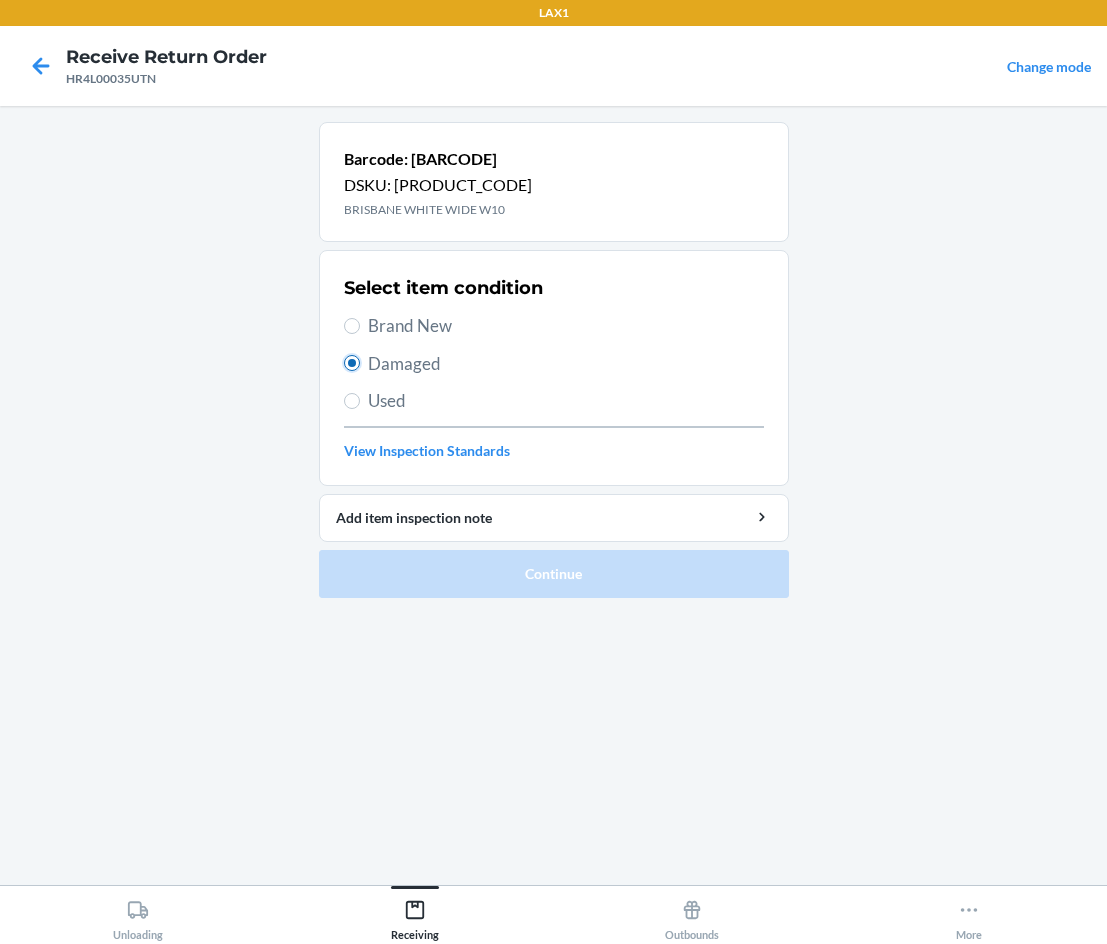 radio on "true" 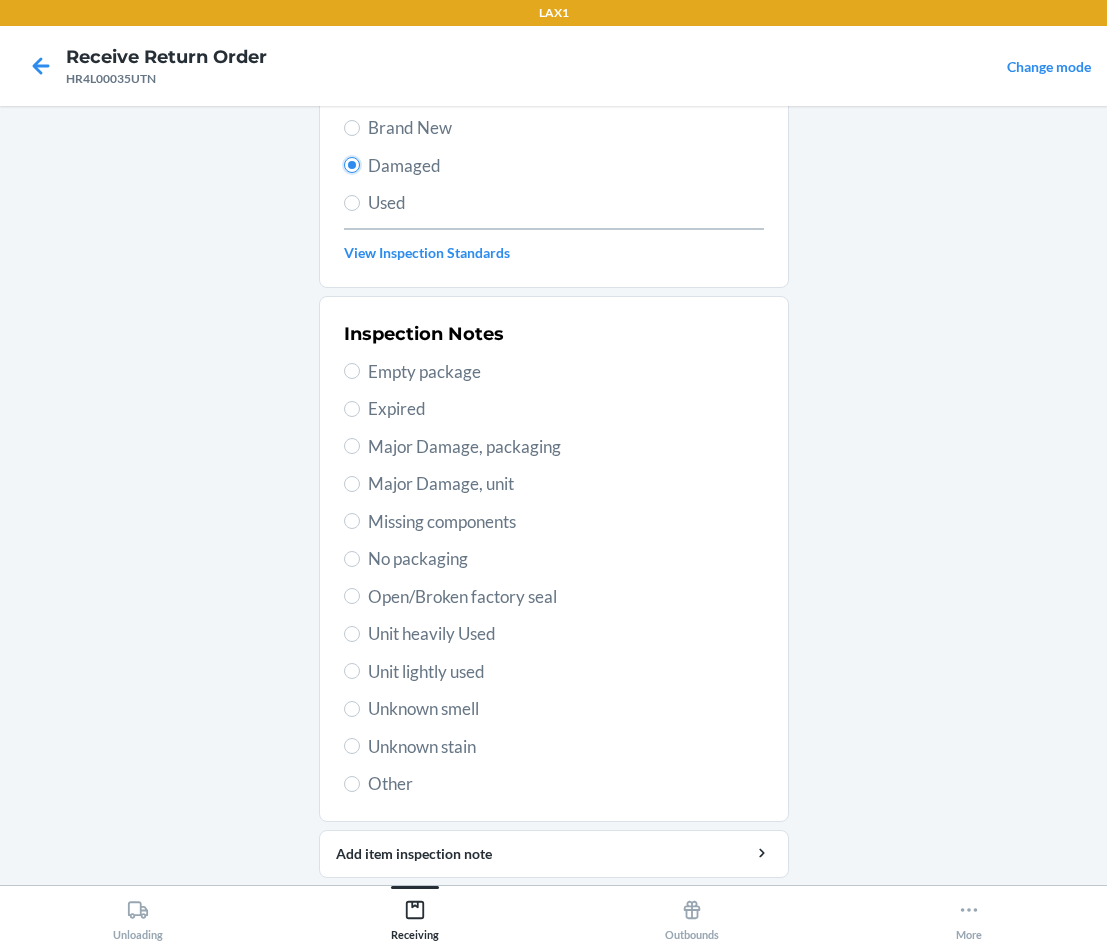 scroll, scrollTop: 200, scrollLeft: 0, axis: vertical 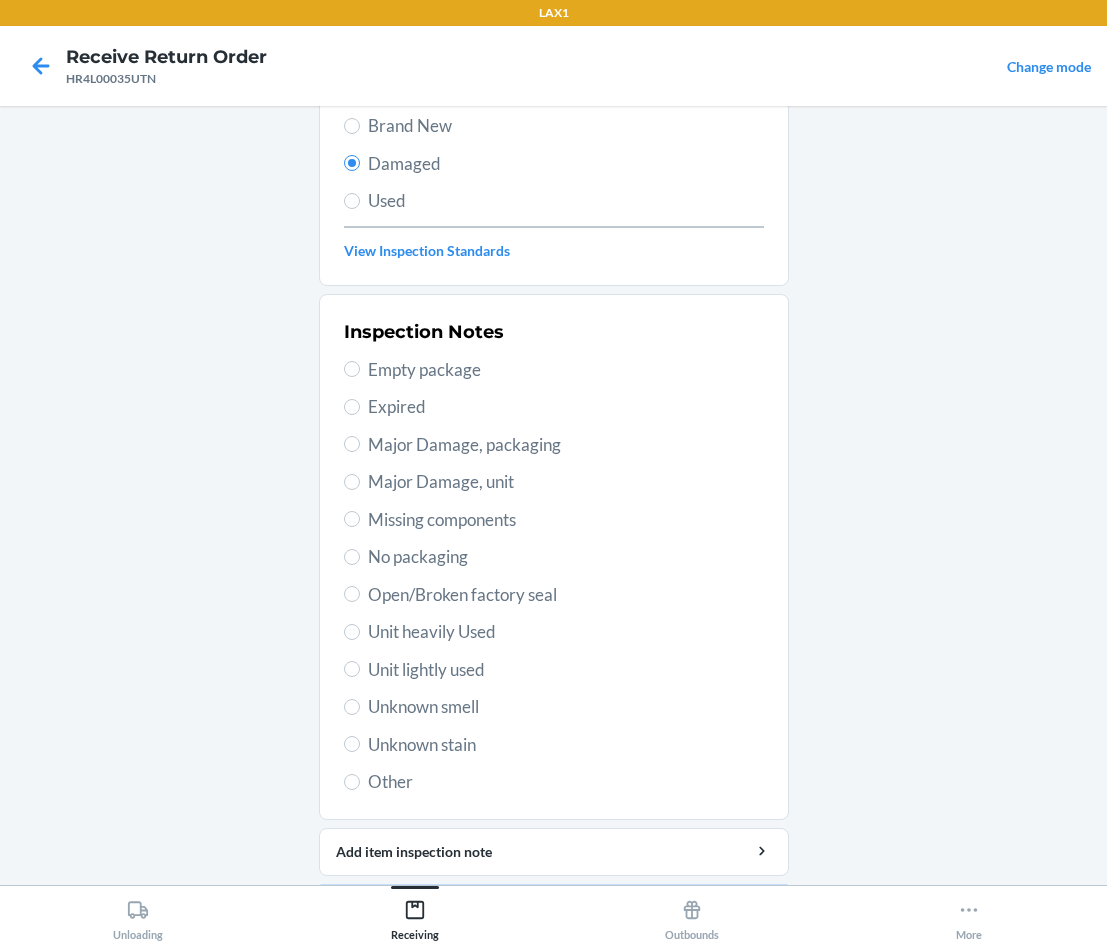 click on "Unit lightly used" at bounding box center (566, 670) 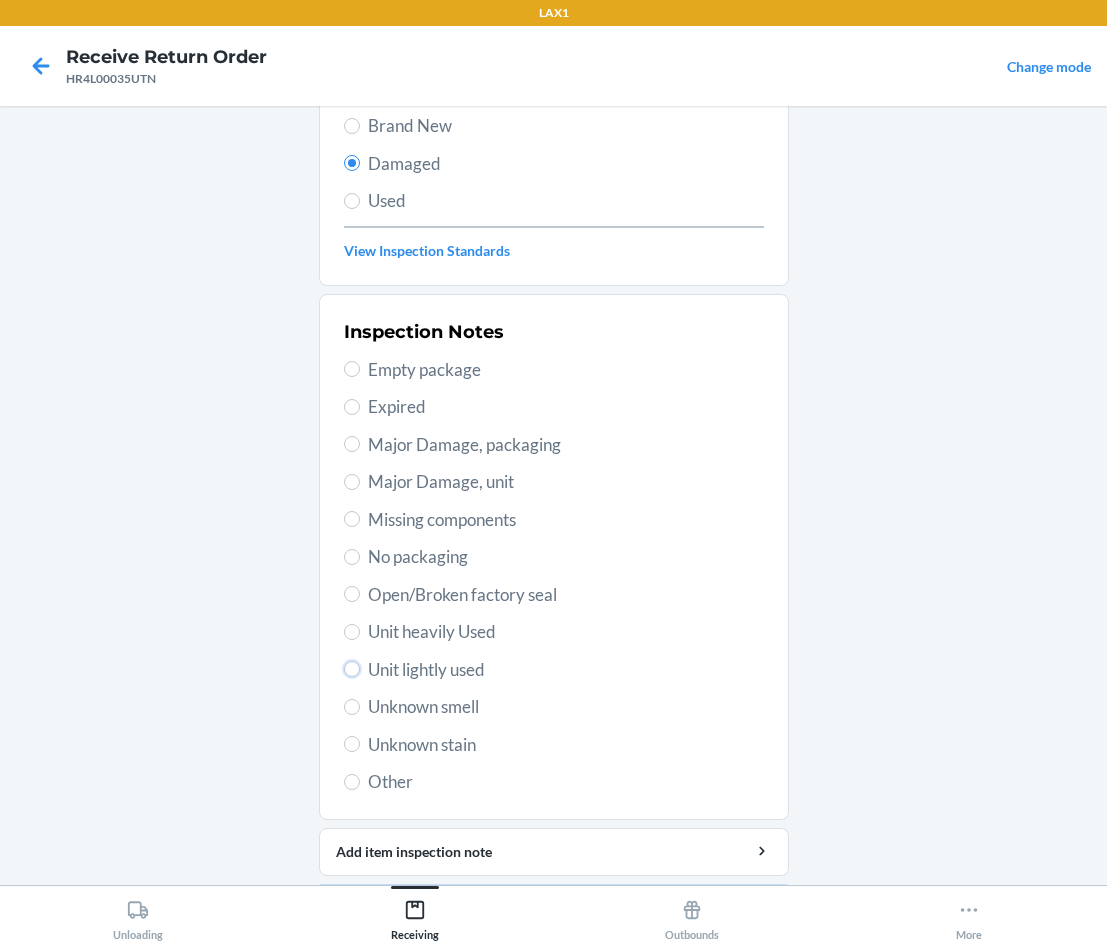 click on "Unit lightly used" at bounding box center (352, 669) 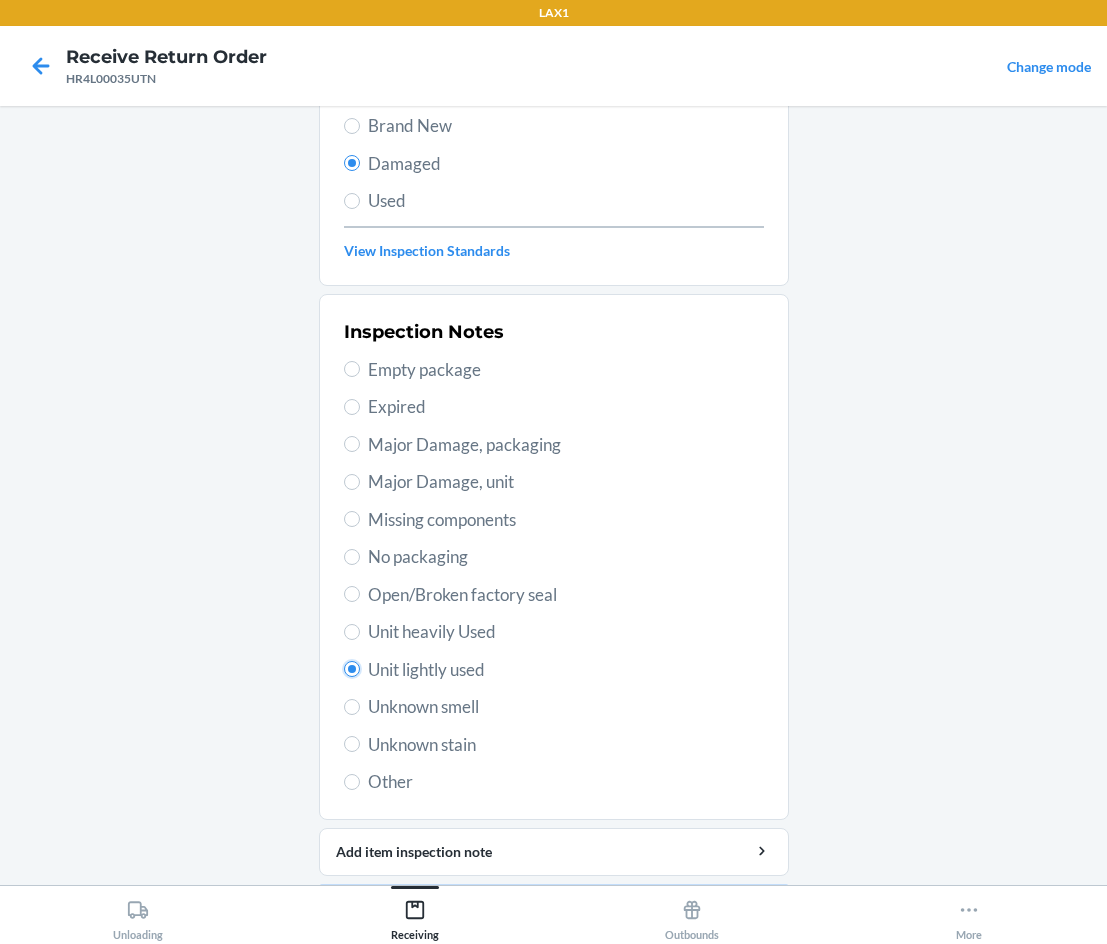 radio on "true" 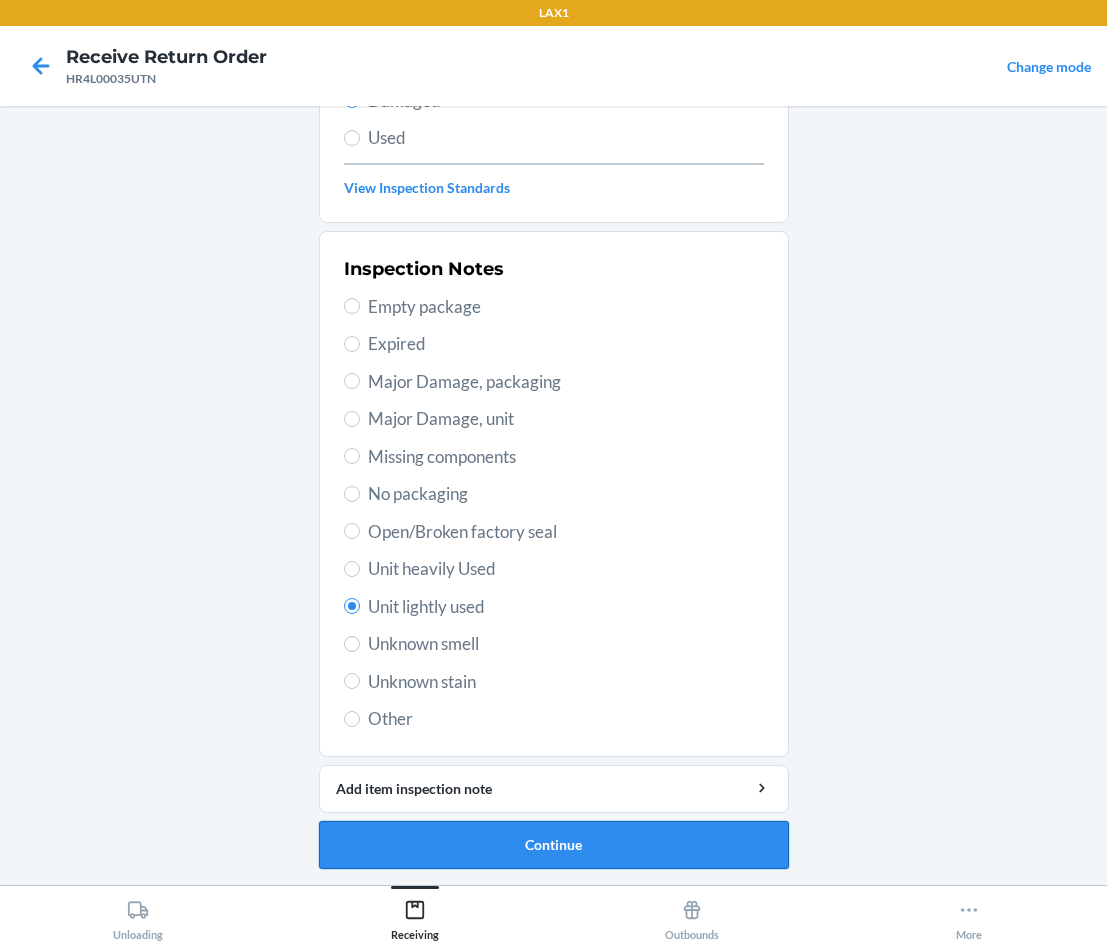 click on "Continue" at bounding box center (554, 845) 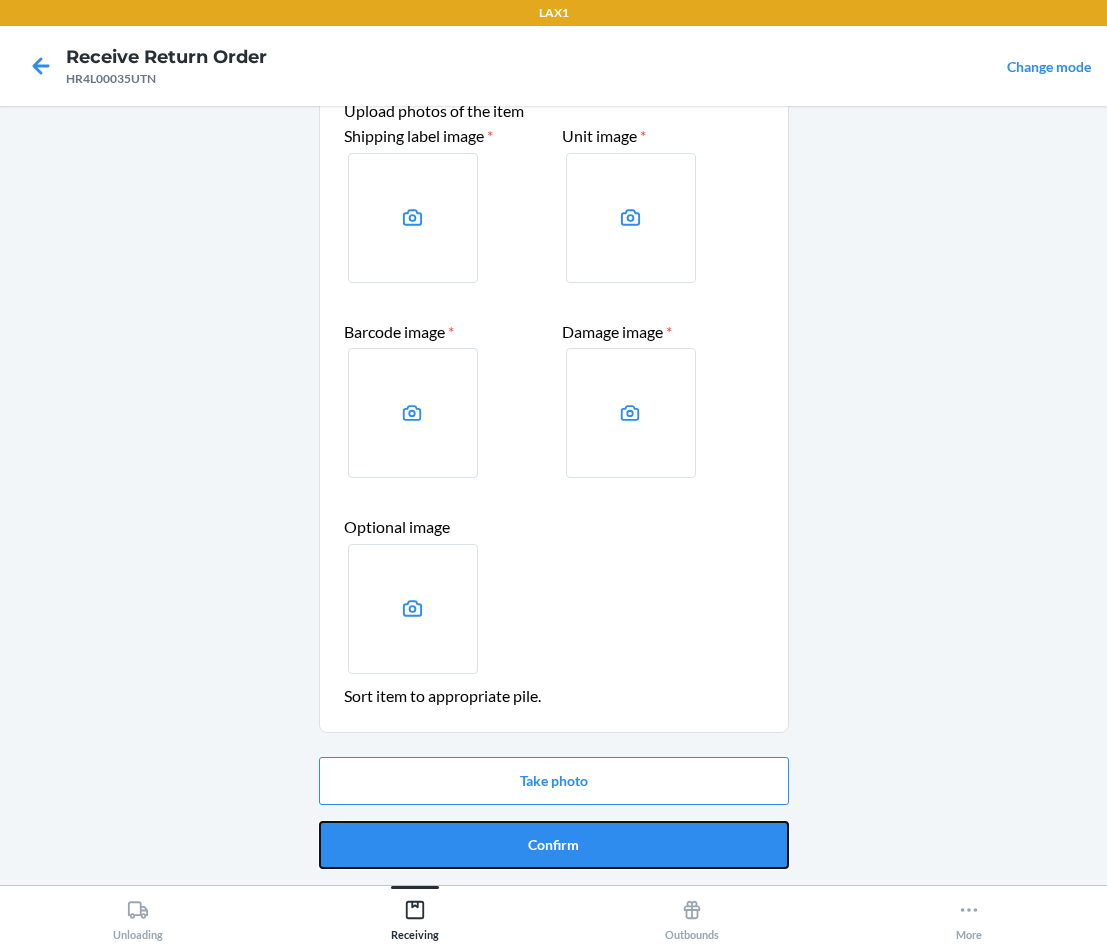 click on "Confirm" at bounding box center [554, 845] 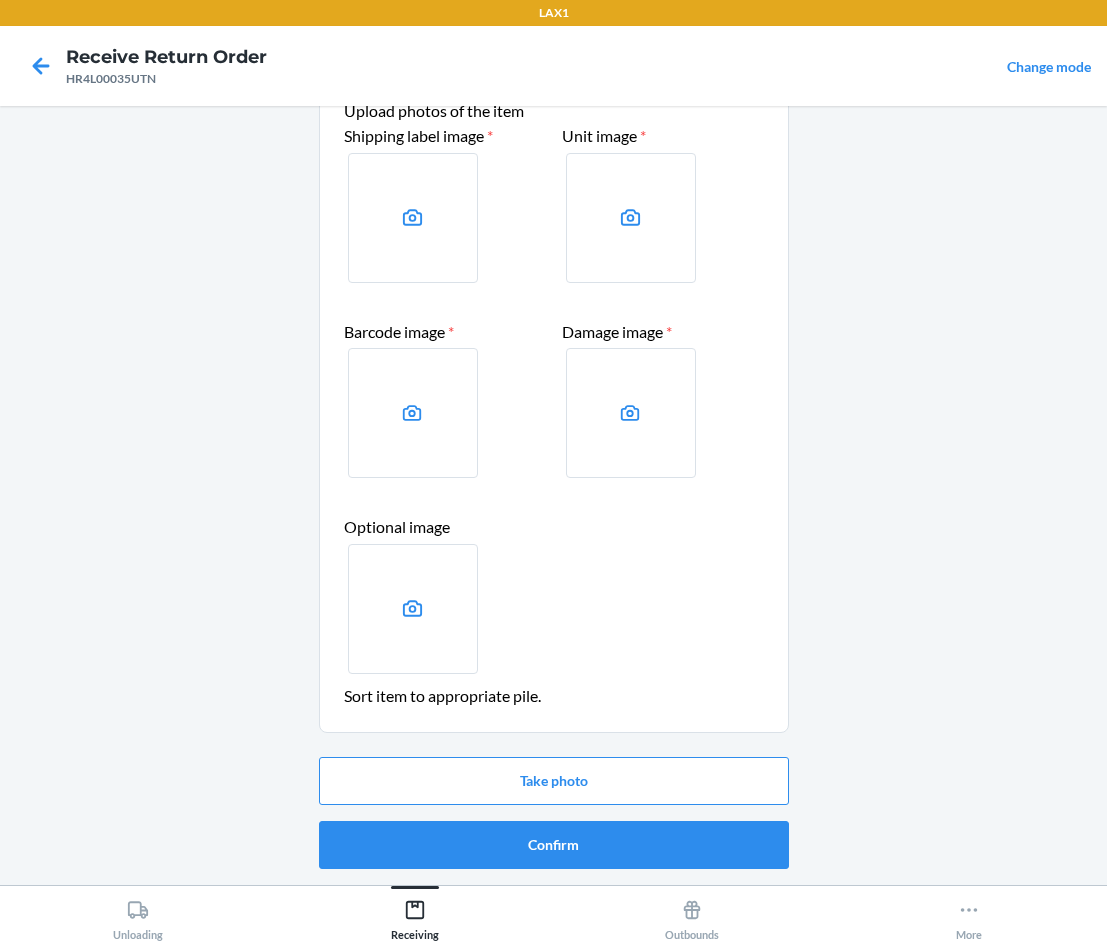 scroll, scrollTop: 0, scrollLeft: 0, axis: both 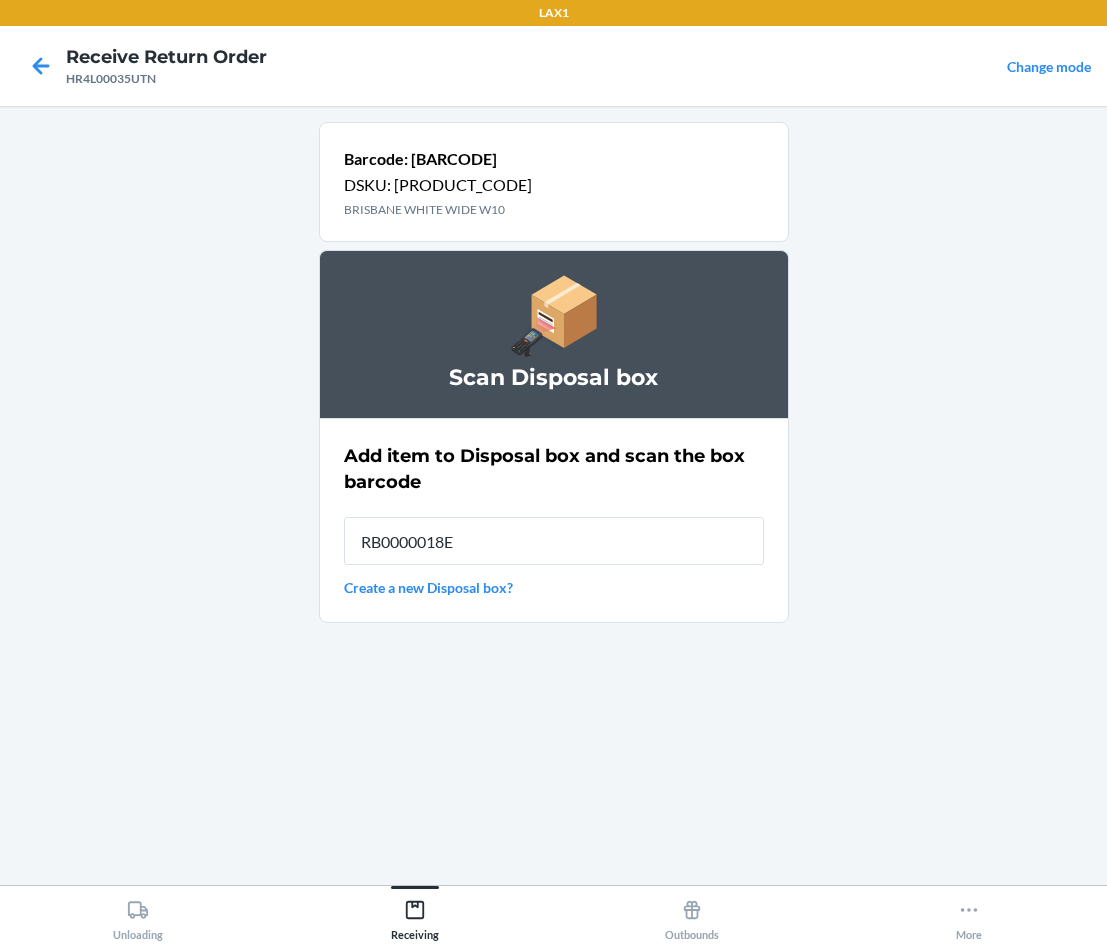 type on "[PRODUCT_CODE]" 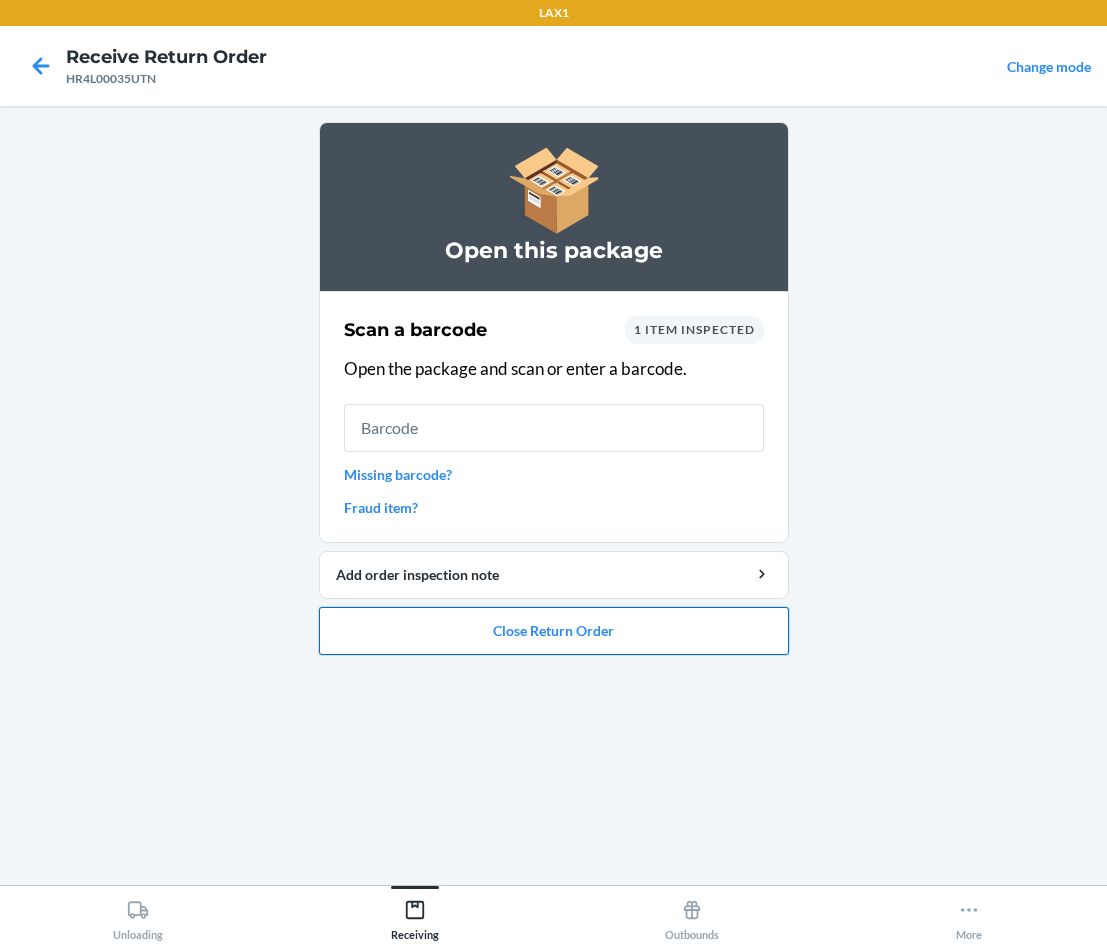 click on "Close Return Order" at bounding box center [554, 631] 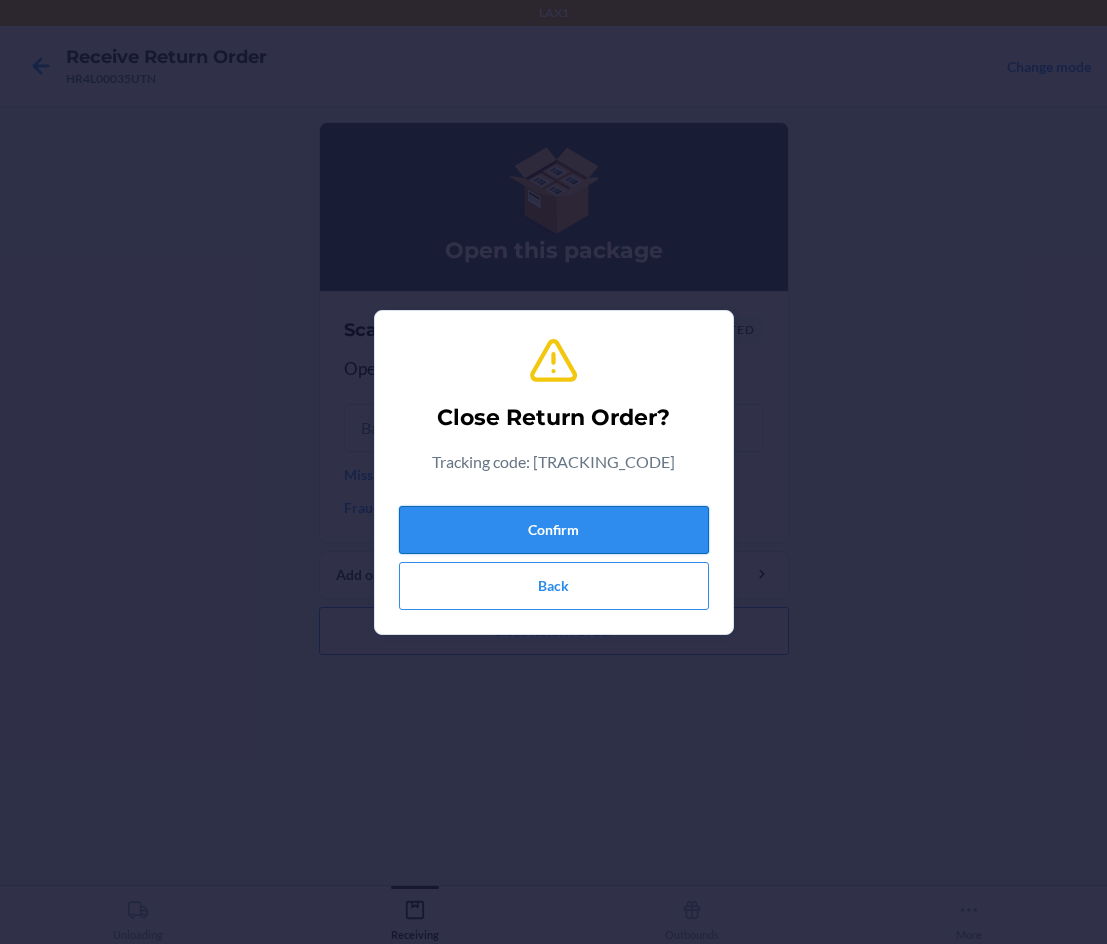 click on "Confirm" at bounding box center (554, 530) 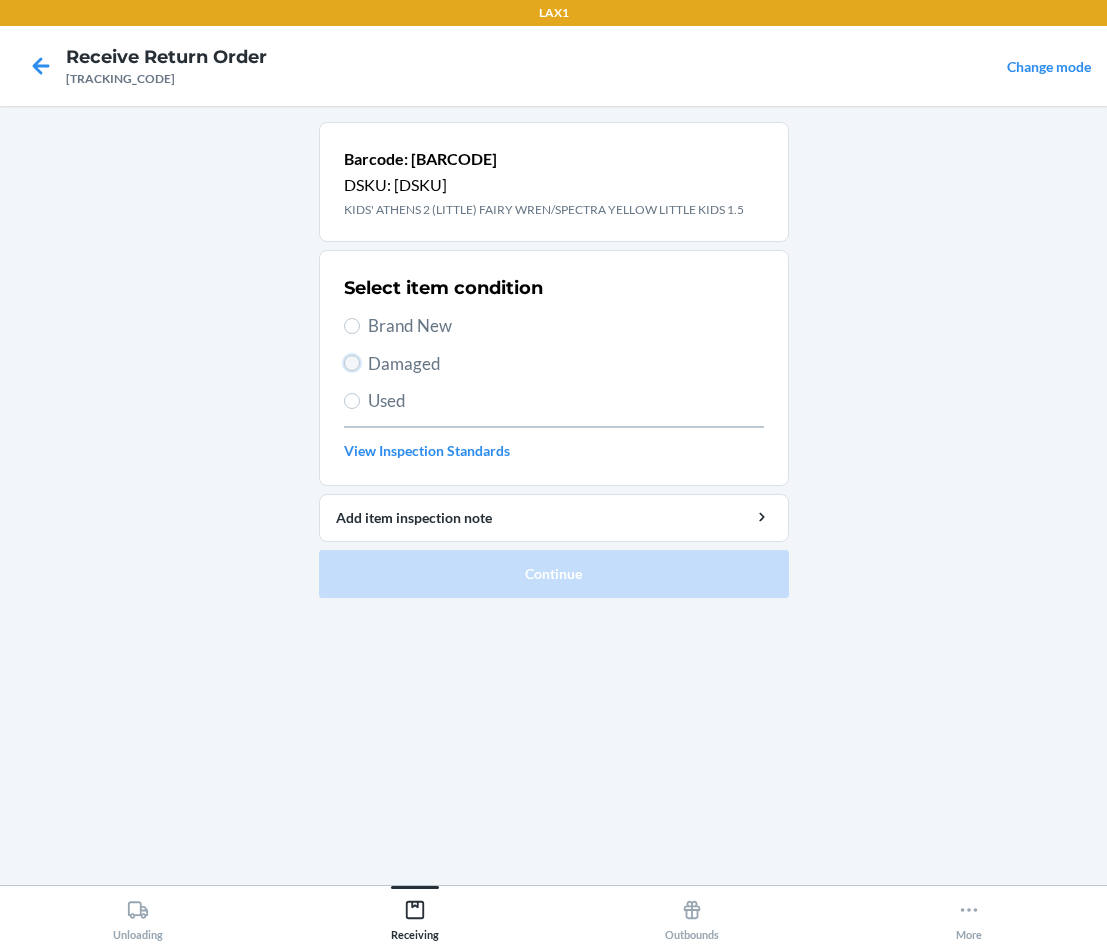 click on "Damaged" at bounding box center [352, 363] 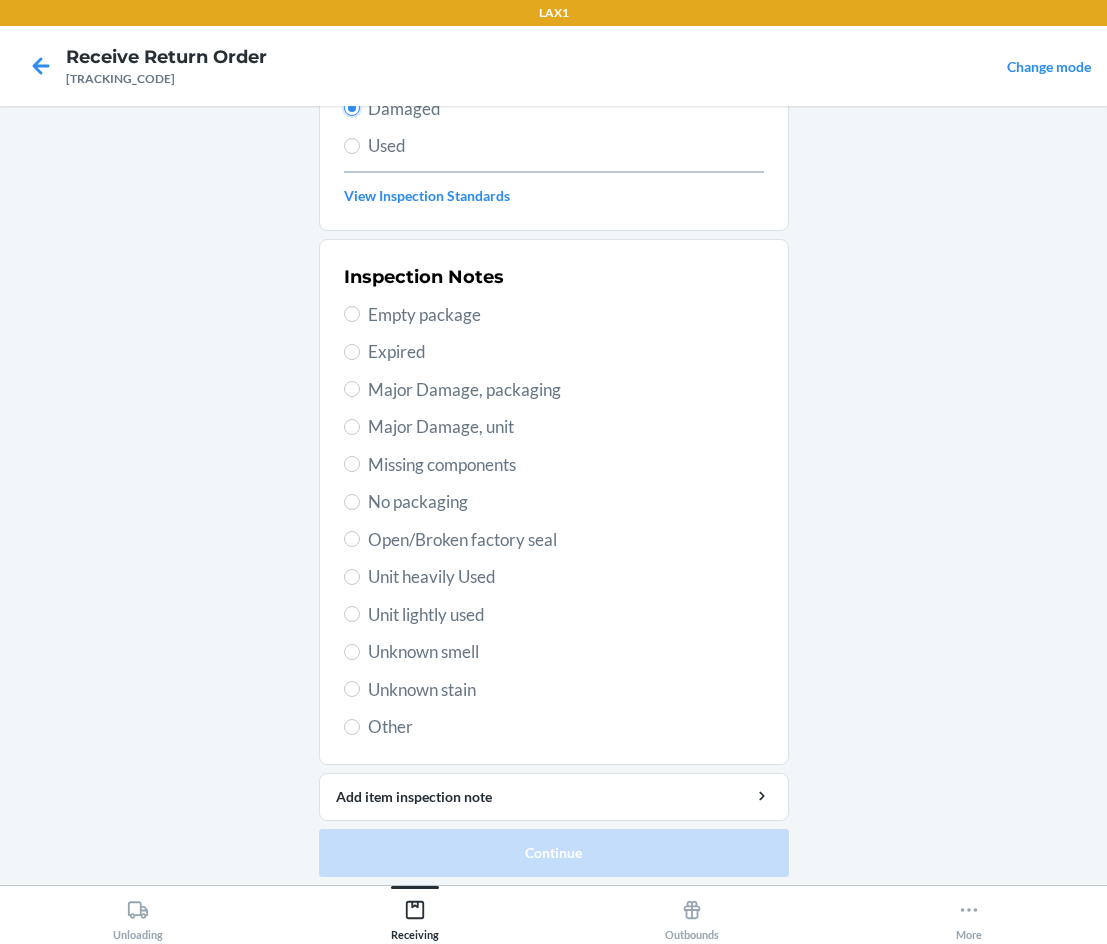 scroll, scrollTop: 263, scrollLeft: 0, axis: vertical 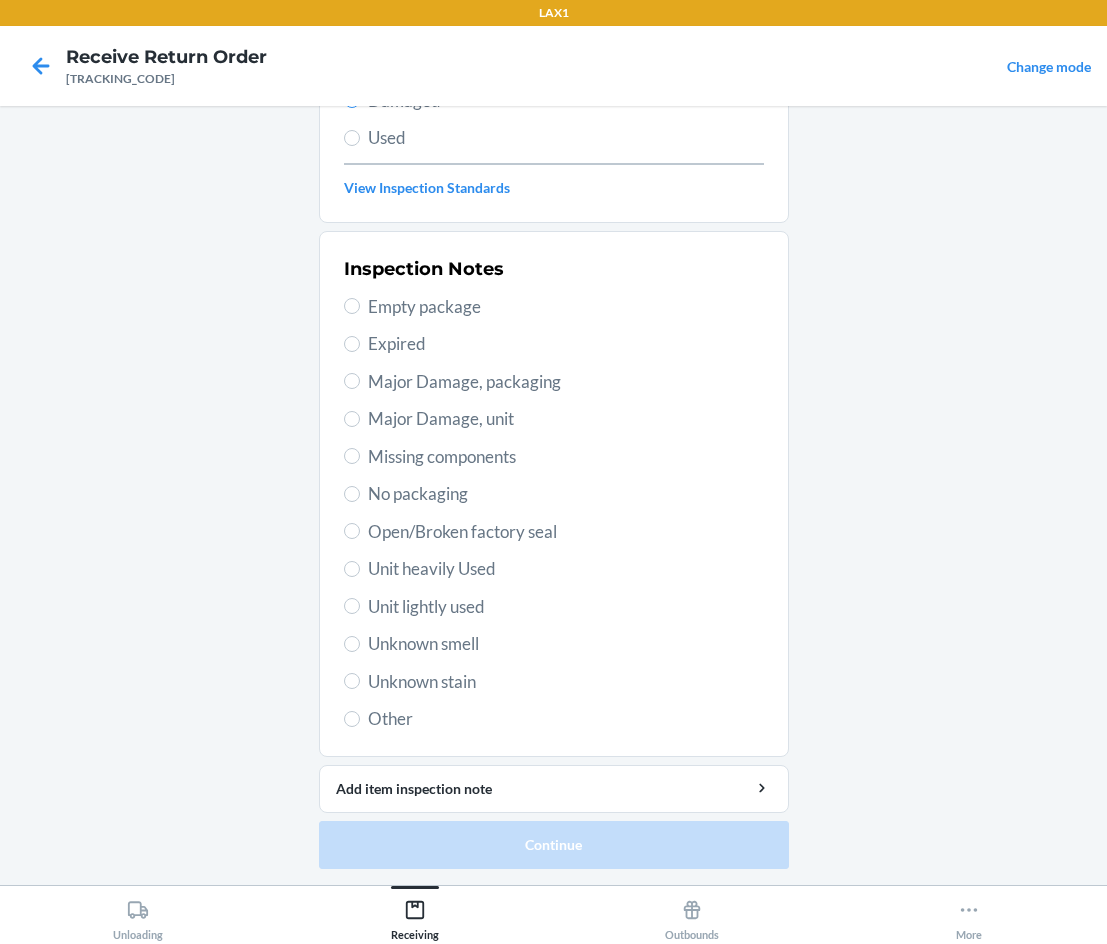 click on "Inspection Notes Empty package Expired Major Damage, packaging Major Damage, unit Missing components No packaging Open/Broken factory seal Unit heavily Used Unit lightly used Unknown smell Unknown stain Other" at bounding box center (554, 494) 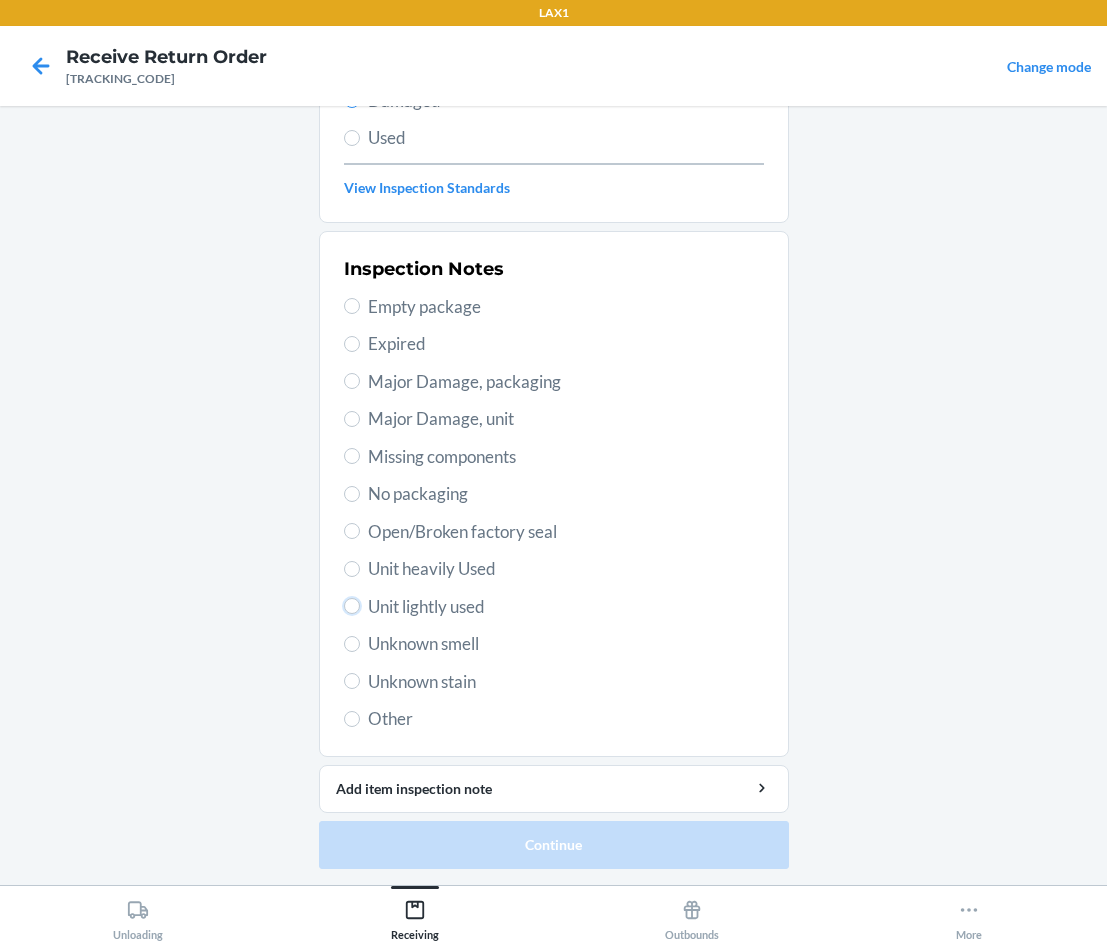 click on "Unit lightly used" at bounding box center (352, 606) 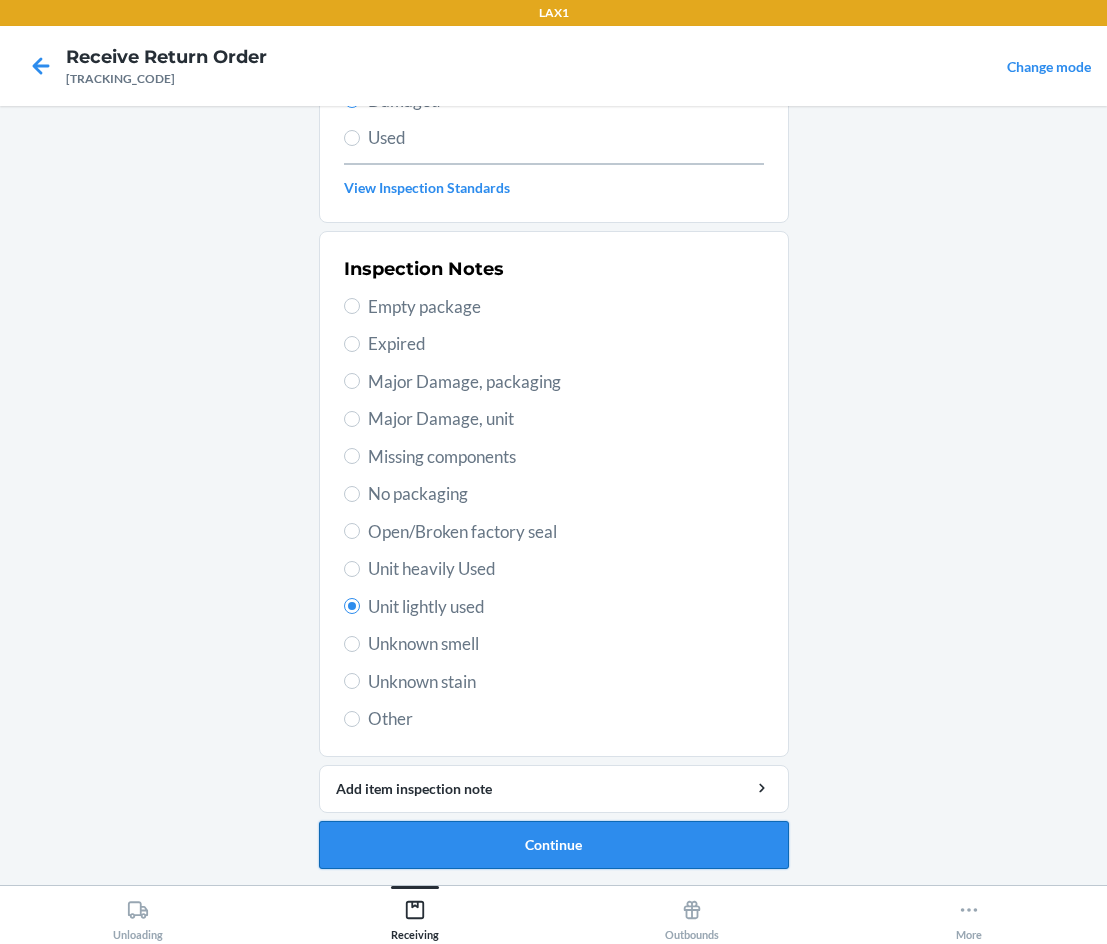 click on "Continue" at bounding box center (554, 845) 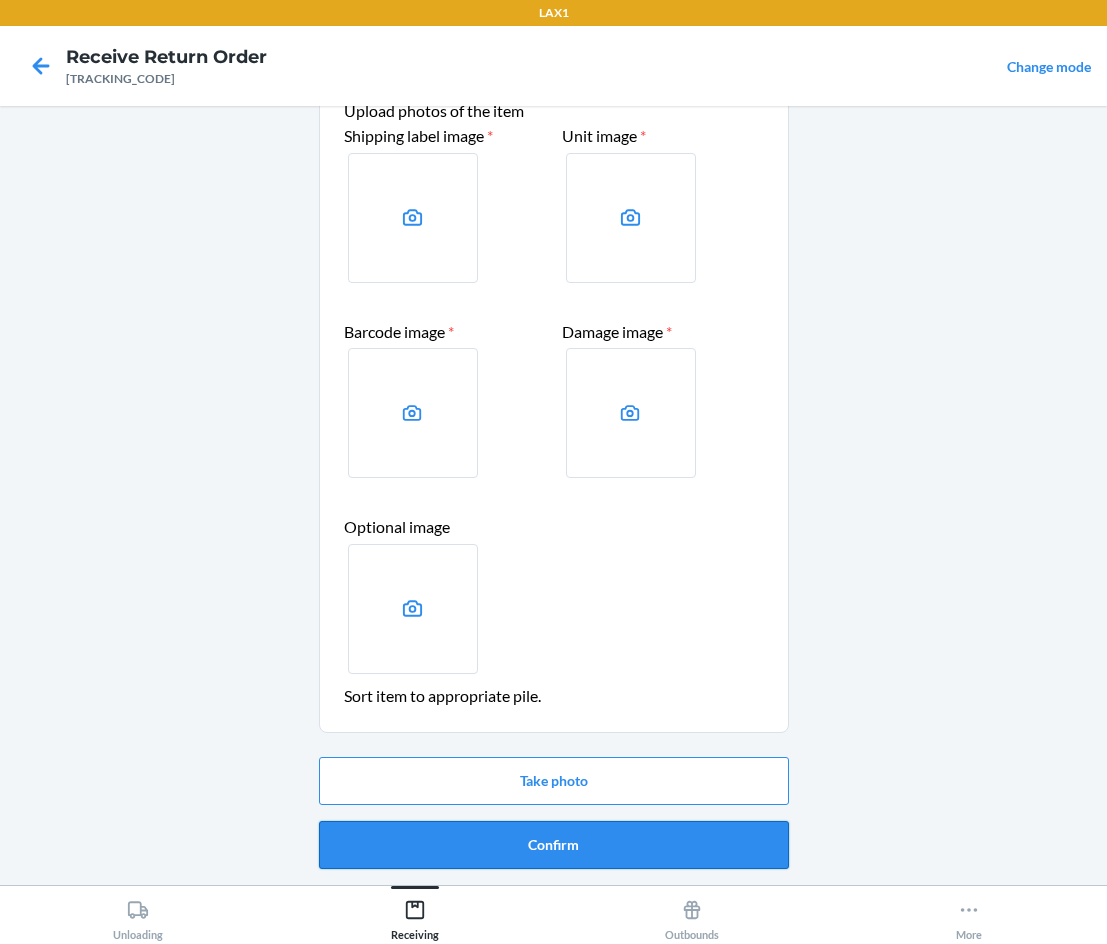 click on "Confirm" at bounding box center (554, 845) 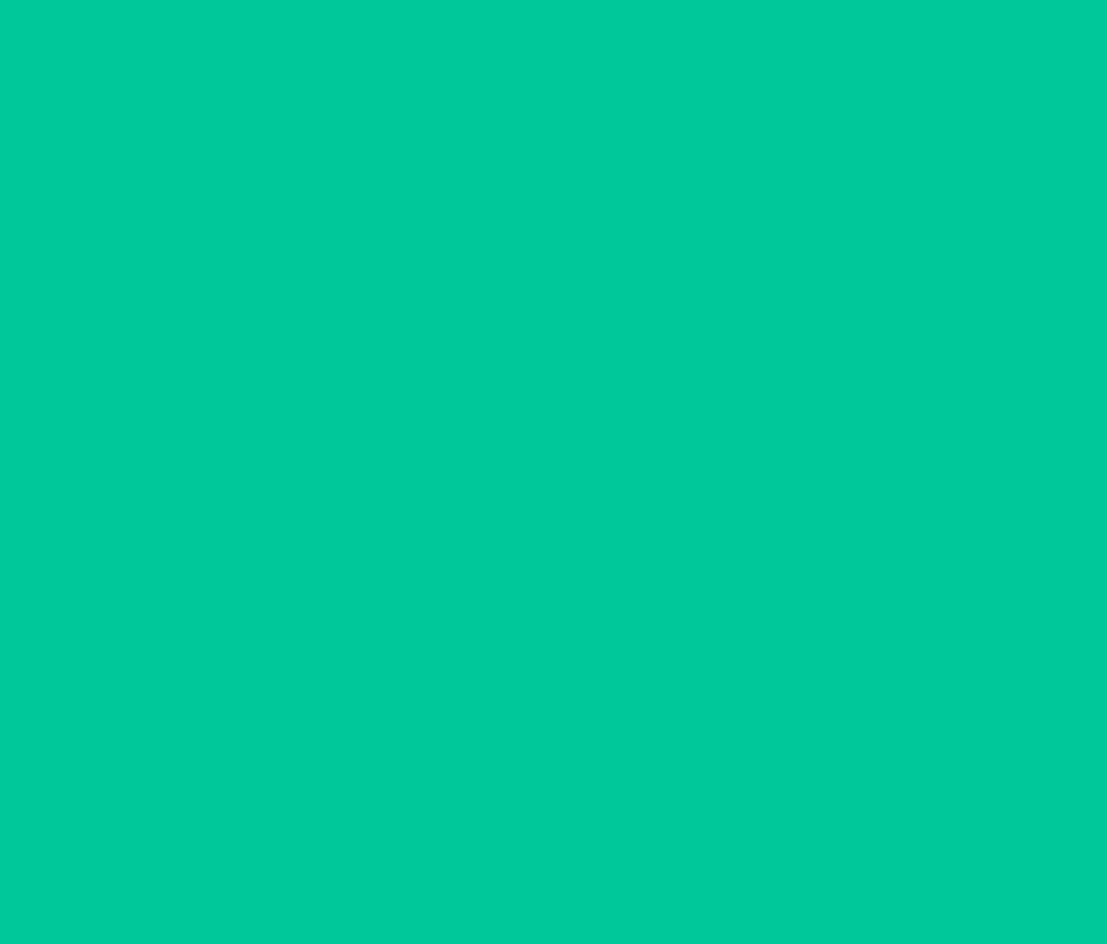 scroll, scrollTop: 0, scrollLeft: 0, axis: both 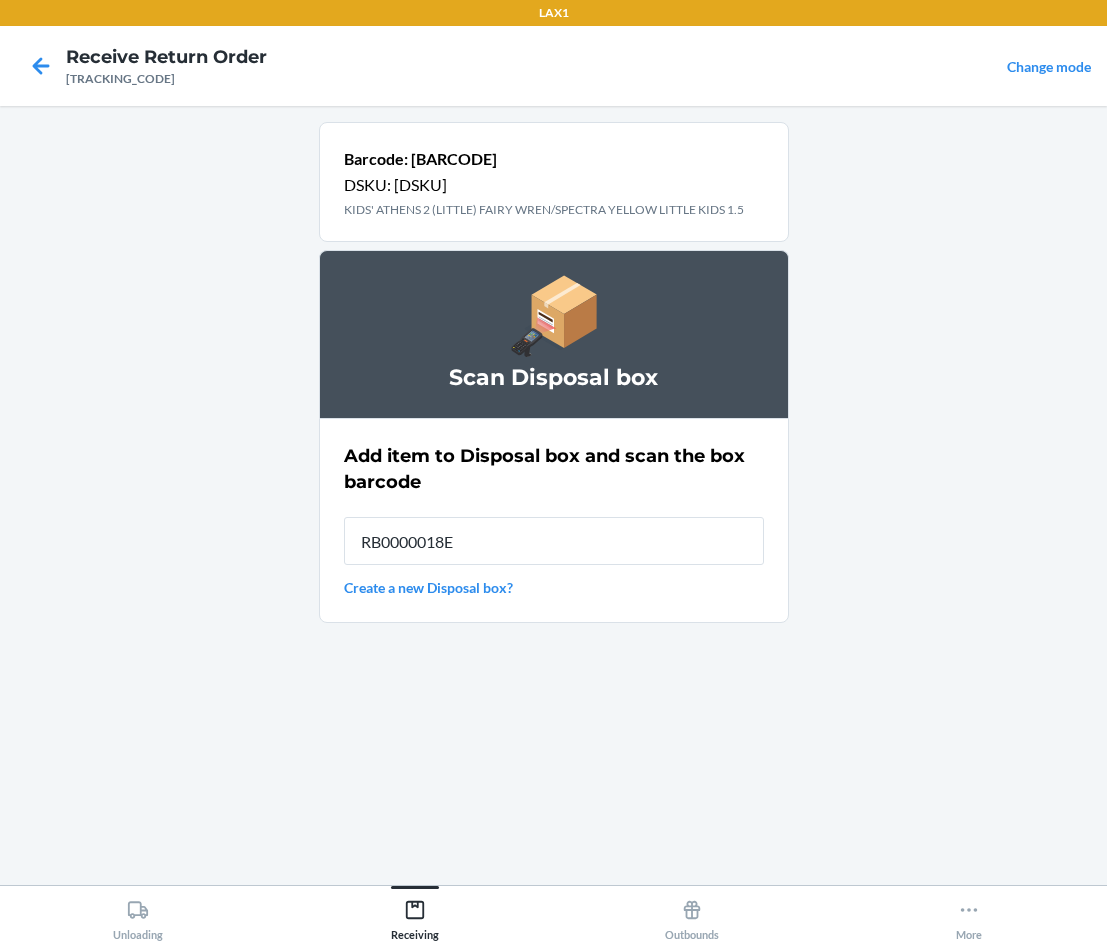 type on "[PRODUCT_CODE]" 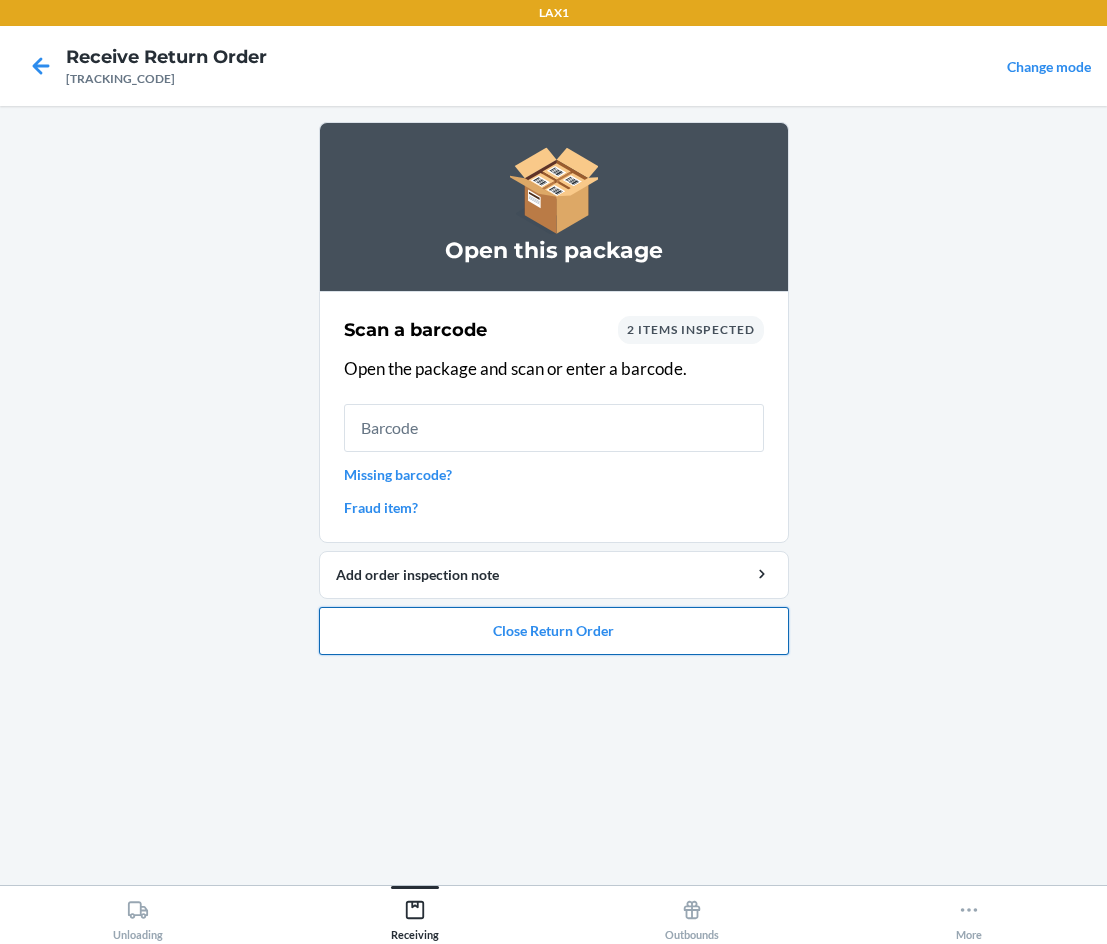 click on "Close Return Order" at bounding box center [554, 631] 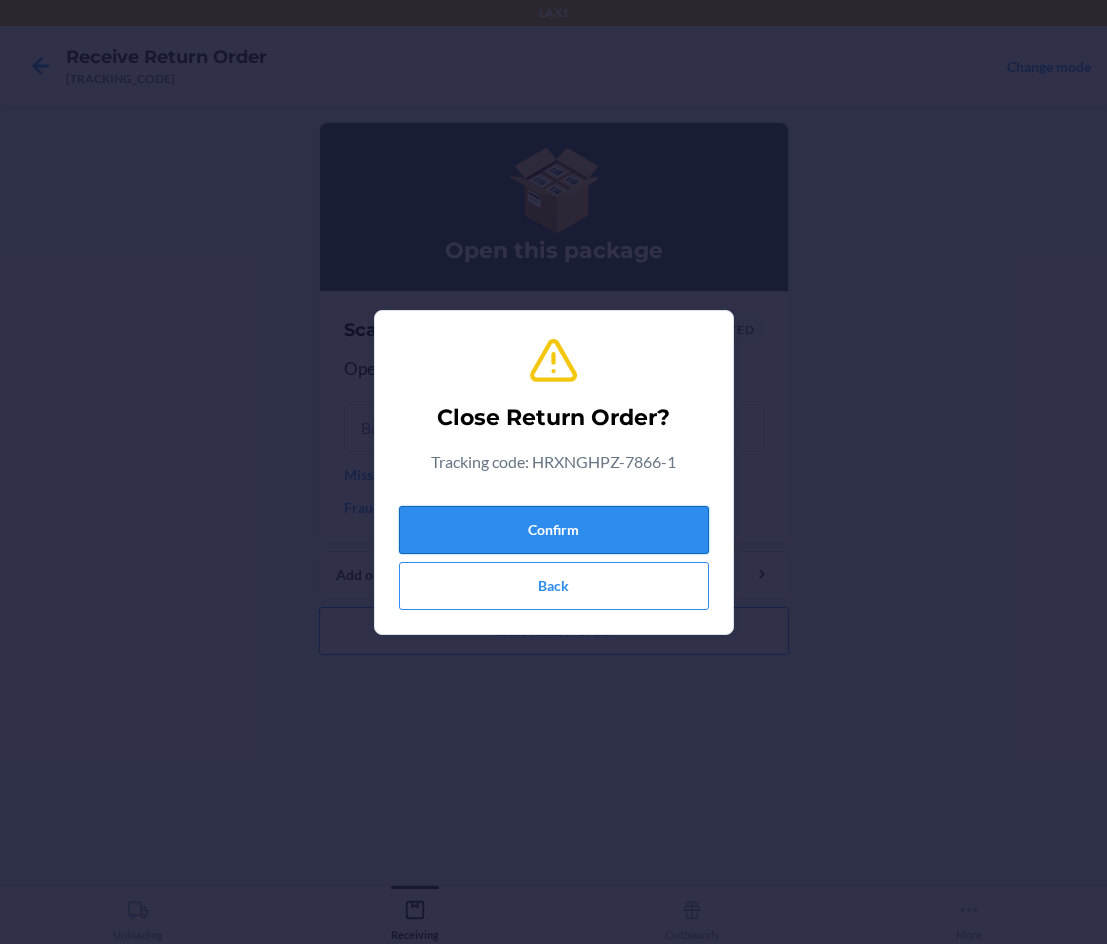 click on "Confirm" at bounding box center (554, 530) 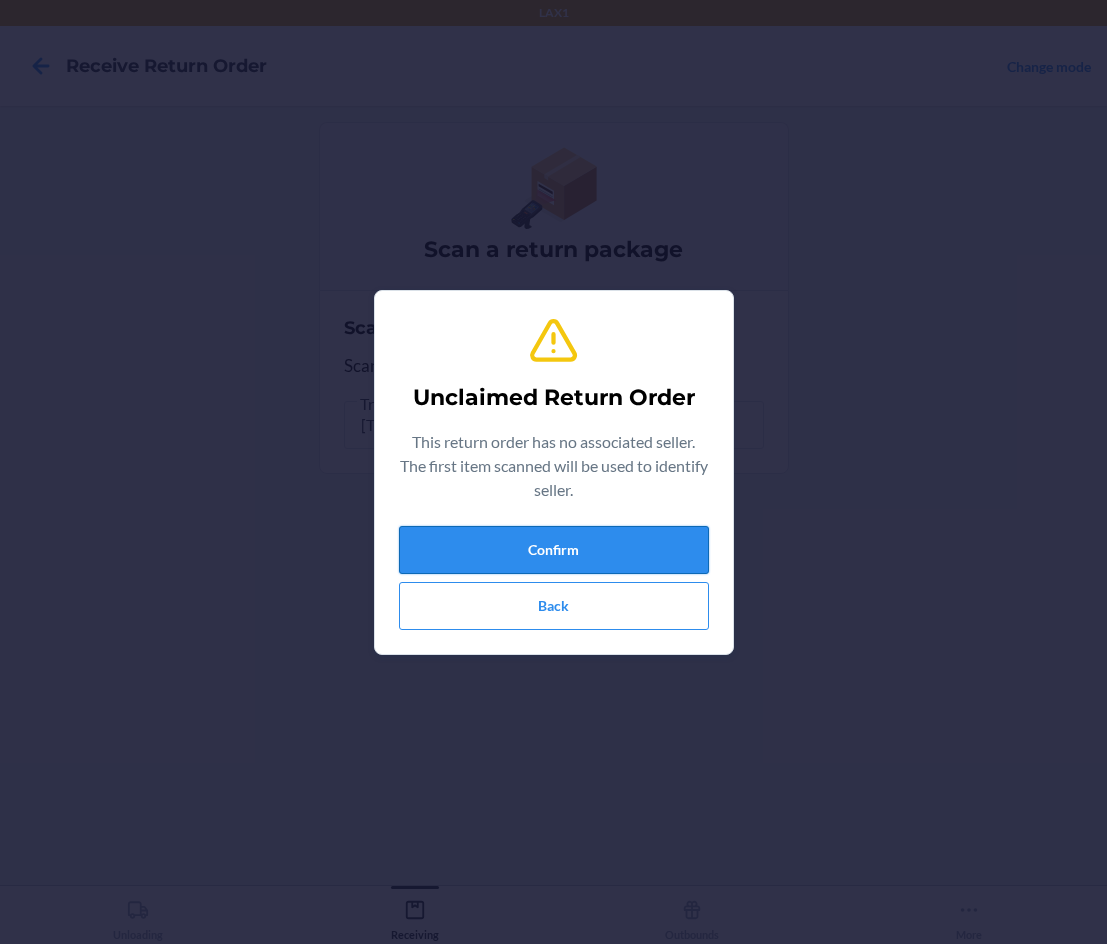 click on "Confirm" at bounding box center [554, 550] 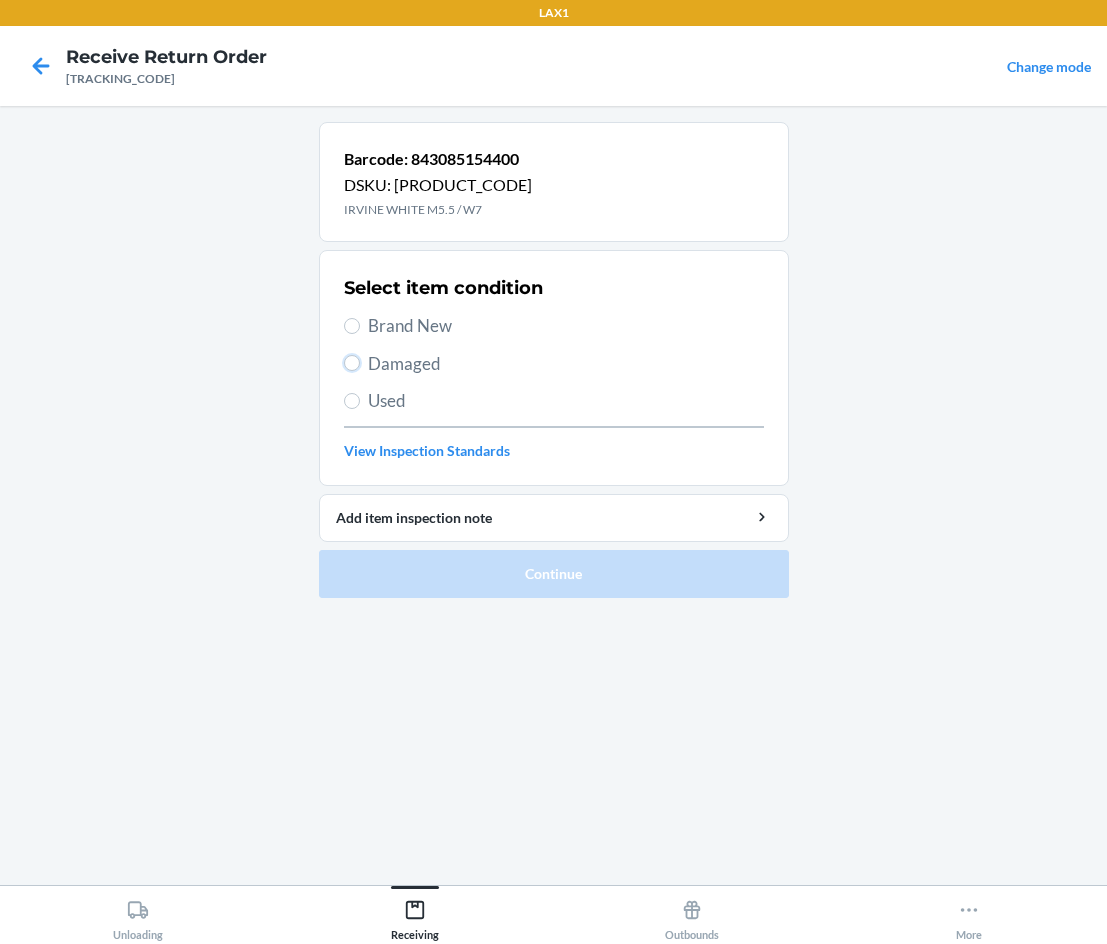 click on "Damaged" at bounding box center [352, 363] 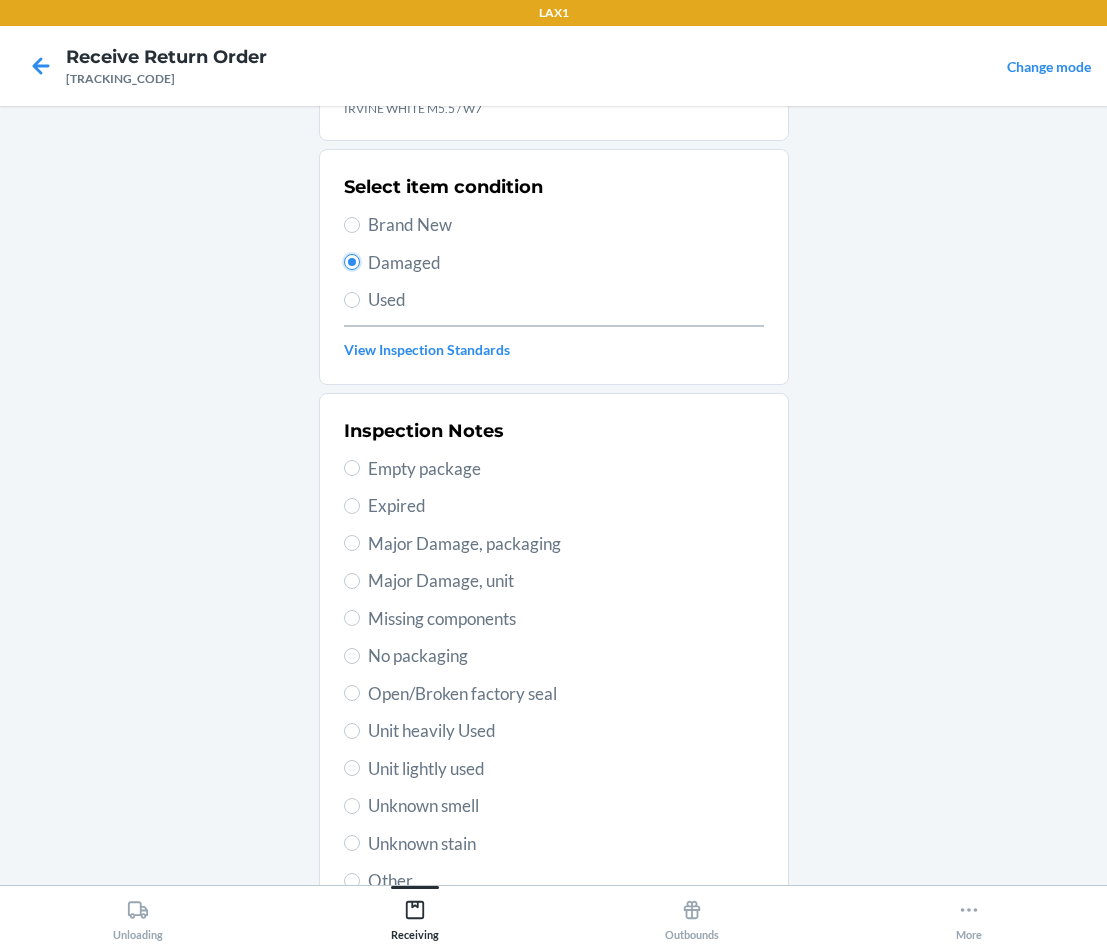 scroll, scrollTop: 200, scrollLeft: 0, axis: vertical 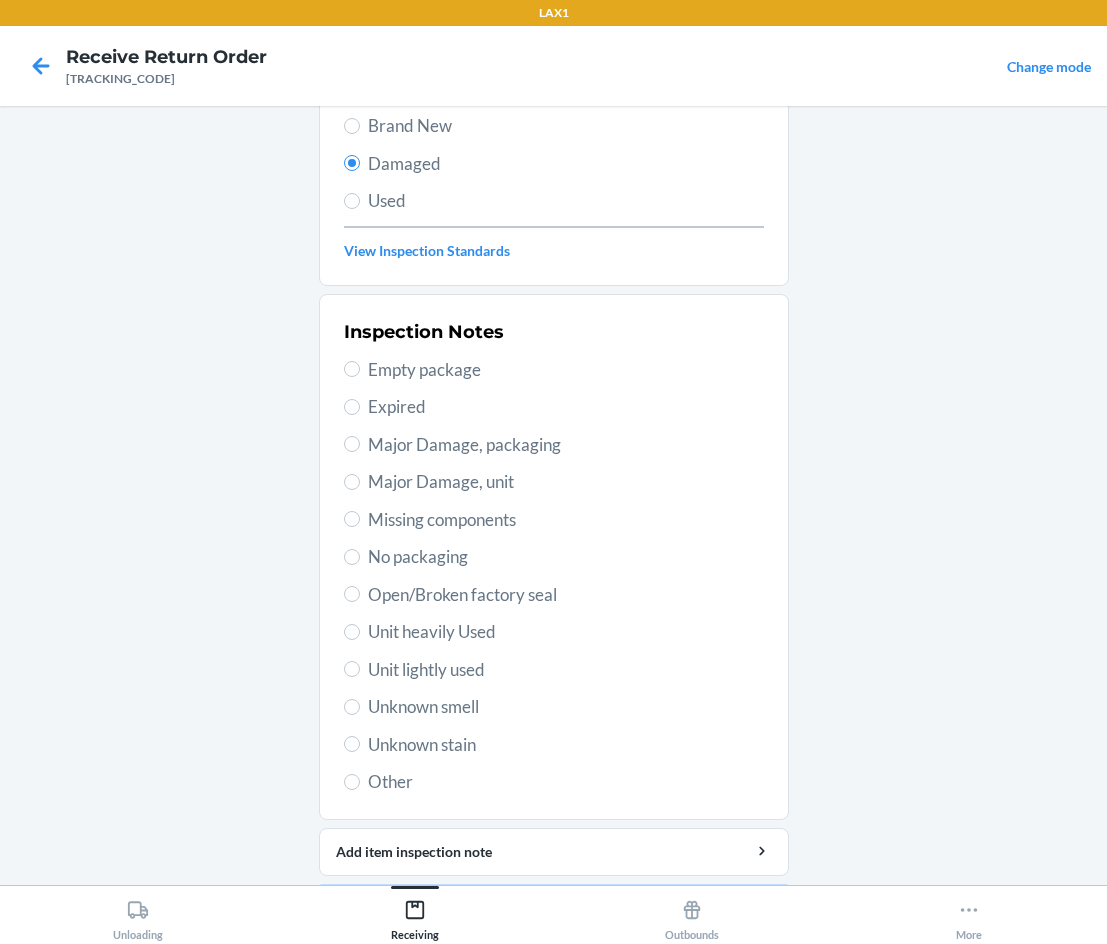 click on "Unit lightly used" at bounding box center (566, 670) 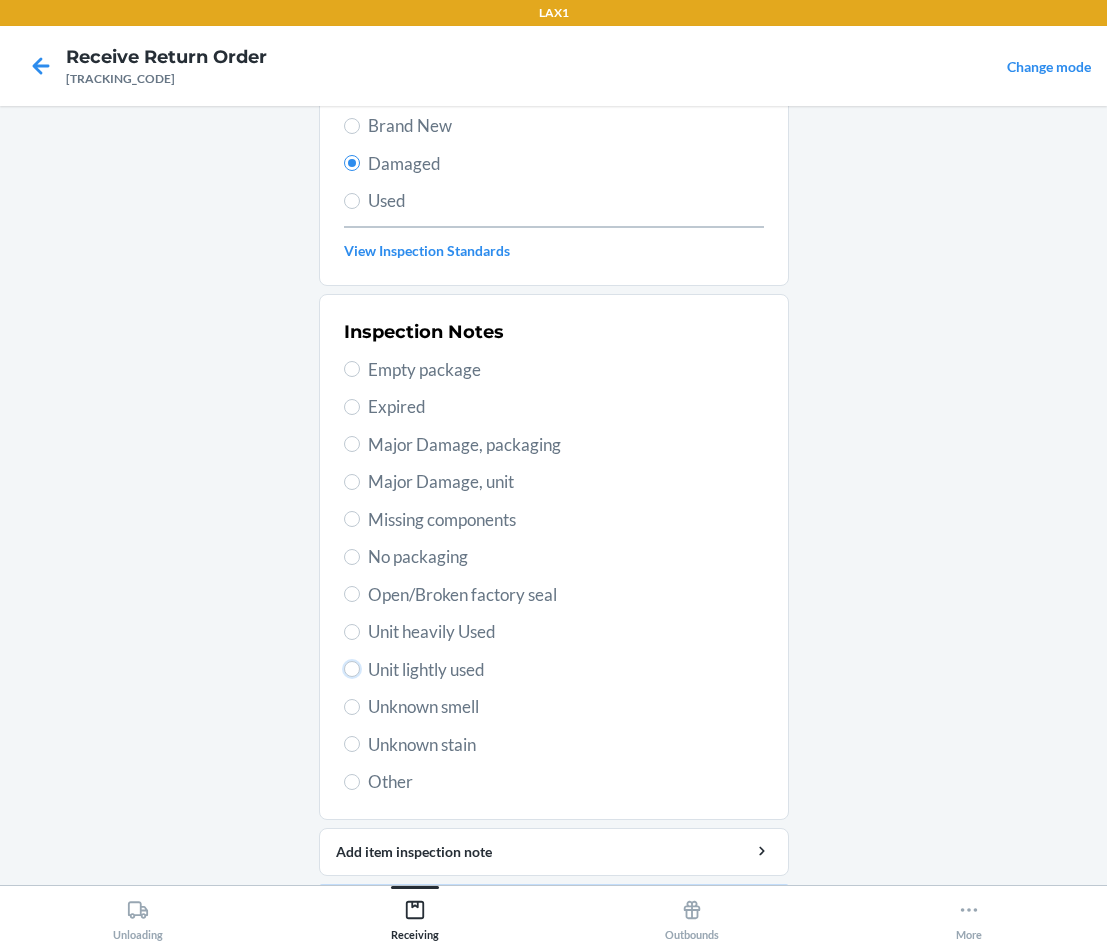 click on "Unit lightly used" at bounding box center [352, 669] 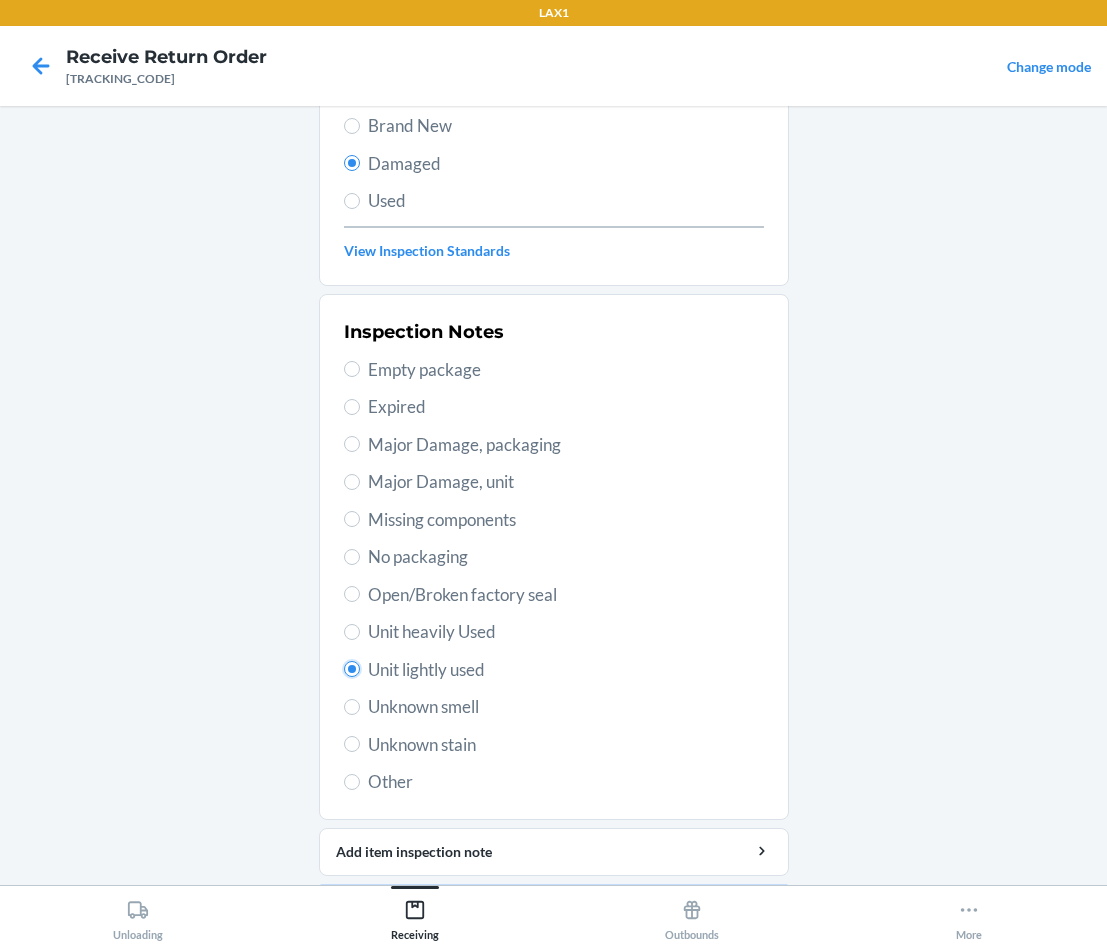 radio on "true" 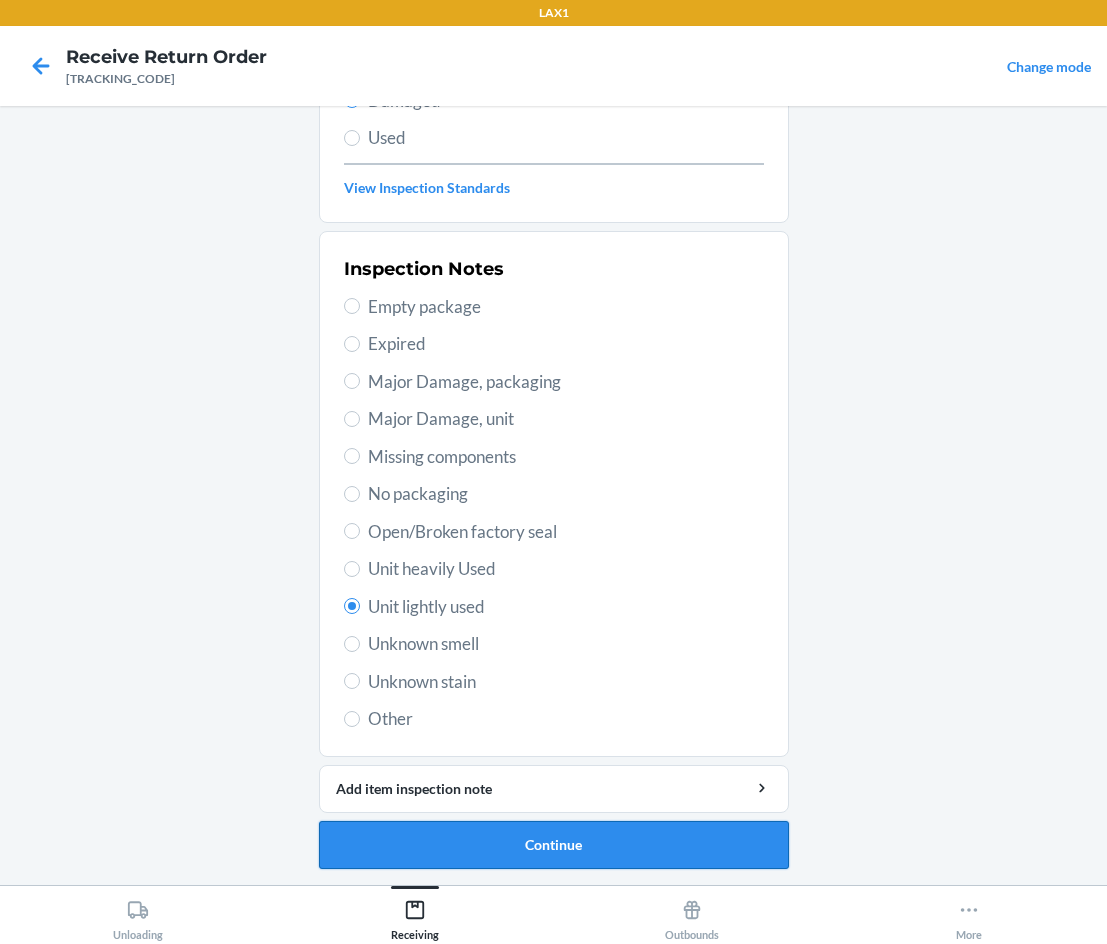click on "Continue" at bounding box center (554, 845) 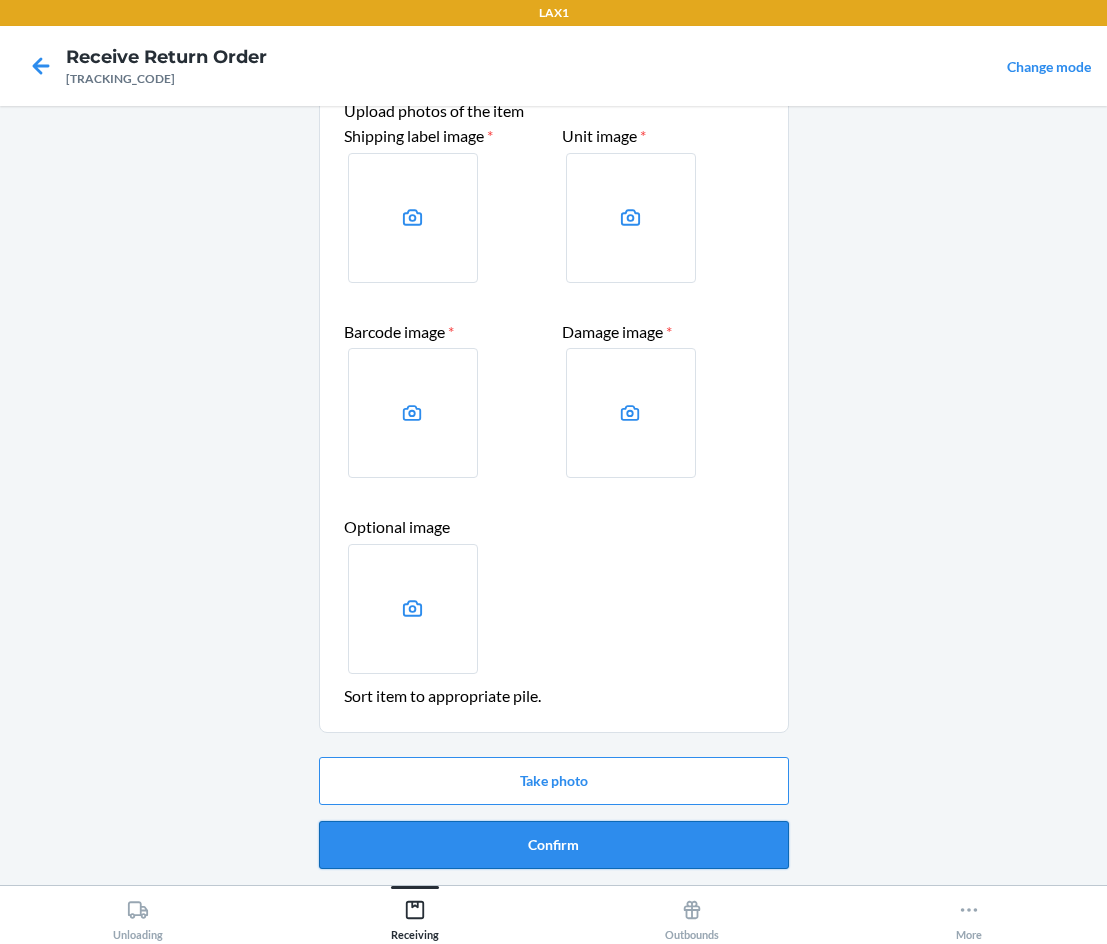 click on "Confirm" at bounding box center [554, 845] 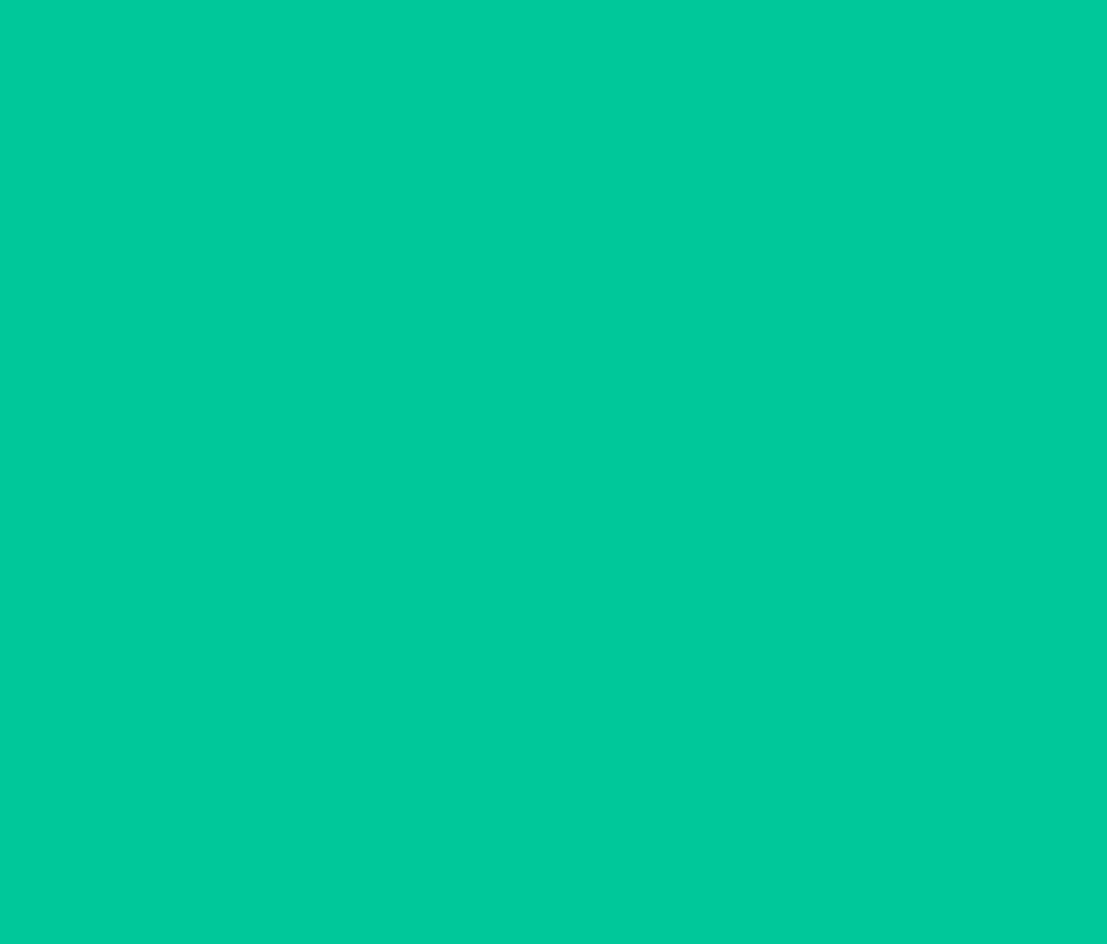 scroll, scrollTop: 0, scrollLeft: 0, axis: both 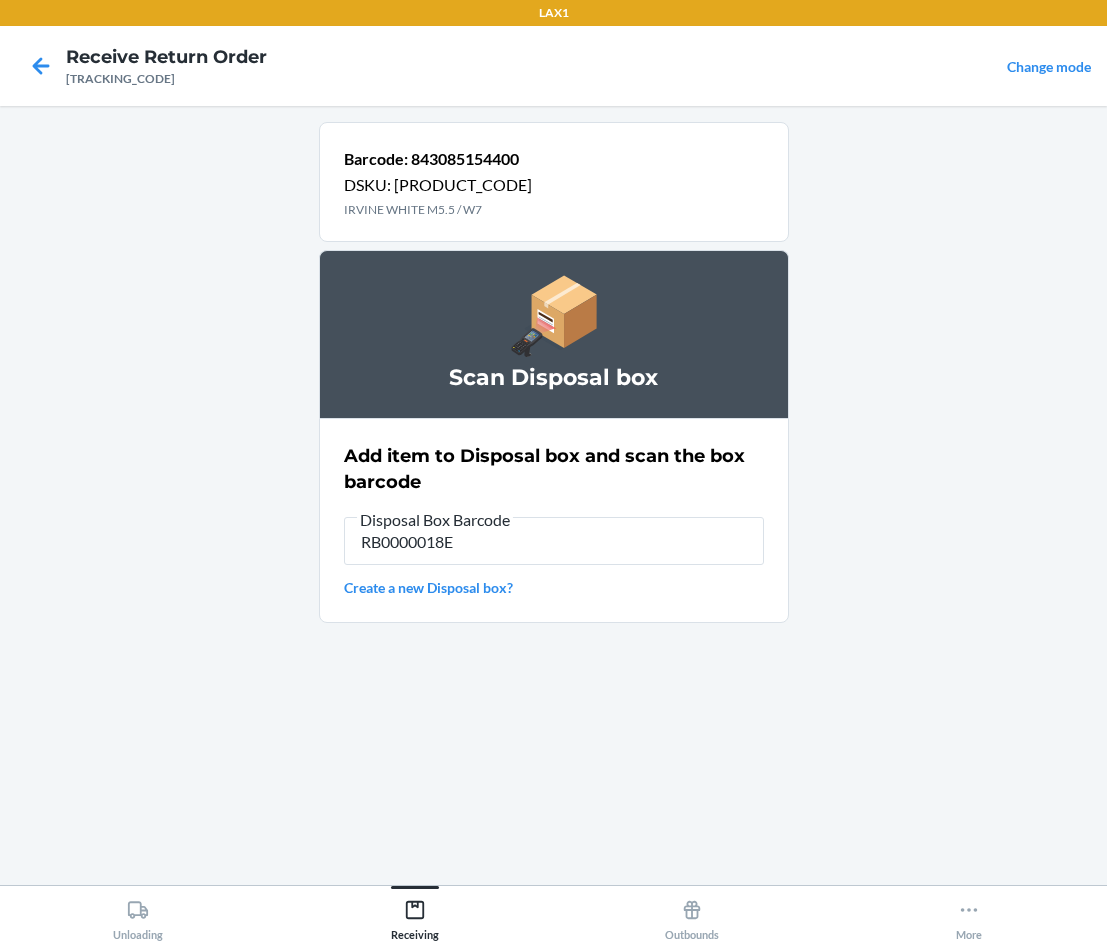 type on "[PRODUCT_CODE]" 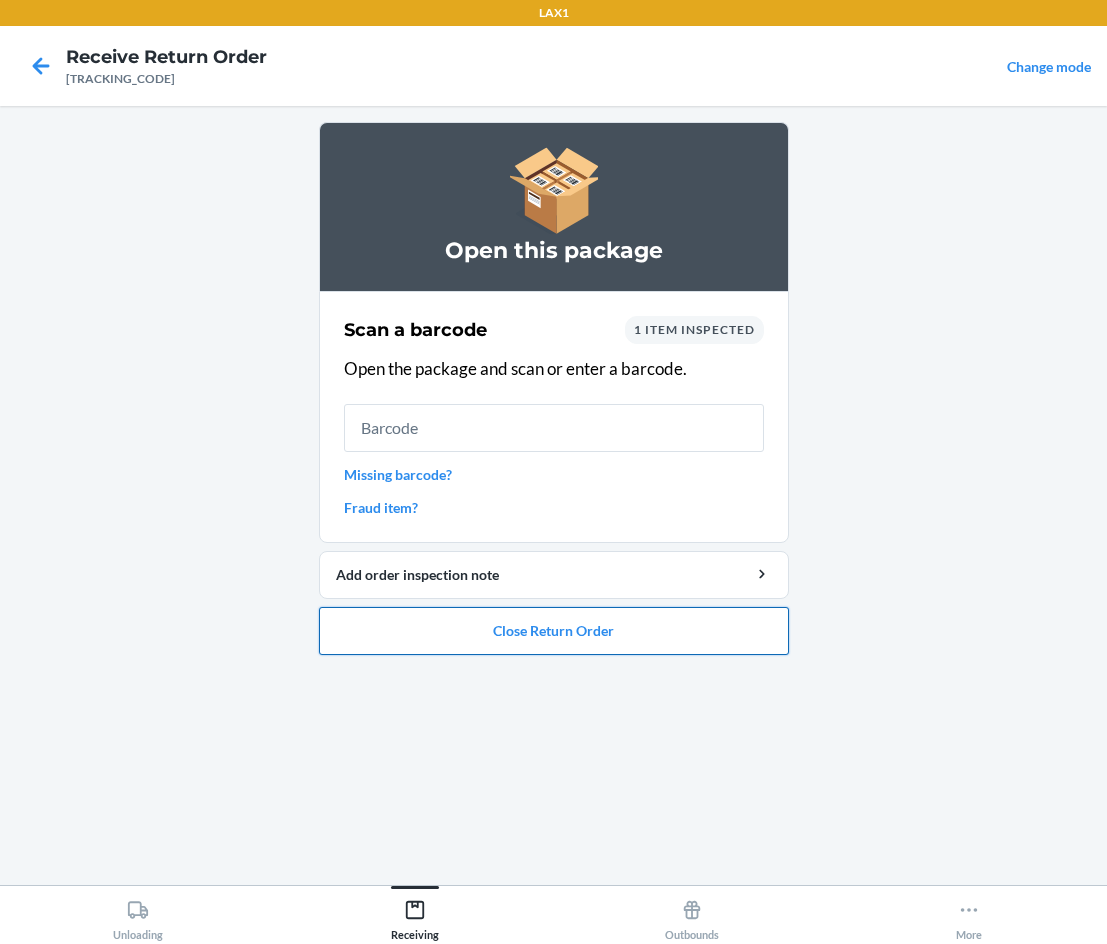 click on "Close Return Order" at bounding box center (554, 631) 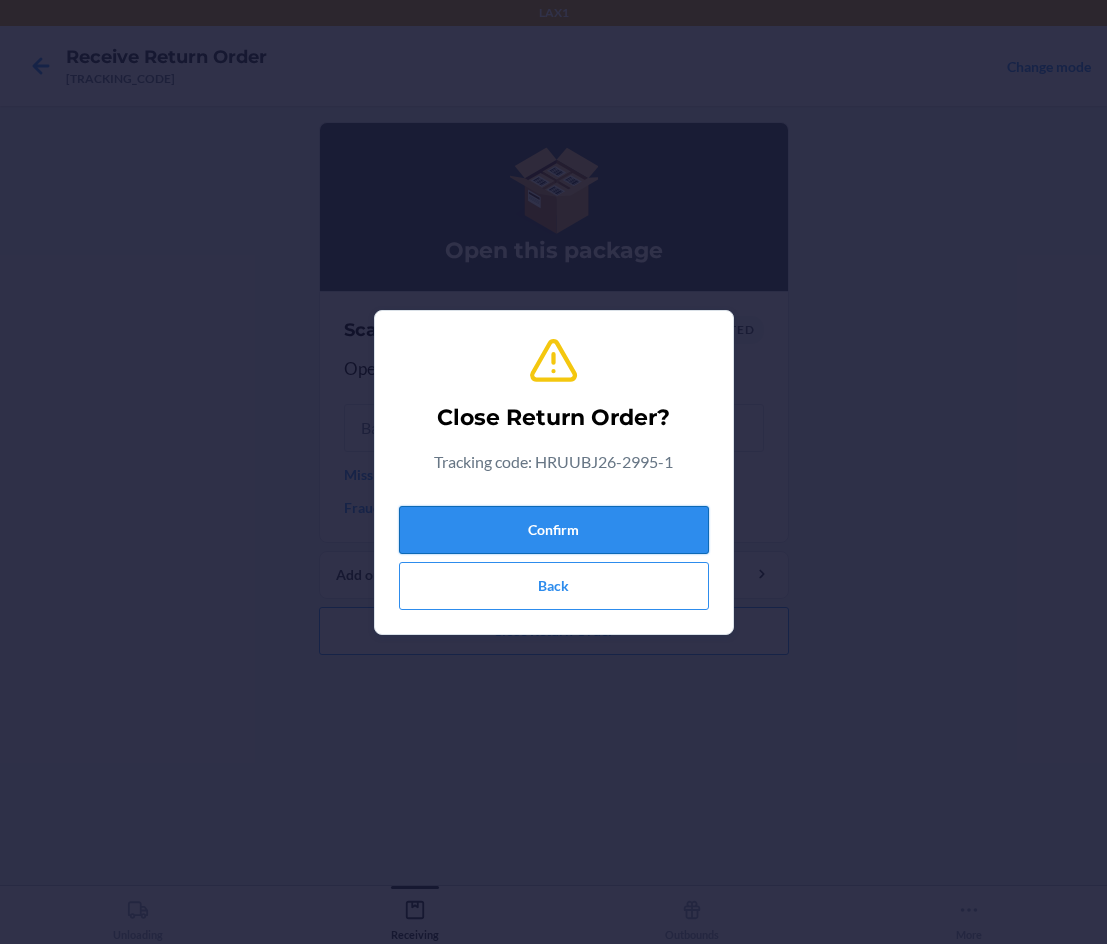 click on "Confirm" at bounding box center [554, 530] 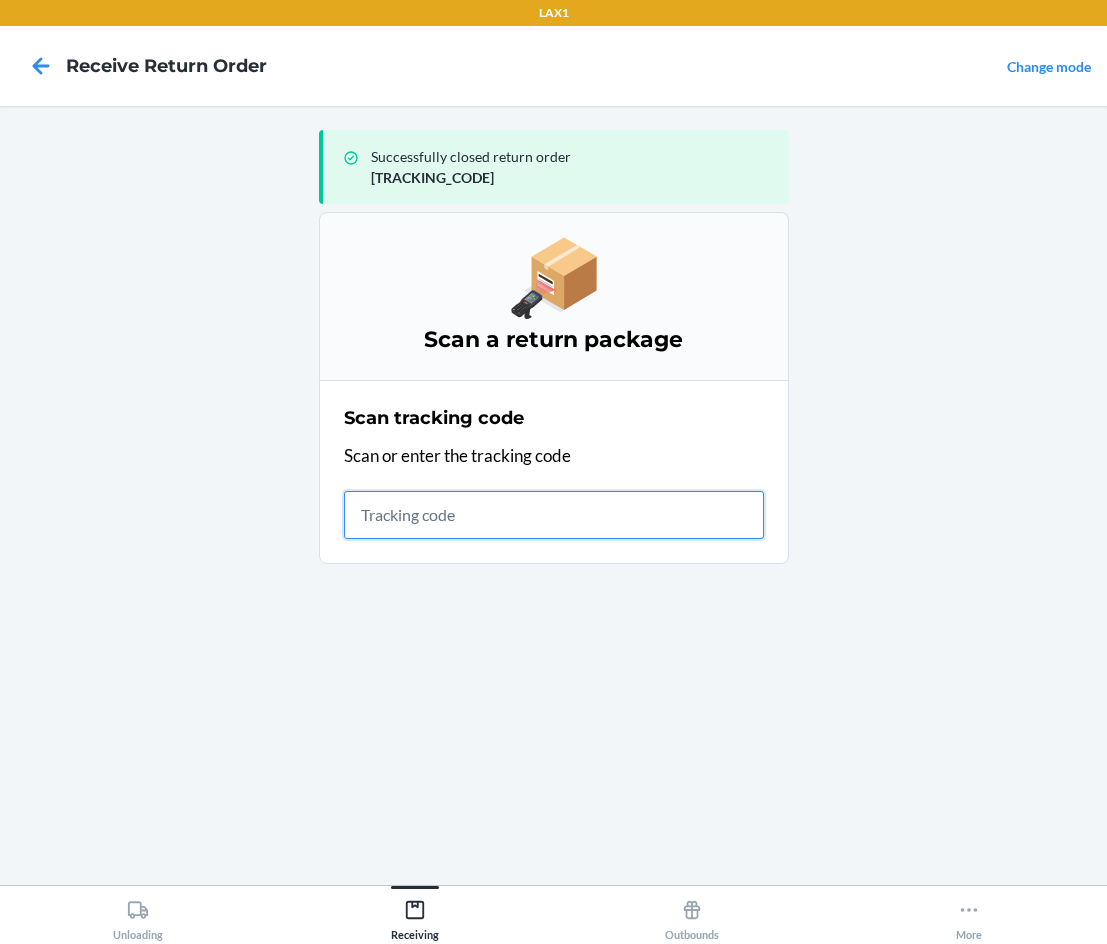 click at bounding box center [554, 515] 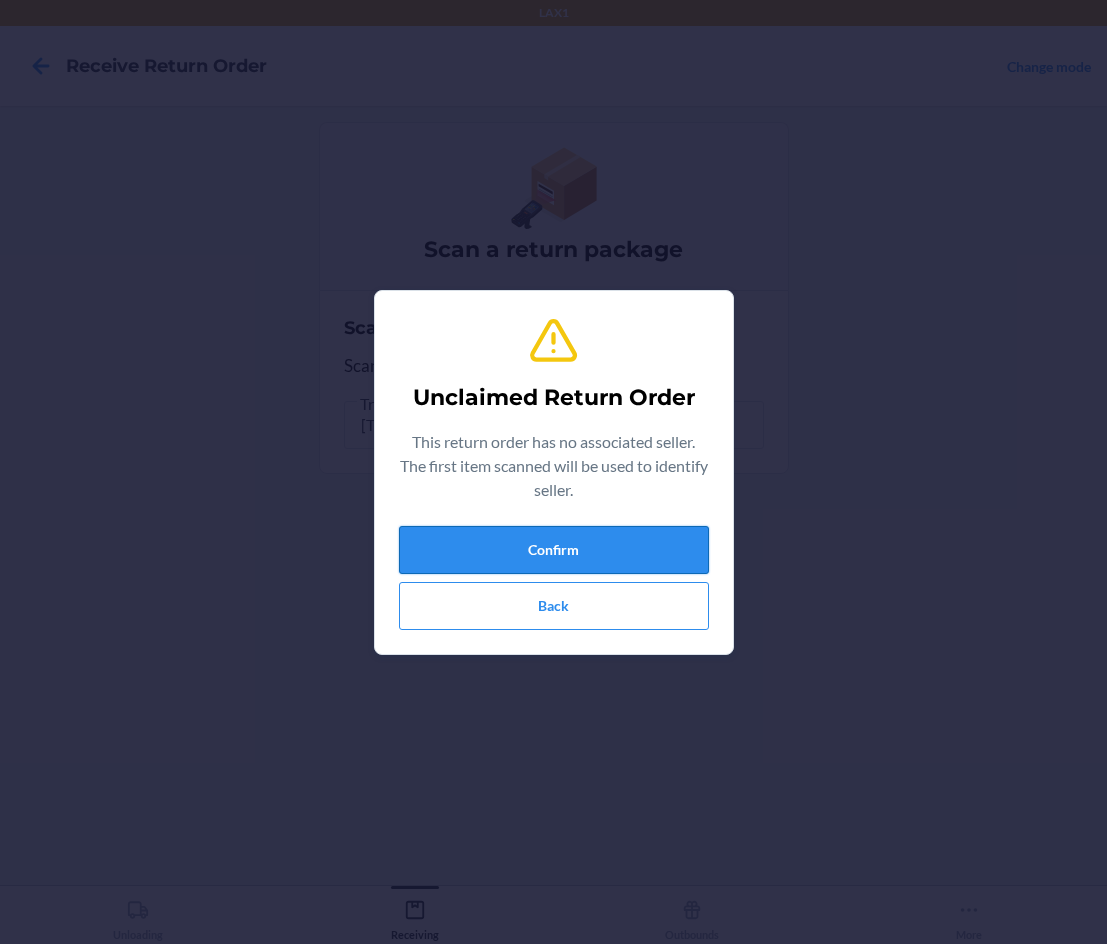 click on "Confirm" at bounding box center (554, 550) 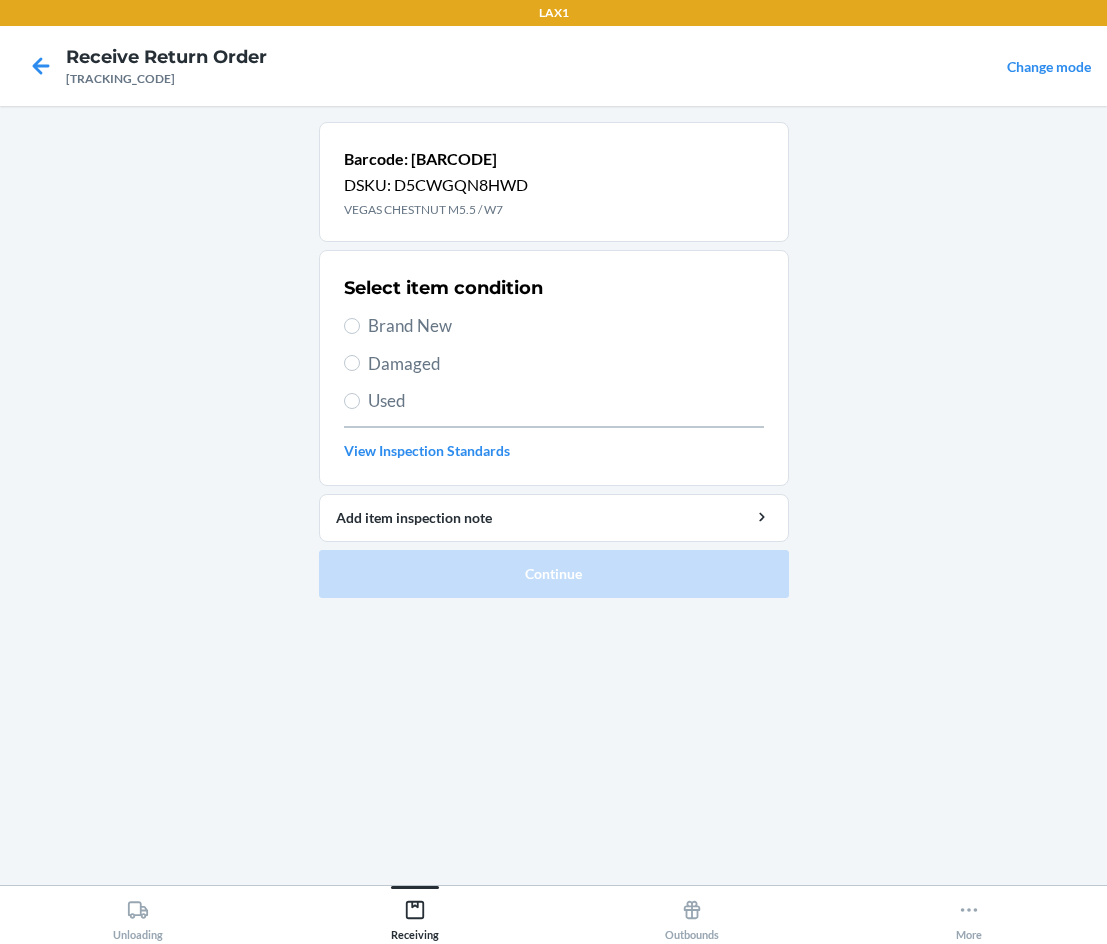 click on "Brand New" at bounding box center [554, 326] 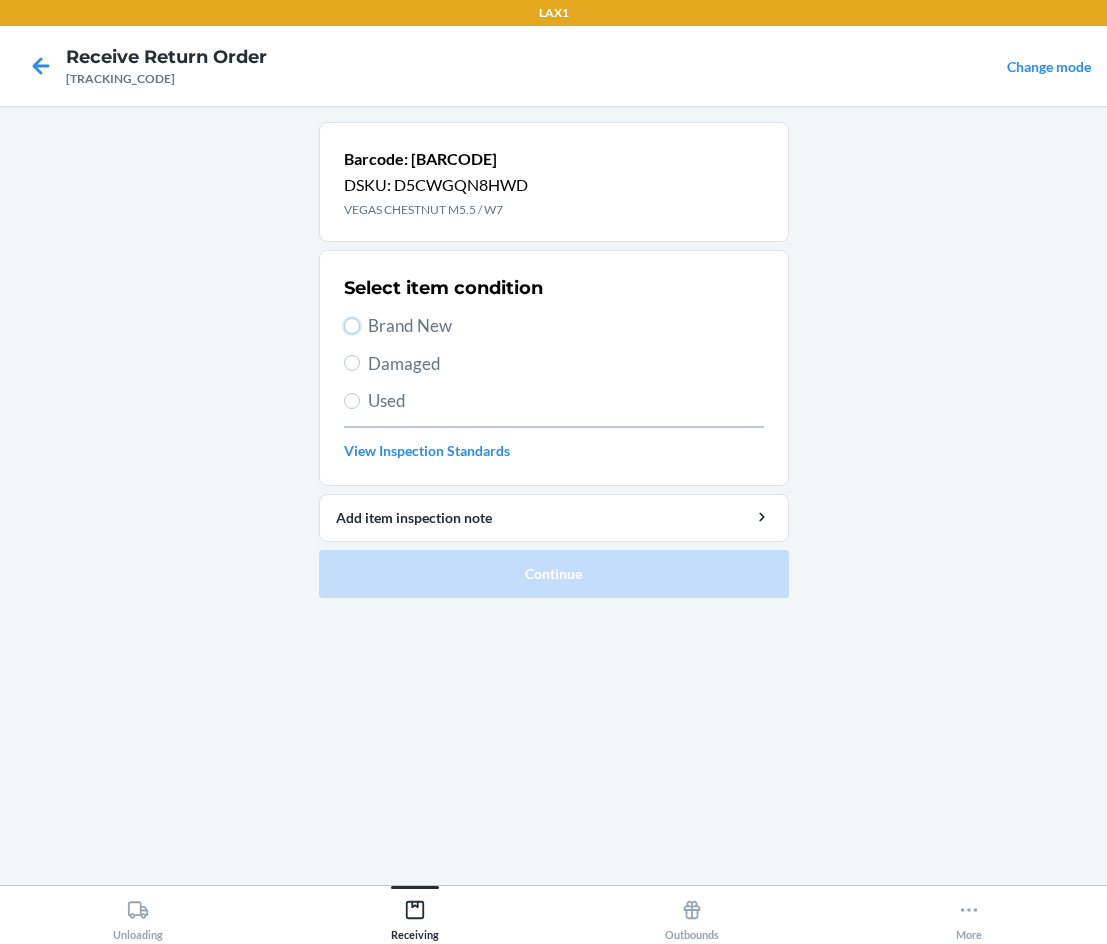 click on "Brand New" at bounding box center (352, 326) 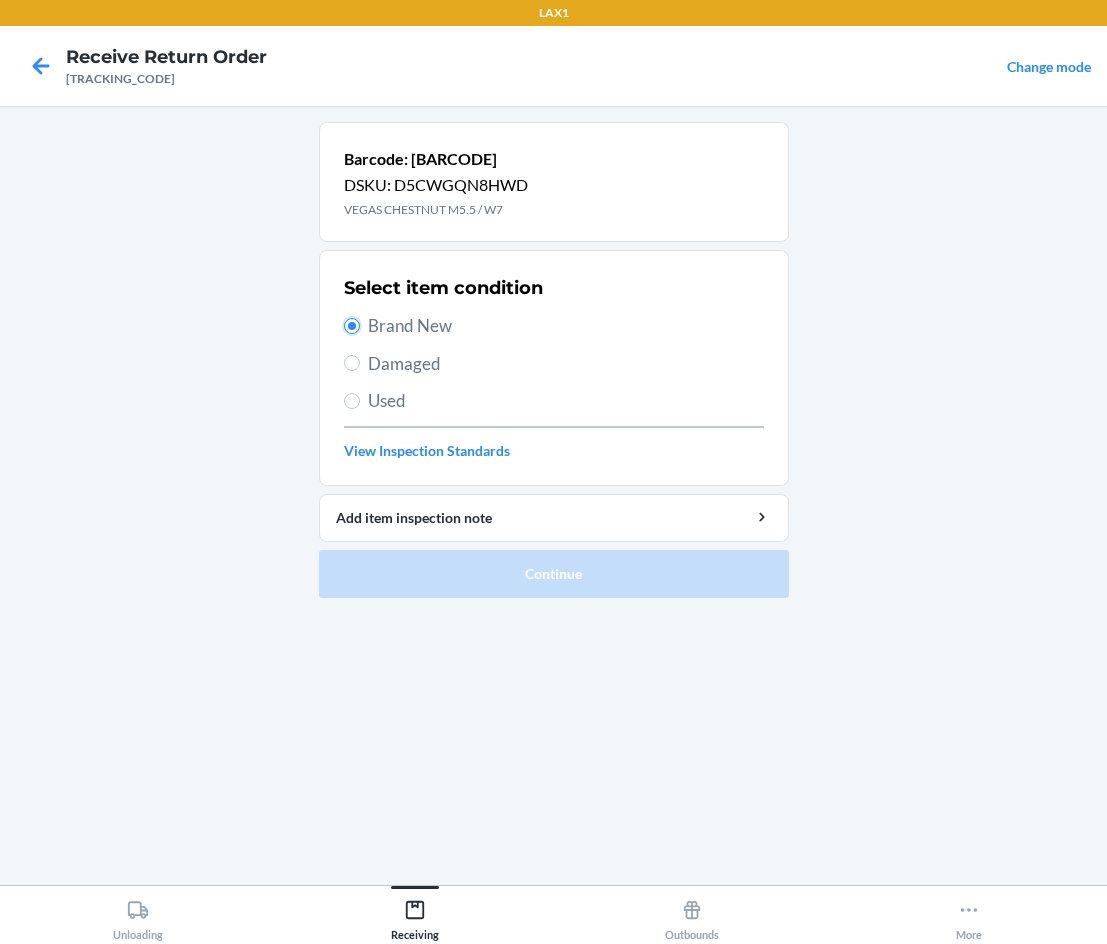 radio on "true" 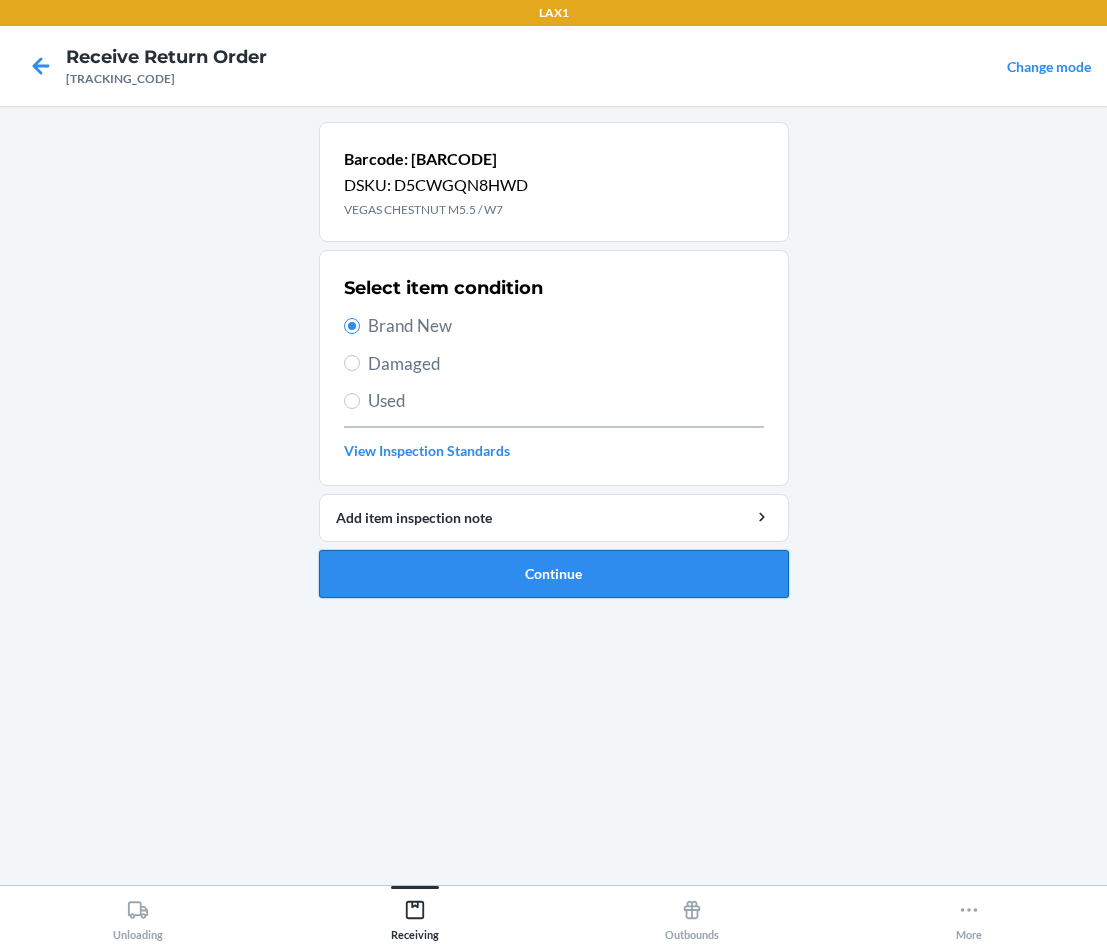 click on "Continue" at bounding box center (554, 574) 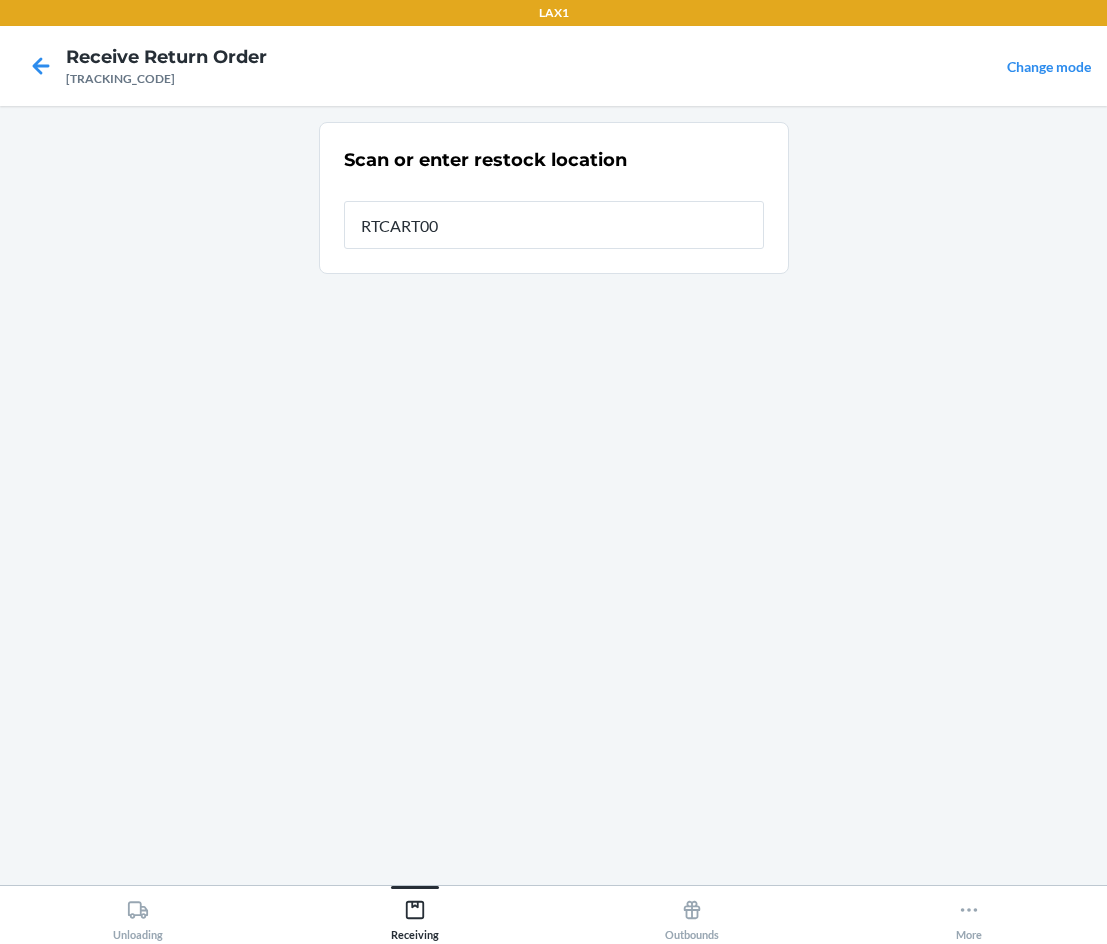 type on "RTCART005" 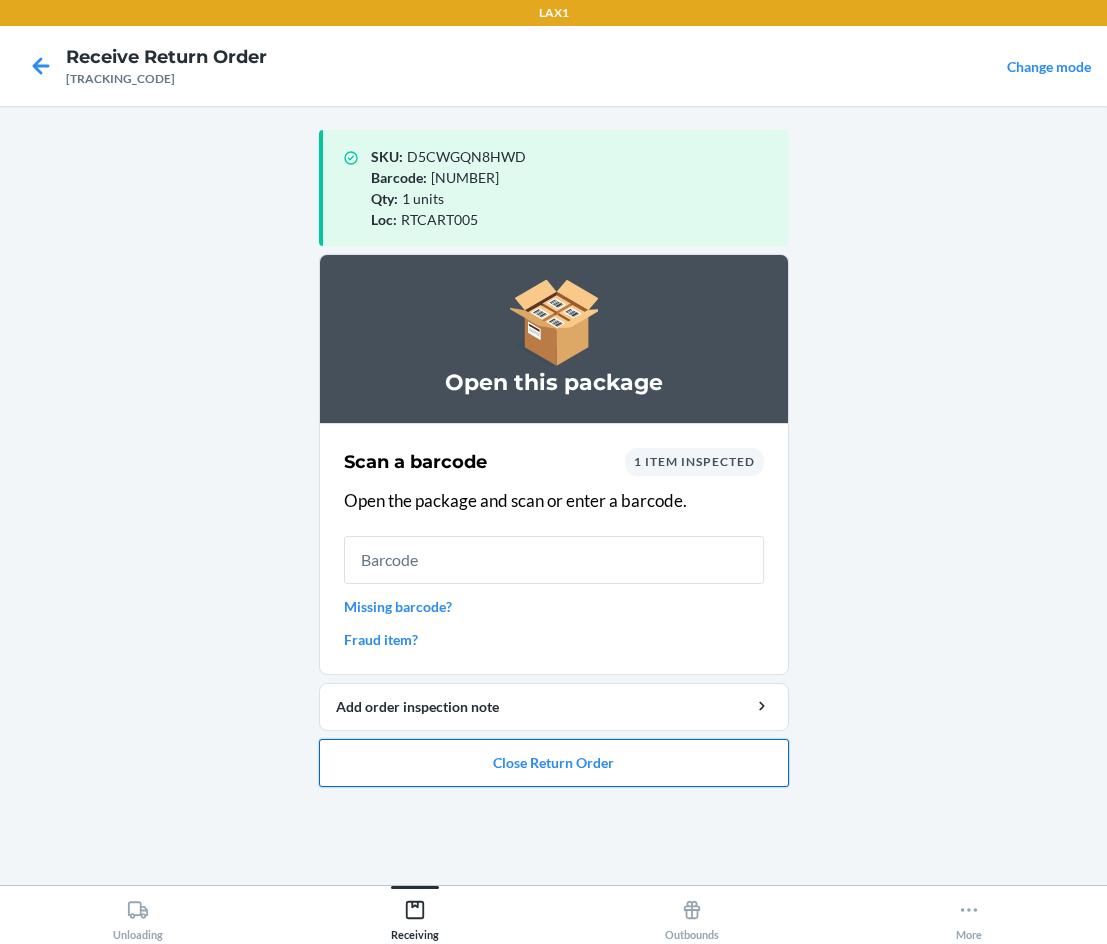 click on "Close Return Order" at bounding box center [554, 763] 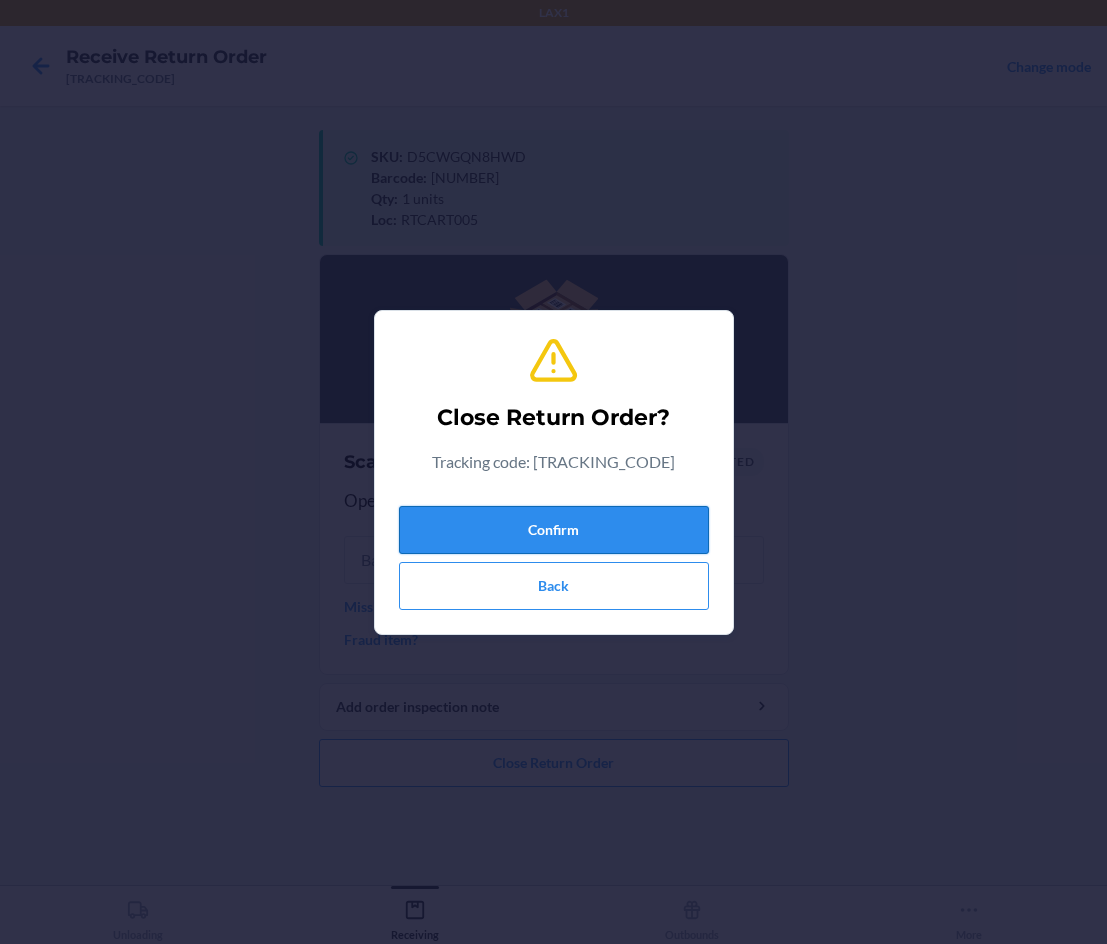 click on "Confirm" at bounding box center (554, 530) 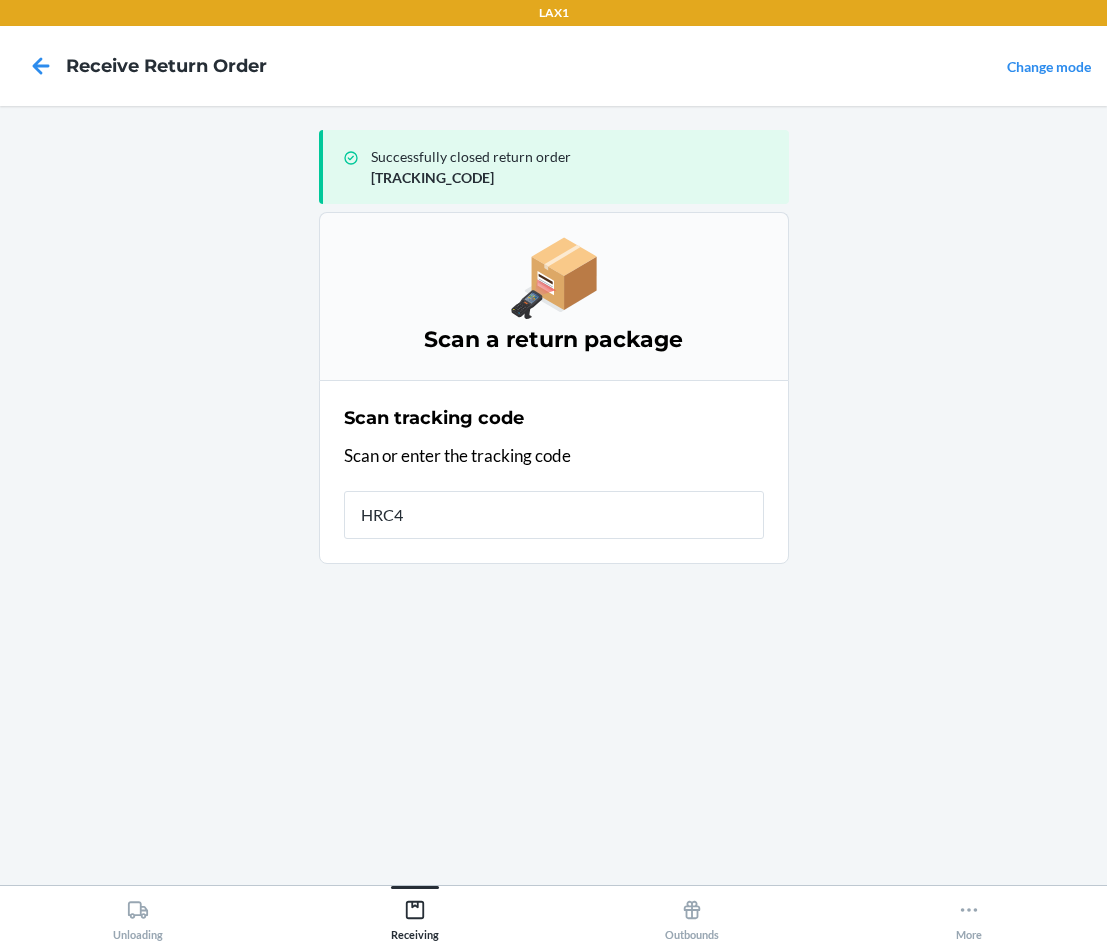 type on "[TRACKING_CODE]" 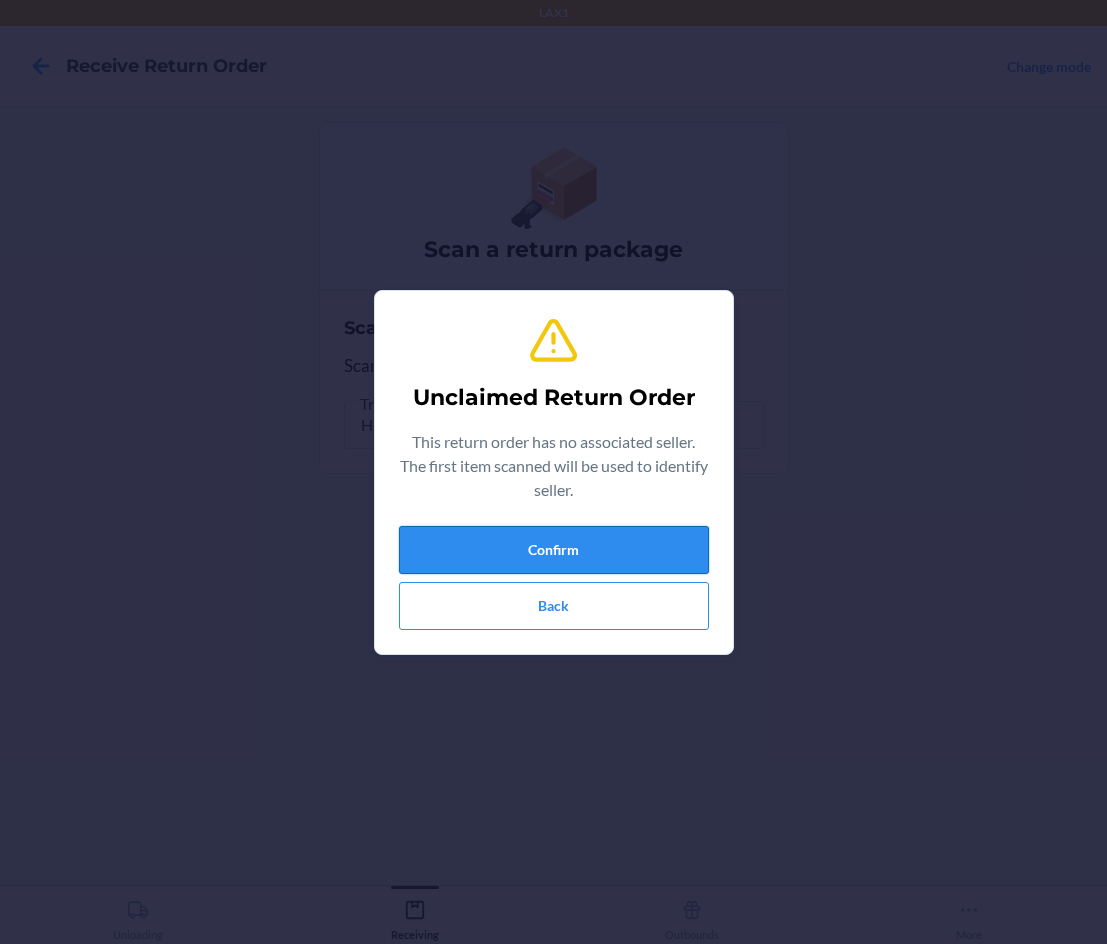 click on "Confirm" at bounding box center (554, 550) 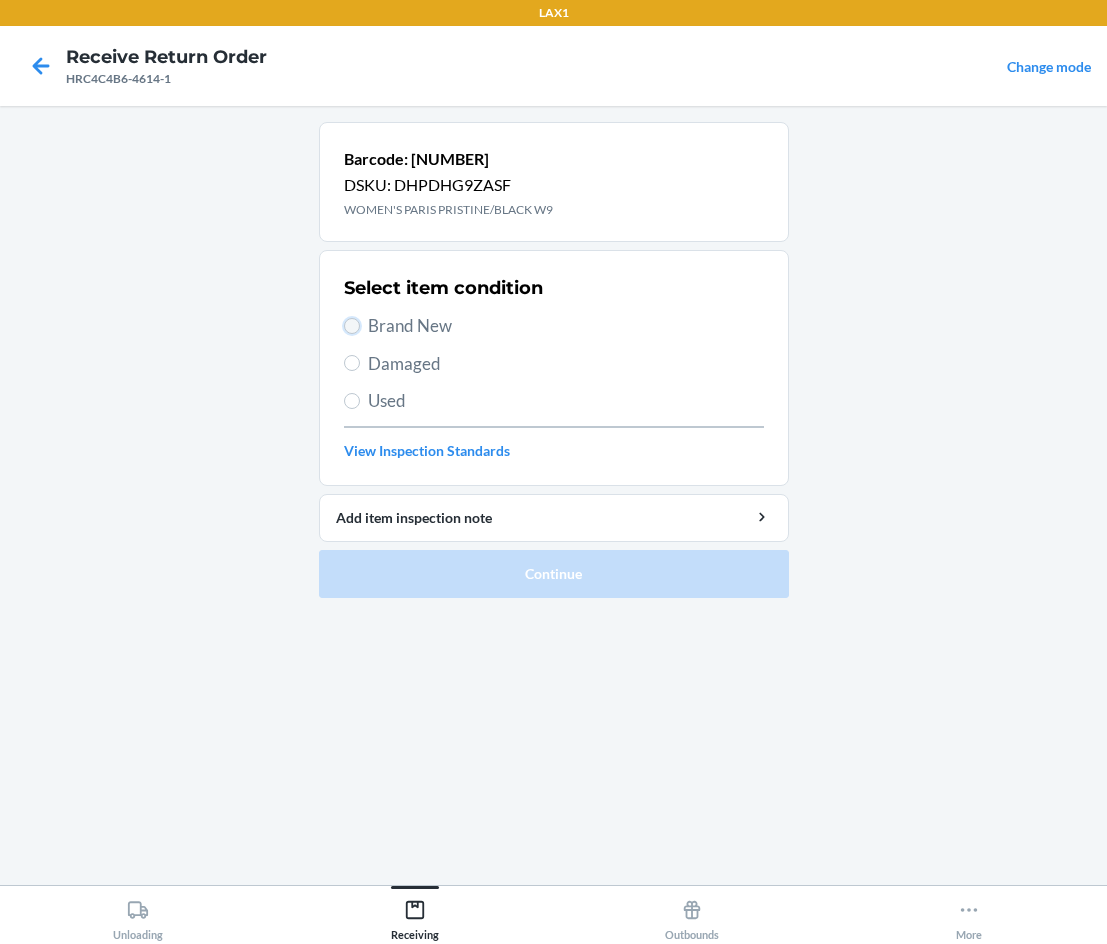 click on "Brand New" at bounding box center [352, 326] 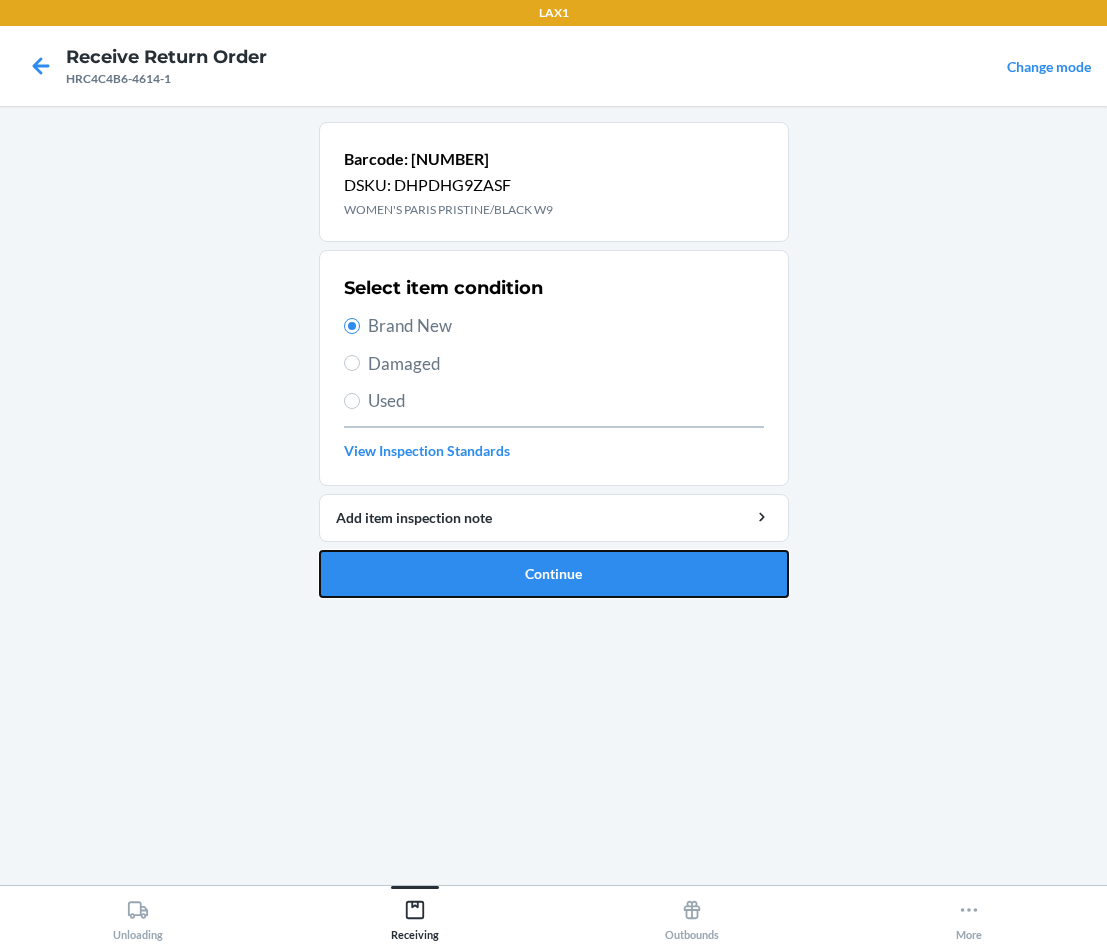 click on "Continue" at bounding box center (554, 574) 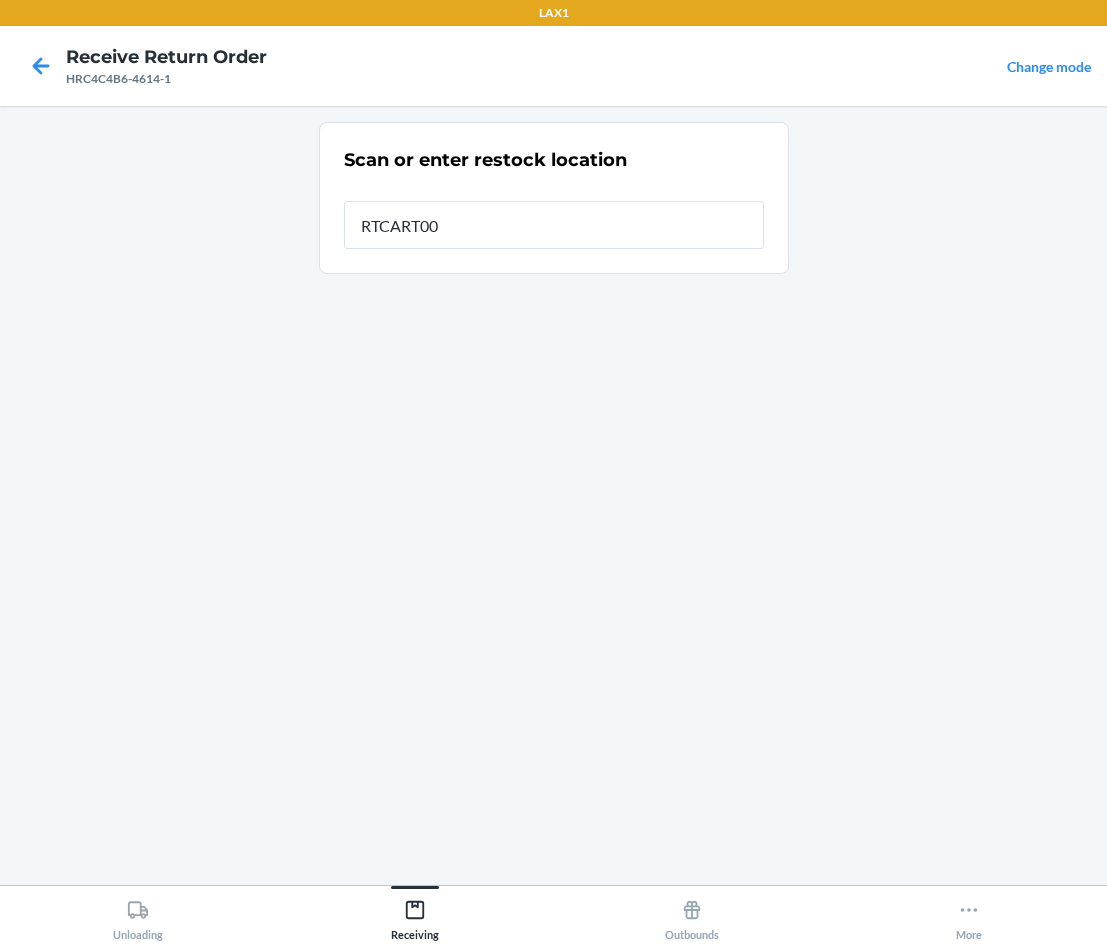 type on "RTCART005" 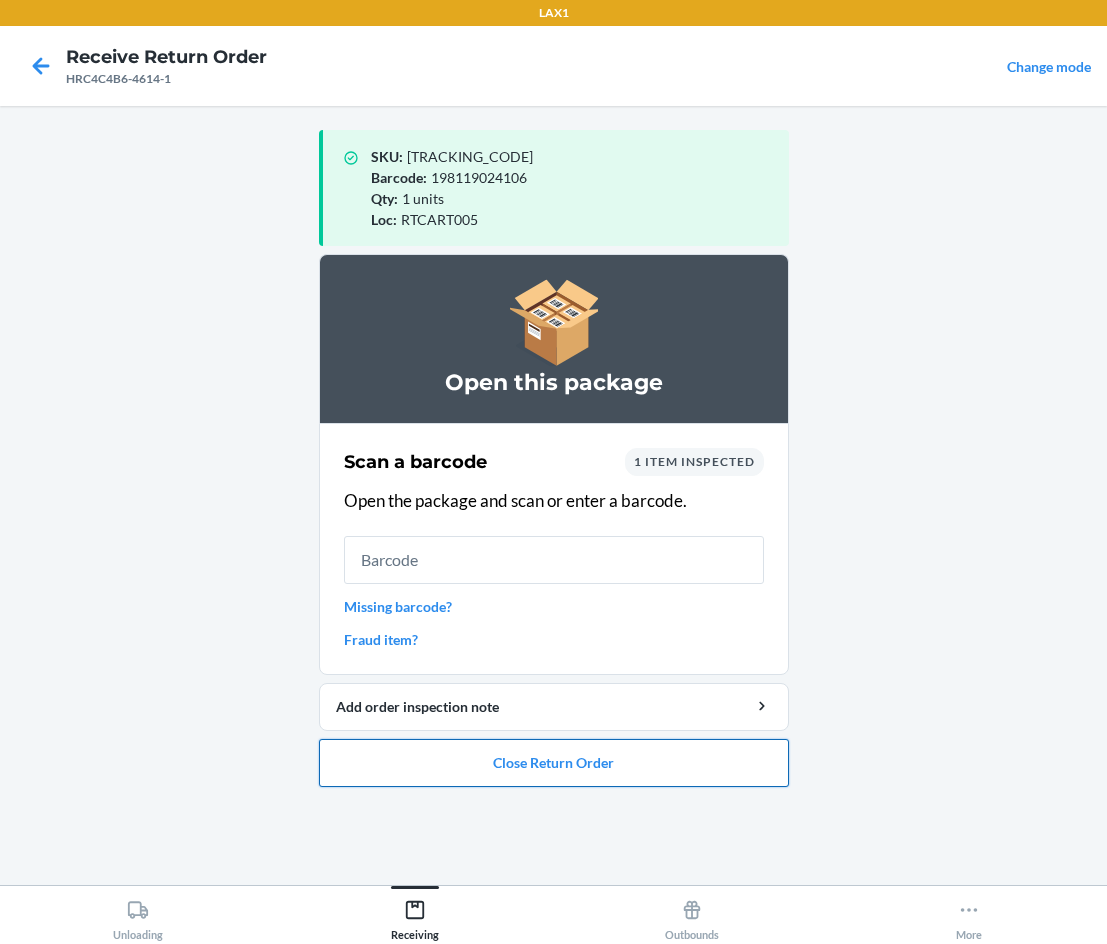 click on "Close Return Order" at bounding box center (554, 763) 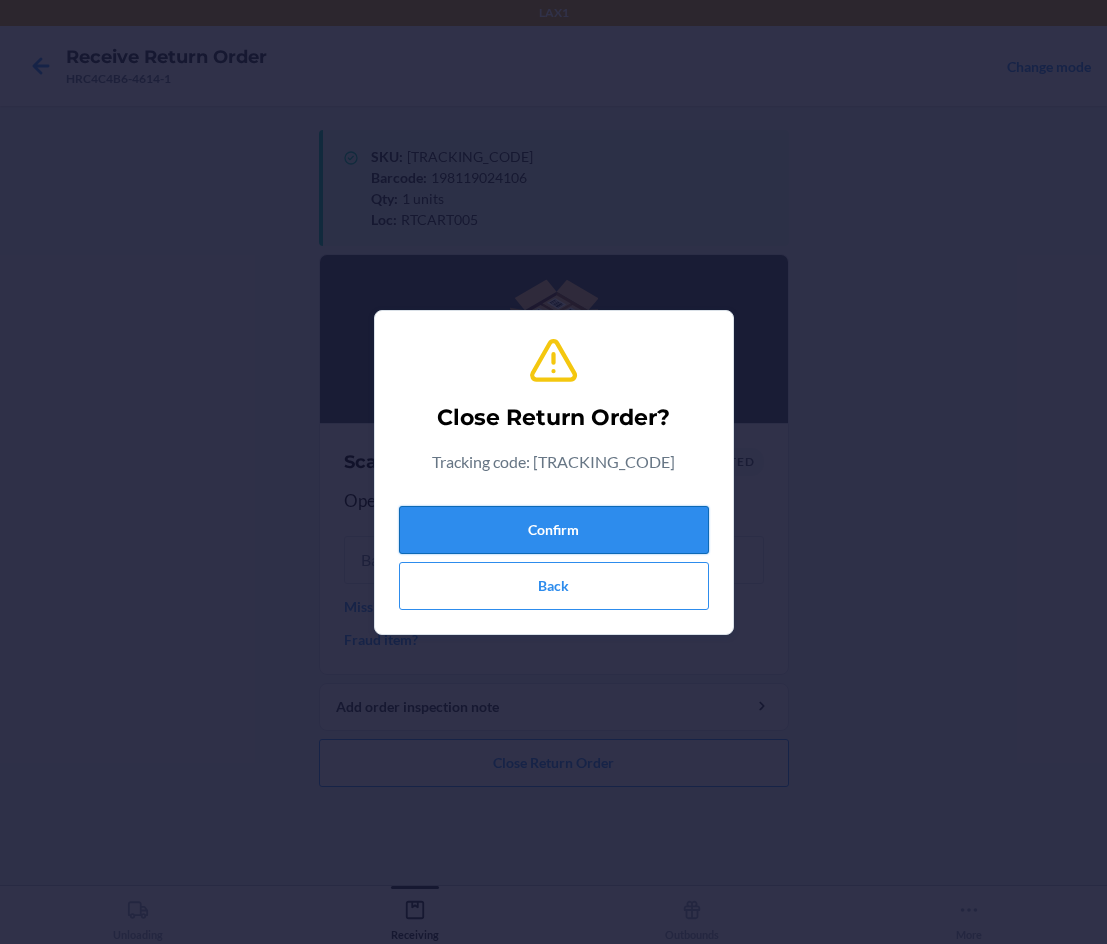 click on "Confirm" at bounding box center [554, 530] 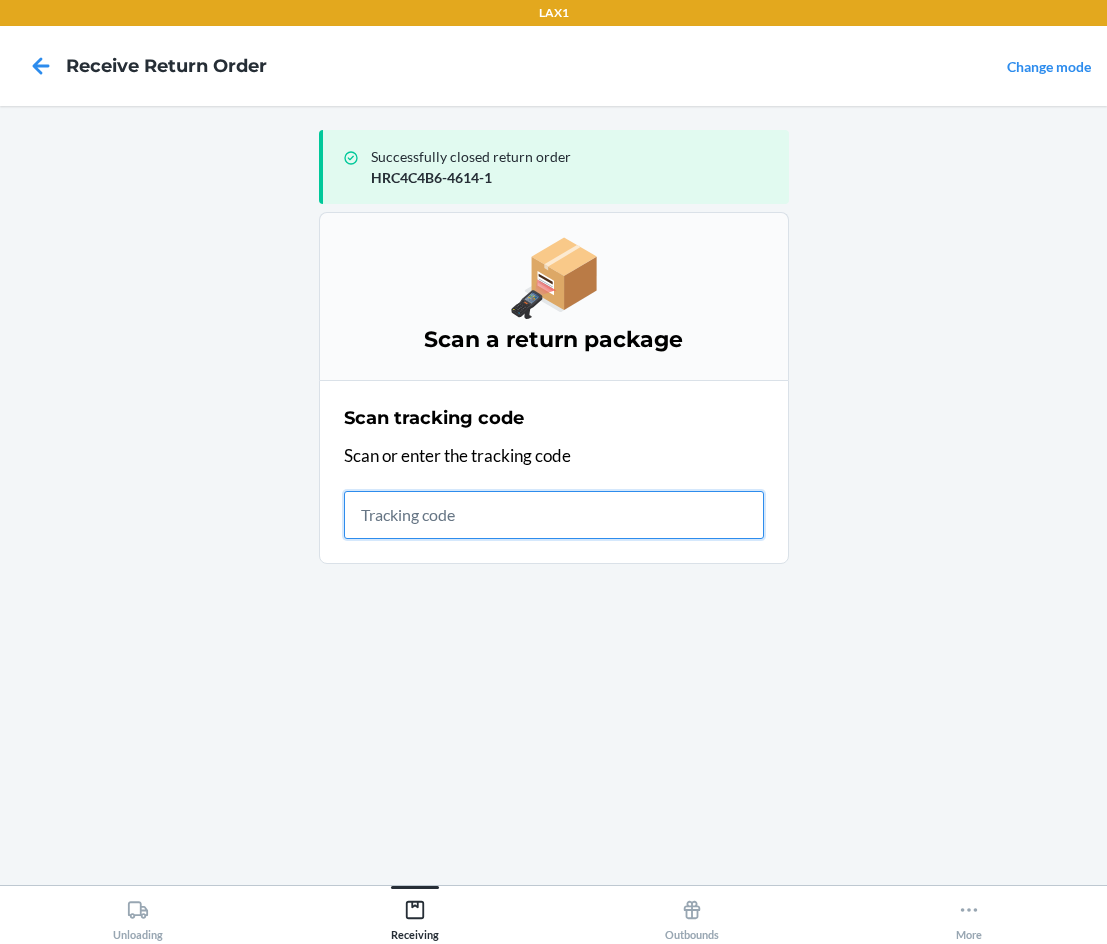 click at bounding box center (554, 515) 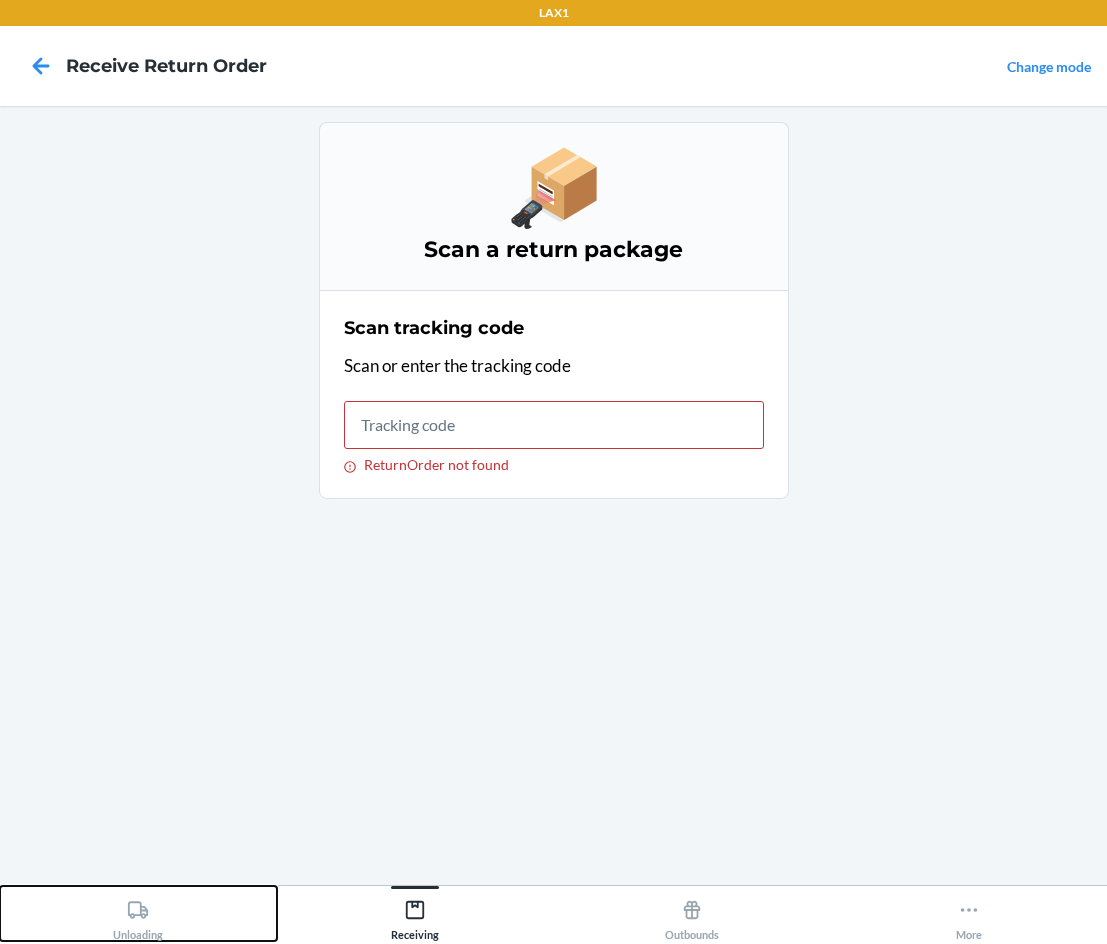 click 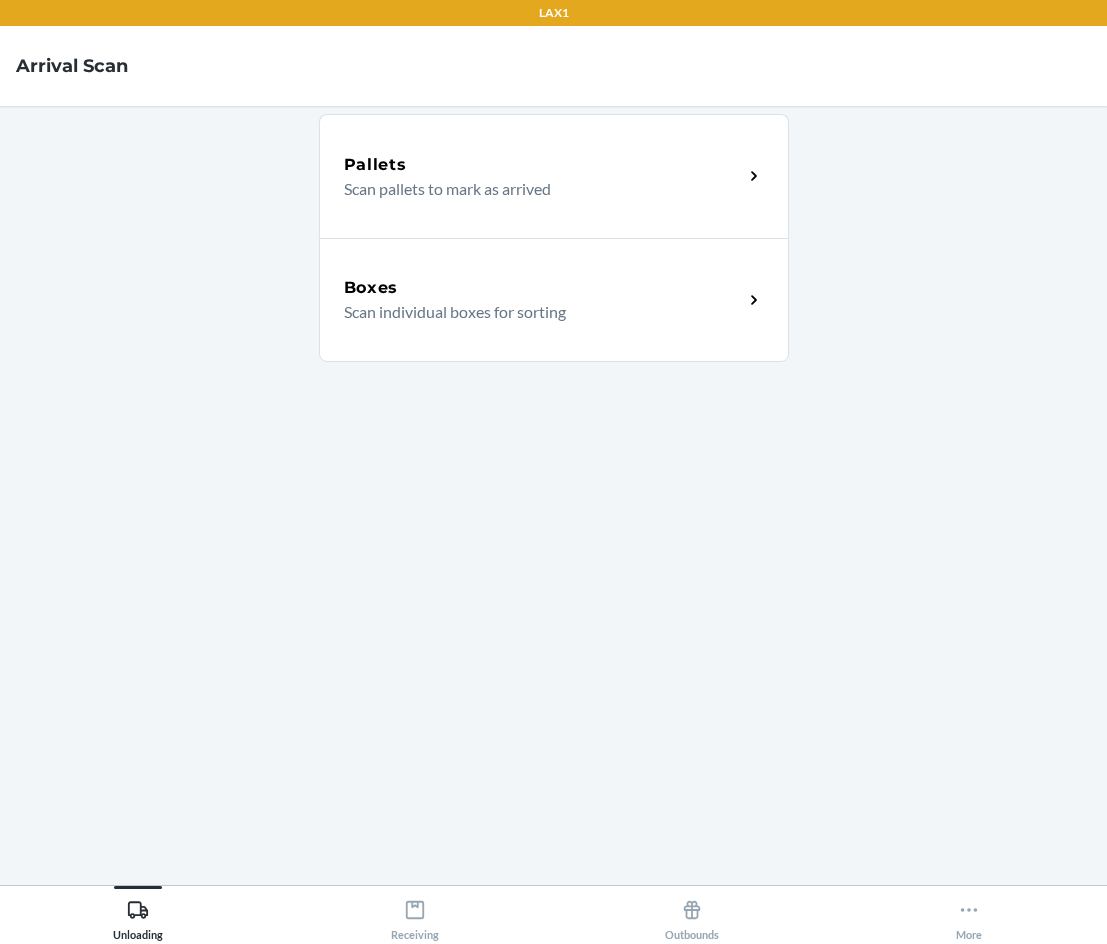 click on "Scan individual boxes for sorting" at bounding box center (535, 312) 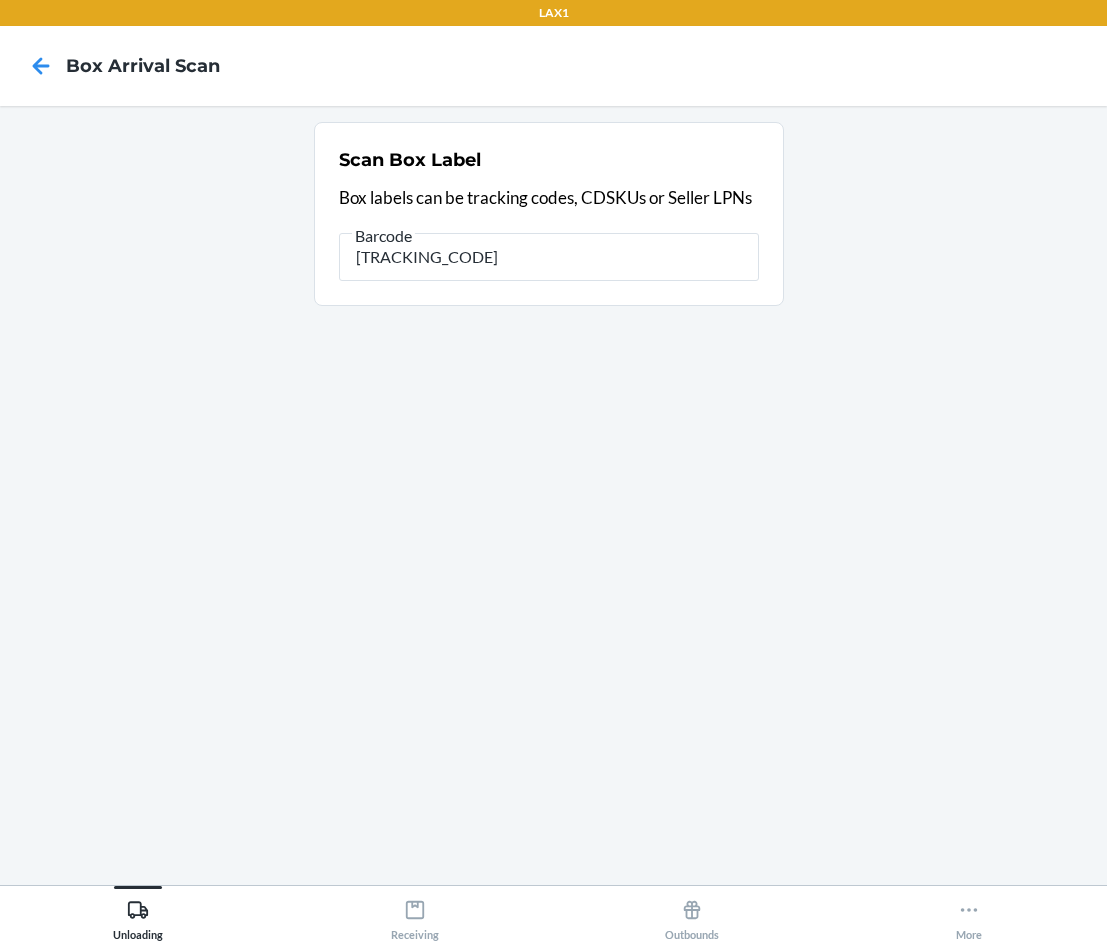 type on "[TRACKING_CODE]" 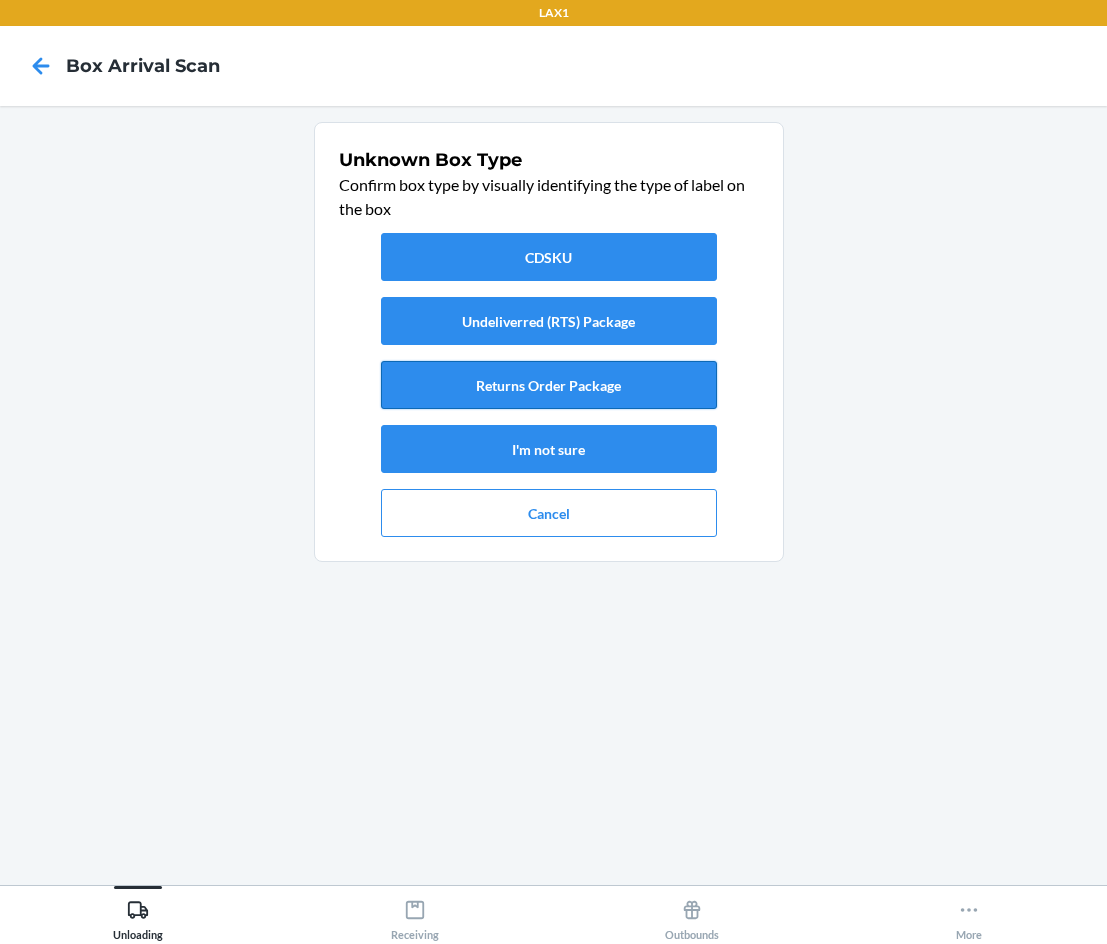 click on "Returns Order Package" at bounding box center (549, 385) 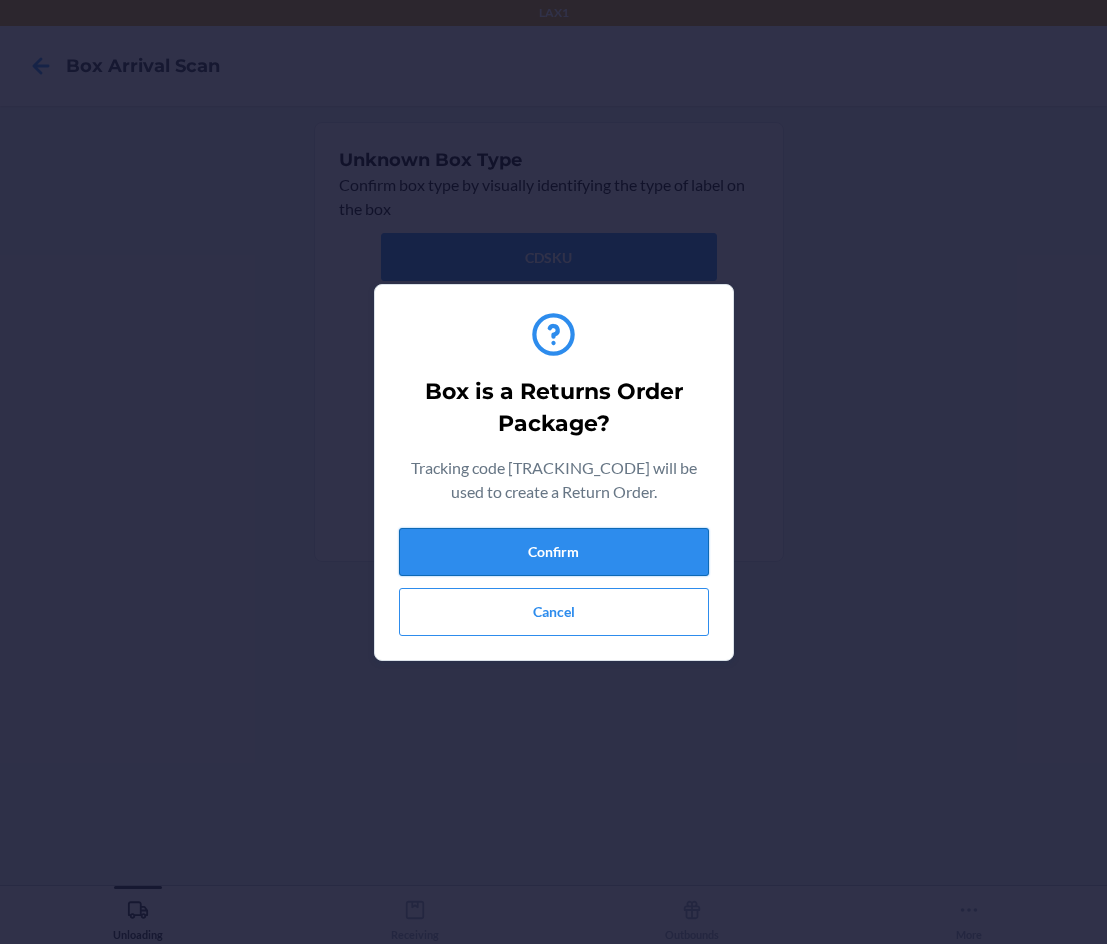 click on "Confirm" at bounding box center (554, 552) 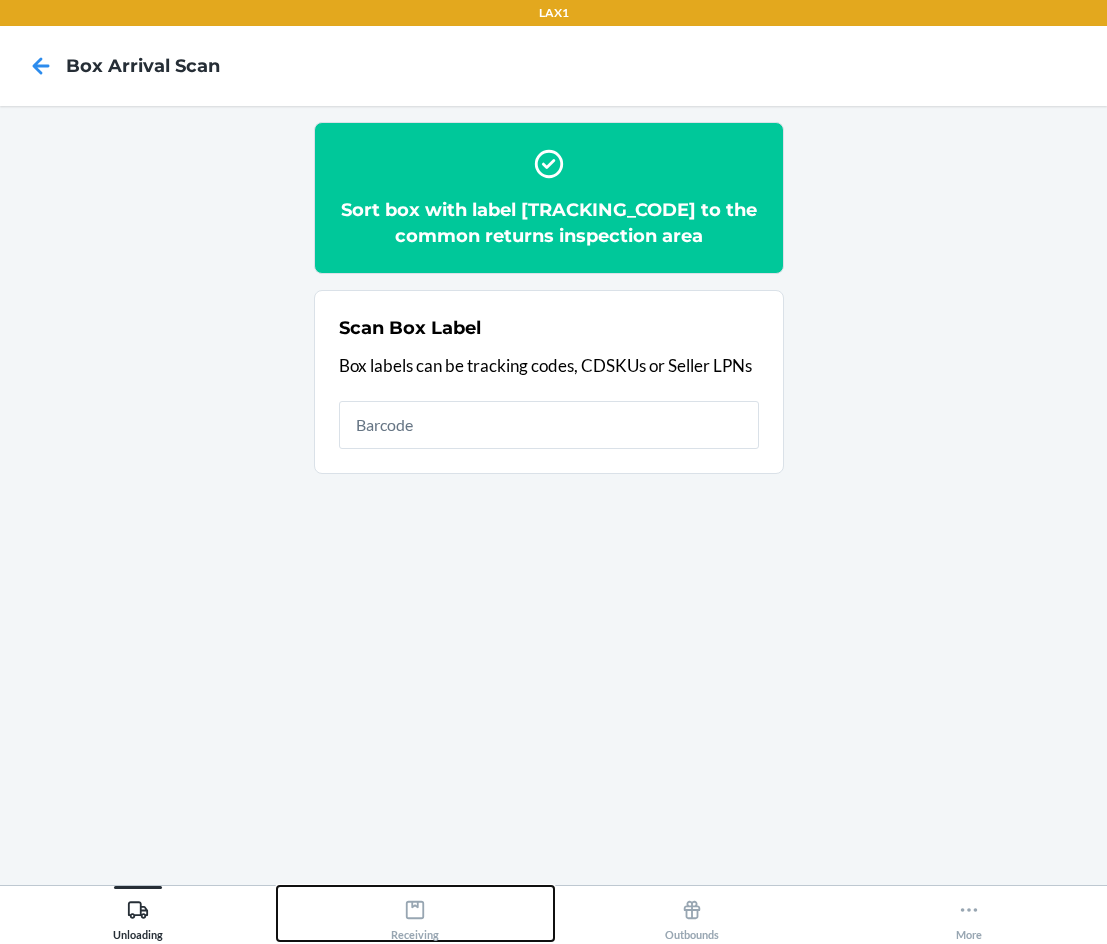 click on "Receiving" at bounding box center [415, 916] 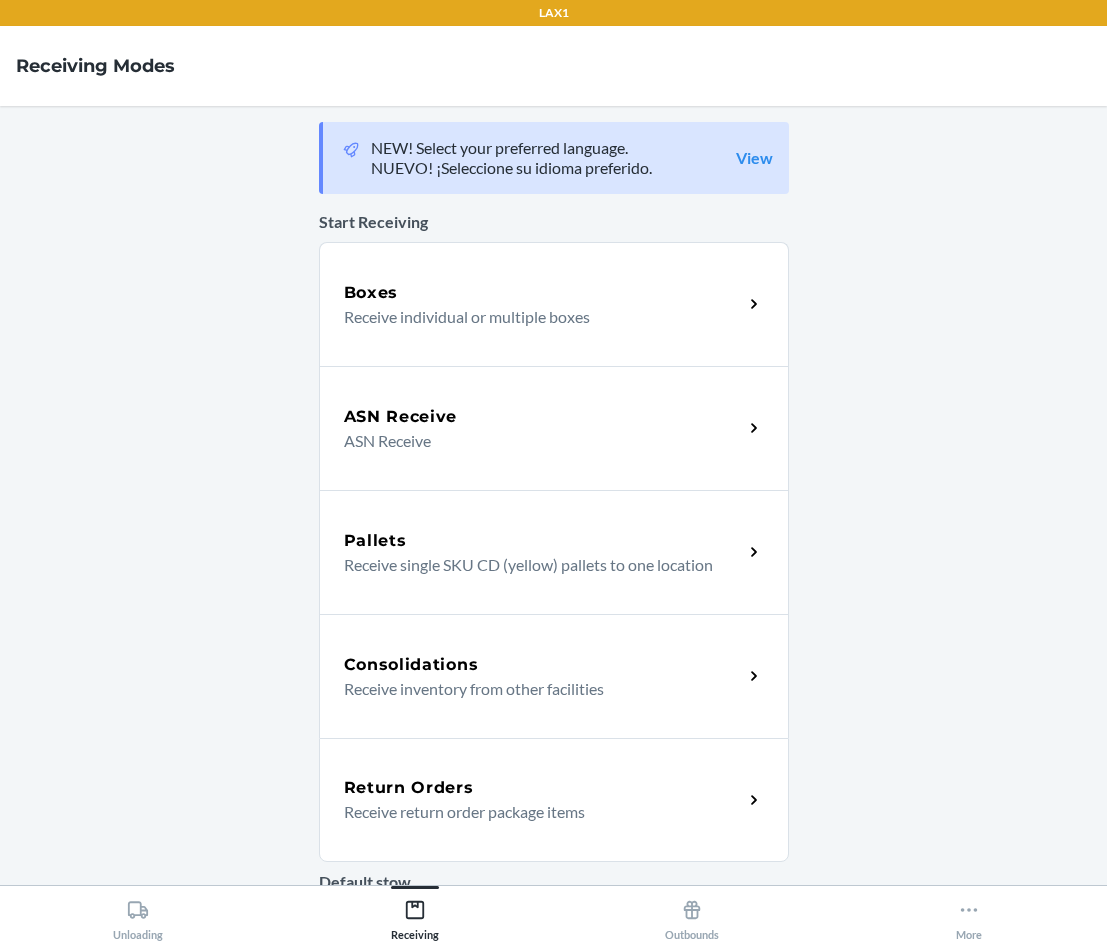 click on "Return Orders" at bounding box center (543, 788) 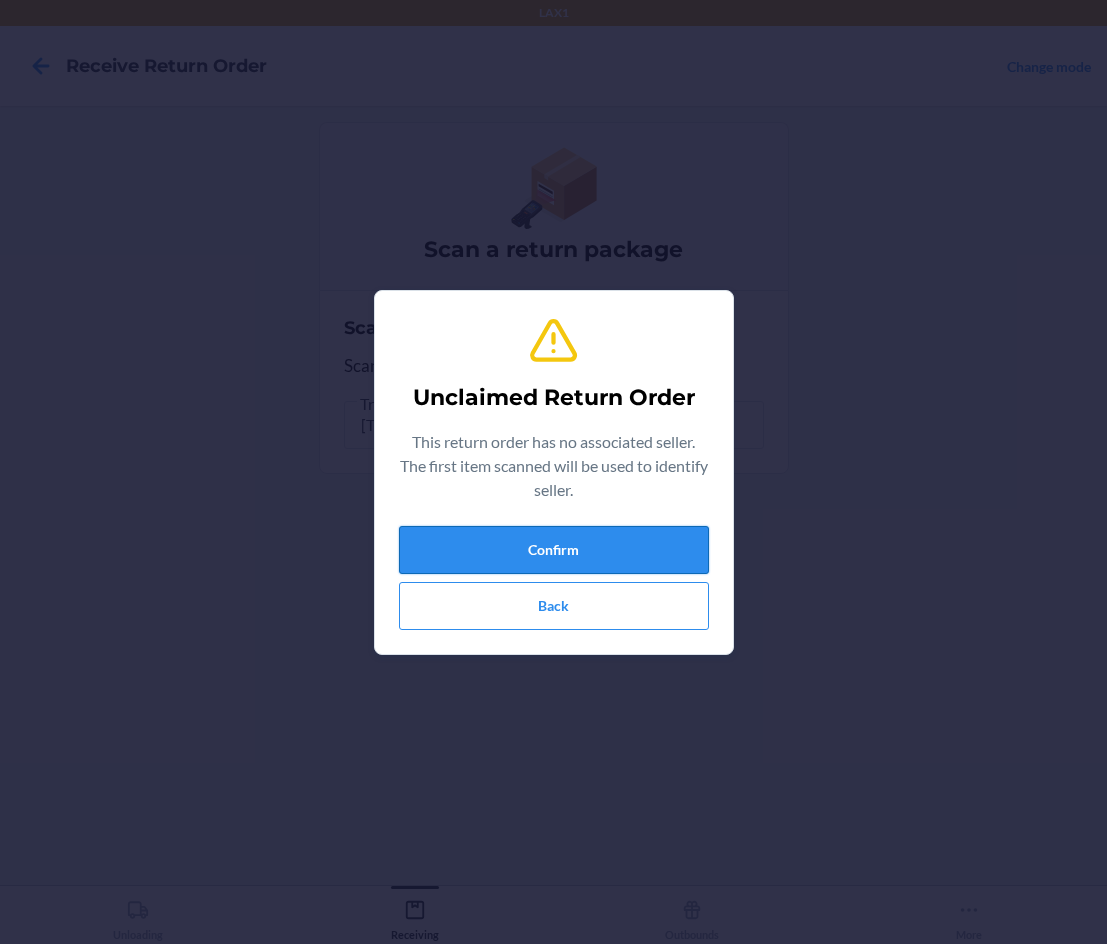 click on "Confirm" at bounding box center (554, 550) 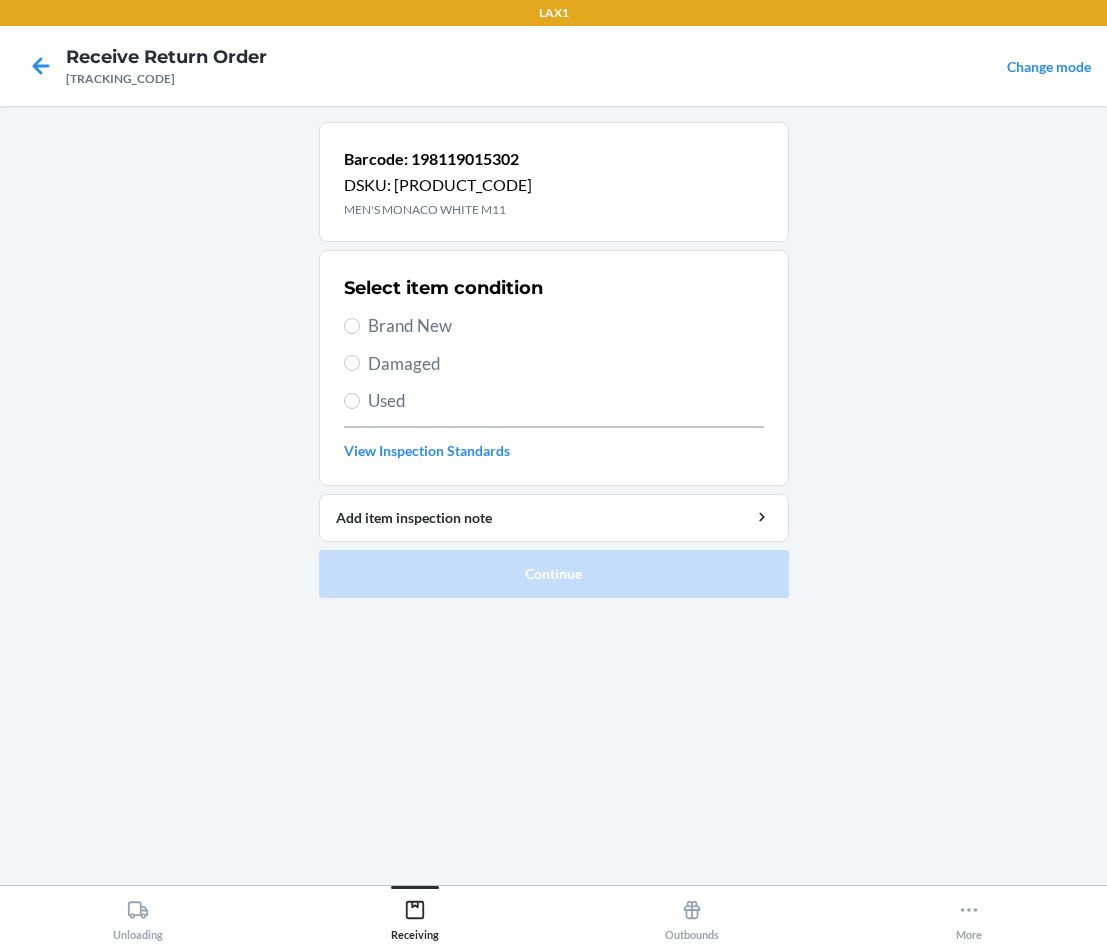 click on "Damaged" at bounding box center [554, 364] 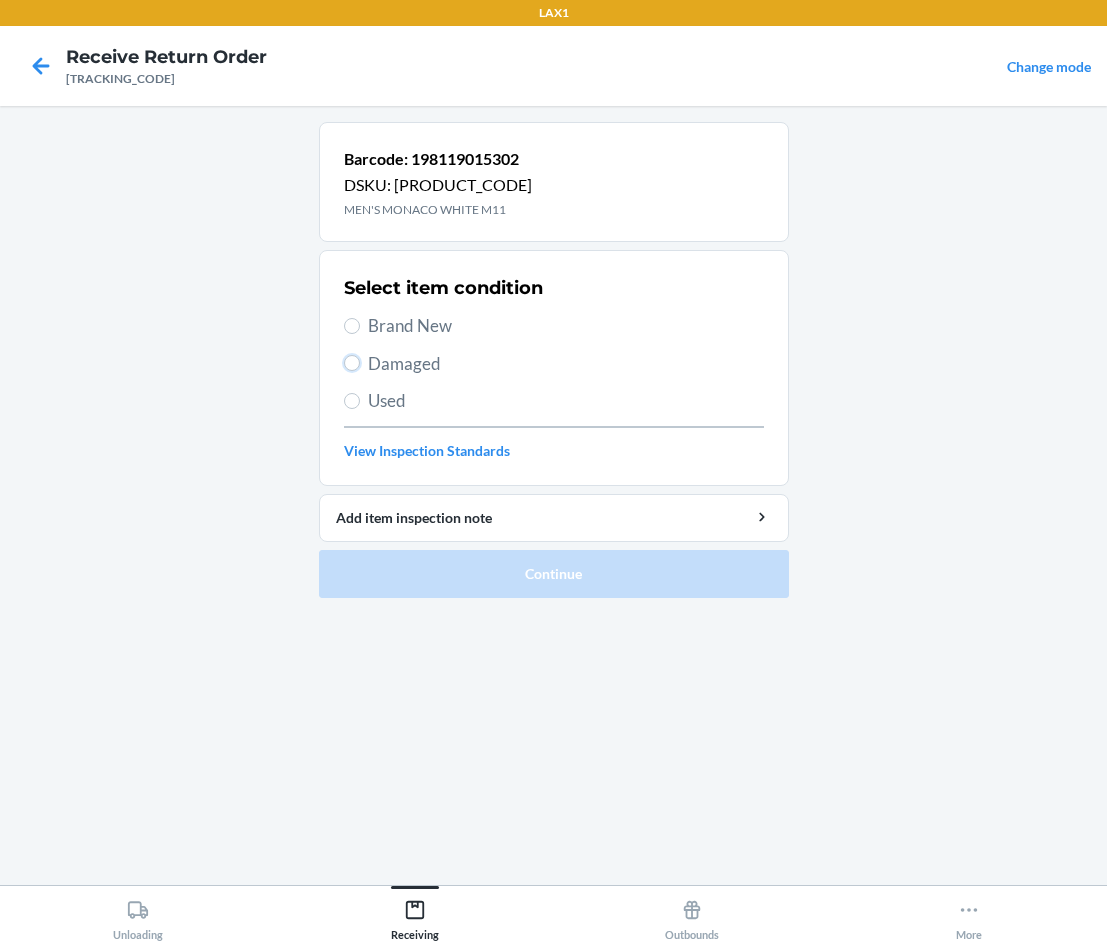 click on "Damaged" at bounding box center [352, 363] 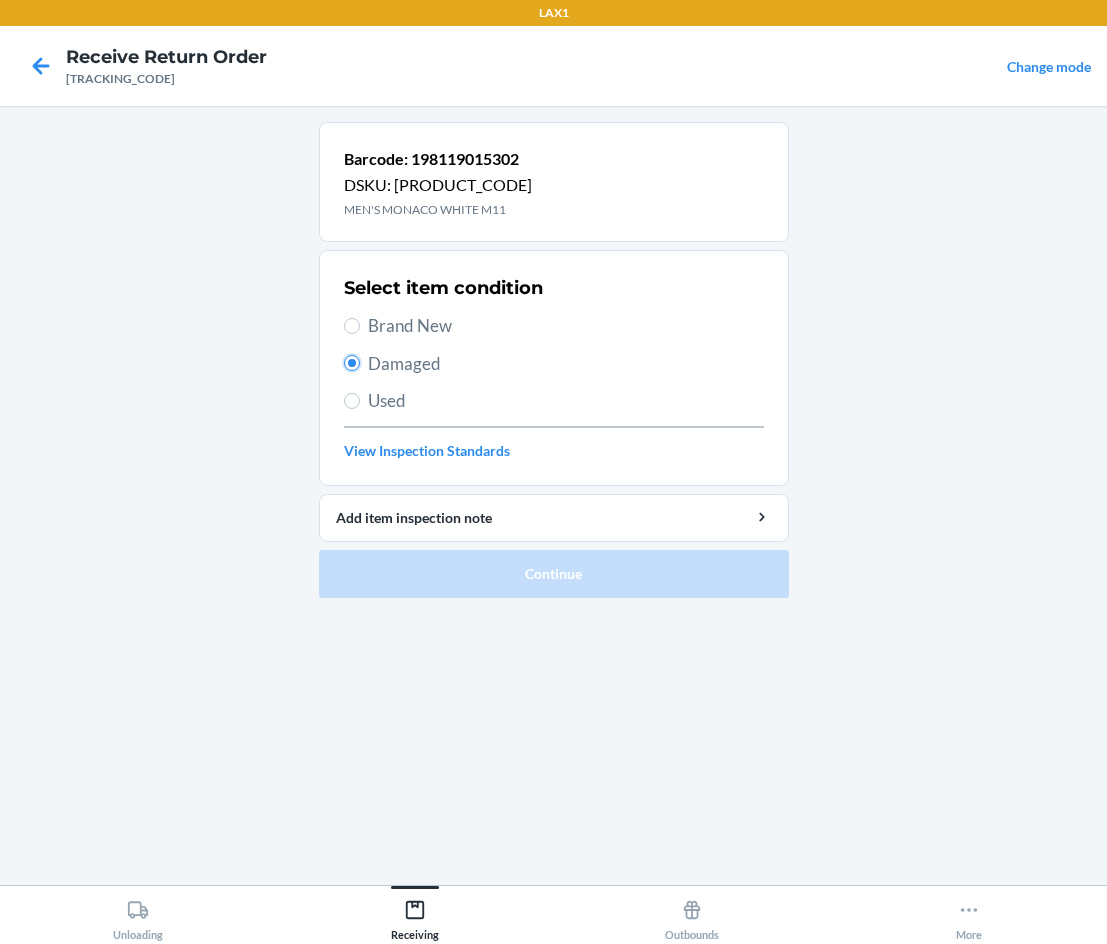 radio on "true" 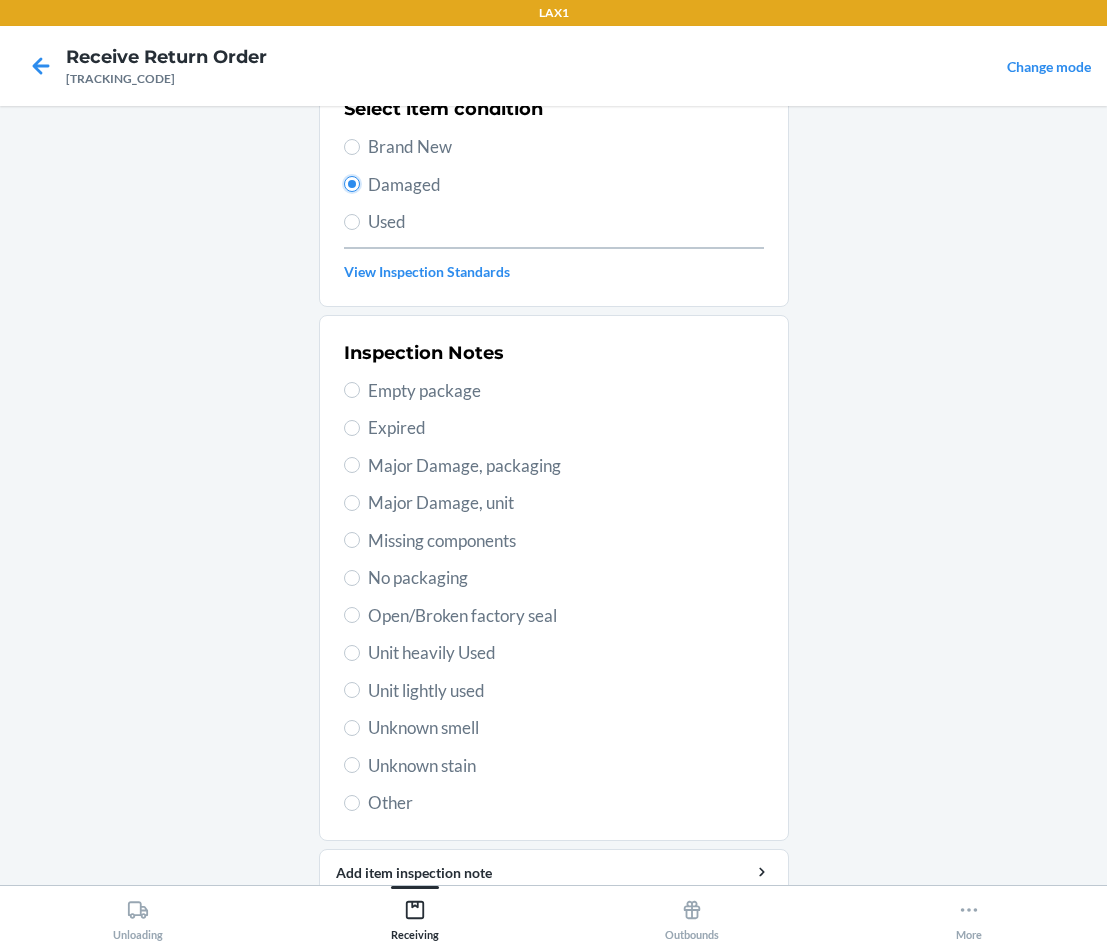 scroll, scrollTop: 200, scrollLeft: 0, axis: vertical 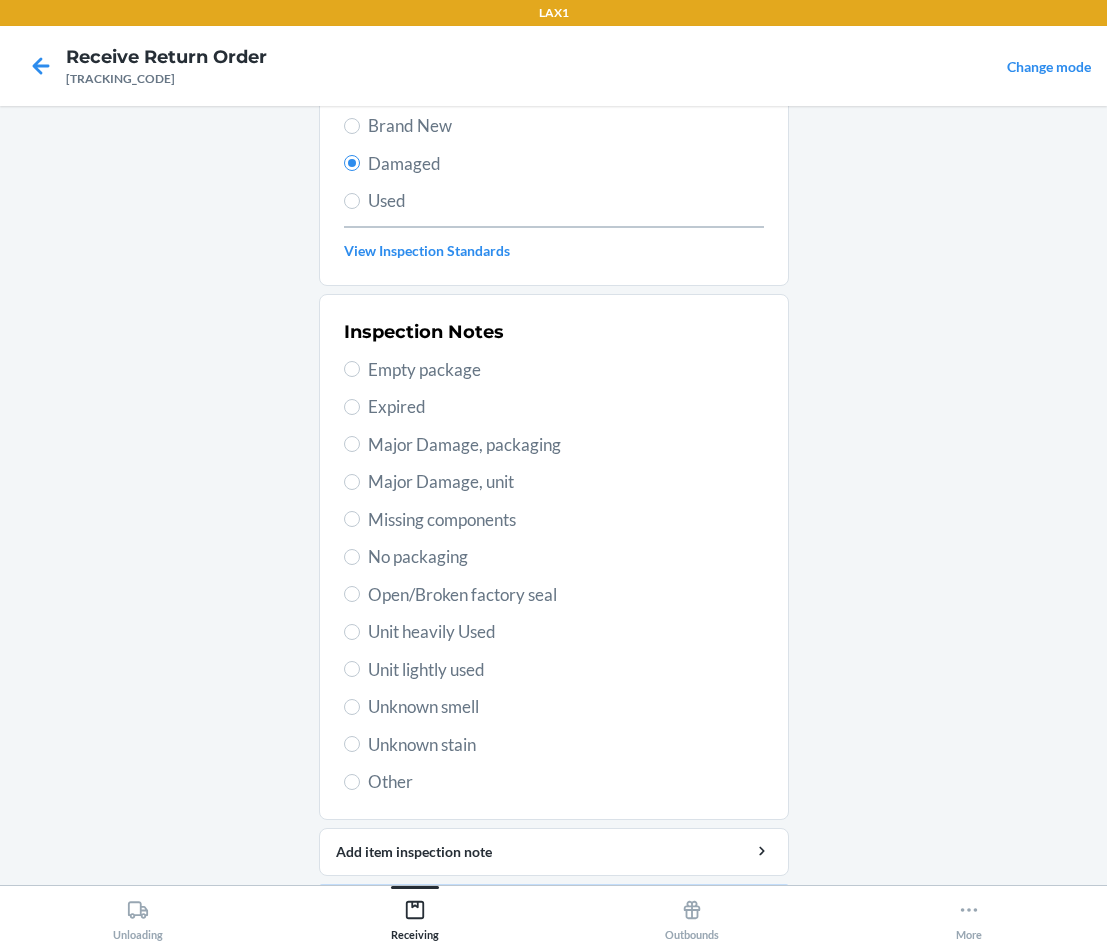 click on "Unit lightly used" at bounding box center (566, 670) 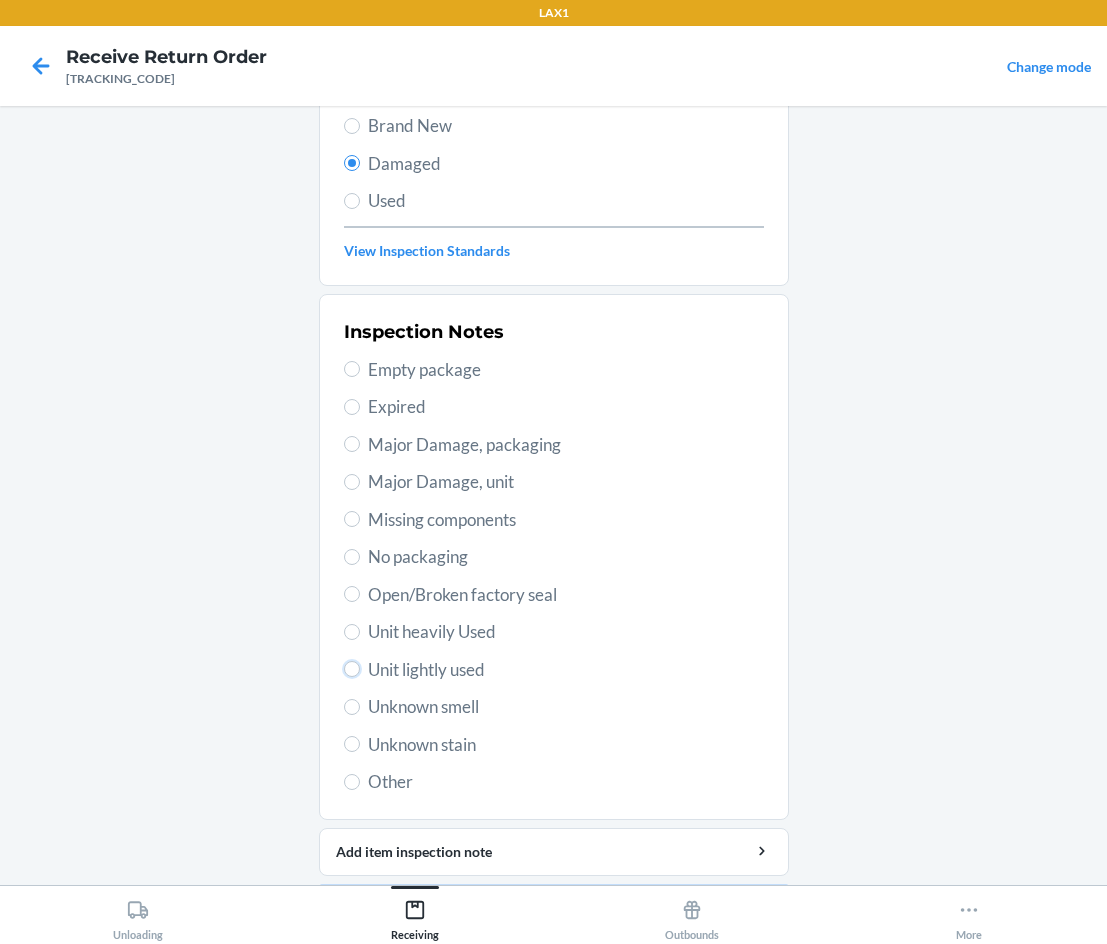 click on "Unit lightly used" at bounding box center (352, 669) 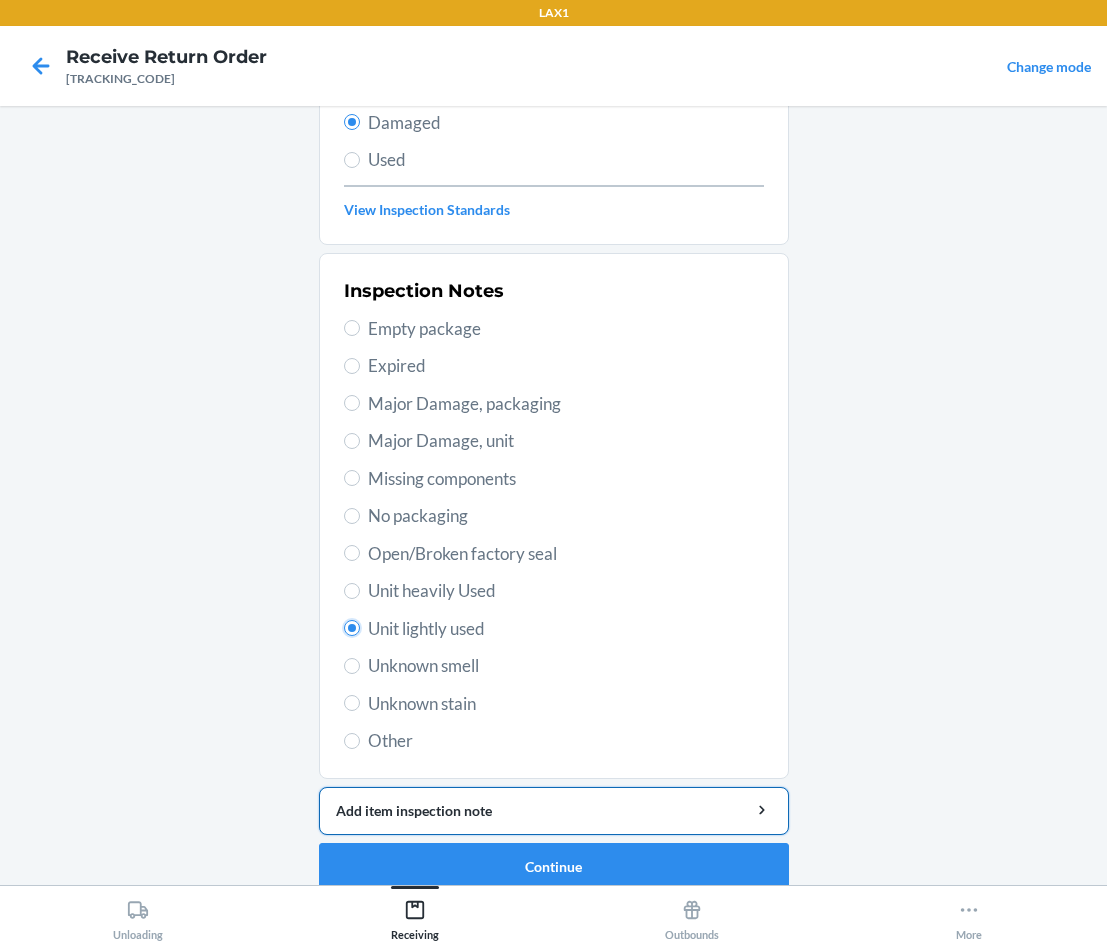 scroll, scrollTop: 263, scrollLeft: 0, axis: vertical 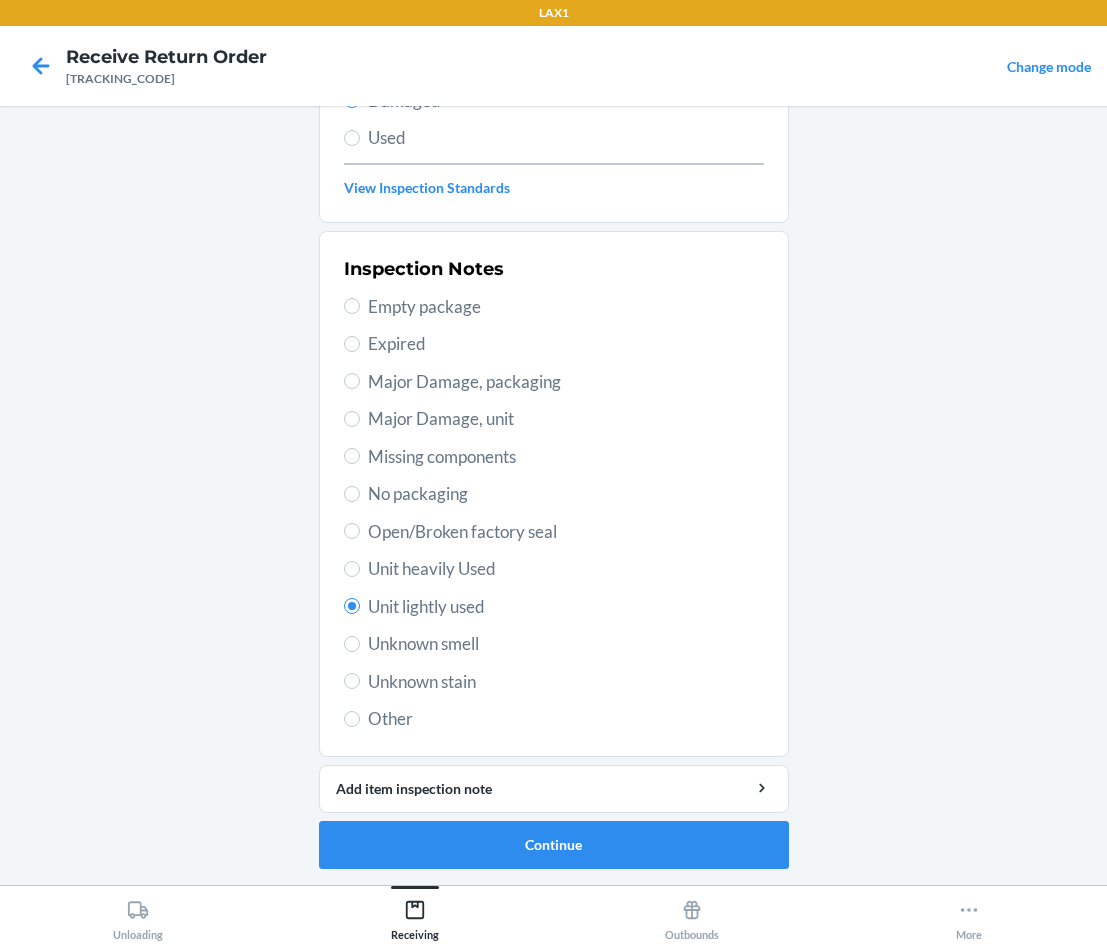 click on "Unknown stain" at bounding box center [566, 682] 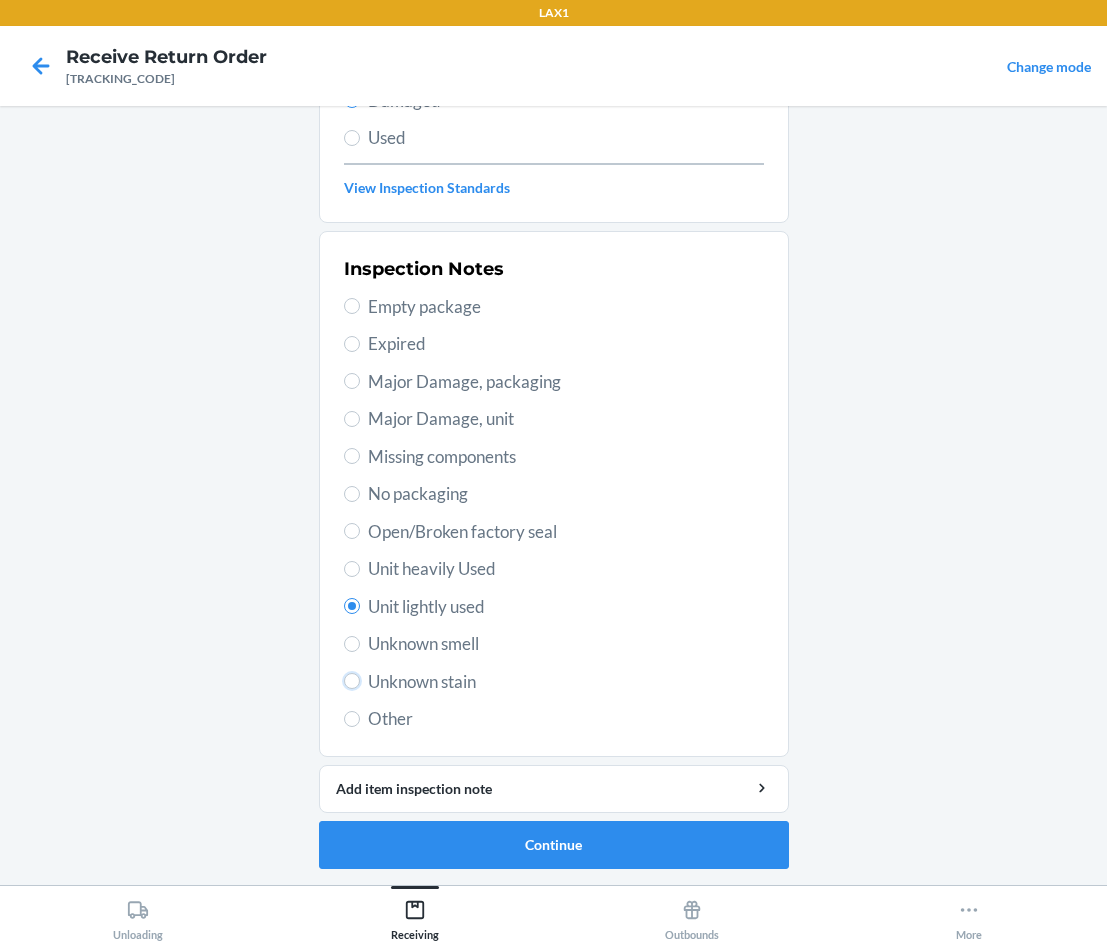 click on "Unknown stain" at bounding box center (352, 681) 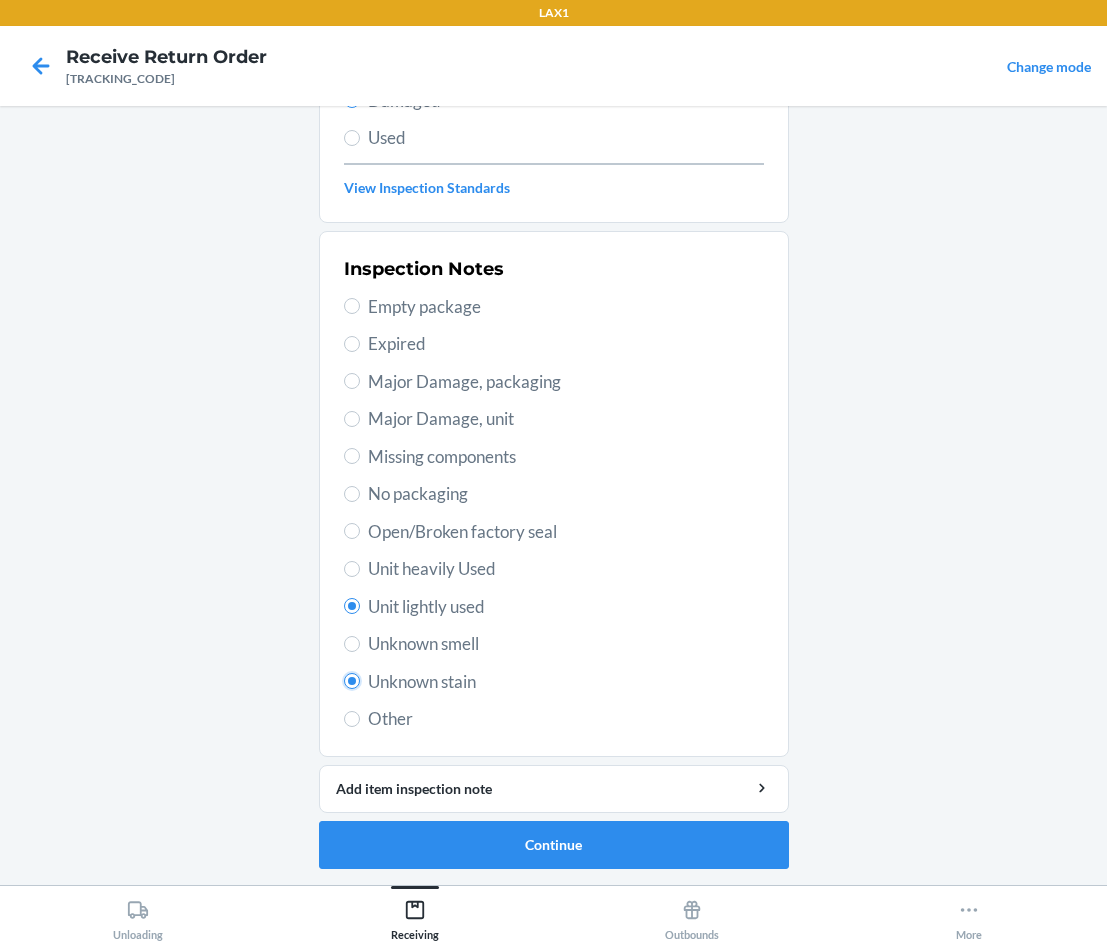 radio on "false" 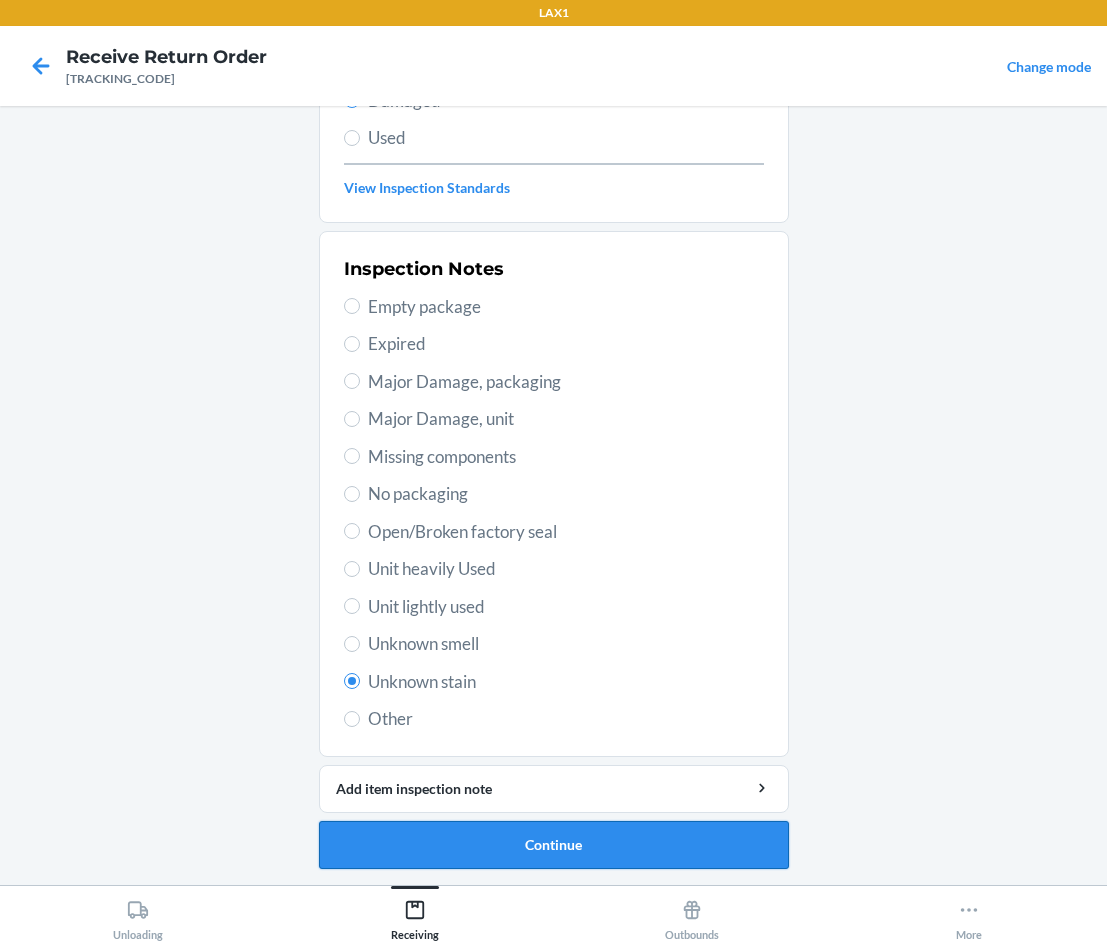 click on "Continue" at bounding box center (554, 845) 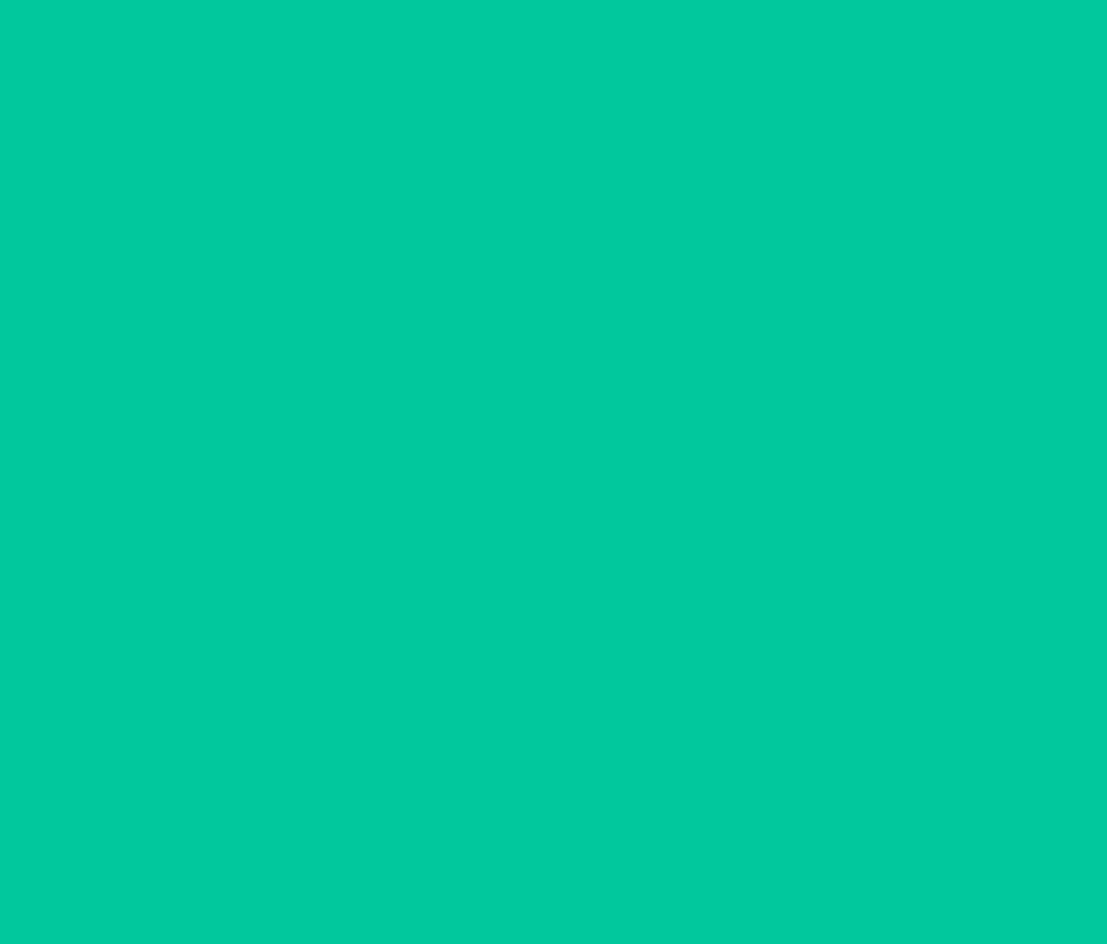 scroll, scrollTop: 86, scrollLeft: 0, axis: vertical 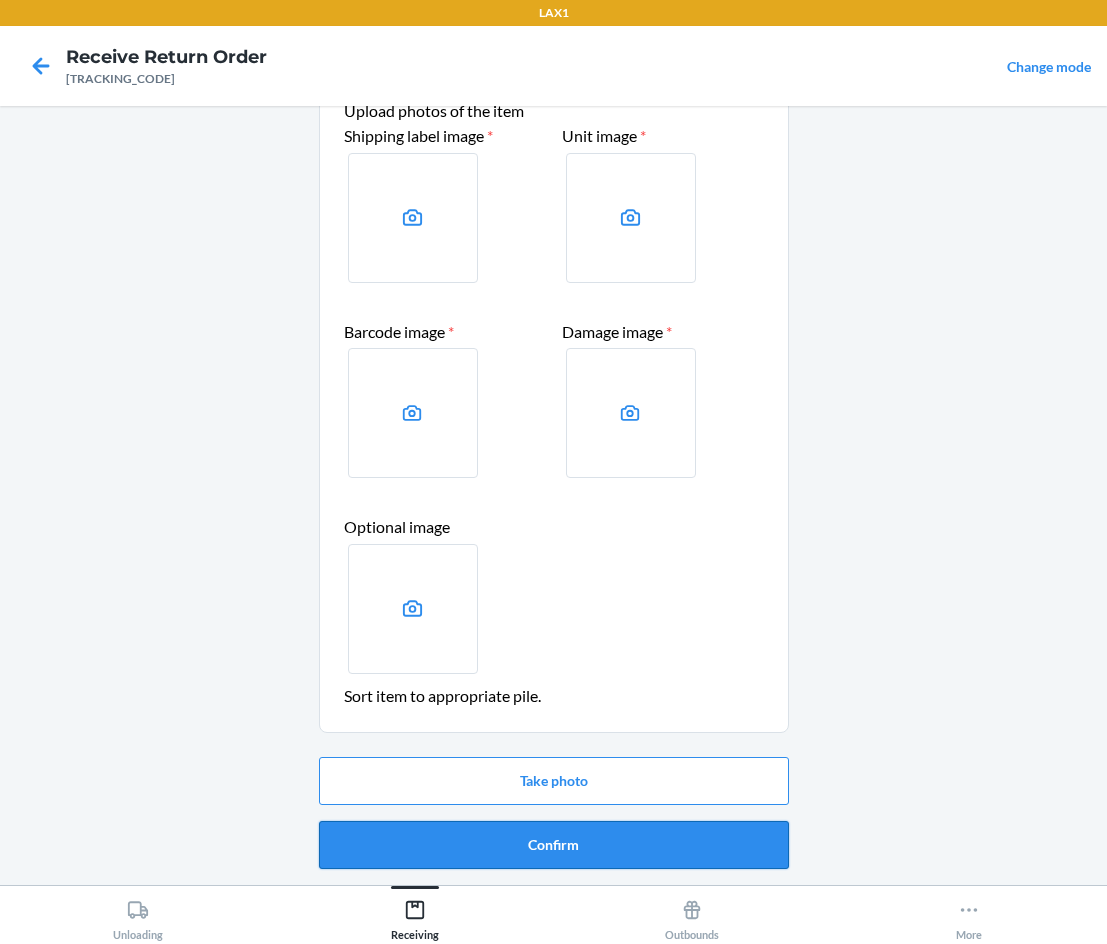 click on "Confirm" at bounding box center (554, 845) 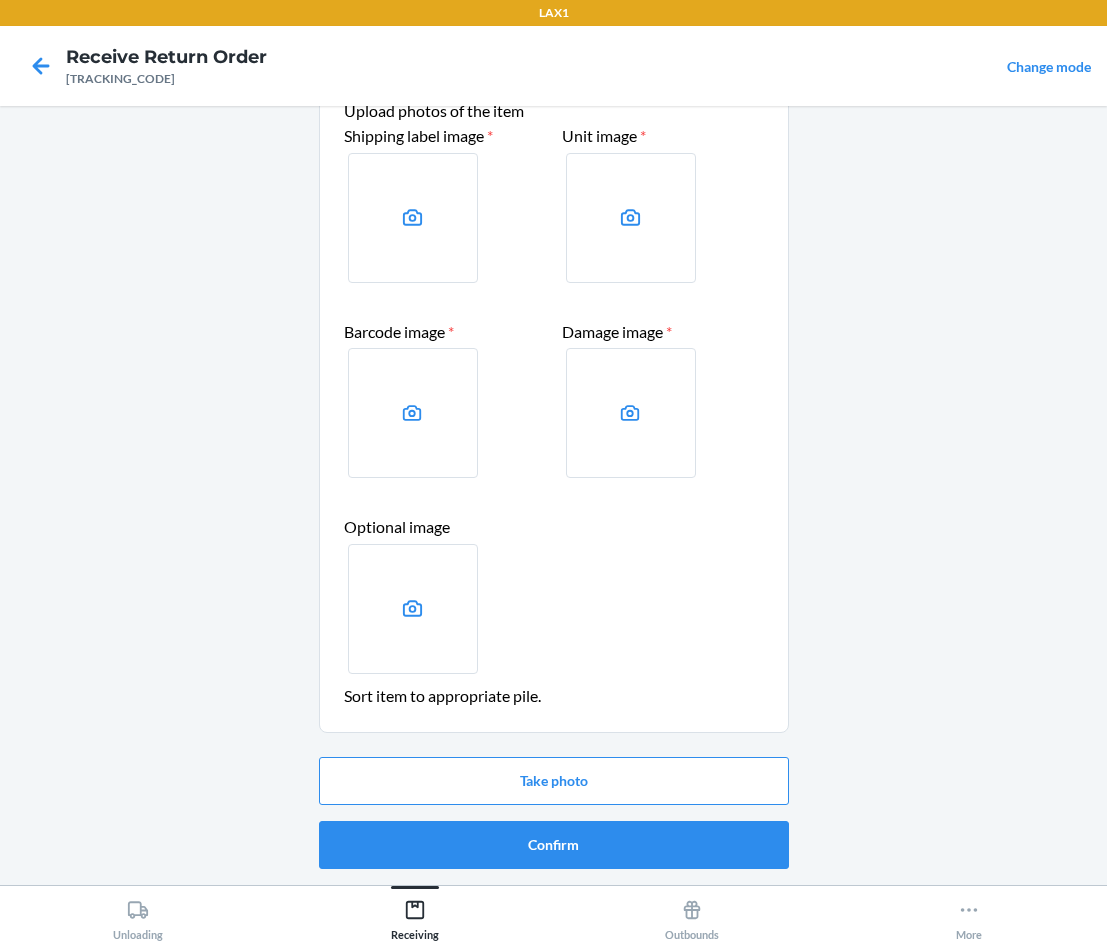 scroll, scrollTop: 0, scrollLeft: 0, axis: both 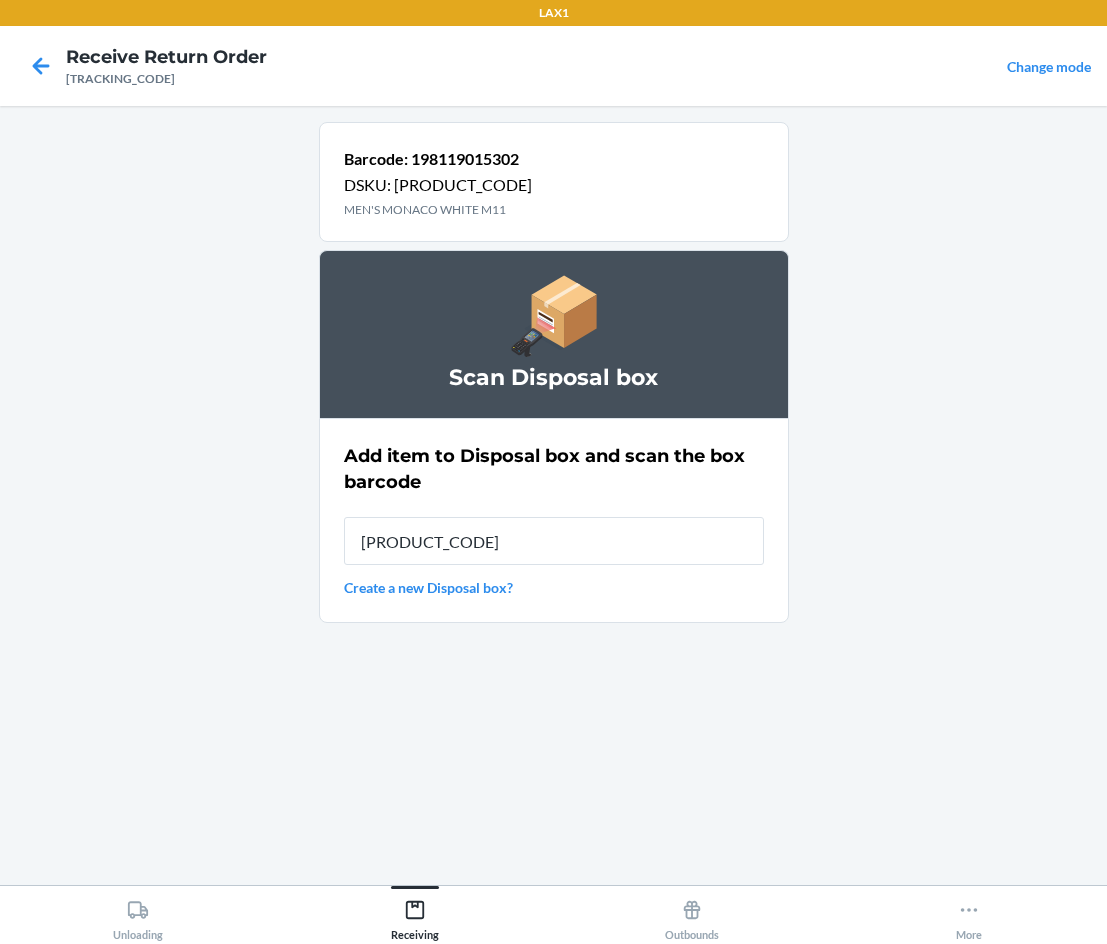 type on "[PRODUCT_CODE]" 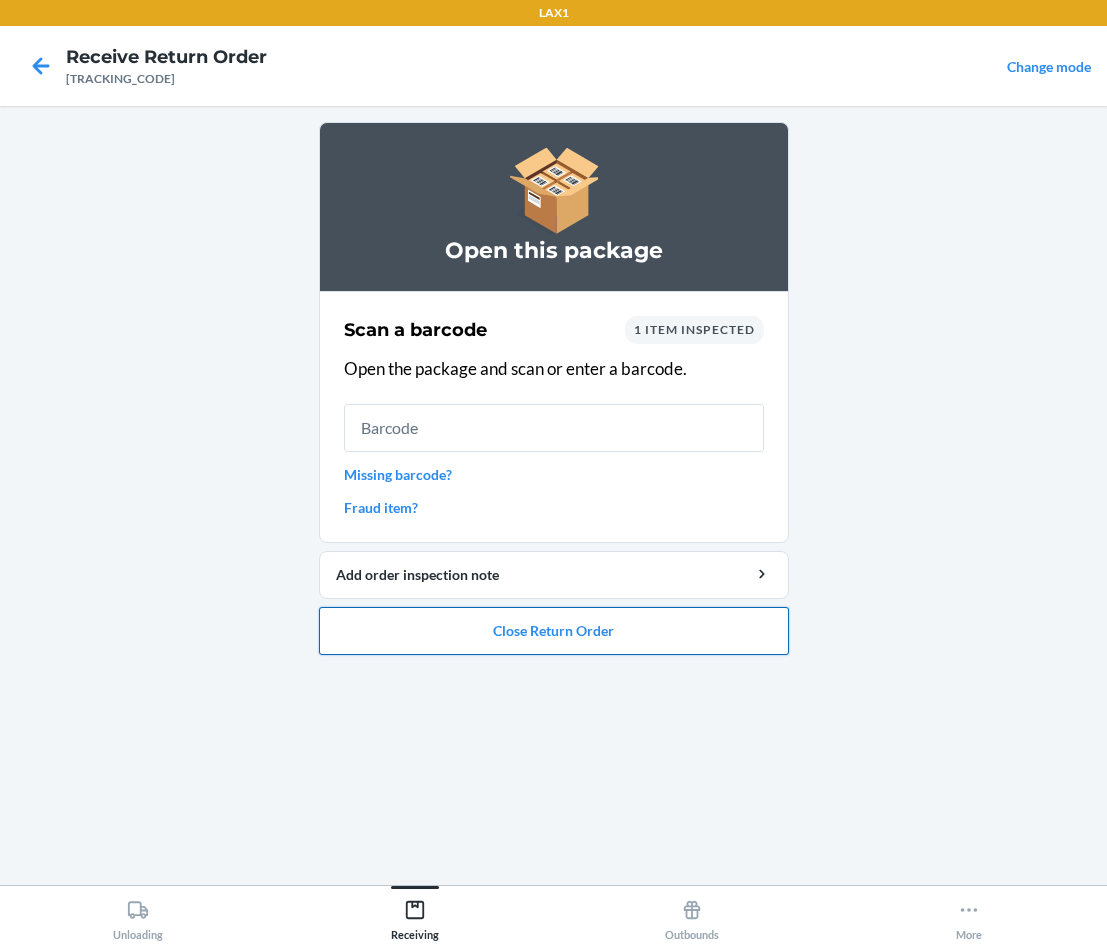 click on "Close Return Order" at bounding box center (554, 631) 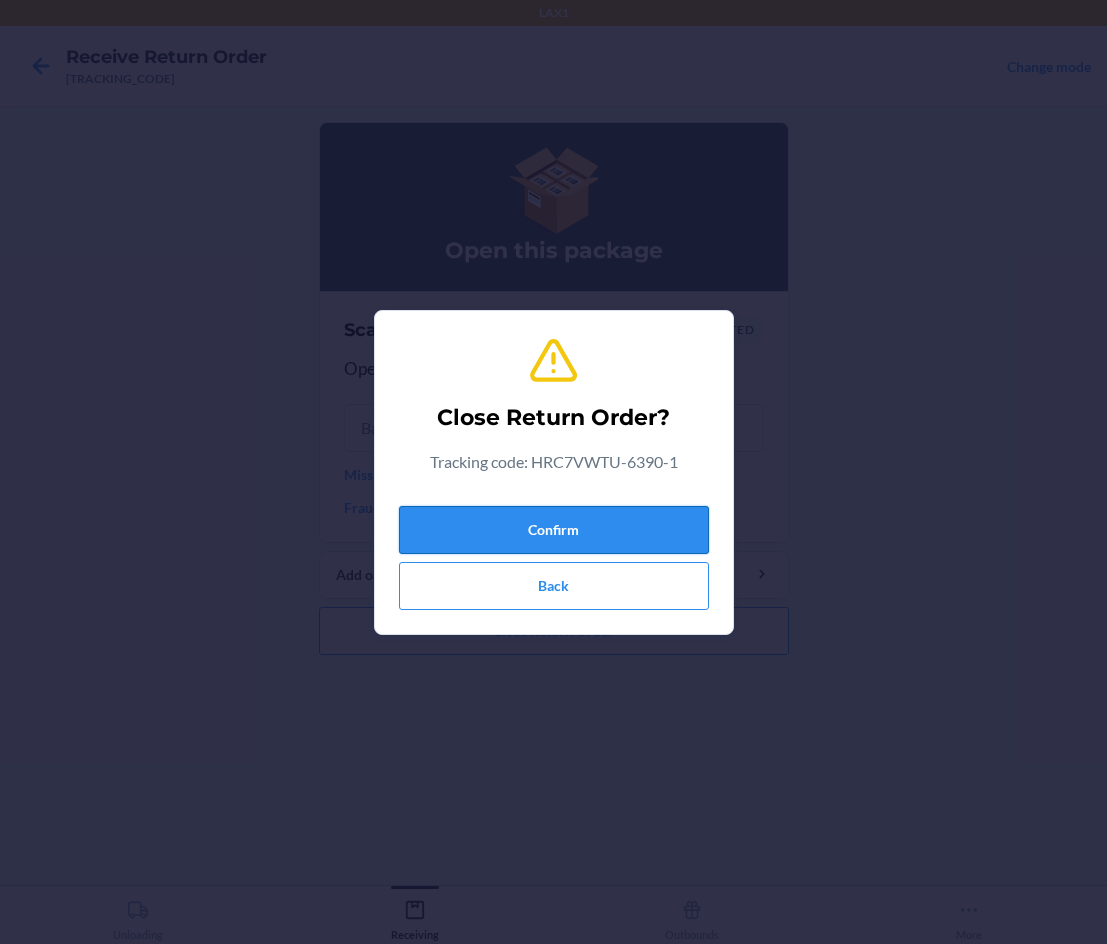 click on "Confirm" at bounding box center (554, 530) 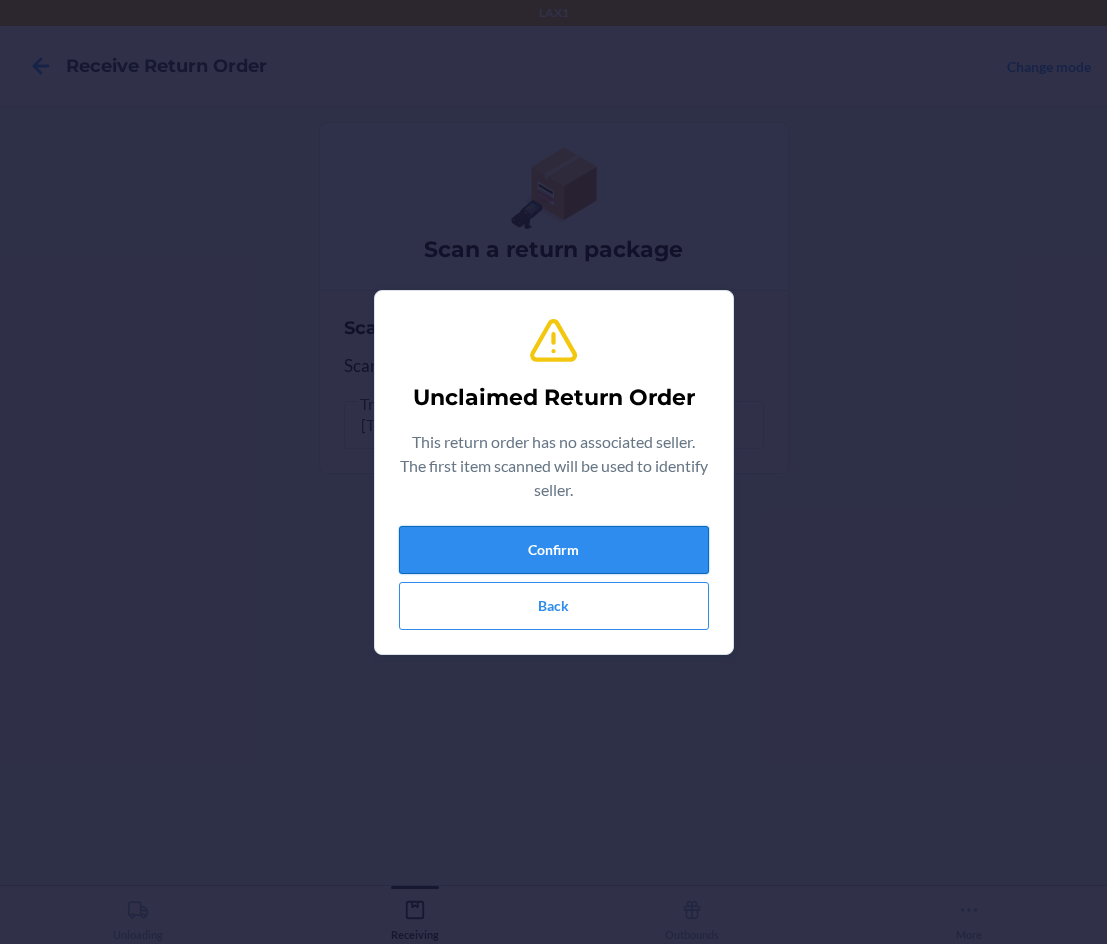 click on "Confirm" at bounding box center (554, 550) 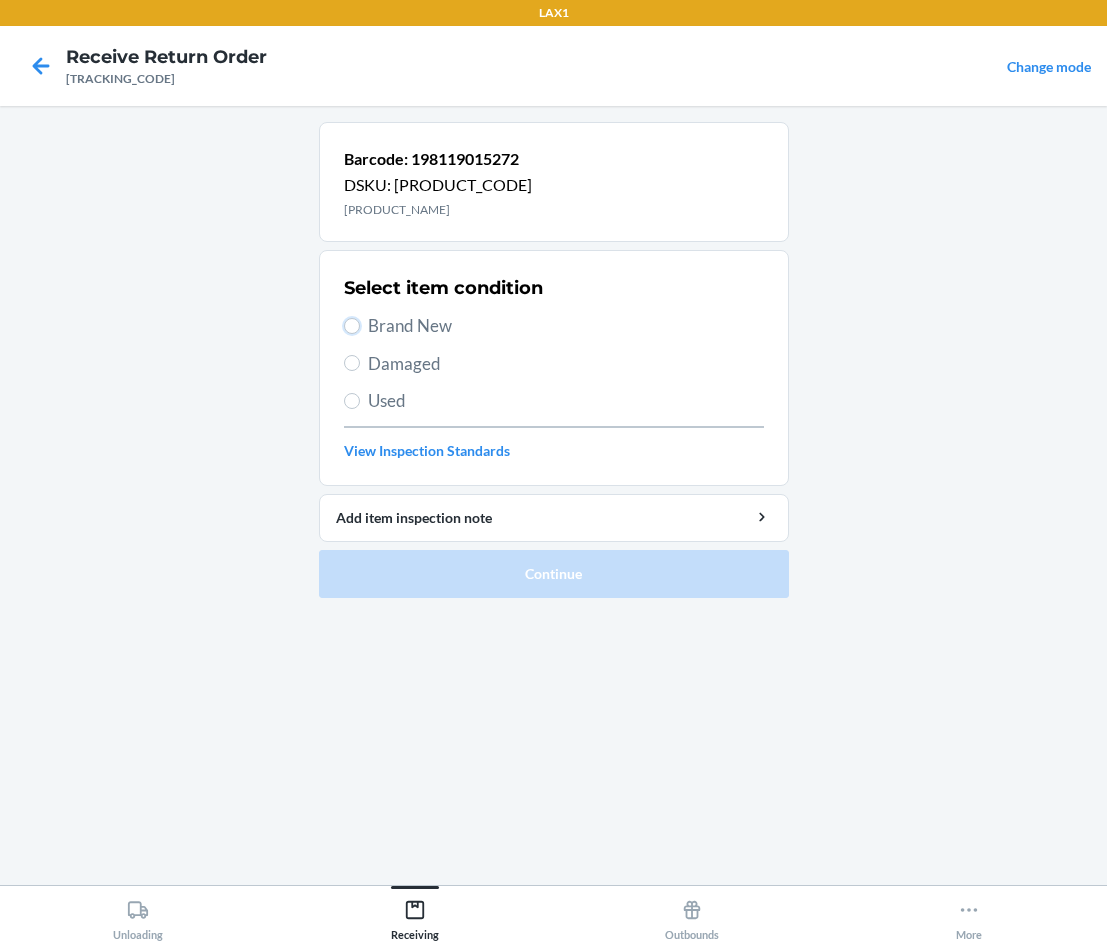 drag, startPoint x: 352, startPoint y: 328, endPoint x: 362, endPoint y: 334, distance: 11.661903 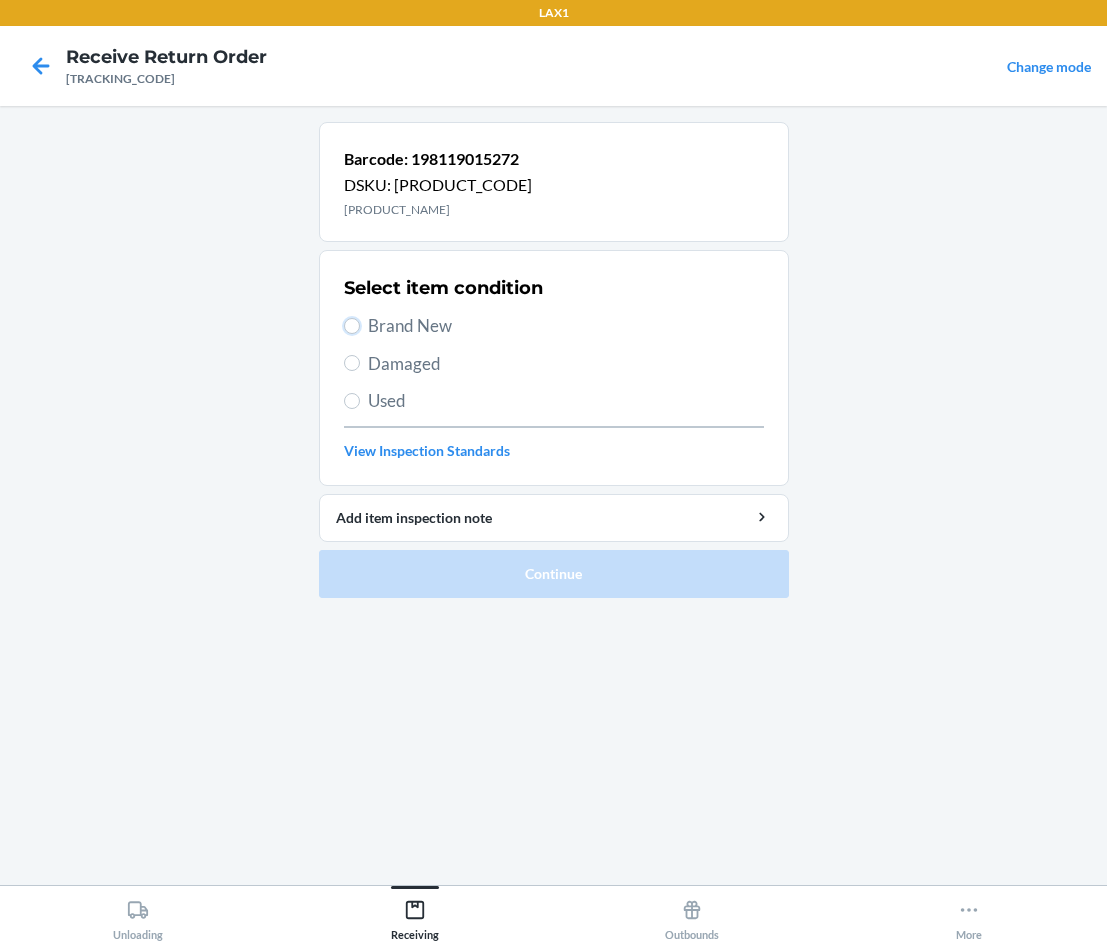 click on "Brand New" at bounding box center [554, 326] 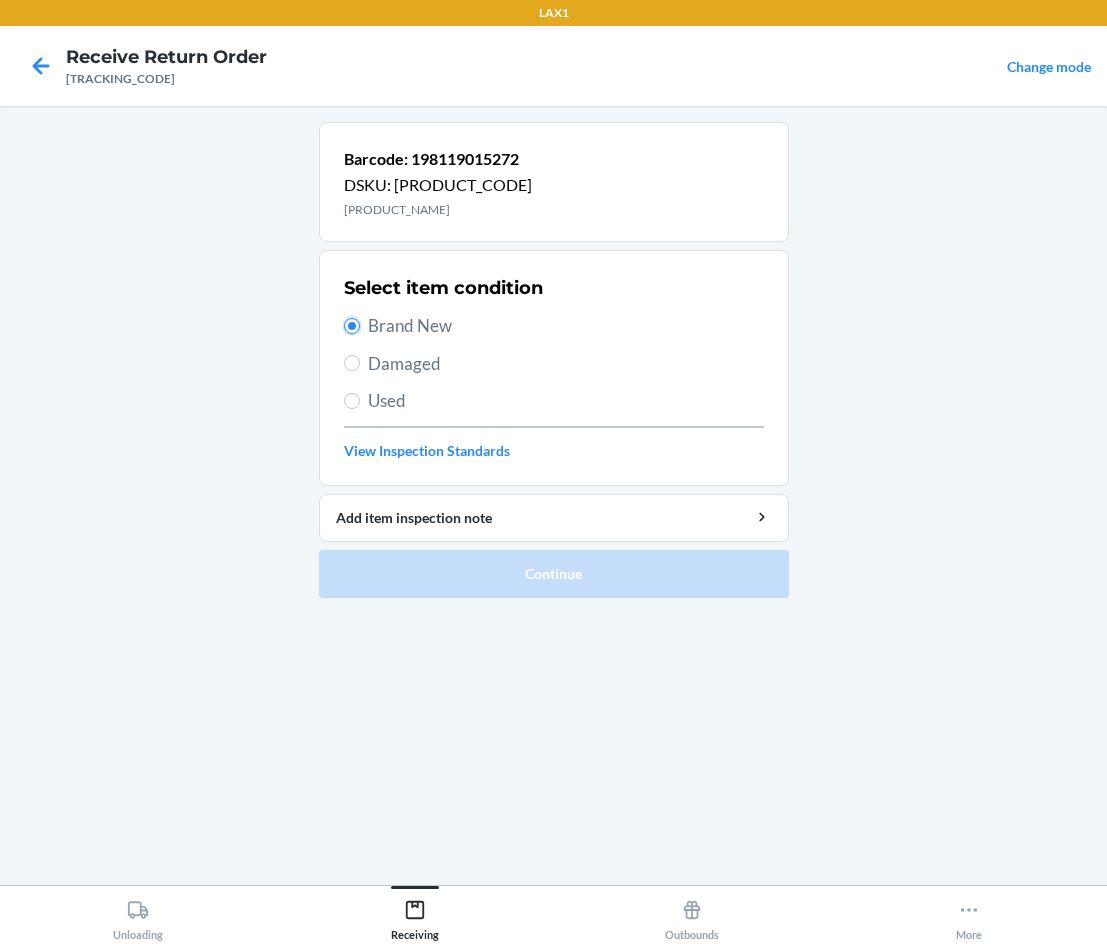 radio on "true" 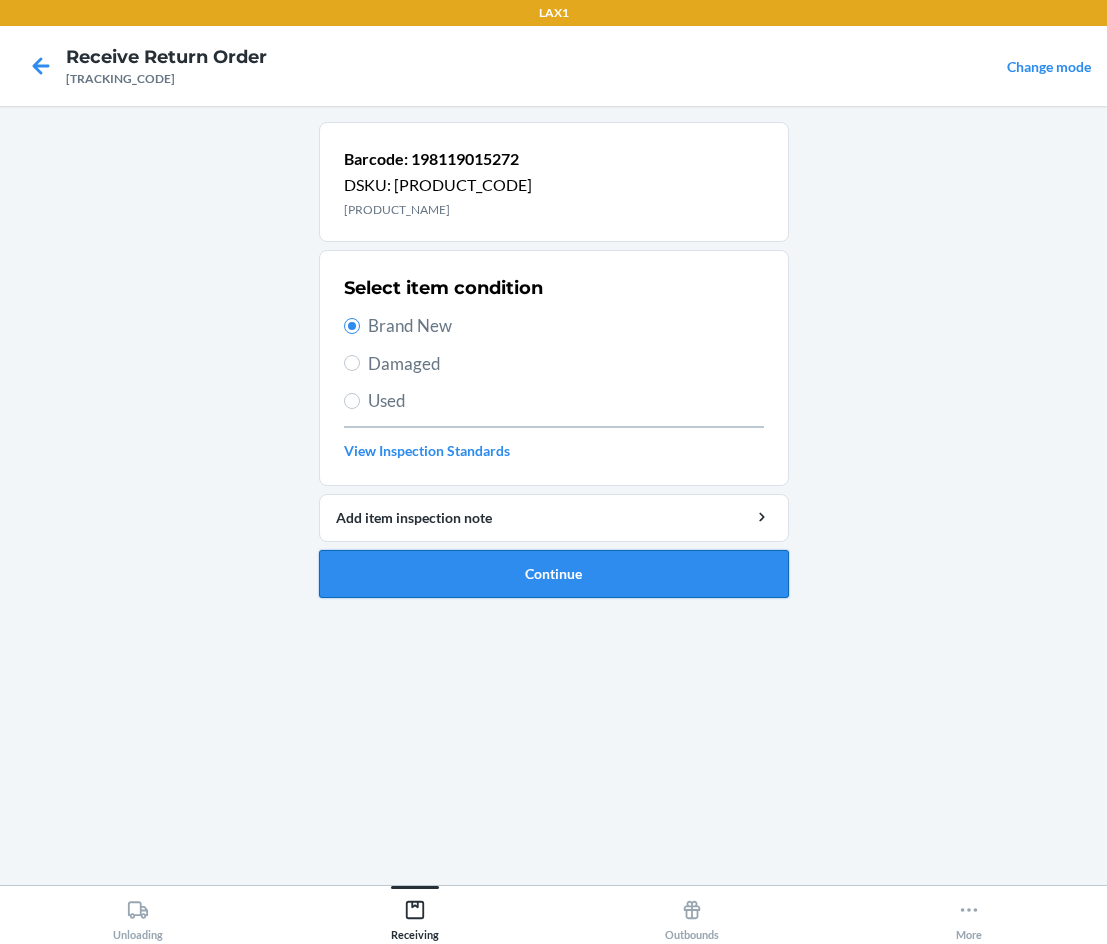click on "Continue" at bounding box center [554, 574] 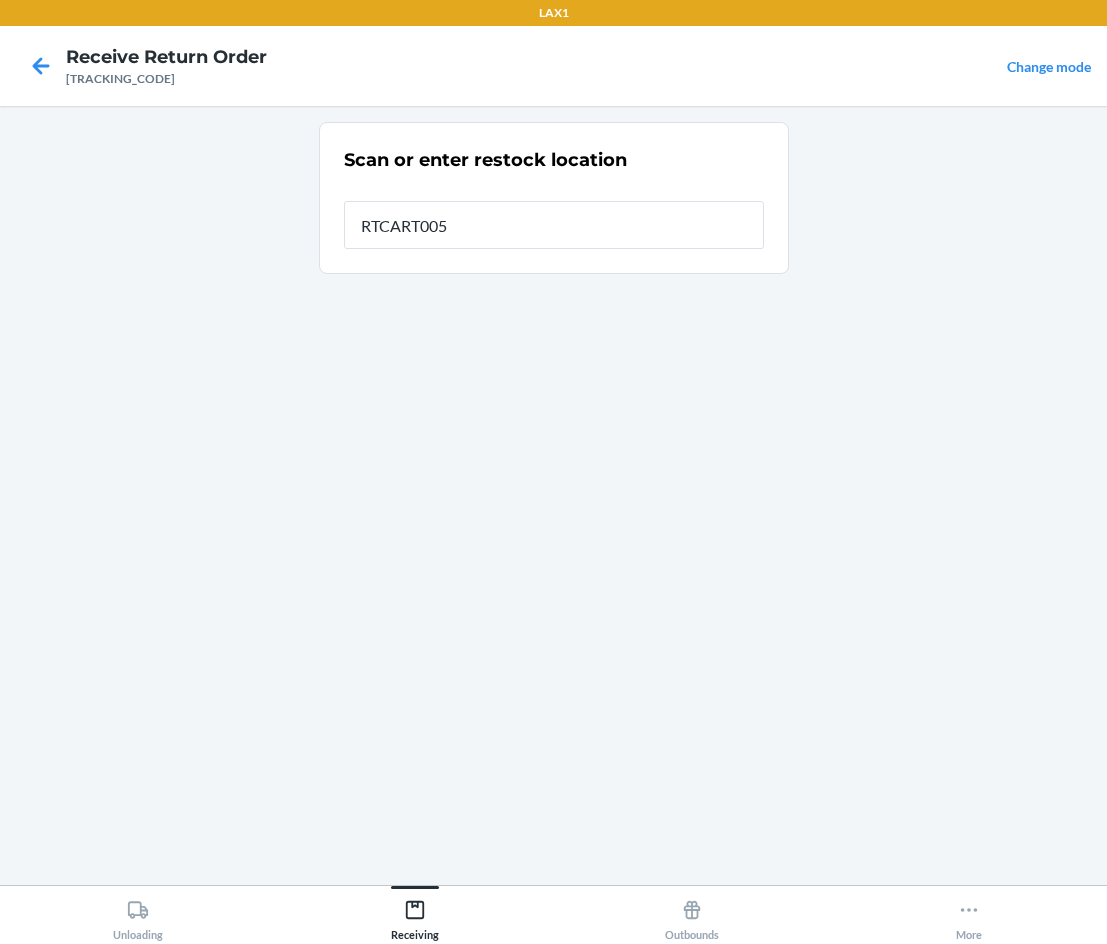 type on "RTCART005" 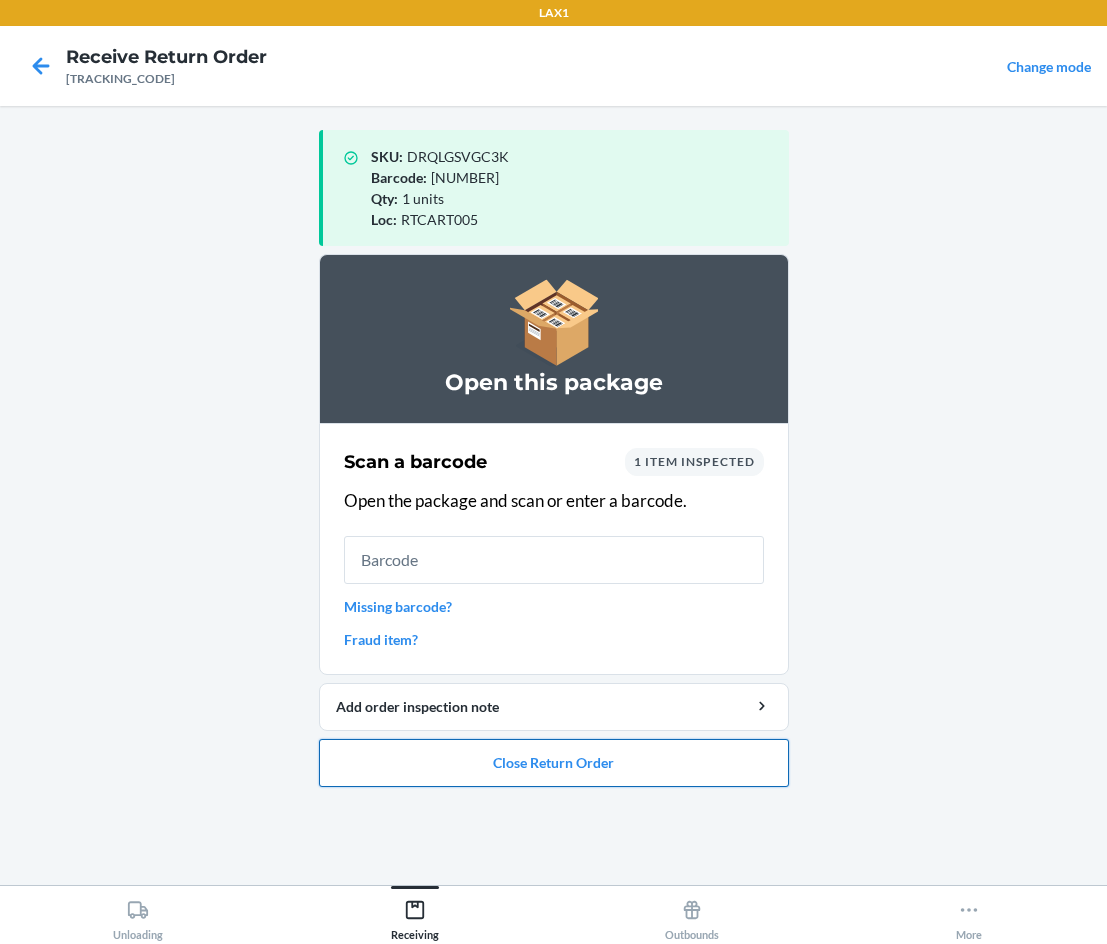 click on "Close Return Order" at bounding box center (554, 763) 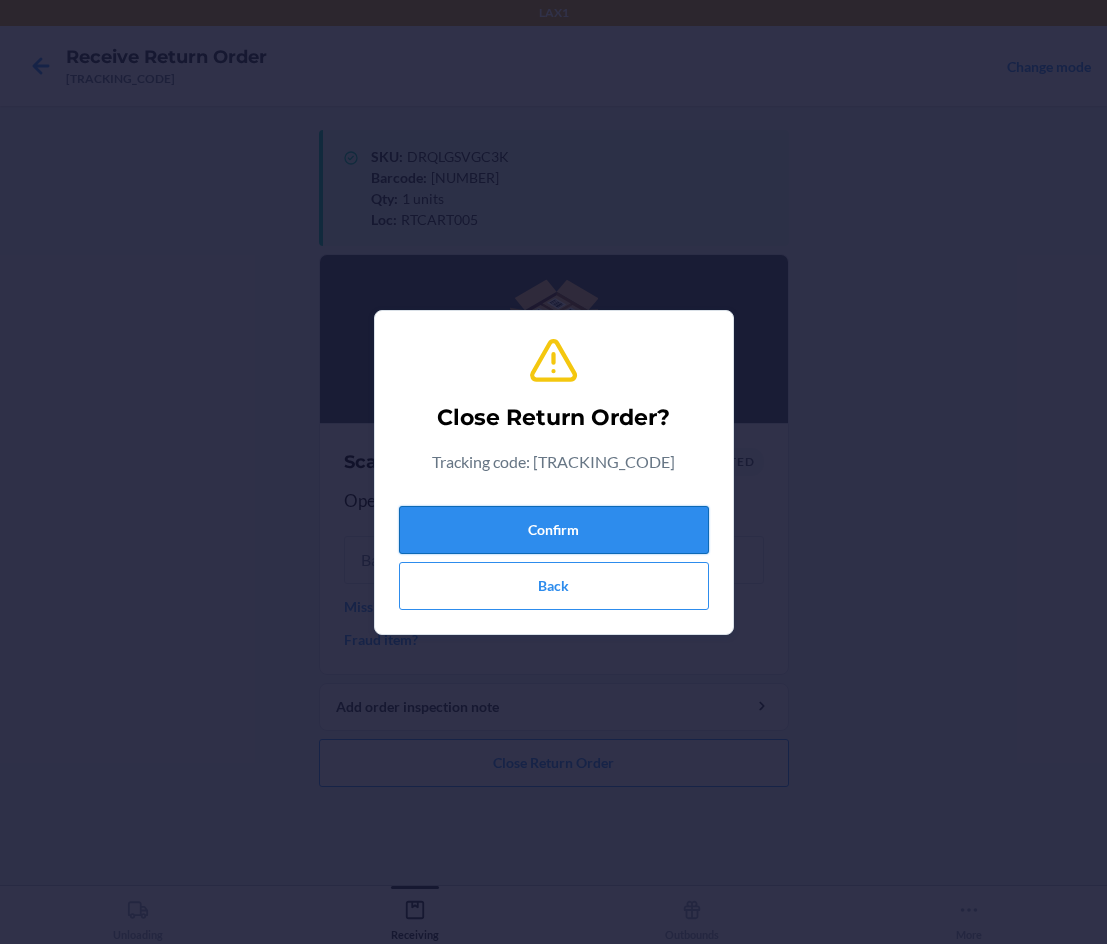 click on "Confirm" at bounding box center [554, 530] 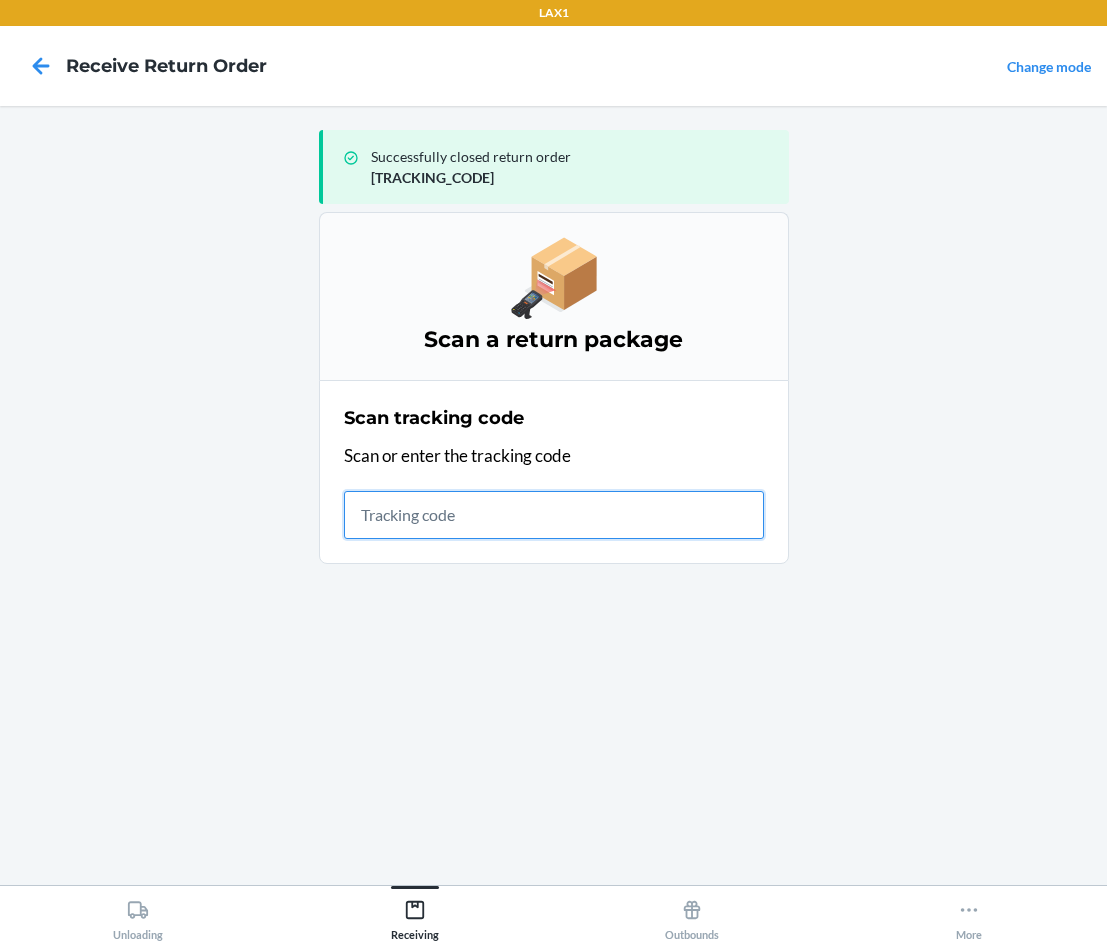 click at bounding box center [554, 515] 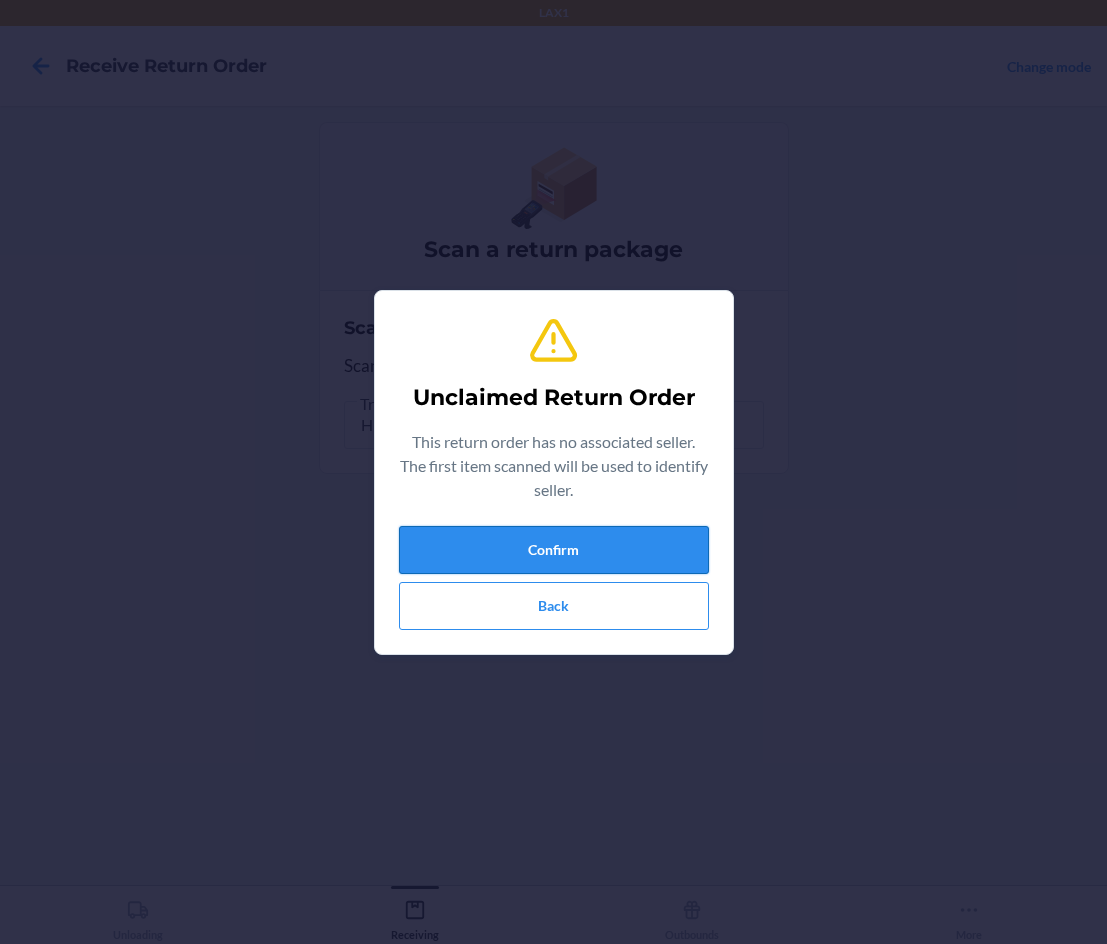 click on "Confirm" at bounding box center [554, 550] 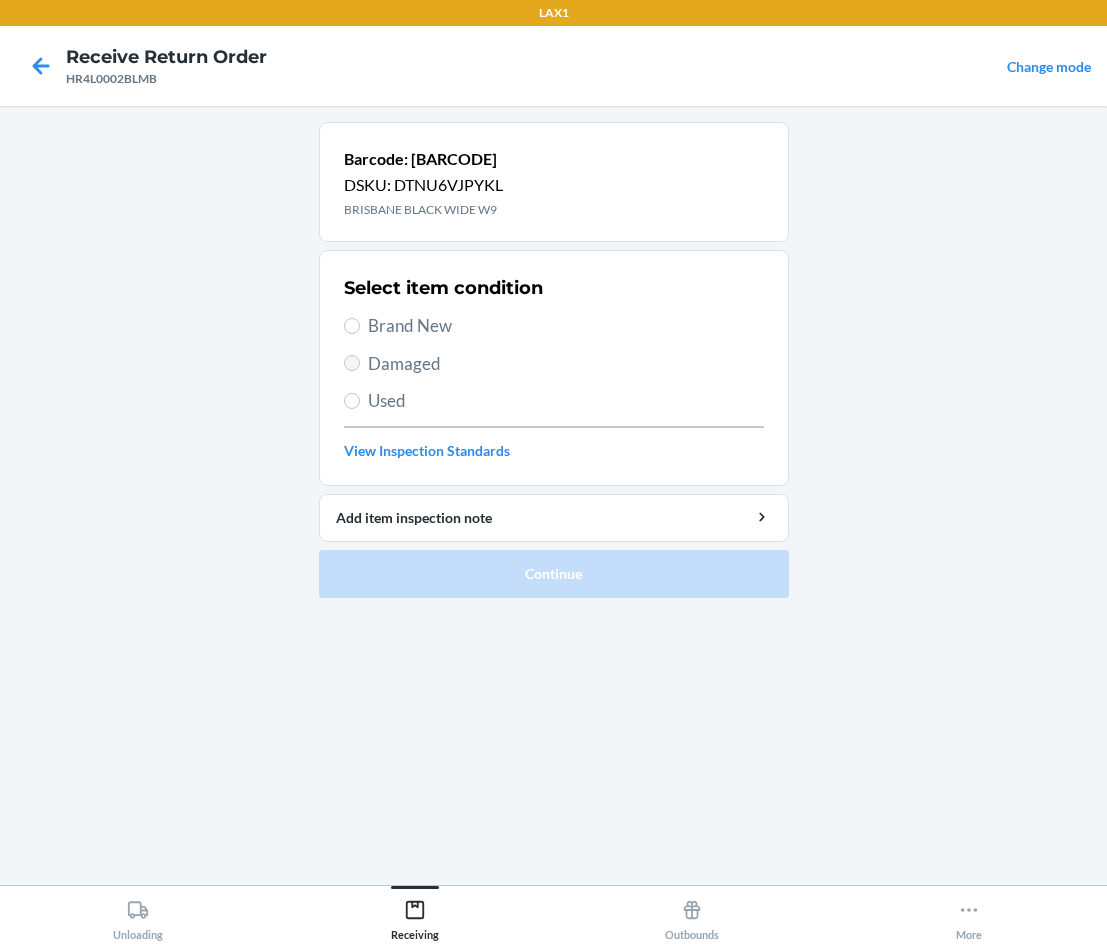 click on "Select item condition Brand New Damaged Used View Inspection Standards" at bounding box center (554, 368) 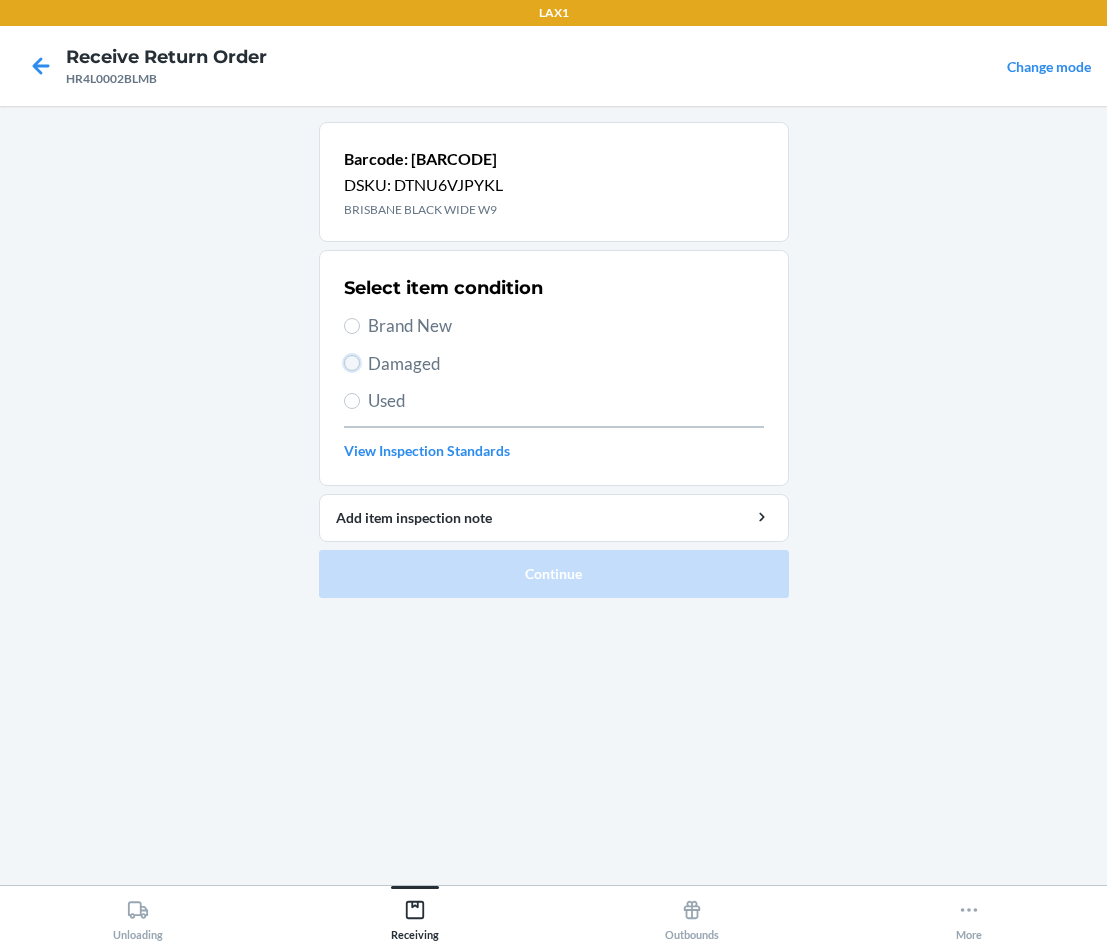 click on "Damaged" at bounding box center [352, 363] 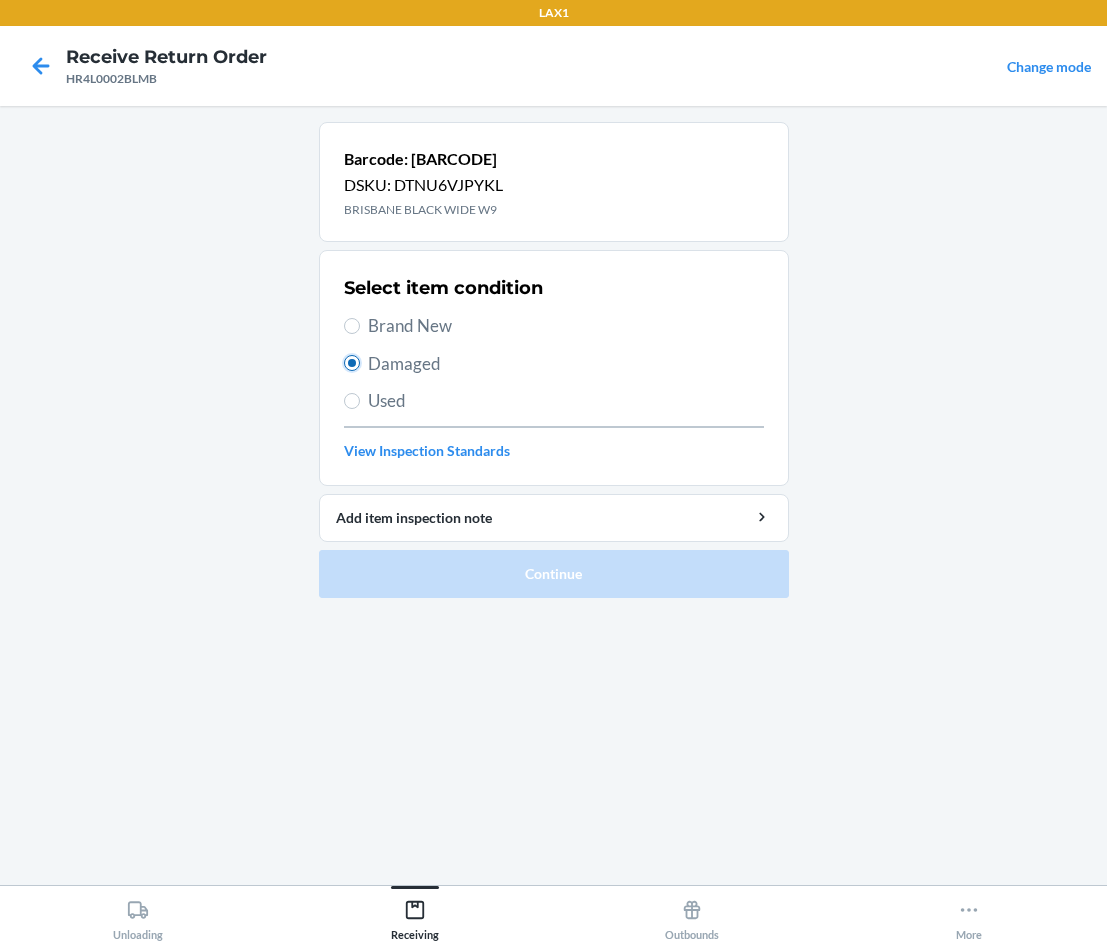 radio on "true" 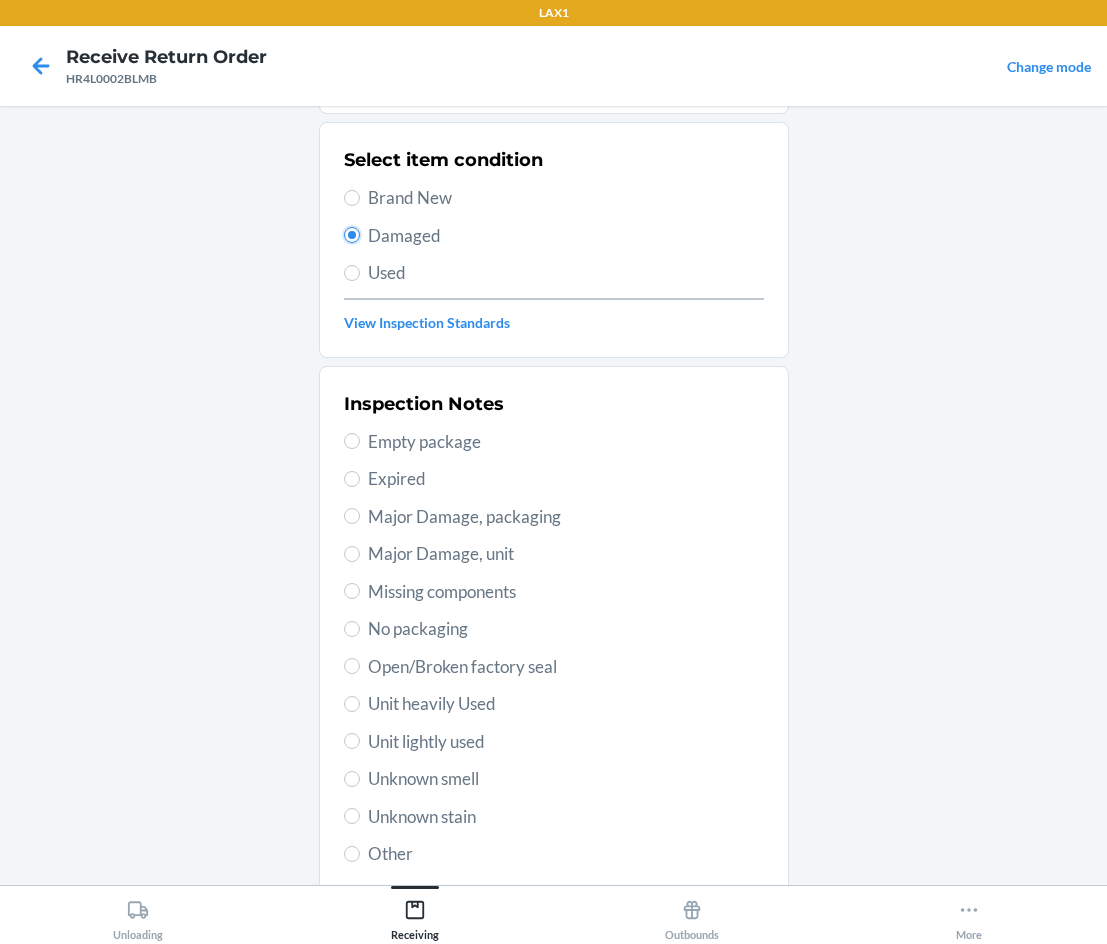 scroll, scrollTop: 133, scrollLeft: 0, axis: vertical 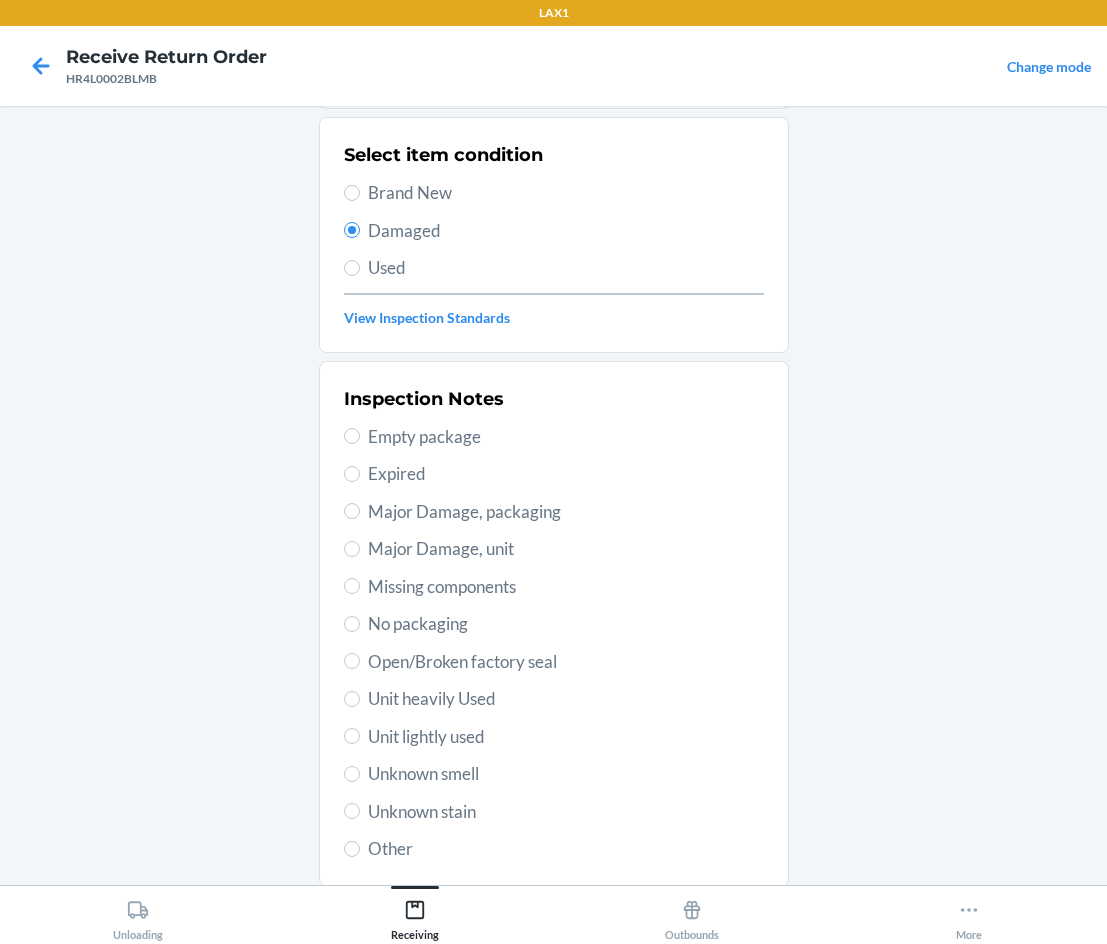 click on "Unit lightly used" at bounding box center [566, 737] 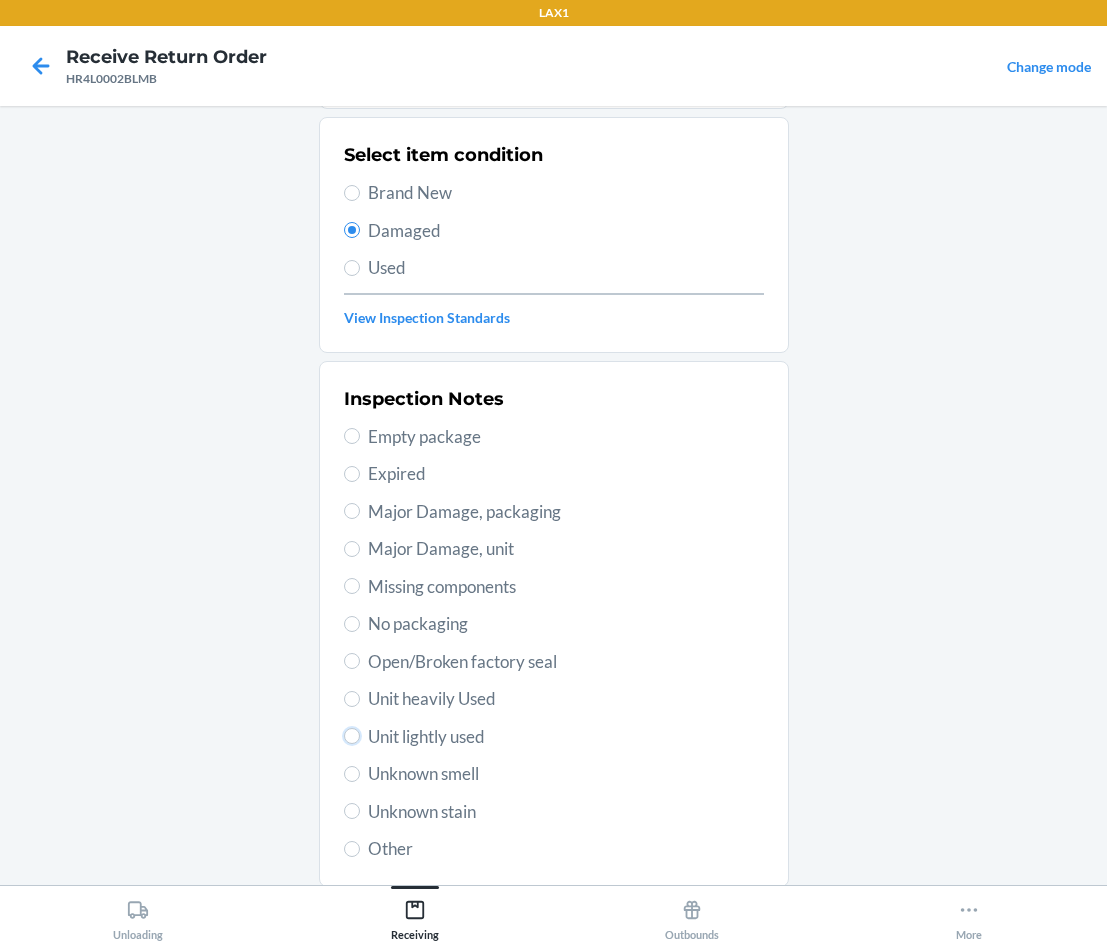 click on "Unit lightly used" at bounding box center [352, 736] 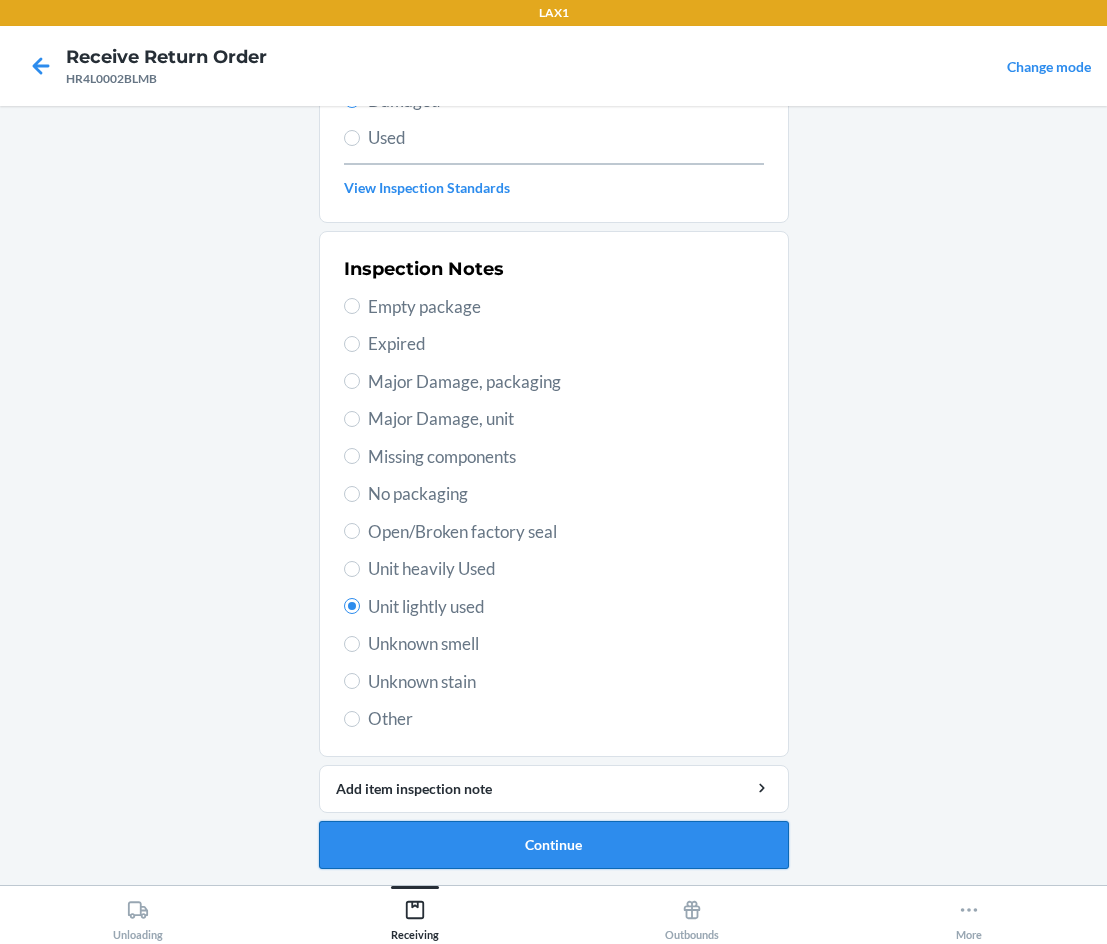 click on "Continue" at bounding box center (554, 845) 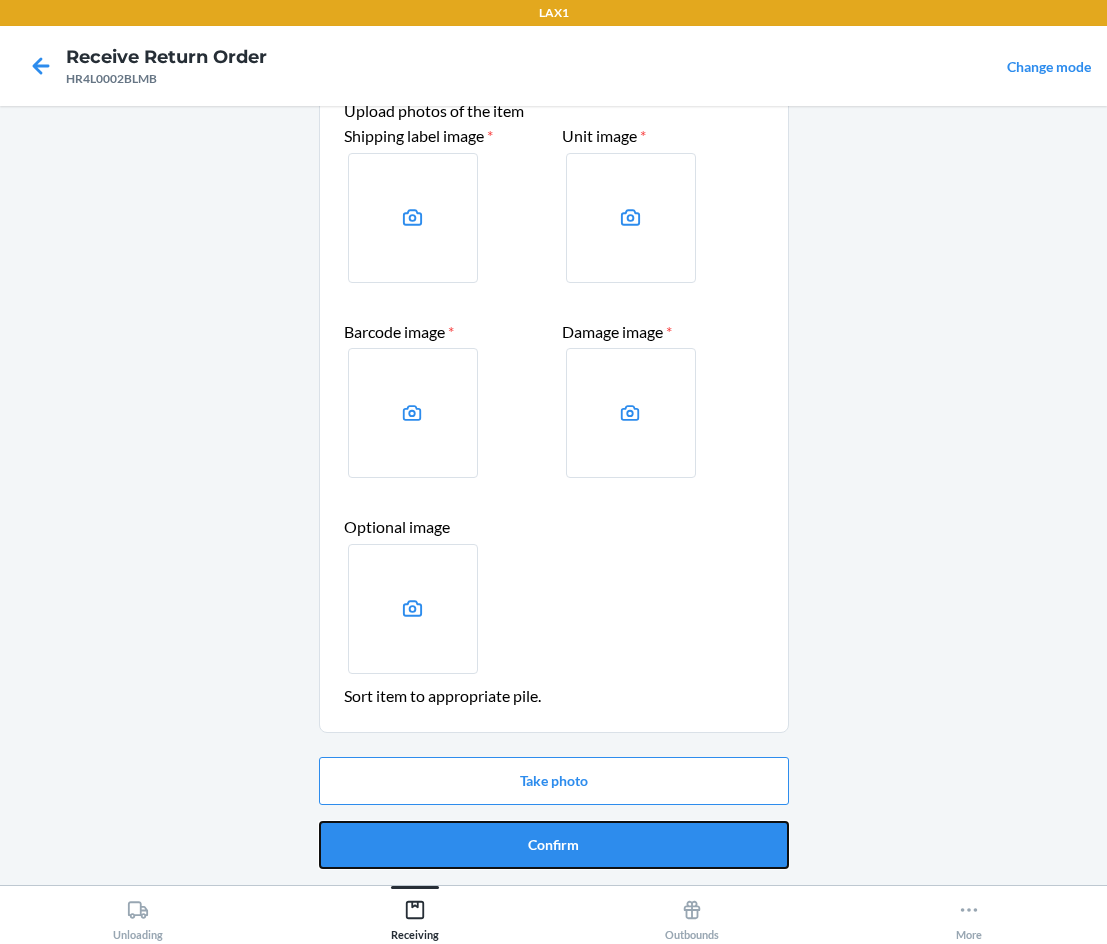 click on "Confirm" at bounding box center (554, 845) 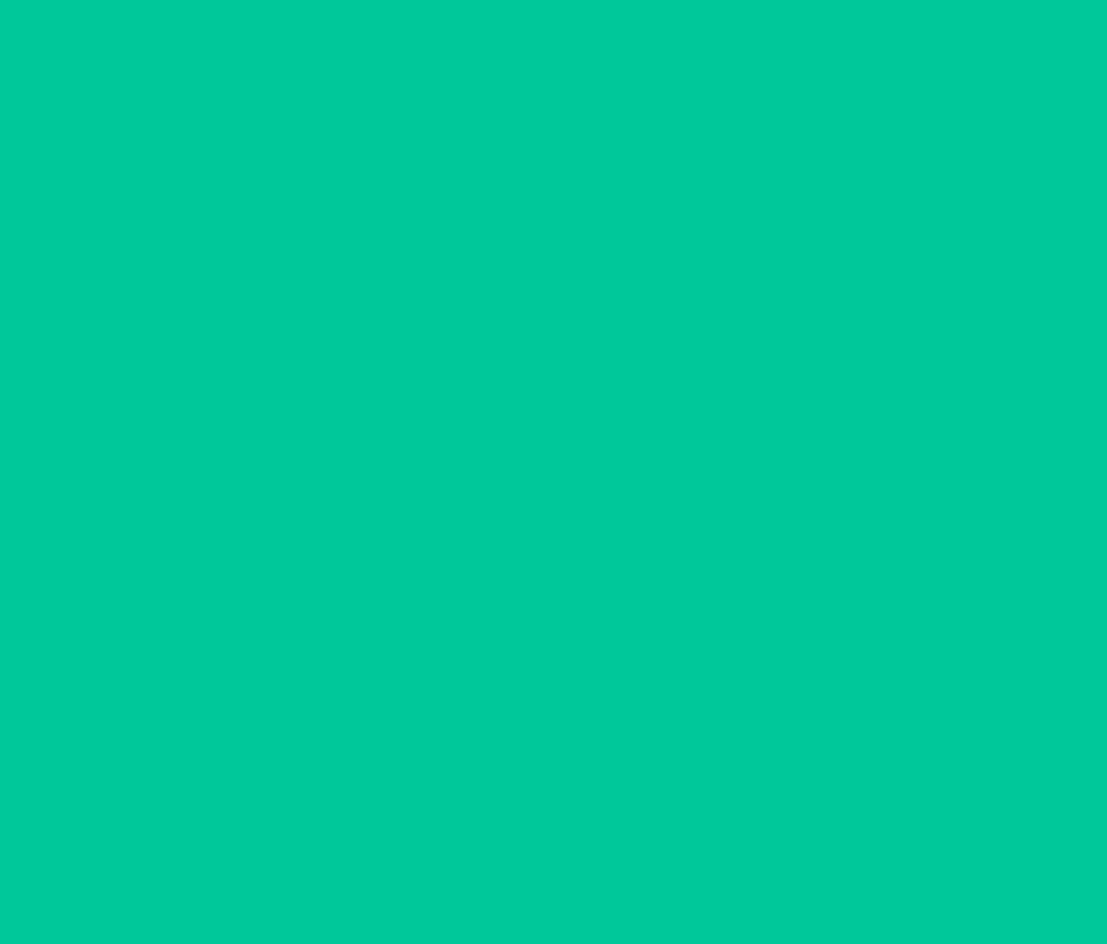 scroll, scrollTop: 0, scrollLeft: 0, axis: both 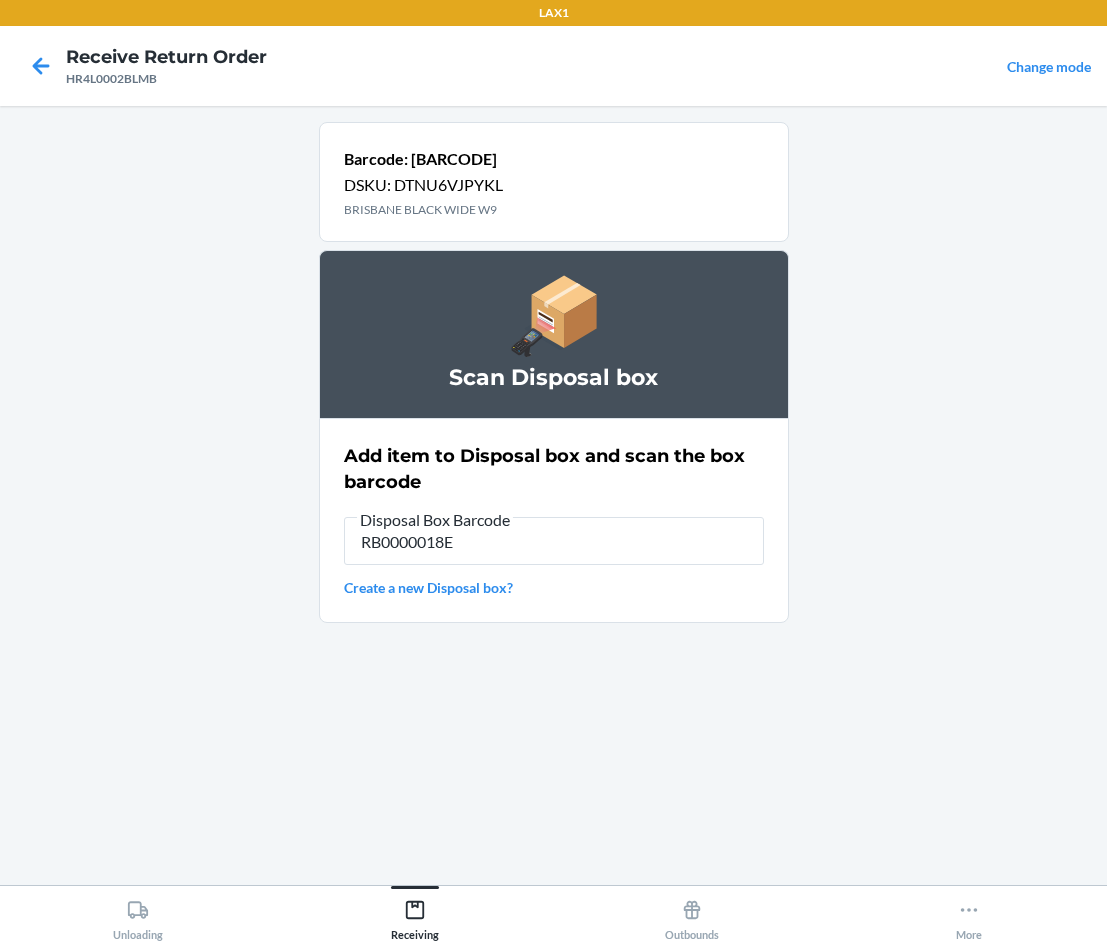 type on "[PRODUCT_CODE]" 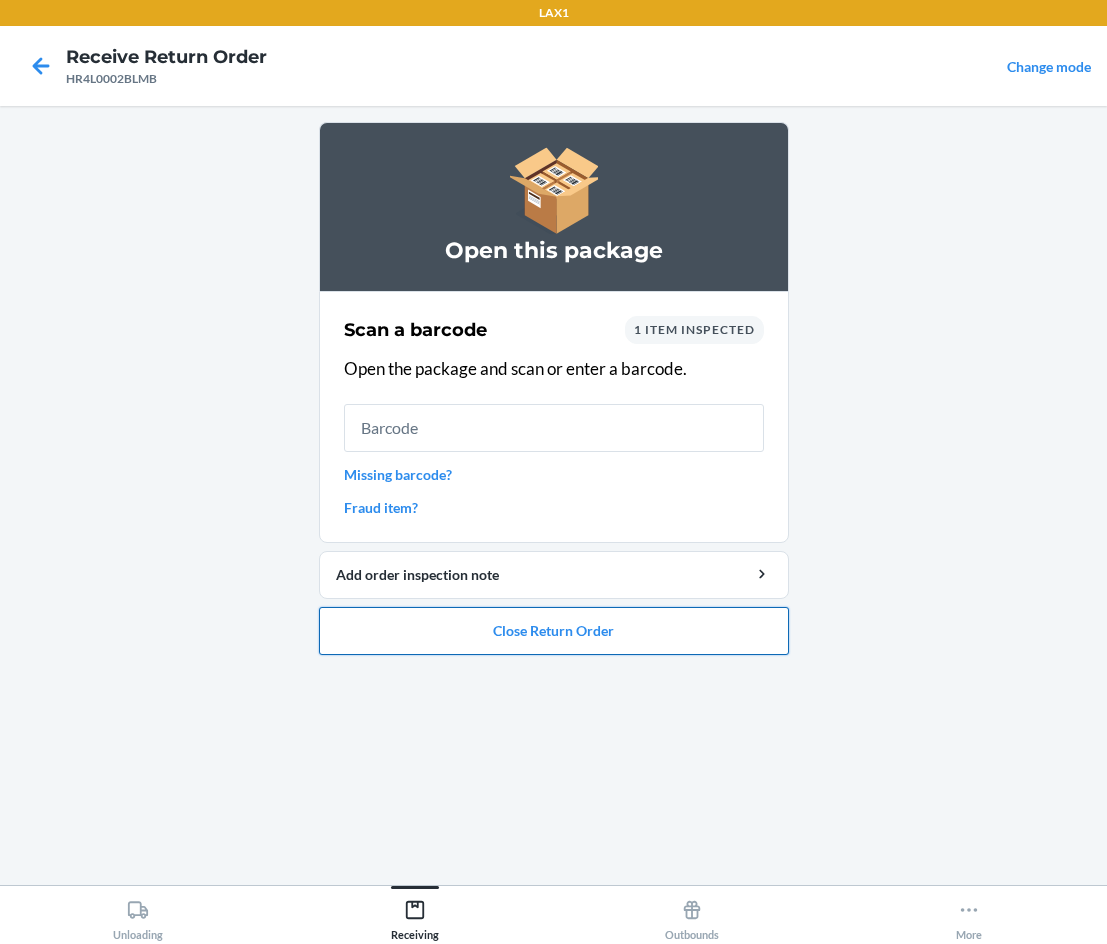 click on "Close Return Order" at bounding box center [554, 631] 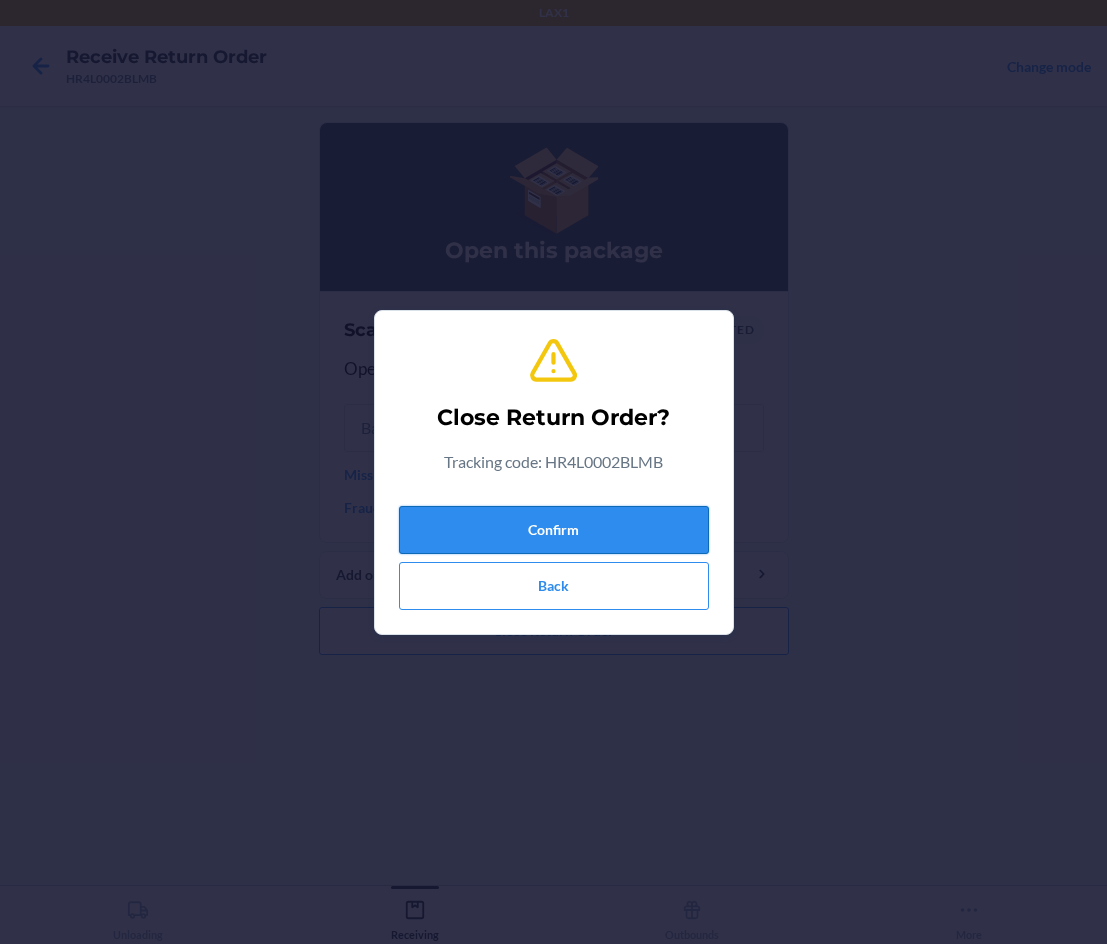 click on "Confirm" at bounding box center [554, 530] 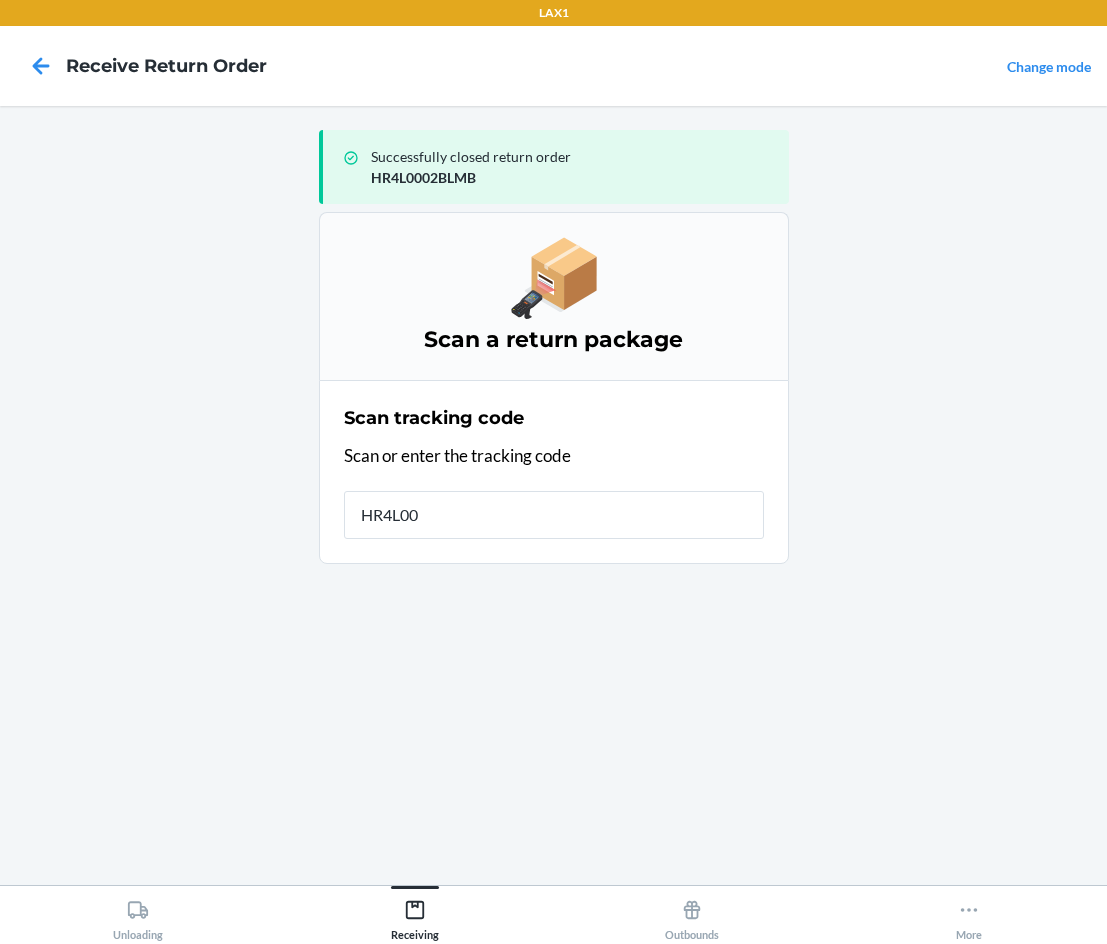 type on "HR4L000" 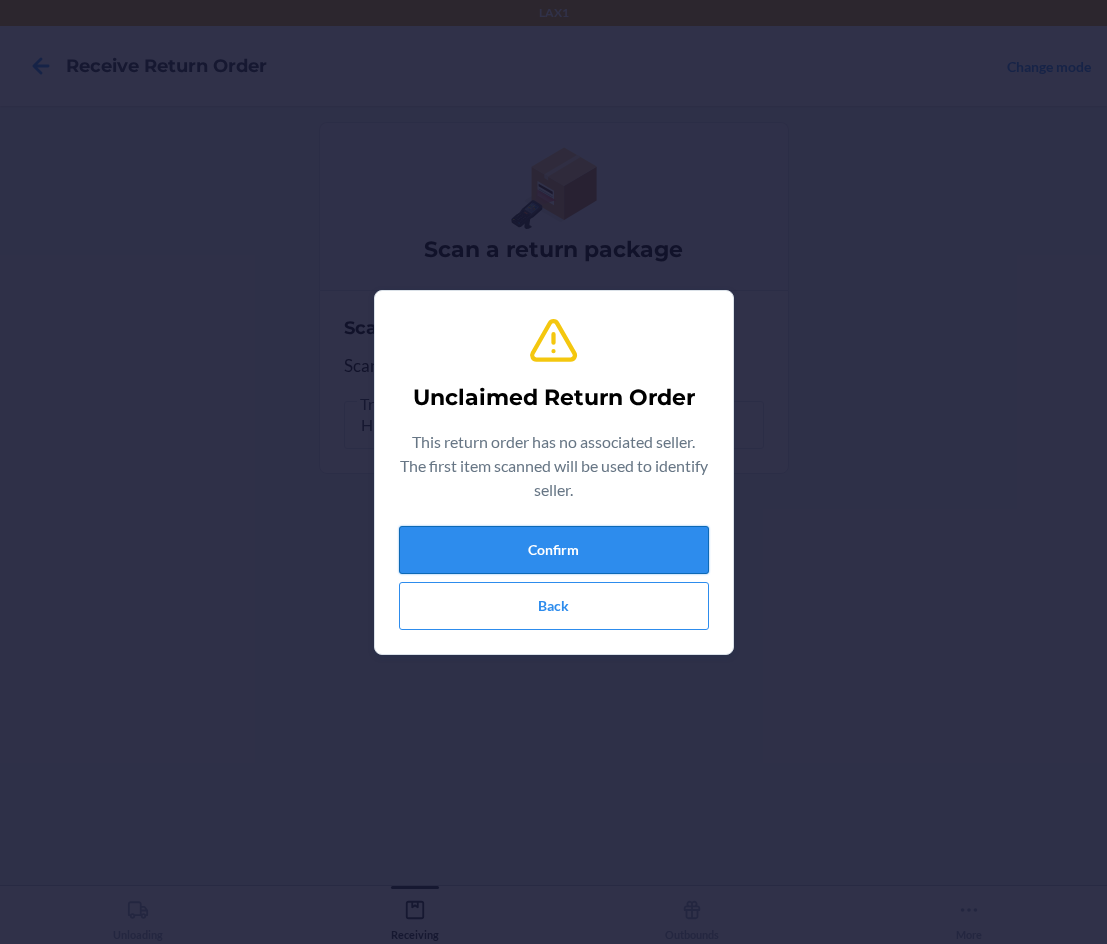 click on "Confirm" at bounding box center [554, 550] 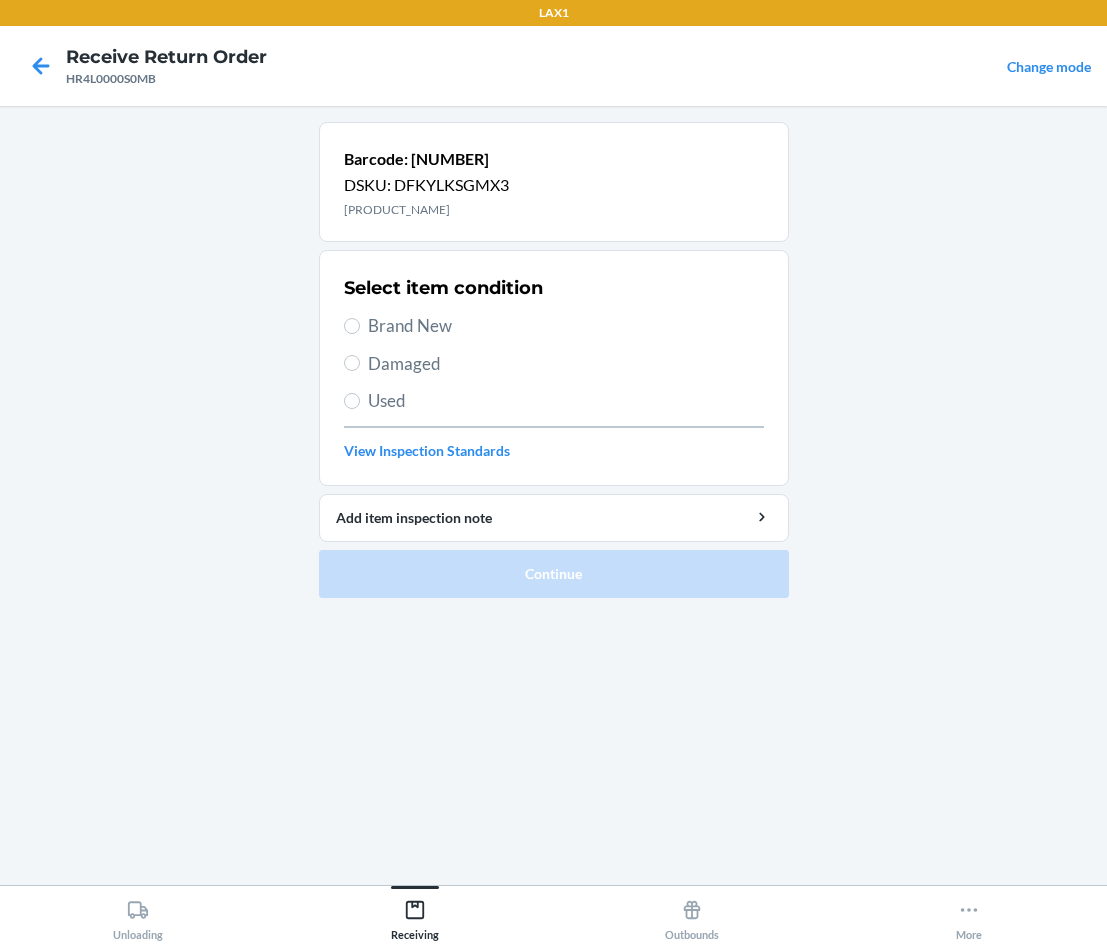 click on "Damaged" at bounding box center (566, 364) 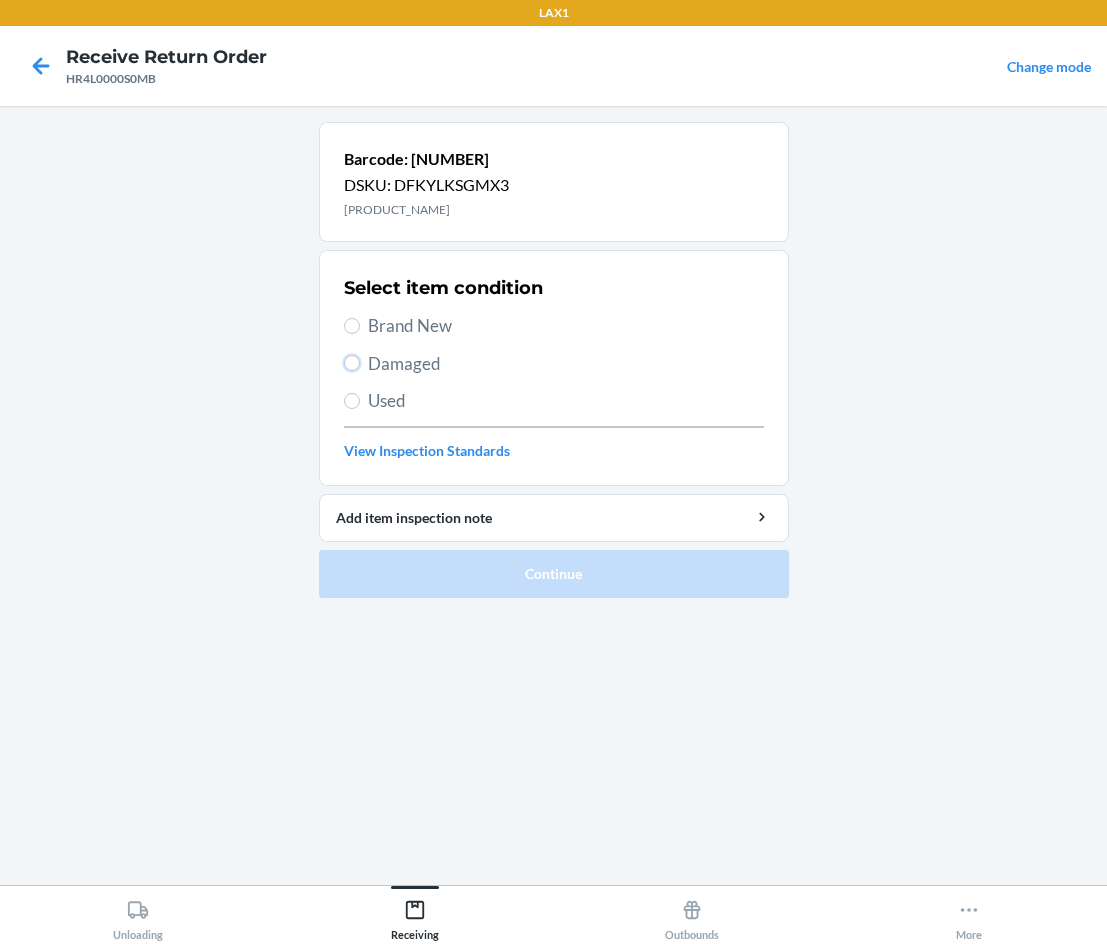 click on "Damaged" at bounding box center [352, 363] 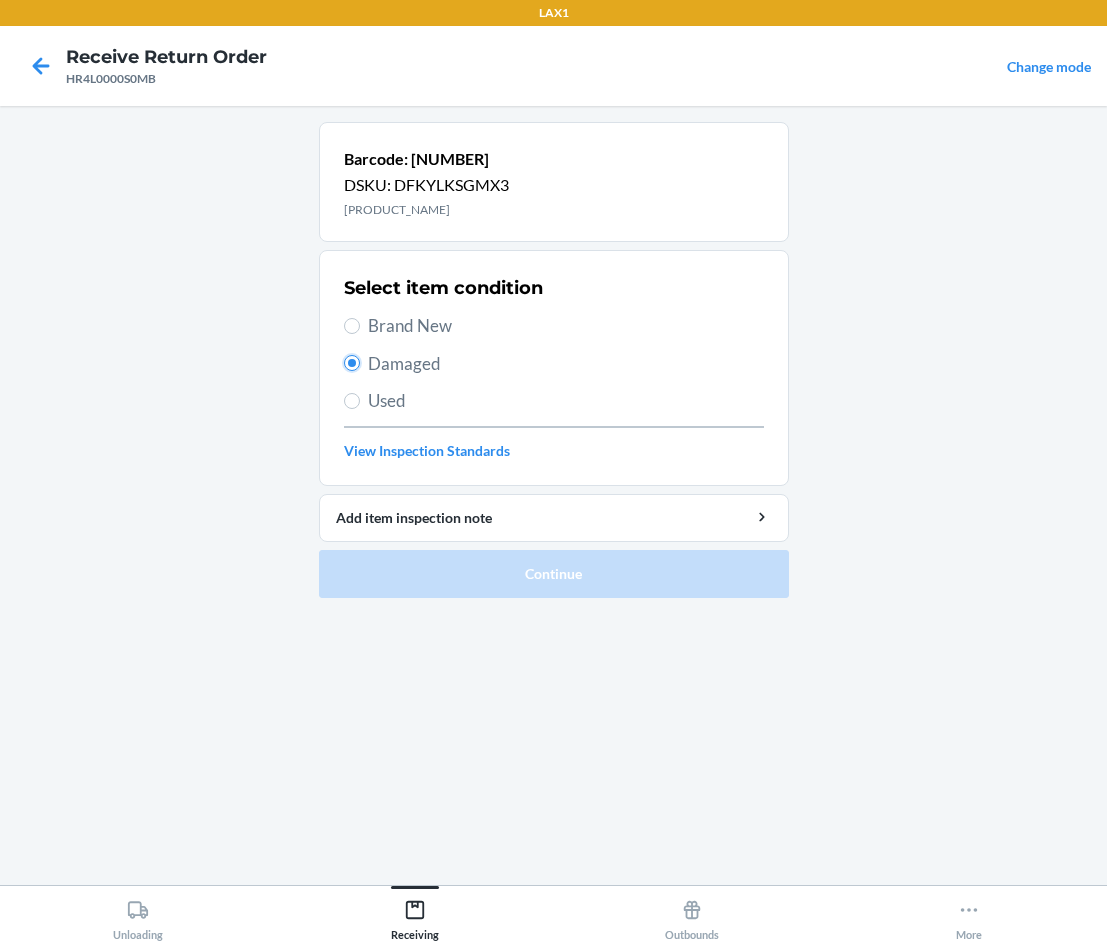 radio on "true" 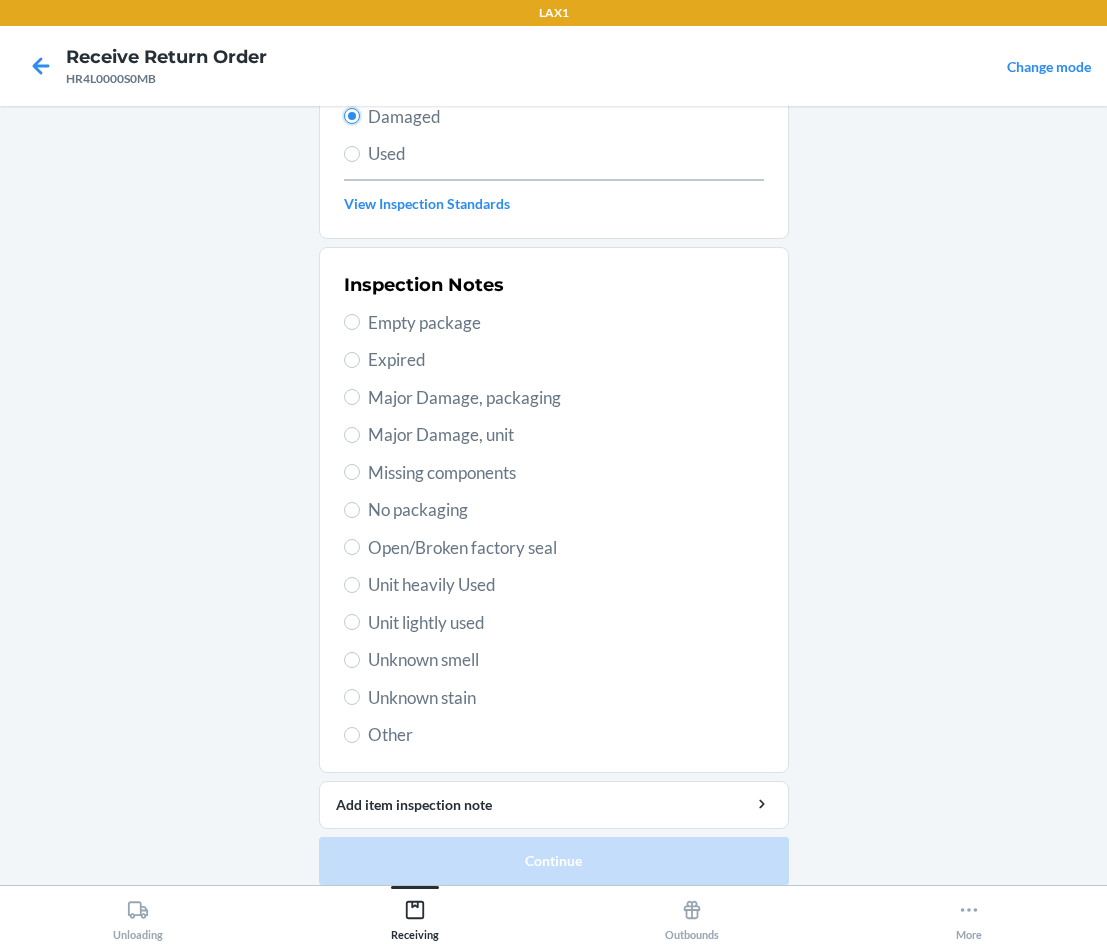 scroll, scrollTop: 263, scrollLeft: 0, axis: vertical 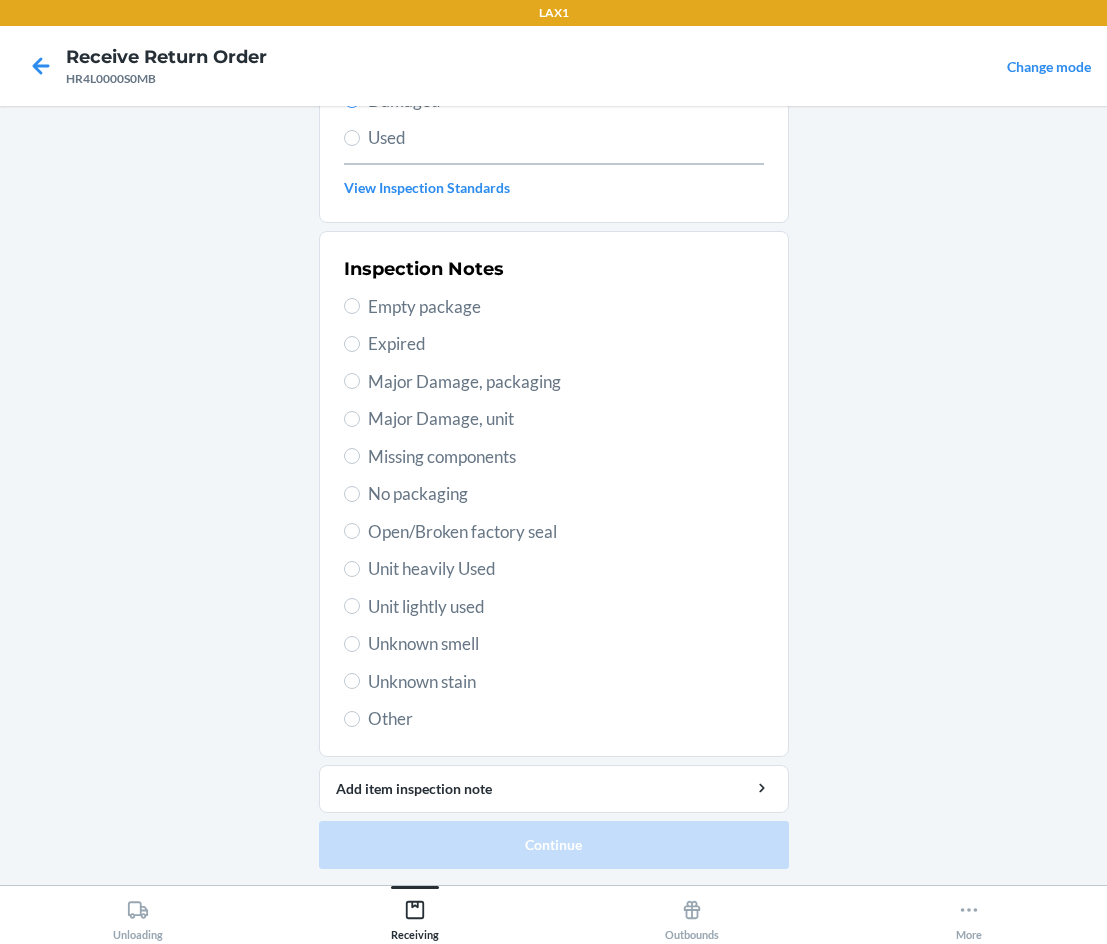 click on "Unknown smell" at bounding box center [566, 644] 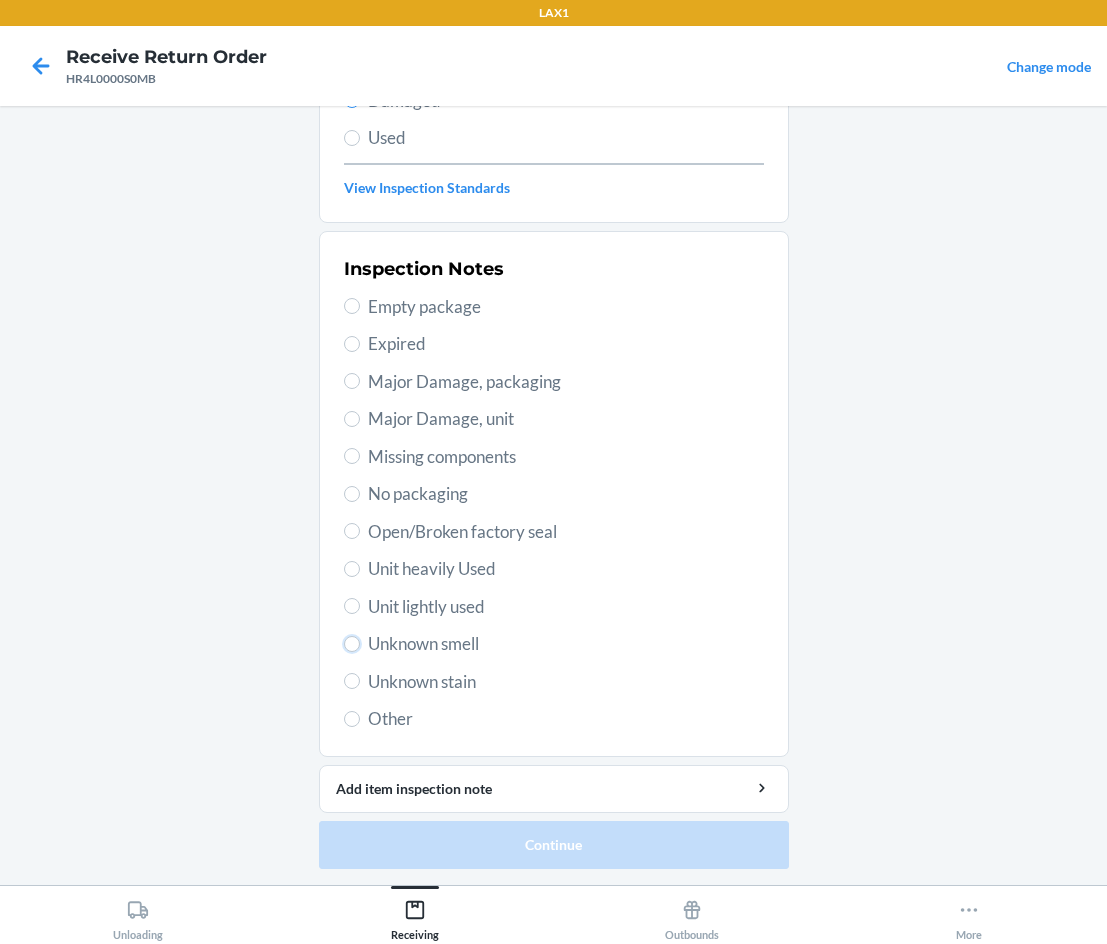 click on "Unknown smell" at bounding box center [352, 644] 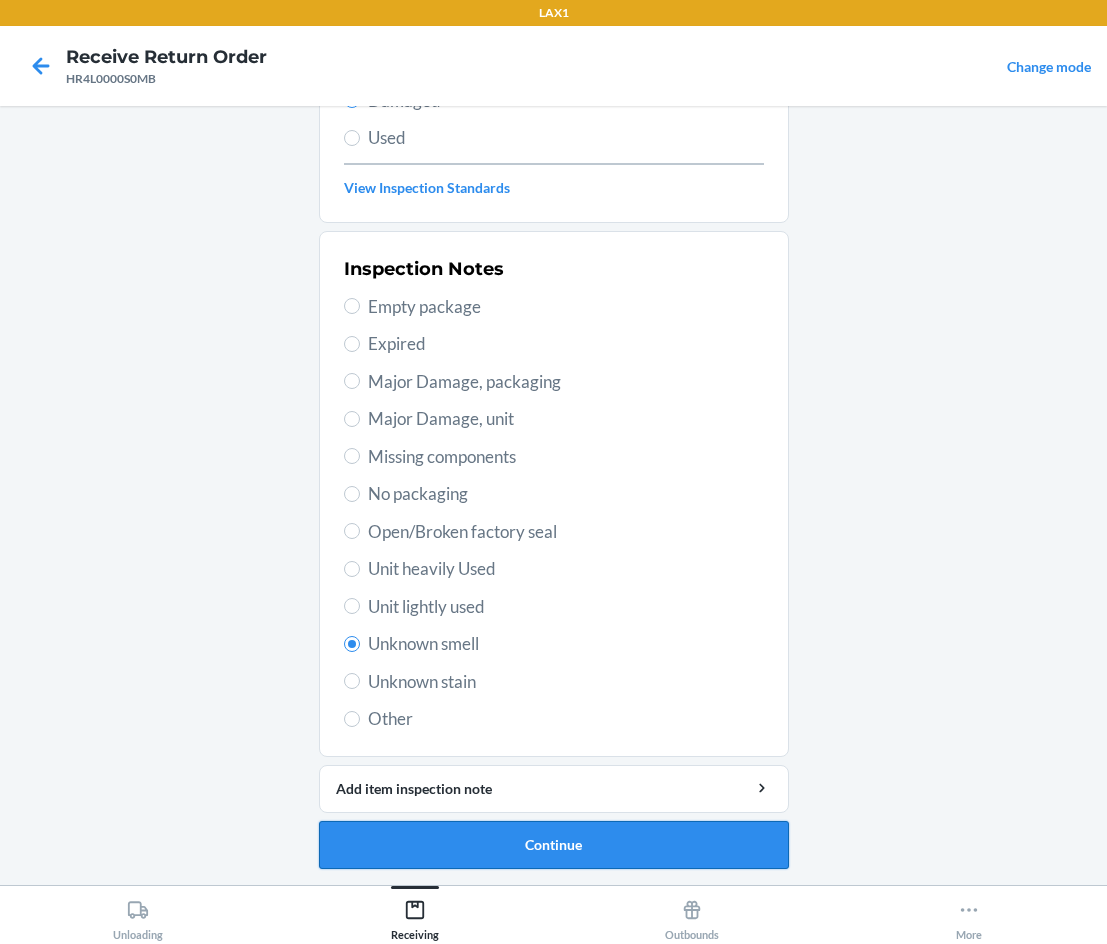 click on "Continue" at bounding box center (554, 845) 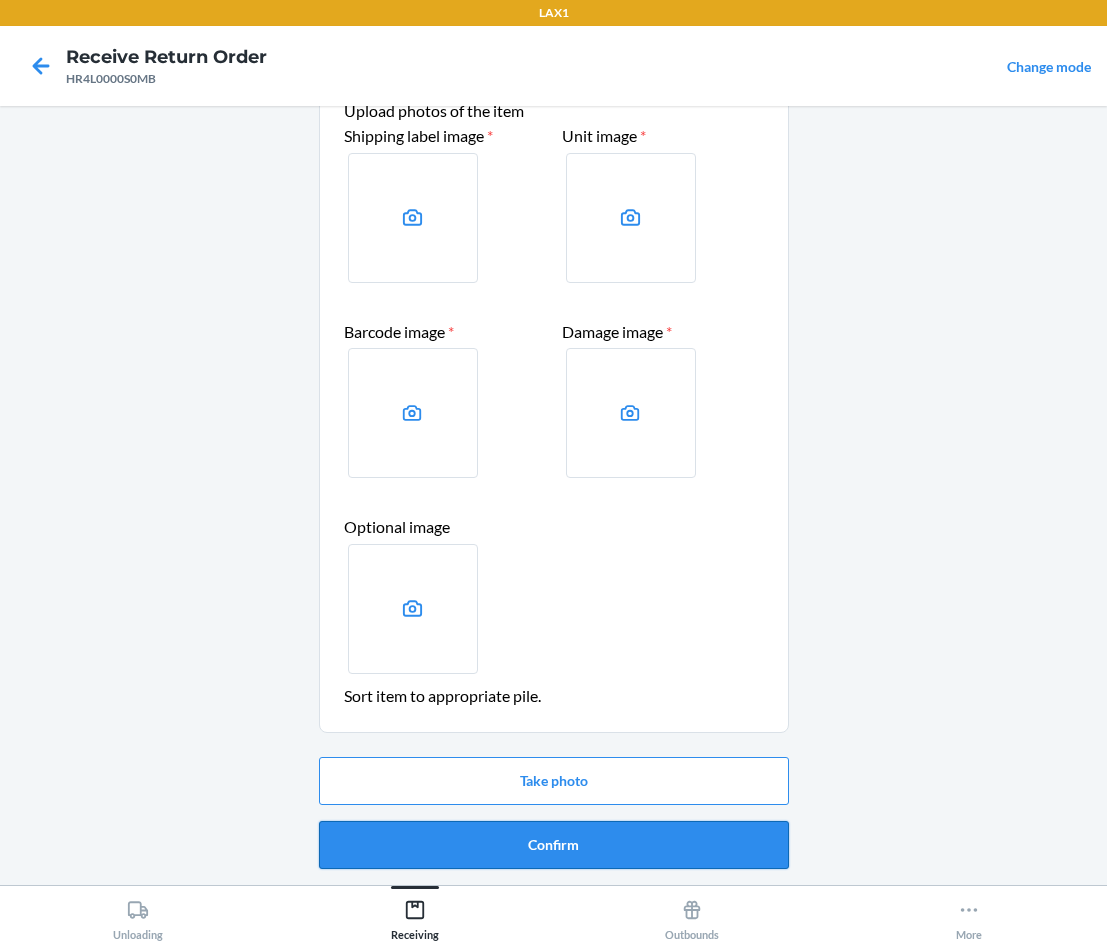 click on "Confirm" at bounding box center (554, 845) 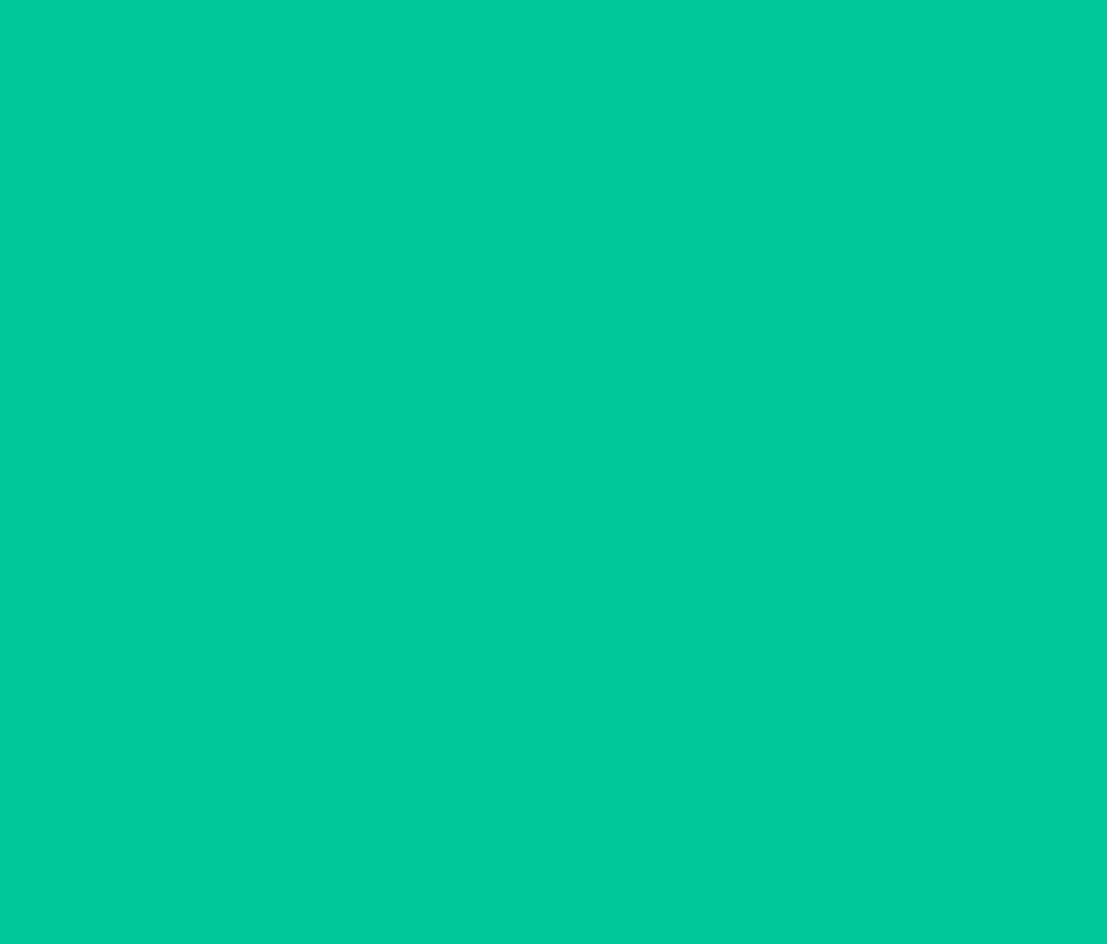 scroll, scrollTop: 0, scrollLeft: 0, axis: both 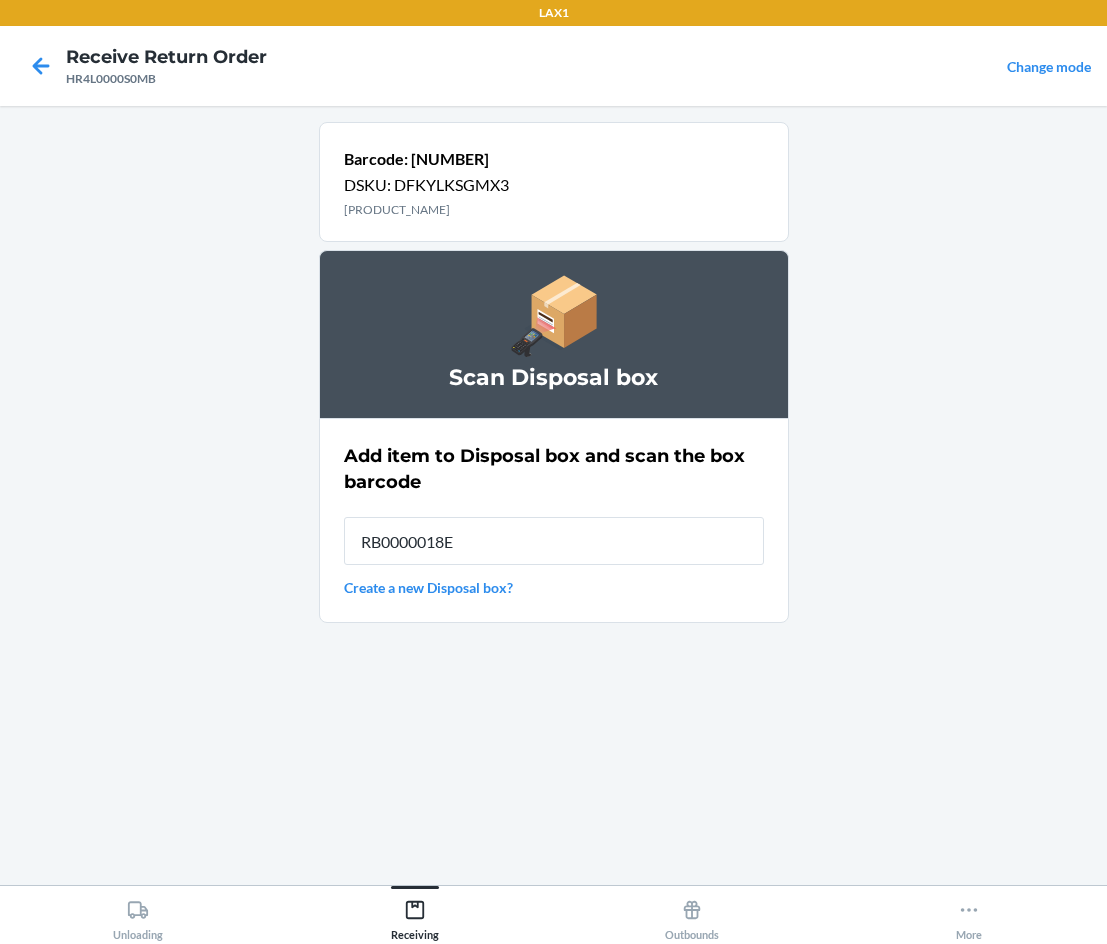 type on "[PRODUCT_CODE]" 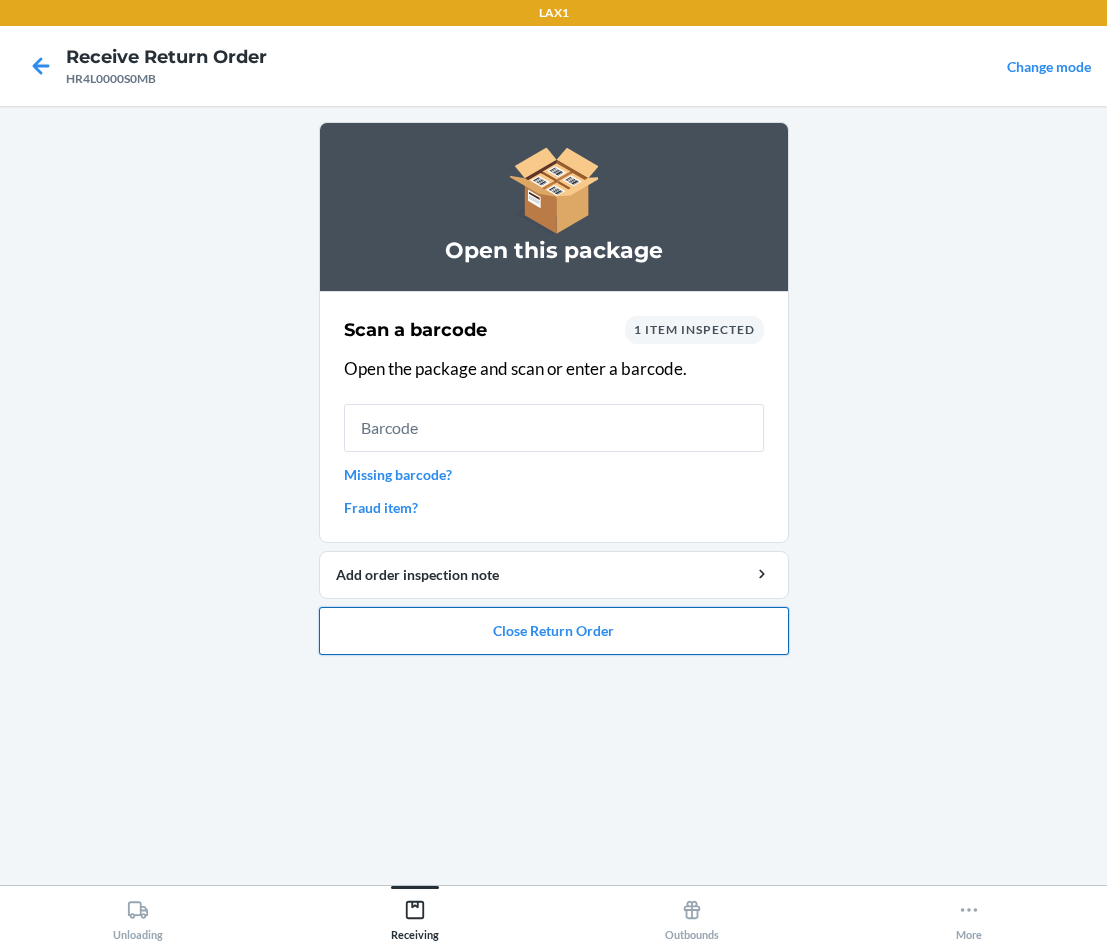 click on "Close Return Order" at bounding box center [554, 631] 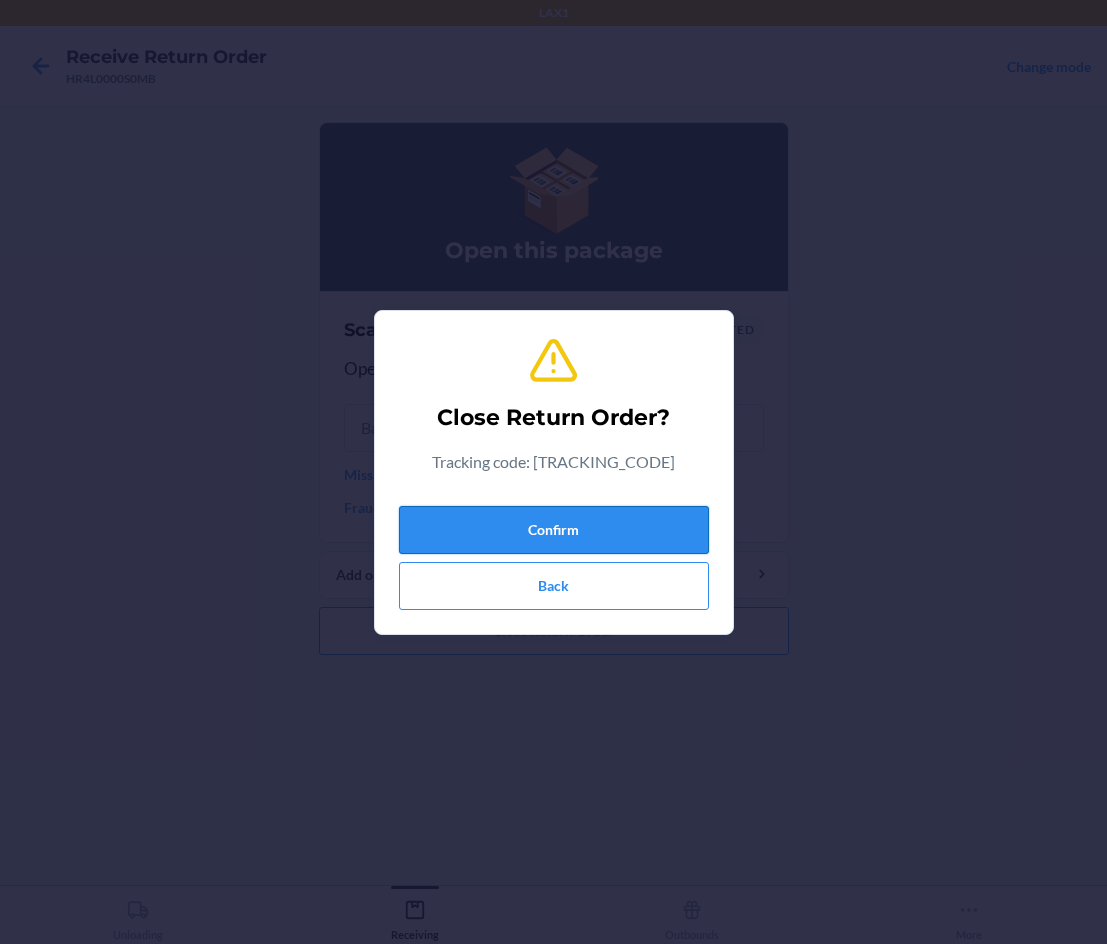 click on "Confirm" at bounding box center [554, 530] 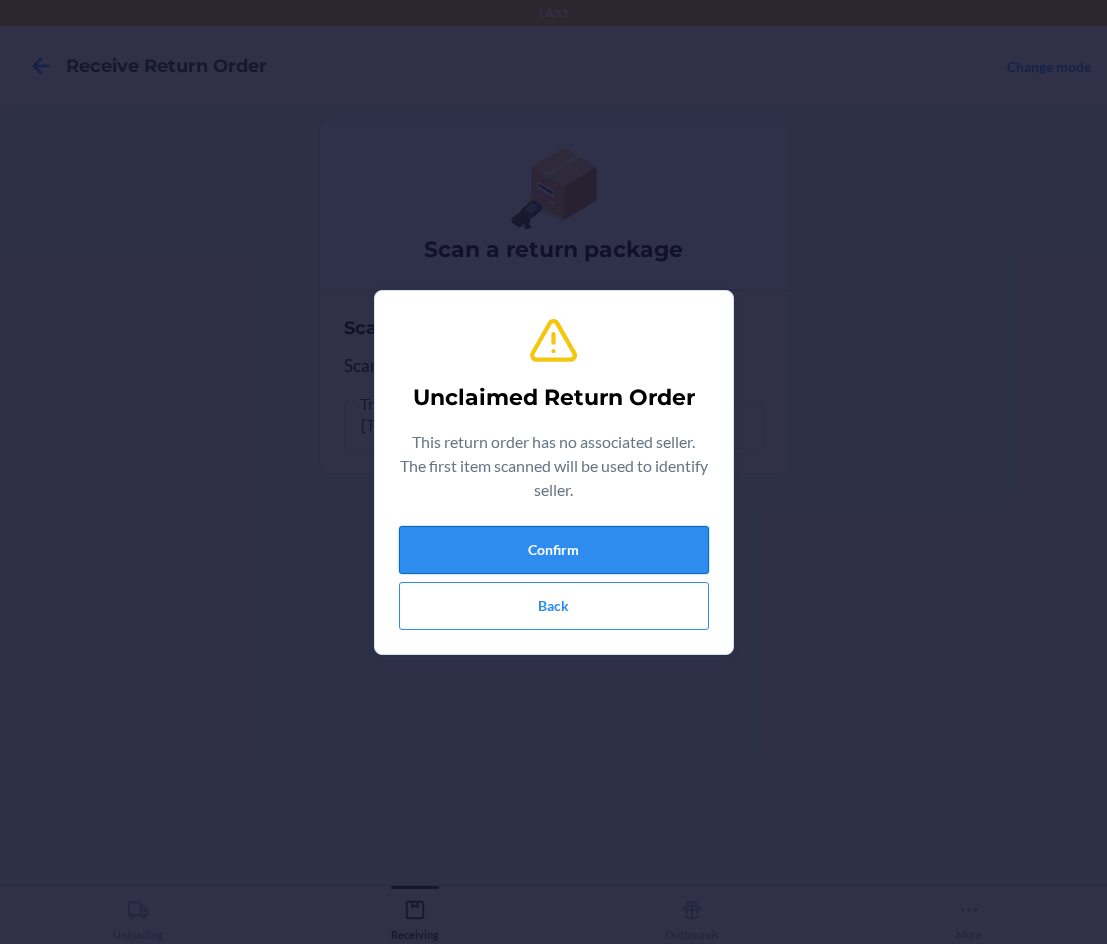 click on "Confirm" at bounding box center [554, 550] 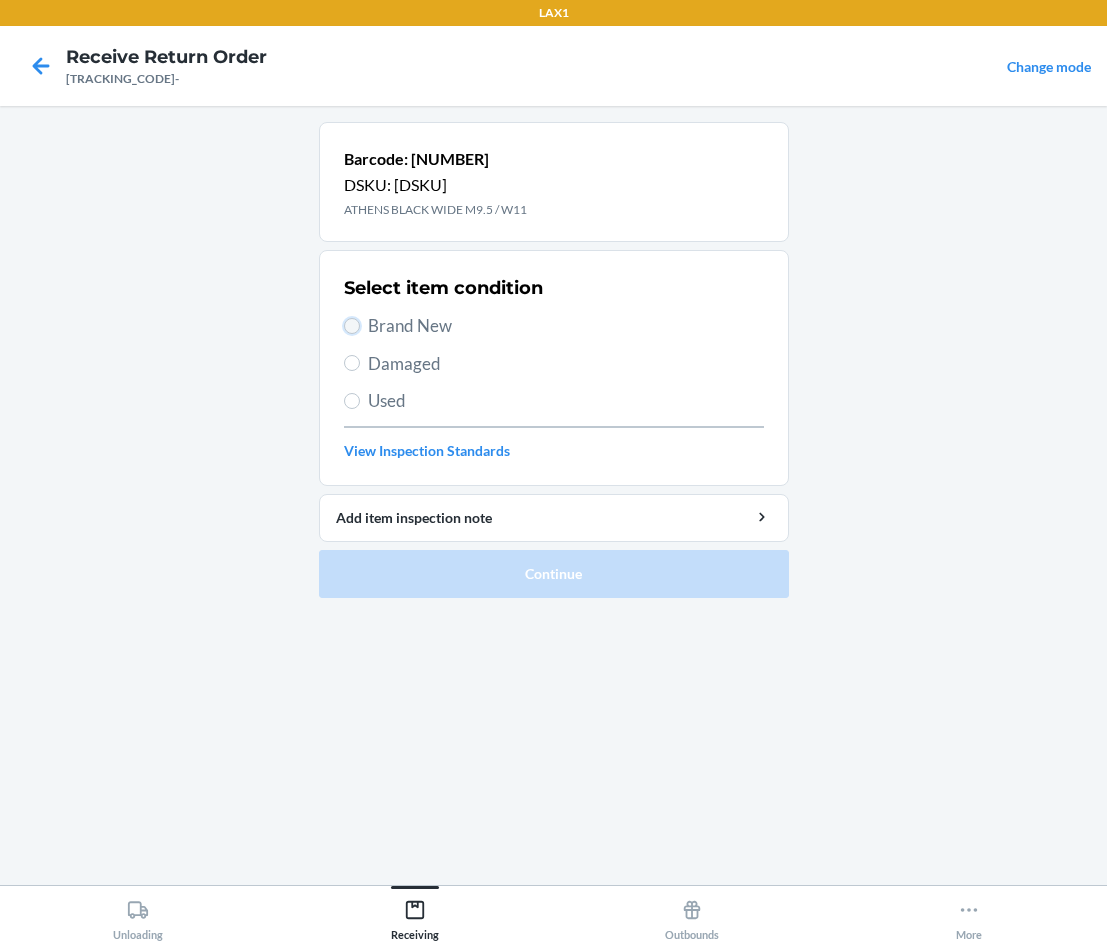 click on "Brand New" at bounding box center (352, 326) 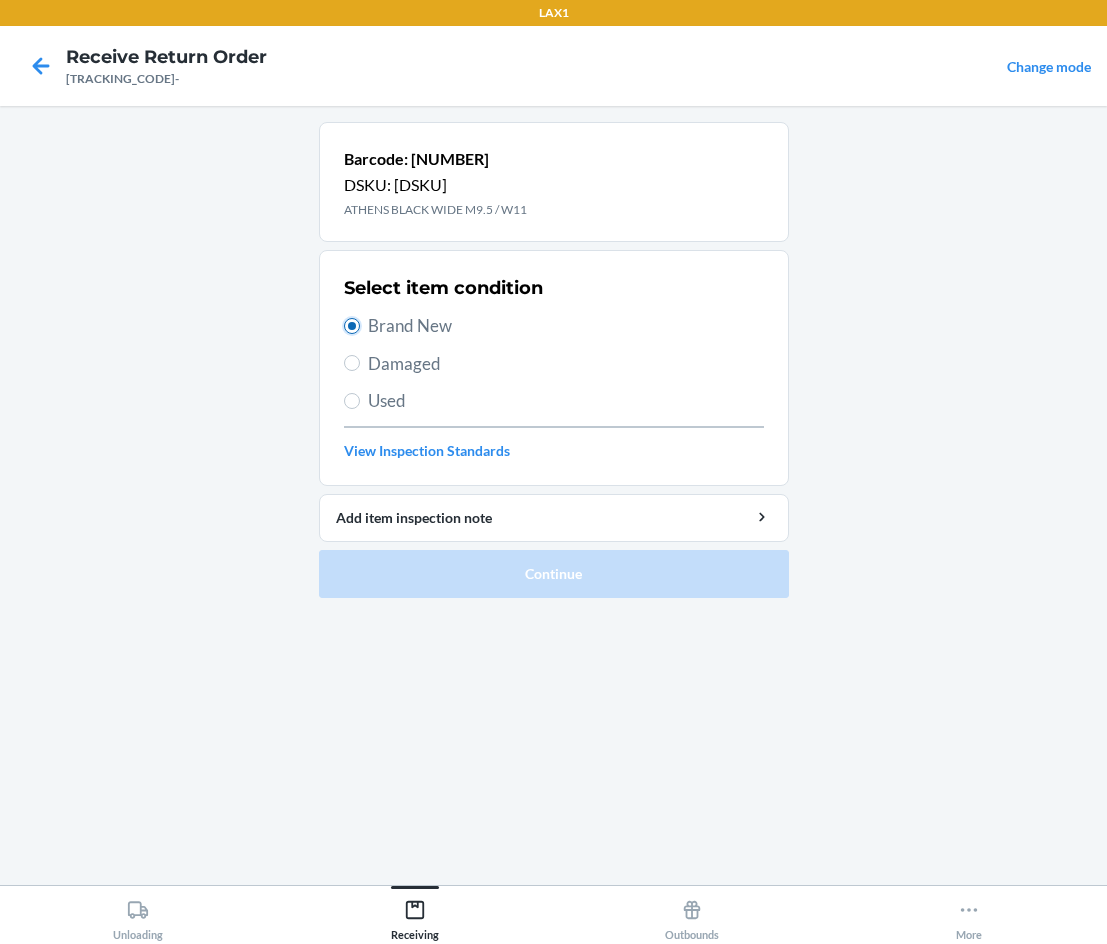 radio on "true" 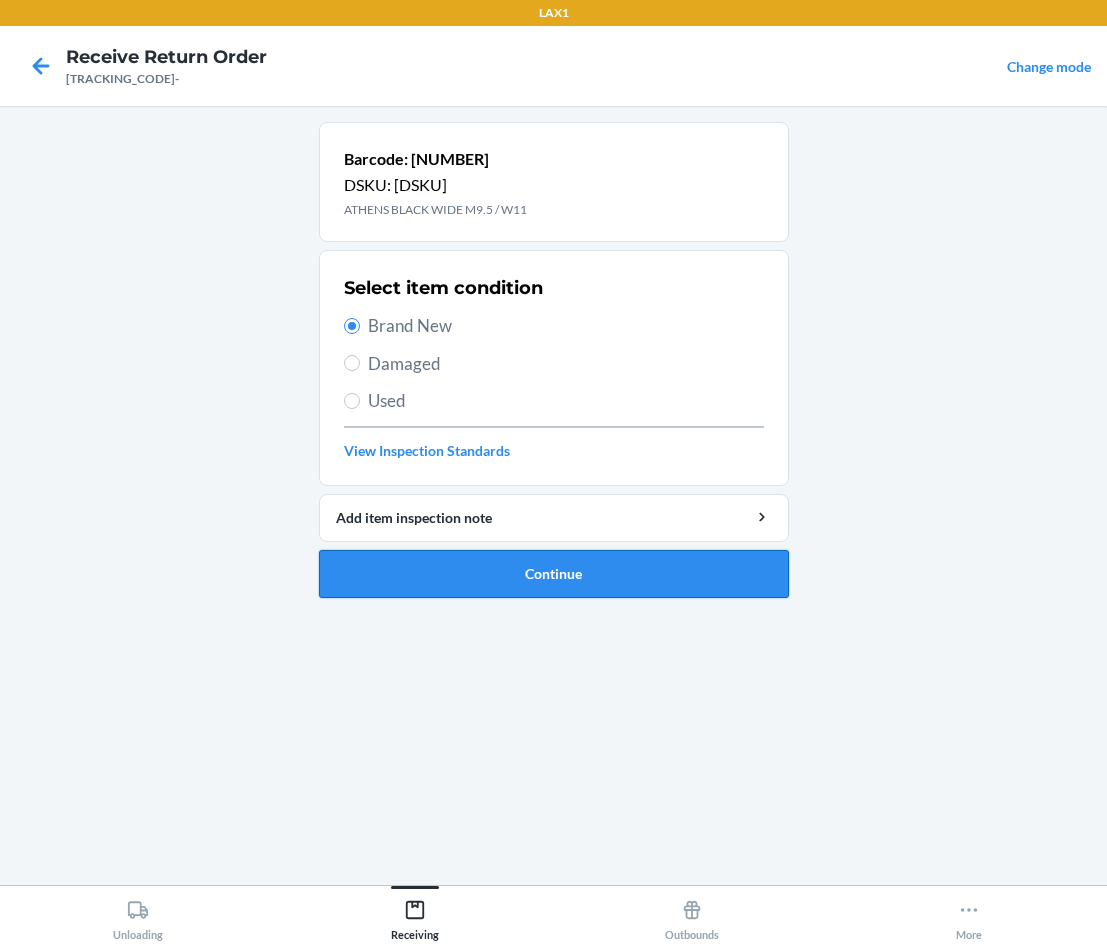 click on "Continue" at bounding box center [554, 574] 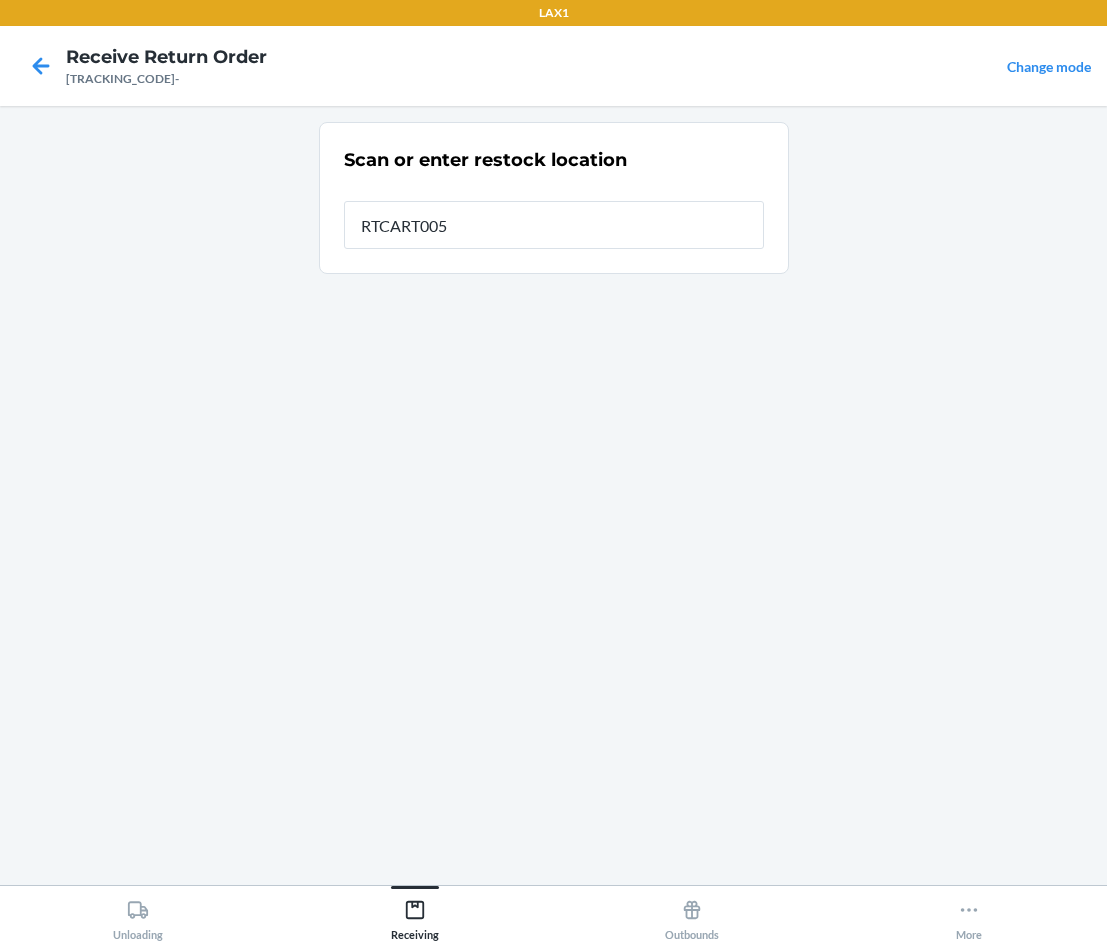 type on "RTCART005" 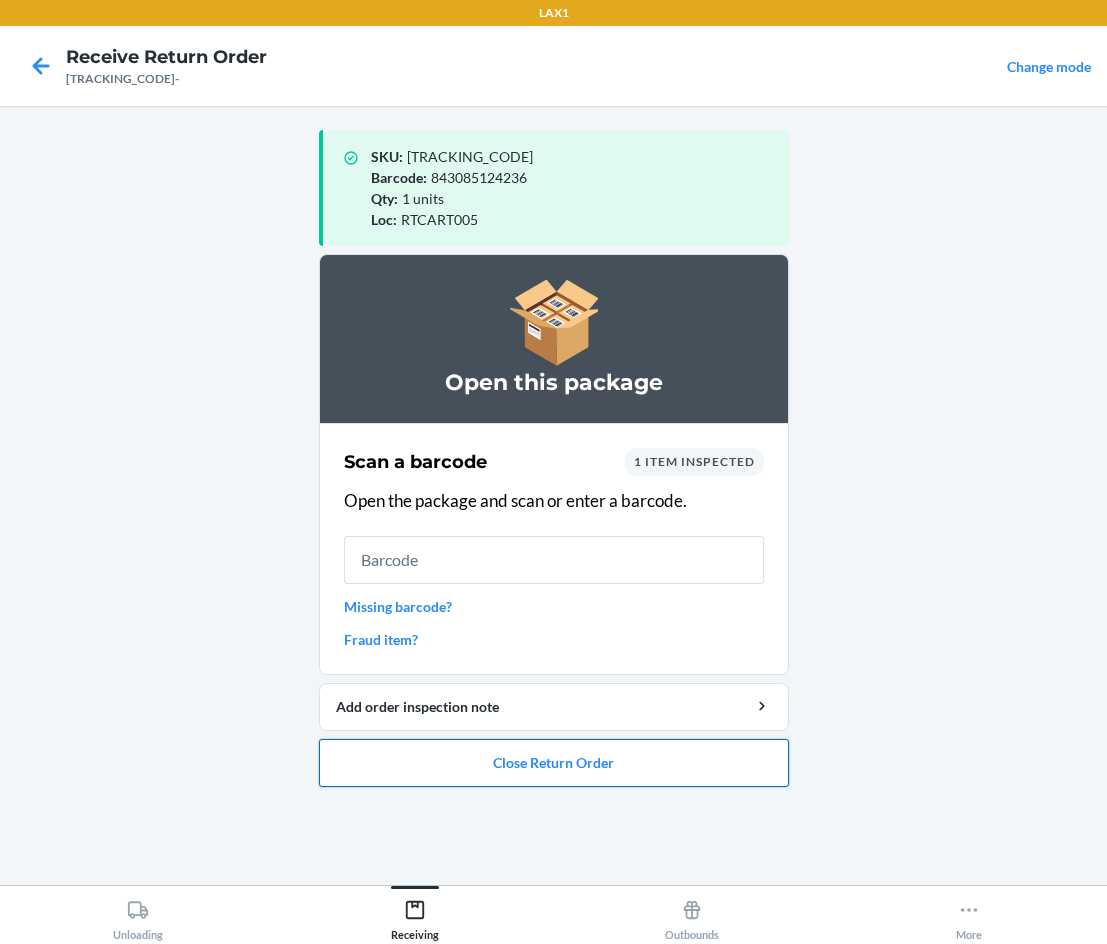 click on "Close Return Order" at bounding box center [554, 763] 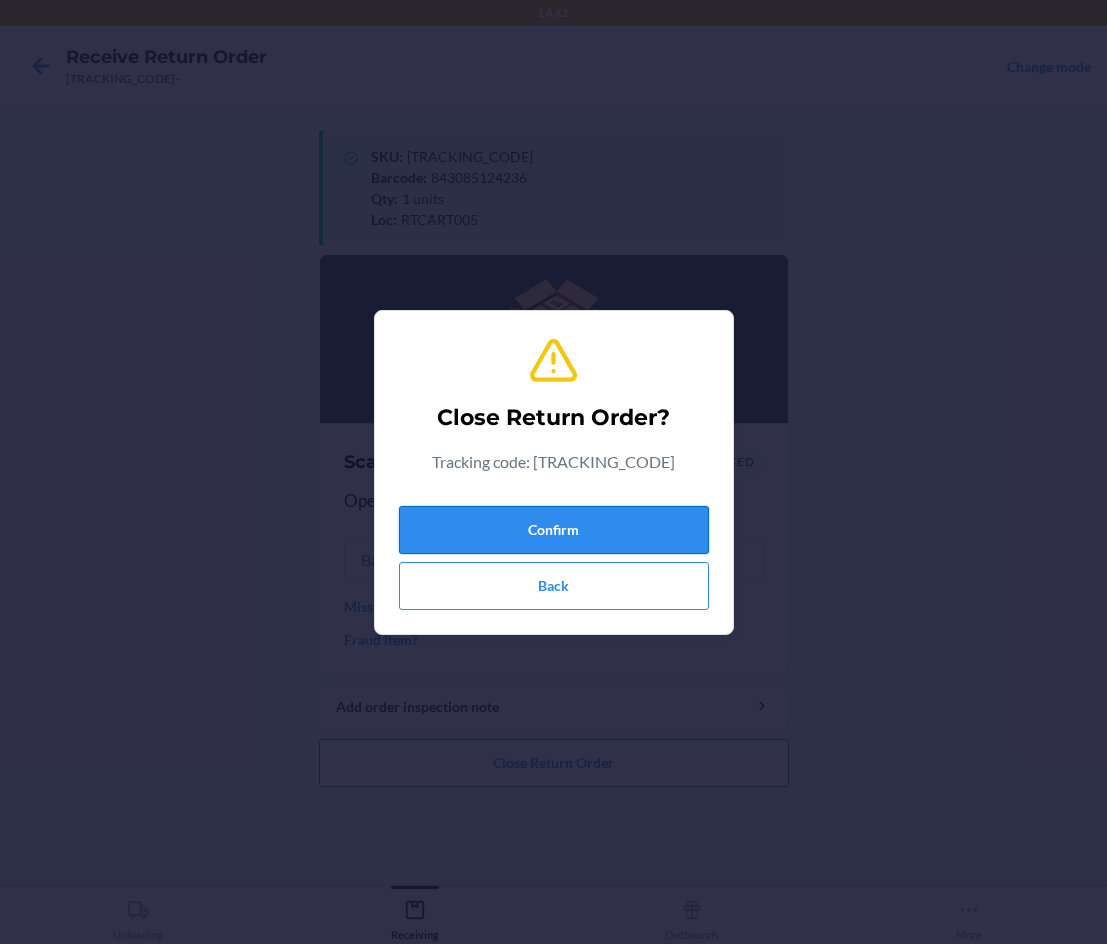click on "Confirm" at bounding box center (554, 530) 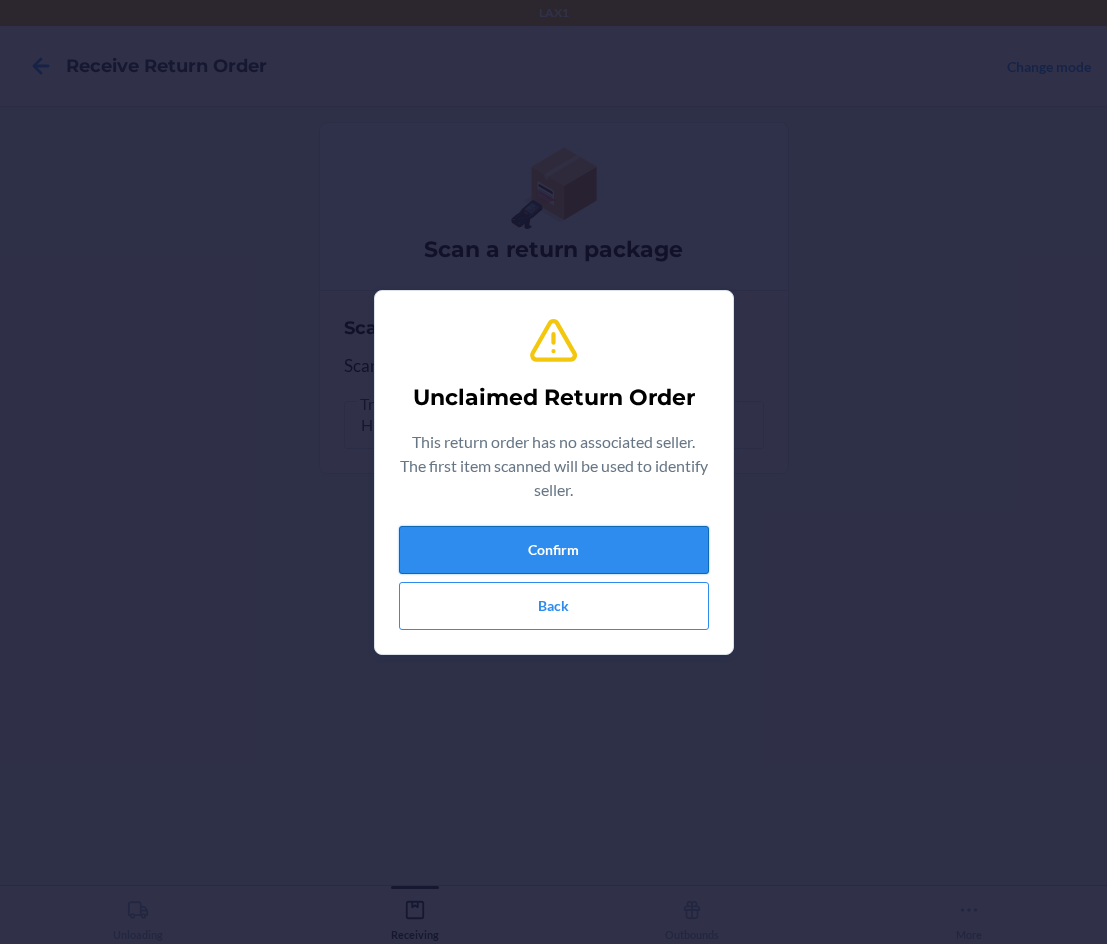 click on "Confirm" at bounding box center [554, 550] 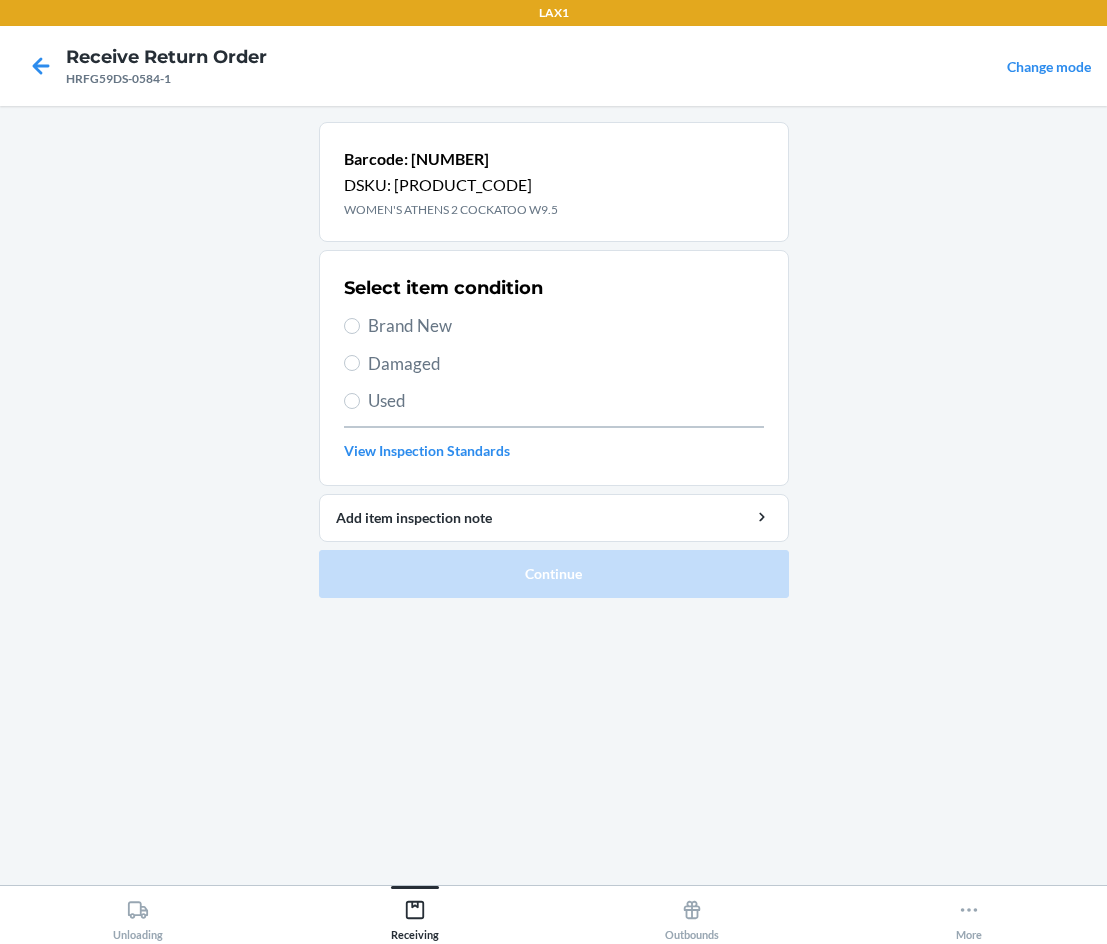 click on "Brand New" at bounding box center [554, 326] 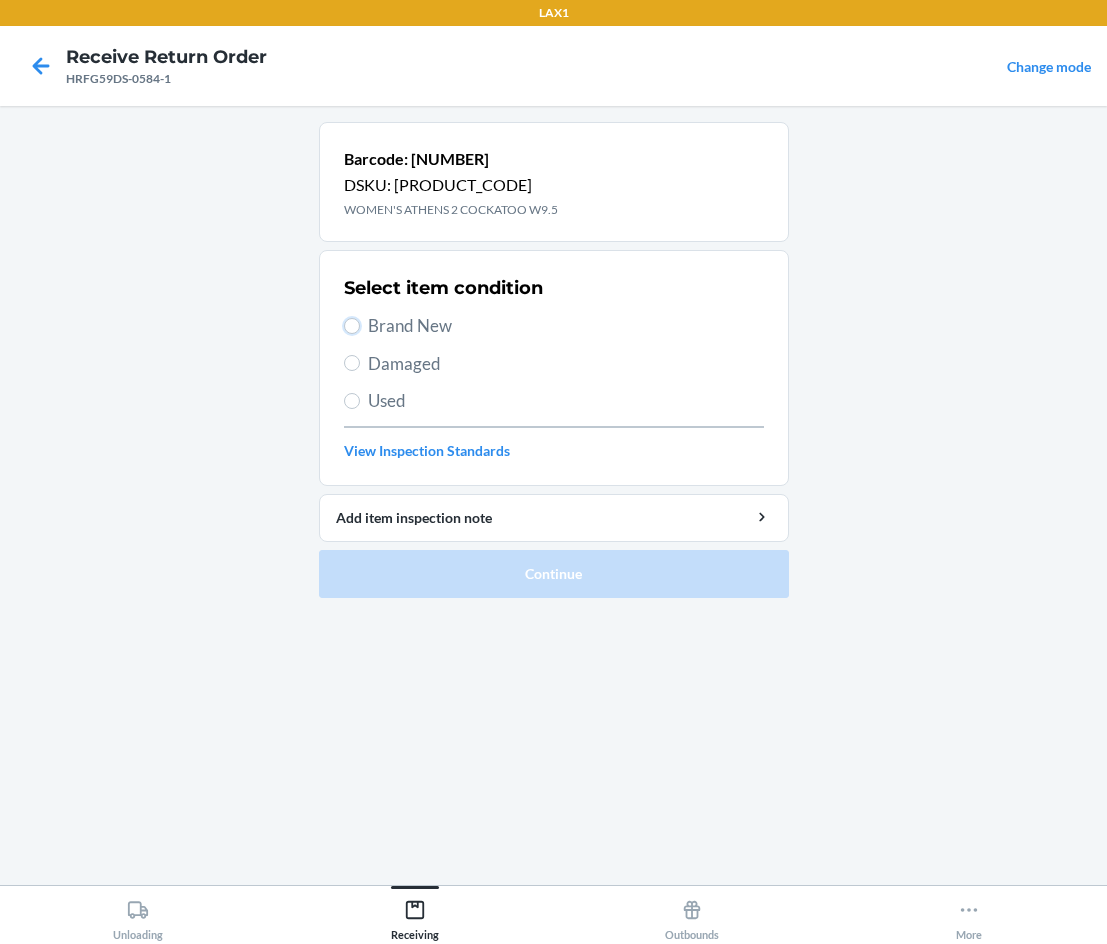 click on "Brand New" at bounding box center (352, 326) 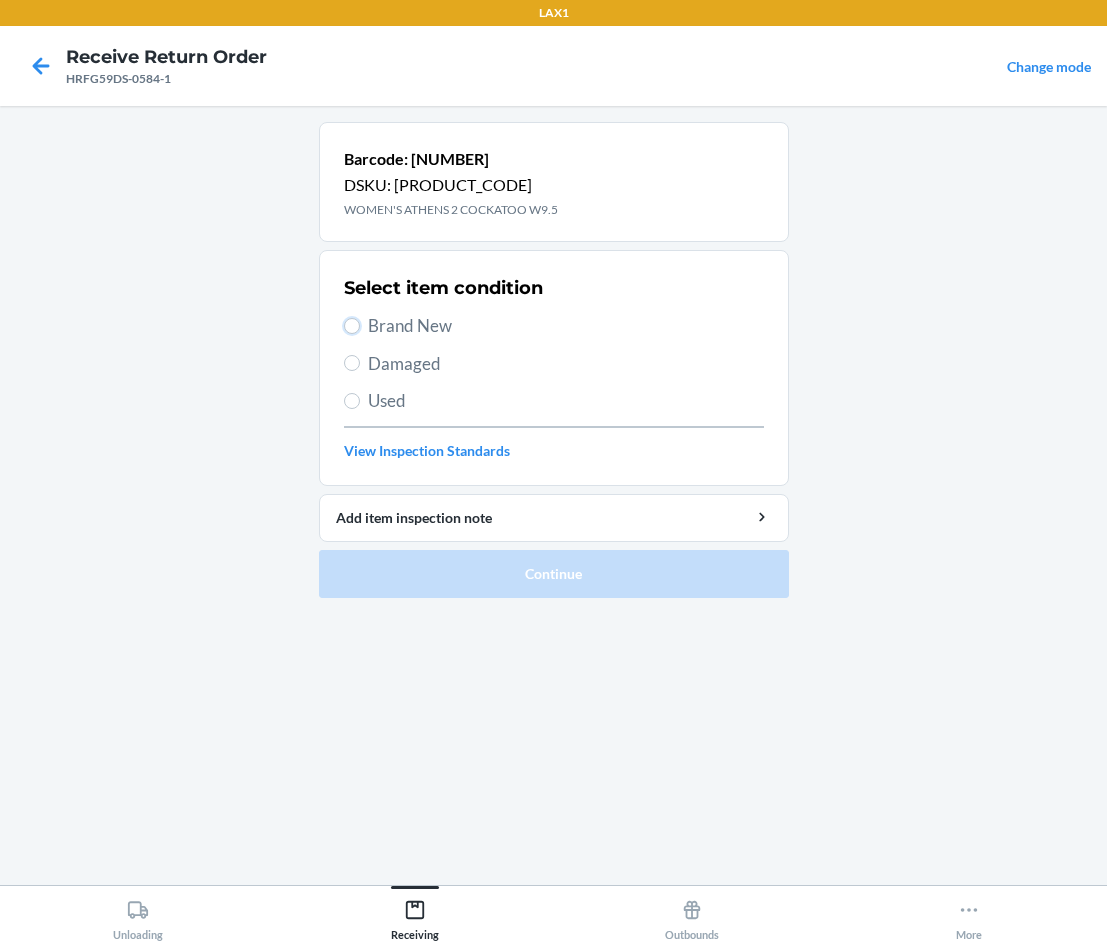 radio on "true" 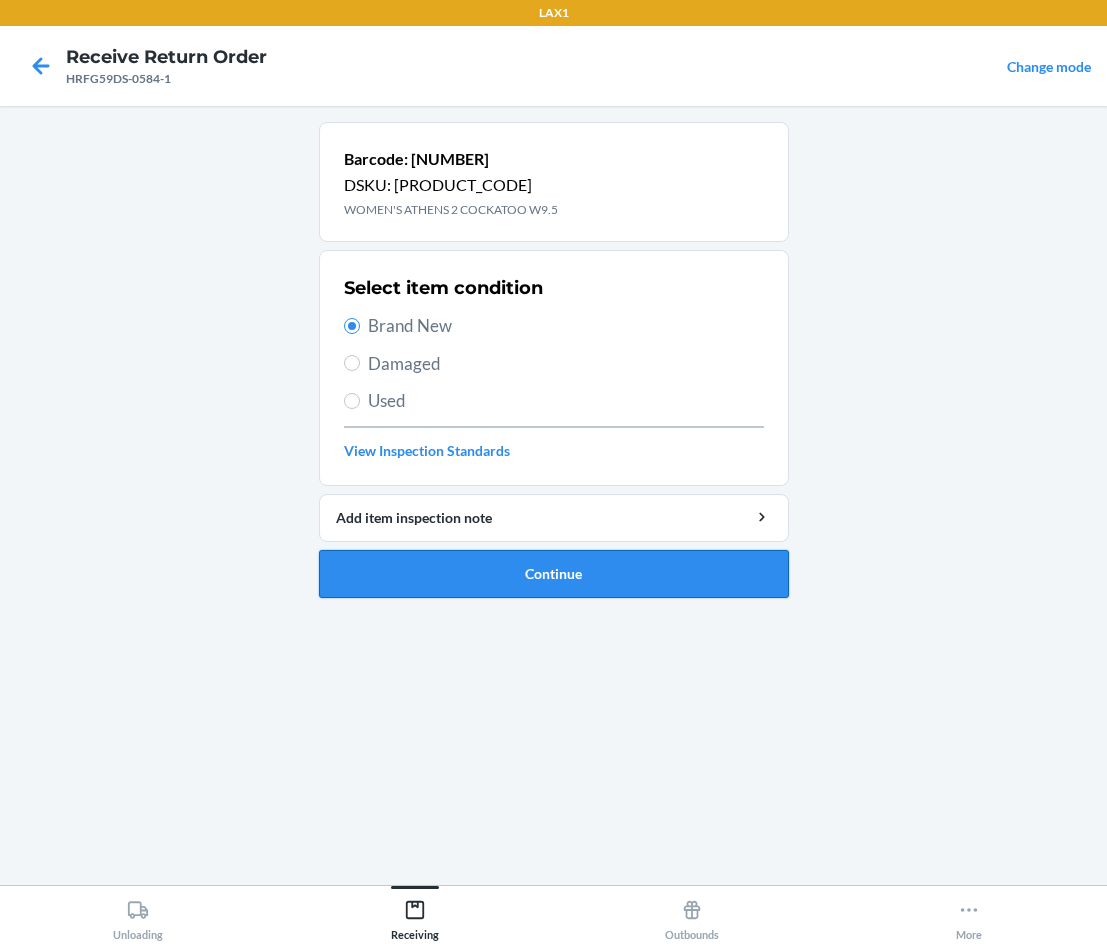 click on "Continue" at bounding box center (554, 574) 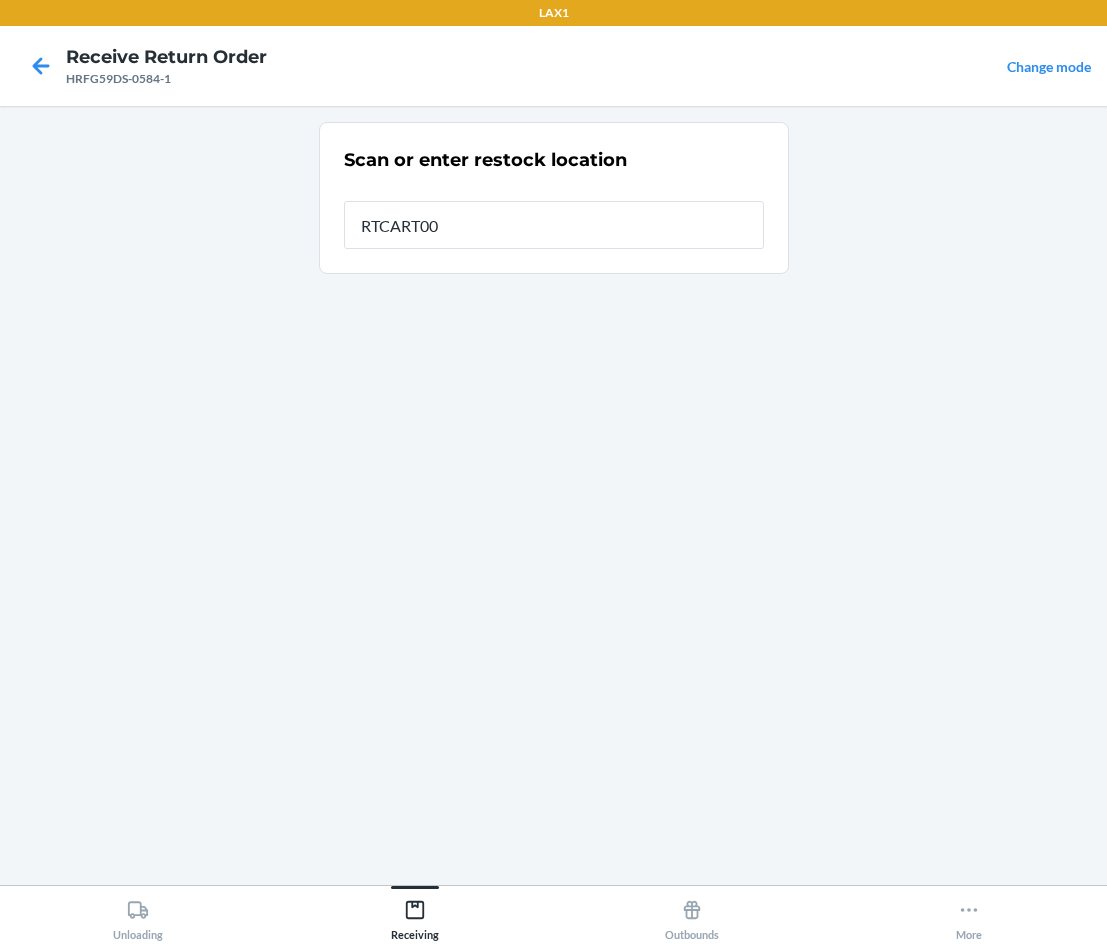 type on "RTCART005" 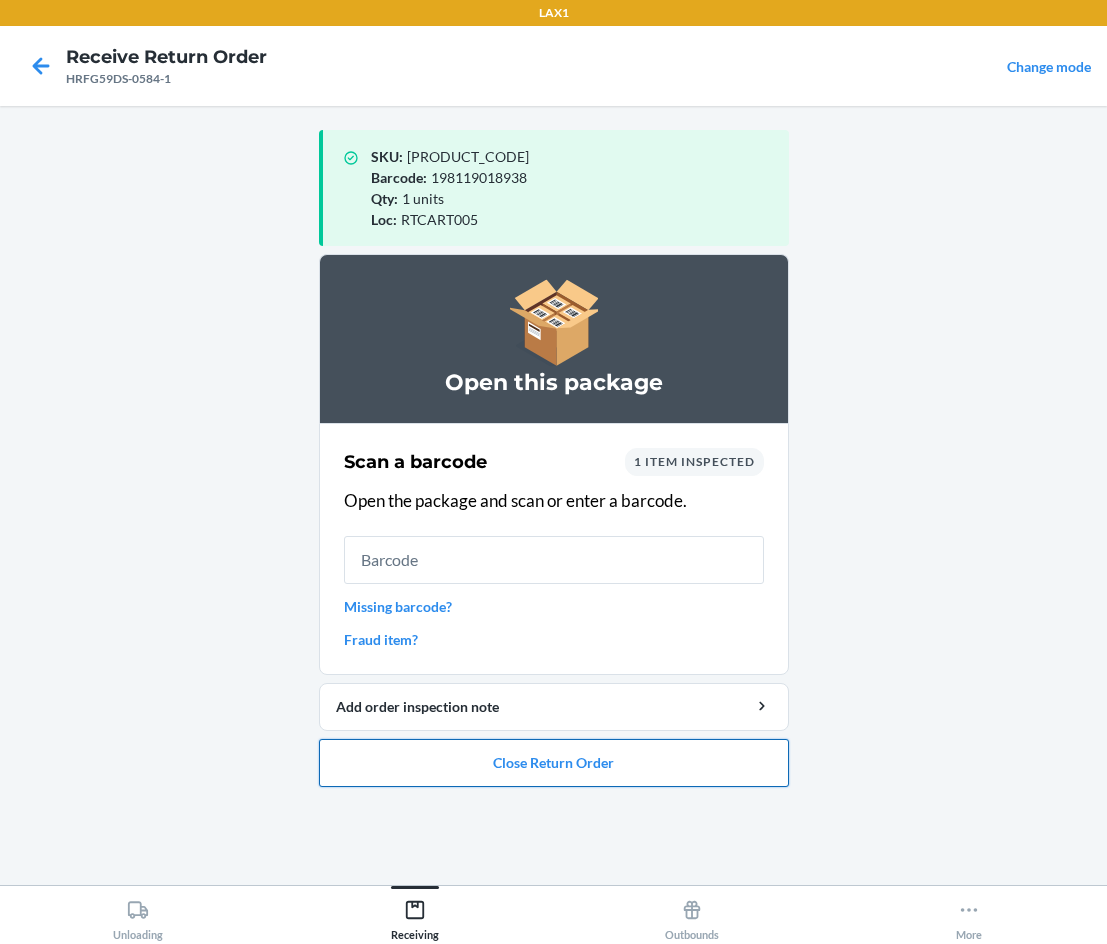 click on "Close Return Order" at bounding box center (554, 763) 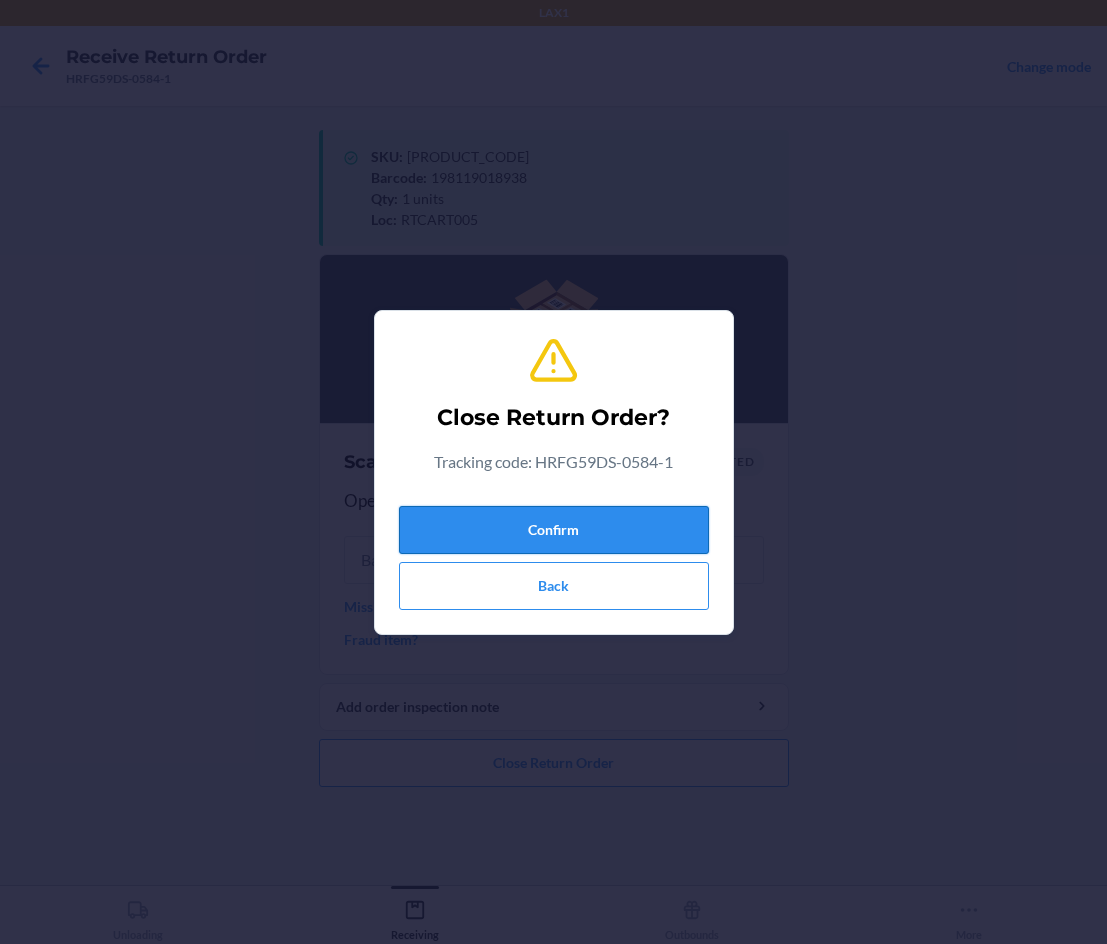 click on "Confirm" at bounding box center (554, 530) 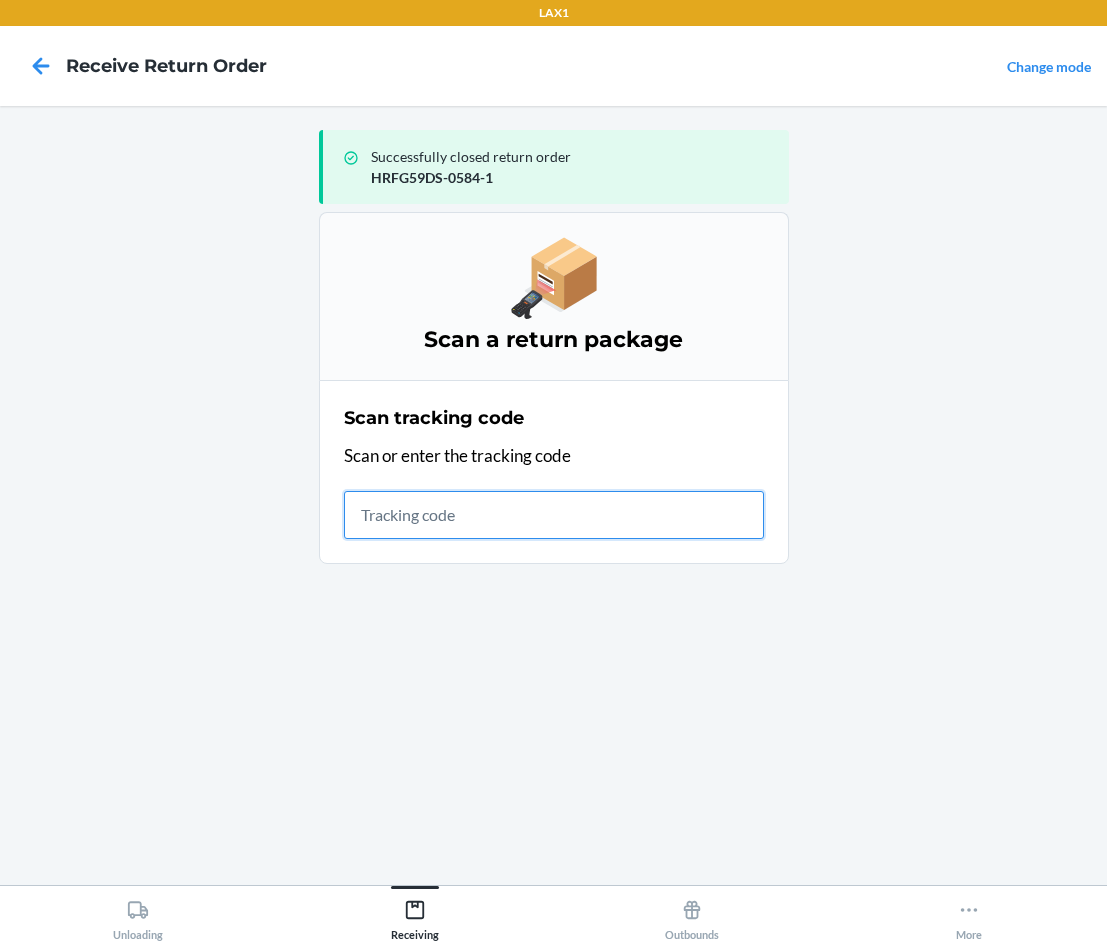 click at bounding box center (554, 515) 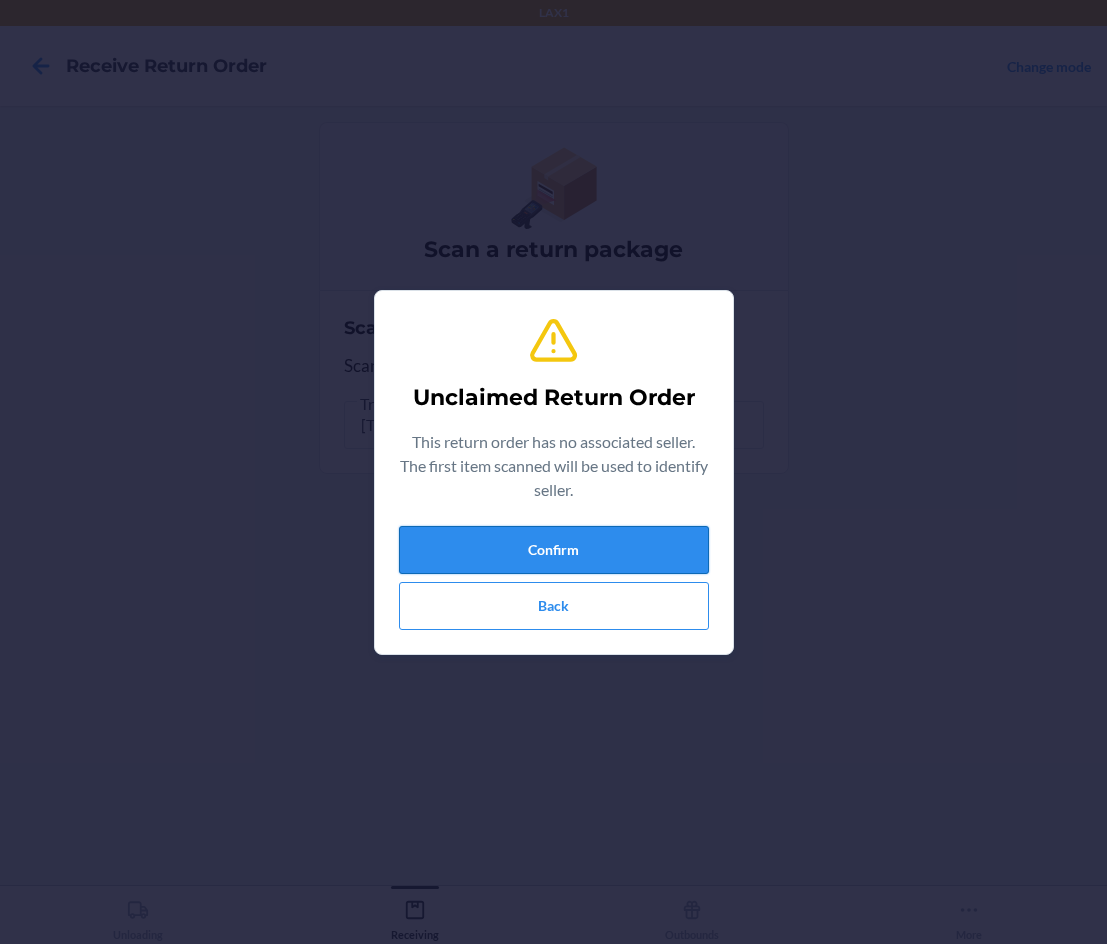click on "Confirm" at bounding box center [554, 550] 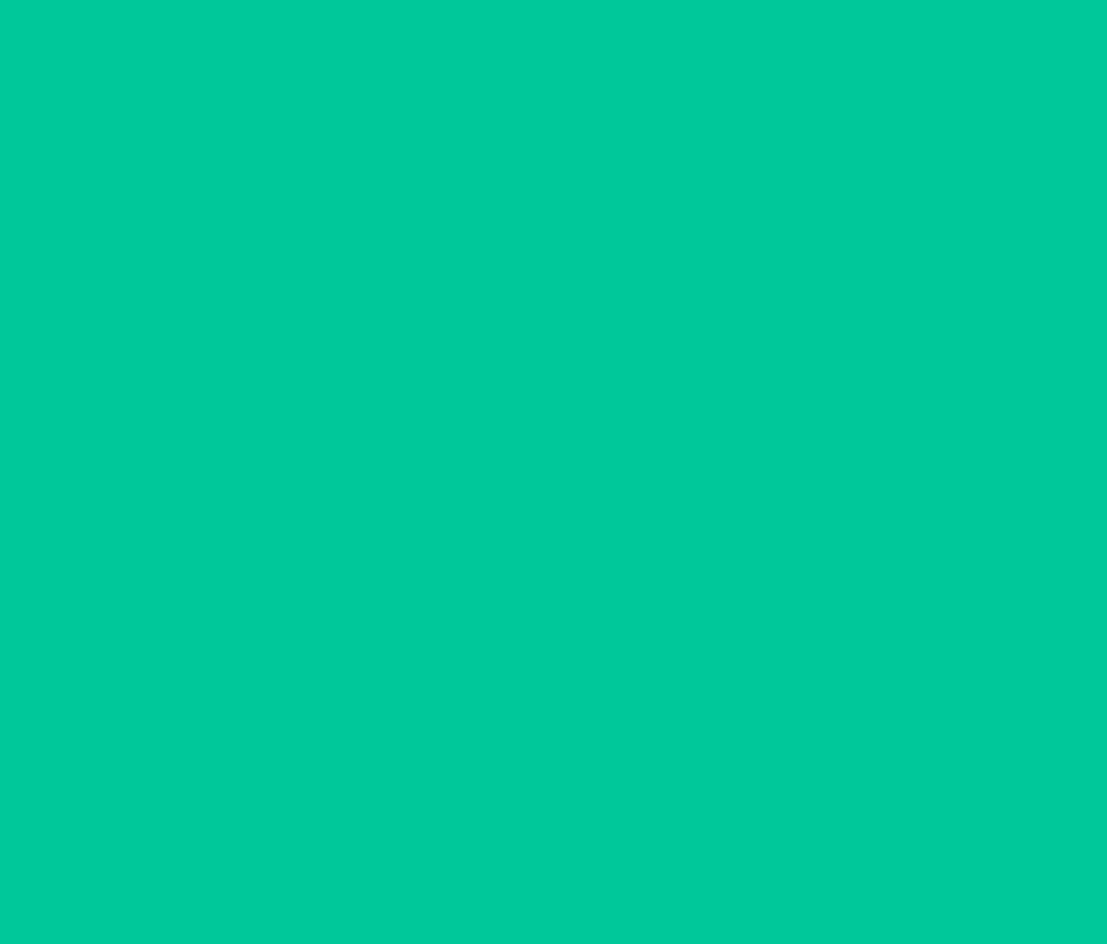 click on "Open this package Scan a barcode 0 items inspected Open the package and scan or enter a barcode. Missing barcode? Fraud item? Add order inspection note" at bounding box center [554, 360] 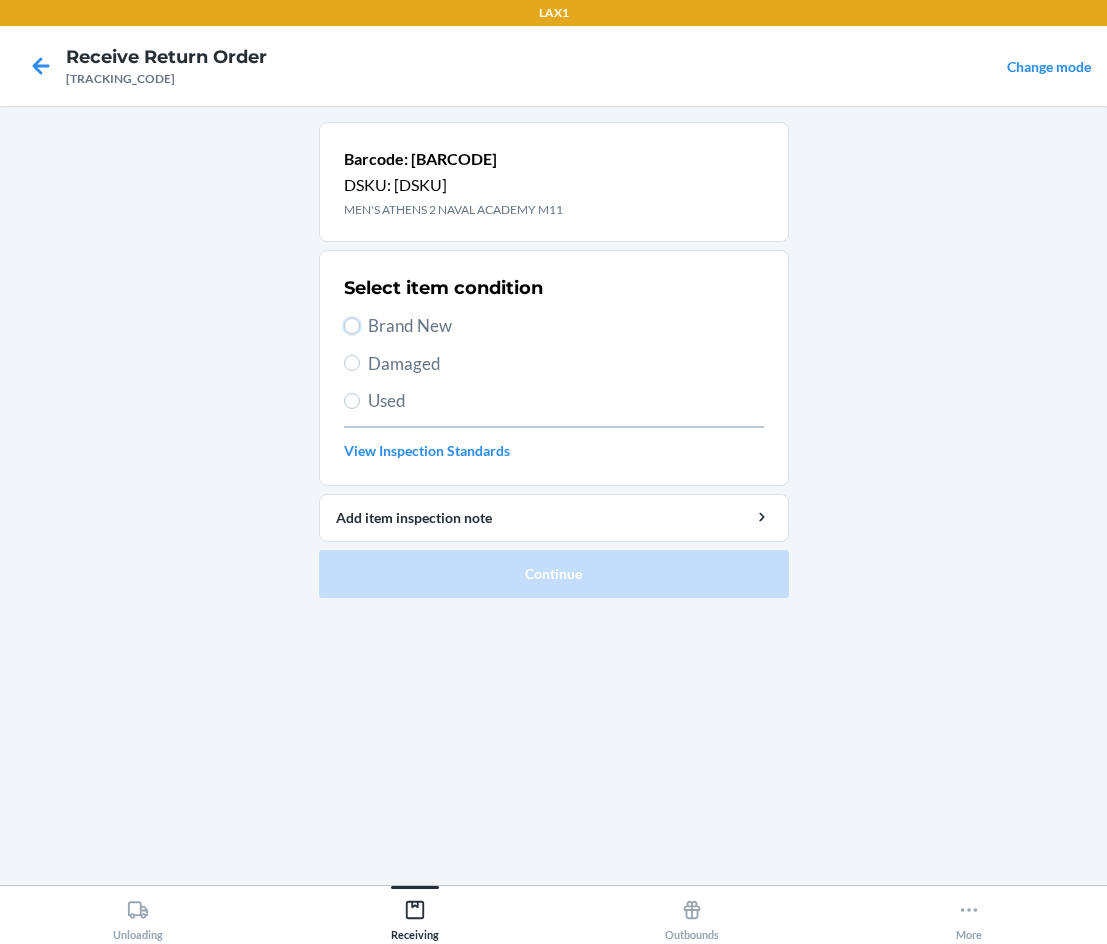click on "Brand New" at bounding box center (554, 326) 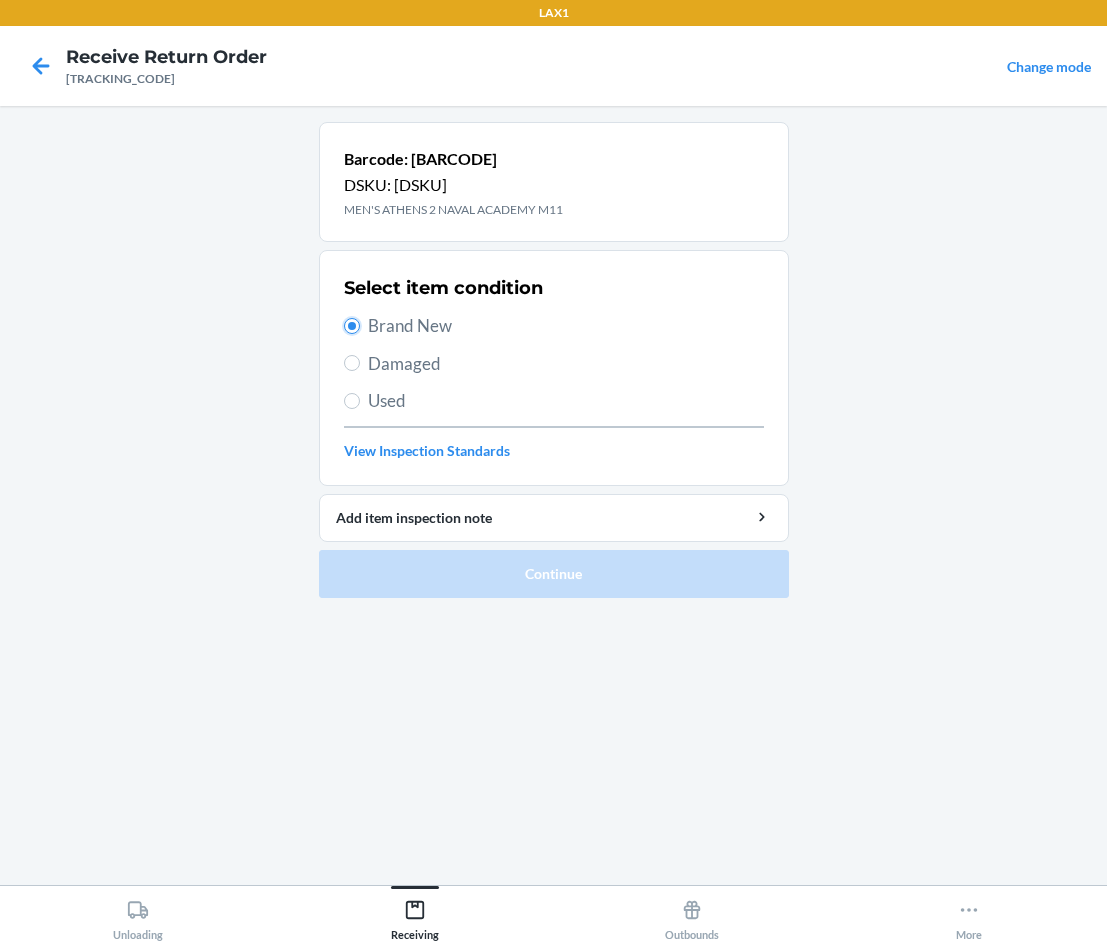 radio on "true" 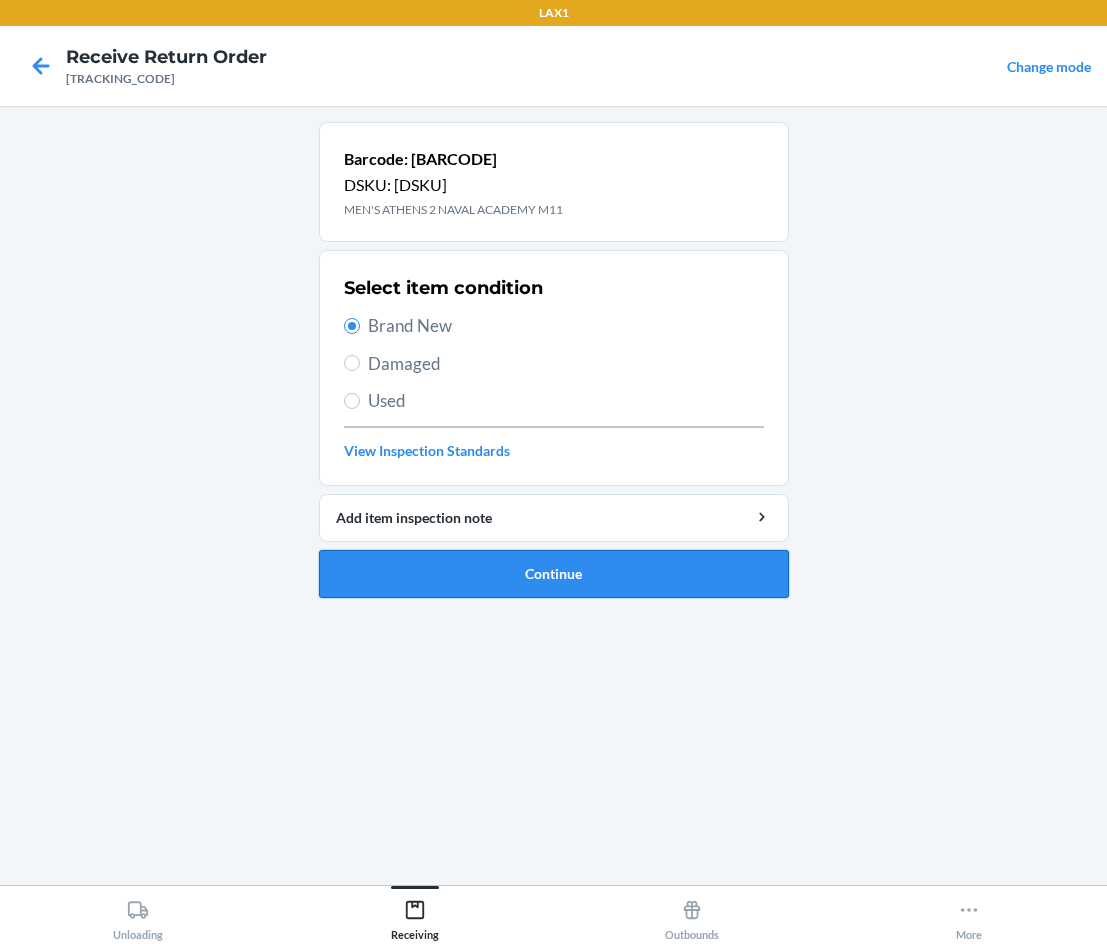 click on "Continue" at bounding box center (554, 574) 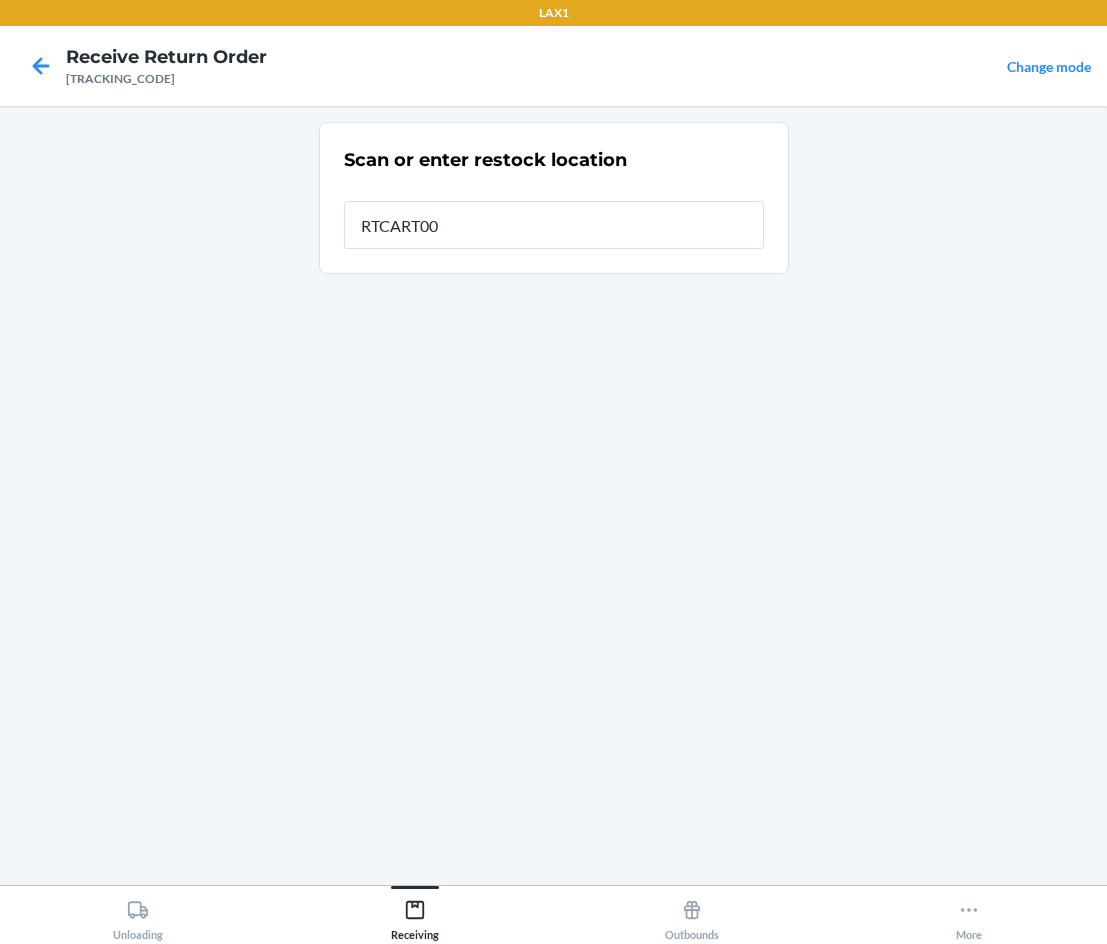 type on "RTCART005" 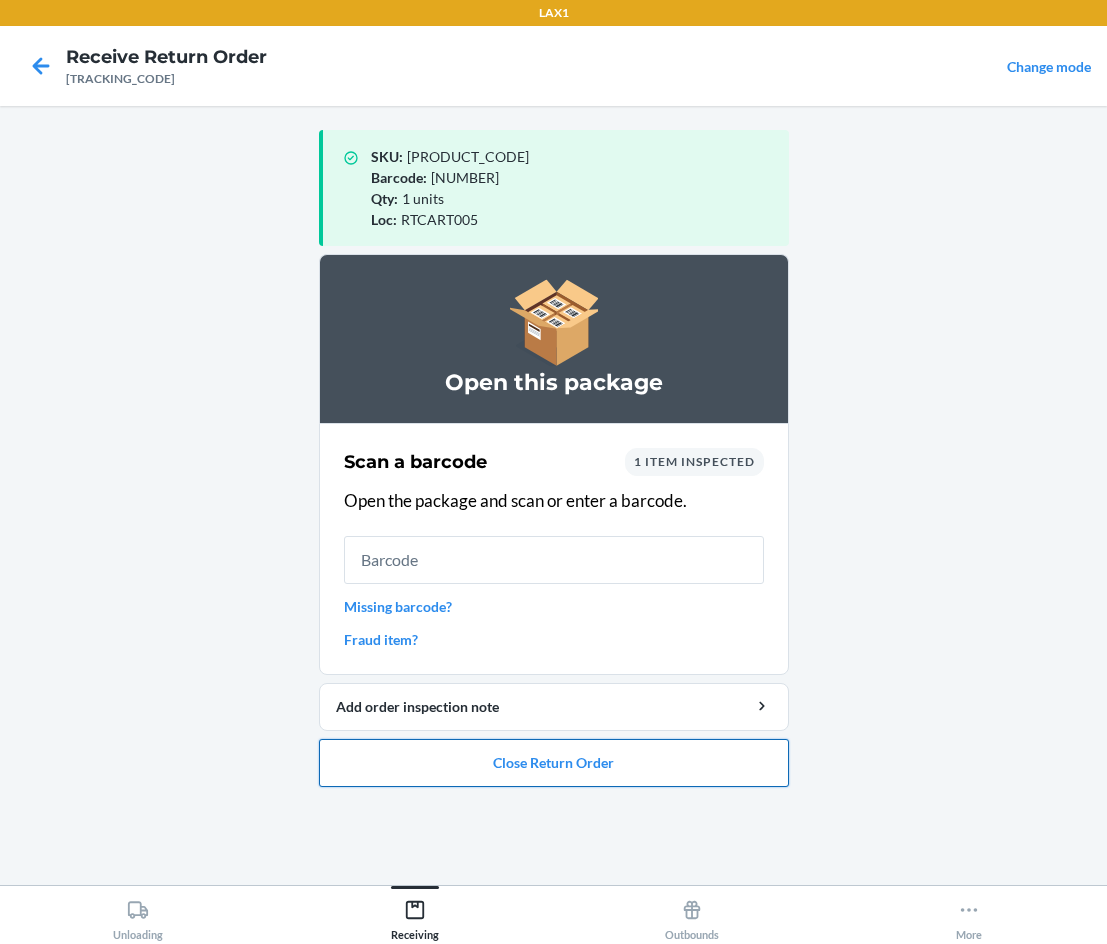 click on "Close Return Order" at bounding box center [554, 763] 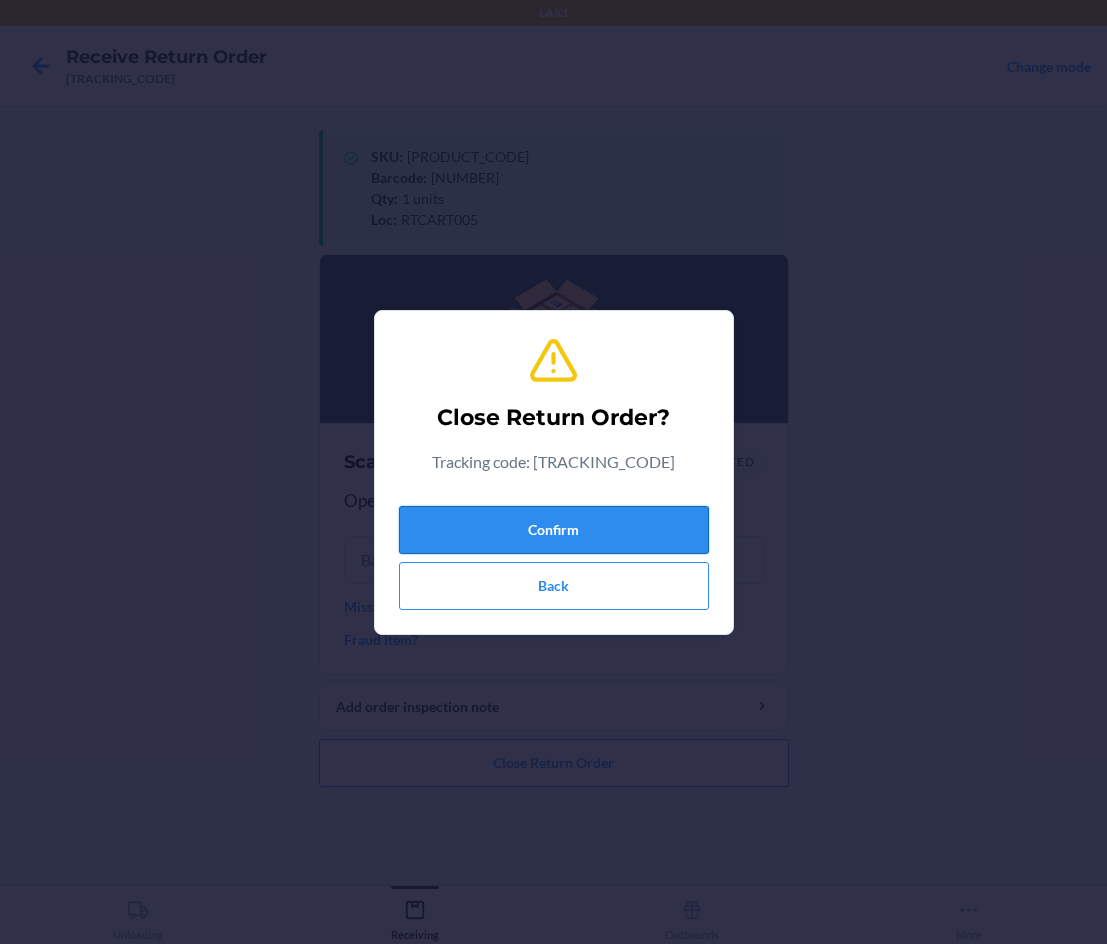 click on "Confirm" at bounding box center [554, 530] 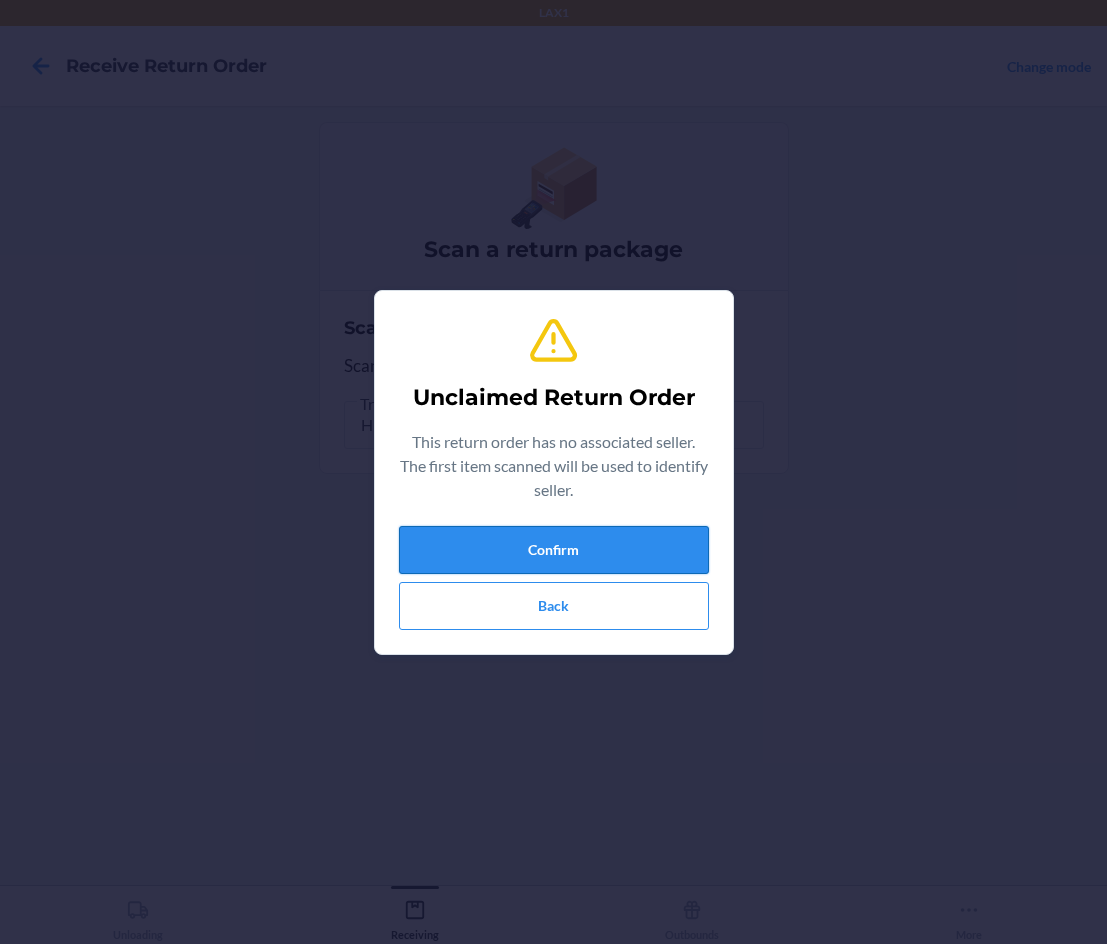 click on "Confirm" at bounding box center (554, 550) 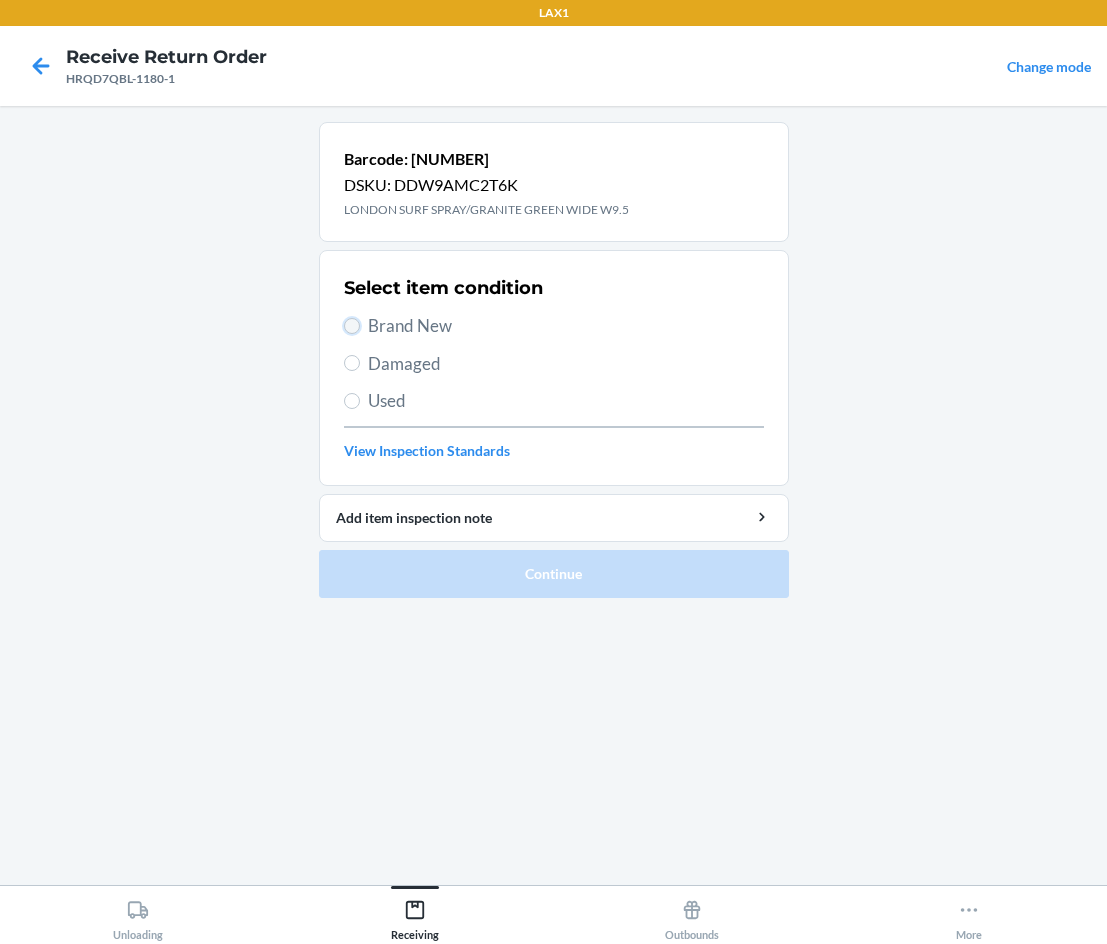 click on "Brand New" at bounding box center [352, 326] 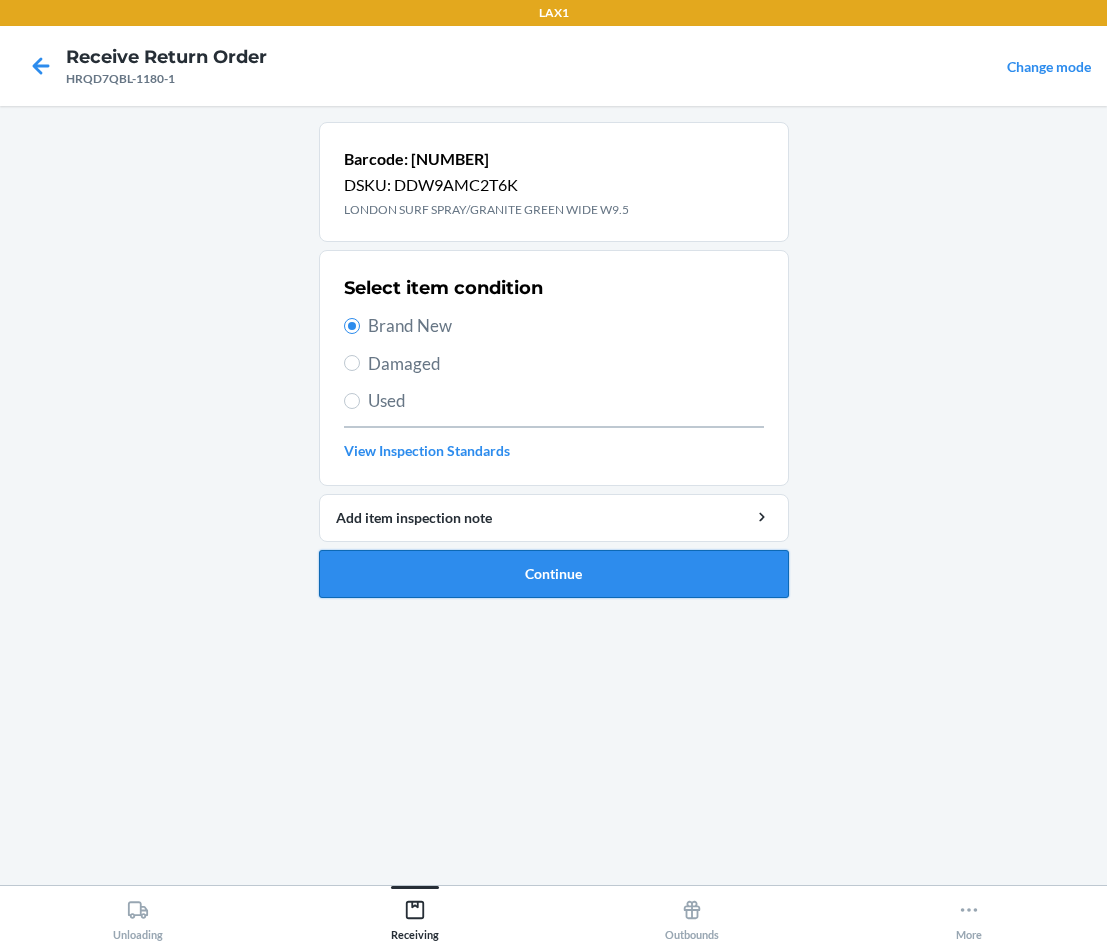 click on "Continue" at bounding box center (554, 574) 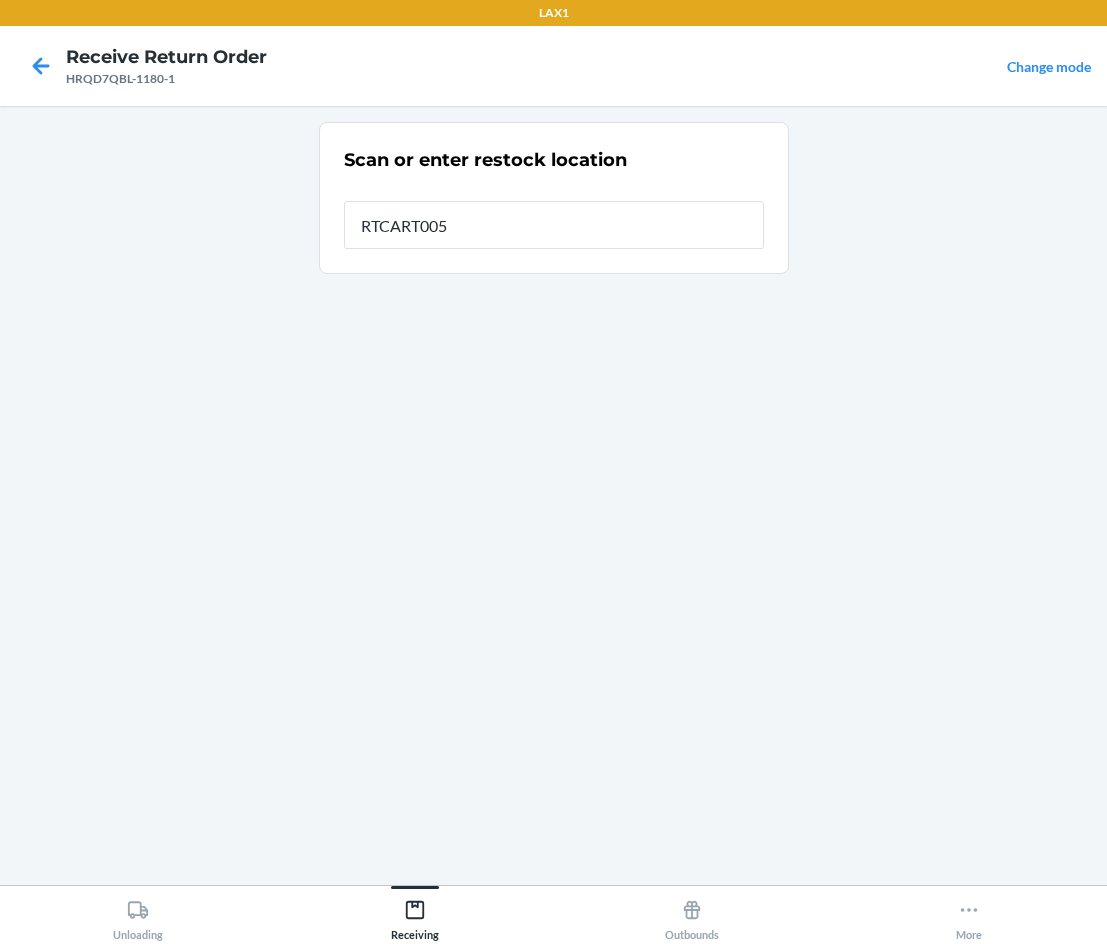 type on "RTCART005" 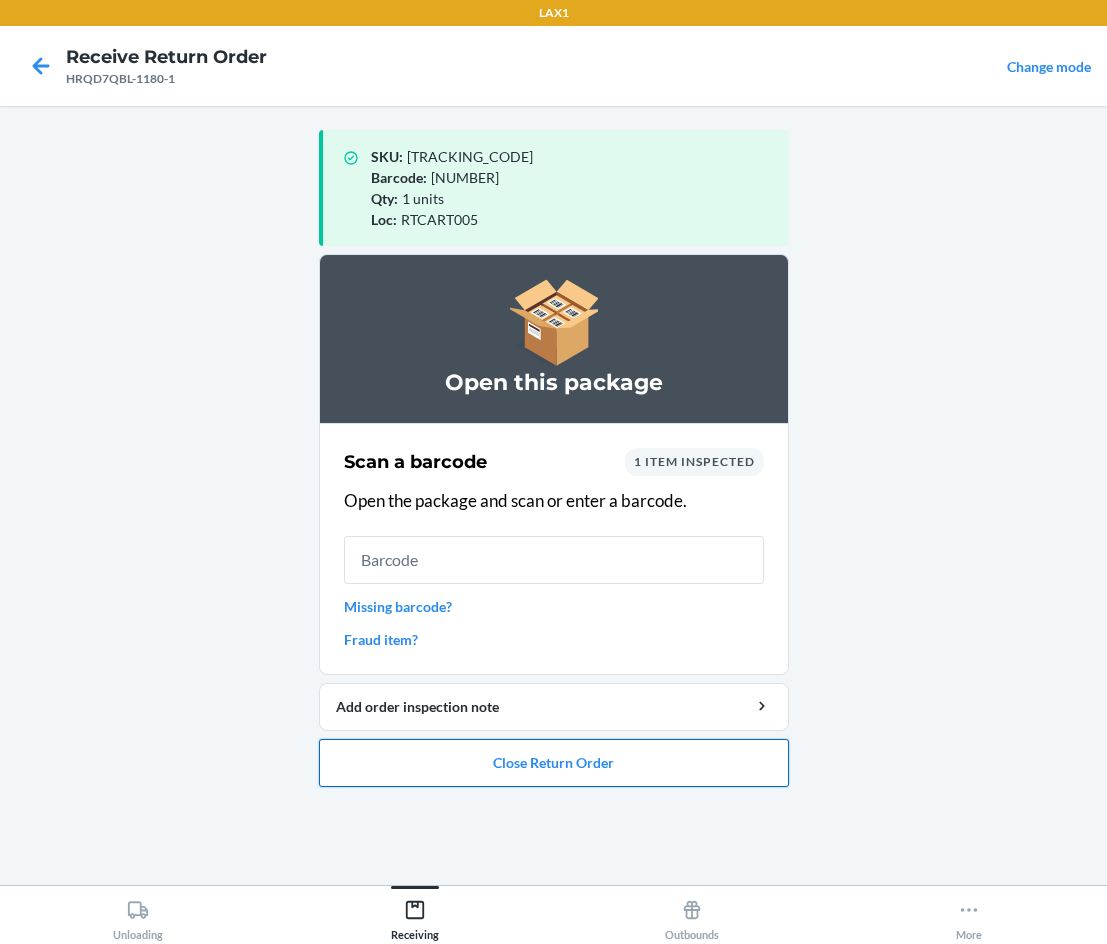 click on "Close Return Order" at bounding box center [554, 763] 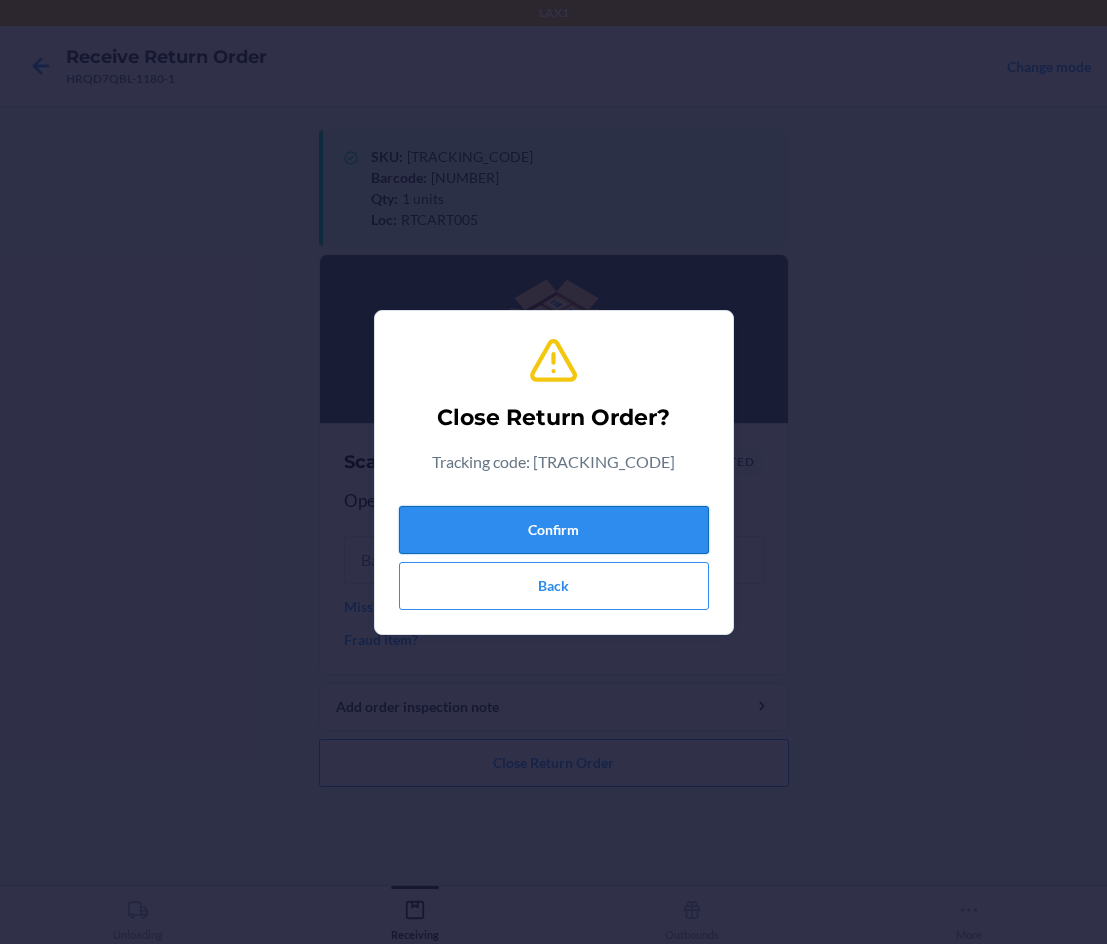 click on "Confirm" at bounding box center (554, 530) 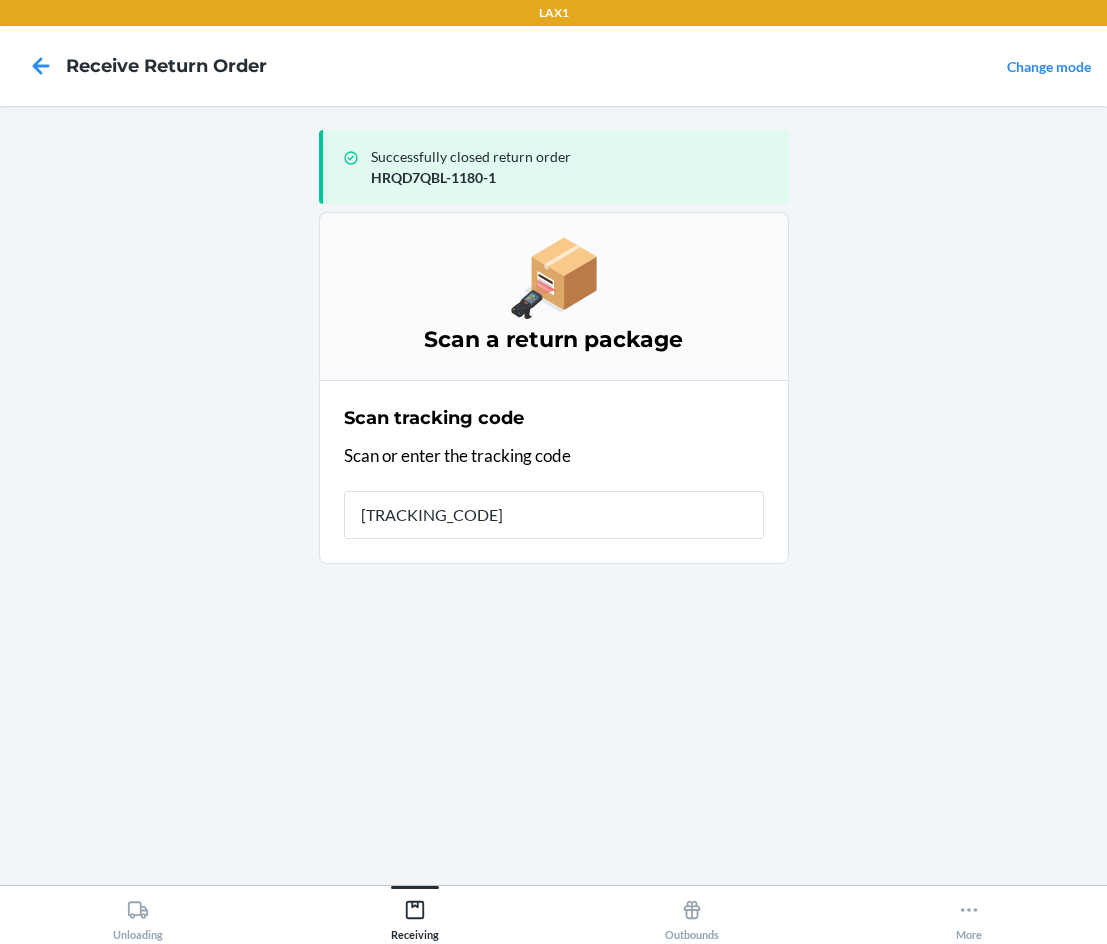 type on "[TRACKING_CODE]" 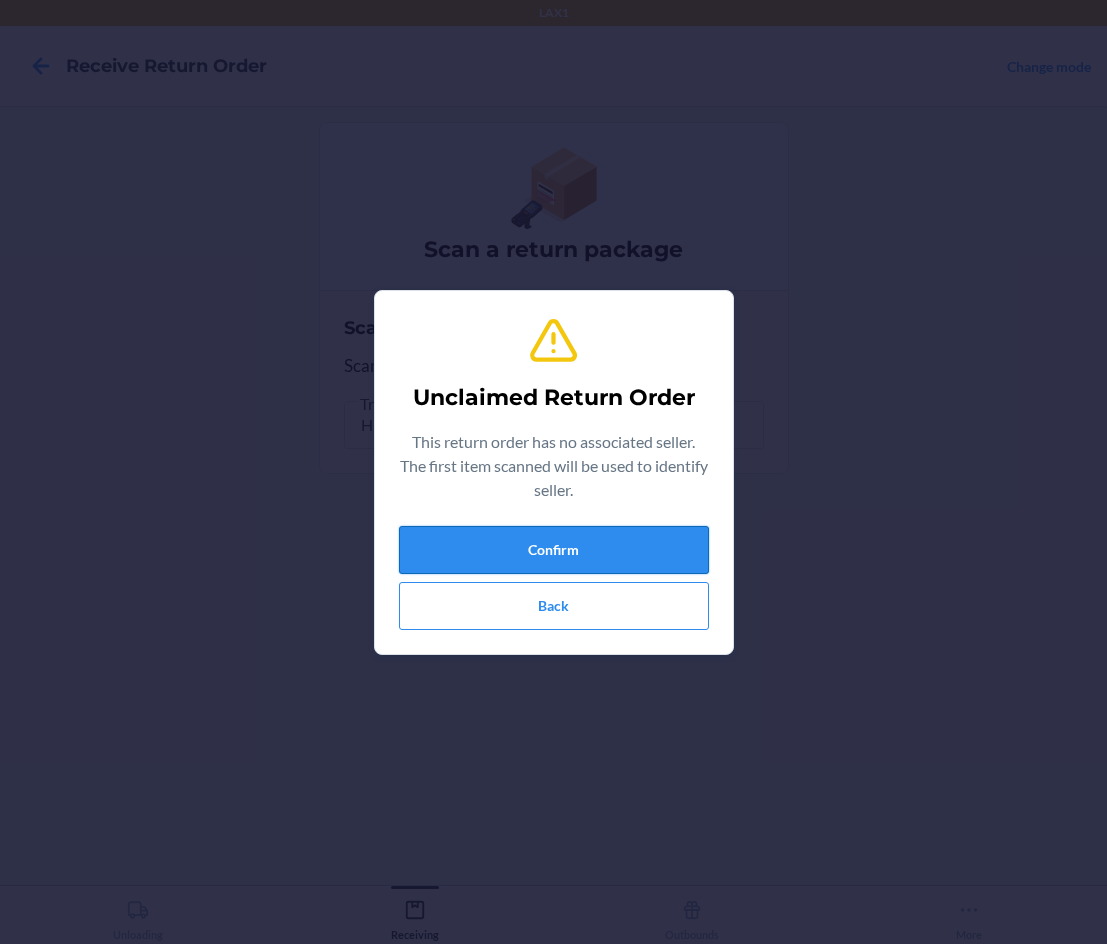 click on "Confirm" at bounding box center (554, 550) 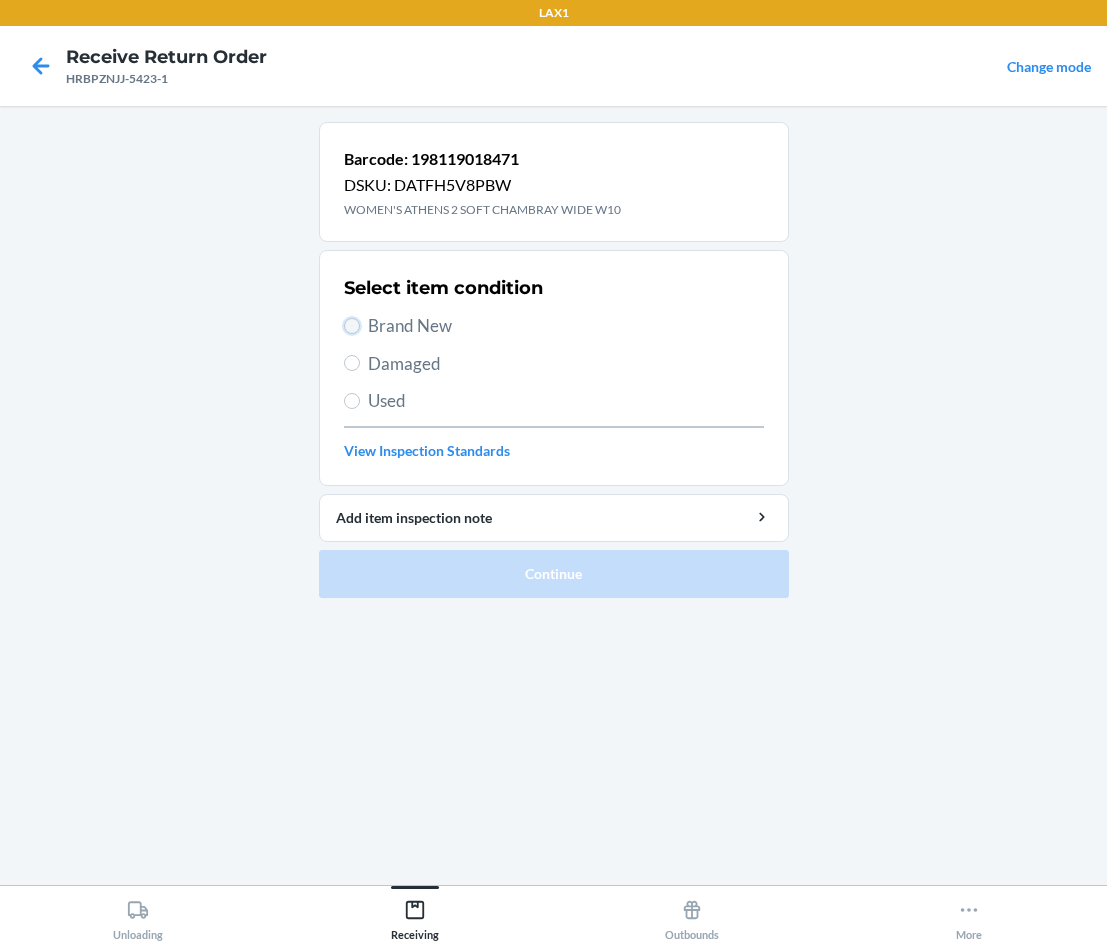 click on "Brand New" at bounding box center [352, 326] 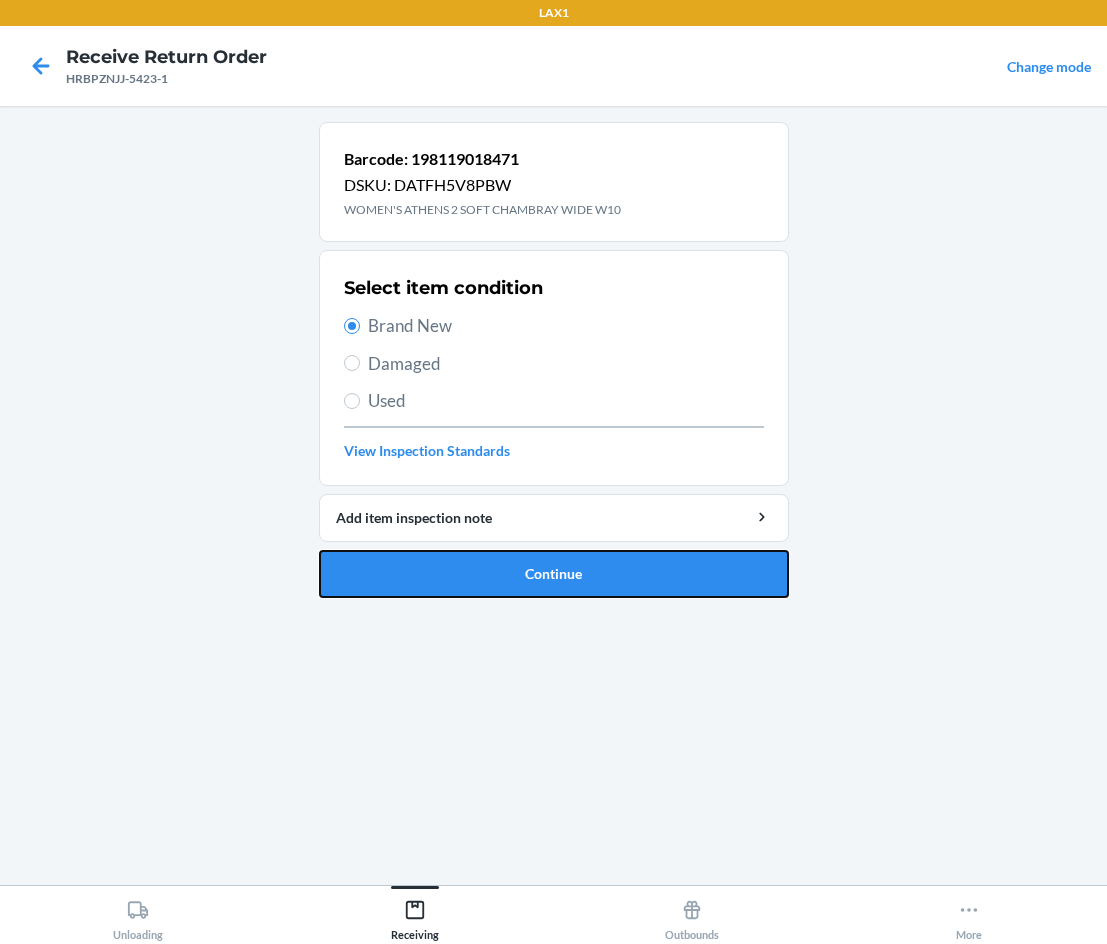 click on "Continue" at bounding box center [554, 574] 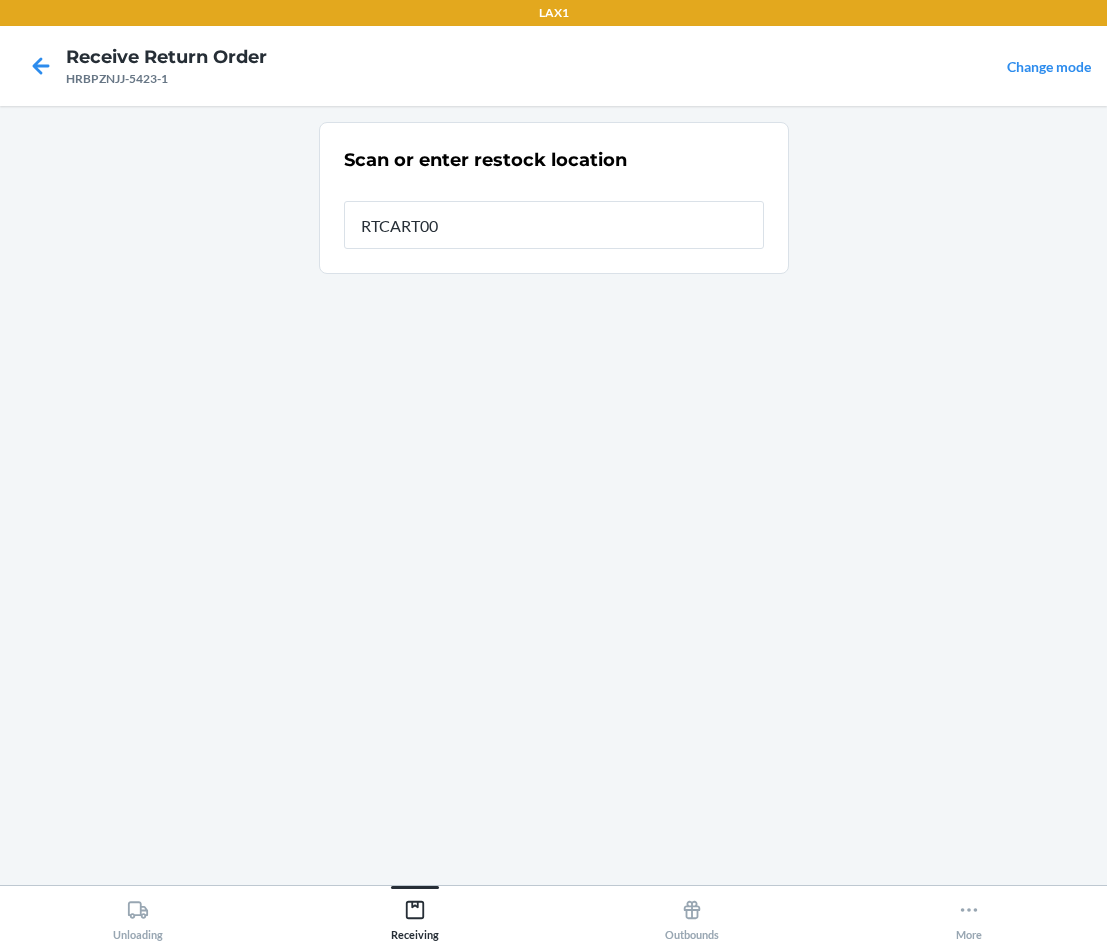 type on "RTCART005" 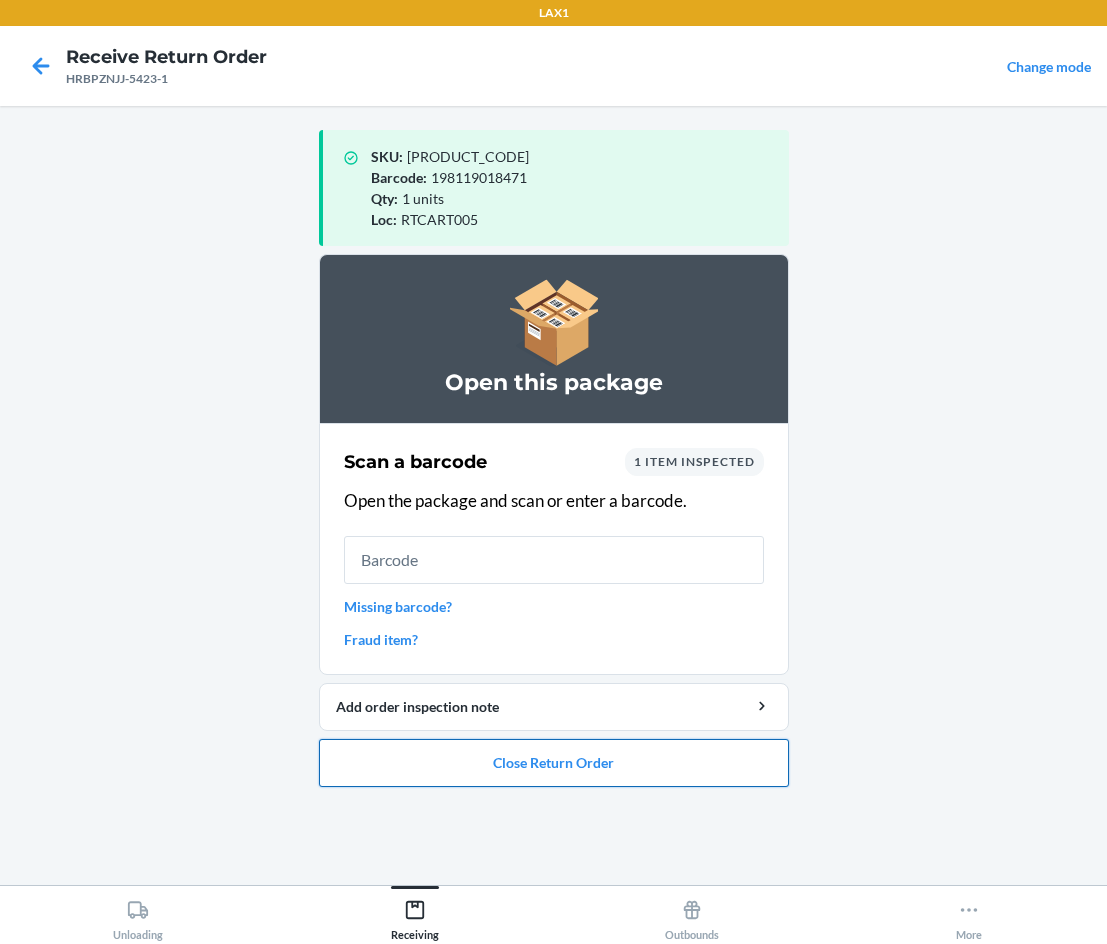 click on "Close Return Order" at bounding box center [554, 763] 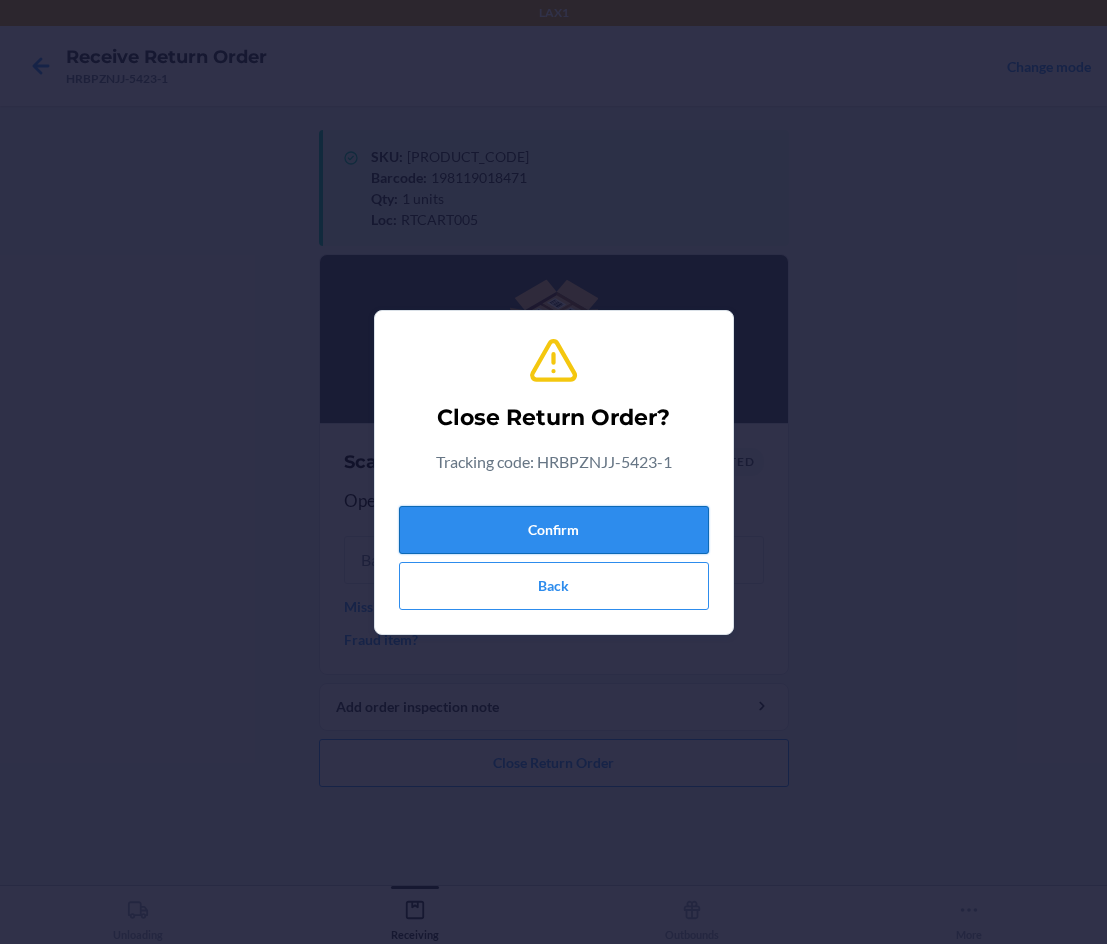 click on "Confirm" at bounding box center (554, 530) 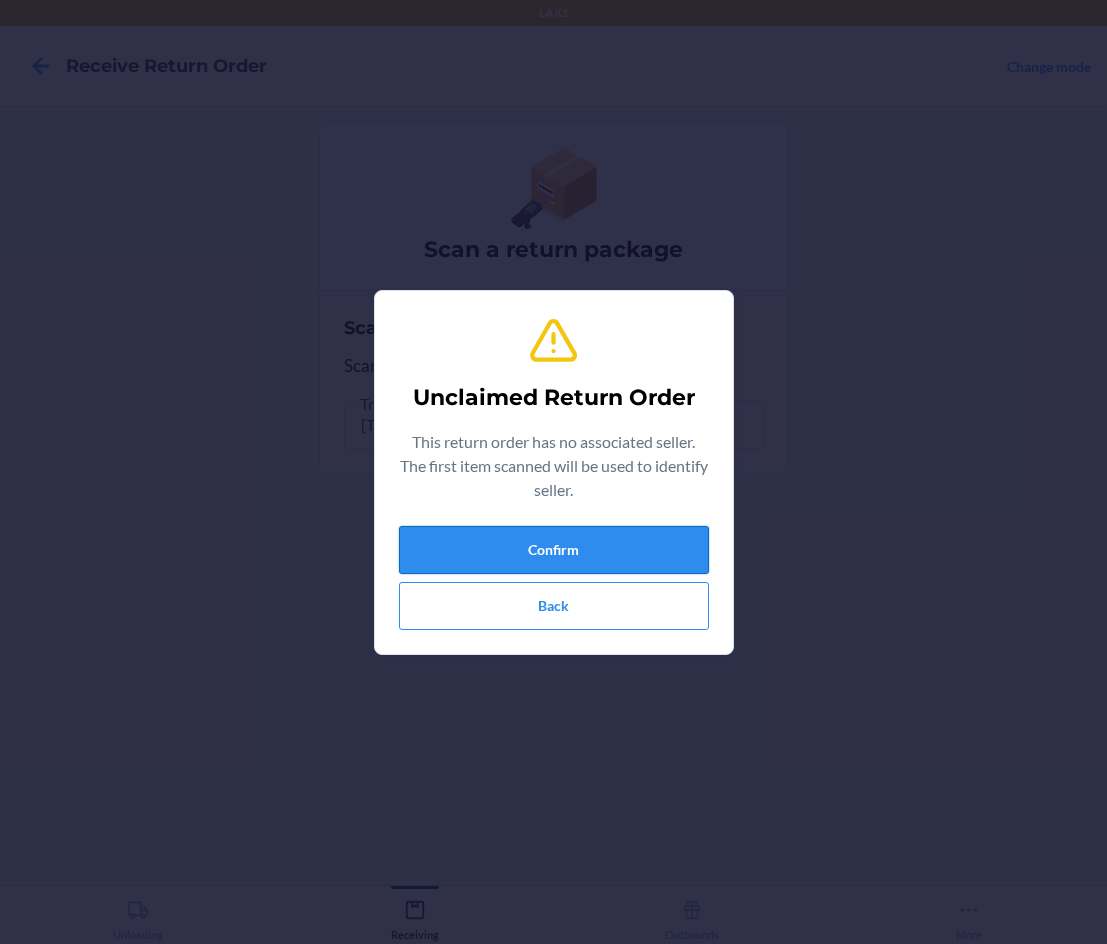 click on "Confirm" at bounding box center (554, 550) 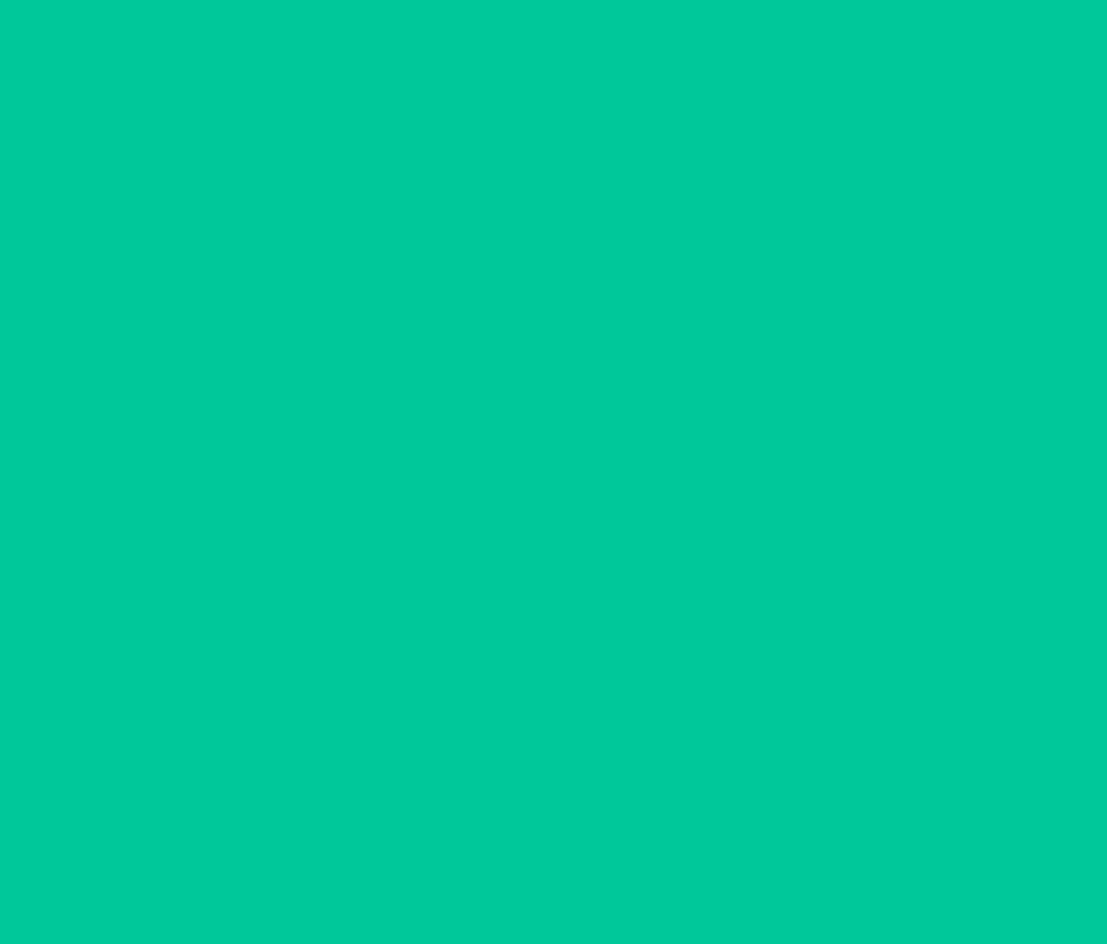 click on "Add order inspection note" at bounding box center [554, 575] 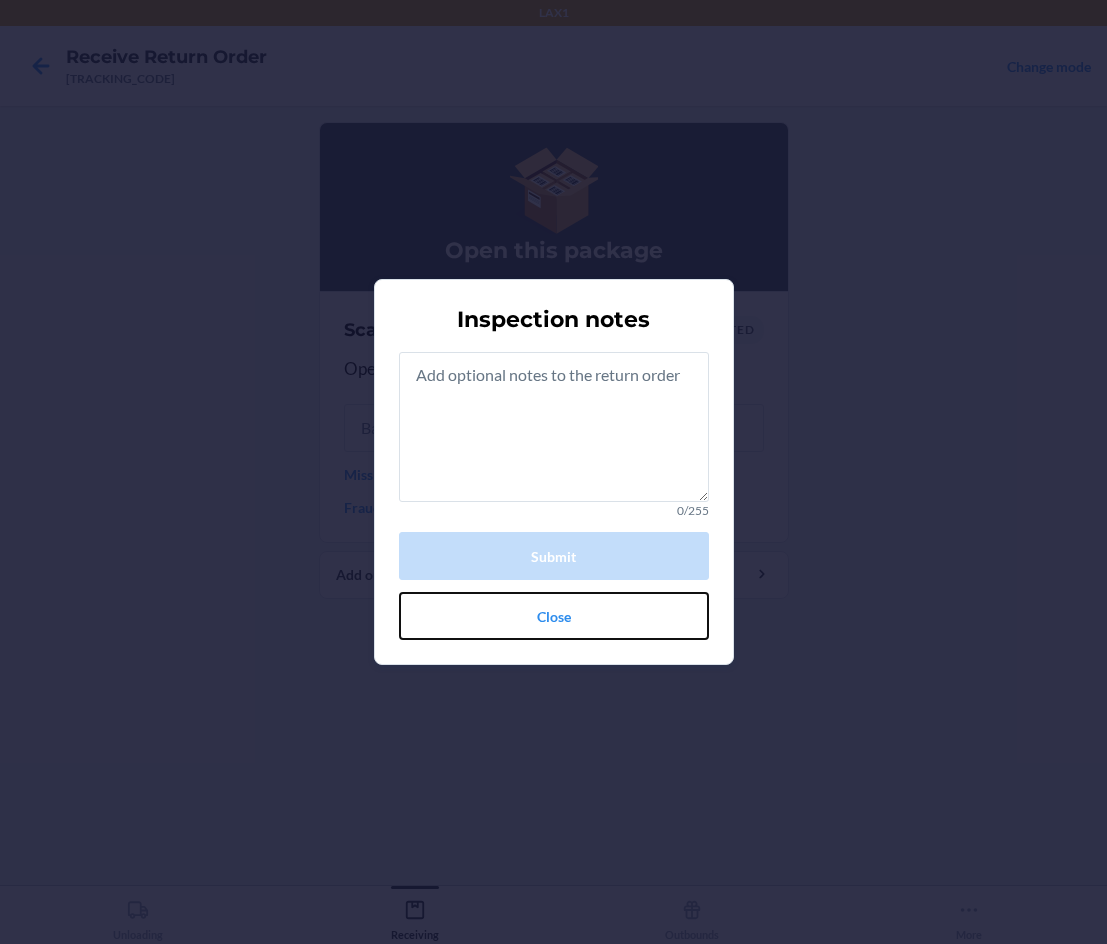 click on "Close" at bounding box center (554, 616) 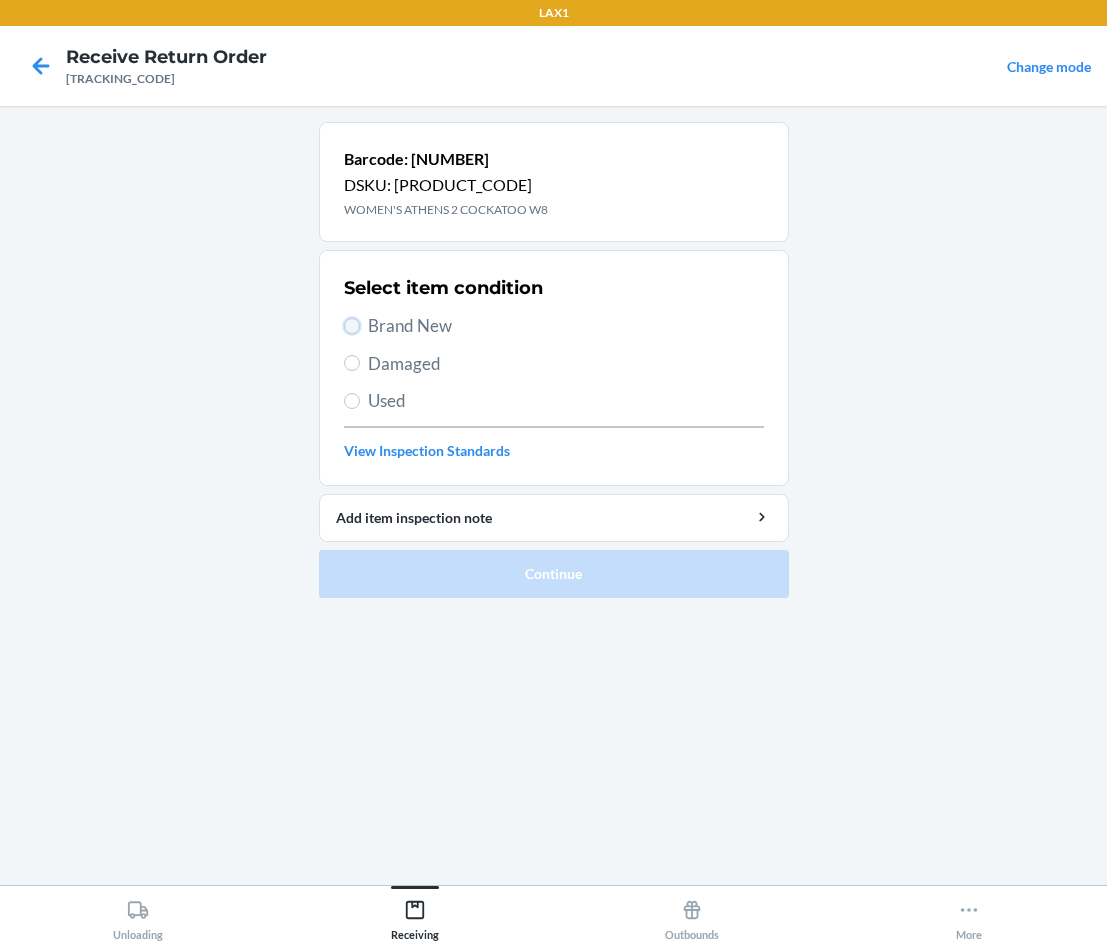 click on "Brand New" at bounding box center [352, 326] 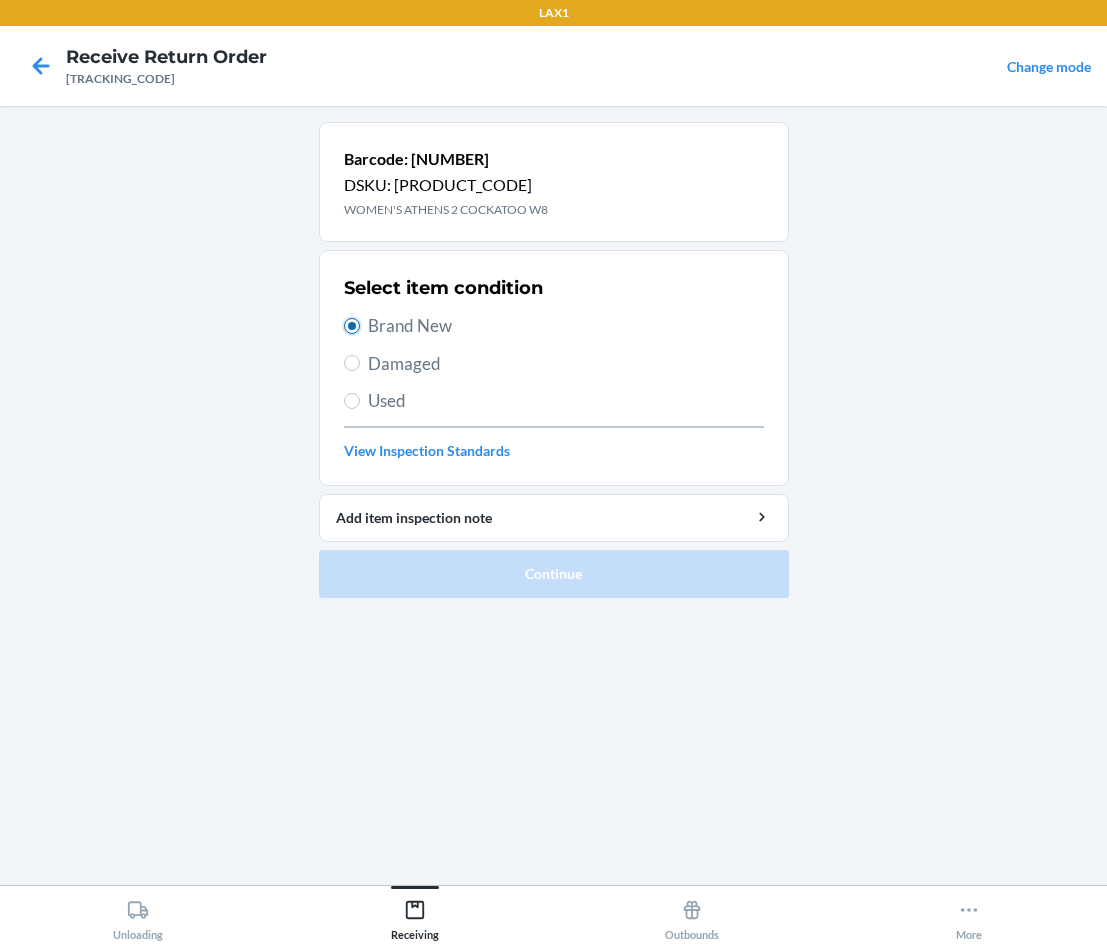 radio on "true" 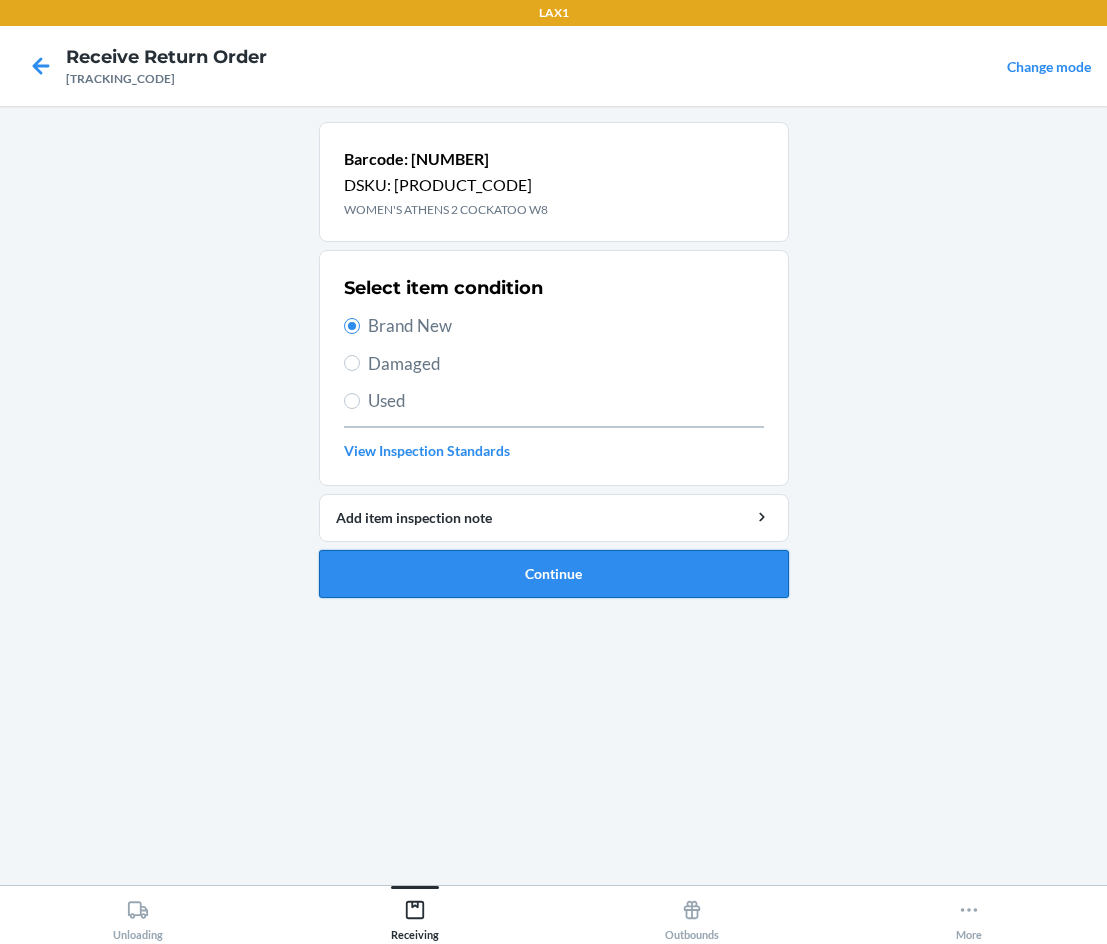 click on "Continue" at bounding box center [554, 574] 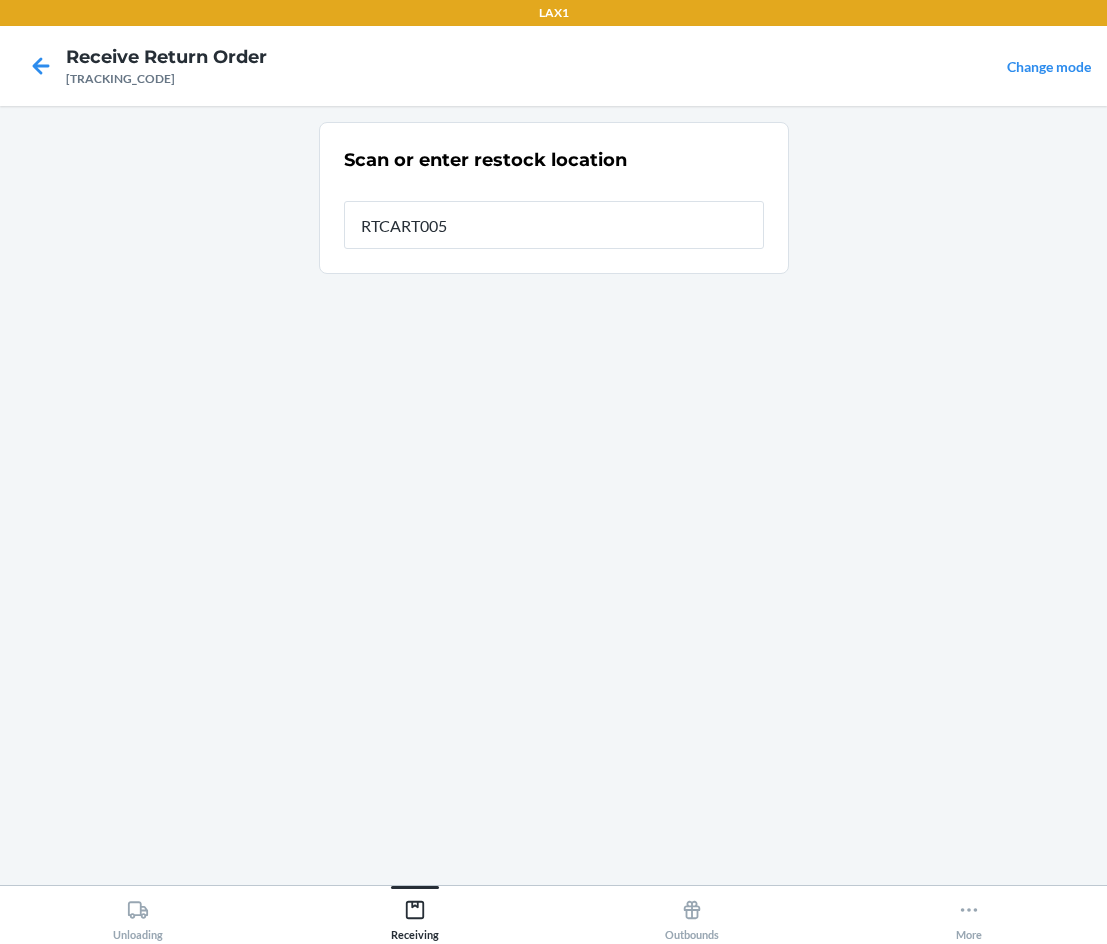 type on "RTCART005" 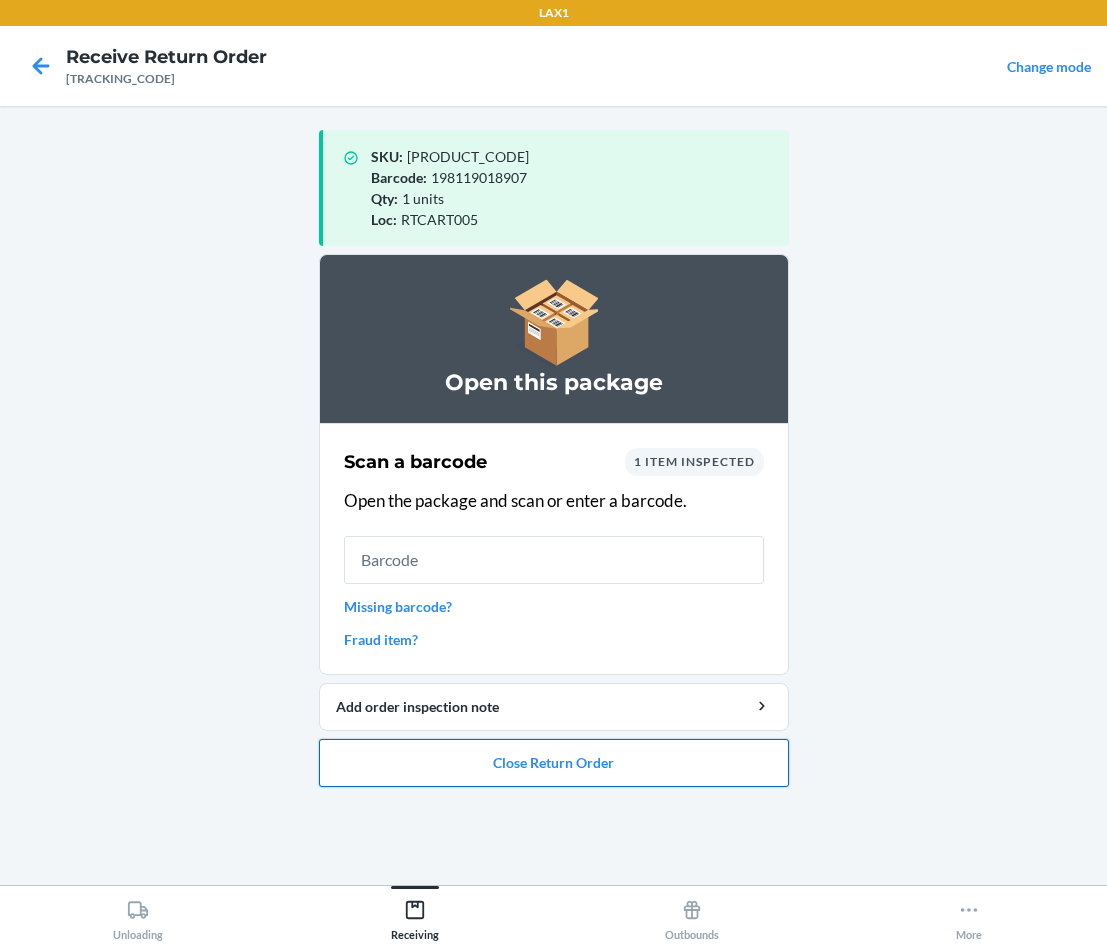 click on "Close Return Order" at bounding box center [554, 763] 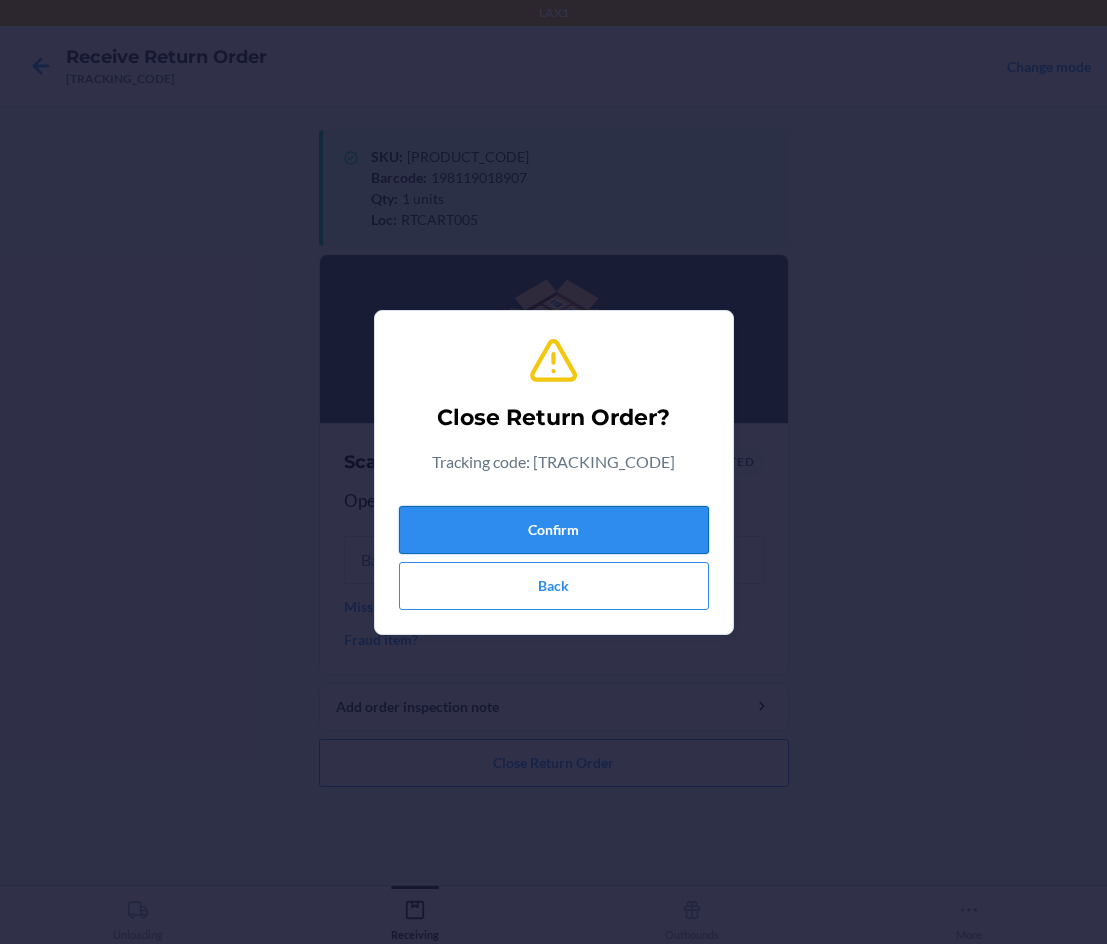 click on "Confirm" at bounding box center [554, 530] 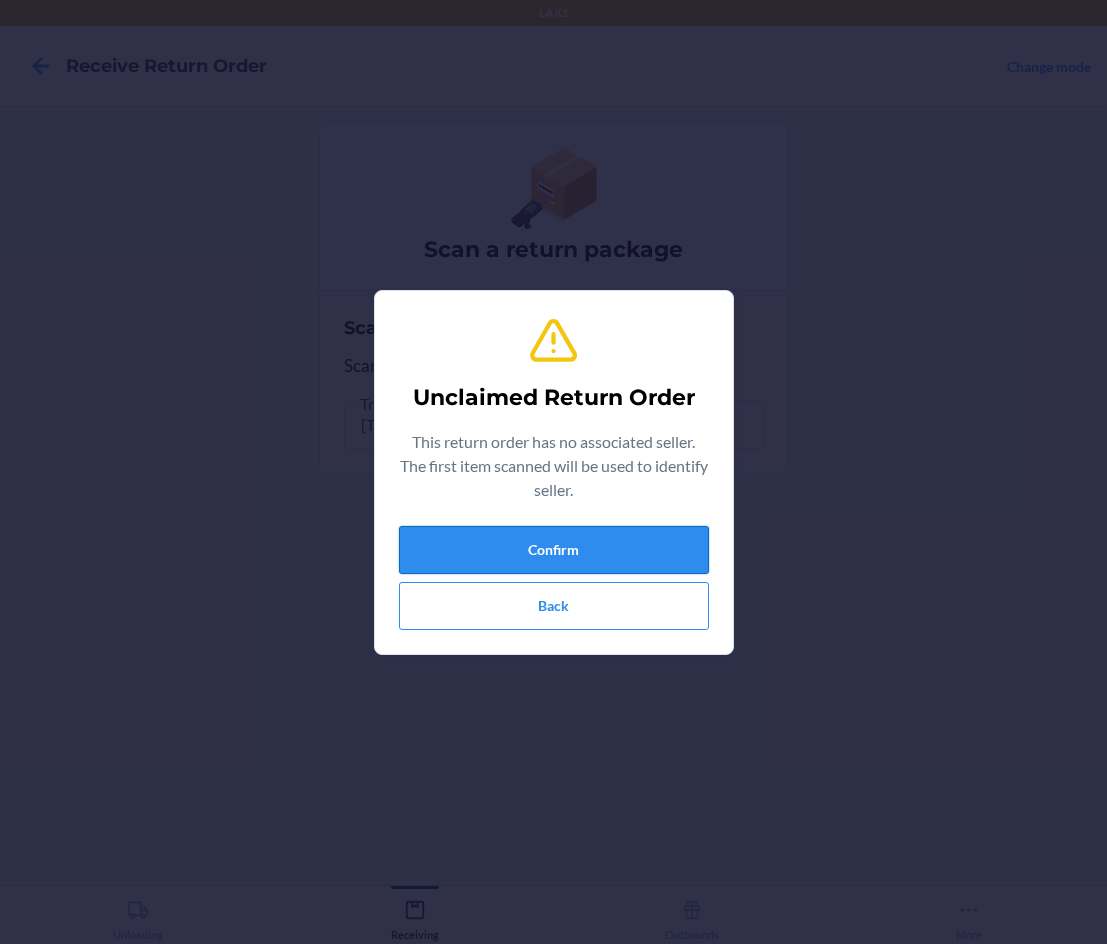 click on "Confirm" at bounding box center (554, 550) 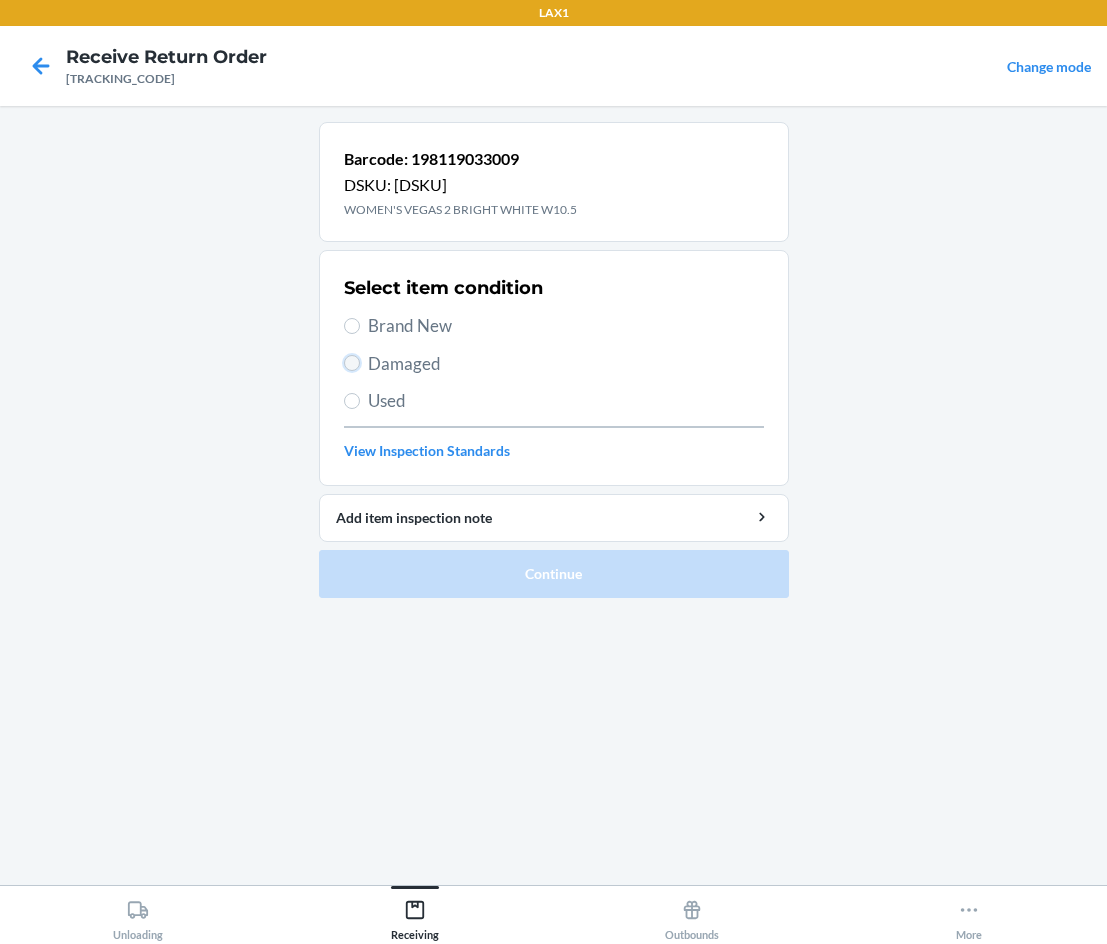 drag, startPoint x: 346, startPoint y: 364, endPoint x: 363, endPoint y: 360, distance: 17.464249 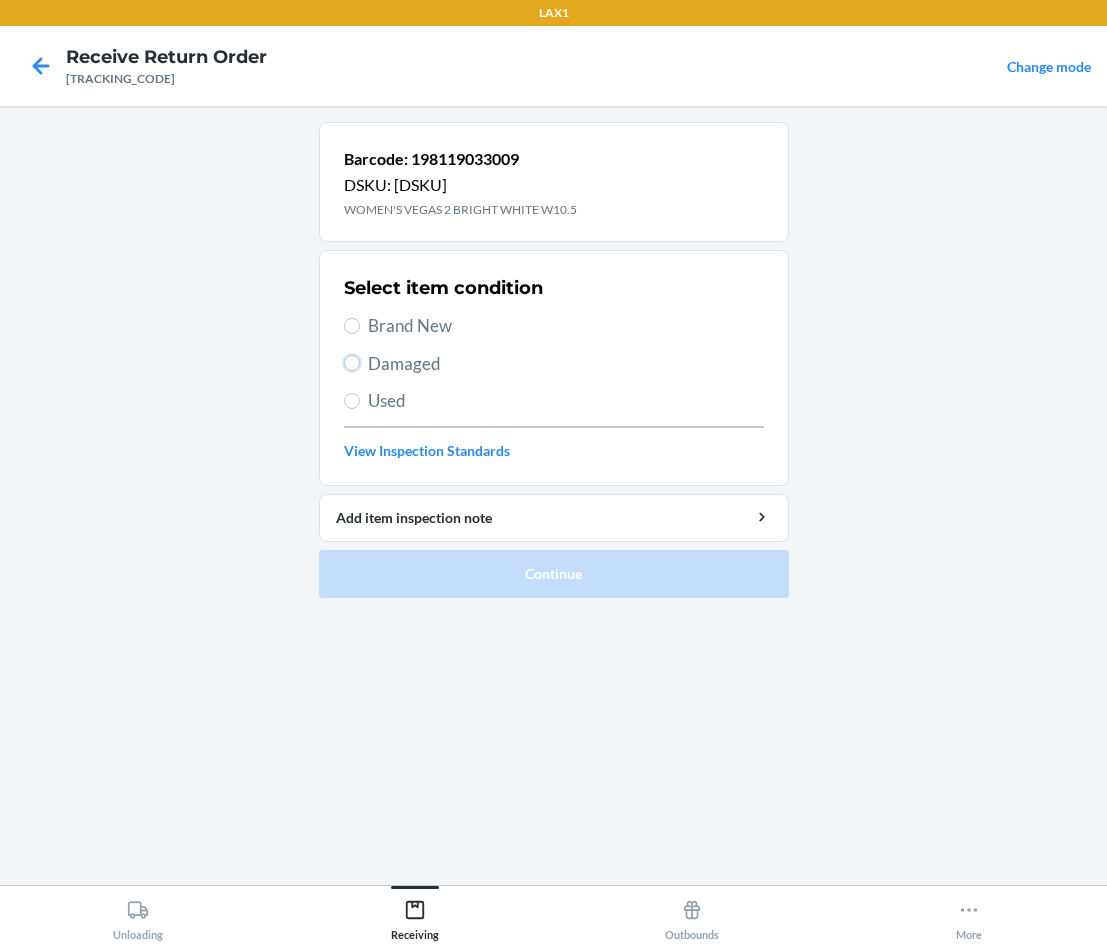 click on "Damaged" at bounding box center (352, 363) 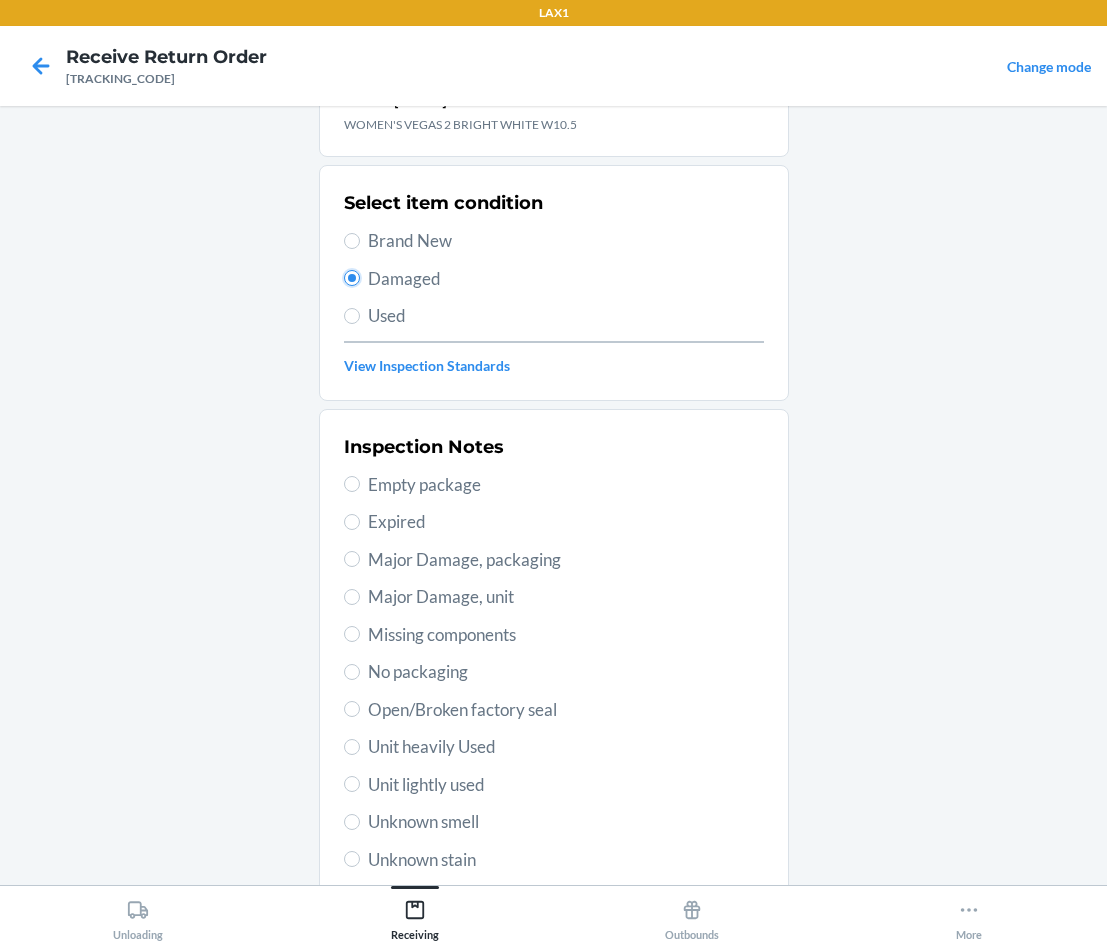 scroll, scrollTop: 200, scrollLeft: 0, axis: vertical 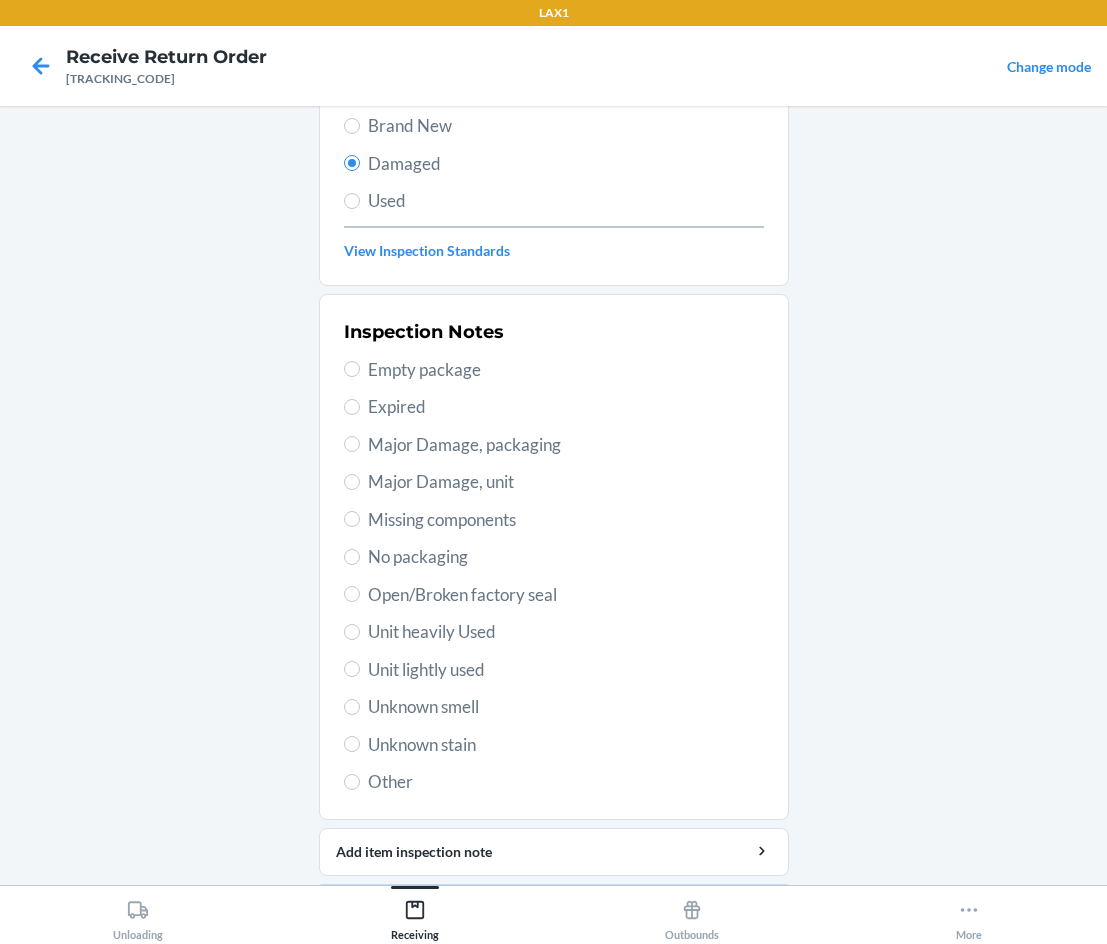 click on "Unit lightly used" at bounding box center [566, 670] 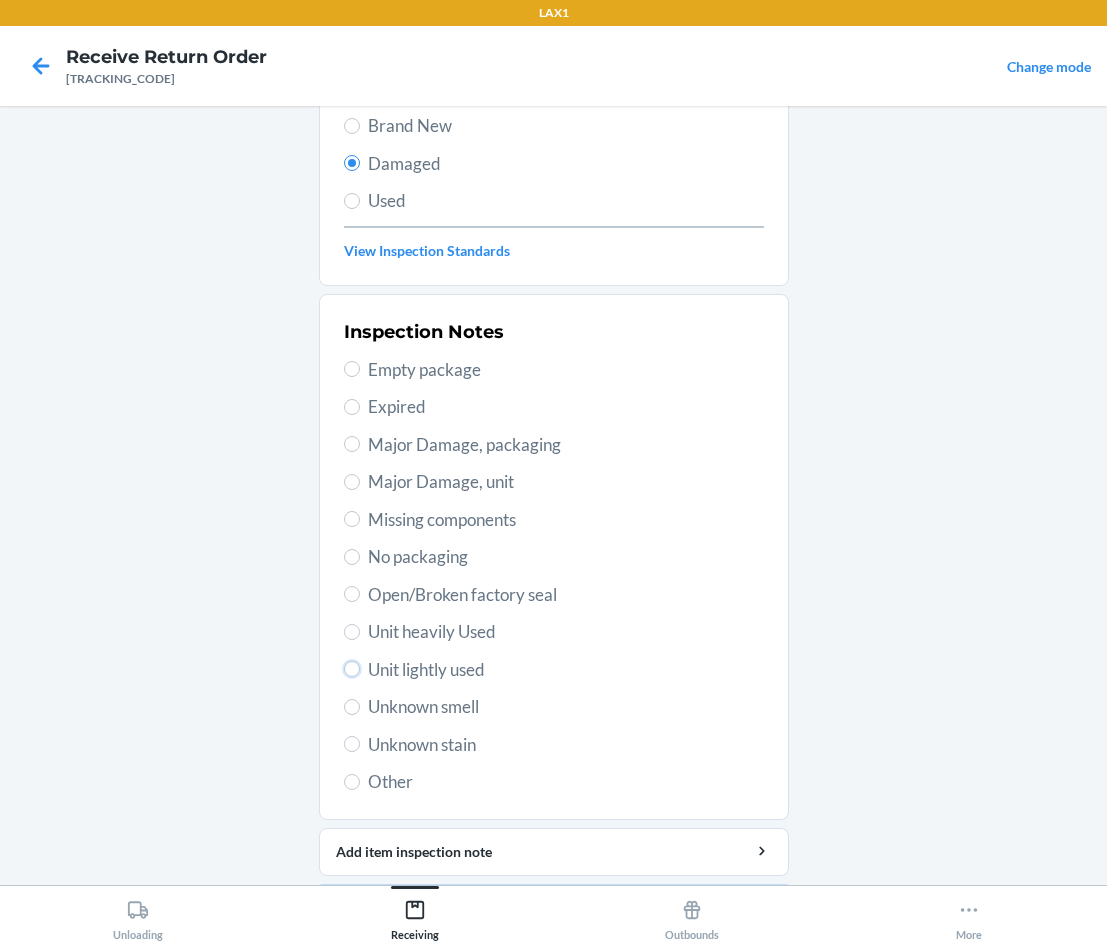 click on "Unit lightly used" at bounding box center [352, 669] 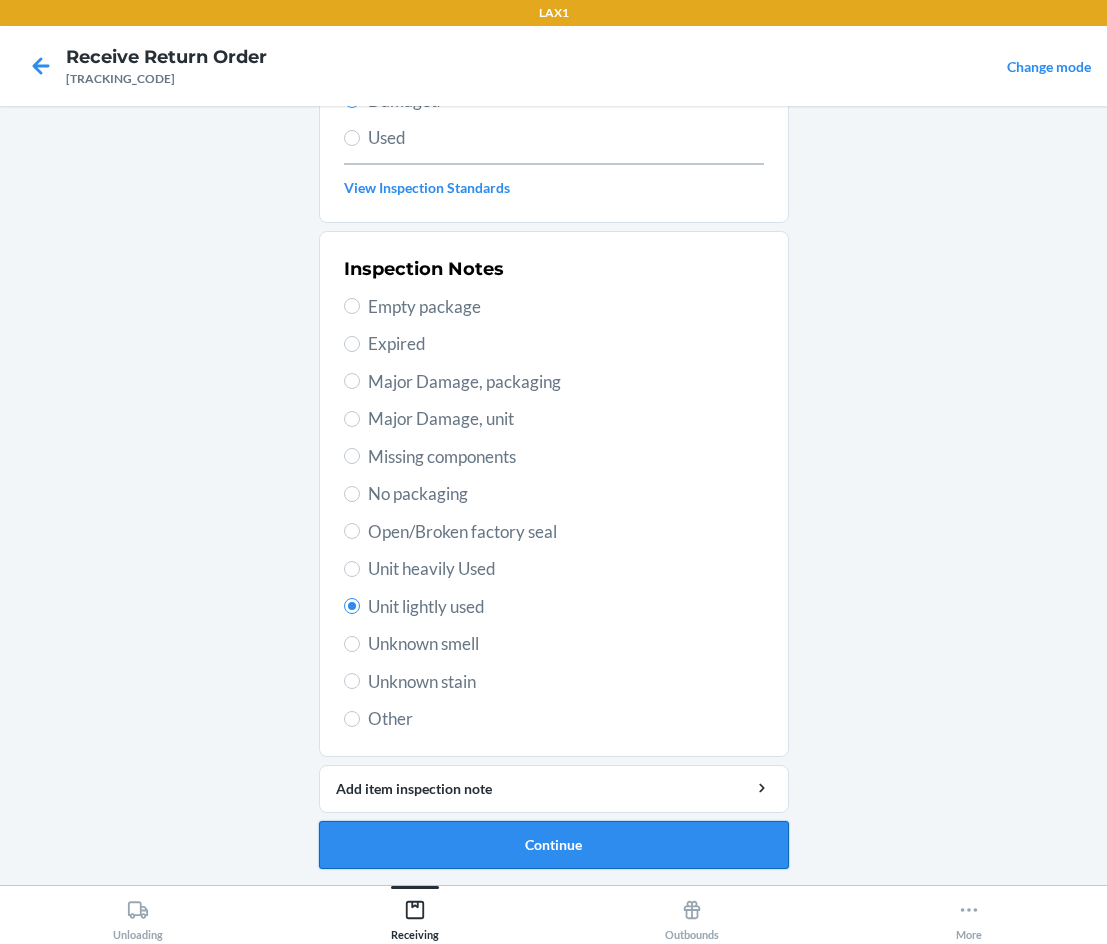 click on "Continue" at bounding box center (554, 845) 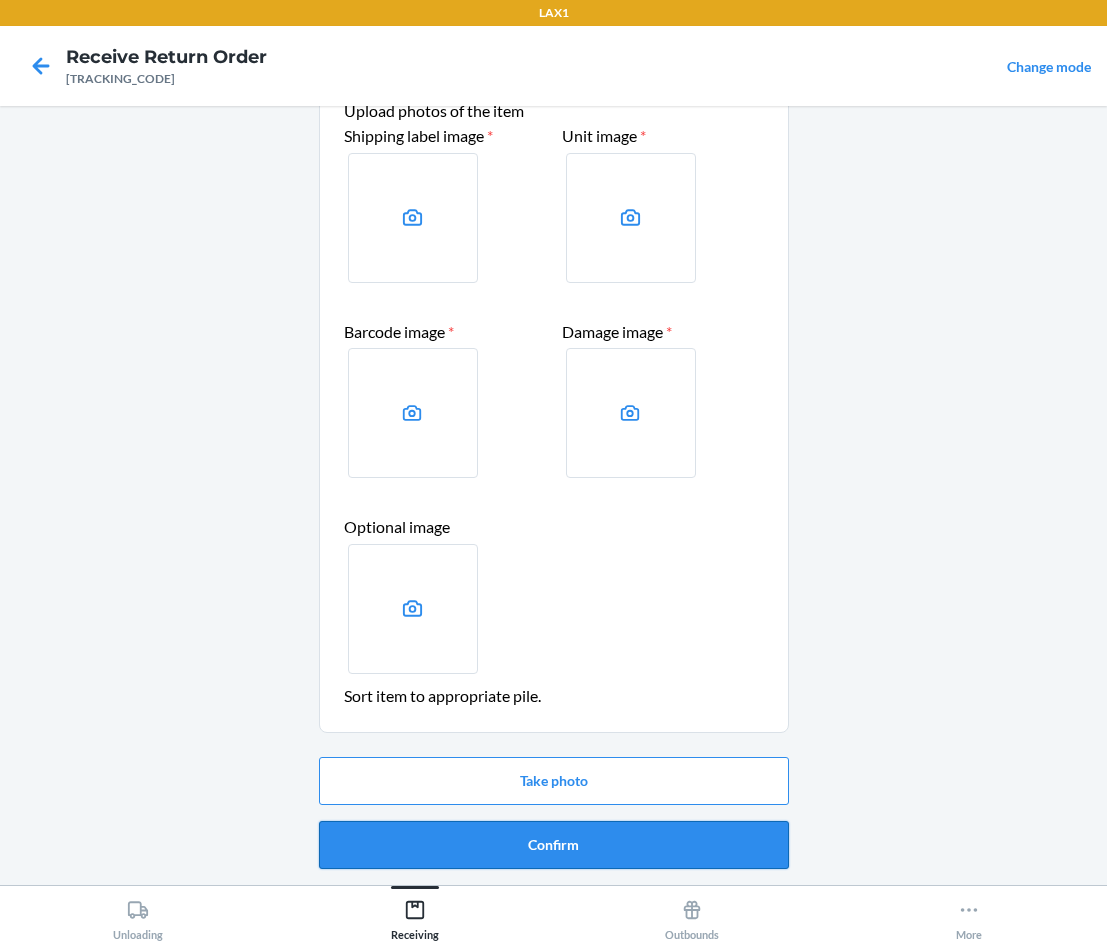 click on "Confirm" at bounding box center (554, 845) 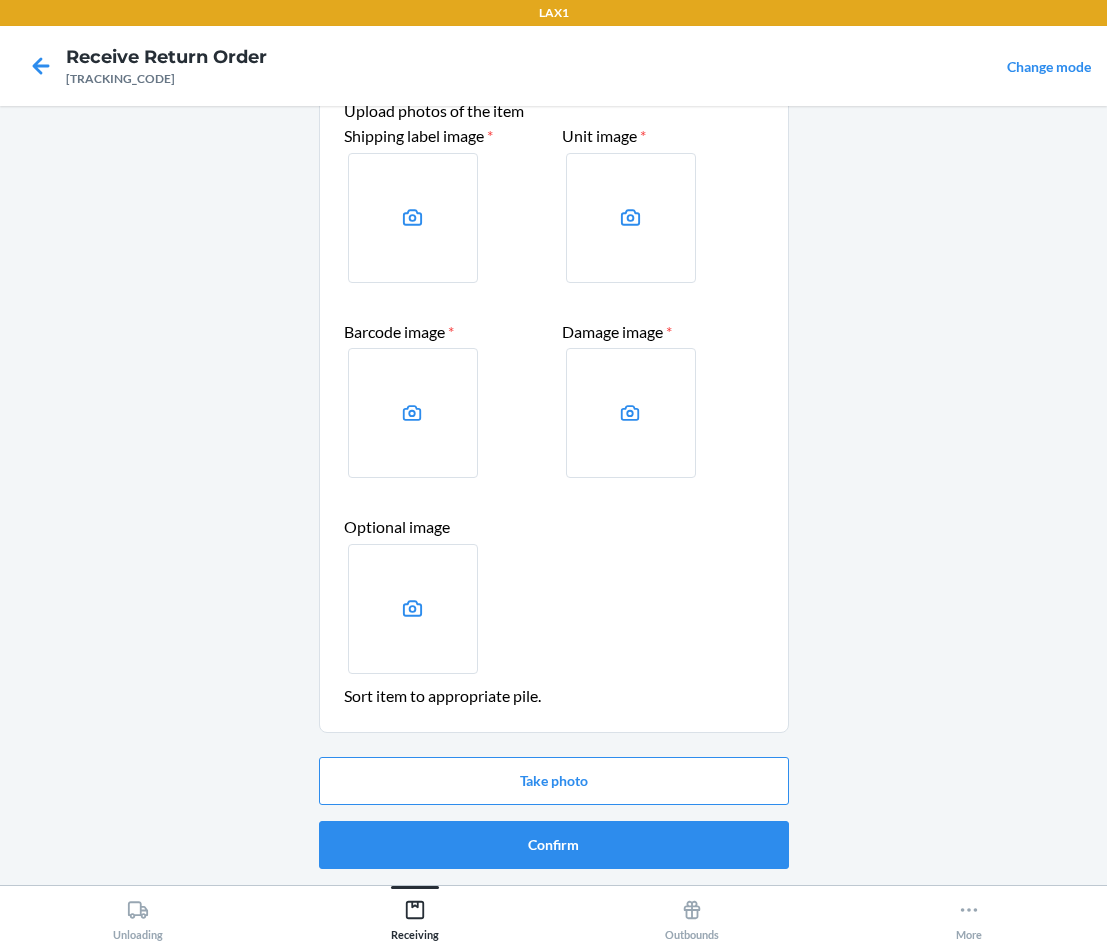 scroll, scrollTop: 0, scrollLeft: 0, axis: both 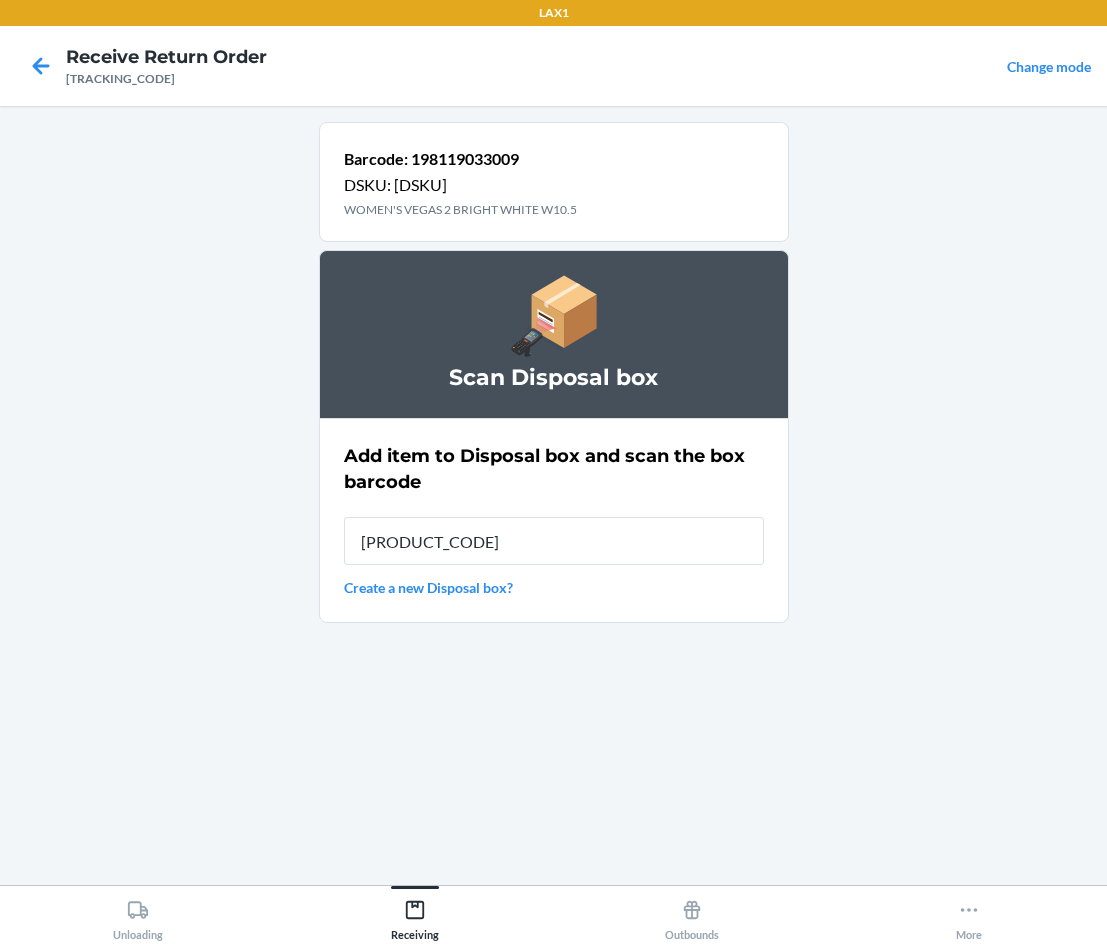 type on "[PRODUCT_CODE]" 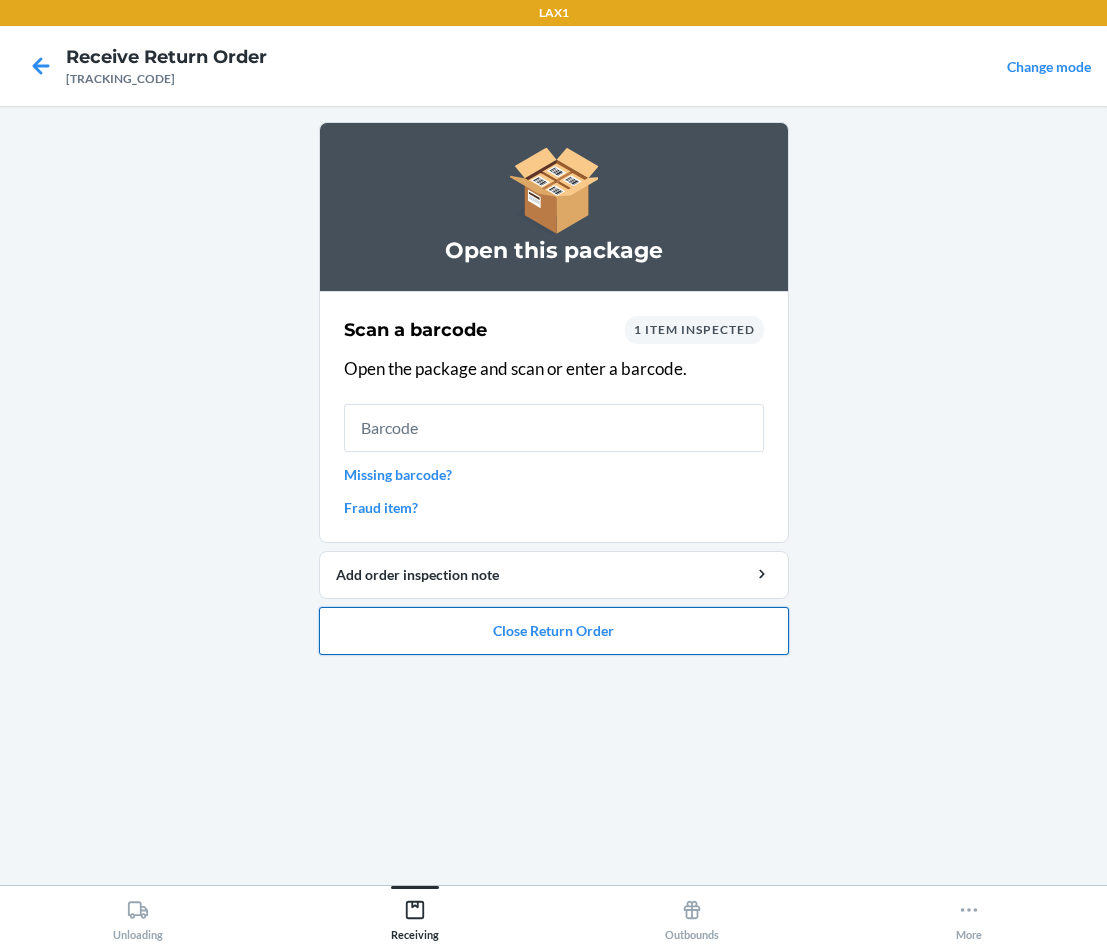 click on "Close Return Order" at bounding box center [554, 631] 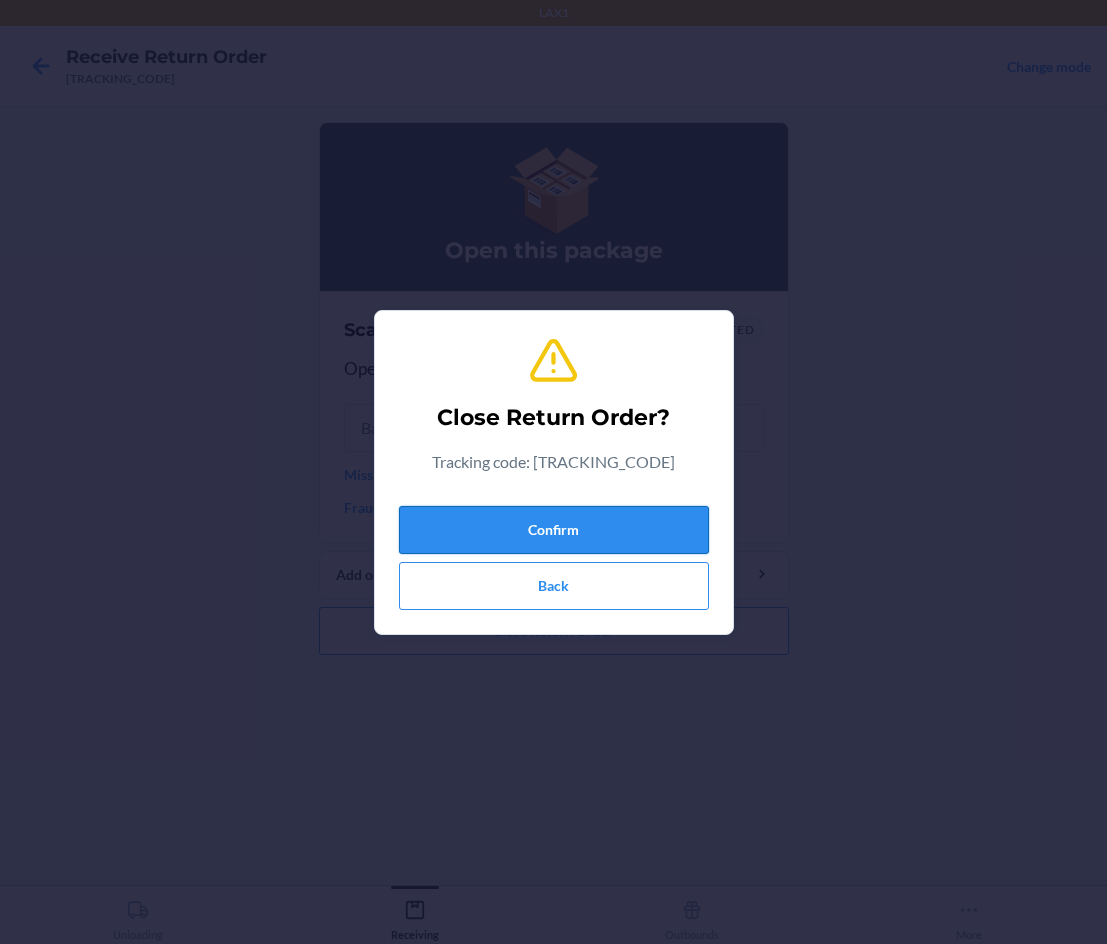 click on "Confirm" at bounding box center [554, 530] 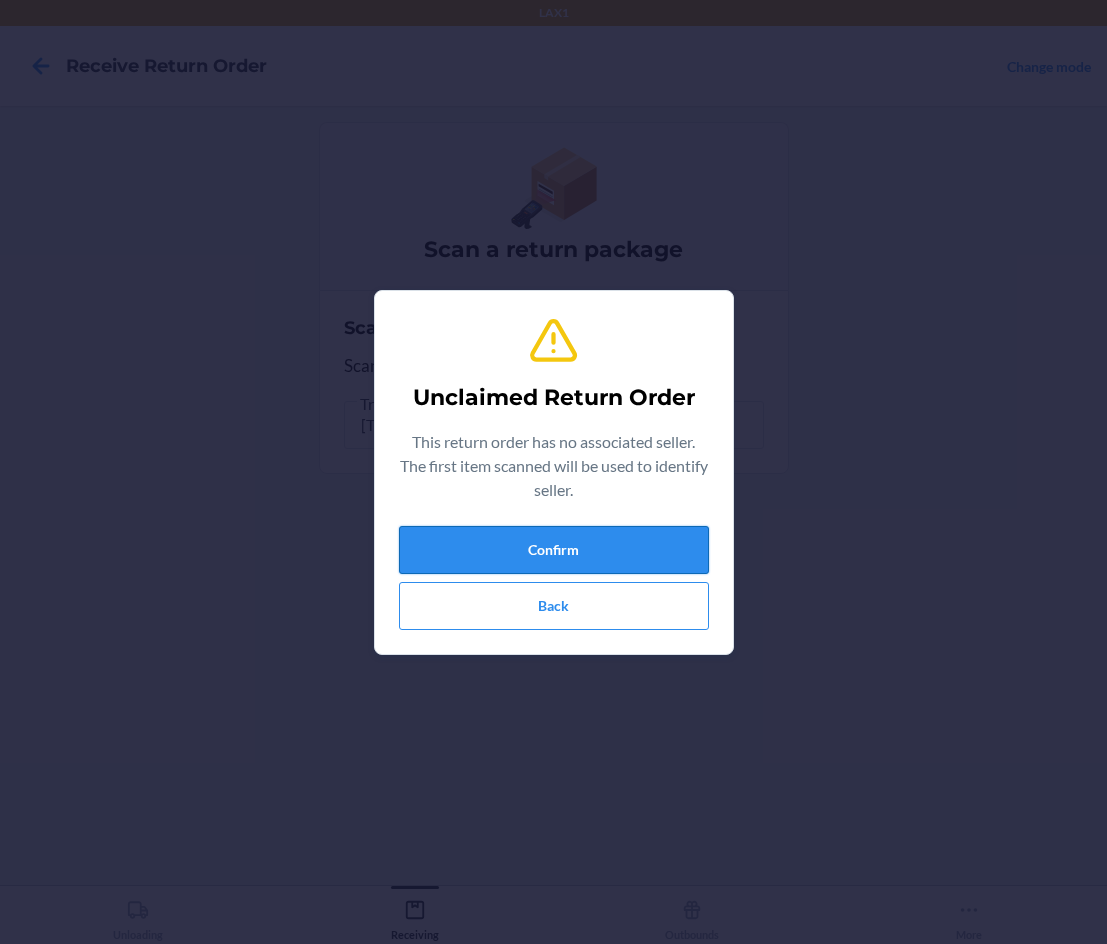click on "Confirm" at bounding box center [554, 550] 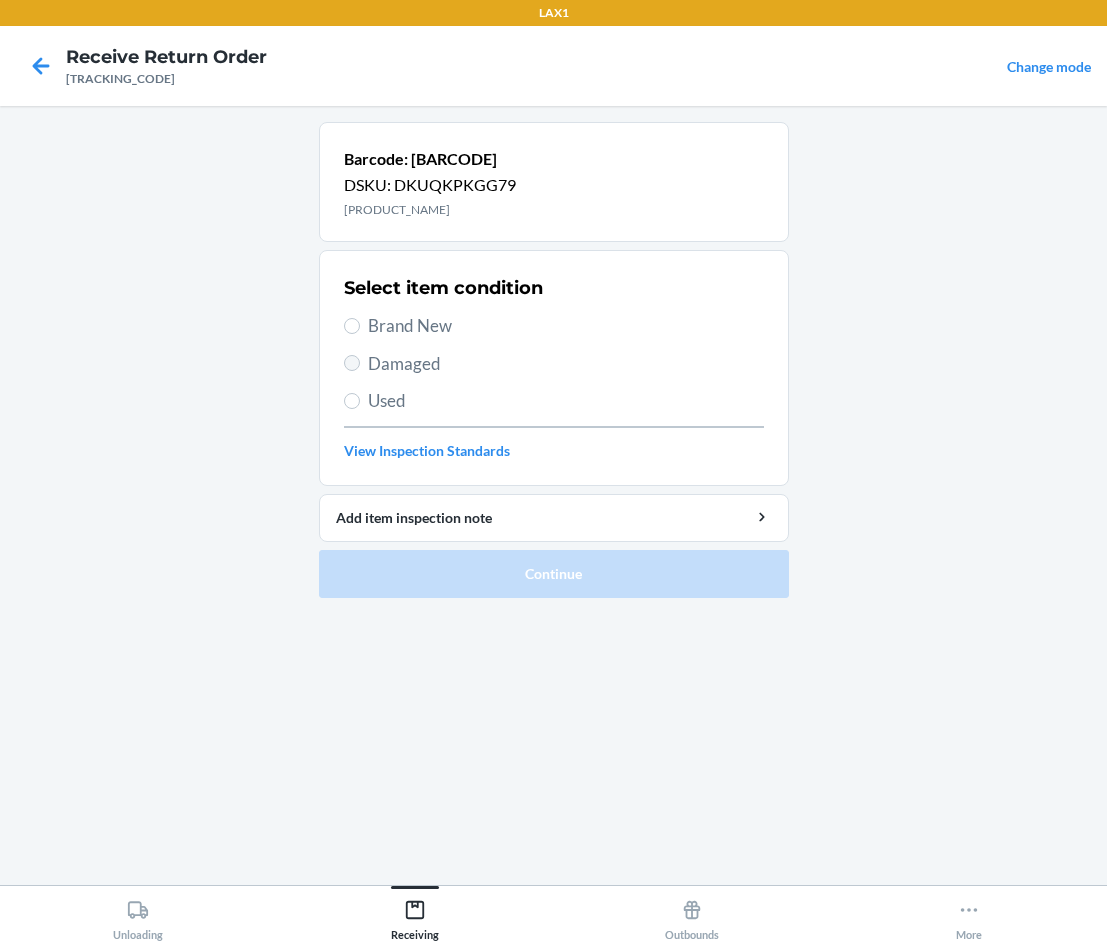 click on "Select item condition Brand New Damaged Used View Inspection Standards" at bounding box center [554, 368] 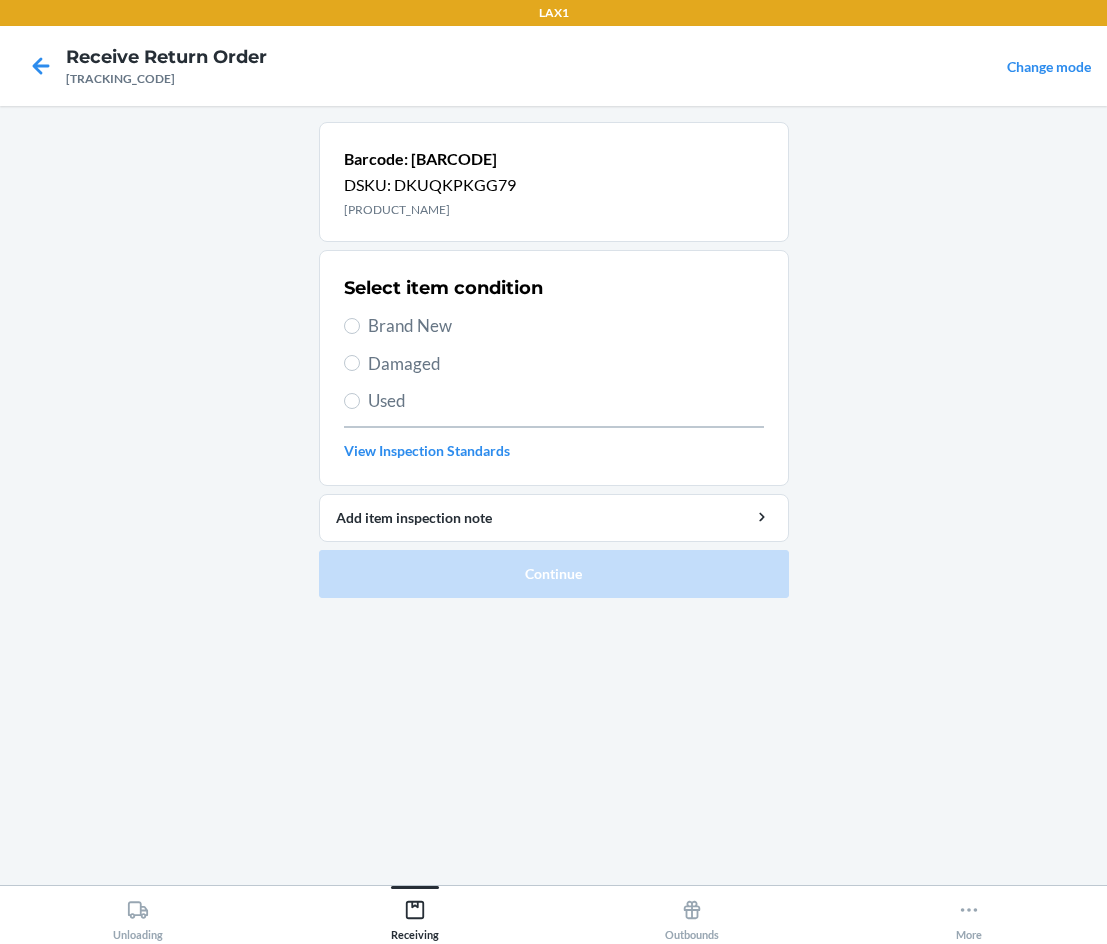 click on "Damaged" at bounding box center (566, 364) 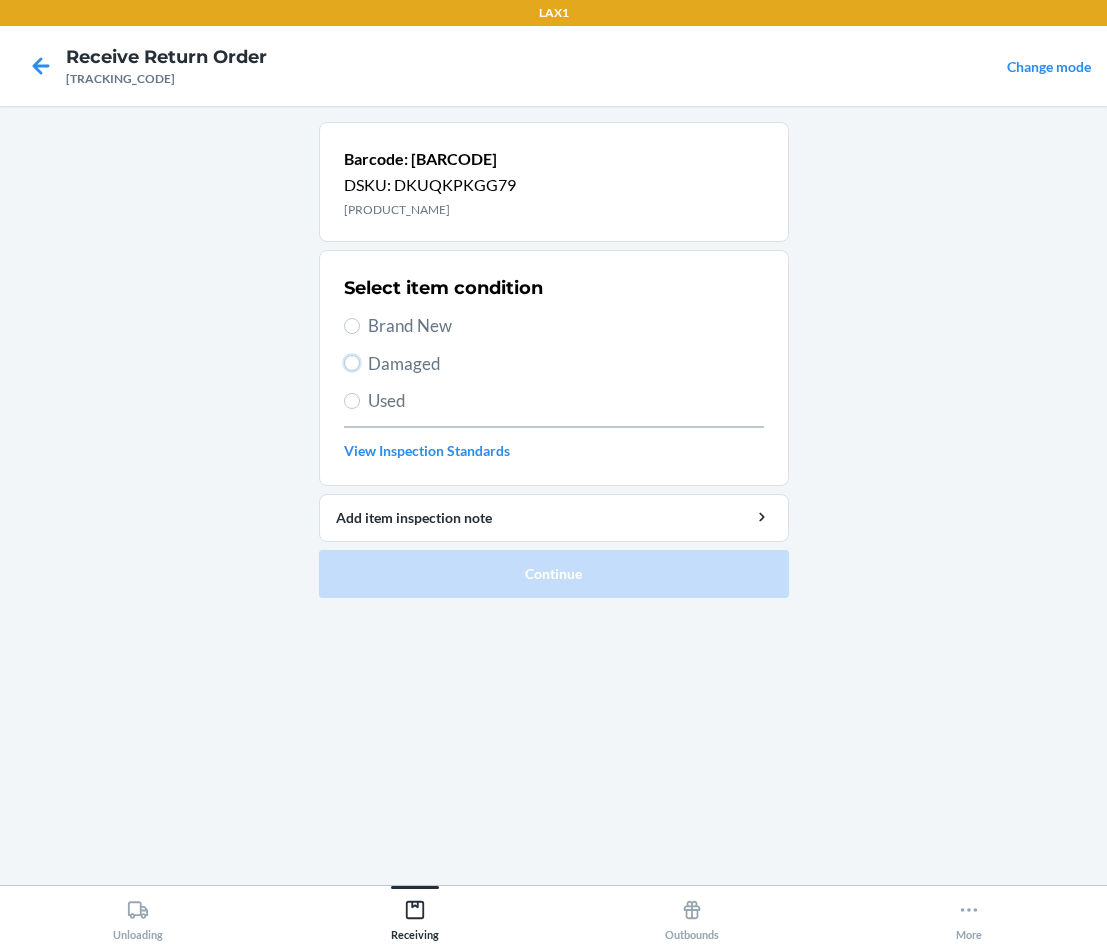click on "Damaged" at bounding box center (352, 363) 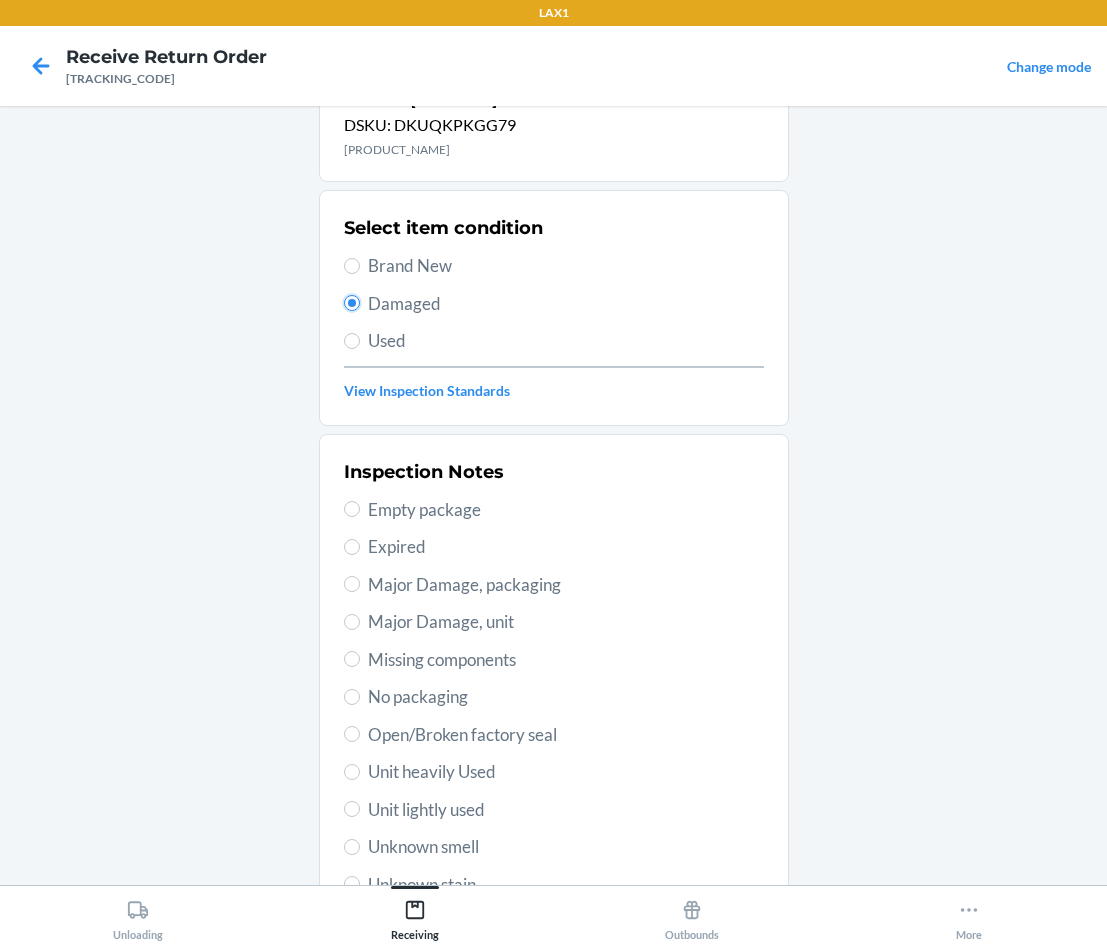 scroll, scrollTop: 133, scrollLeft: 0, axis: vertical 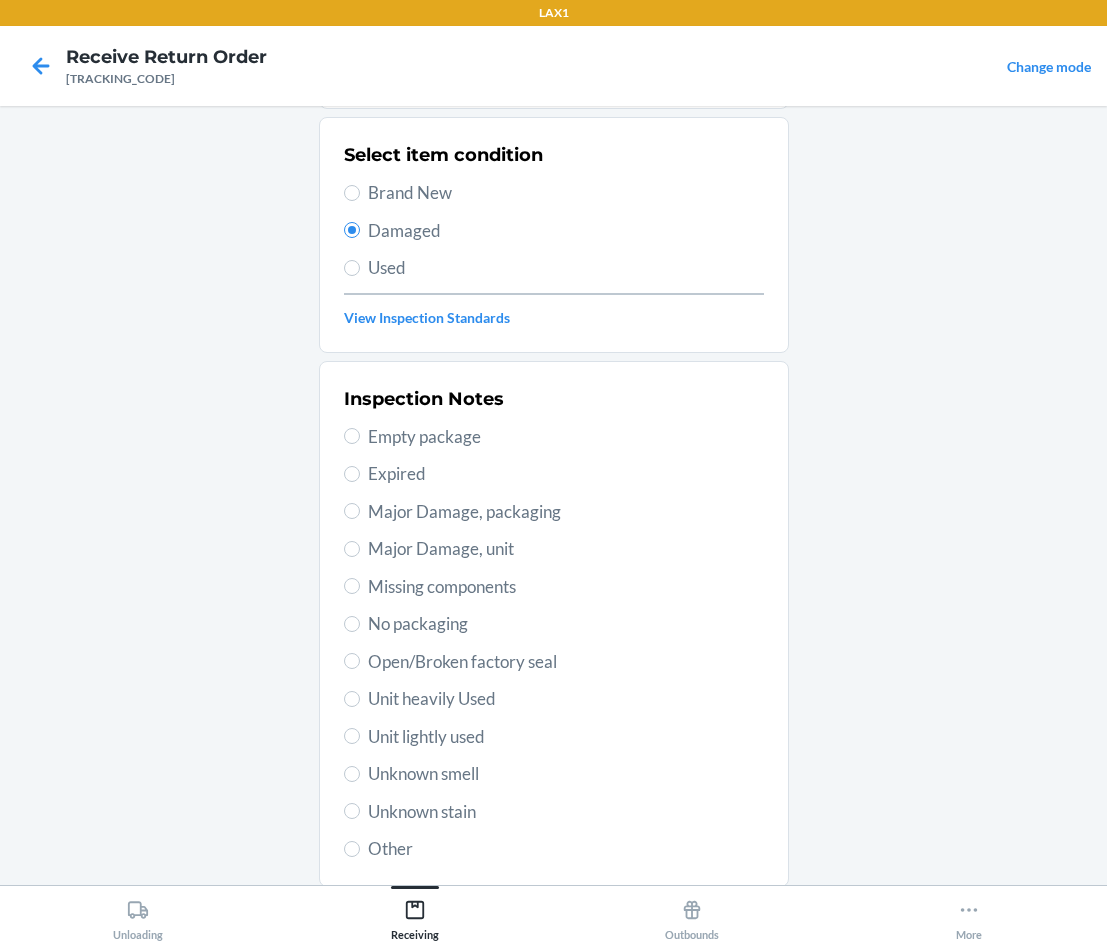 click on "Unit lightly used" at bounding box center [566, 737] 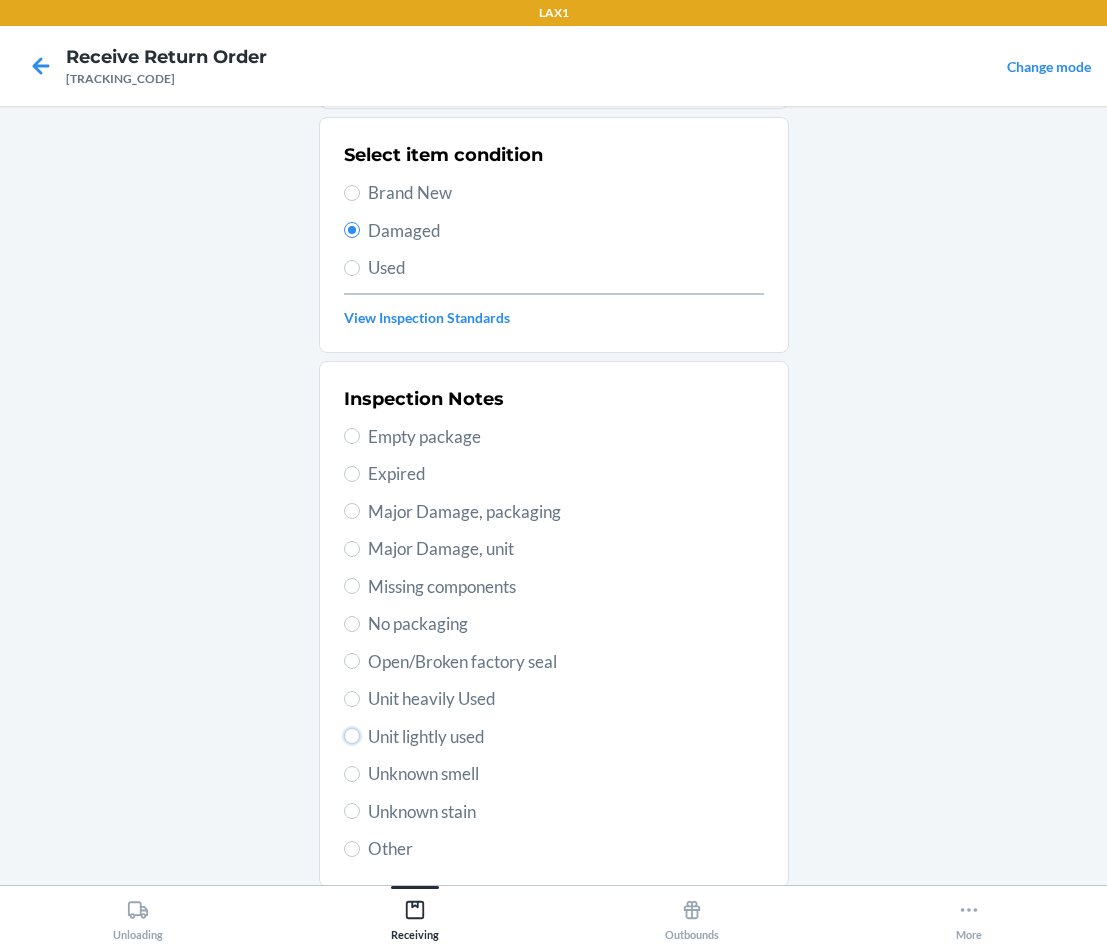 click on "Unit lightly used" at bounding box center [352, 736] 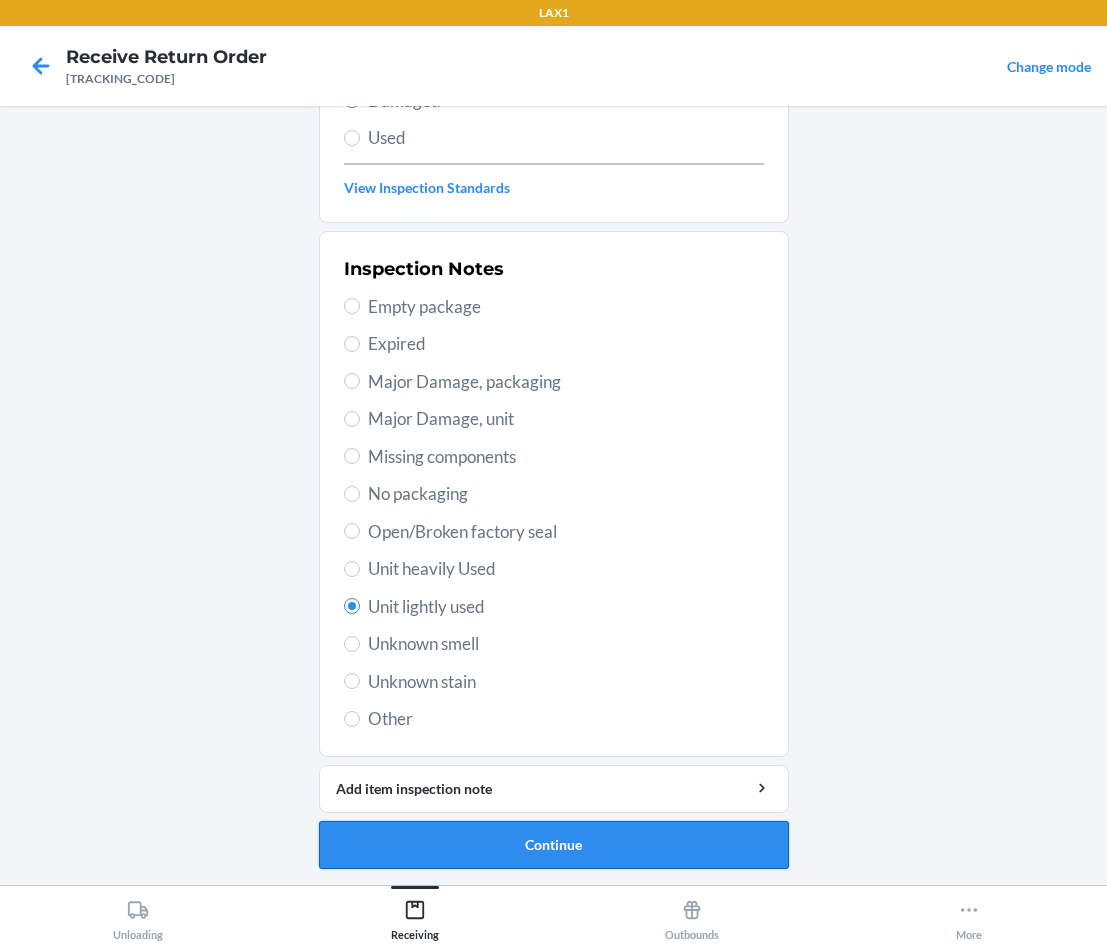 click on "Continue" at bounding box center (554, 845) 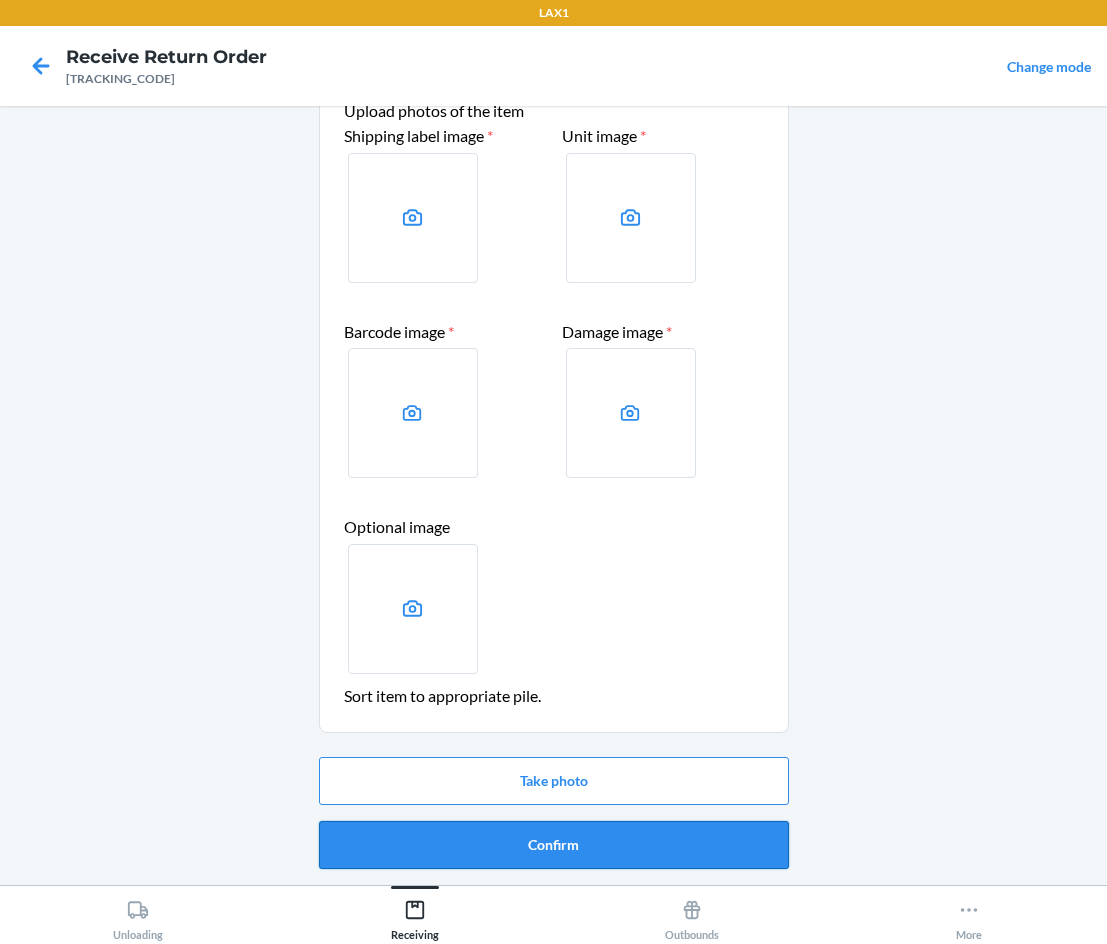 click on "Confirm" at bounding box center [554, 845] 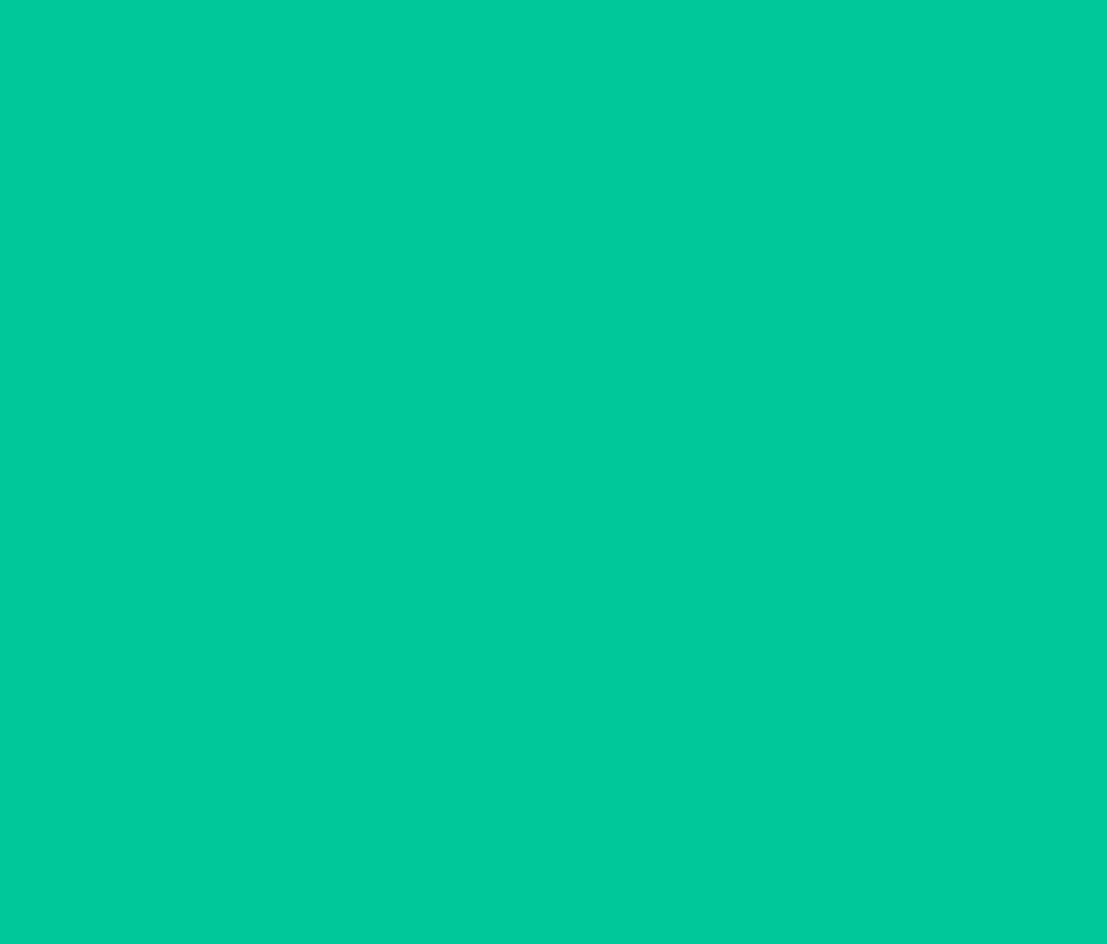 scroll, scrollTop: 0, scrollLeft: 0, axis: both 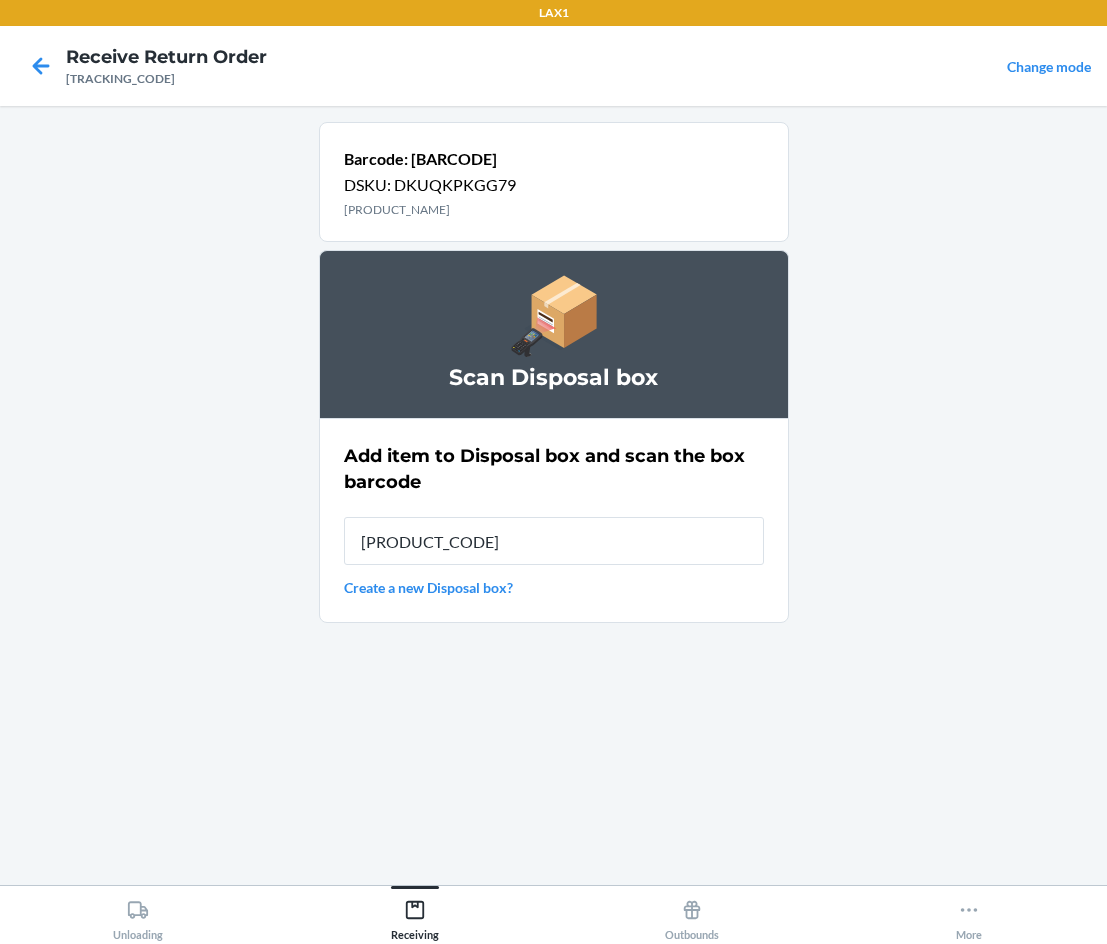 type on "[PRODUCT_CODE]" 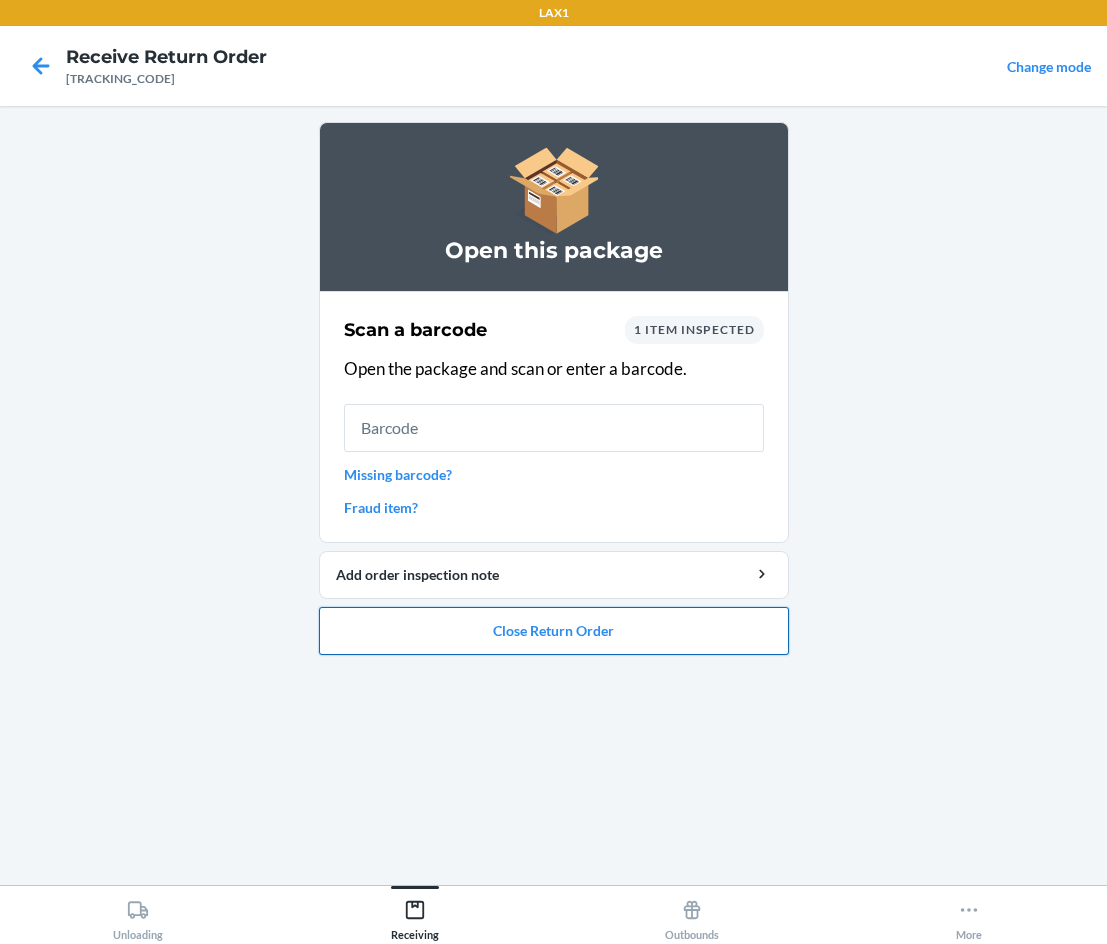 click on "Close Return Order" at bounding box center [554, 631] 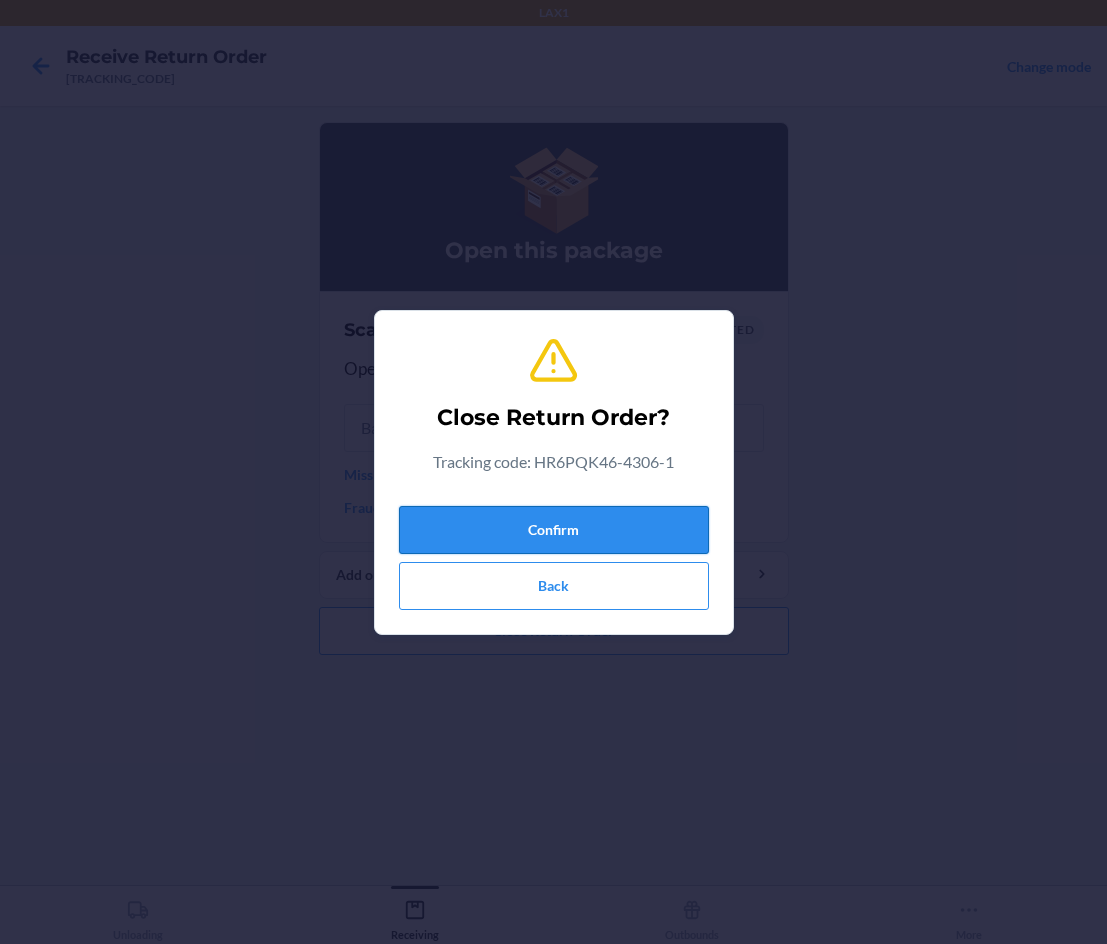 click on "Confirm" at bounding box center [554, 530] 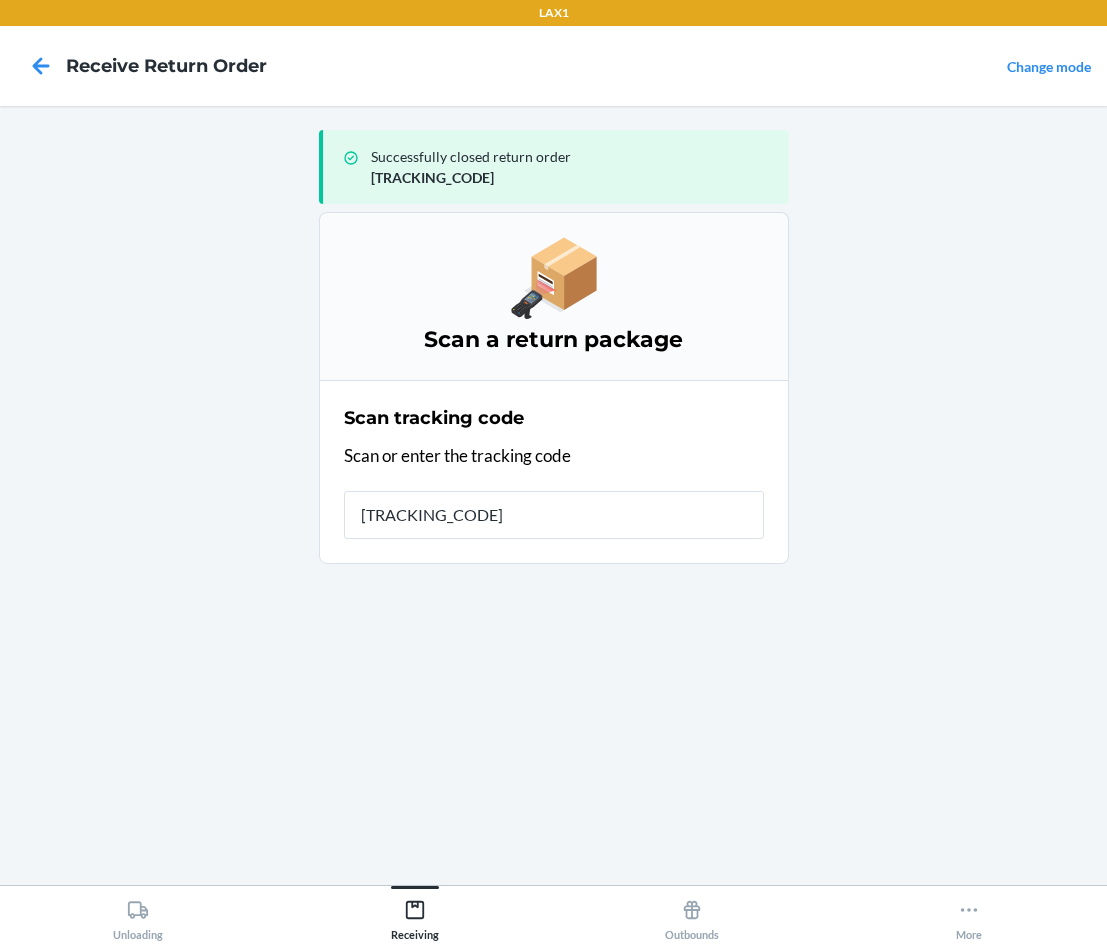 type on "[TRACKING_CODE]" 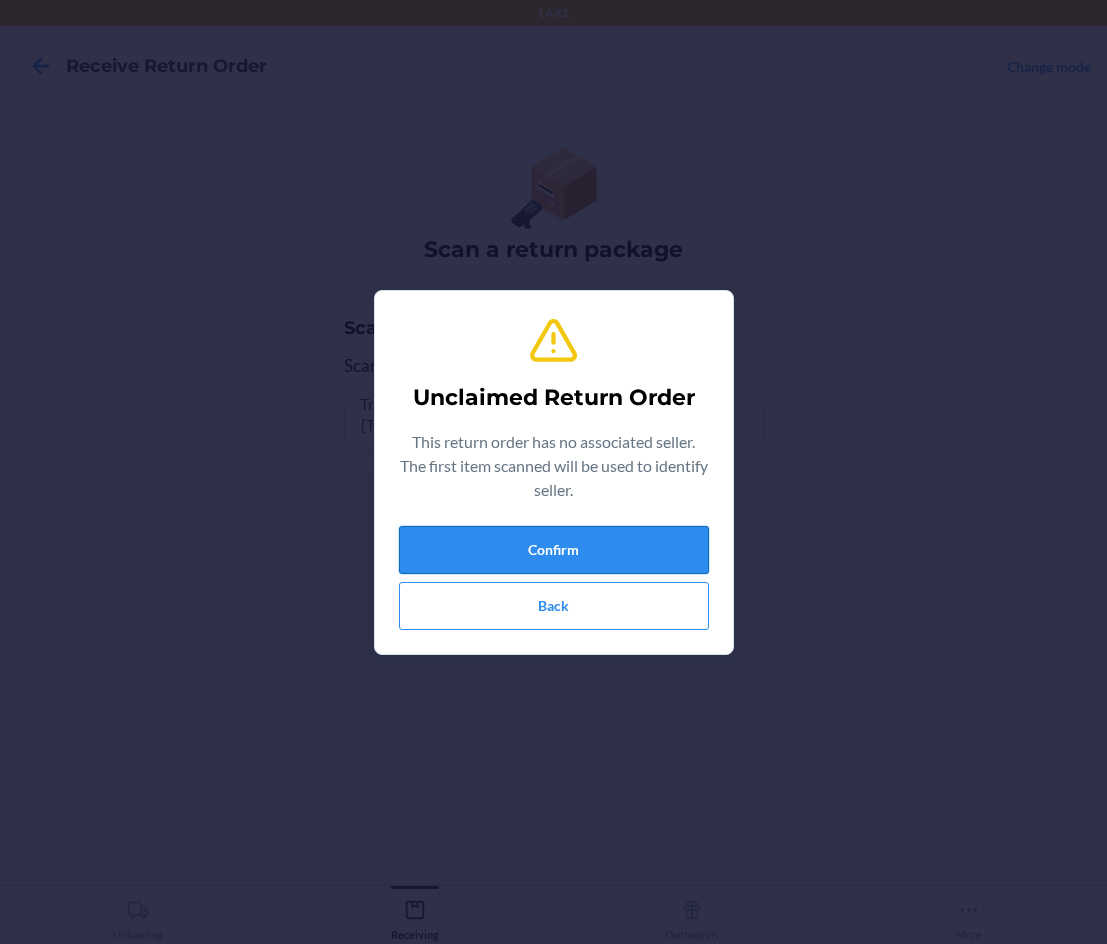 click on "Confirm" at bounding box center [554, 550] 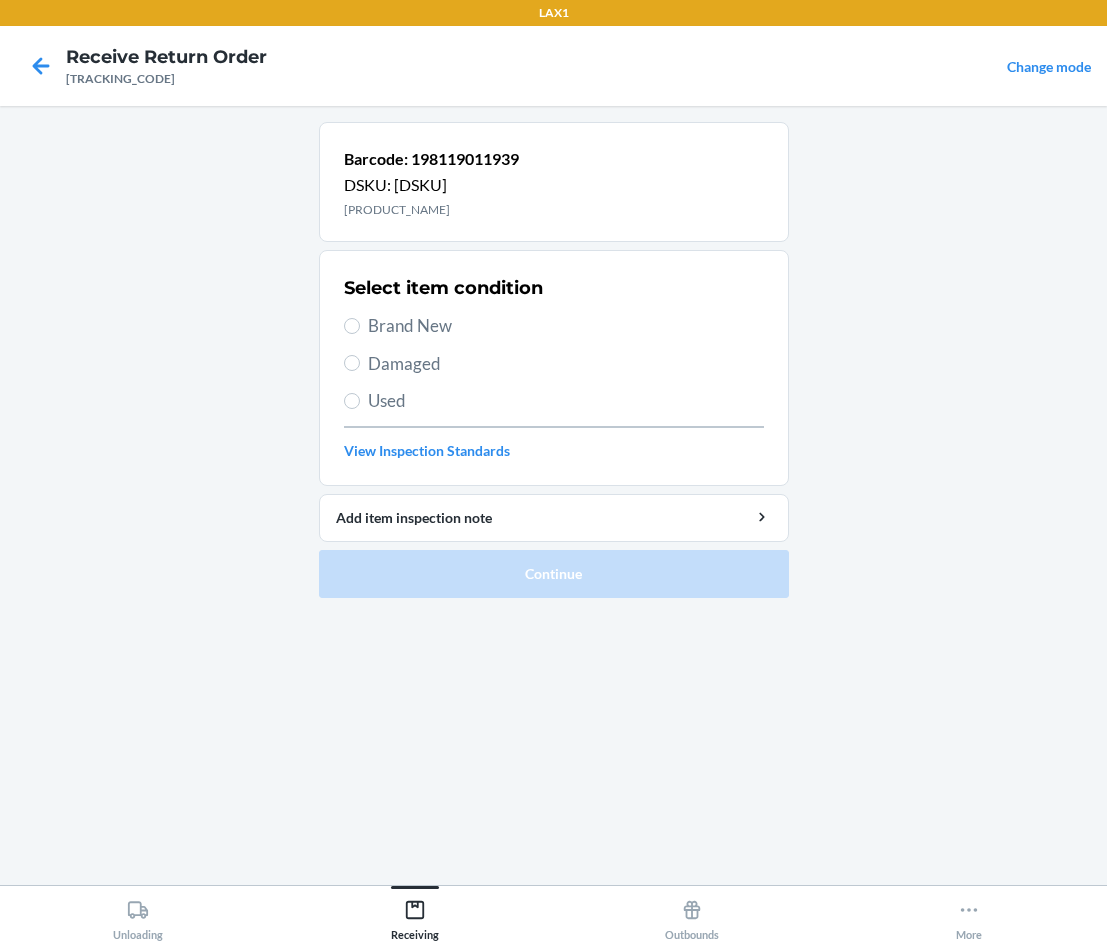 click on "Brand New" at bounding box center [554, 326] 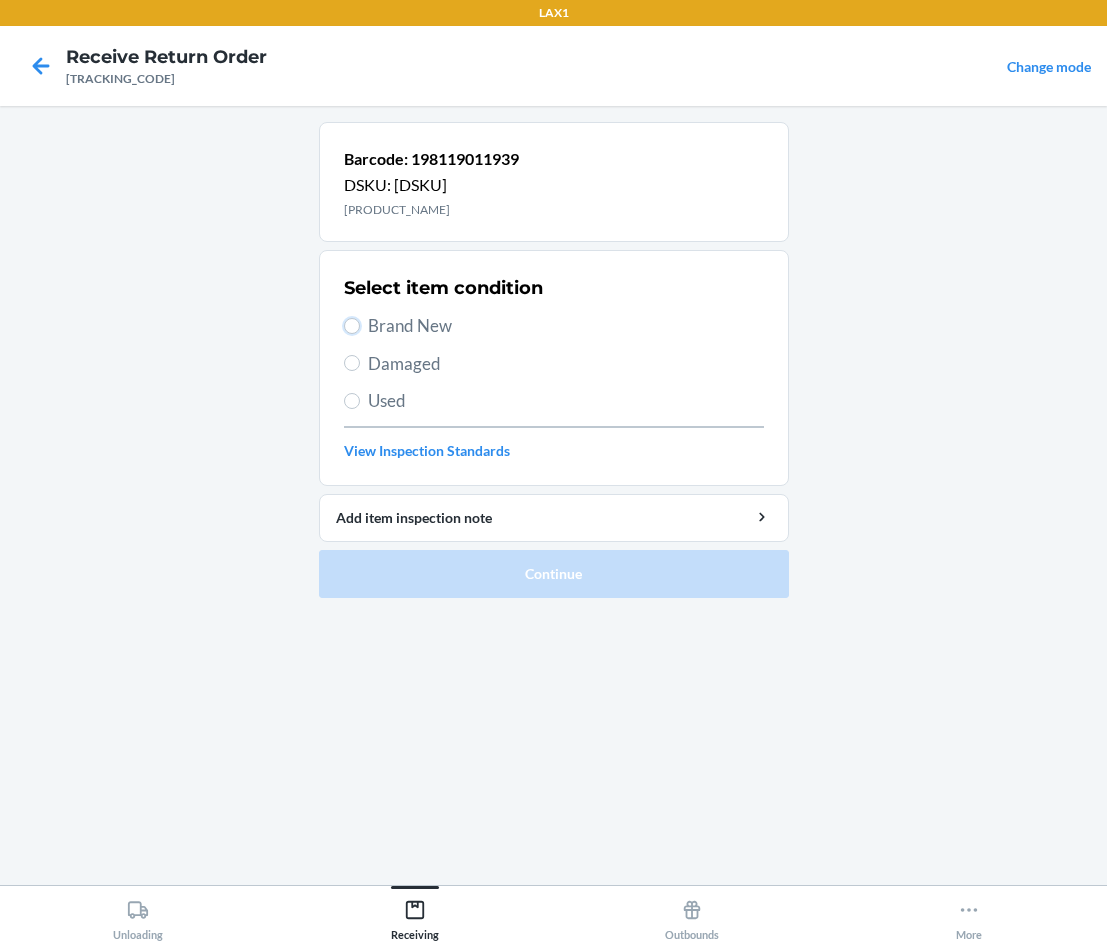 click on "Brand New" at bounding box center [352, 326] 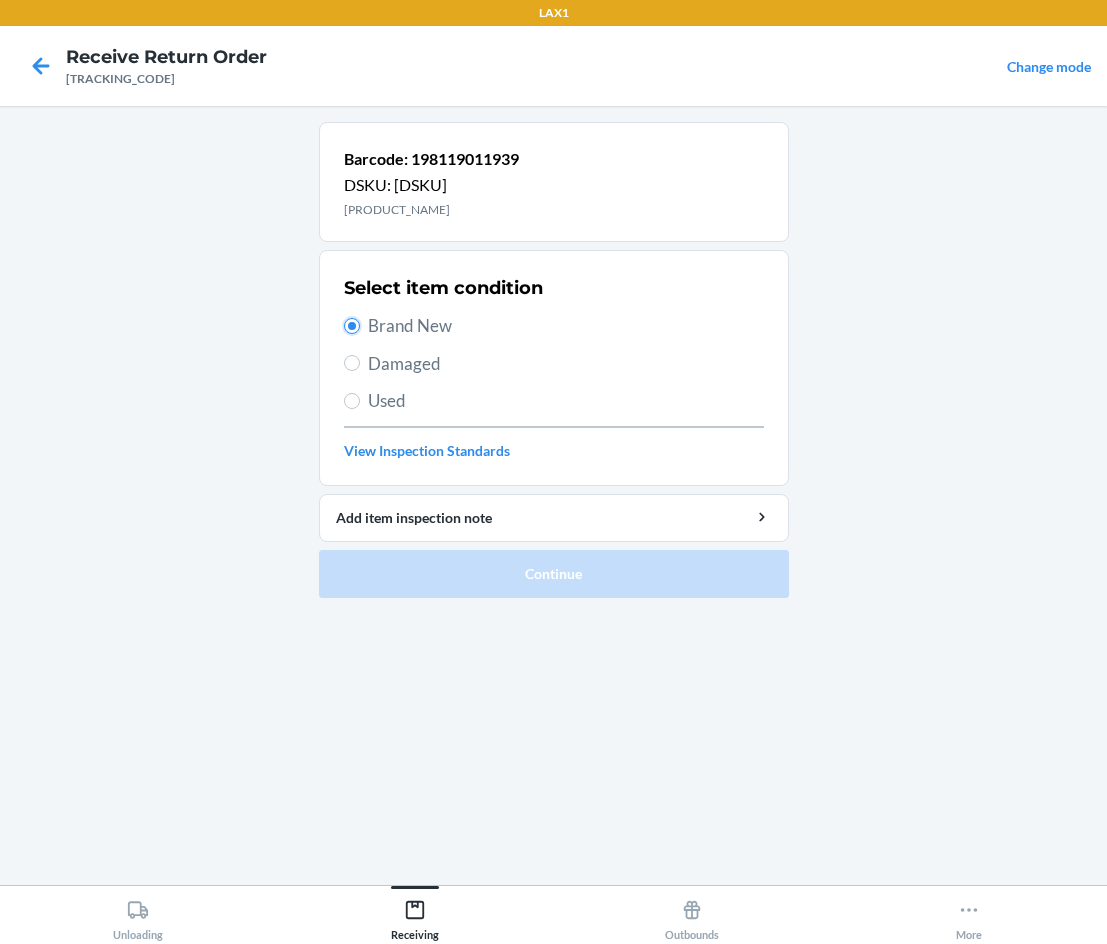 radio on "true" 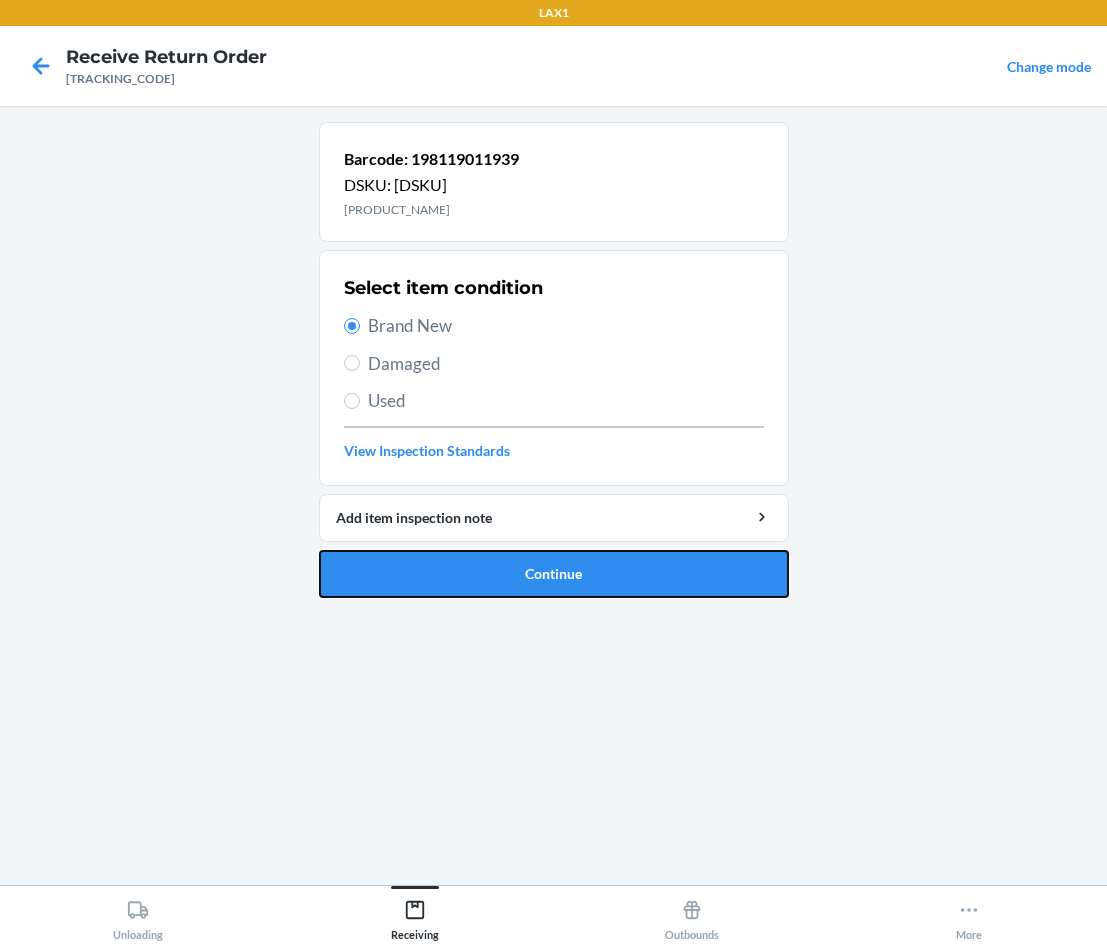 click on "Continue" at bounding box center [554, 574] 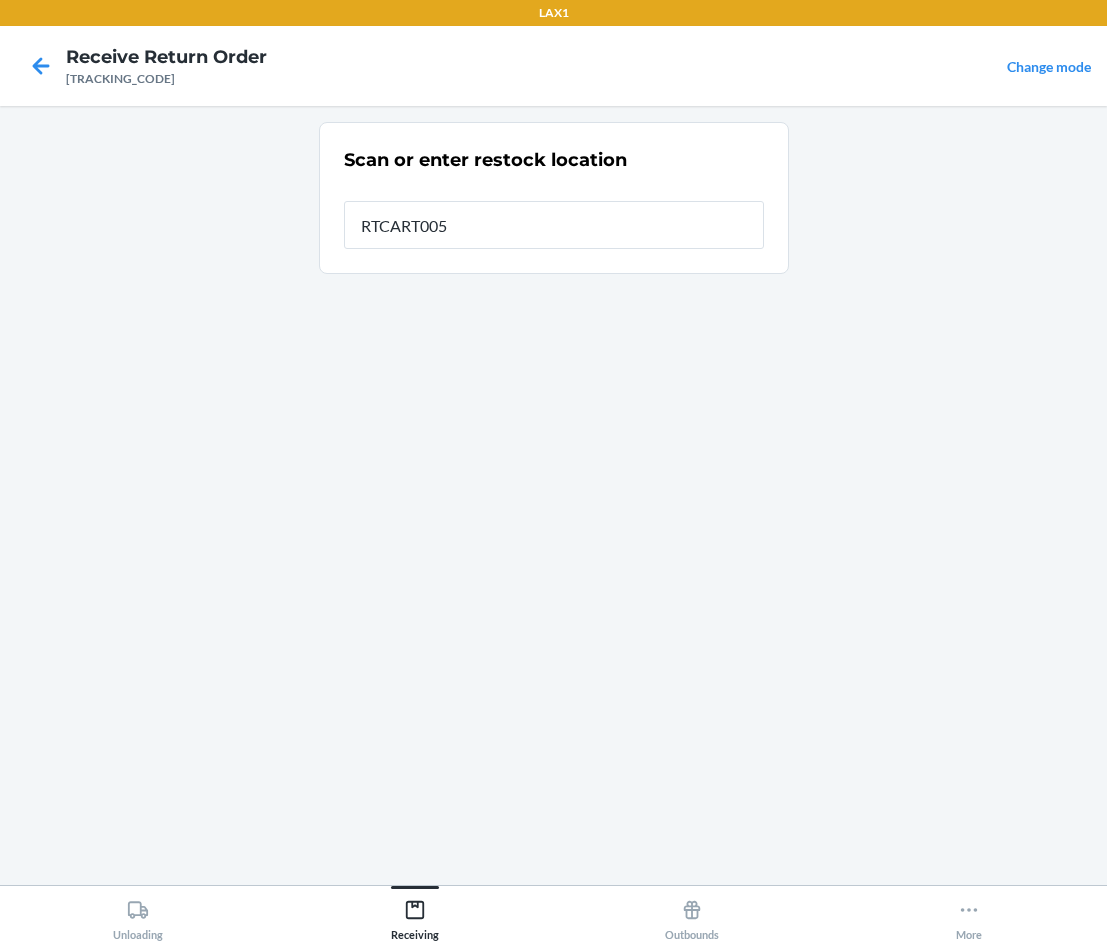 type on "RTCART005" 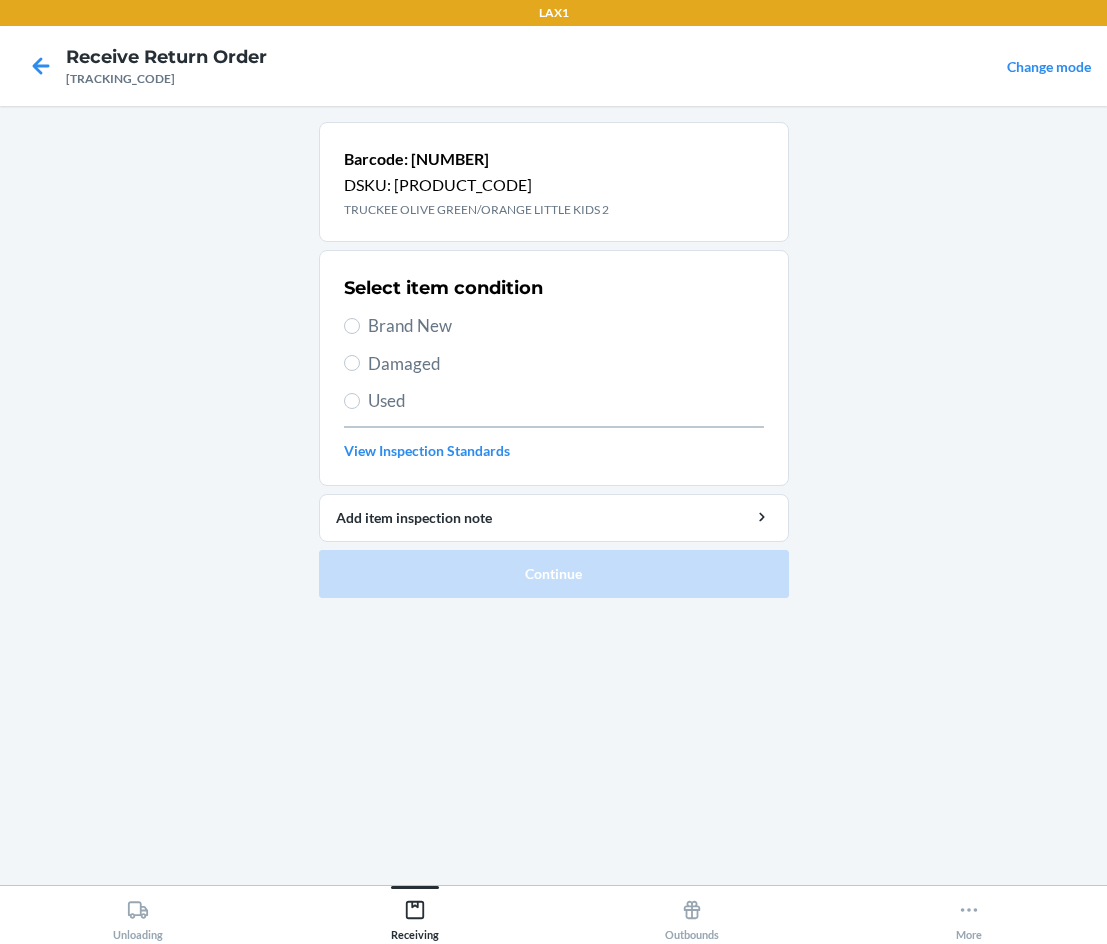 click on "Select item condition Brand New Damaged Used View Inspection Standards" at bounding box center [554, 368] 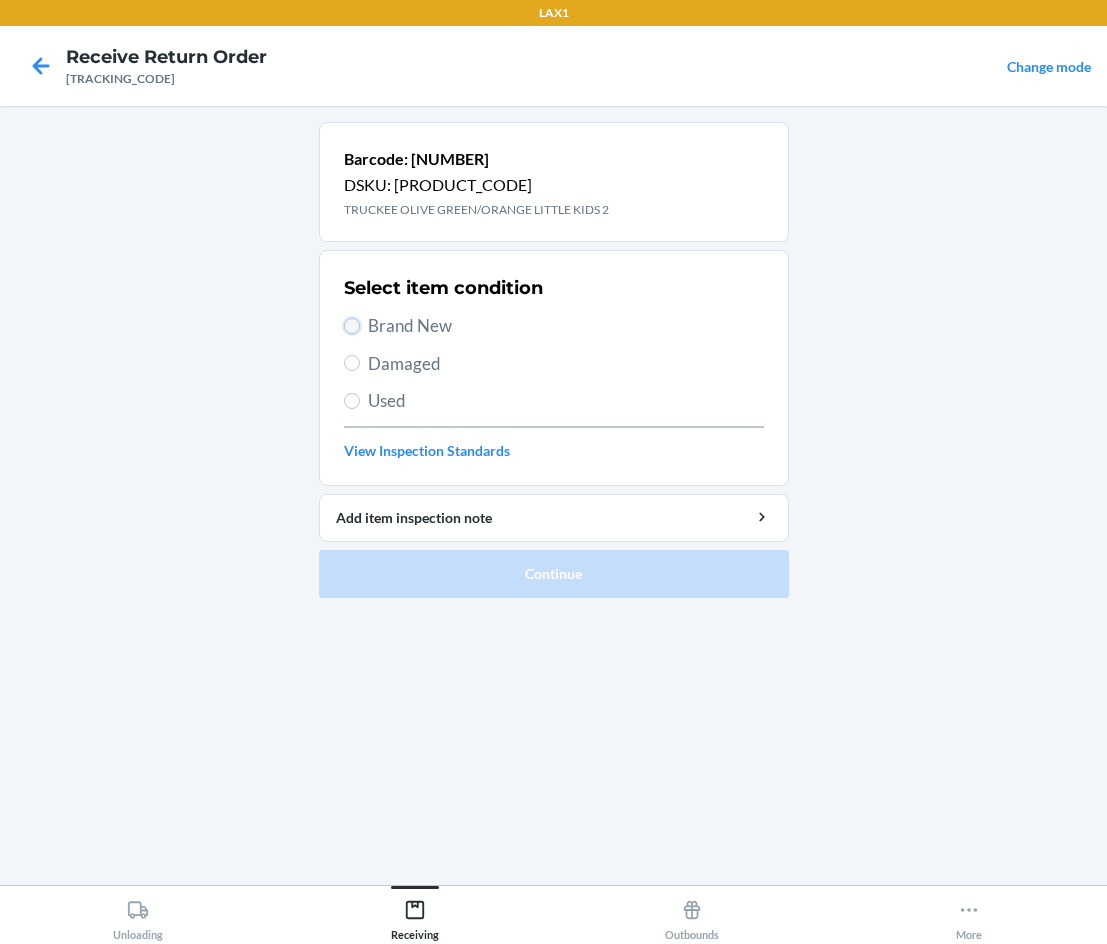 click on "Brand New" at bounding box center [352, 326] 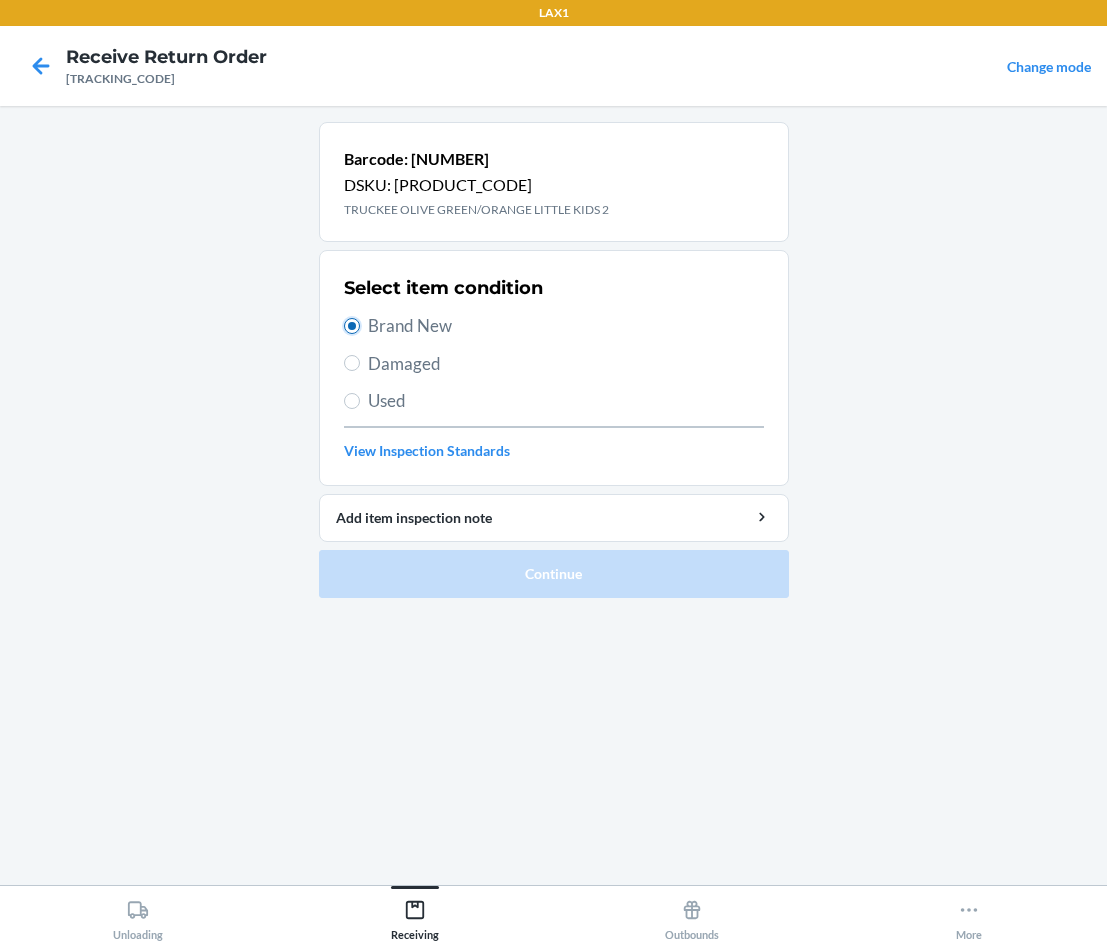 radio on "true" 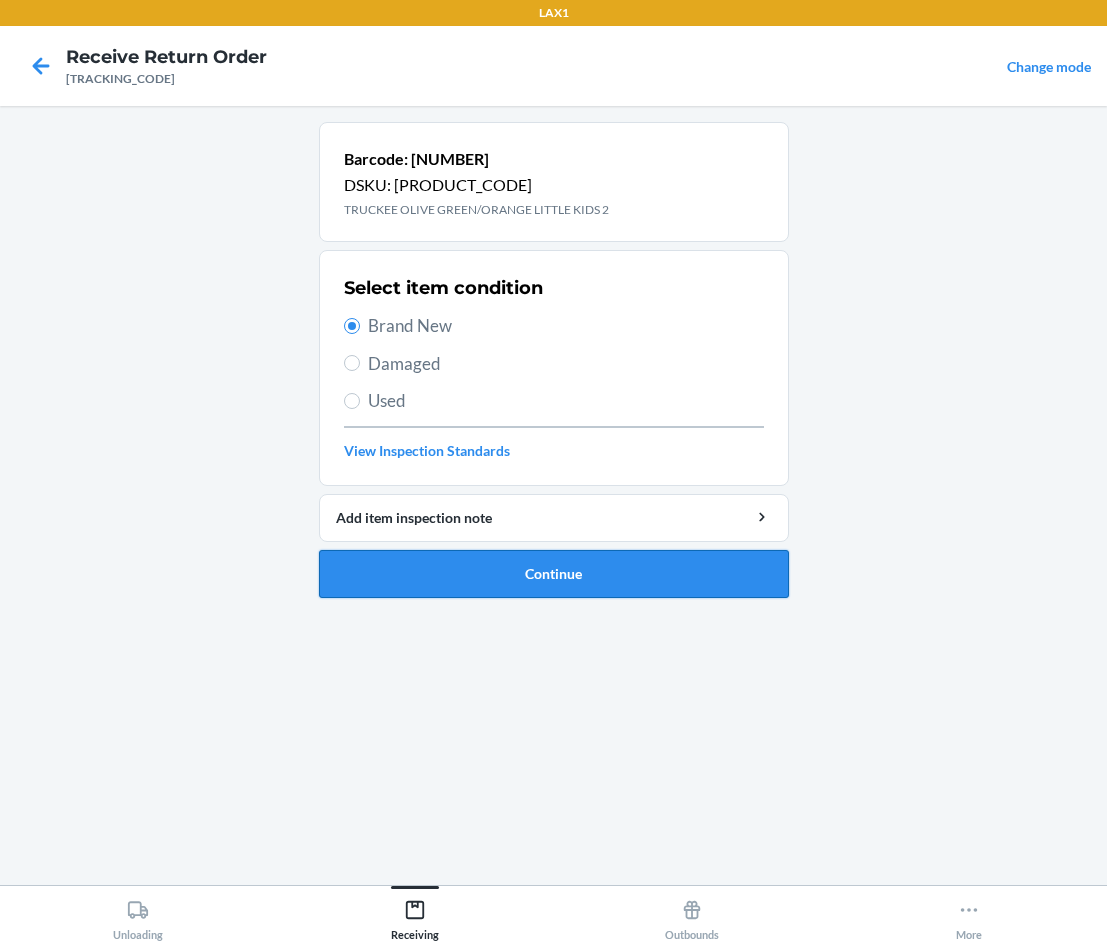 click on "Continue" at bounding box center (554, 574) 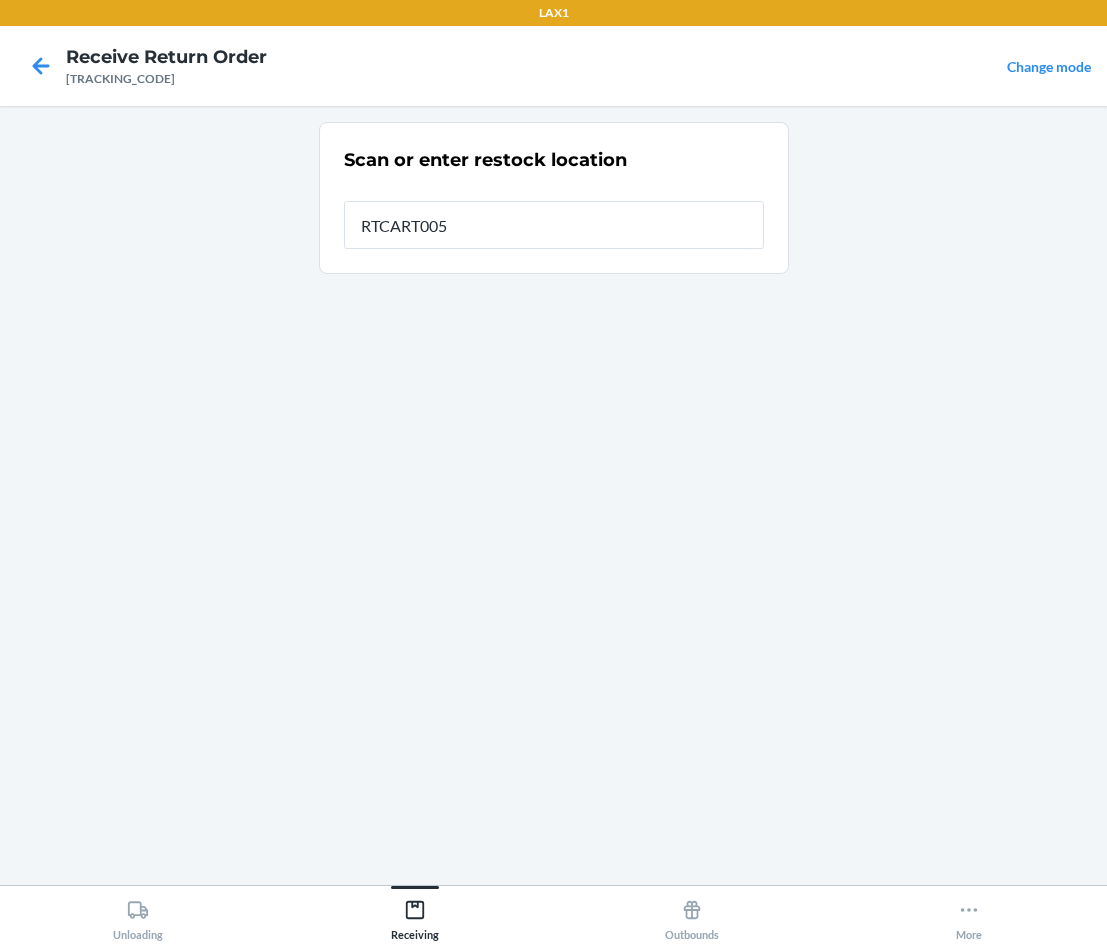 type on "RTCART005" 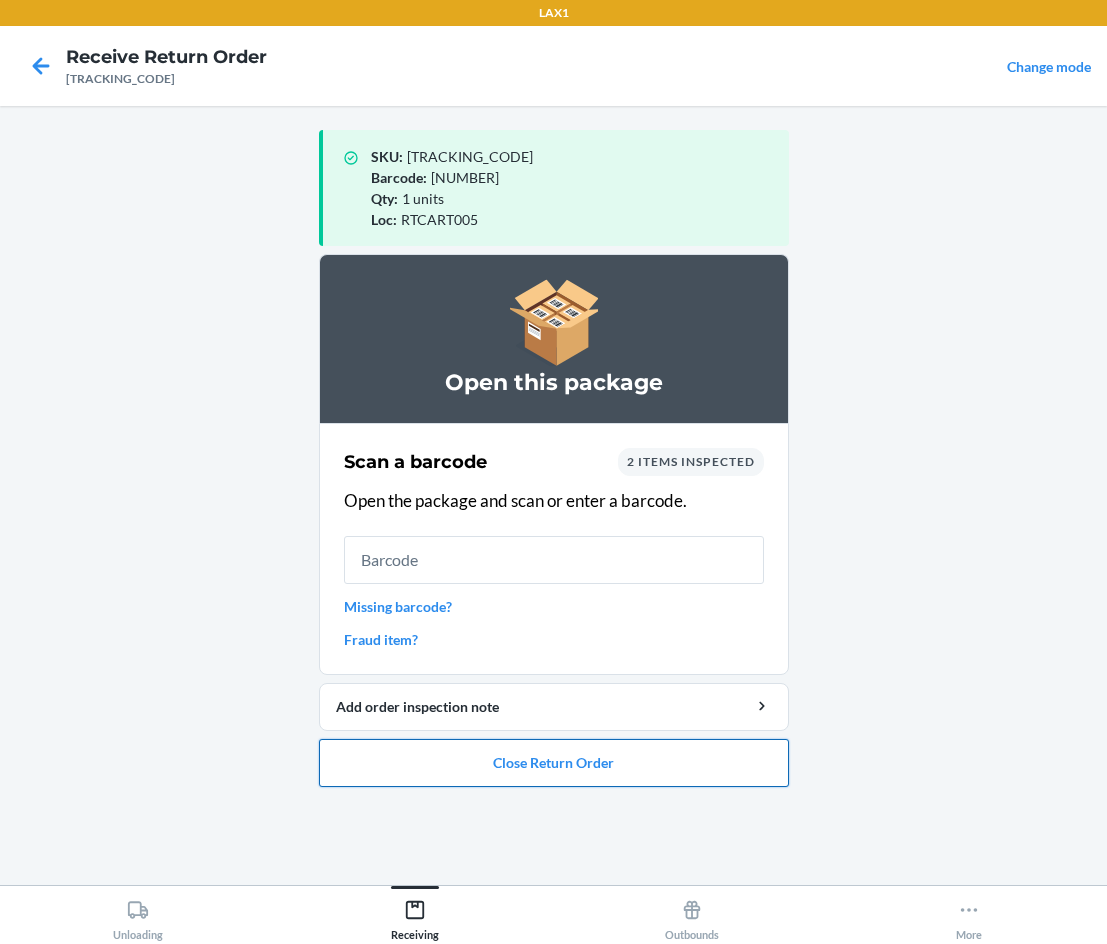 click on "Close Return Order" at bounding box center (554, 763) 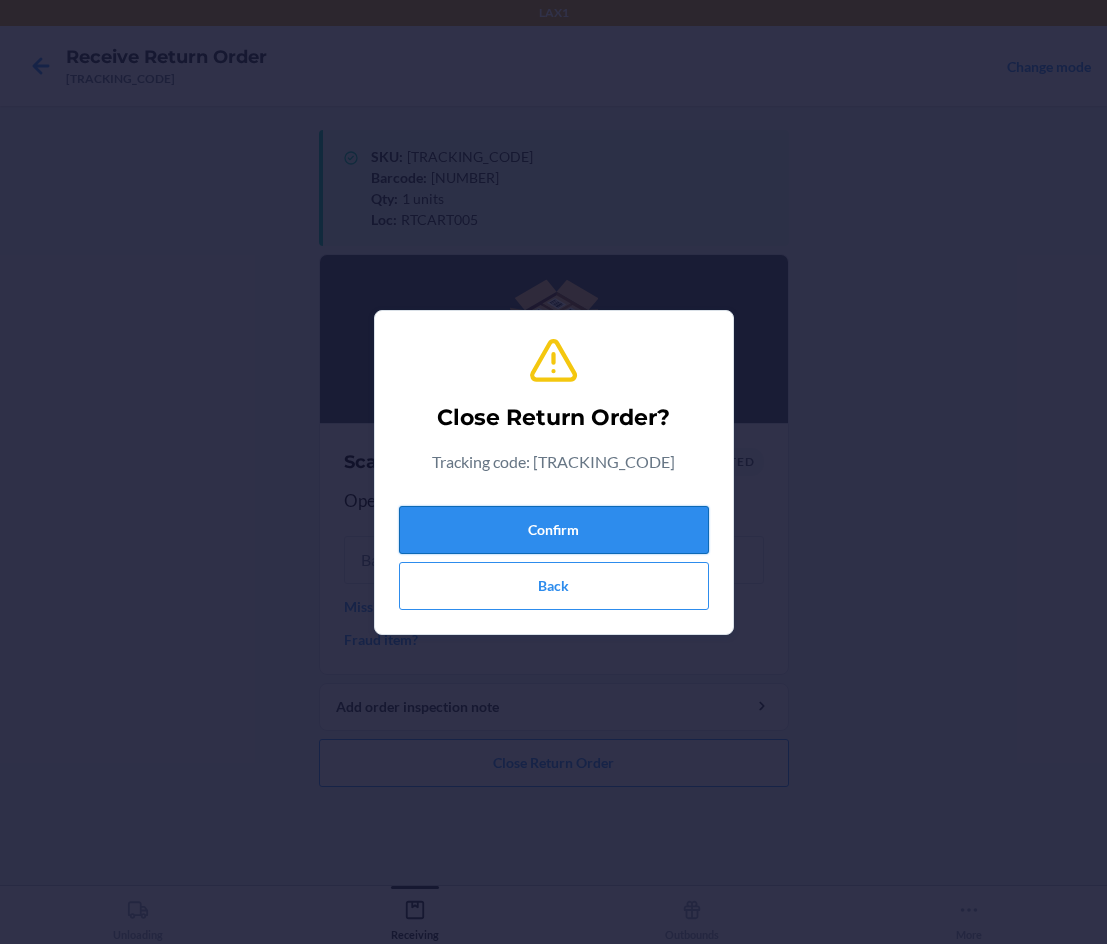 click on "Confirm" at bounding box center [554, 530] 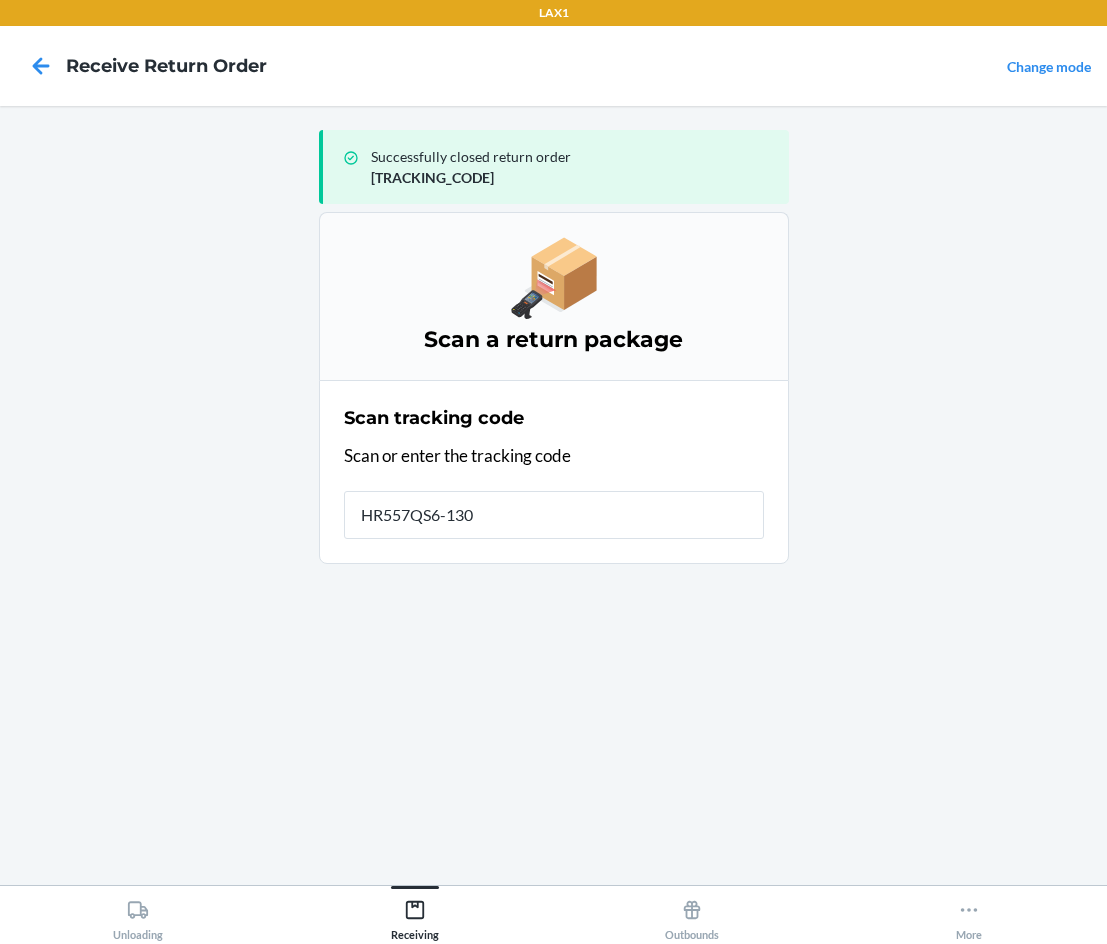 type on "[TRACKING_CODE]-" 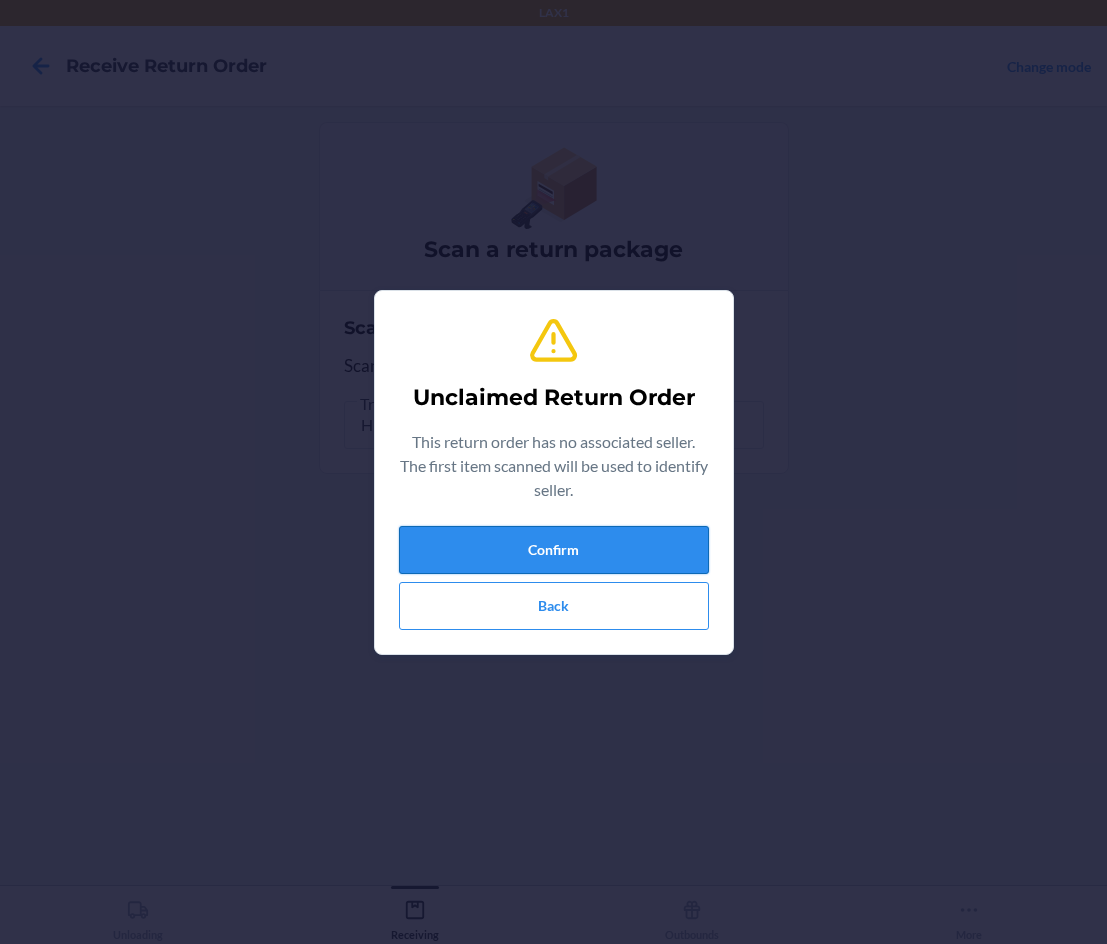 click on "Confirm" at bounding box center (554, 550) 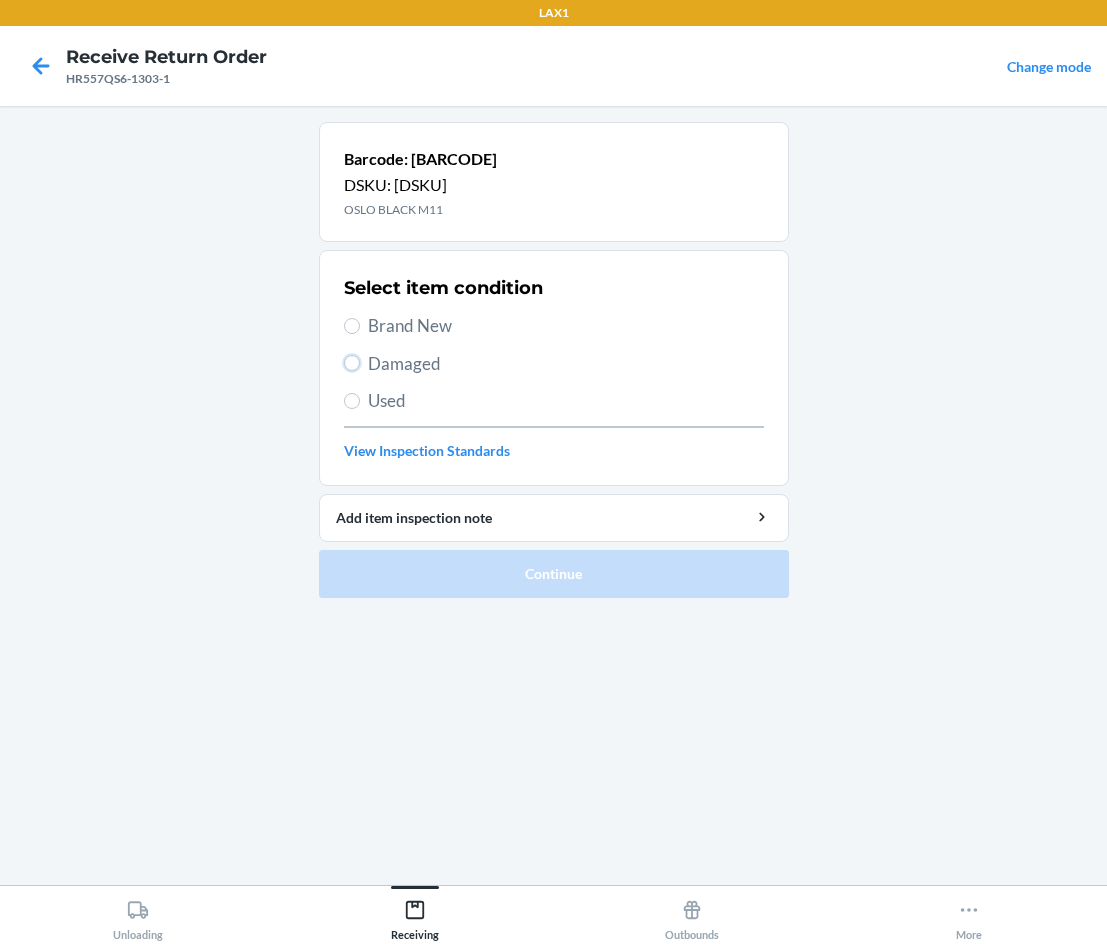 drag, startPoint x: 356, startPoint y: 364, endPoint x: 365, endPoint y: 373, distance: 12.727922 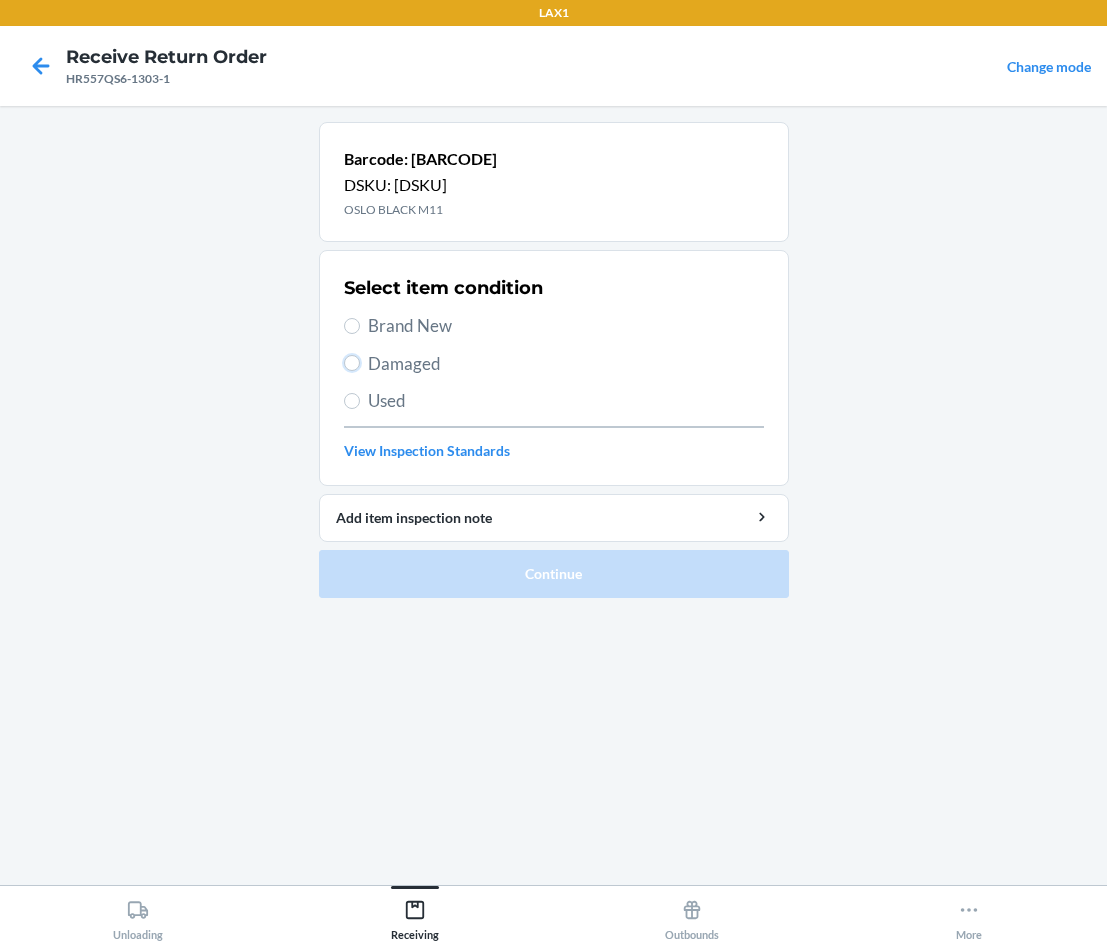 click on "Damaged" at bounding box center (554, 364) 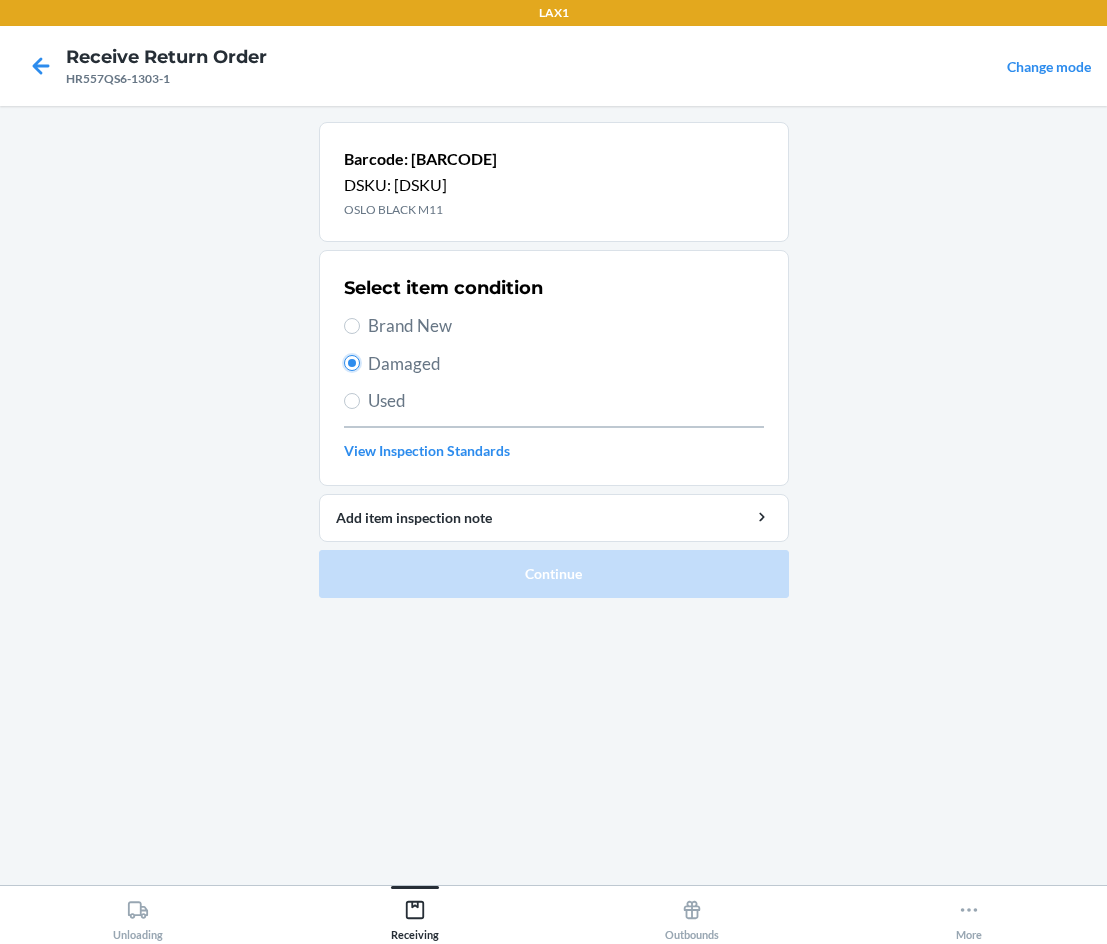 radio on "true" 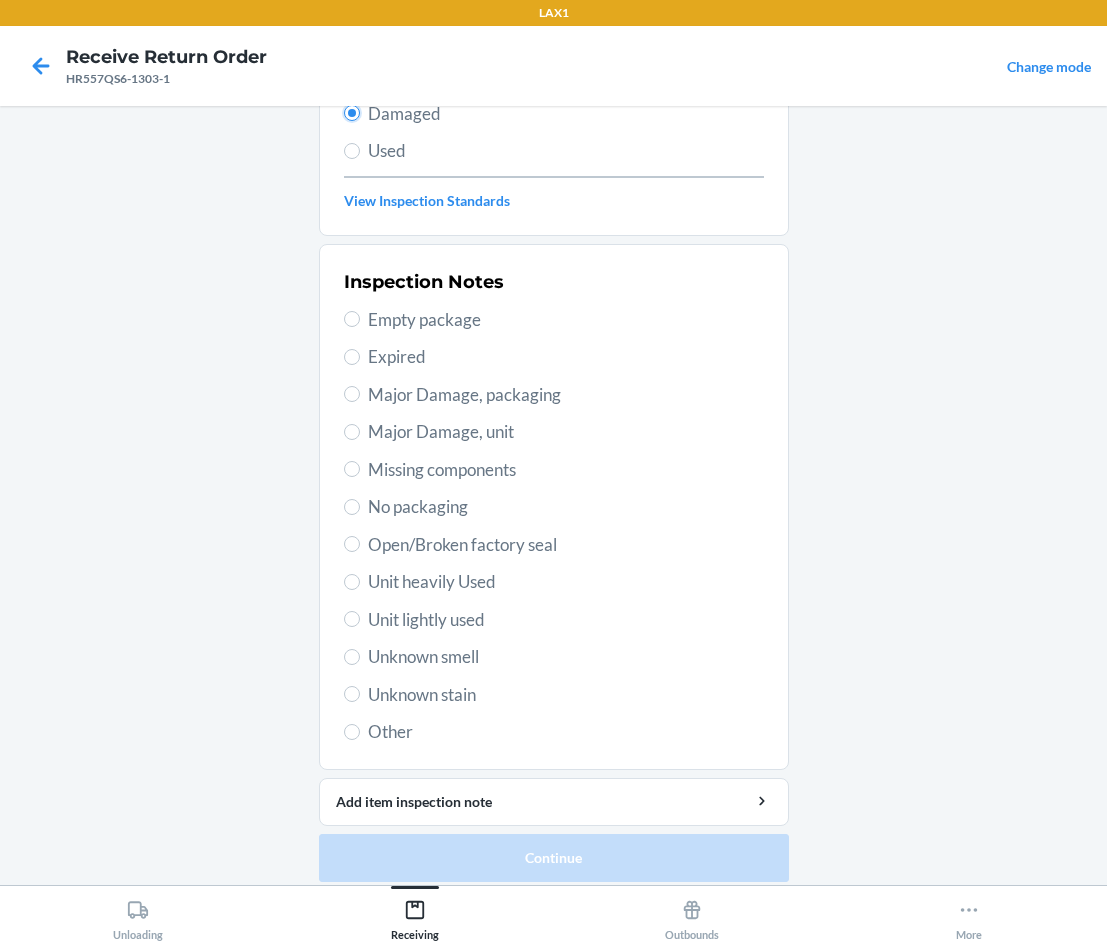 scroll, scrollTop: 263, scrollLeft: 0, axis: vertical 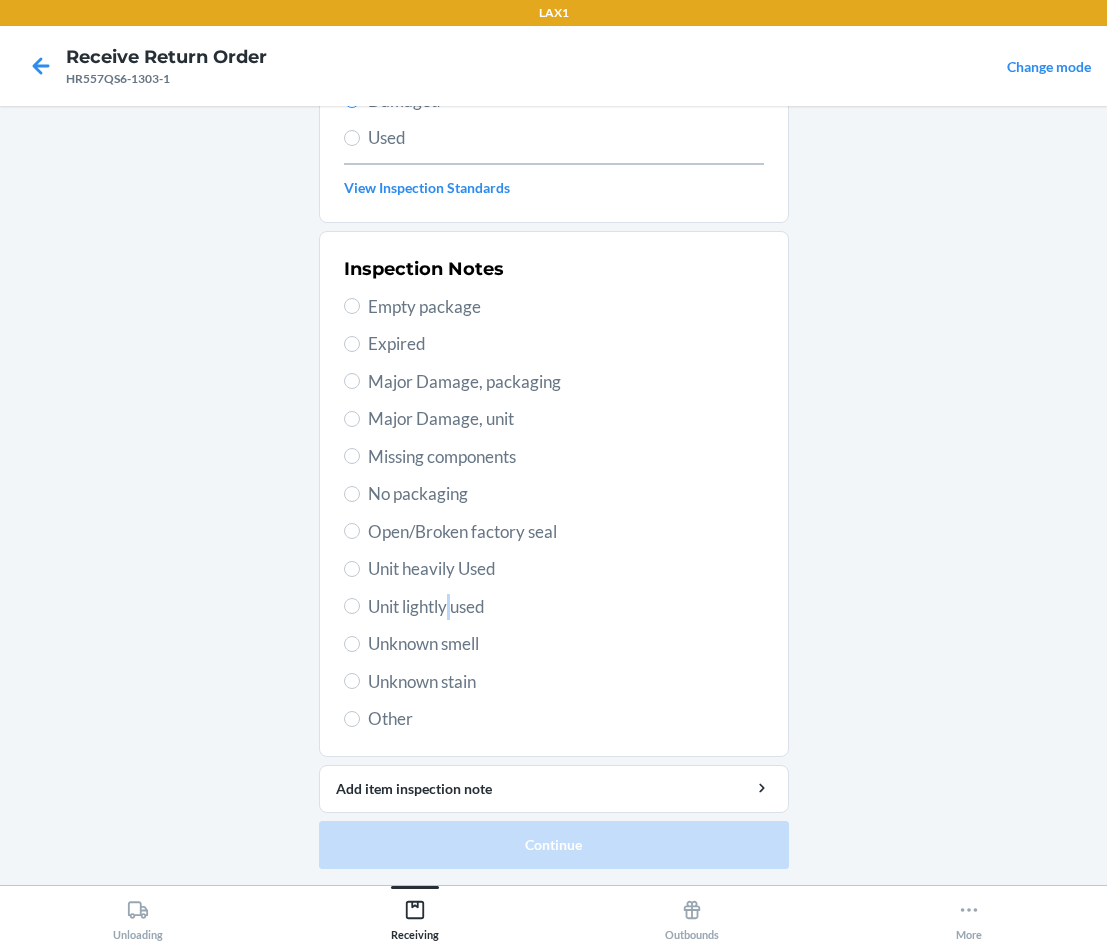 click on "Inspection Notes Empty package Expired Major Damage, packaging Major Damage, unit Missing components No packaging Open/Broken factory seal Unit heavily Used Unit lightly used Unknown smell Unknown stain Other" at bounding box center [554, 494] 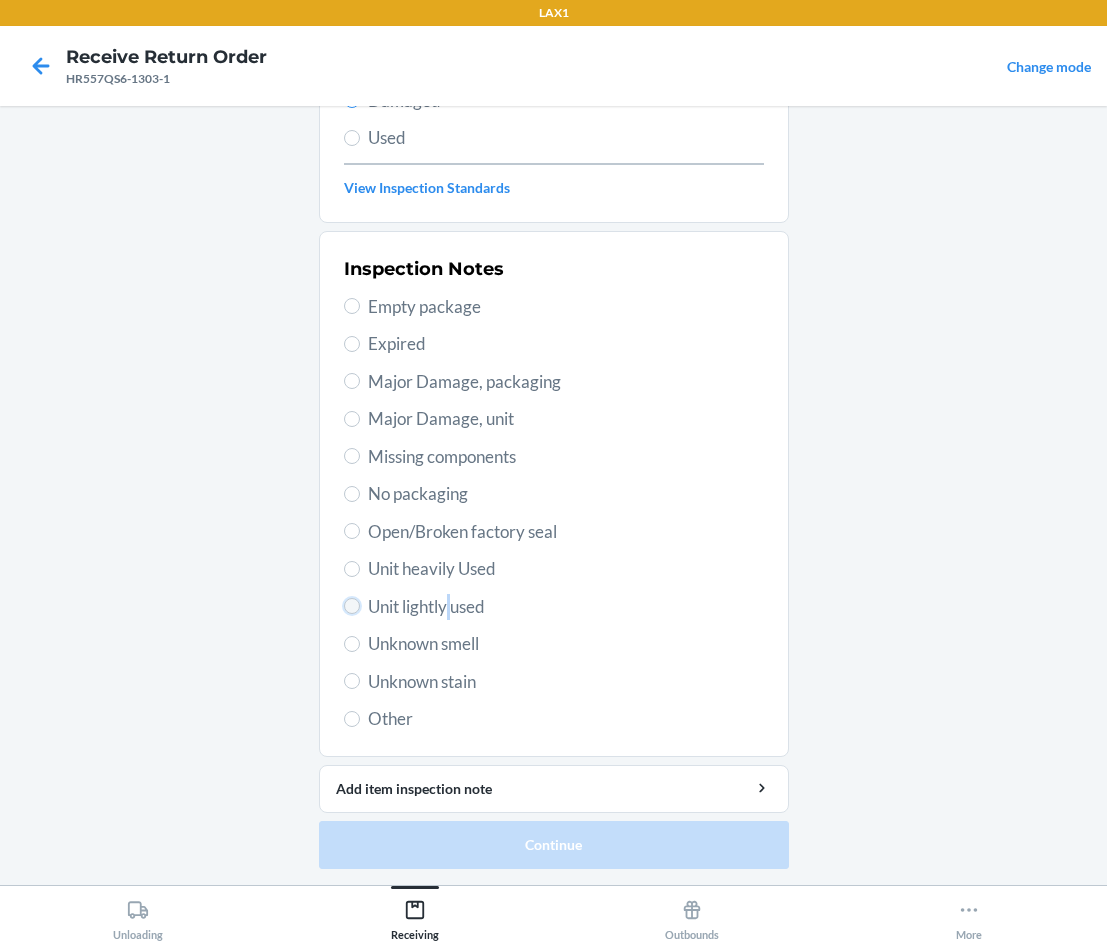 click on "Unit lightly used" at bounding box center [352, 606] 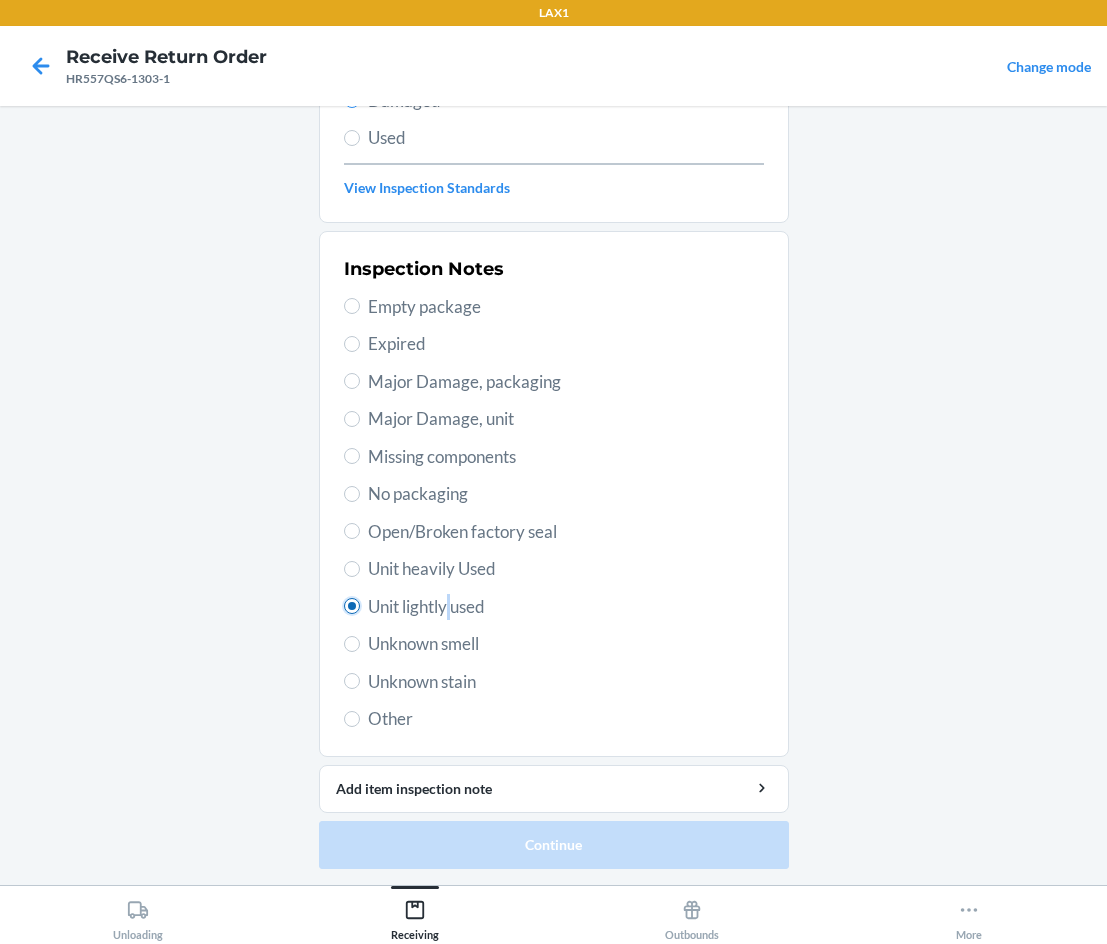 radio on "true" 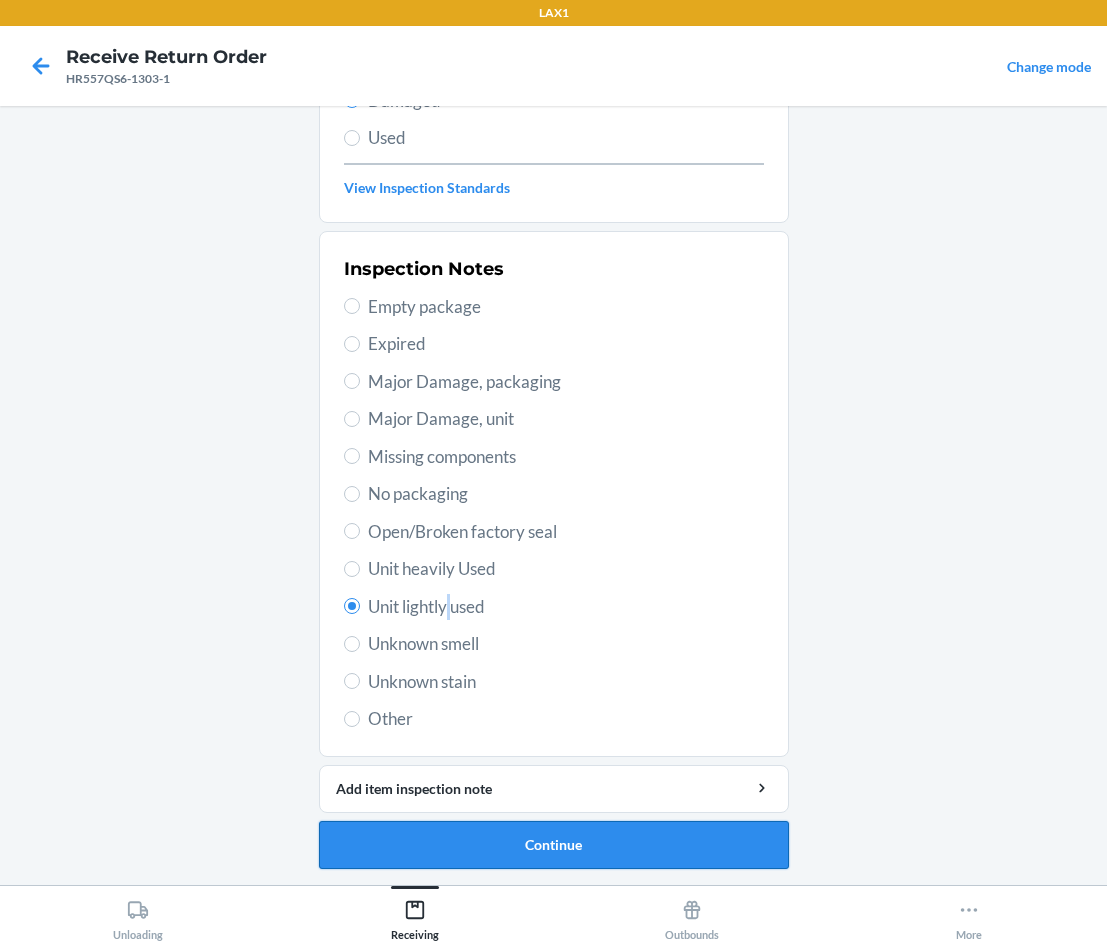 click on "Continue" at bounding box center (554, 845) 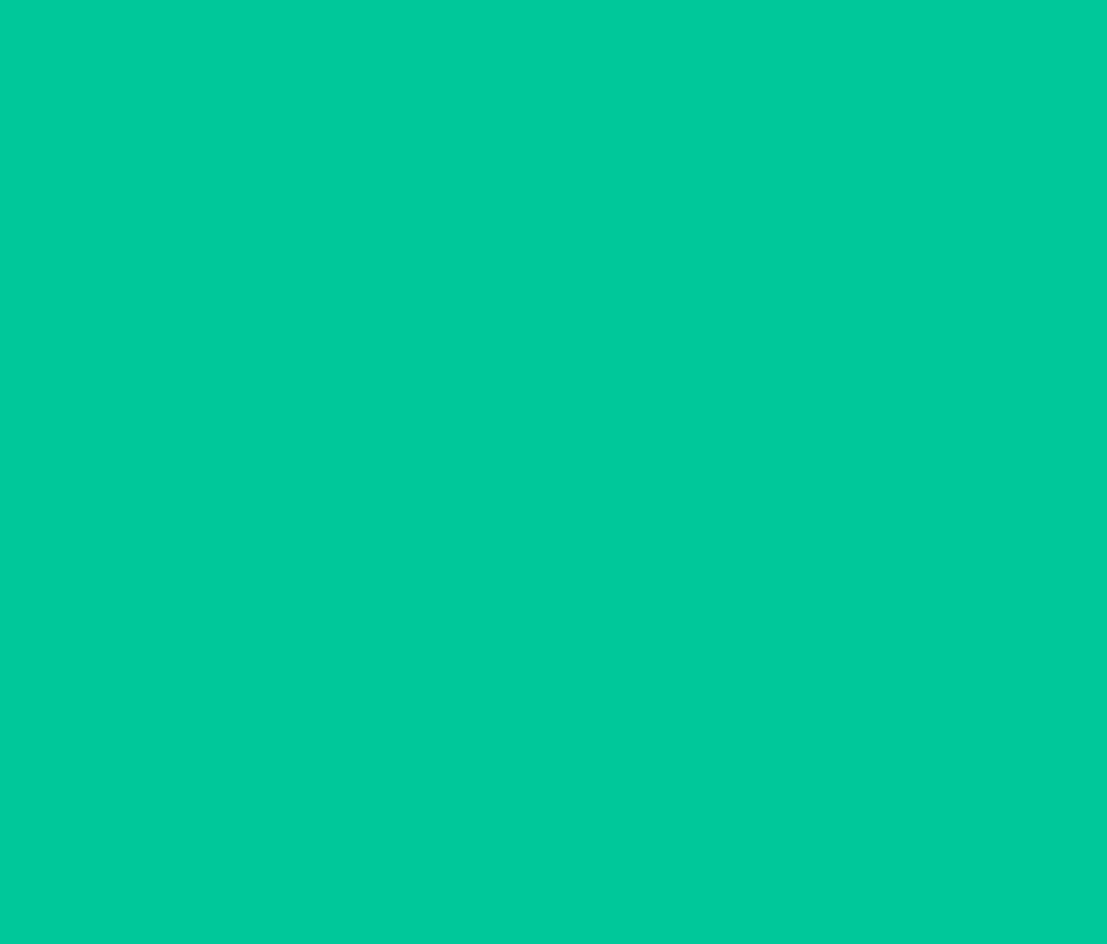 scroll, scrollTop: 86, scrollLeft: 0, axis: vertical 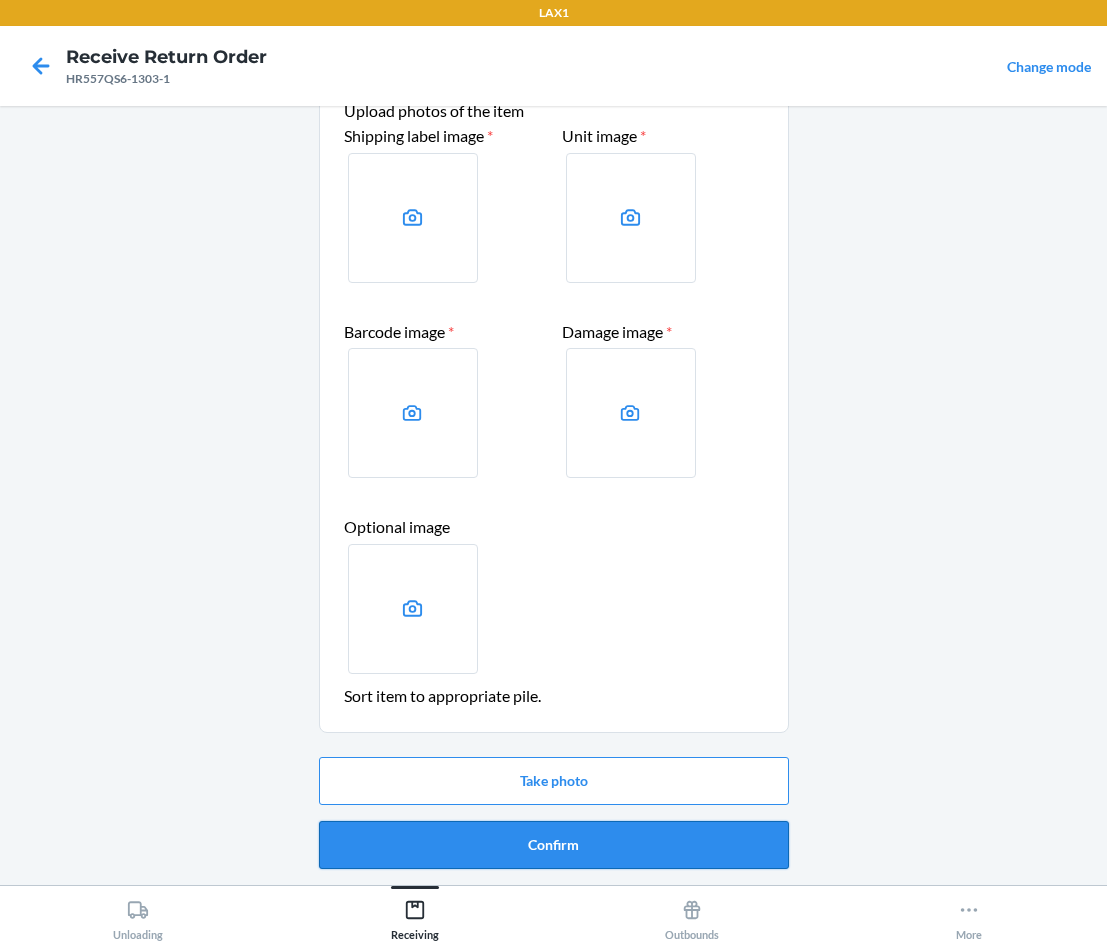 click on "Confirm" at bounding box center [554, 845] 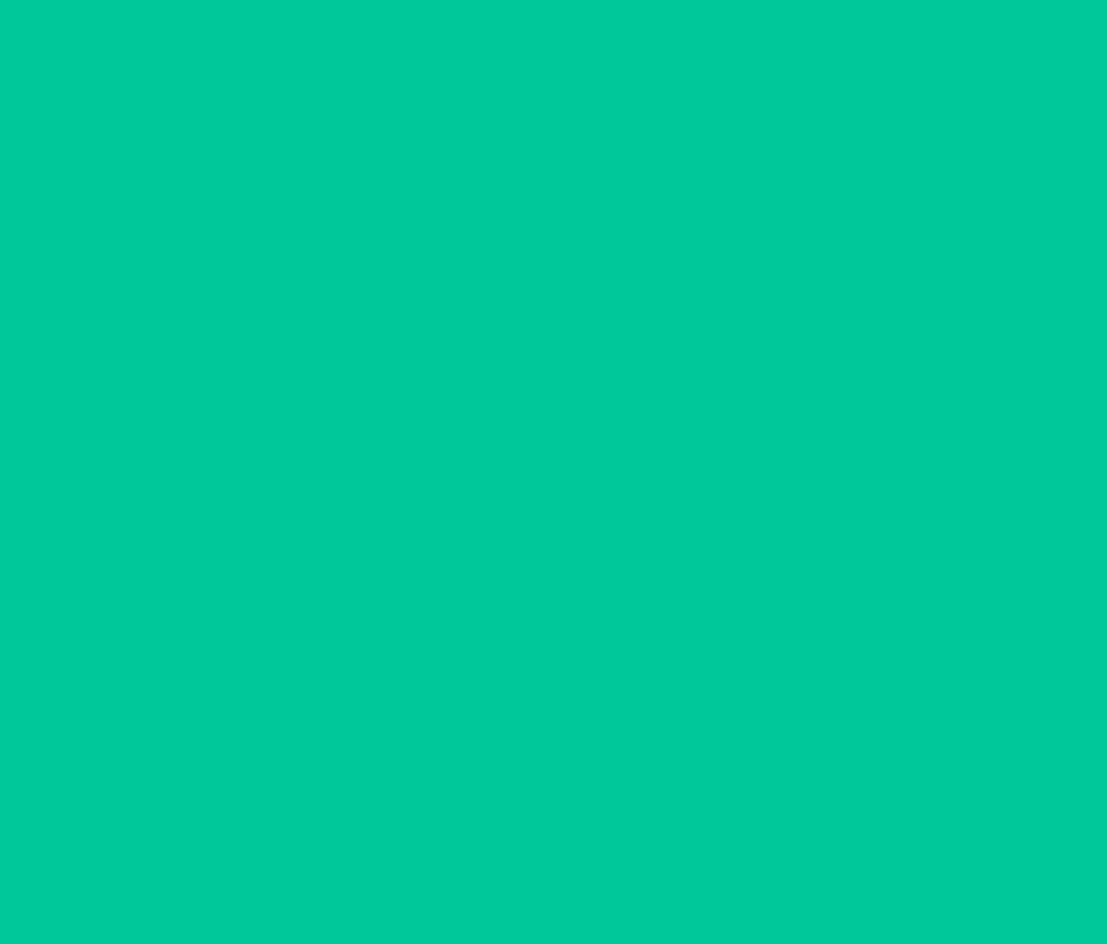 scroll, scrollTop: 0, scrollLeft: 0, axis: both 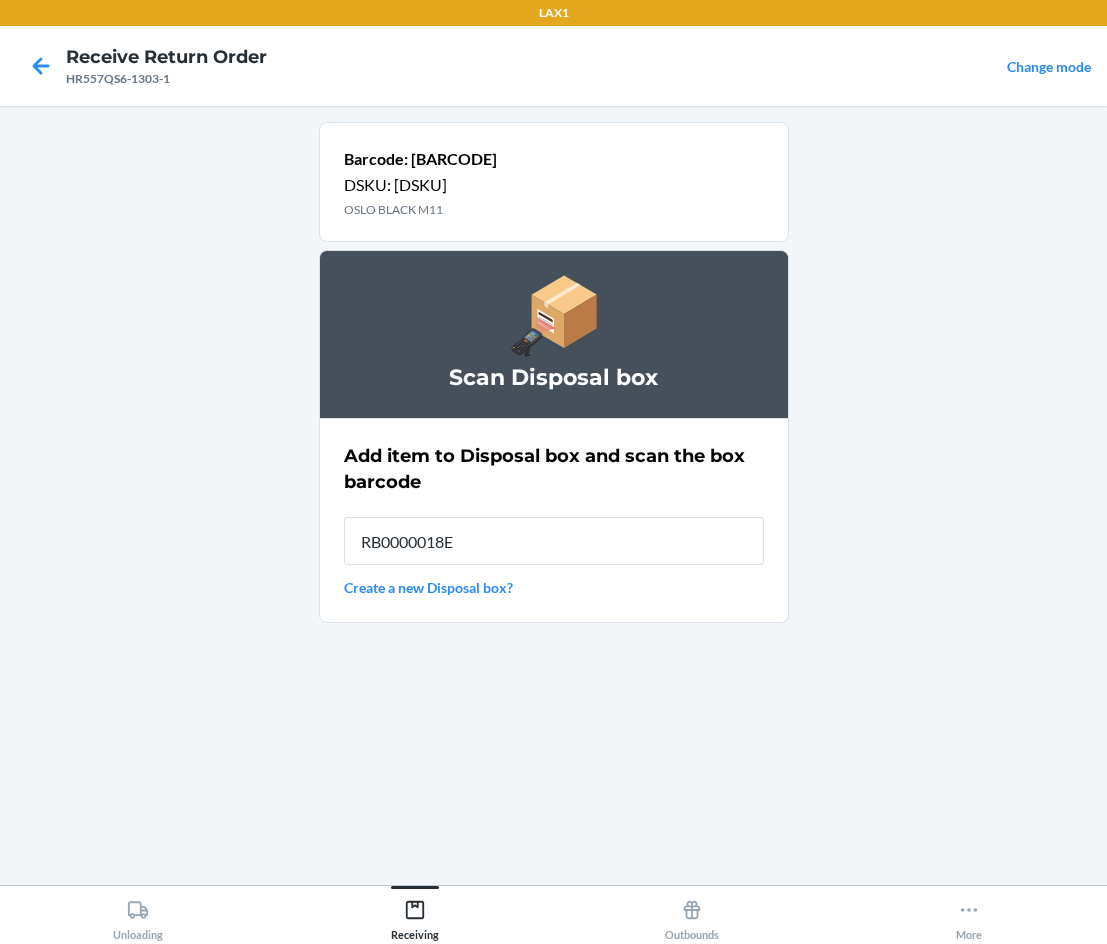 type on "[PRODUCT_CODE]" 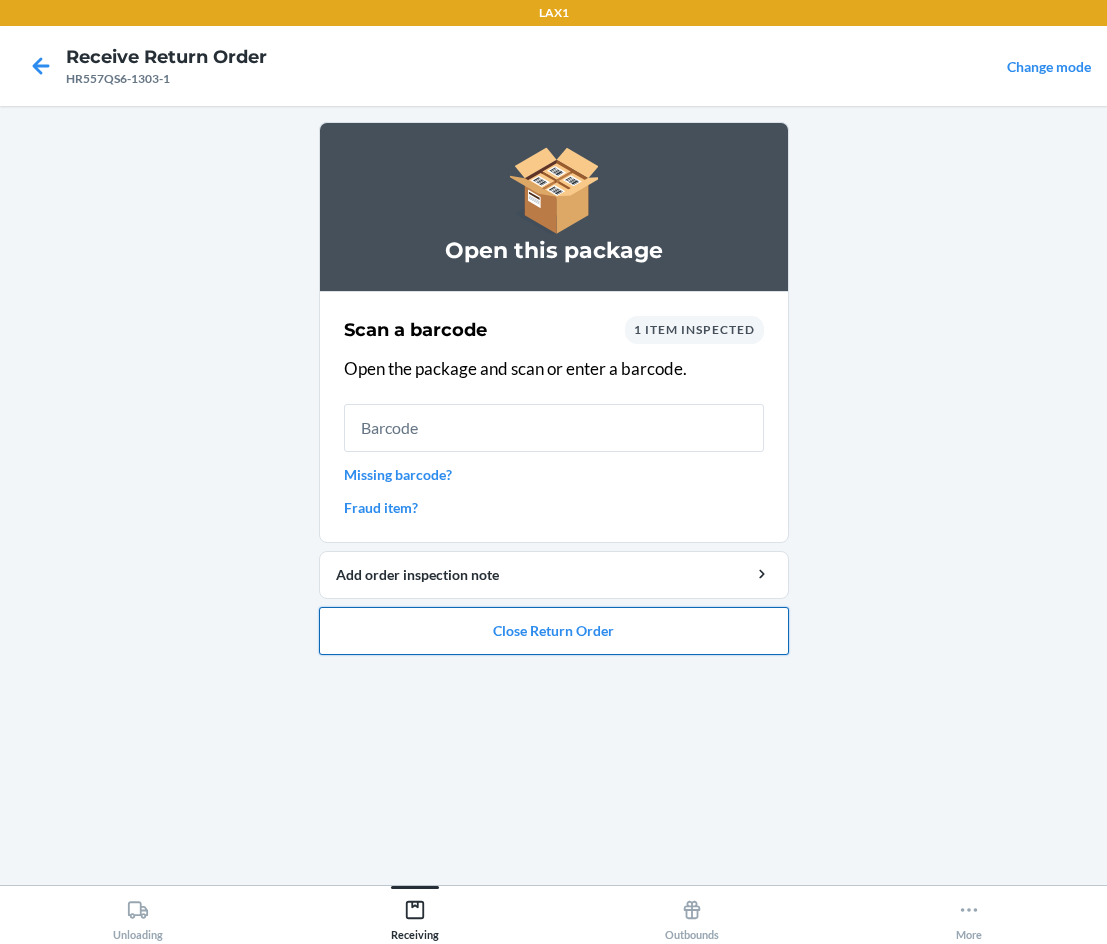 click on "Close Return Order" at bounding box center [554, 631] 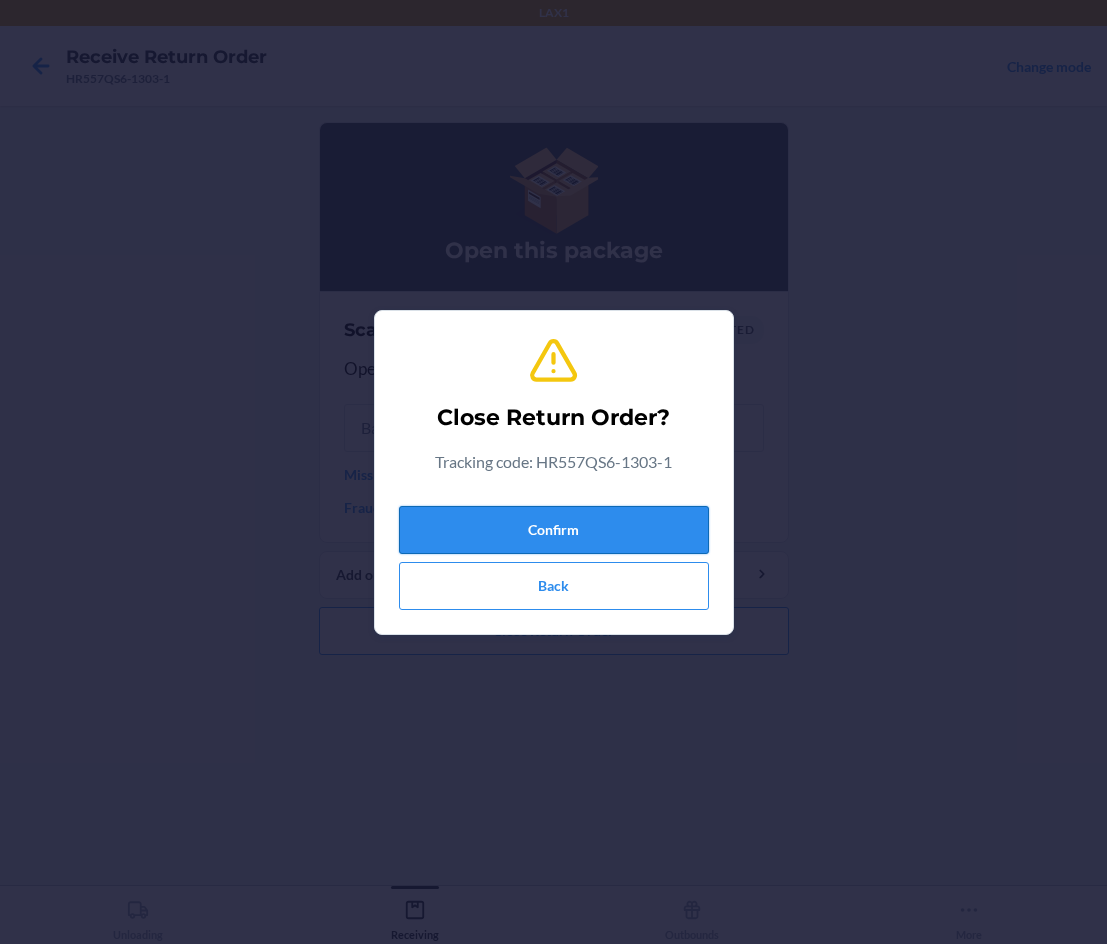 click on "Confirm" at bounding box center [554, 530] 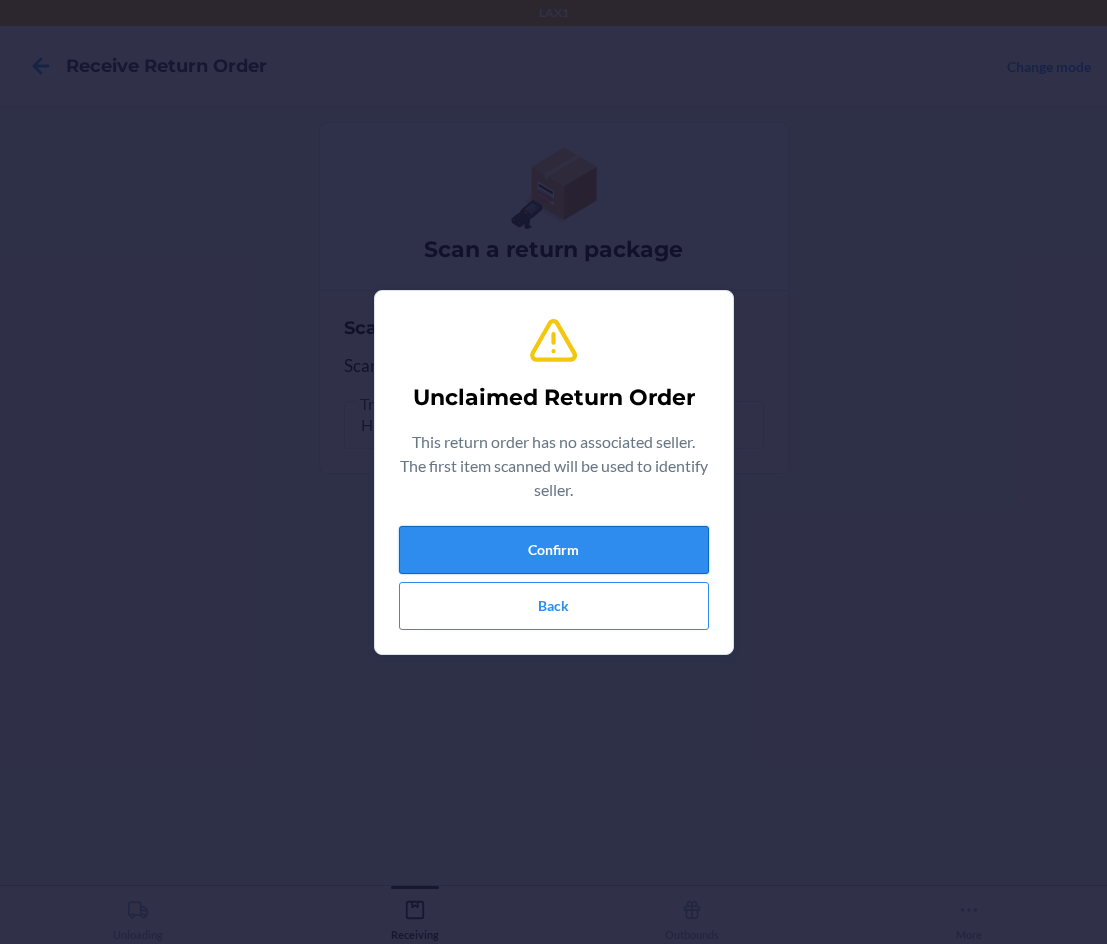 click on "Confirm" at bounding box center (554, 550) 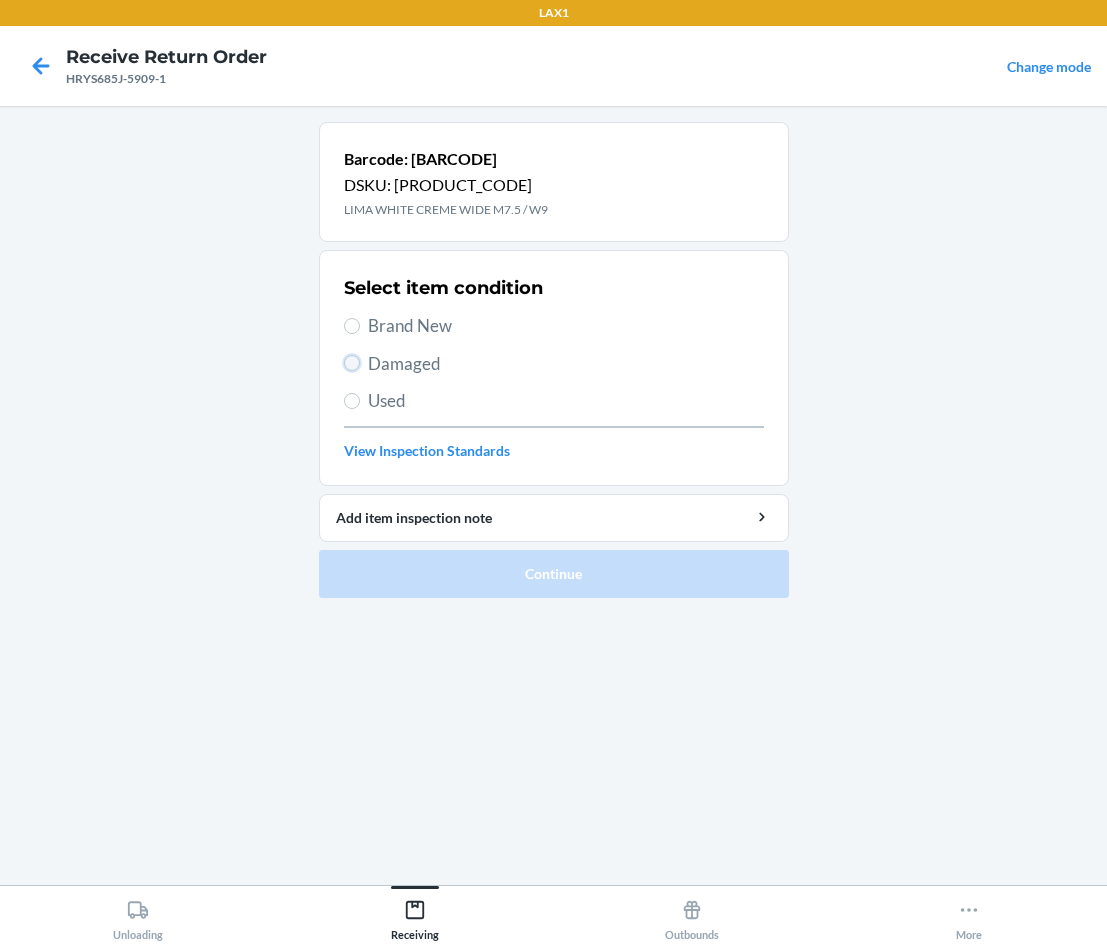 click on "Damaged" at bounding box center [352, 363] 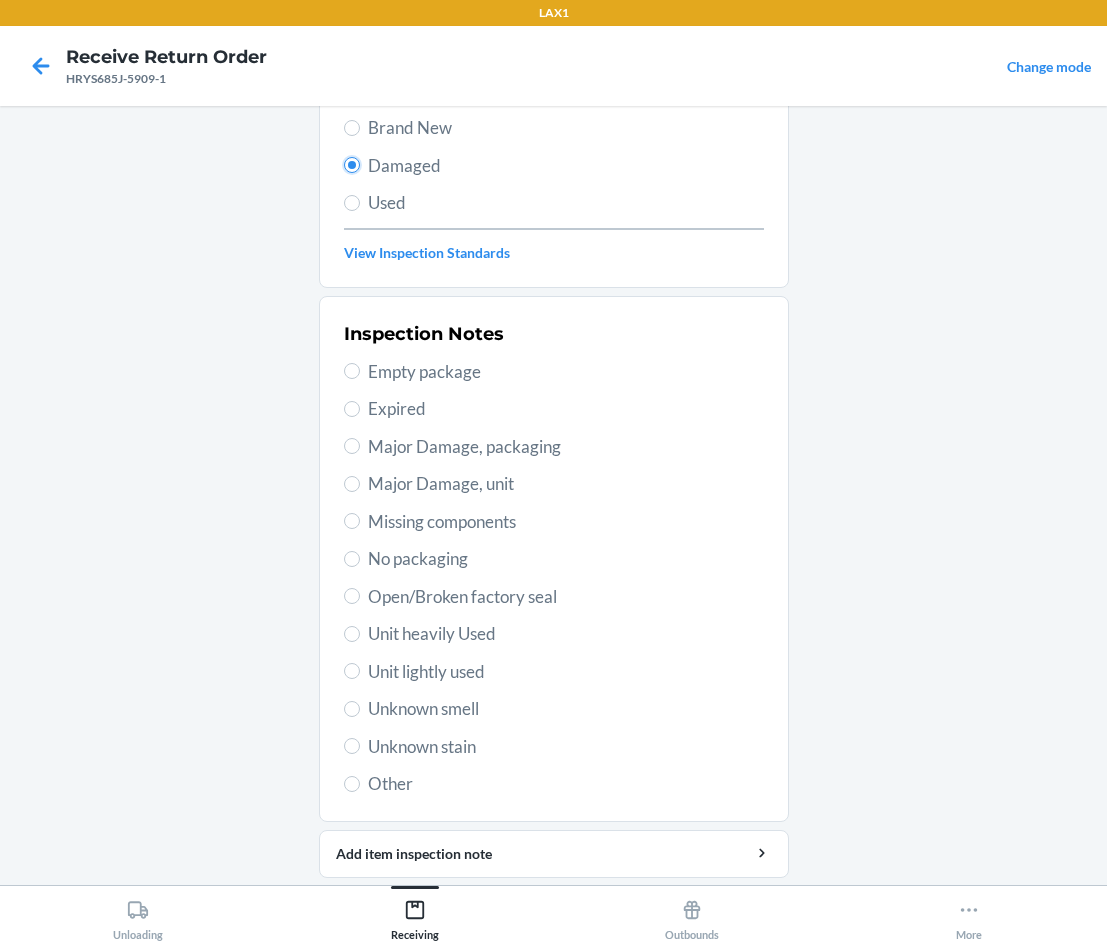scroll, scrollTop: 200, scrollLeft: 0, axis: vertical 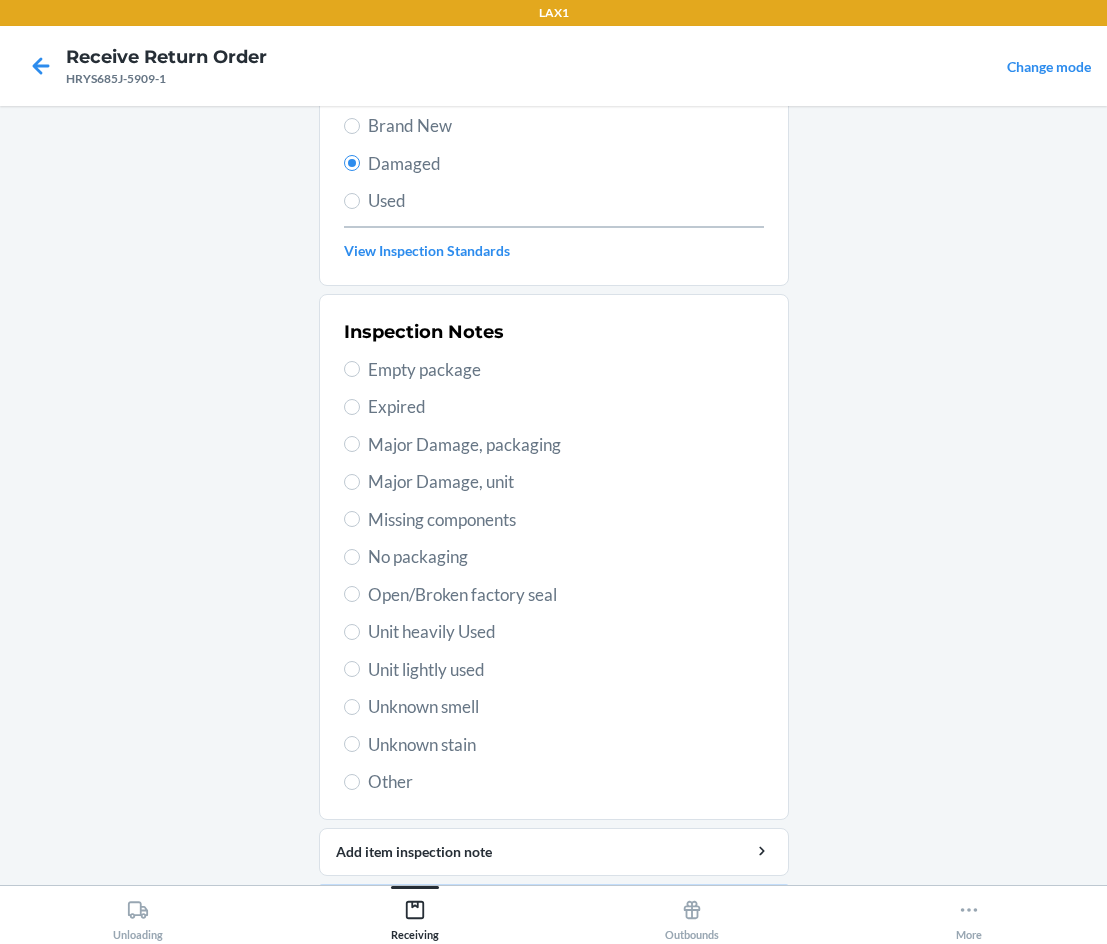click on "Unit lightly used" at bounding box center (566, 670) 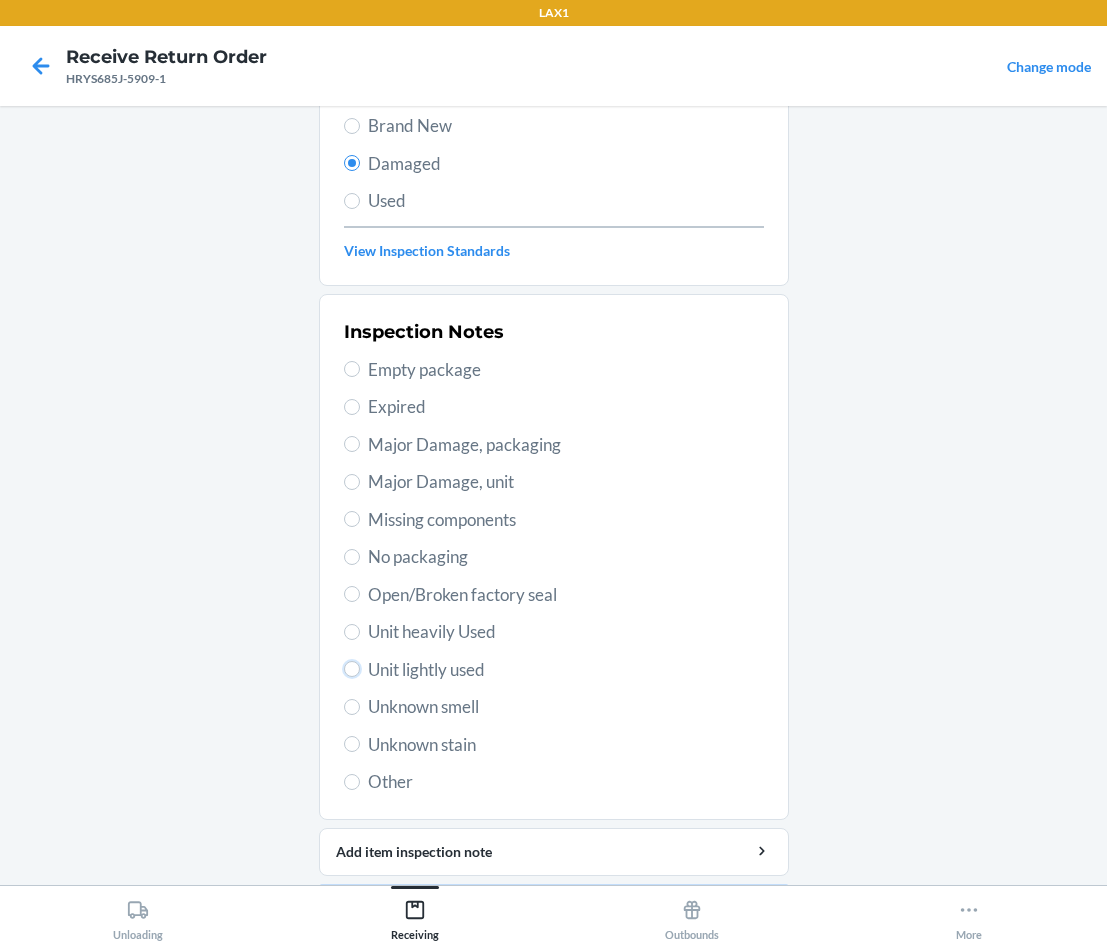 click on "Unit lightly used" at bounding box center [352, 669] 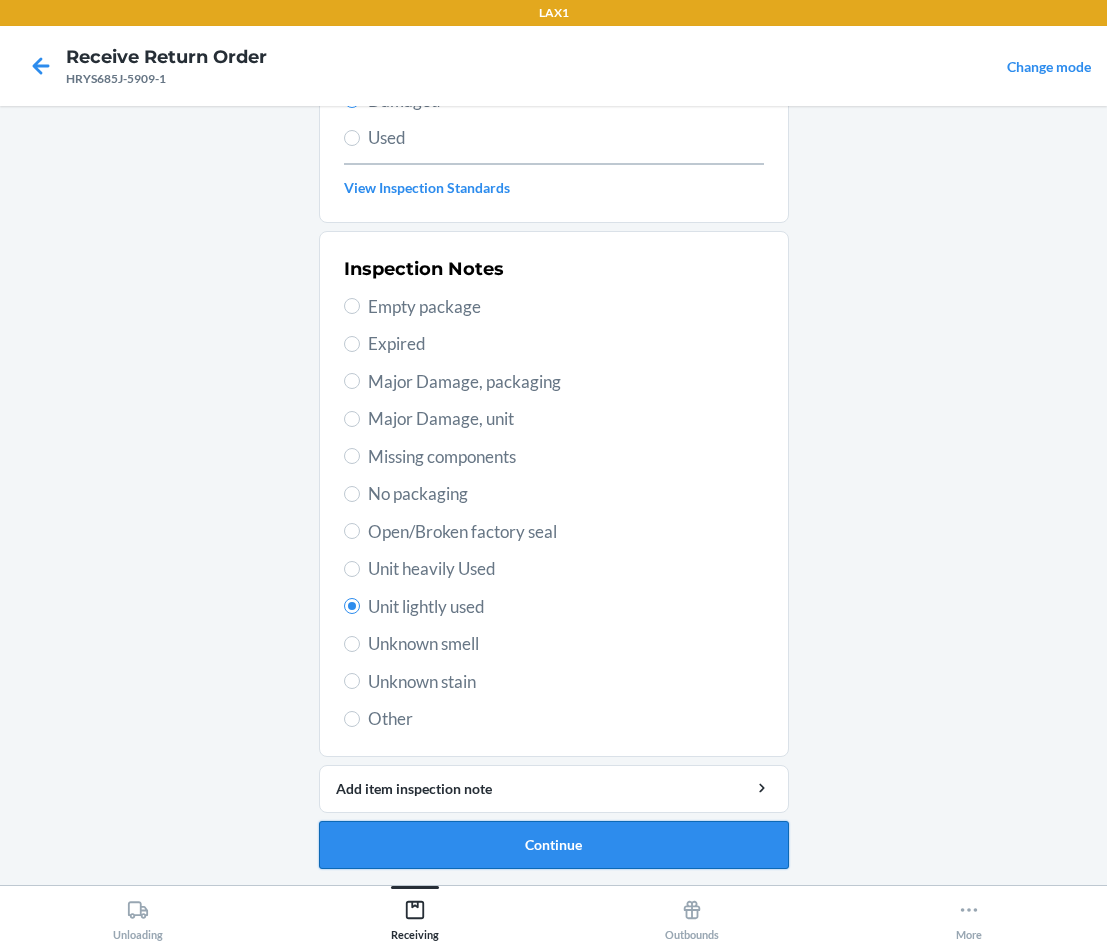 click on "Continue" at bounding box center [554, 845] 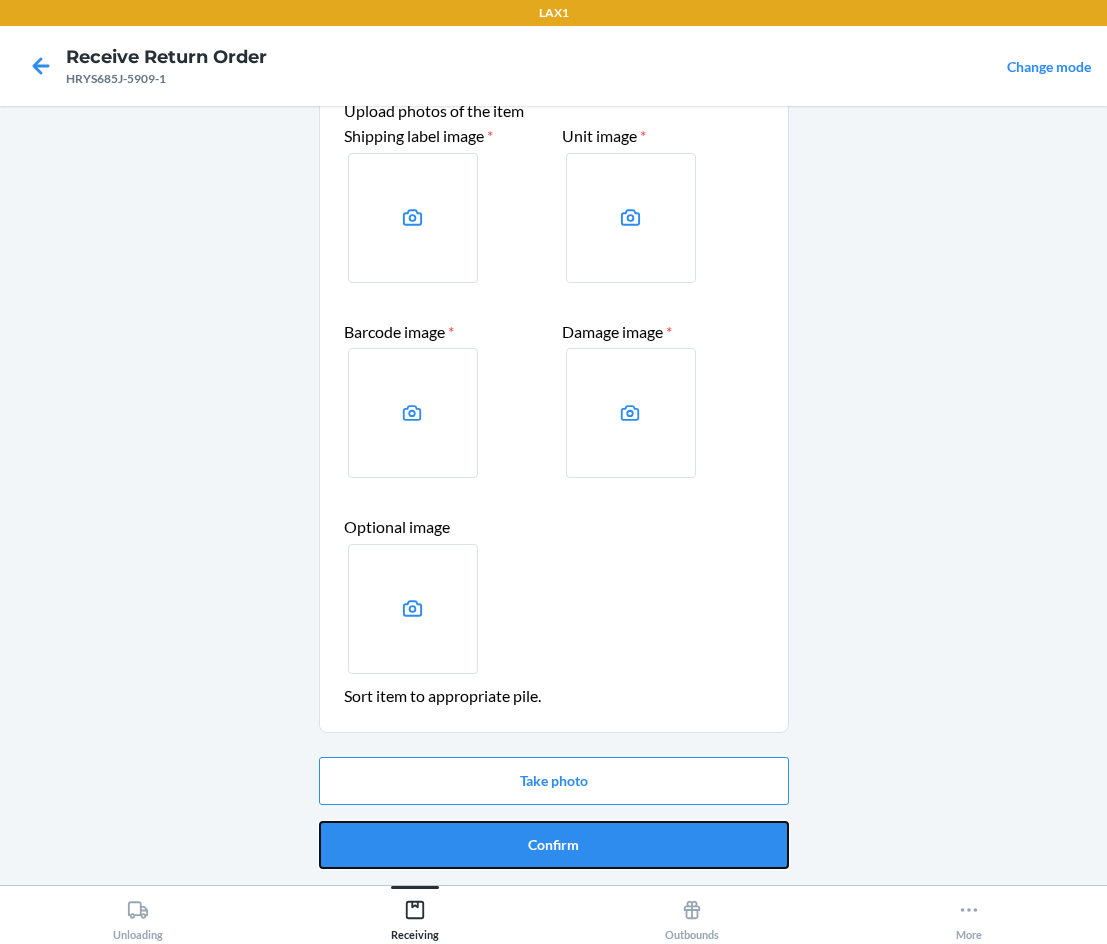 click on "Confirm" at bounding box center [554, 845] 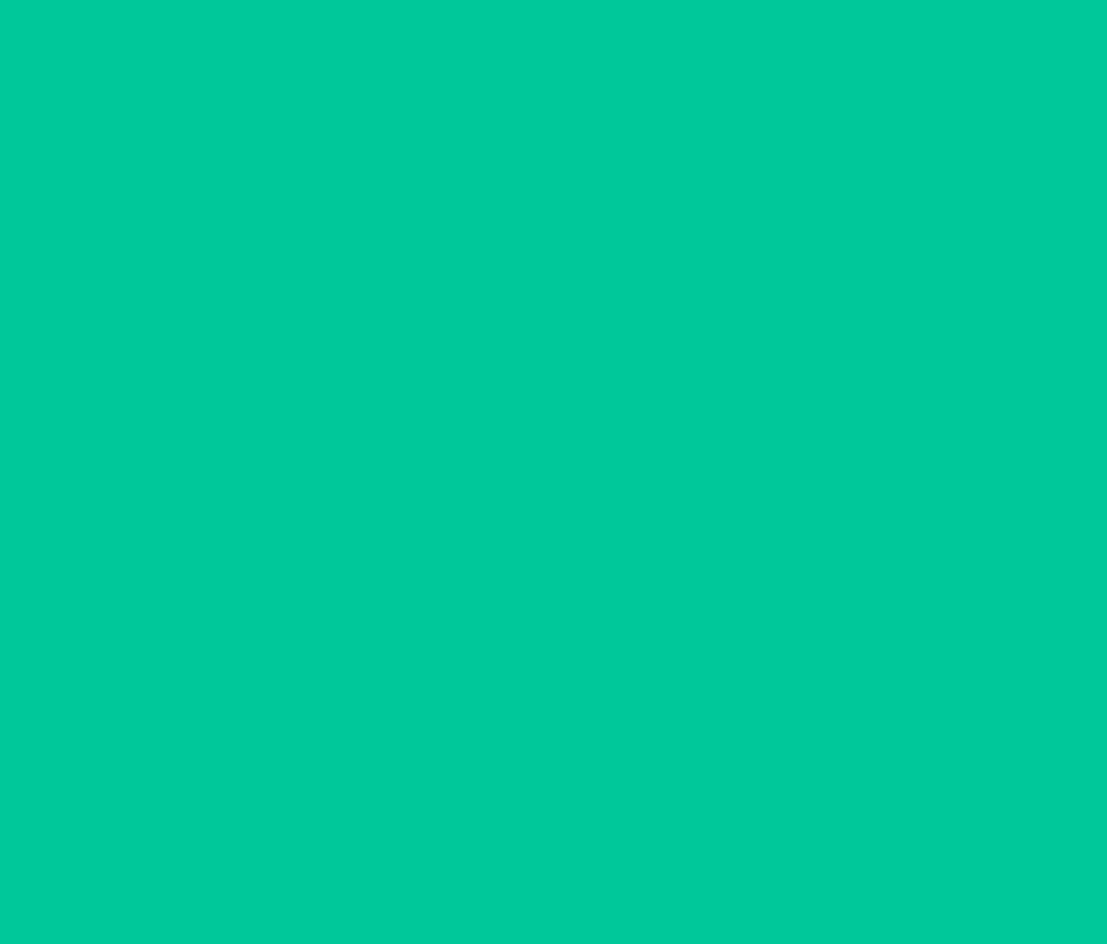 scroll, scrollTop: 0, scrollLeft: 0, axis: both 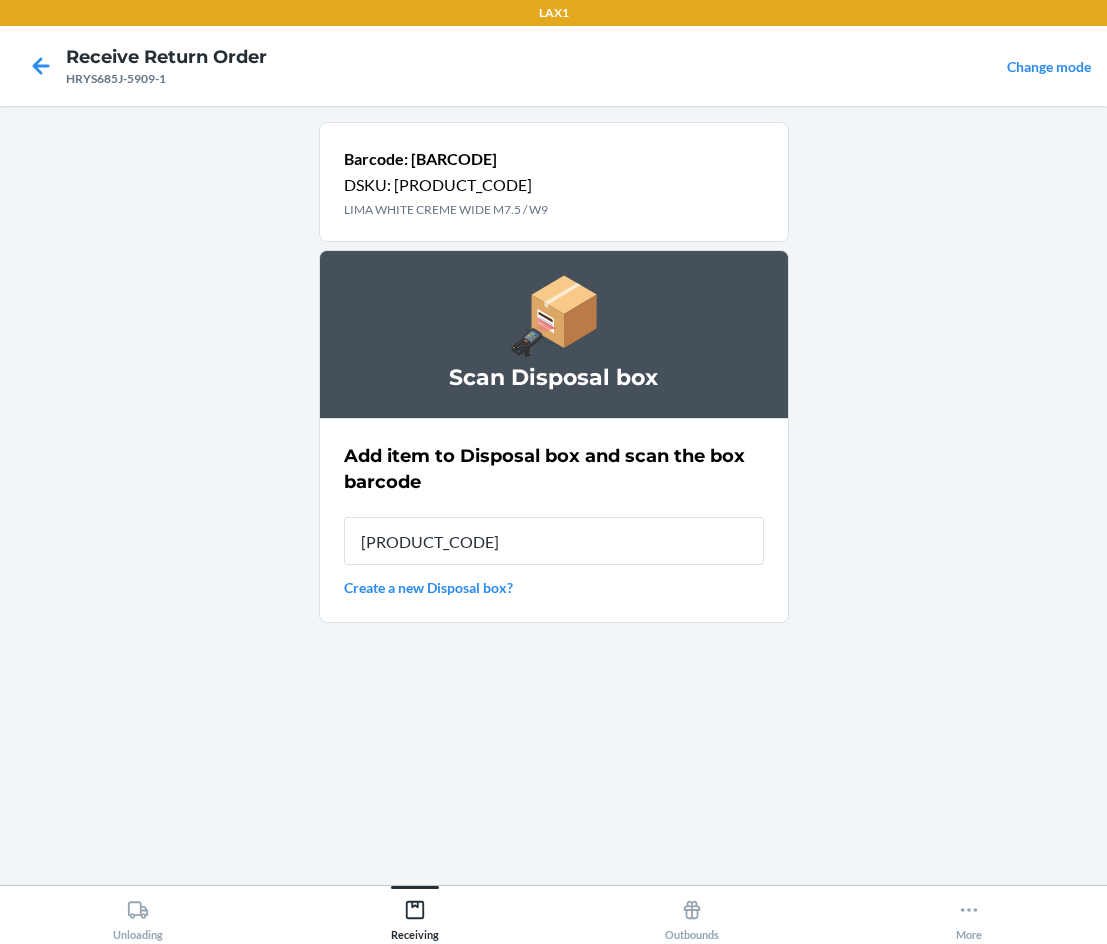 type on "[PRODUCT_CODE]" 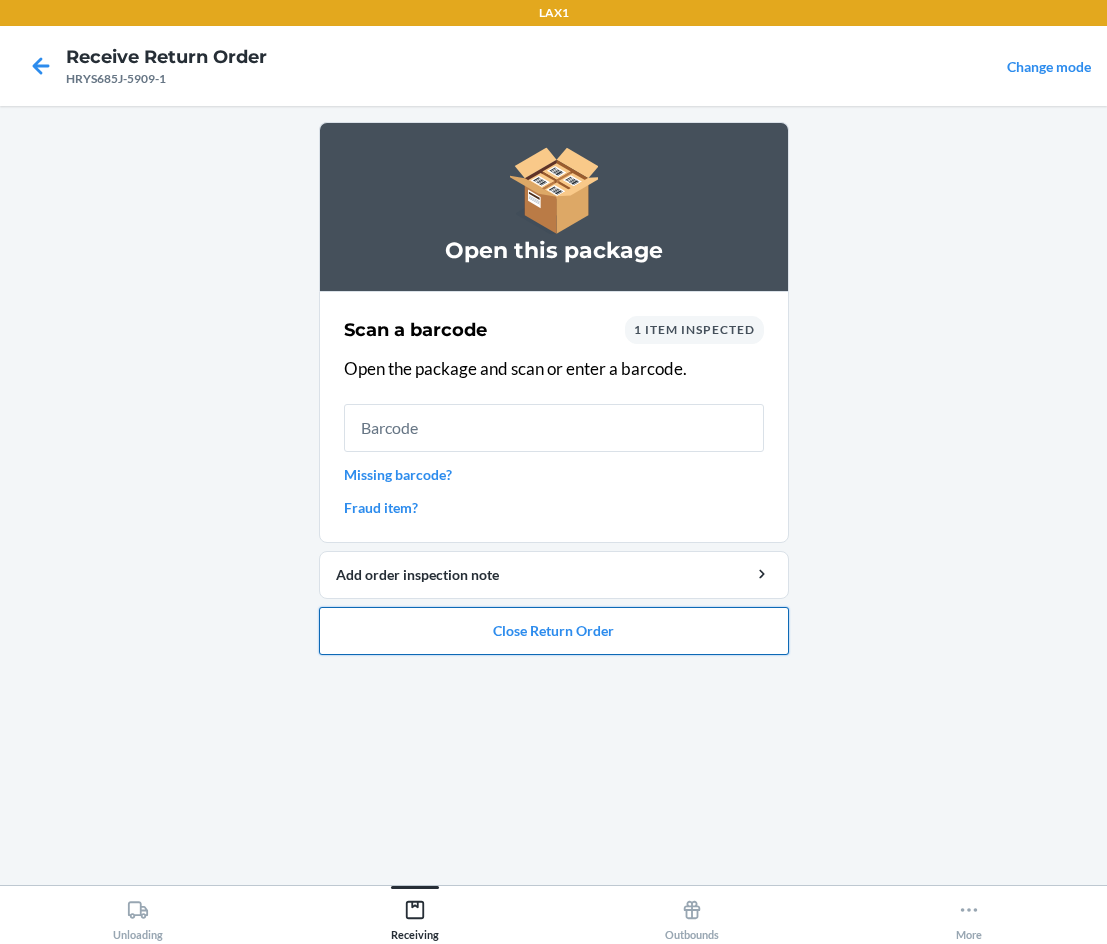 click on "Close Return Order" at bounding box center (554, 631) 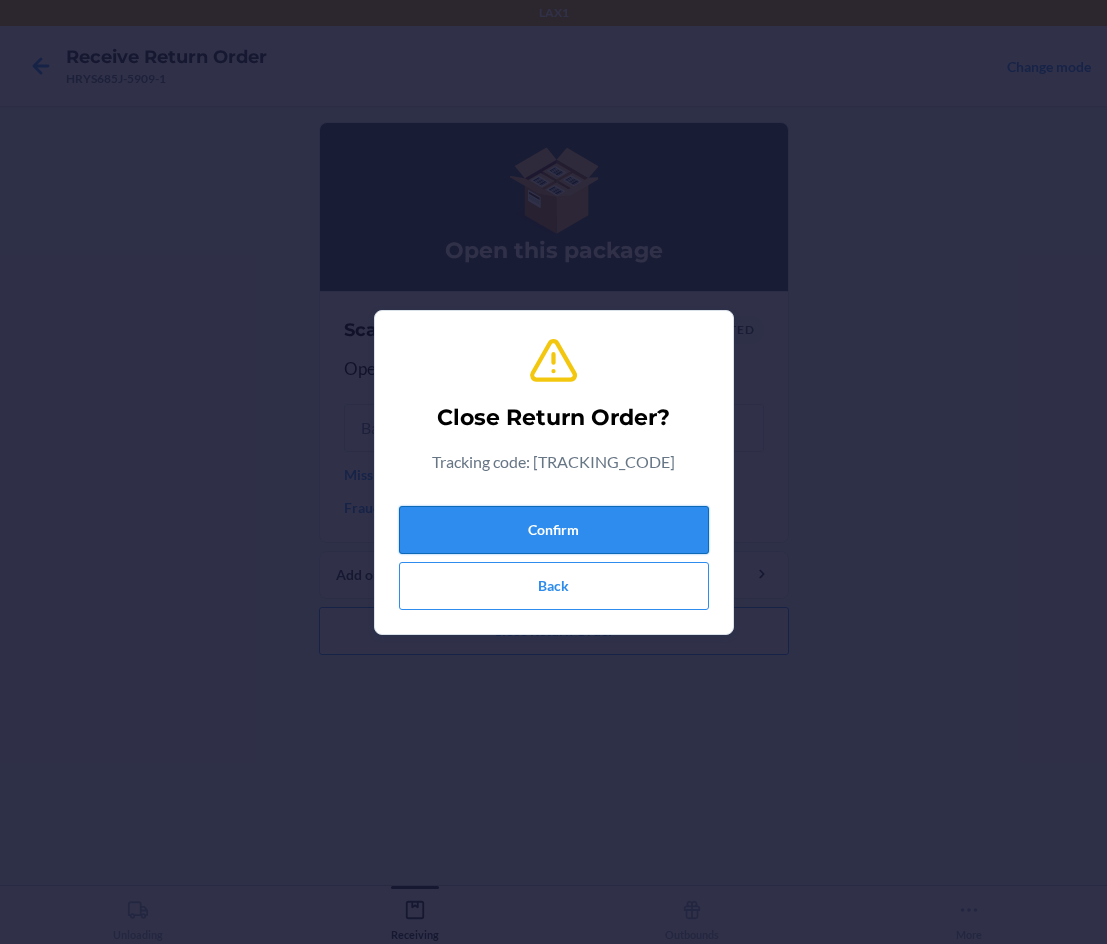 click on "Confirm" at bounding box center (554, 530) 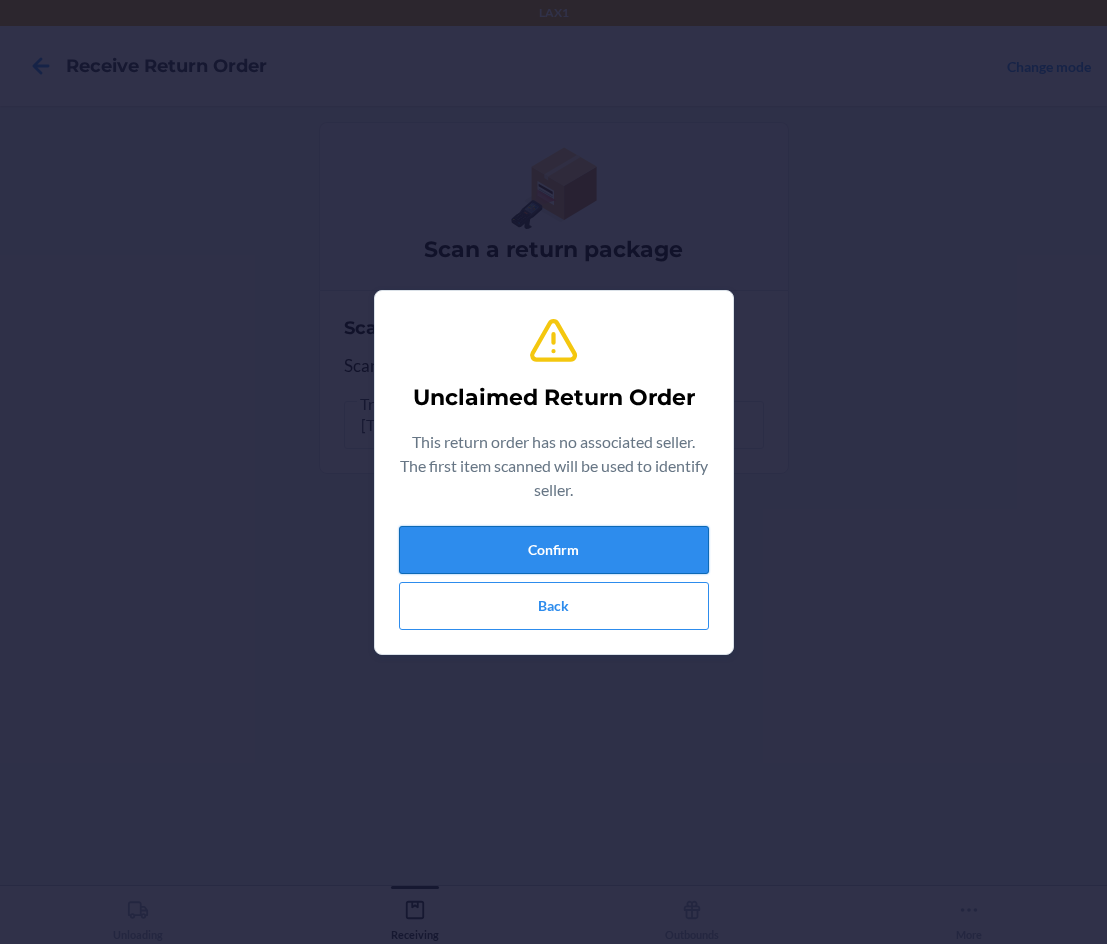 click on "Confirm" at bounding box center (554, 550) 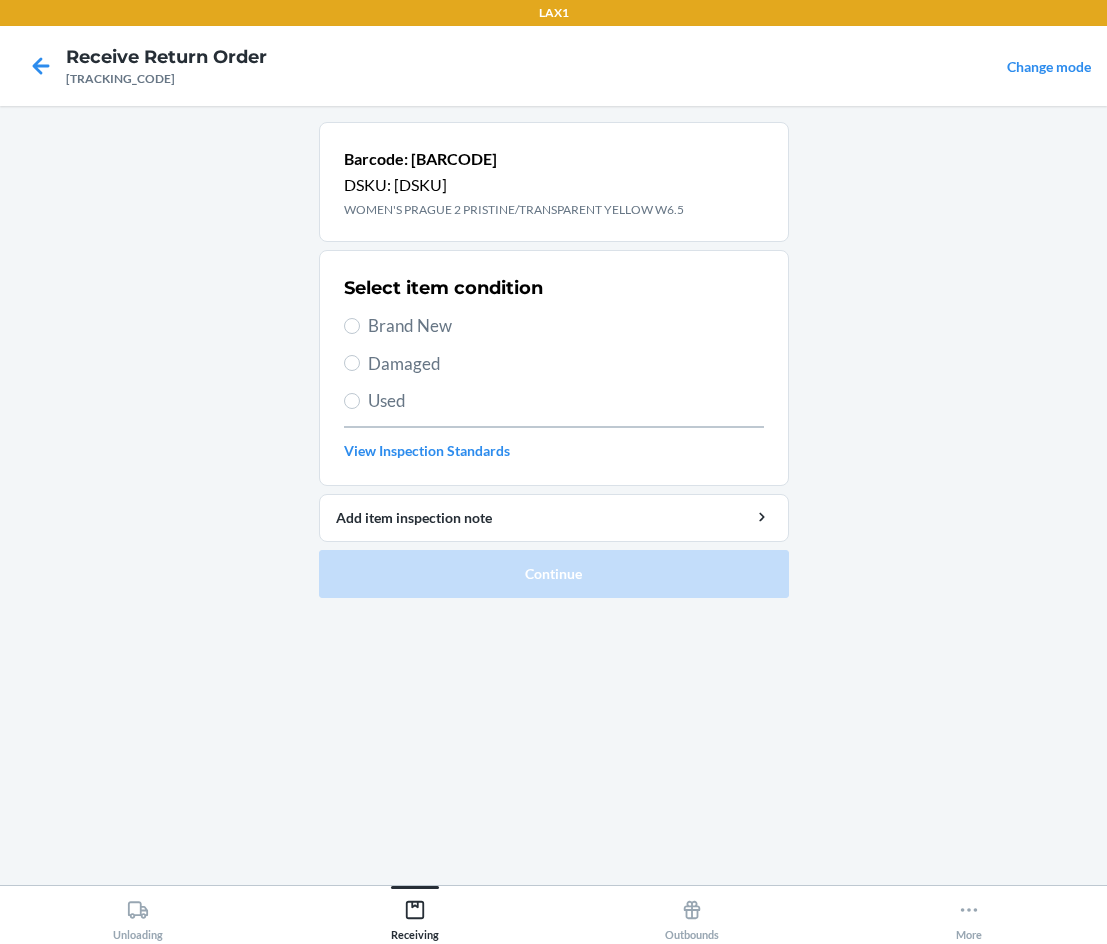 click on "Damaged" at bounding box center [554, 364] 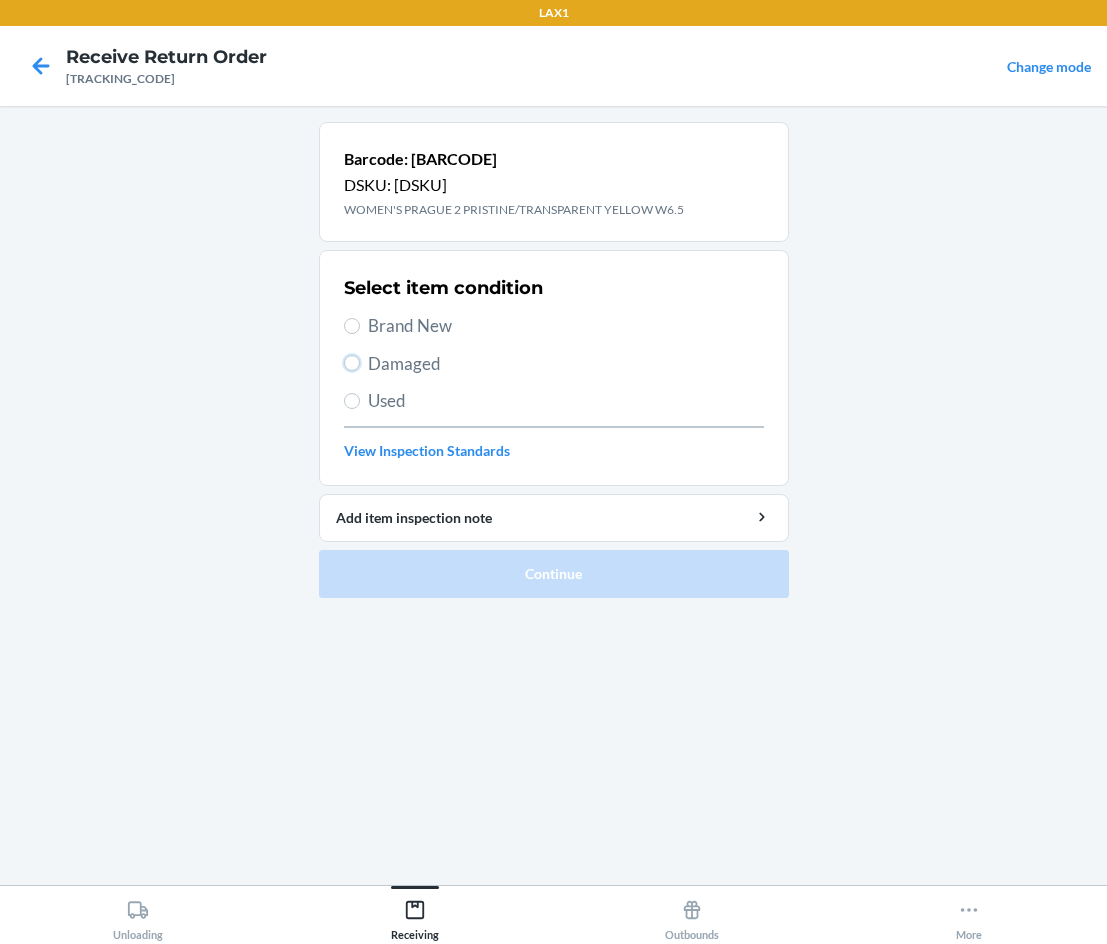 click on "Damaged" at bounding box center (352, 363) 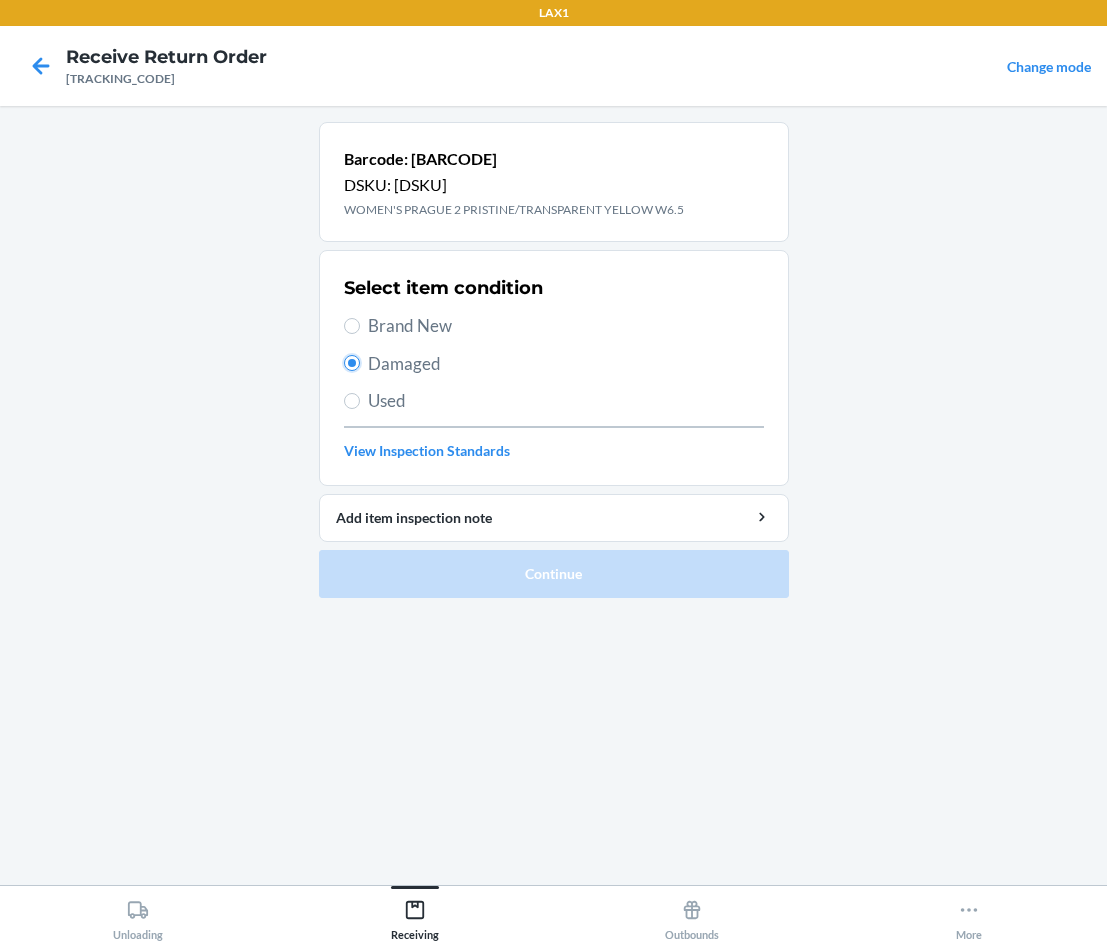 radio on "true" 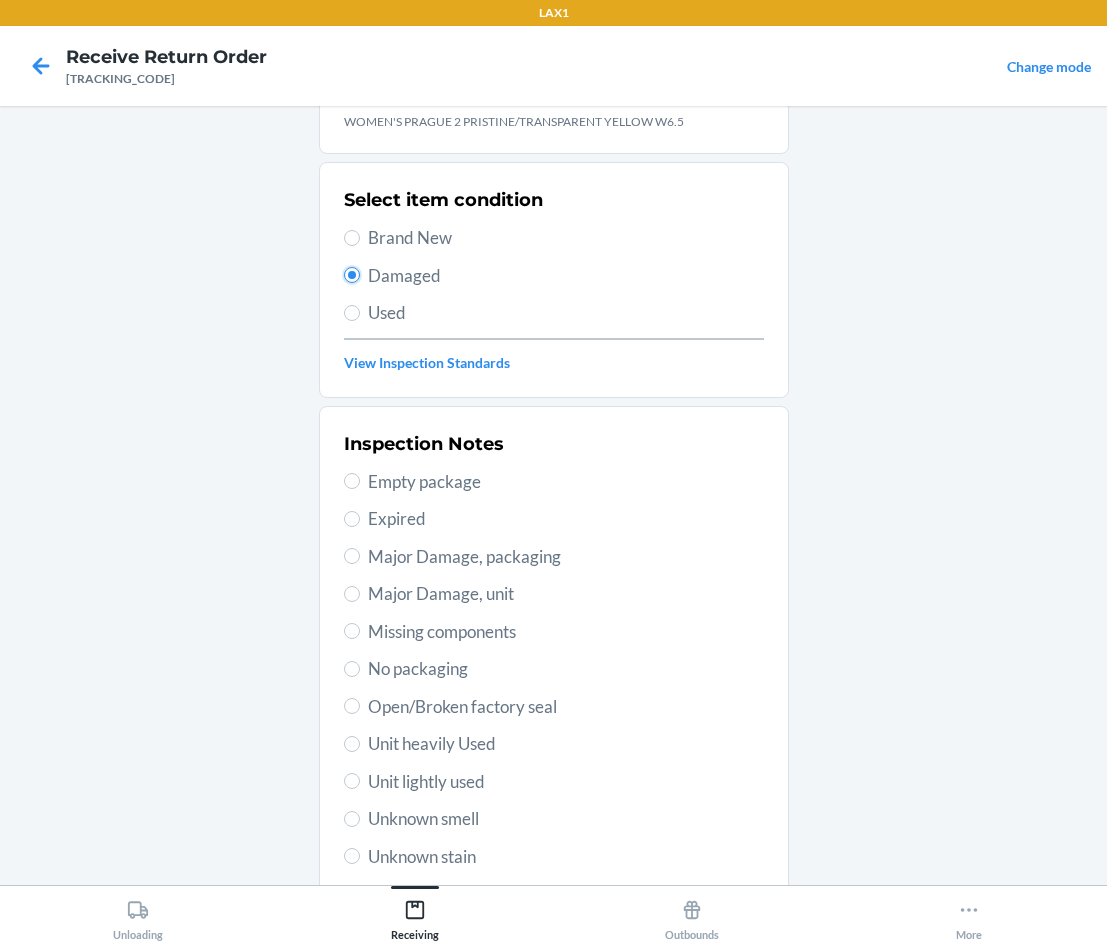 scroll, scrollTop: 263, scrollLeft: 0, axis: vertical 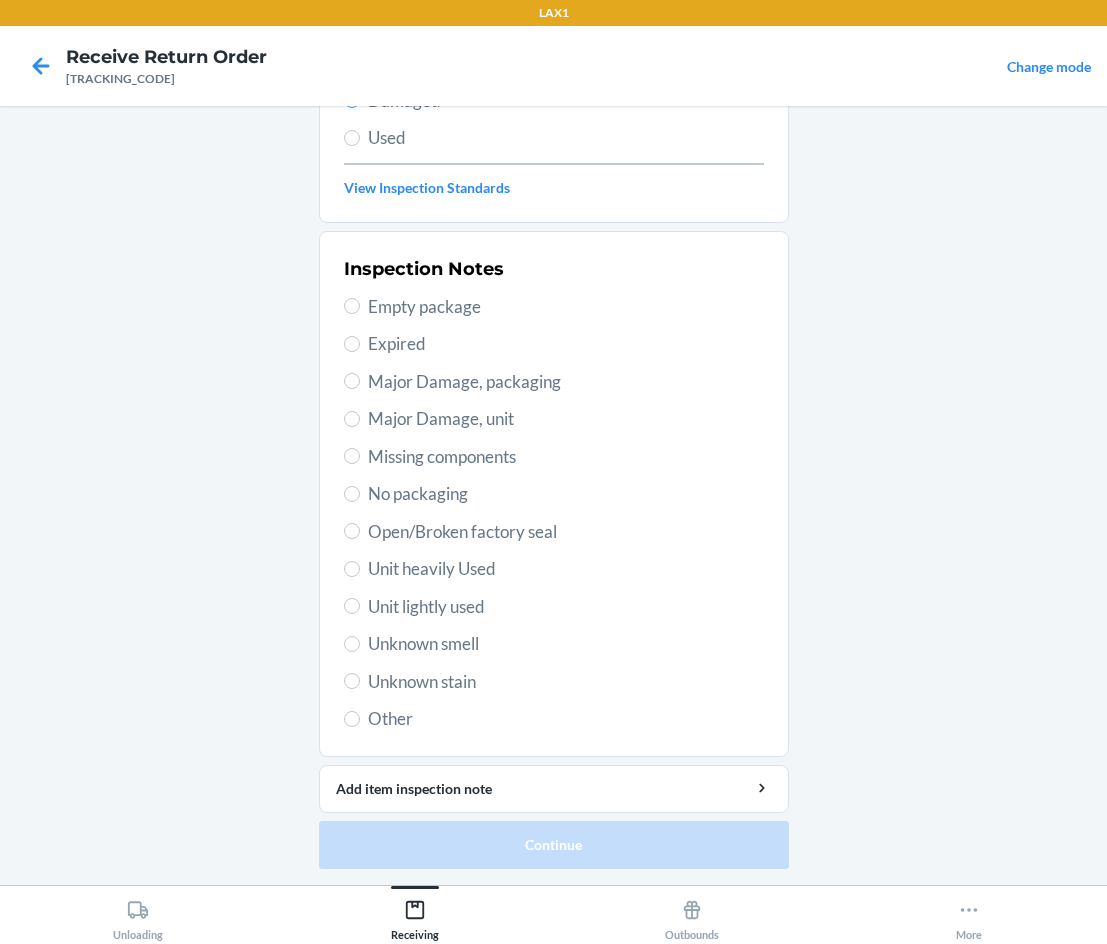 click on "Unit lightly used" at bounding box center (566, 607) 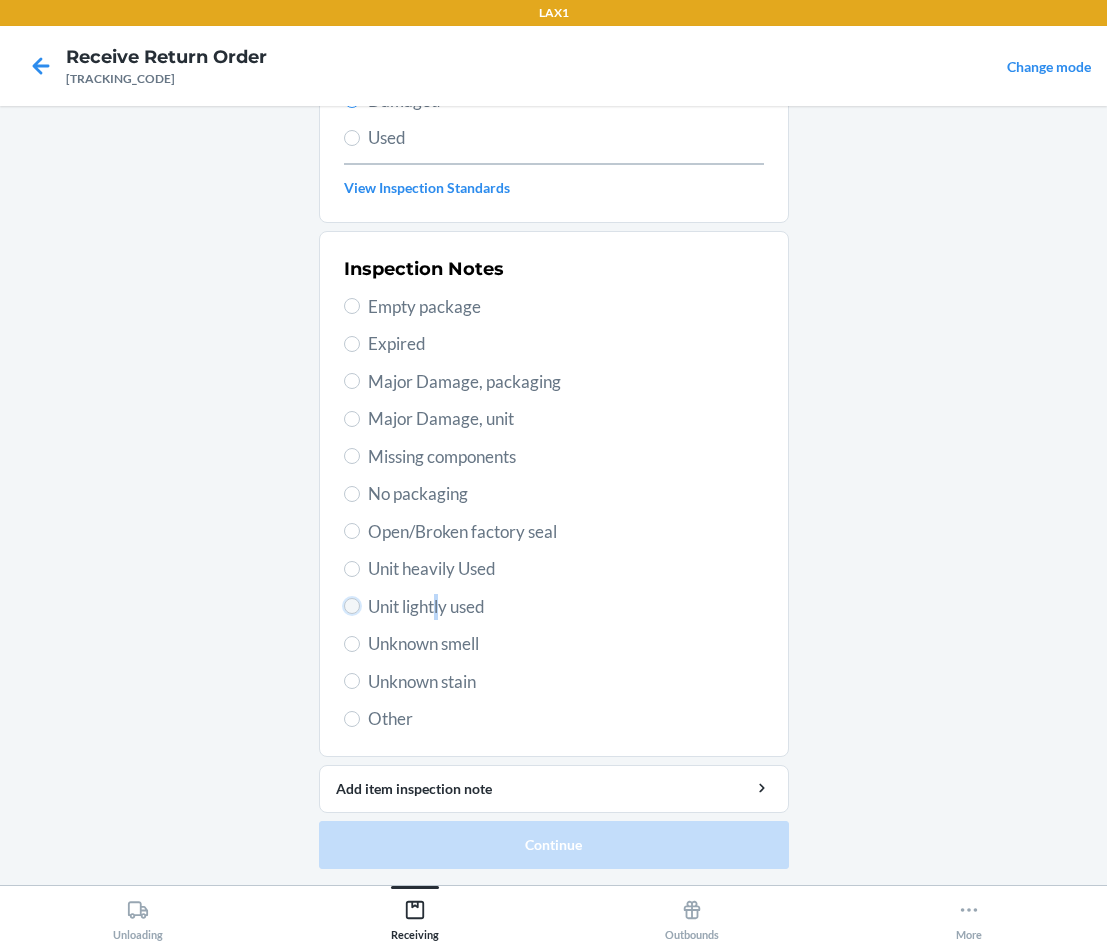 click on "Unit lightly used" at bounding box center (352, 606) 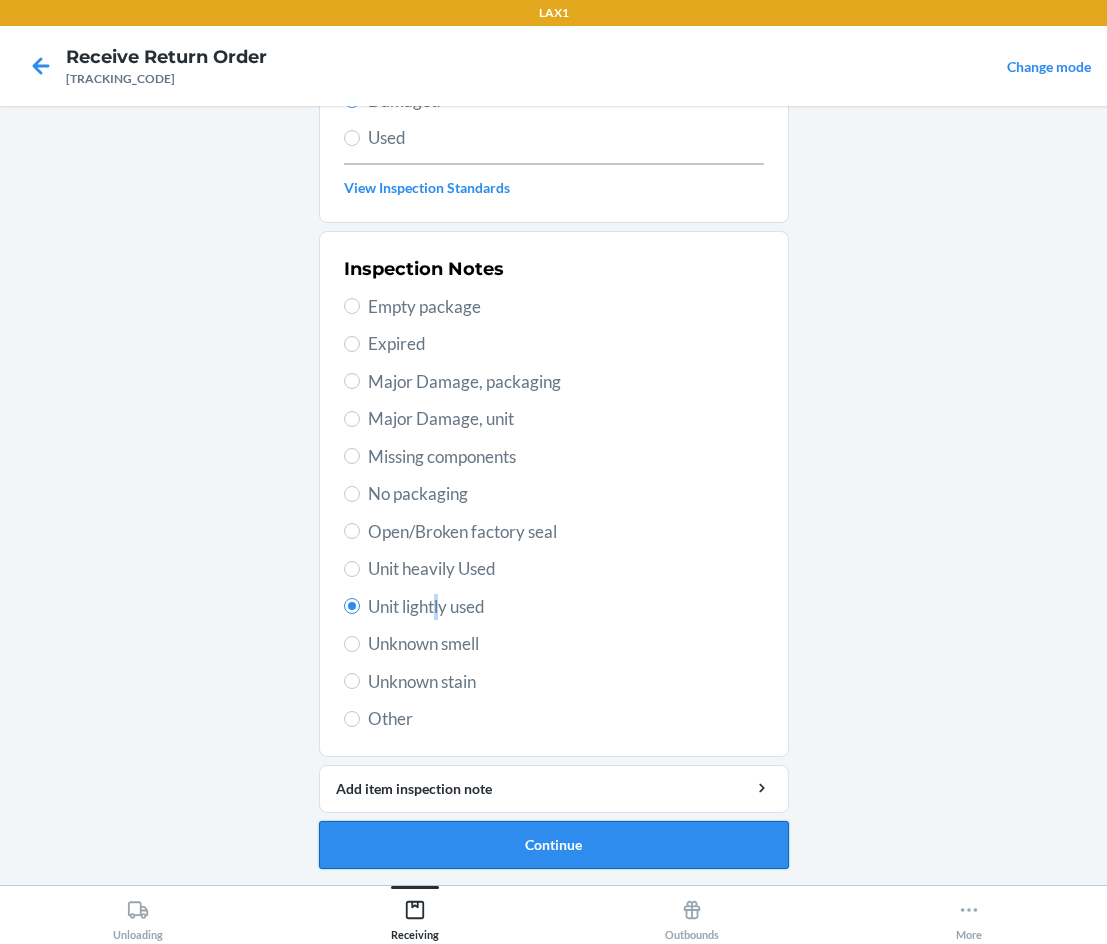 click on "Continue" at bounding box center [554, 845] 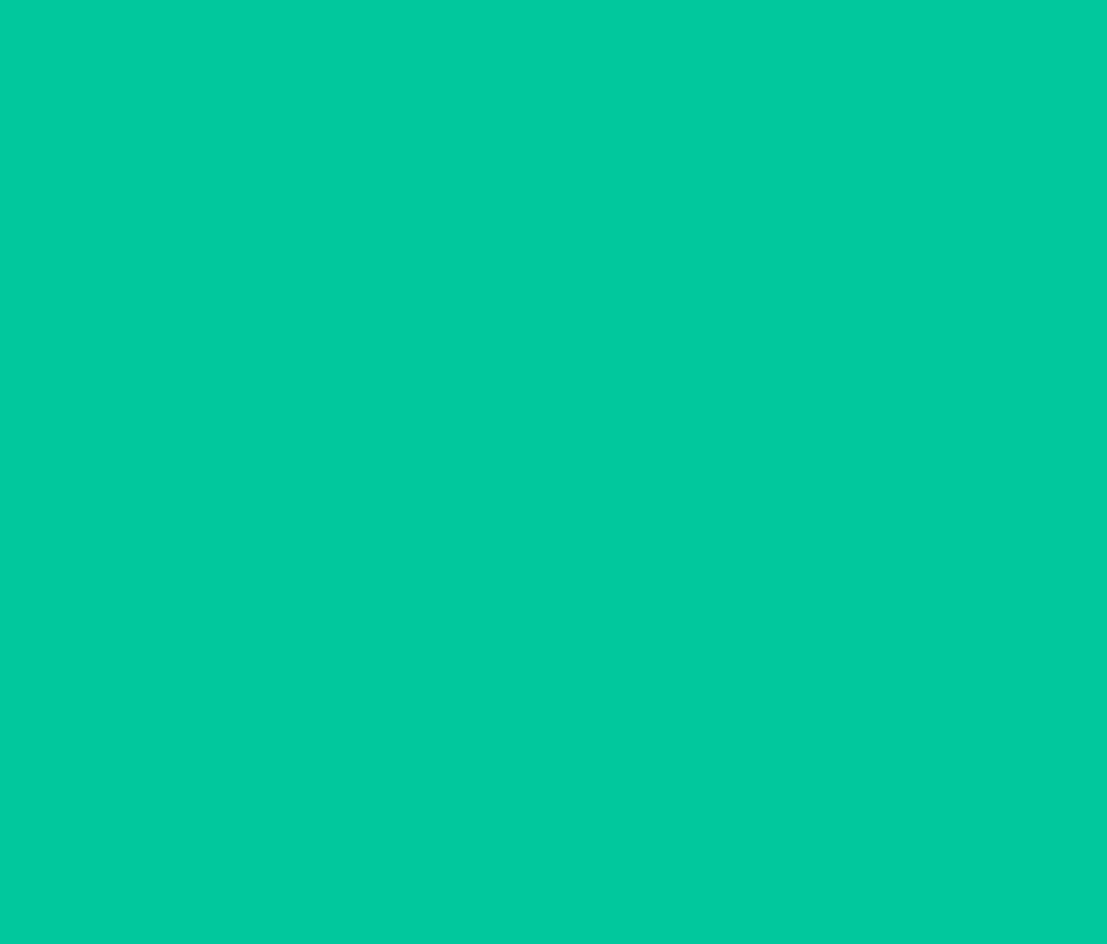 scroll, scrollTop: 86, scrollLeft: 0, axis: vertical 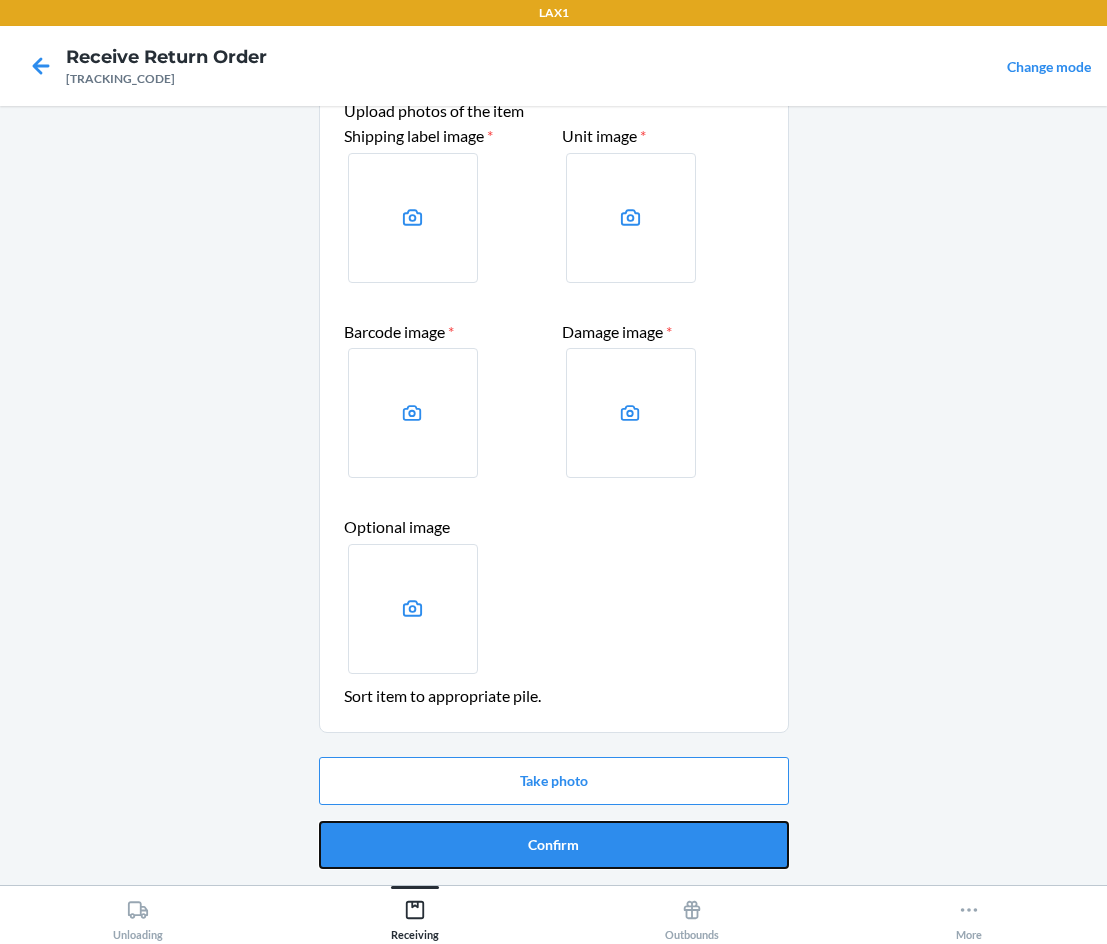 click on "Confirm" at bounding box center [554, 845] 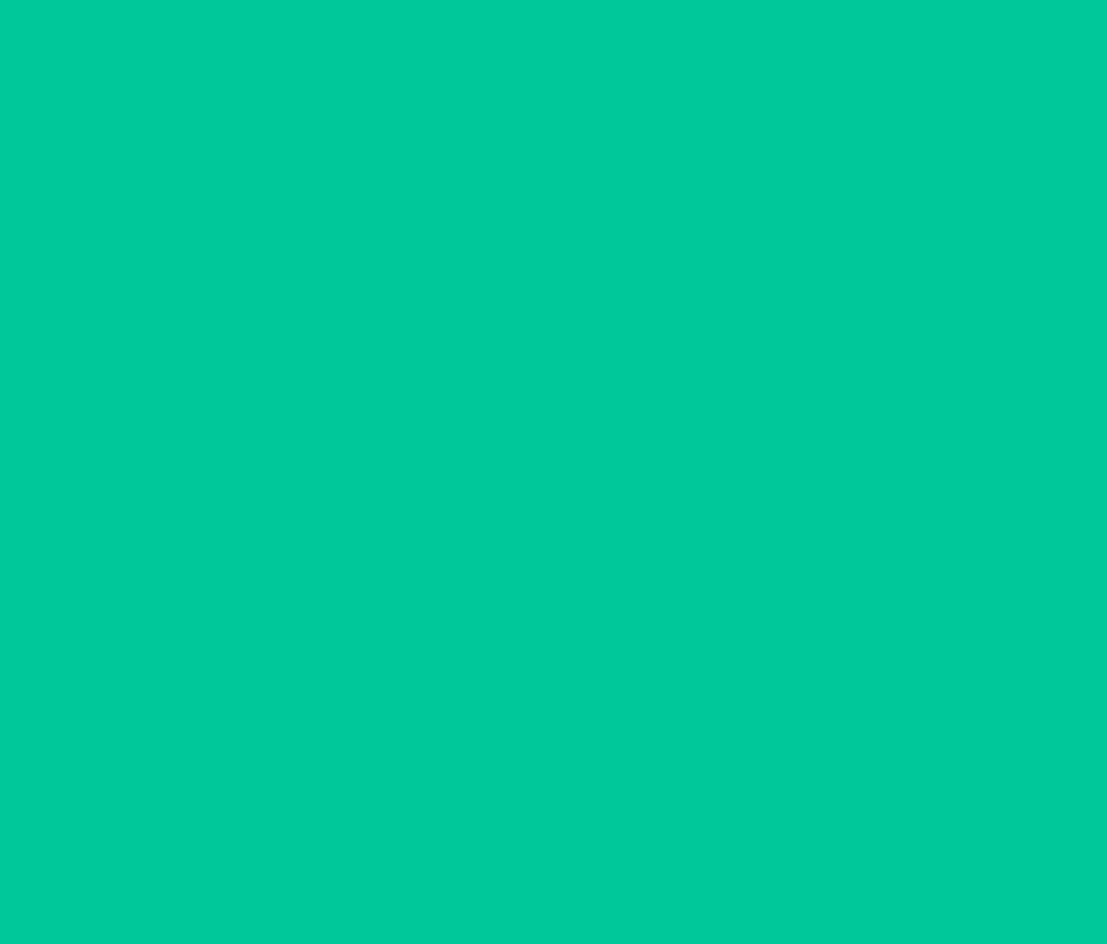 scroll, scrollTop: 0, scrollLeft: 0, axis: both 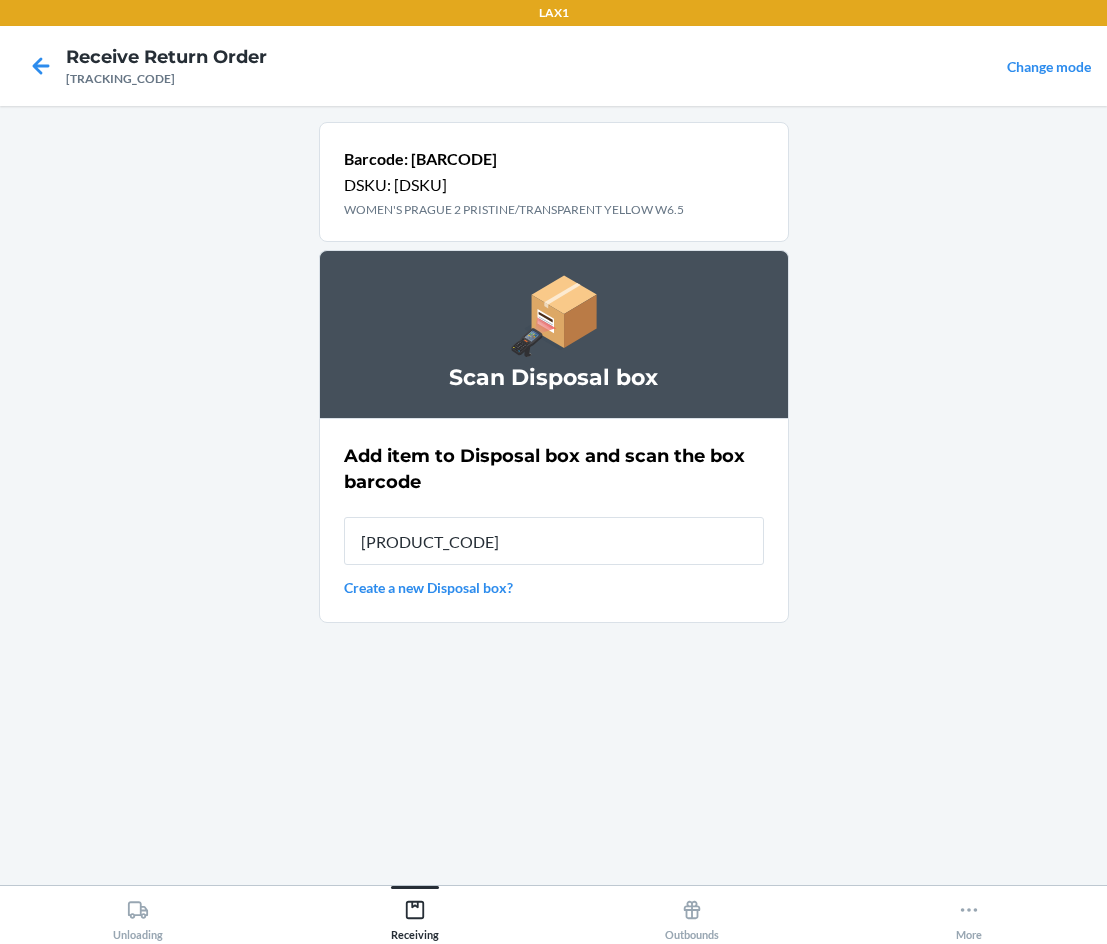 type on "[PRODUCT_CODE]" 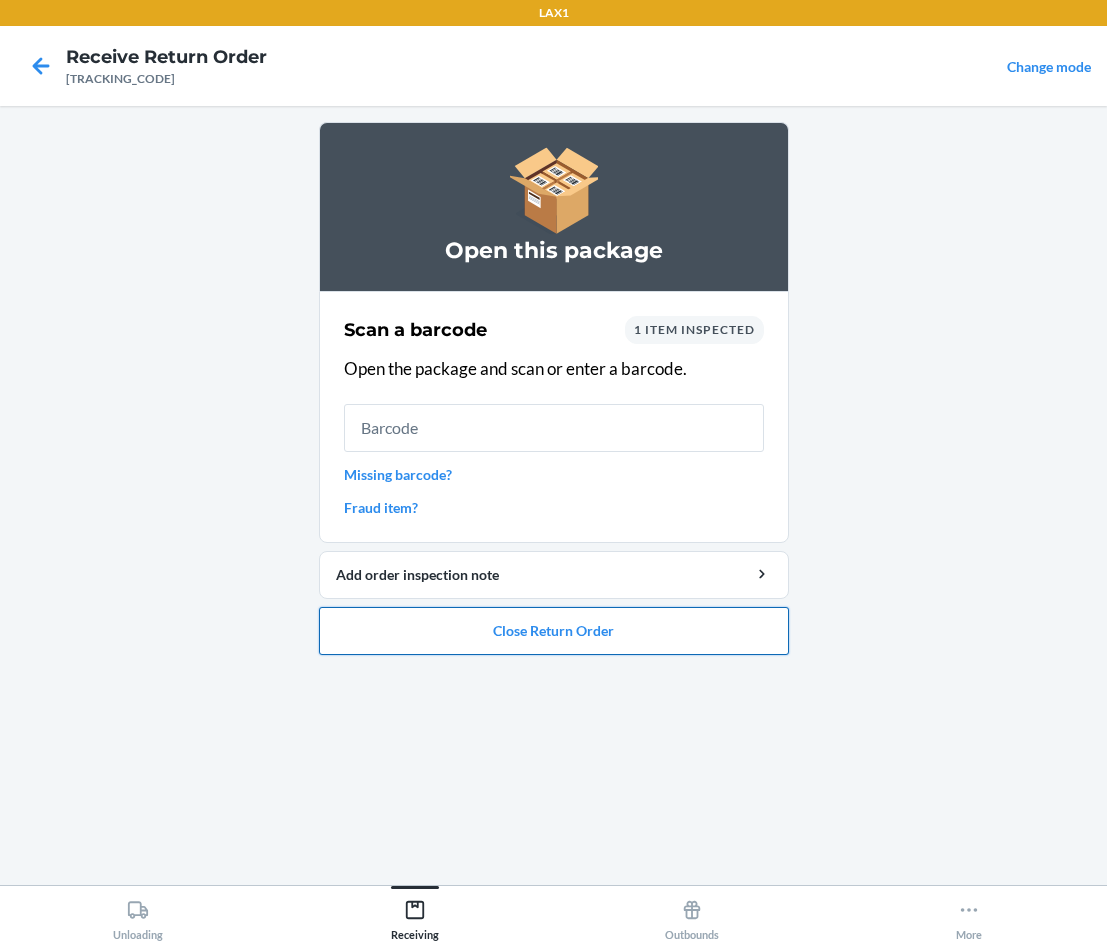 click on "Close Return Order" at bounding box center (554, 631) 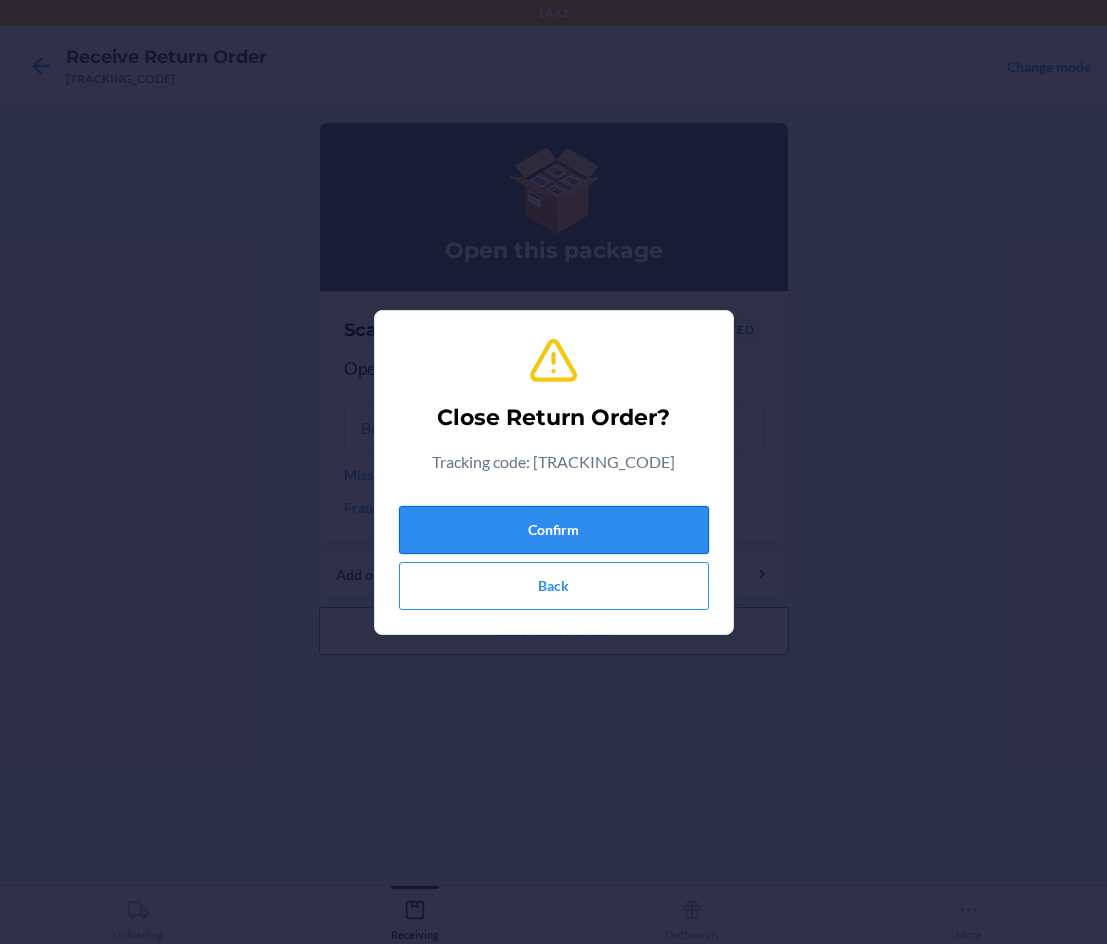 click on "Confirm" at bounding box center [554, 530] 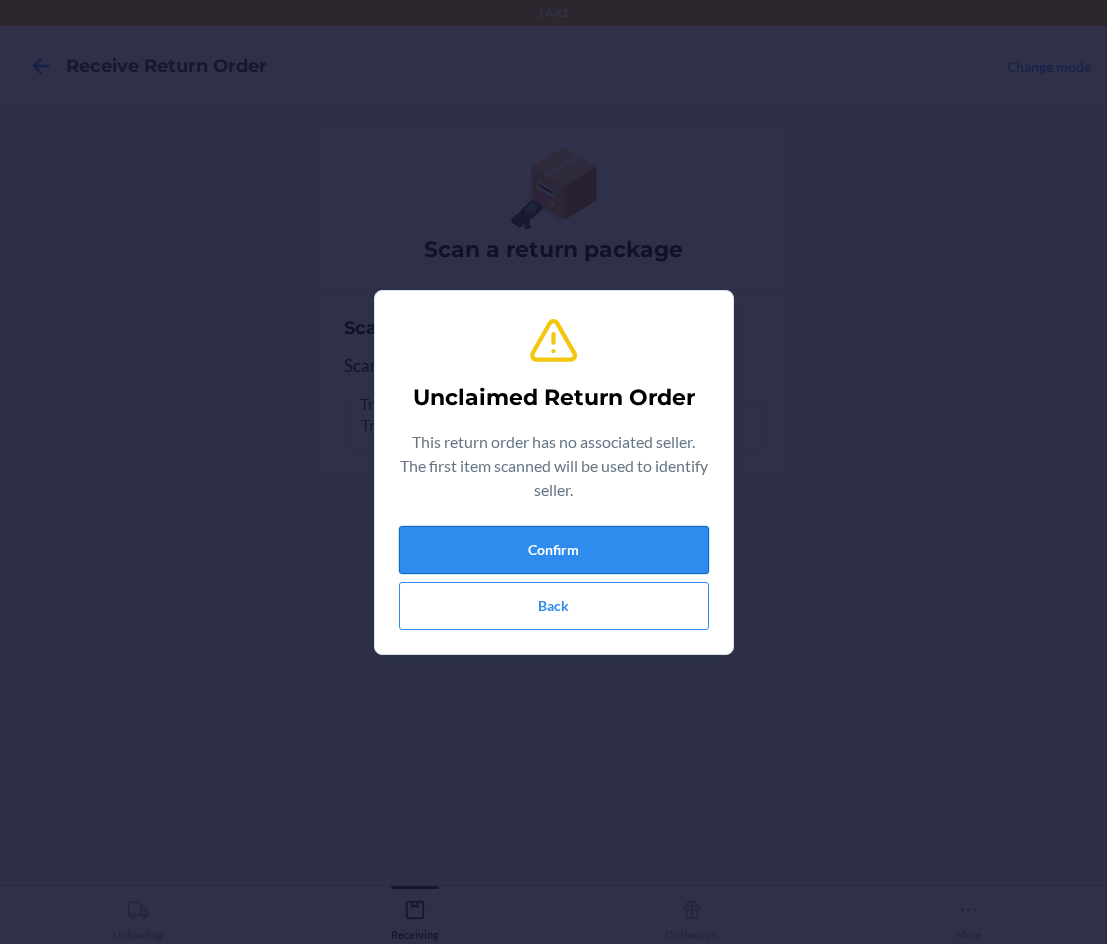 click on "Confirm" at bounding box center [554, 550] 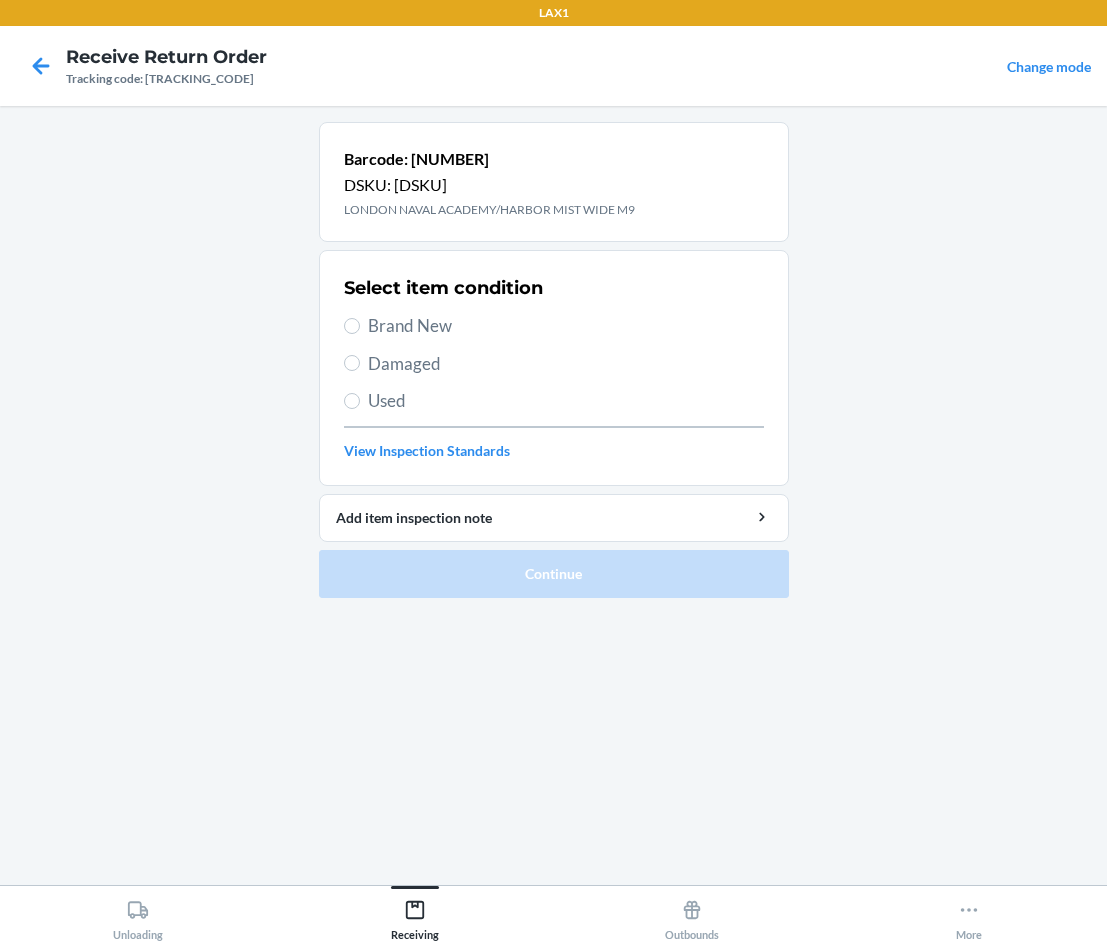 click on "Damaged" at bounding box center [554, 364] 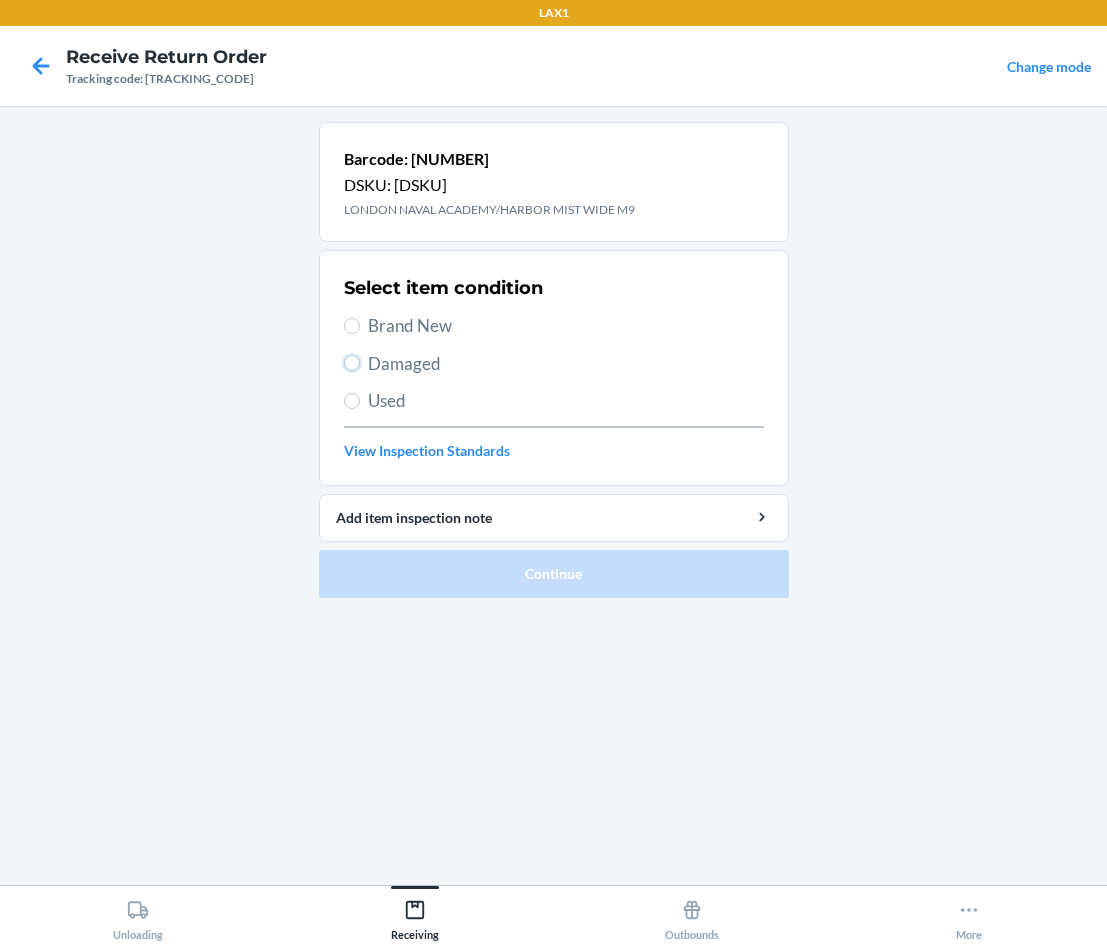 click on "Damaged" at bounding box center [352, 363] 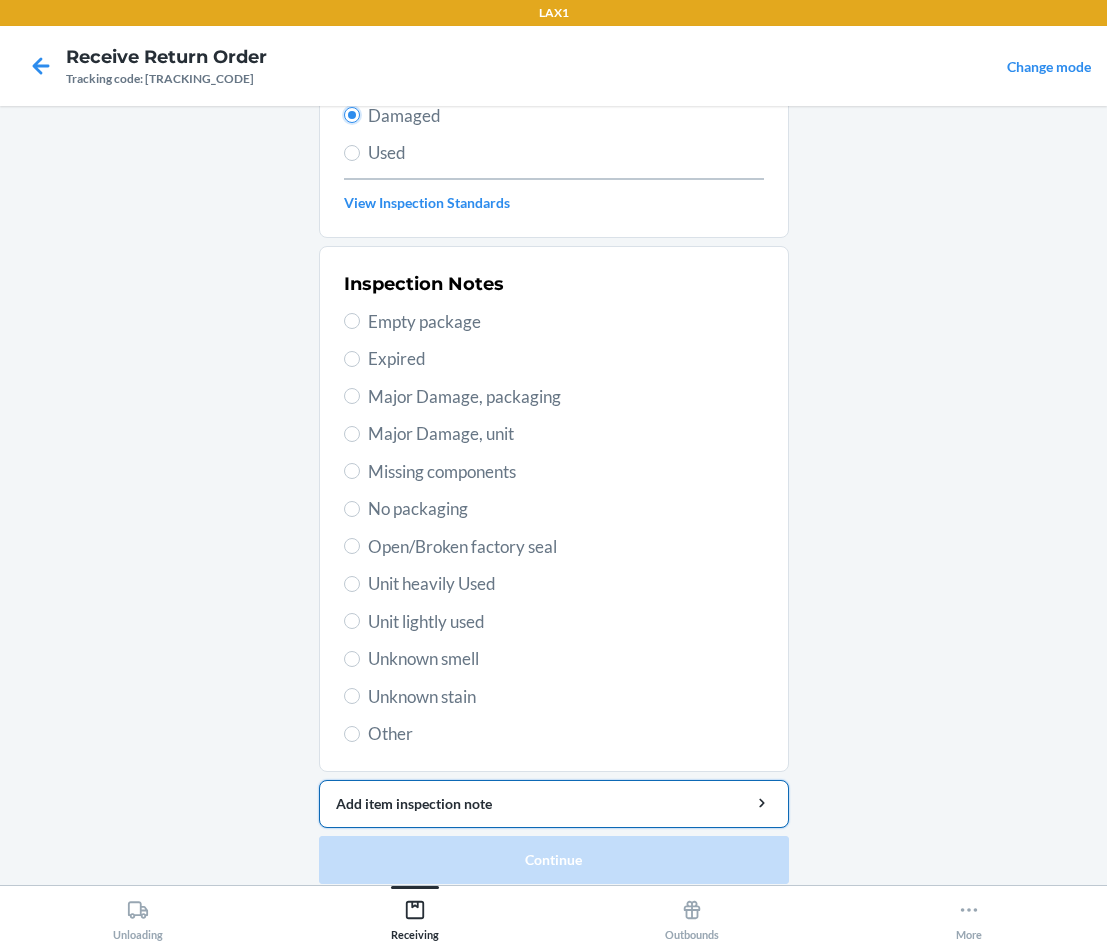 scroll, scrollTop: 263, scrollLeft: 0, axis: vertical 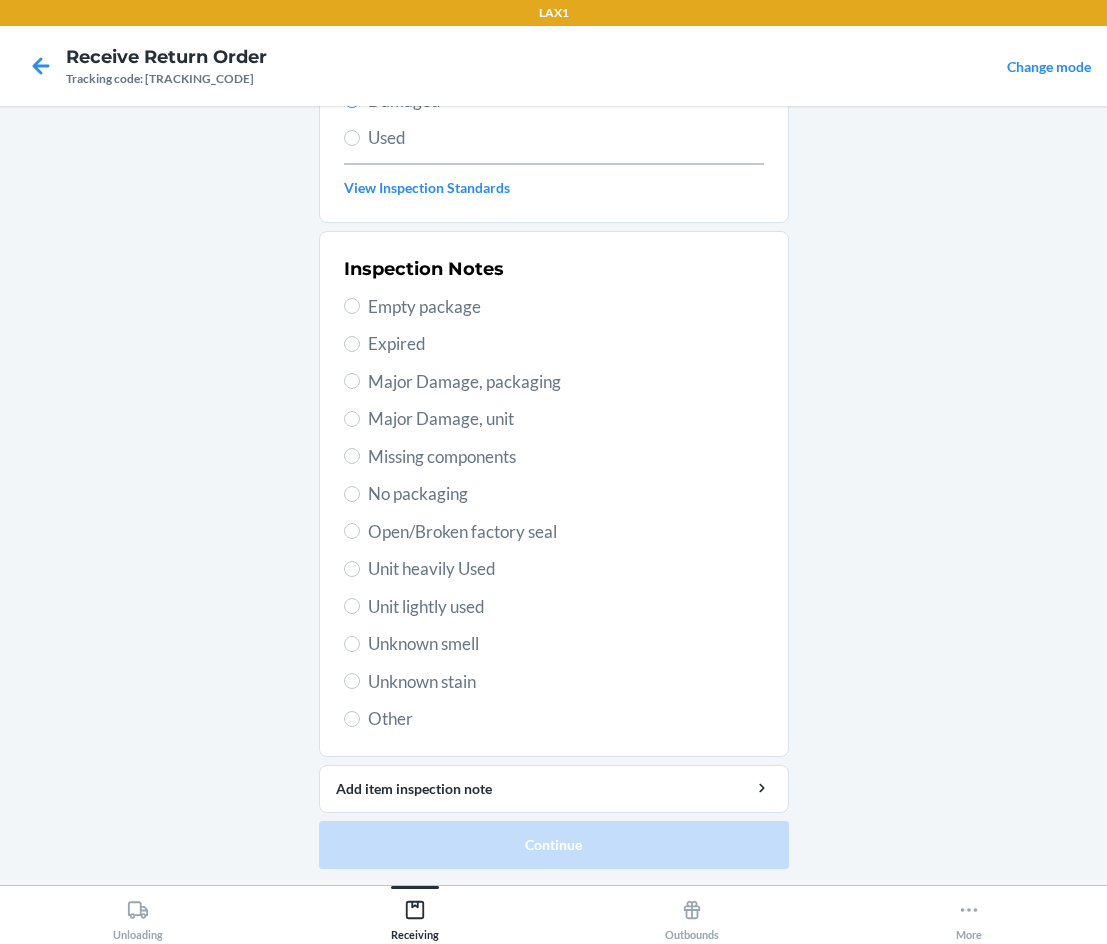 click on "Unit lightly used" at bounding box center (566, 607) 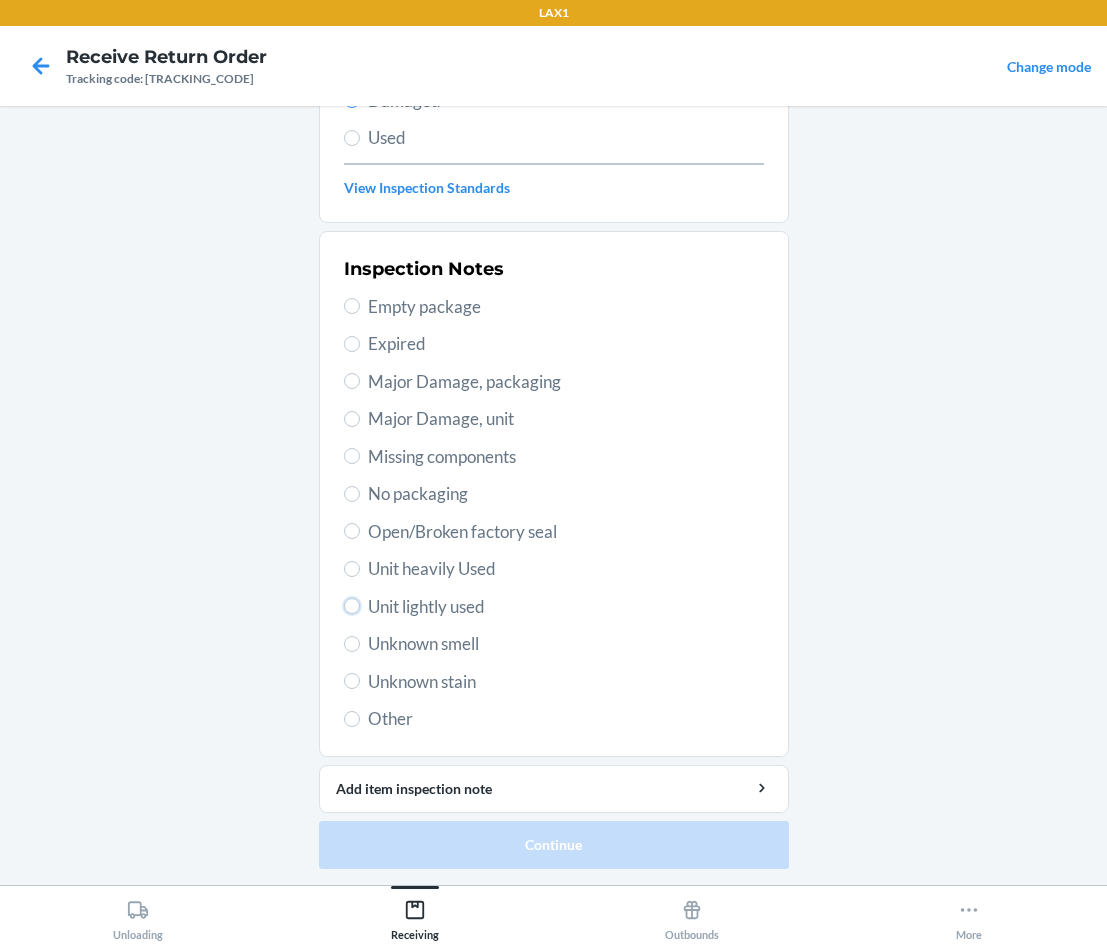 click on "Unit lightly used" at bounding box center [352, 606] 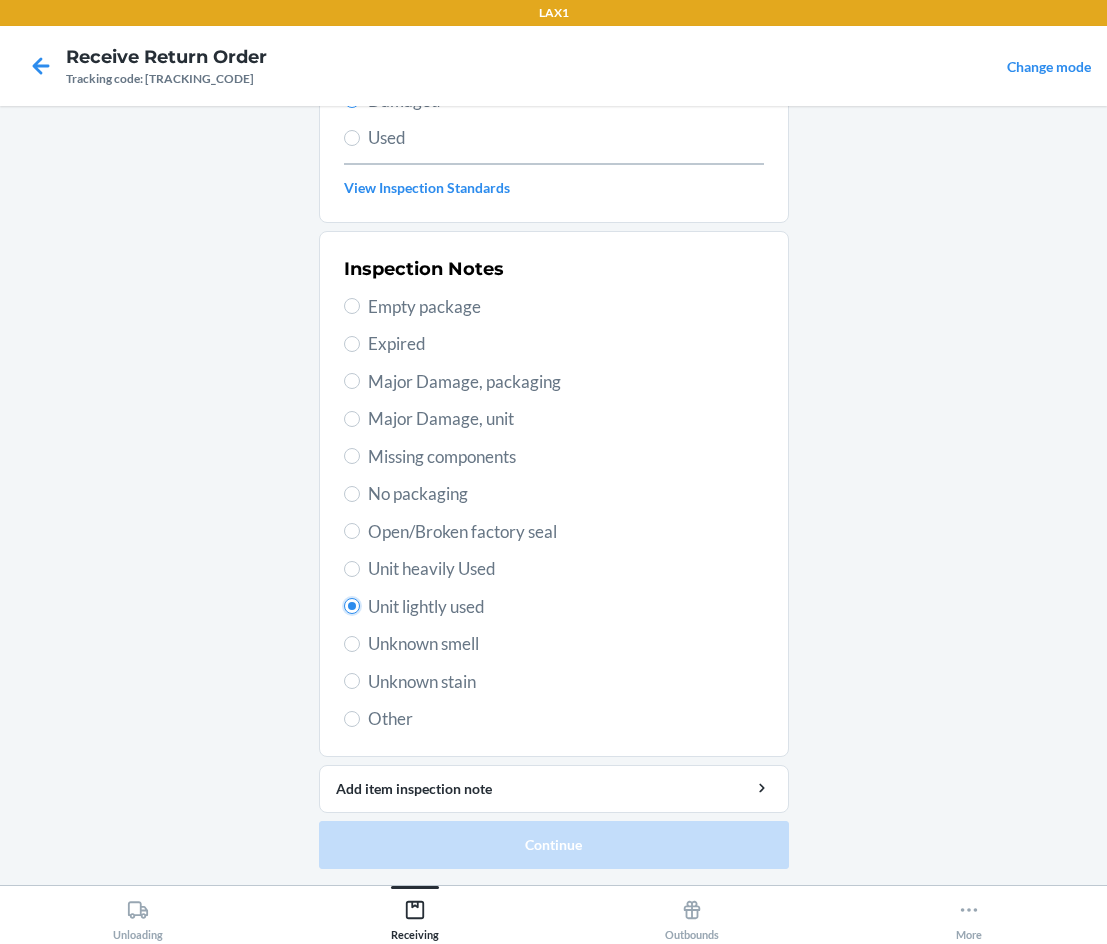 radio on "true" 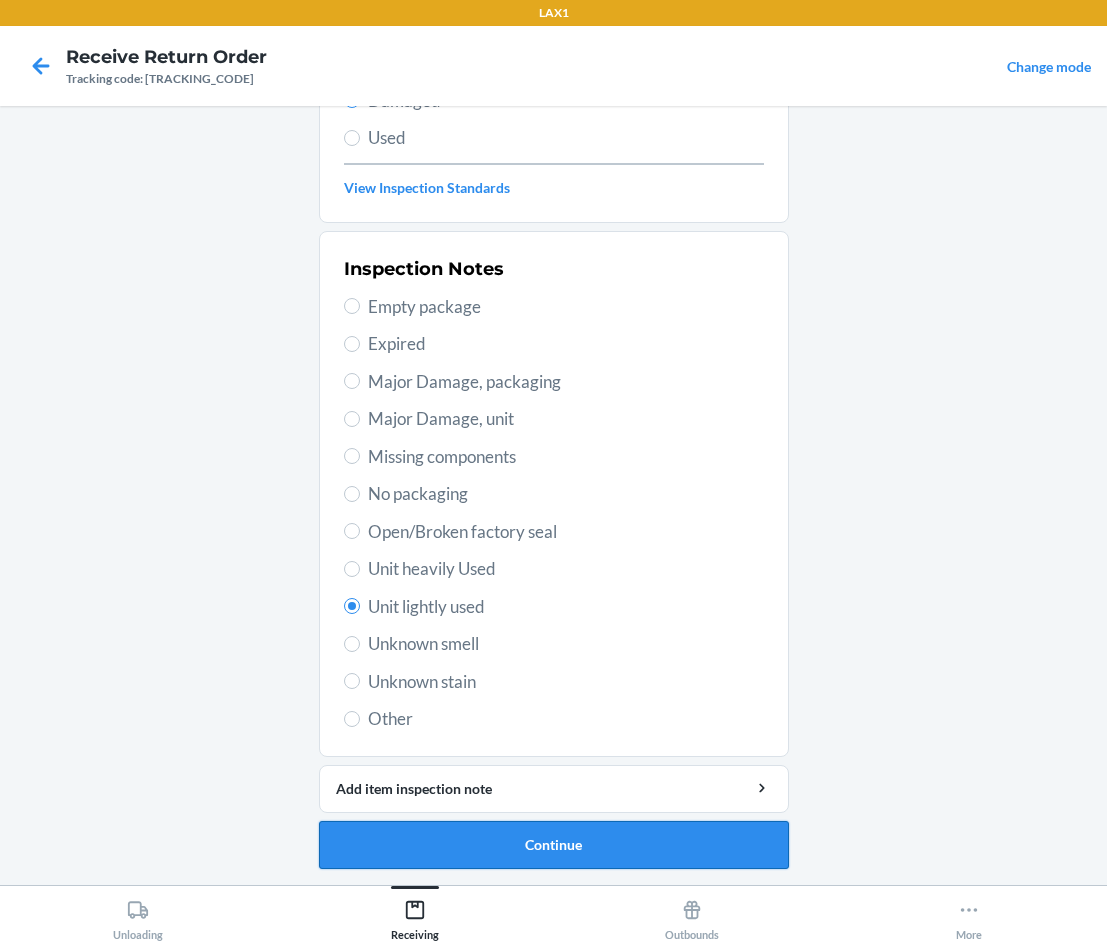 click on "Continue" at bounding box center (554, 845) 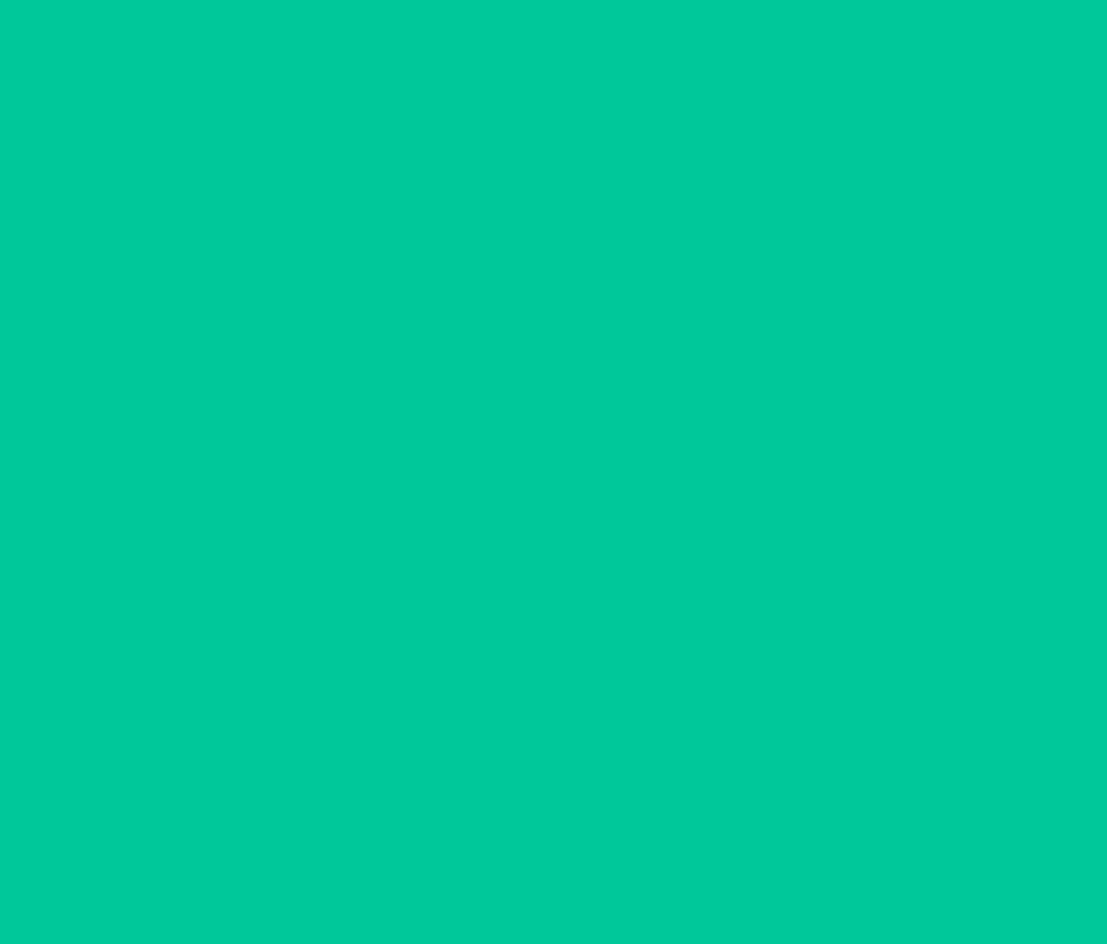 scroll, scrollTop: 86, scrollLeft: 0, axis: vertical 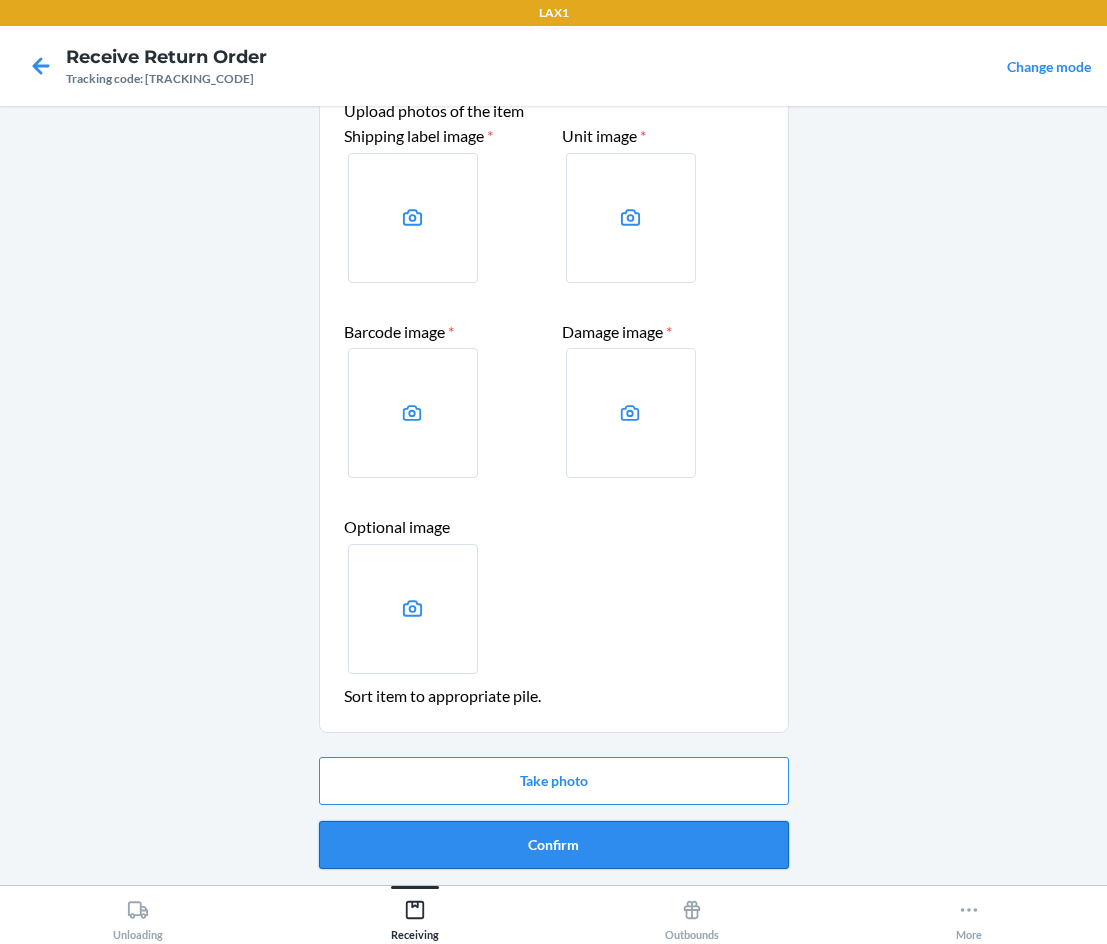 click on "Confirm" at bounding box center (554, 845) 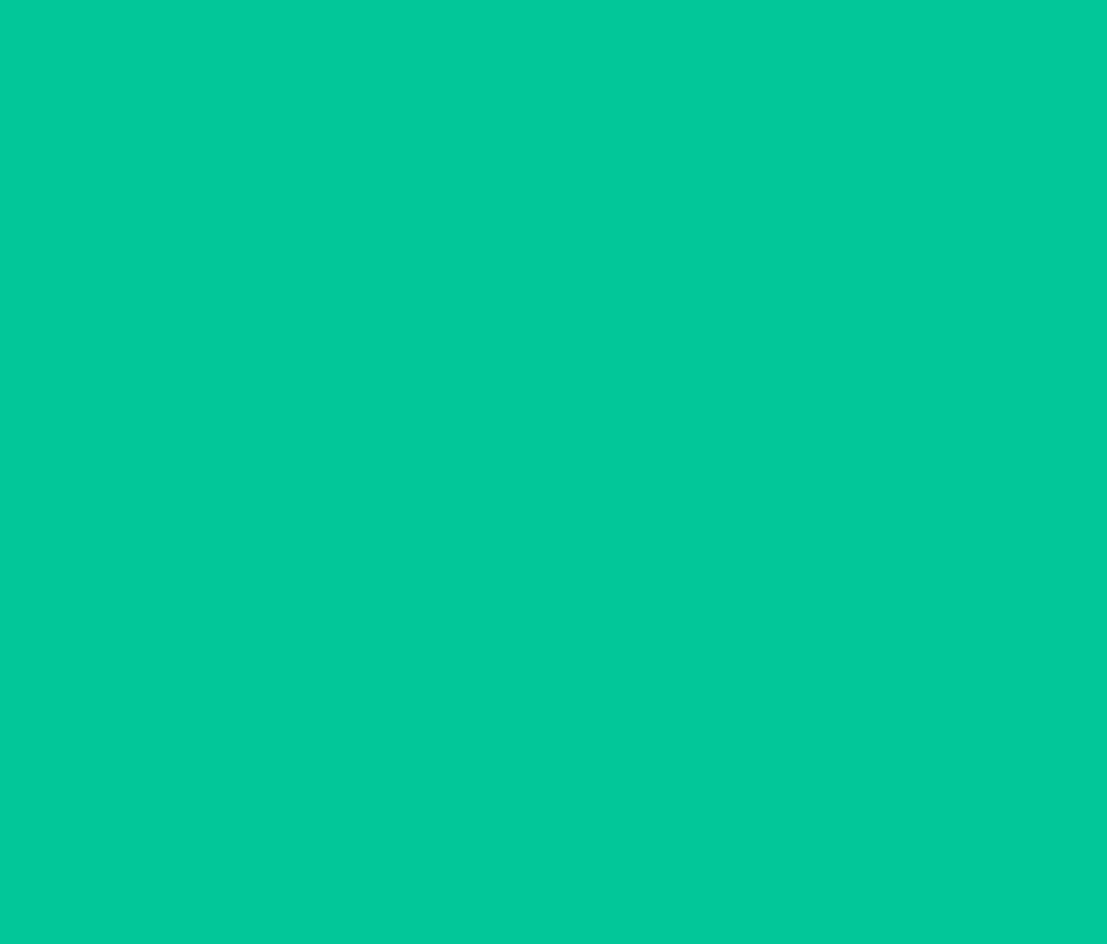 scroll, scrollTop: 0, scrollLeft: 0, axis: both 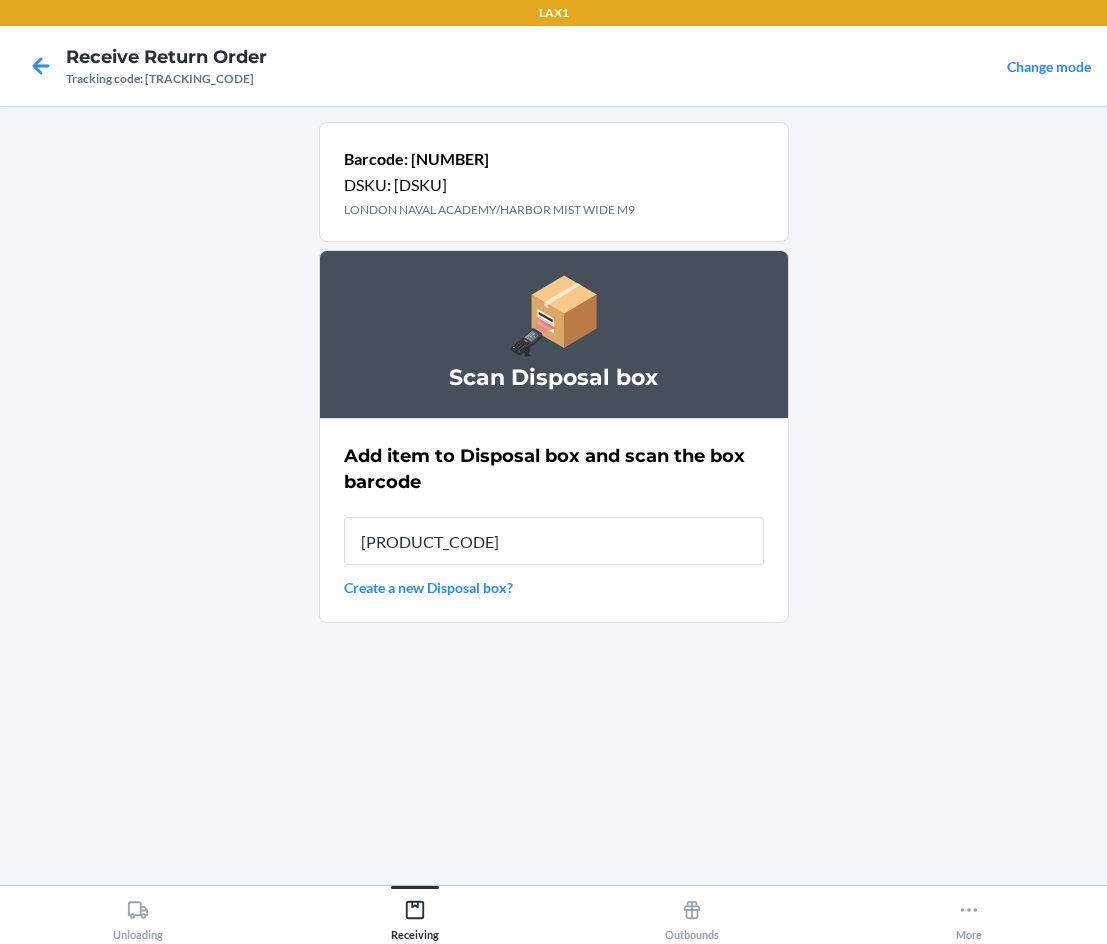 type on "[PRODUCT_CODE]" 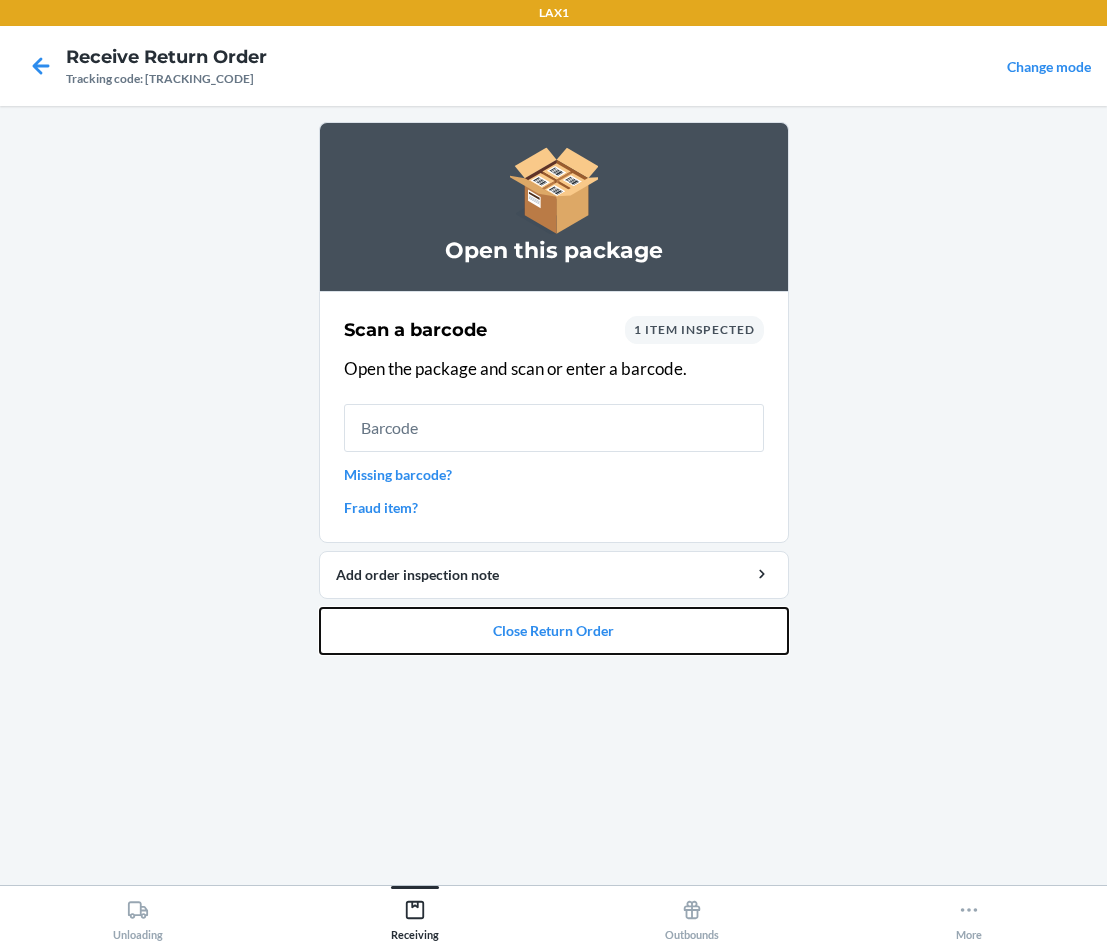 drag, startPoint x: 551, startPoint y: 636, endPoint x: 585, endPoint y: 666, distance: 45.343136 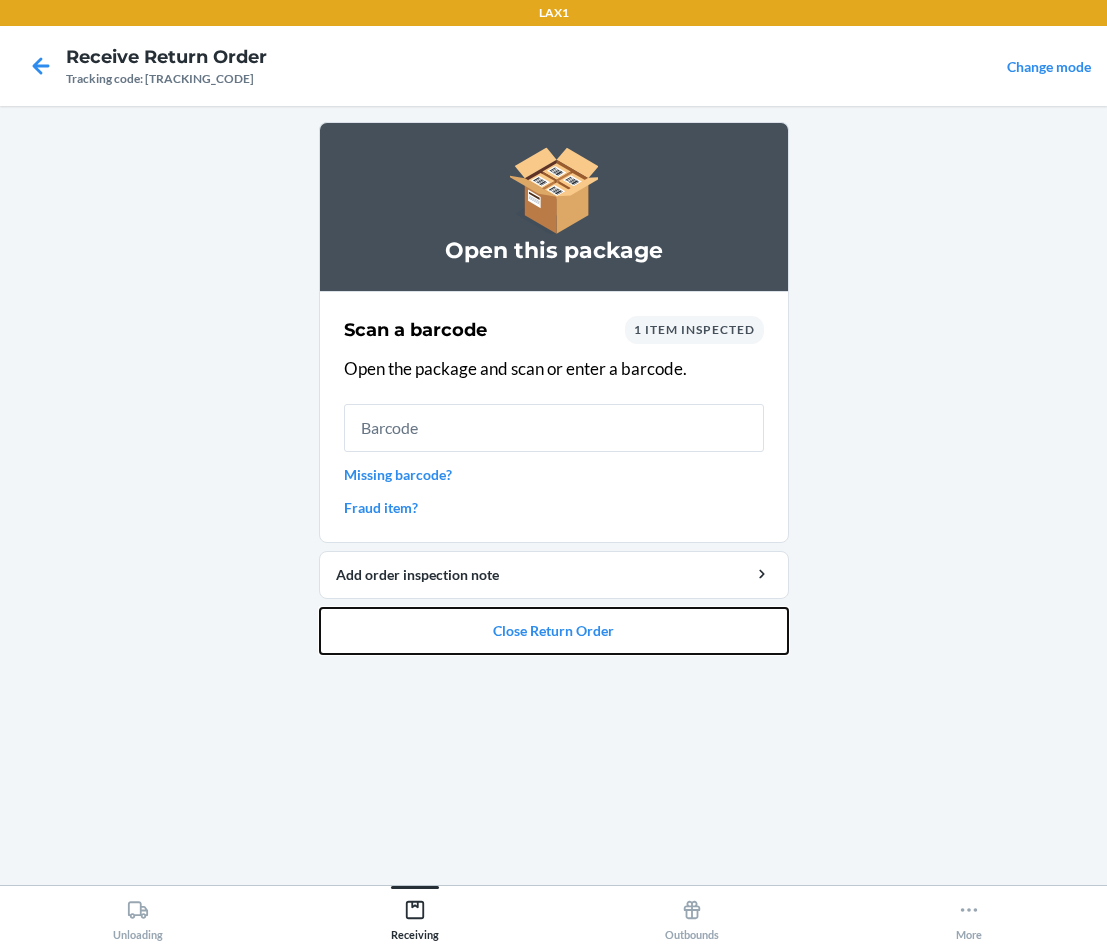 click on "Open this package Scan a barcode 1 item inspected Open the package and scan or enter a barcode. Missing barcode? Fraud item? Add order inspection note Close Return Order" at bounding box center [554, 396] 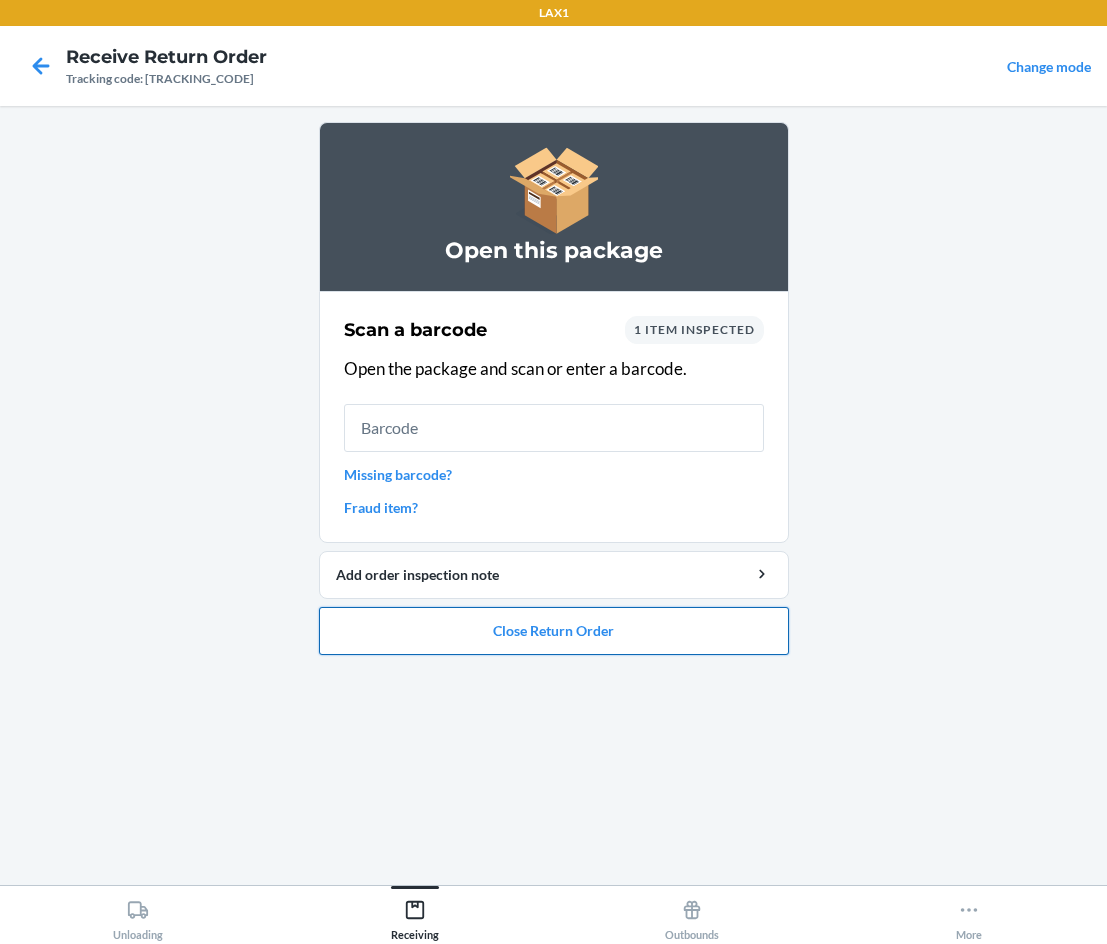 click on "Close Return Order" at bounding box center (554, 631) 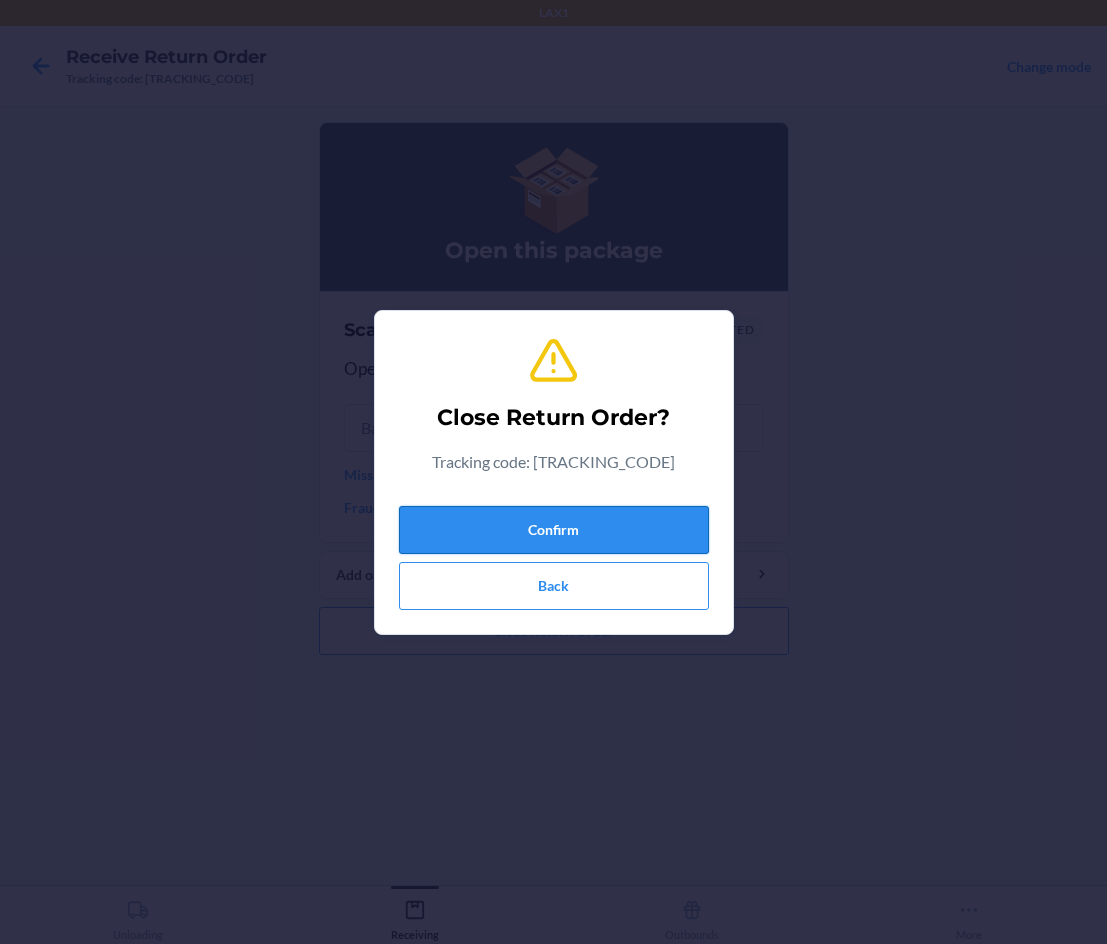 click on "Confirm" at bounding box center [554, 530] 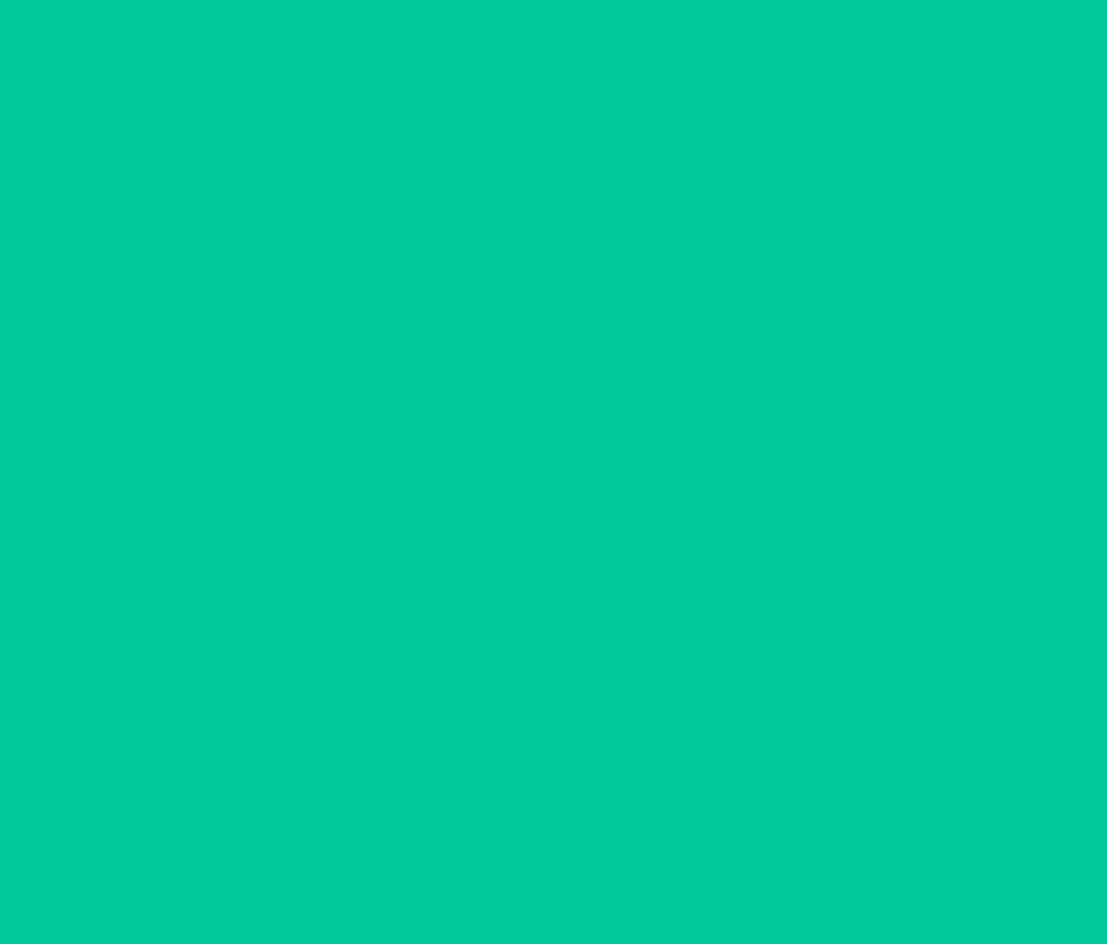 type 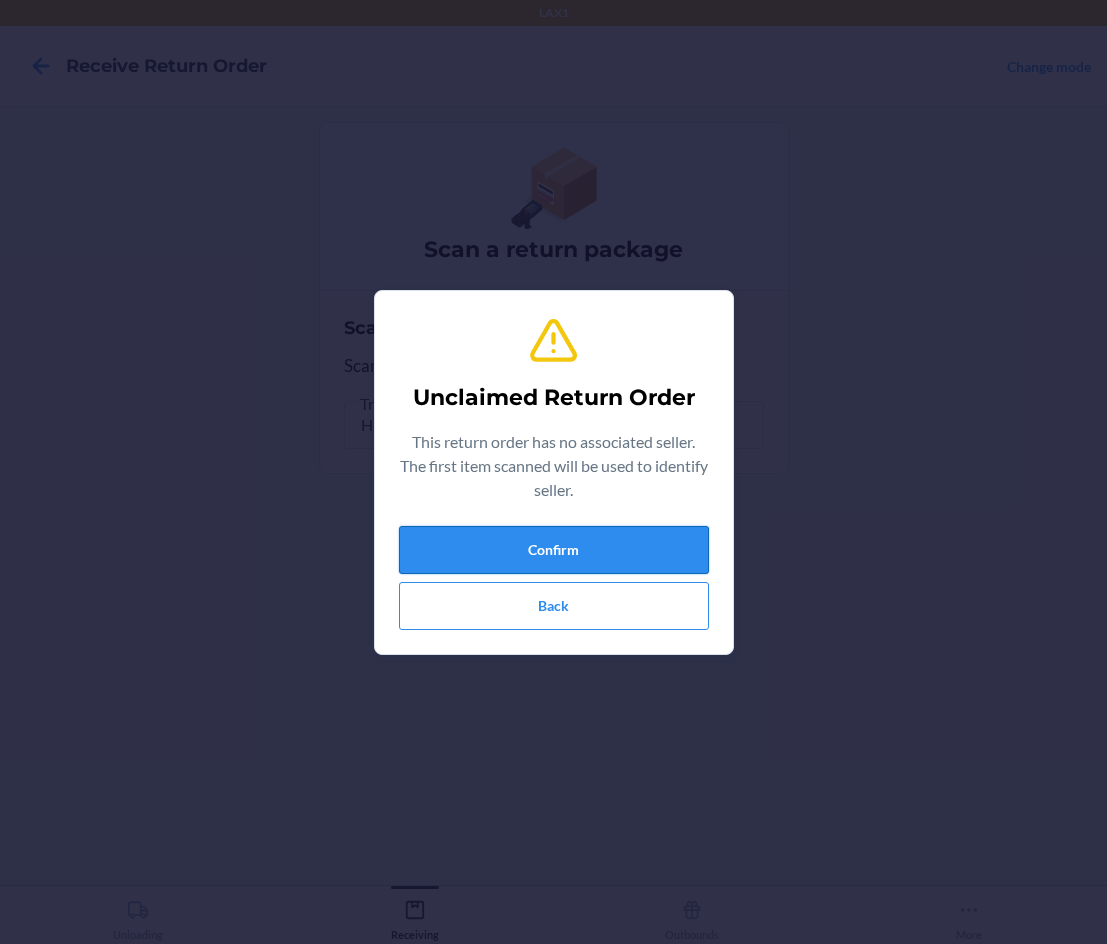 click on "Confirm" at bounding box center [554, 550] 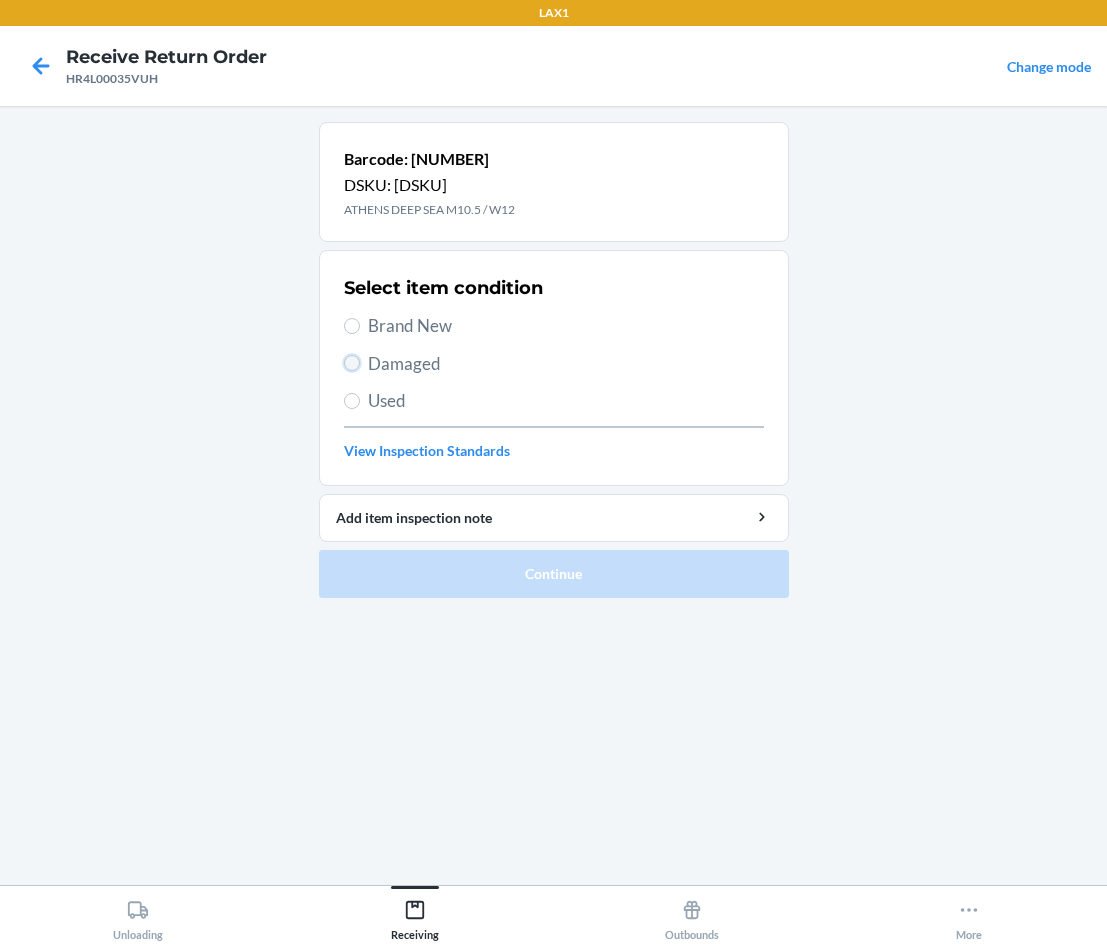 click on "Damaged" at bounding box center (352, 363) 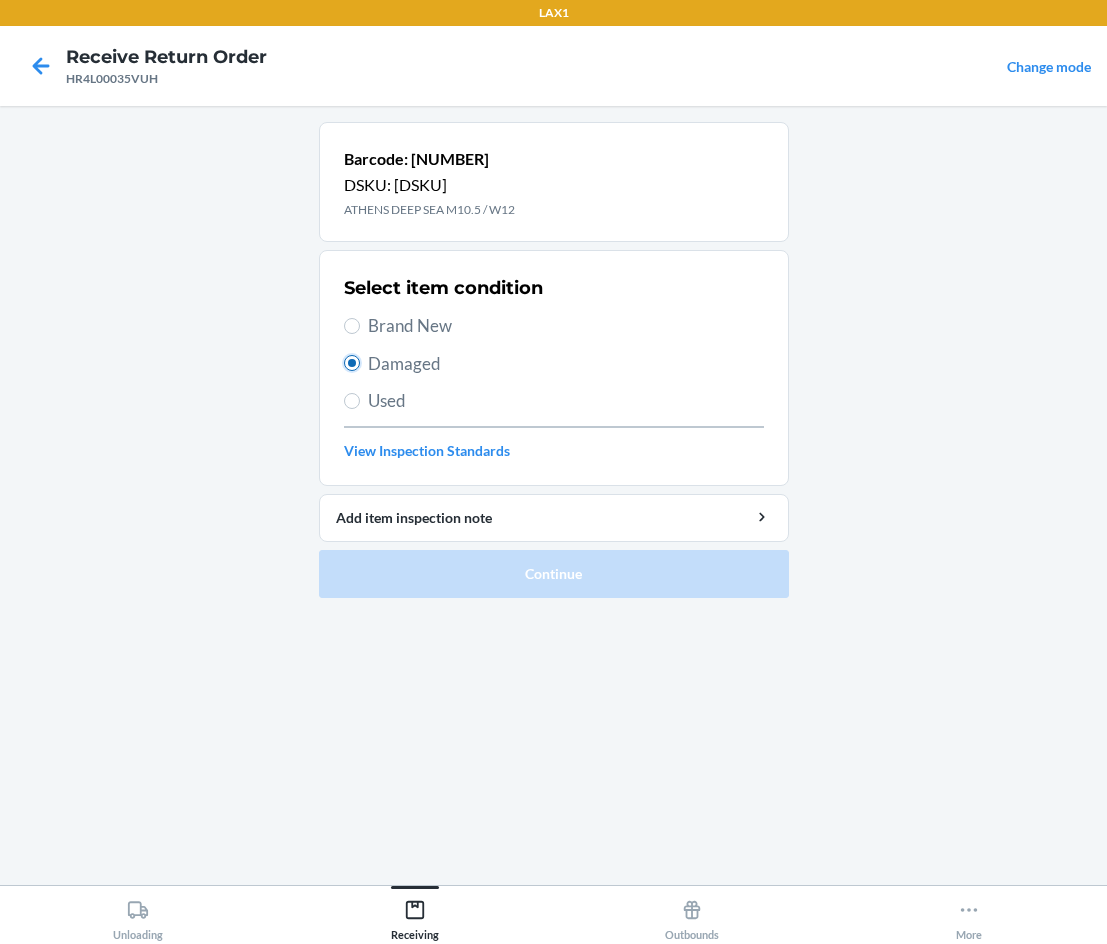 radio on "true" 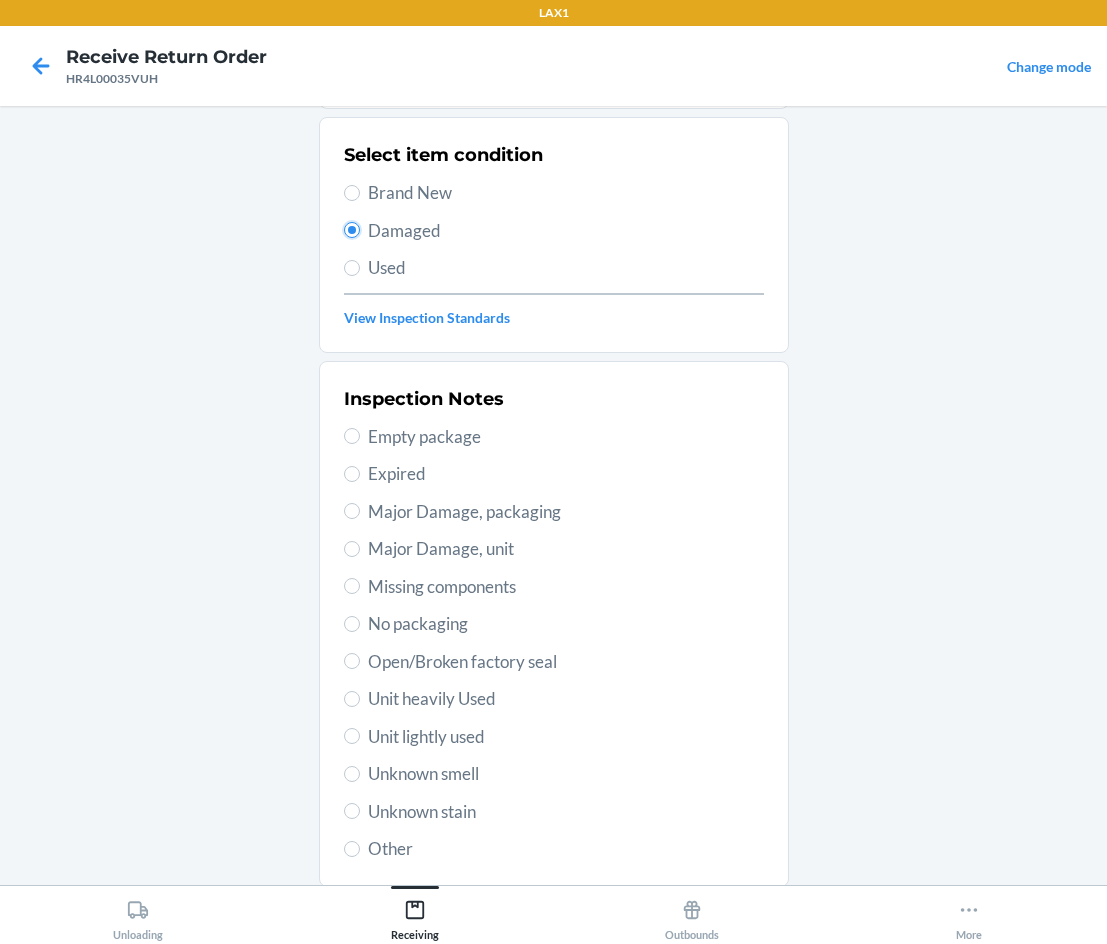 scroll, scrollTop: 263, scrollLeft: 0, axis: vertical 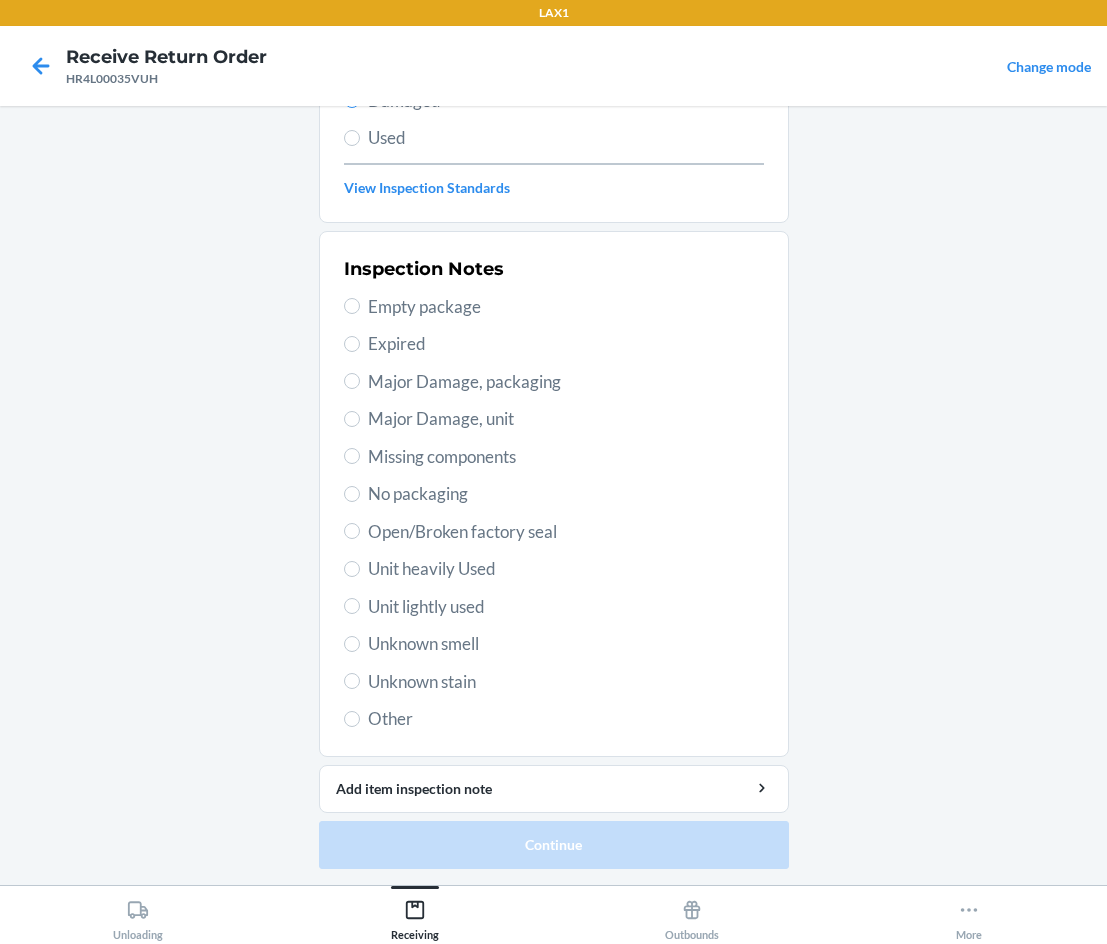click on "Unit lightly used" at bounding box center (566, 607) 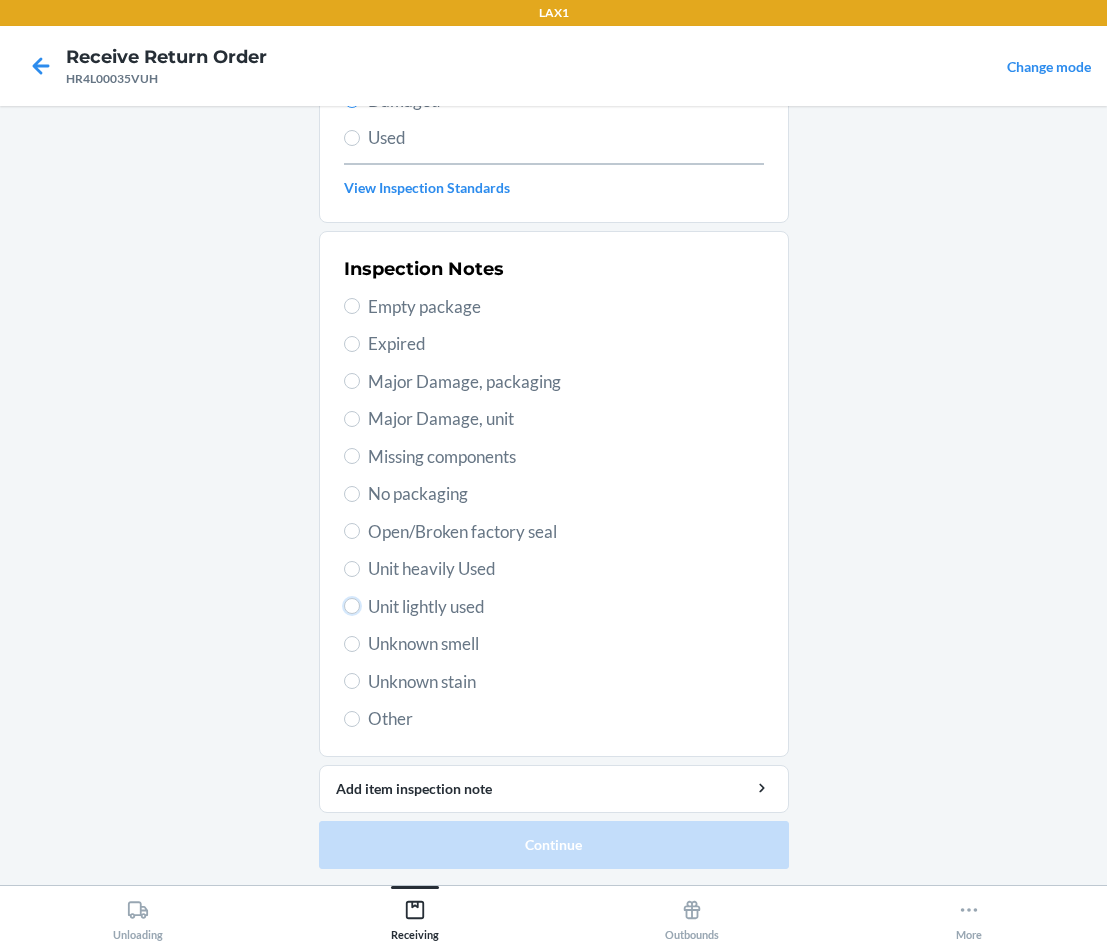 click on "Unit lightly used" at bounding box center [352, 606] 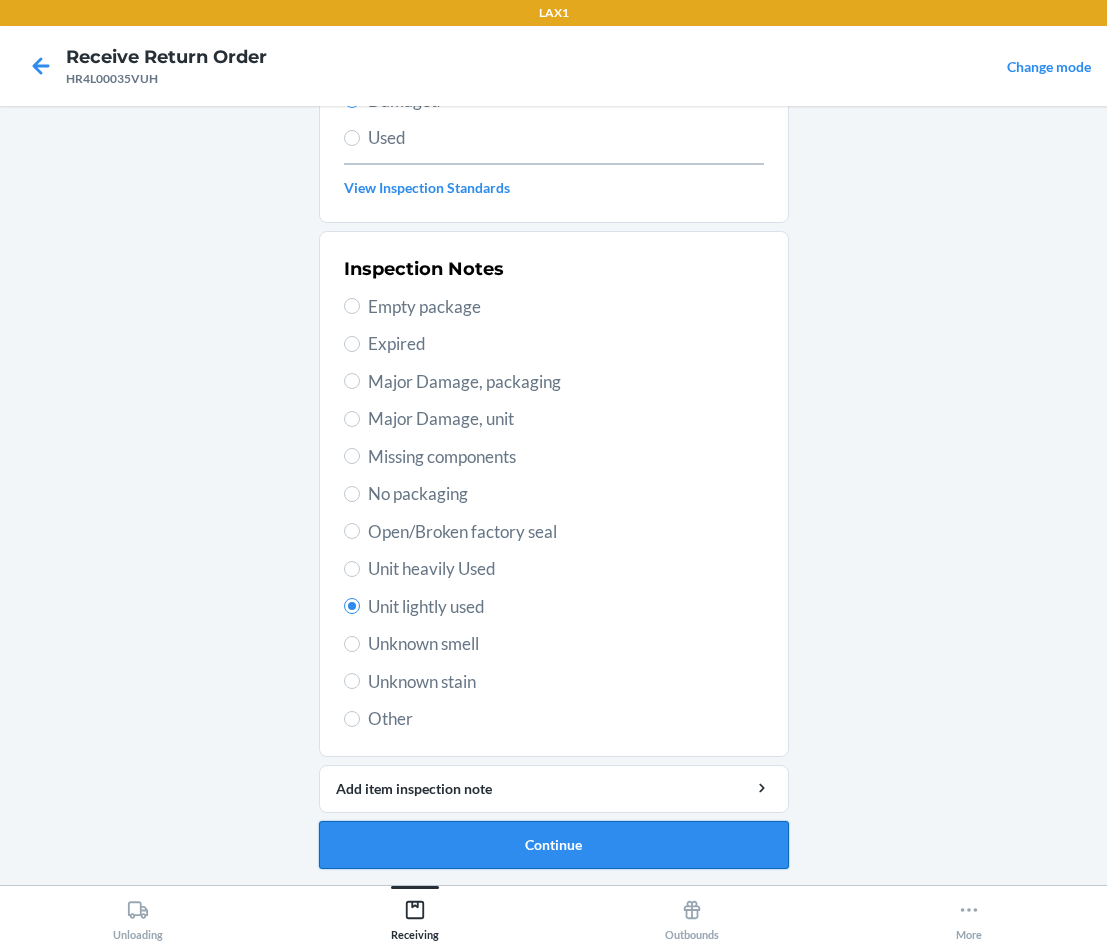 click on "Continue" at bounding box center [554, 845] 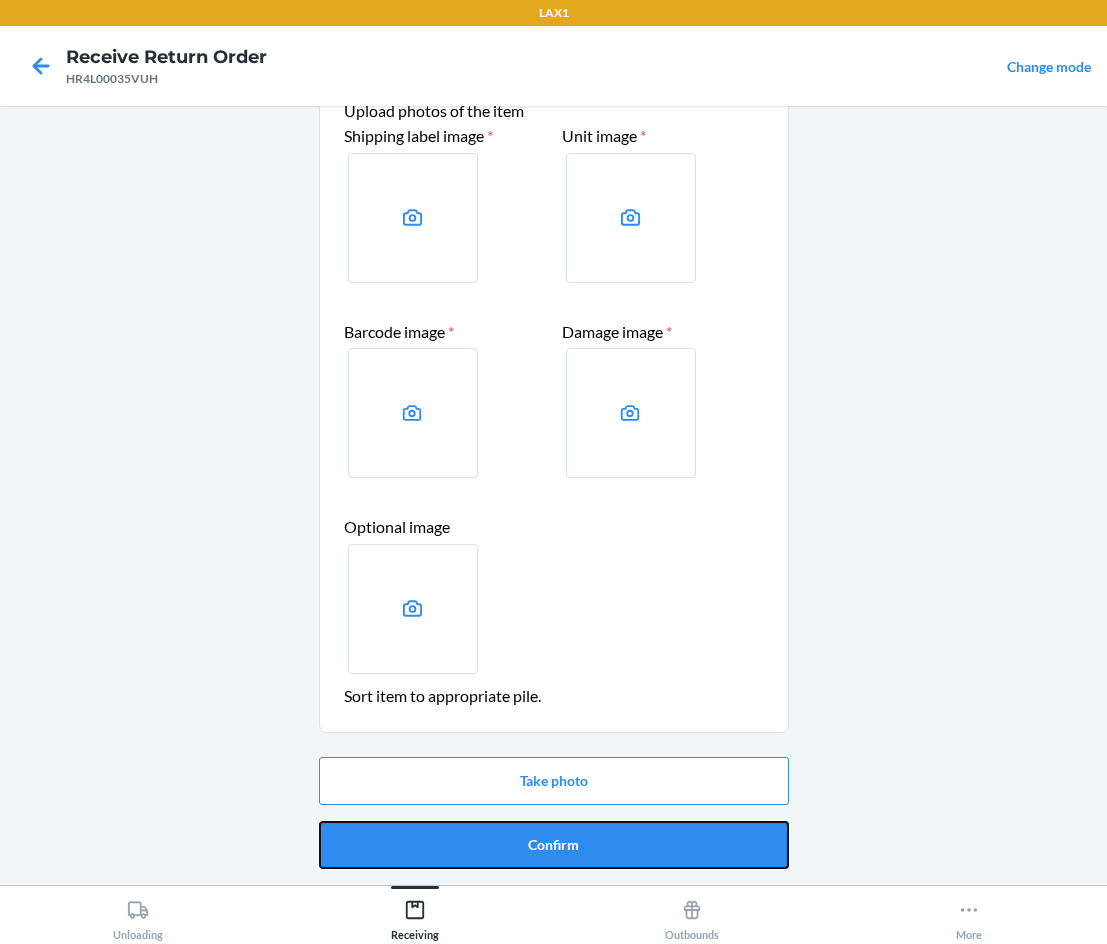 click on "Confirm" at bounding box center [554, 845] 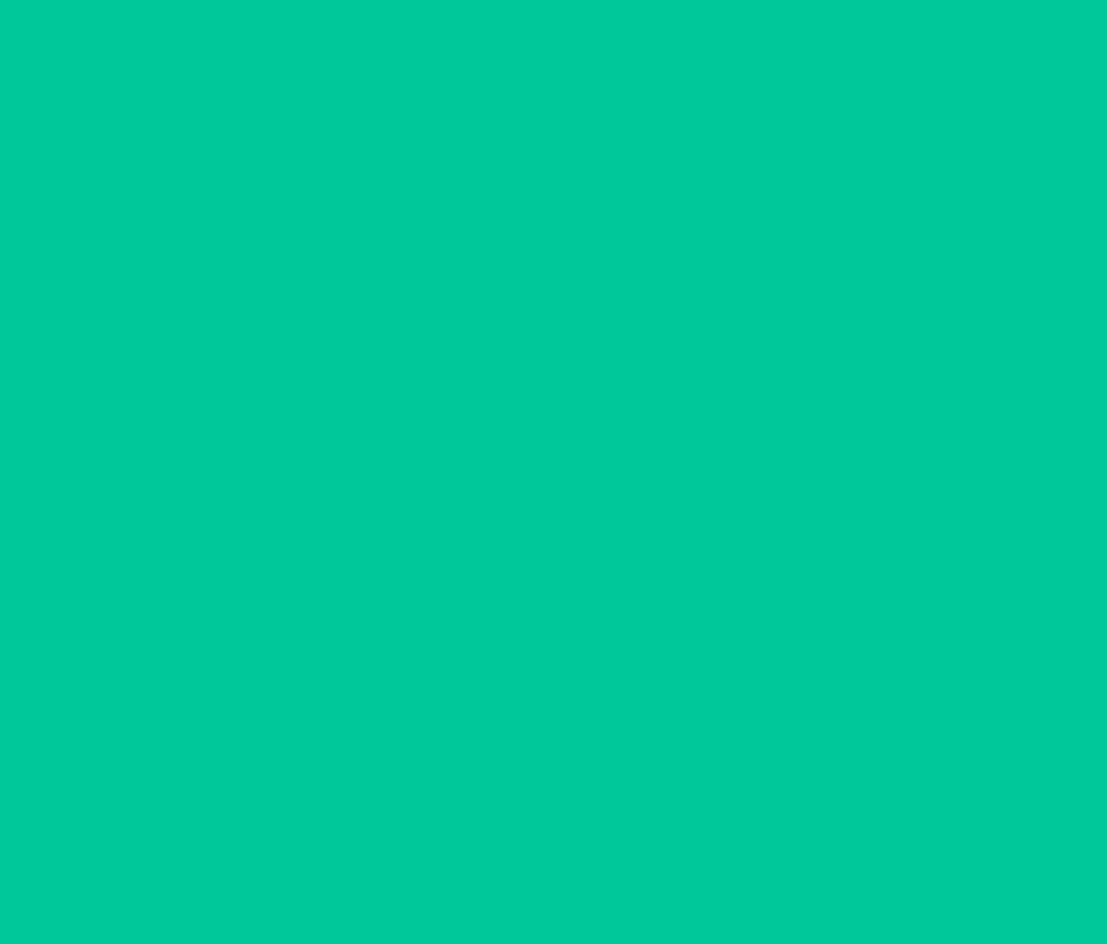 scroll, scrollTop: 0, scrollLeft: 0, axis: both 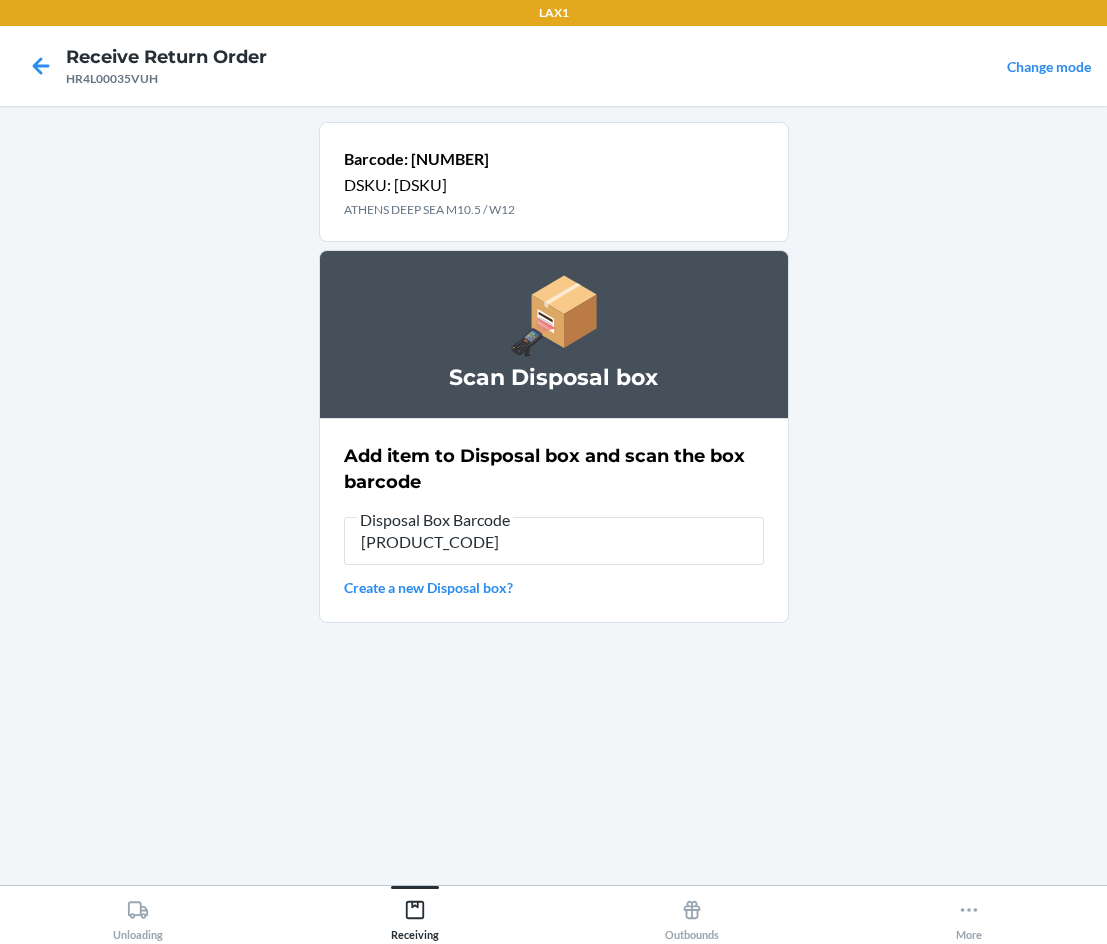 type on "[PRODUCT_CODE]" 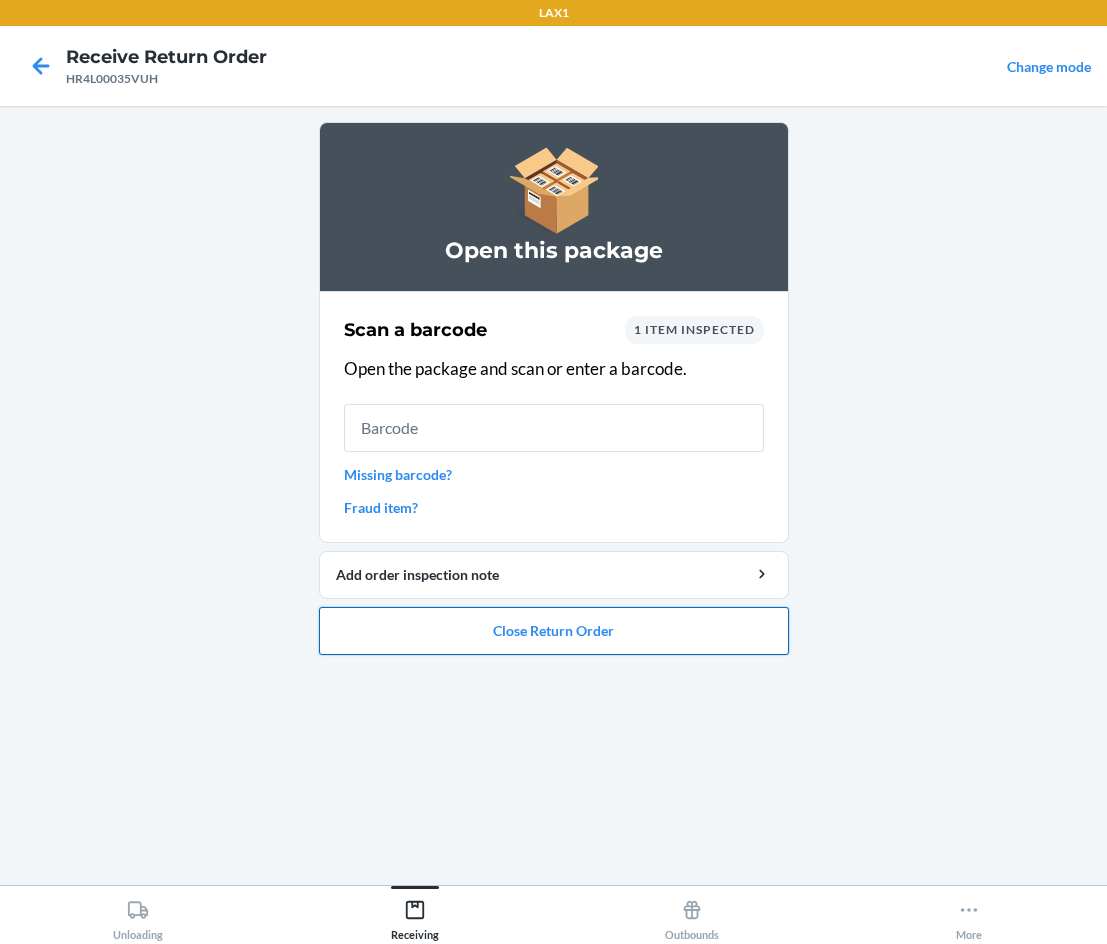 click on "Close Return Order" at bounding box center [554, 631] 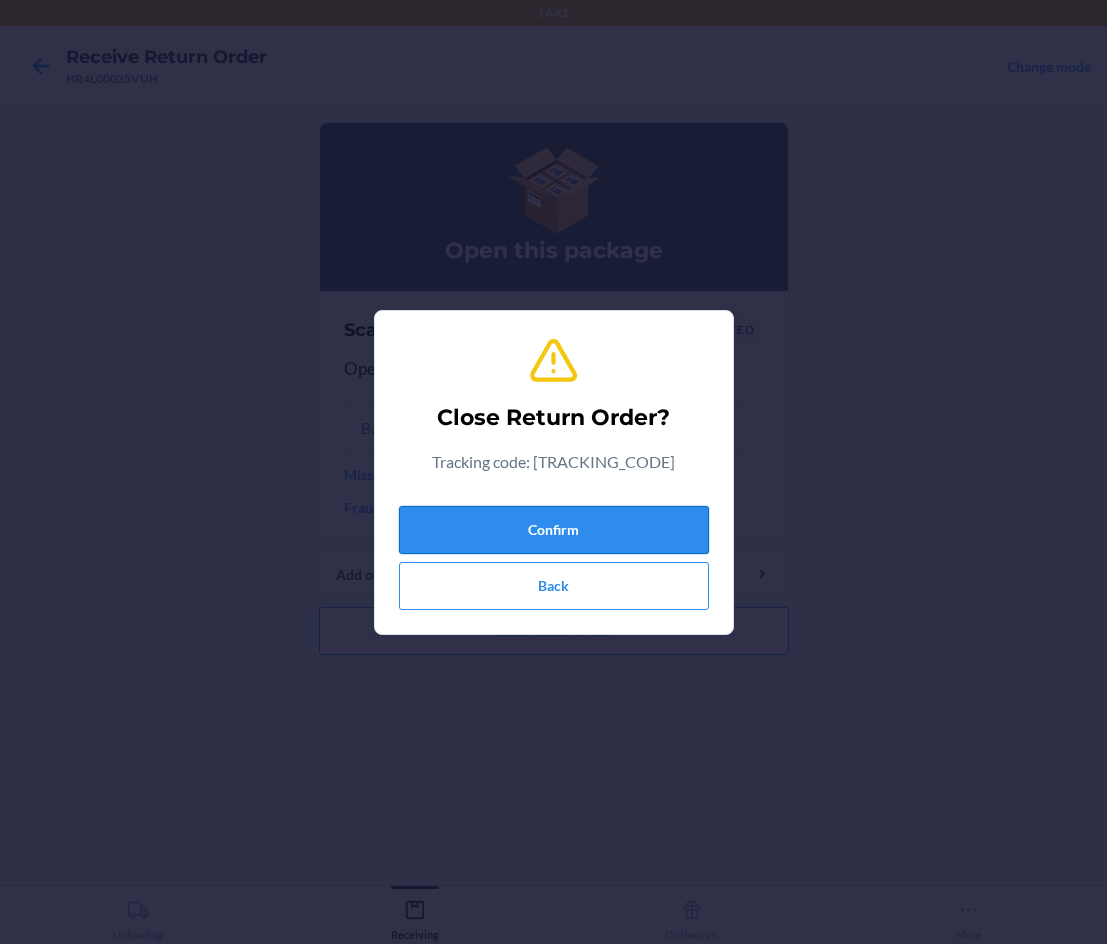 click on "Confirm" at bounding box center [554, 530] 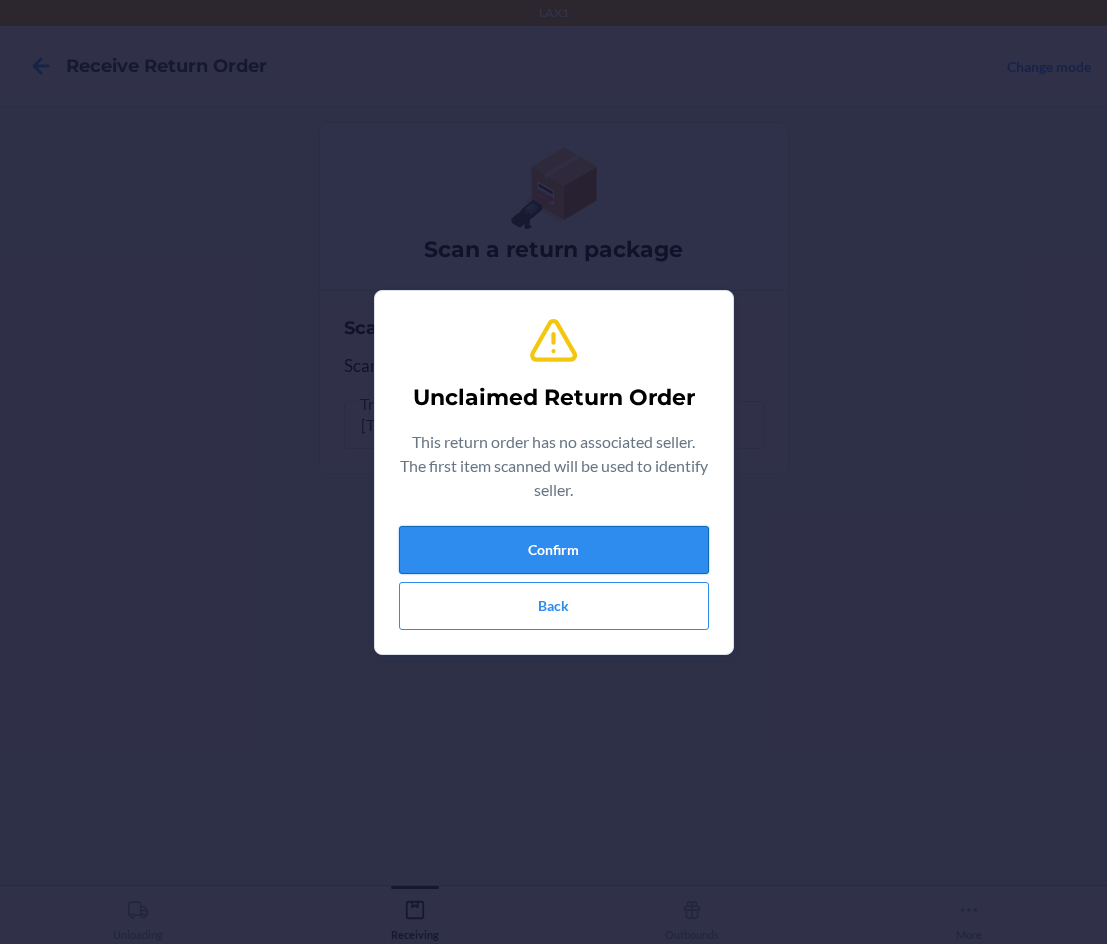 click on "Confirm" at bounding box center [554, 550] 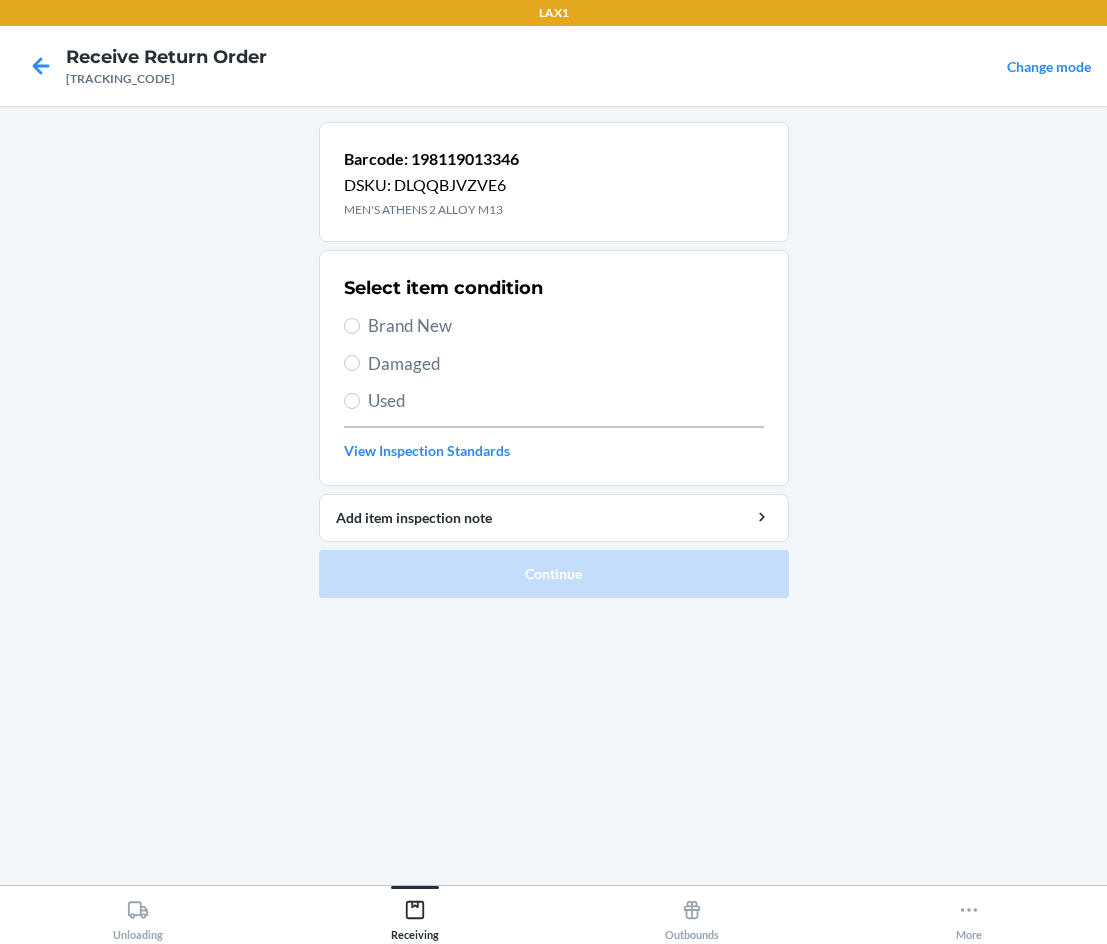 click on "Damaged" at bounding box center (566, 364) 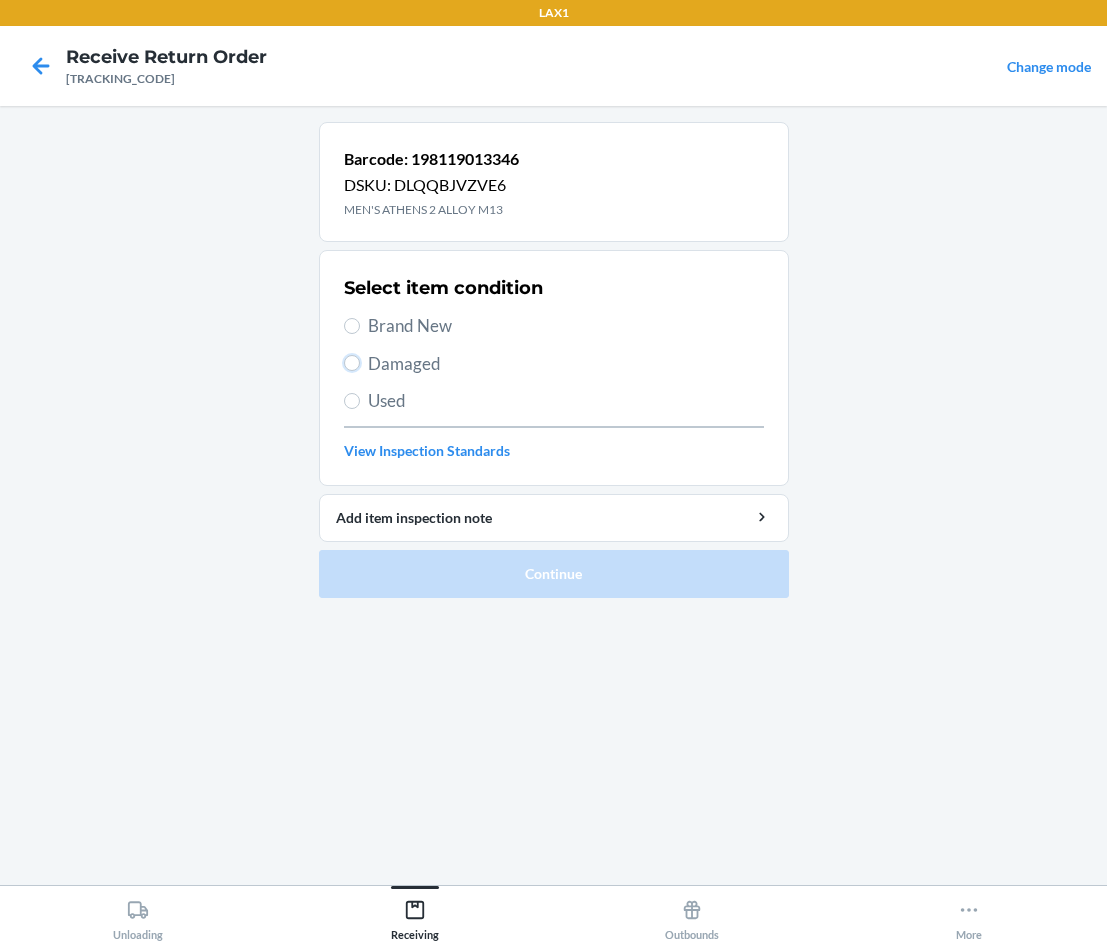 click on "Damaged" at bounding box center (352, 363) 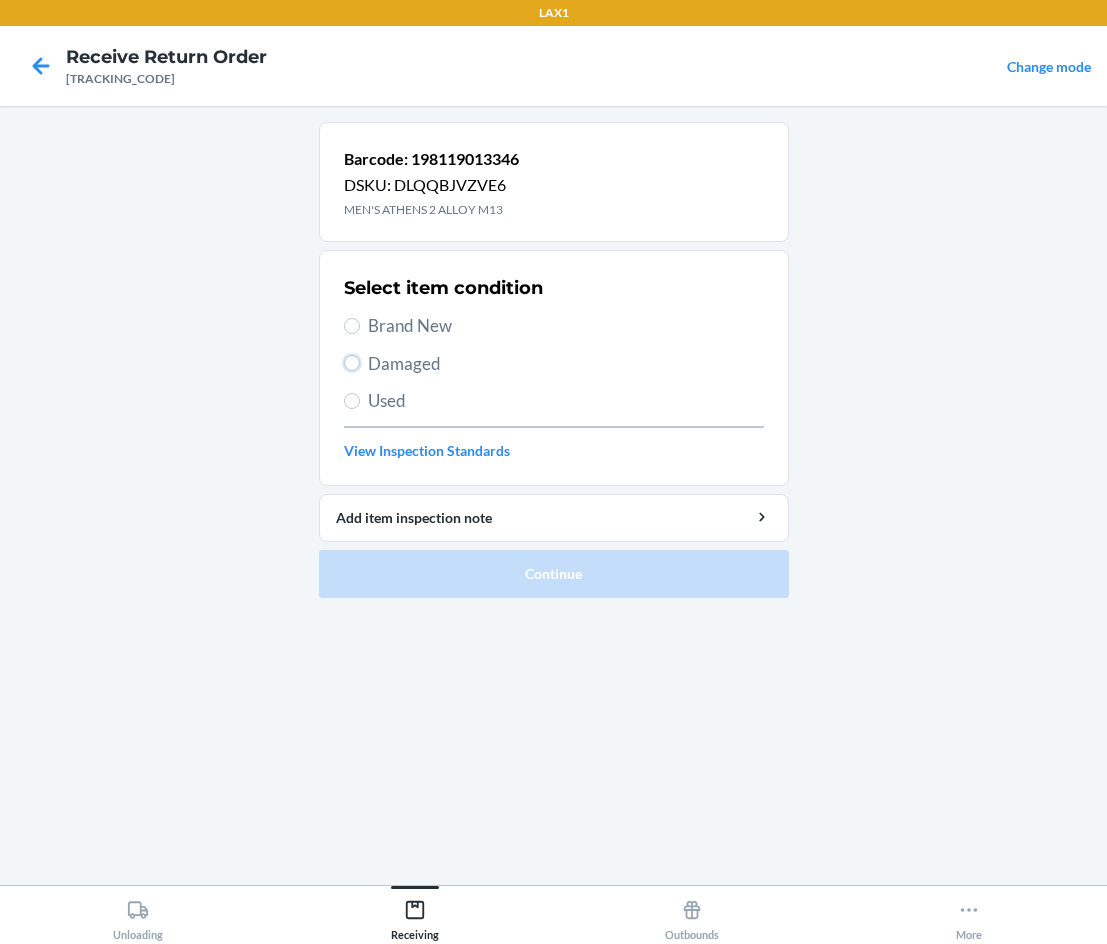 radio on "true" 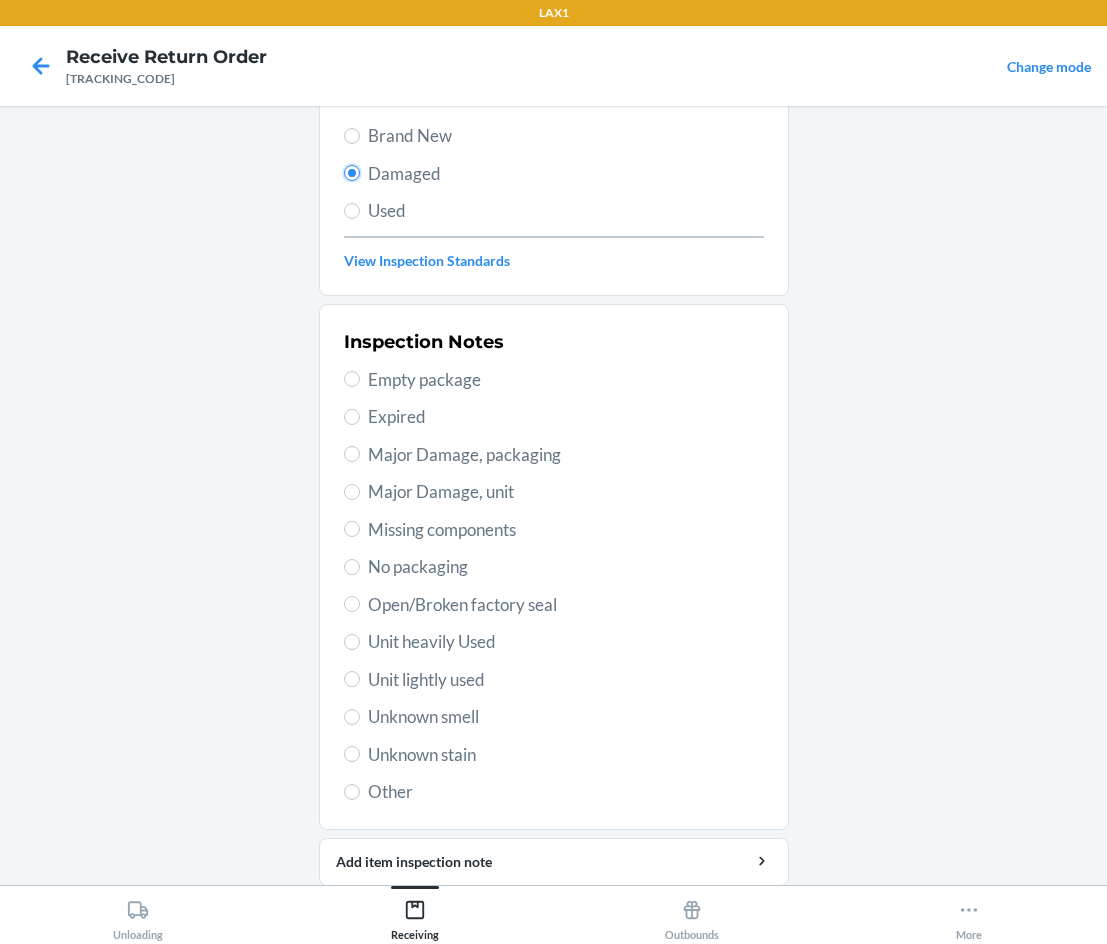 scroll, scrollTop: 263, scrollLeft: 0, axis: vertical 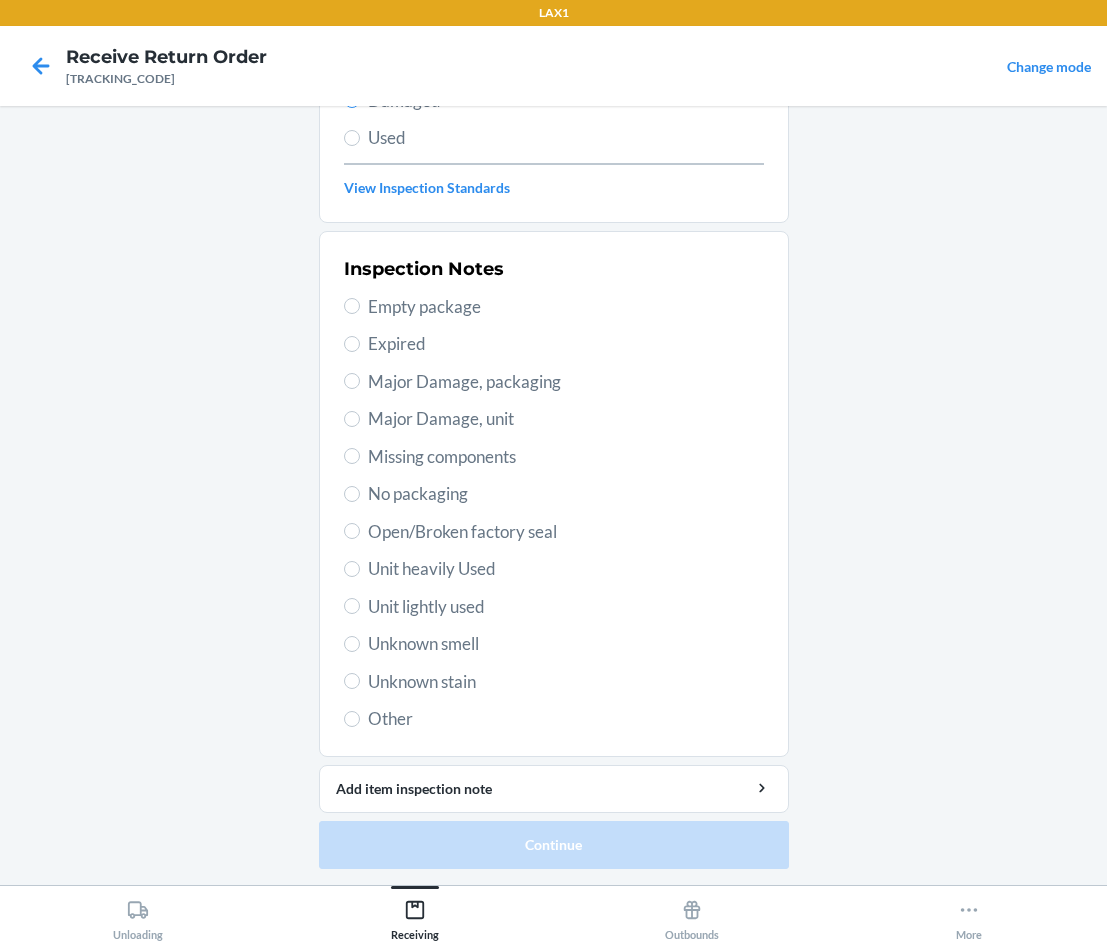 click on "Unit lightly used" at bounding box center [566, 607] 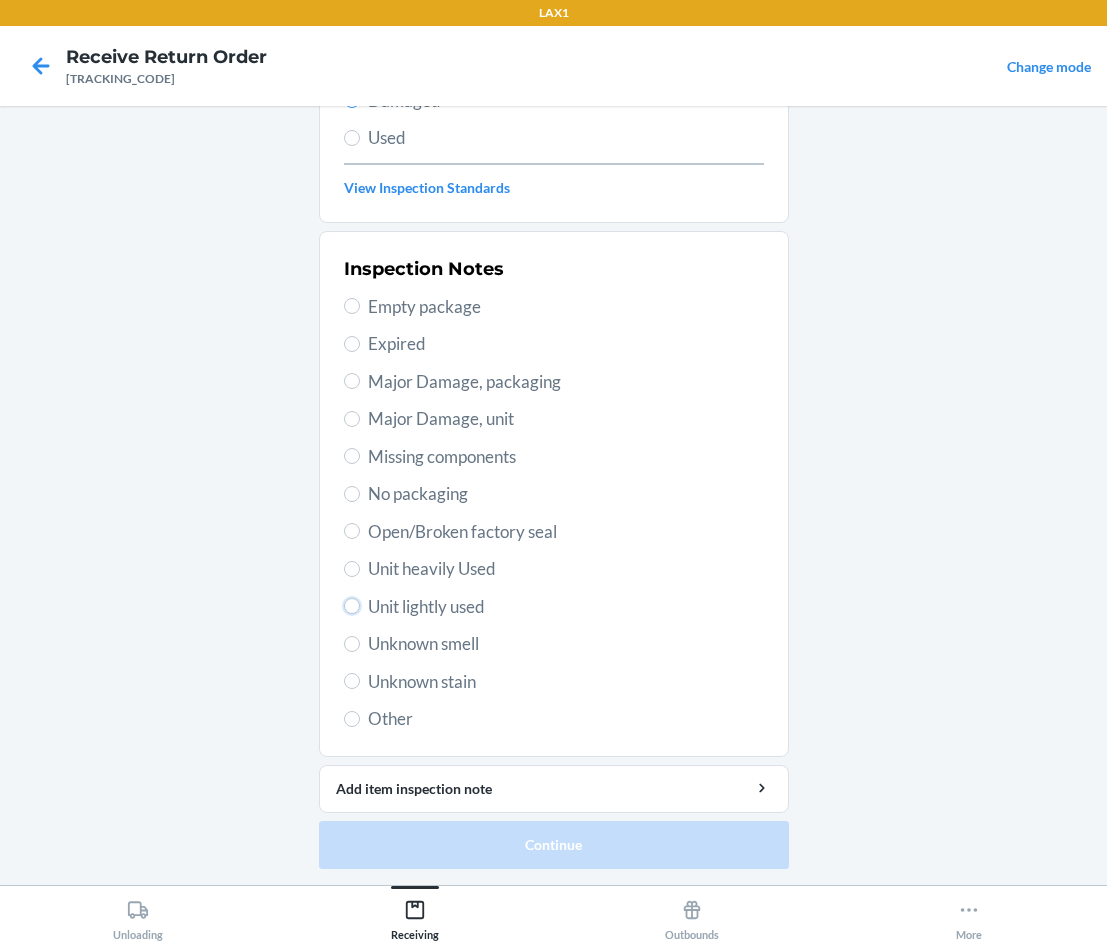 click on "Unit lightly used" at bounding box center (352, 606) 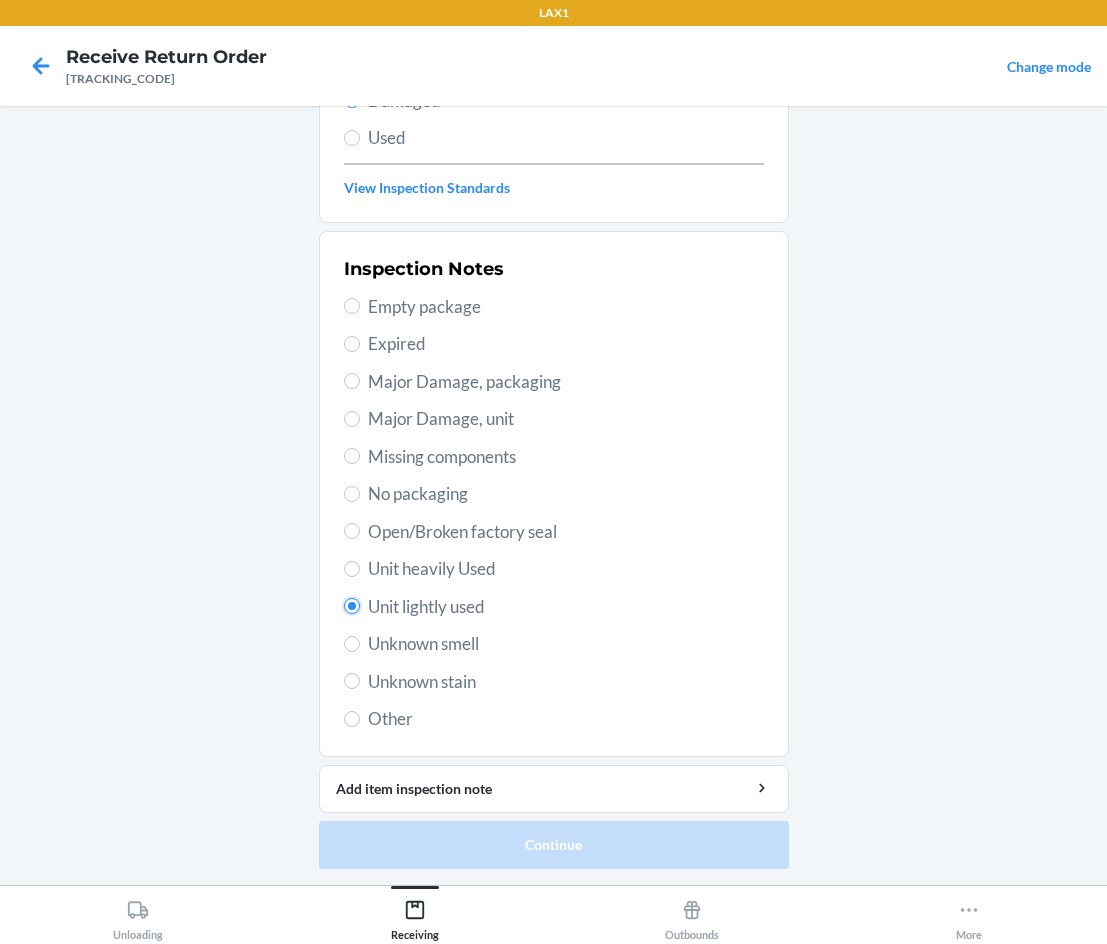 radio on "true" 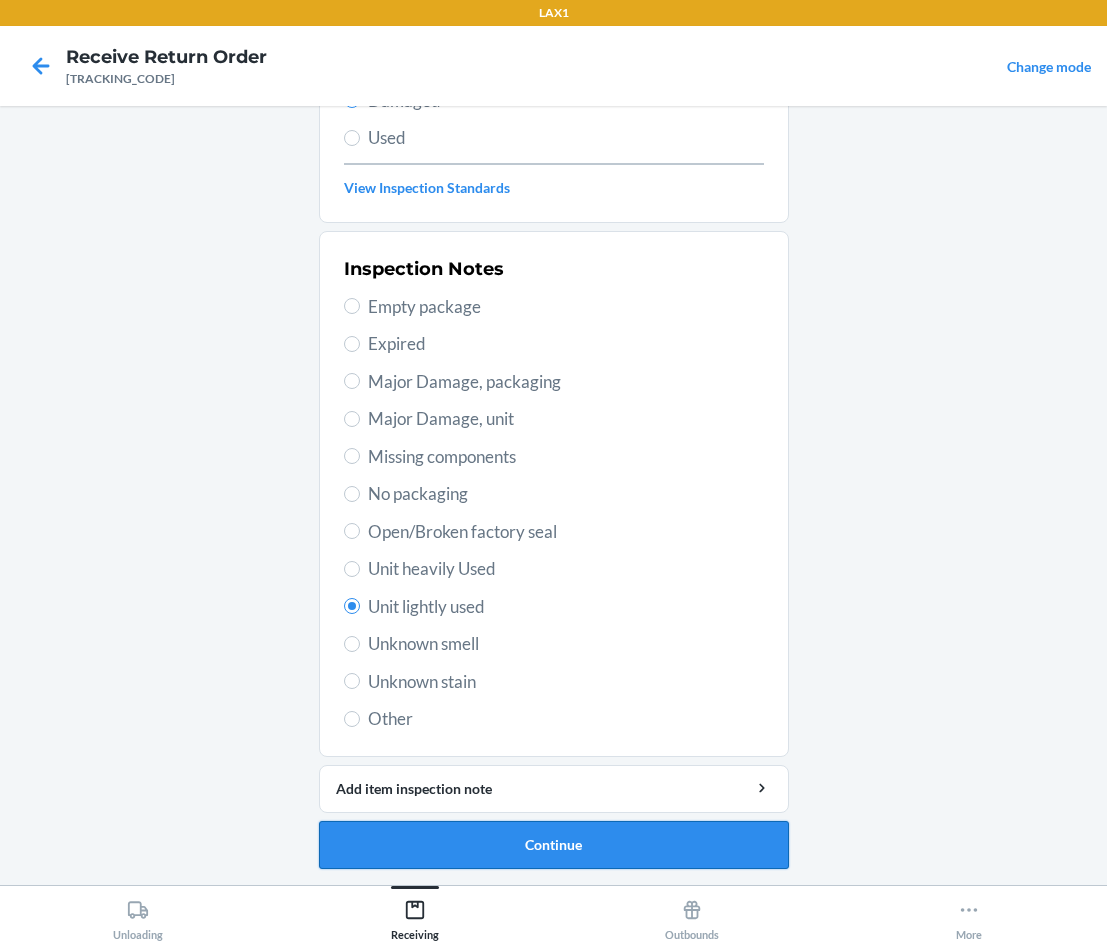 click on "Continue" at bounding box center (554, 845) 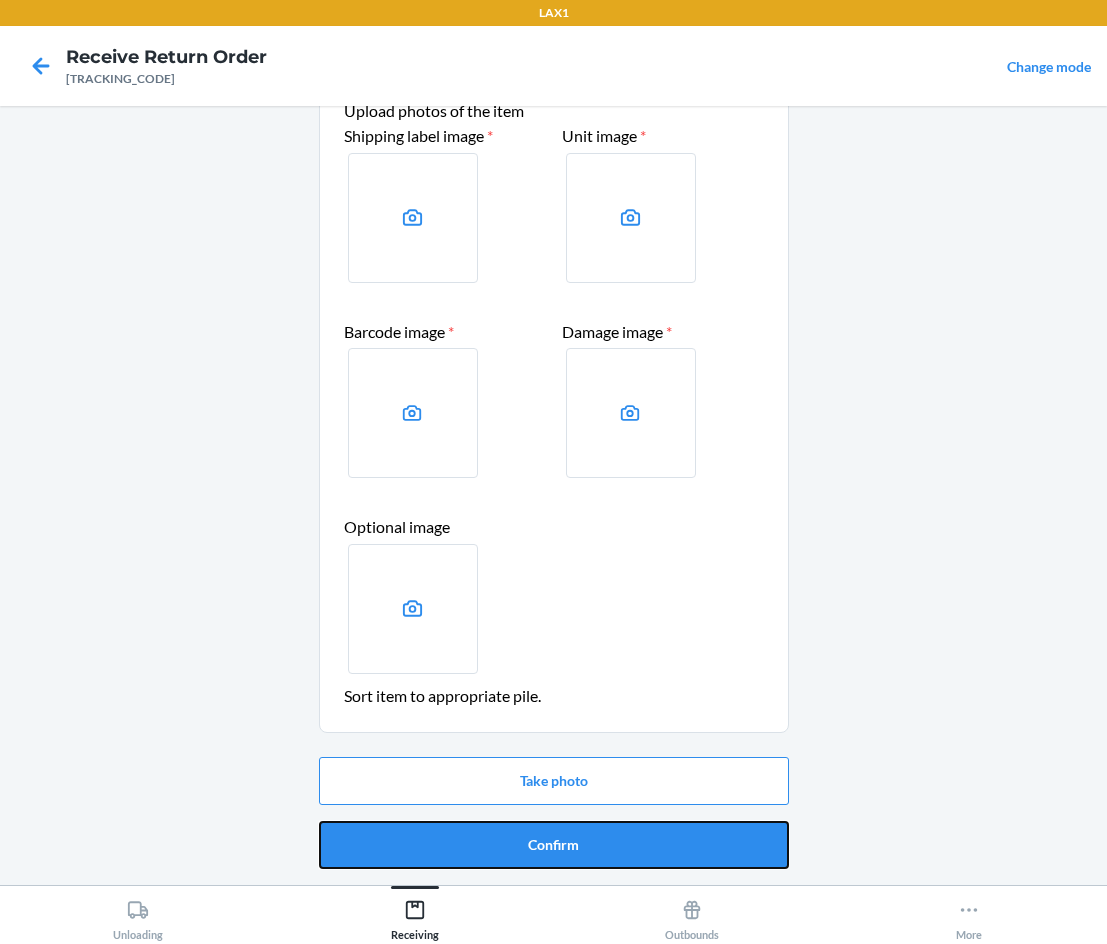 click on "Confirm" at bounding box center (554, 845) 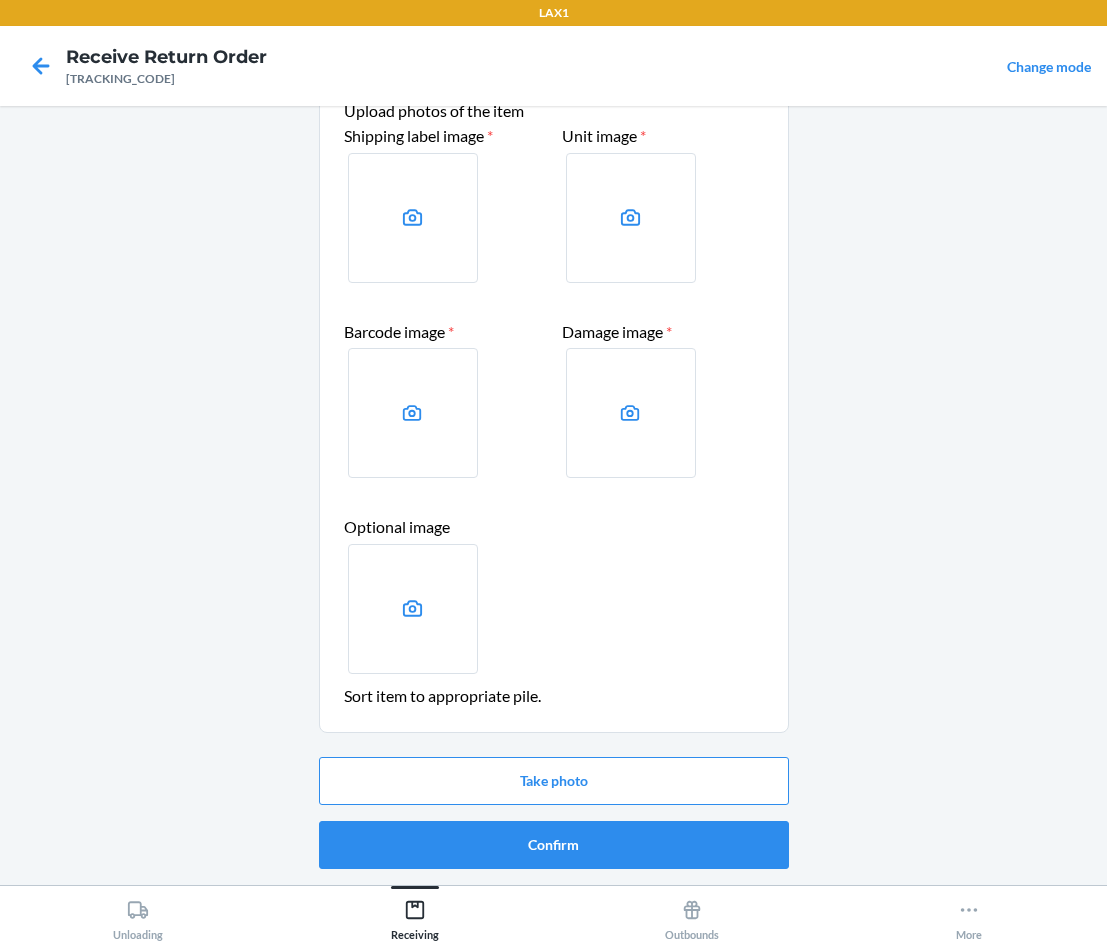 scroll, scrollTop: 0, scrollLeft: 0, axis: both 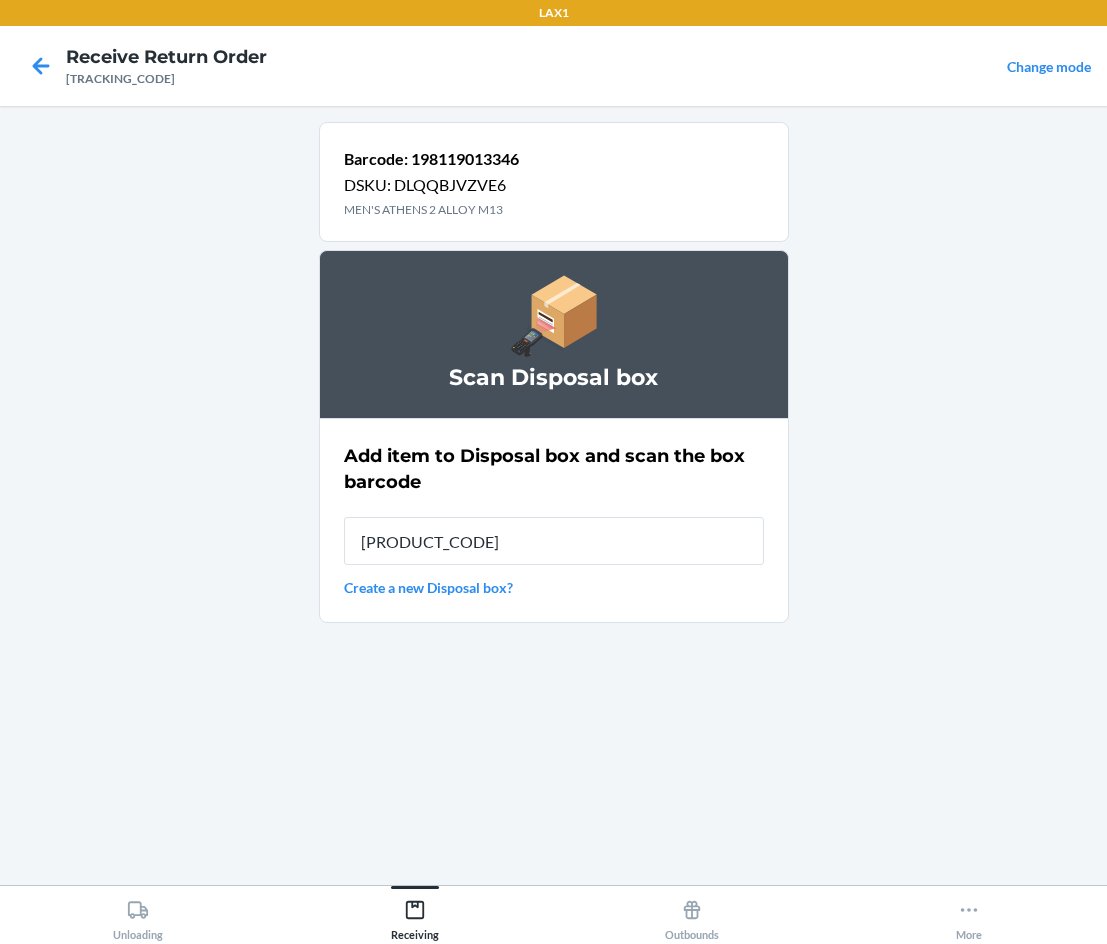 type on "[PRODUCT_CODE]" 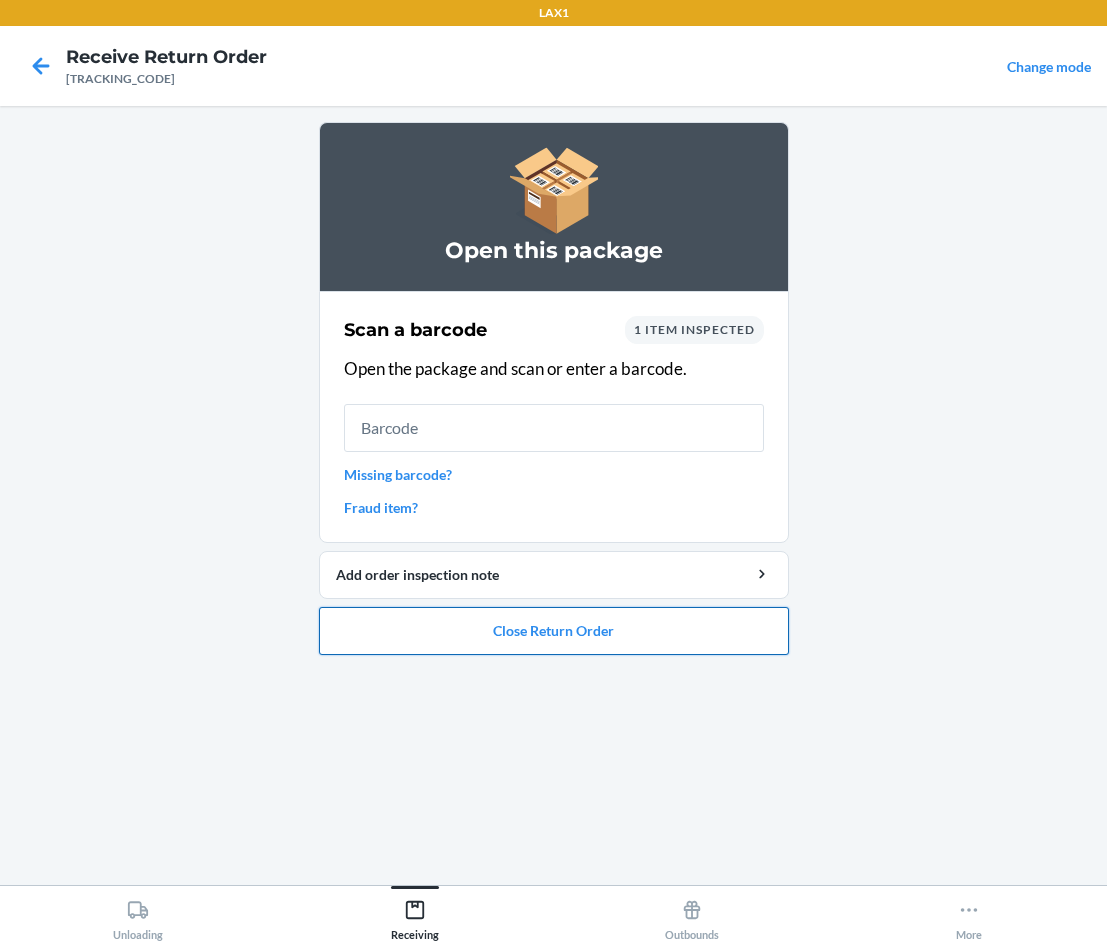 click on "Close Return Order" at bounding box center [554, 631] 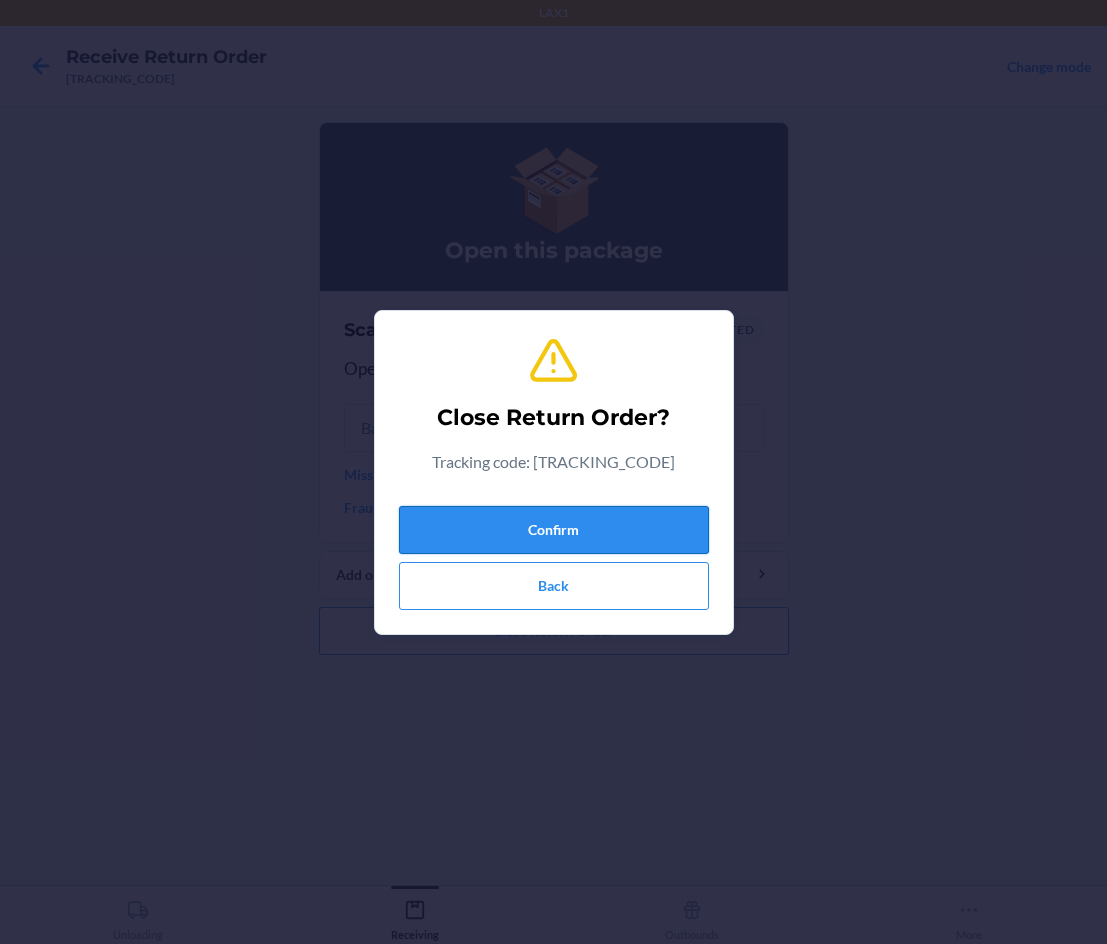 click on "Confirm" at bounding box center [554, 530] 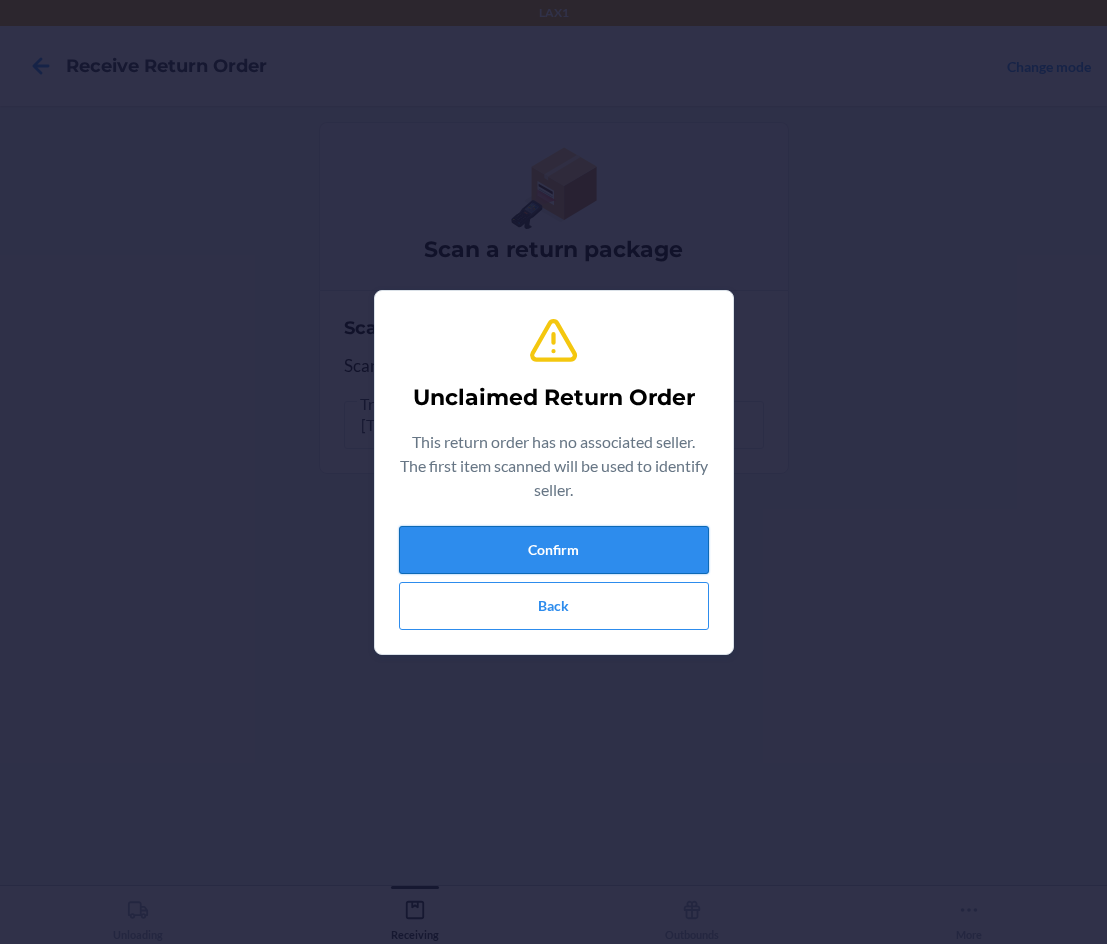 click on "Confirm" at bounding box center [554, 550] 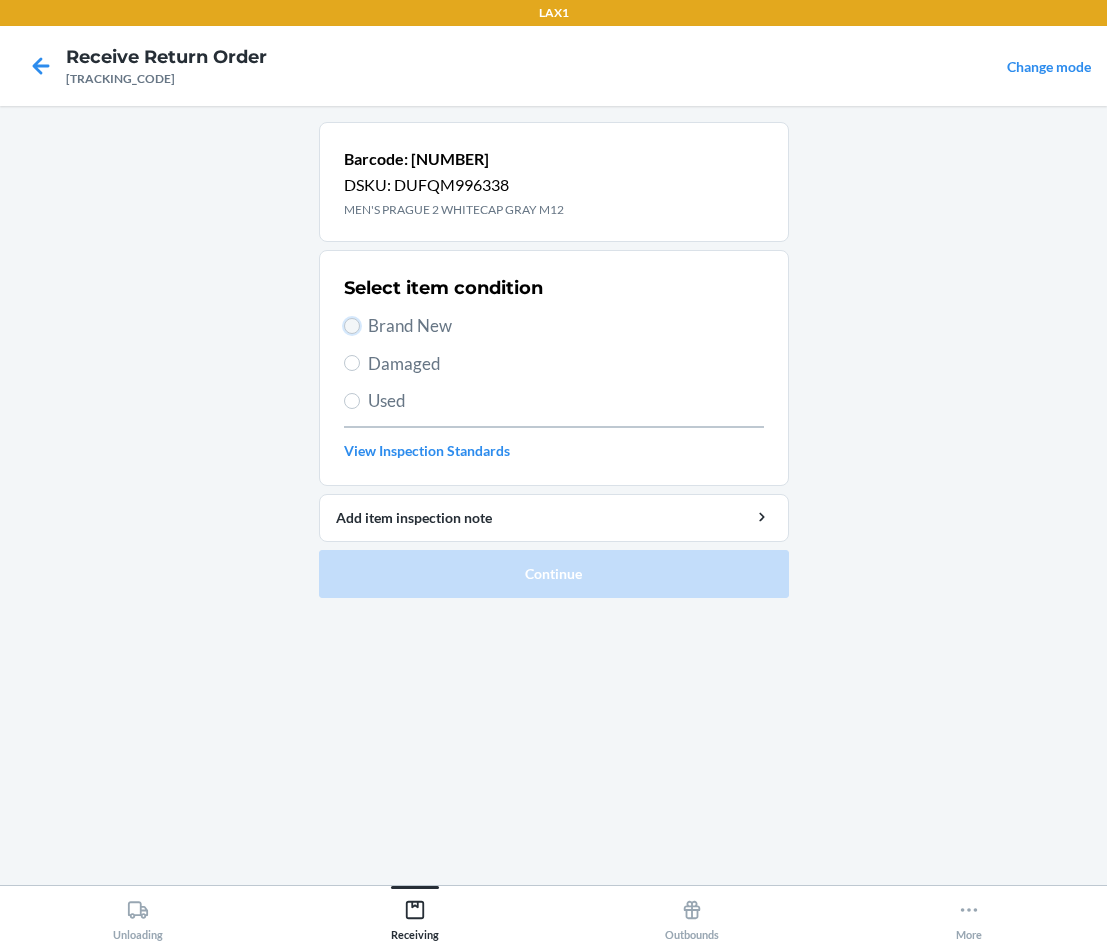 click on "Brand New" at bounding box center [352, 326] 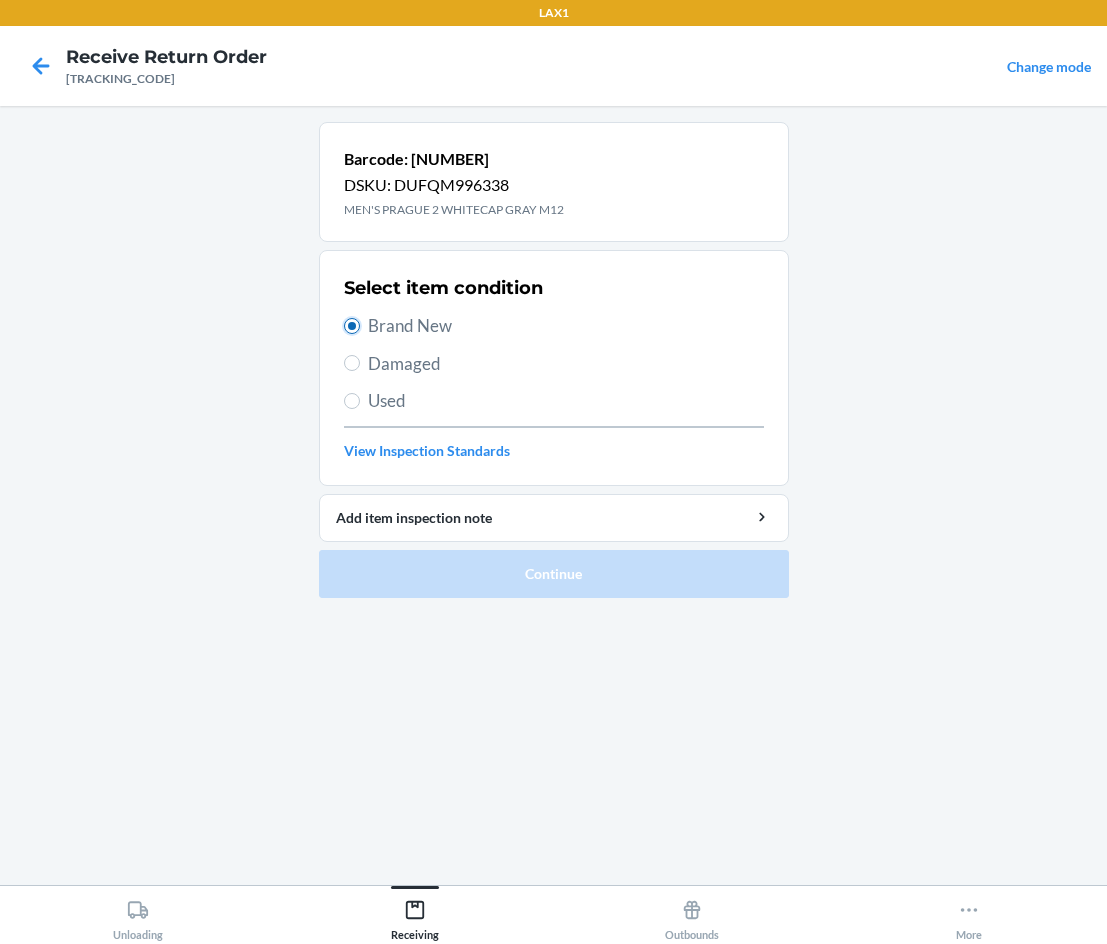 radio on "true" 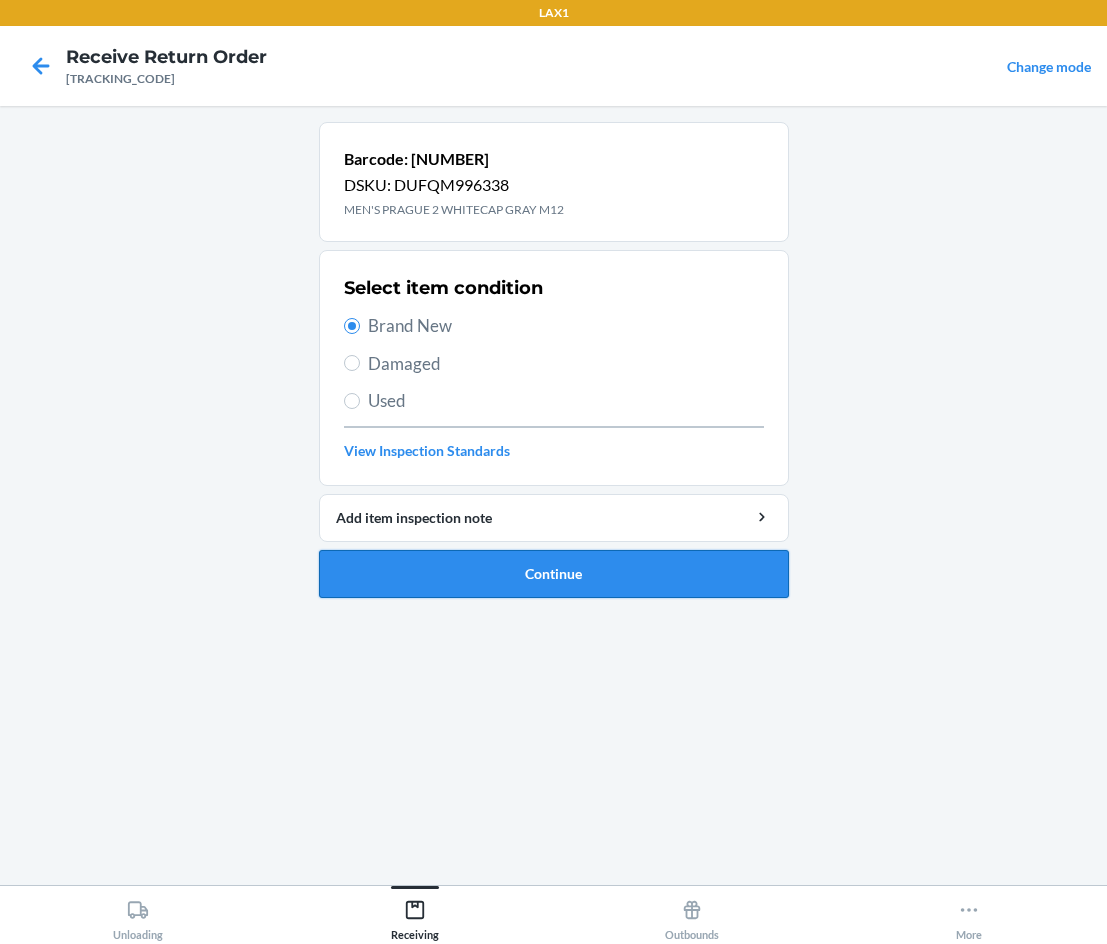 click on "Continue" at bounding box center (554, 574) 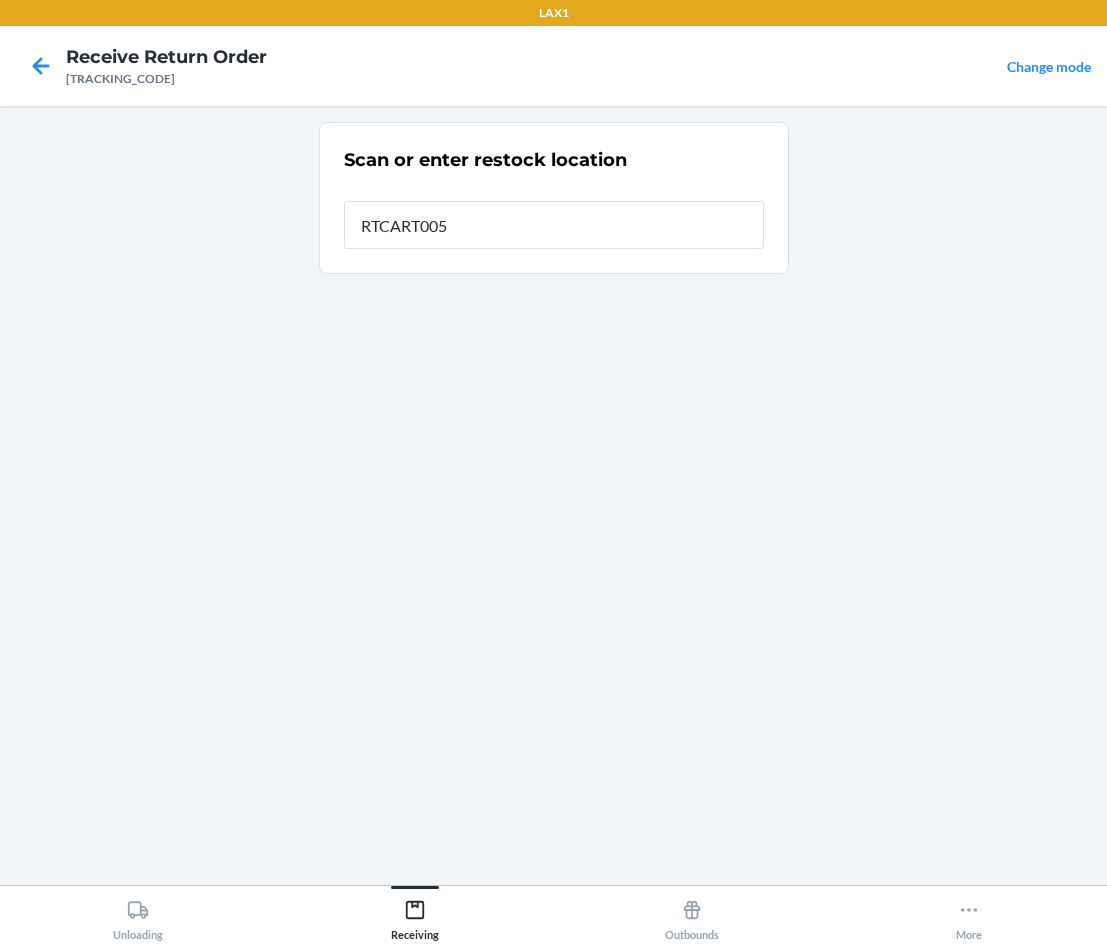 type on "RTCART005" 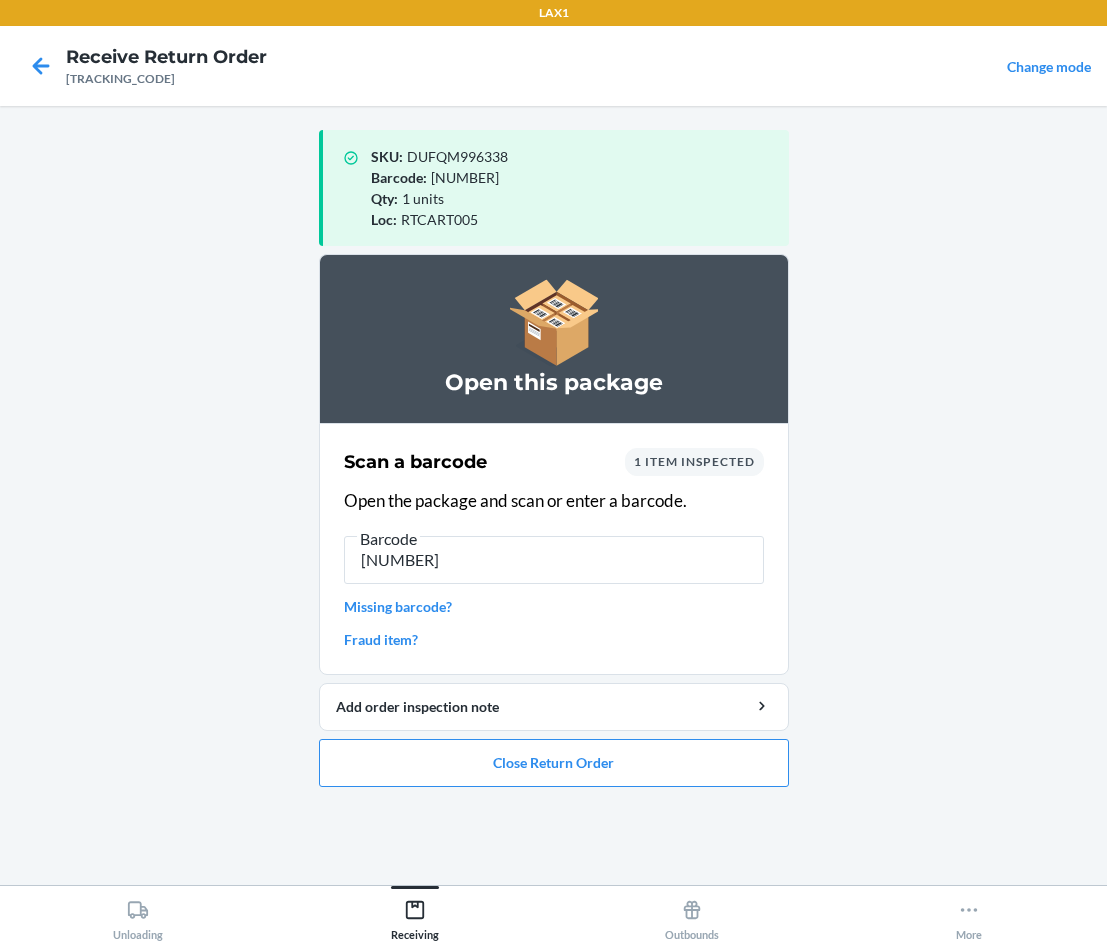 type on "843085132859" 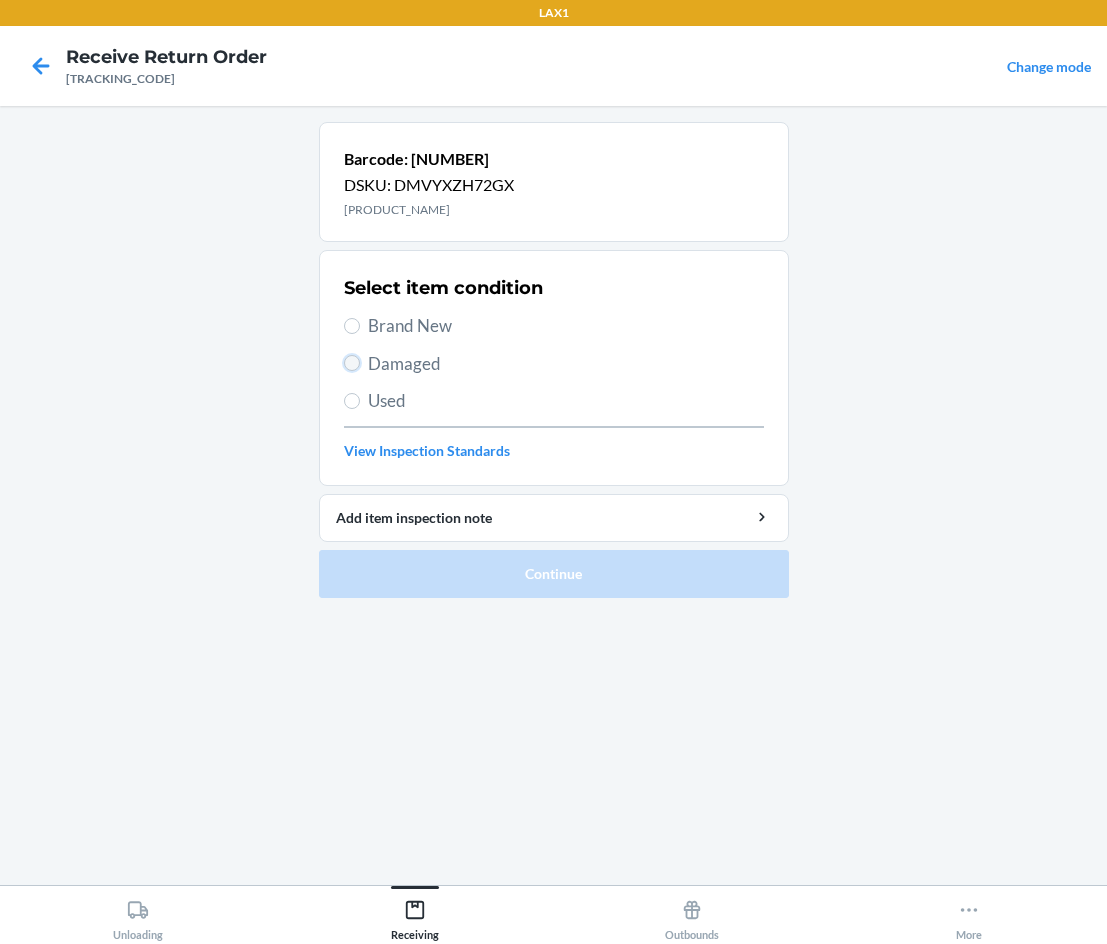 click on "Damaged" at bounding box center (352, 363) 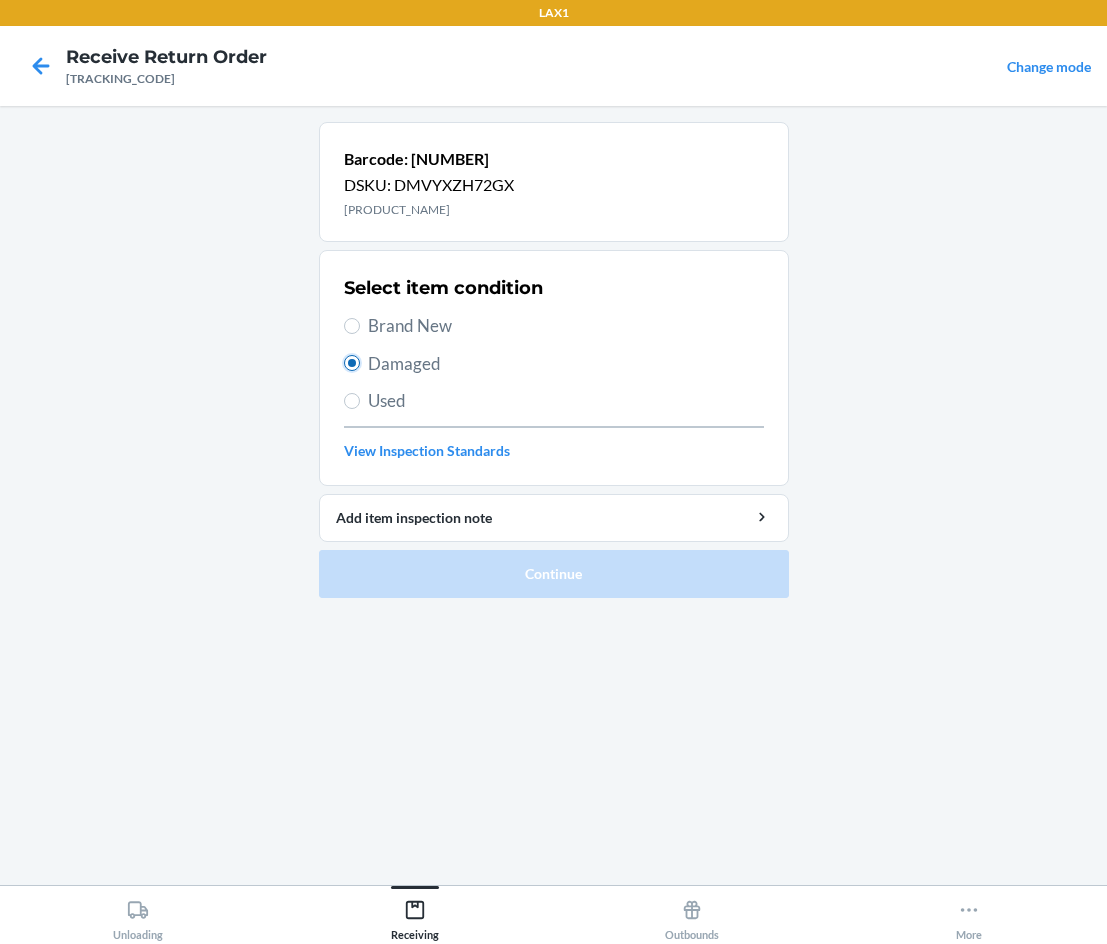 radio on "true" 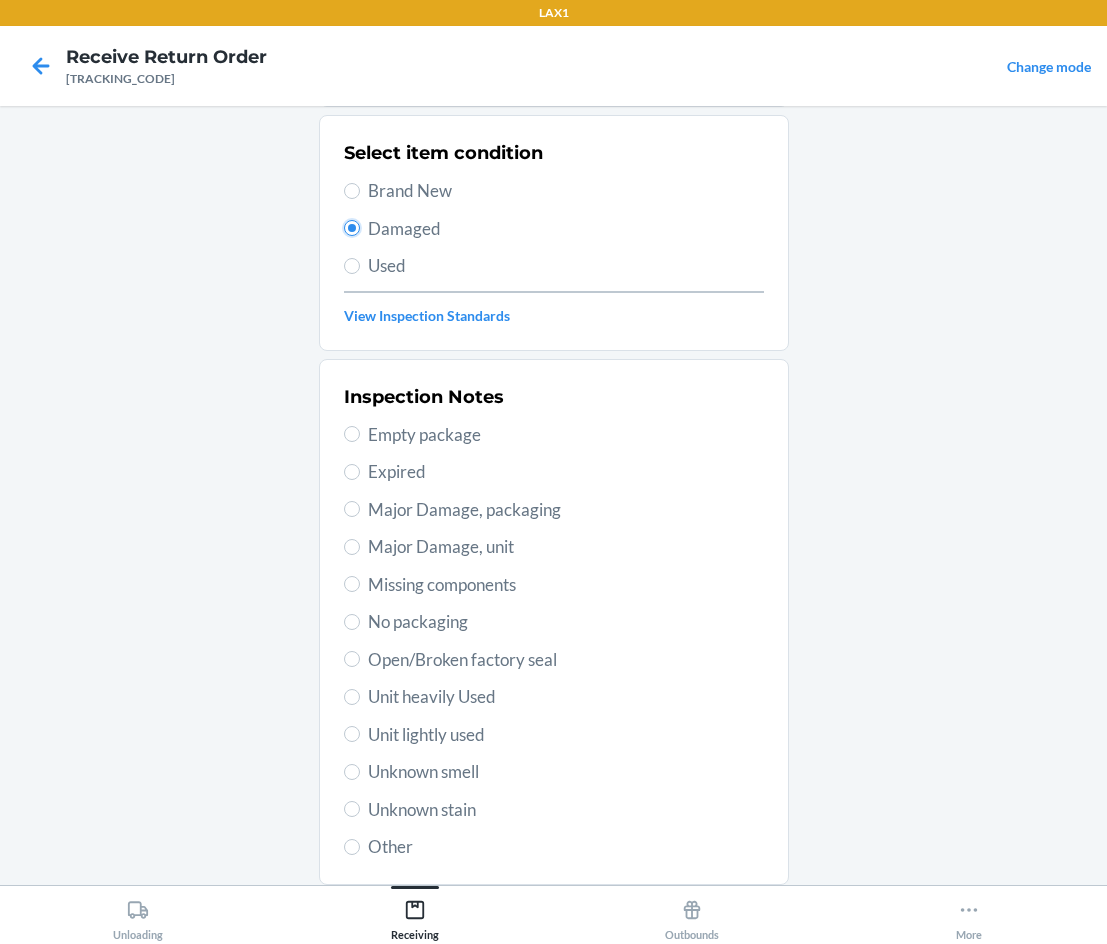 scroll, scrollTop: 263, scrollLeft: 0, axis: vertical 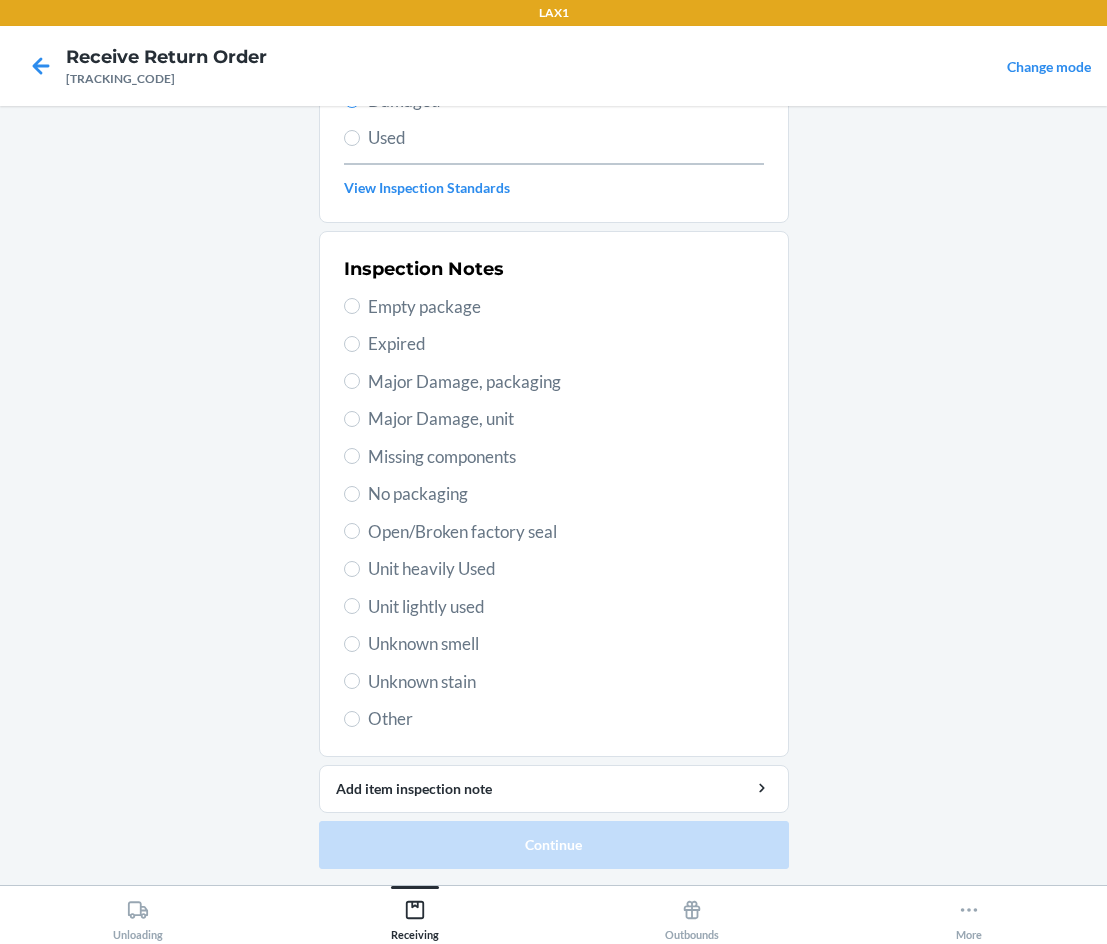 click on "Unit lightly used" at bounding box center (566, 607) 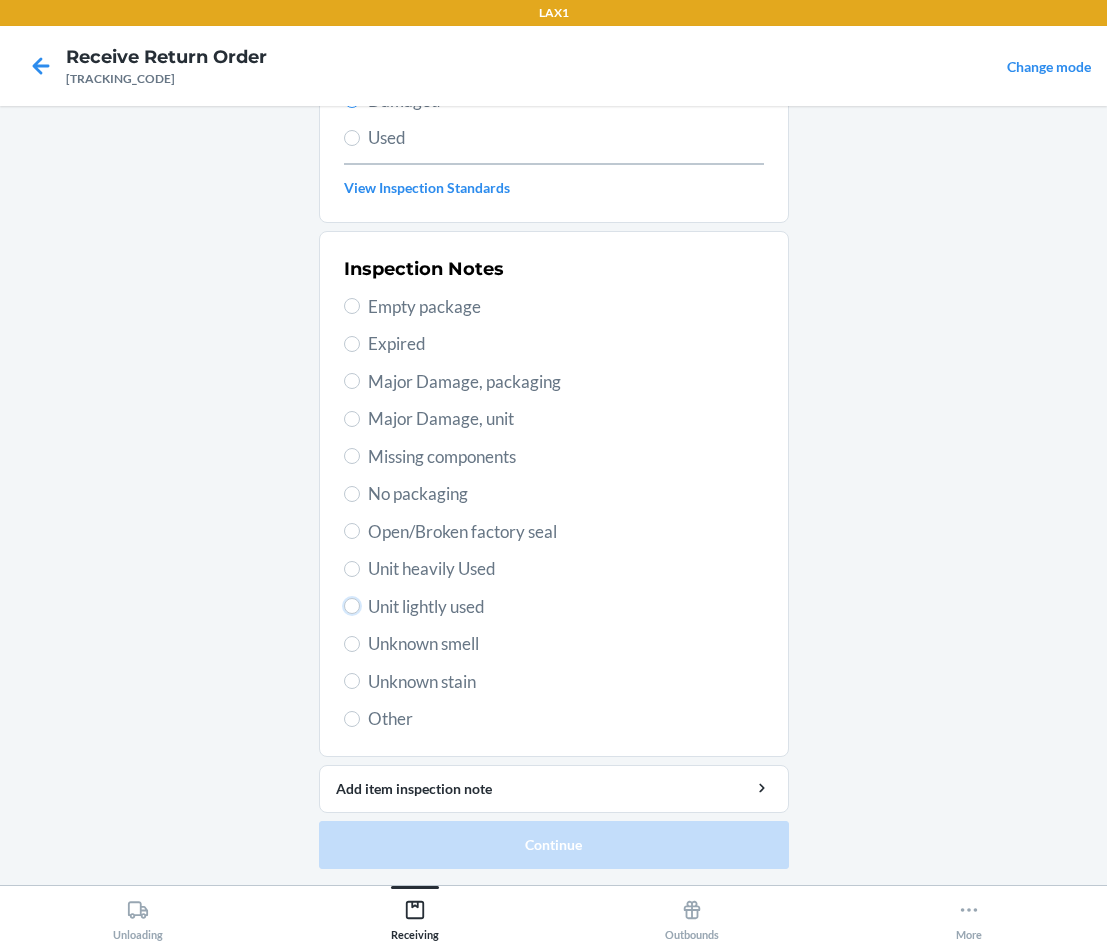click on "Unit lightly used" at bounding box center (352, 606) 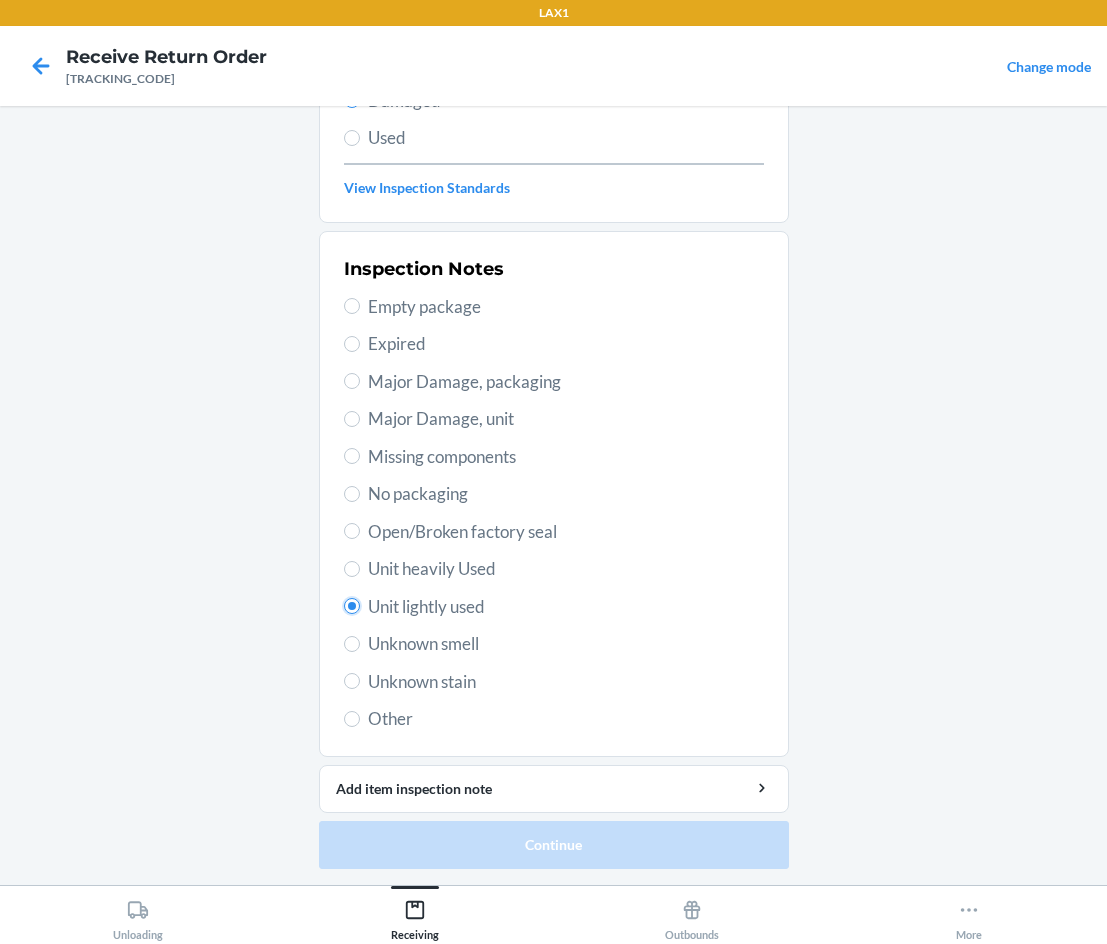 radio on "true" 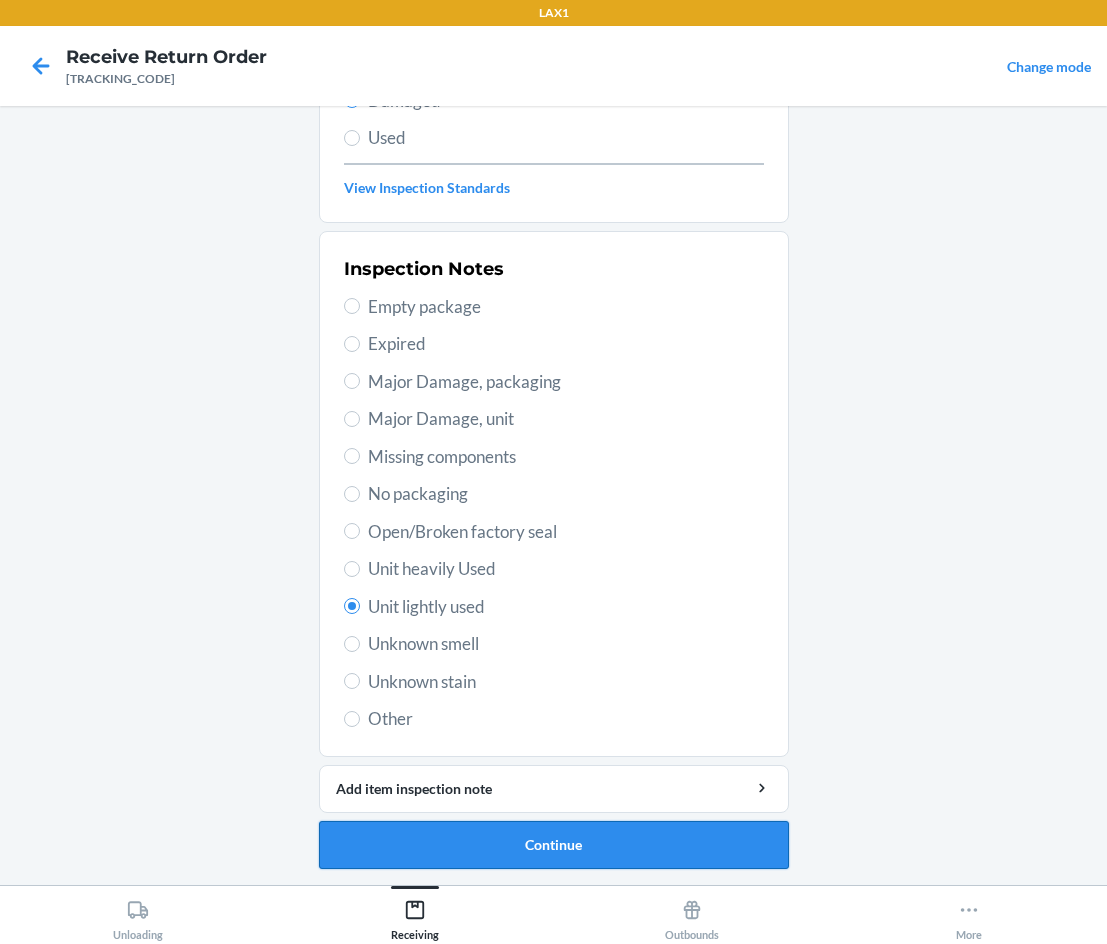 click on "Continue" at bounding box center [554, 845] 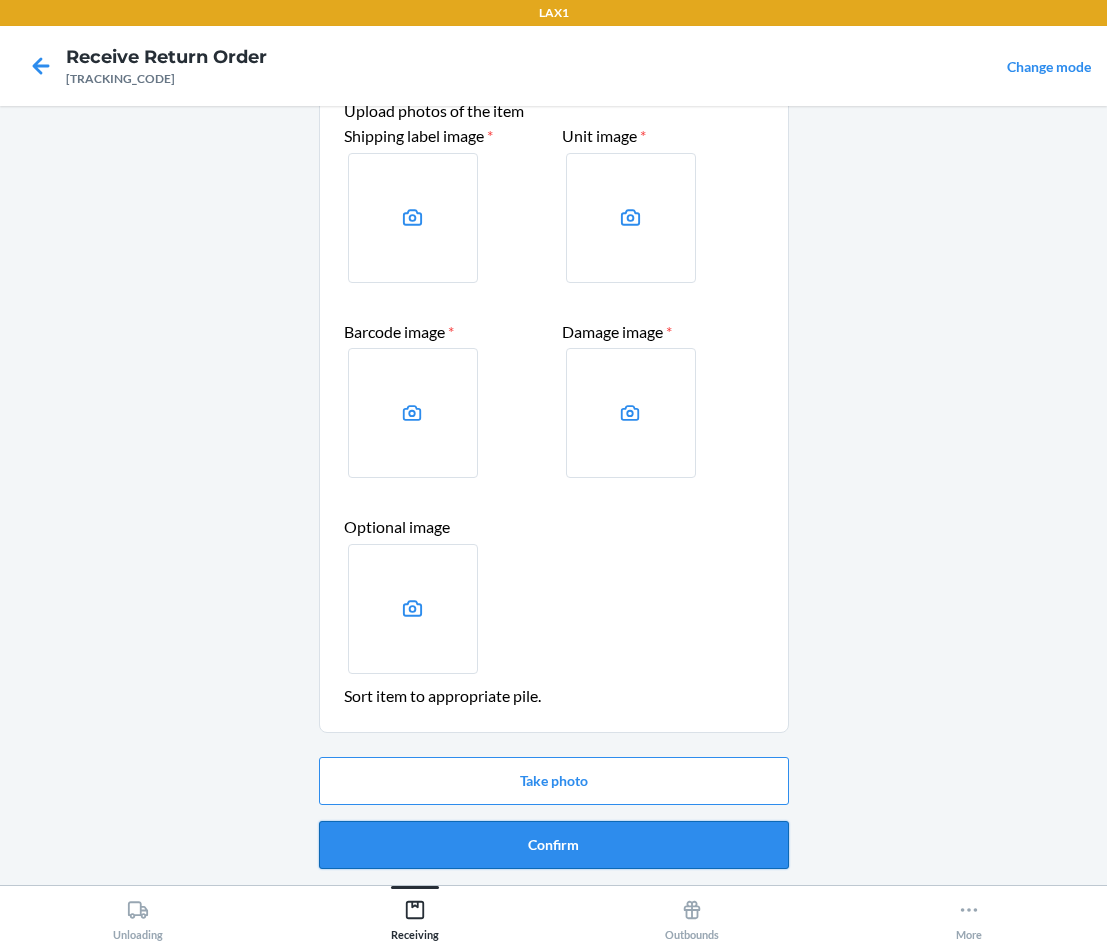 click on "Confirm" at bounding box center (554, 845) 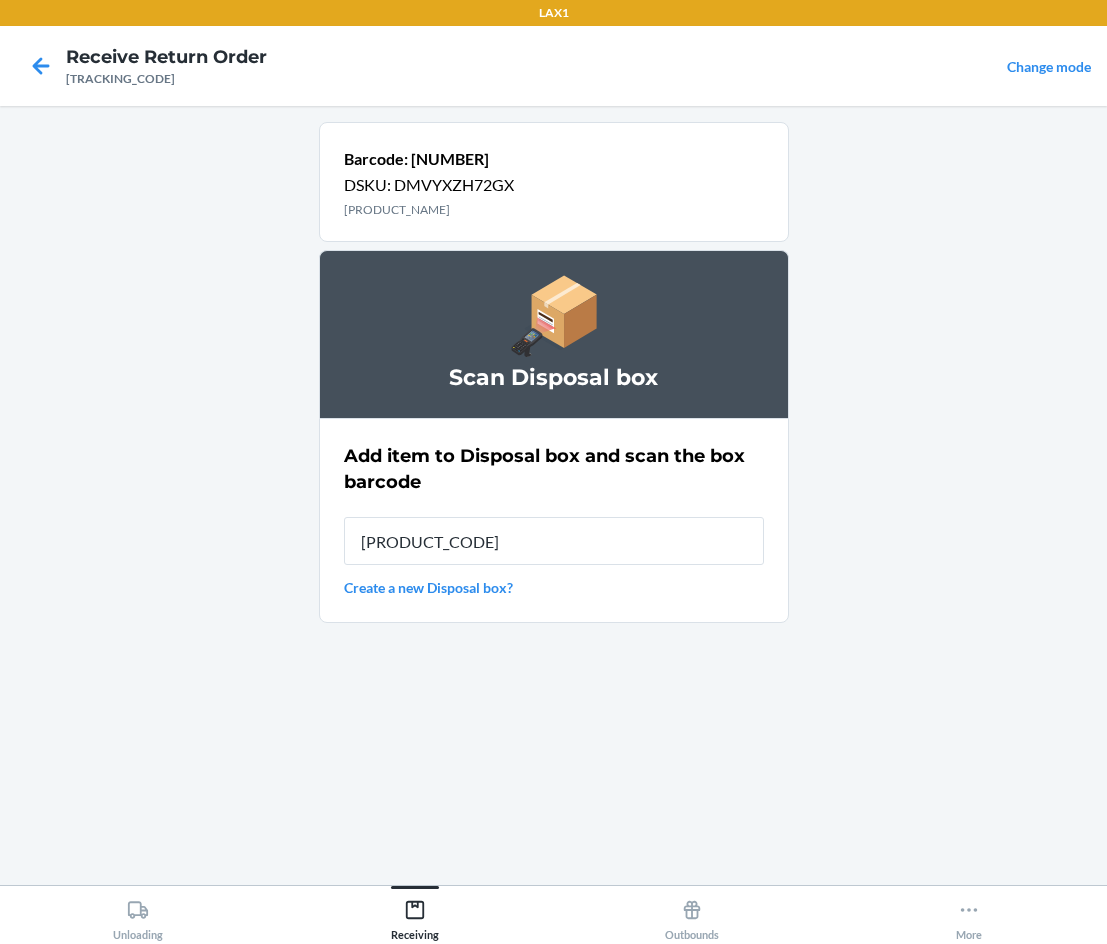 type on "[PRODUCT_CODE]" 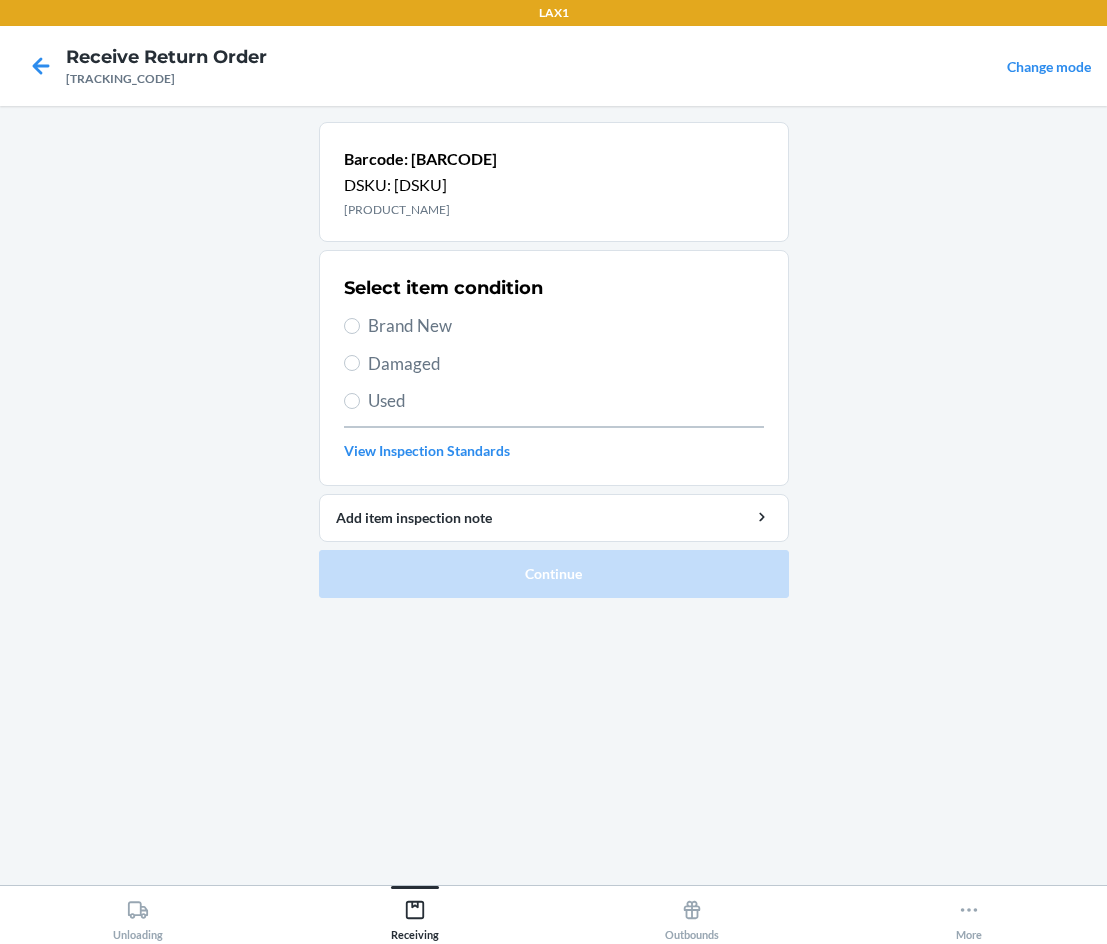 click on "Brand New" at bounding box center (554, 326) 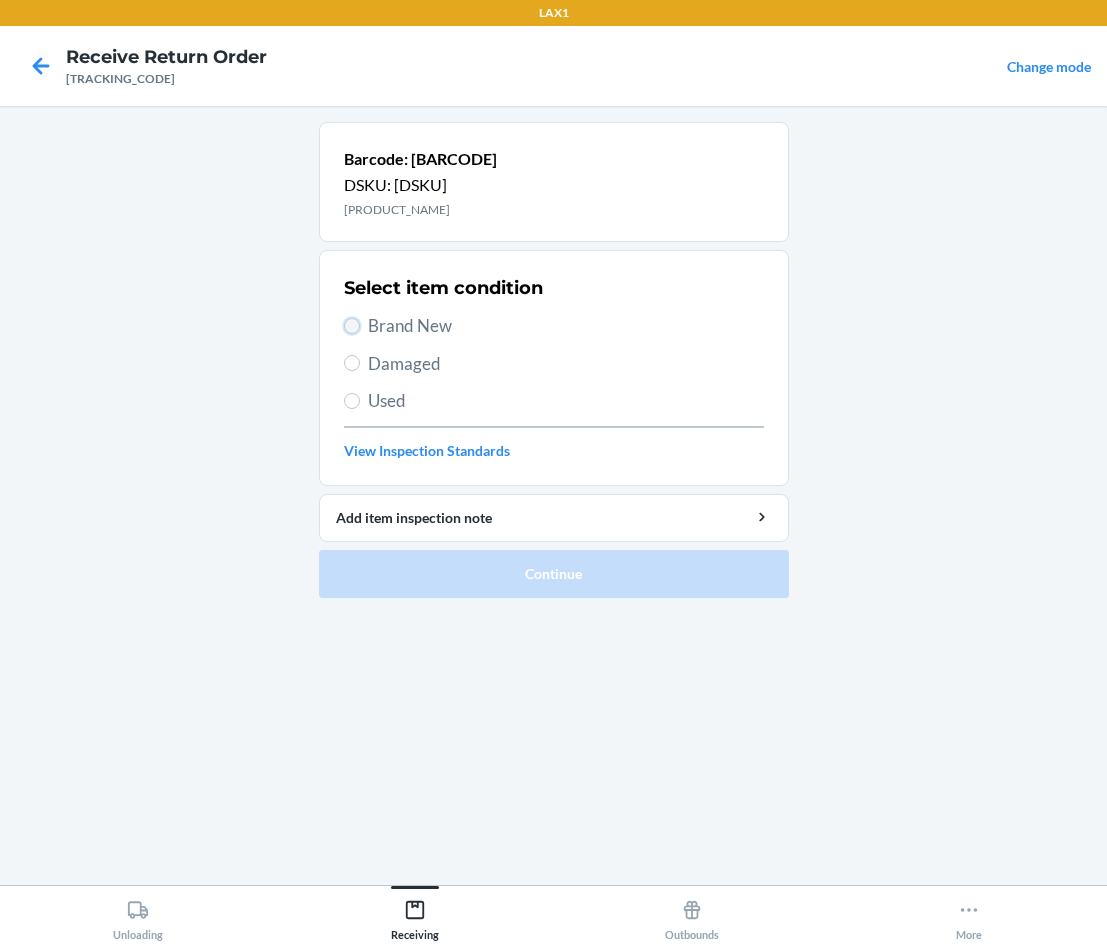 click on "Brand New" at bounding box center (352, 326) 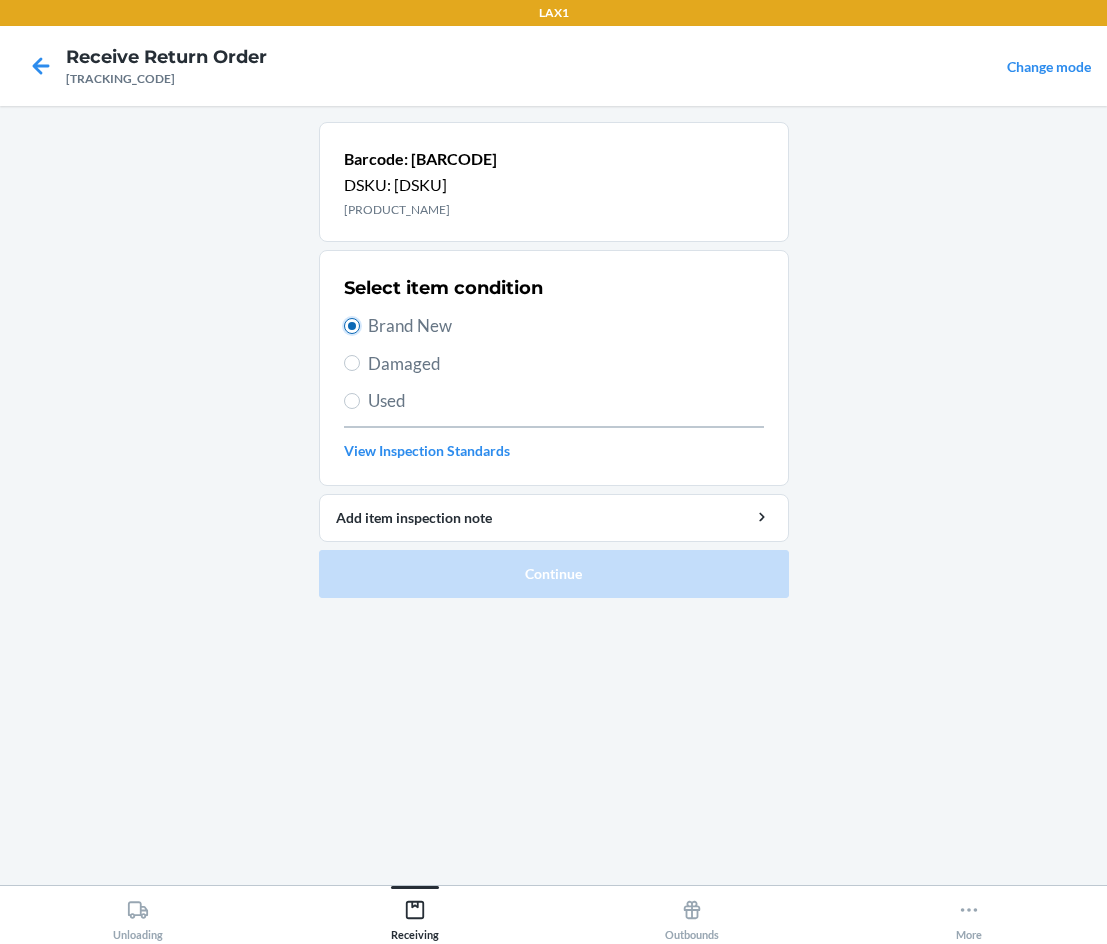 radio on "true" 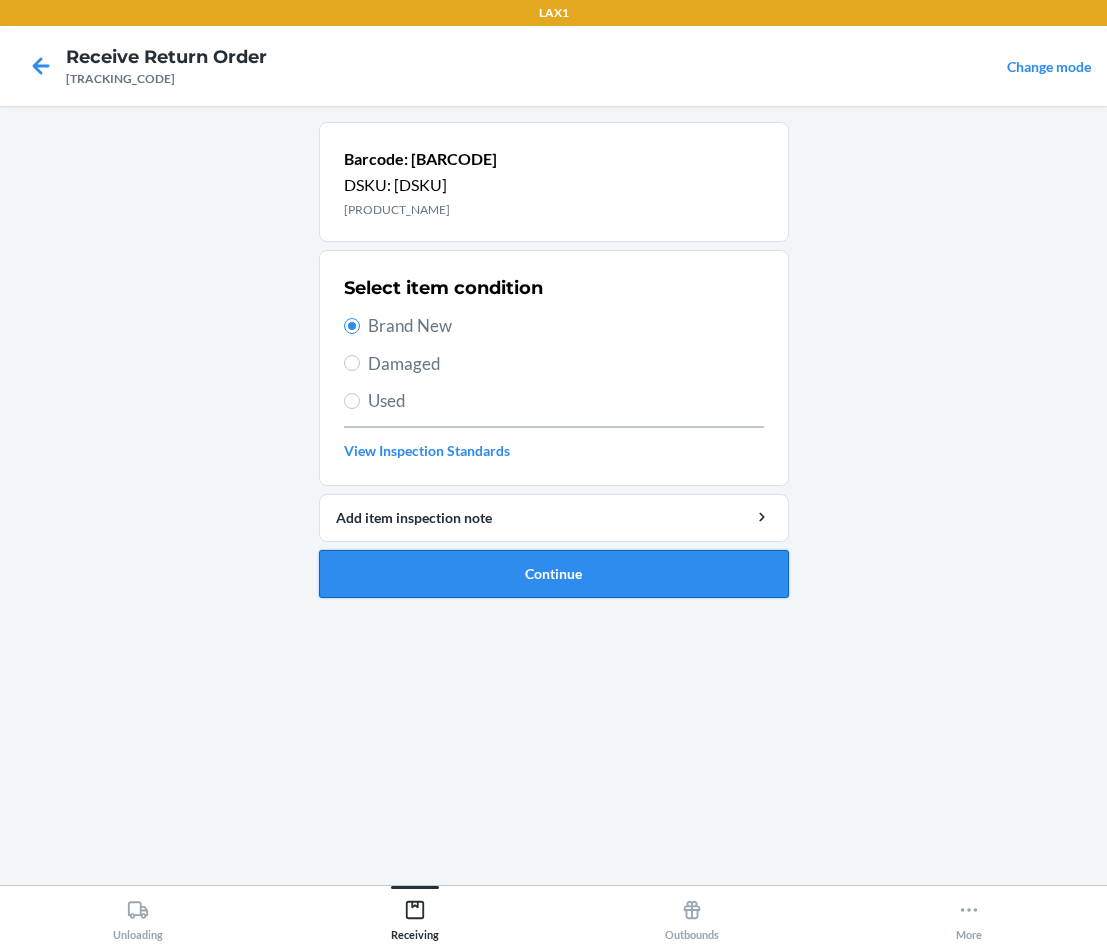 click on "Continue" at bounding box center [554, 574] 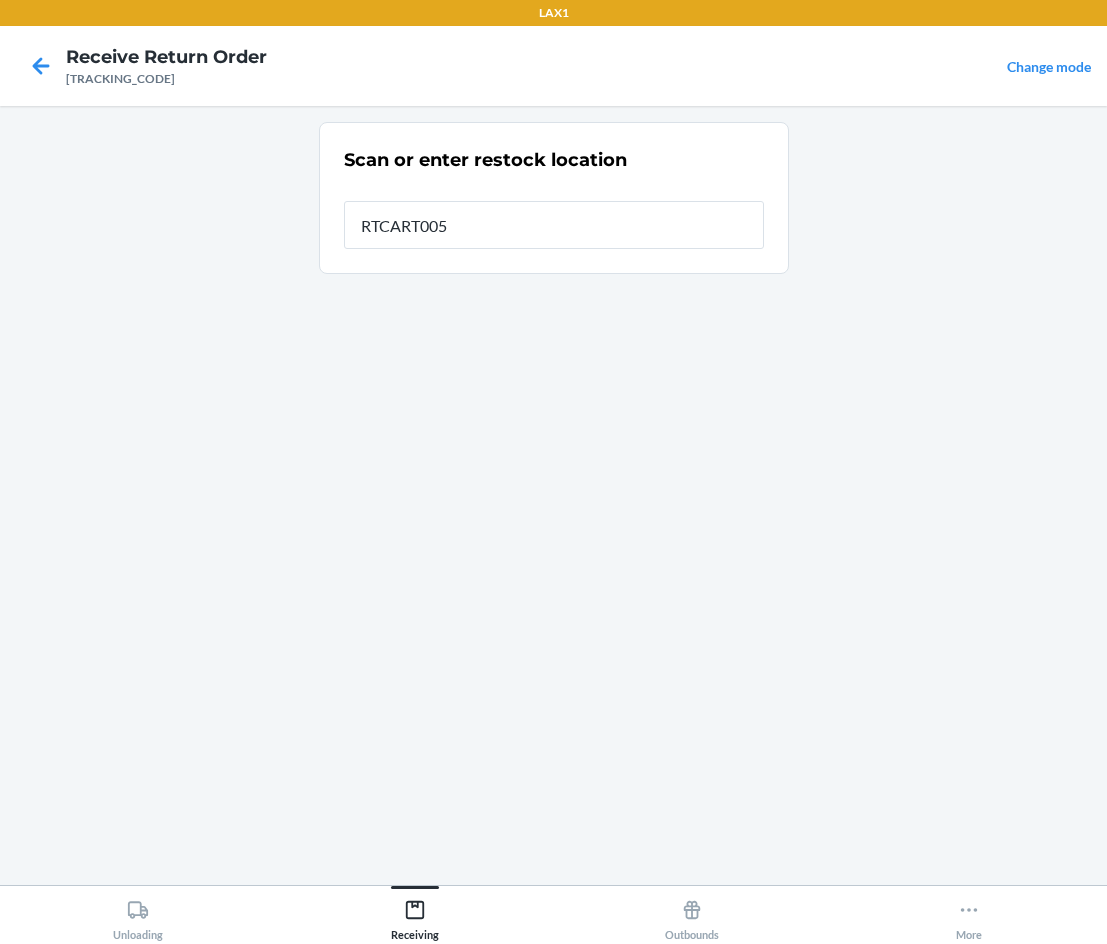 type on "RTCART005" 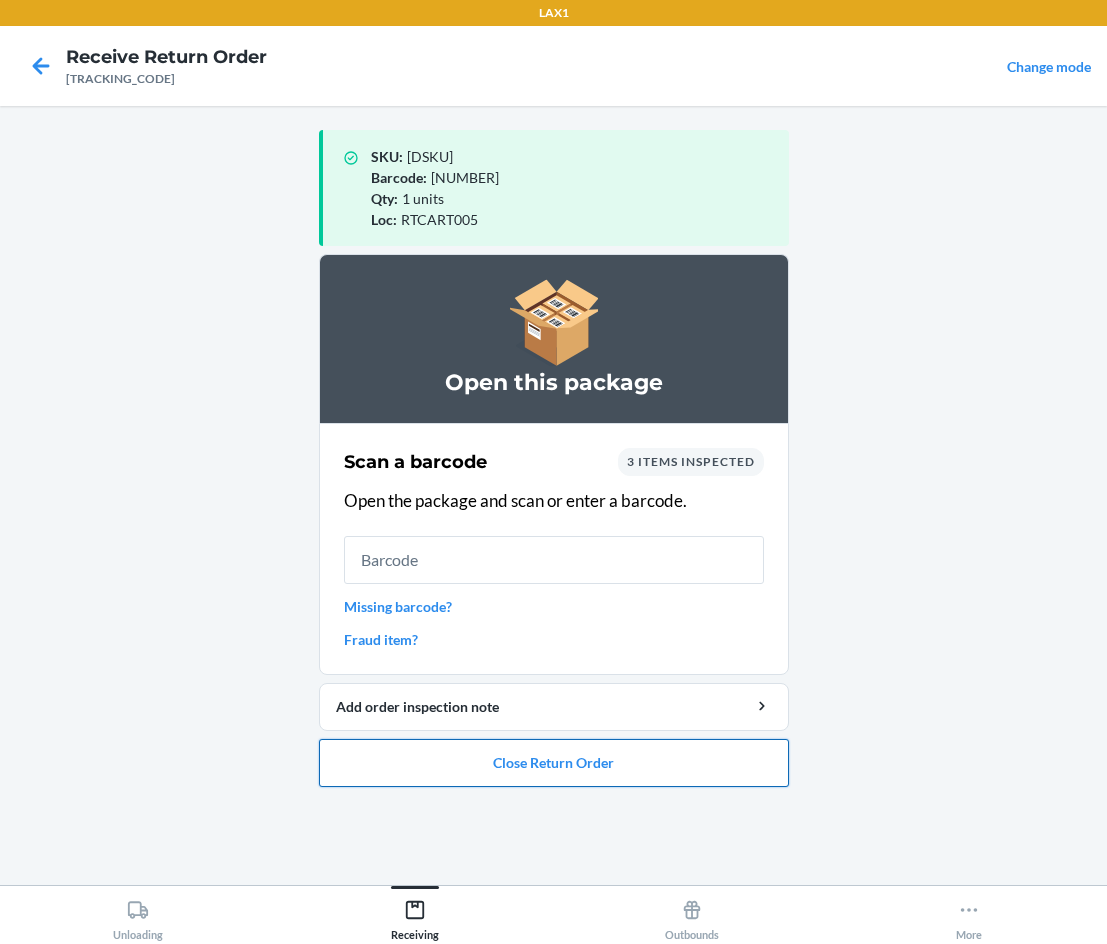 click on "Close Return Order" at bounding box center [554, 763] 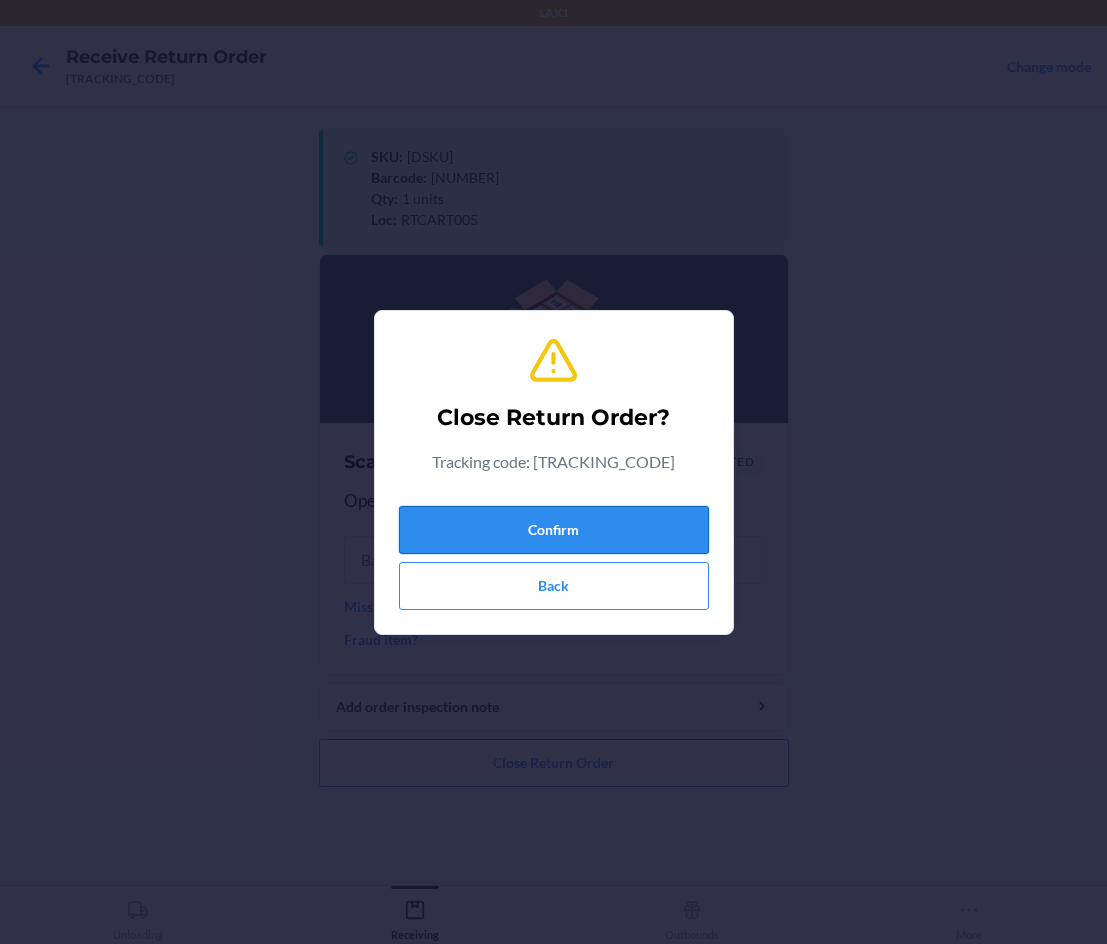 click on "Confirm" at bounding box center [554, 530] 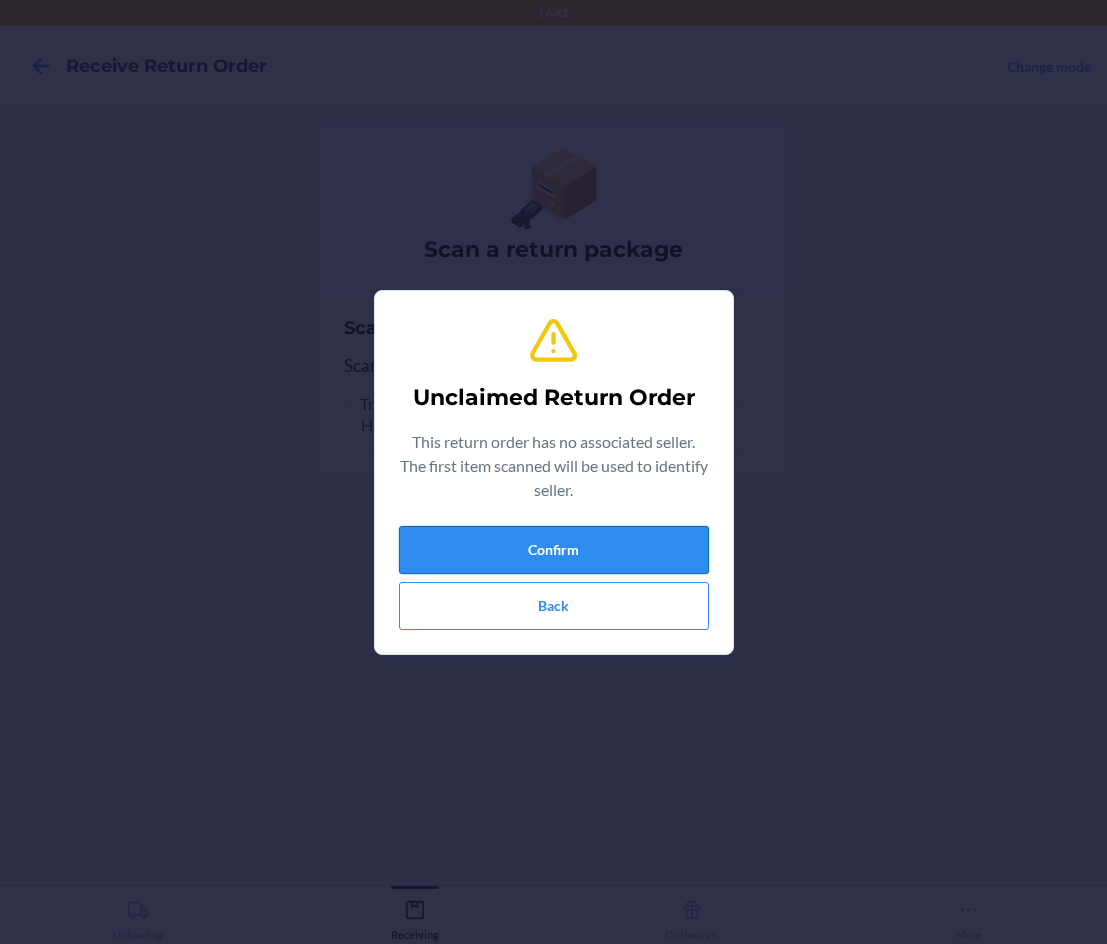 click on "Confirm" at bounding box center [554, 550] 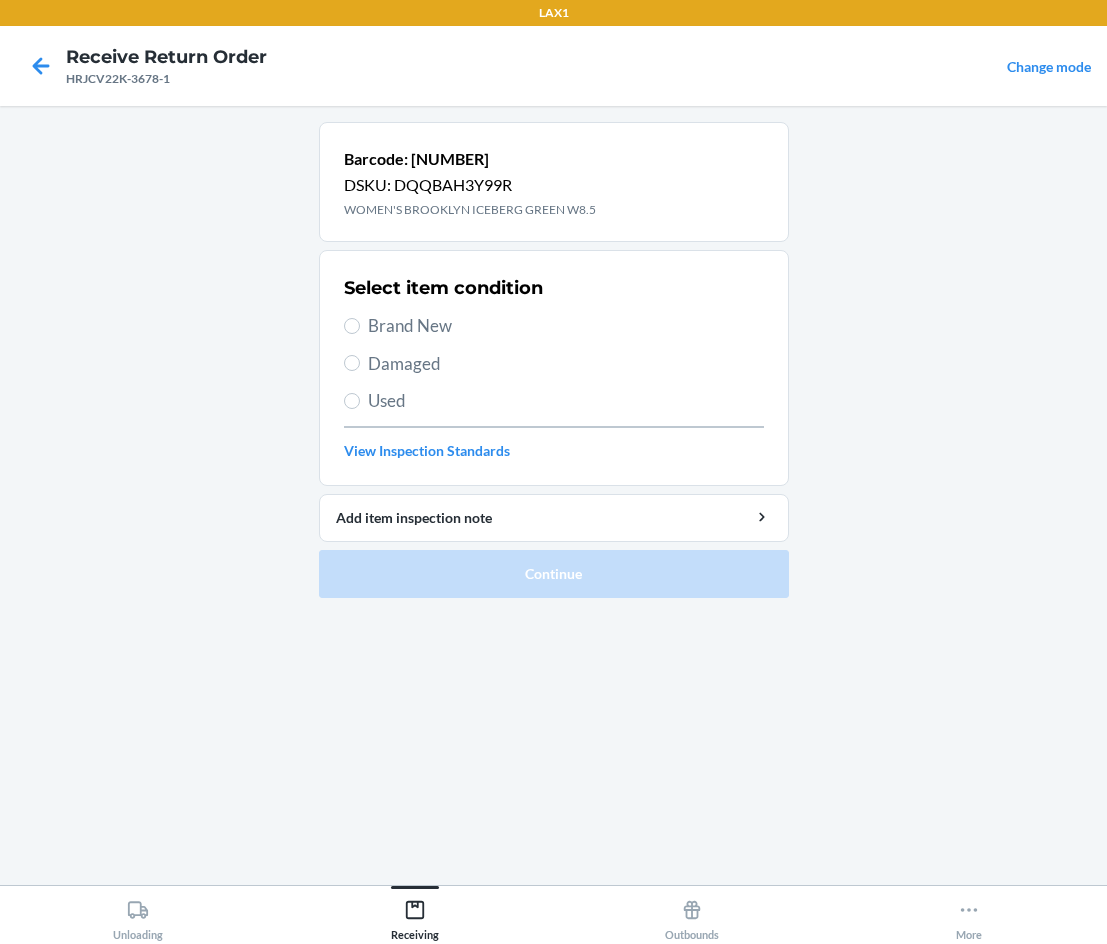 click on "Damaged" at bounding box center (554, 364) 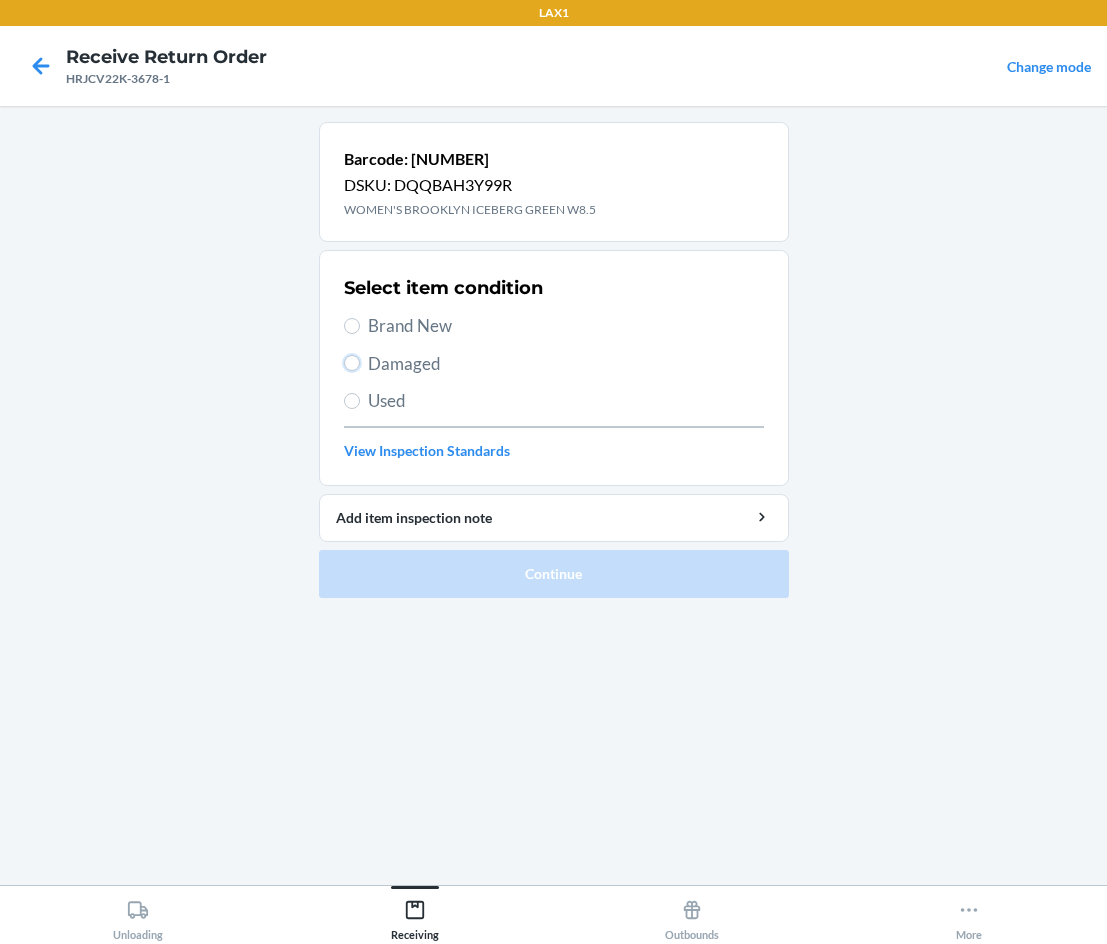 click on "Damaged" at bounding box center (352, 363) 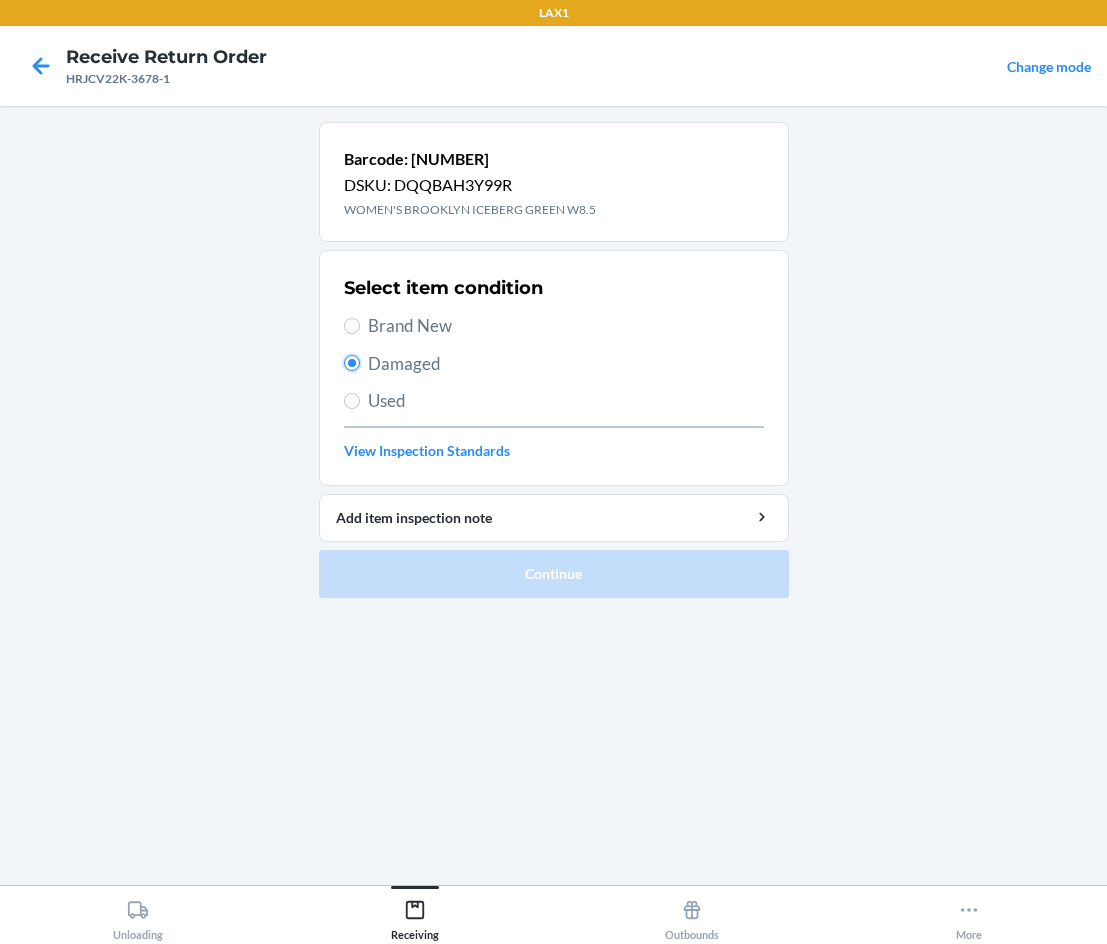 radio on "true" 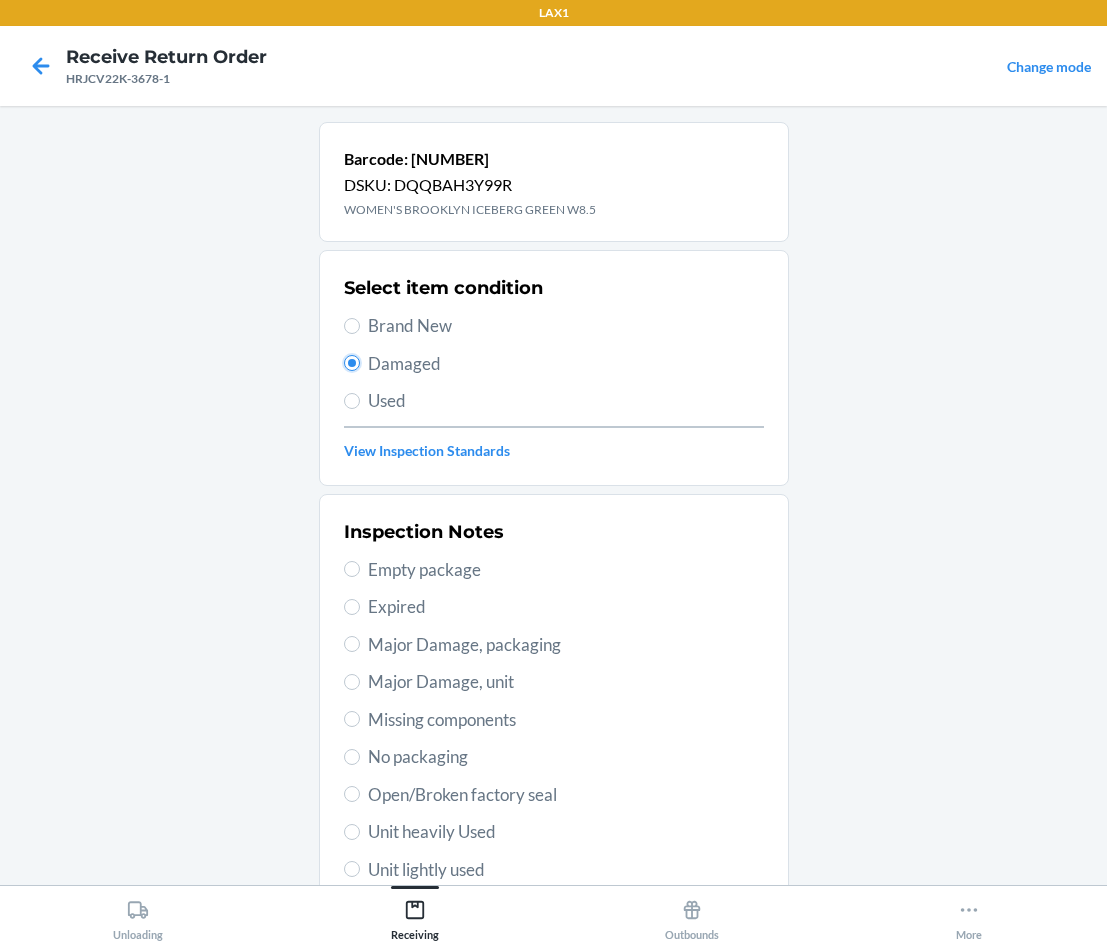 scroll, scrollTop: 200, scrollLeft: 0, axis: vertical 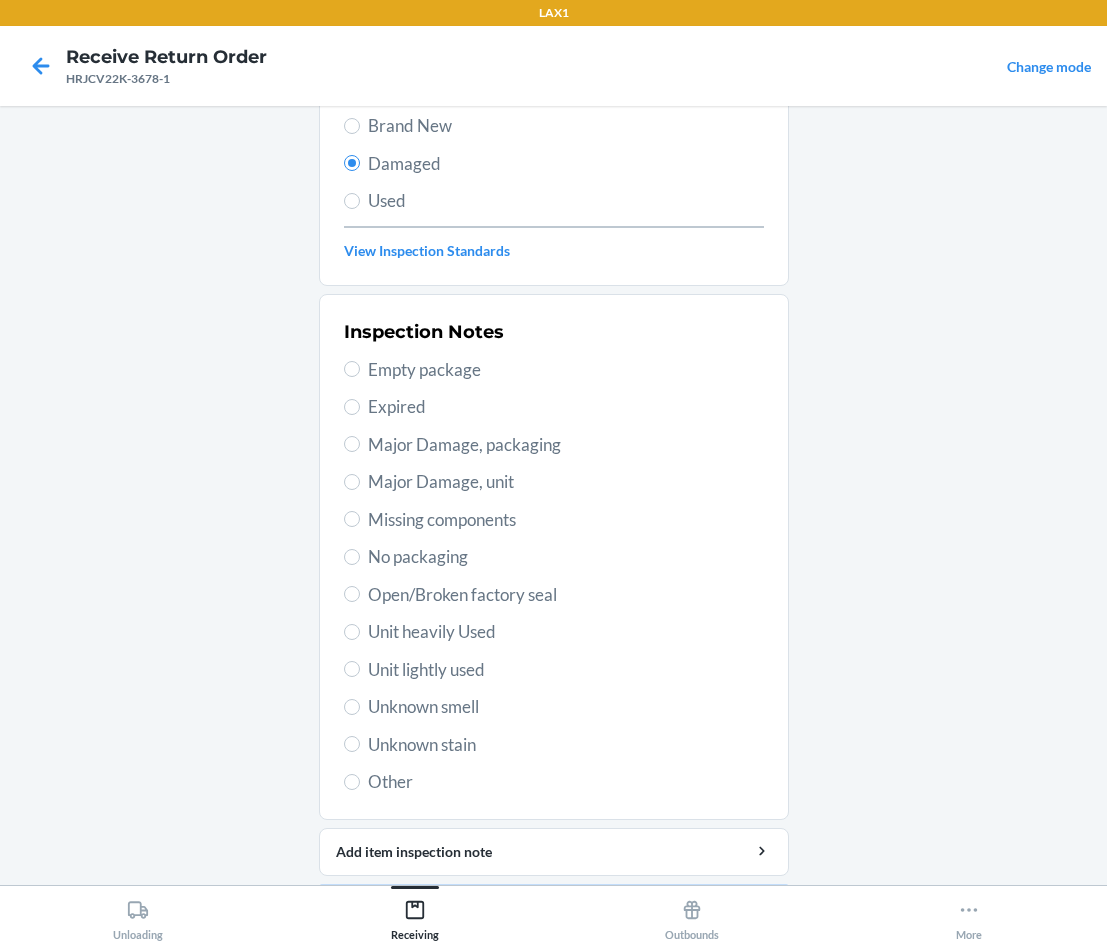 click on "Unit lightly used" at bounding box center [566, 670] 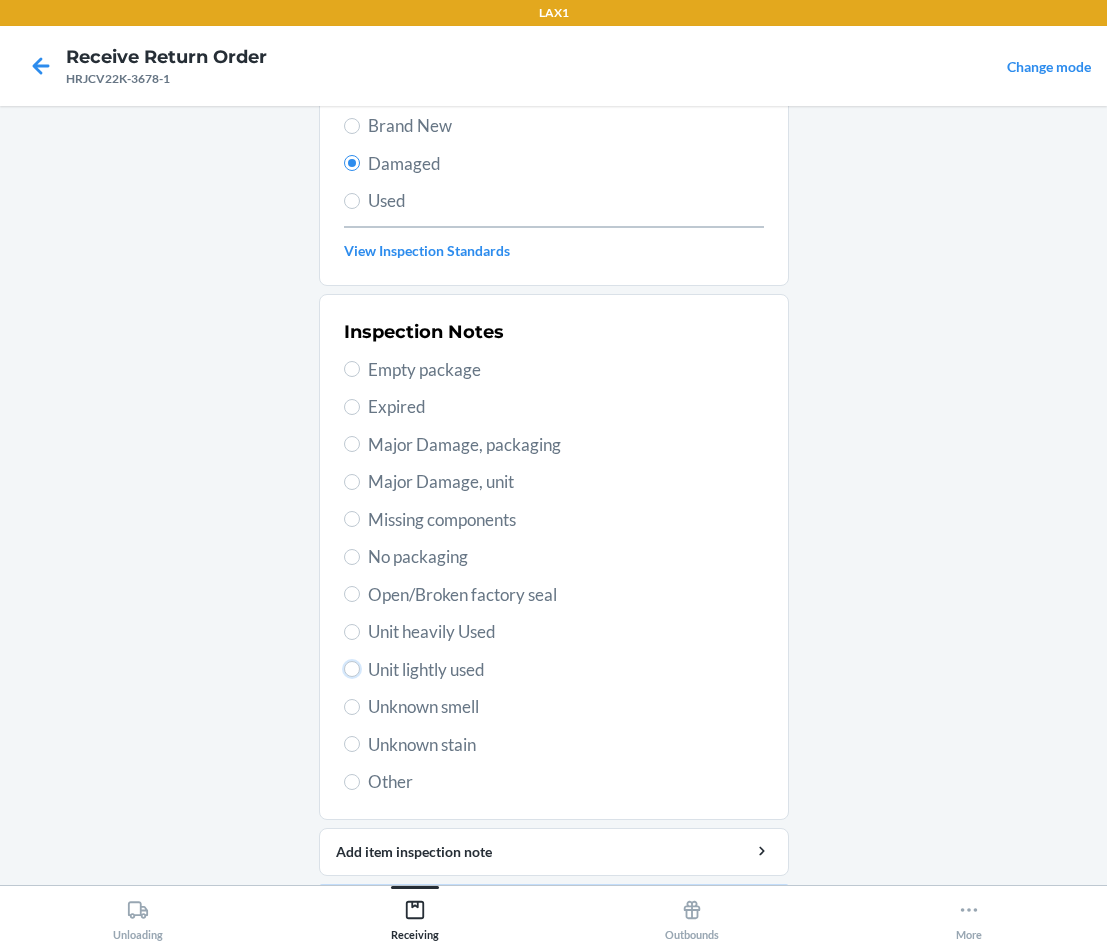 click on "Unit lightly used" at bounding box center (352, 669) 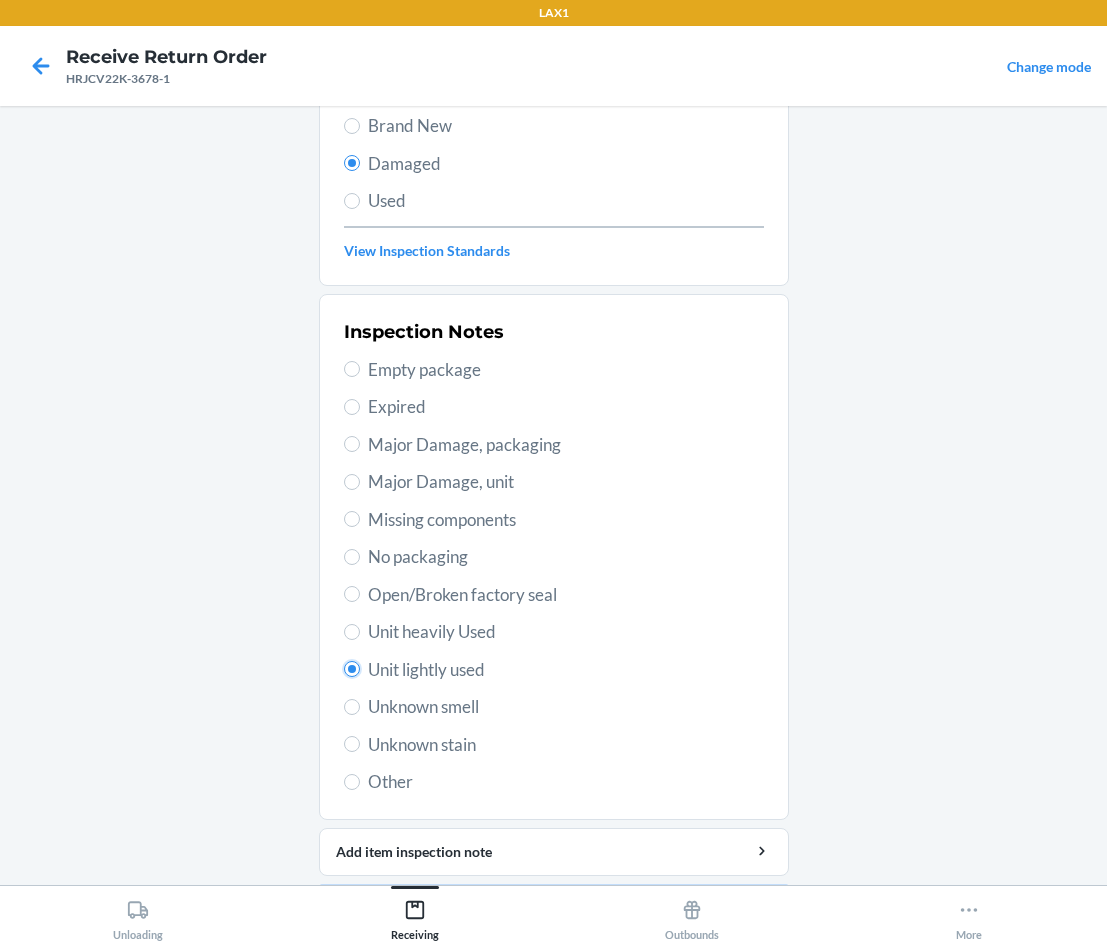 radio on "true" 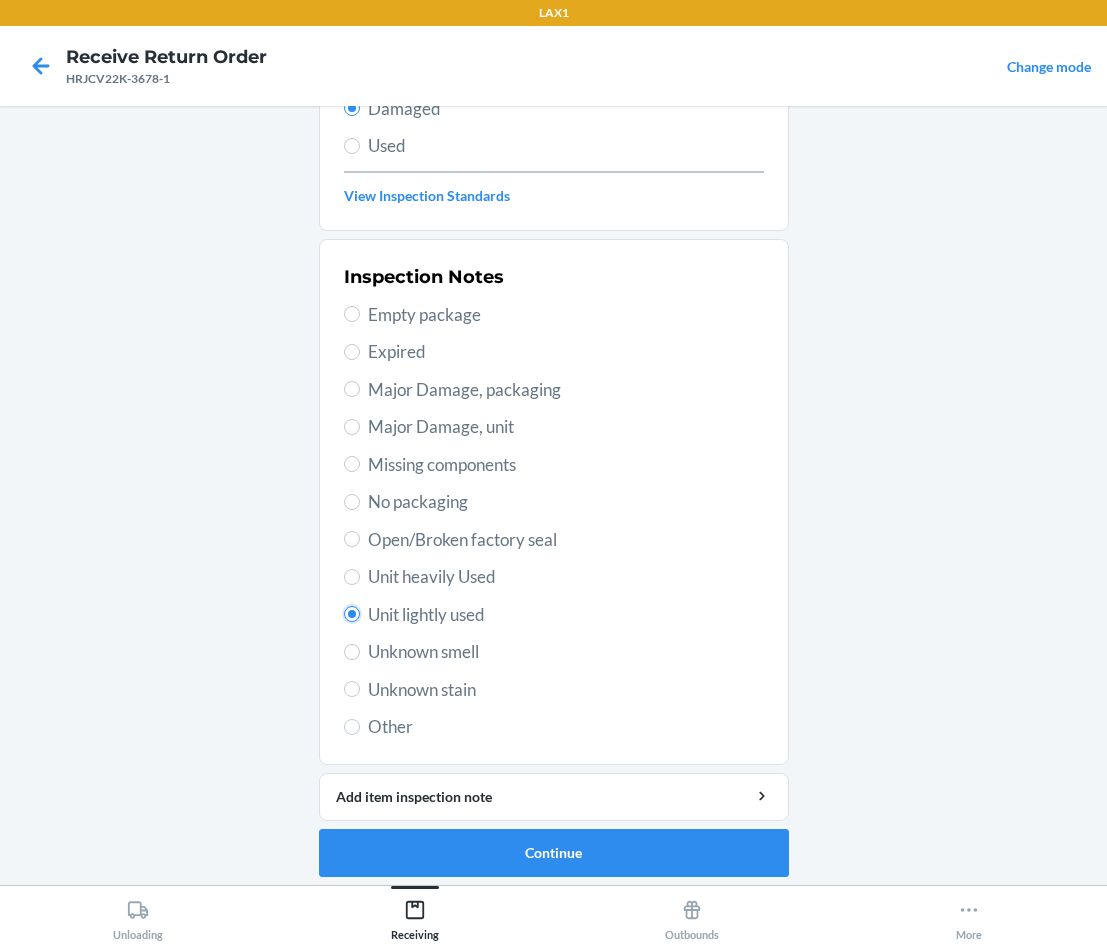 scroll, scrollTop: 263, scrollLeft: 0, axis: vertical 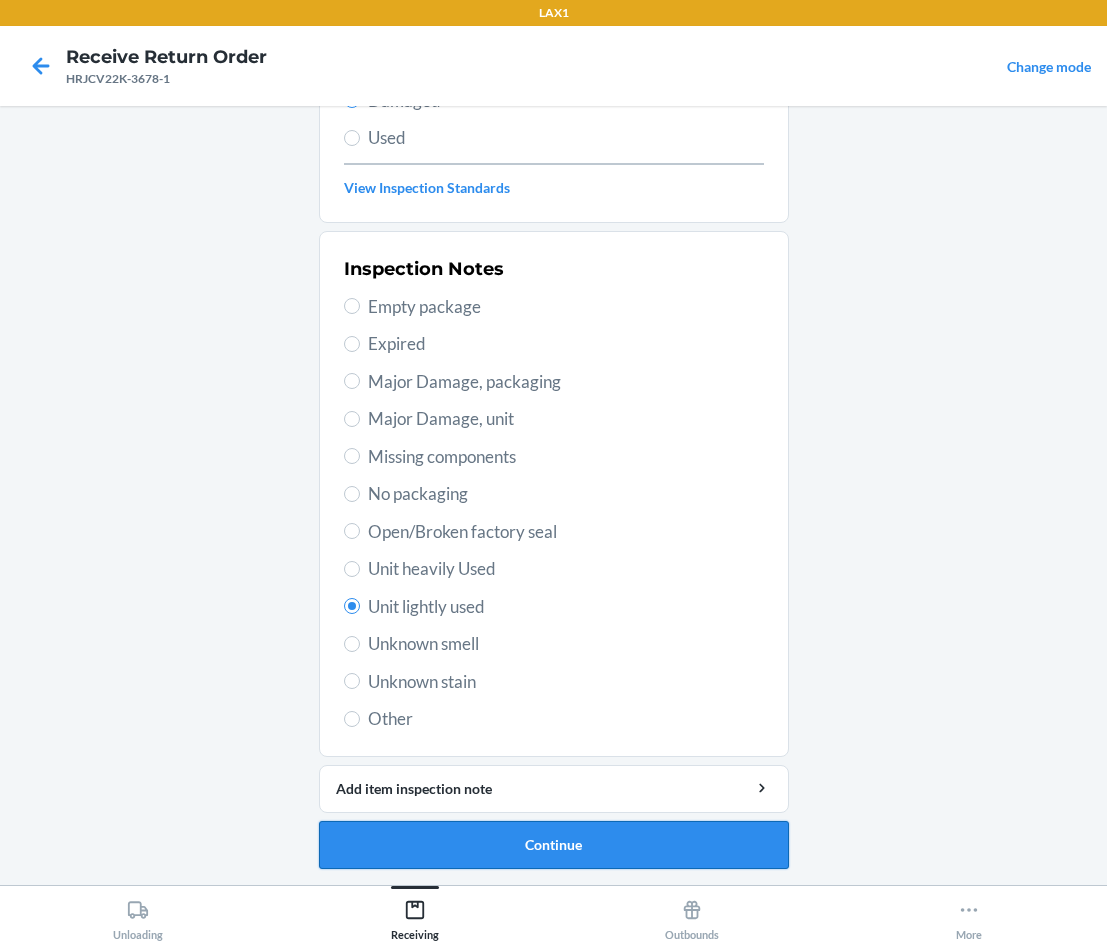 click on "Continue" at bounding box center (554, 845) 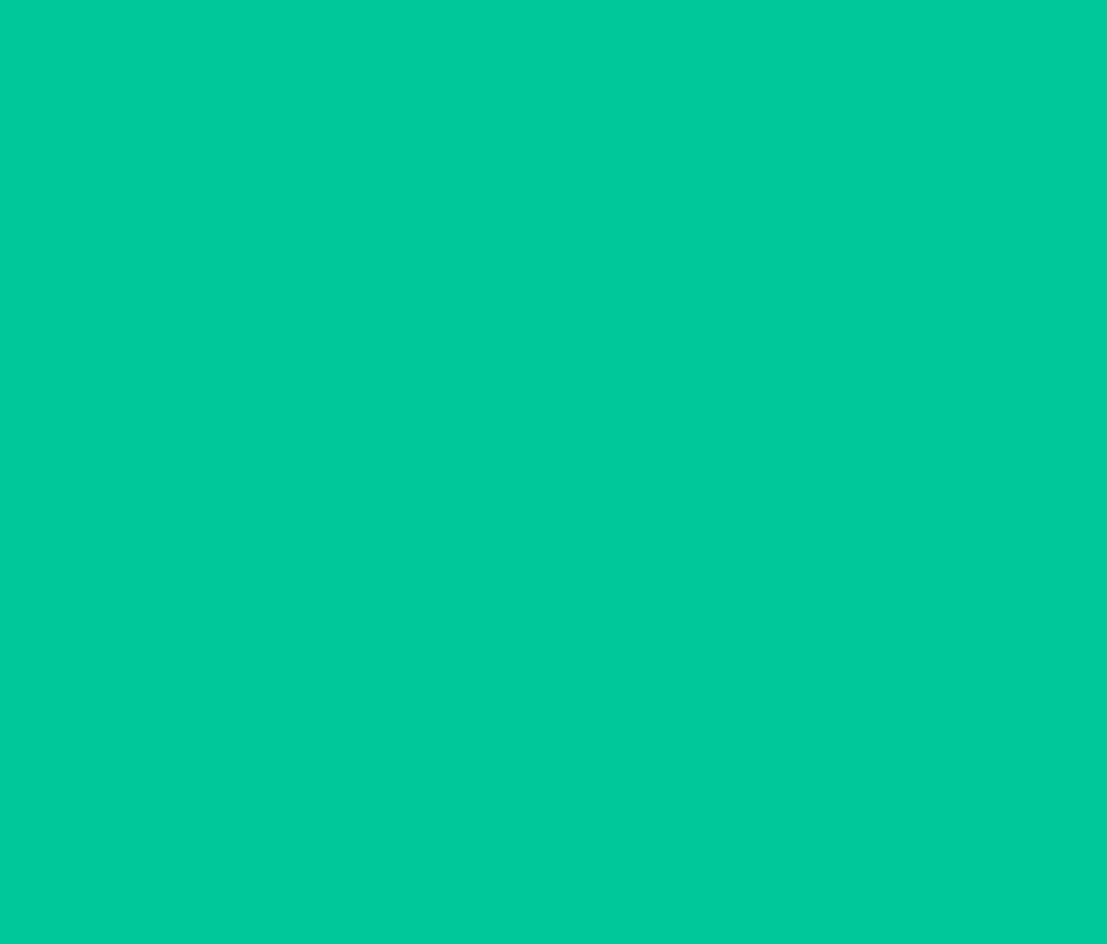scroll, scrollTop: 86, scrollLeft: 0, axis: vertical 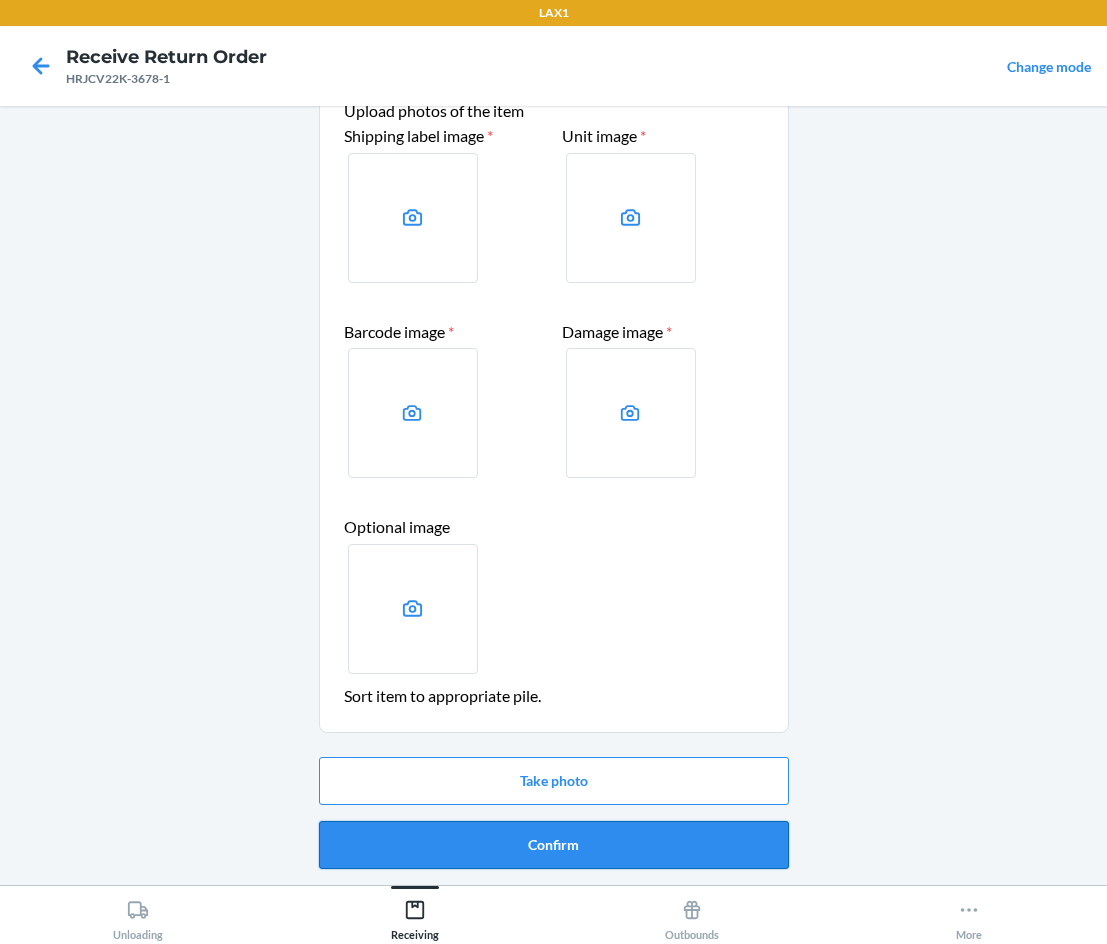 click on "Confirm" at bounding box center (554, 845) 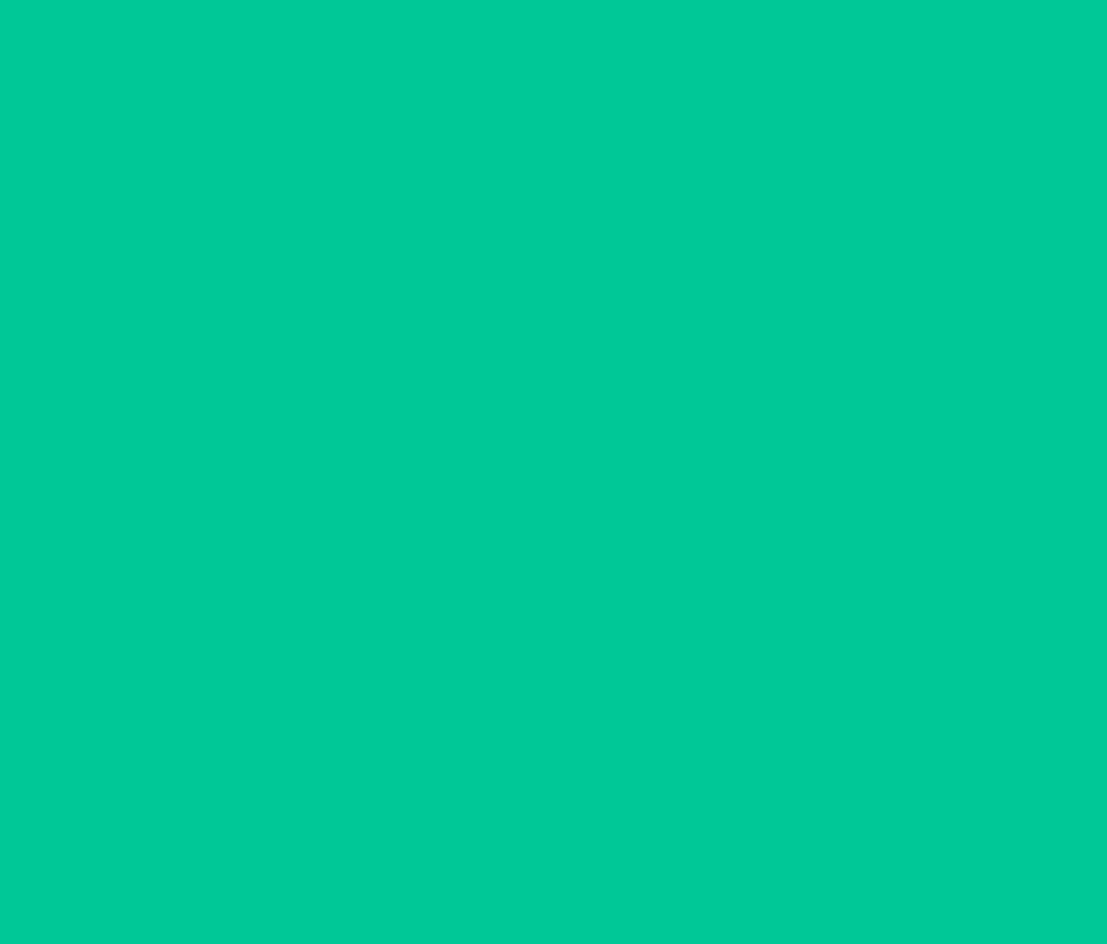 scroll, scrollTop: 0, scrollLeft: 0, axis: both 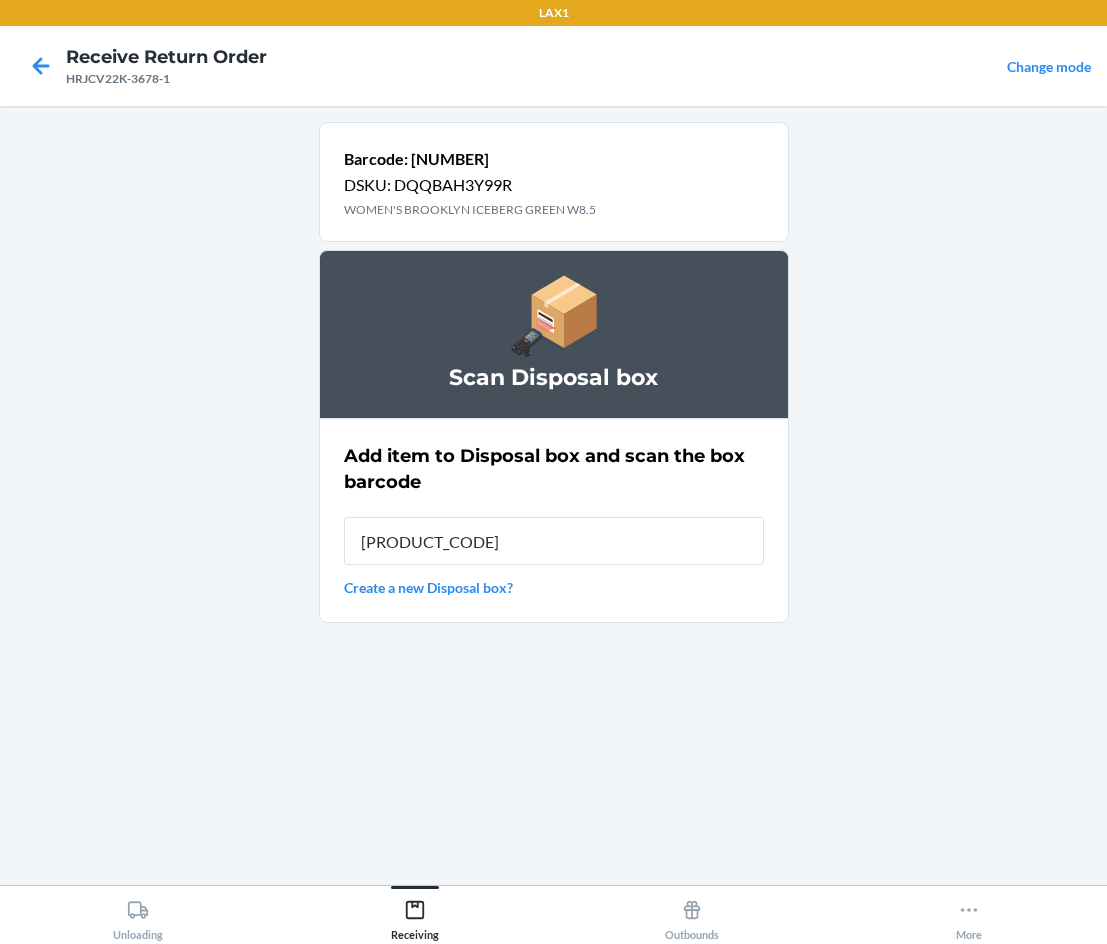 type on "[PRODUCT_CODE]" 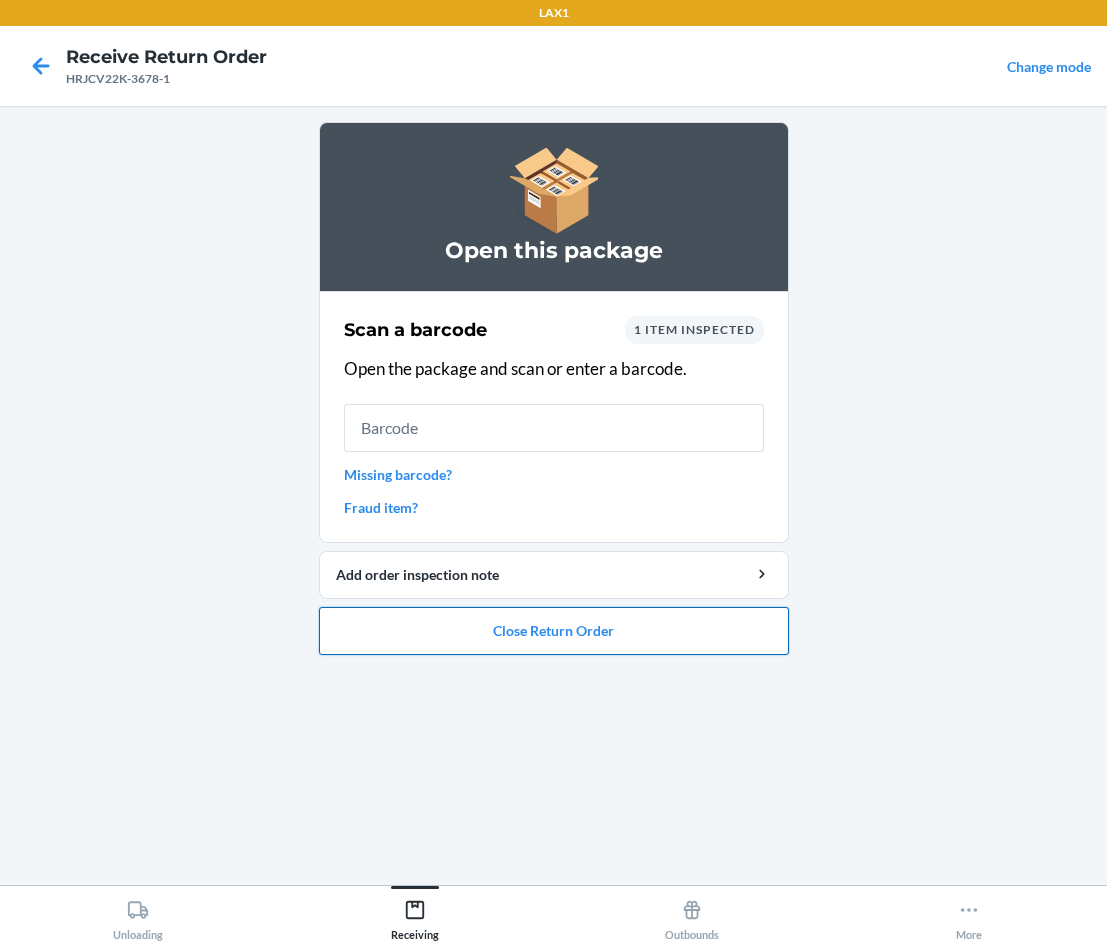 click on "Close Return Order" at bounding box center (554, 631) 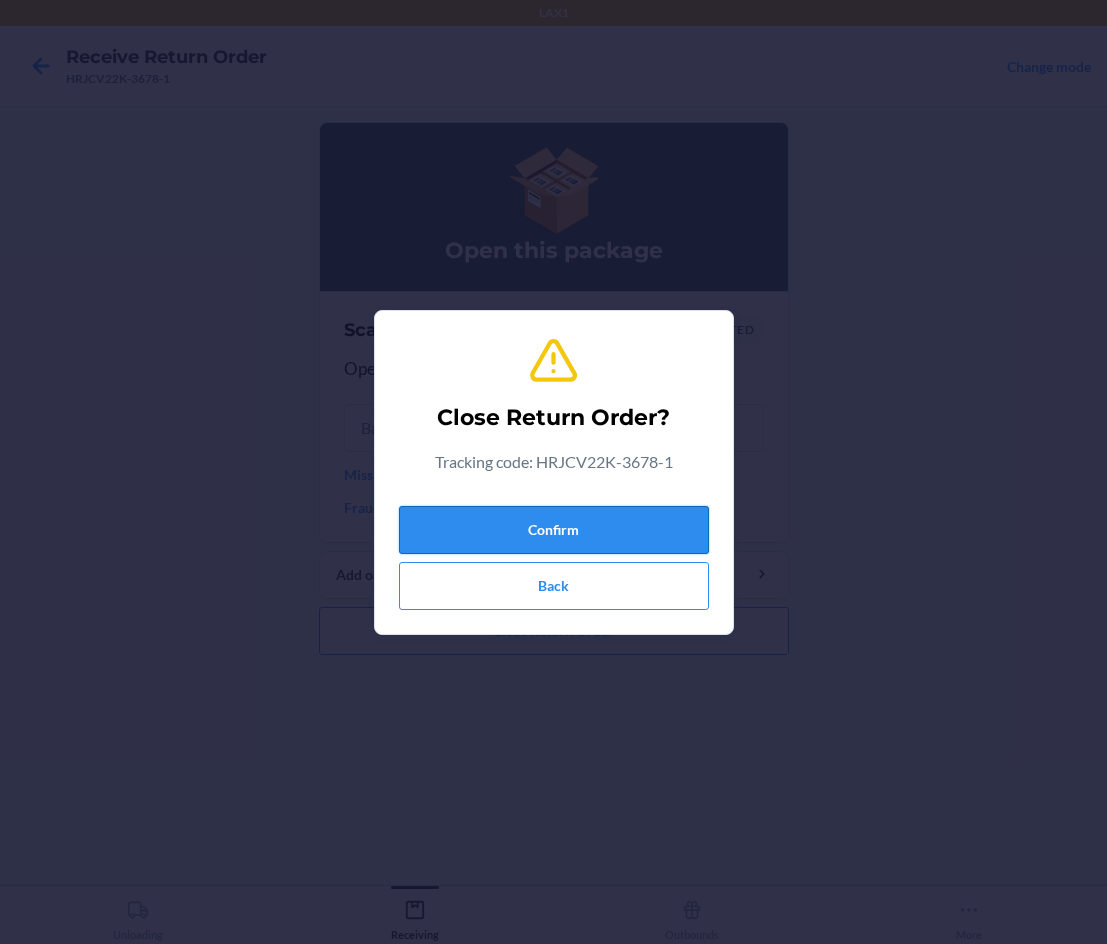 click on "Confirm" at bounding box center (554, 530) 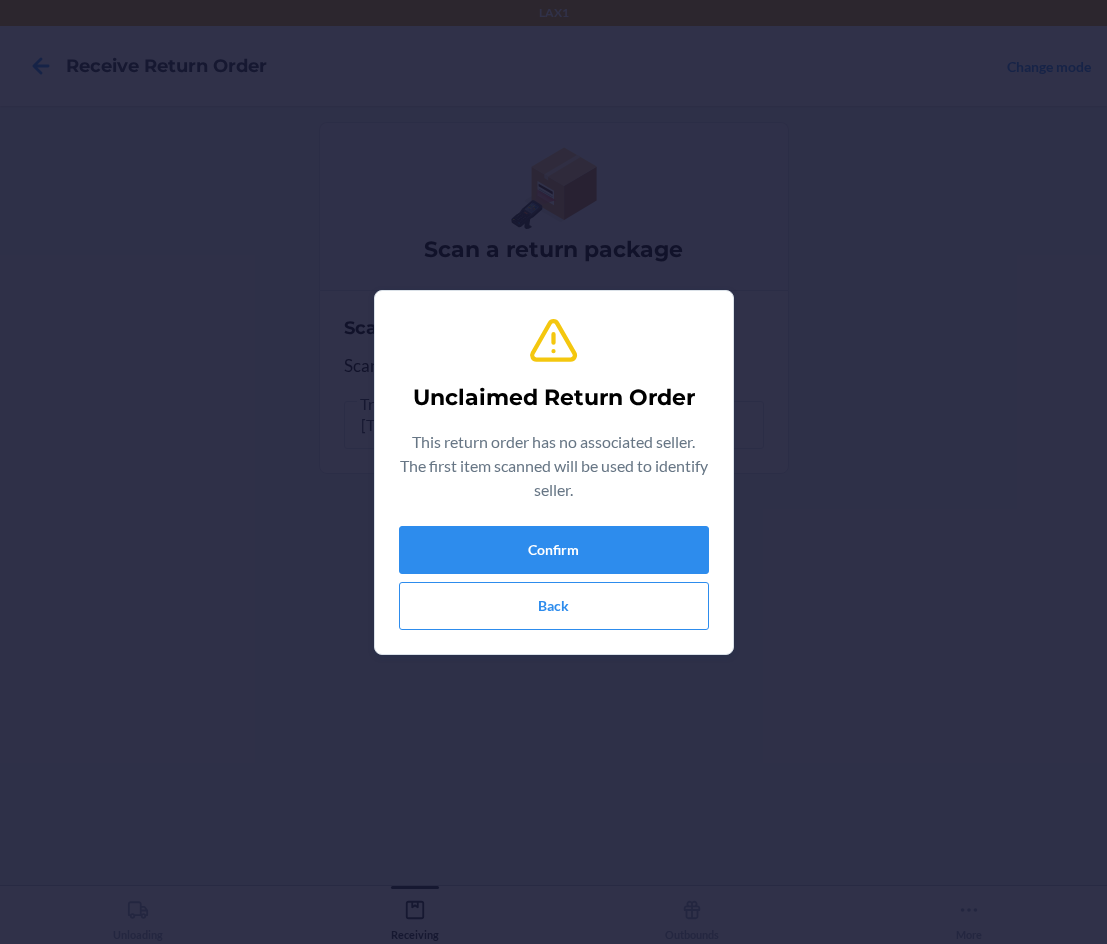 click on "Unclaimed Return Order This return order has no associated seller. The first item scanned will be used to identify seller. Confirm Back" at bounding box center [554, 472] 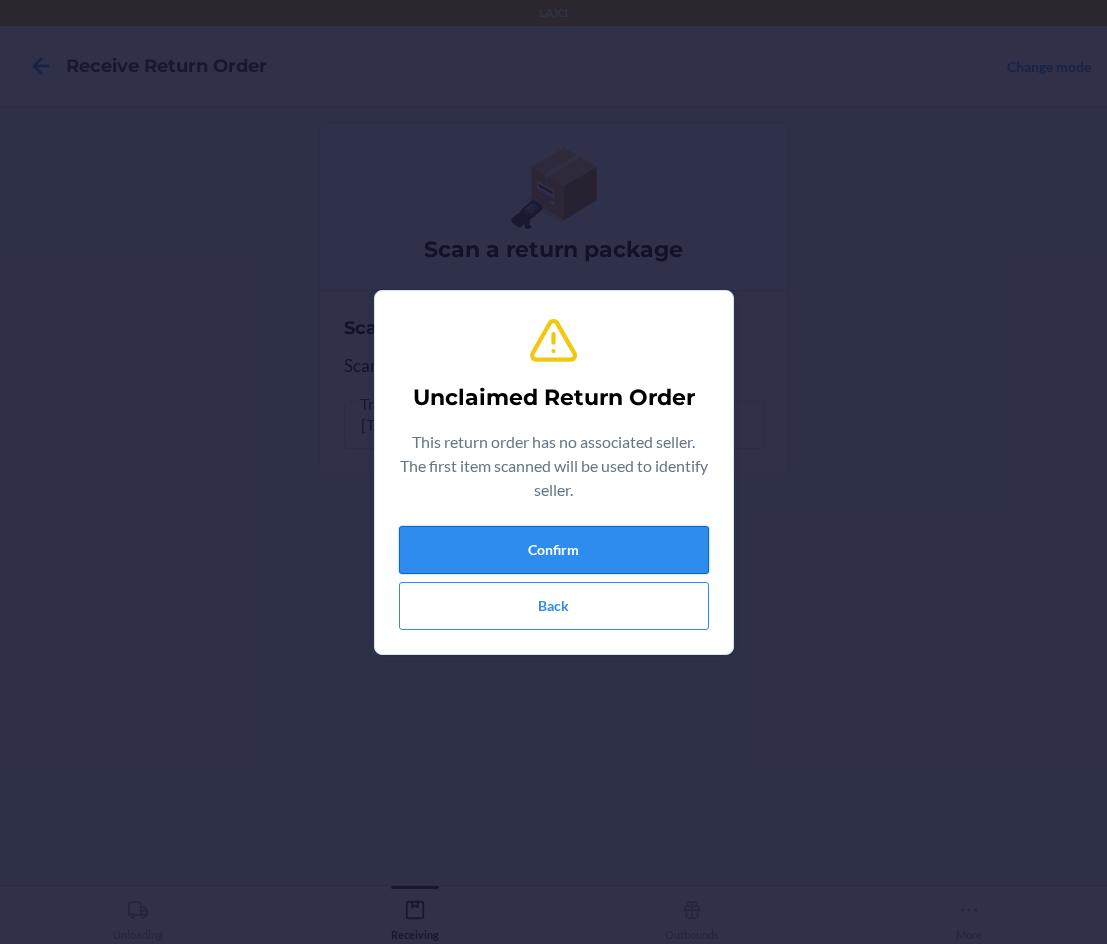 click on "Confirm" at bounding box center [554, 550] 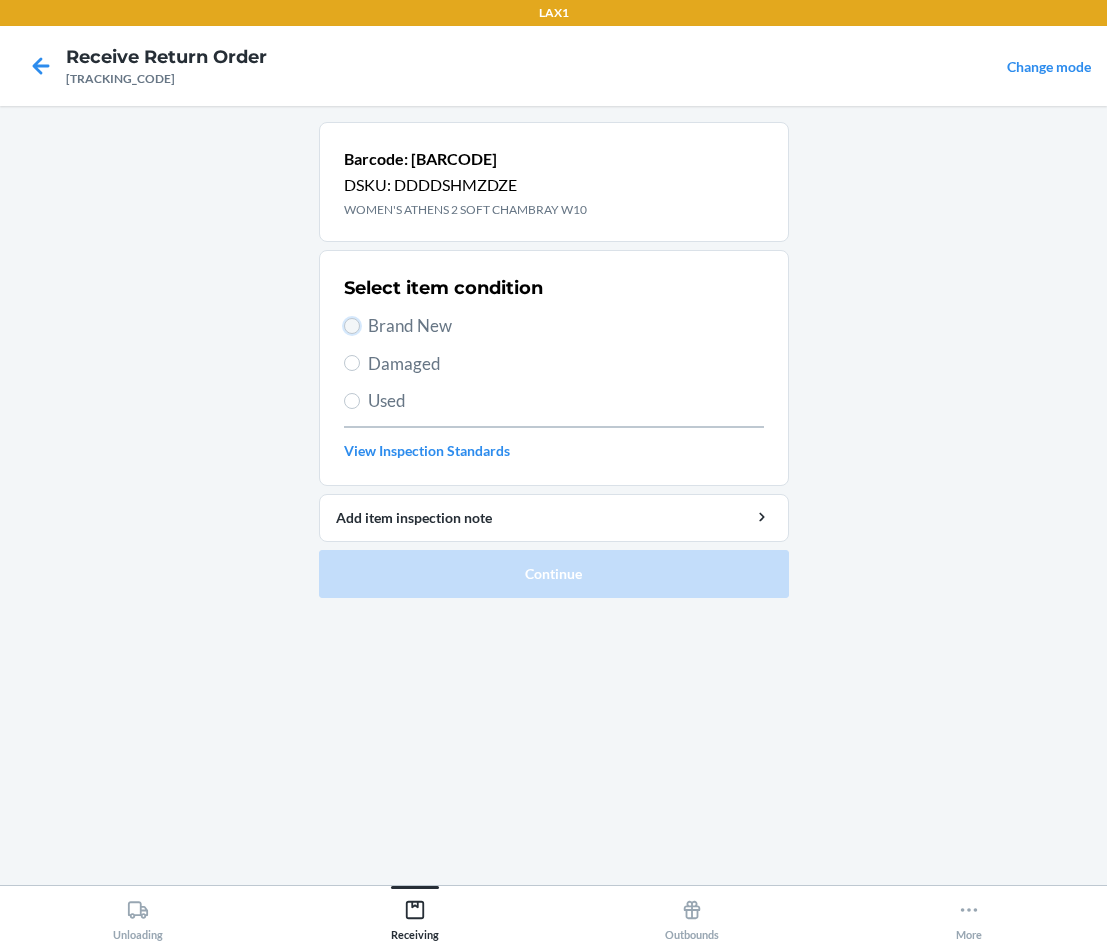 click on "Brand New" at bounding box center [352, 326] 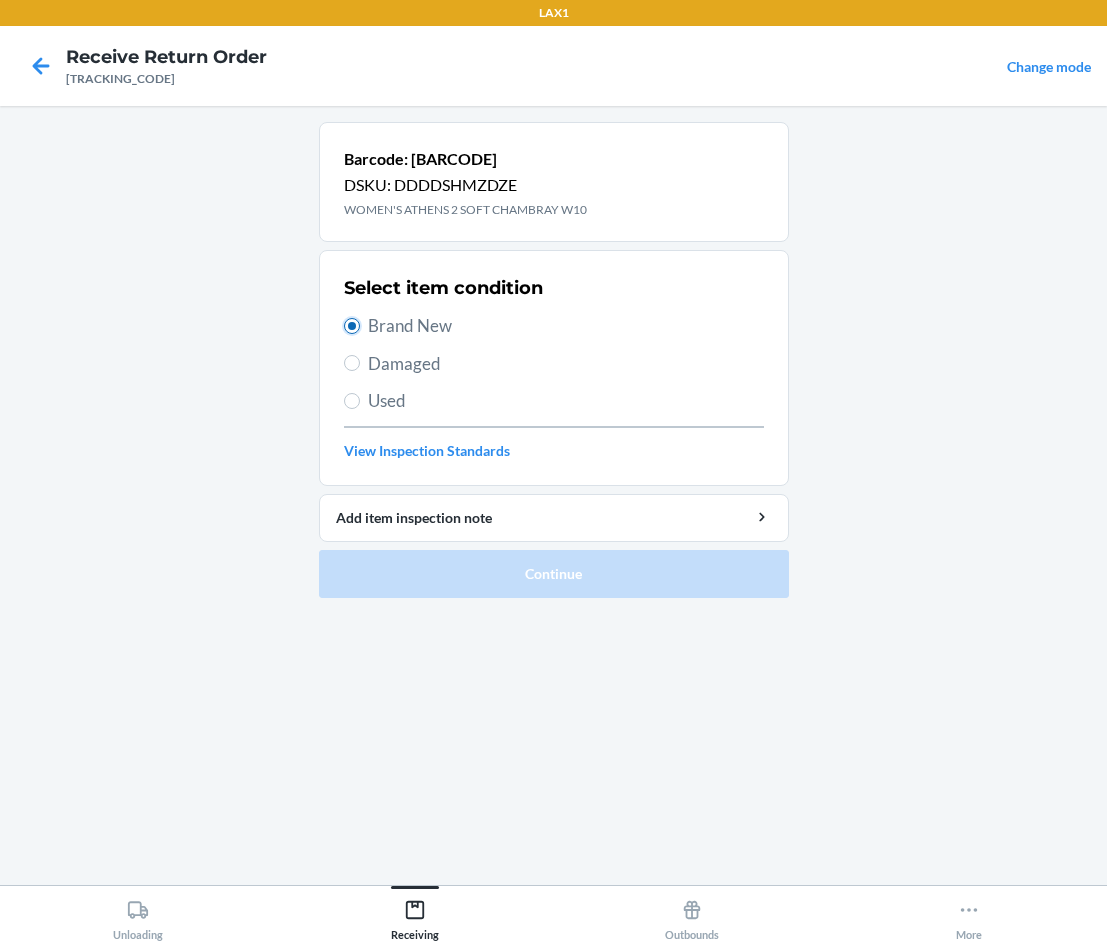 radio on "true" 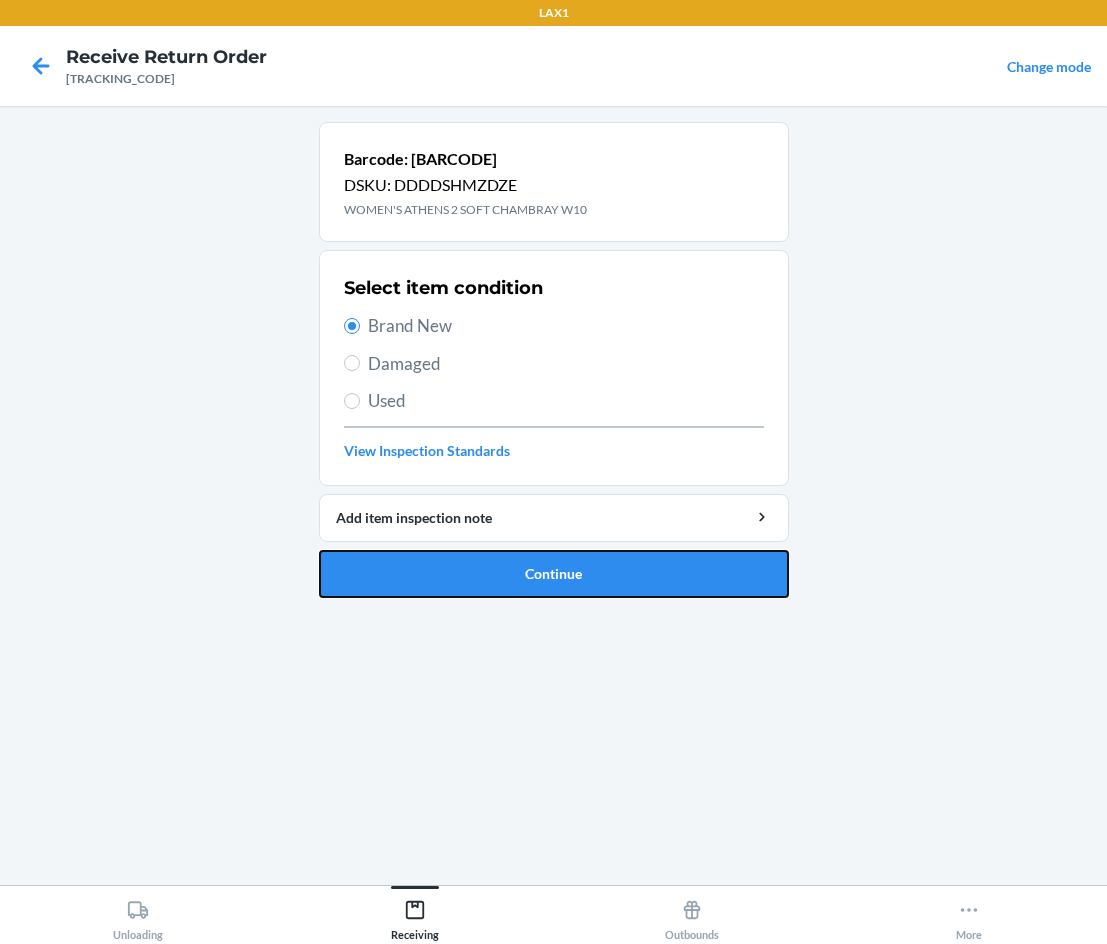click on "Continue" at bounding box center [554, 574] 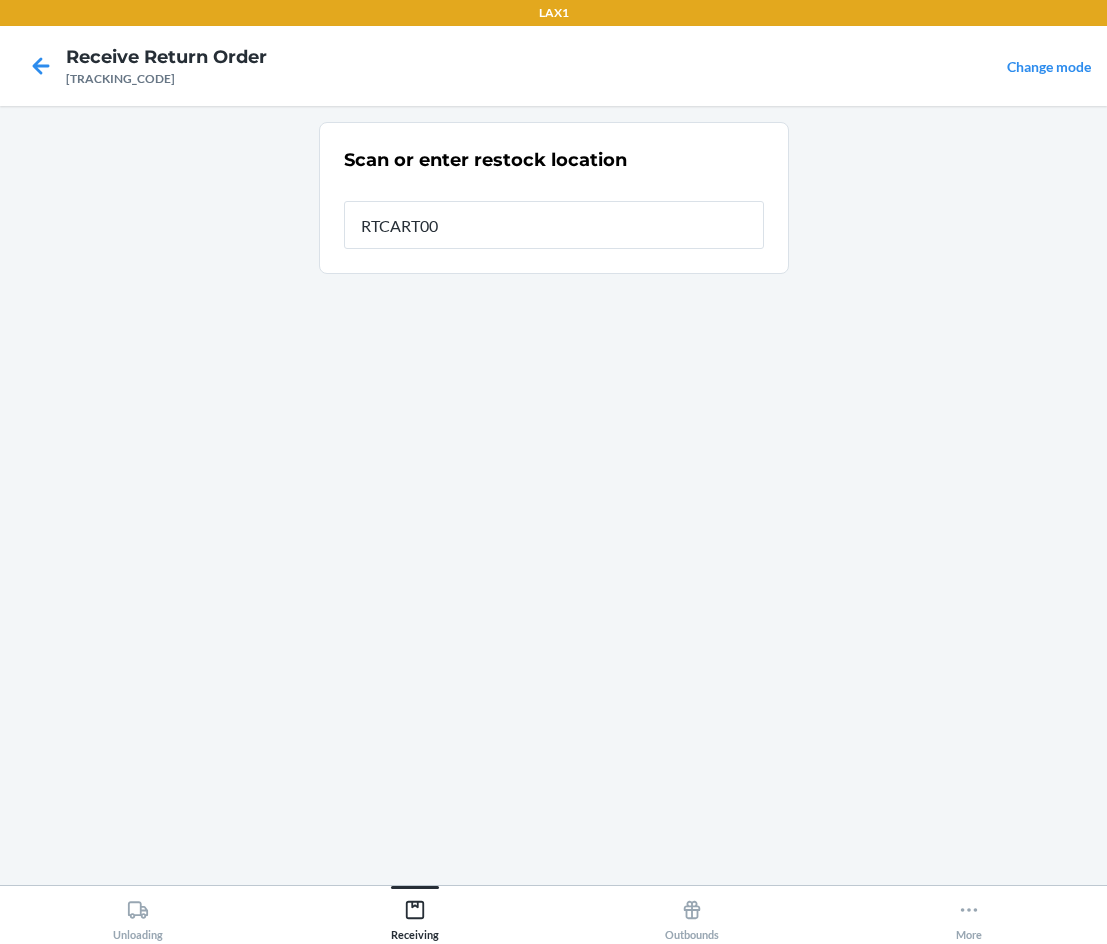 type on "RTCART005" 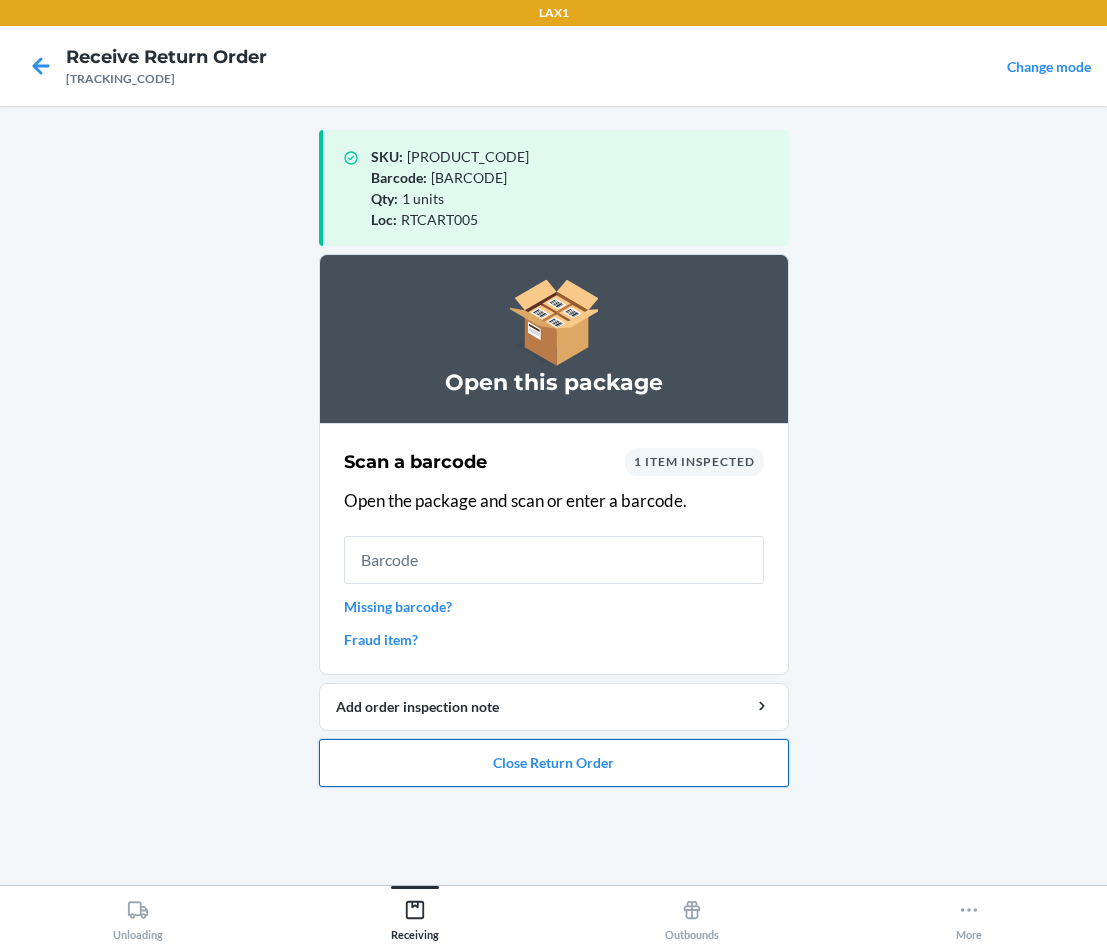 click on "Close Return Order" at bounding box center [554, 763] 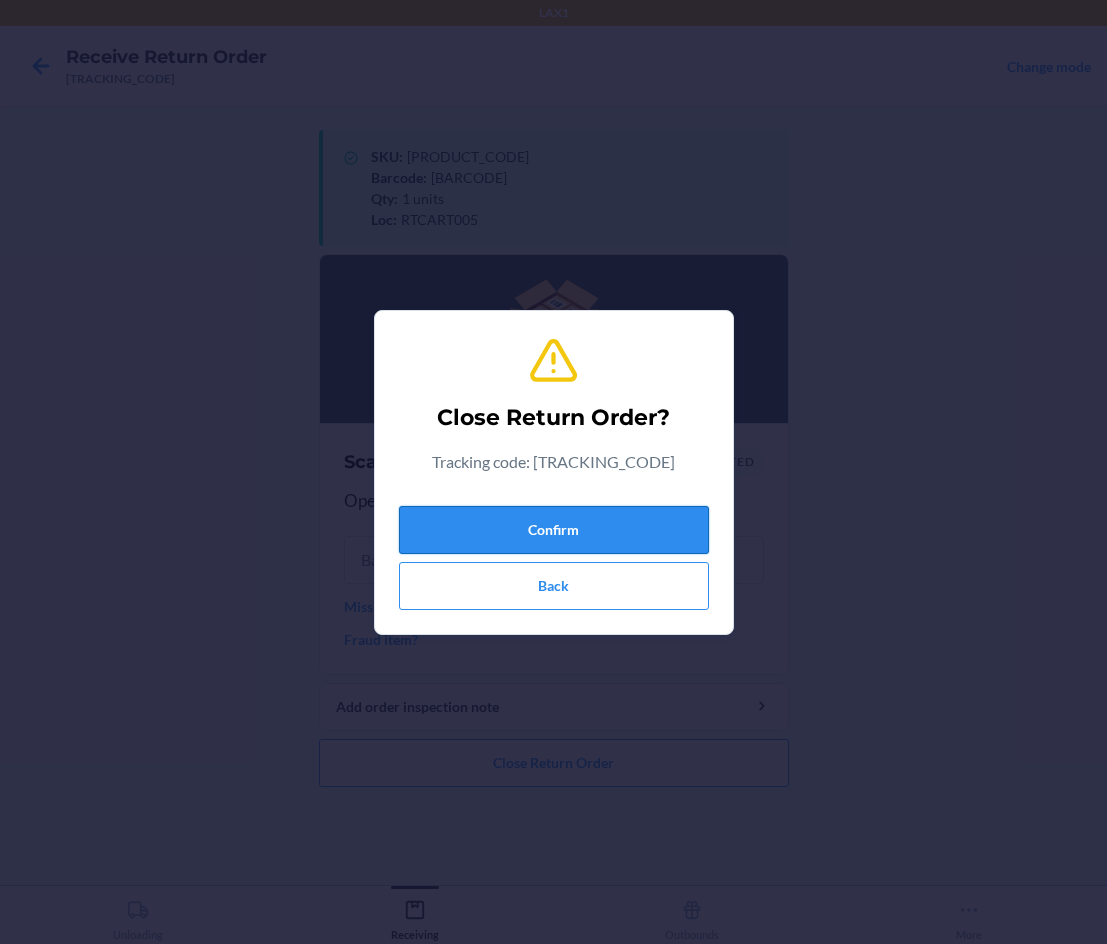 click on "Confirm" at bounding box center [554, 530] 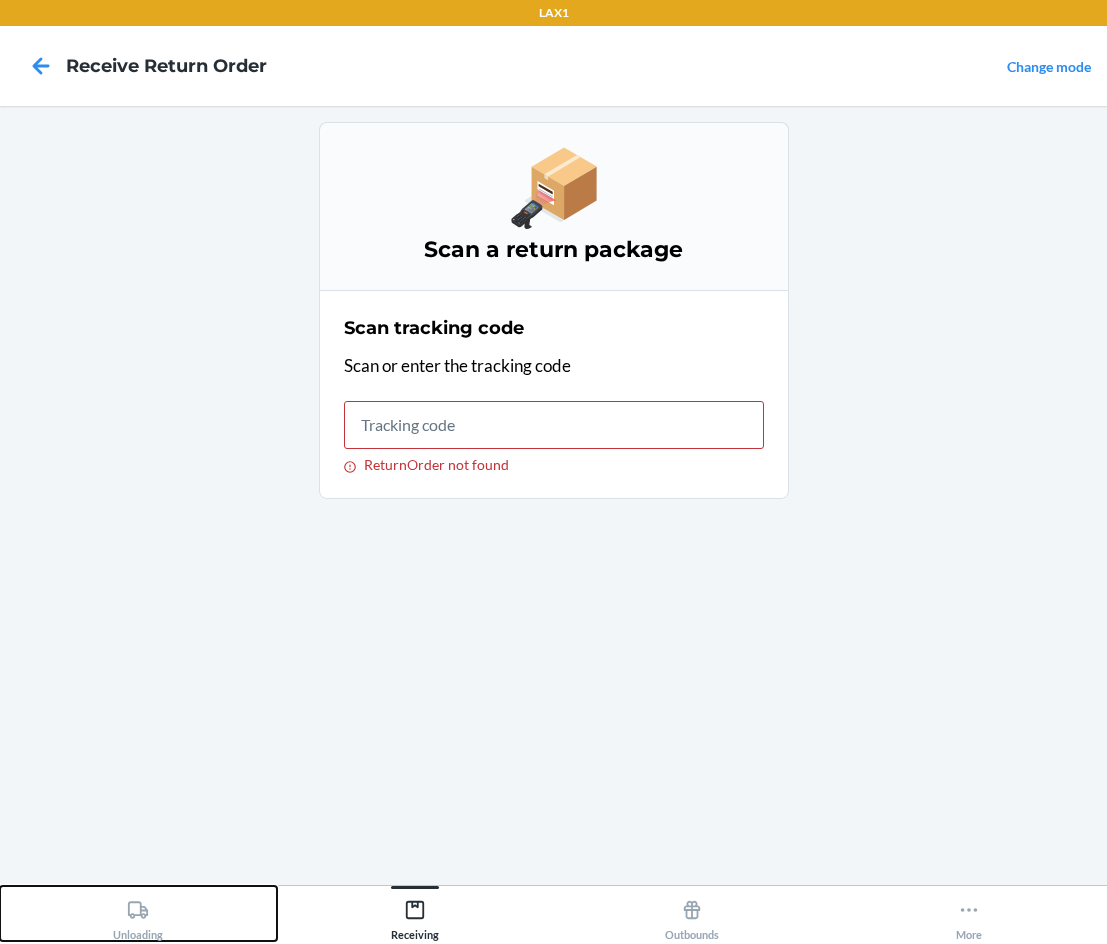 click 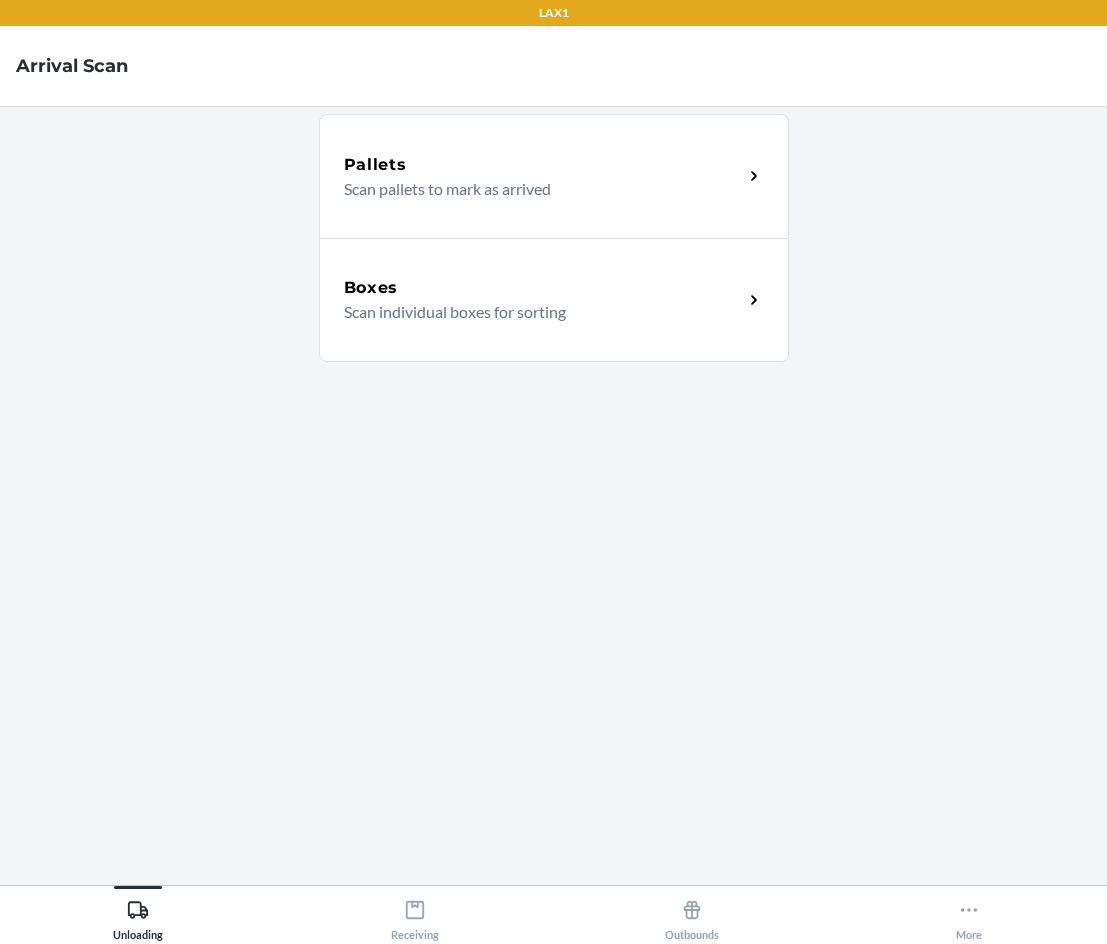 click on "Scan individual boxes for sorting" at bounding box center [535, 312] 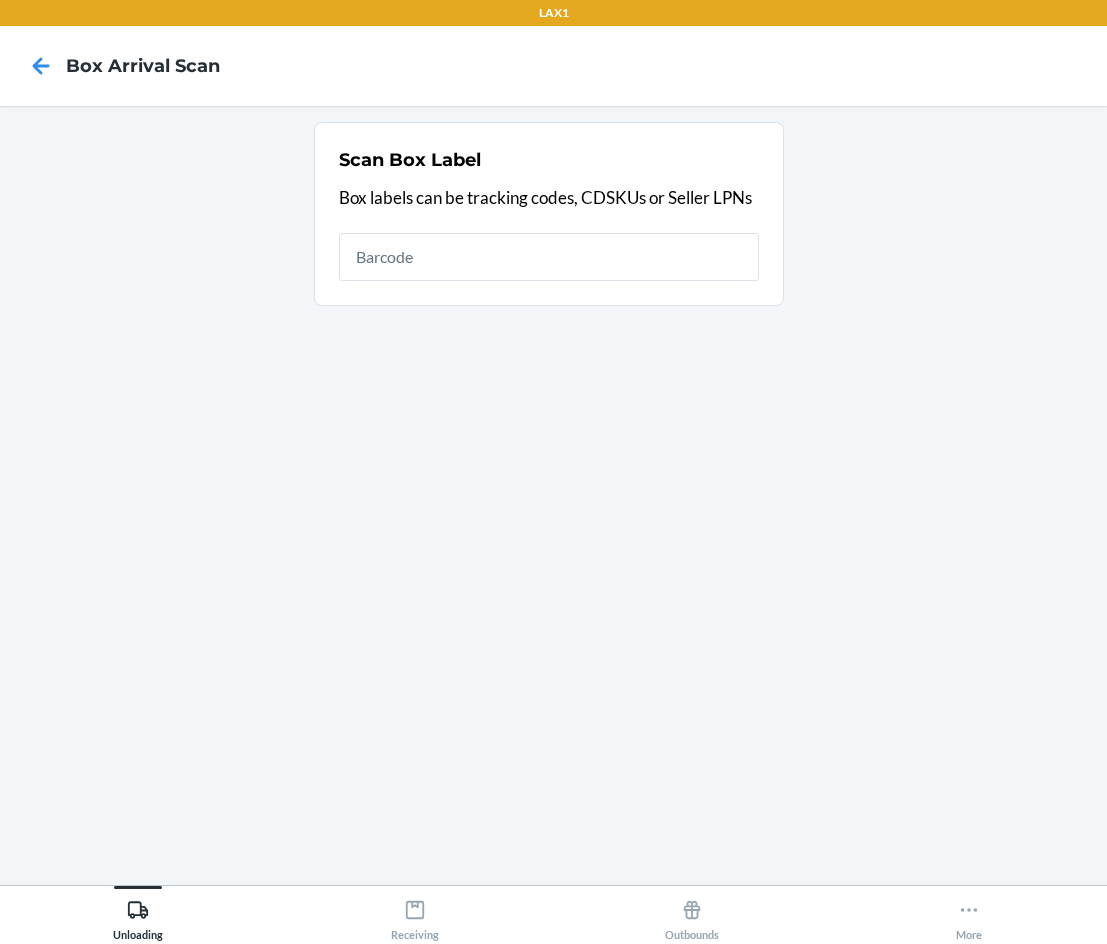 click on "Scan Box Label Box labels can be tracking codes, CDSKUs or Seller LPNs" at bounding box center [549, 214] 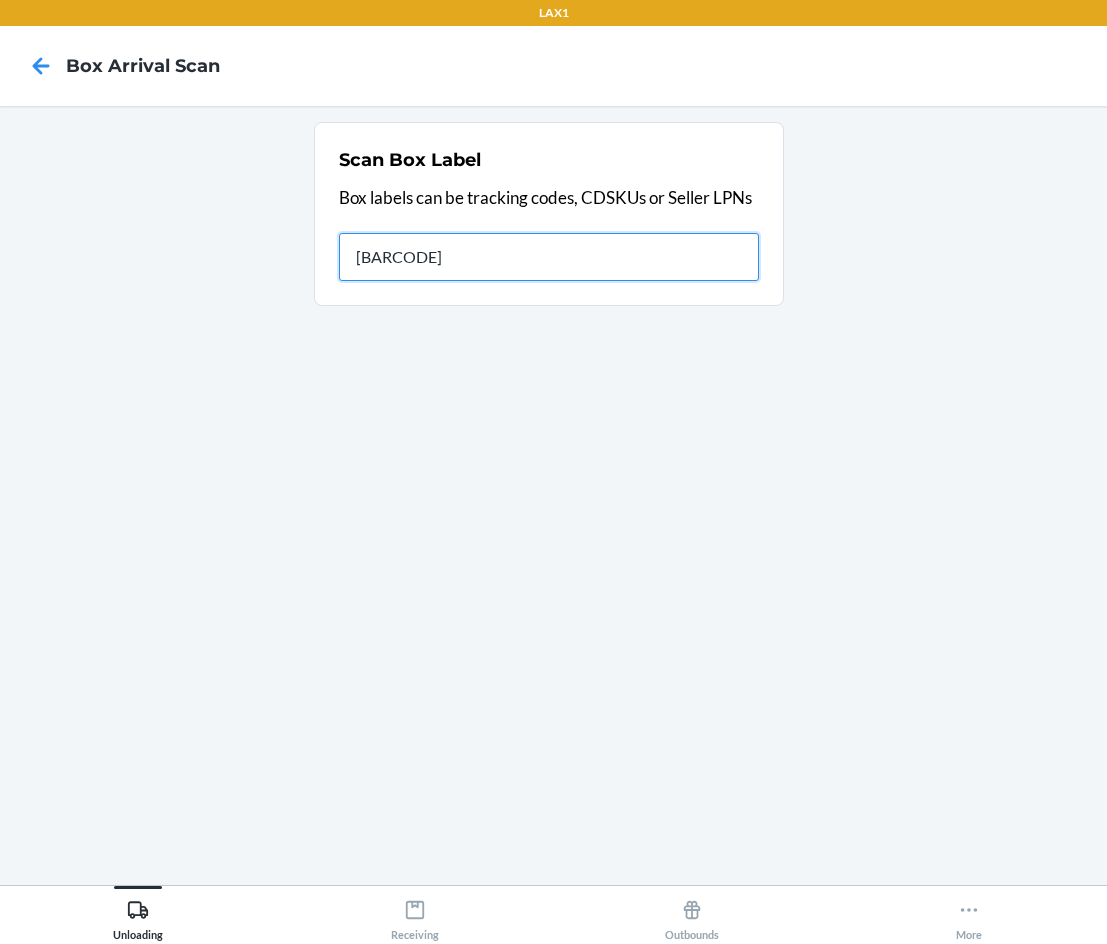type on "[BARCODE]" 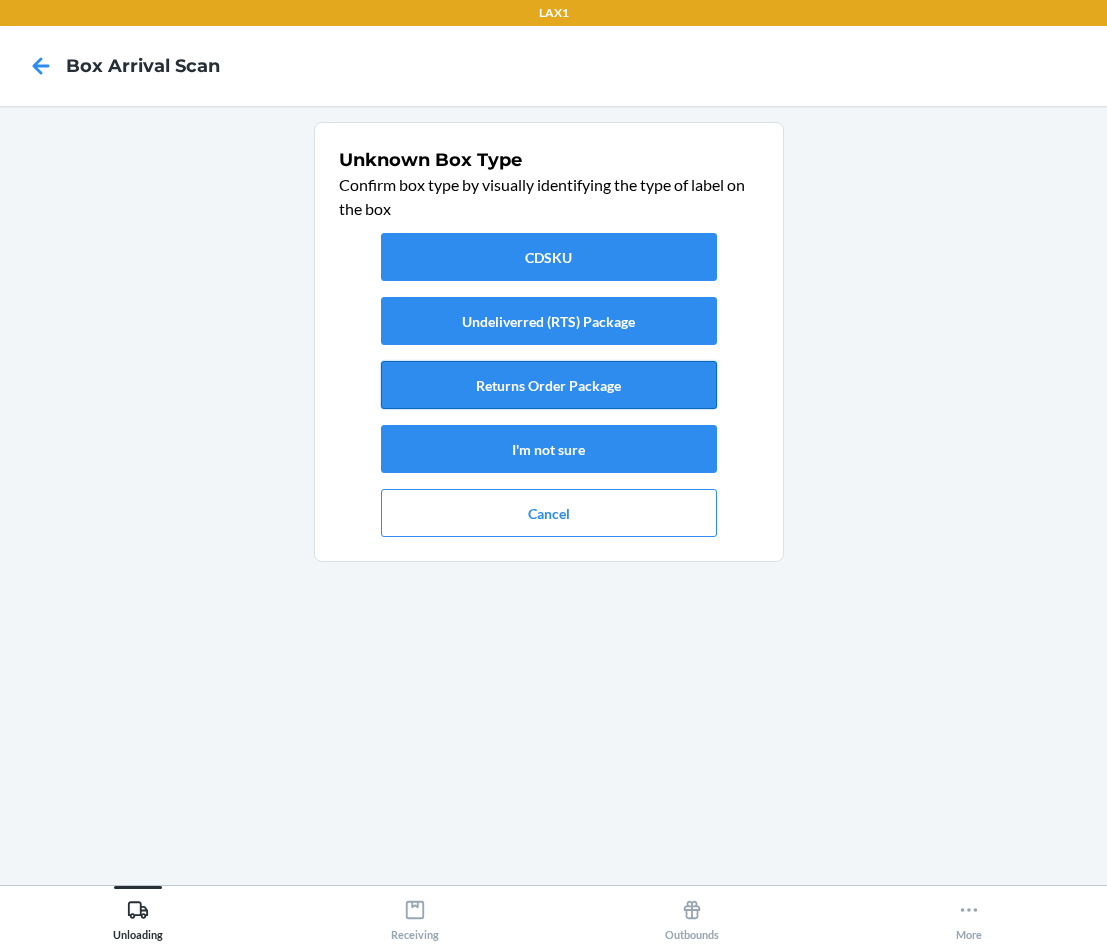 click on "Returns Order Package" at bounding box center [549, 385] 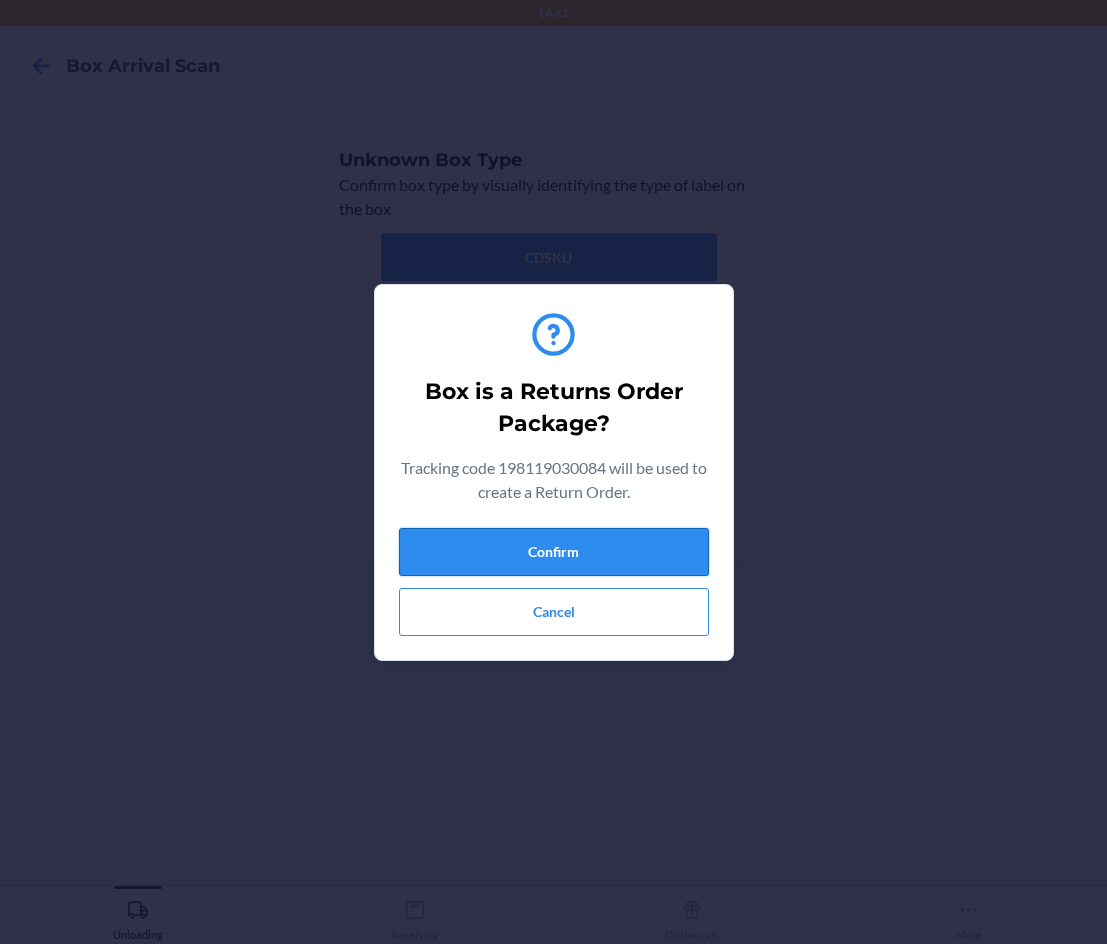 click on "Confirm" at bounding box center (554, 552) 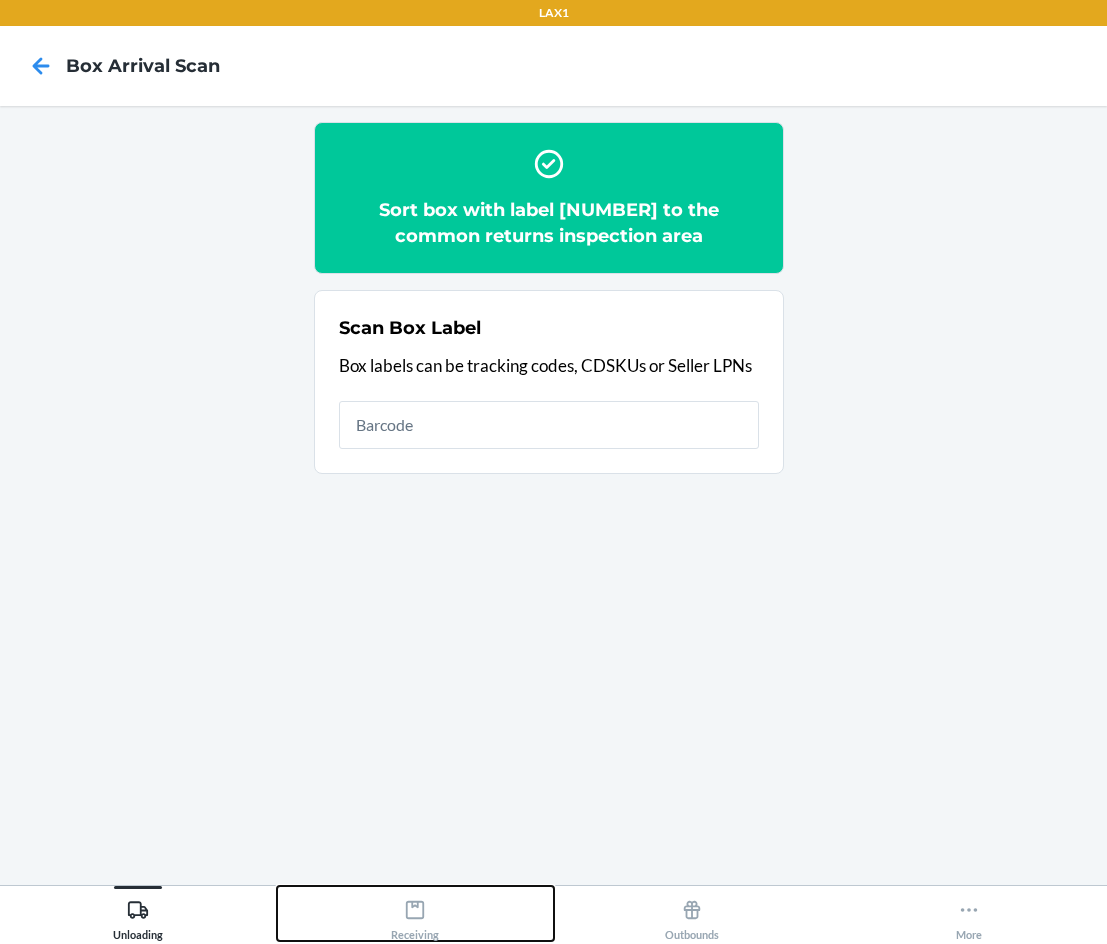 click 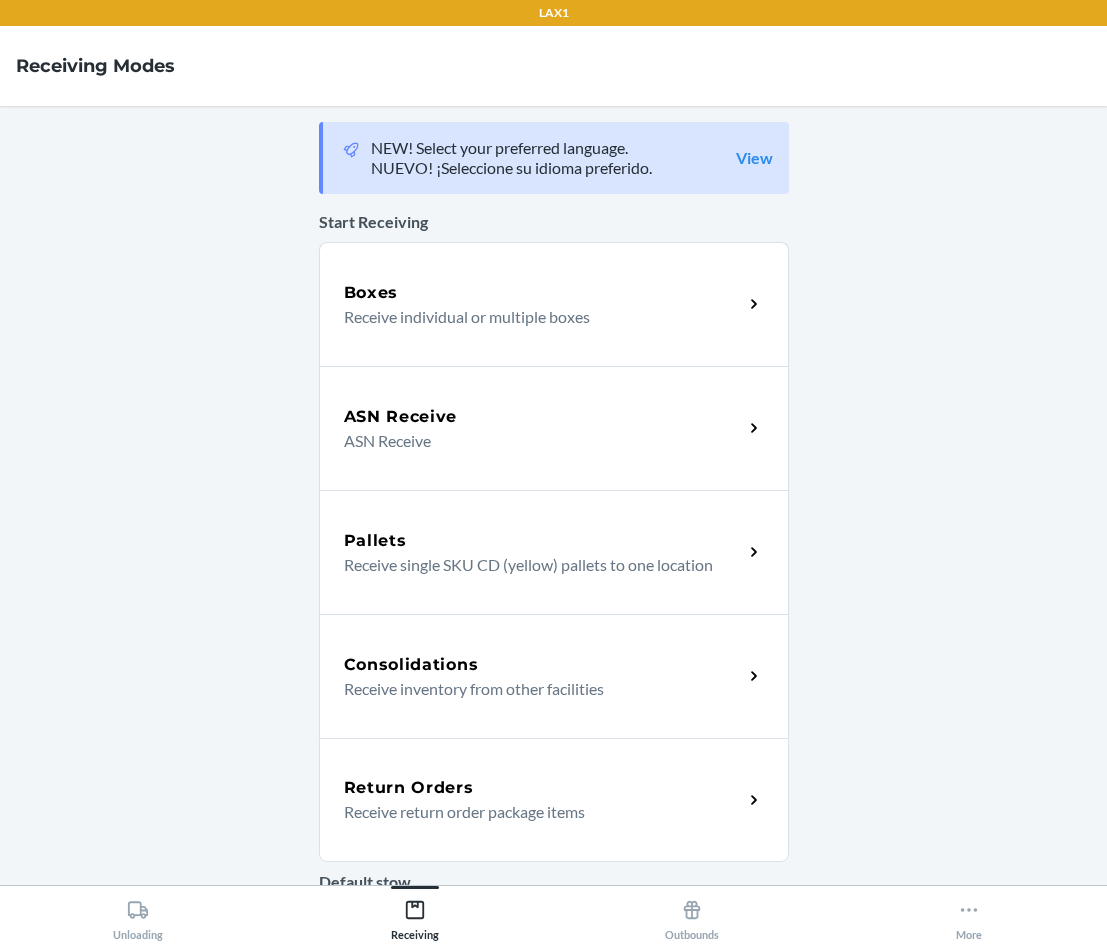 click on "Return Orders" at bounding box center (409, 788) 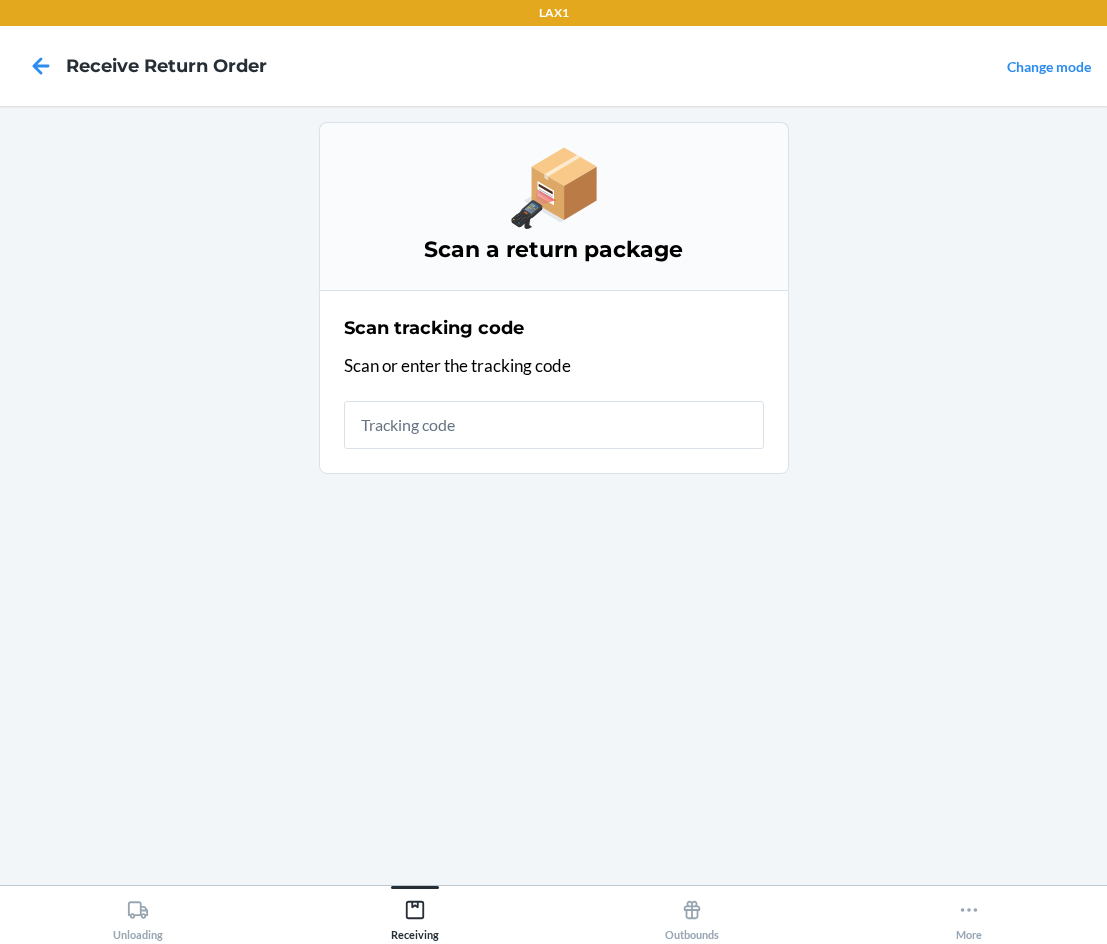 drag, startPoint x: 458, startPoint y: 782, endPoint x: 439, endPoint y: 722, distance: 62.936478 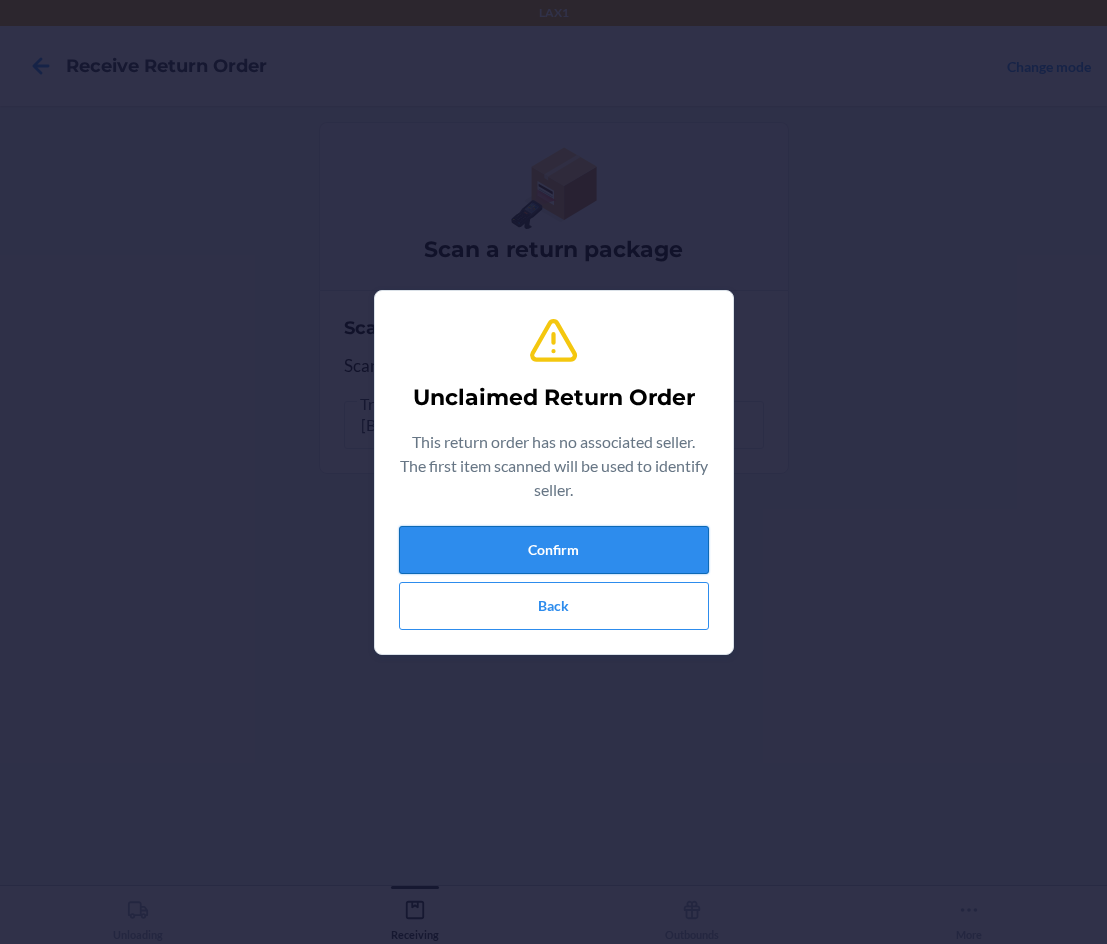 click on "Confirm" at bounding box center [554, 550] 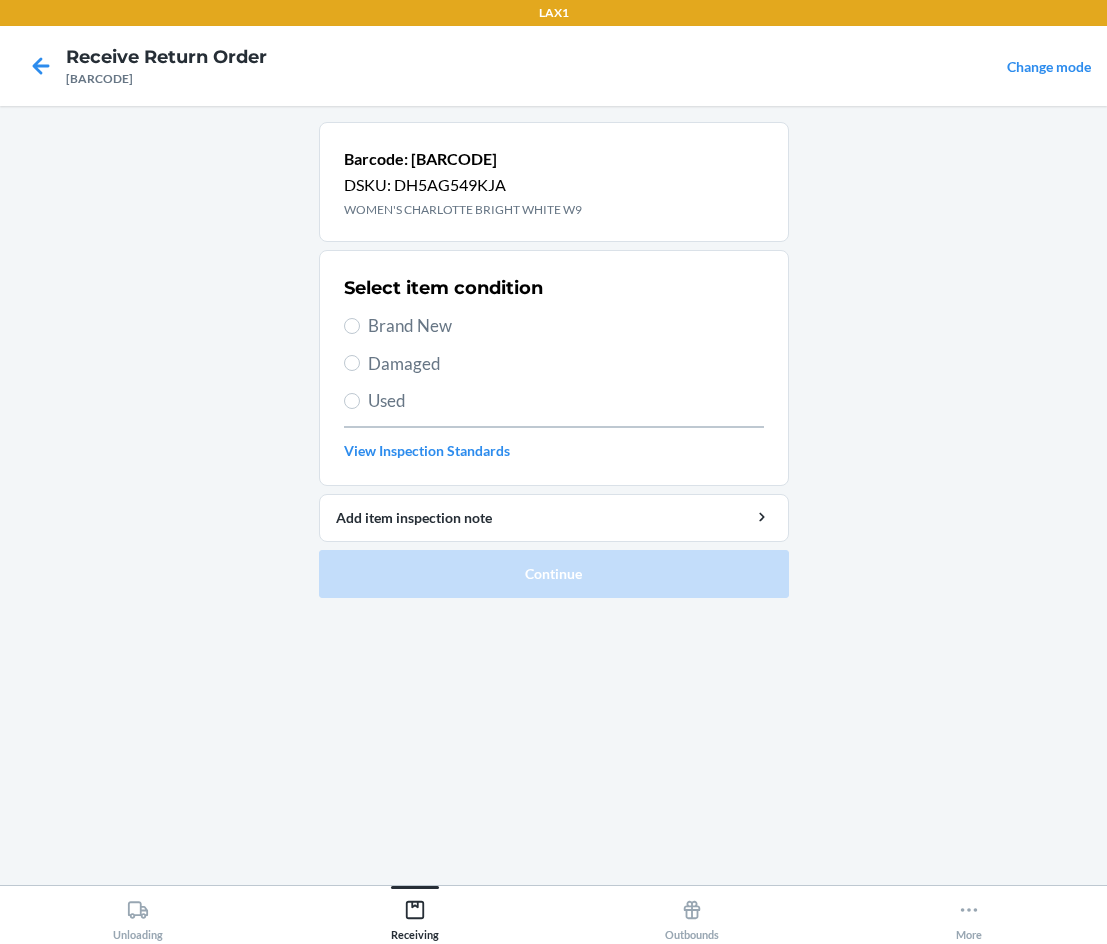 click on "Damaged" at bounding box center (554, 364) 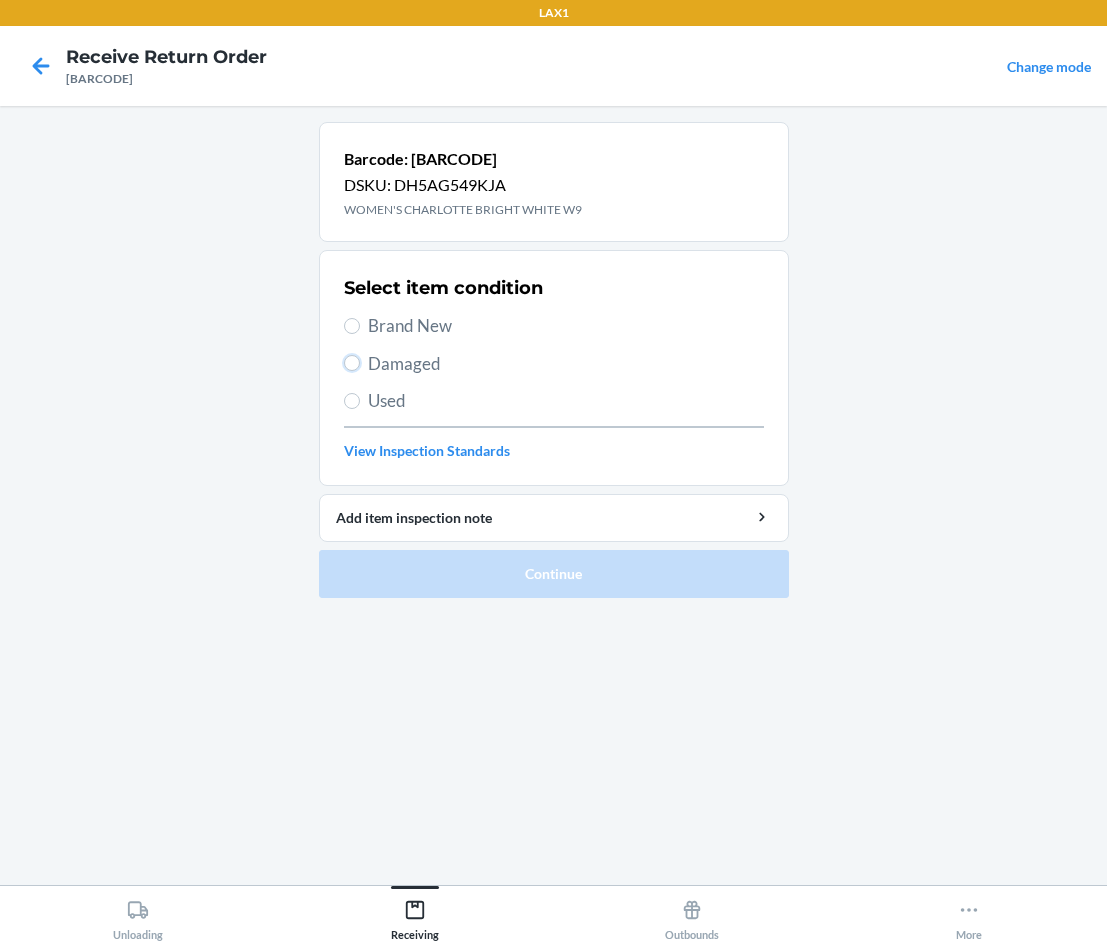 click on "Damaged" at bounding box center [352, 363] 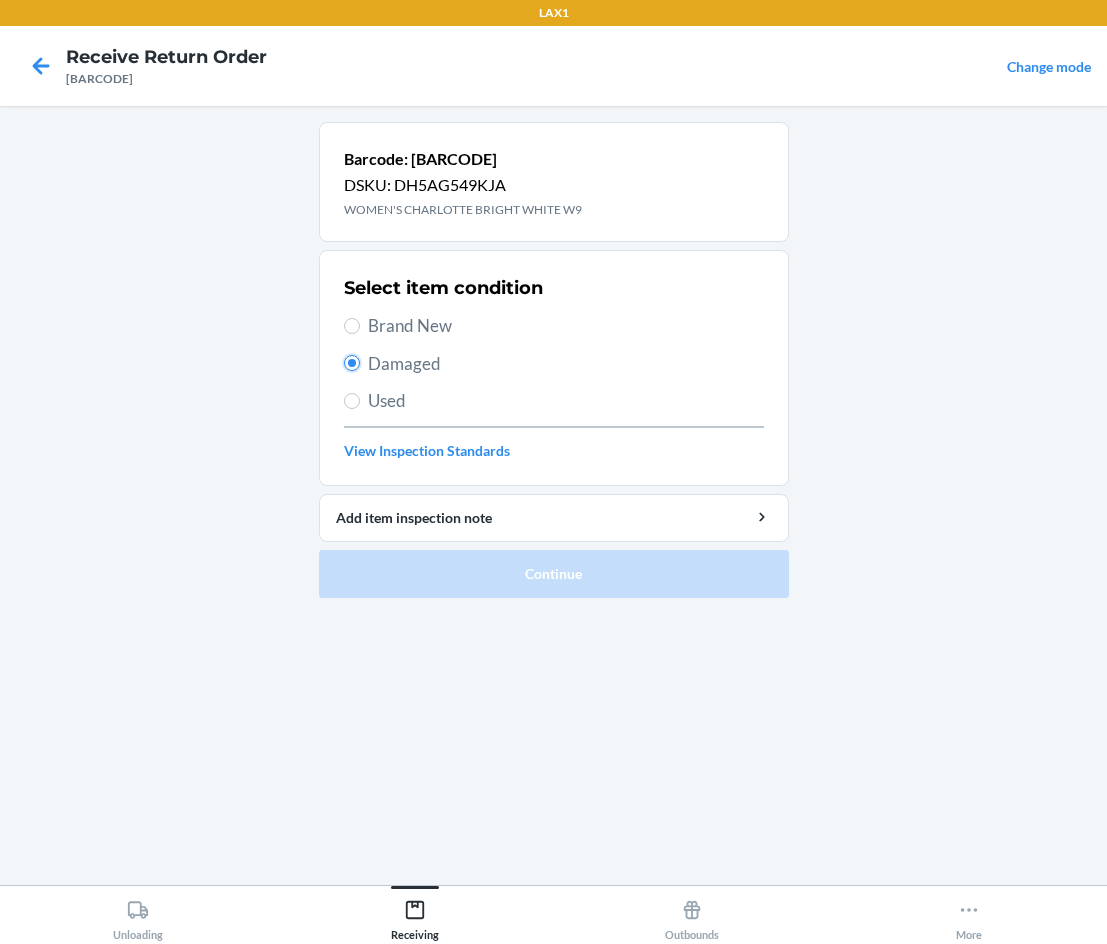 radio on "true" 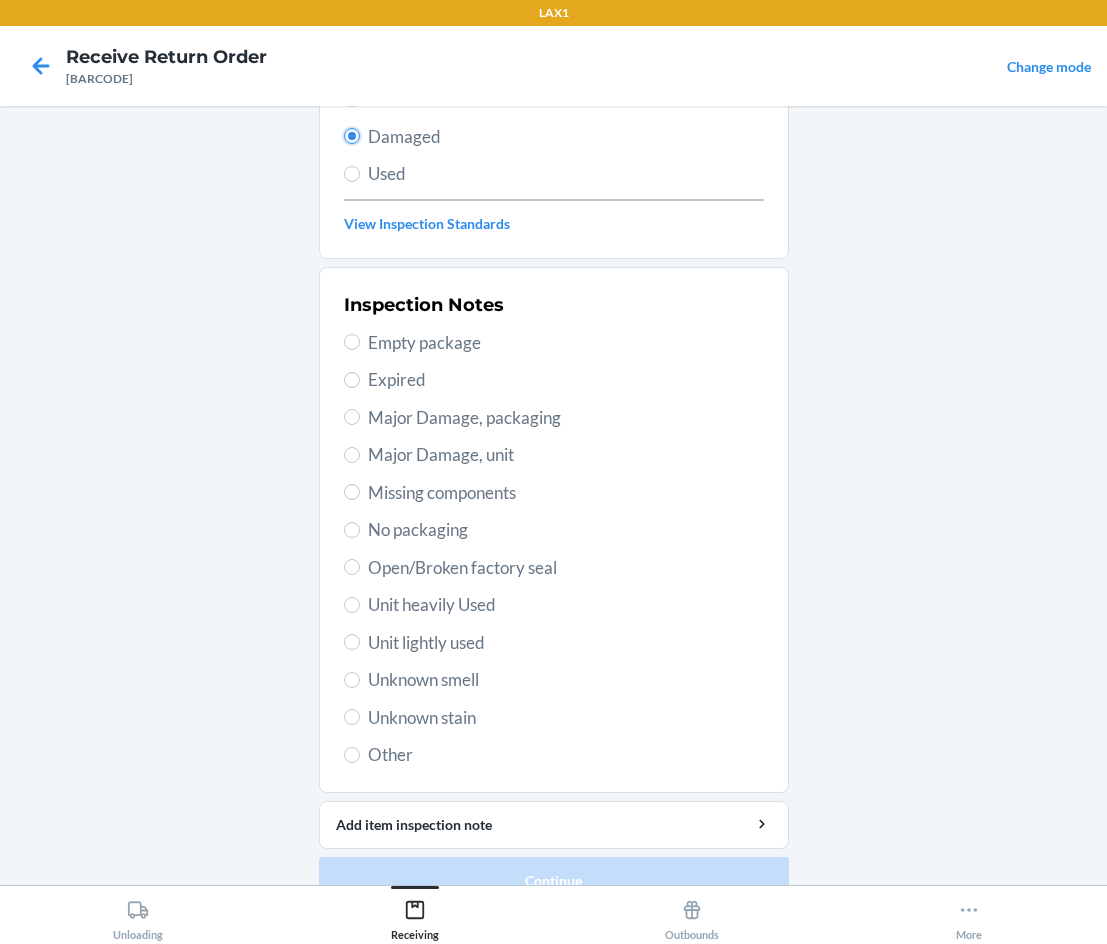 scroll, scrollTop: 263, scrollLeft: 0, axis: vertical 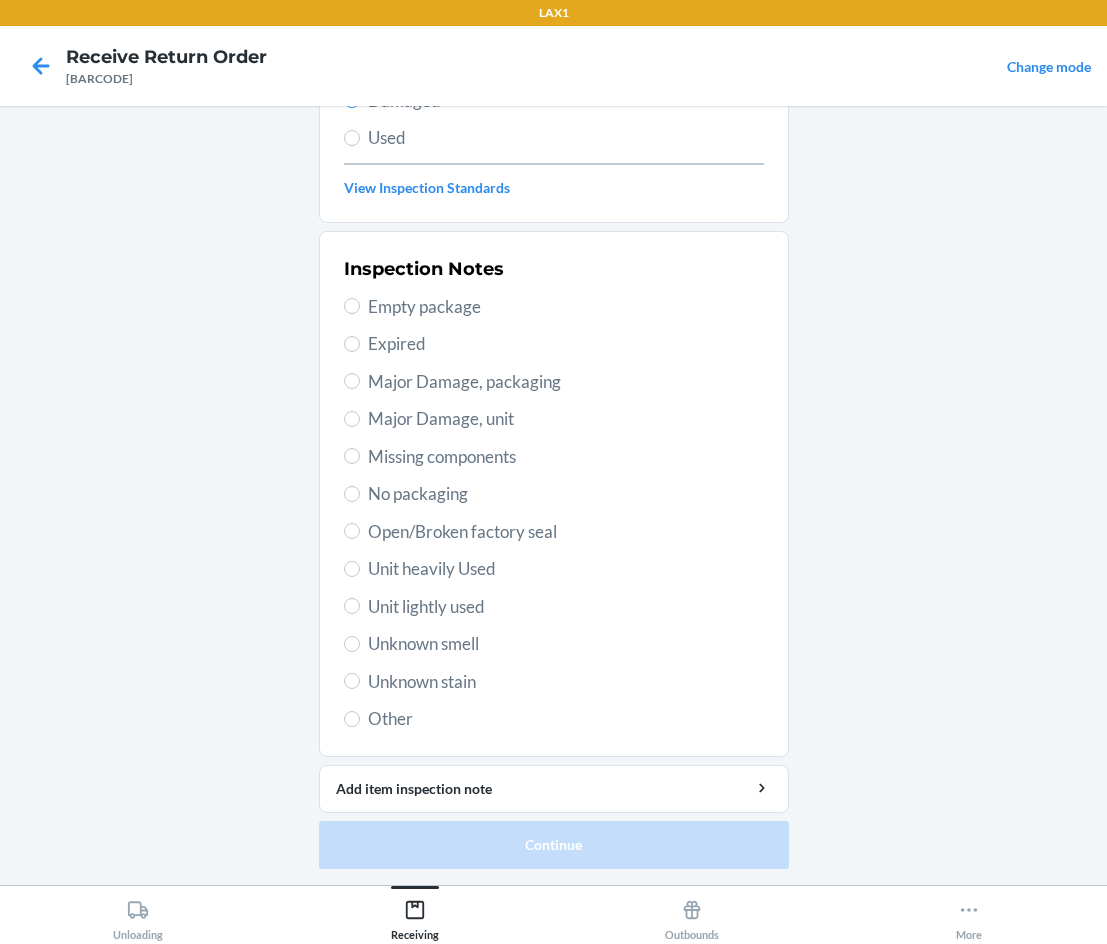 click on "Unit lightly used" at bounding box center [566, 607] 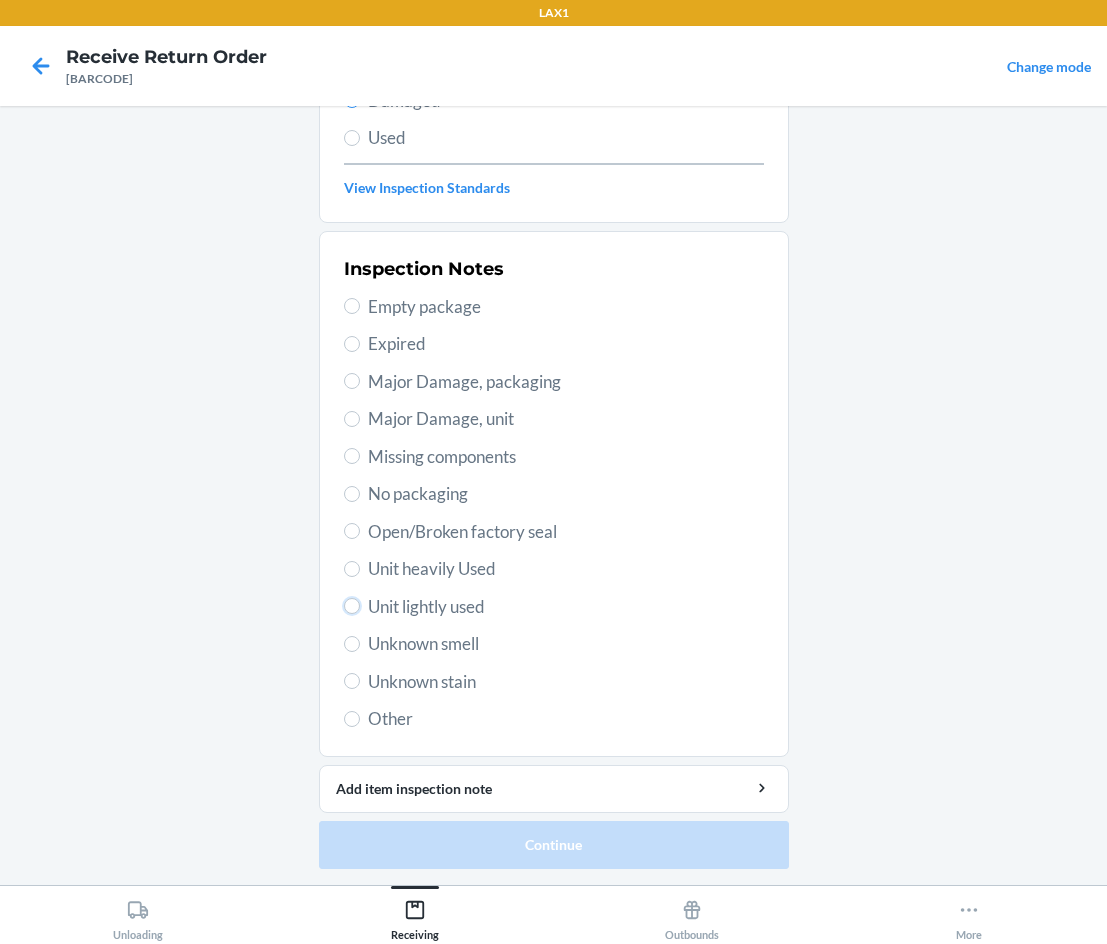 click on "Unit lightly used" at bounding box center [352, 606] 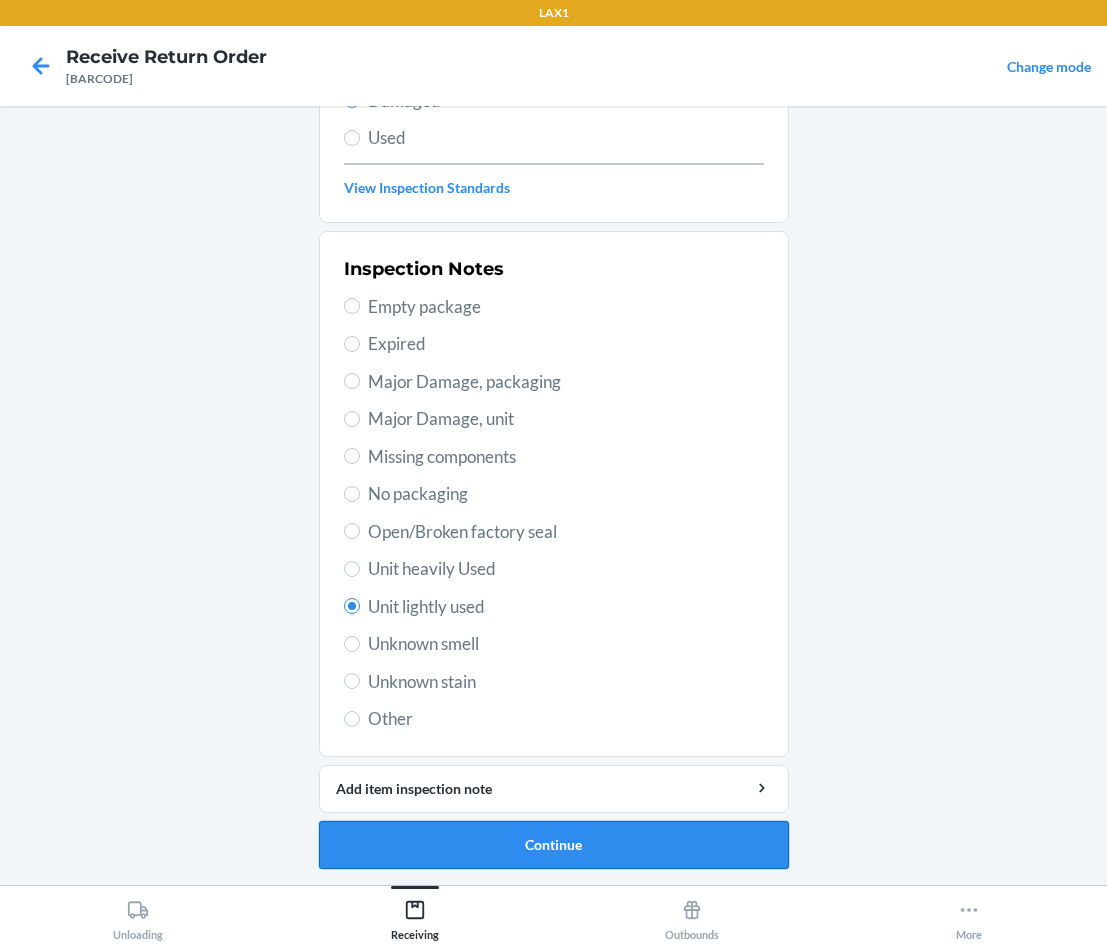drag, startPoint x: 514, startPoint y: 852, endPoint x: 519, endPoint y: 841, distance: 12.083046 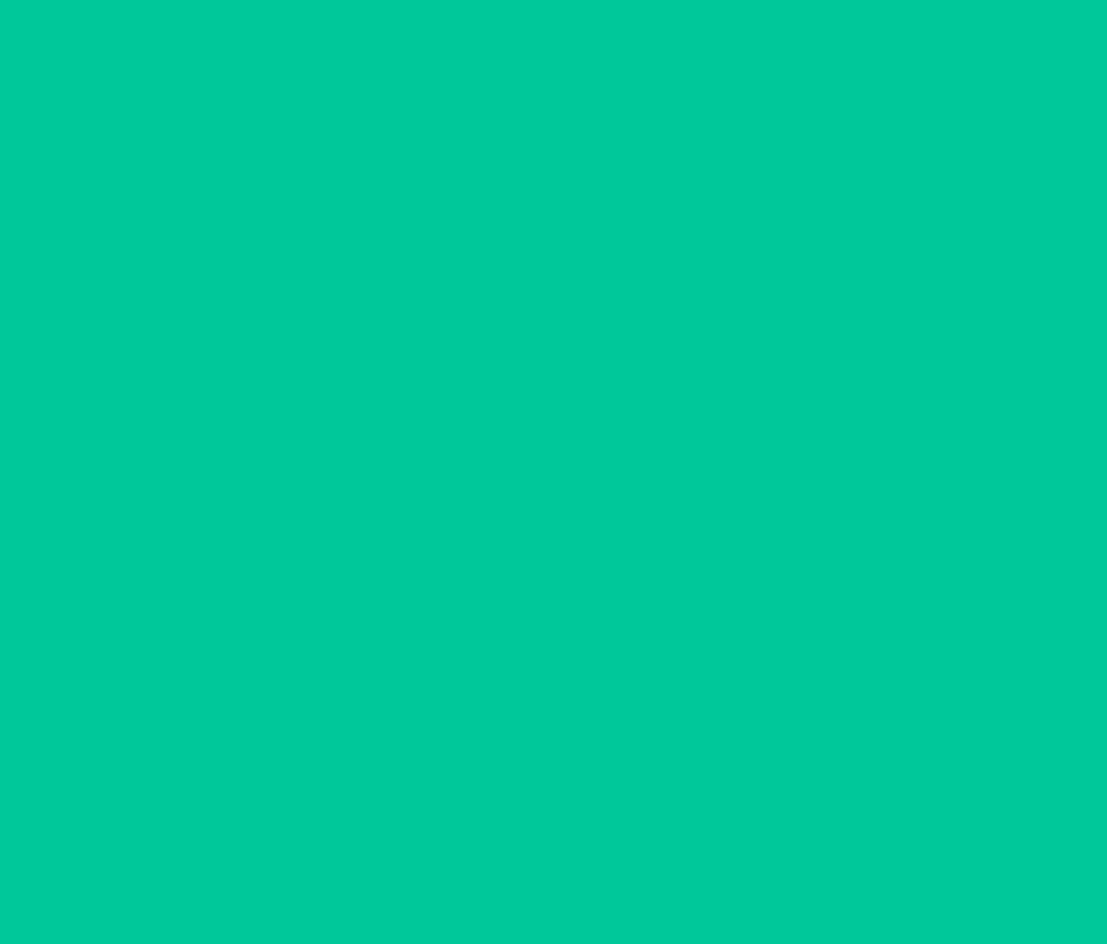 scroll, scrollTop: 86, scrollLeft: 0, axis: vertical 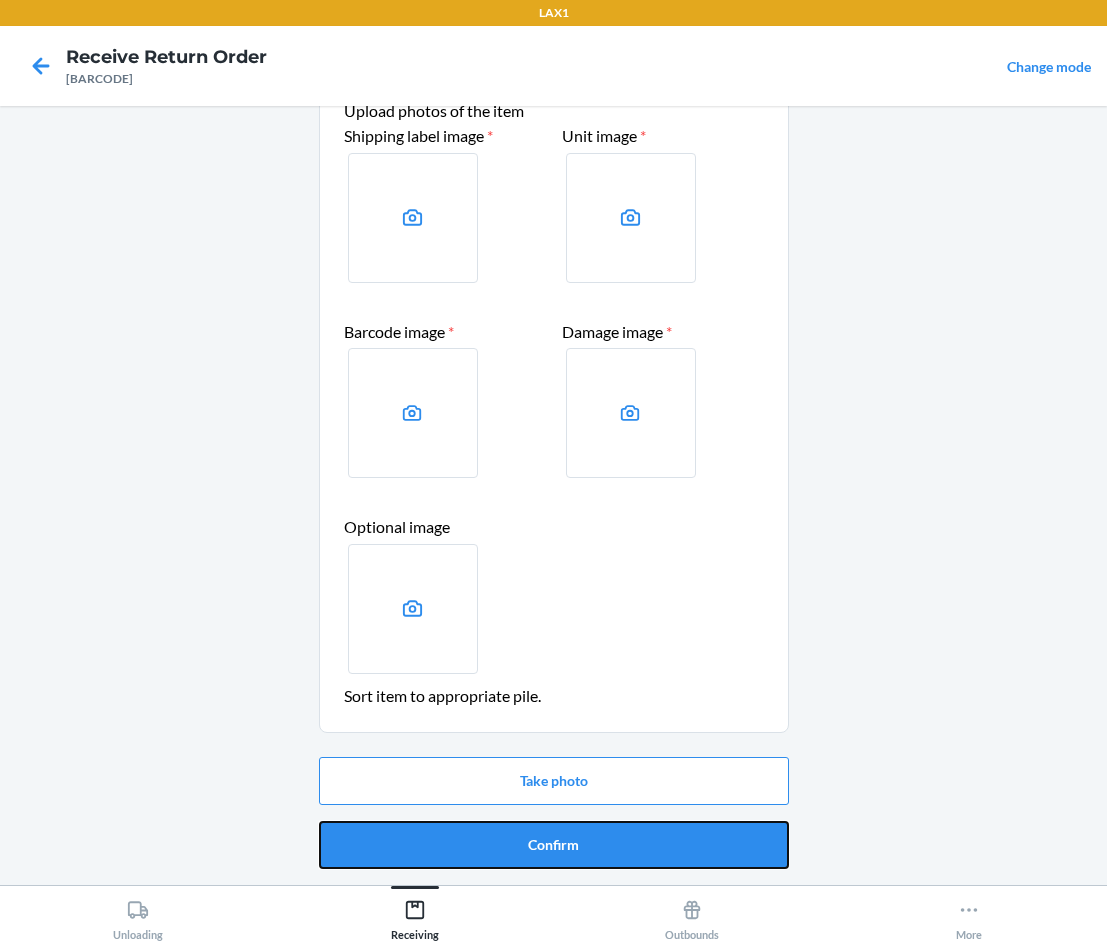 click on "Confirm" at bounding box center [554, 845] 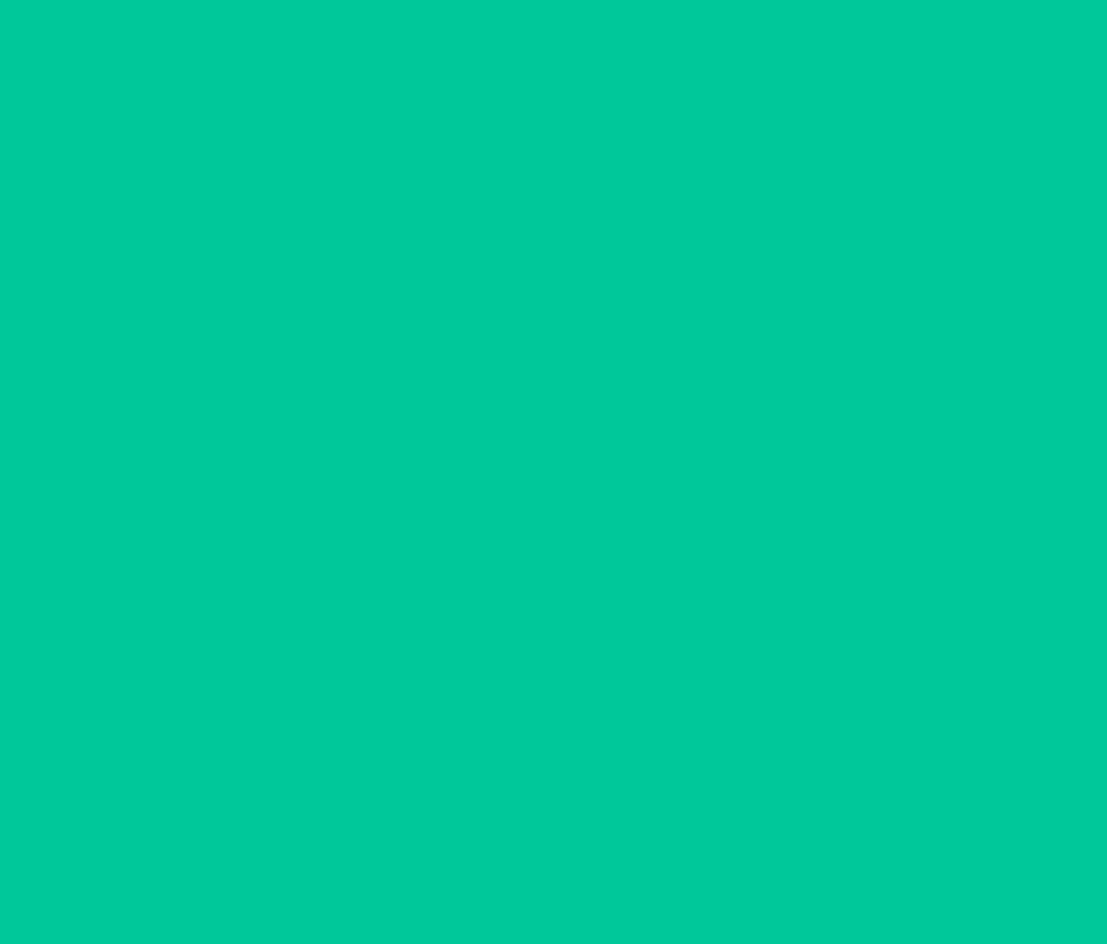 scroll, scrollTop: 0, scrollLeft: 0, axis: both 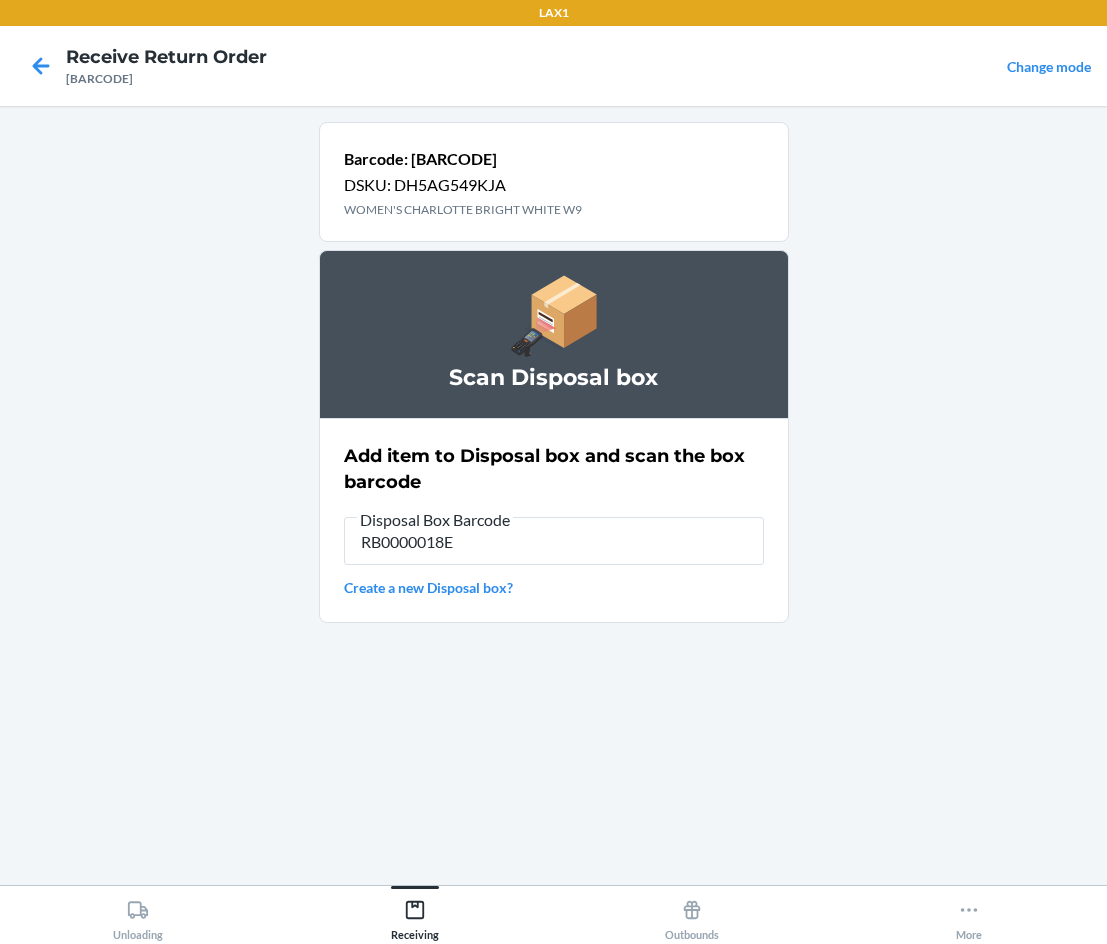 type on "[PRODUCT_CODE]" 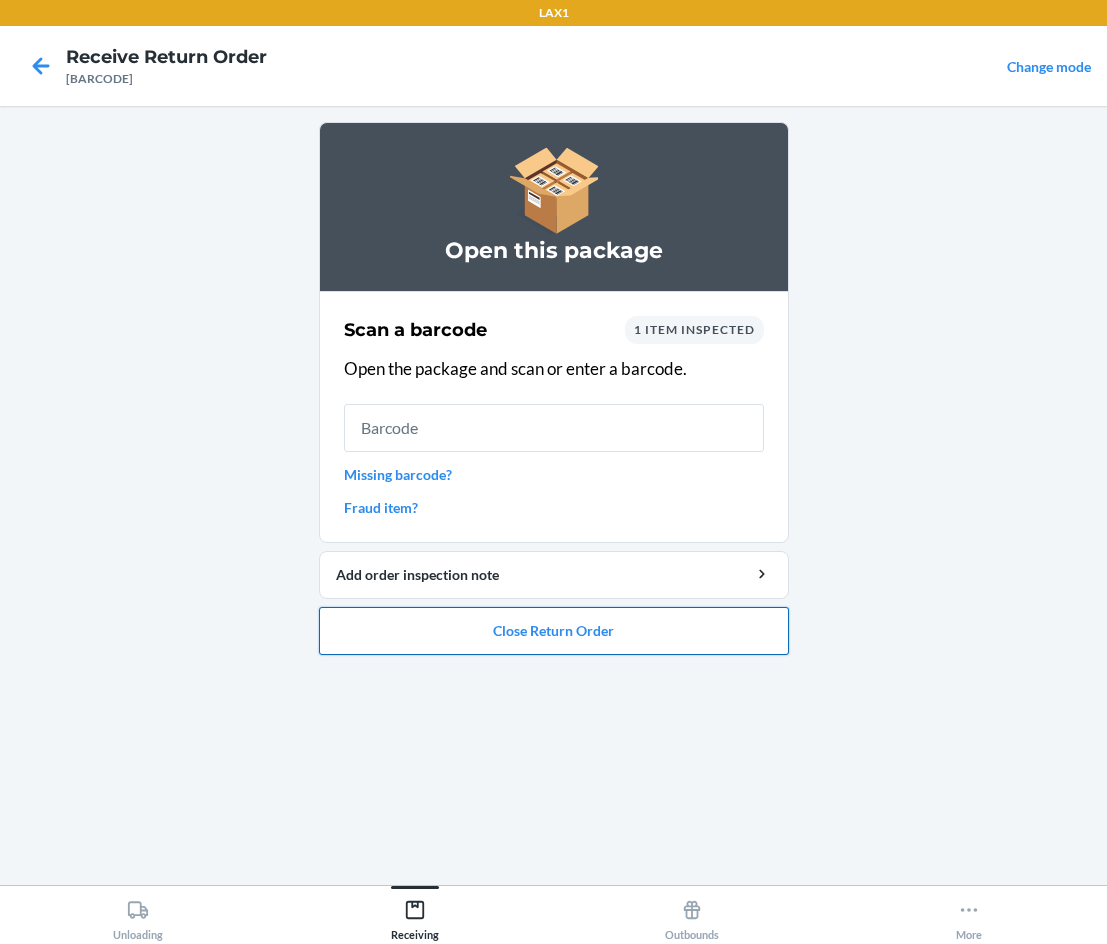click on "Close Return Order" at bounding box center (554, 631) 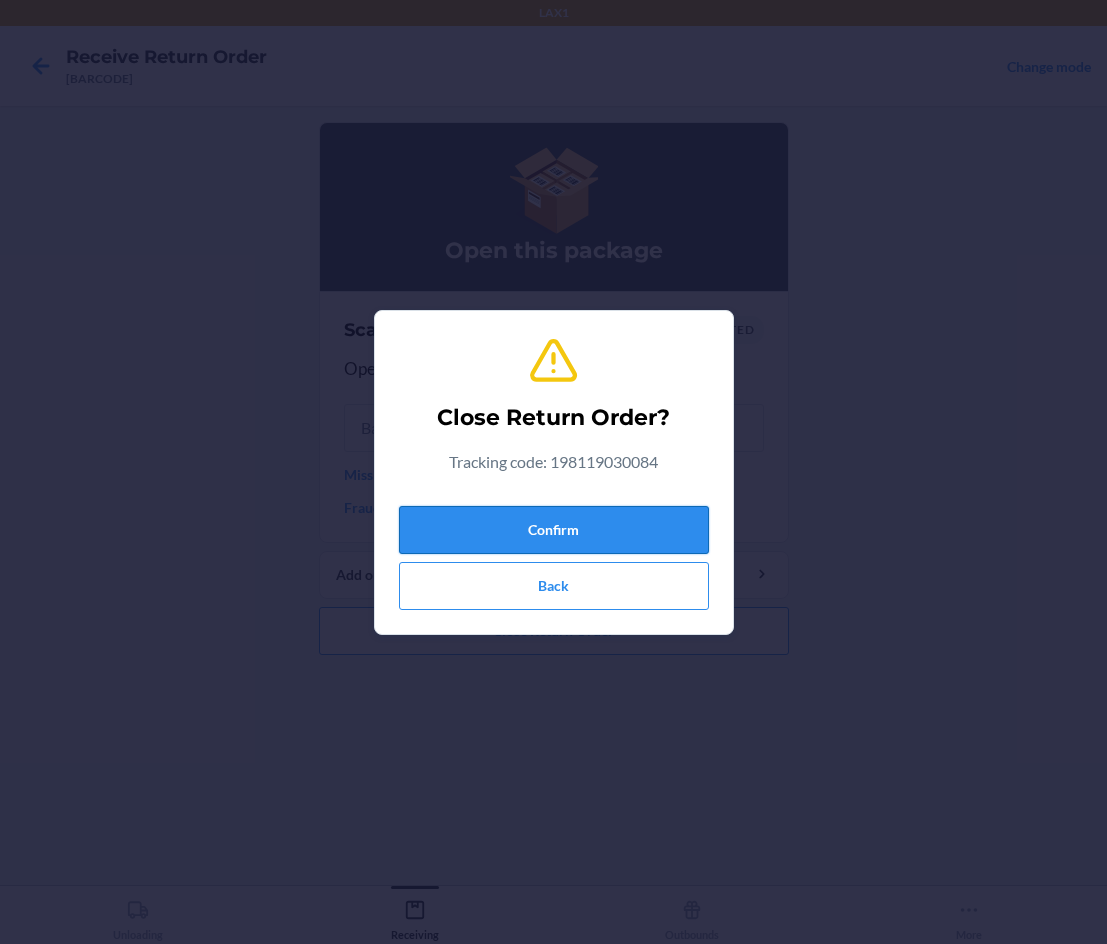click on "Confirm" at bounding box center [554, 530] 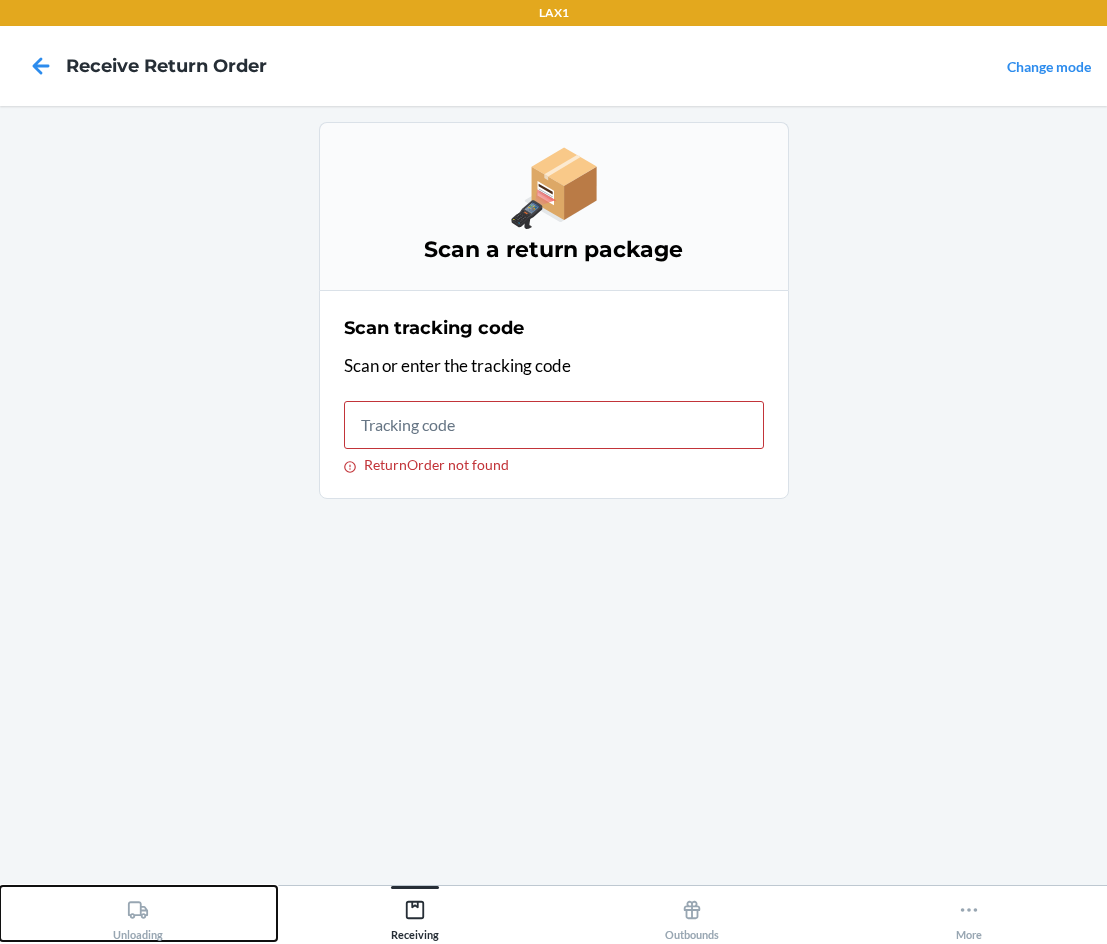 click on "Unloading" at bounding box center (138, 916) 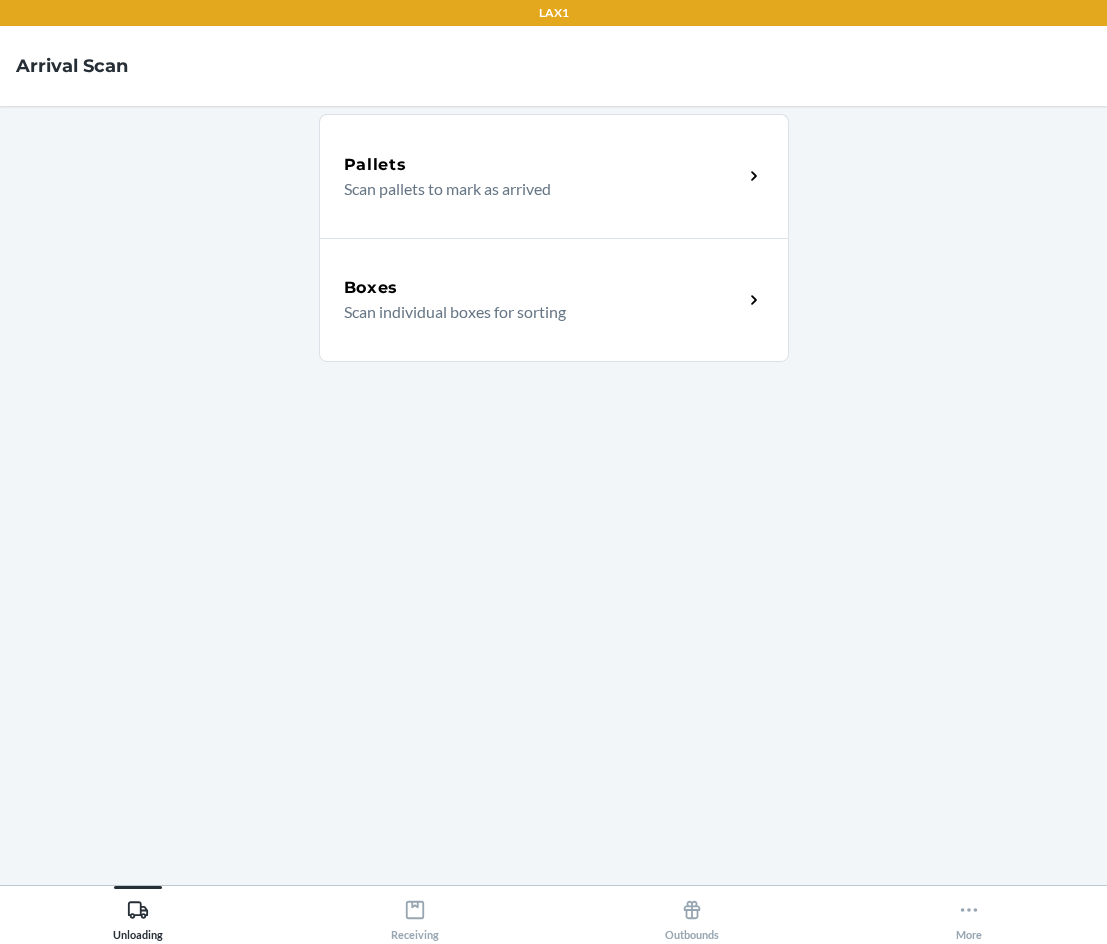 click on "Boxes Scan individual boxes for sorting" at bounding box center (554, 300) 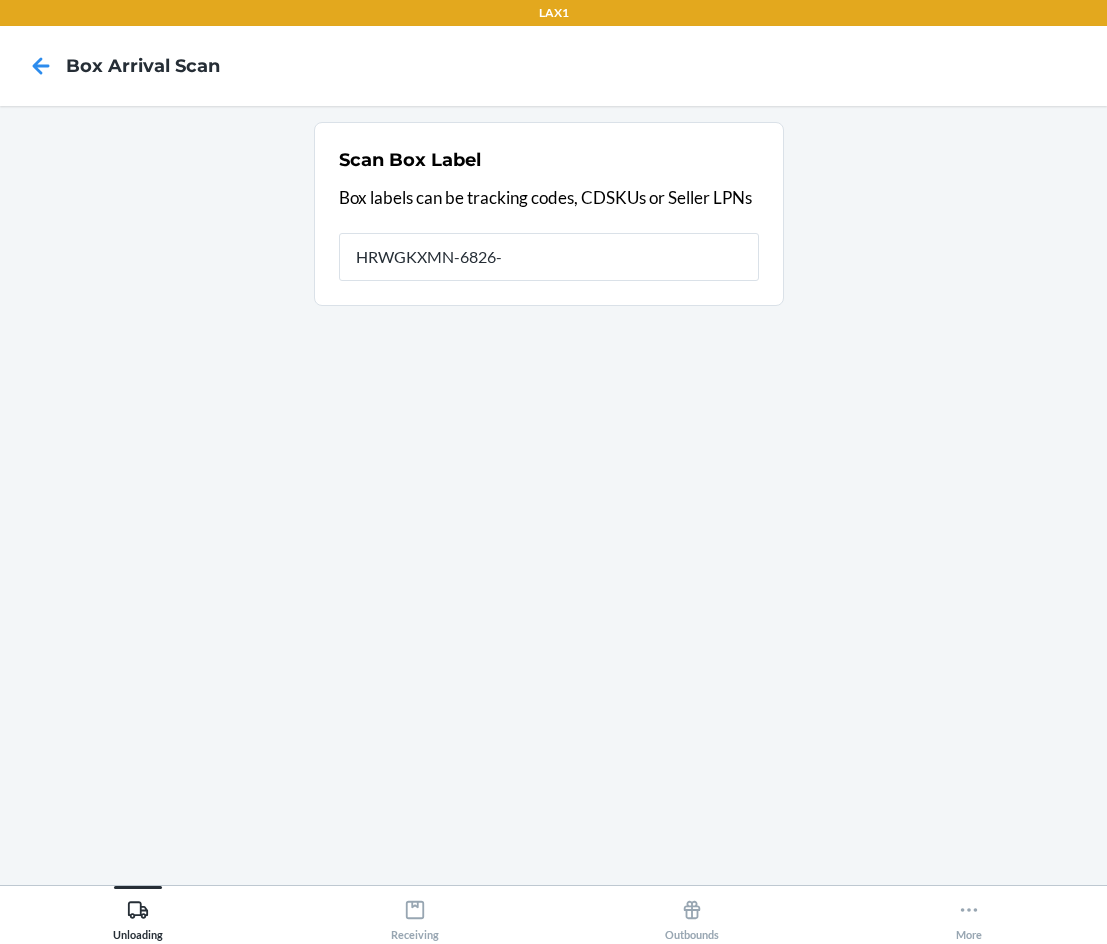 type on "Tracking code: [TRACKING_CODE]" 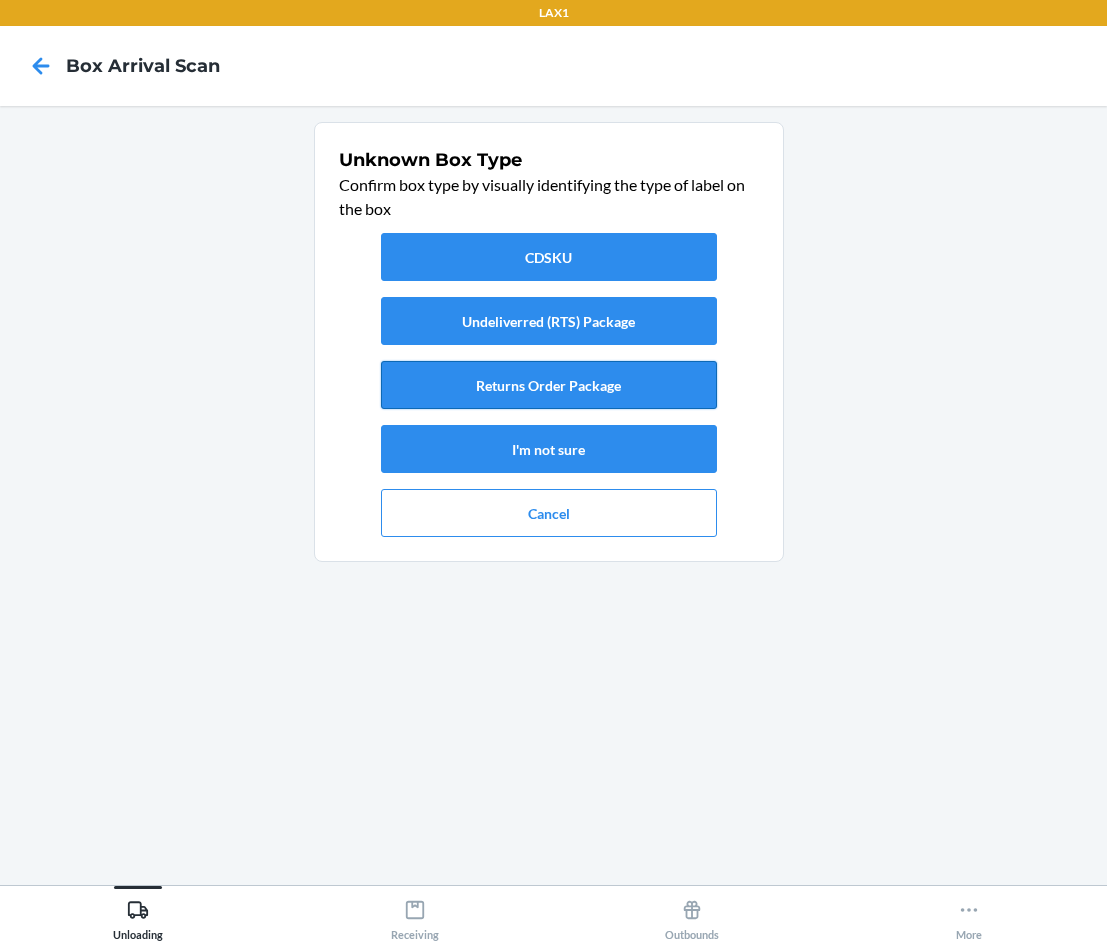click on "Returns Order Package" at bounding box center (549, 385) 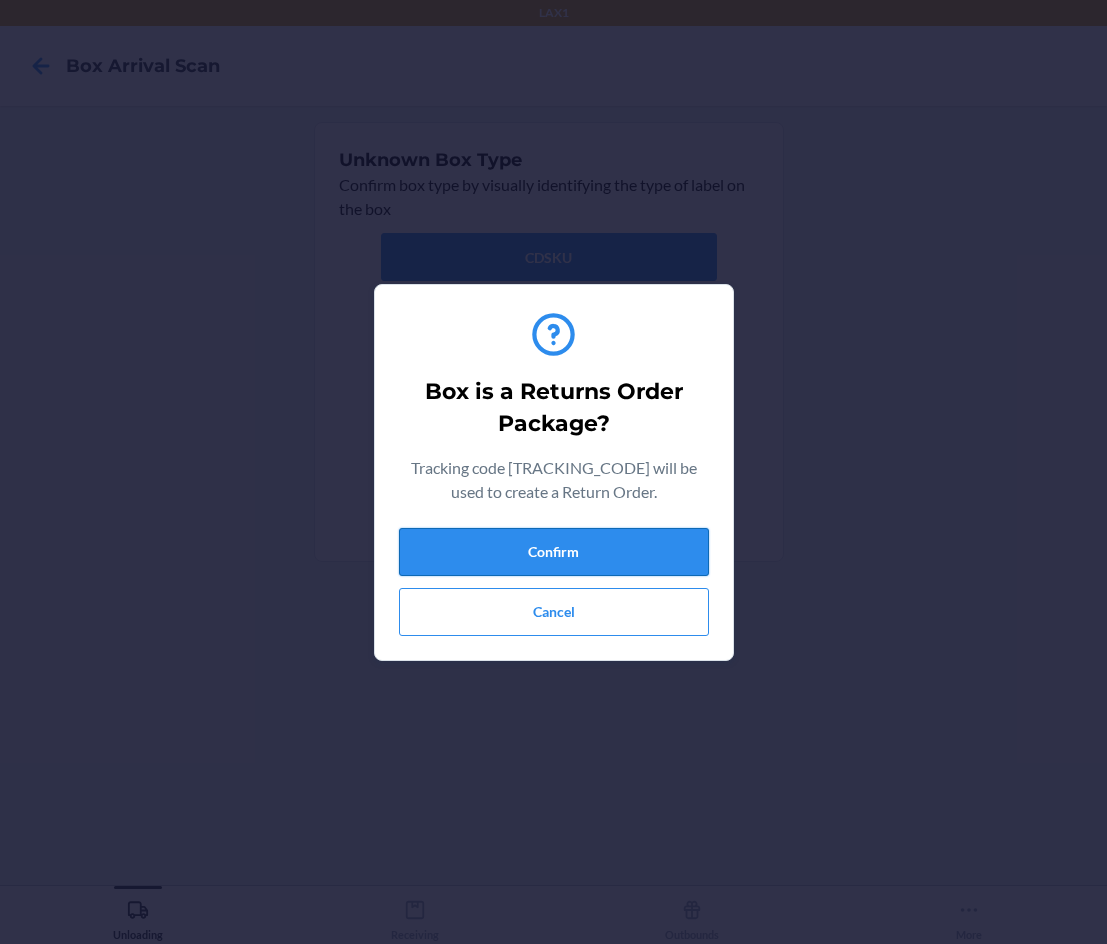 click on "Confirm" at bounding box center [554, 552] 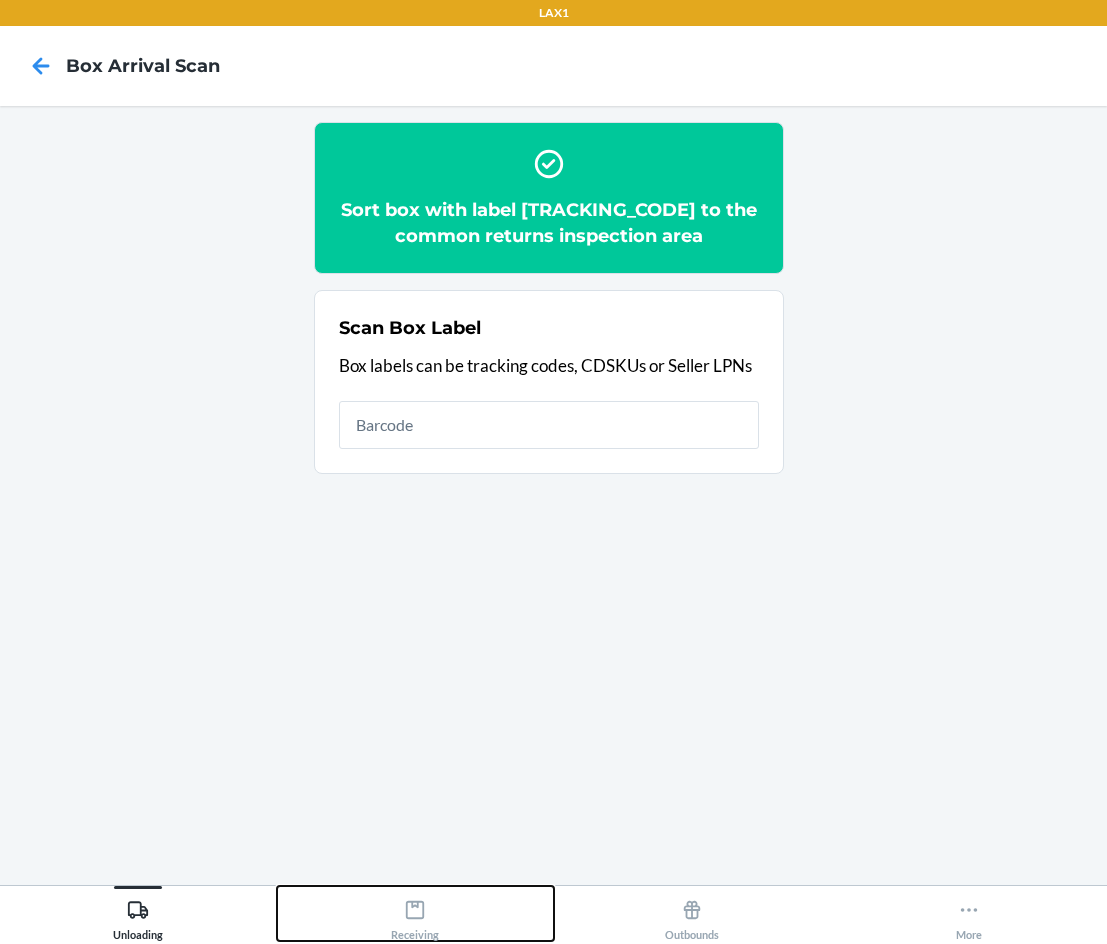 click on "Receiving" at bounding box center [415, 916] 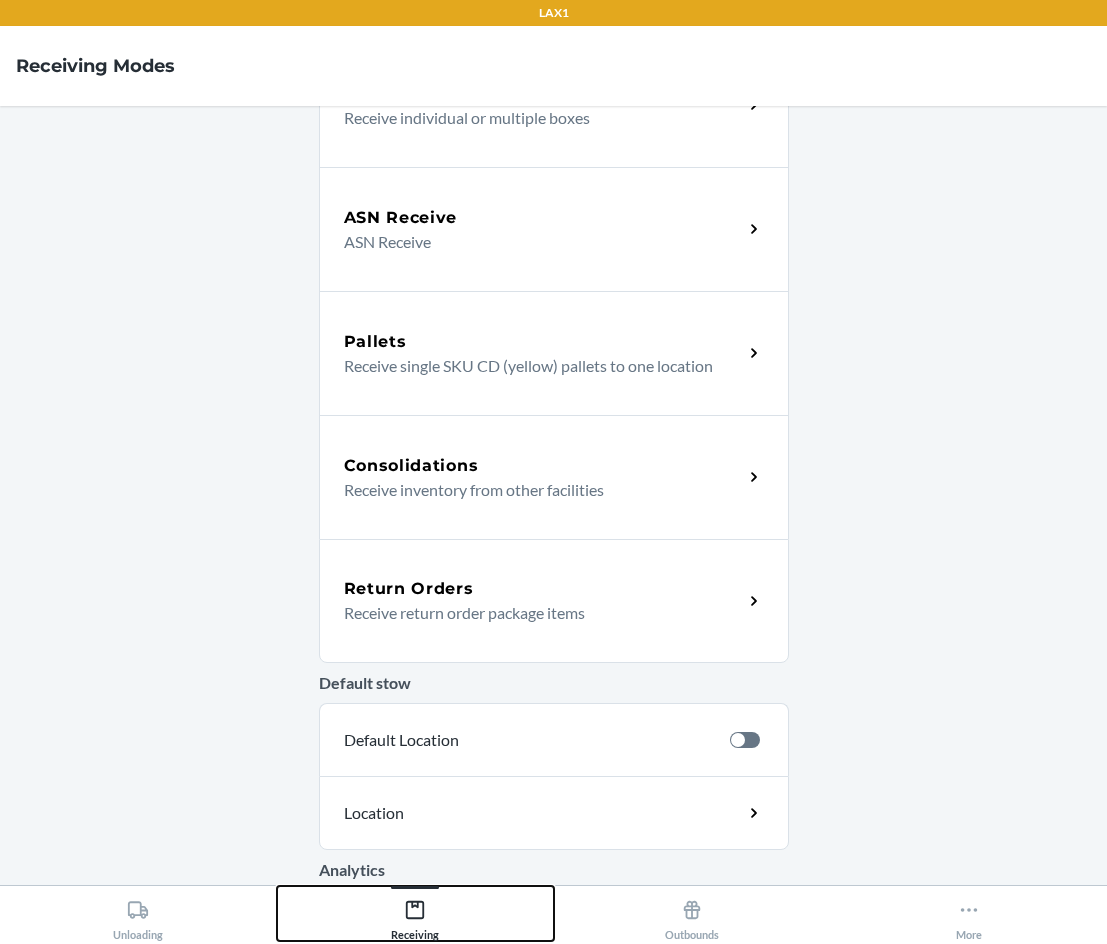 scroll, scrollTop: 200, scrollLeft: 0, axis: vertical 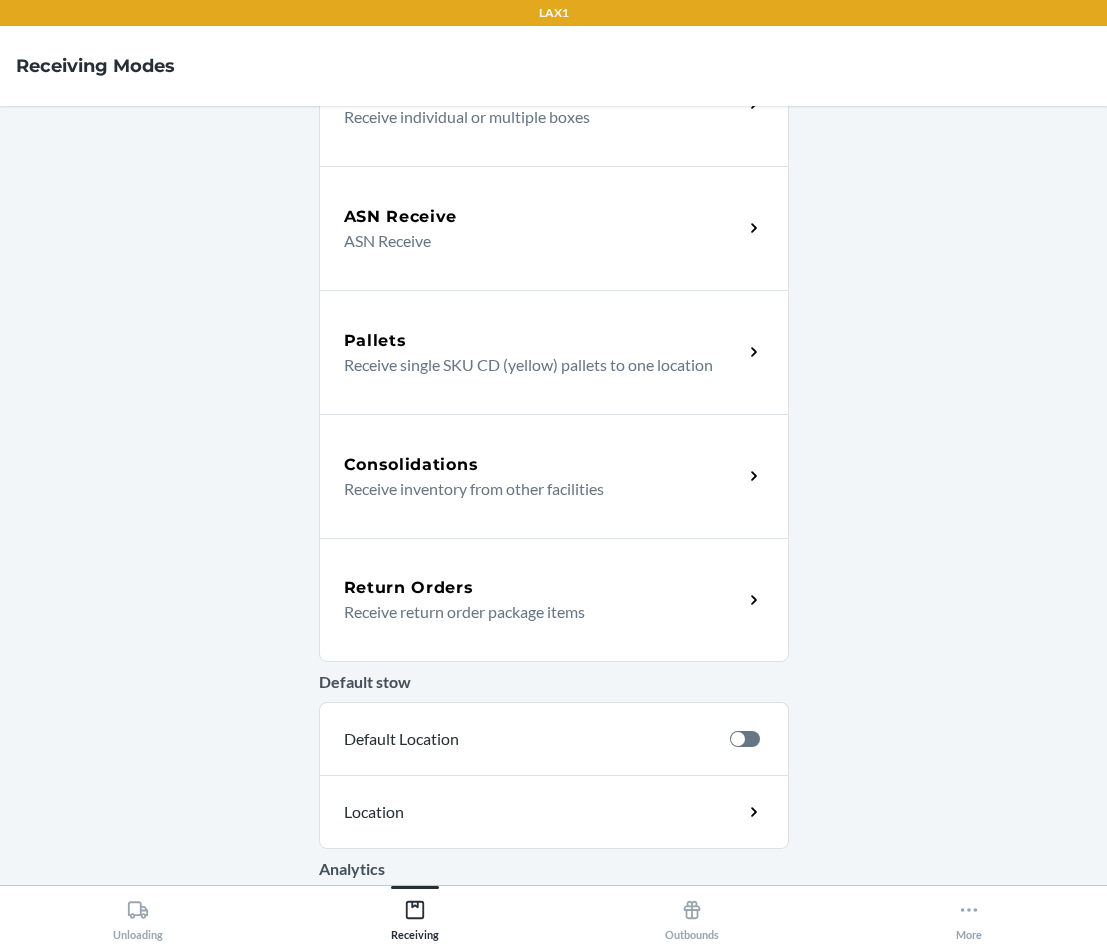 click on "Return Orders" at bounding box center [409, 588] 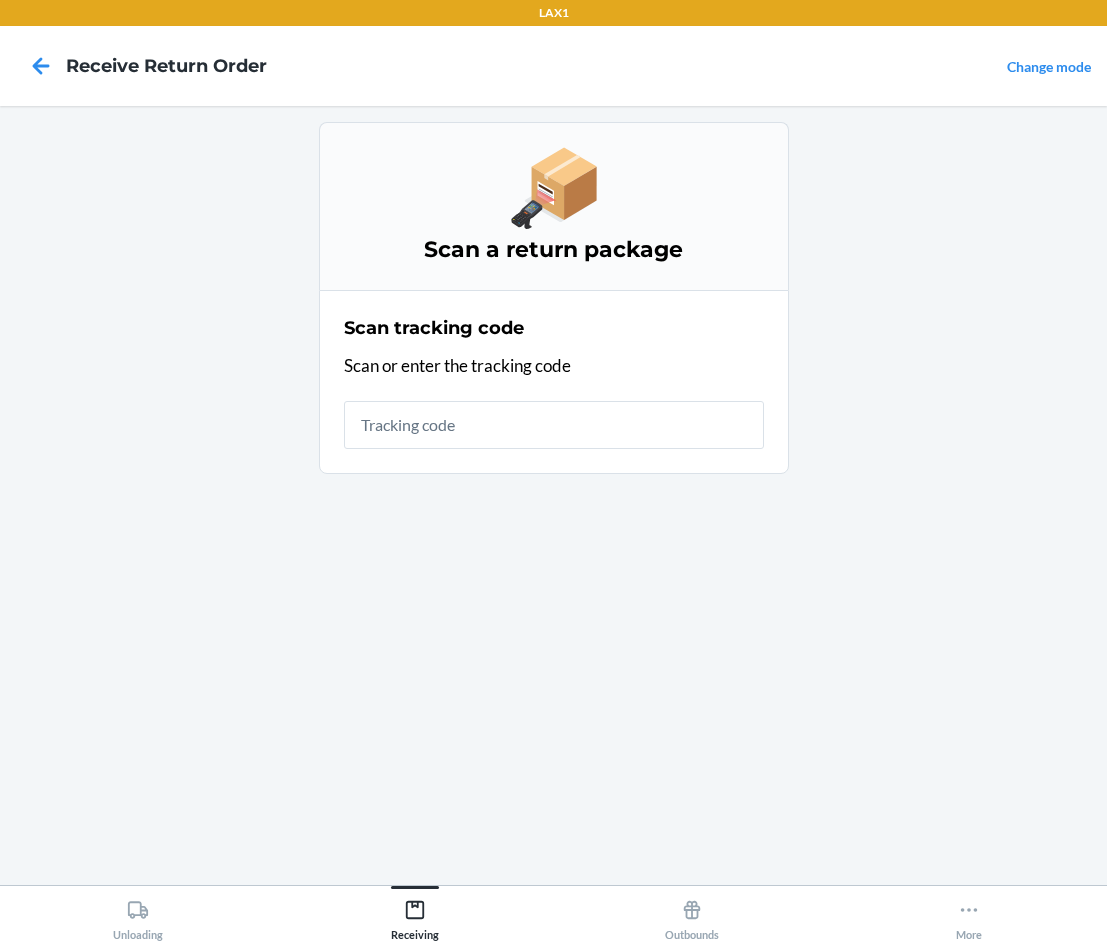 scroll, scrollTop: 0, scrollLeft: 0, axis: both 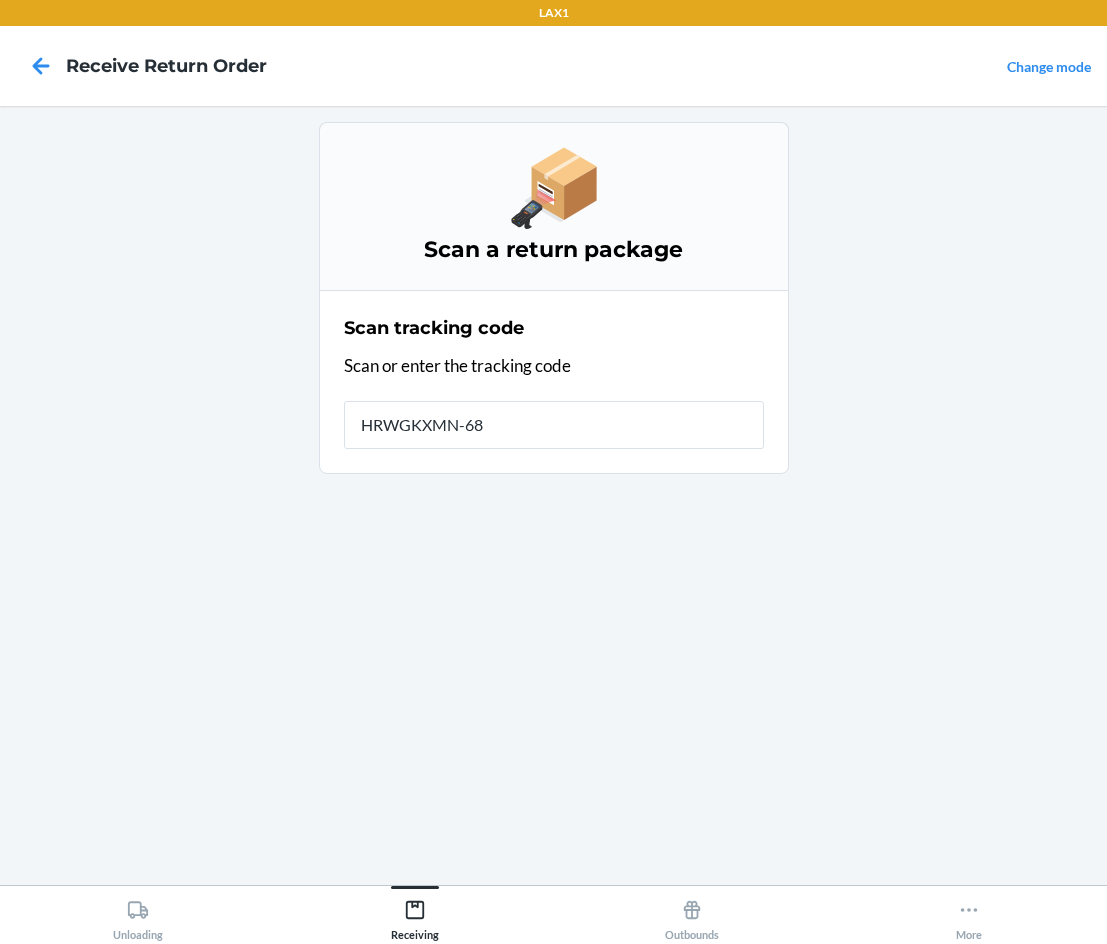 type on "HRWGKXMN-682" 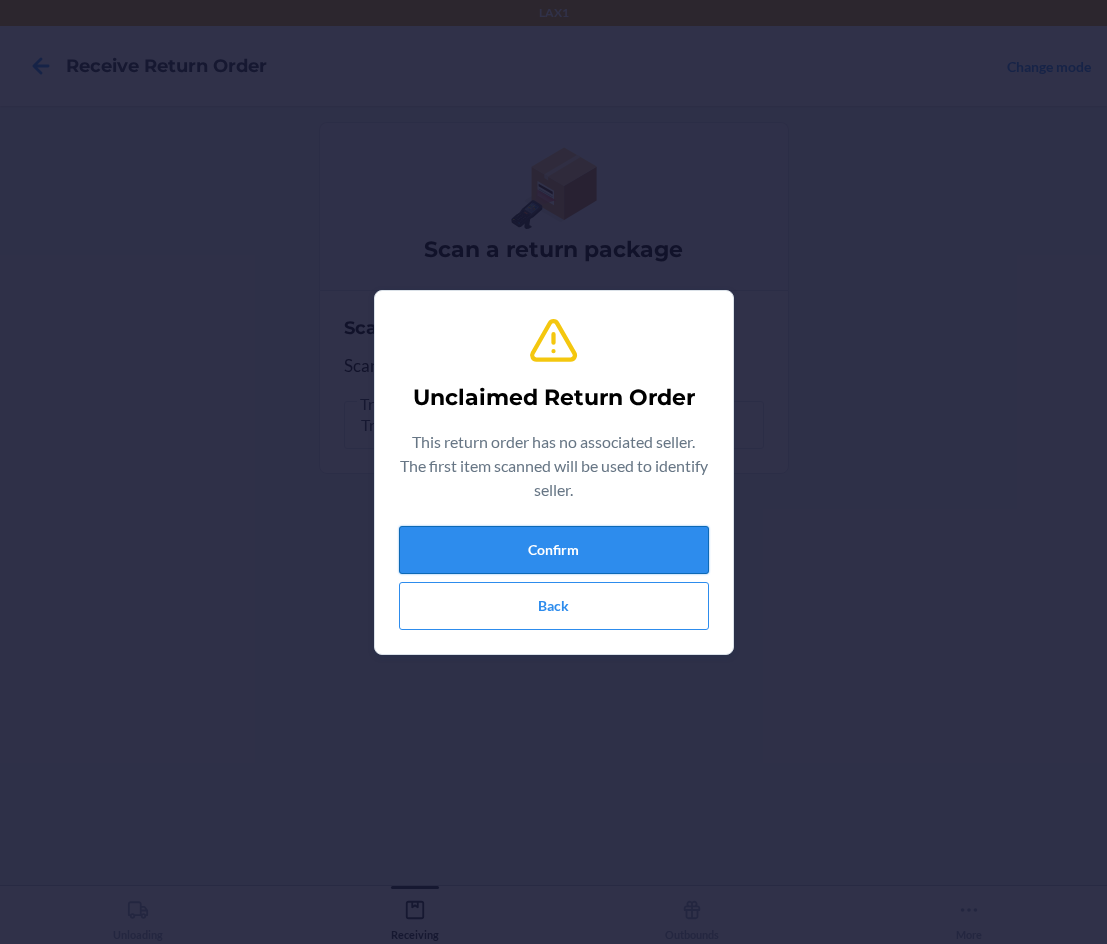 click on "Confirm" at bounding box center (554, 550) 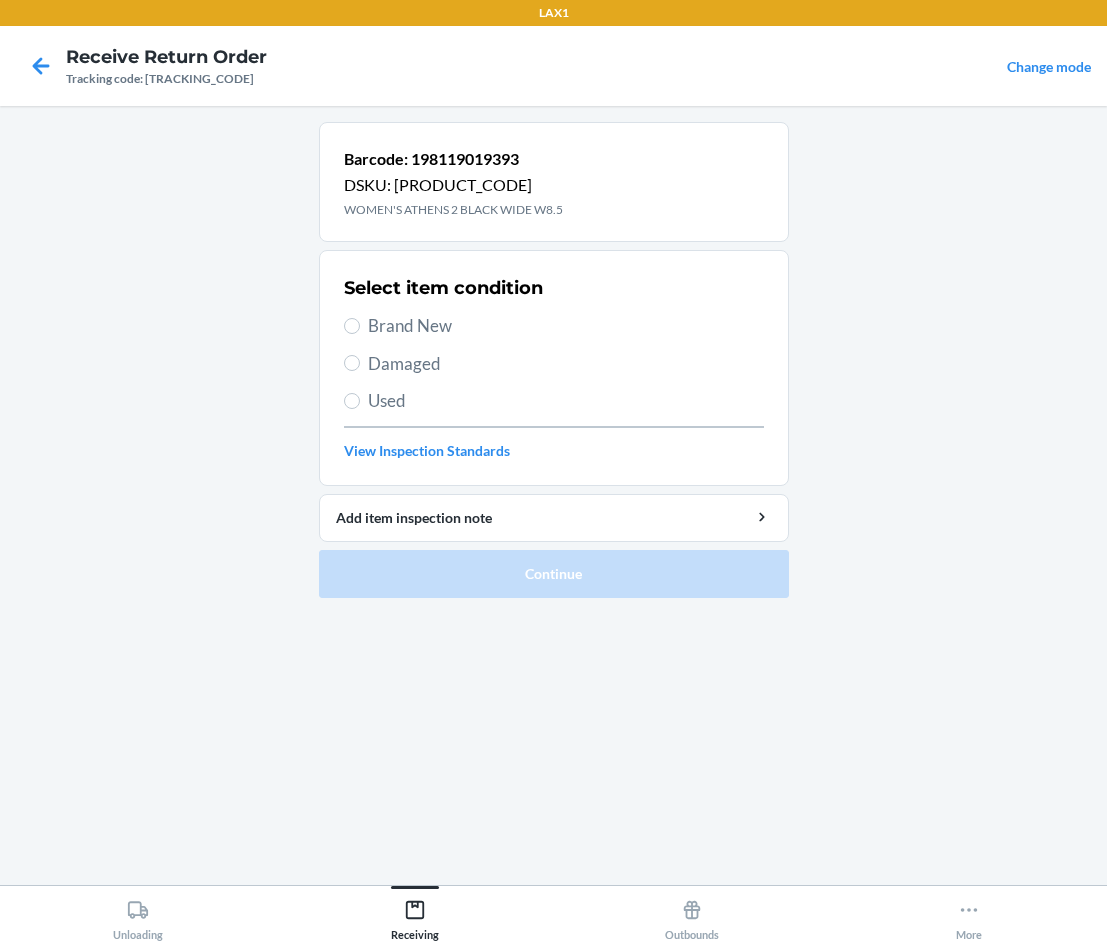 click on "Damaged" at bounding box center [554, 364] 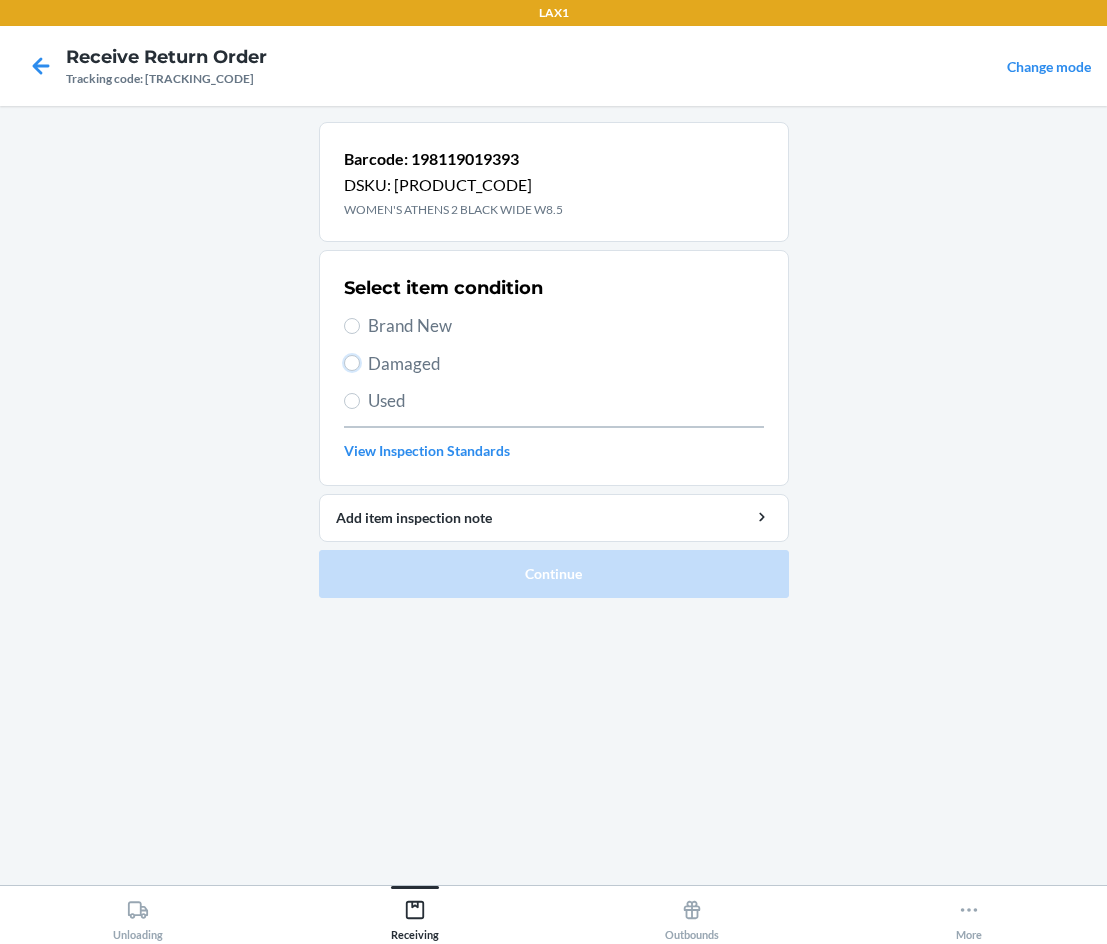 click on "Damaged" at bounding box center [352, 363] 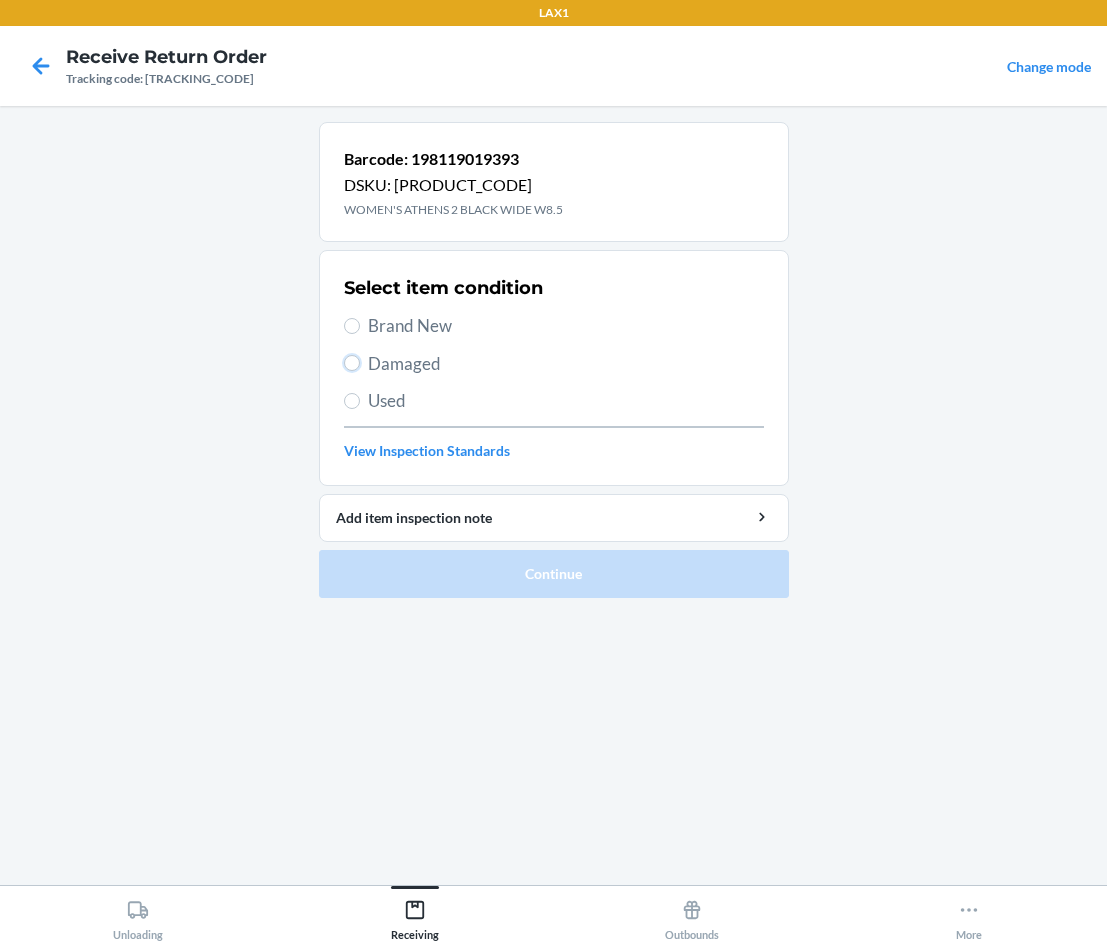 radio on "true" 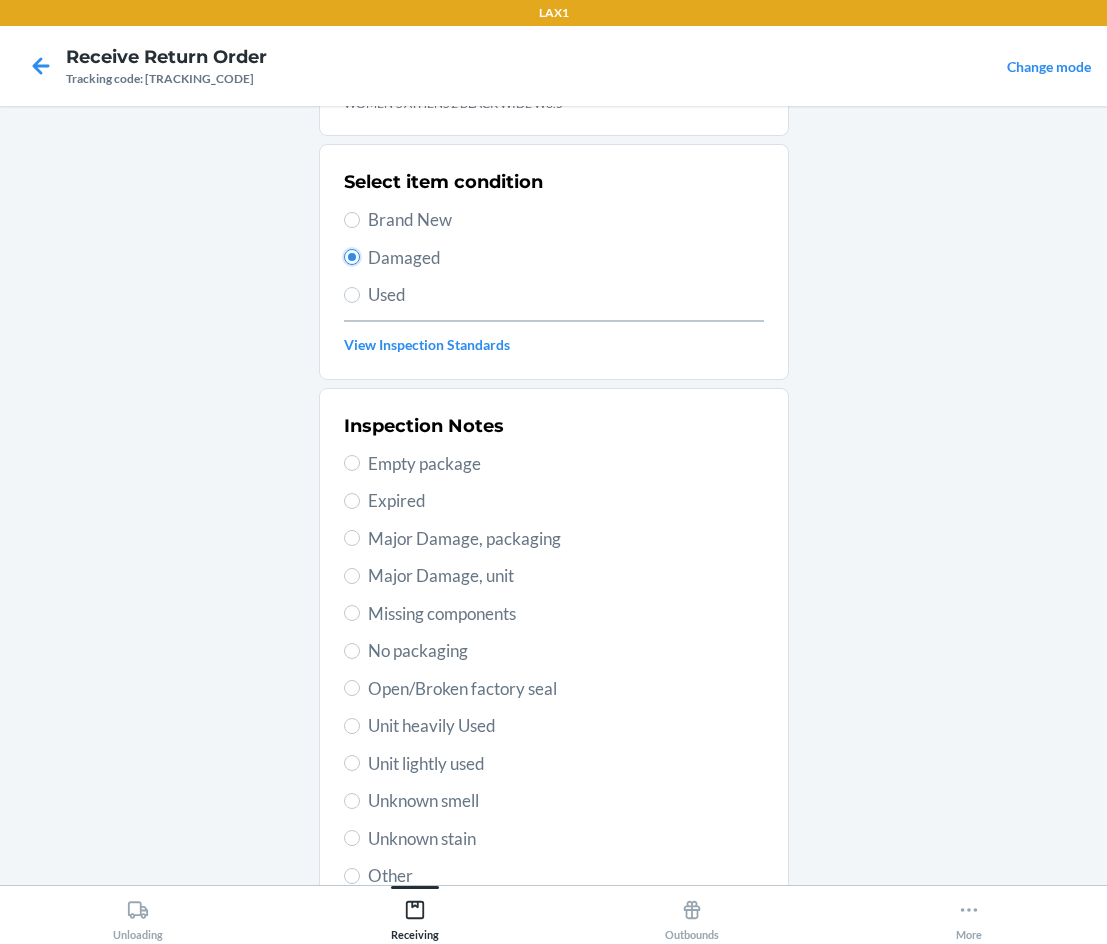 scroll, scrollTop: 200, scrollLeft: 0, axis: vertical 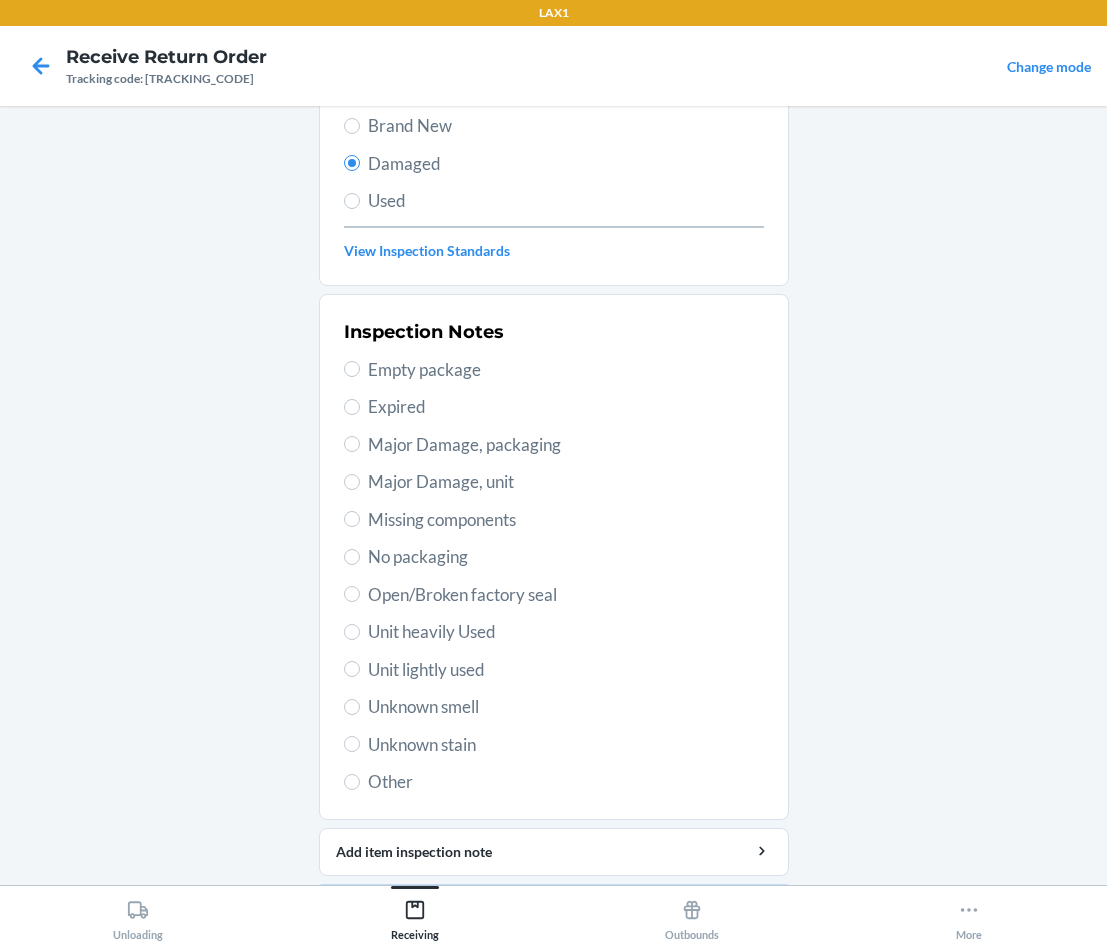 click on "Unit lightly used" at bounding box center (566, 670) 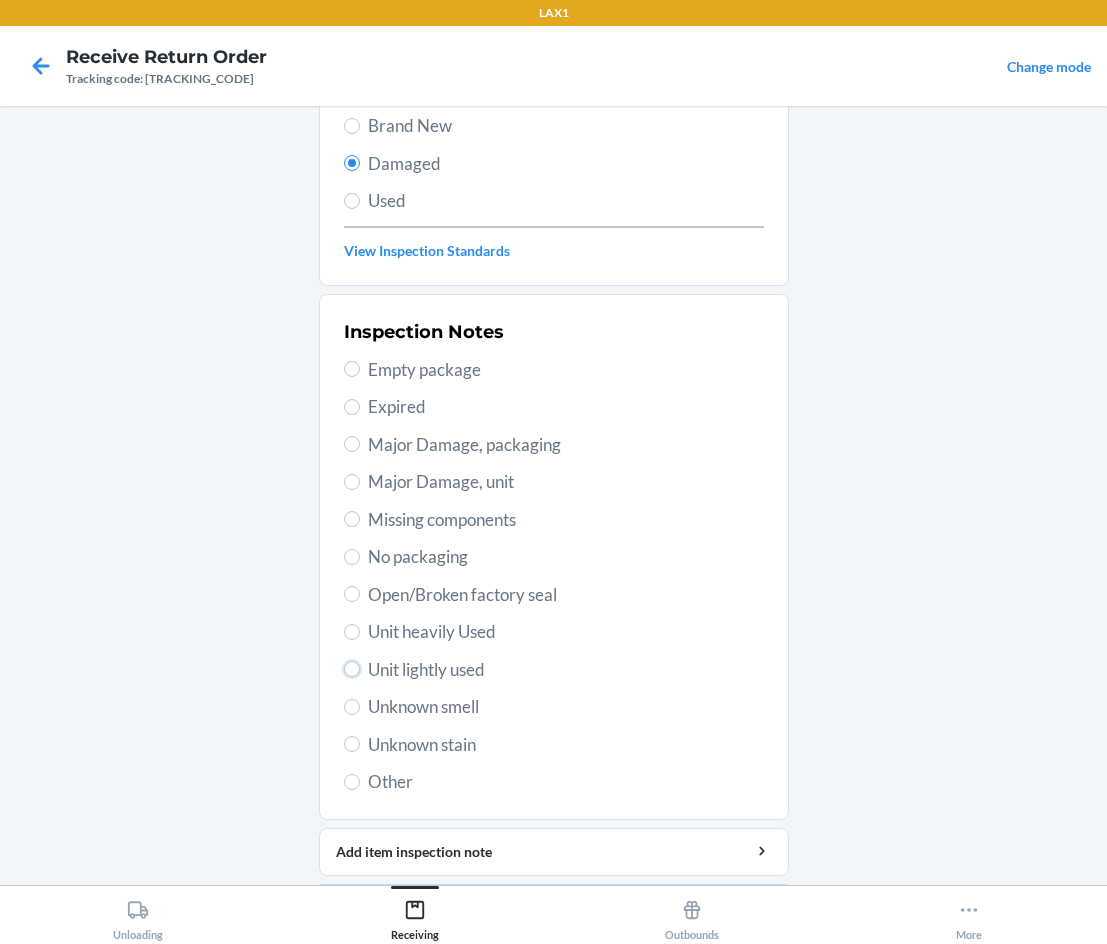 click on "Unit lightly used" at bounding box center (352, 669) 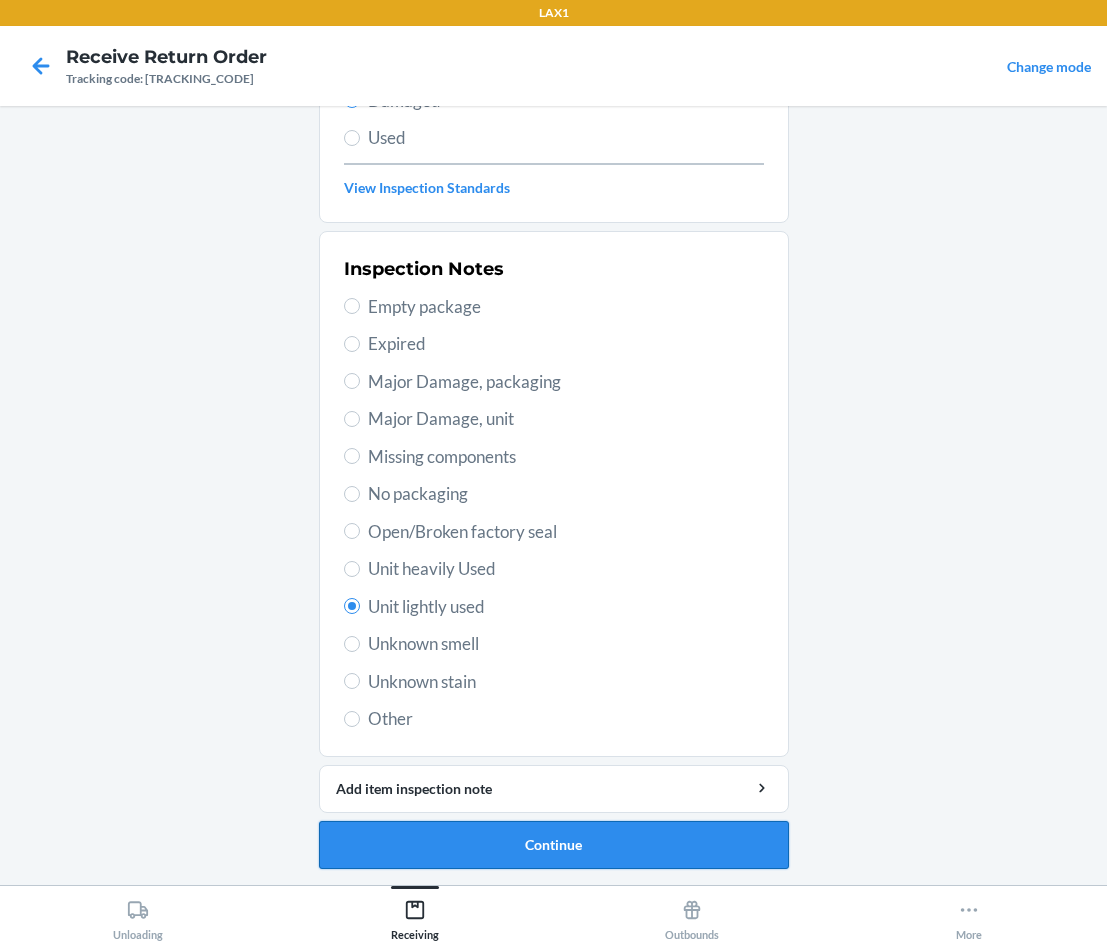 click on "Continue" at bounding box center [554, 845] 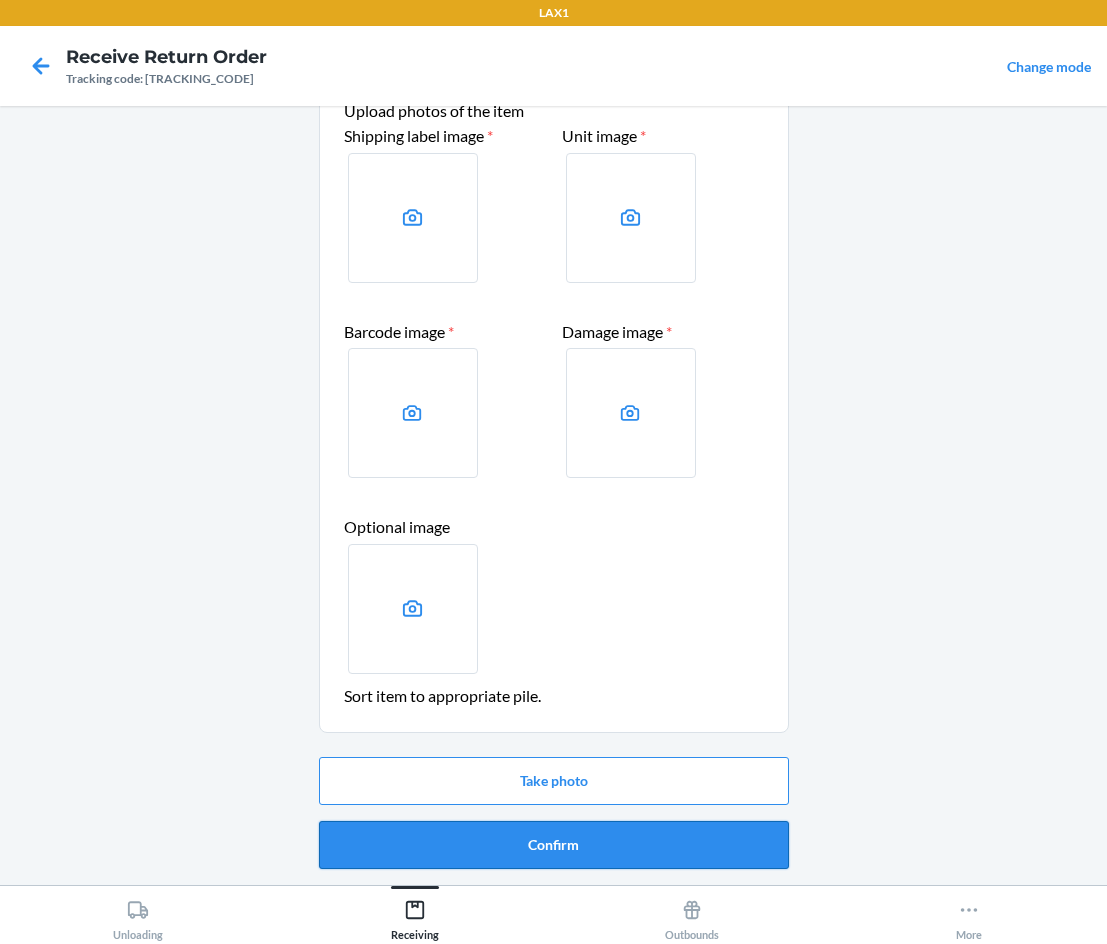 click on "Confirm" at bounding box center [554, 845] 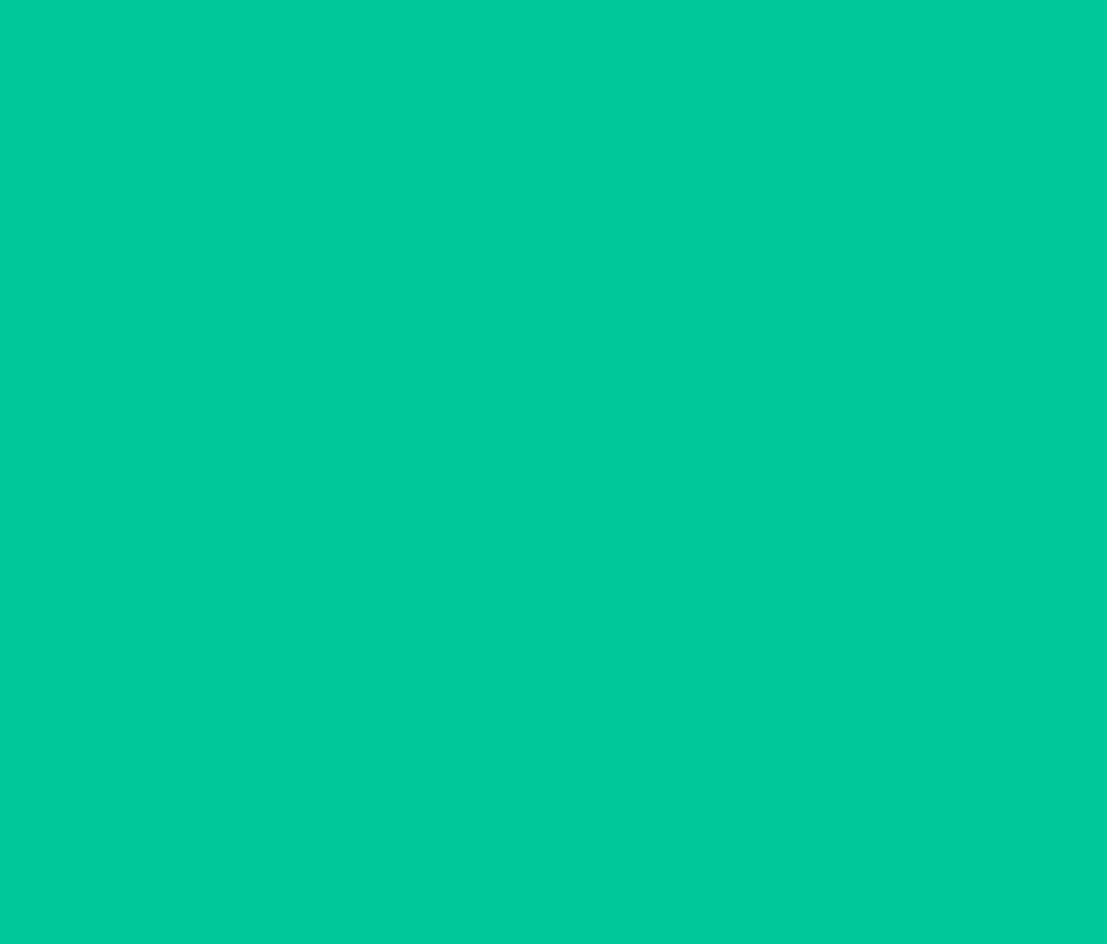 scroll, scrollTop: 0, scrollLeft: 0, axis: both 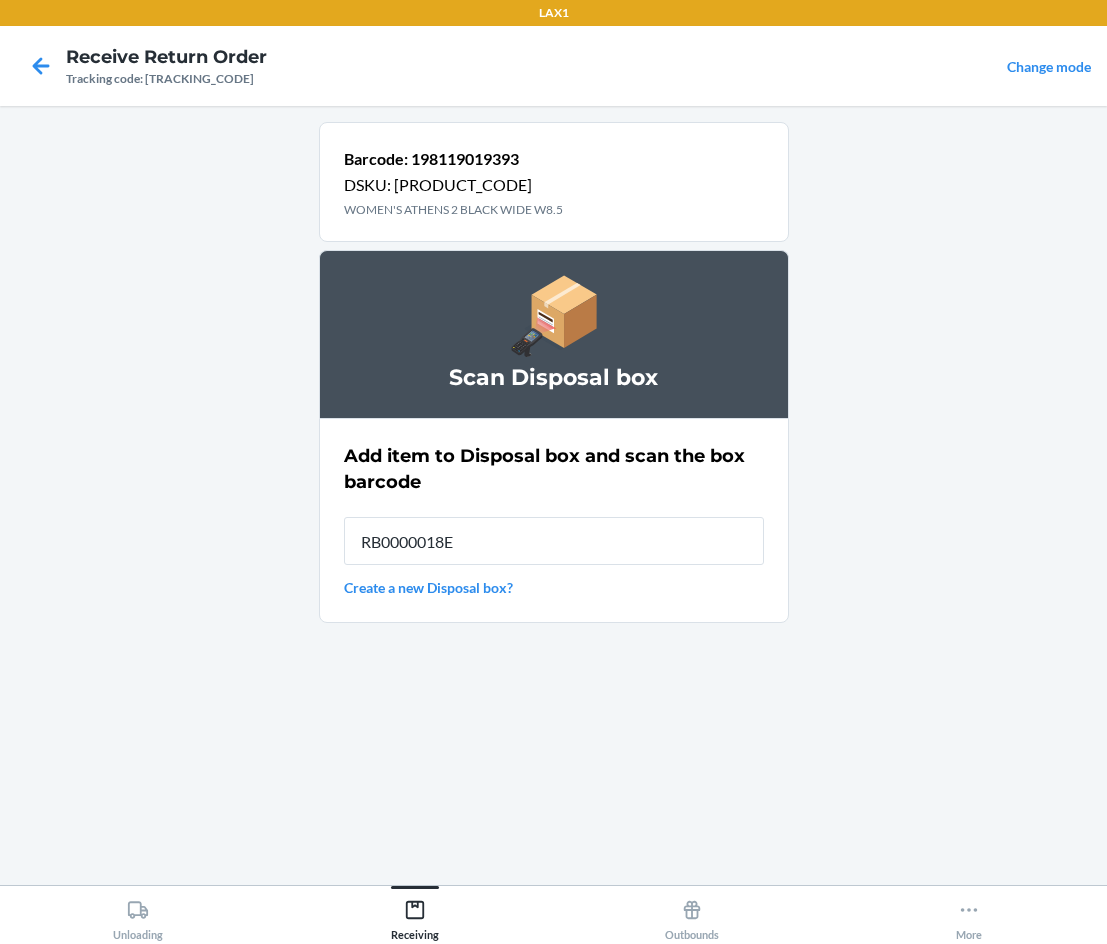 type on "[PRODUCT_CODE]" 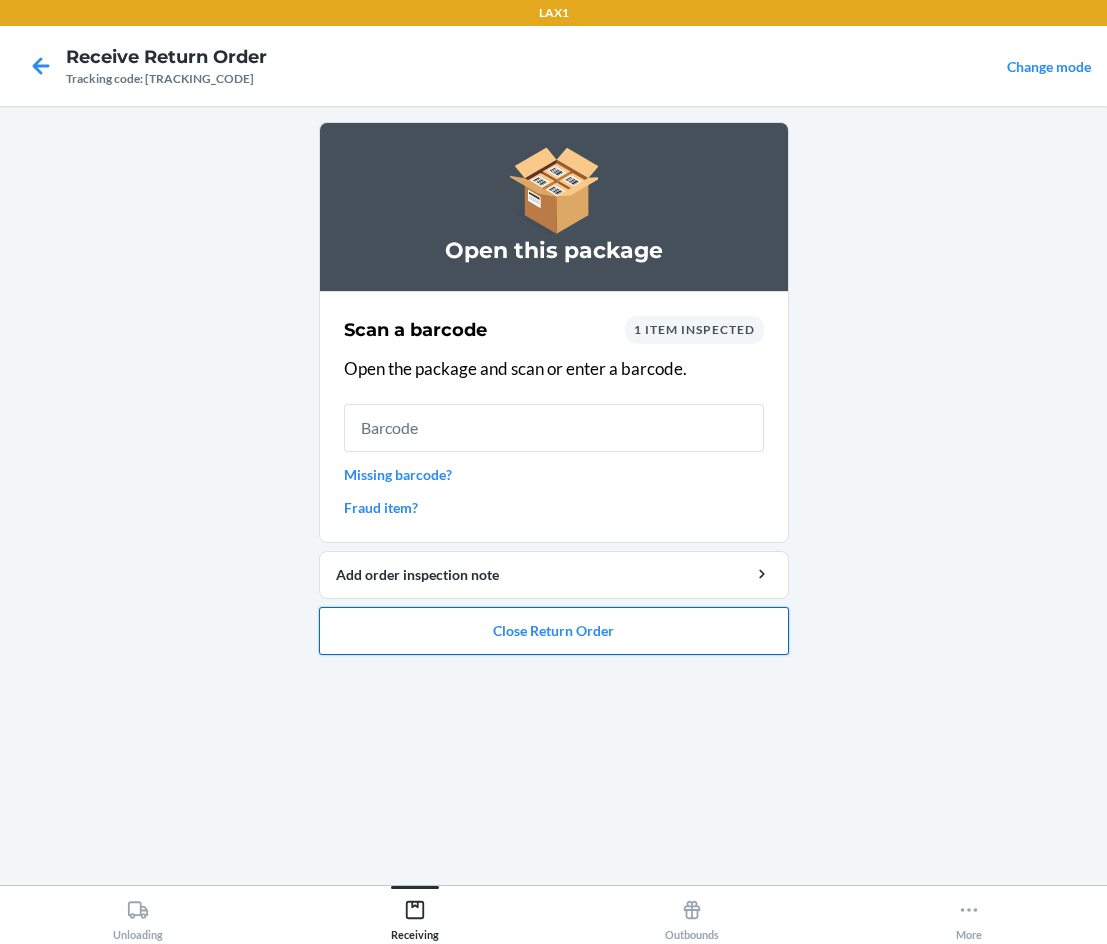 click on "Close Return Order" at bounding box center [554, 631] 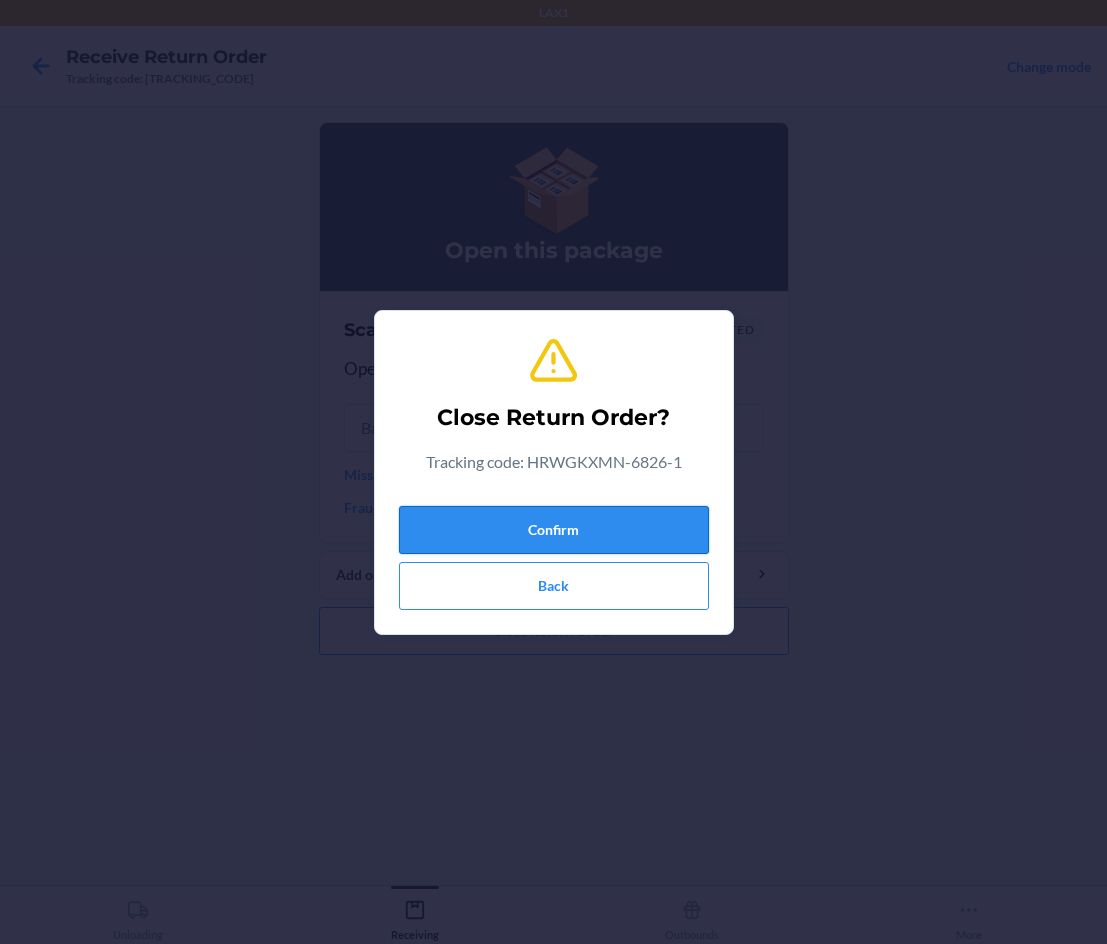 click on "Confirm" at bounding box center (554, 530) 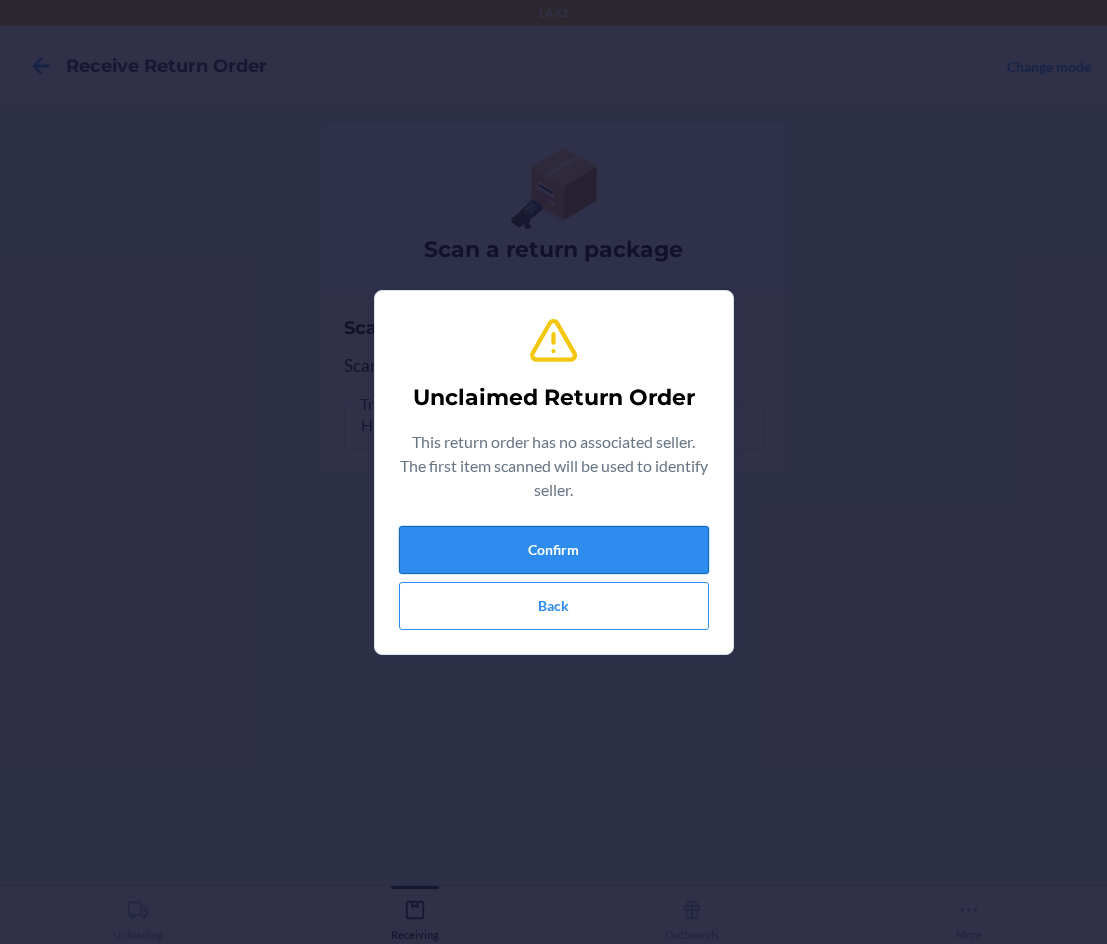click on "Confirm" at bounding box center (554, 550) 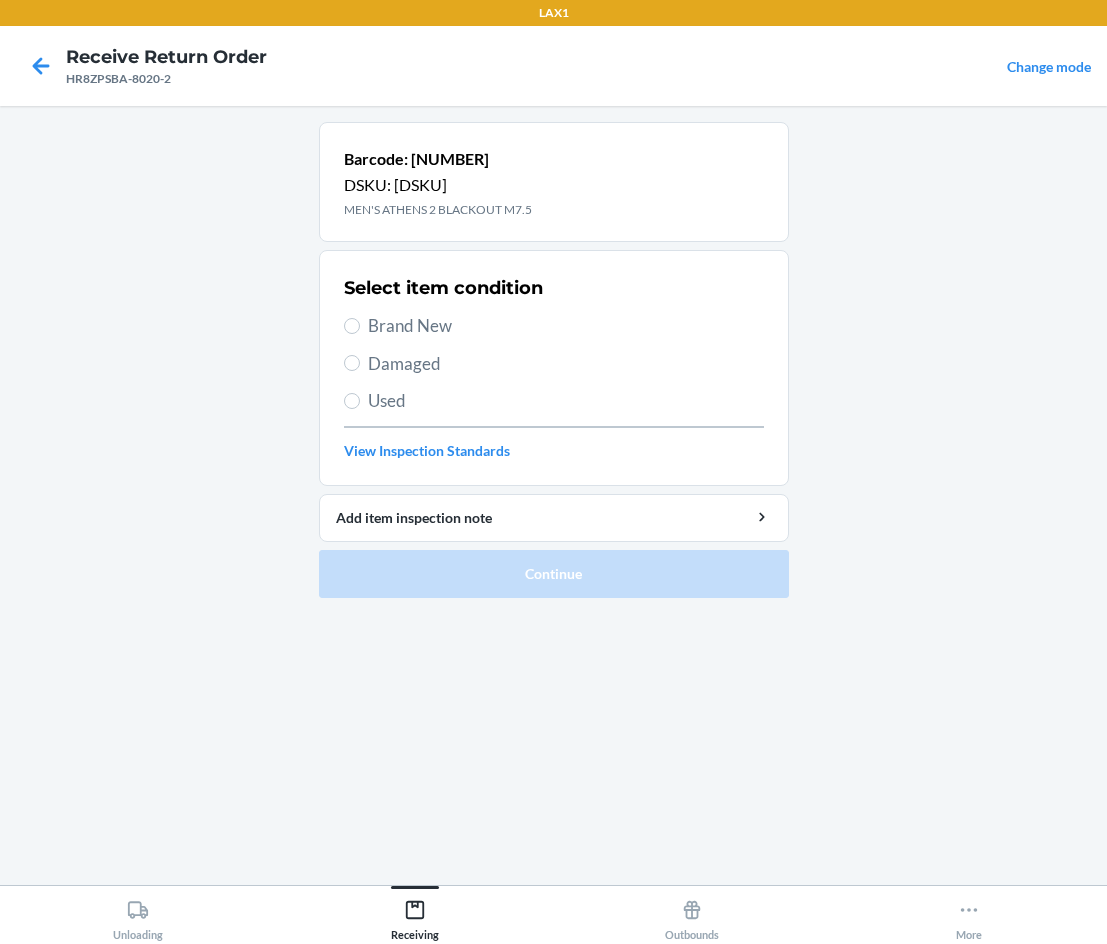 click on "Damaged" at bounding box center (554, 364) 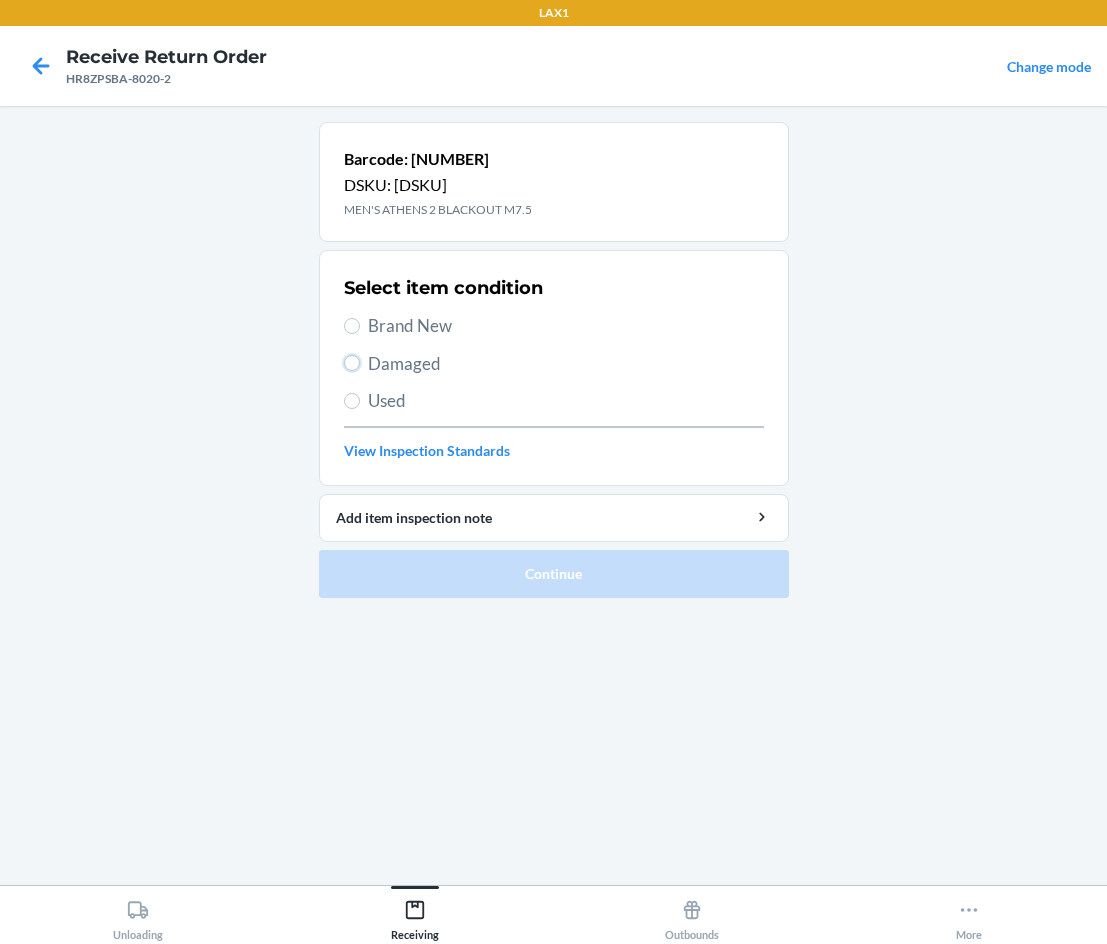 click on "Damaged" at bounding box center (352, 363) 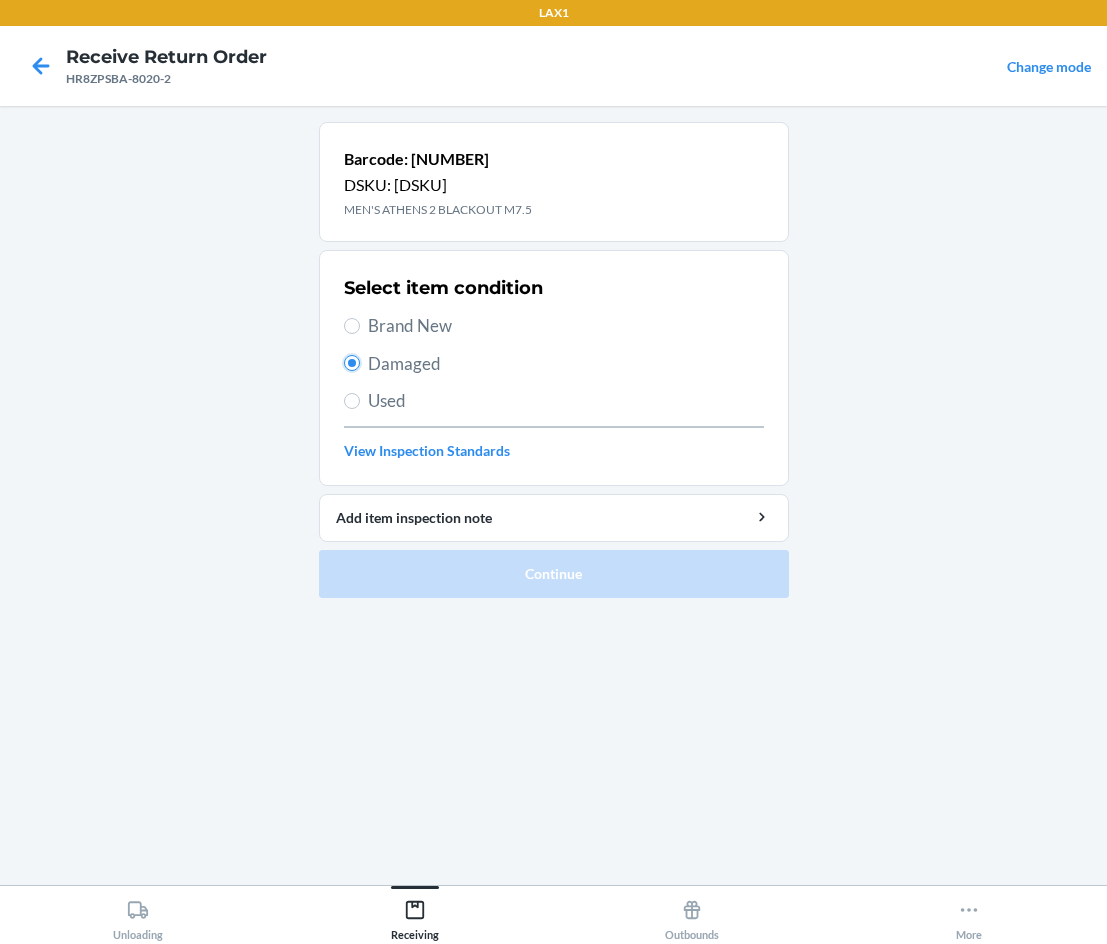 radio on "true" 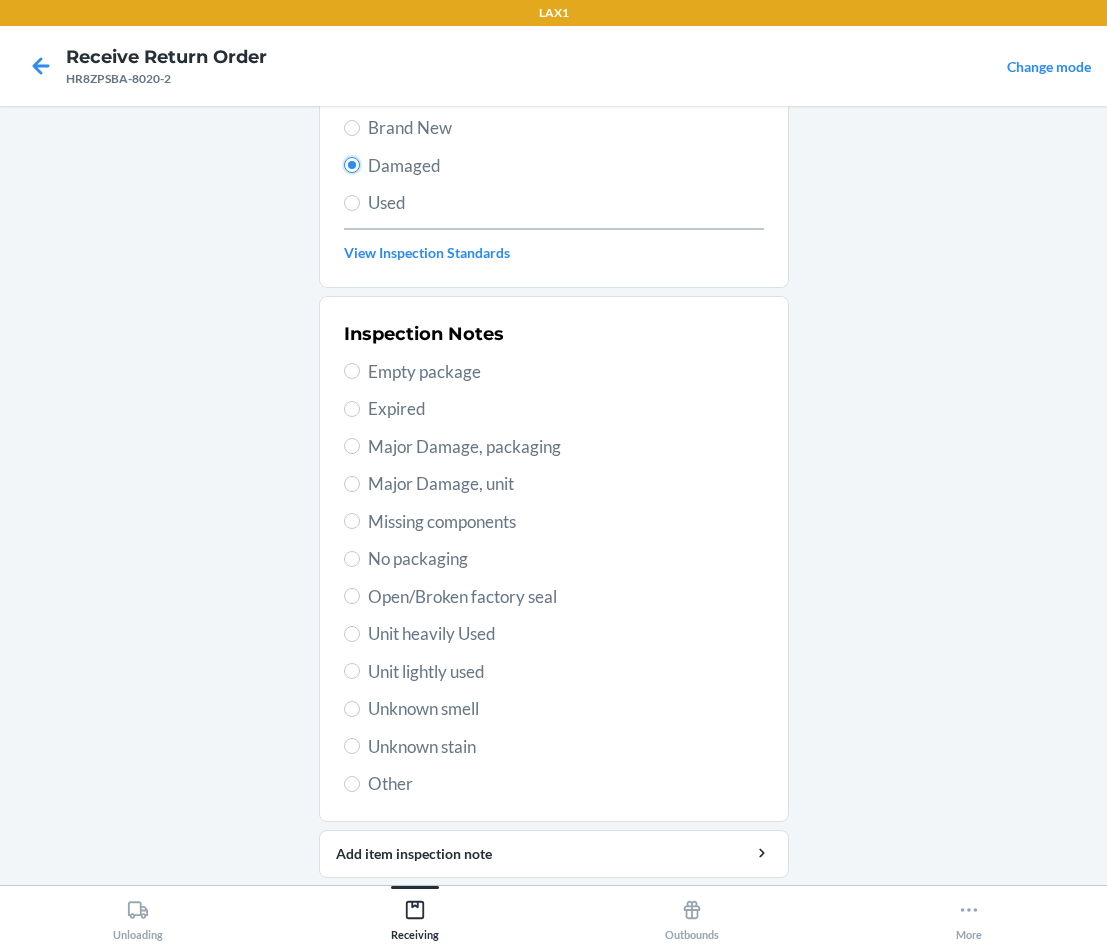scroll, scrollTop: 200, scrollLeft: 0, axis: vertical 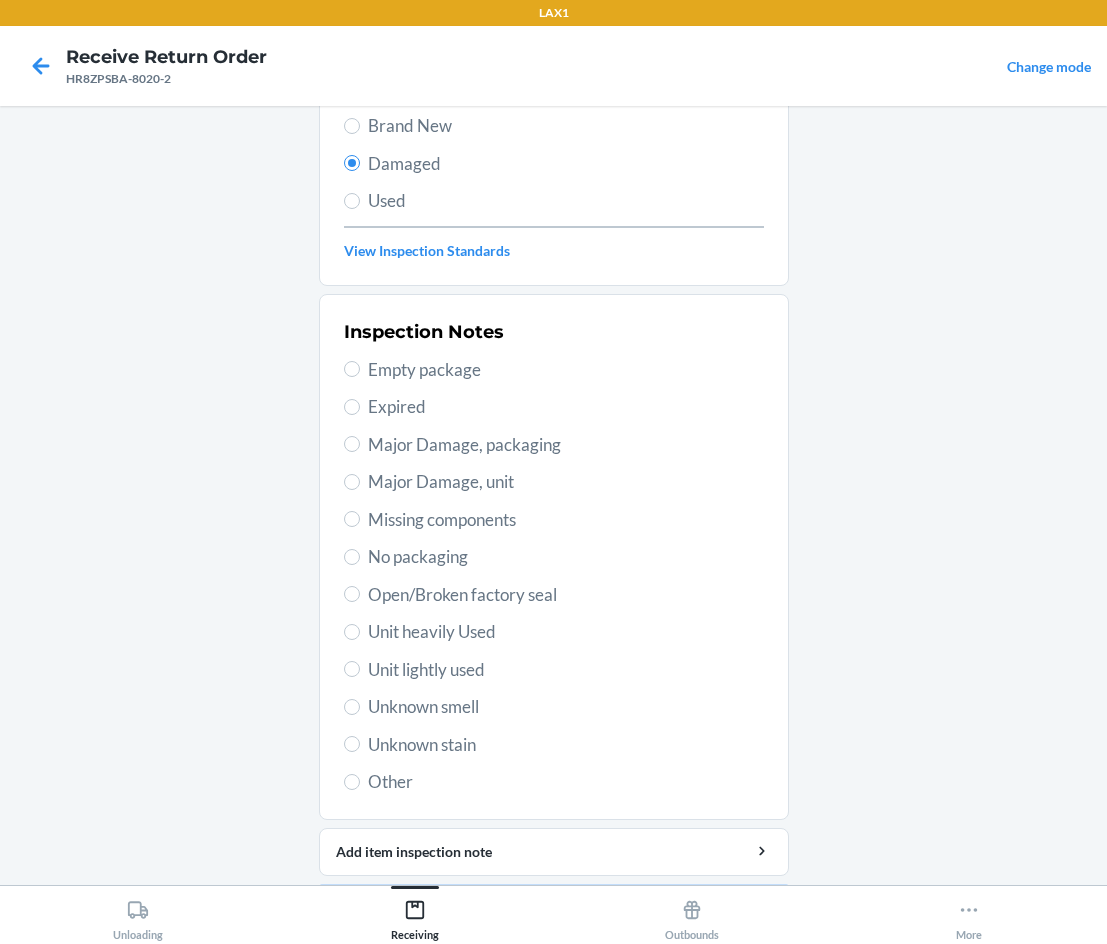 click on "Unit lightly used" at bounding box center (566, 670) 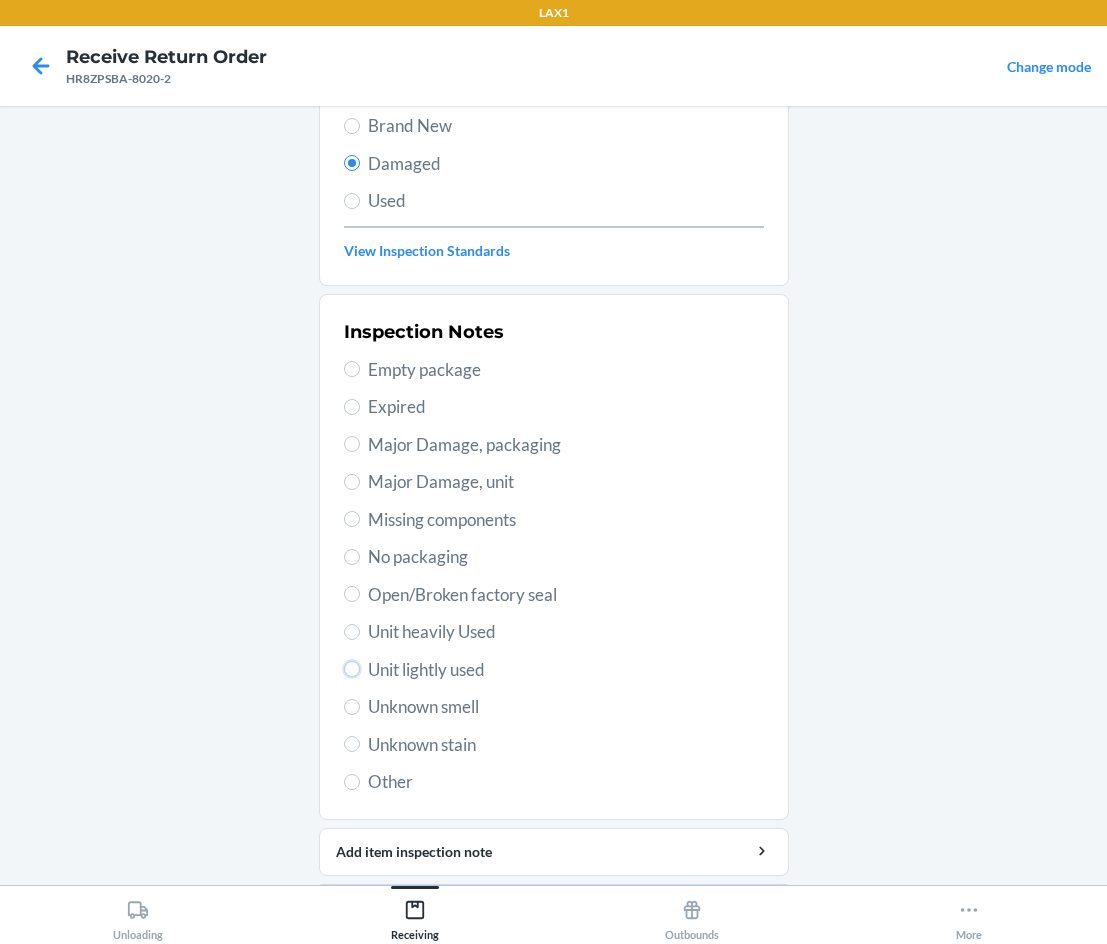 click on "Unit lightly used" at bounding box center (352, 669) 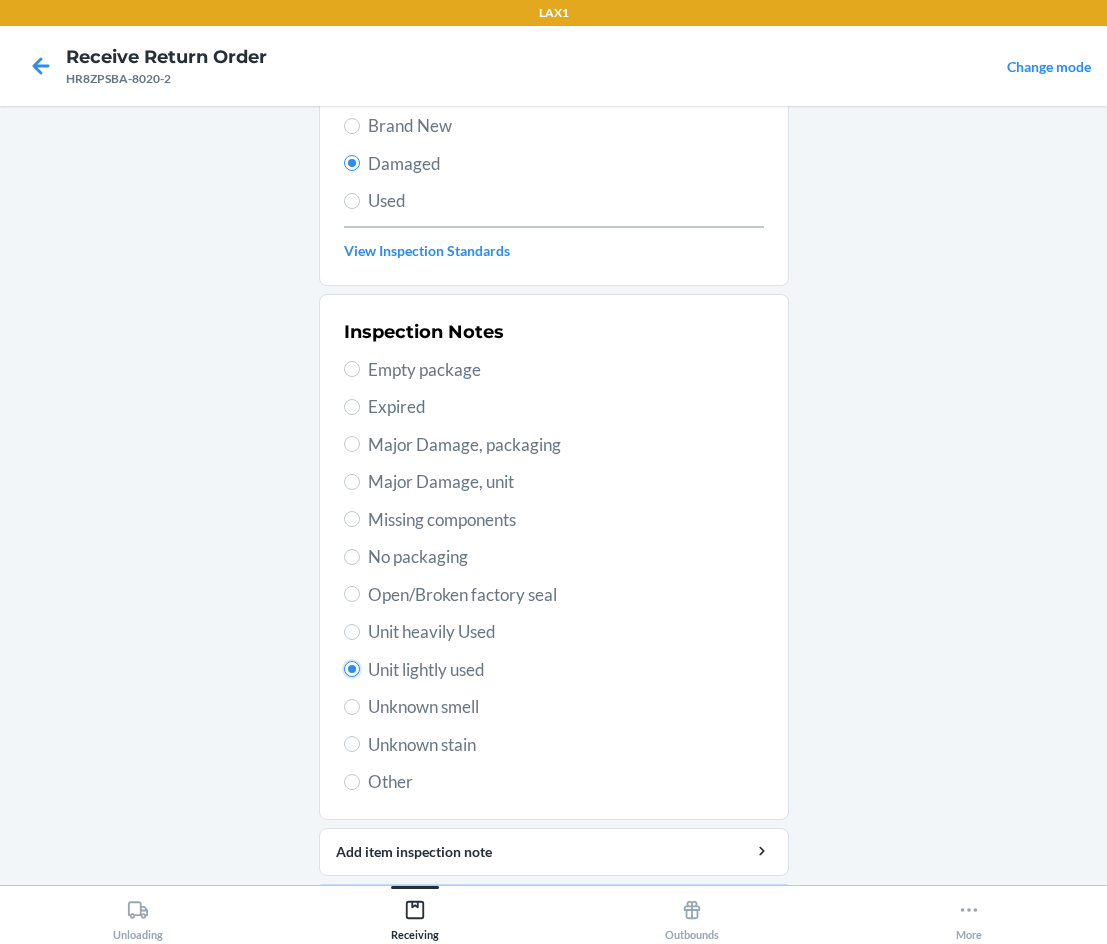 radio on "true" 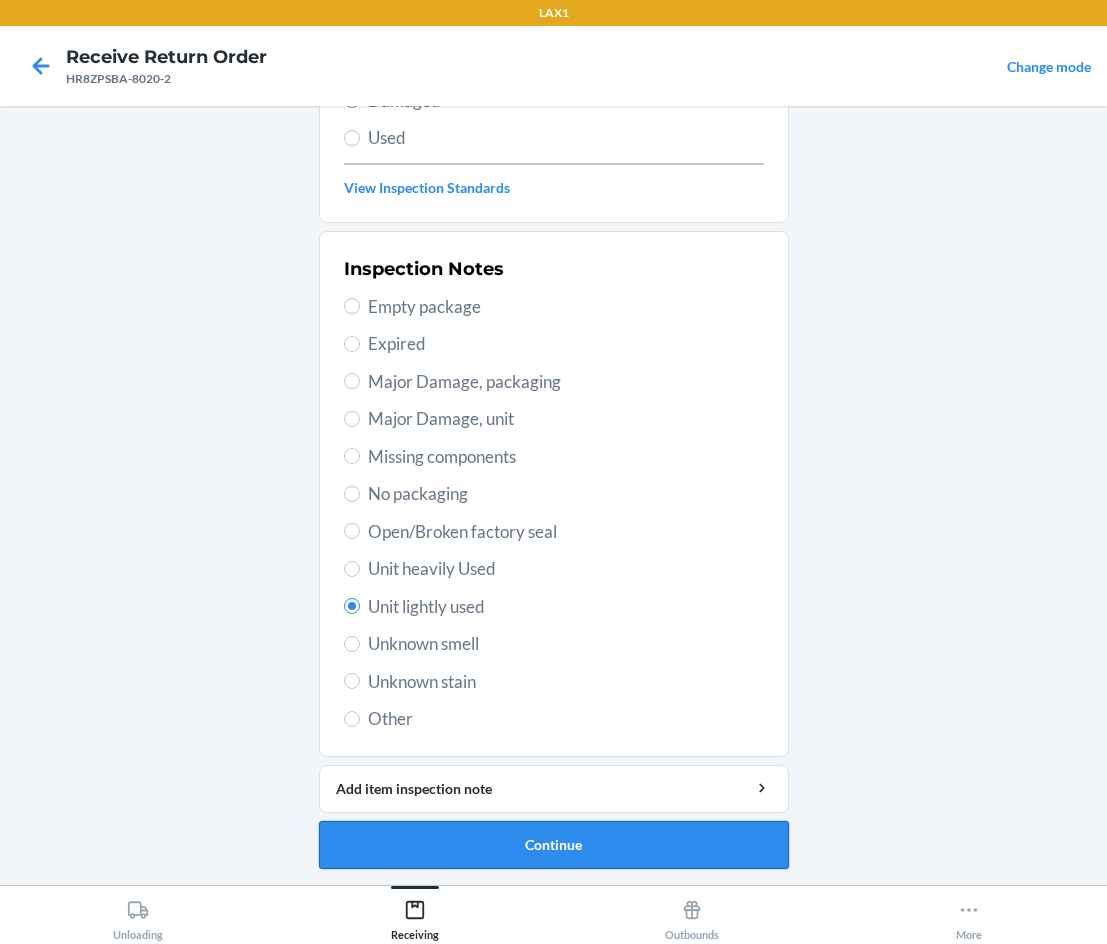 click on "Continue" at bounding box center (554, 845) 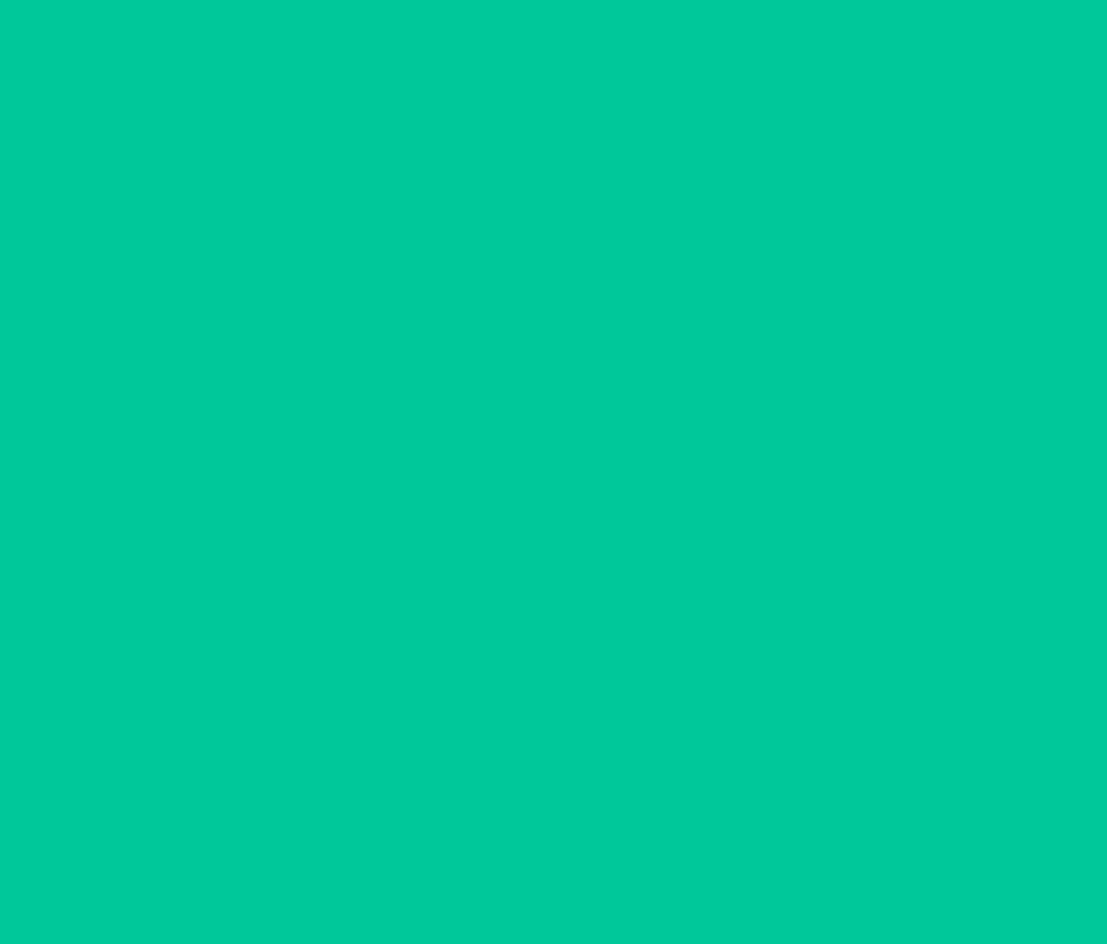 scroll, scrollTop: 86, scrollLeft: 0, axis: vertical 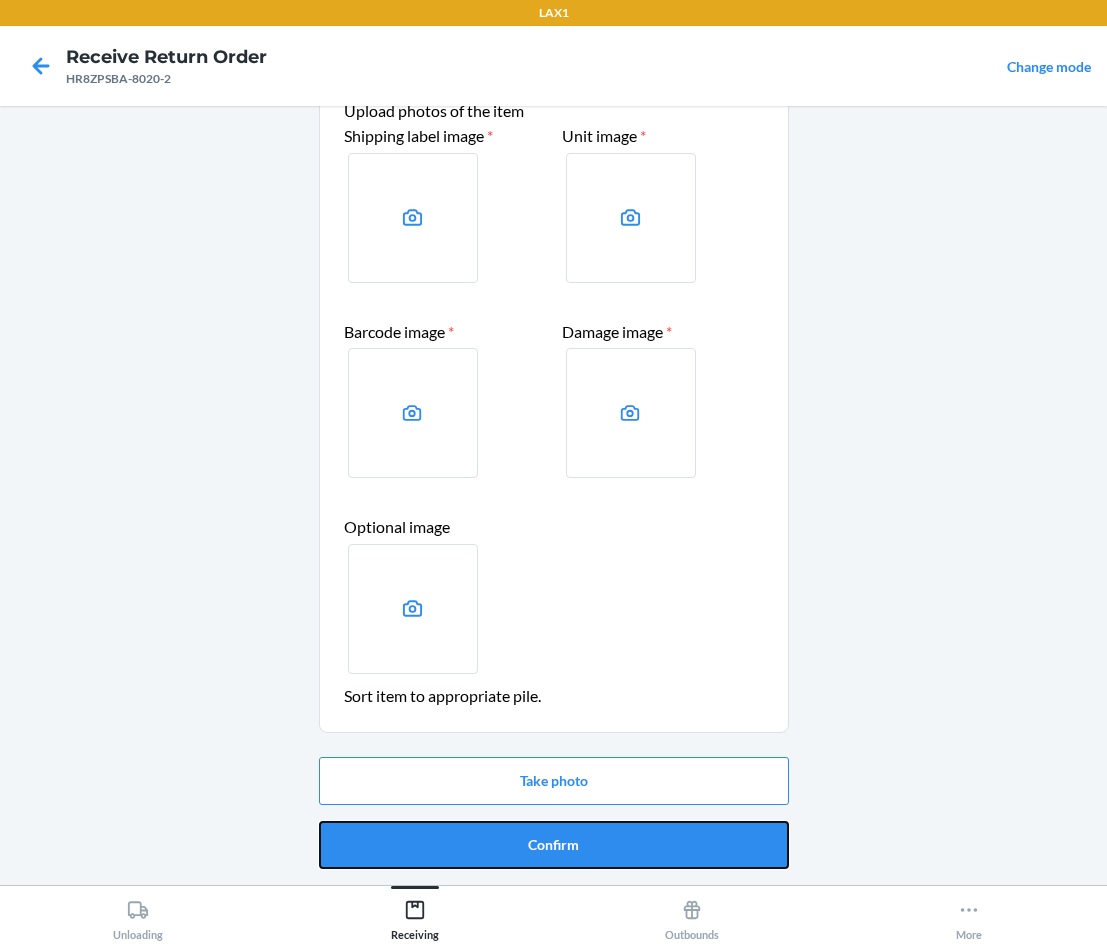 click on "Confirm" at bounding box center (554, 845) 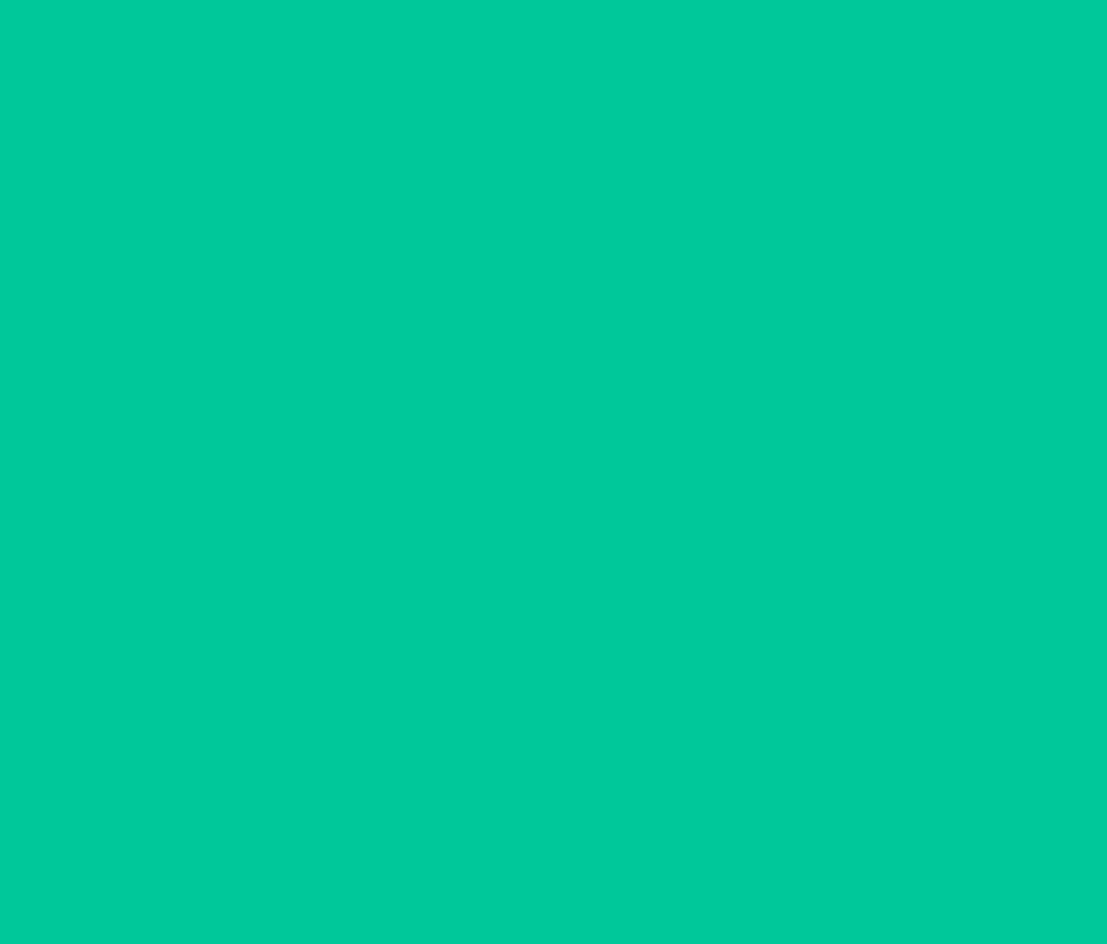 scroll, scrollTop: 0, scrollLeft: 0, axis: both 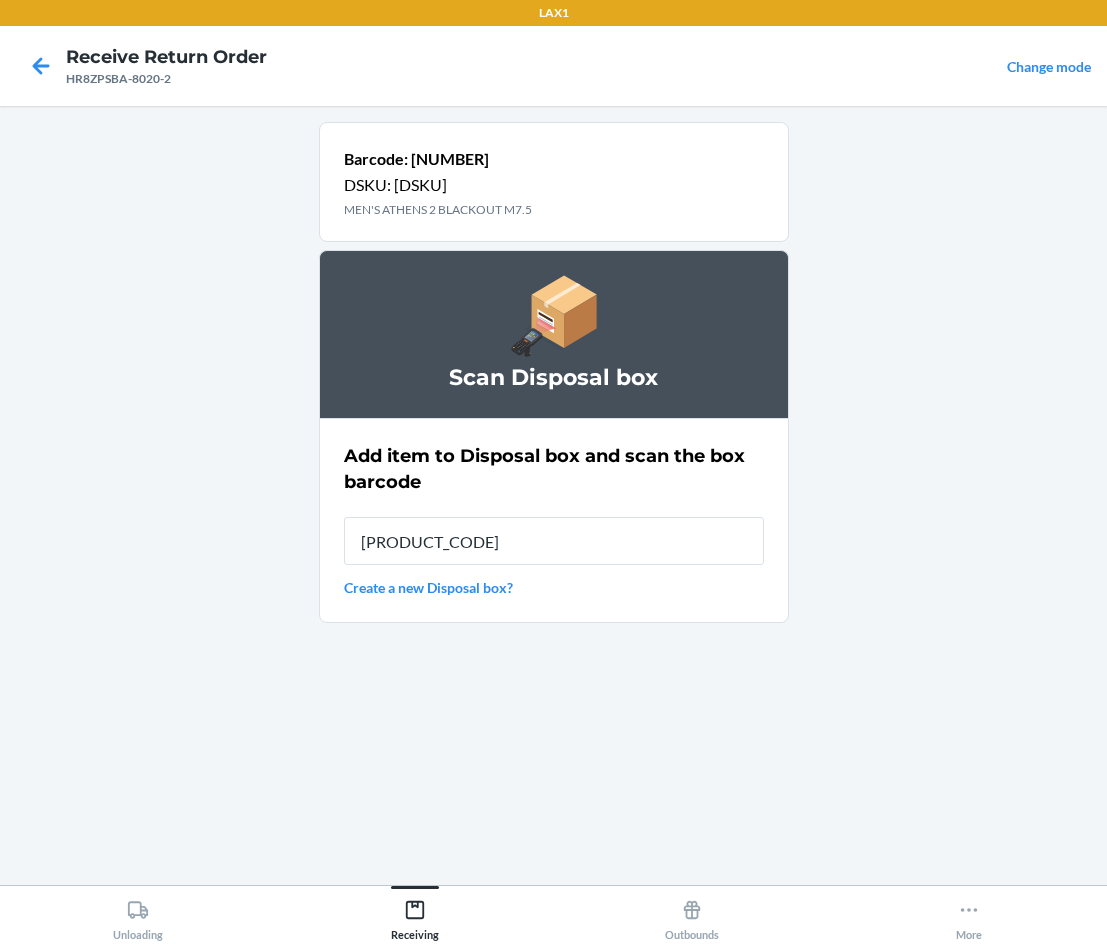 type on "[PRODUCT_CODE]" 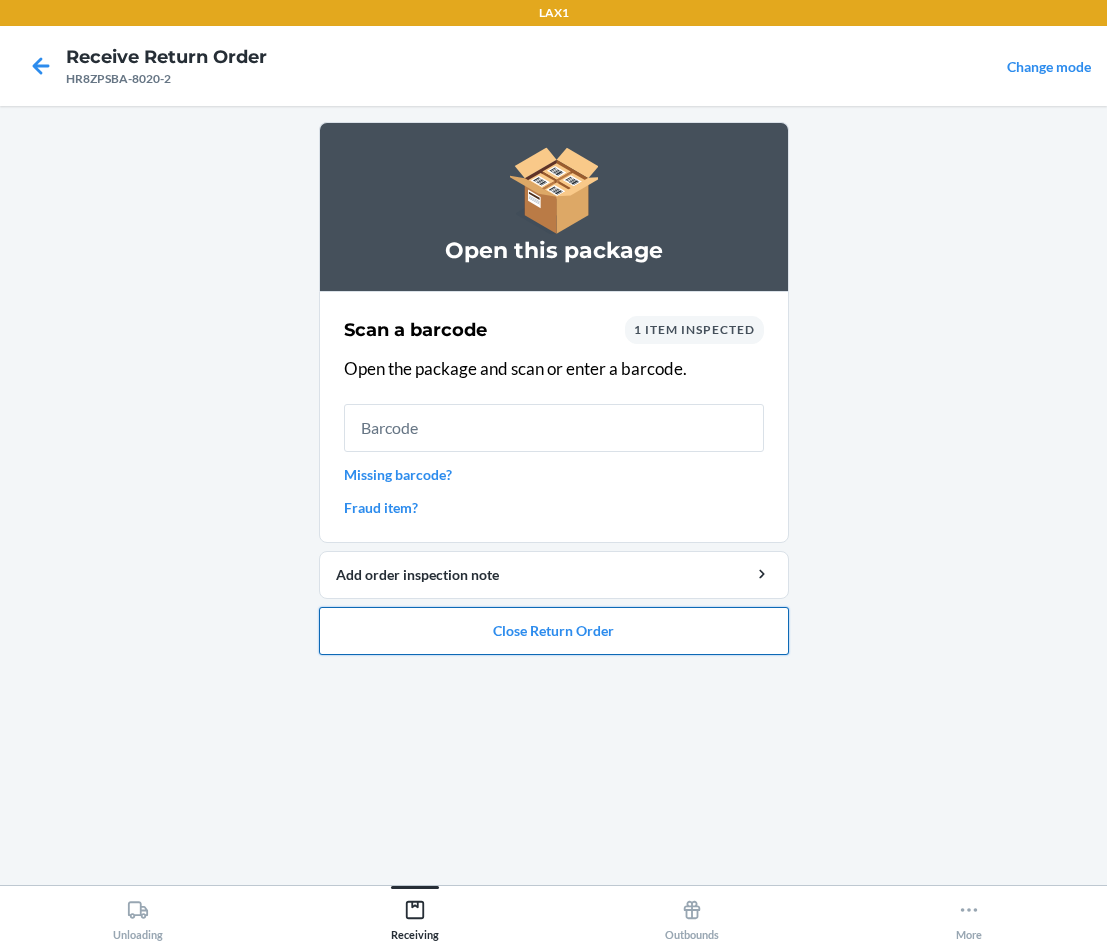 click on "Close Return Order" at bounding box center [554, 631] 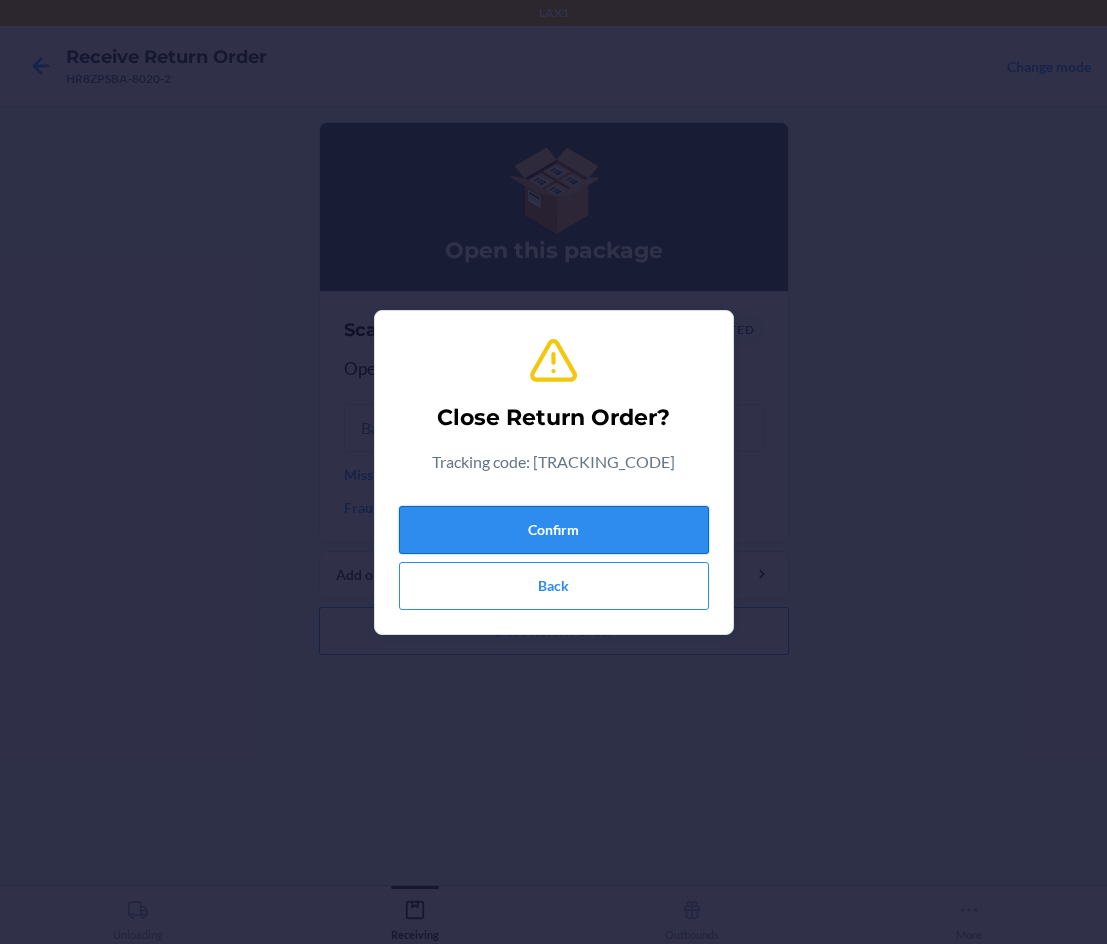 click on "Confirm" at bounding box center (554, 530) 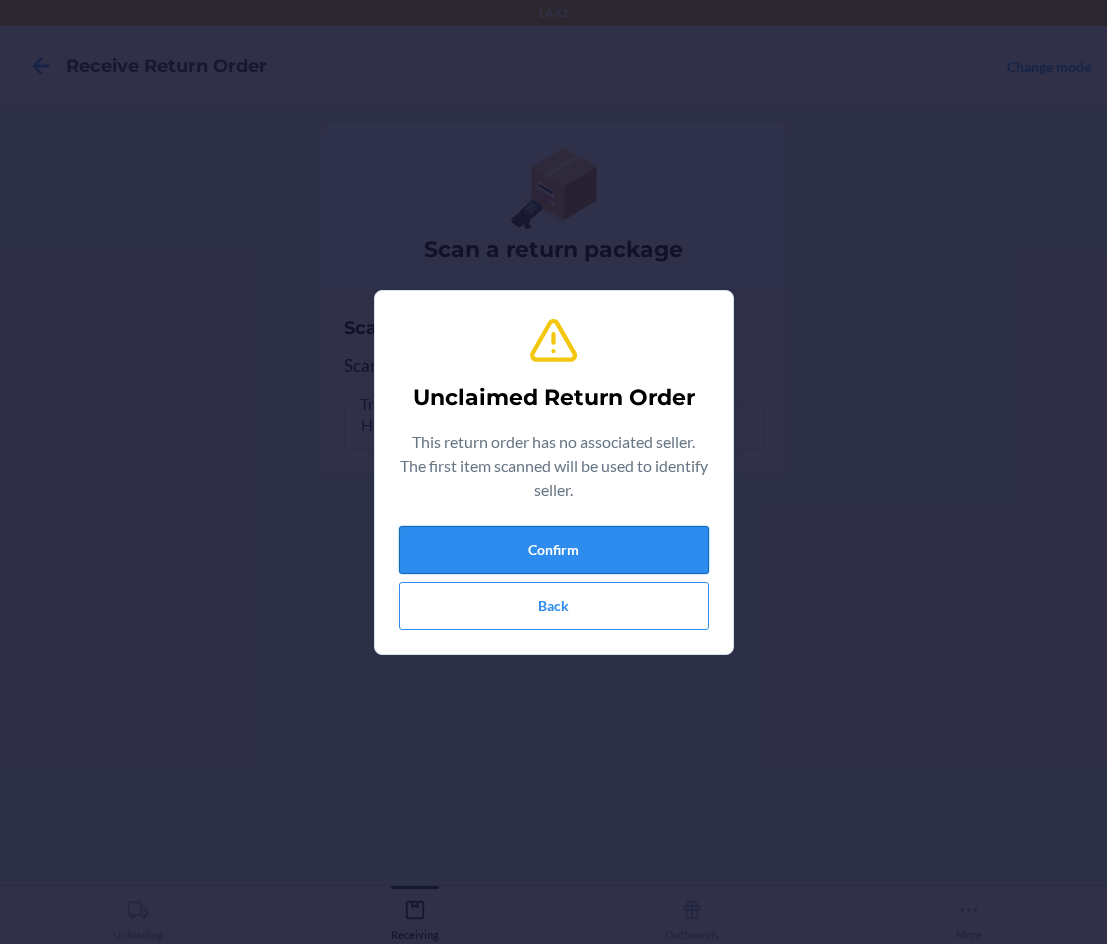 click on "Confirm" at bounding box center [554, 550] 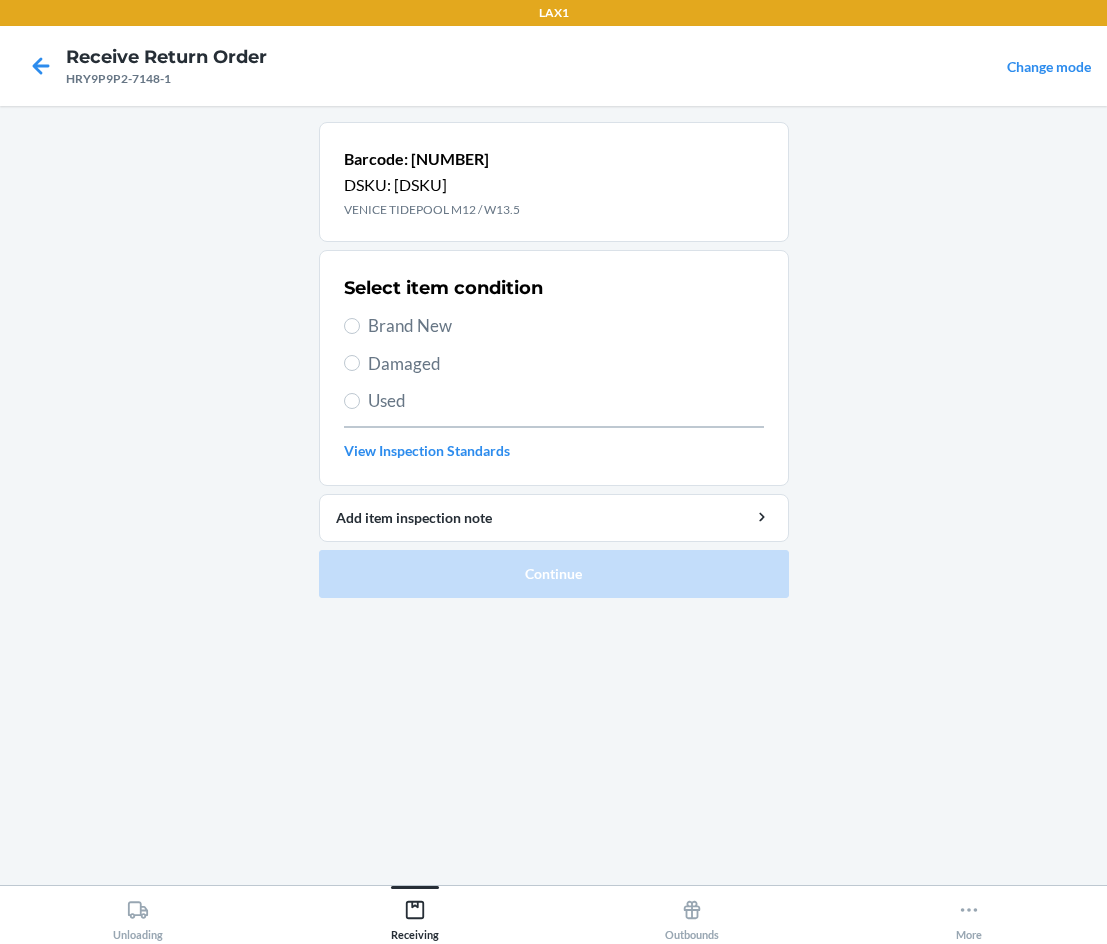 click on "Damaged" at bounding box center [554, 364] 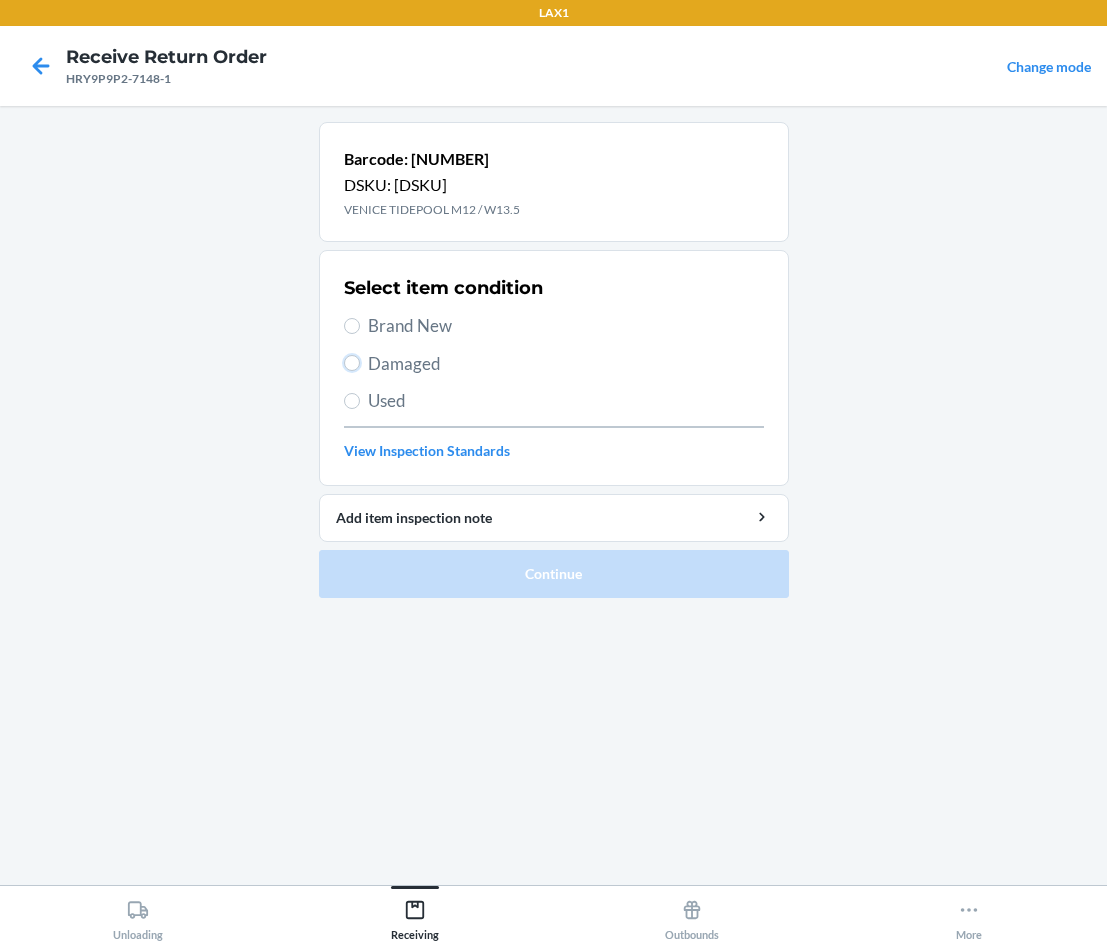 click on "Damaged" at bounding box center (352, 363) 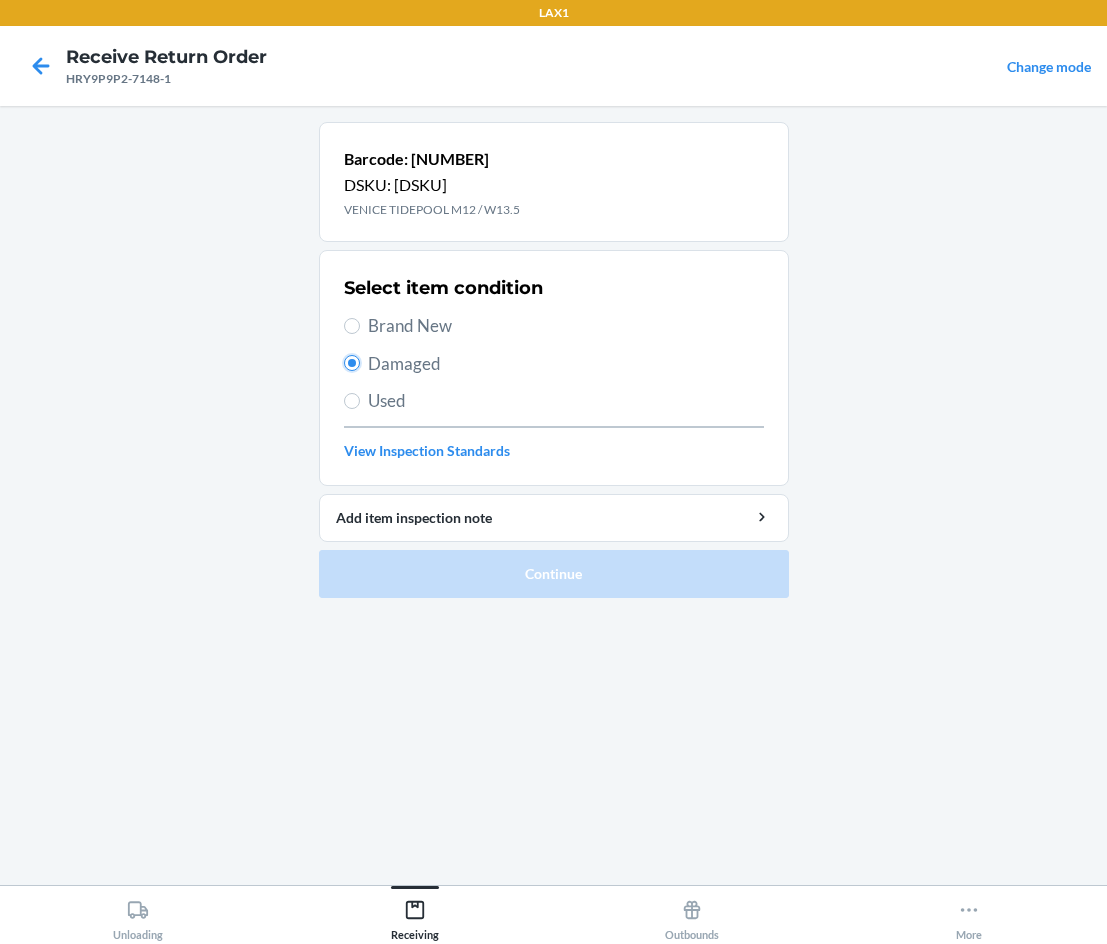 radio on "true" 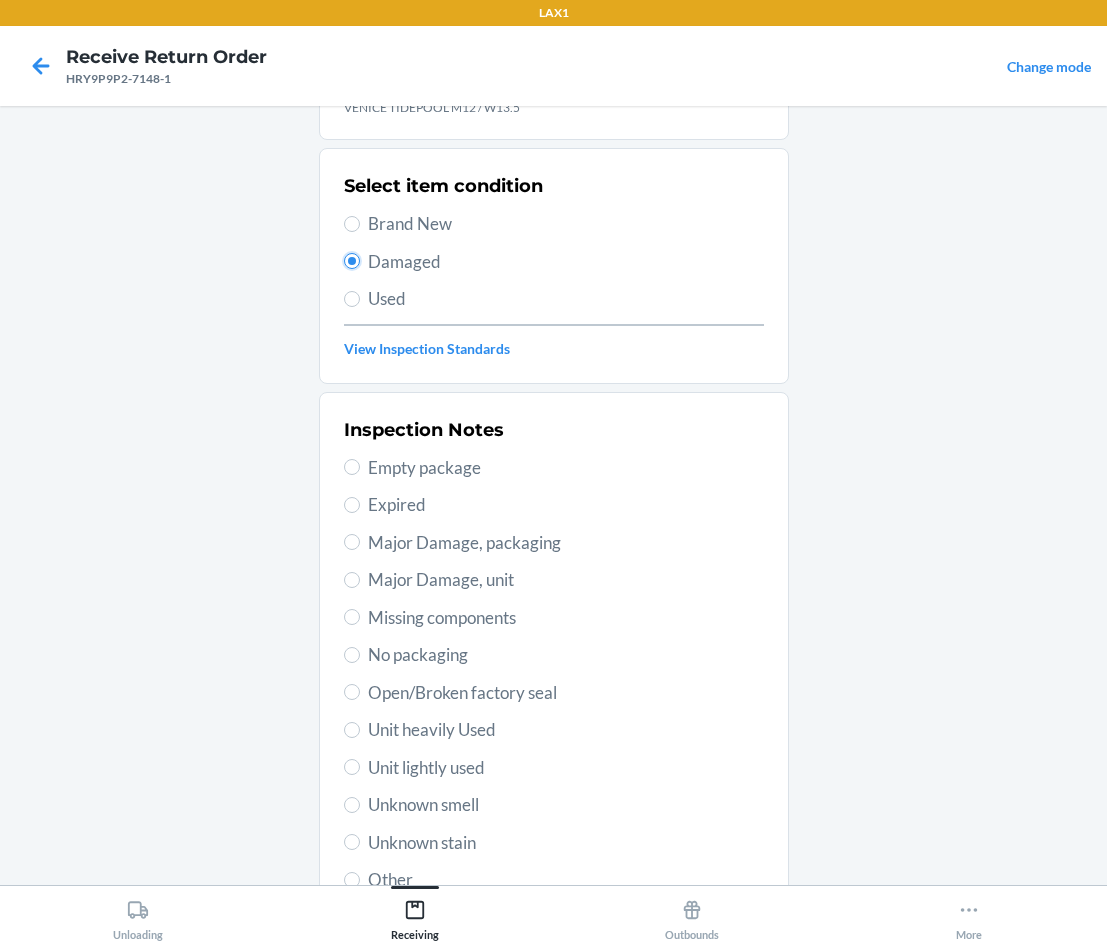 scroll, scrollTop: 263, scrollLeft: 0, axis: vertical 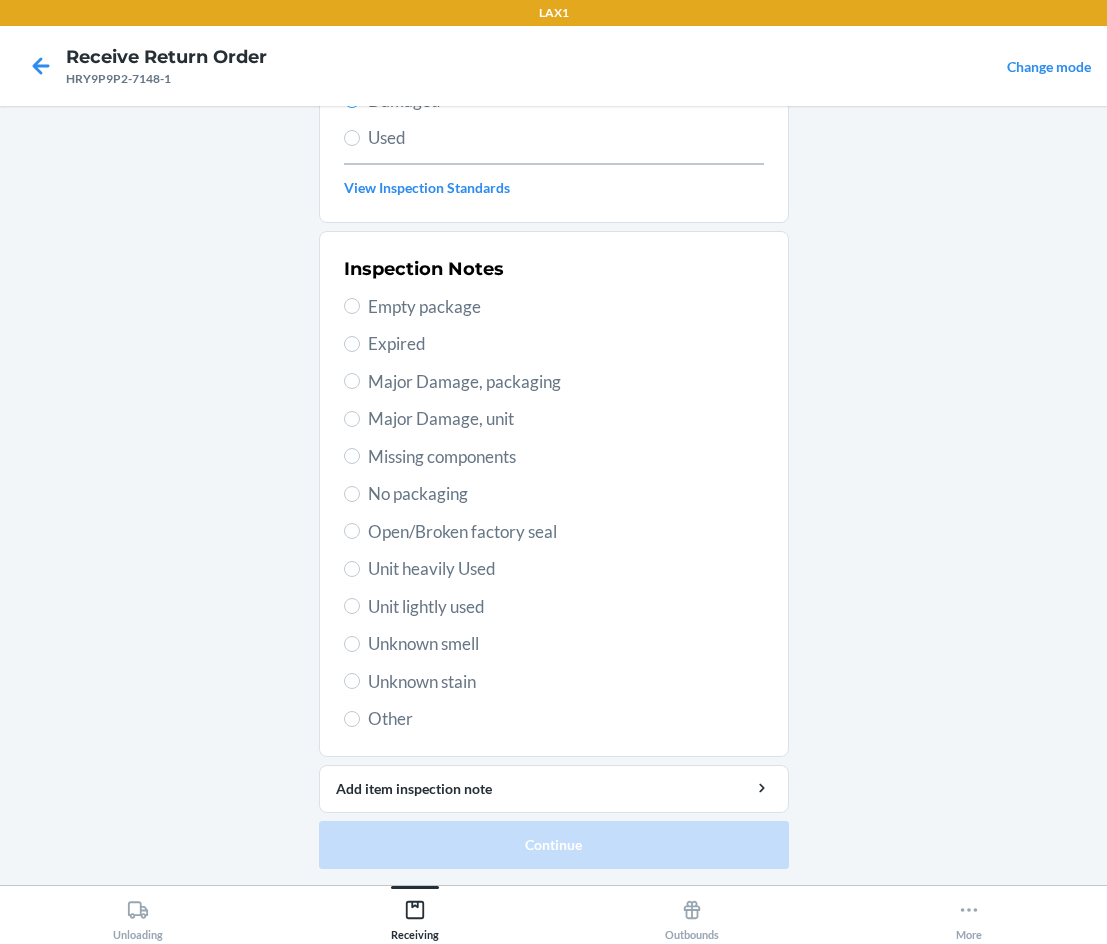 click on "Unit lightly used" at bounding box center [566, 607] 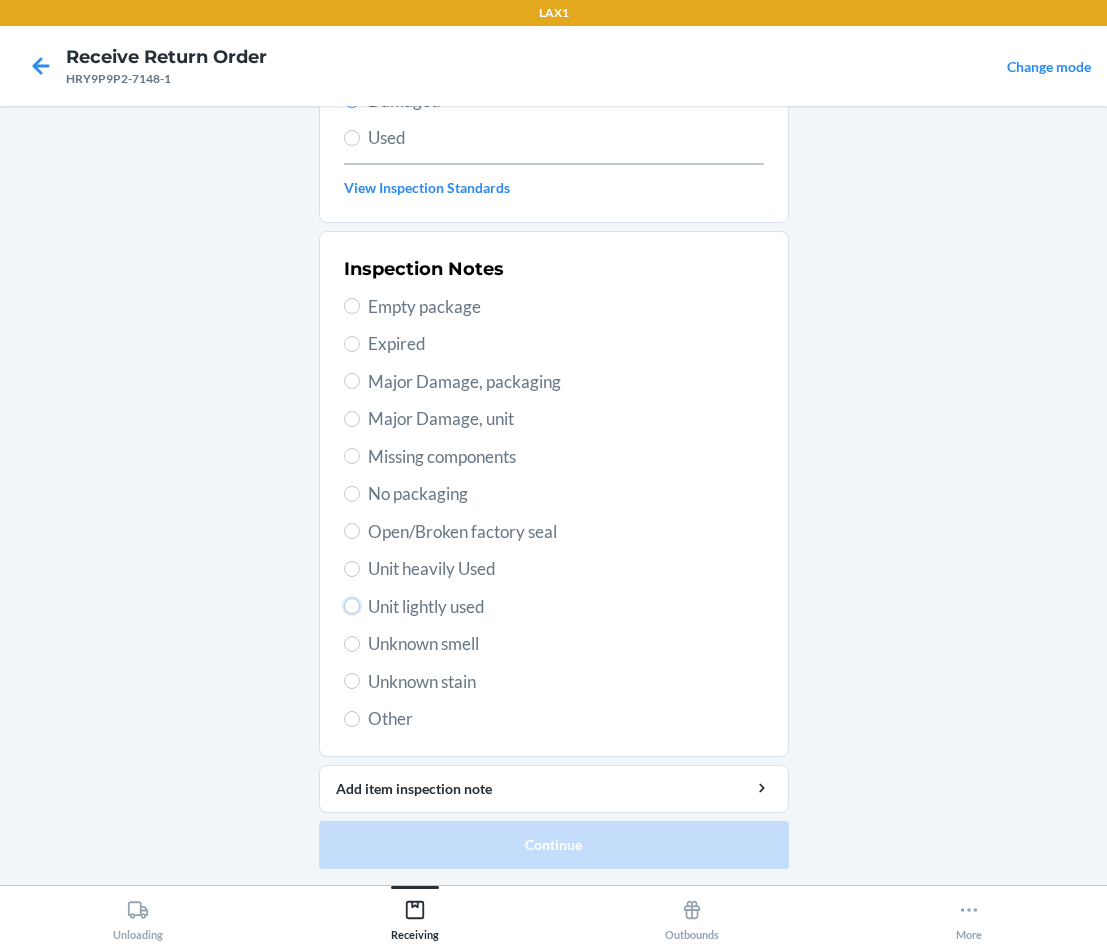 click on "Unit lightly used" at bounding box center [352, 606] 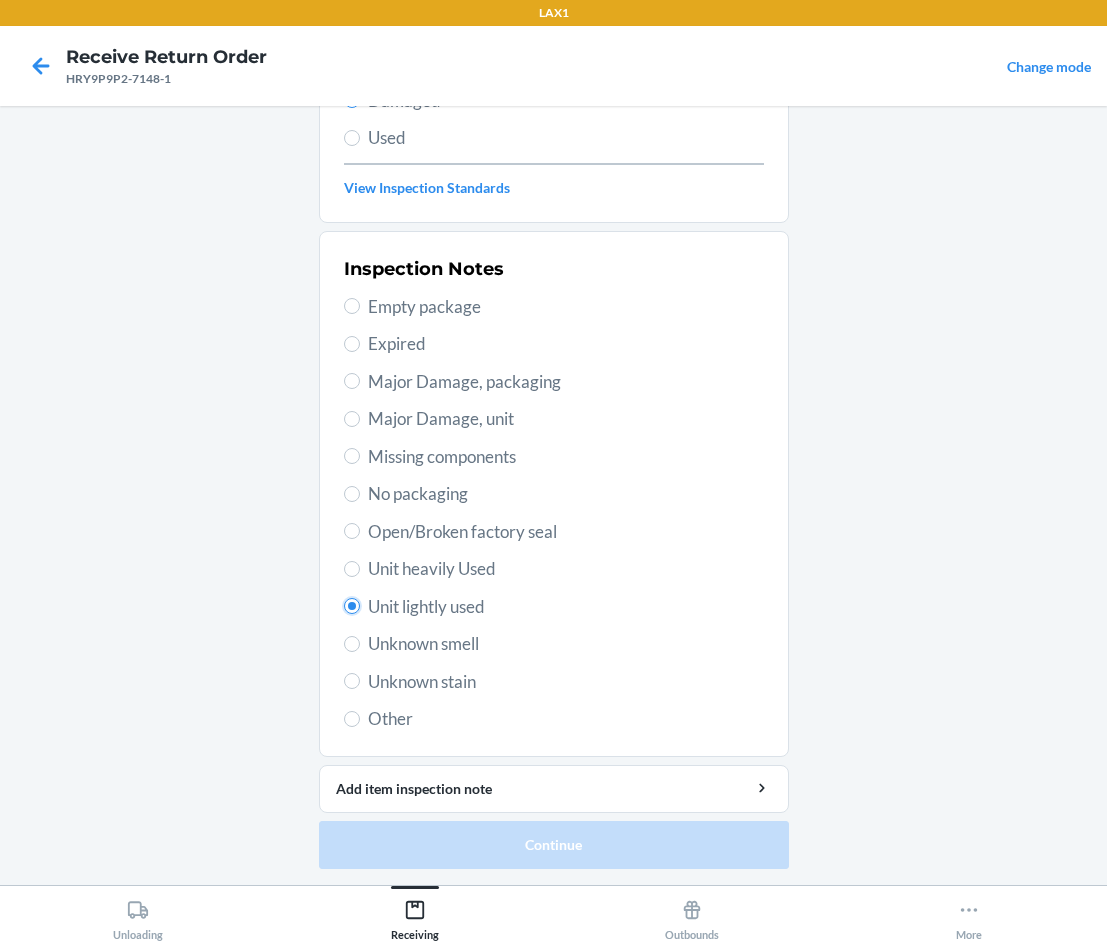 radio on "true" 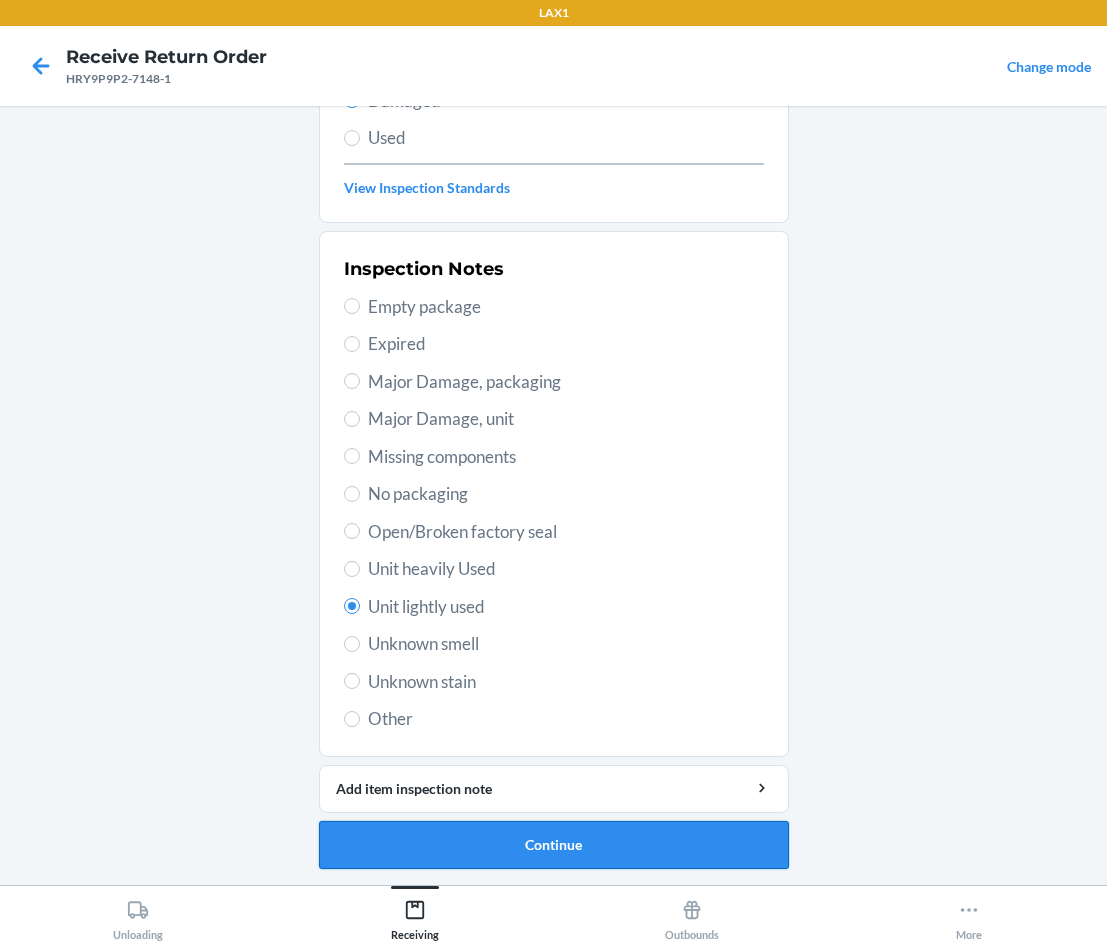 click on "Continue" at bounding box center (554, 845) 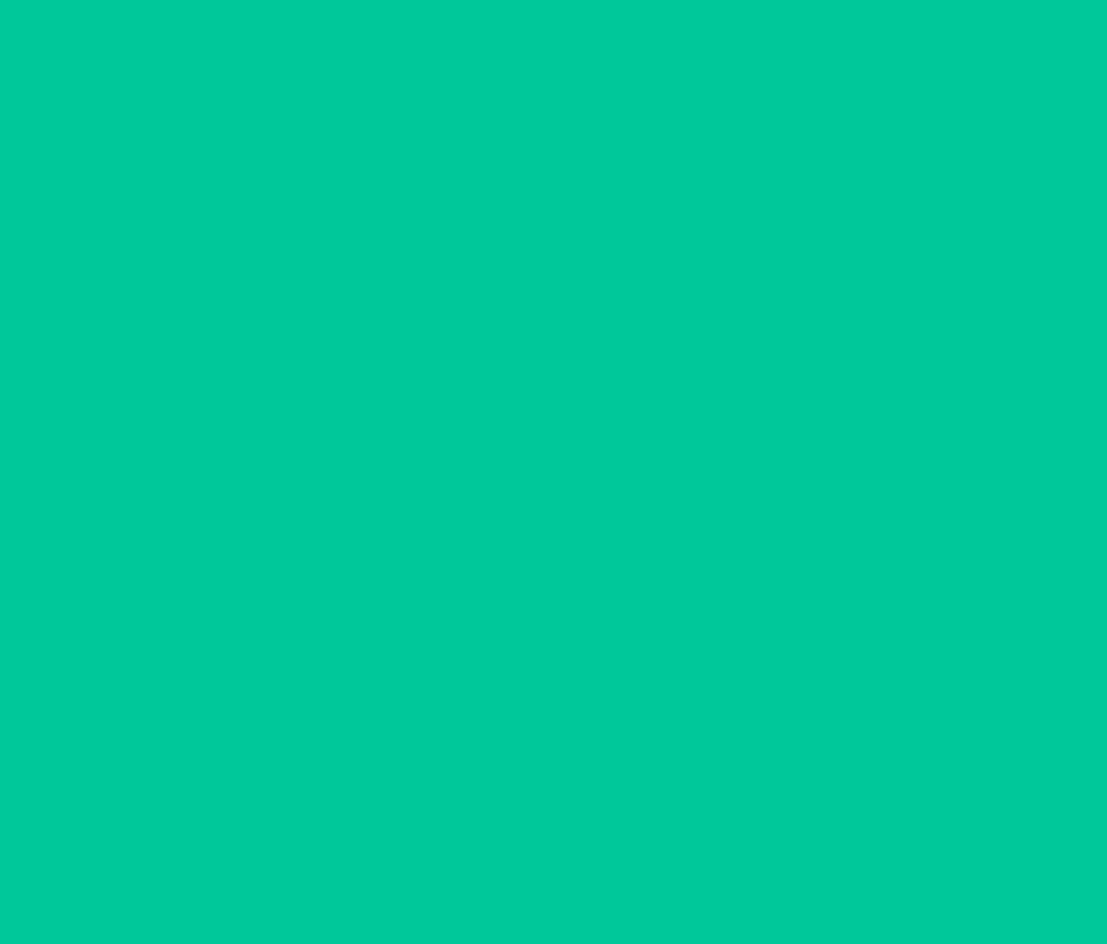 scroll, scrollTop: 86, scrollLeft: 0, axis: vertical 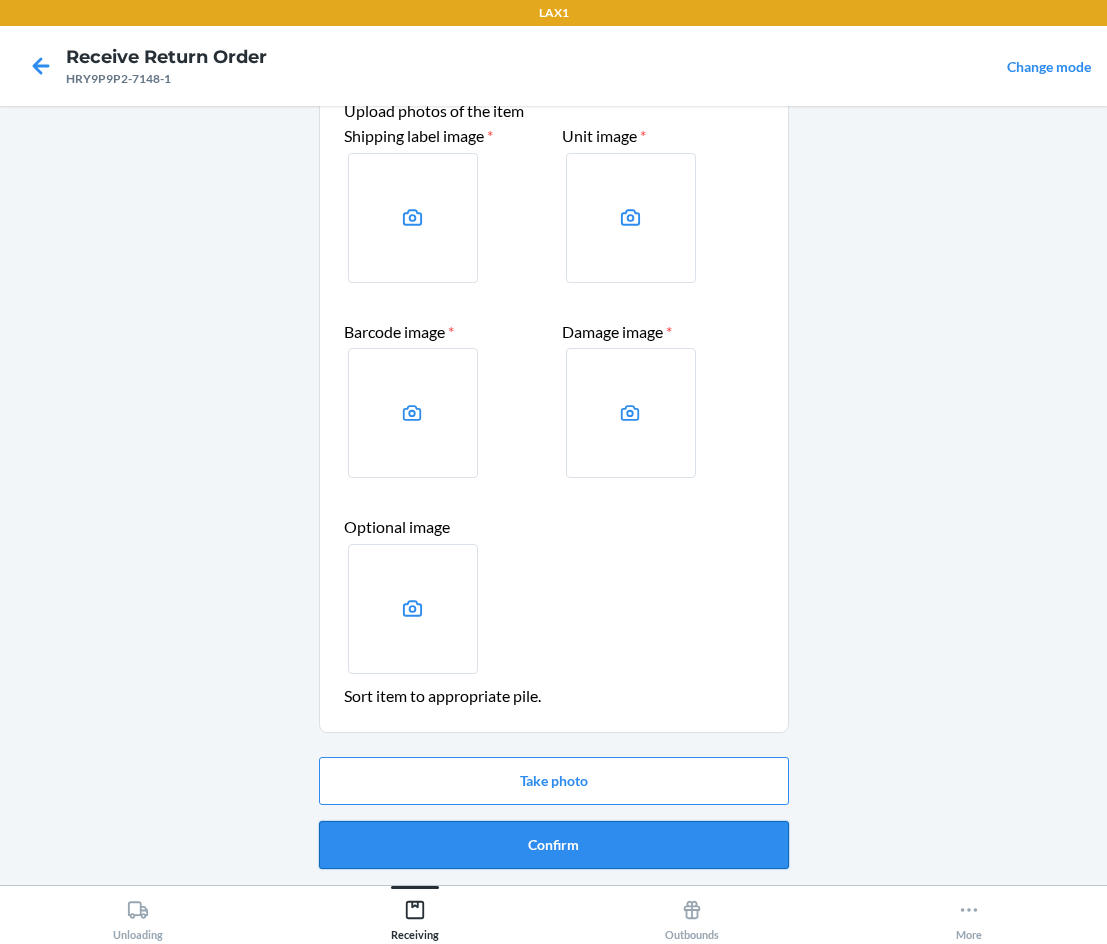 click on "Confirm" at bounding box center [554, 845] 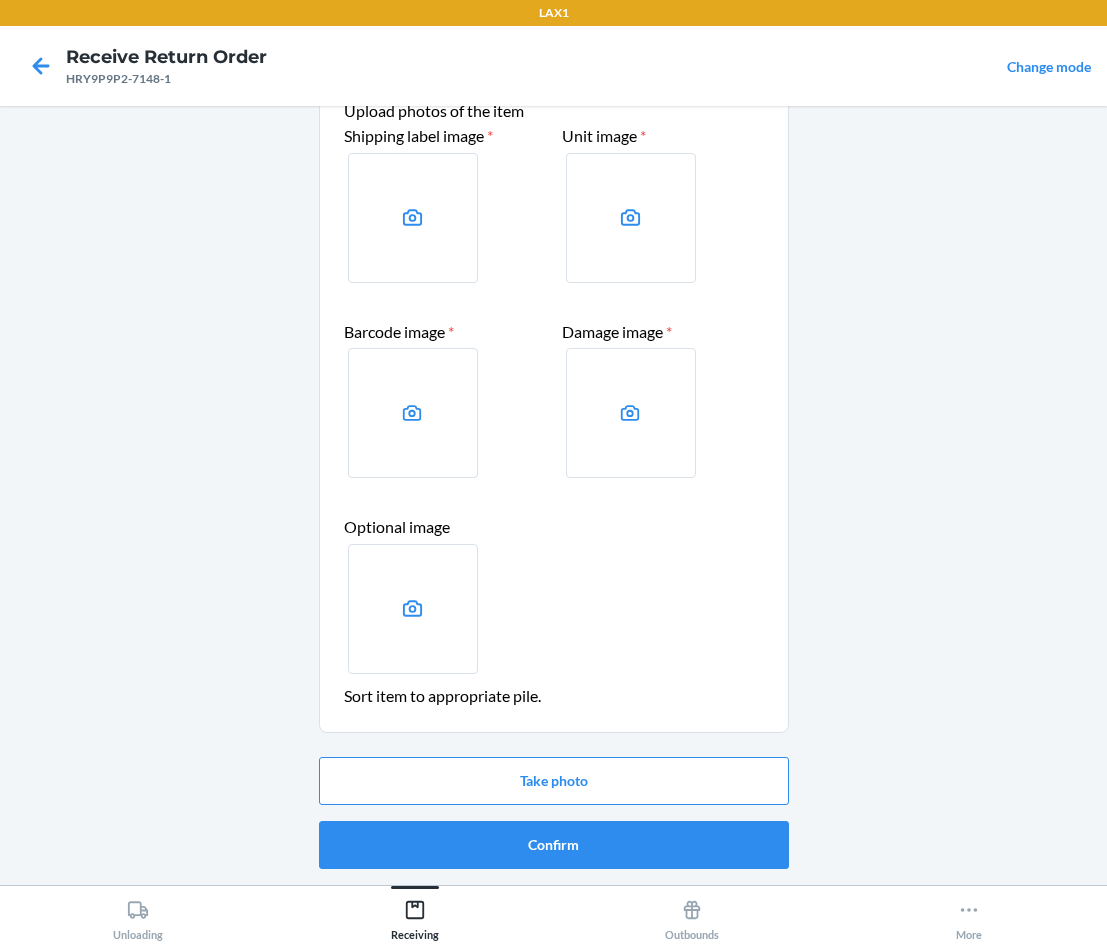 scroll, scrollTop: 0, scrollLeft: 0, axis: both 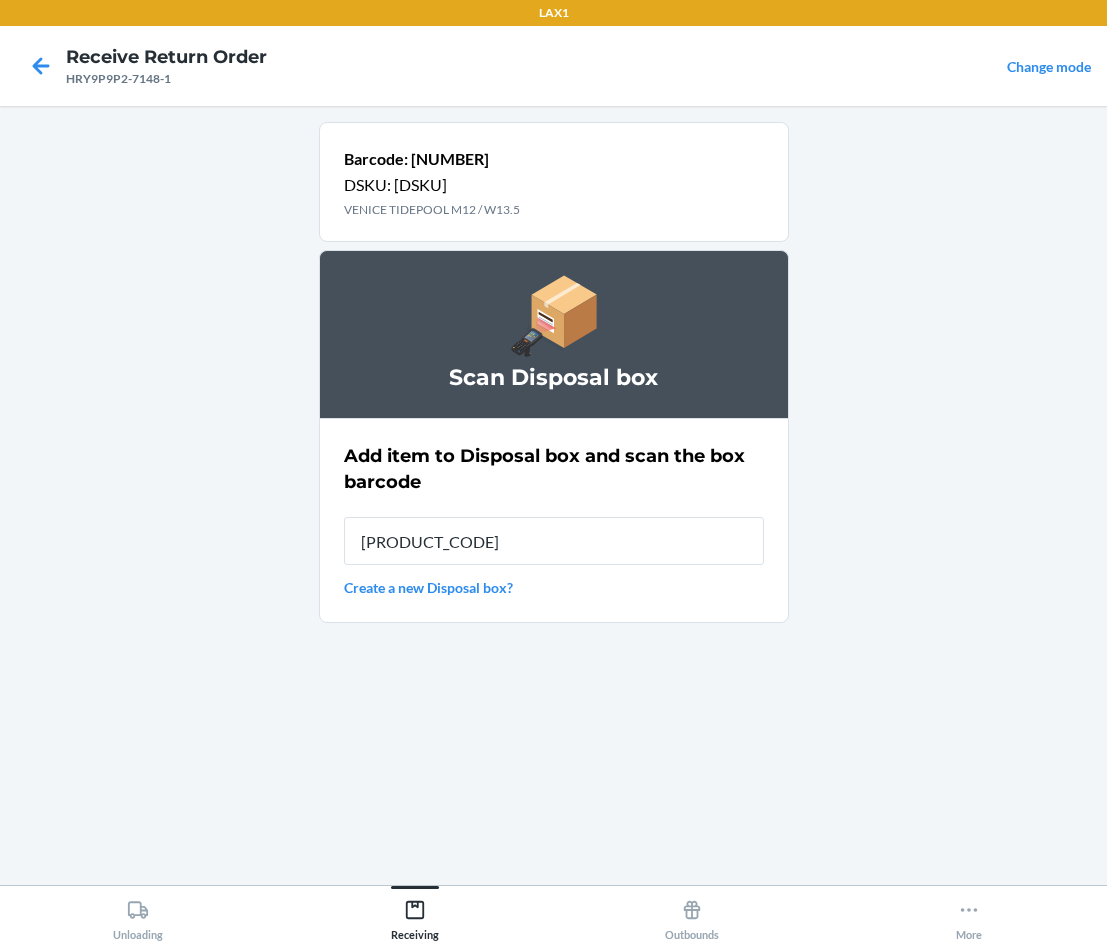 type on "[PRODUCT_CODE]" 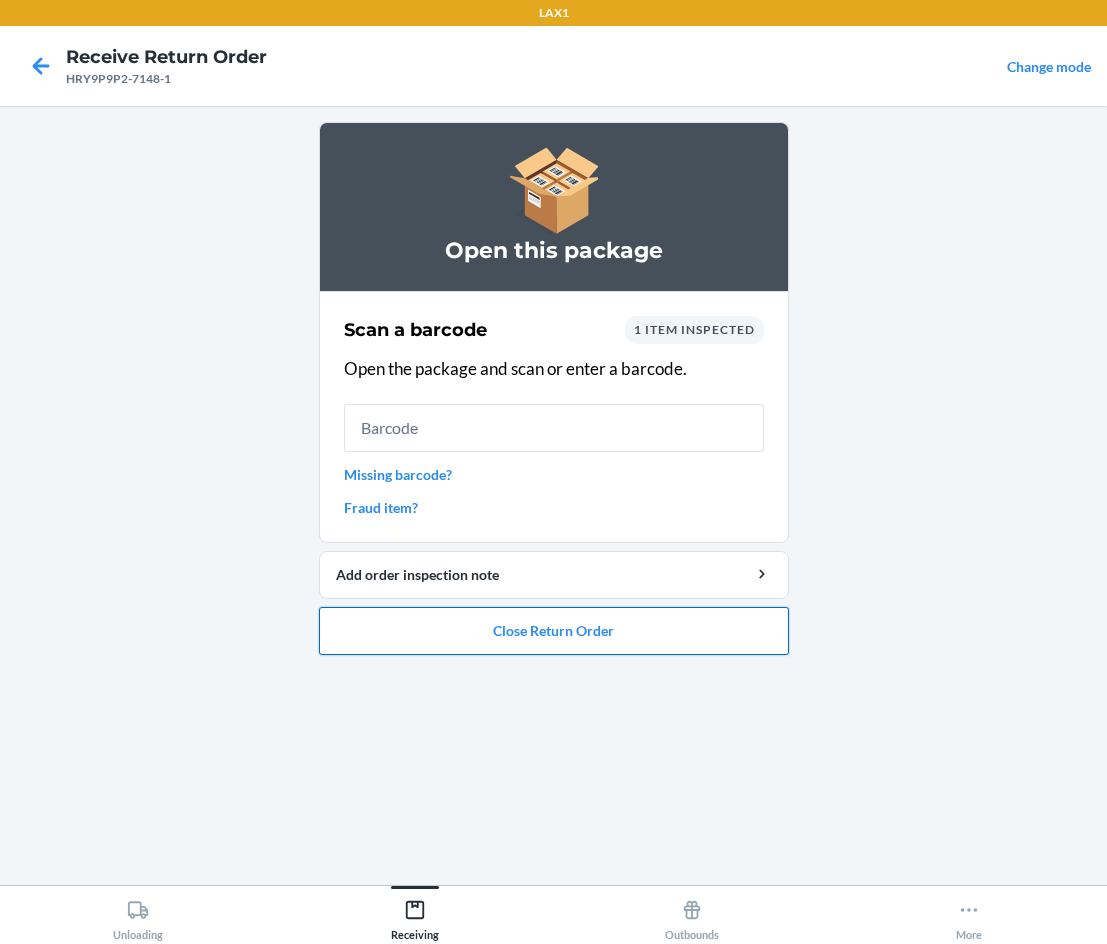 click on "Close Return Order" at bounding box center [554, 631] 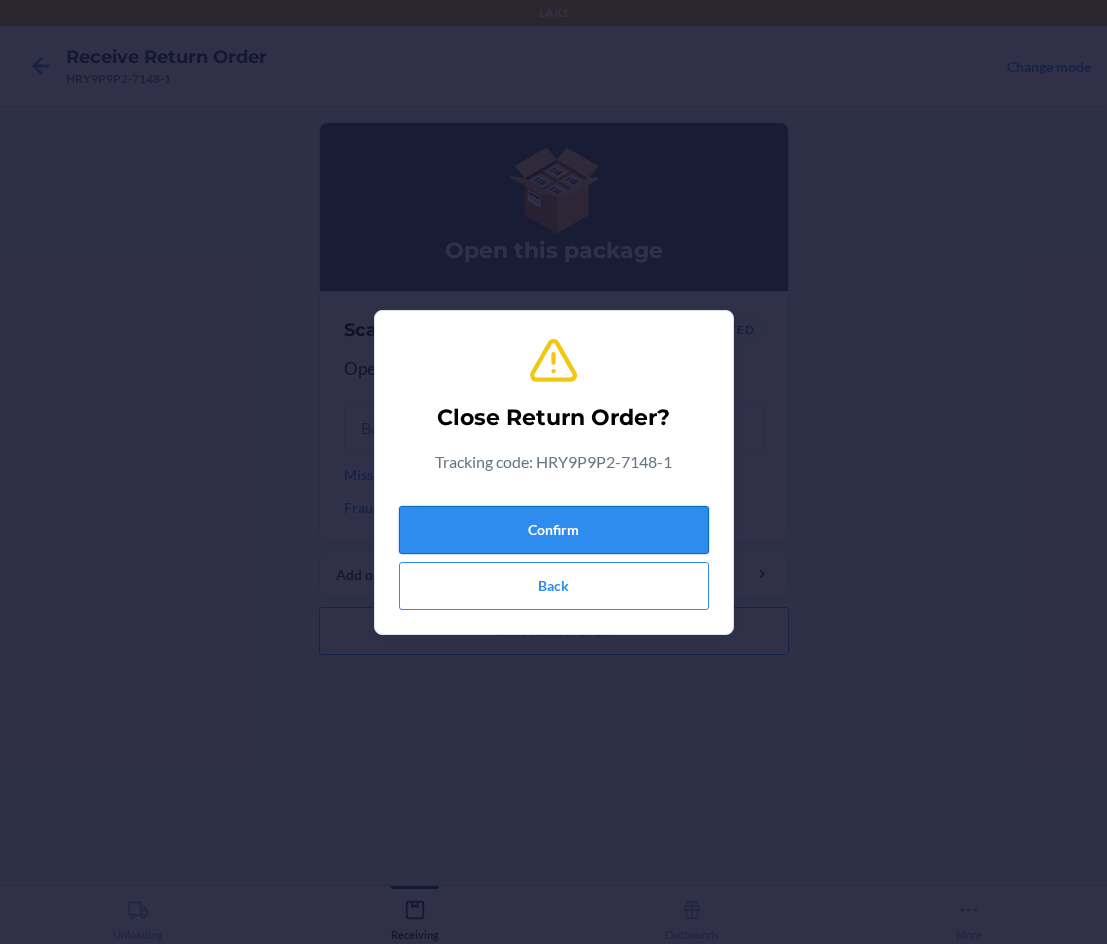 click on "Confirm" at bounding box center (554, 530) 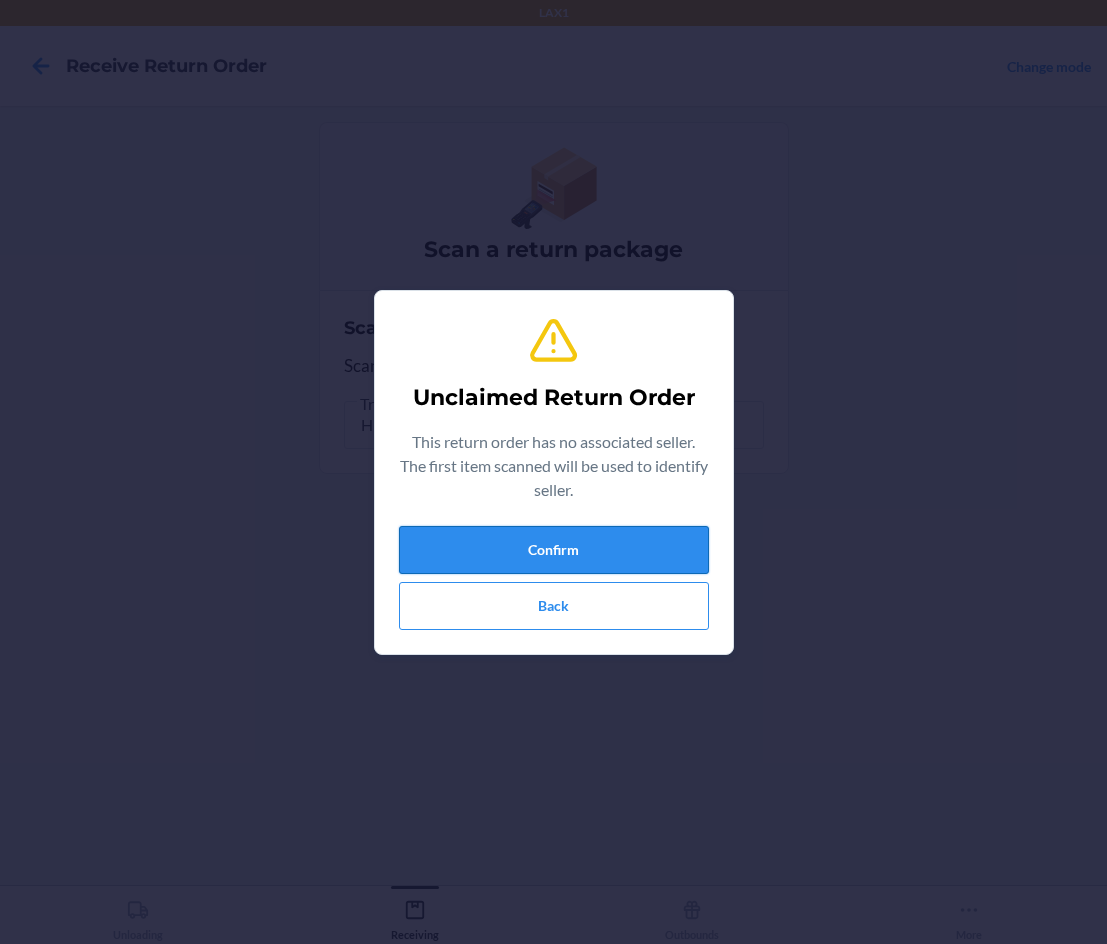 click on "Confirm" at bounding box center [554, 550] 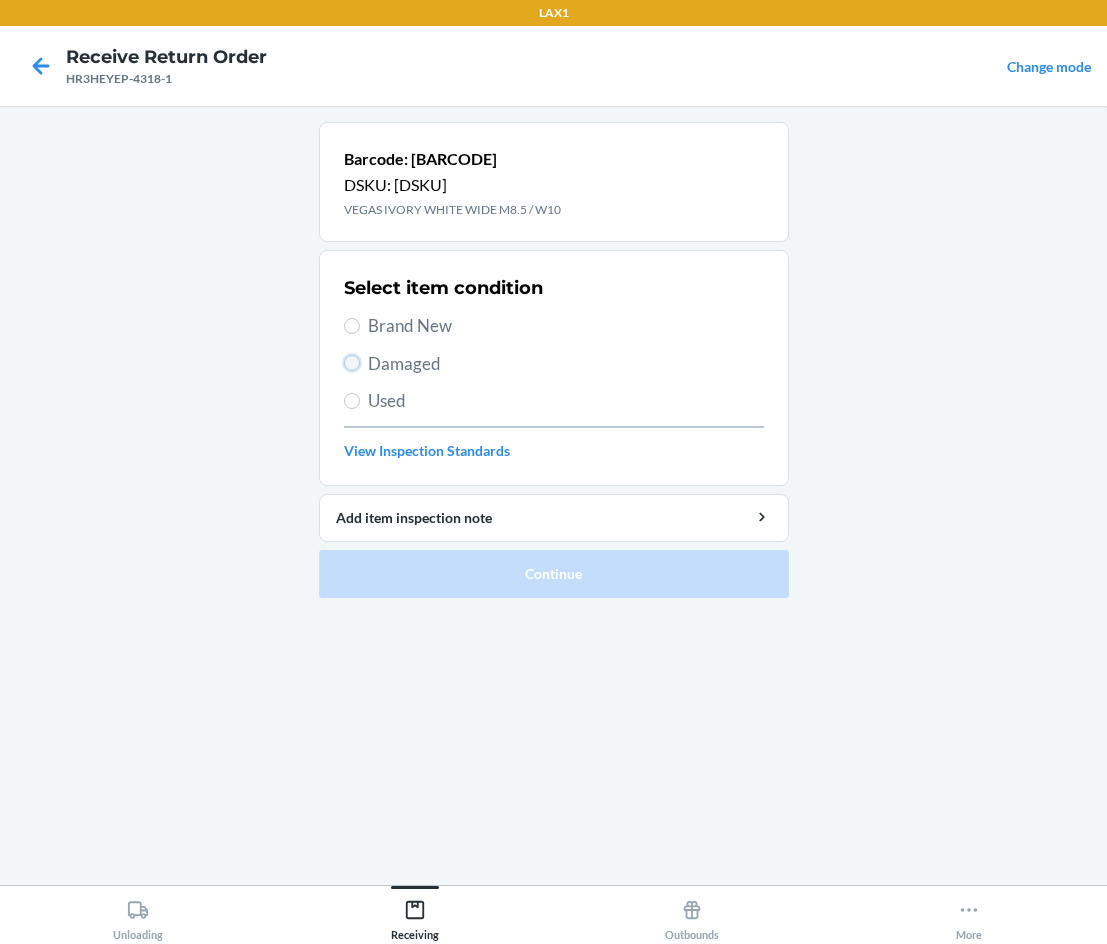 click on "Damaged" at bounding box center (352, 363) 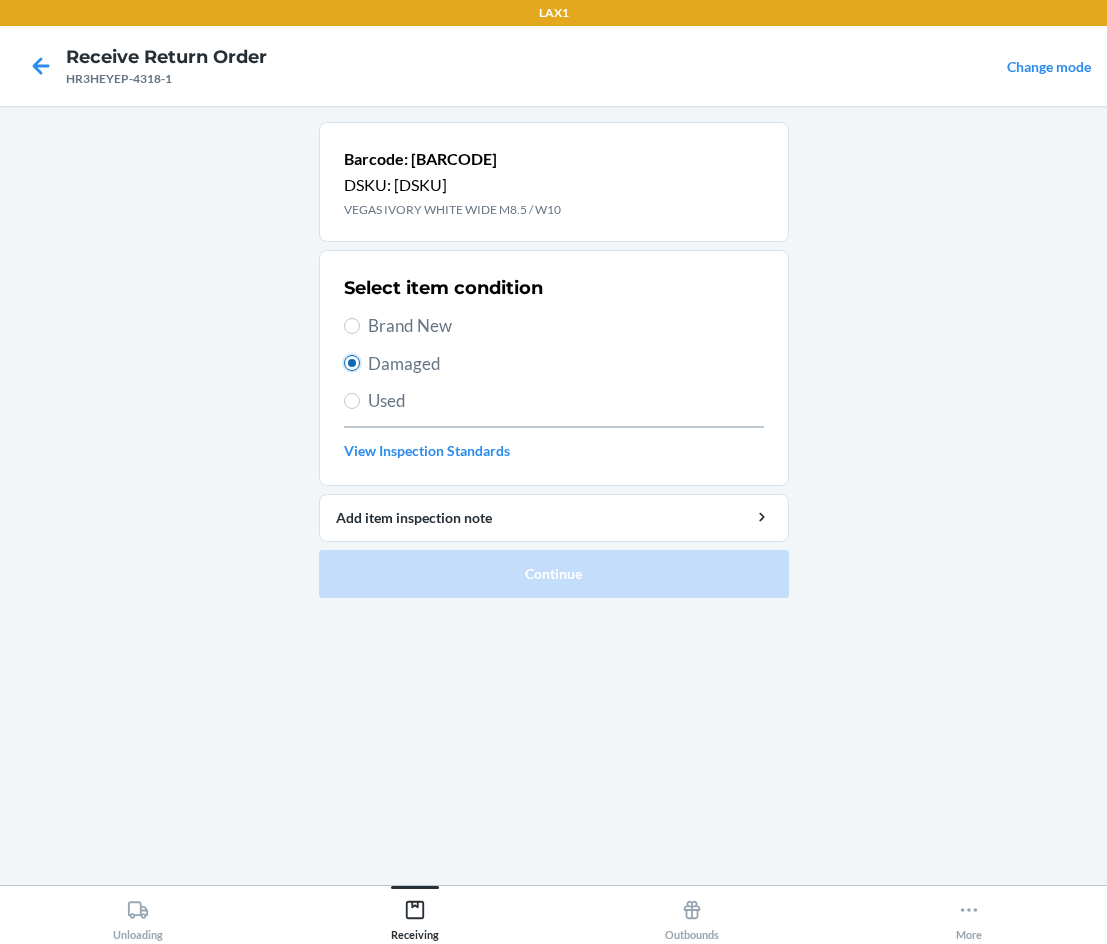 radio on "true" 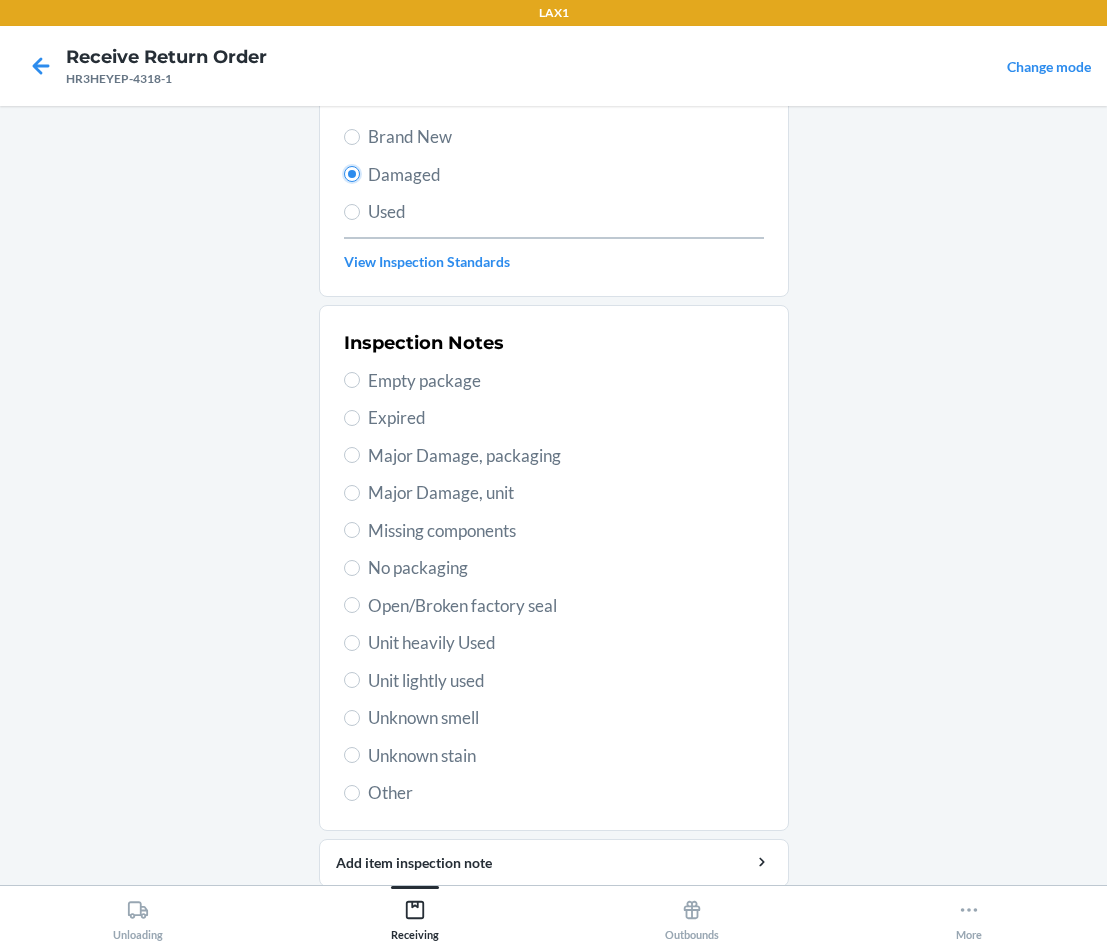 scroll, scrollTop: 200, scrollLeft: 0, axis: vertical 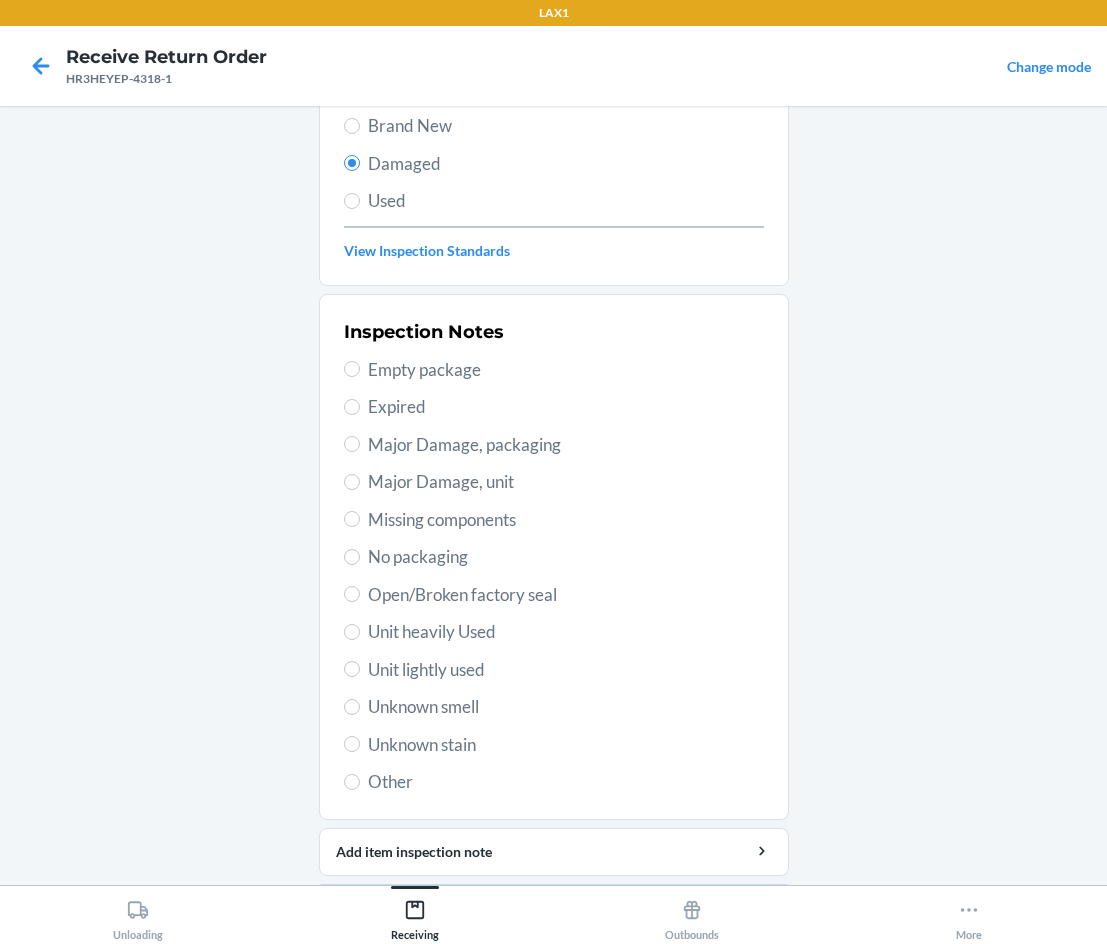 click on "Unit lightly used" at bounding box center [566, 670] 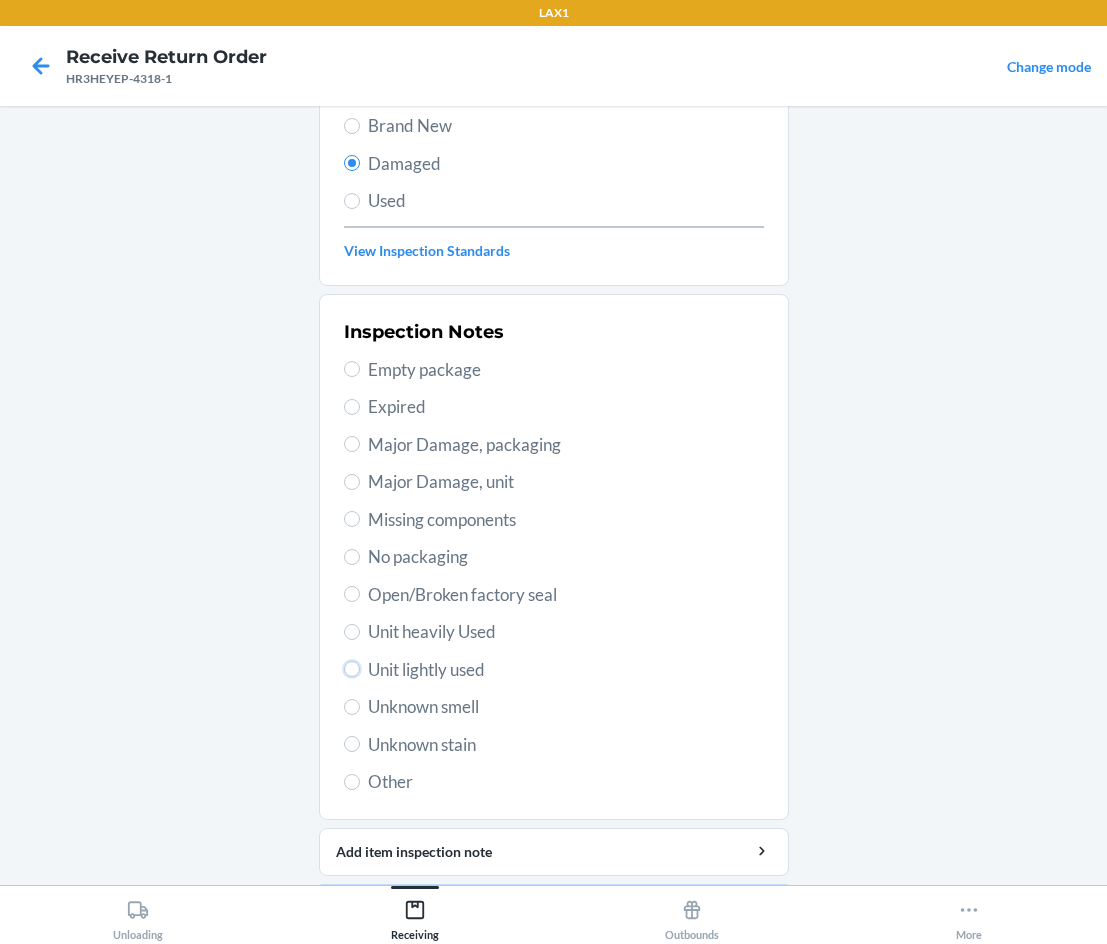 click on "Unit lightly used" at bounding box center (352, 669) 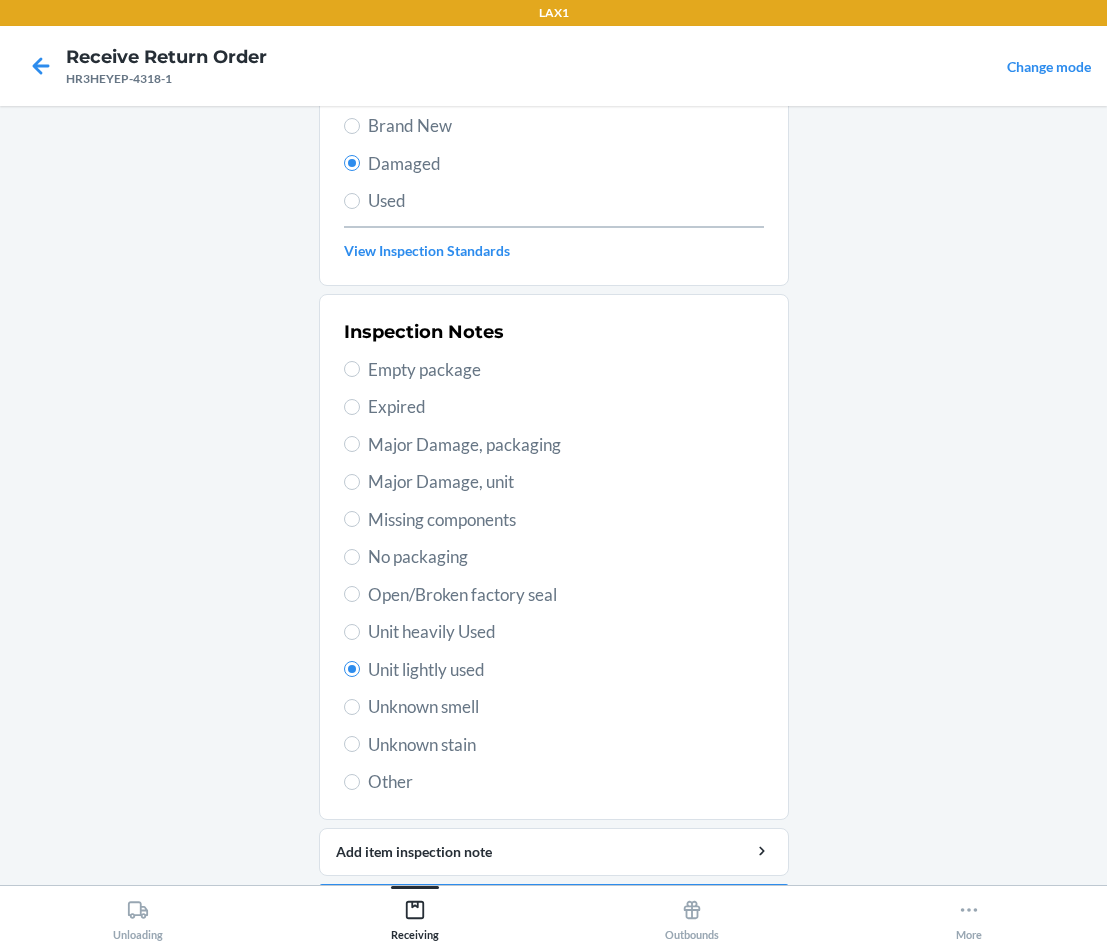 click on "Major Damage, unit" at bounding box center [554, 482] 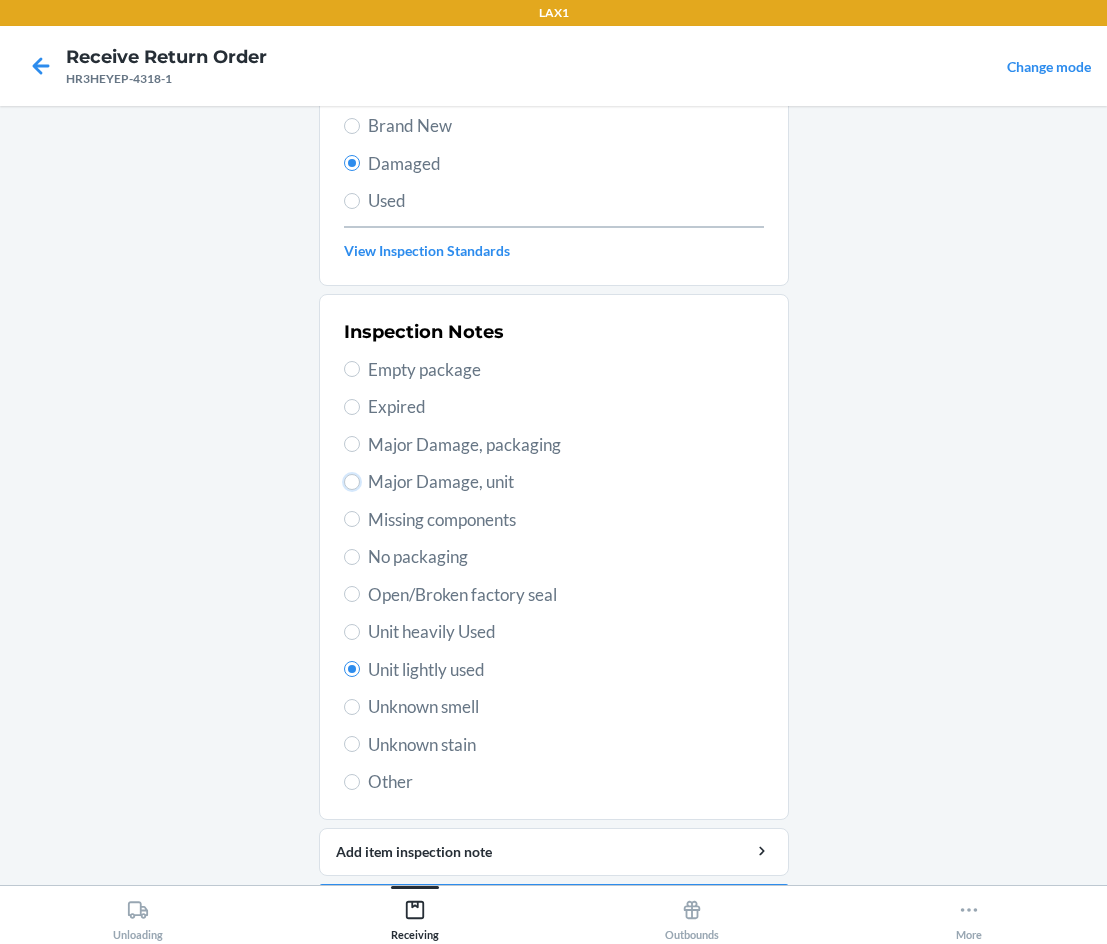 click on "Major Damage, unit" at bounding box center [352, 482] 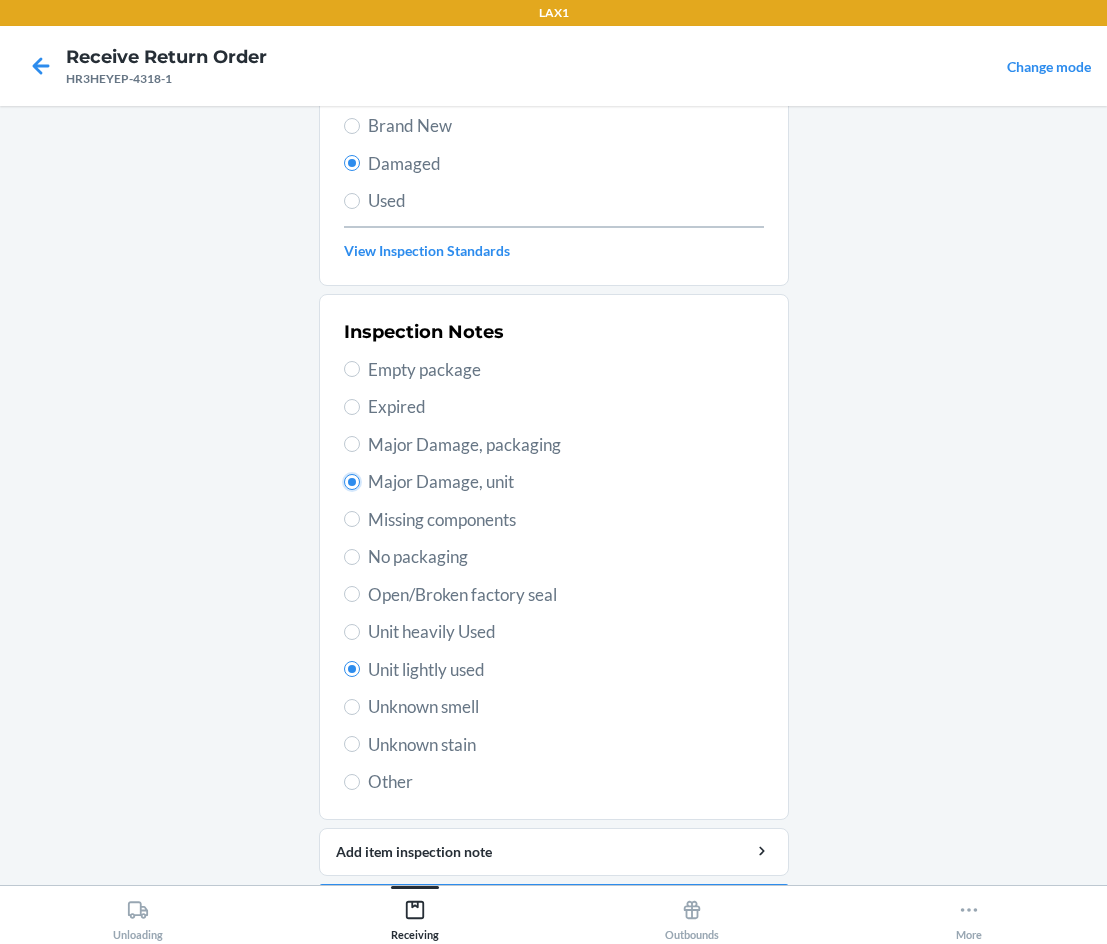 radio on "true" 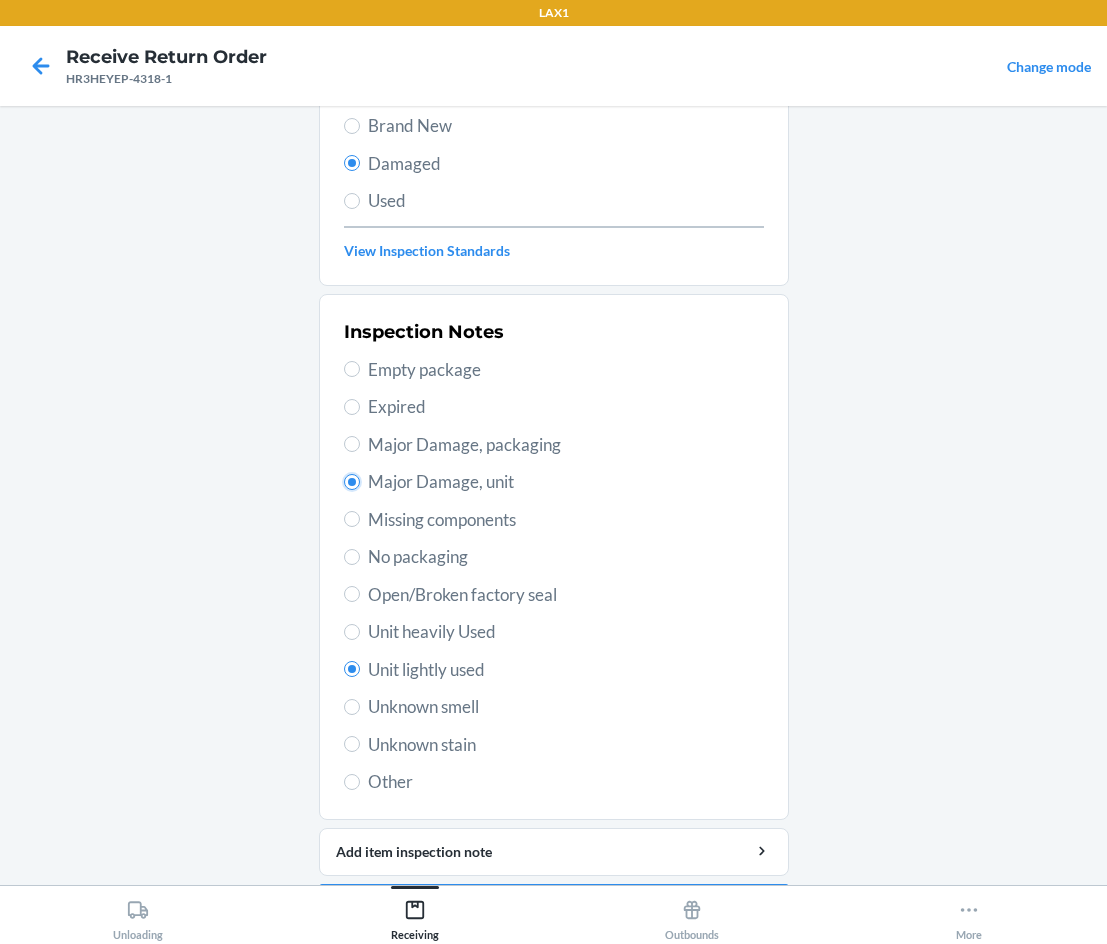 radio on "false" 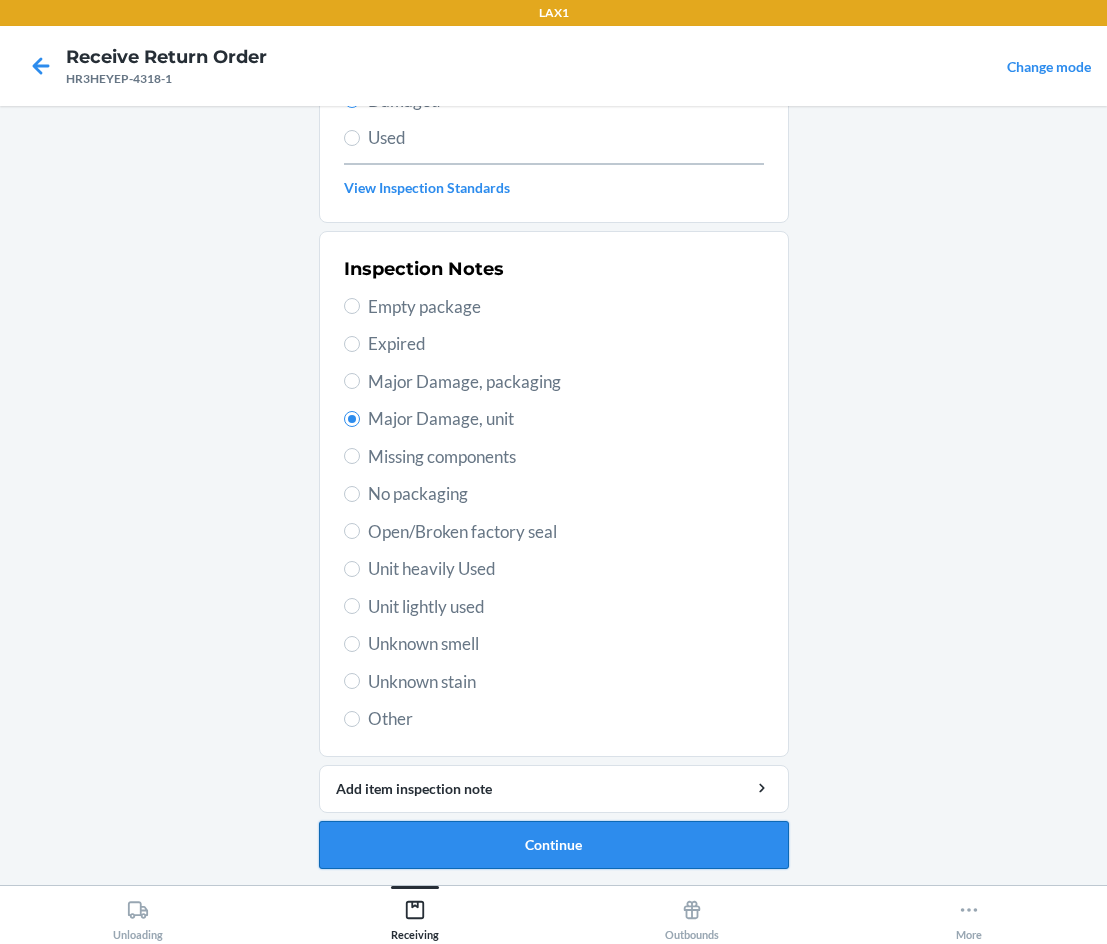 click on "Continue" at bounding box center (554, 845) 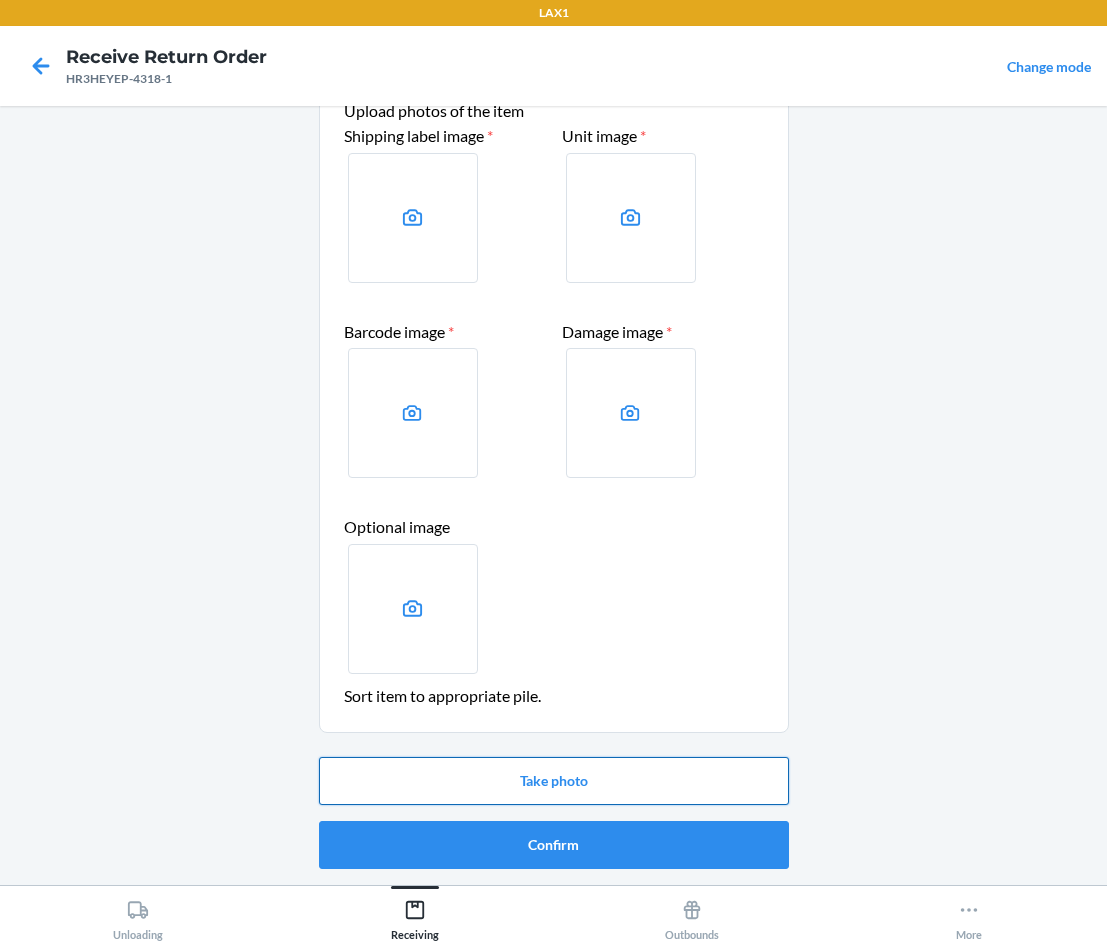 click on "Take photo" at bounding box center (554, 781) 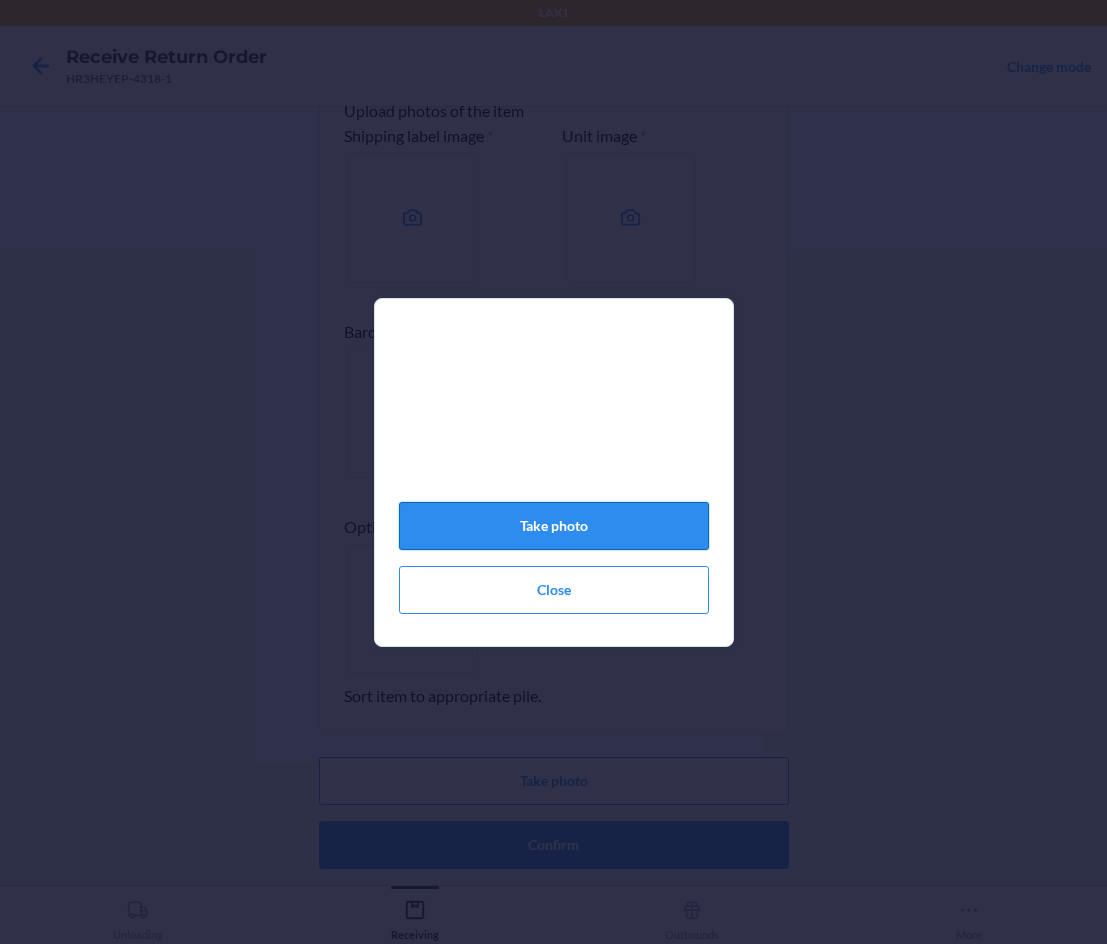 click on "Take photo" 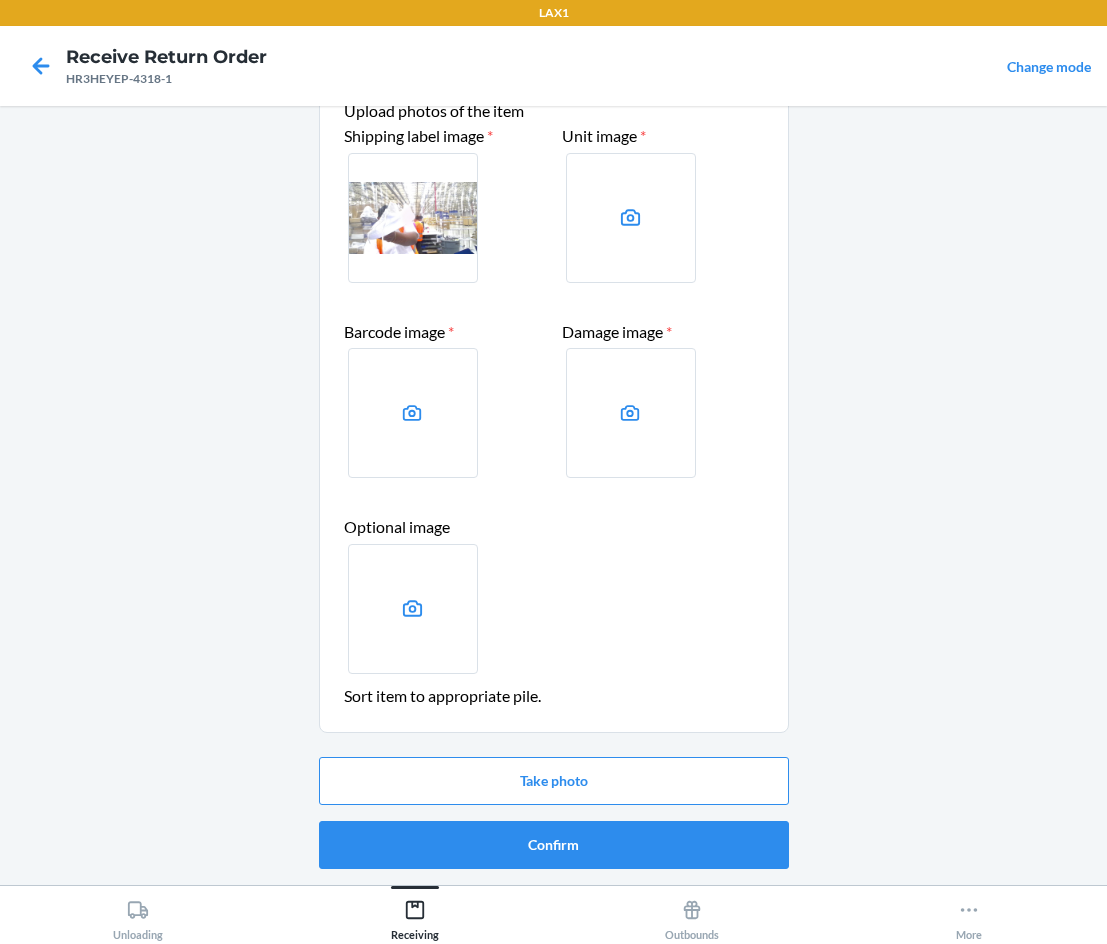 click at bounding box center (413, 218) 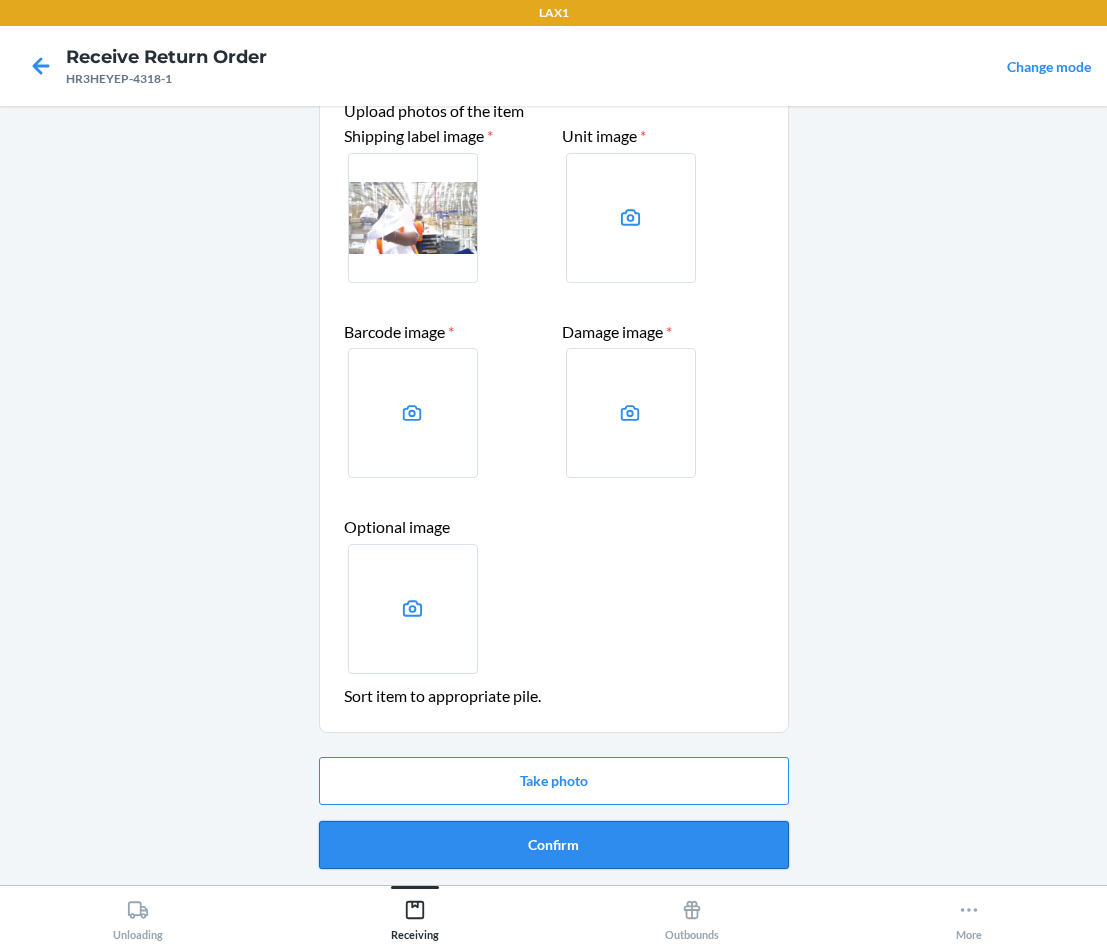 click on "Confirm" at bounding box center (554, 845) 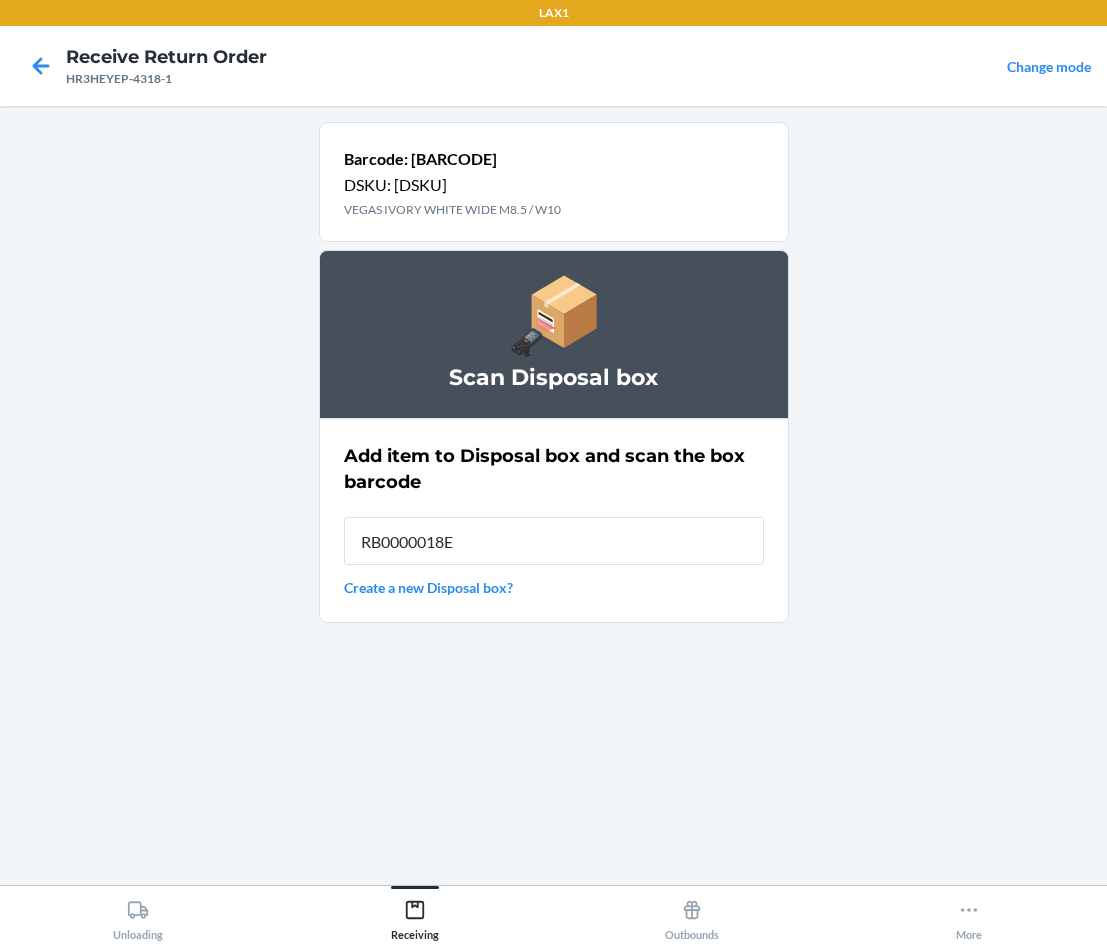 type on "[PRODUCT_CODE]" 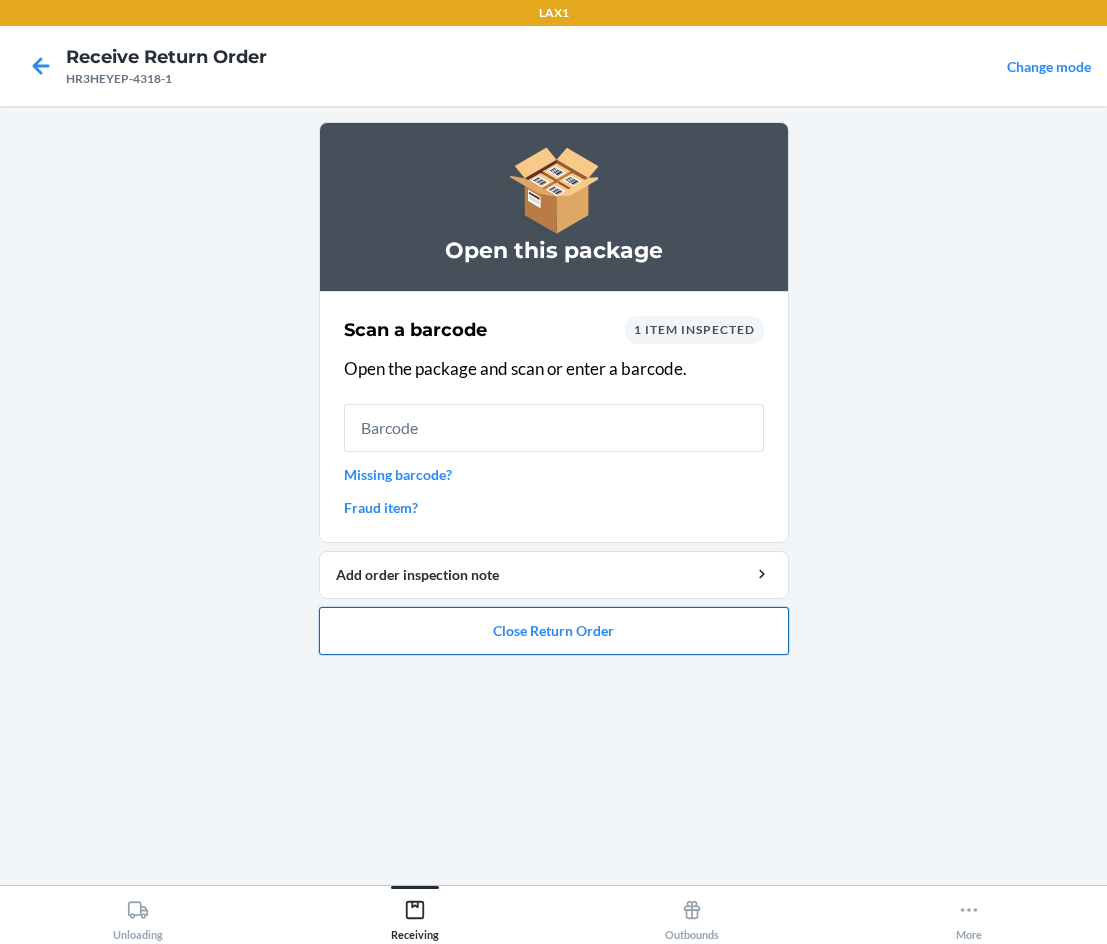 click on "Close Return Order" at bounding box center [554, 631] 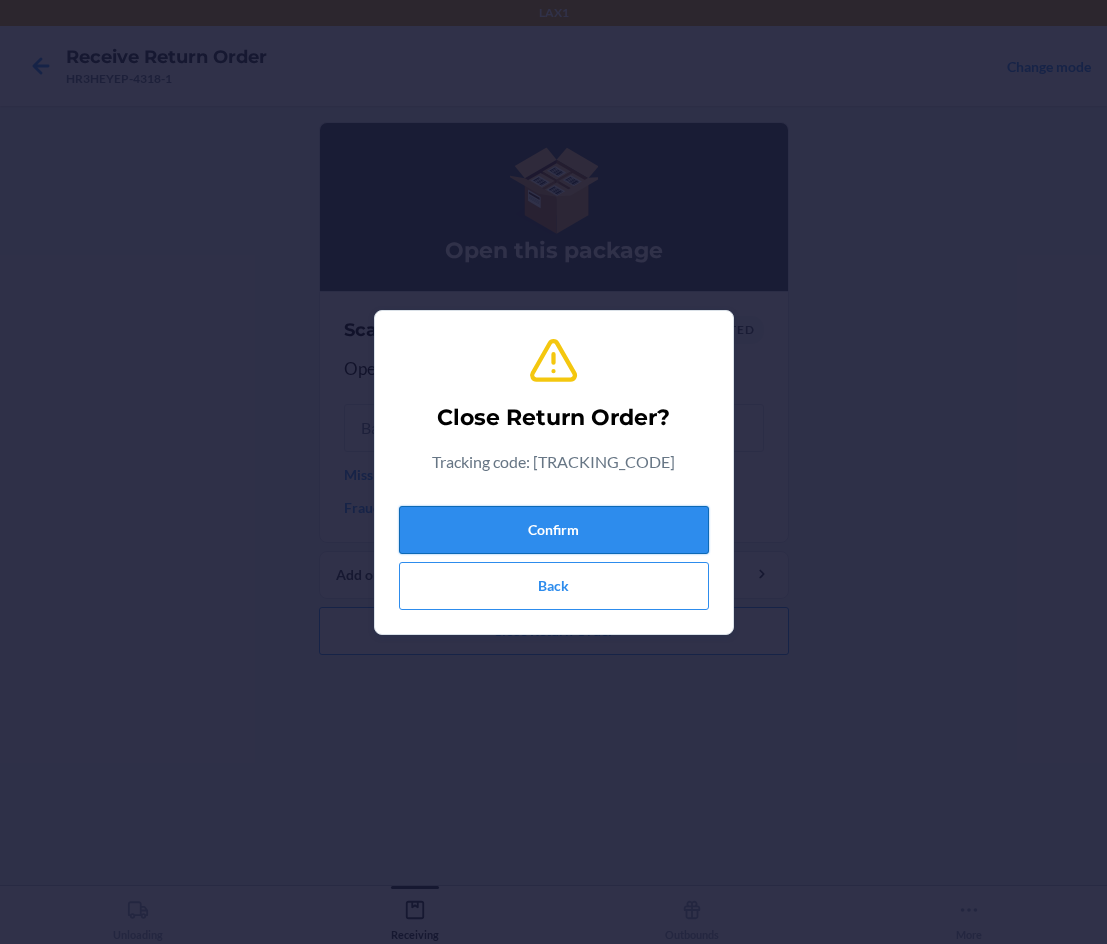 click on "Confirm" at bounding box center [554, 530] 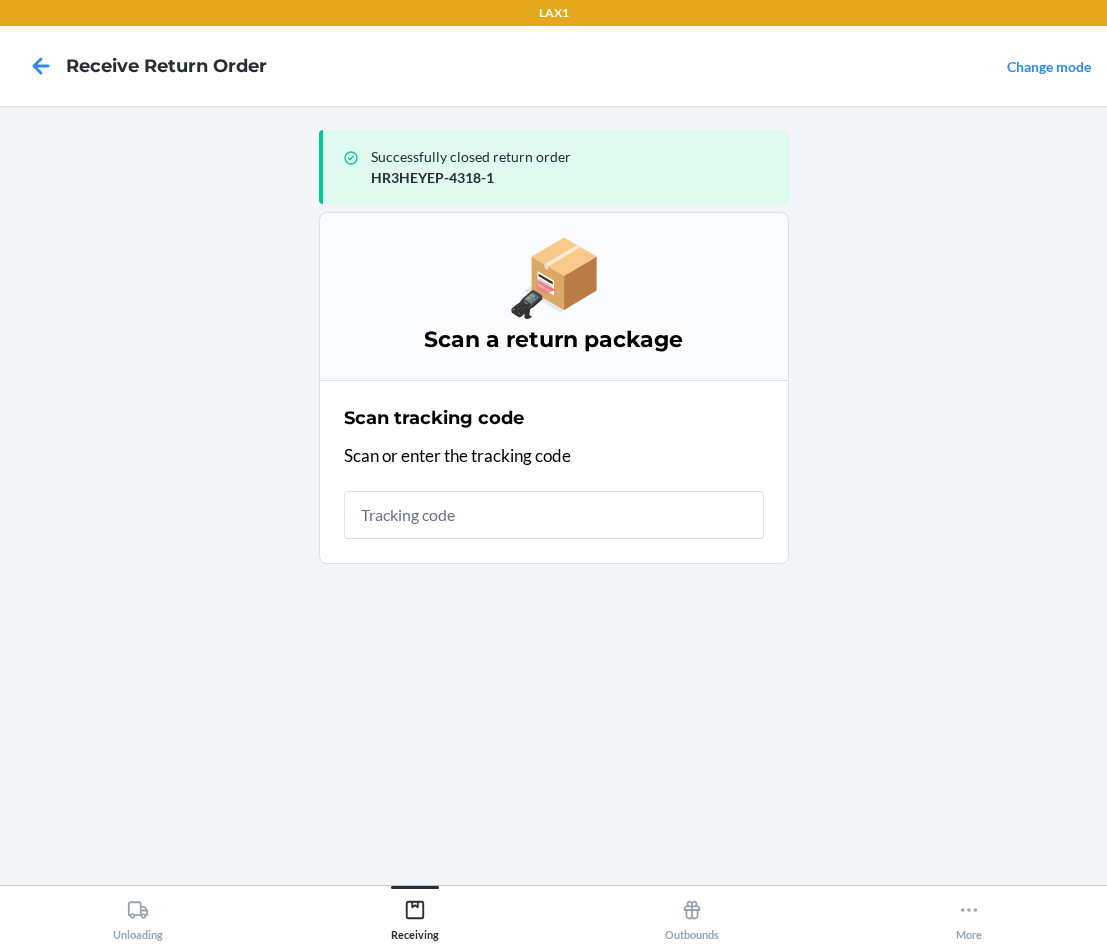 click on "Successfully closed return order [TRACKING_CODE] Scan a return package Scan tracking code Scan or enter the tracking code" at bounding box center [553, 495] 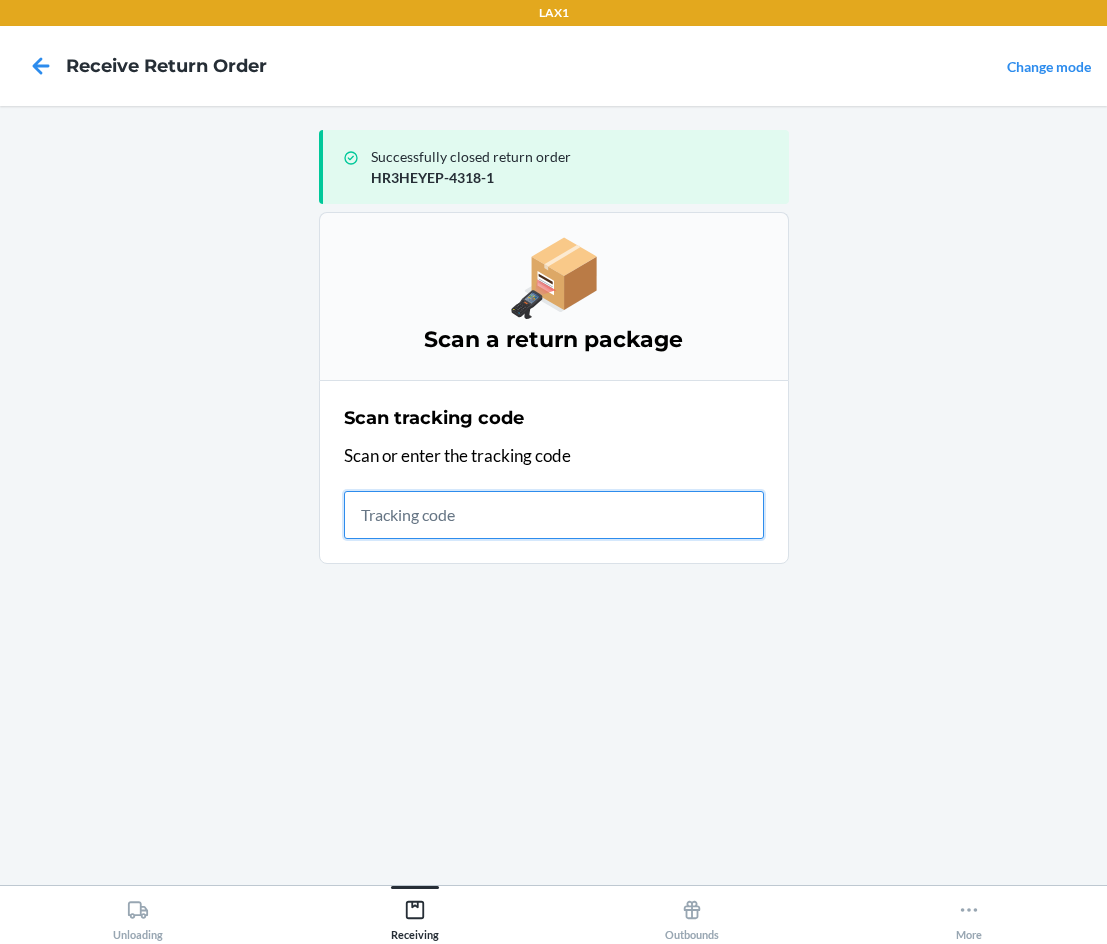 click at bounding box center [554, 515] 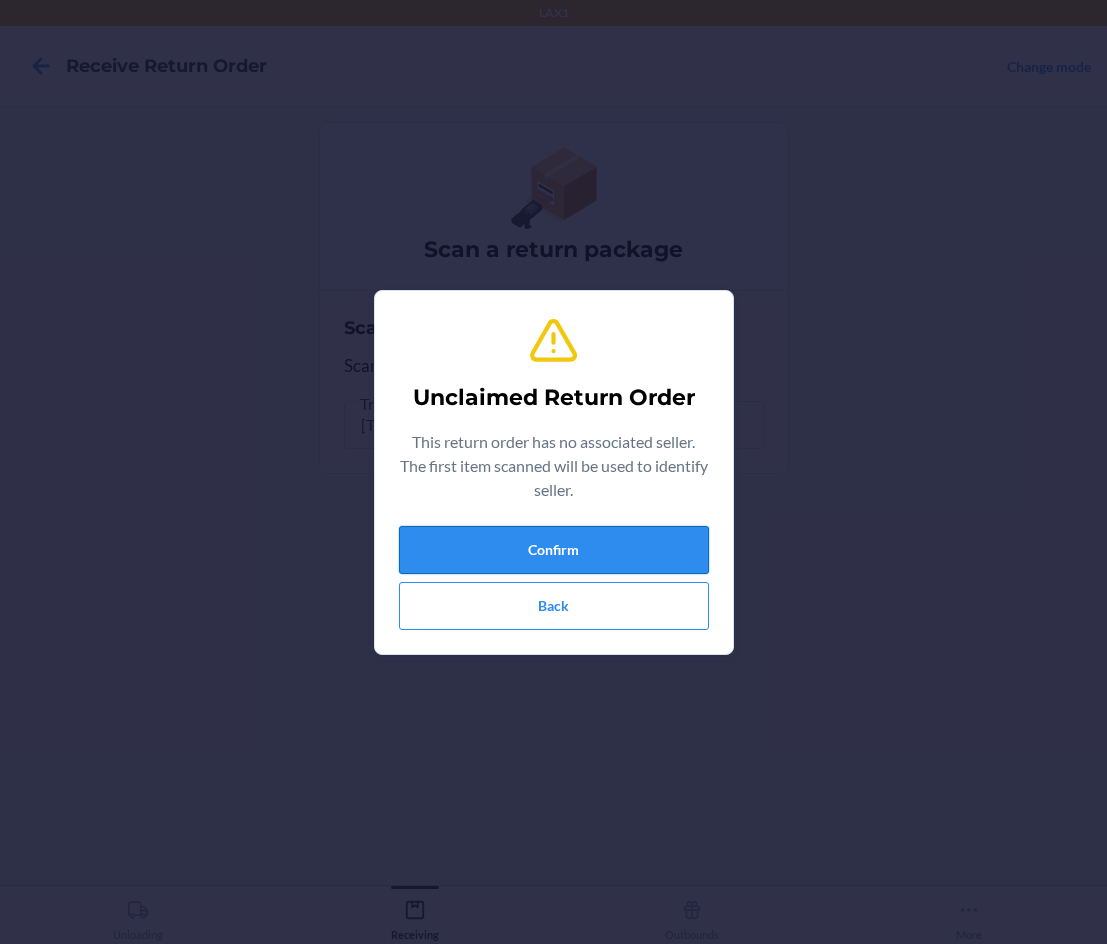 click on "Confirm" at bounding box center [554, 550] 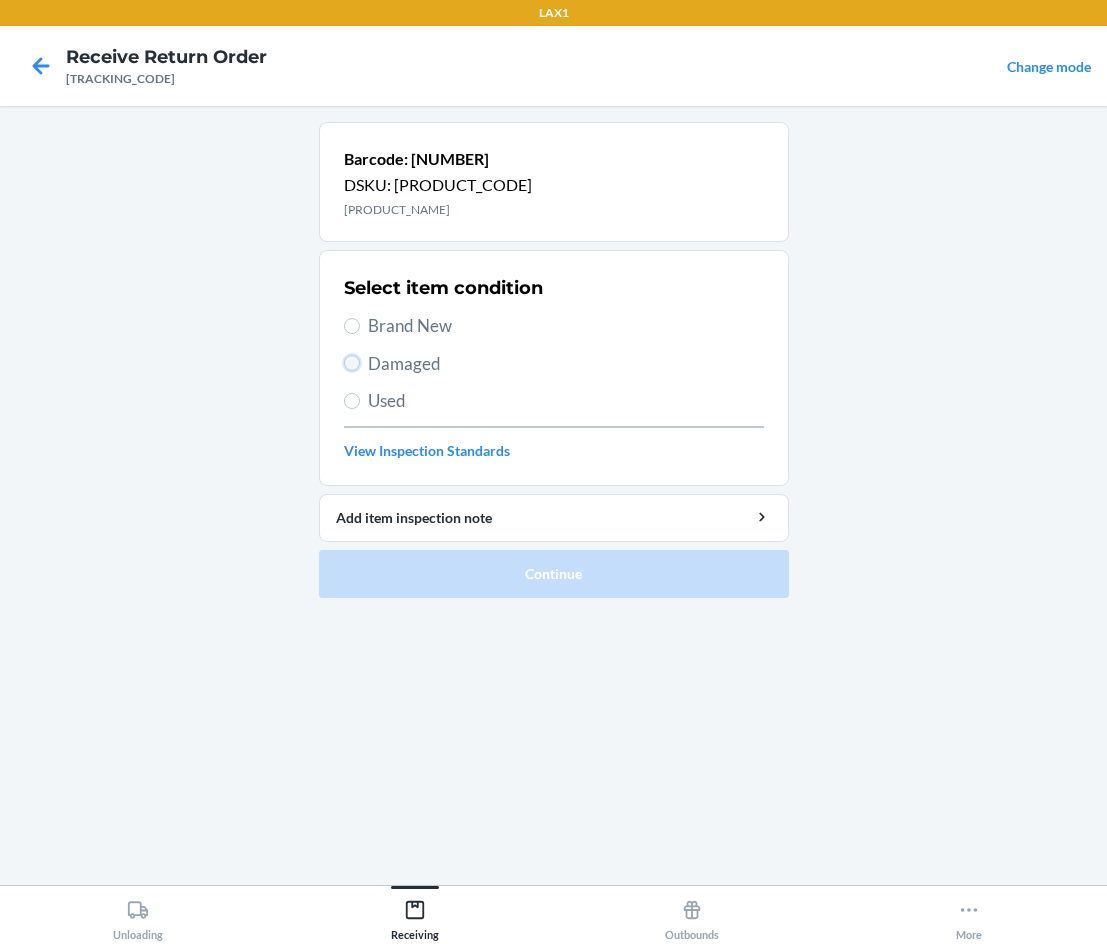 click on "Damaged" at bounding box center (352, 363) 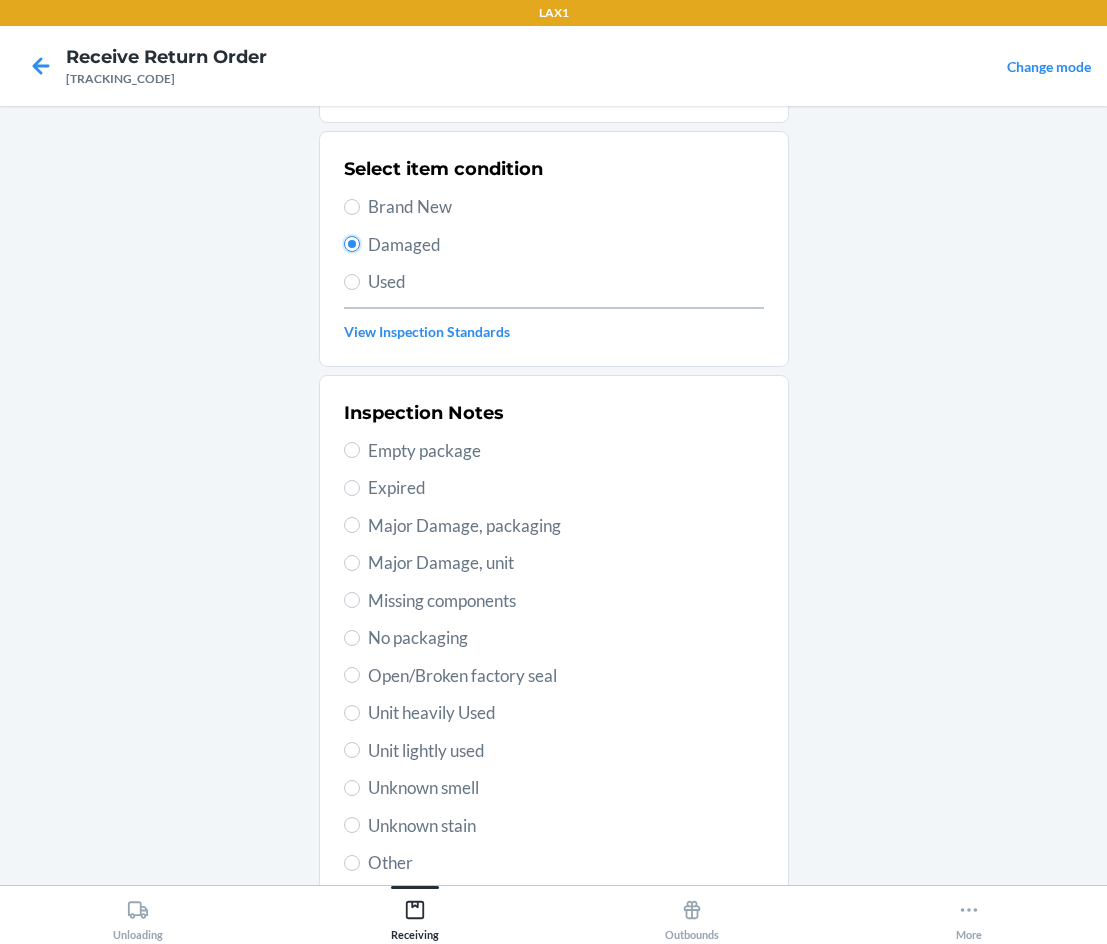 scroll, scrollTop: 263, scrollLeft: 0, axis: vertical 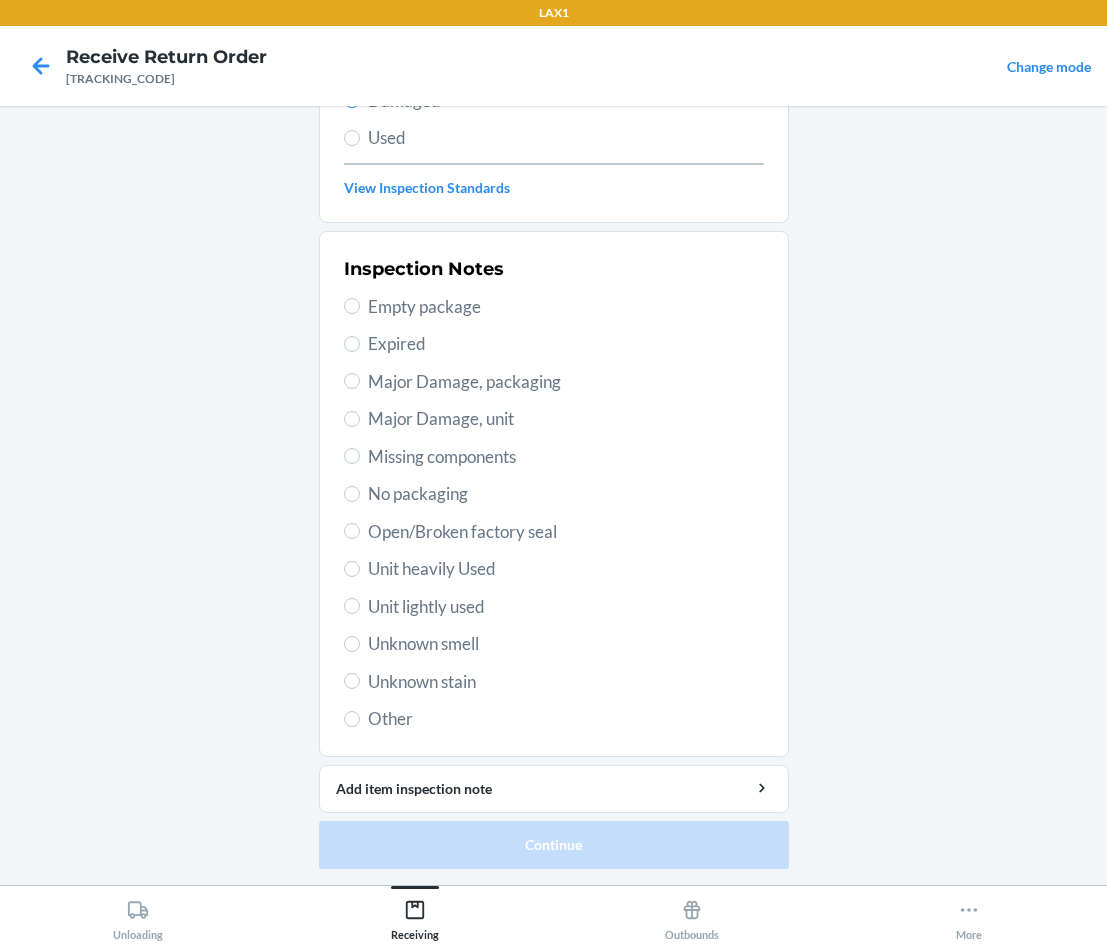 click on "Unit lightly used" at bounding box center [566, 607] 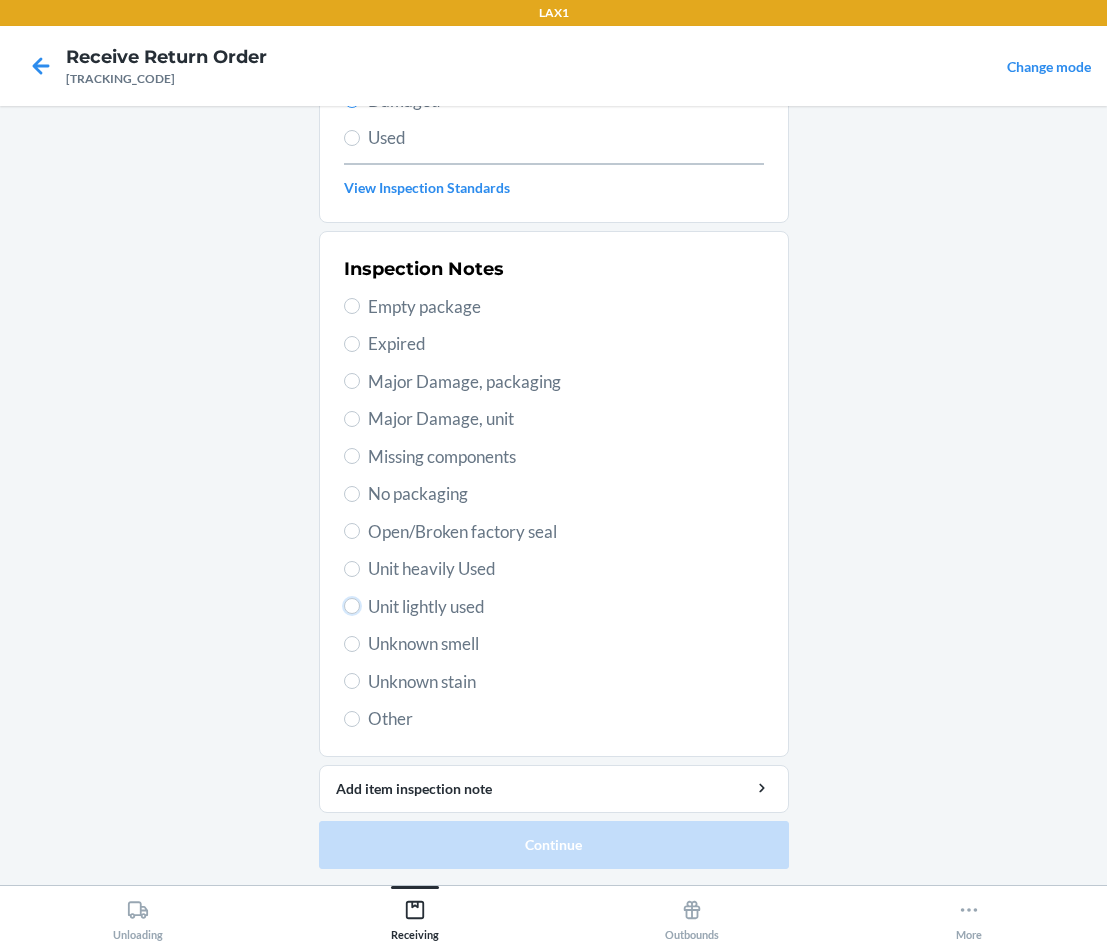 click on "Unit lightly used" at bounding box center (352, 606) 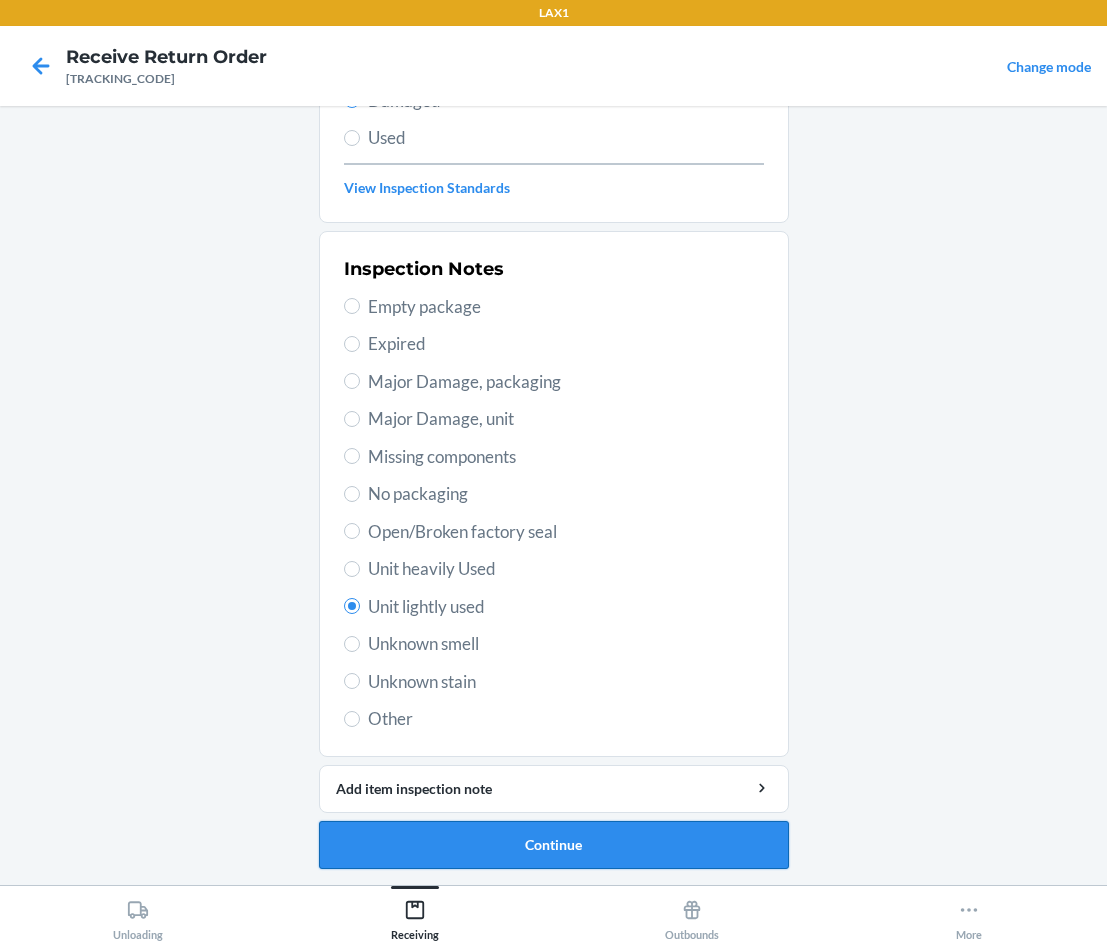 click on "Continue" at bounding box center [554, 845] 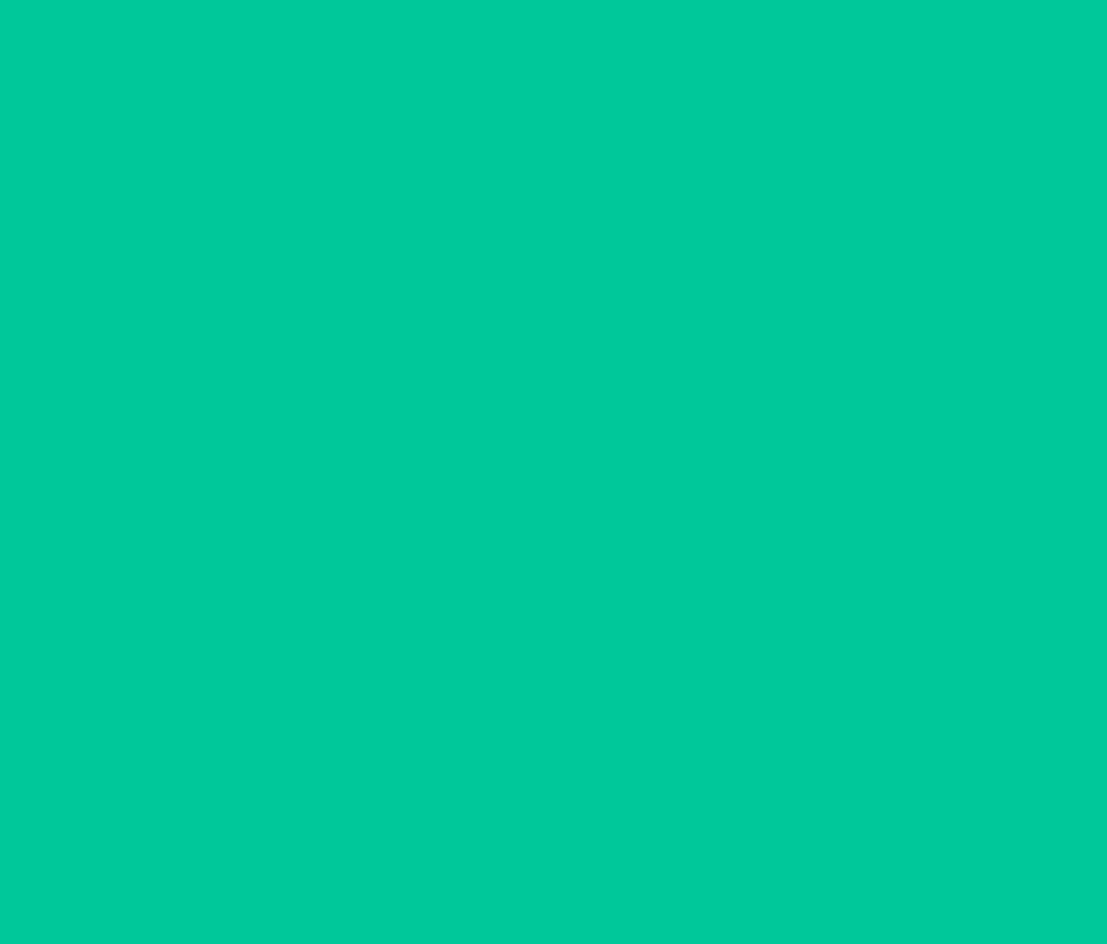 scroll, scrollTop: 86, scrollLeft: 0, axis: vertical 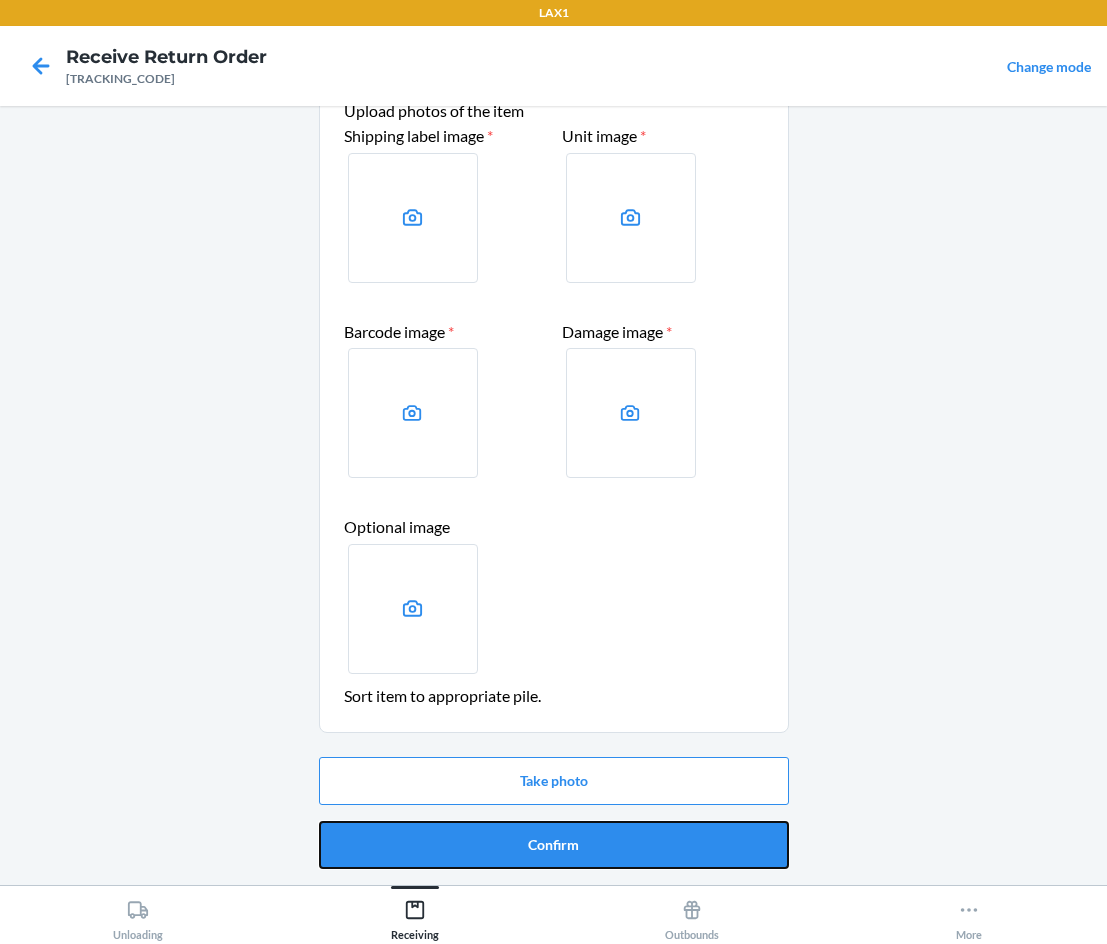 click on "Confirm" at bounding box center (554, 845) 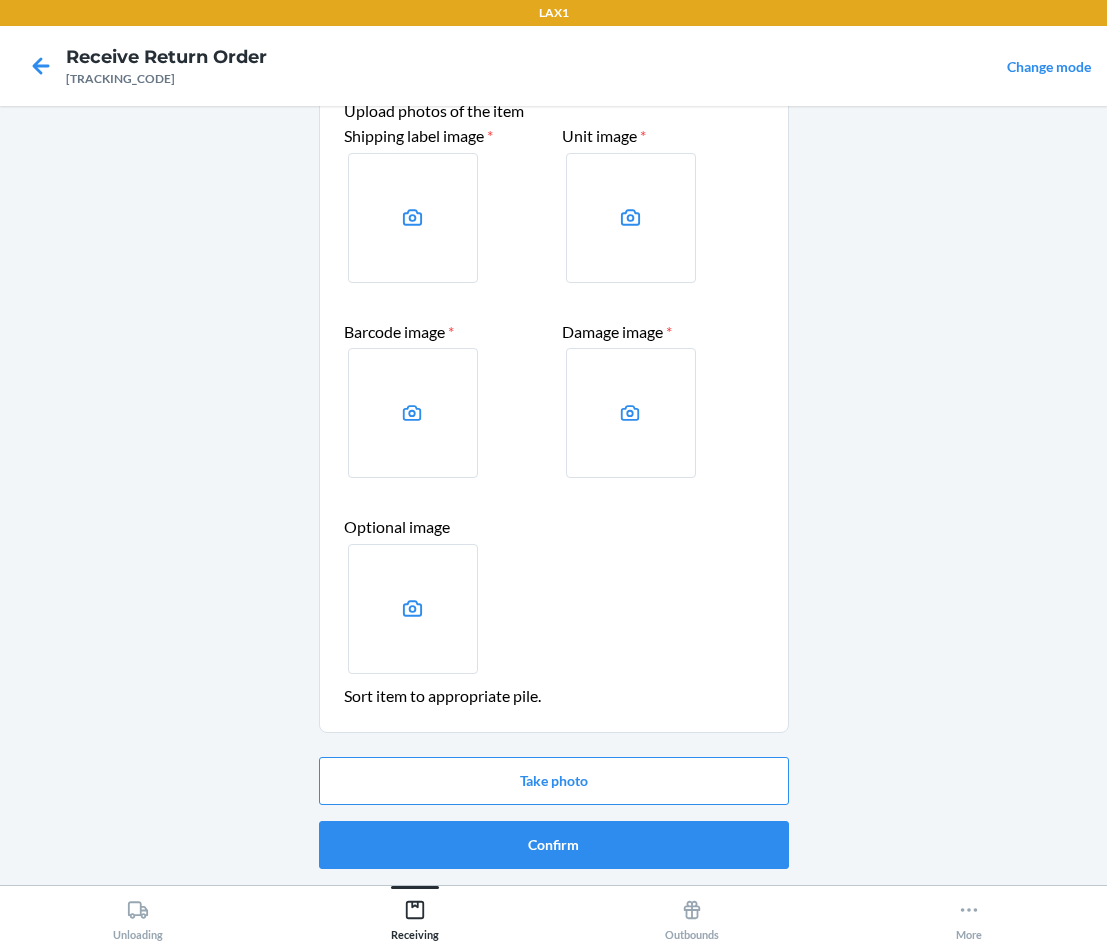 scroll, scrollTop: 0, scrollLeft: 0, axis: both 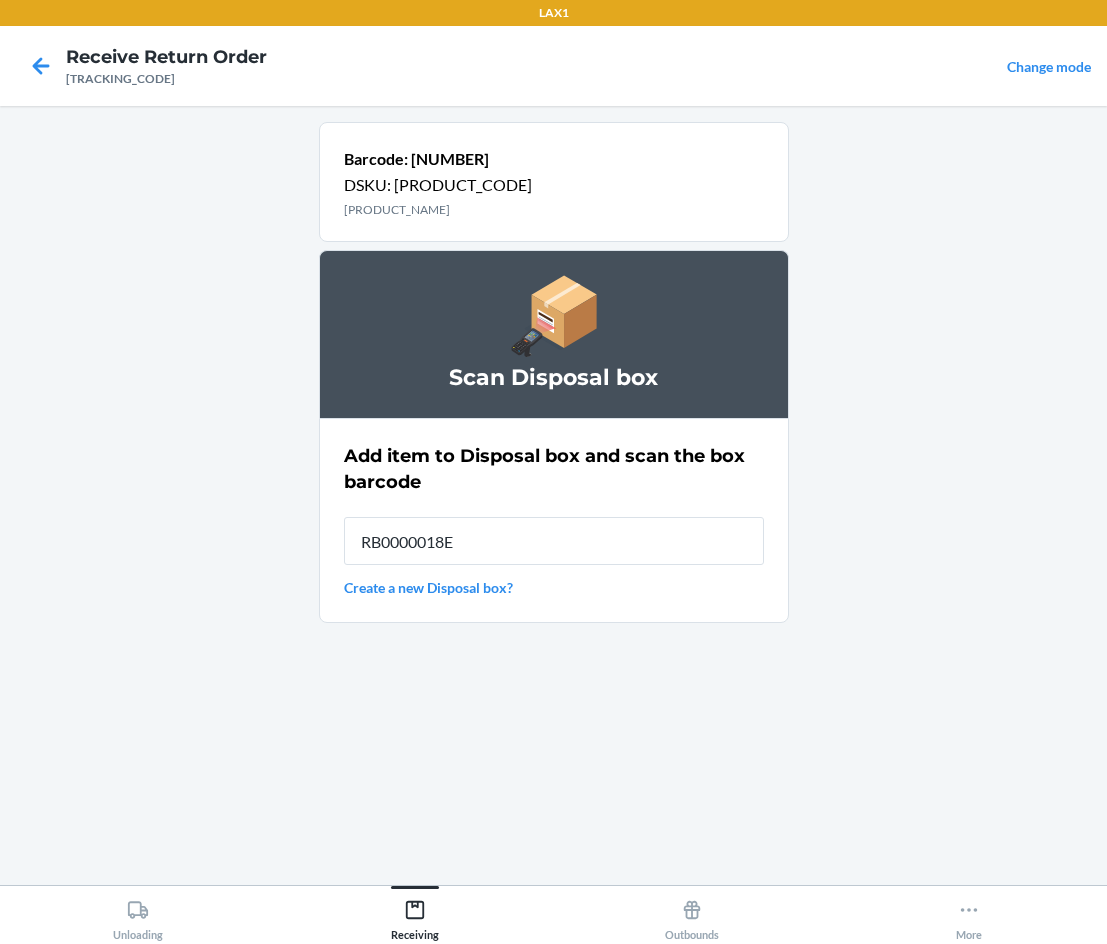 type on "[PRODUCT_CODE]" 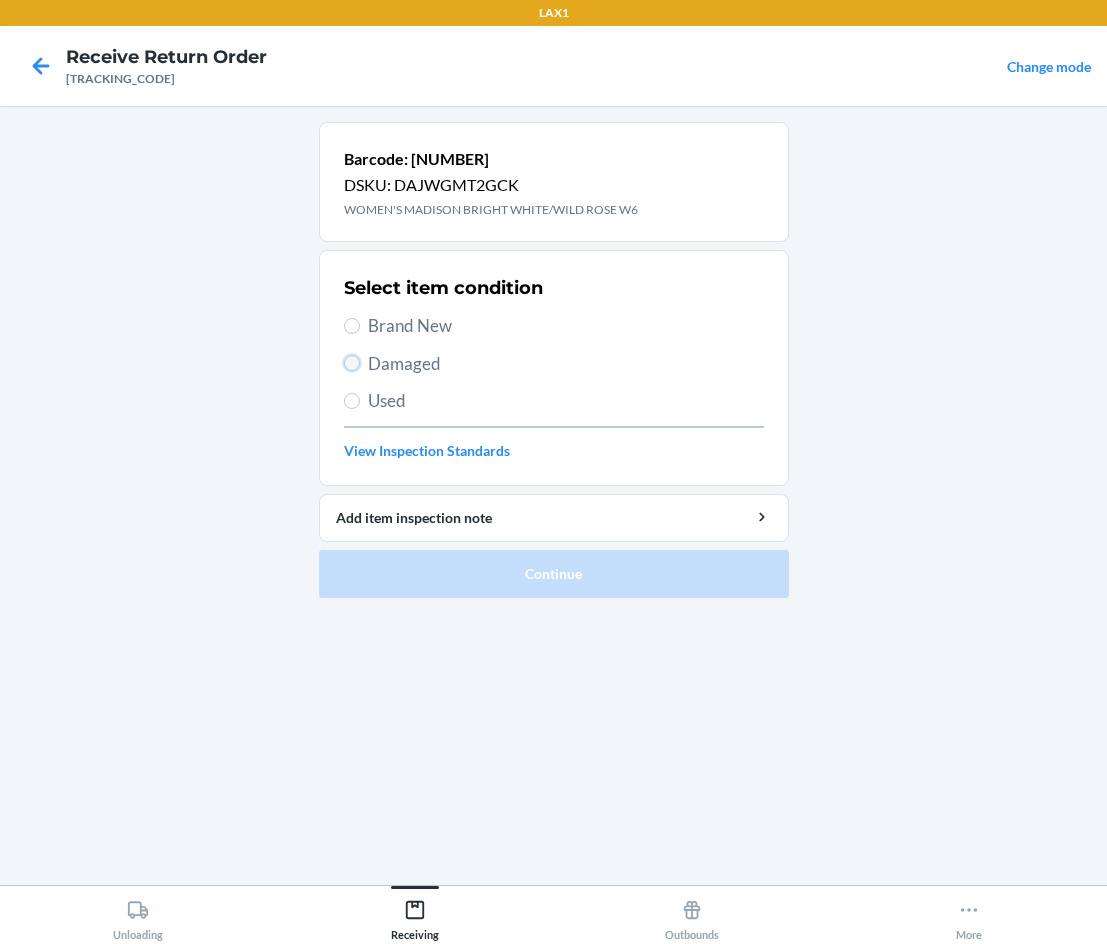 click on "Damaged" at bounding box center [352, 363] 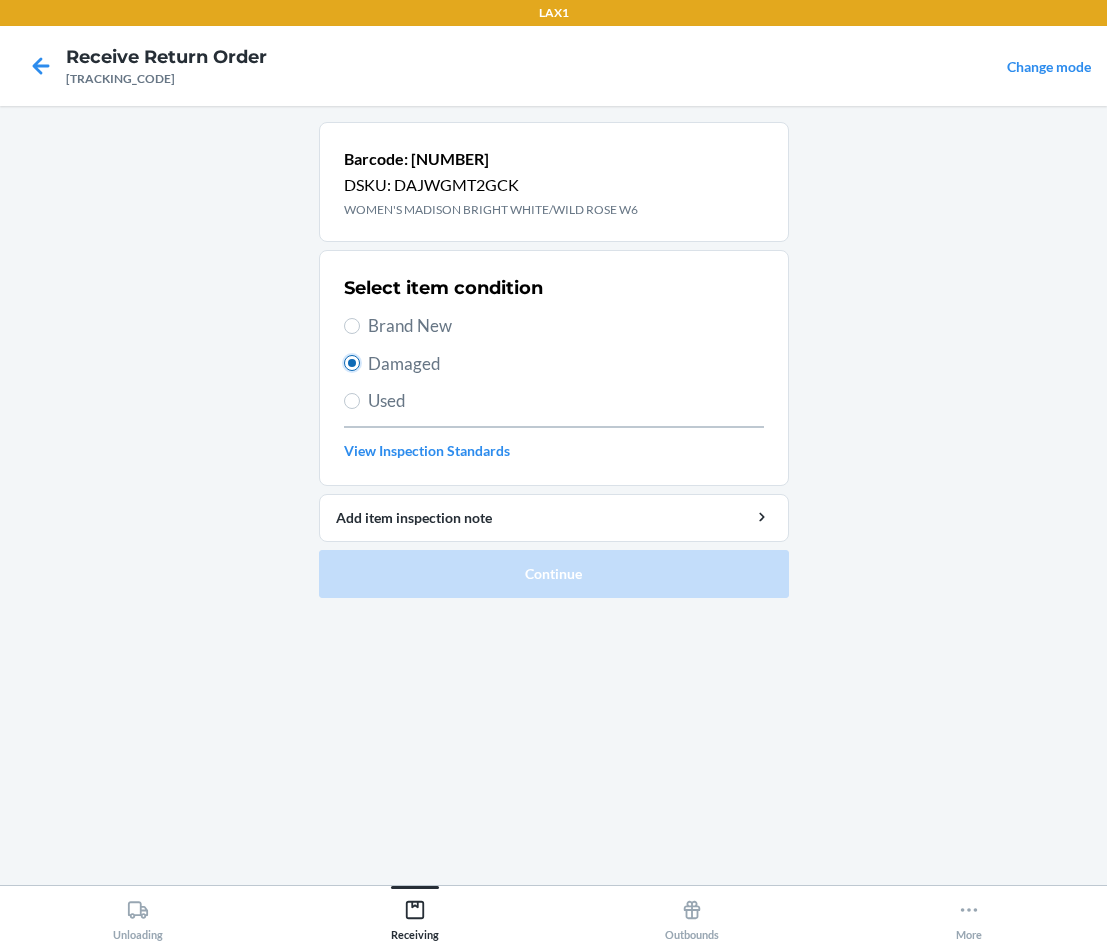 radio on "true" 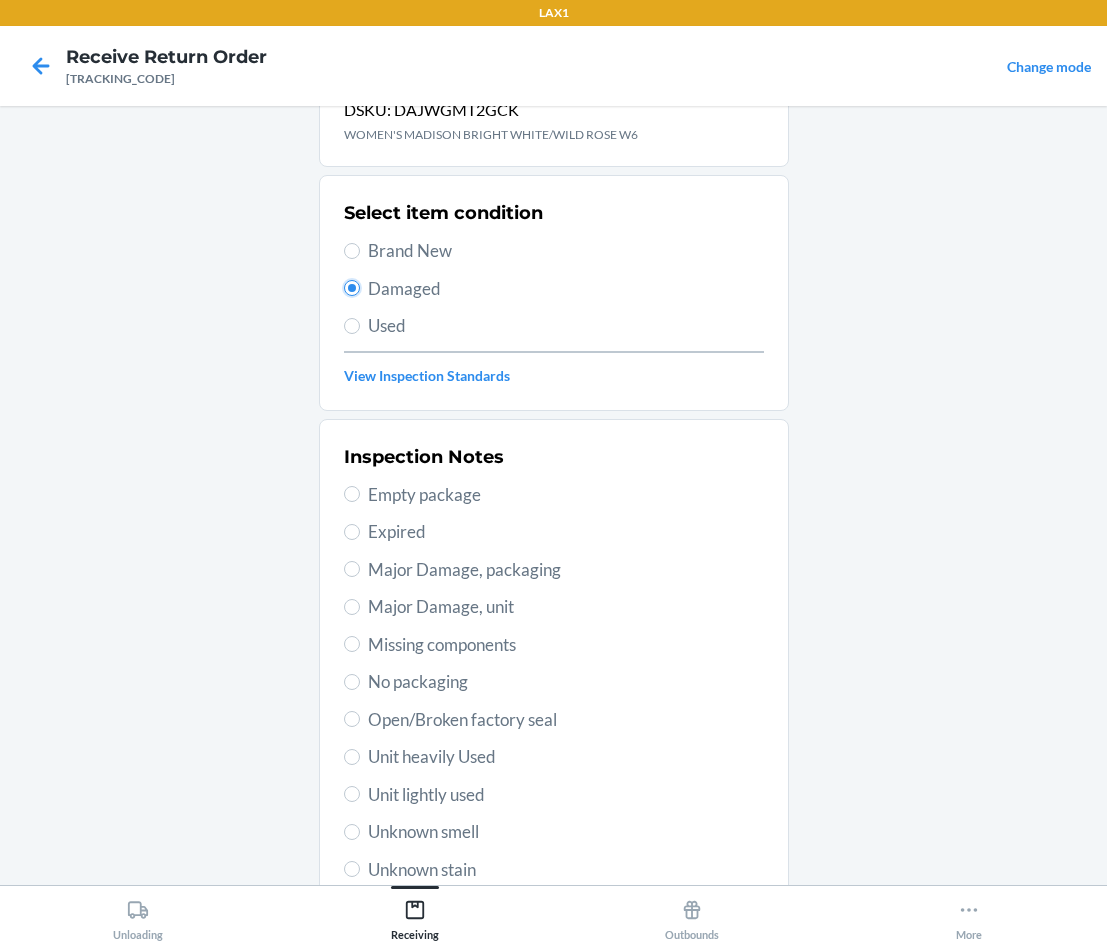 scroll, scrollTop: 200, scrollLeft: 0, axis: vertical 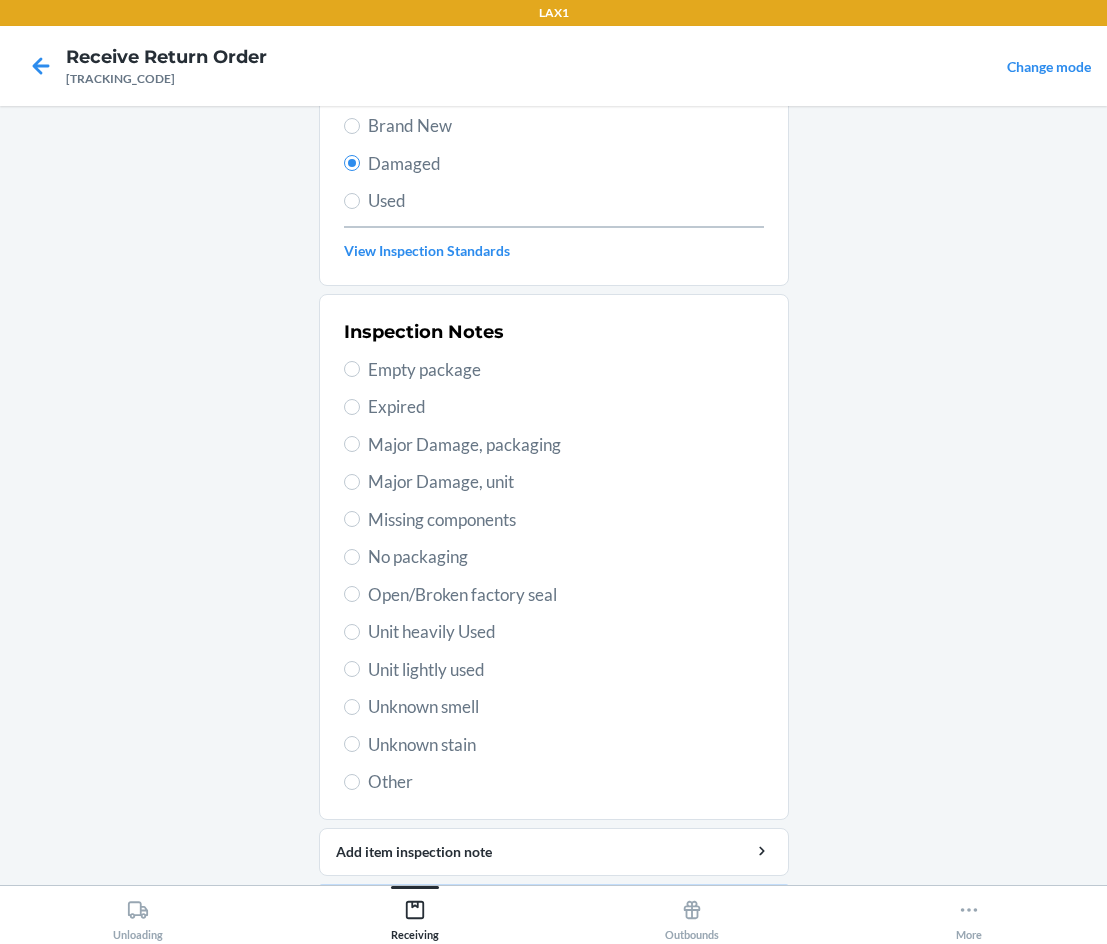 click on "Unit lightly used" at bounding box center [566, 670] 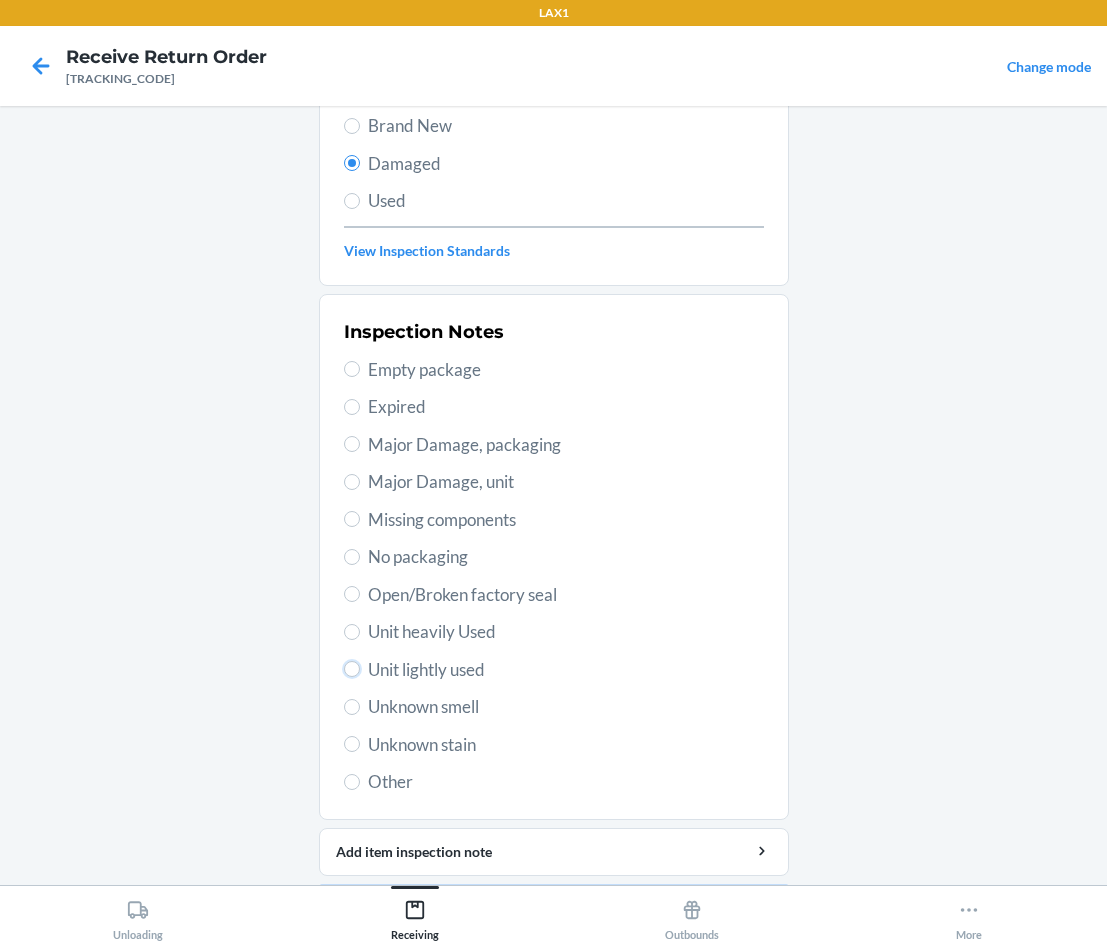 click on "Unit lightly used" at bounding box center (352, 669) 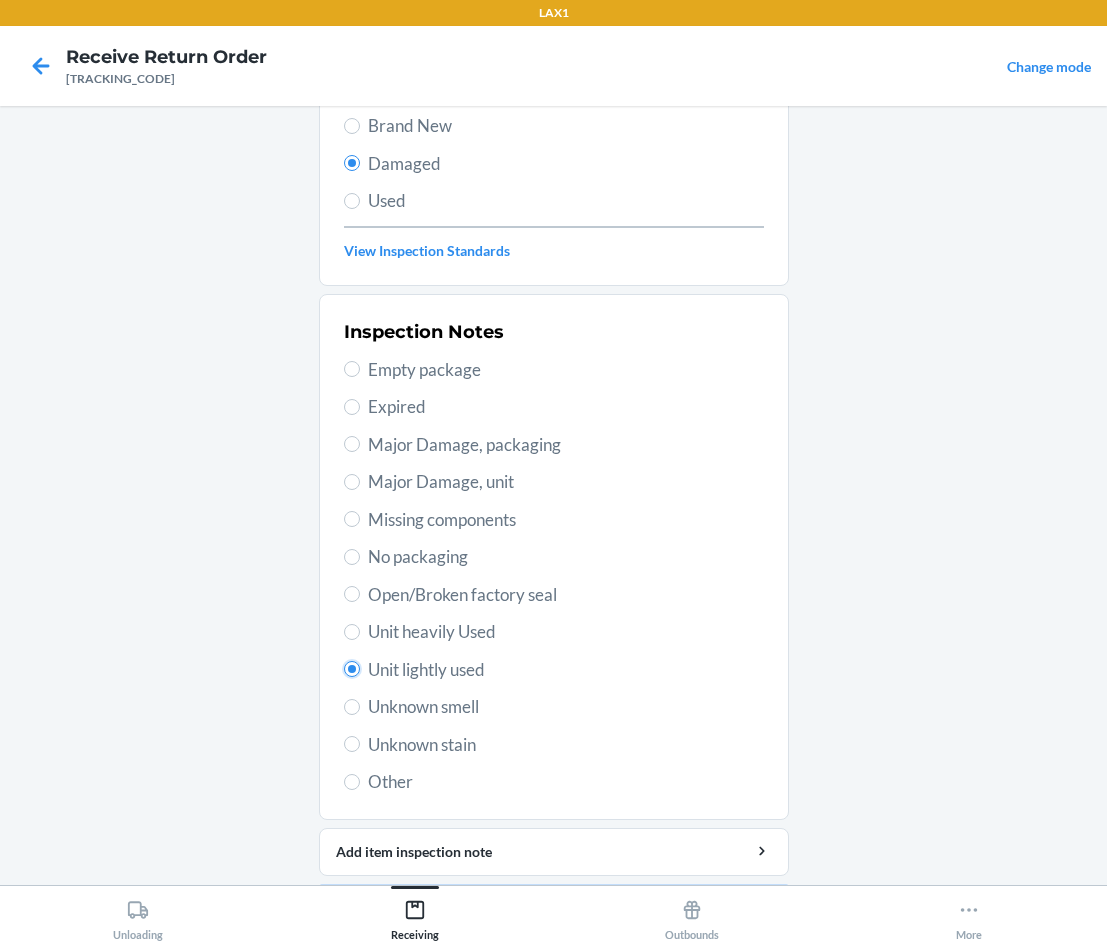 radio on "true" 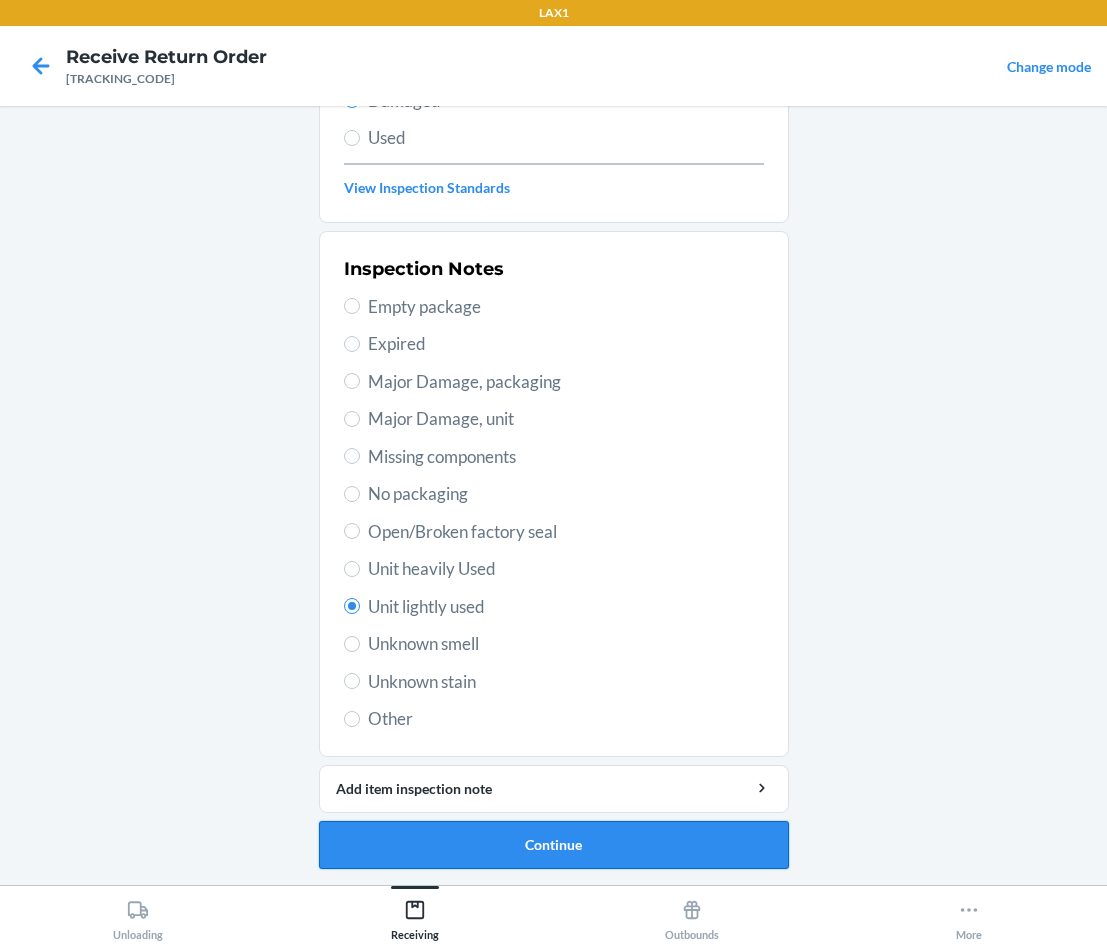 click on "Continue" at bounding box center (554, 845) 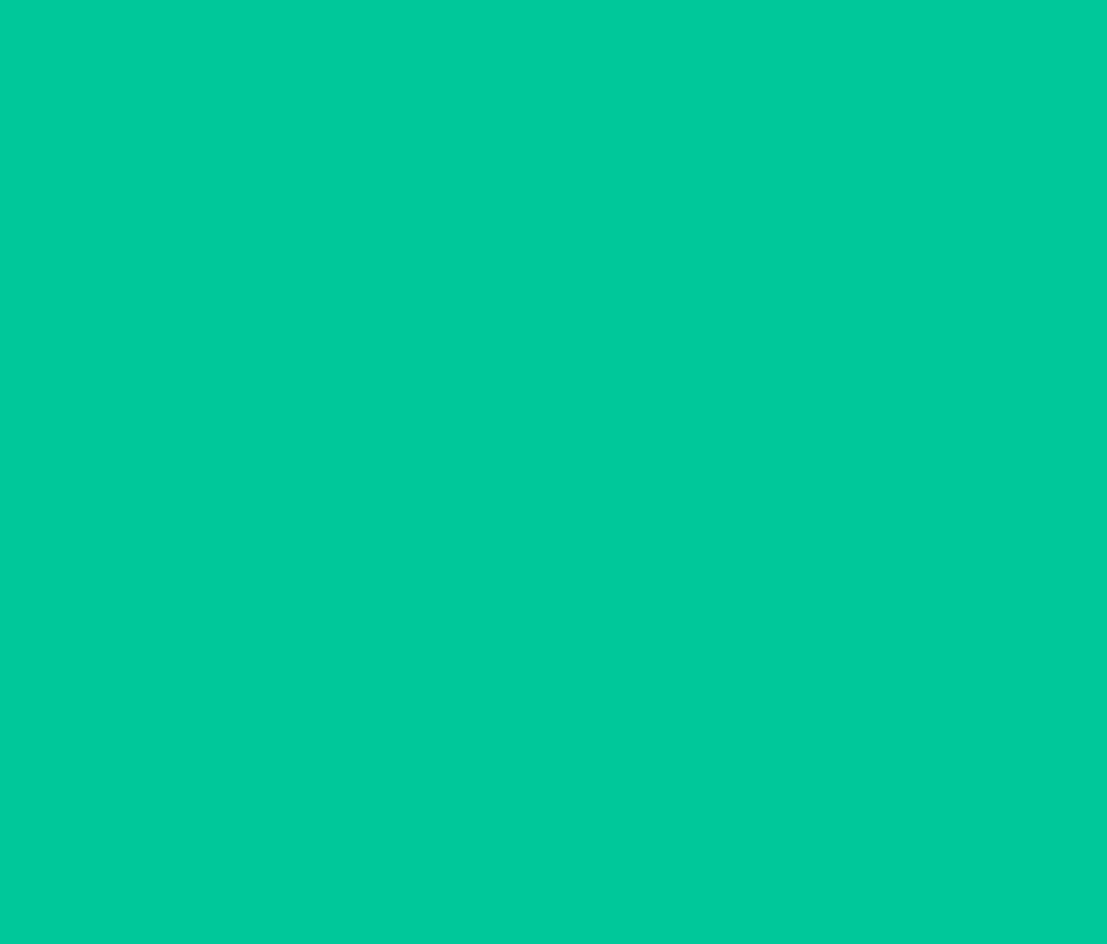 scroll, scrollTop: 86, scrollLeft: 0, axis: vertical 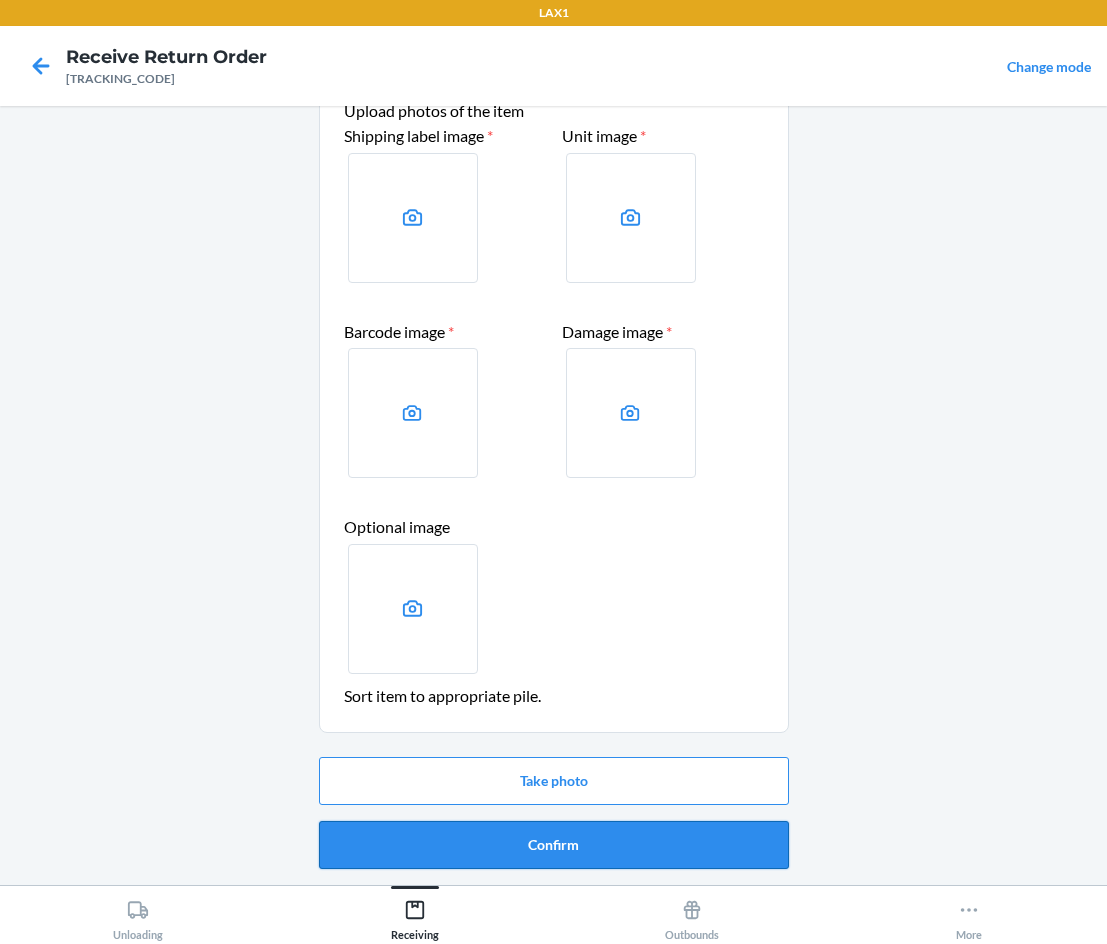 click on "Confirm" at bounding box center (554, 845) 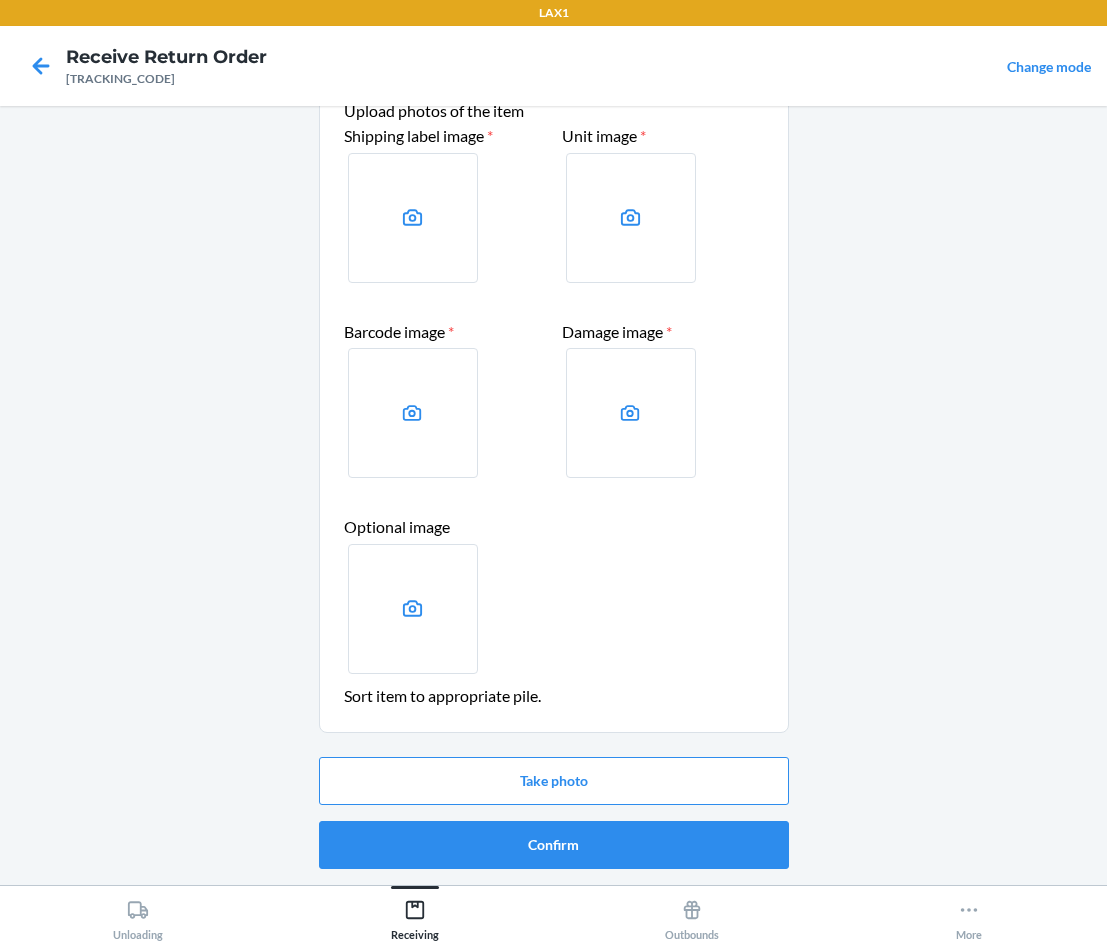 scroll, scrollTop: 0, scrollLeft: 0, axis: both 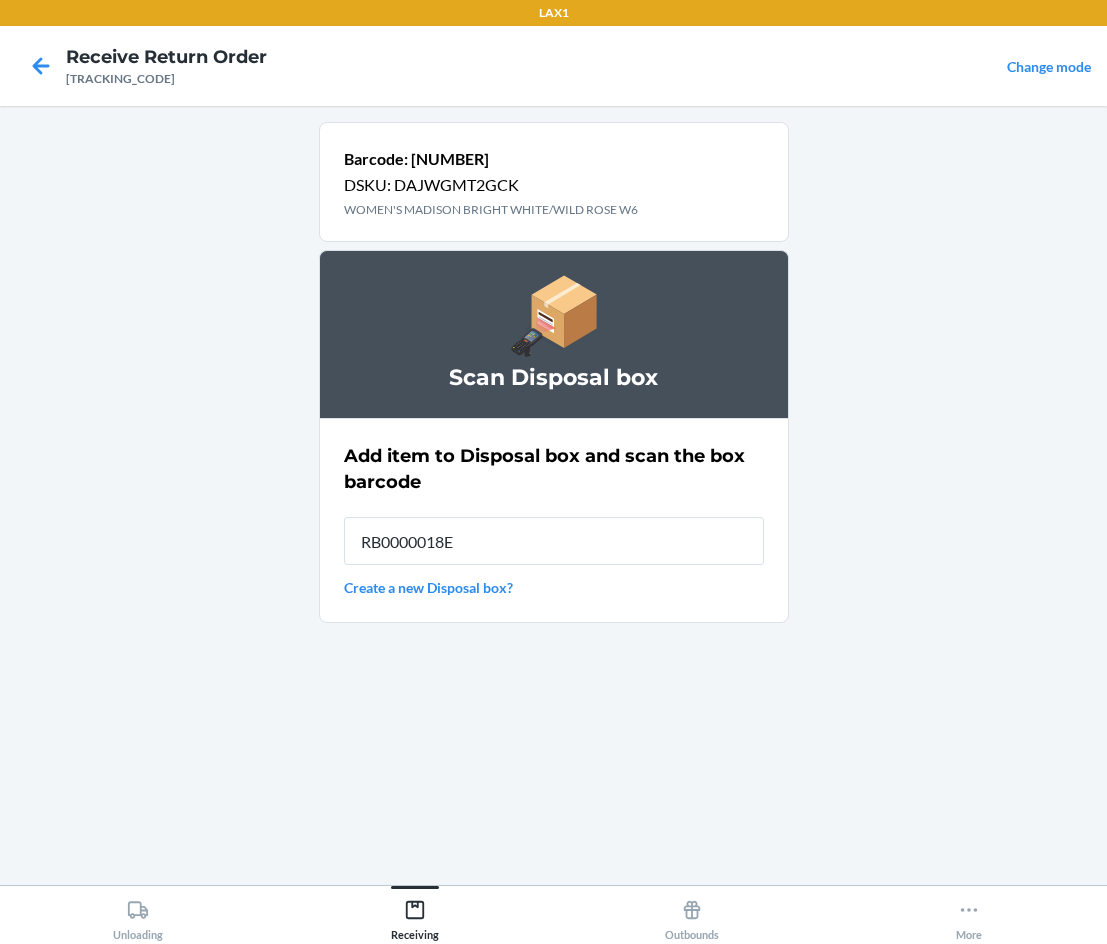 type on "[PRODUCT_CODE]" 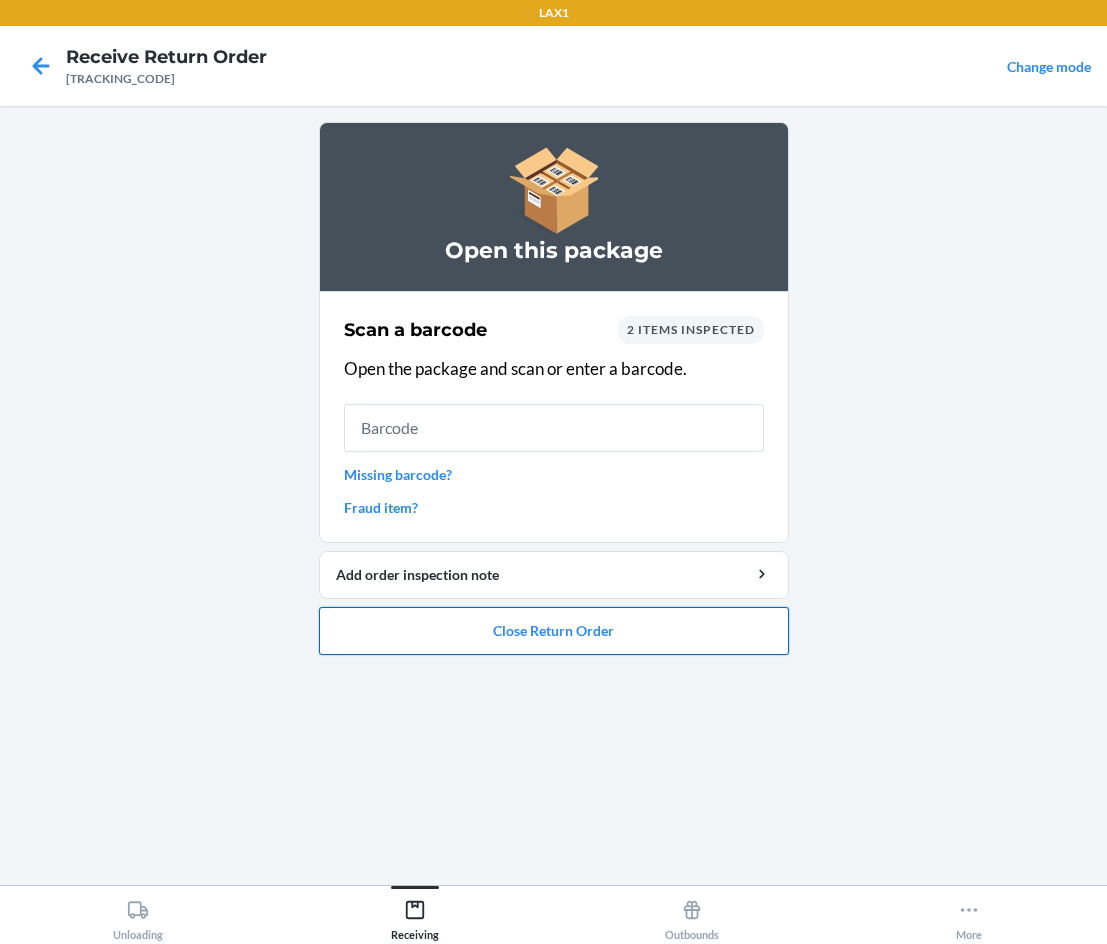 click on "Close Return Order" at bounding box center (554, 631) 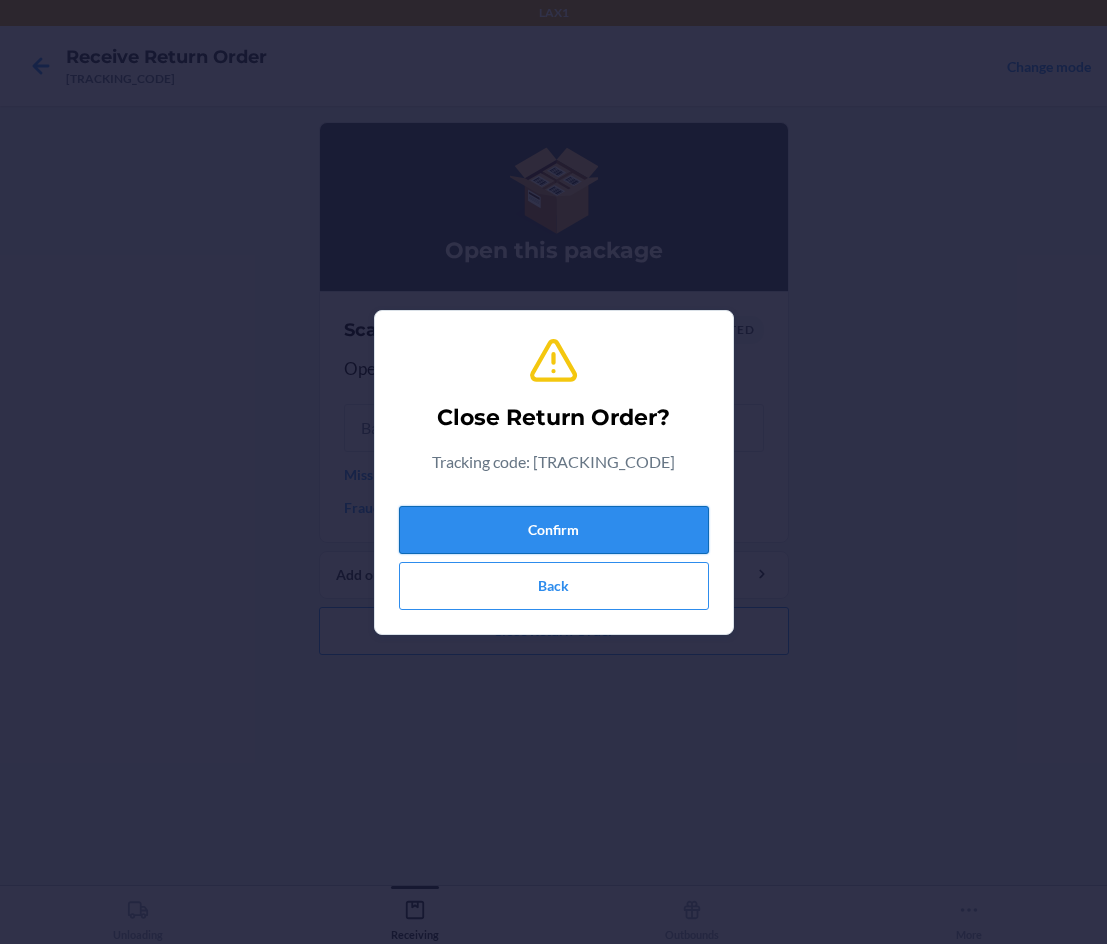 click on "Confirm" at bounding box center [554, 530] 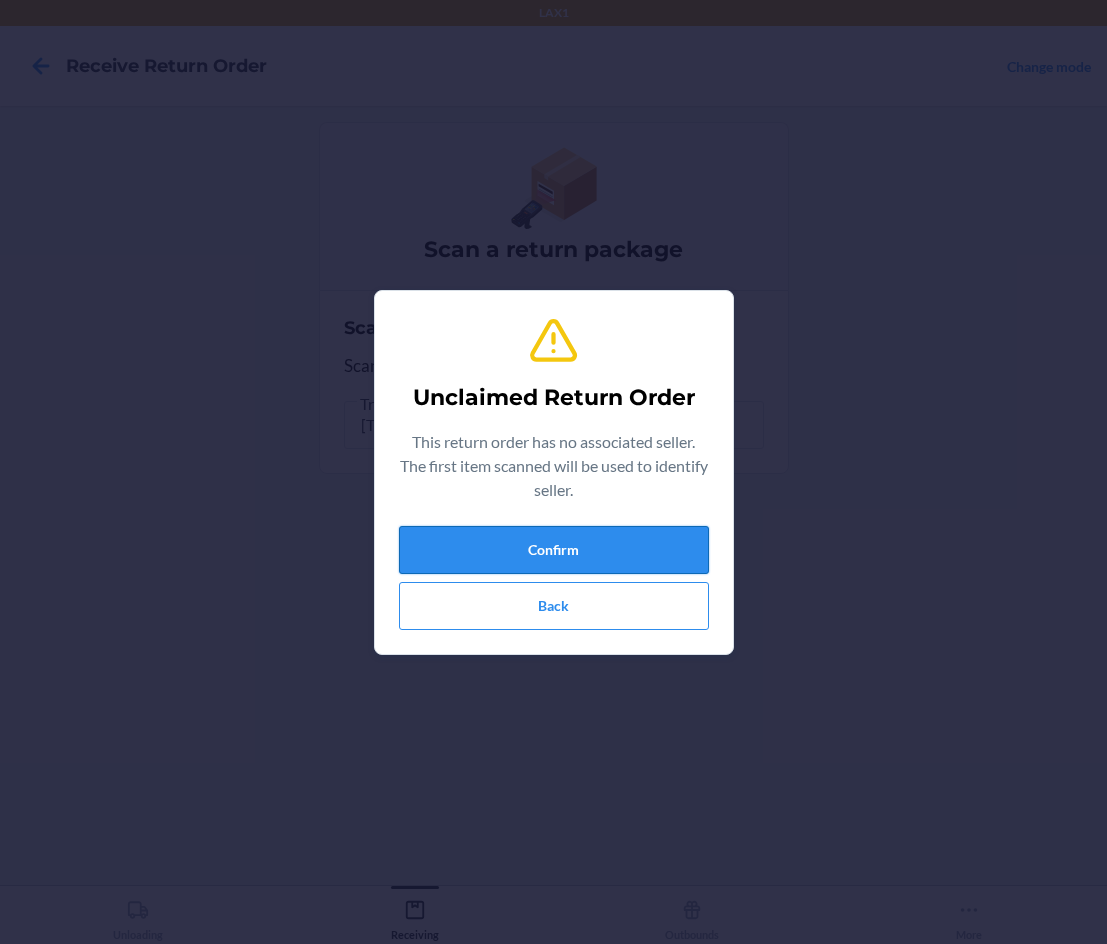 click on "Confirm" at bounding box center (554, 550) 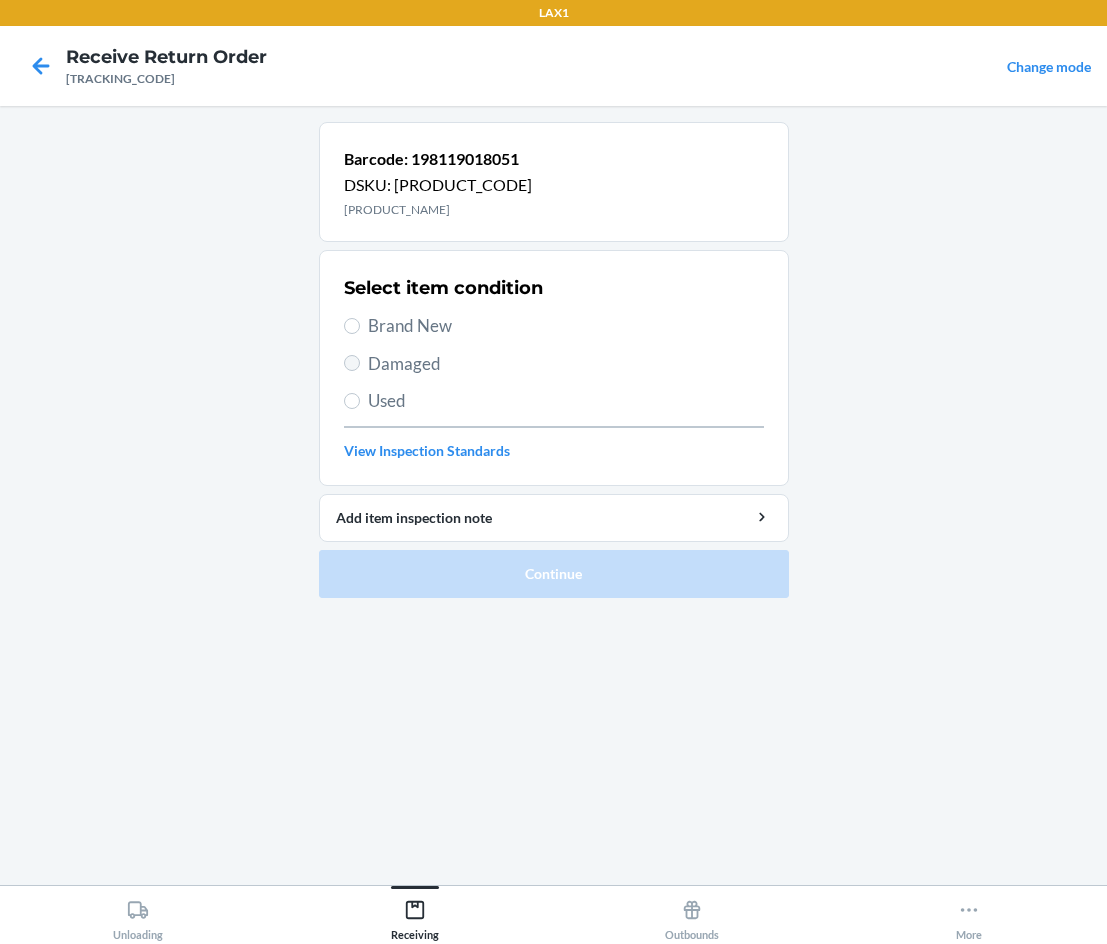 click on "Damaged" at bounding box center [554, 364] 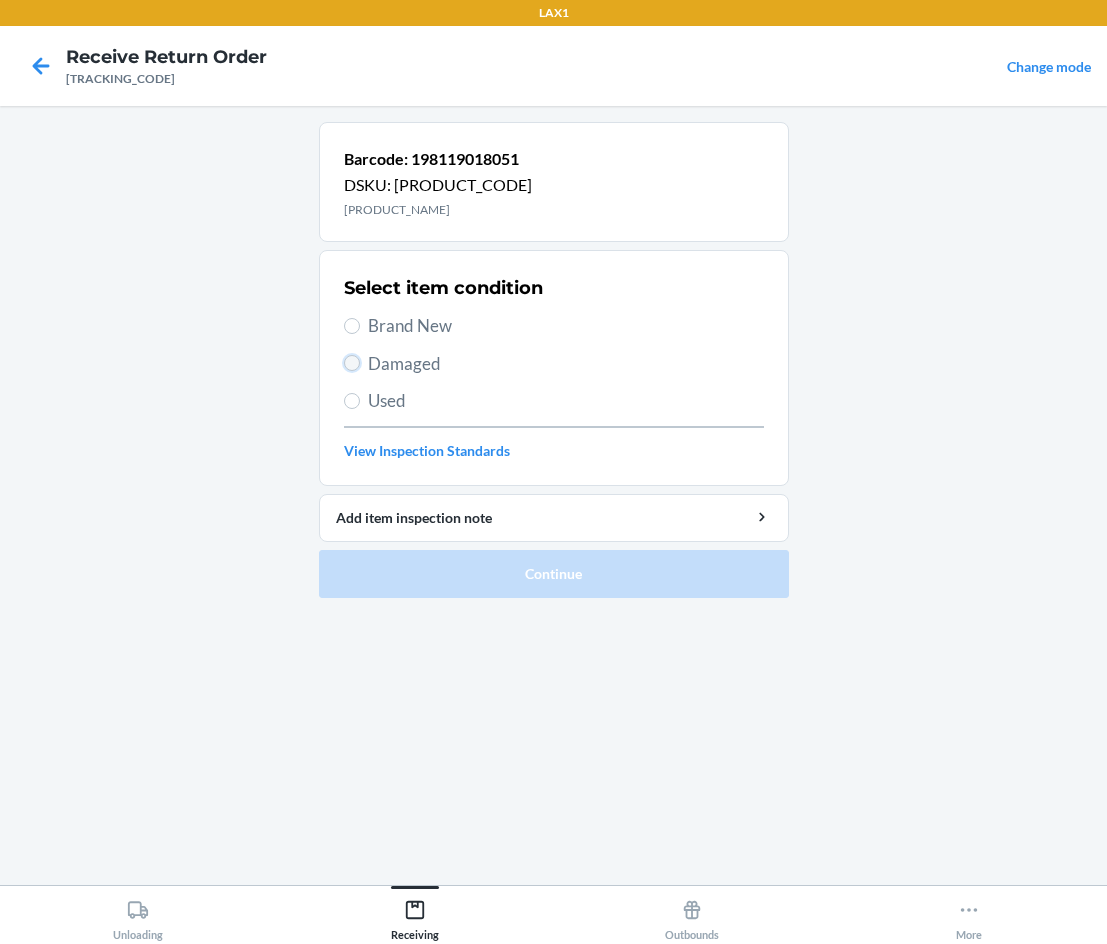 click on "Damaged" at bounding box center (352, 363) 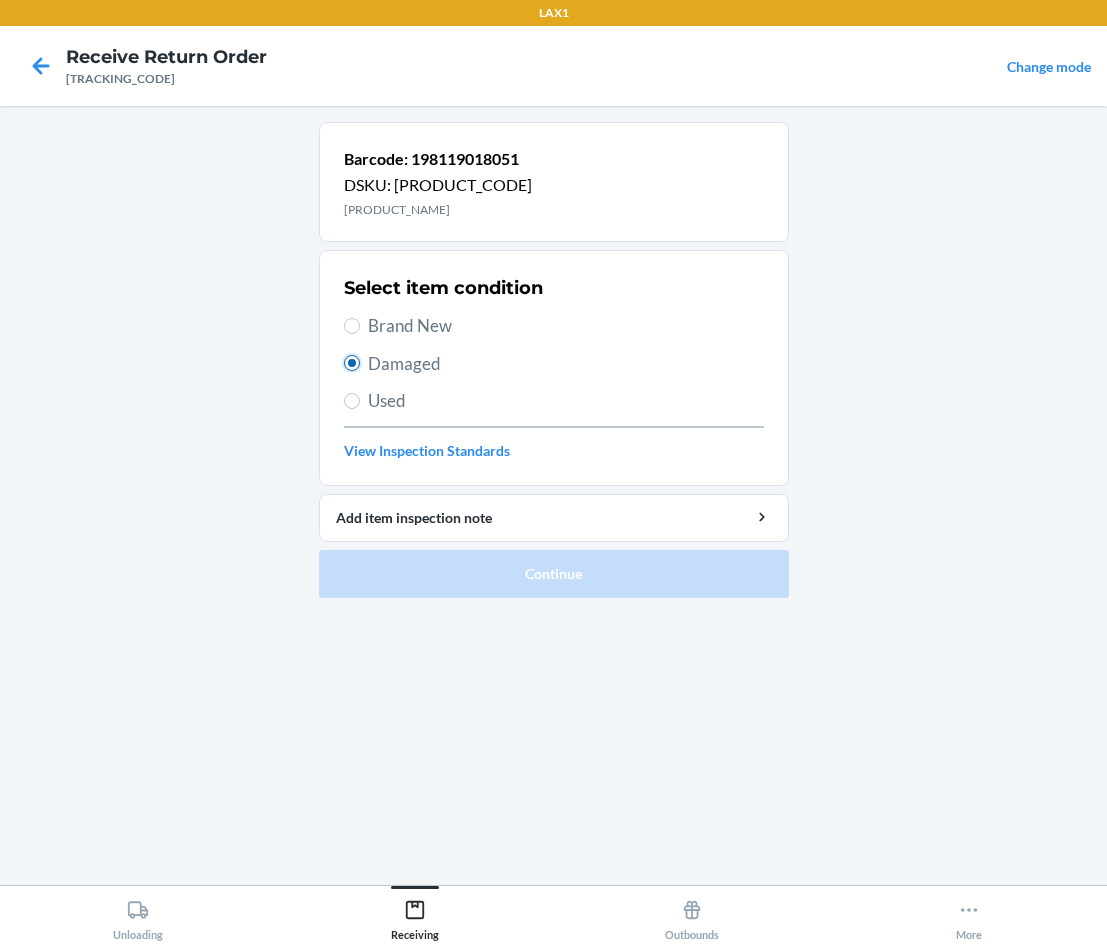 radio on "true" 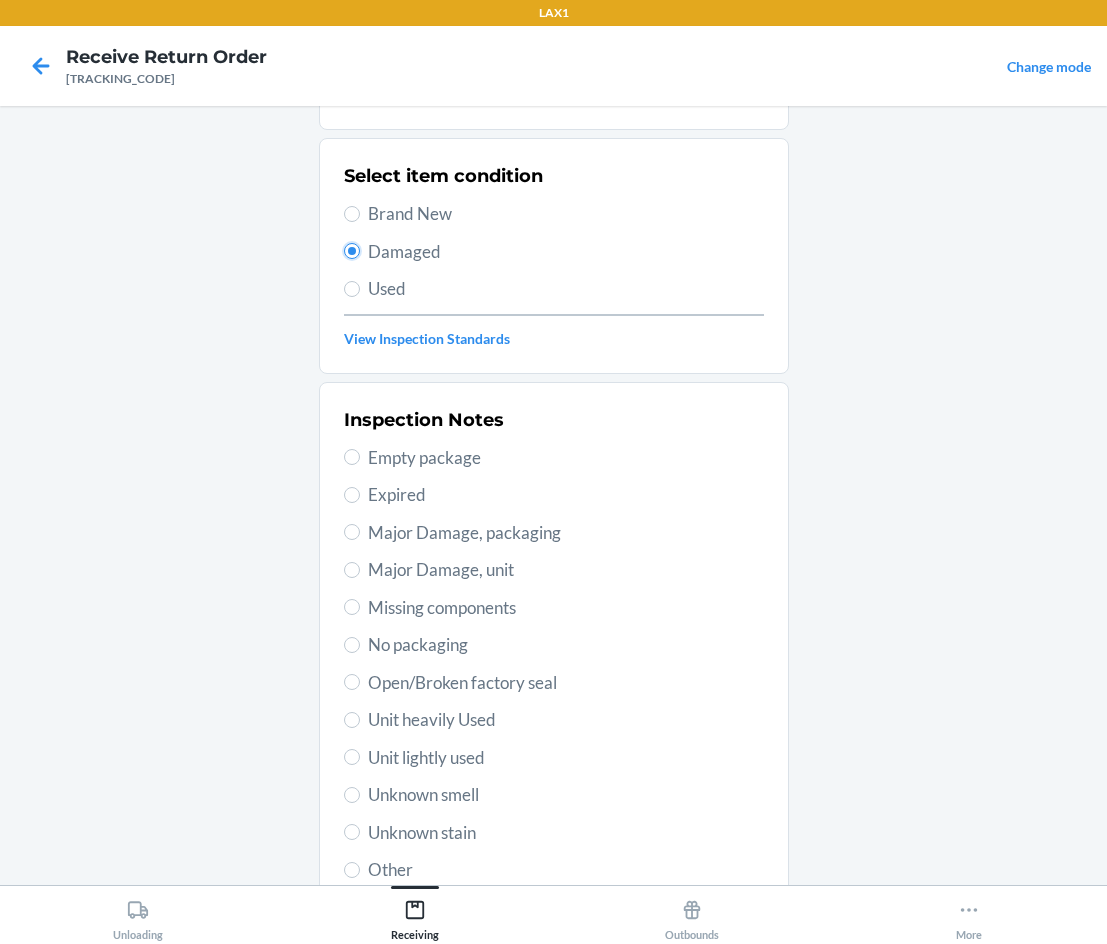 scroll, scrollTop: 263, scrollLeft: 0, axis: vertical 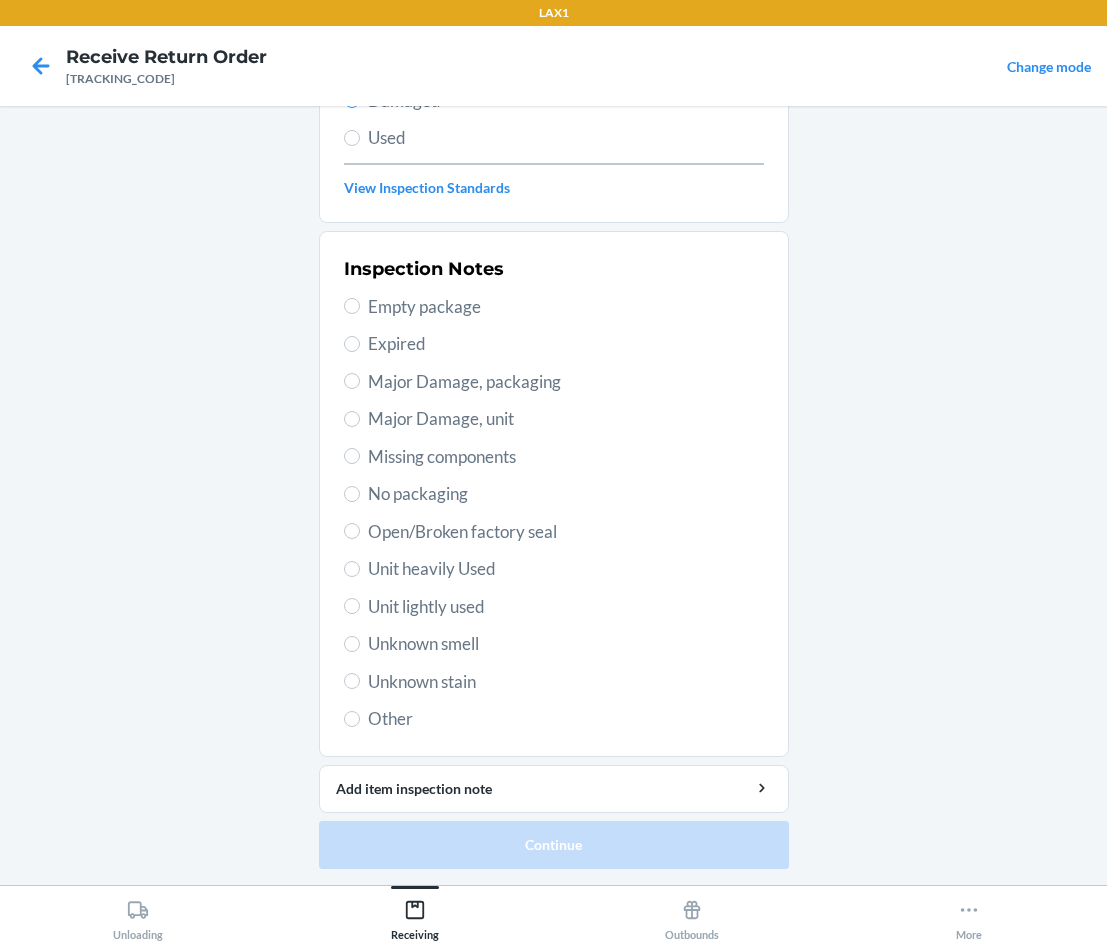 click on "Unit lightly used" at bounding box center [566, 607] 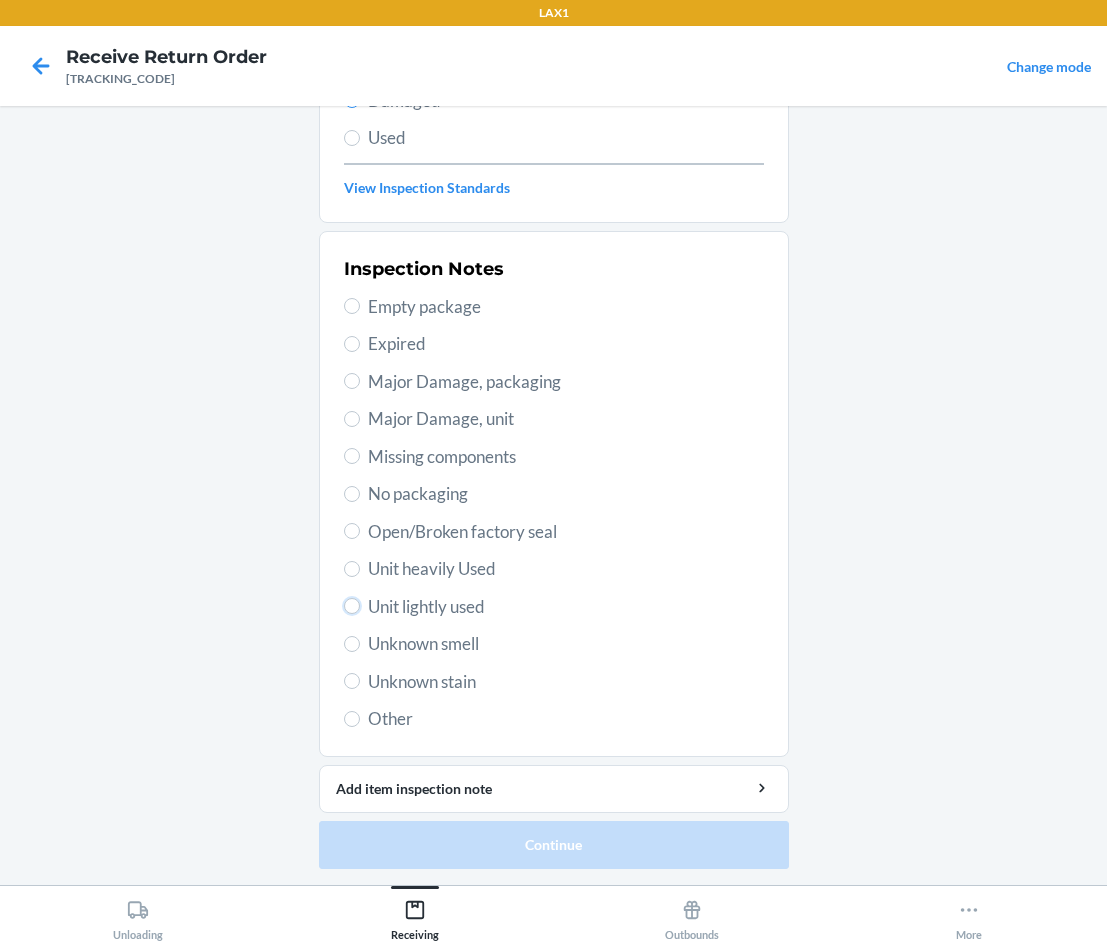 click on "Unit lightly used" at bounding box center (352, 606) 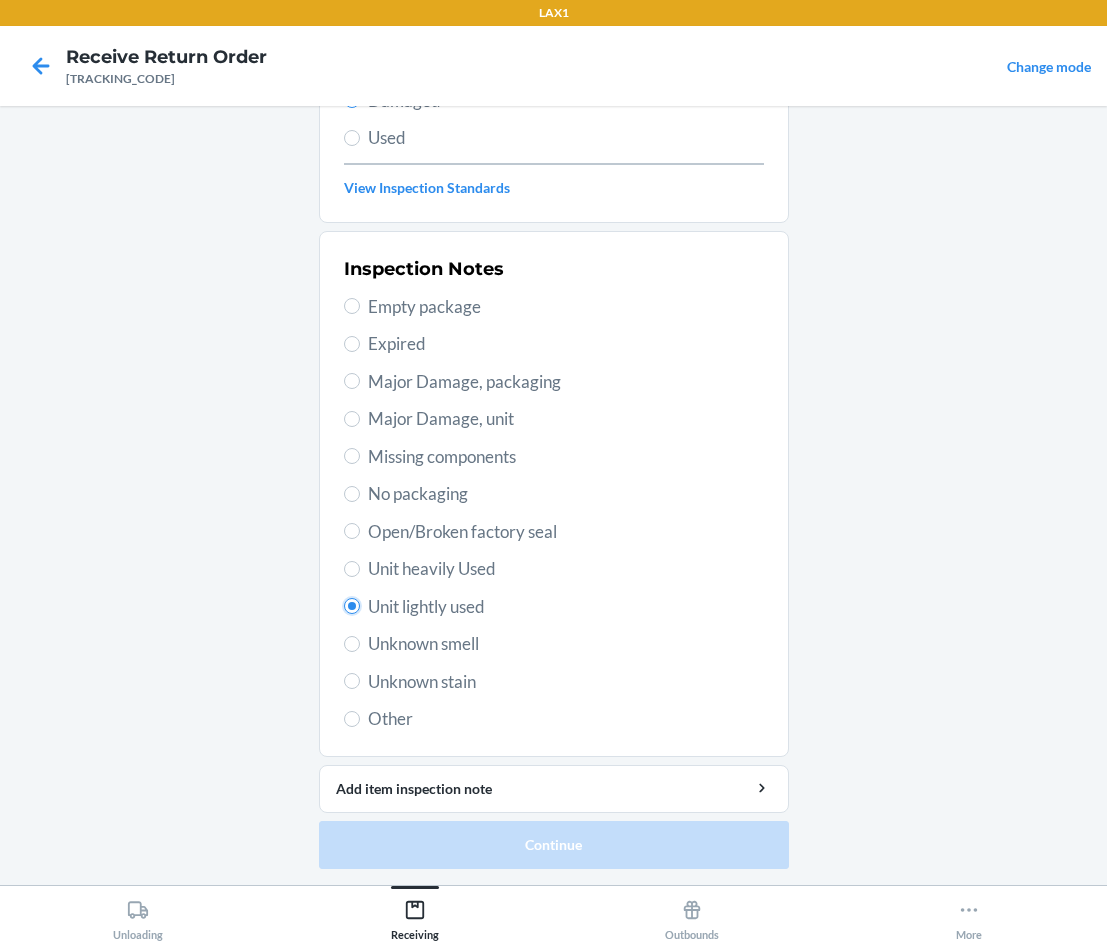 radio on "true" 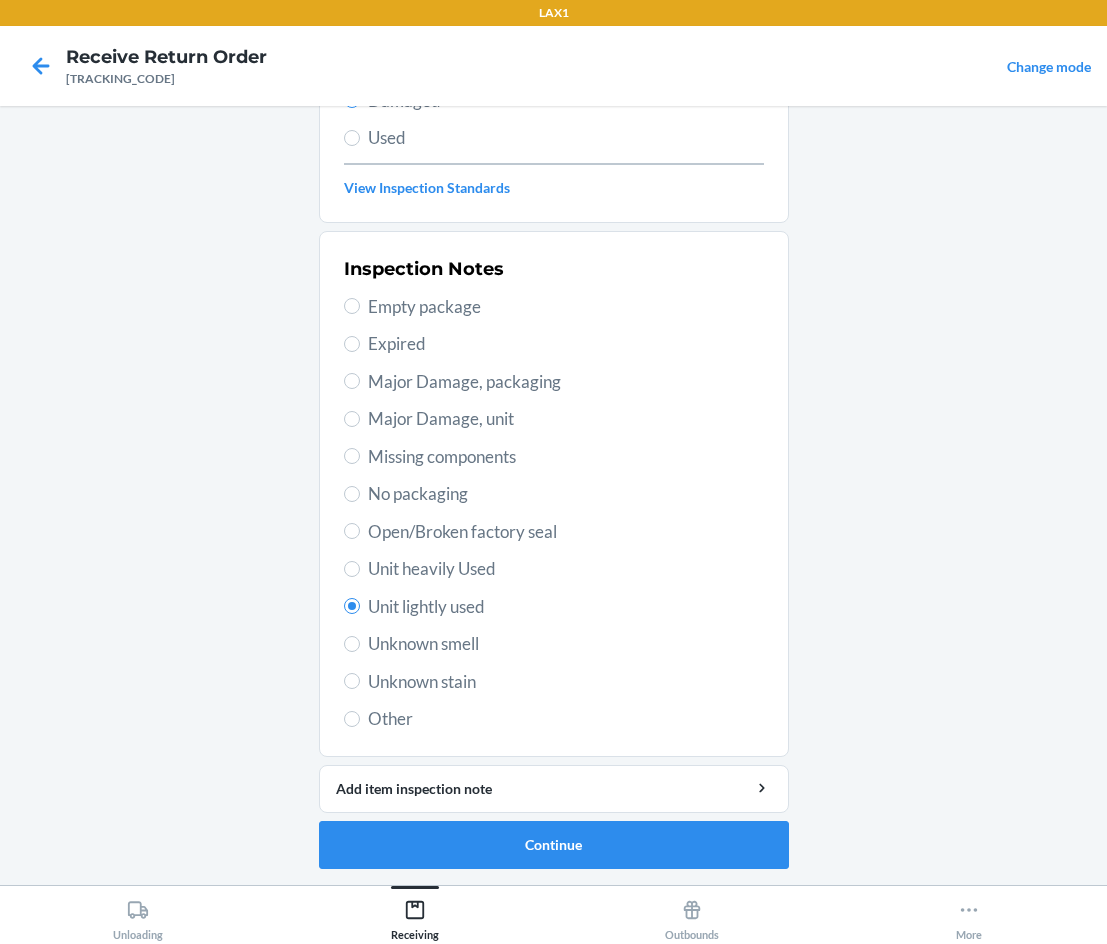 click on "Unknown stain" at bounding box center (566, 682) 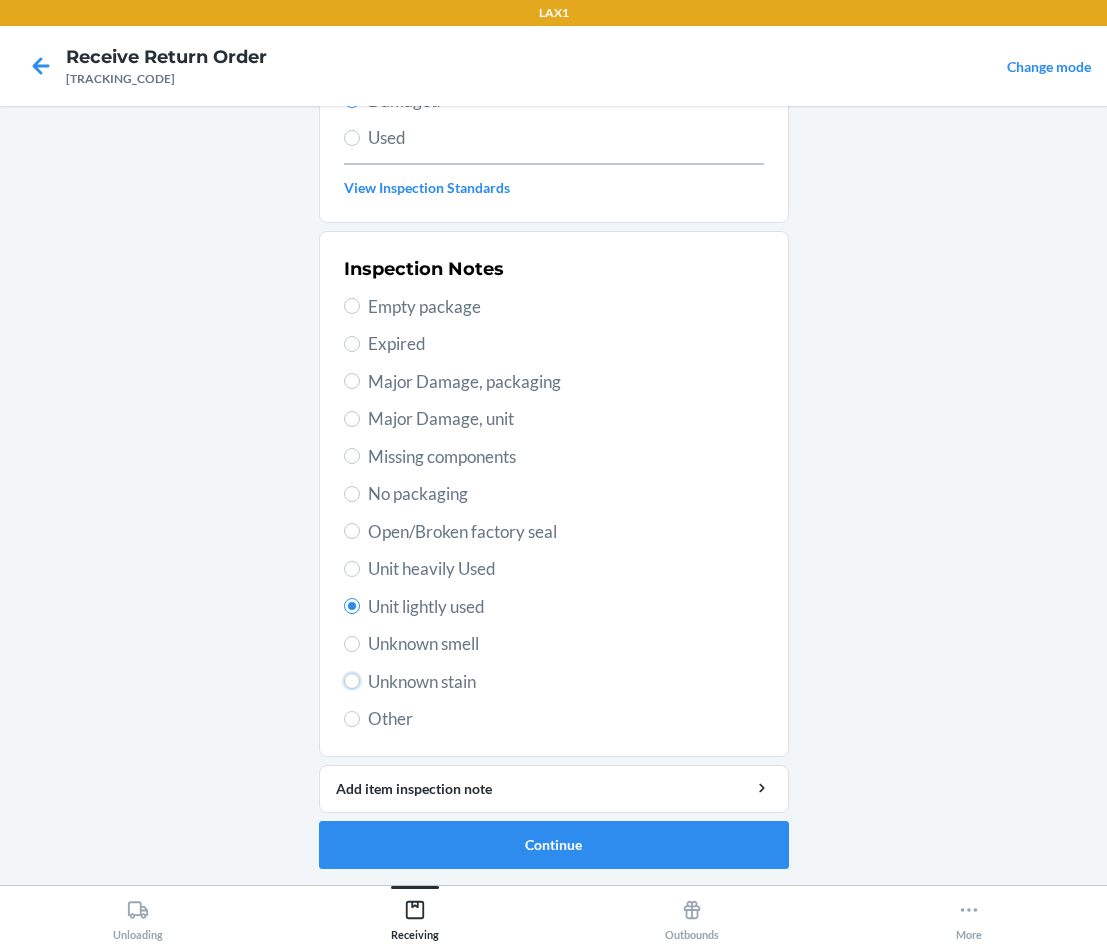 click on "Unknown stain" at bounding box center (352, 681) 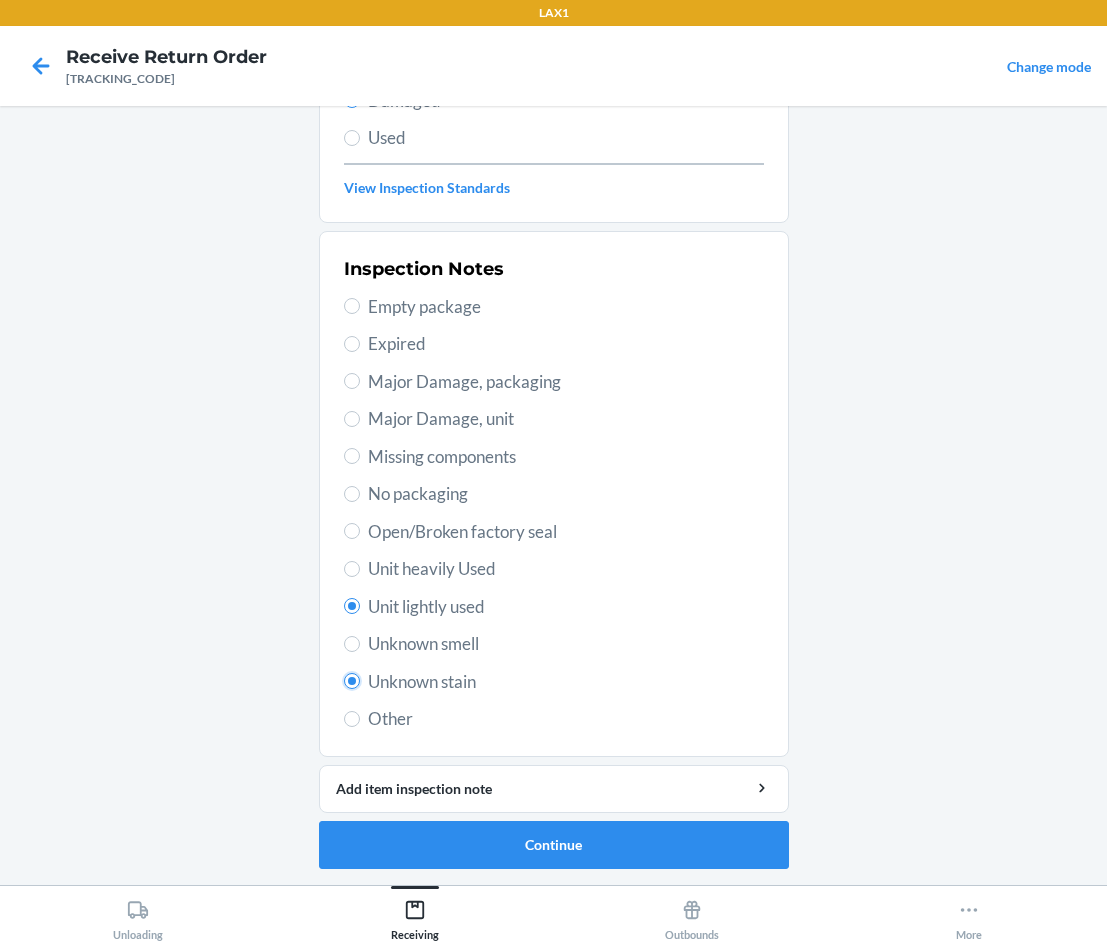 radio on "false" 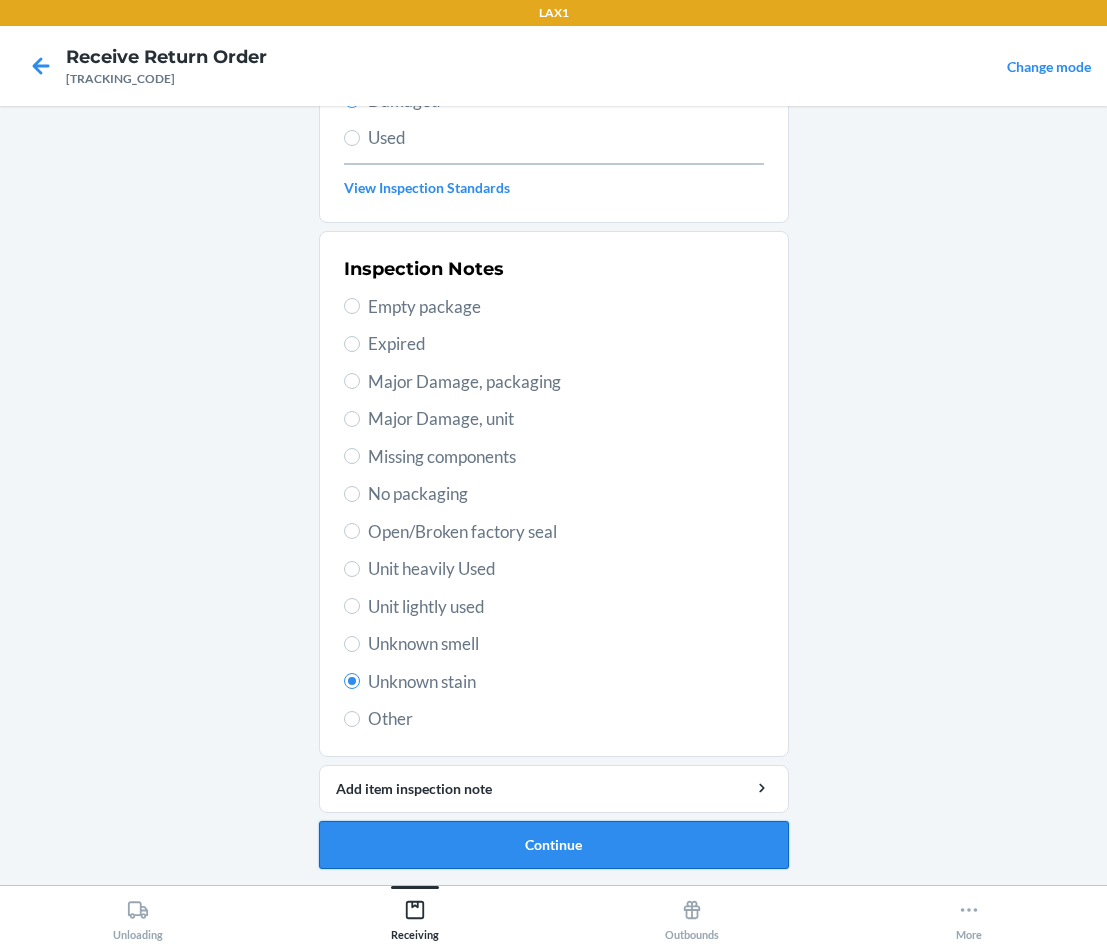 click on "Continue" at bounding box center [554, 845] 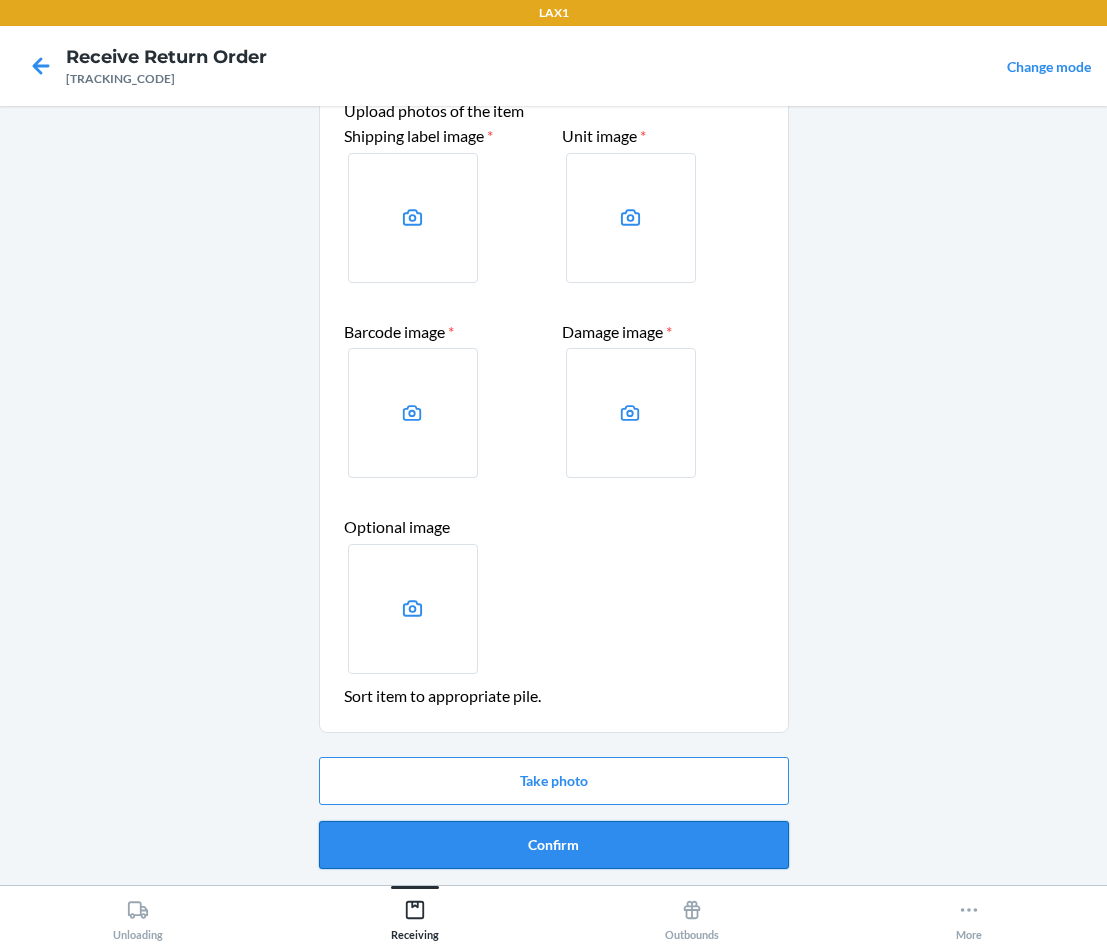 click on "Confirm" at bounding box center [554, 845] 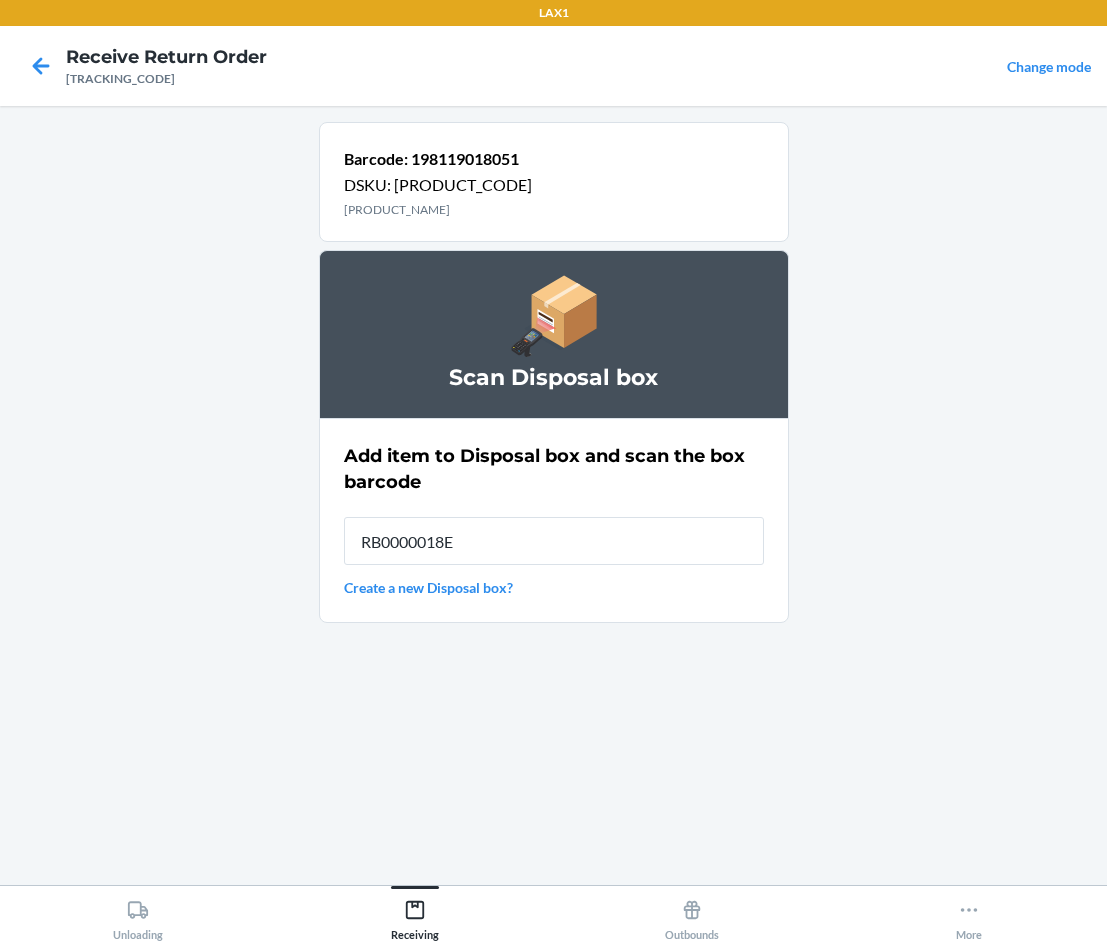 type on "[PRODUCT_CODE]" 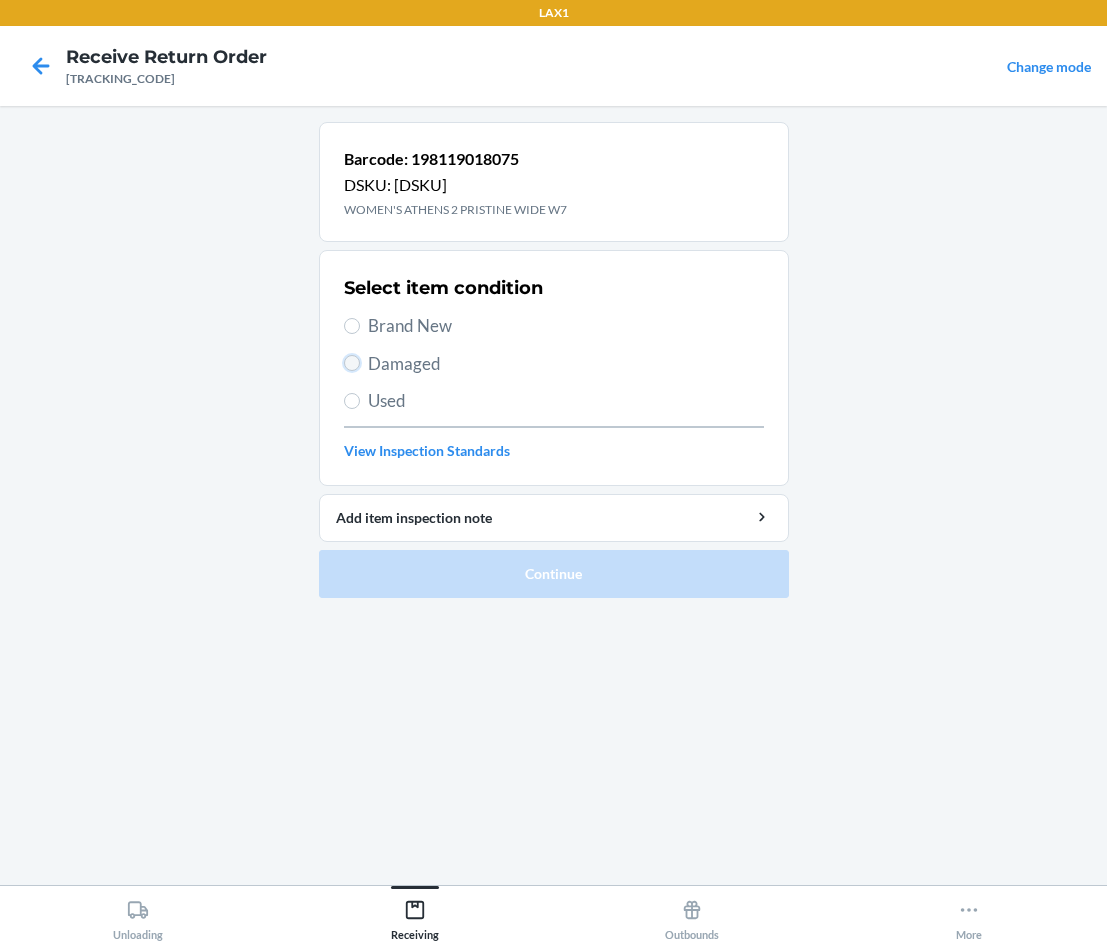 click on "Damaged" at bounding box center (352, 363) 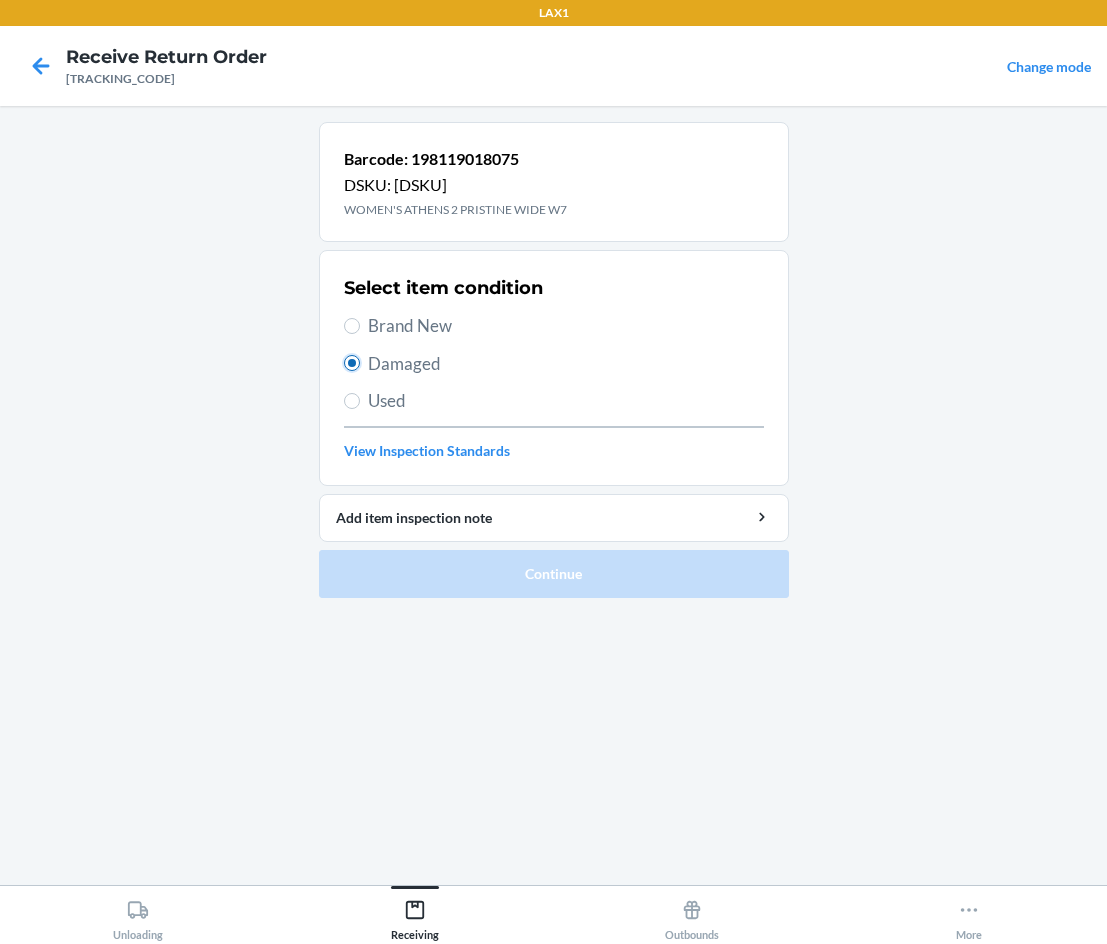 radio on "true" 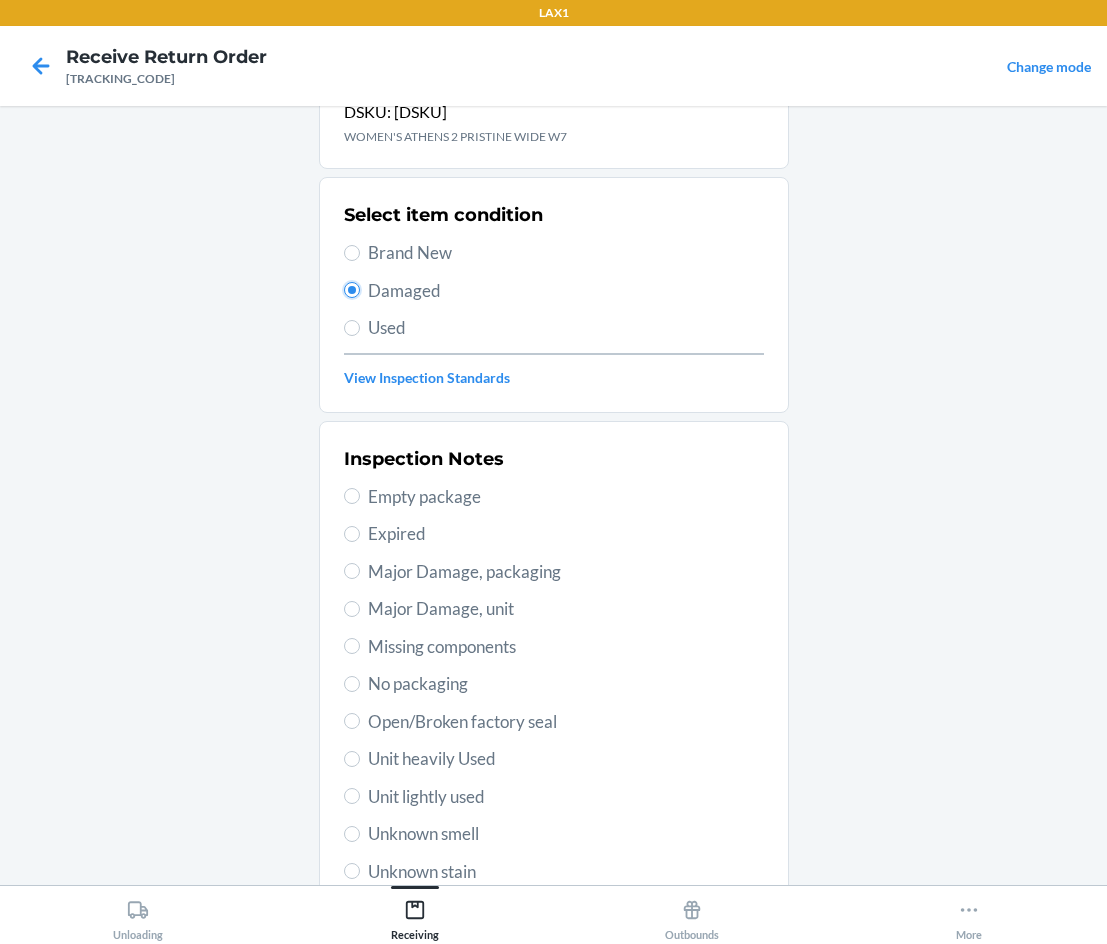 scroll, scrollTop: 200, scrollLeft: 0, axis: vertical 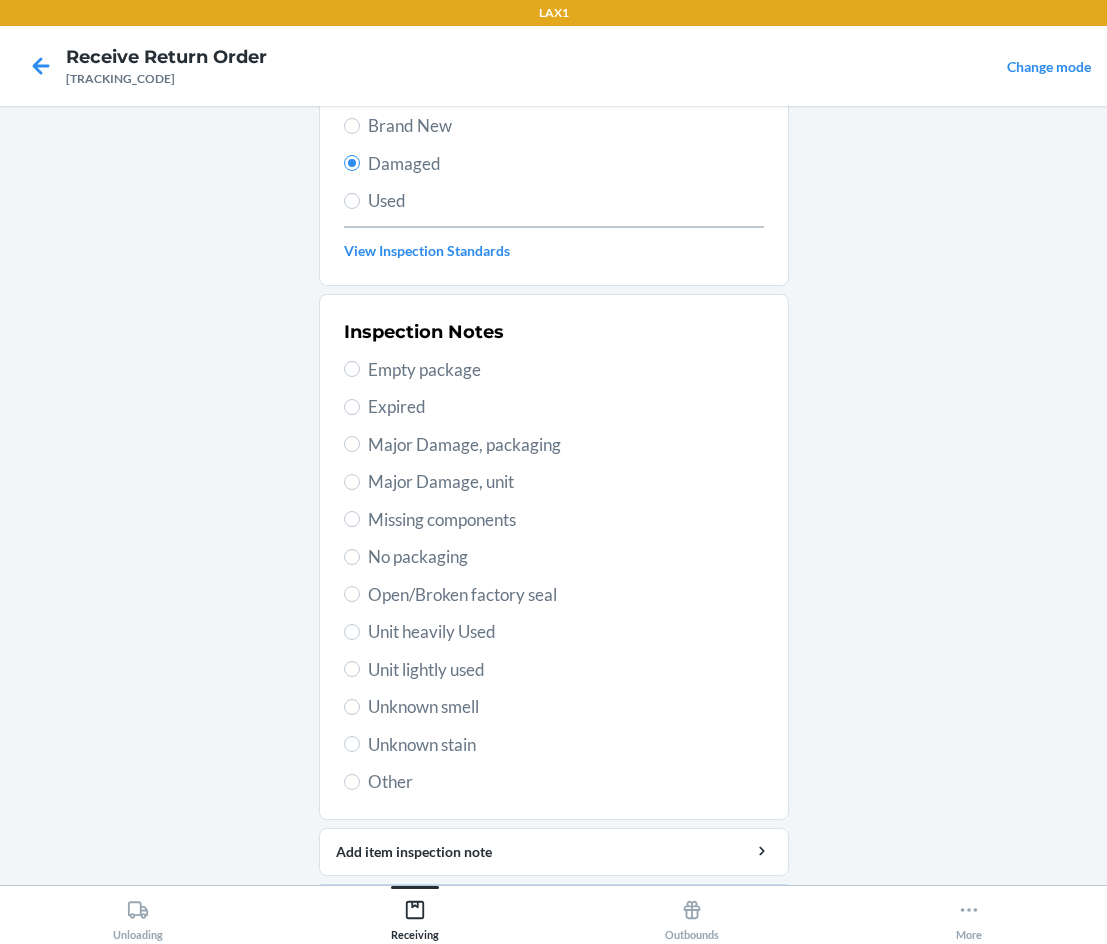 click on "Unit lightly used" at bounding box center (566, 670) 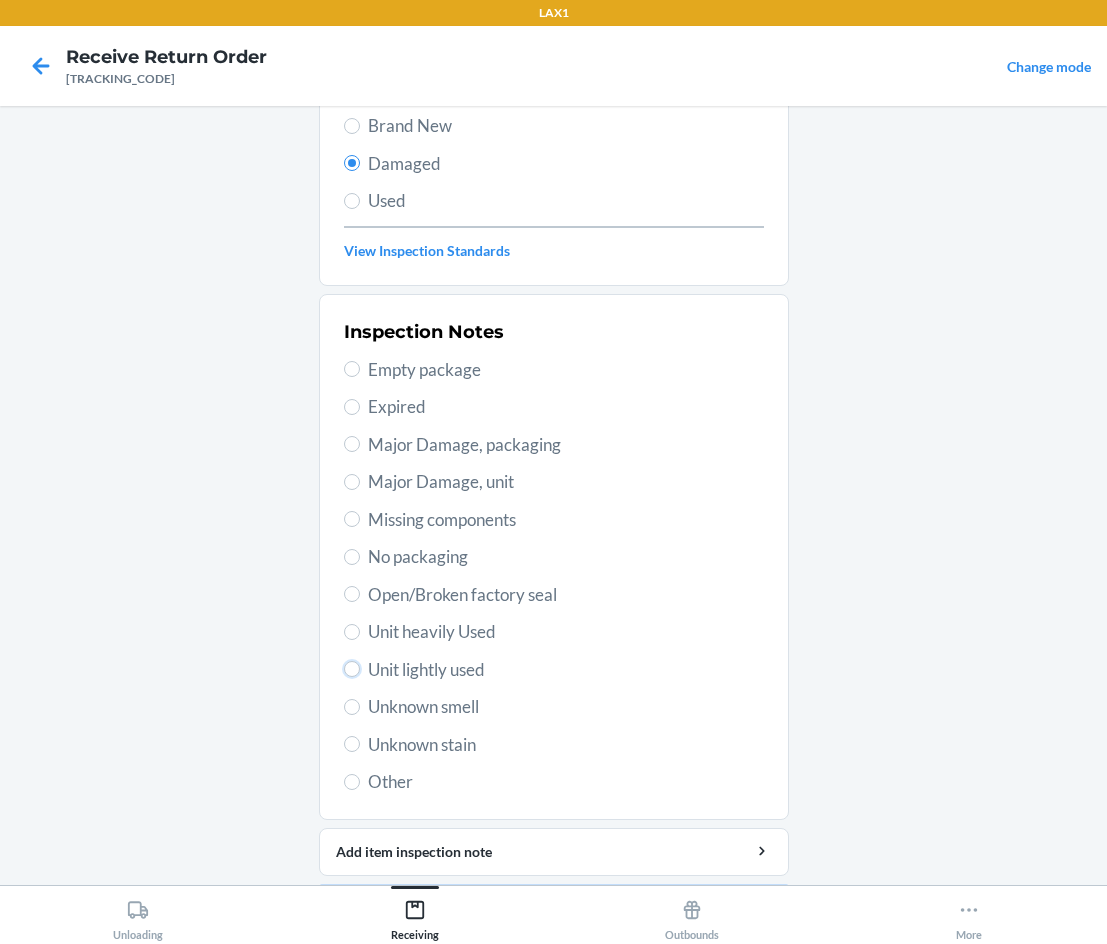 click on "Unit lightly used" at bounding box center (352, 669) 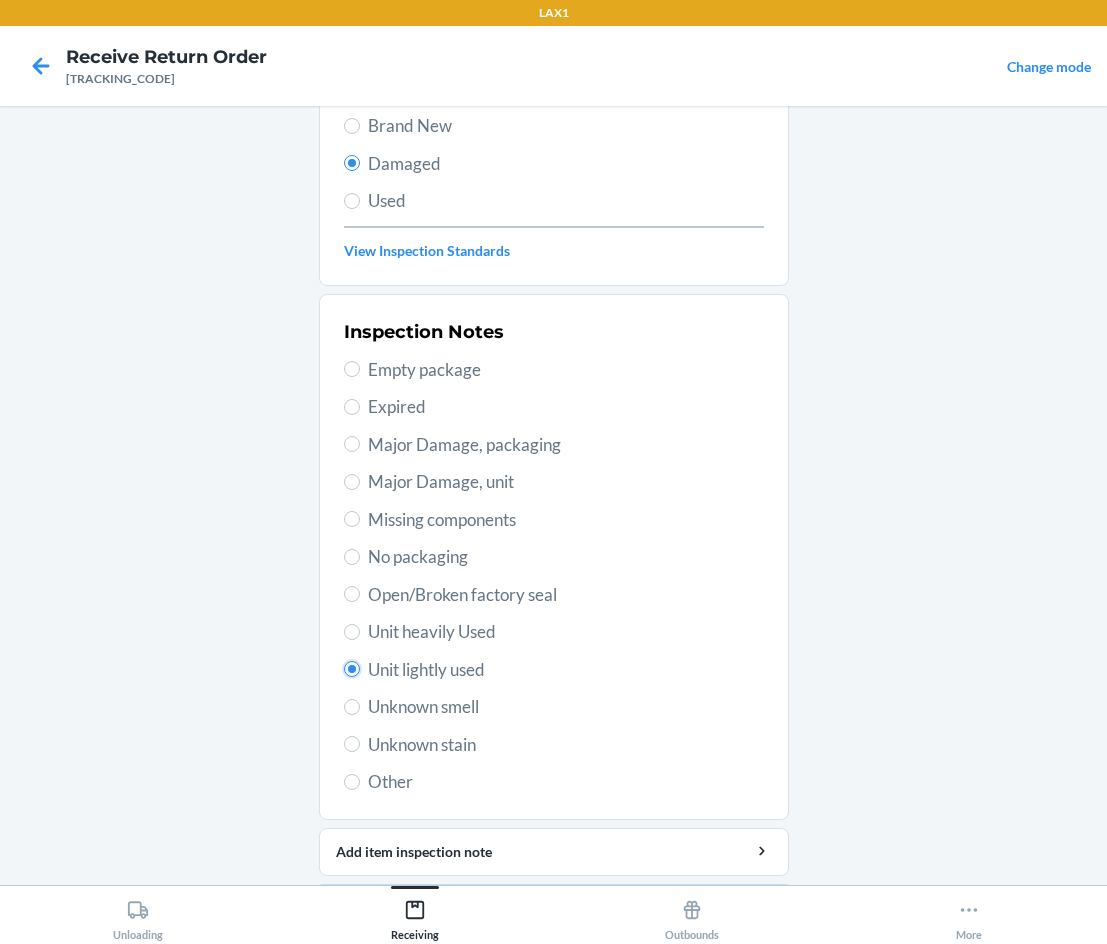 radio on "true" 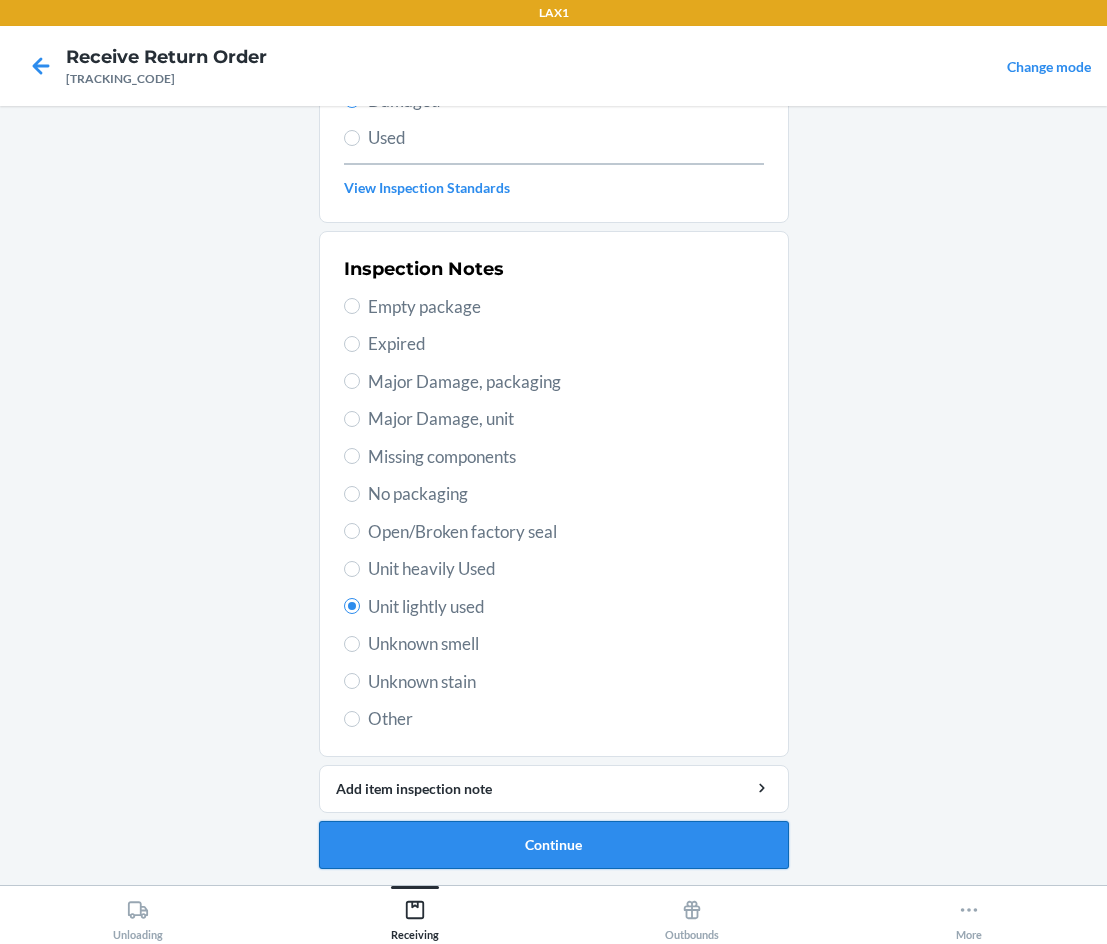 click on "Continue" at bounding box center [554, 845] 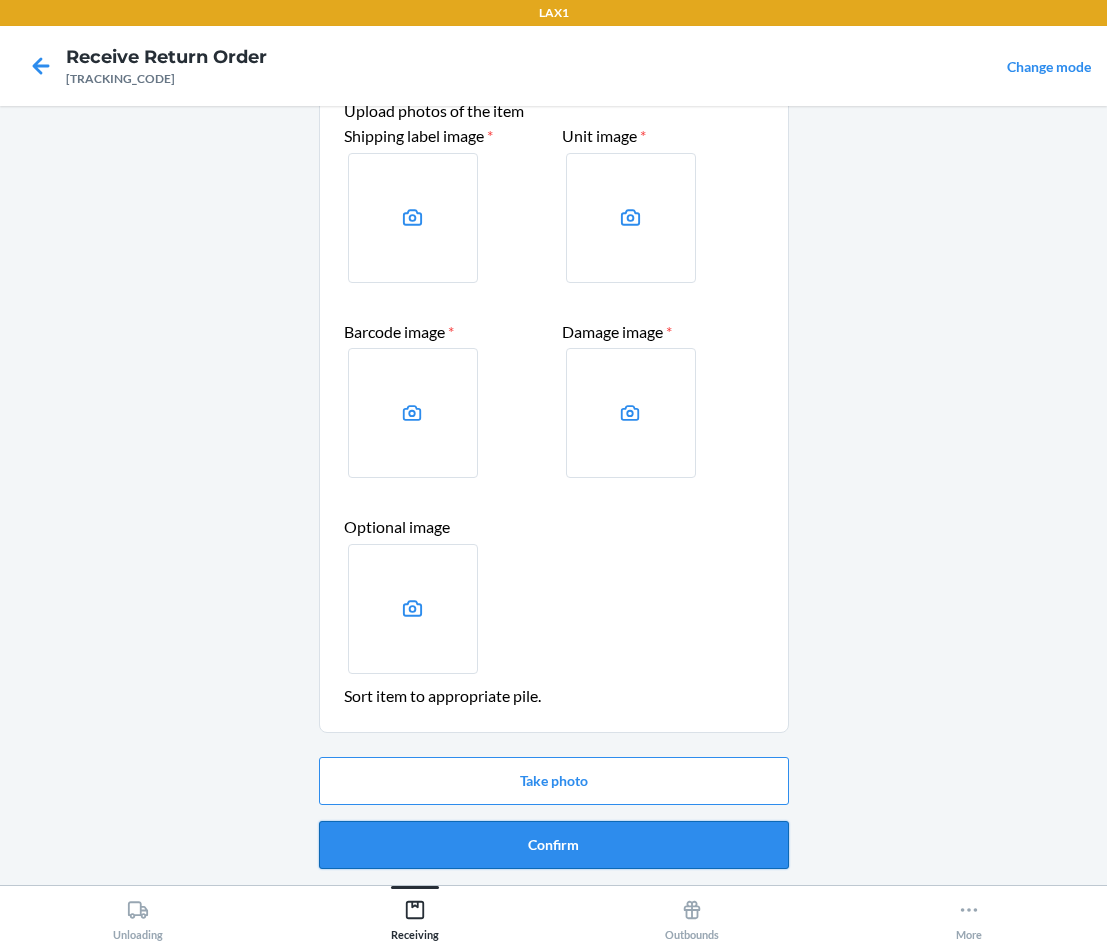 click on "Confirm" at bounding box center (554, 845) 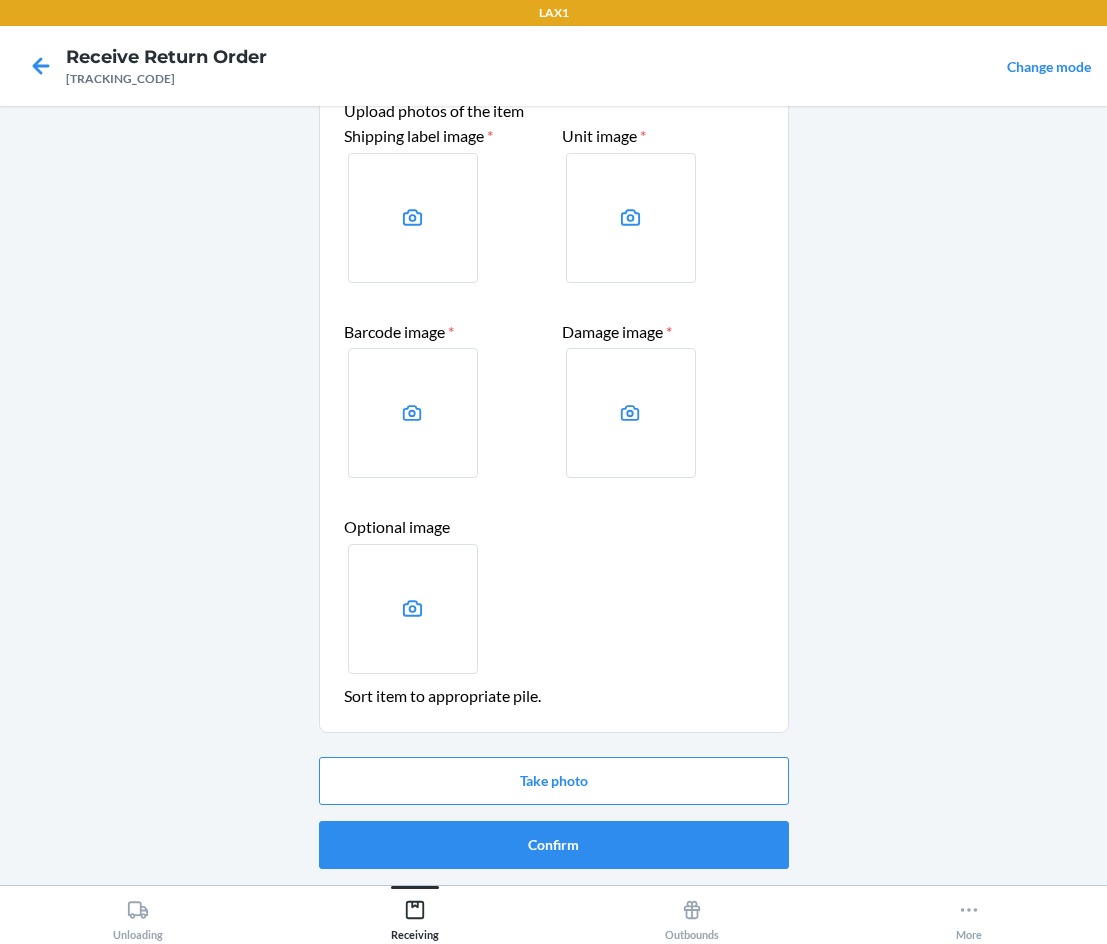 scroll, scrollTop: 0, scrollLeft: 0, axis: both 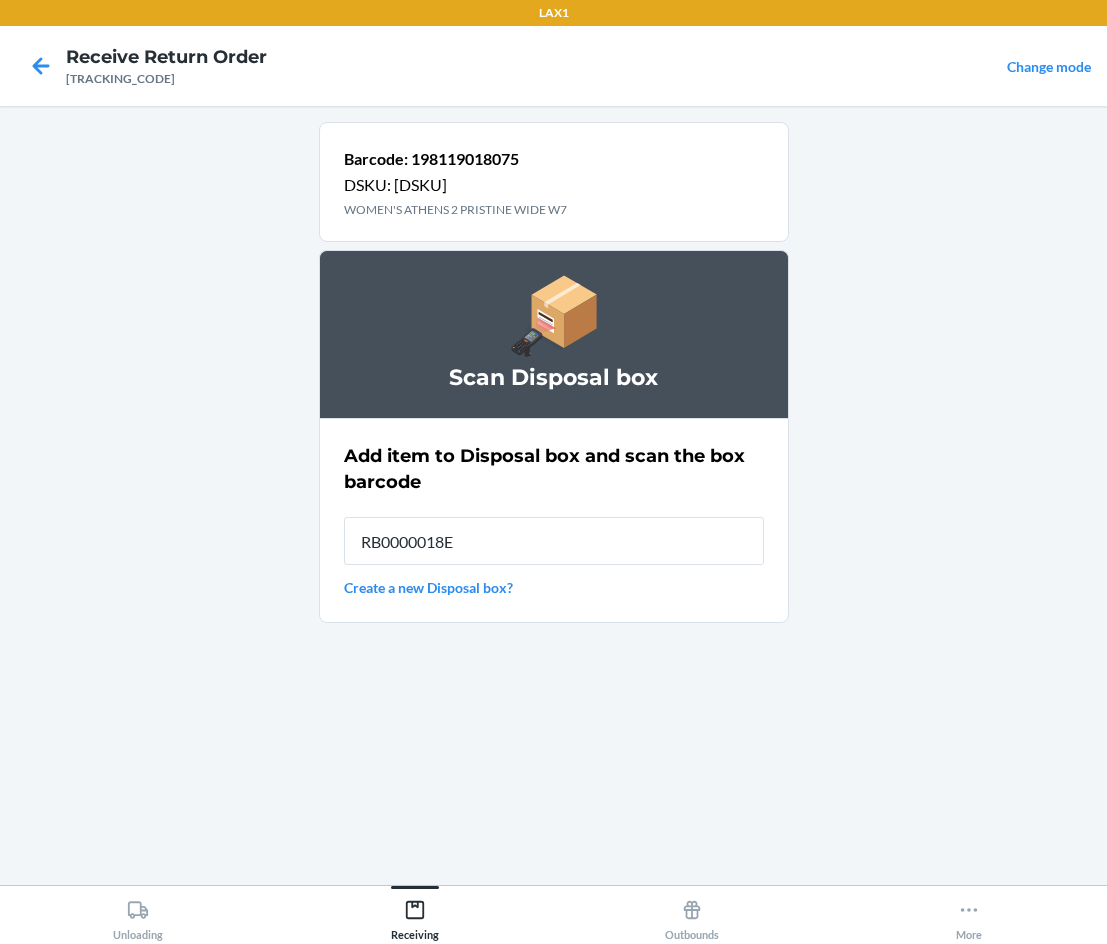 type on "[PRODUCT_CODE]" 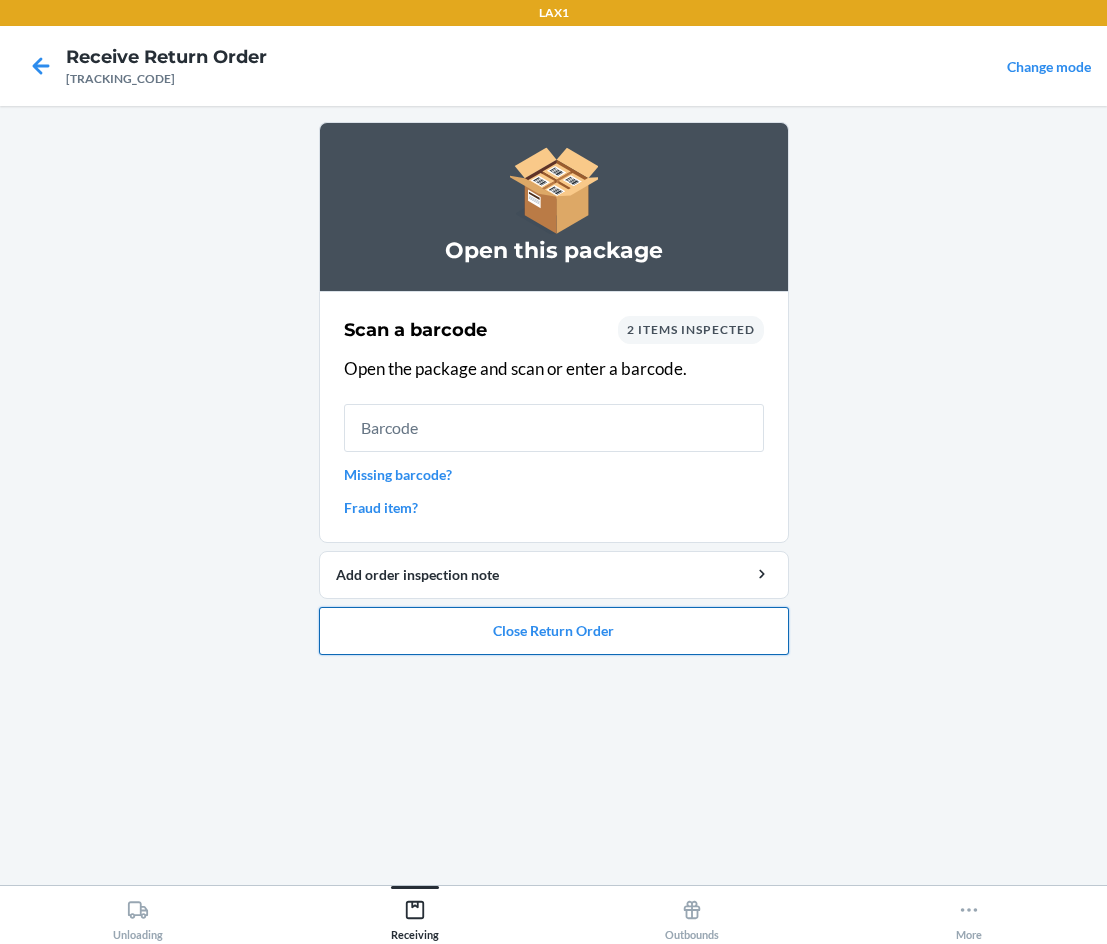 click on "Close Return Order" at bounding box center [554, 631] 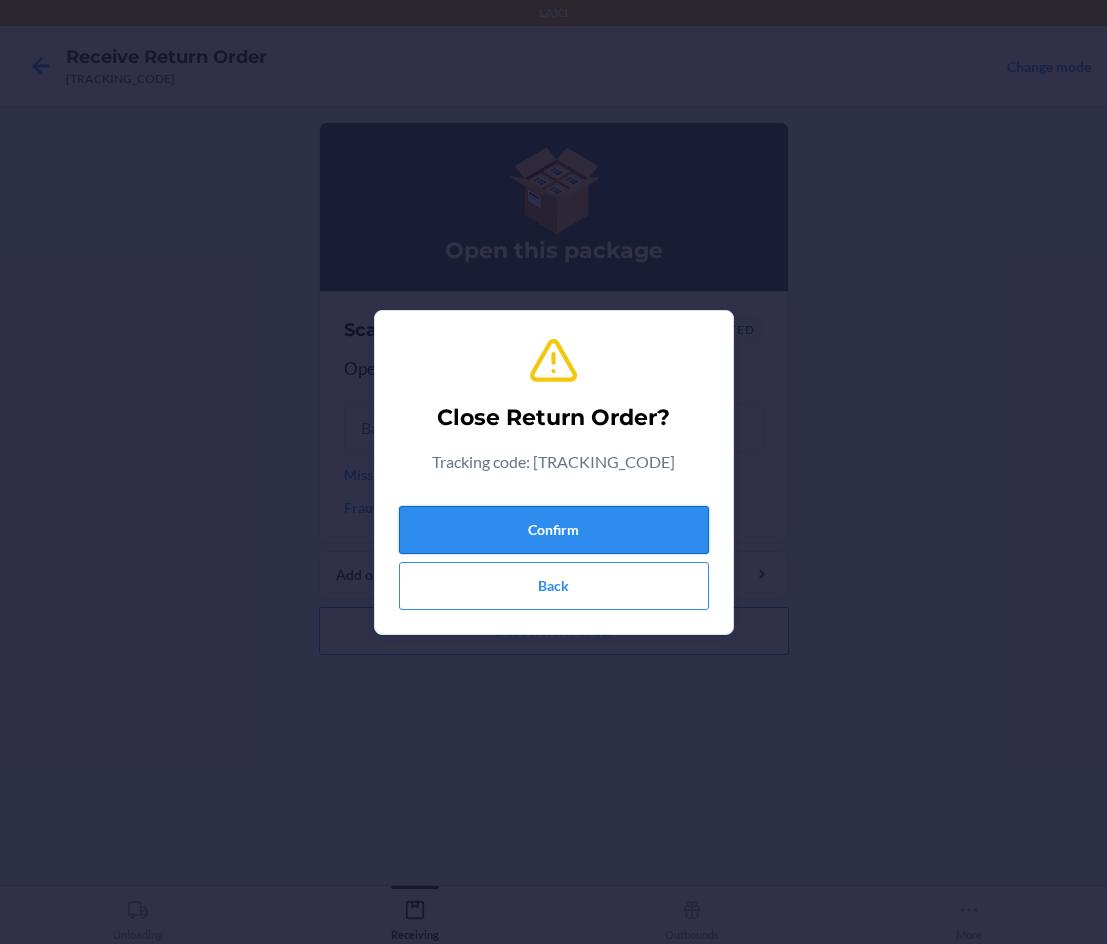click on "Confirm" at bounding box center (554, 530) 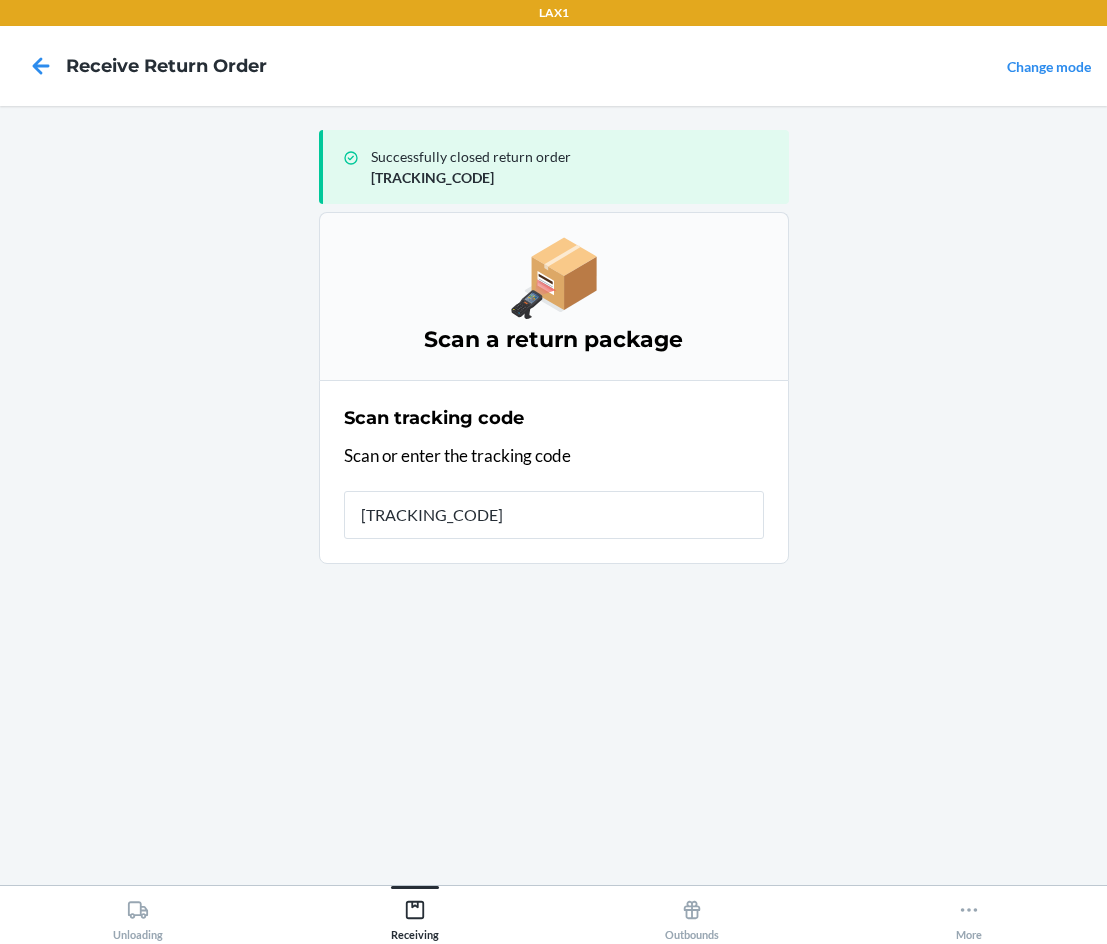 type on "[TRACKING_CODE]" 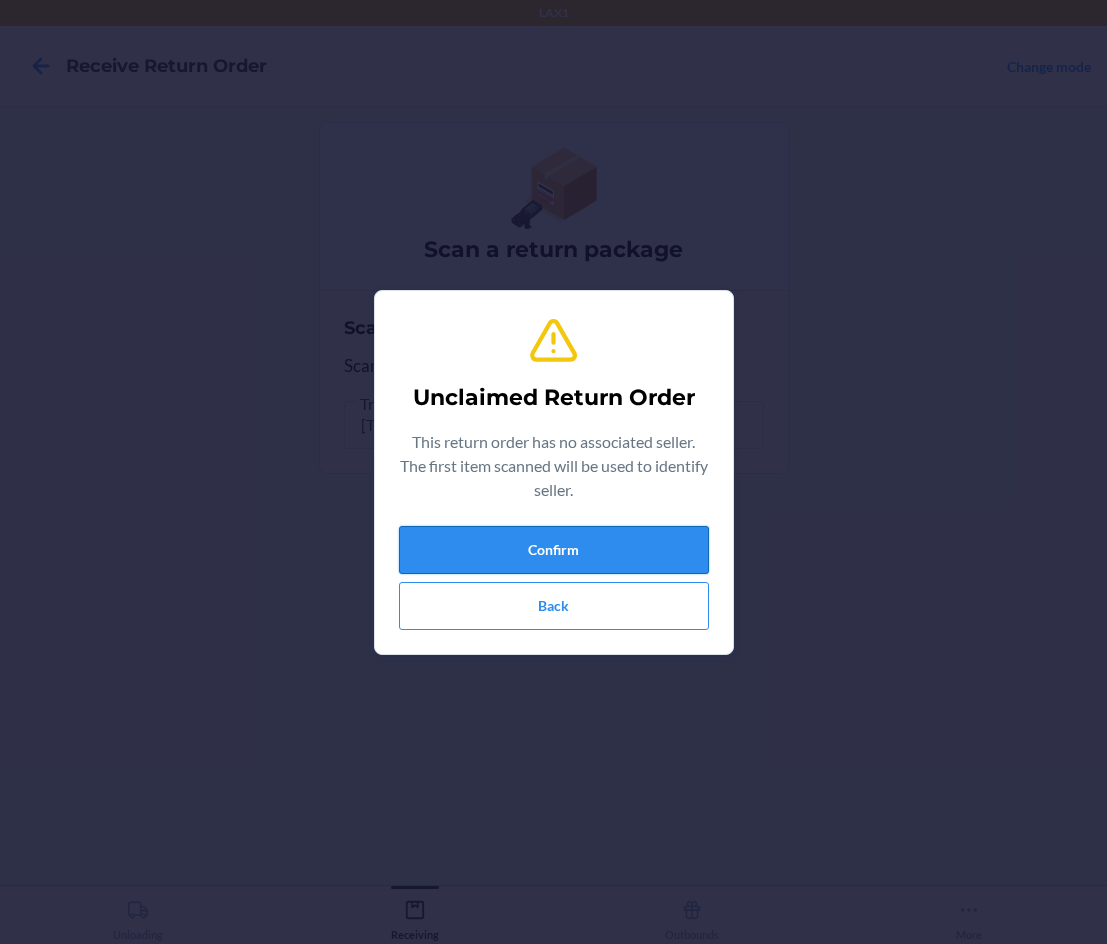 click on "Confirm" at bounding box center (554, 550) 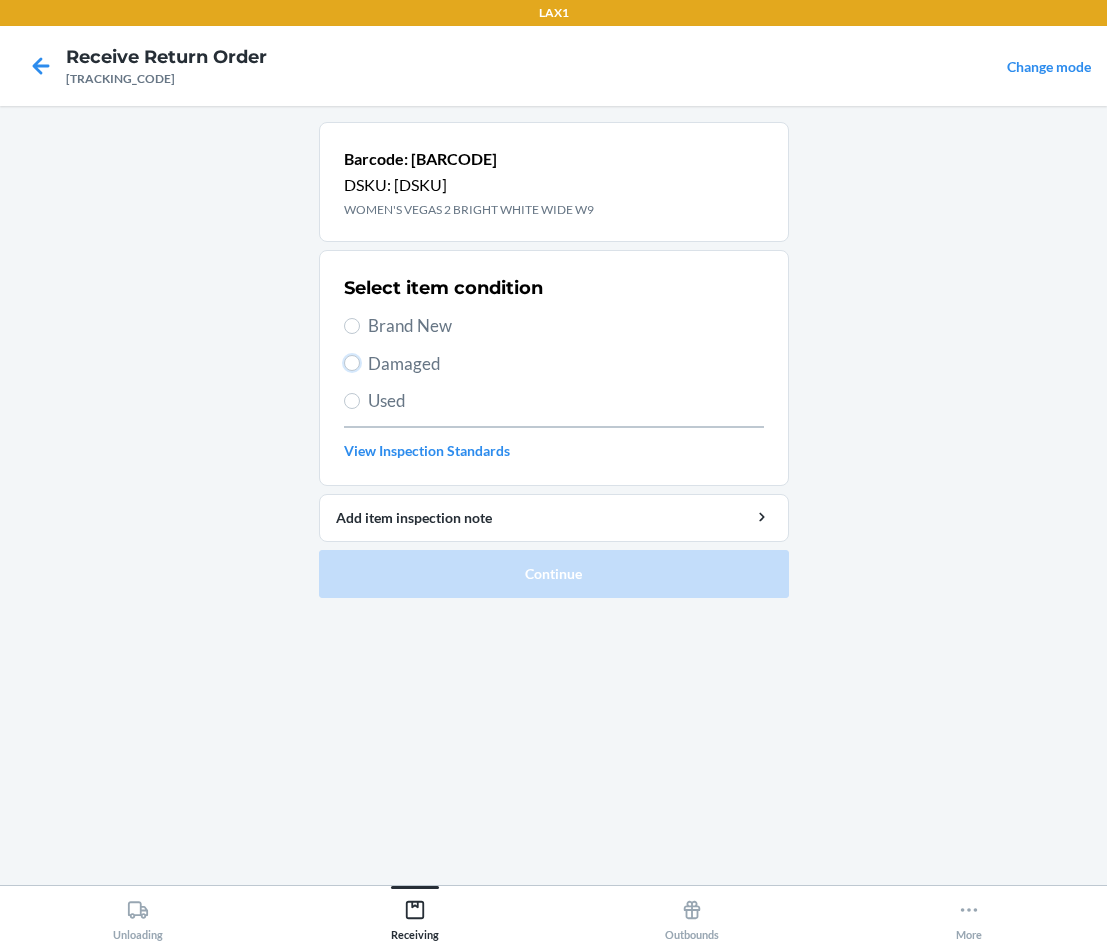 drag, startPoint x: 351, startPoint y: 359, endPoint x: 368, endPoint y: 393, distance: 38.013157 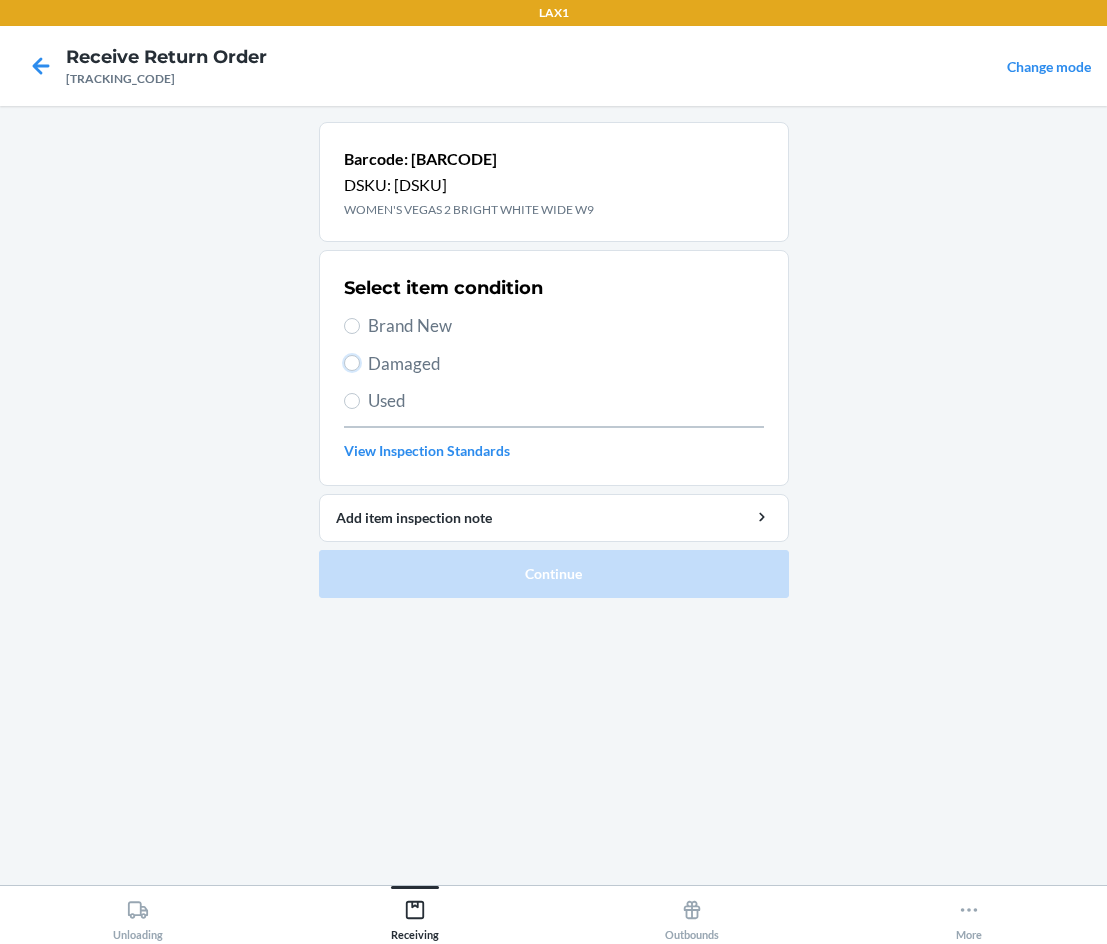 click on "Damaged" at bounding box center (352, 363) 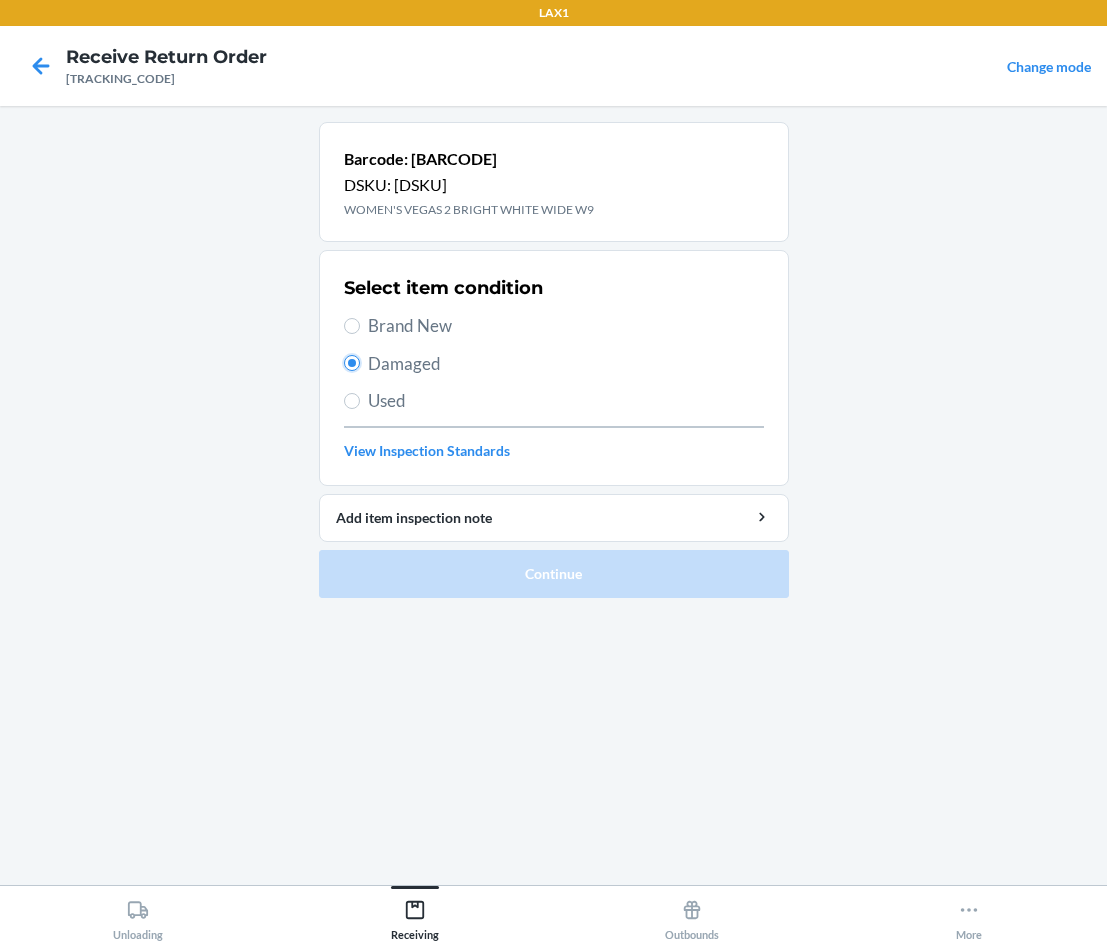 radio on "true" 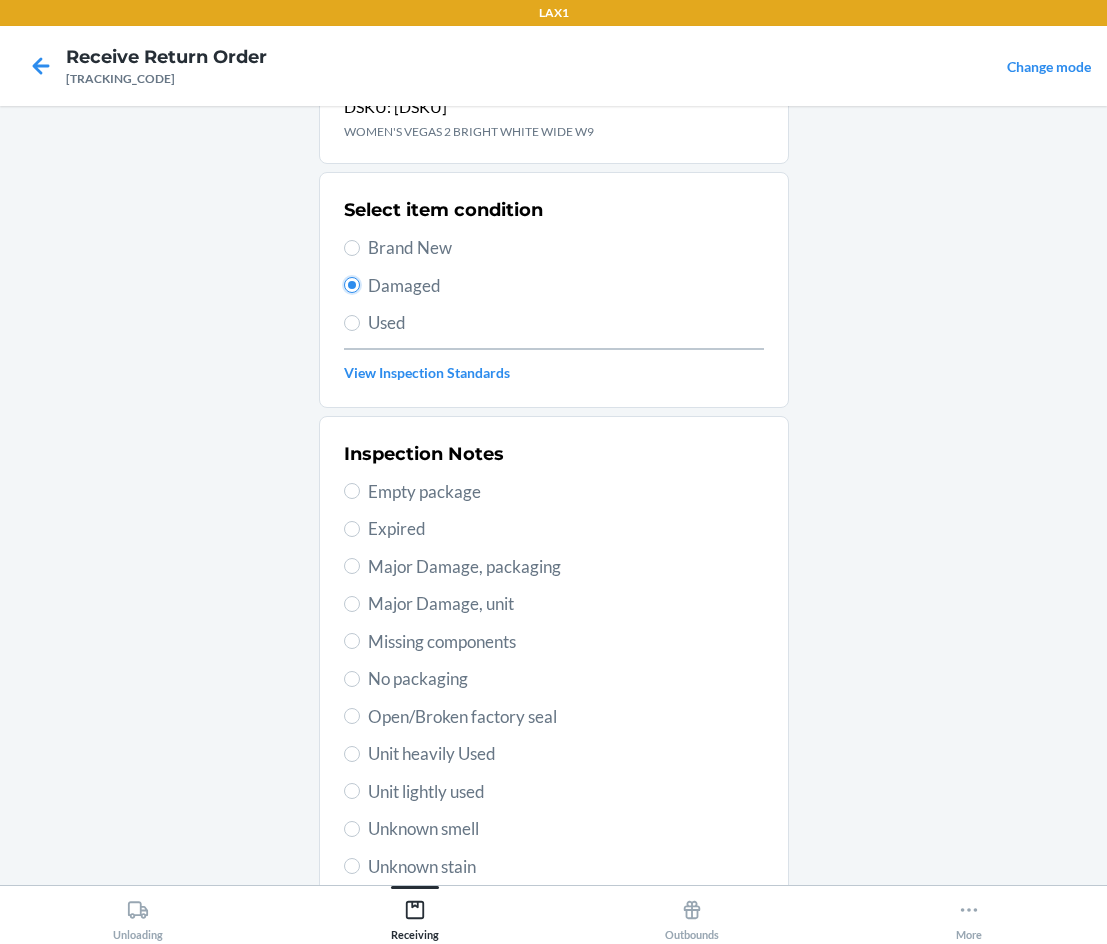 scroll, scrollTop: 200, scrollLeft: 0, axis: vertical 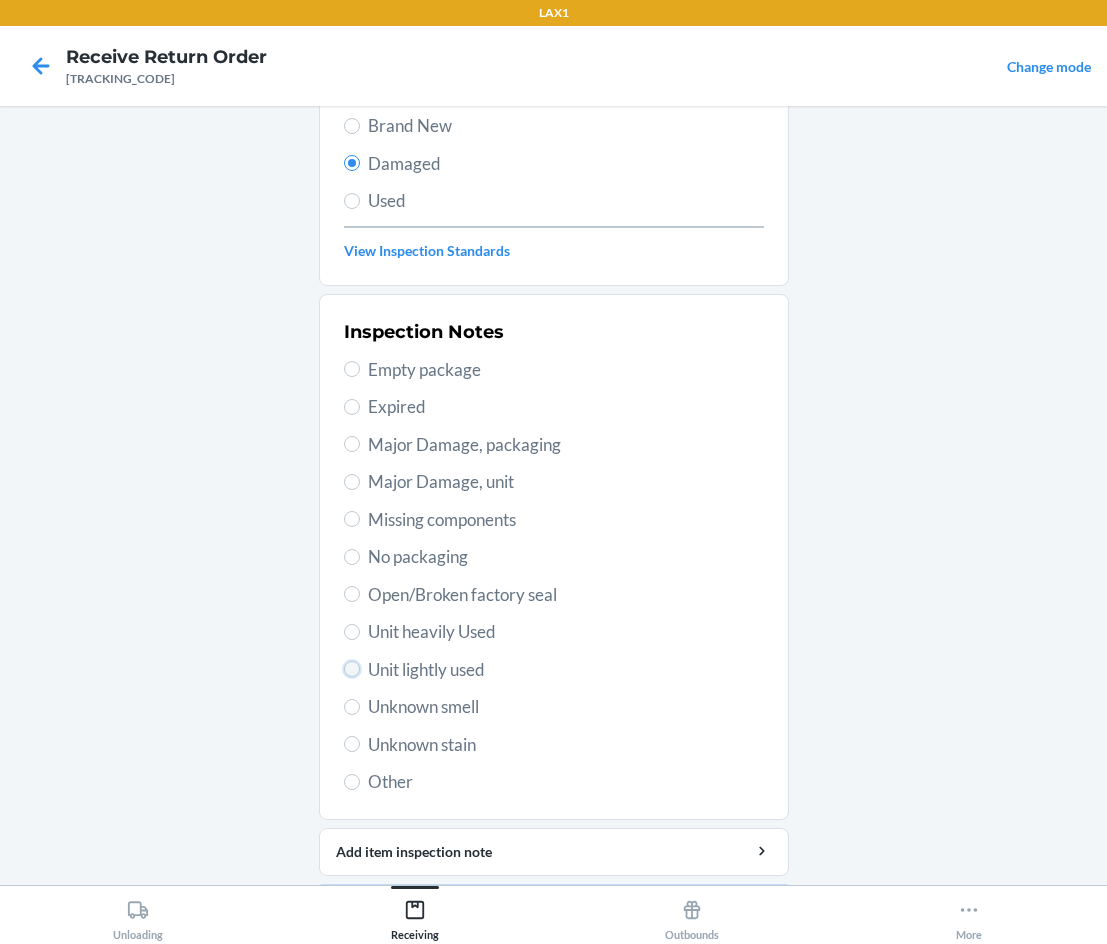 click on "Unit lightly used" at bounding box center (352, 669) 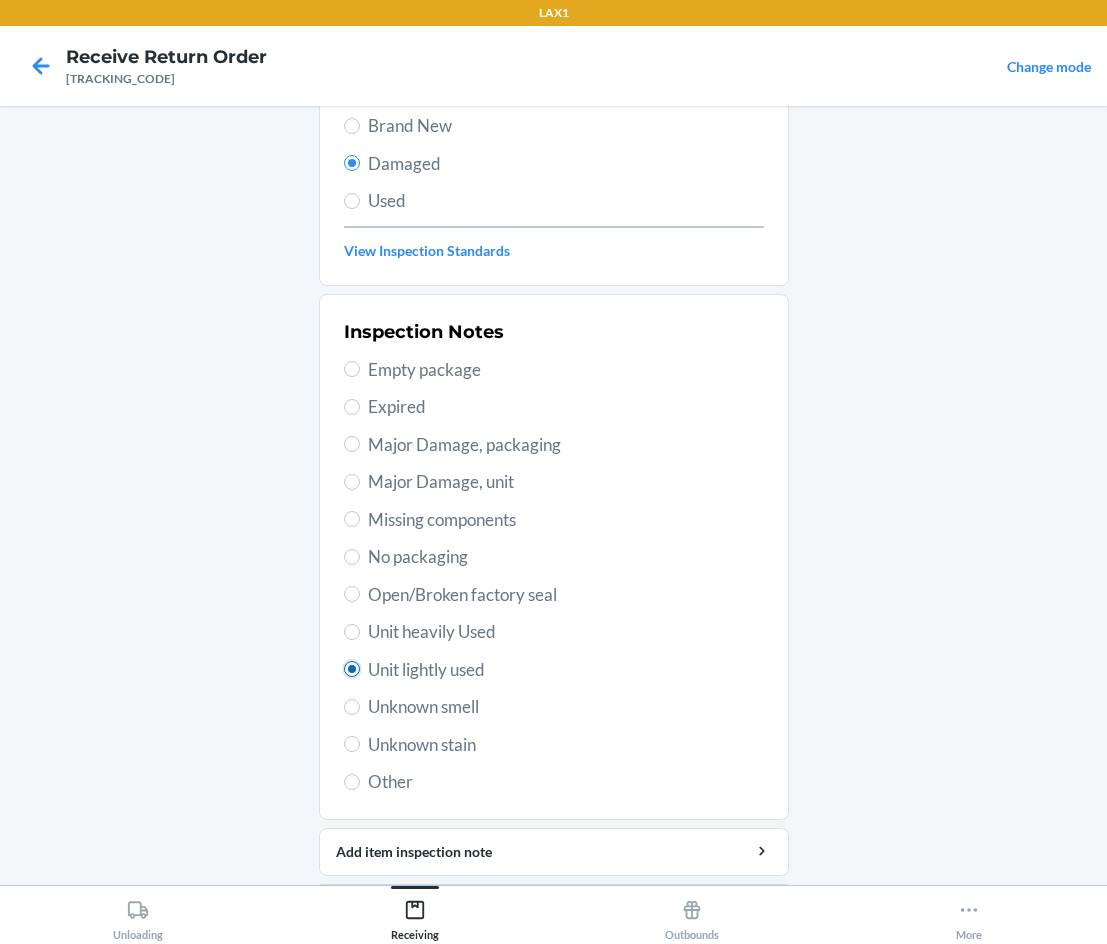 radio on "true" 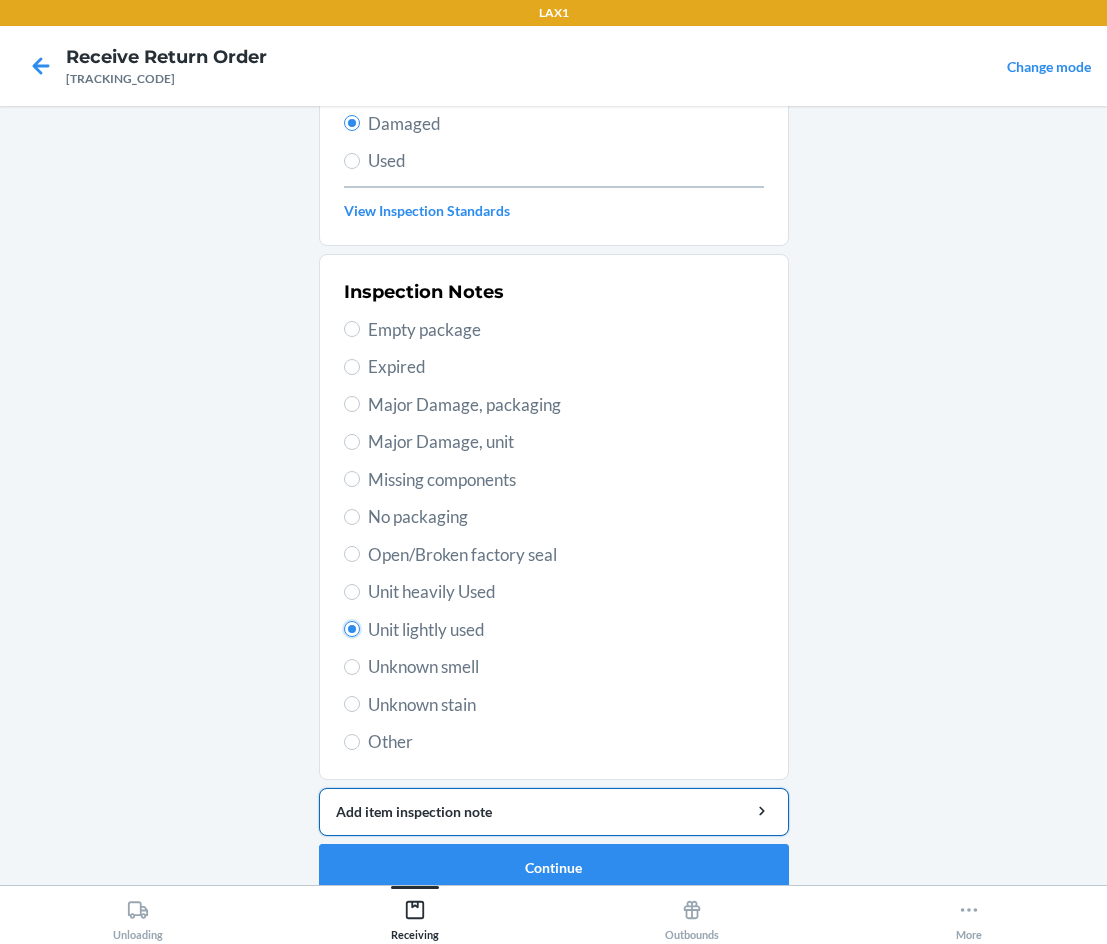 scroll, scrollTop: 263, scrollLeft: 0, axis: vertical 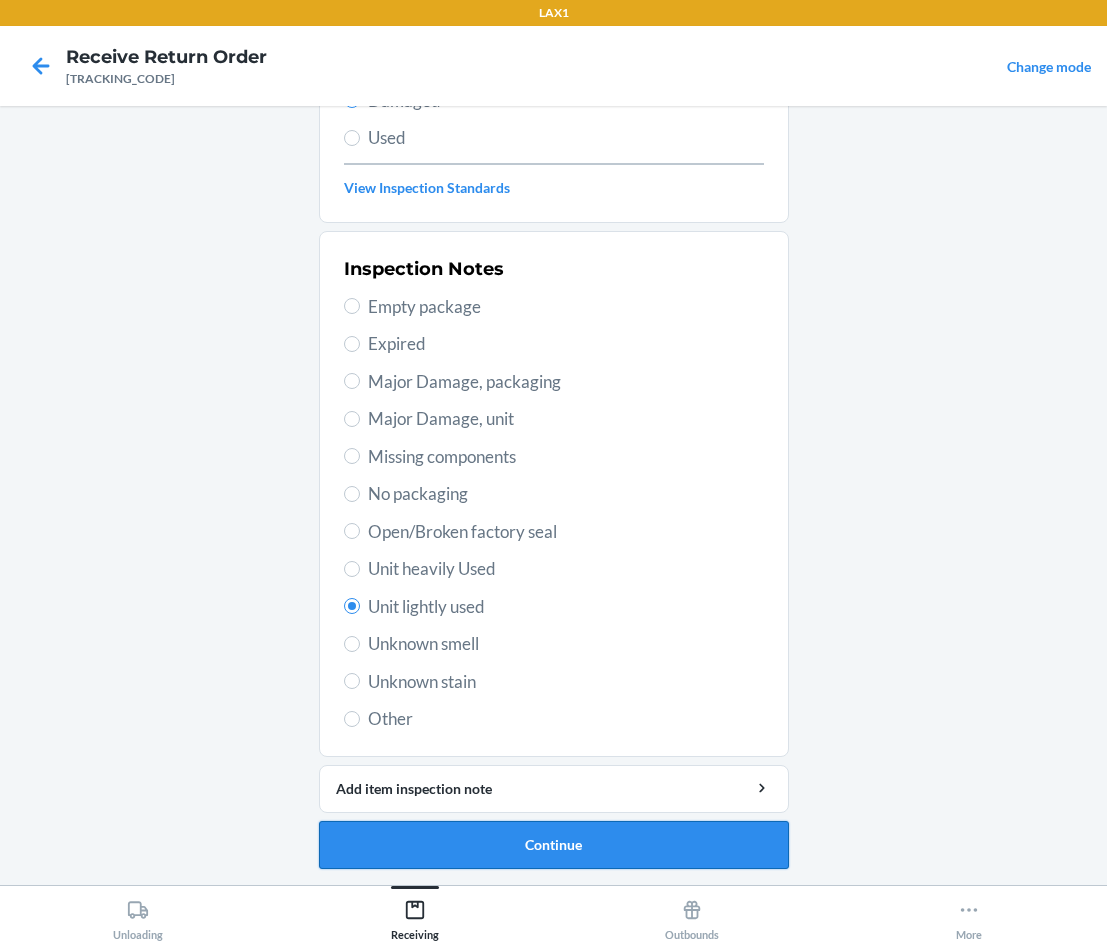 click on "Continue" at bounding box center (554, 845) 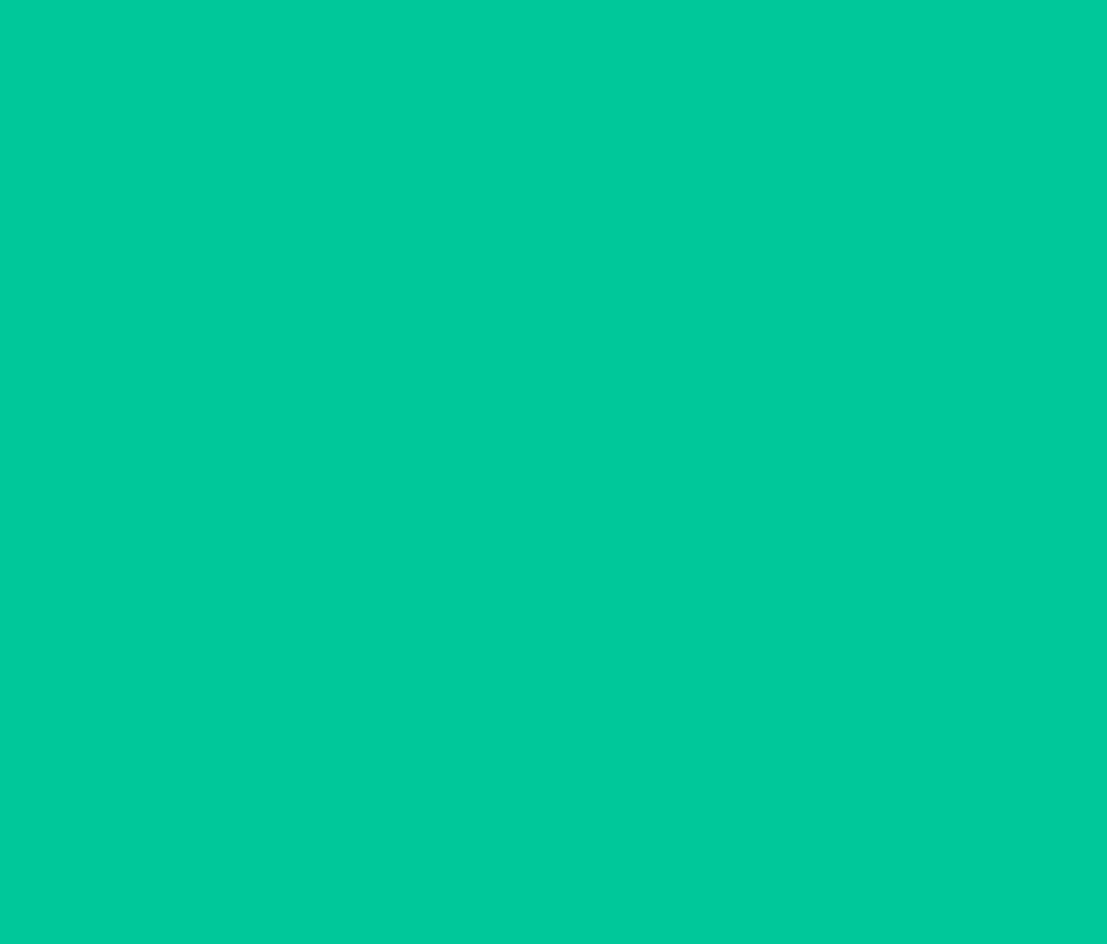 scroll, scrollTop: 86, scrollLeft: 0, axis: vertical 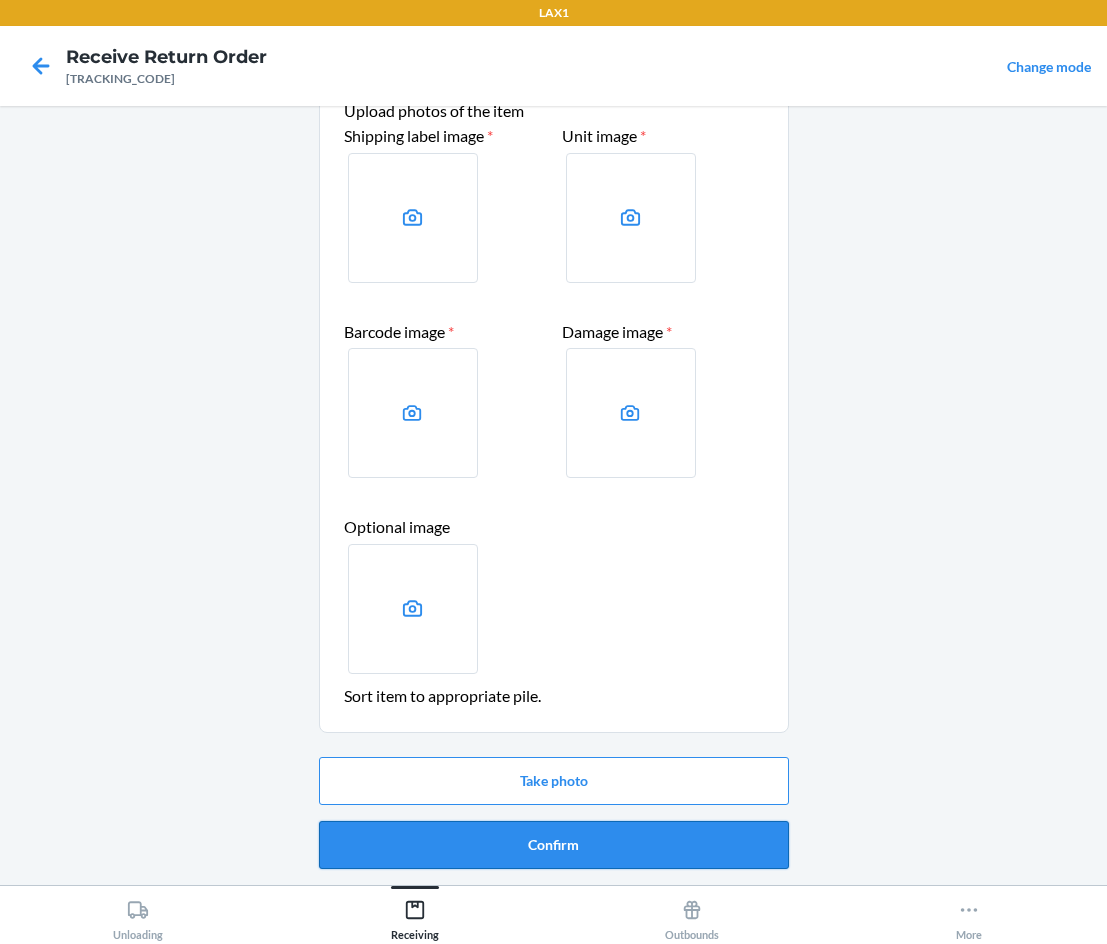 click on "Confirm" at bounding box center [554, 845] 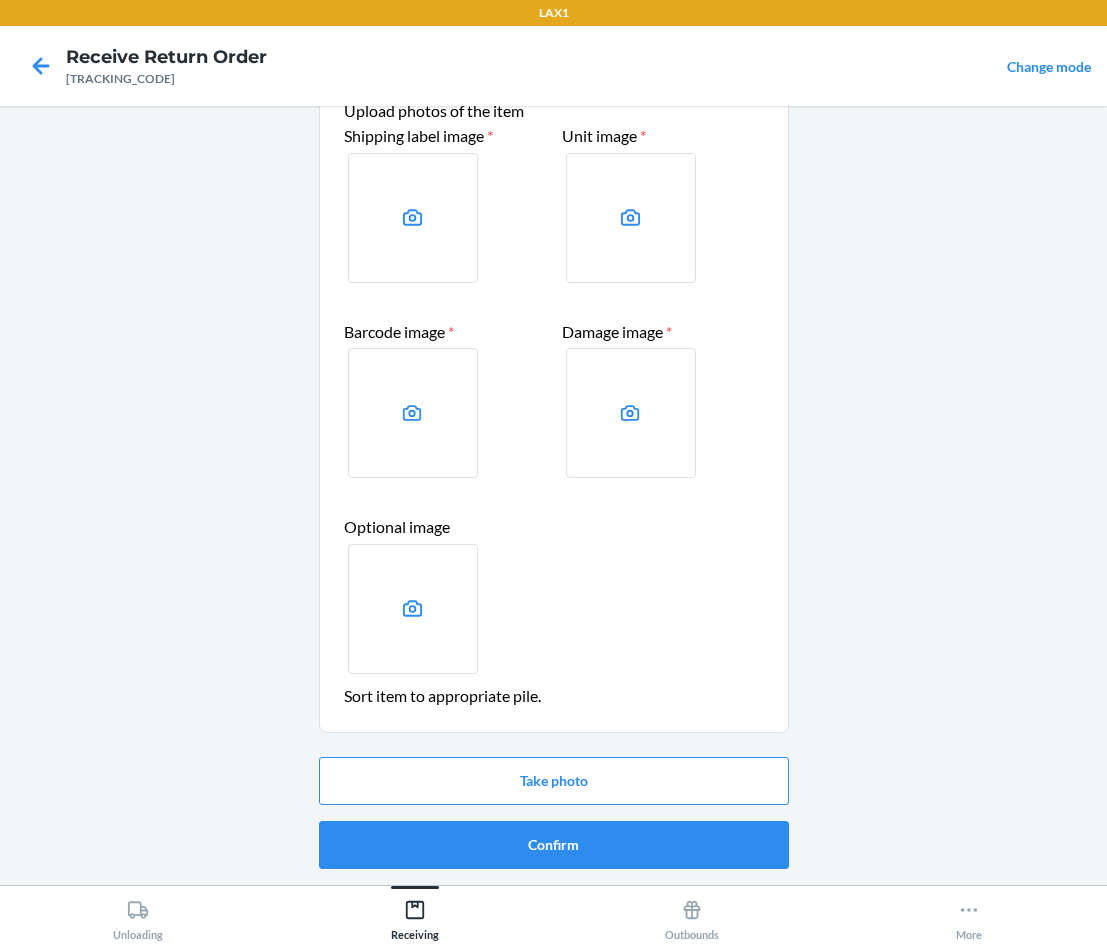 scroll, scrollTop: 0, scrollLeft: 0, axis: both 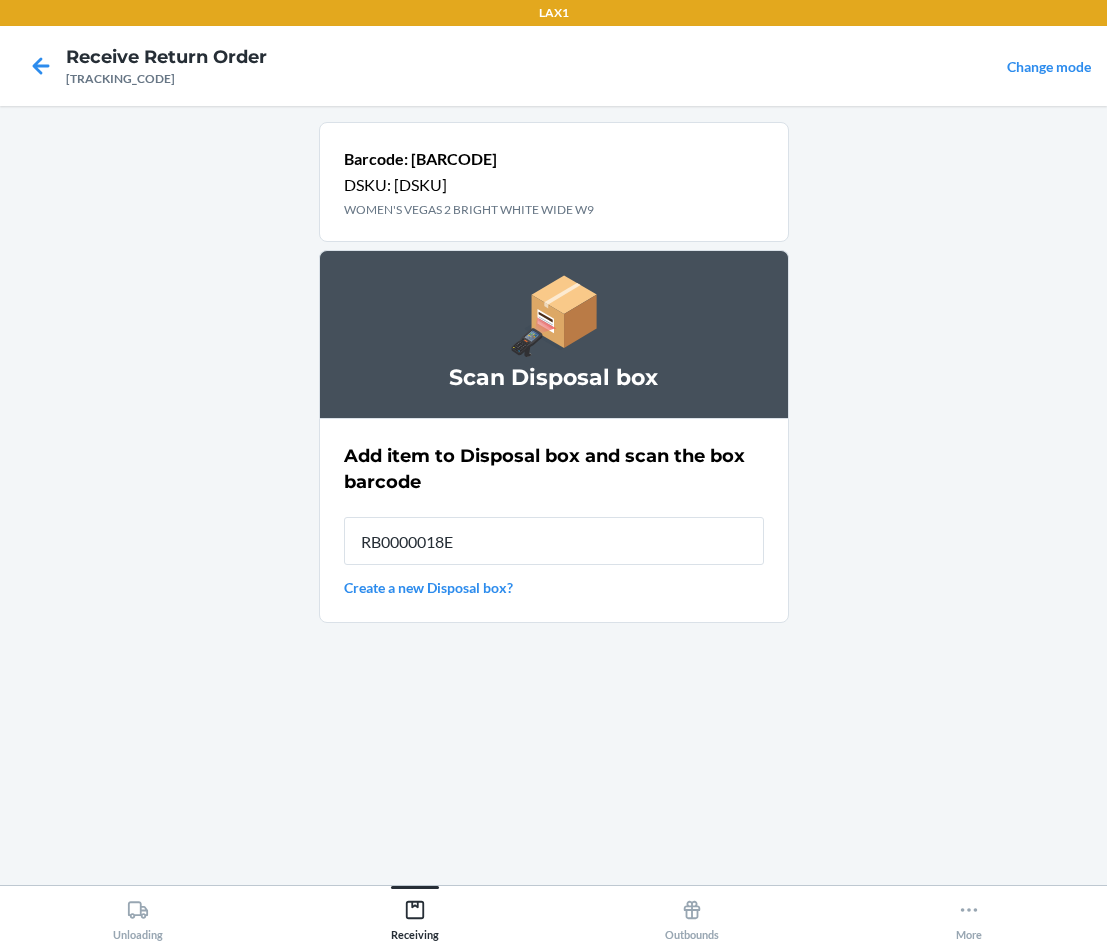 type on "[PRODUCT_CODE]" 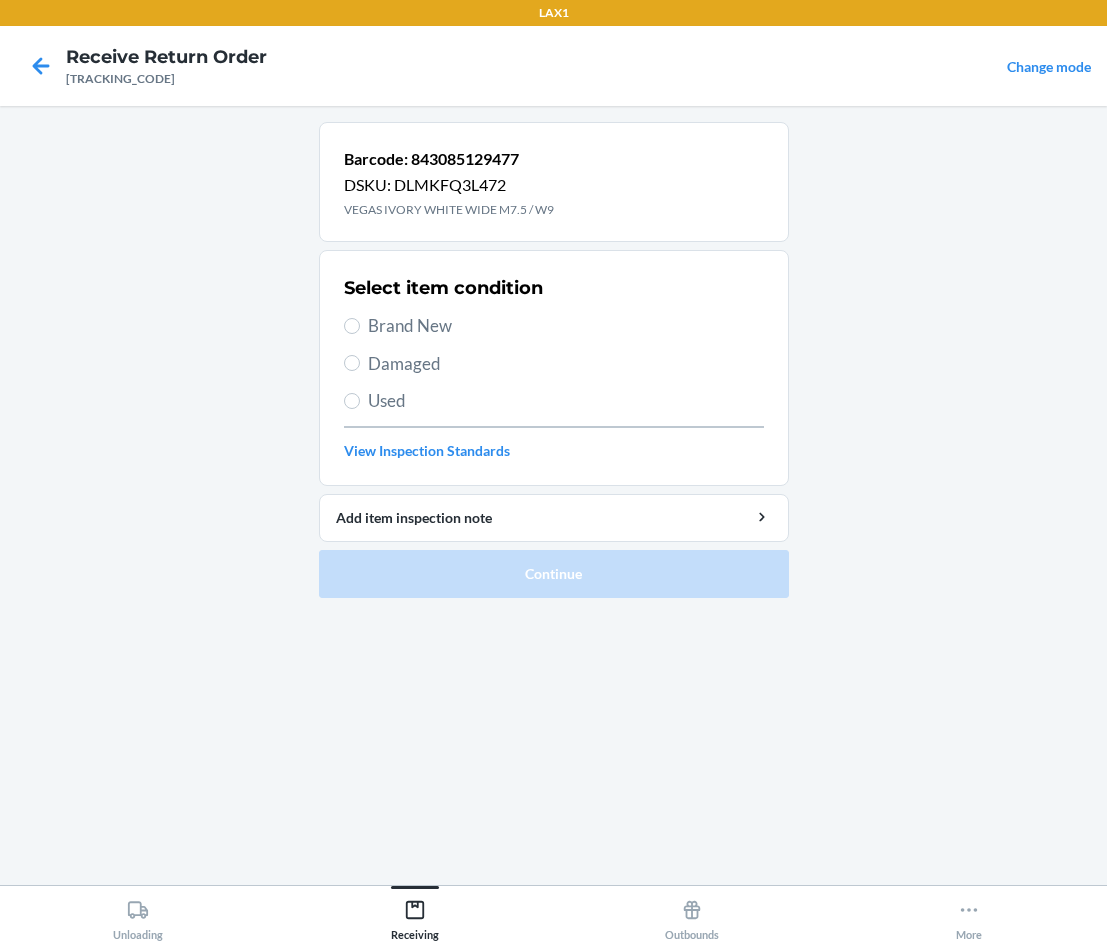 click on "Damaged" at bounding box center [554, 364] 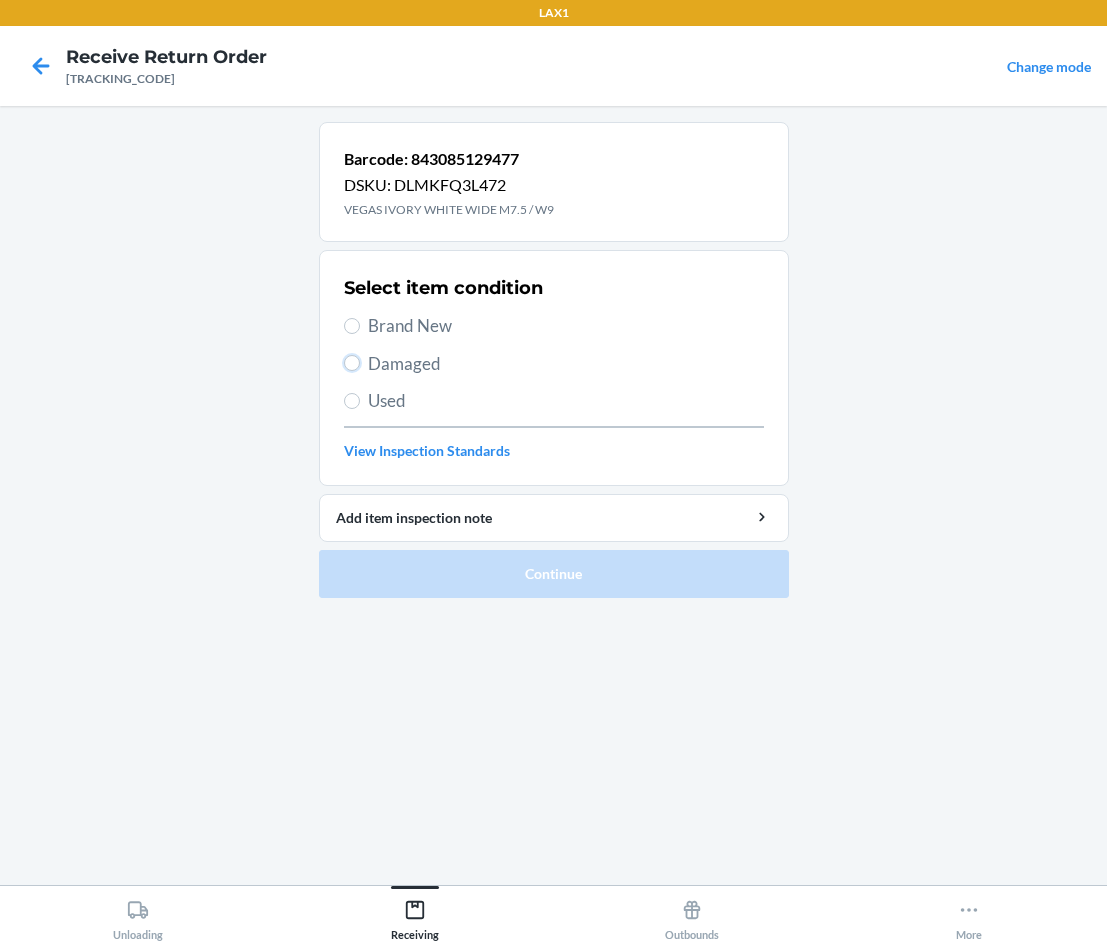 click on "Damaged" at bounding box center (352, 363) 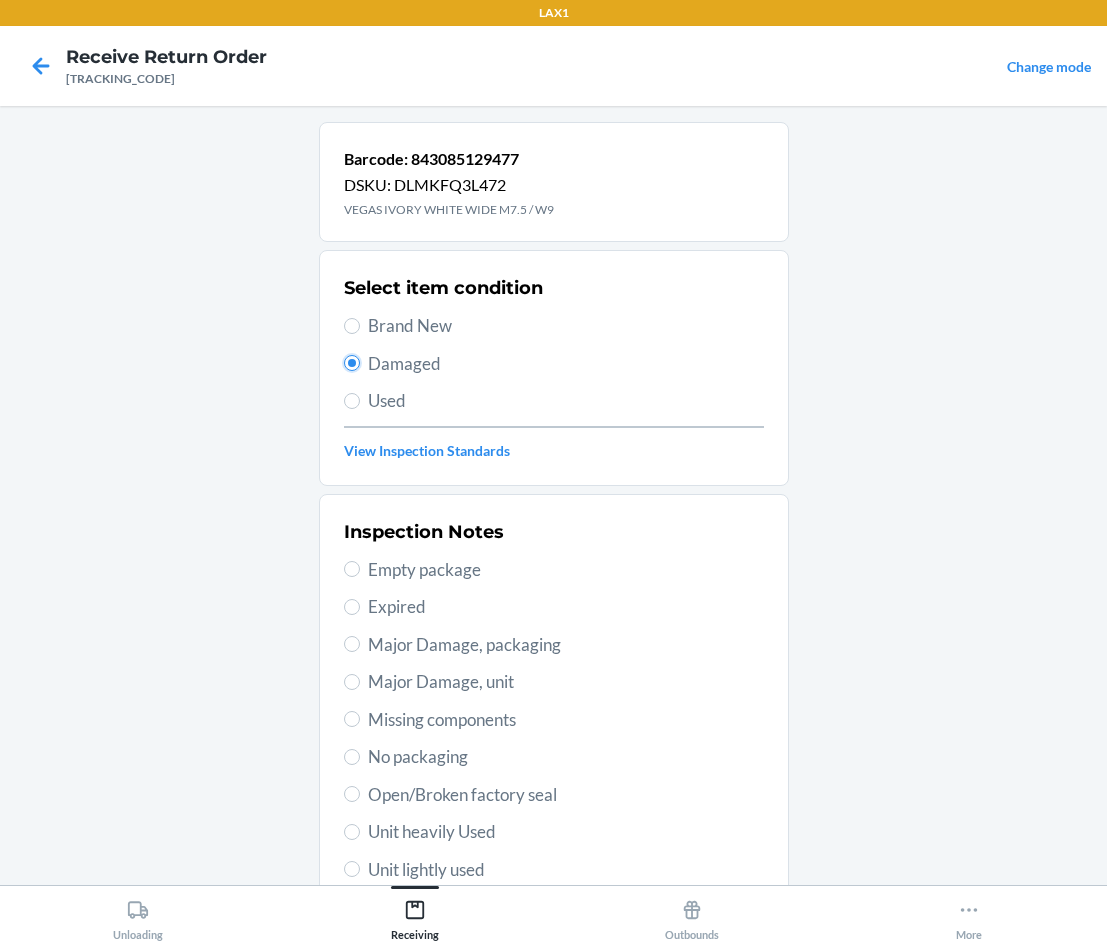scroll, scrollTop: 263, scrollLeft: 0, axis: vertical 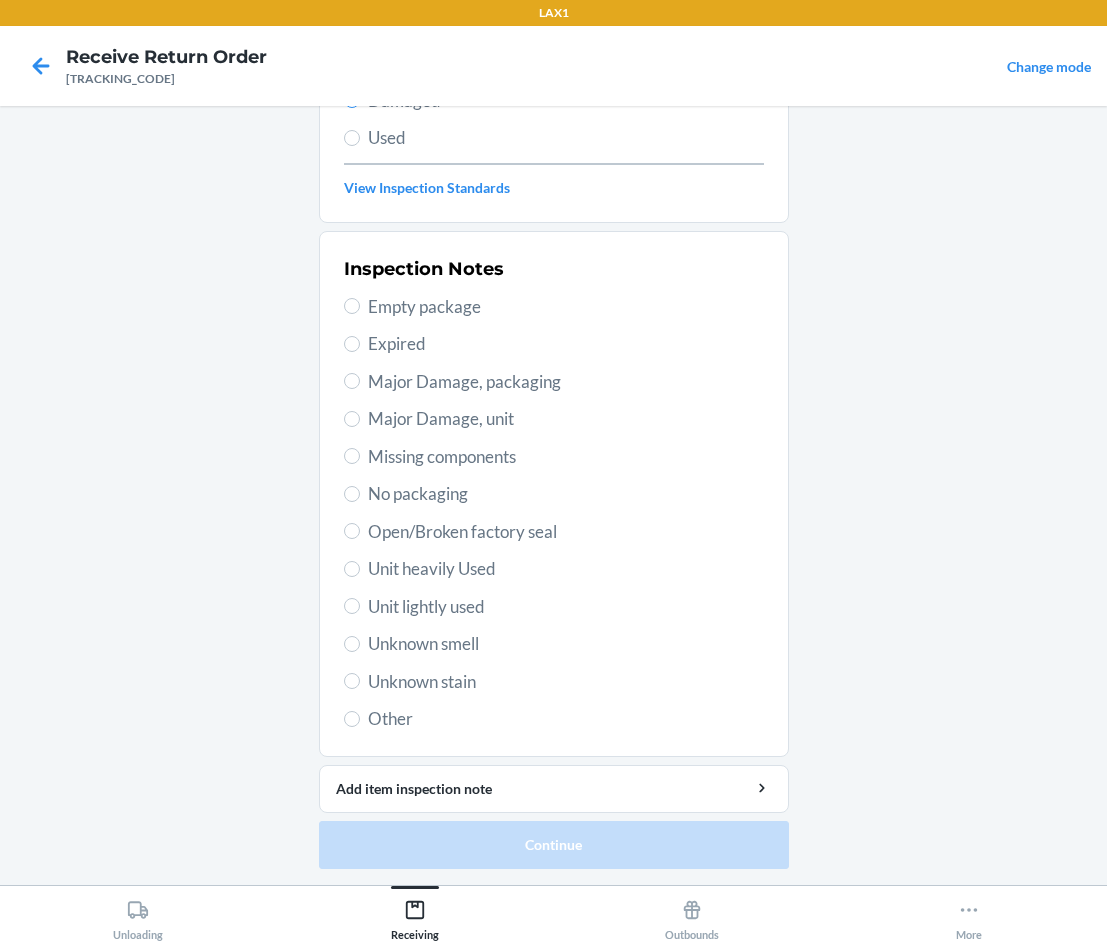 click on "Unknown smell" at bounding box center [566, 644] 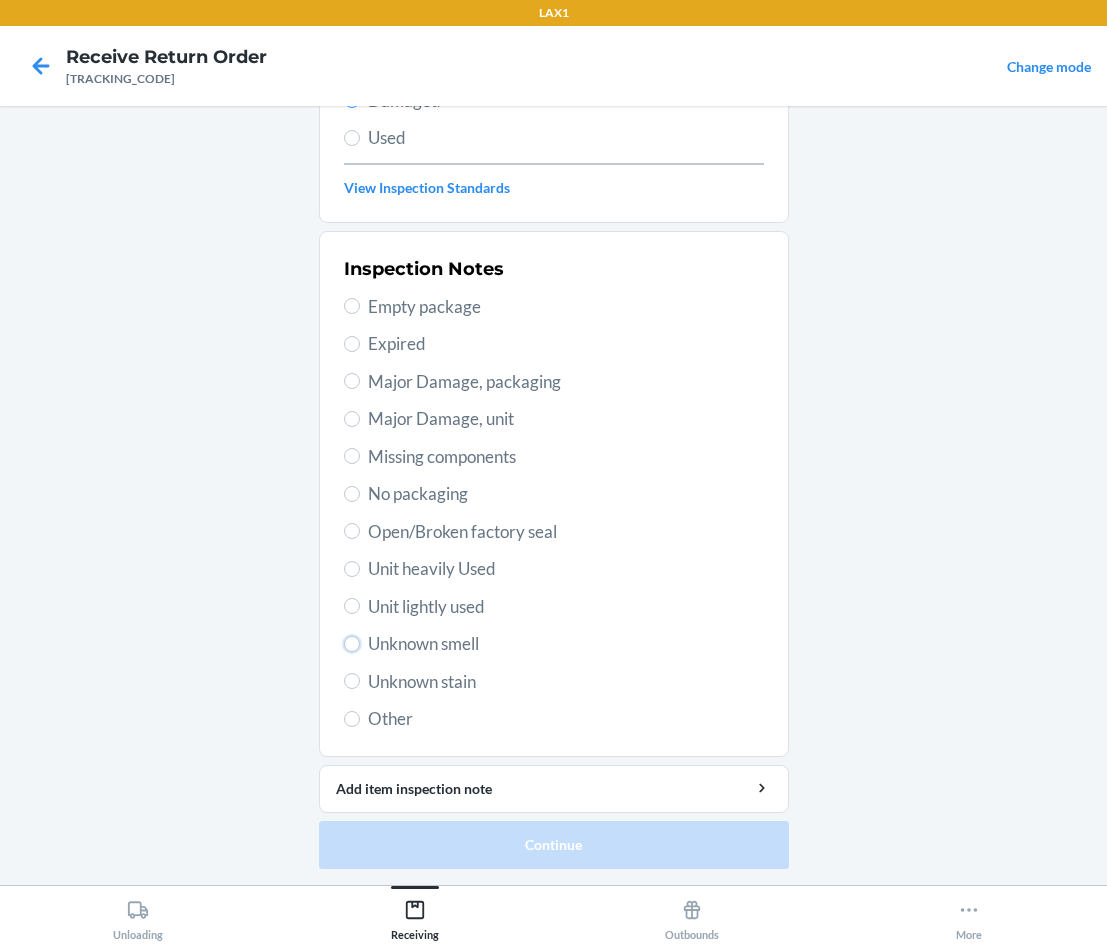 click on "Unknown smell" at bounding box center [352, 644] 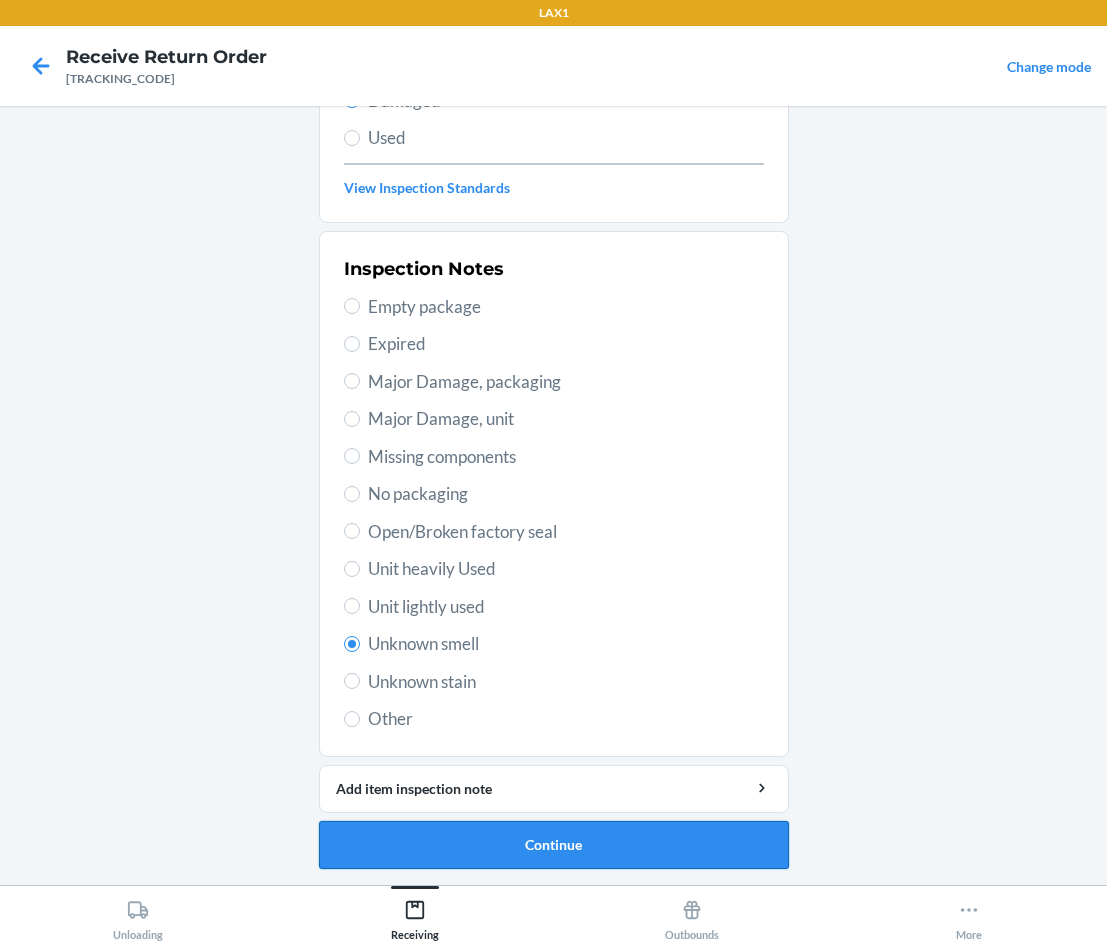 click on "Continue" at bounding box center (554, 845) 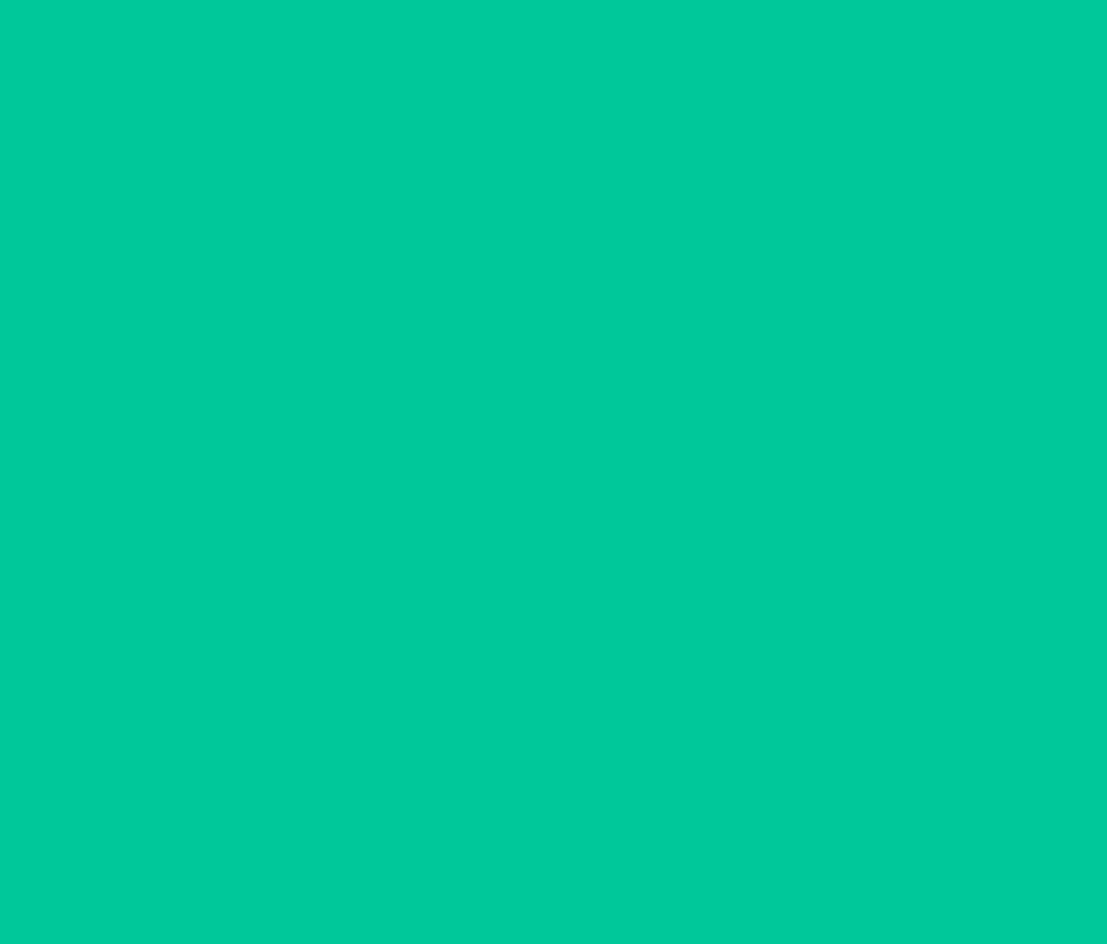 scroll, scrollTop: 86, scrollLeft: 0, axis: vertical 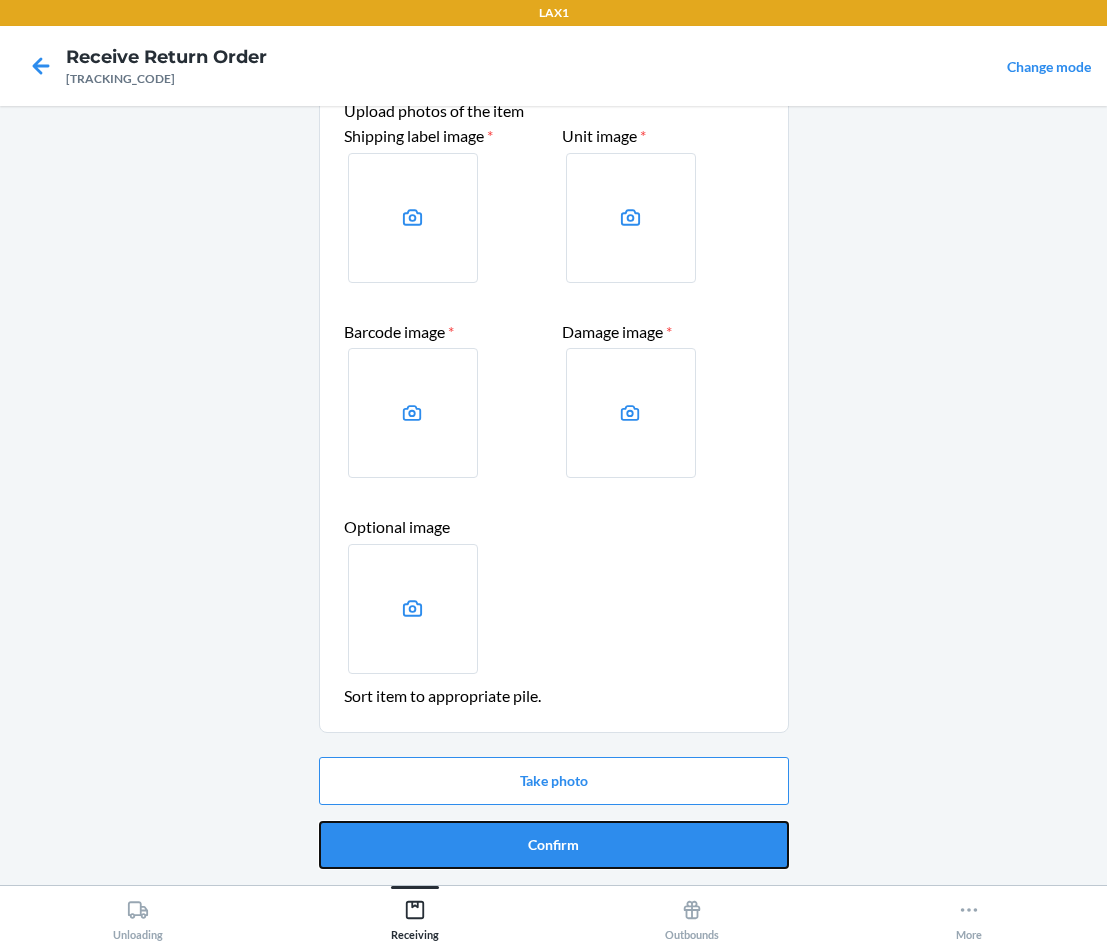 click on "Confirm" at bounding box center (554, 845) 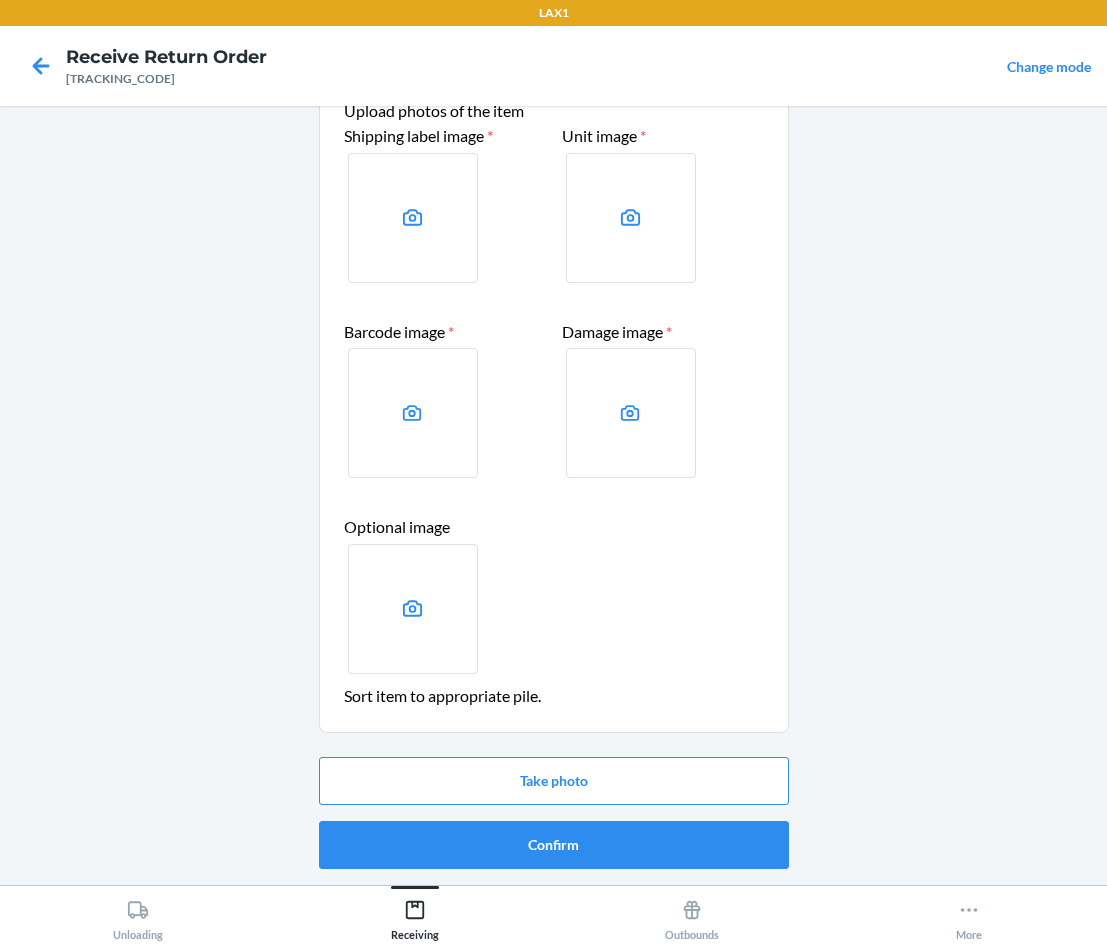 scroll, scrollTop: 0, scrollLeft: 0, axis: both 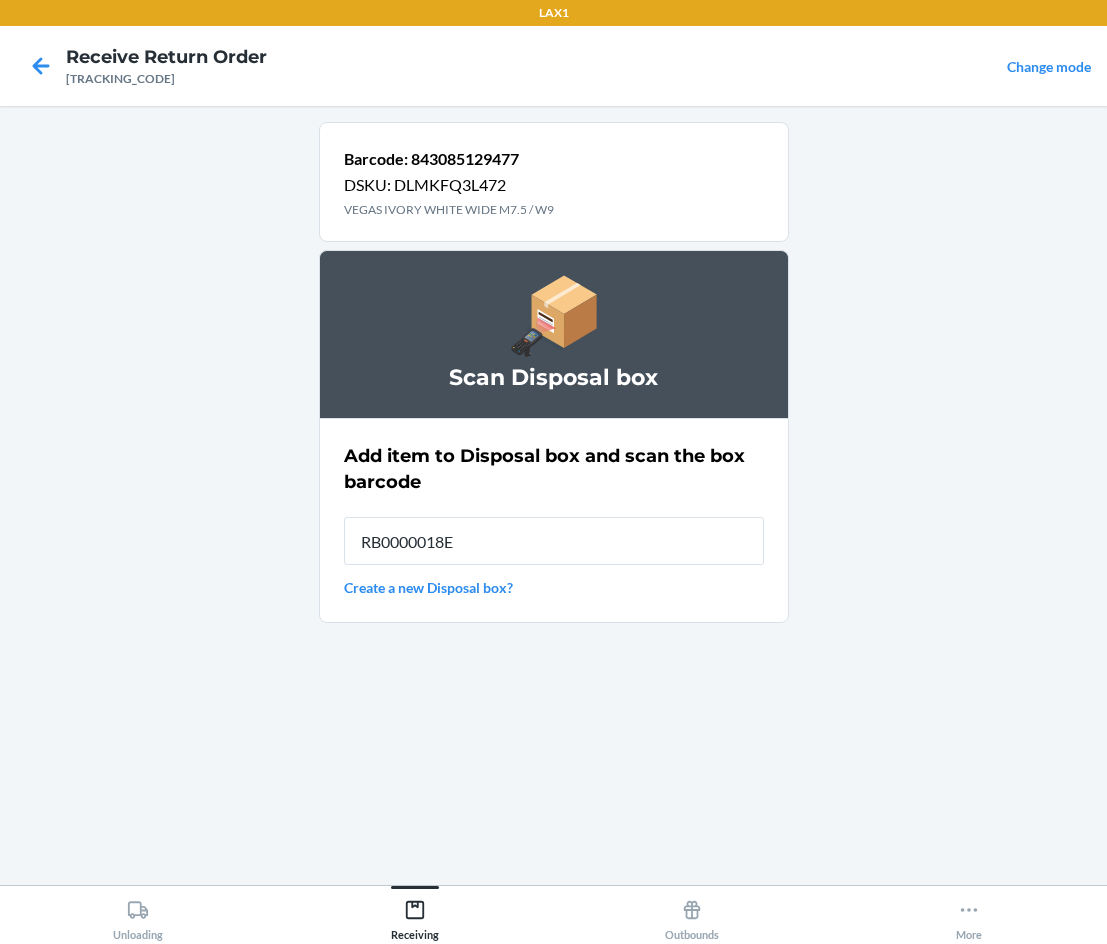 type on "[PRODUCT_CODE]" 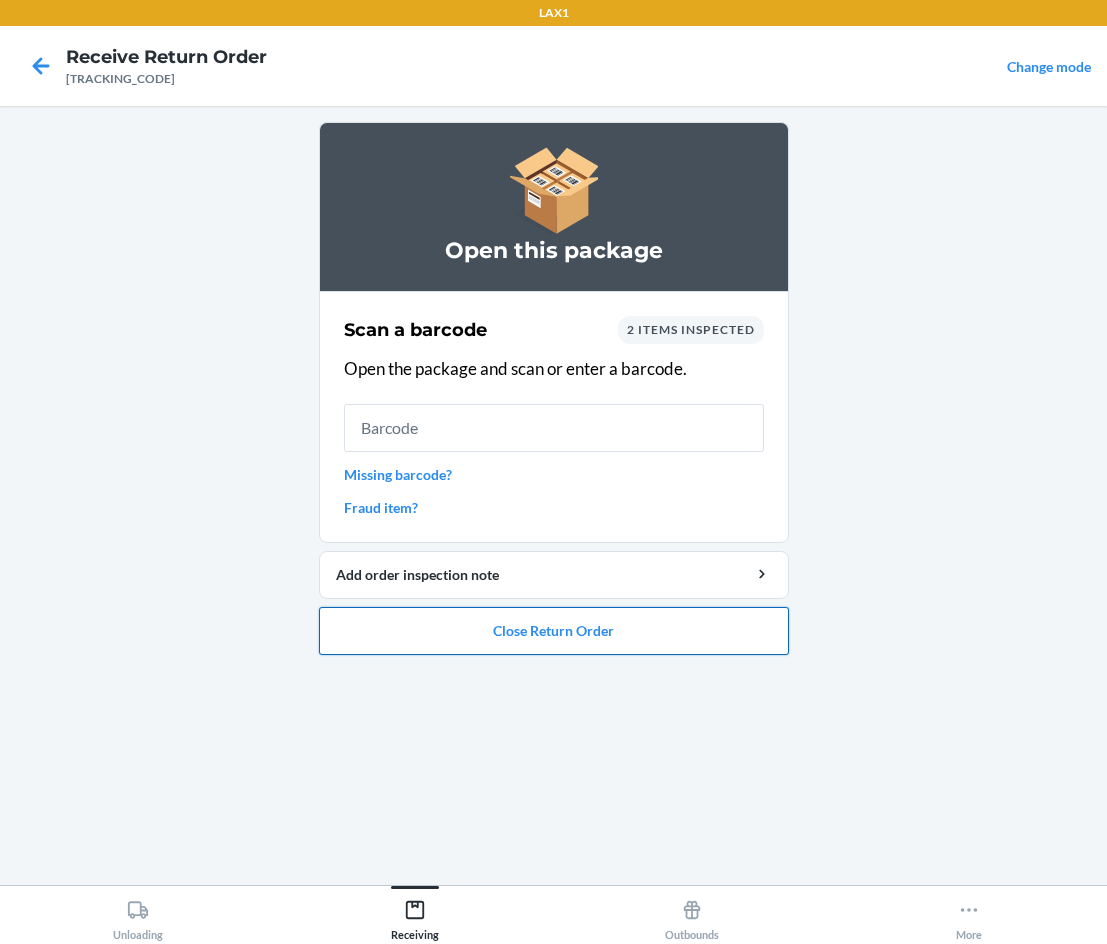click on "Close Return Order" at bounding box center [554, 631] 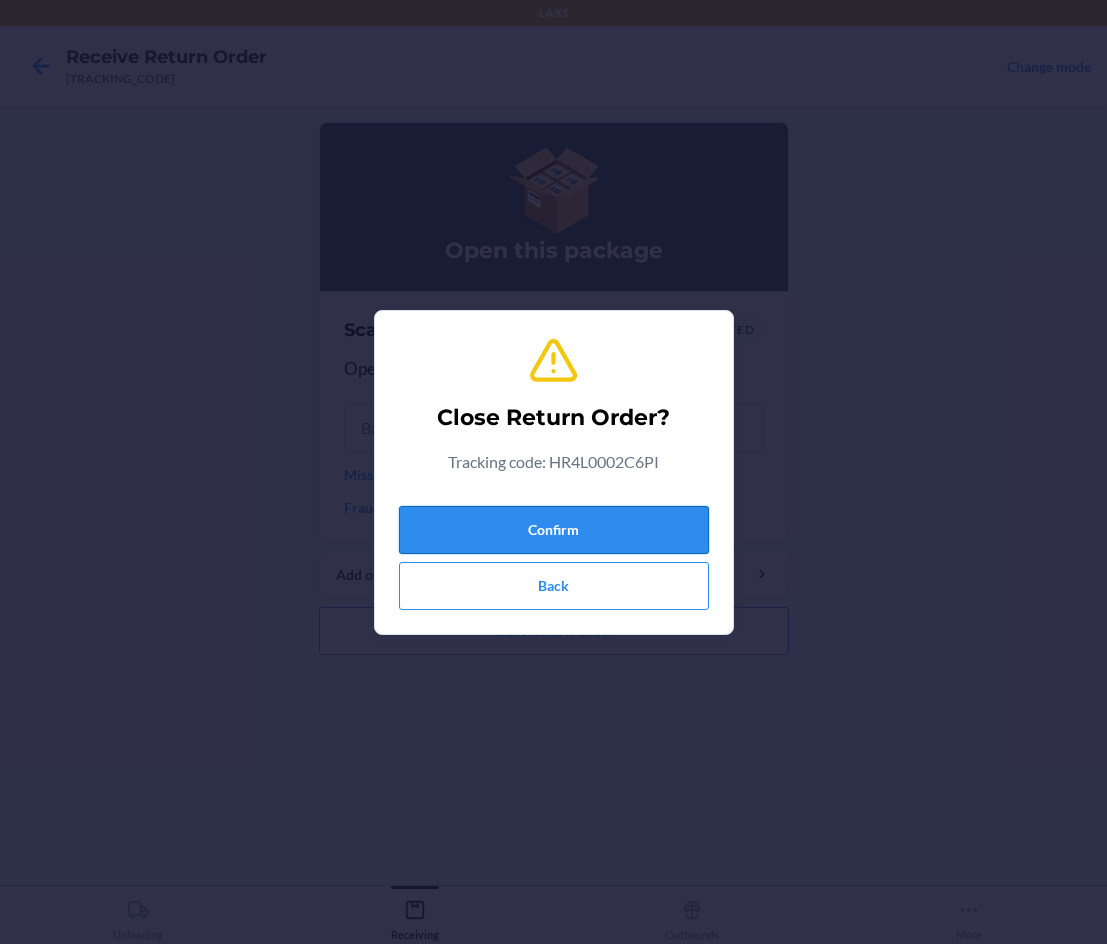 click on "Confirm" at bounding box center [554, 530] 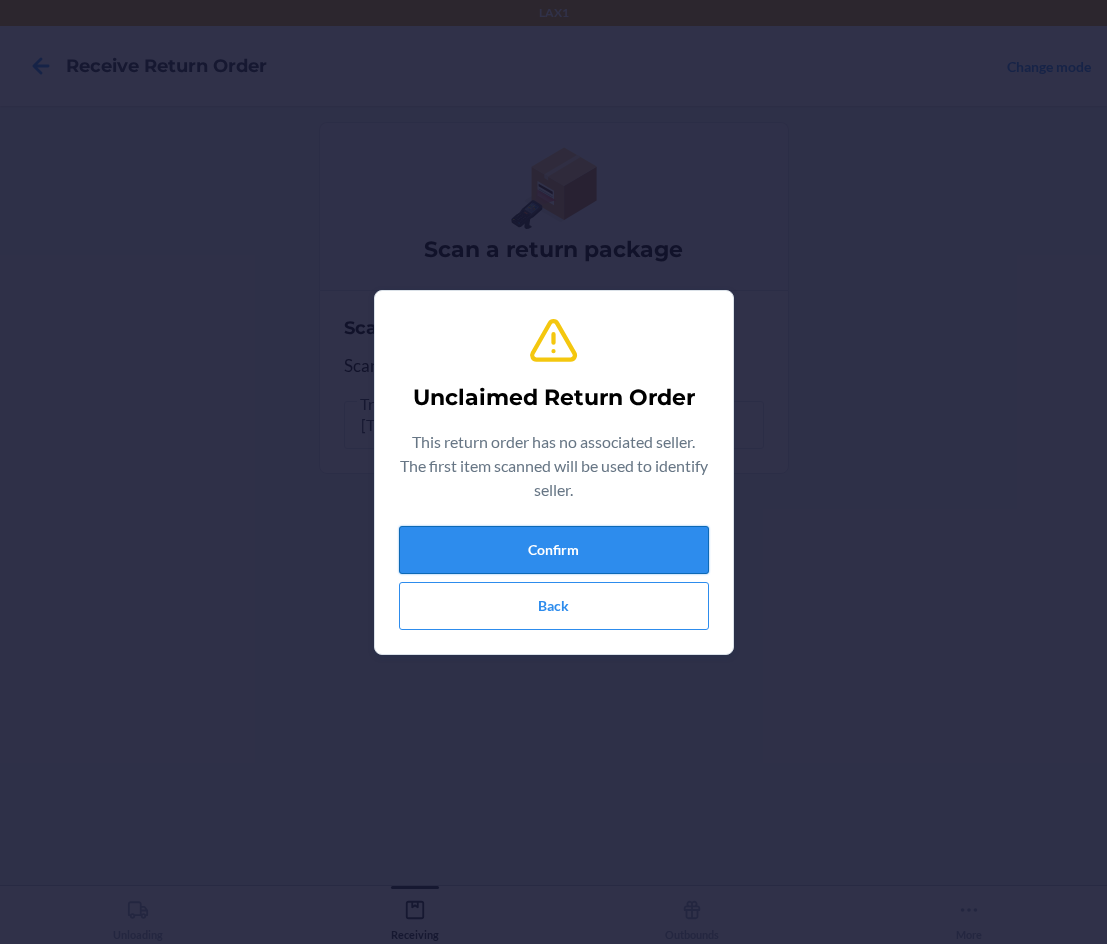 click on "Confirm" at bounding box center [554, 550] 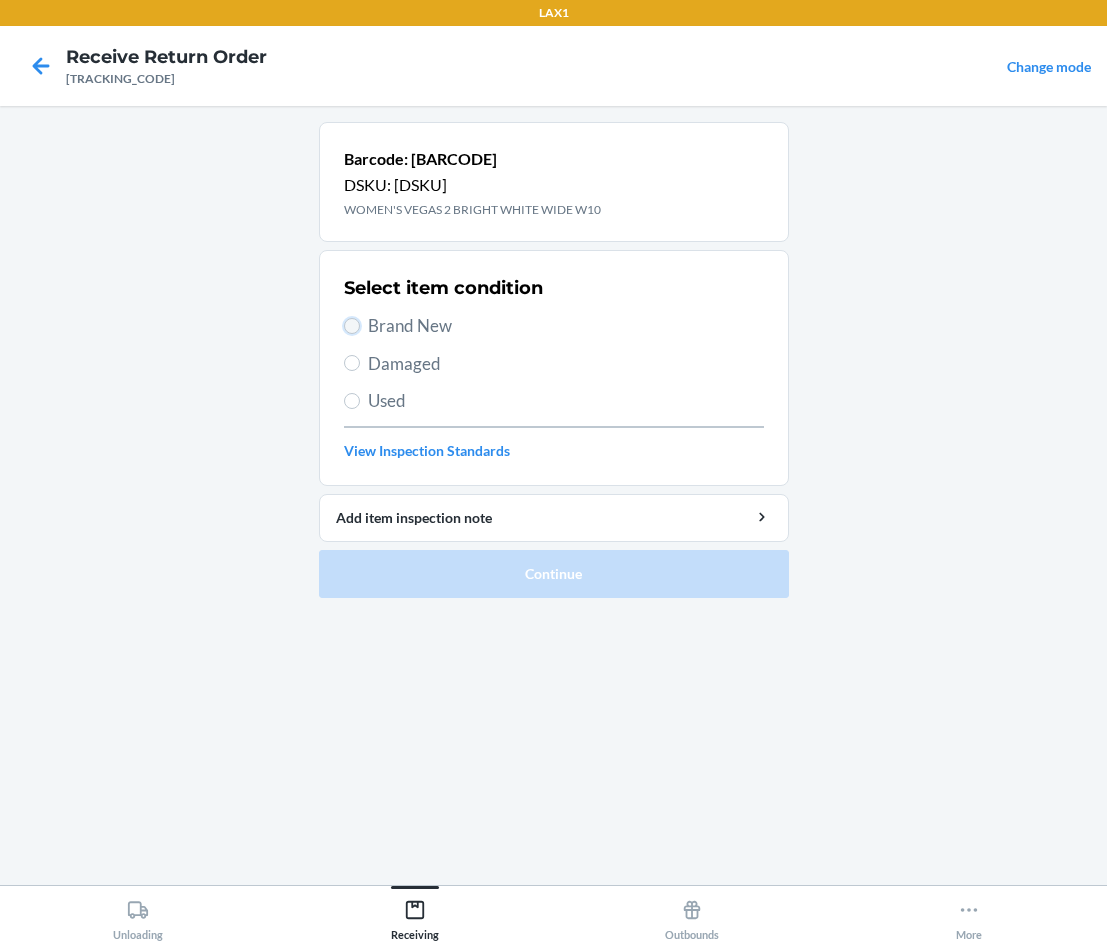 click on "Brand New" at bounding box center [352, 326] 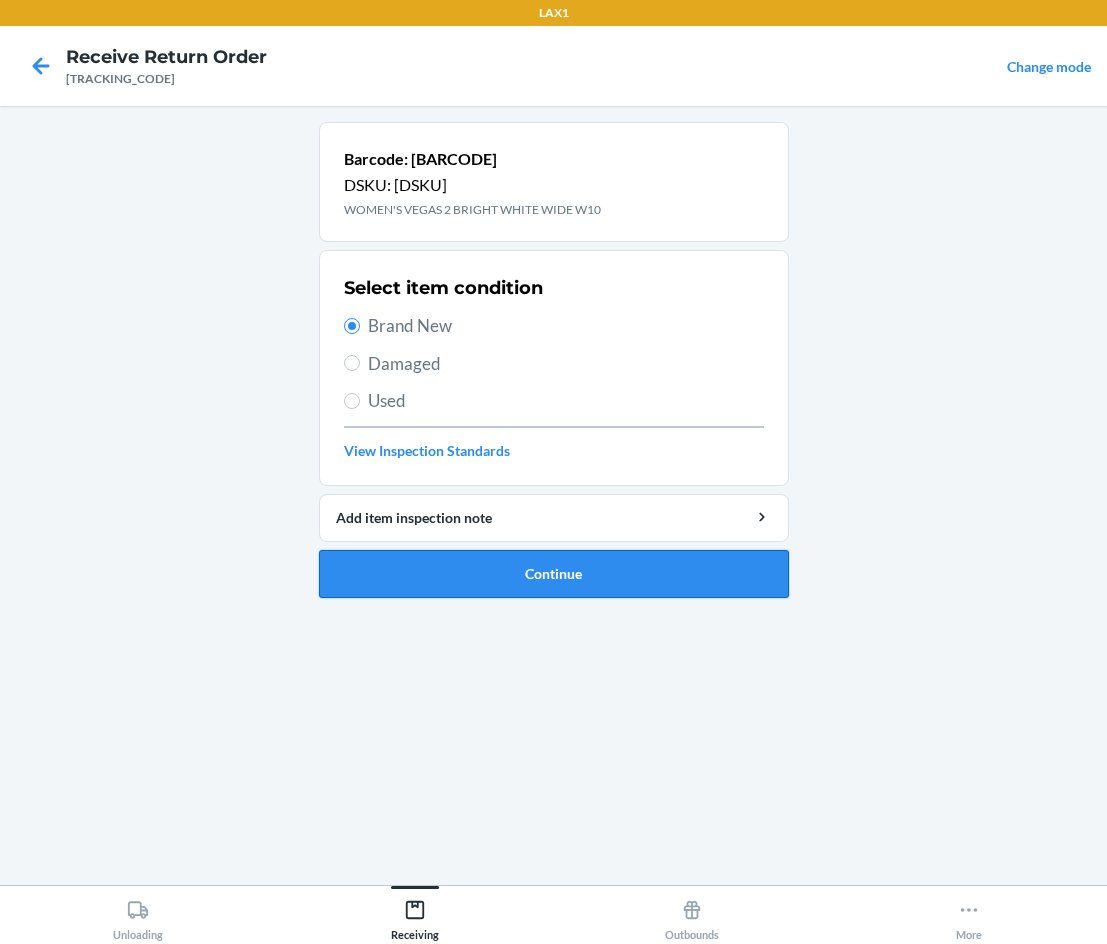 click on "Continue" at bounding box center (554, 574) 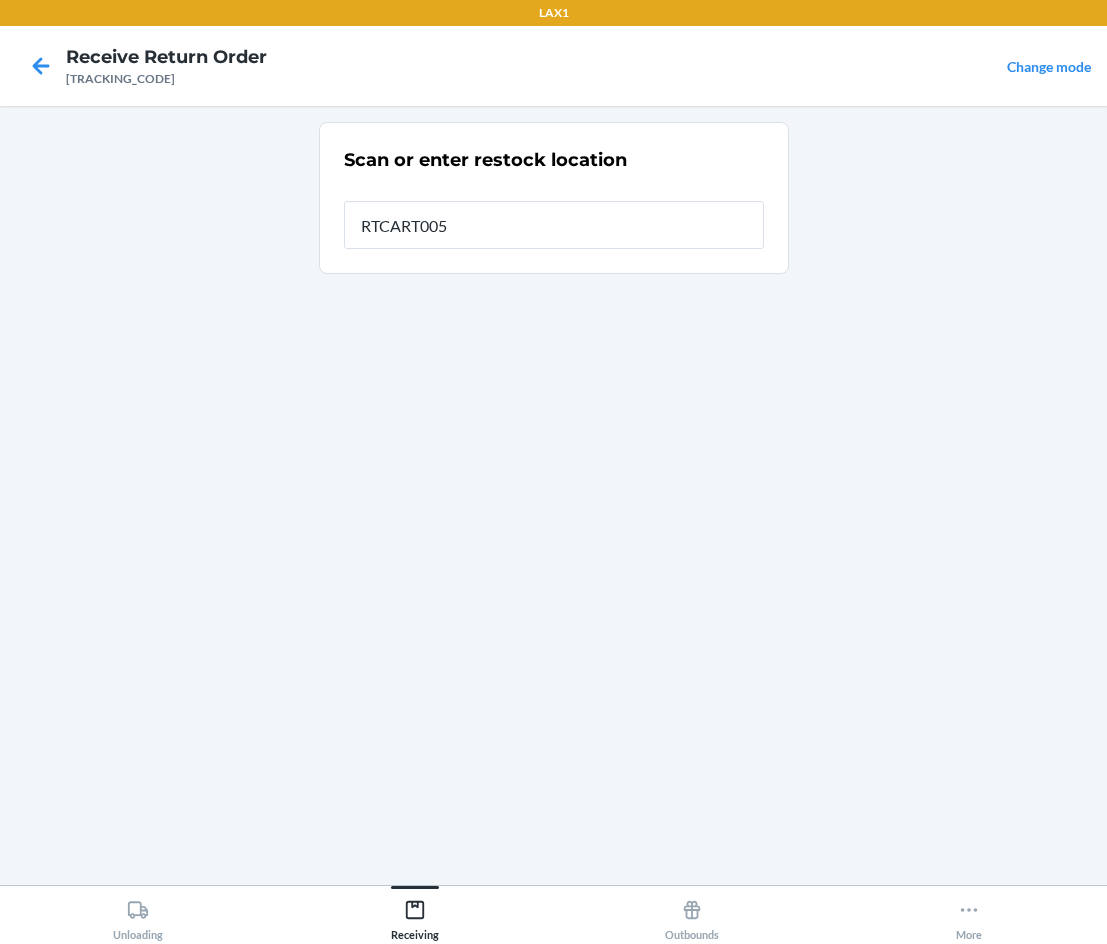 type on "RTCART005" 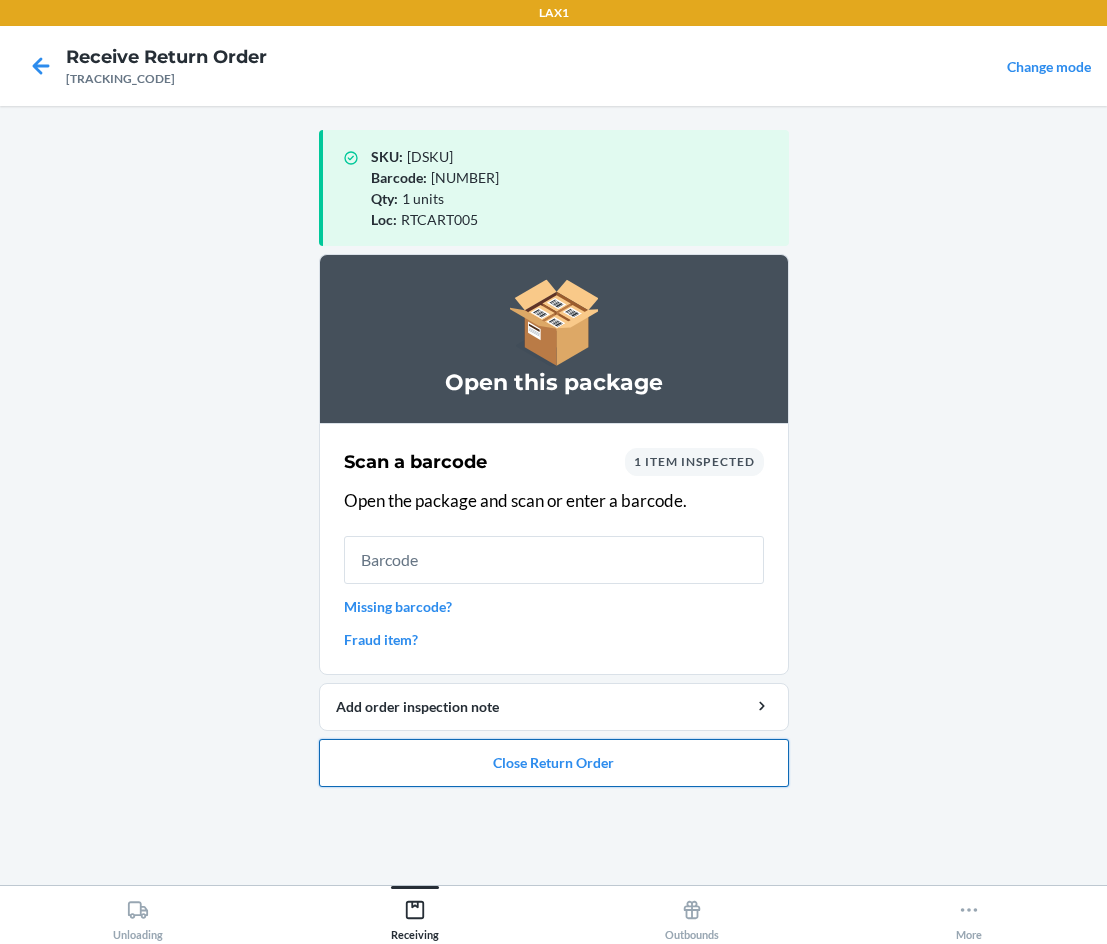 drag, startPoint x: 628, startPoint y: 765, endPoint x: 637, endPoint y: 771, distance: 10.816654 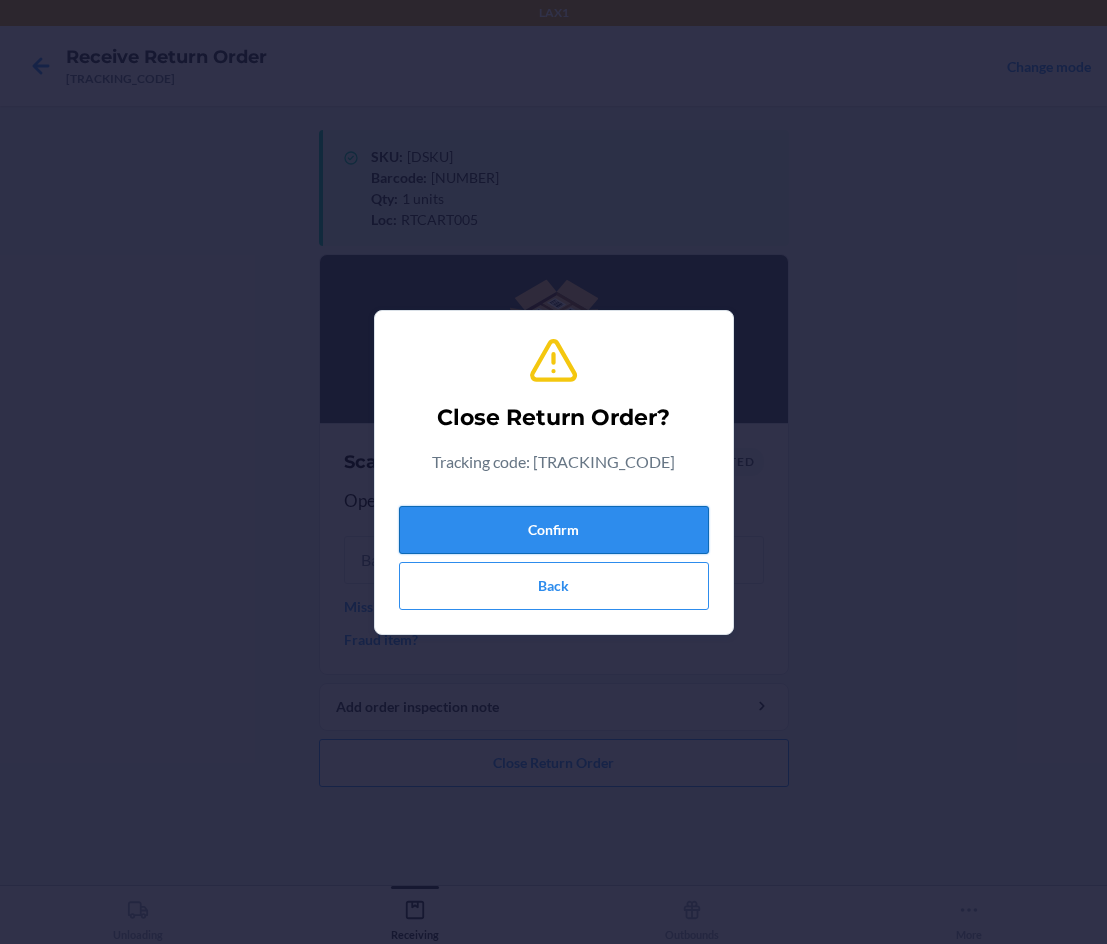 click on "Confirm" at bounding box center (554, 530) 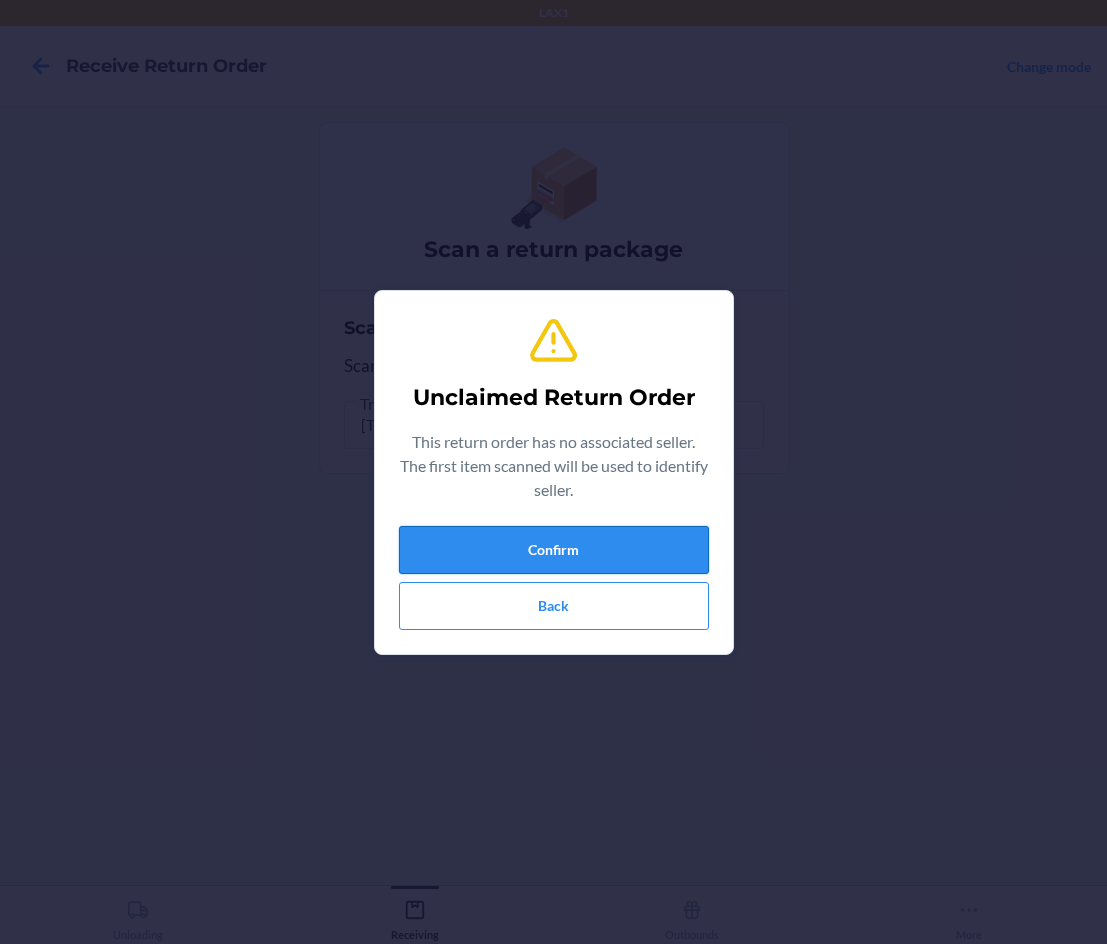 click on "Confirm" at bounding box center [554, 550] 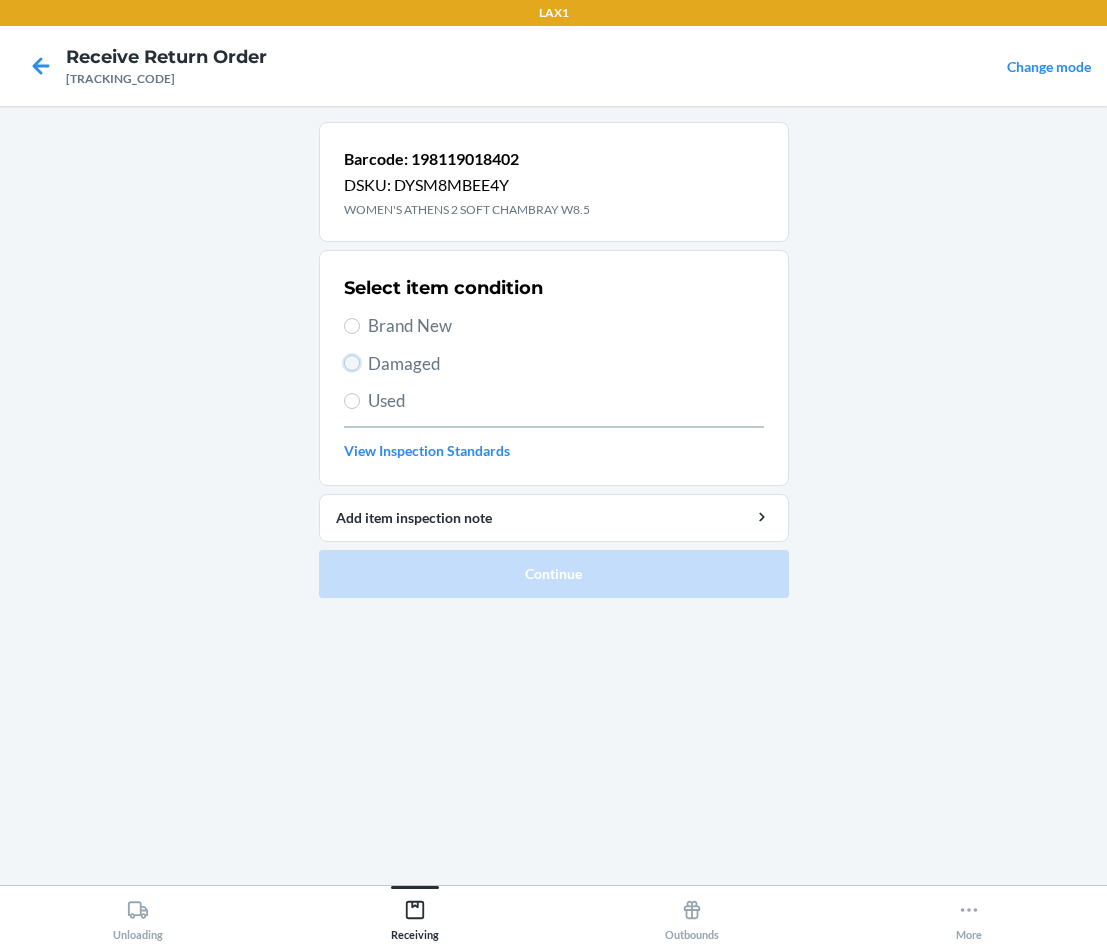 click on "Damaged" at bounding box center [352, 363] 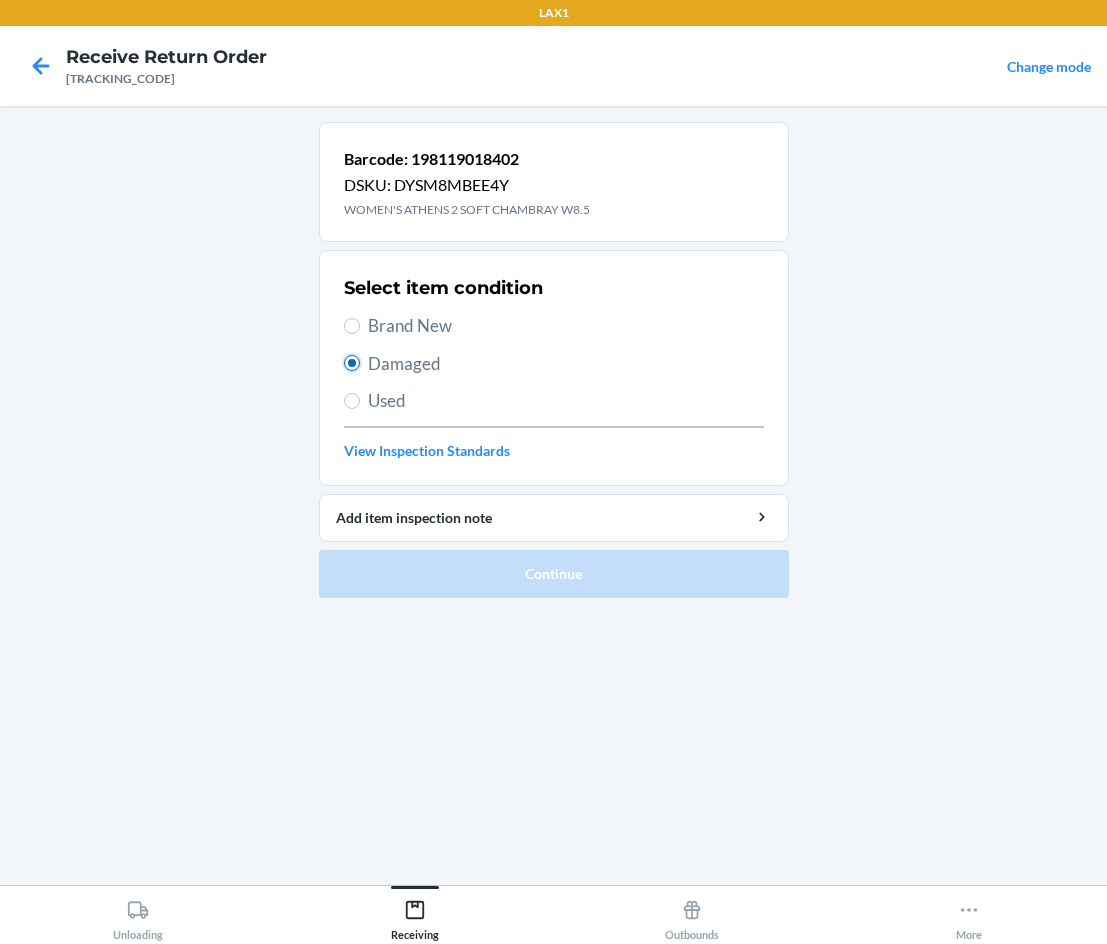 radio on "true" 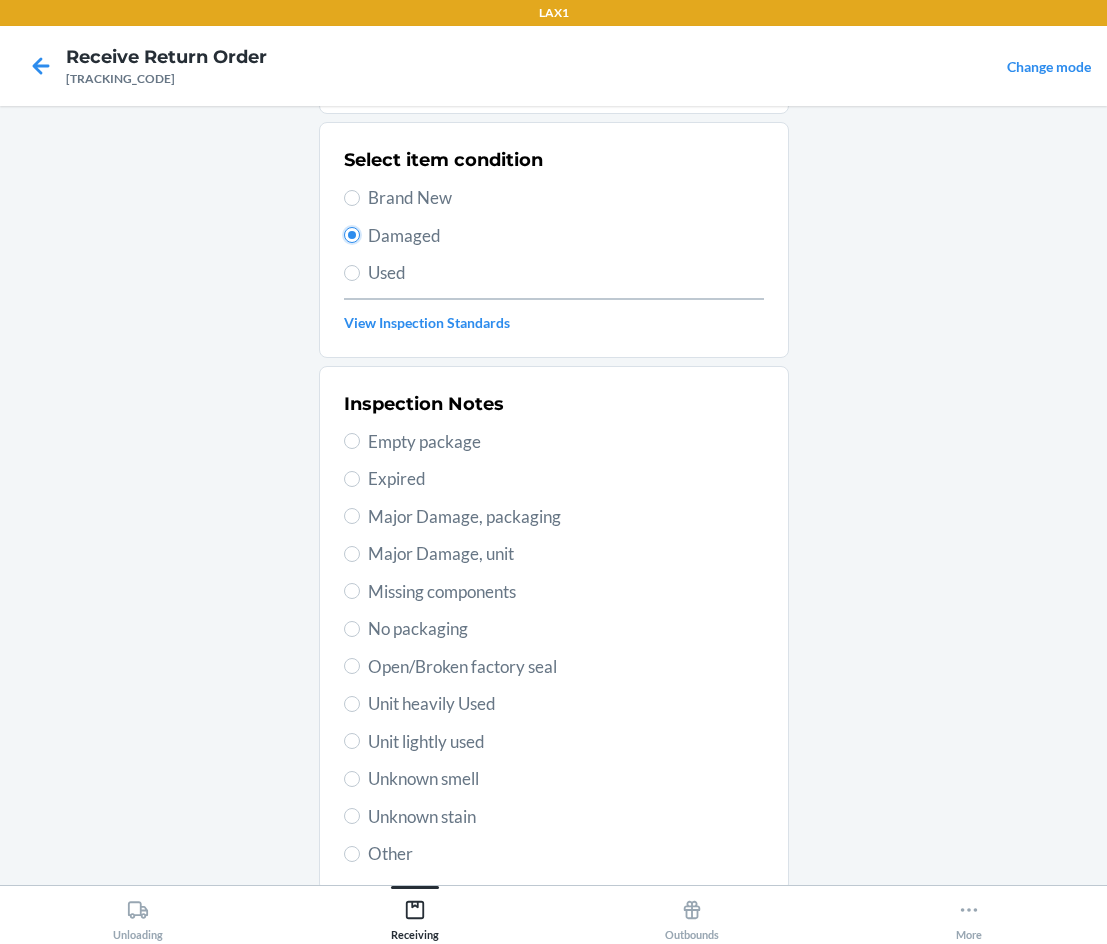 scroll, scrollTop: 133, scrollLeft: 0, axis: vertical 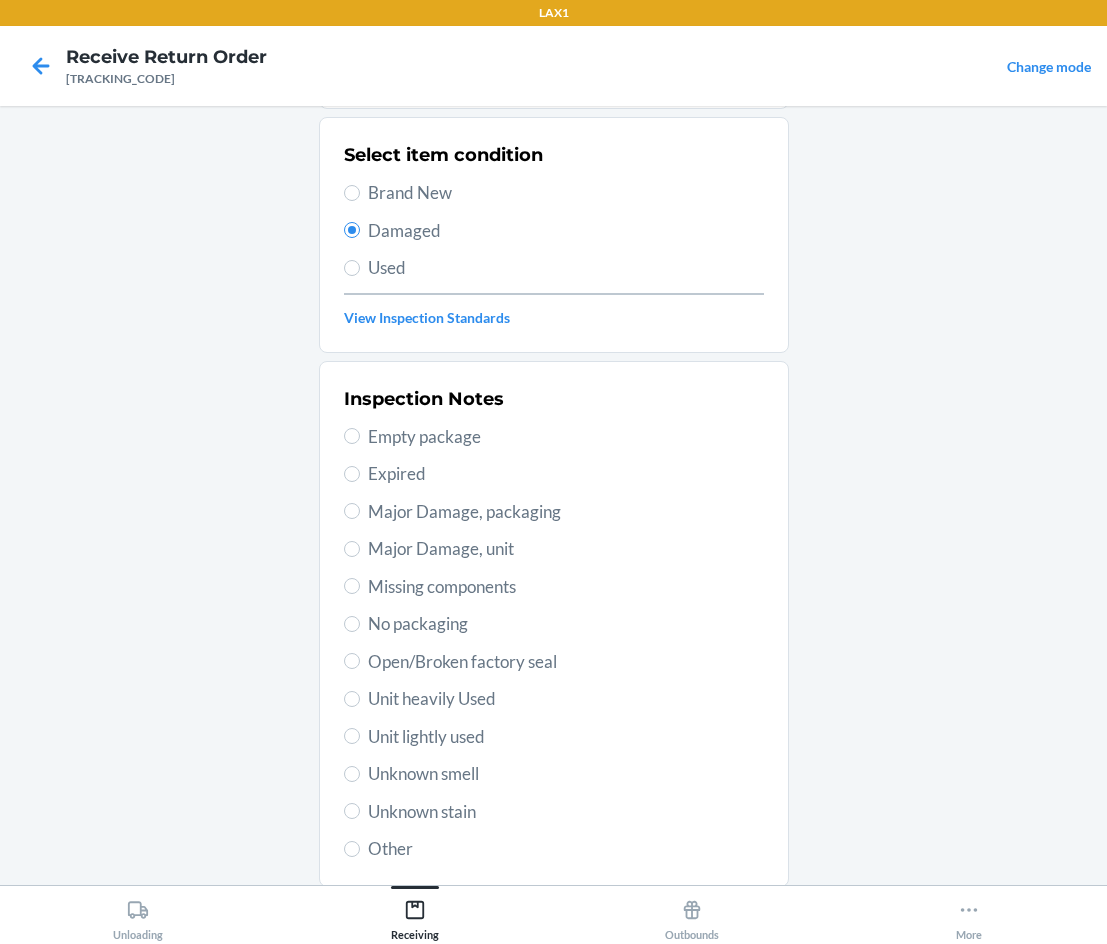 click on "Unit lightly used" at bounding box center (566, 737) 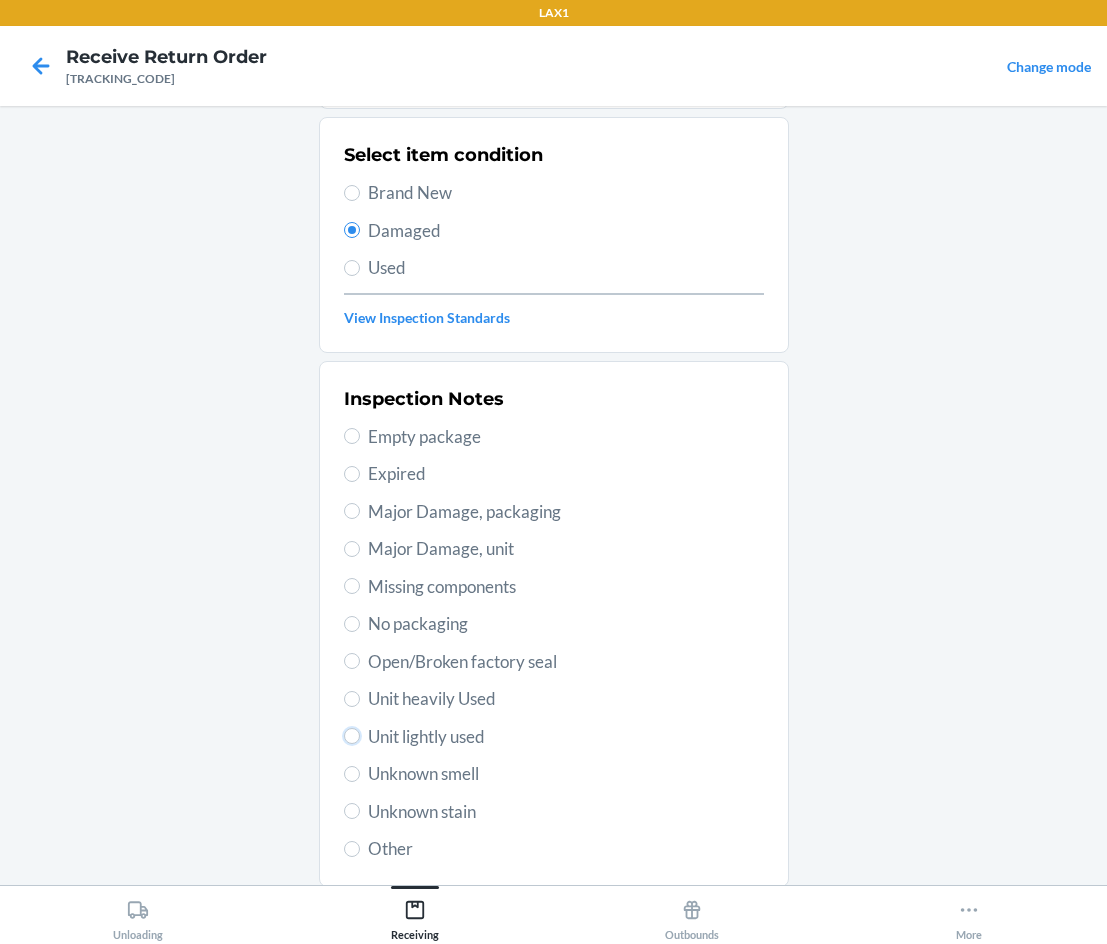 click on "Unit lightly used" at bounding box center [352, 736] 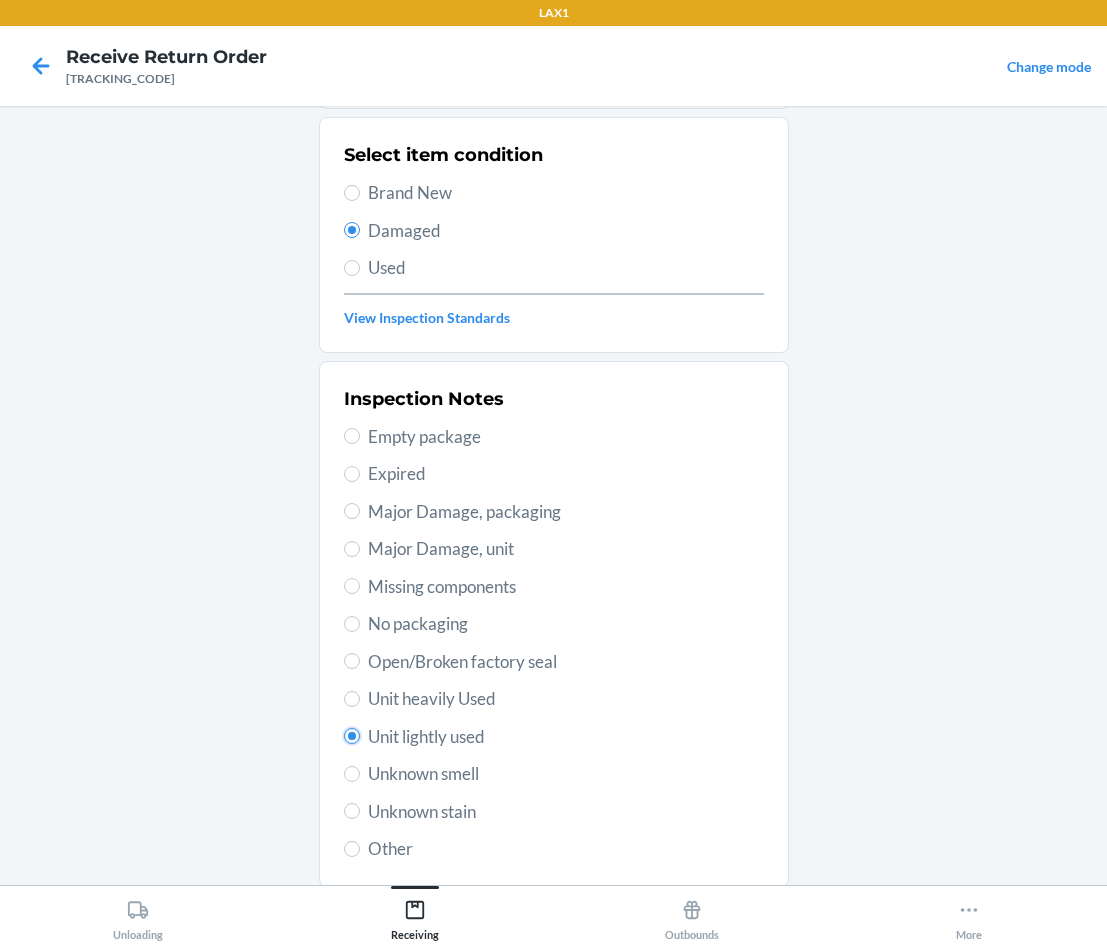 radio on "true" 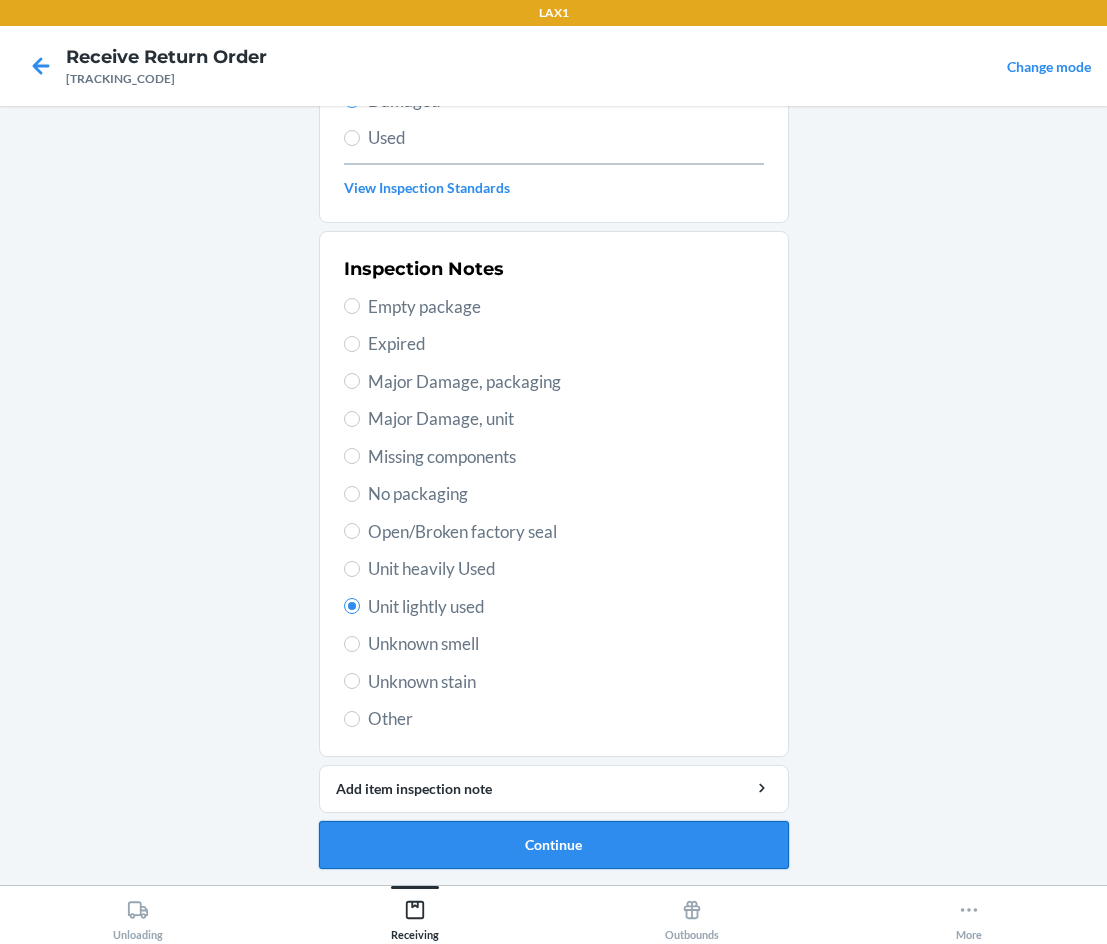click on "Continue" at bounding box center [554, 845] 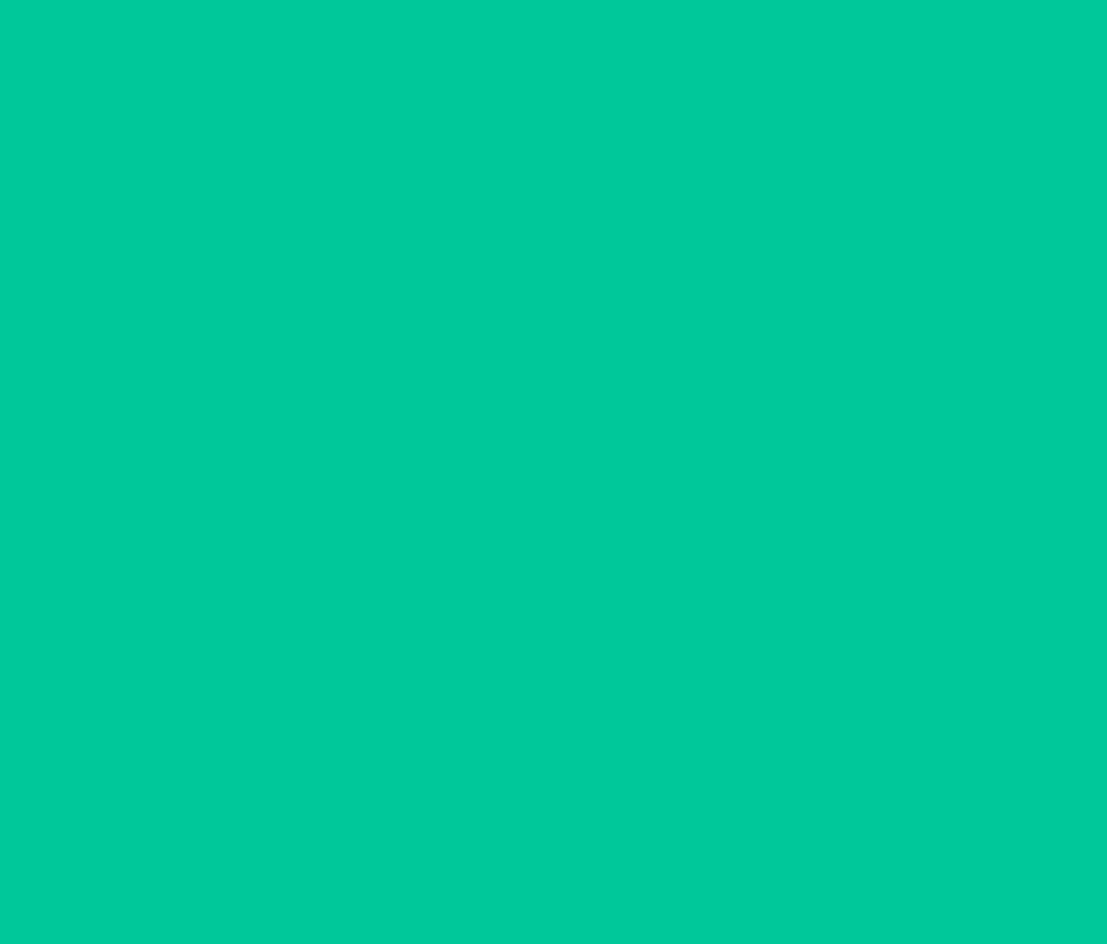 scroll, scrollTop: 86, scrollLeft: 0, axis: vertical 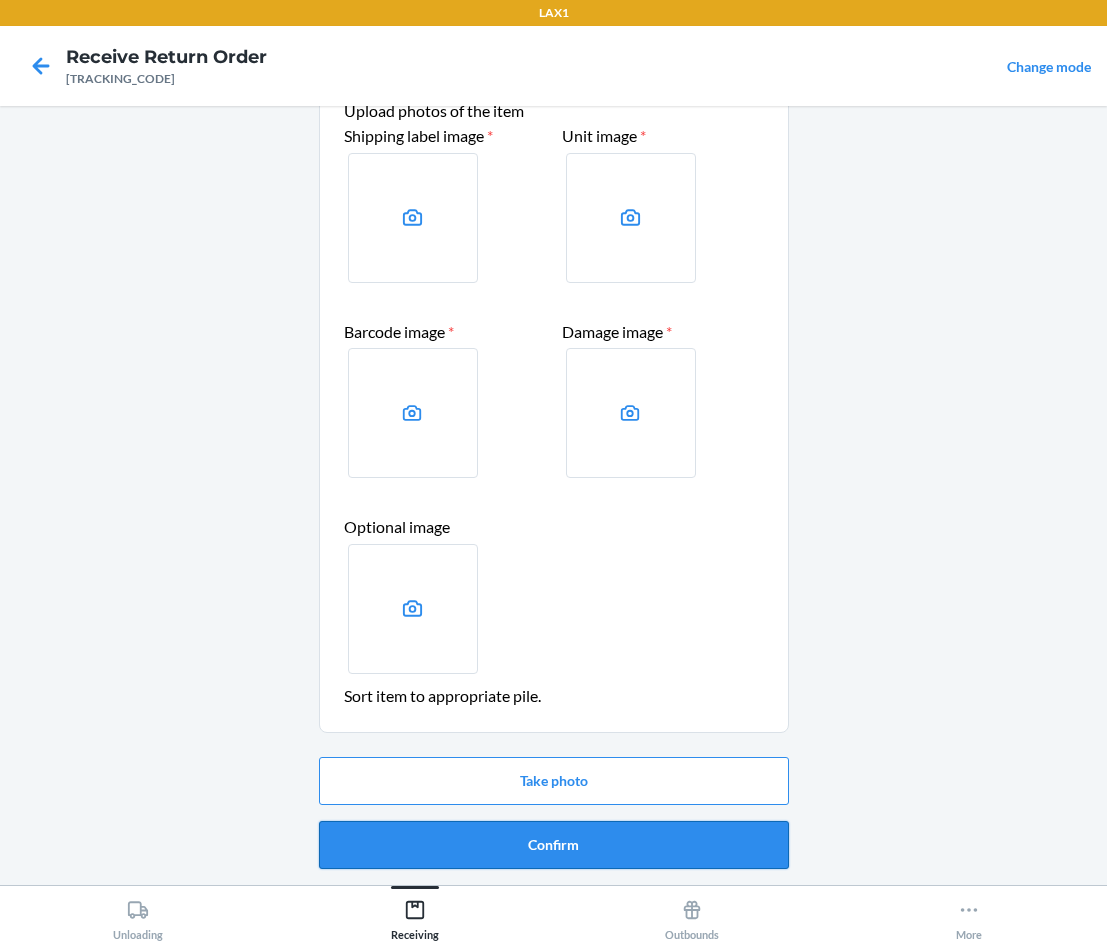 click on "Confirm" at bounding box center [554, 845] 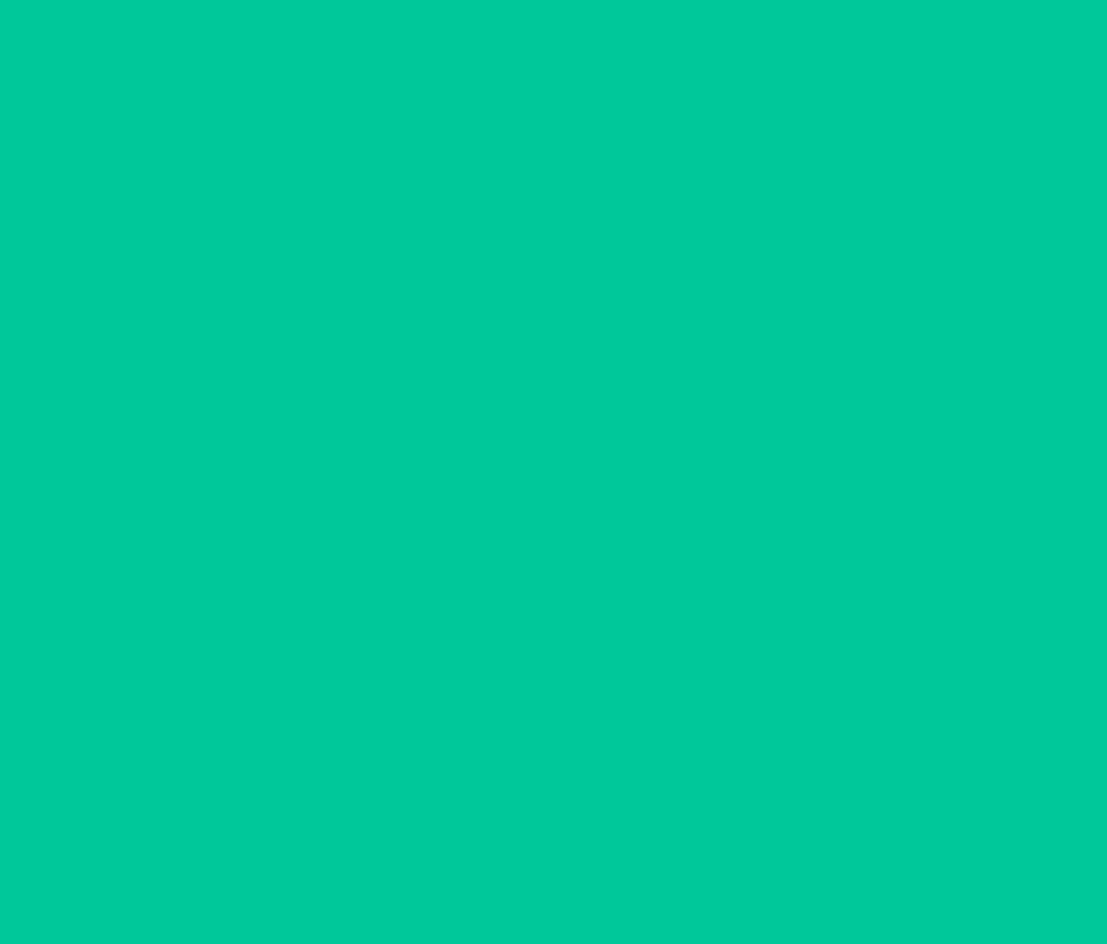 scroll, scrollTop: 0, scrollLeft: 0, axis: both 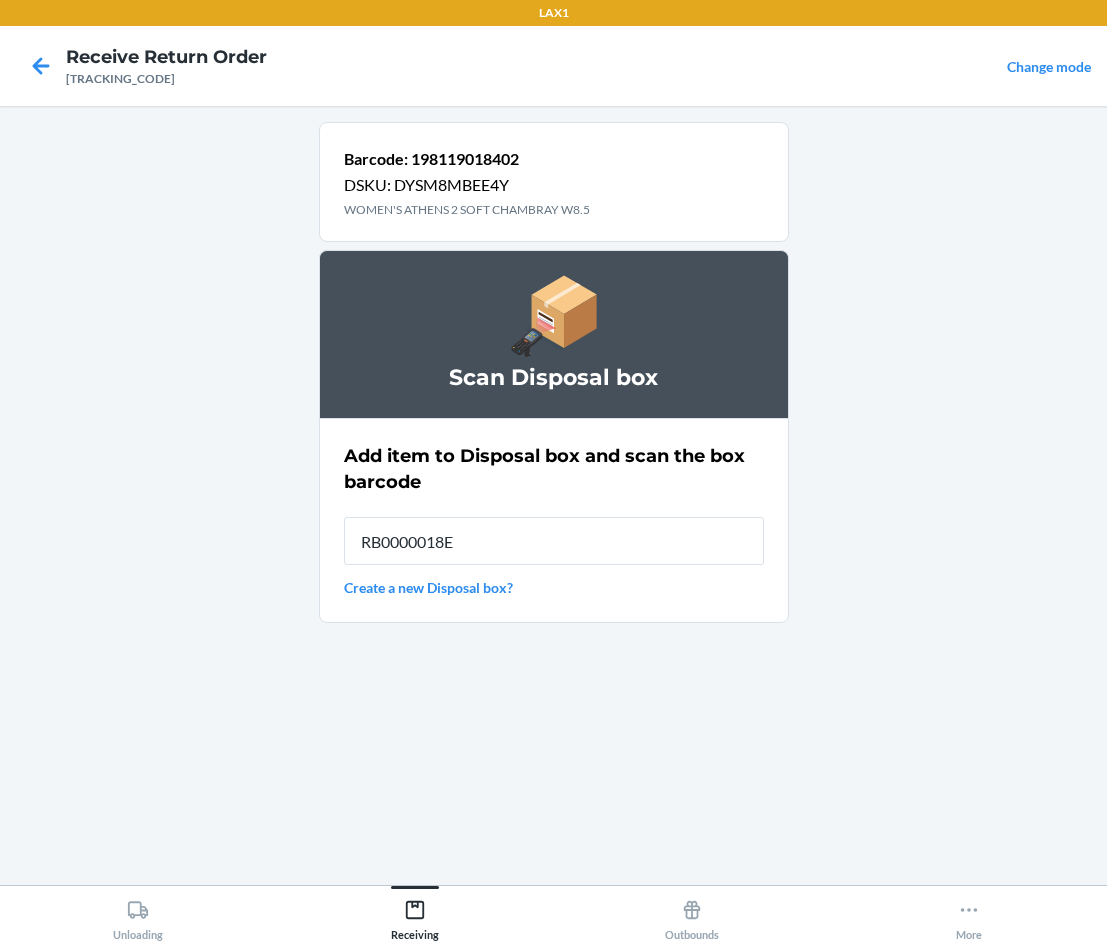 type on "[PRODUCT_CODE]" 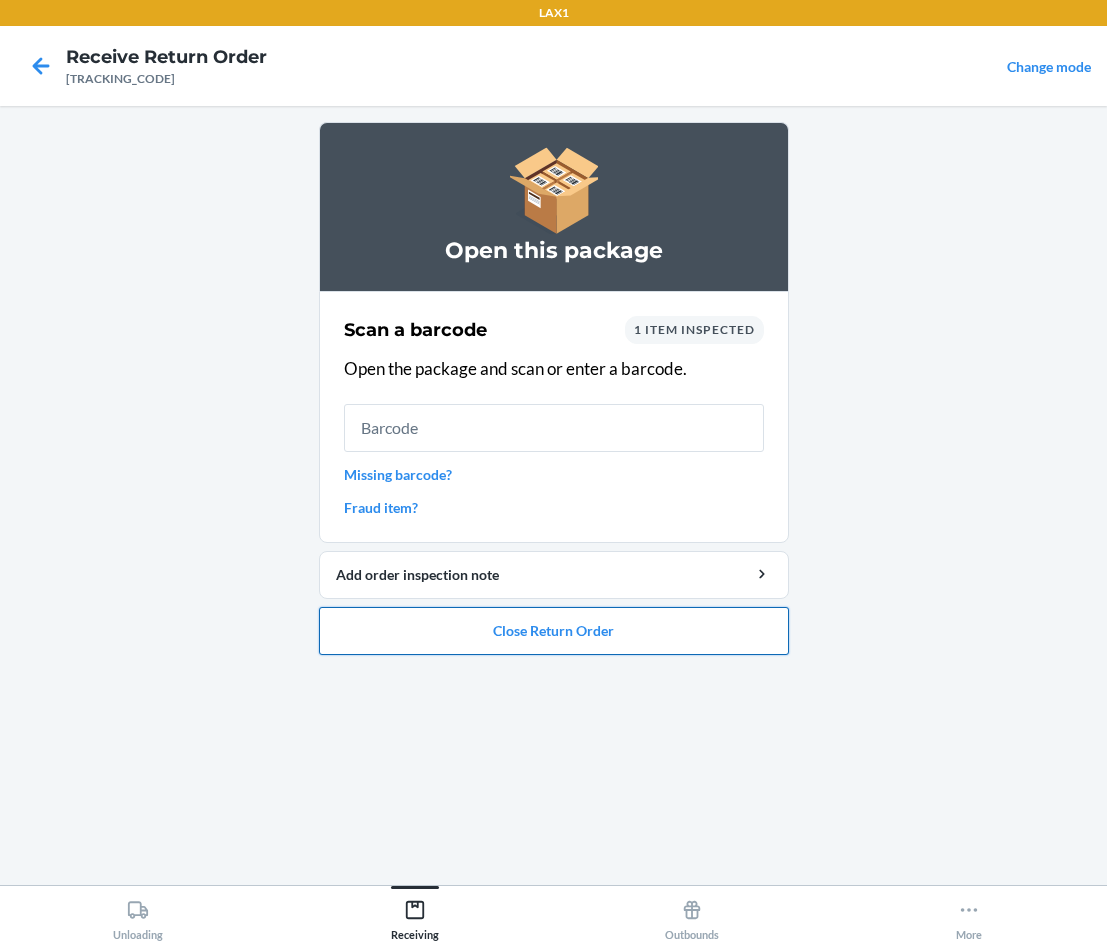 click on "Close Return Order" at bounding box center (554, 631) 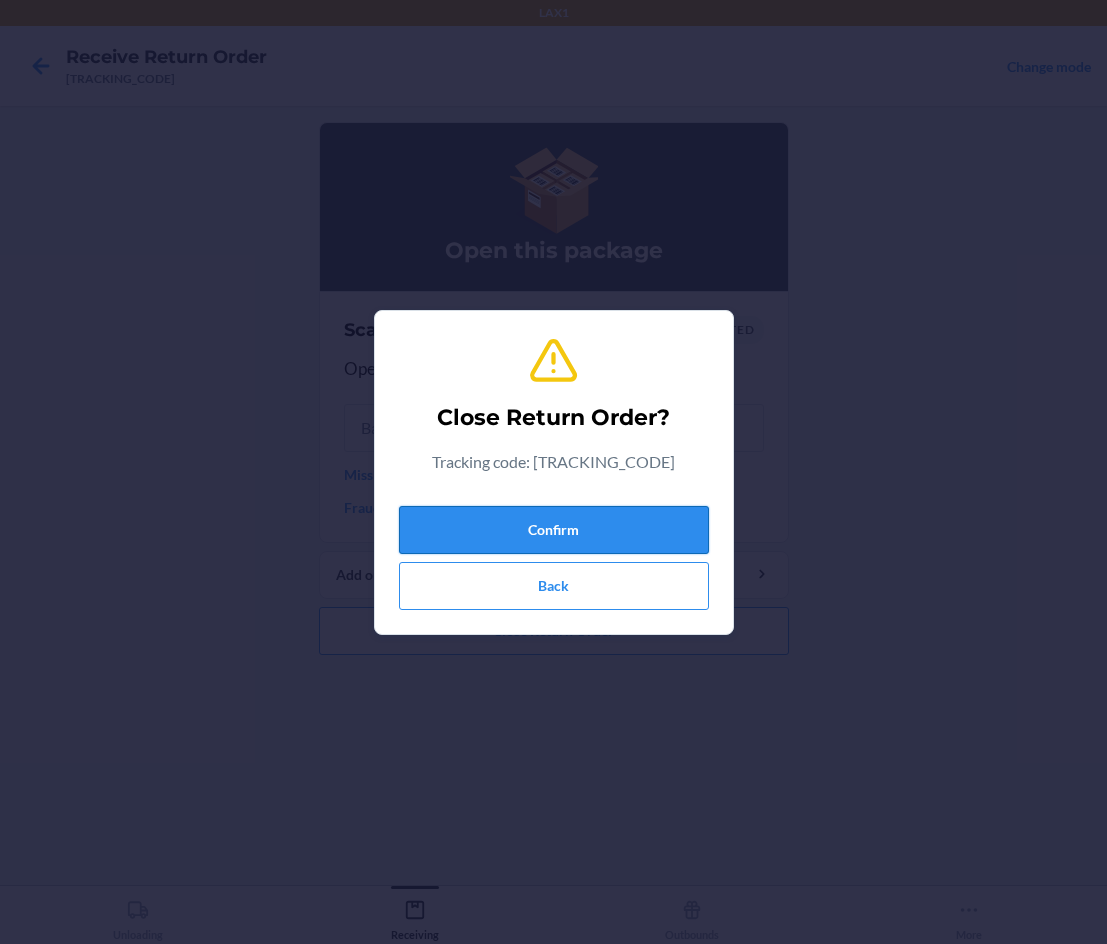 click on "Confirm" at bounding box center [554, 530] 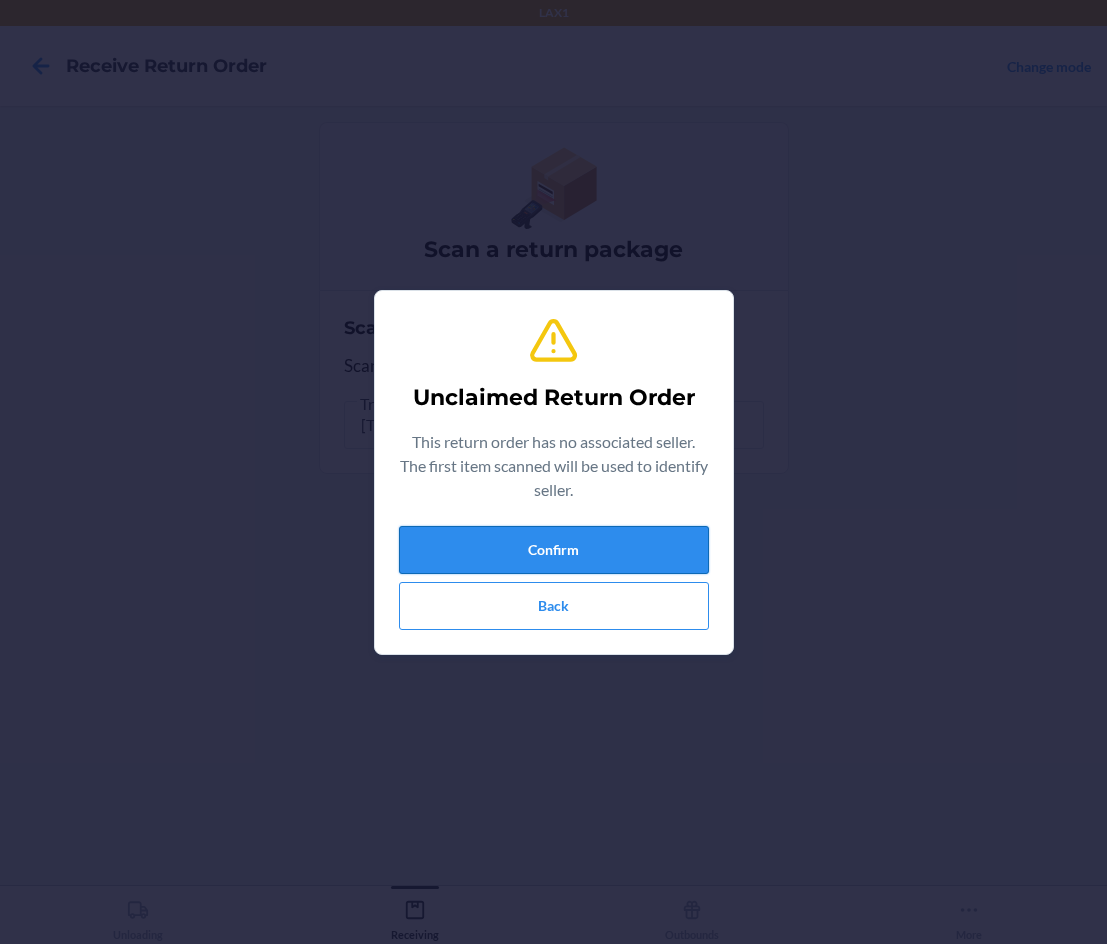 click on "Confirm" at bounding box center (554, 550) 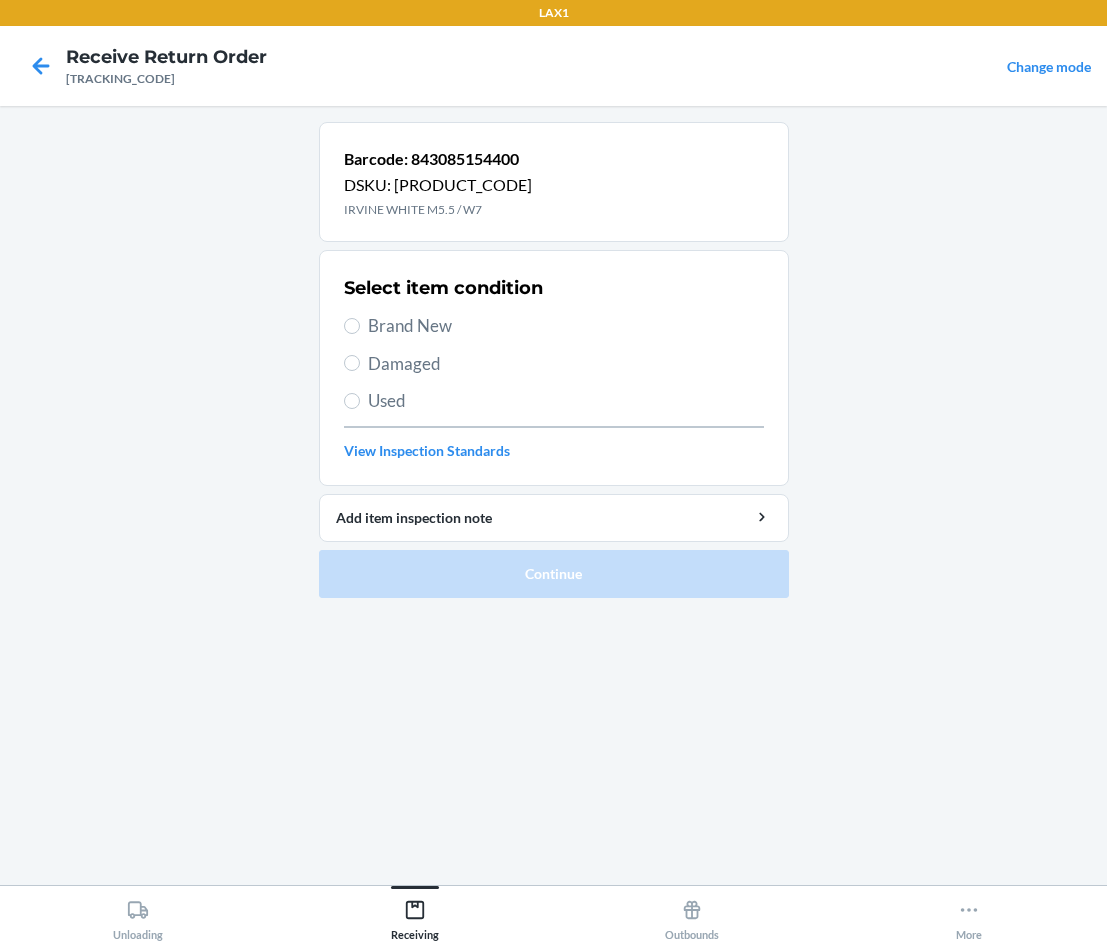 click on "Damaged" at bounding box center (554, 364) 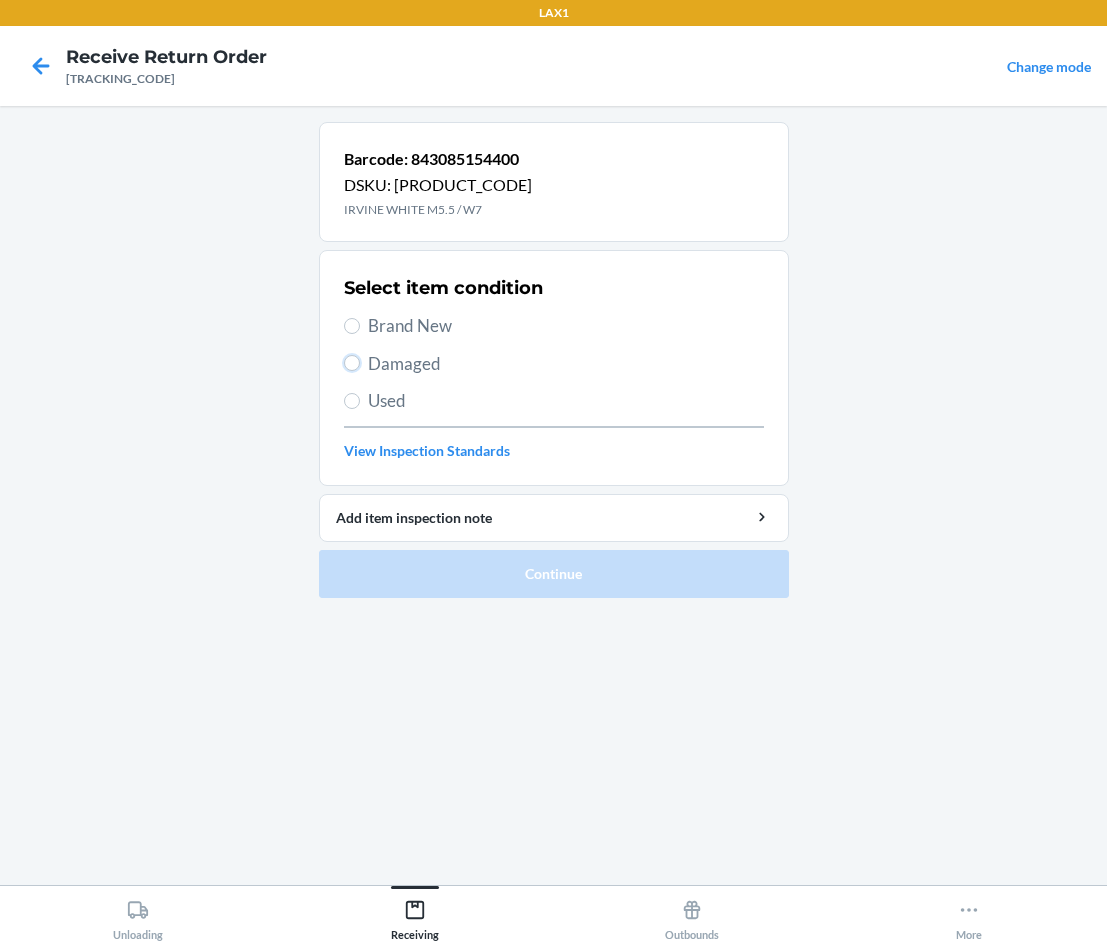 click on "Damaged" at bounding box center (352, 363) 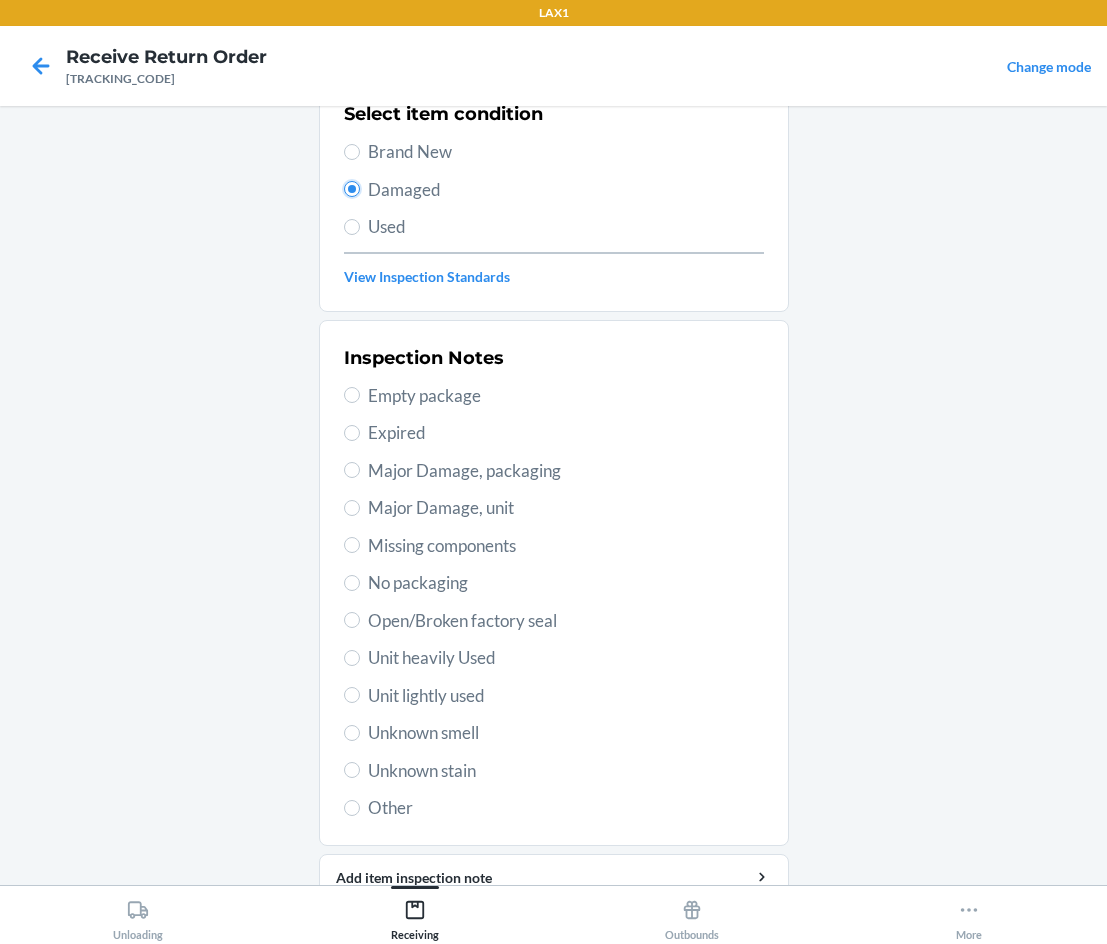 scroll, scrollTop: 200, scrollLeft: 0, axis: vertical 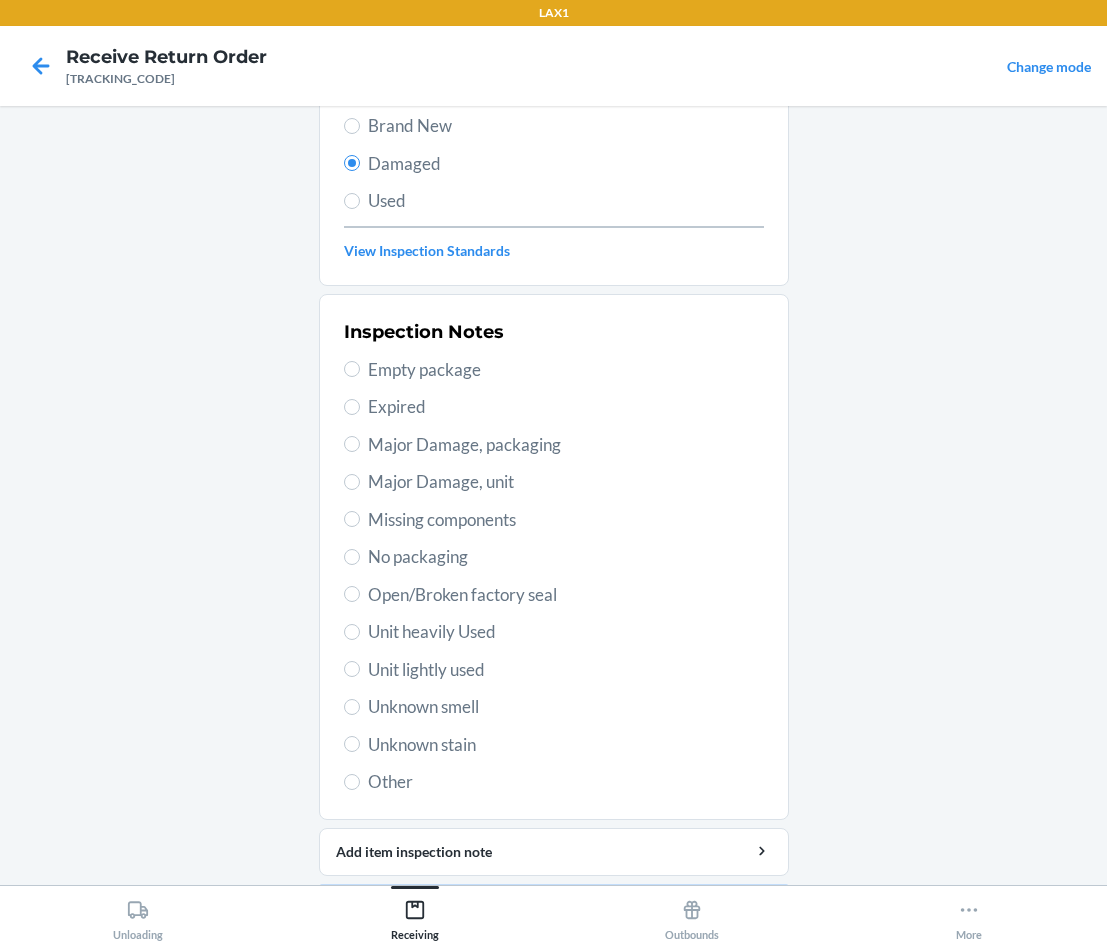 click on "Unknown stain" at bounding box center (566, 745) 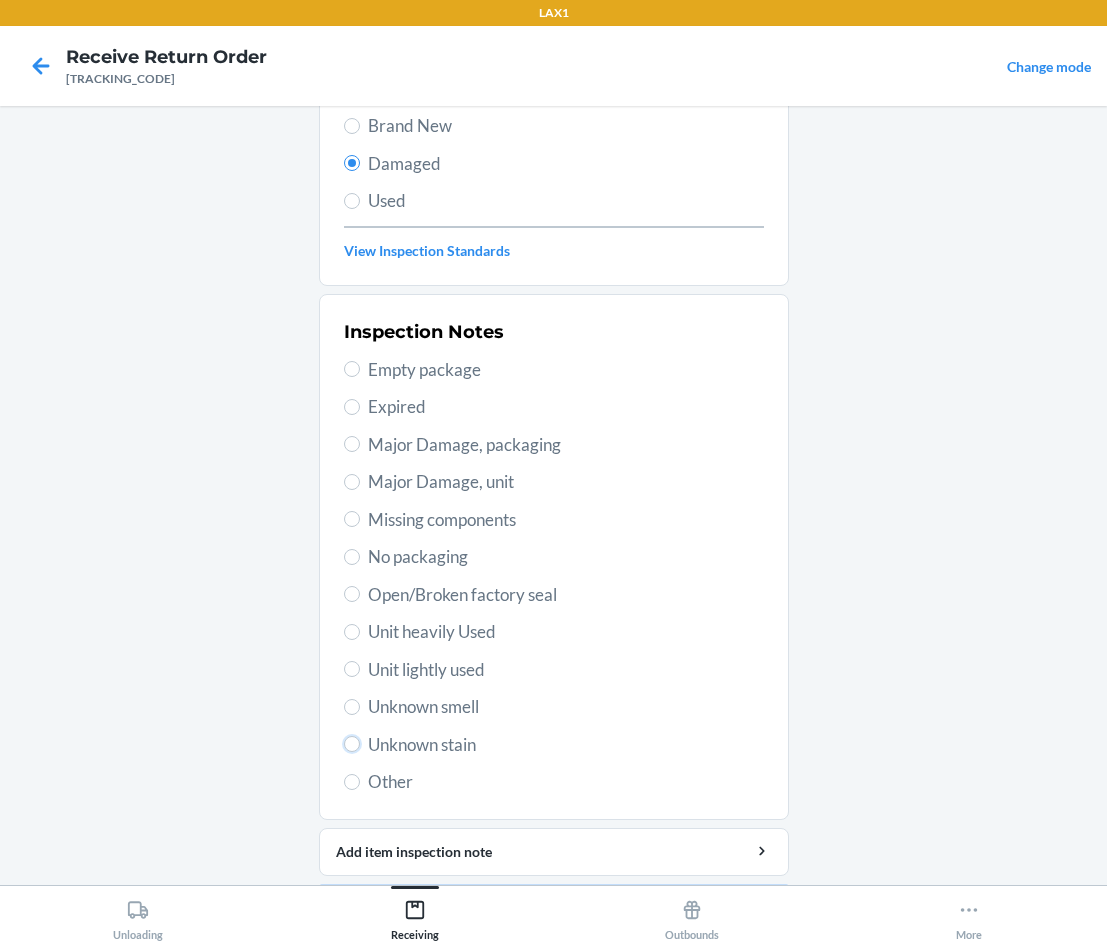 click on "Unknown stain" at bounding box center [352, 744] 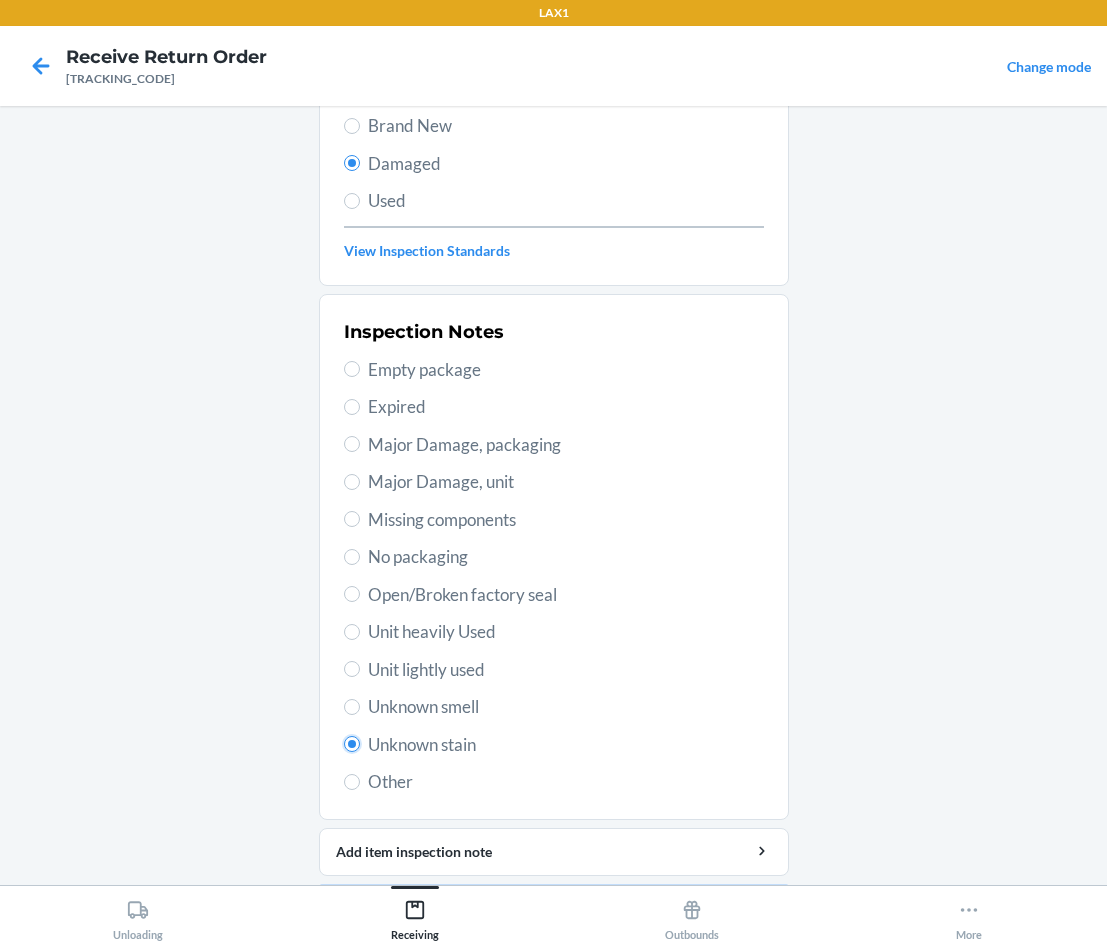 radio on "true" 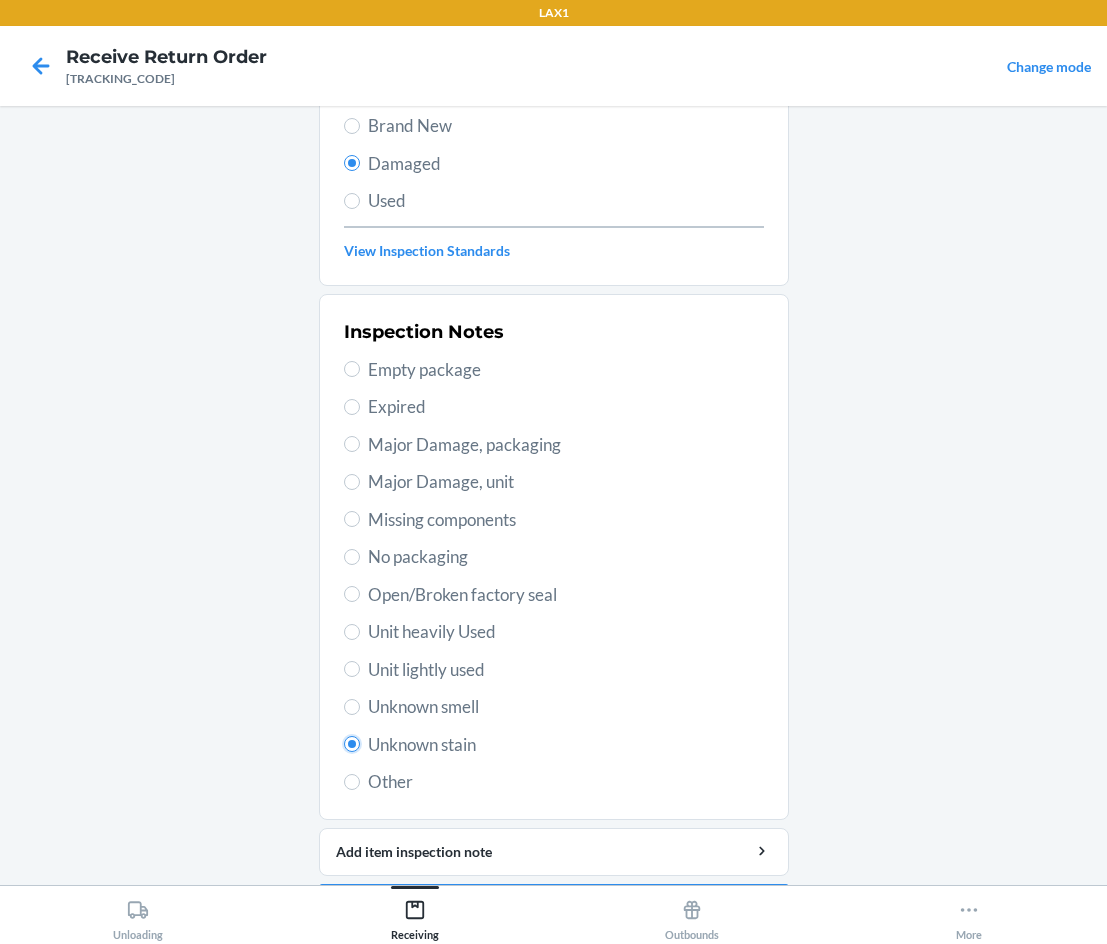 scroll, scrollTop: 263, scrollLeft: 0, axis: vertical 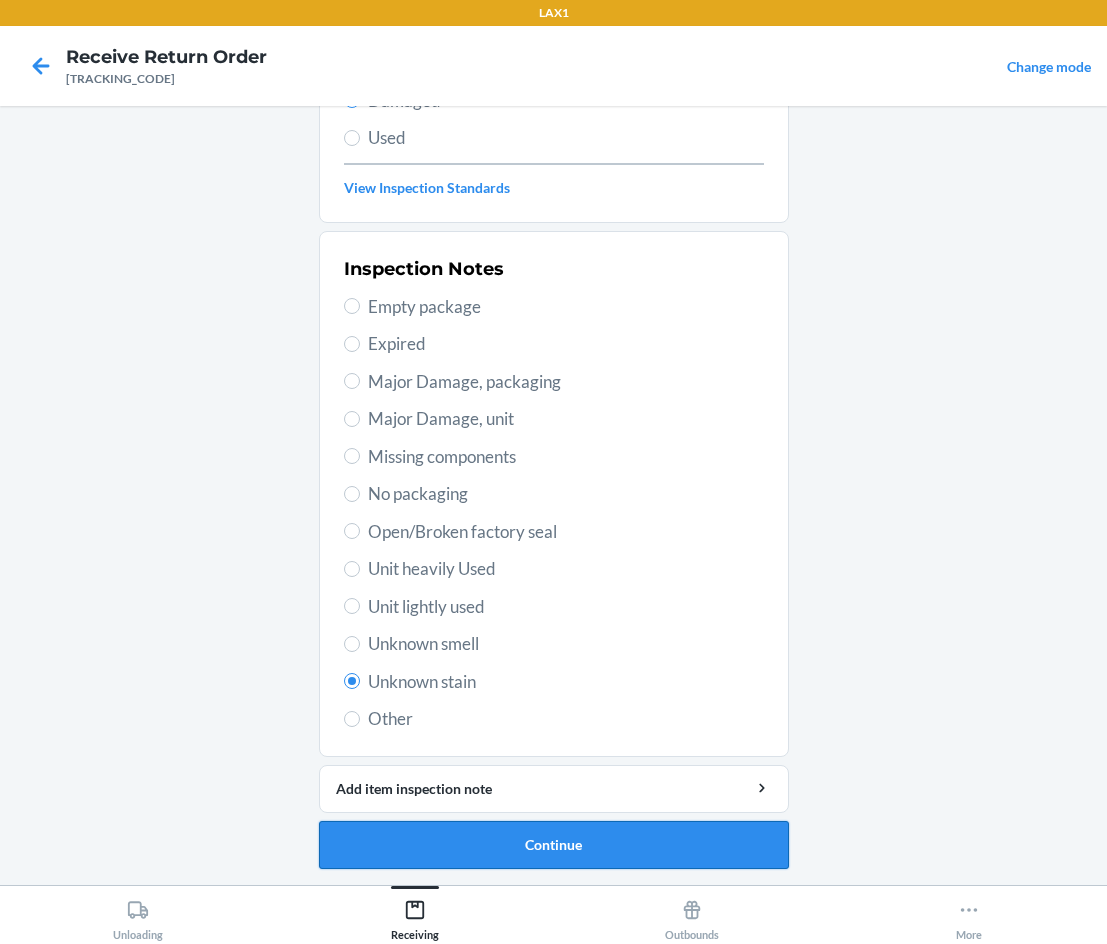 click on "Continue" at bounding box center [554, 845] 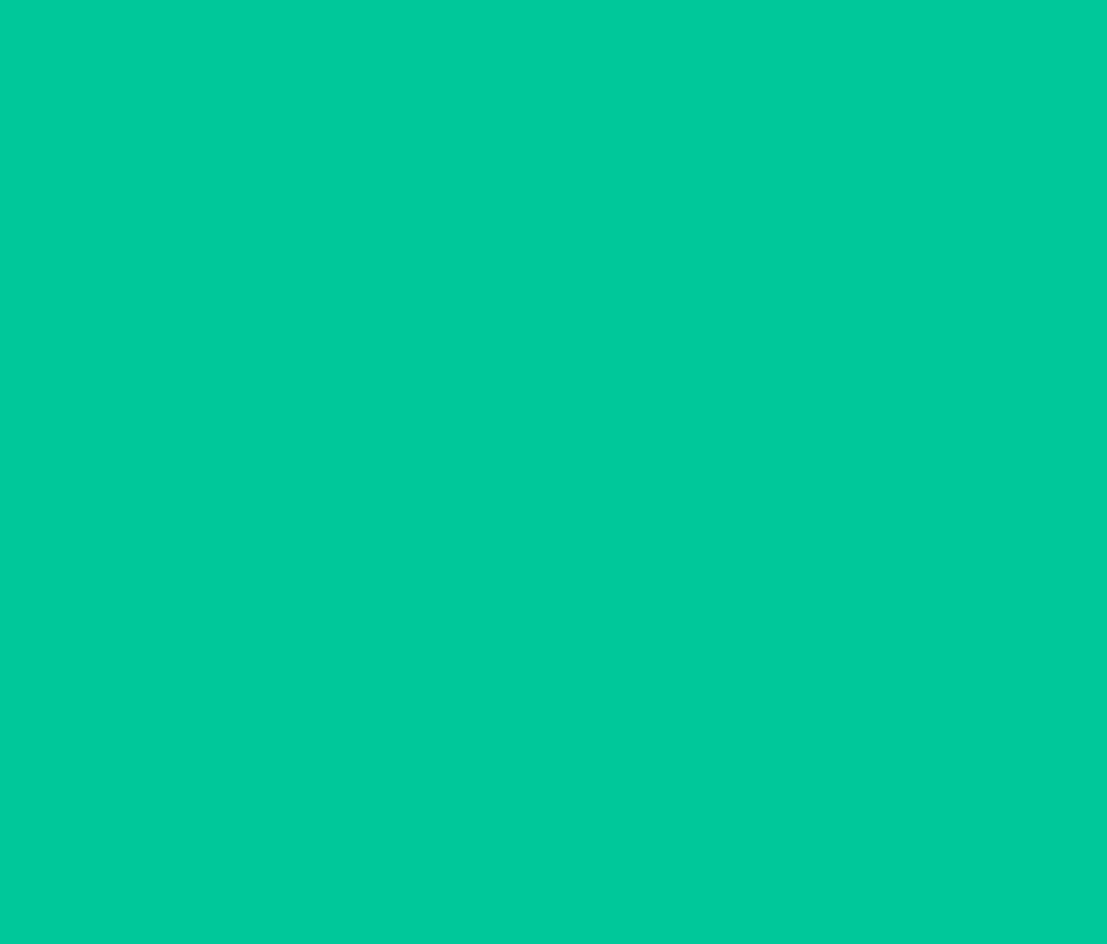 scroll, scrollTop: 86, scrollLeft: 0, axis: vertical 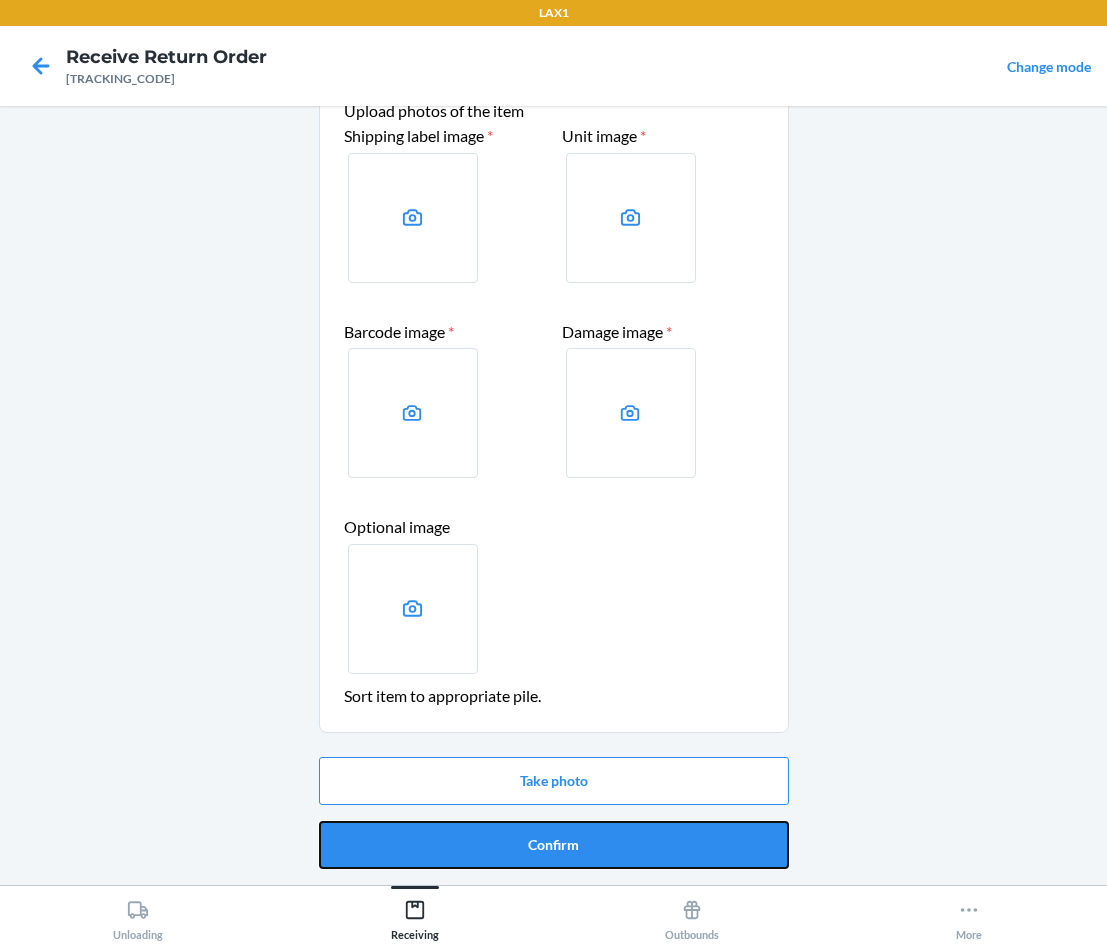 click on "Confirm" at bounding box center (554, 845) 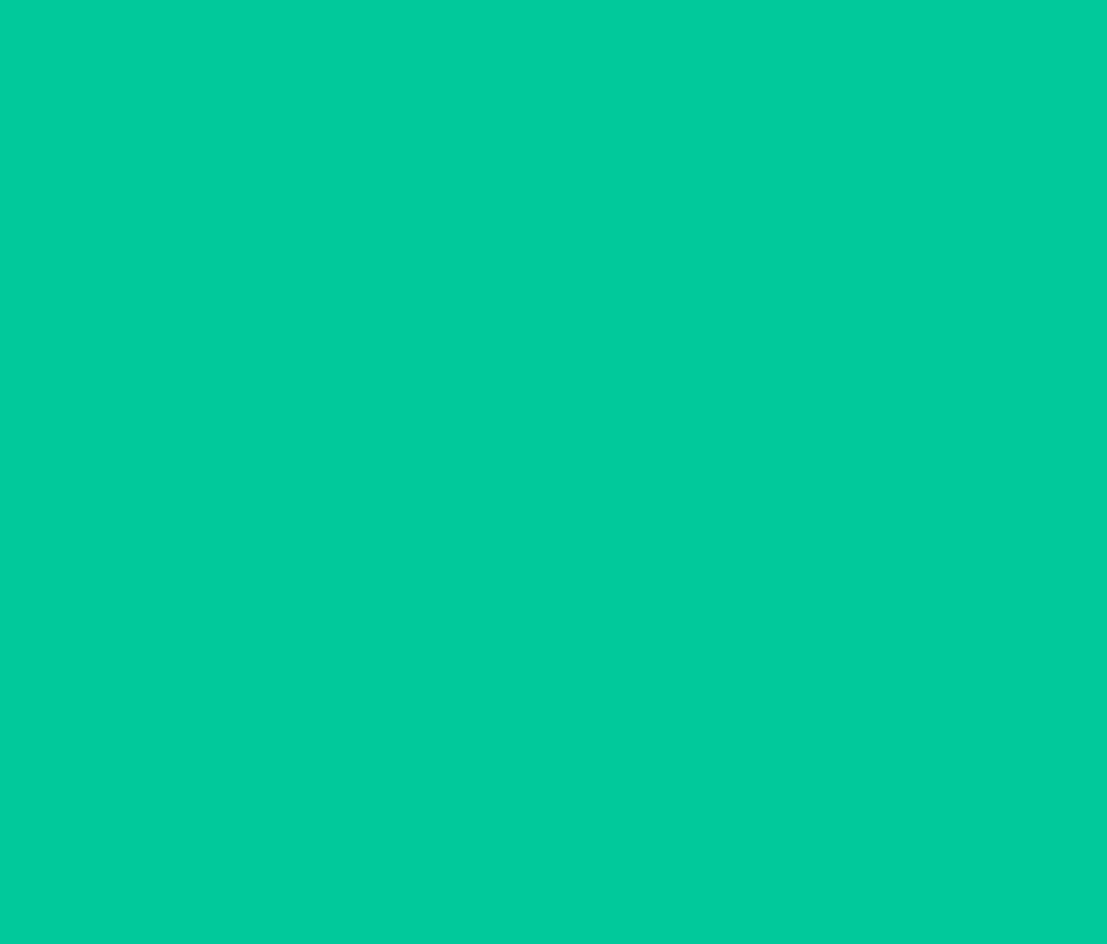 scroll, scrollTop: 0, scrollLeft: 0, axis: both 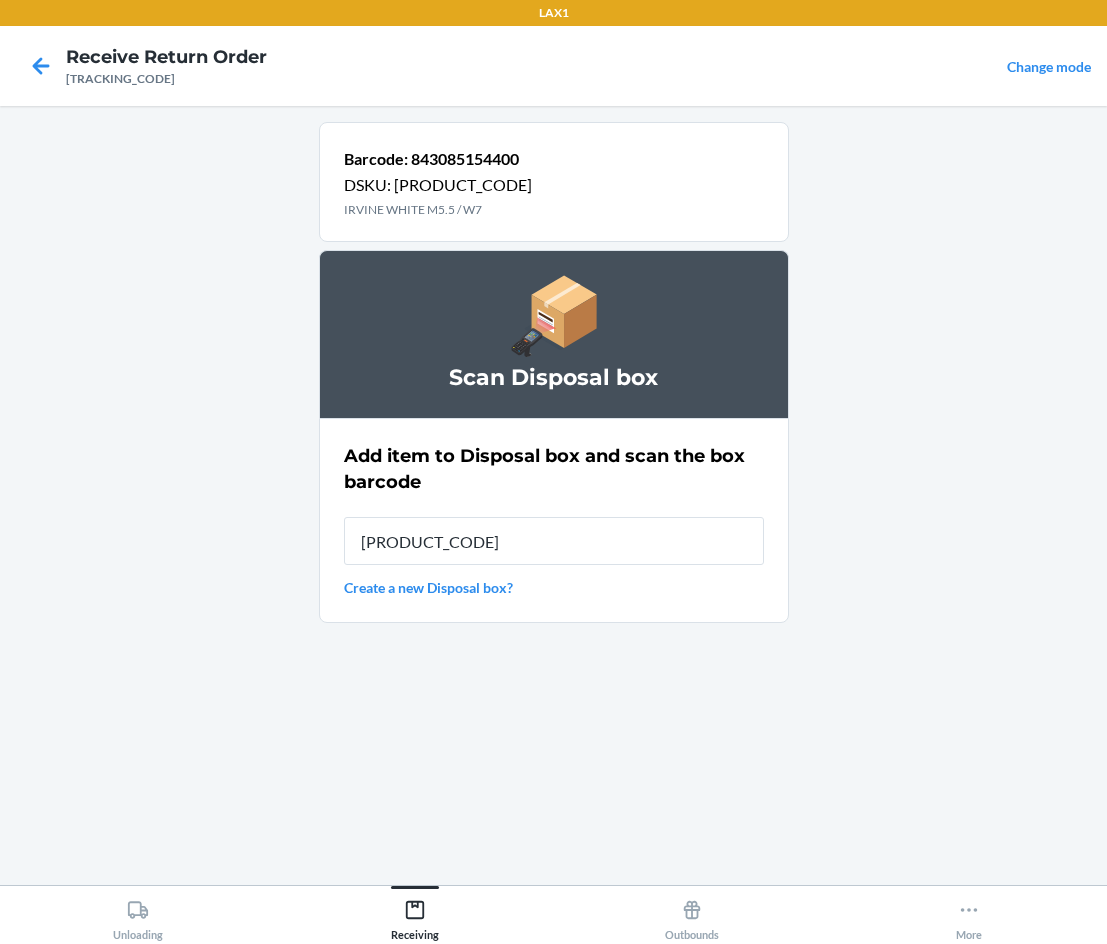 type on "[PRODUCT_CODE]" 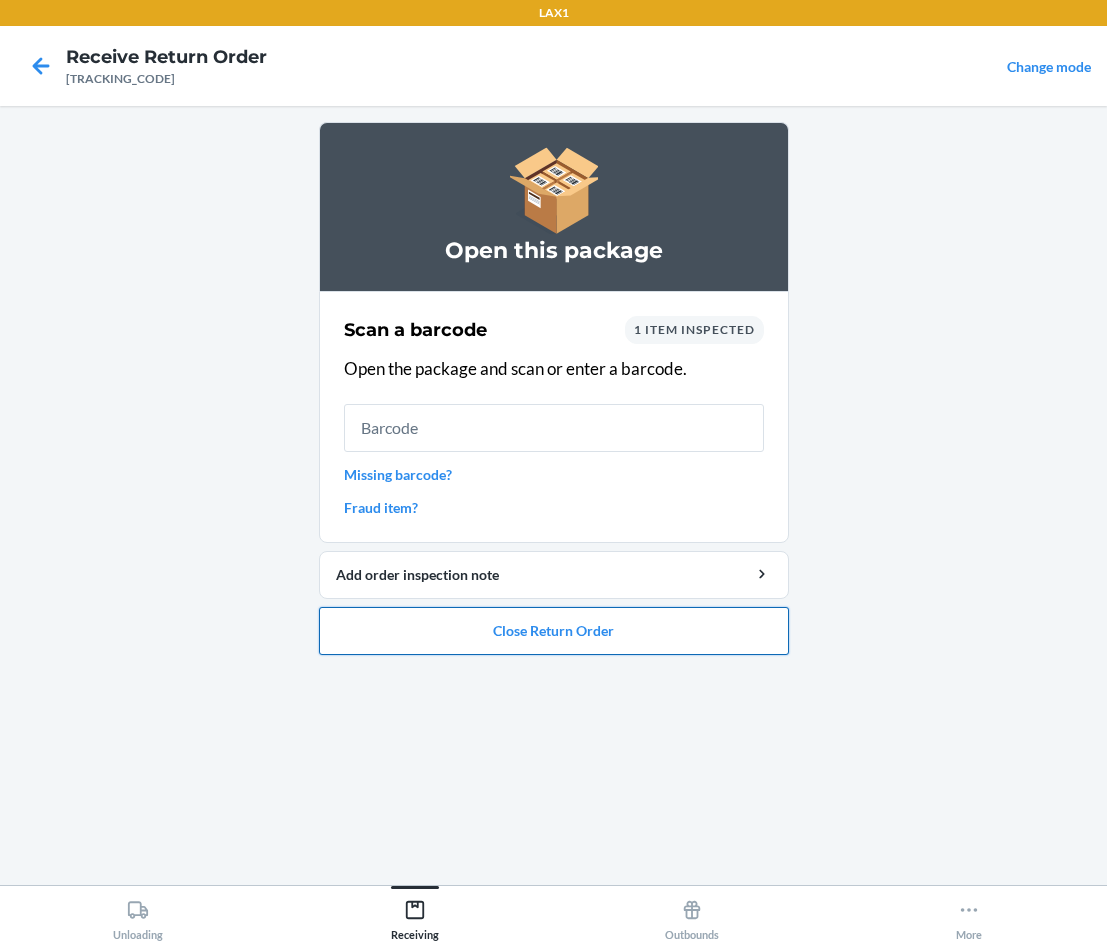 click on "Close Return Order" at bounding box center [554, 631] 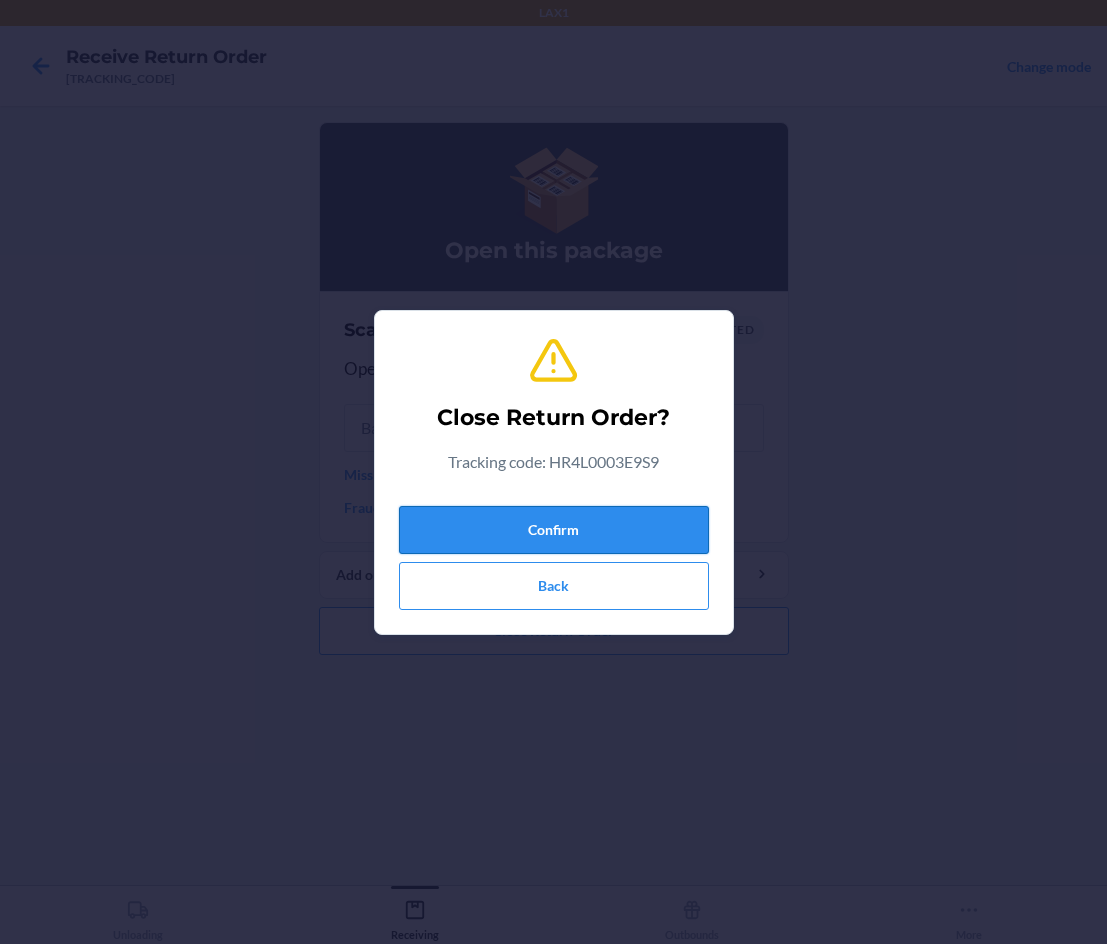 click on "Confirm" at bounding box center (554, 530) 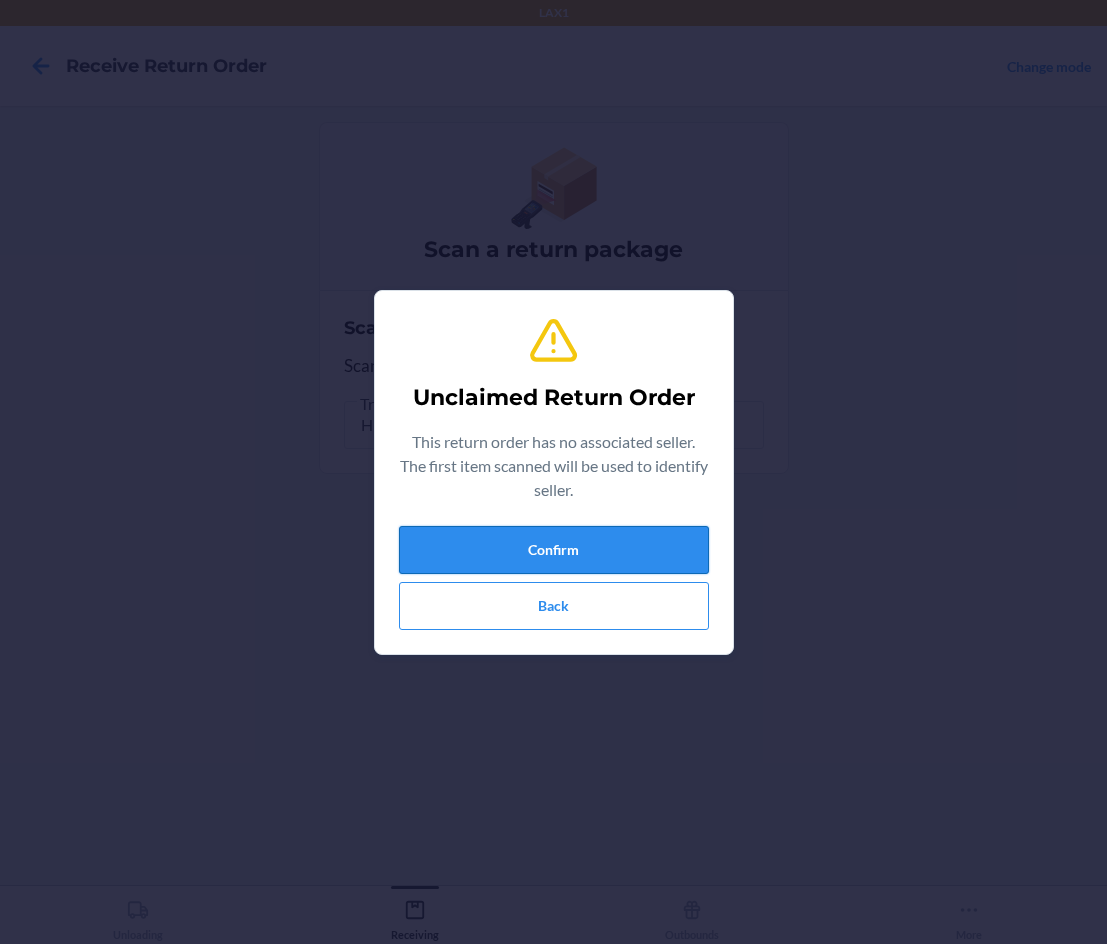 drag, startPoint x: 589, startPoint y: 533, endPoint x: 598, endPoint y: 541, distance: 12.0415945 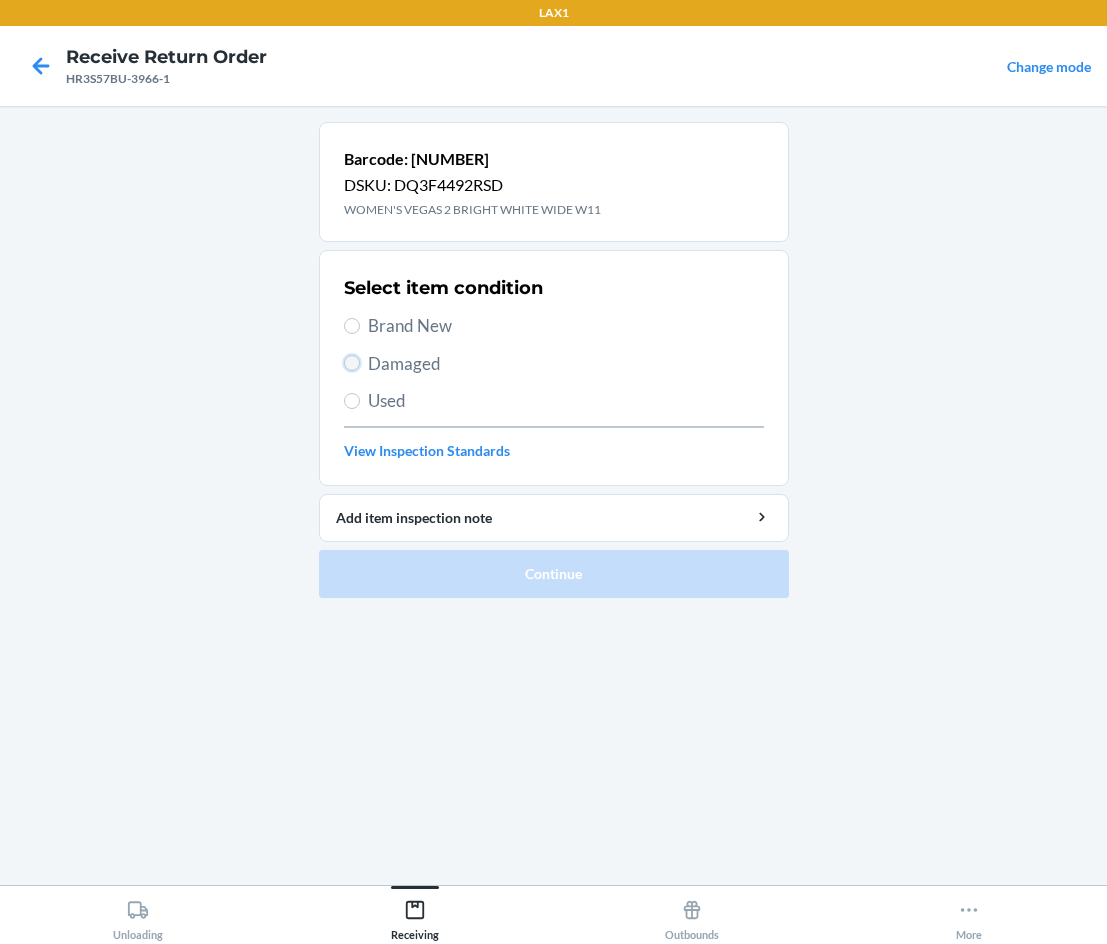 click on "Damaged" at bounding box center (352, 363) 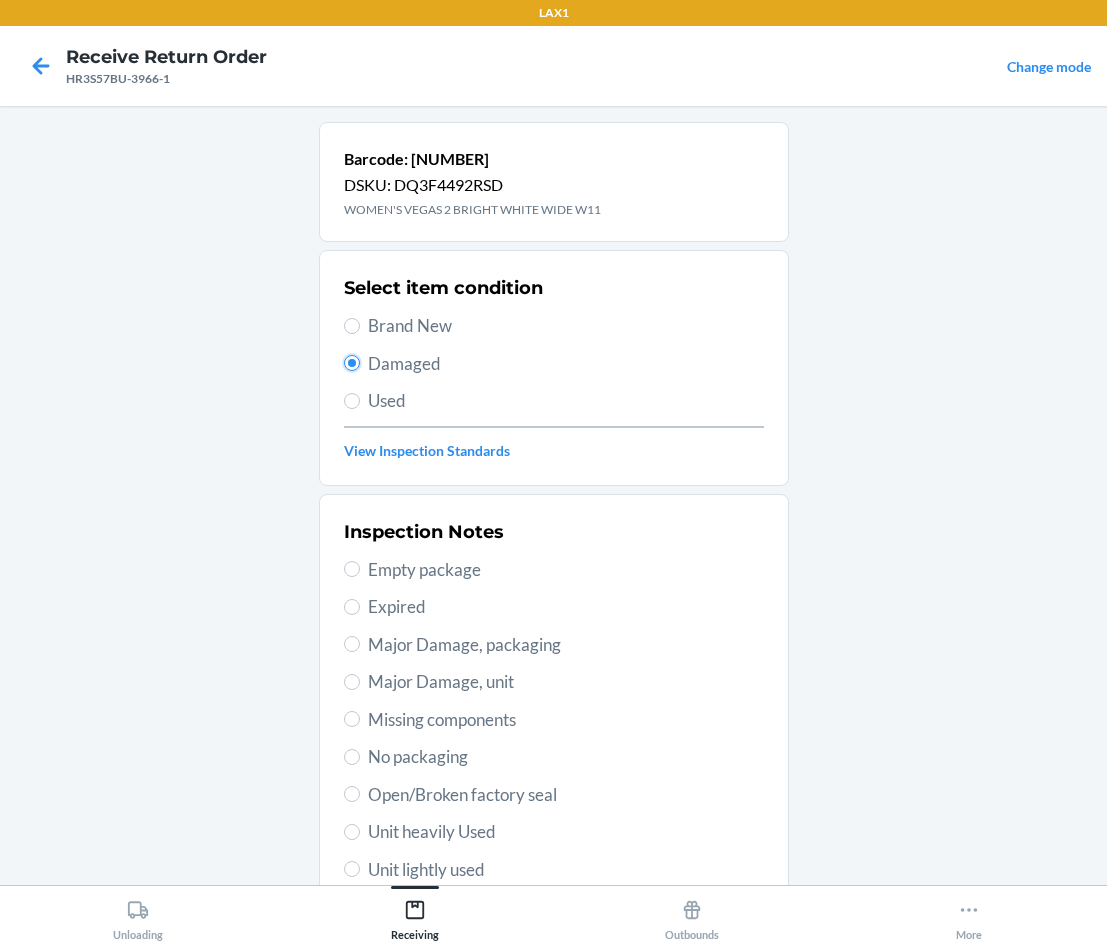 scroll, scrollTop: 263, scrollLeft: 0, axis: vertical 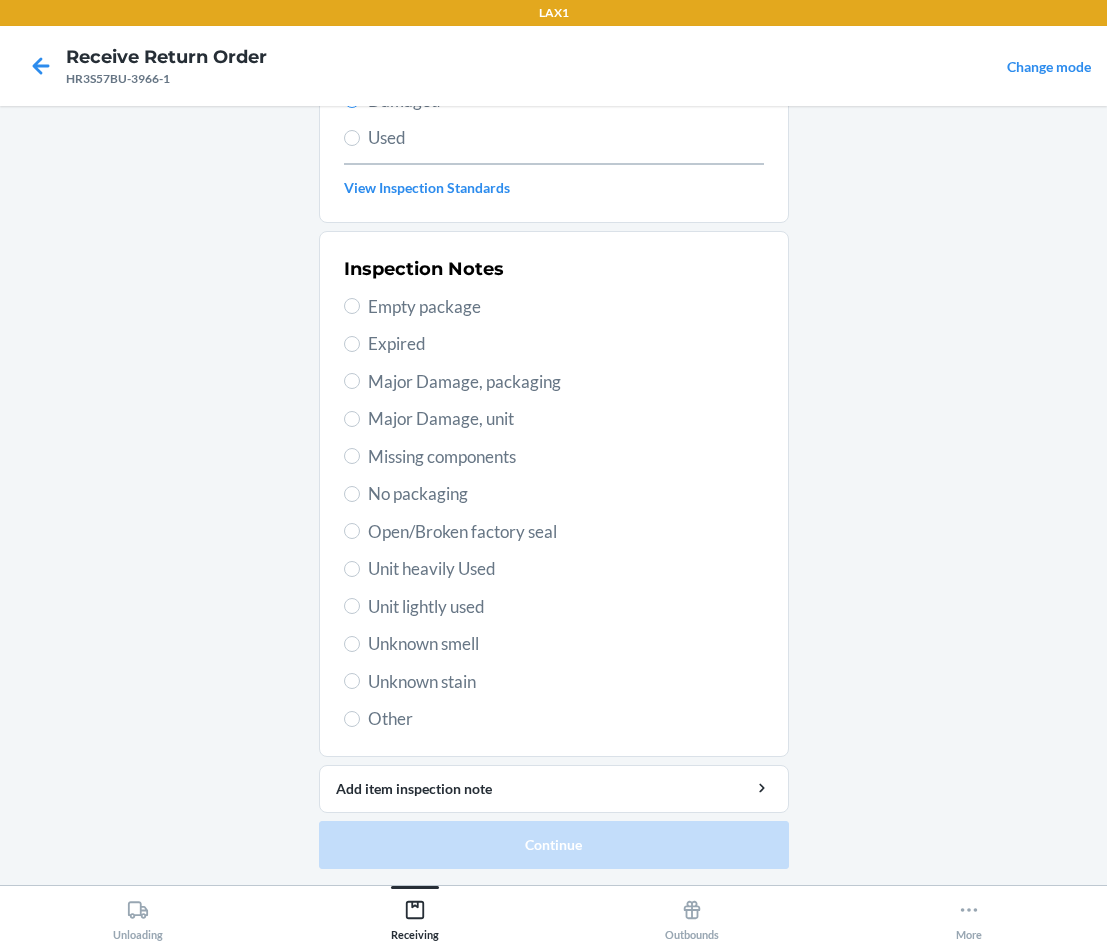 click on "Unknown smell" at bounding box center [566, 644] 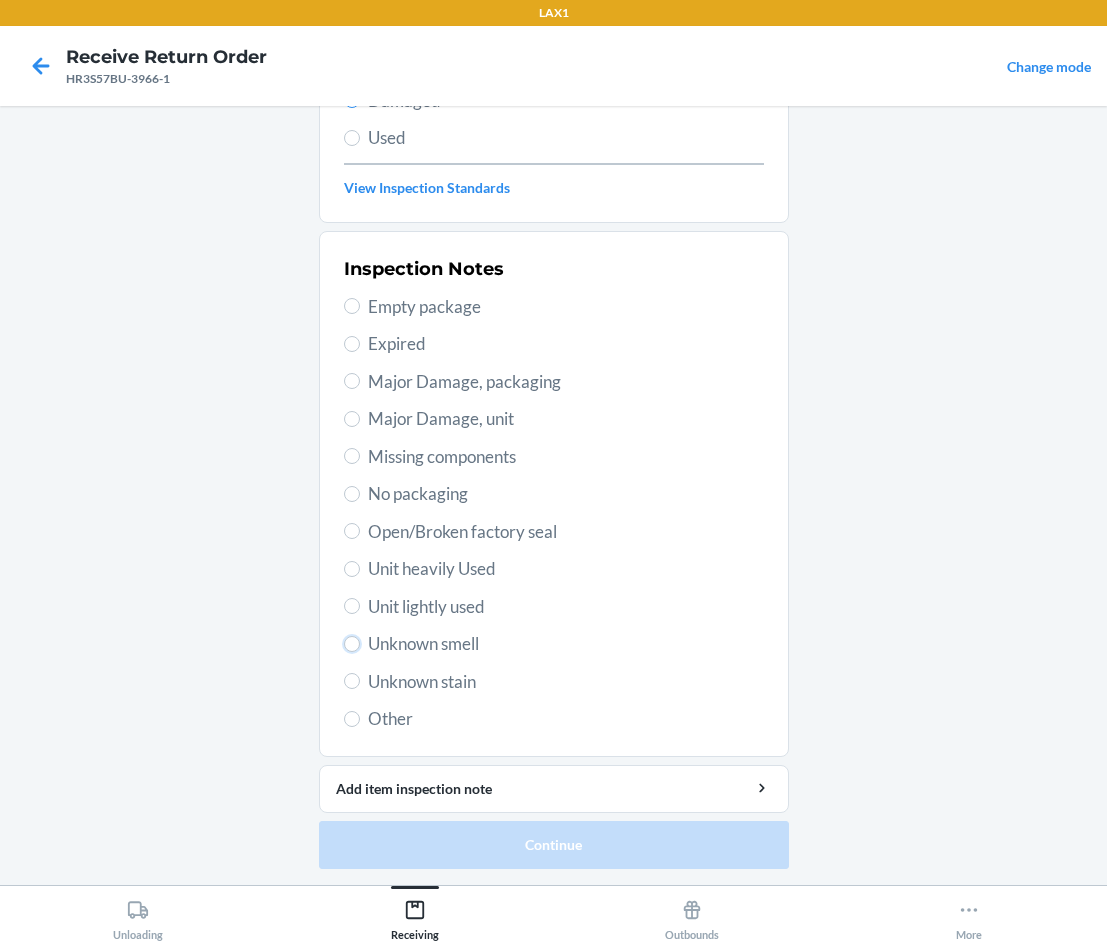 click on "Unknown smell" at bounding box center [352, 644] 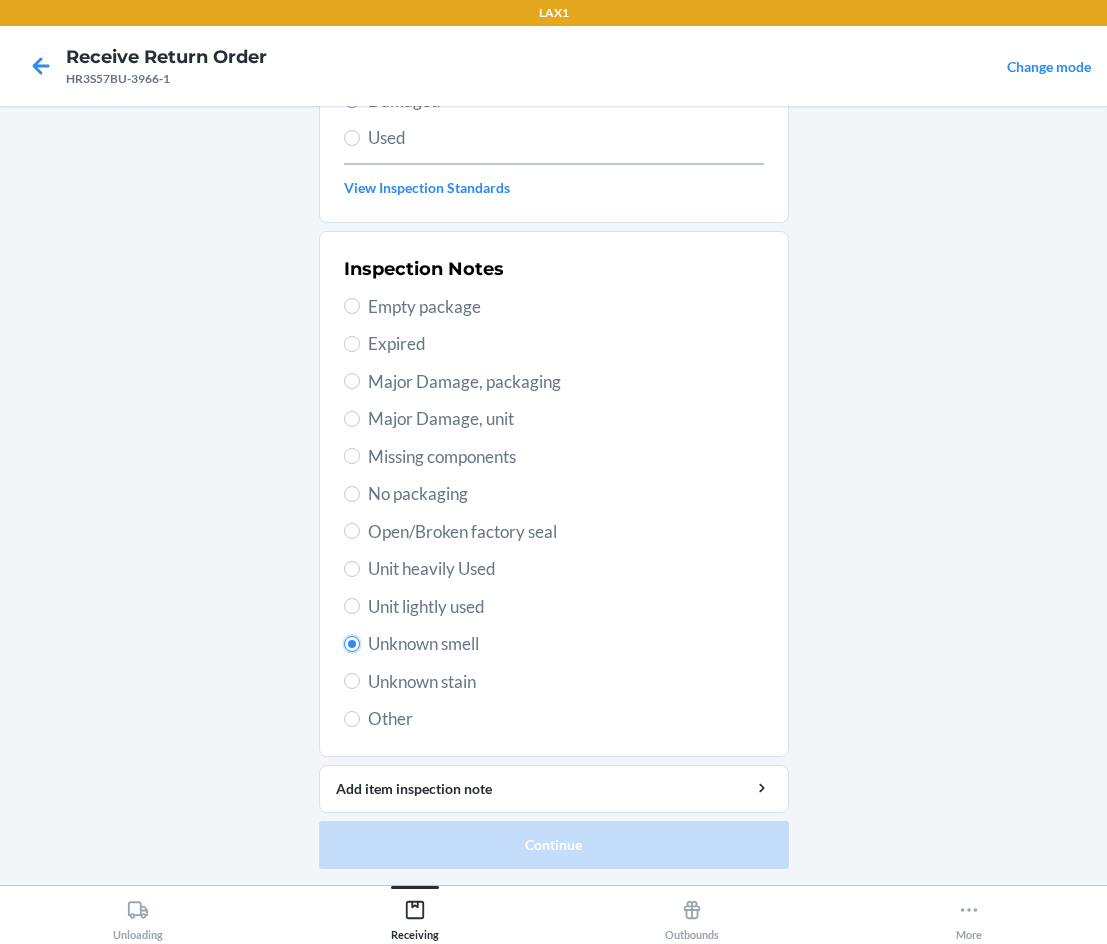 radio on "true" 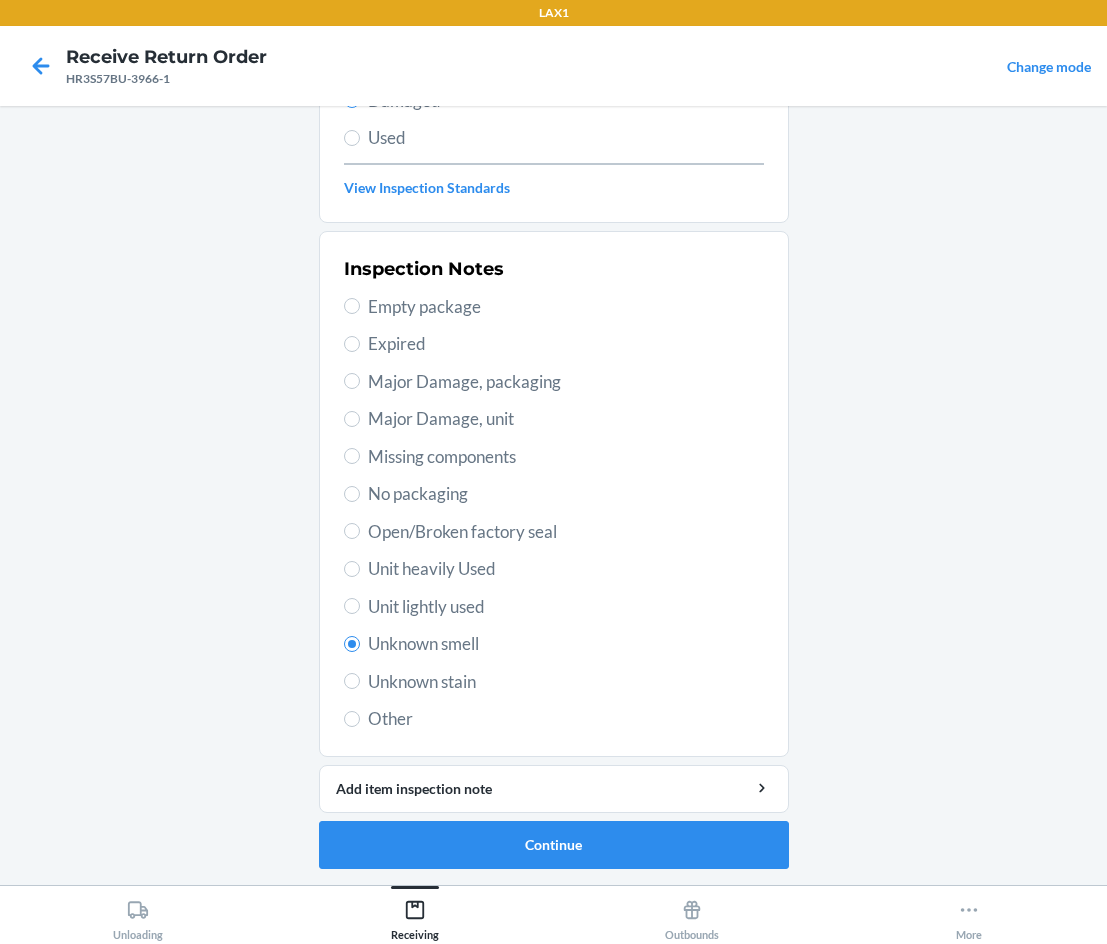 click on "Unit lightly used" at bounding box center [566, 607] 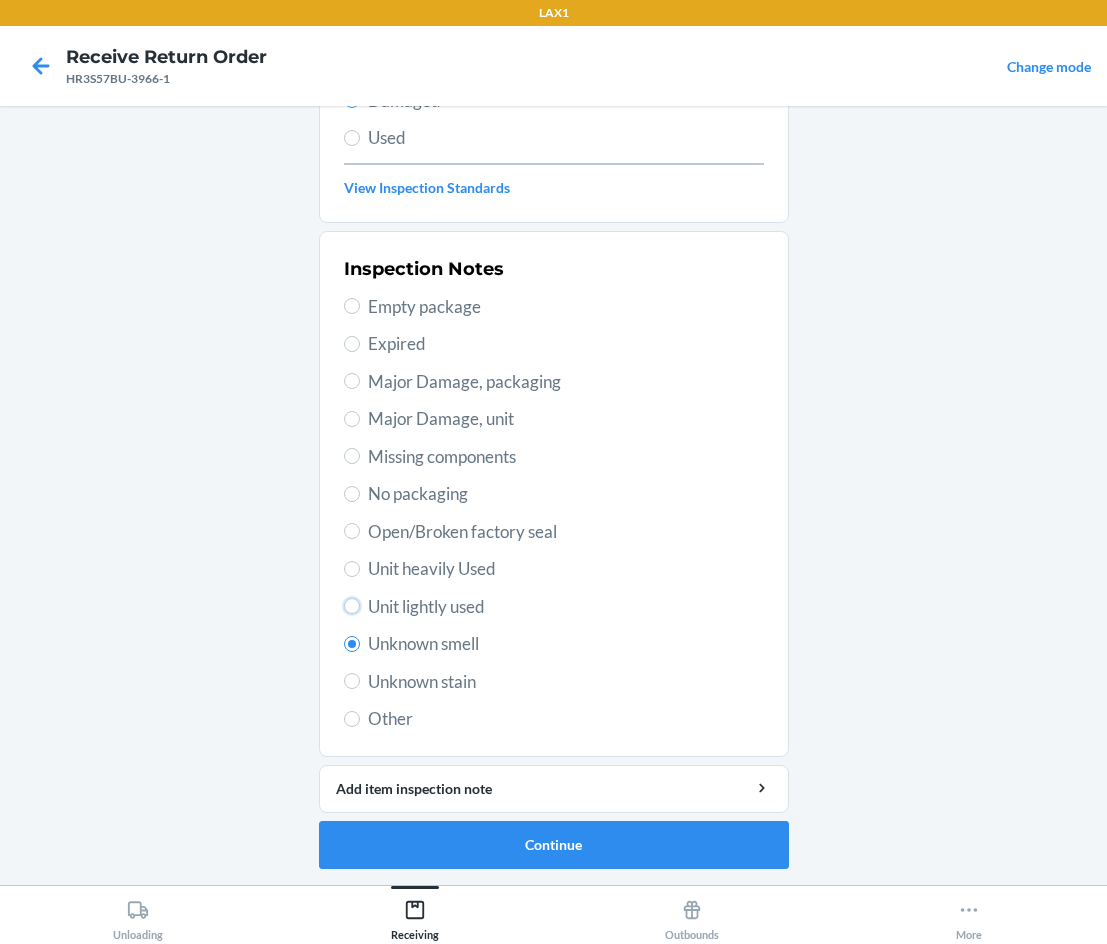 click on "Unit lightly used" at bounding box center (352, 606) 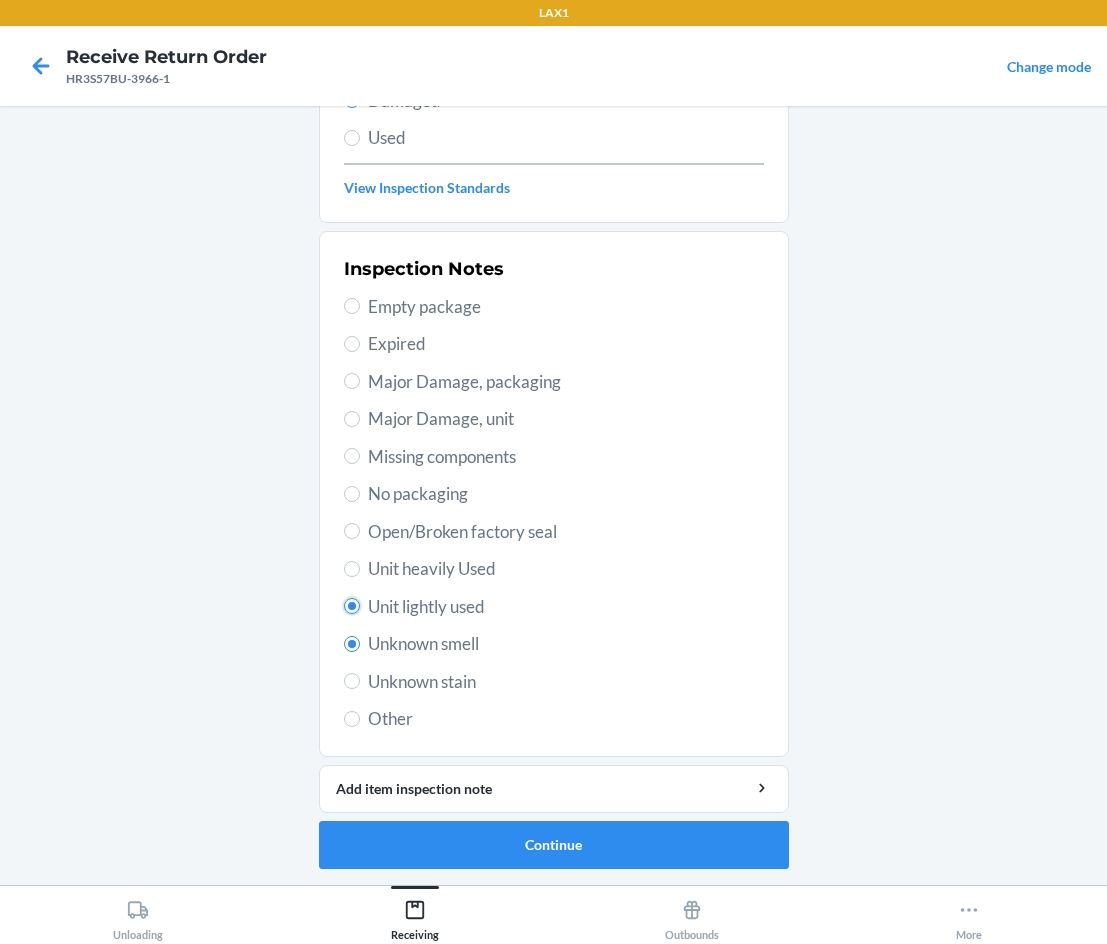 radio on "true" 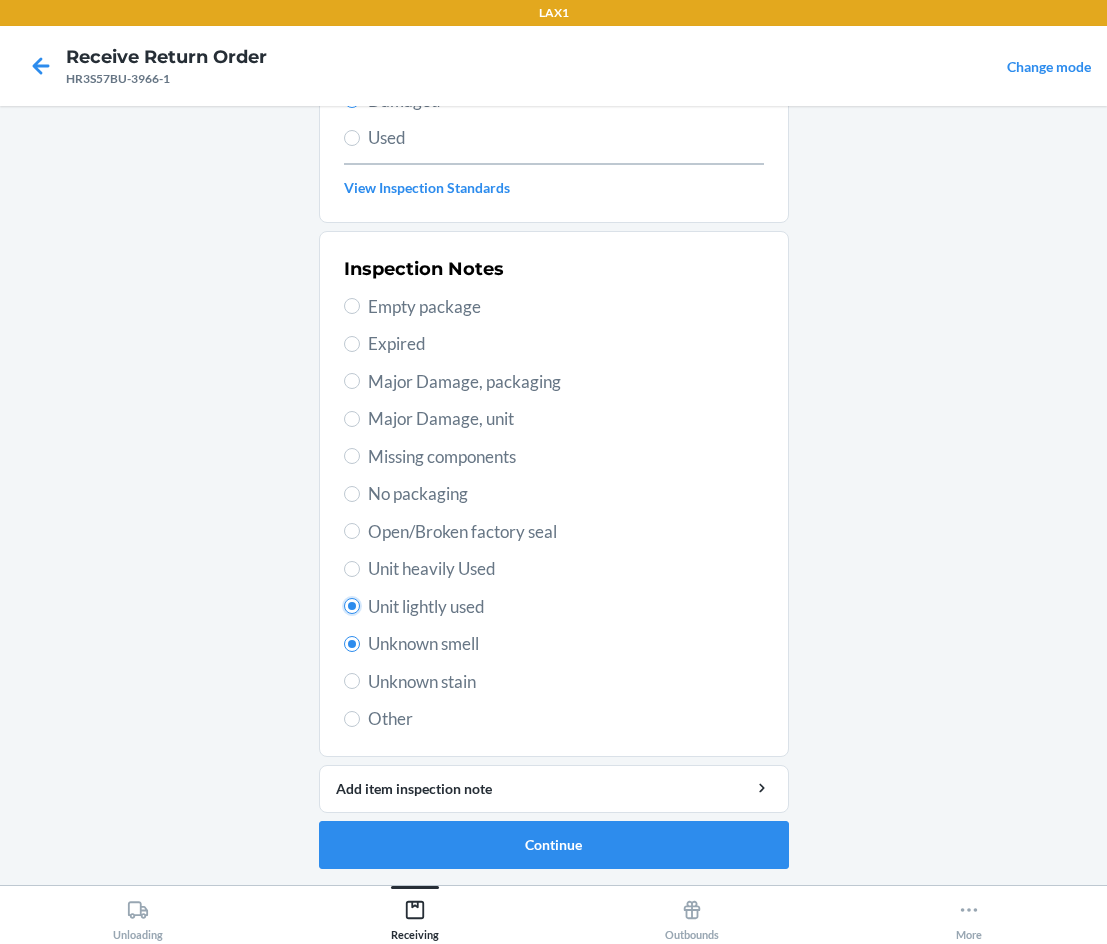 radio on "false" 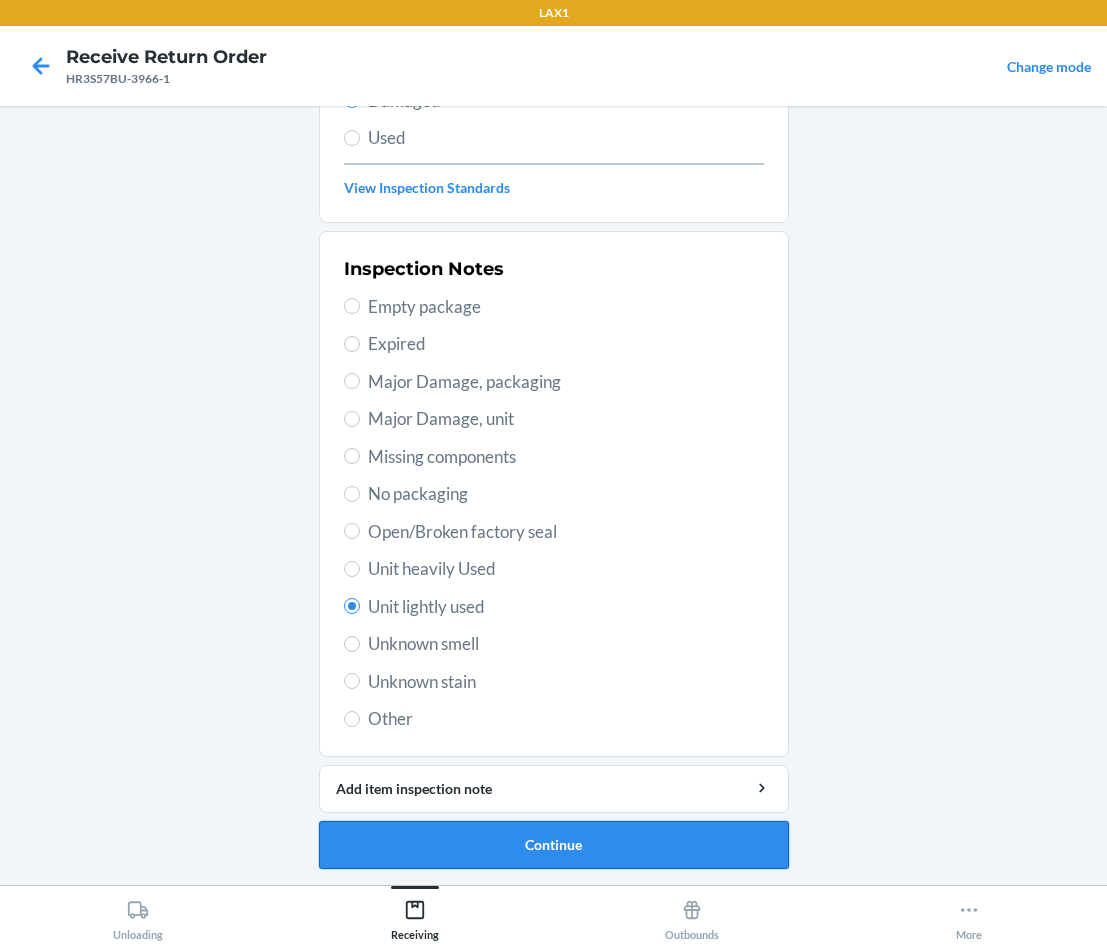 click on "Continue" at bounding box center (554, 845) 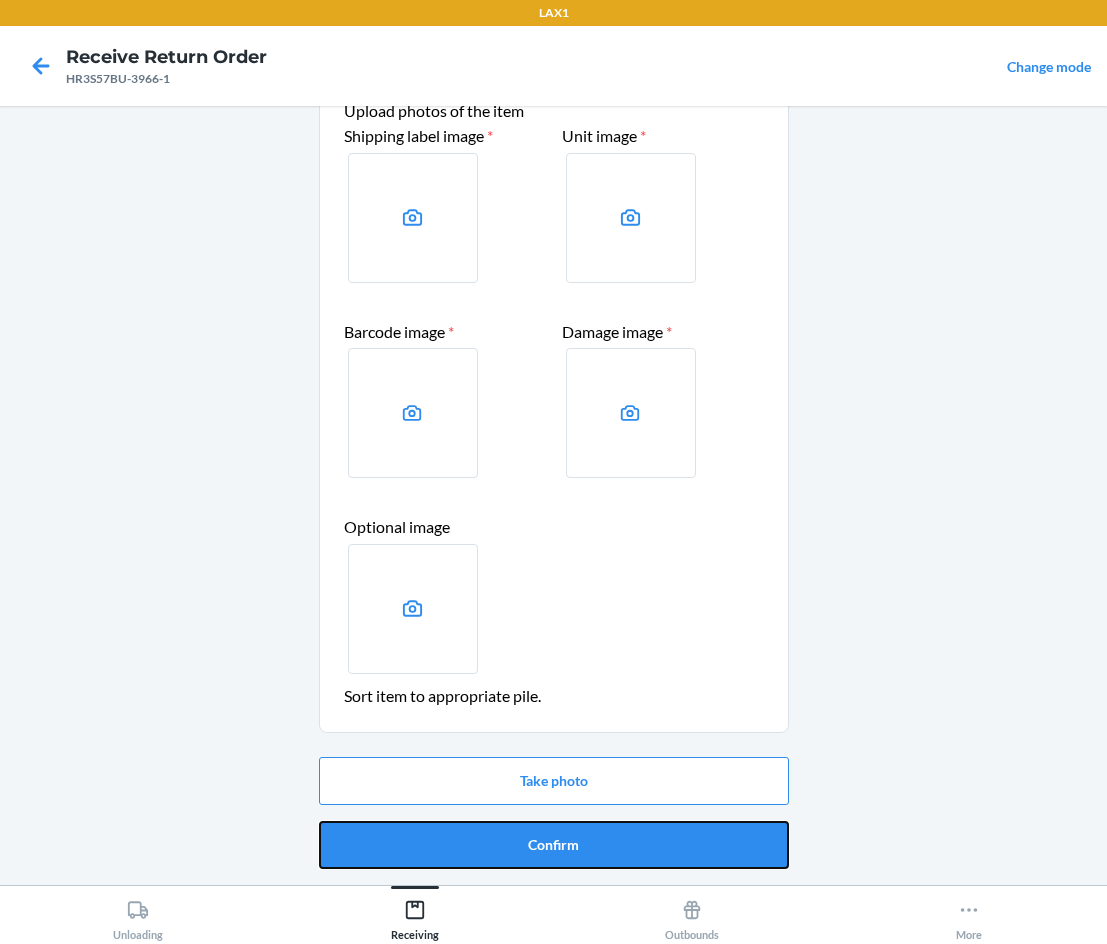 click on "Confirm" at bounding box center [554, 845] 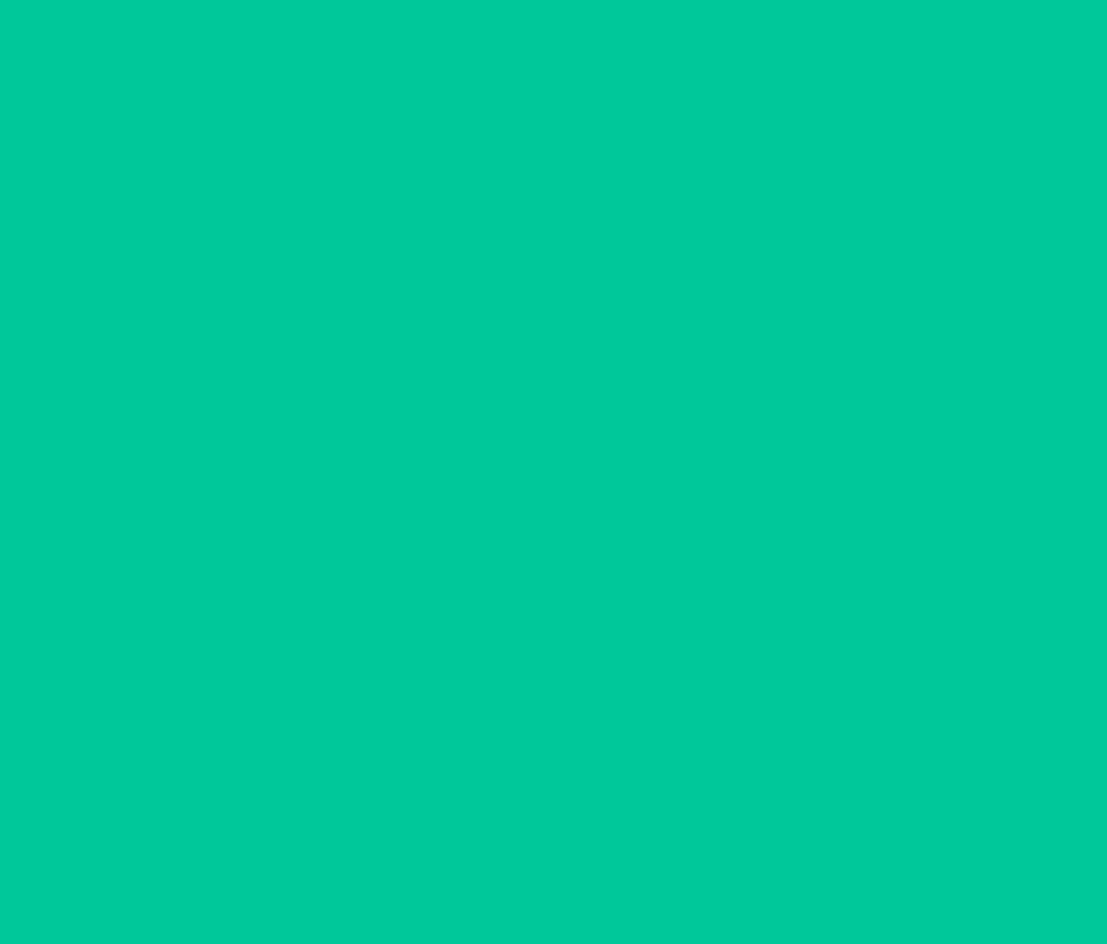 scroll, scrollTop: 0, scrollLeft: 0, axis: both 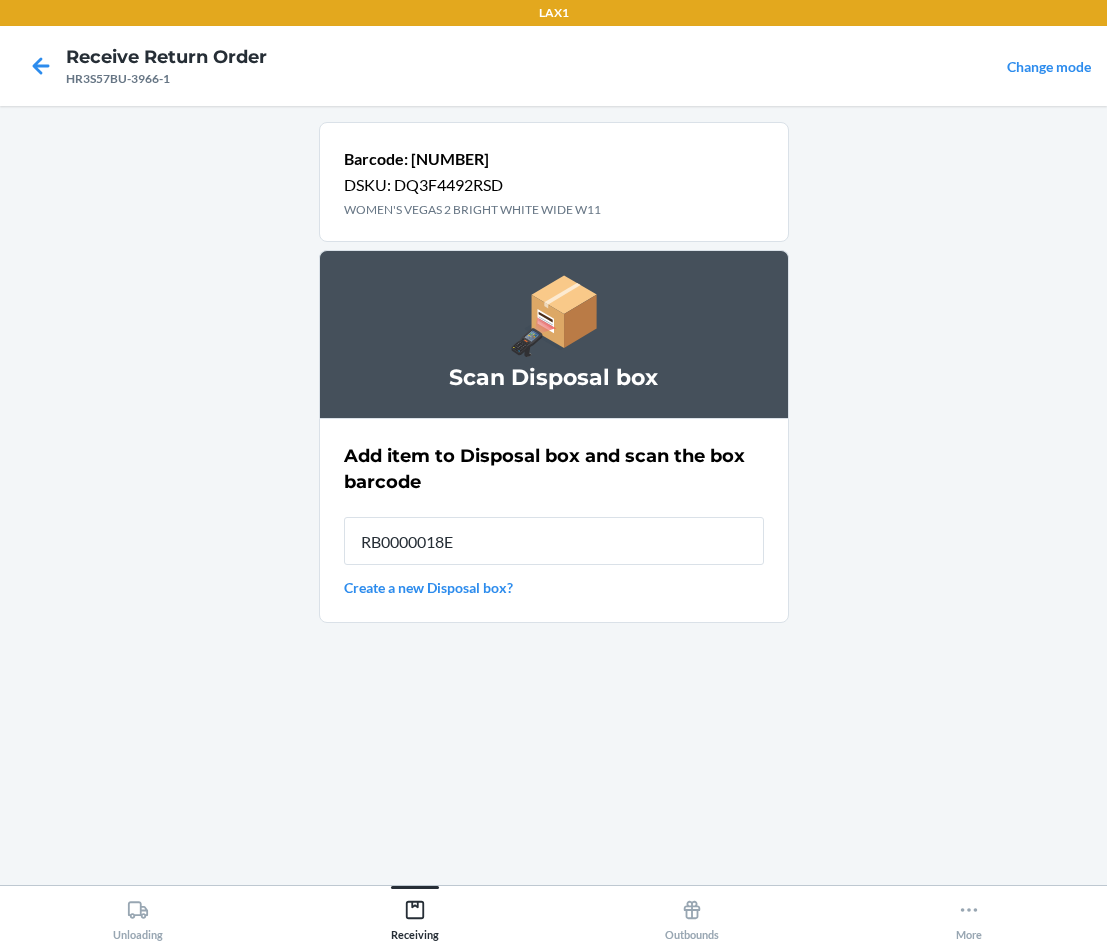 type on "[PRODUCT_CODE]" 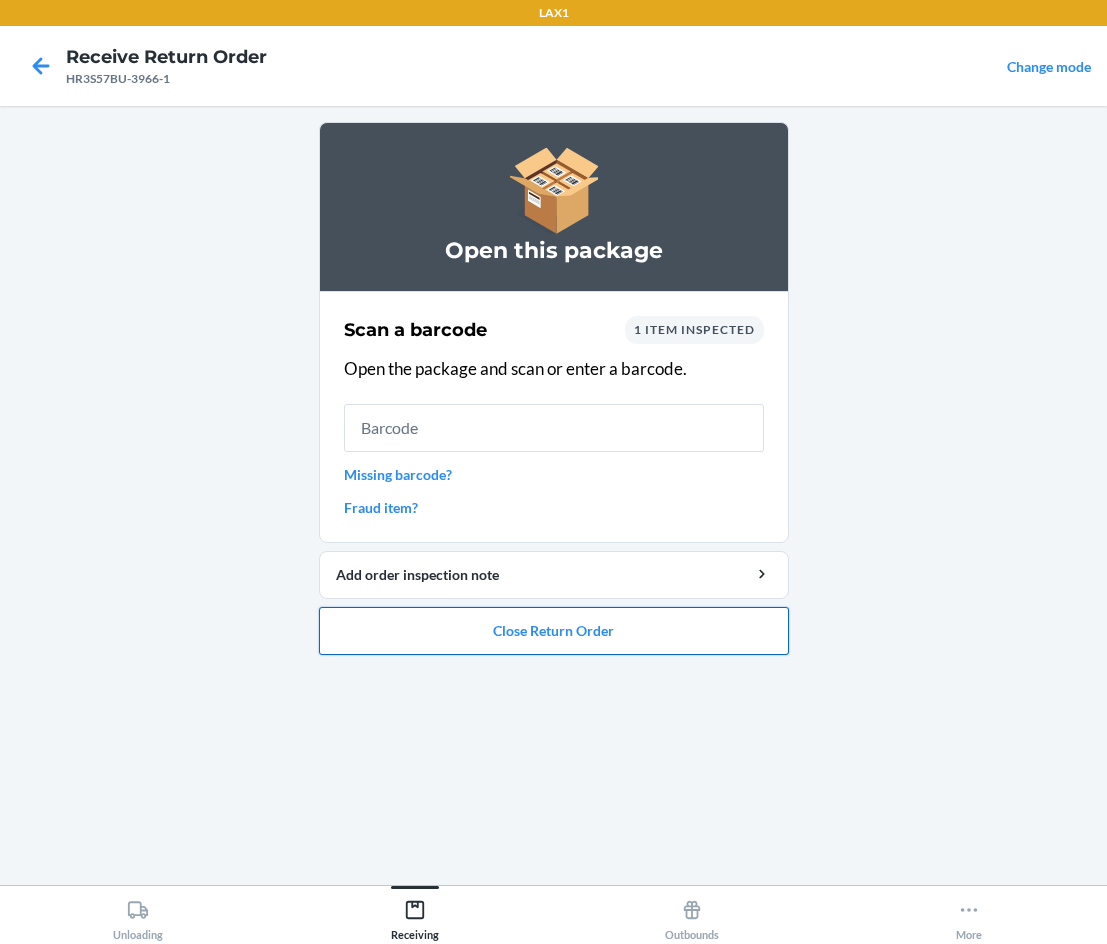 click on "Close Return Order" at bounding box center [554, 631] 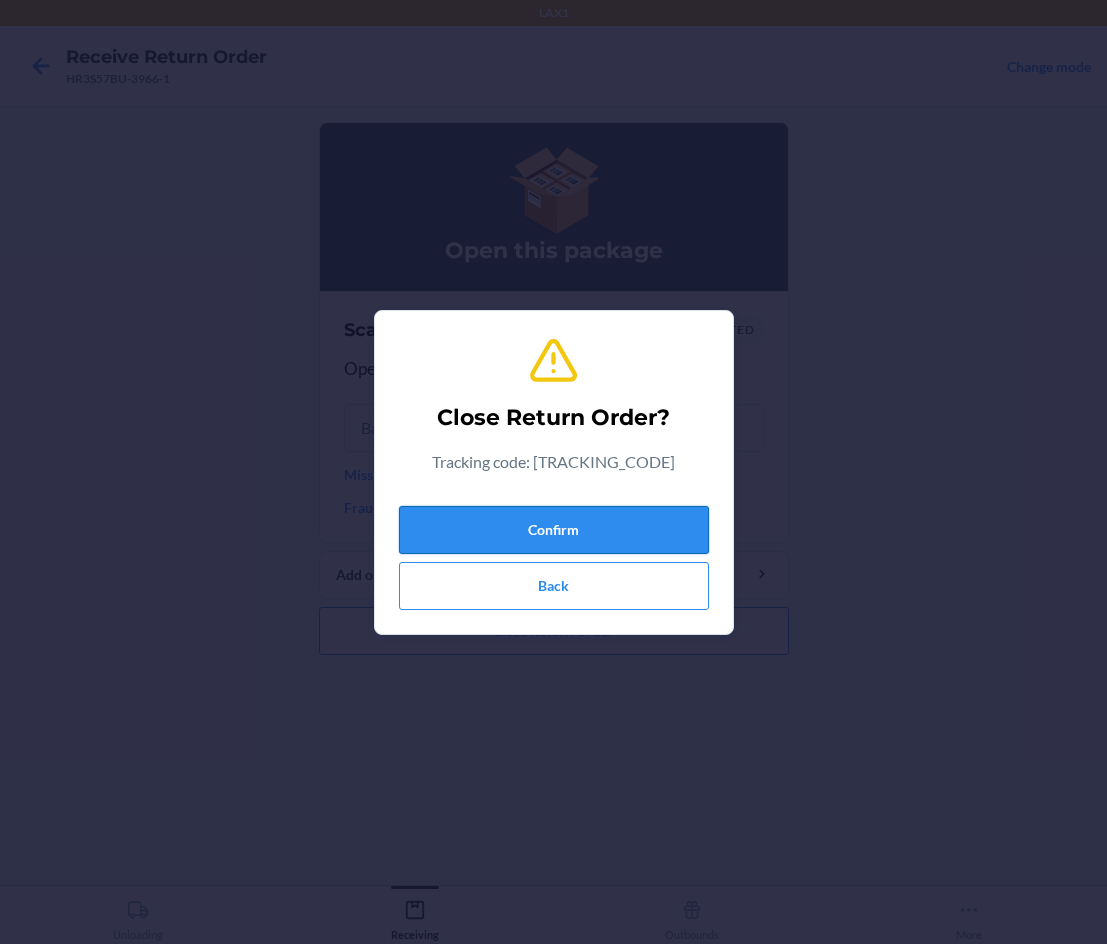 click on "Confirm" at bounding box center (554, 530) 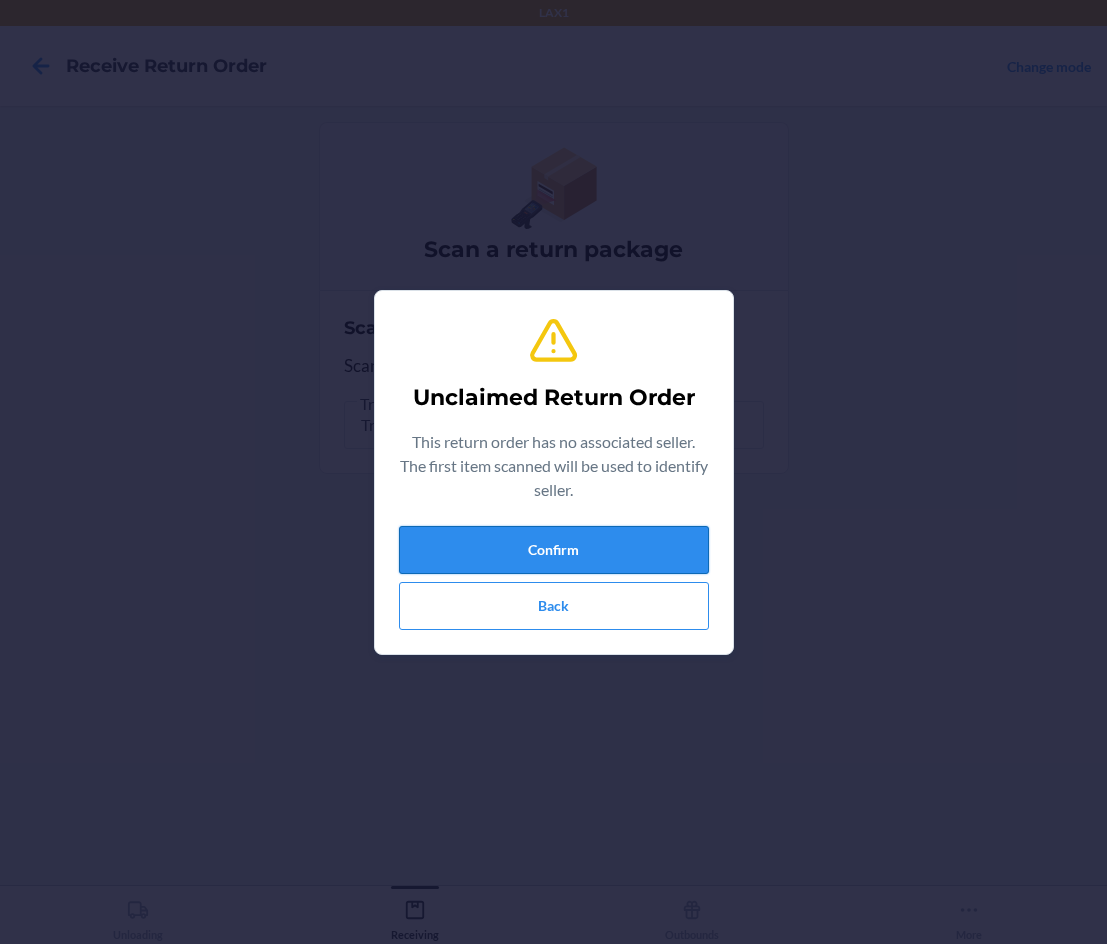 click on "Confirm" at bounding box center (554, 550) 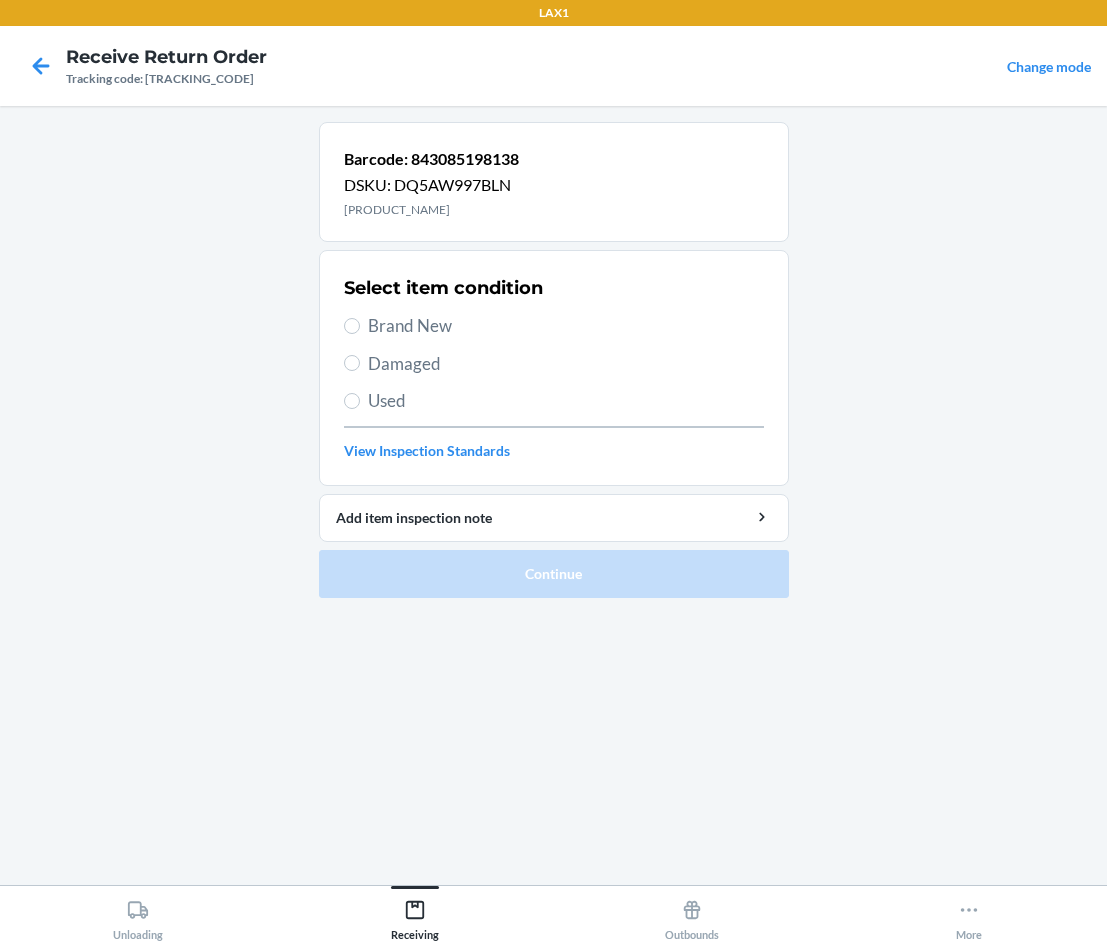 click on "Damaged" at bounding box center [566, 364] 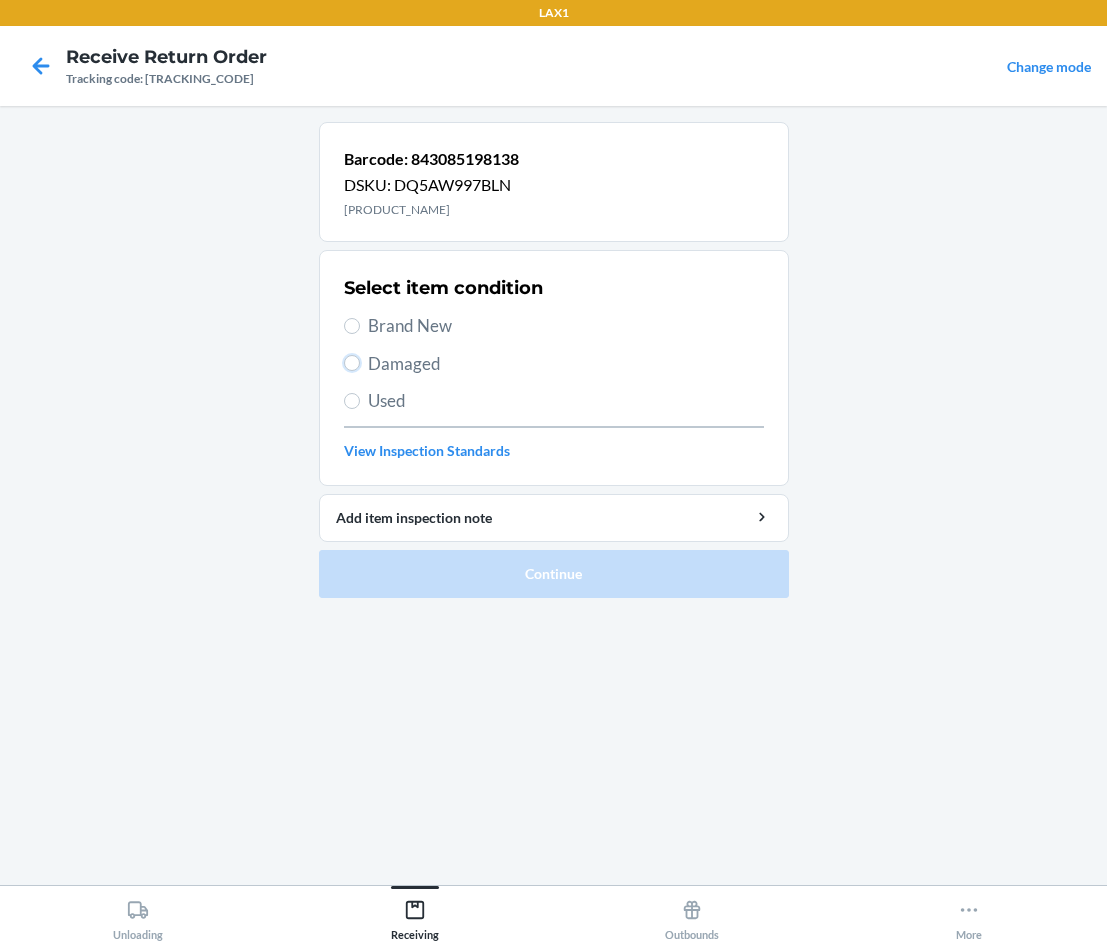 click on "Damaged" at bounding box center (352, 363) 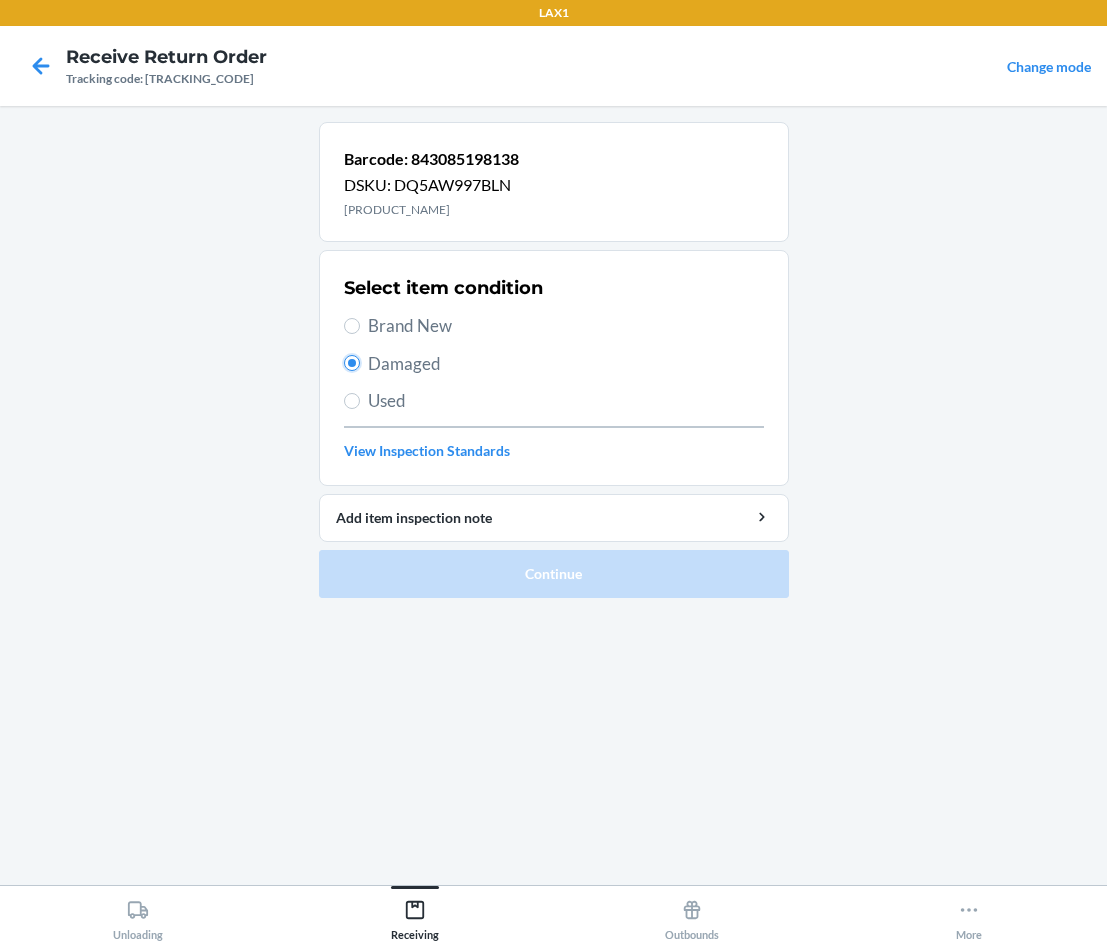 radio on "true" 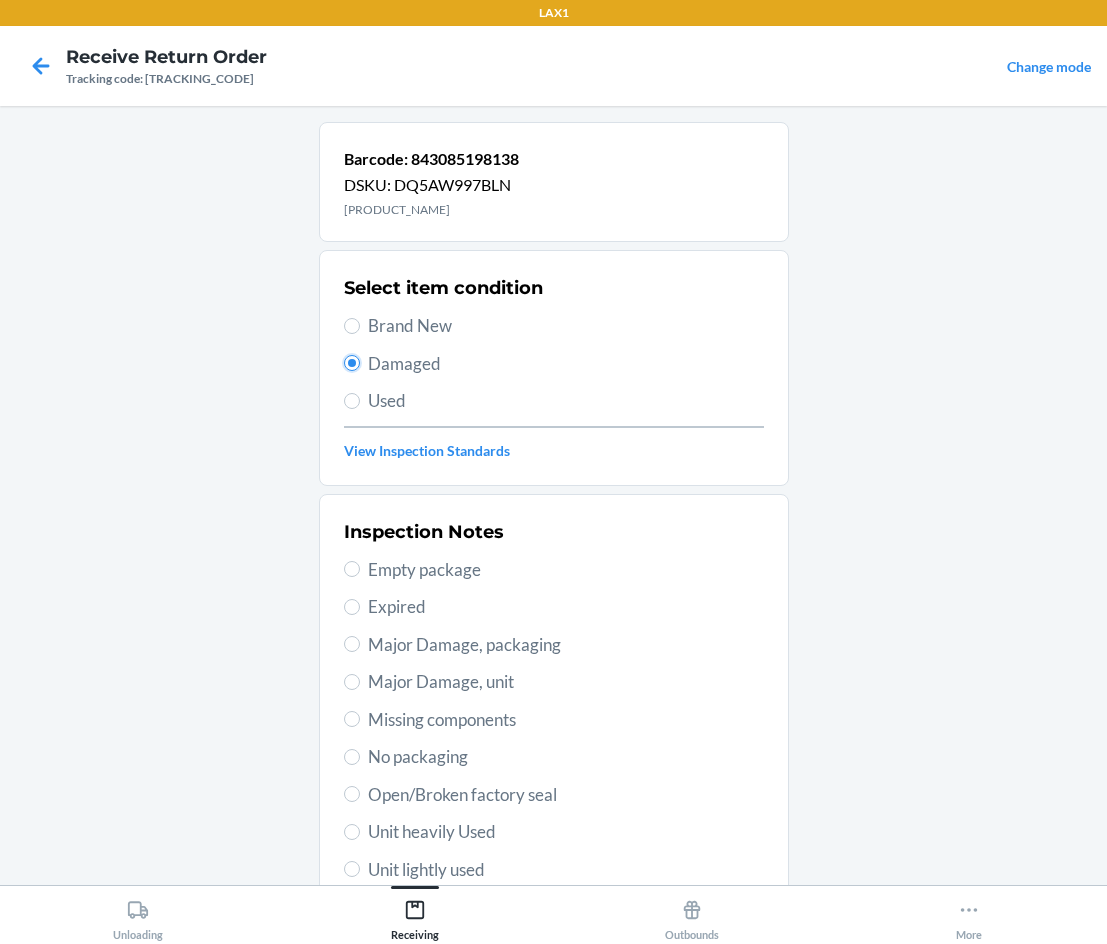 scroll, scrollTop: 196, scrollLeft: 0, axis: vertical 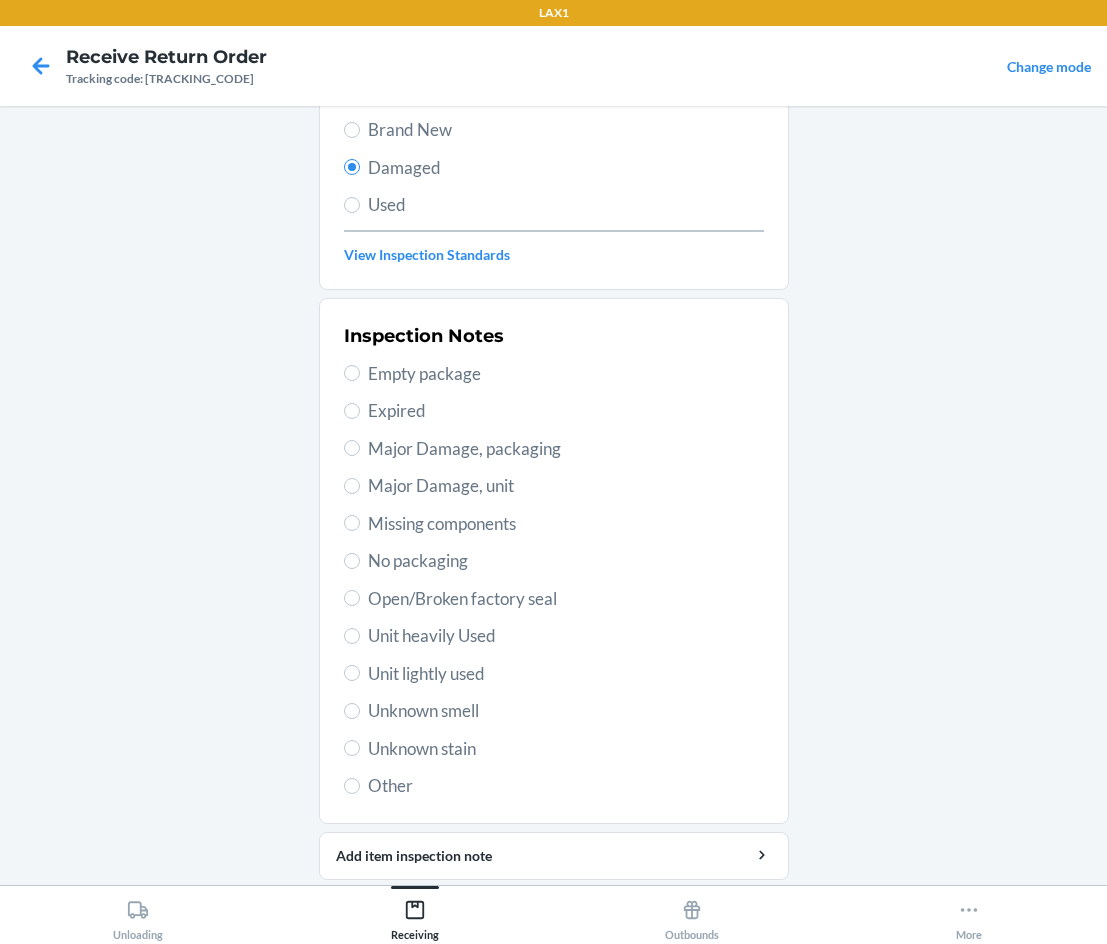click on "Unknown stain" at bounding box center [566, 749] 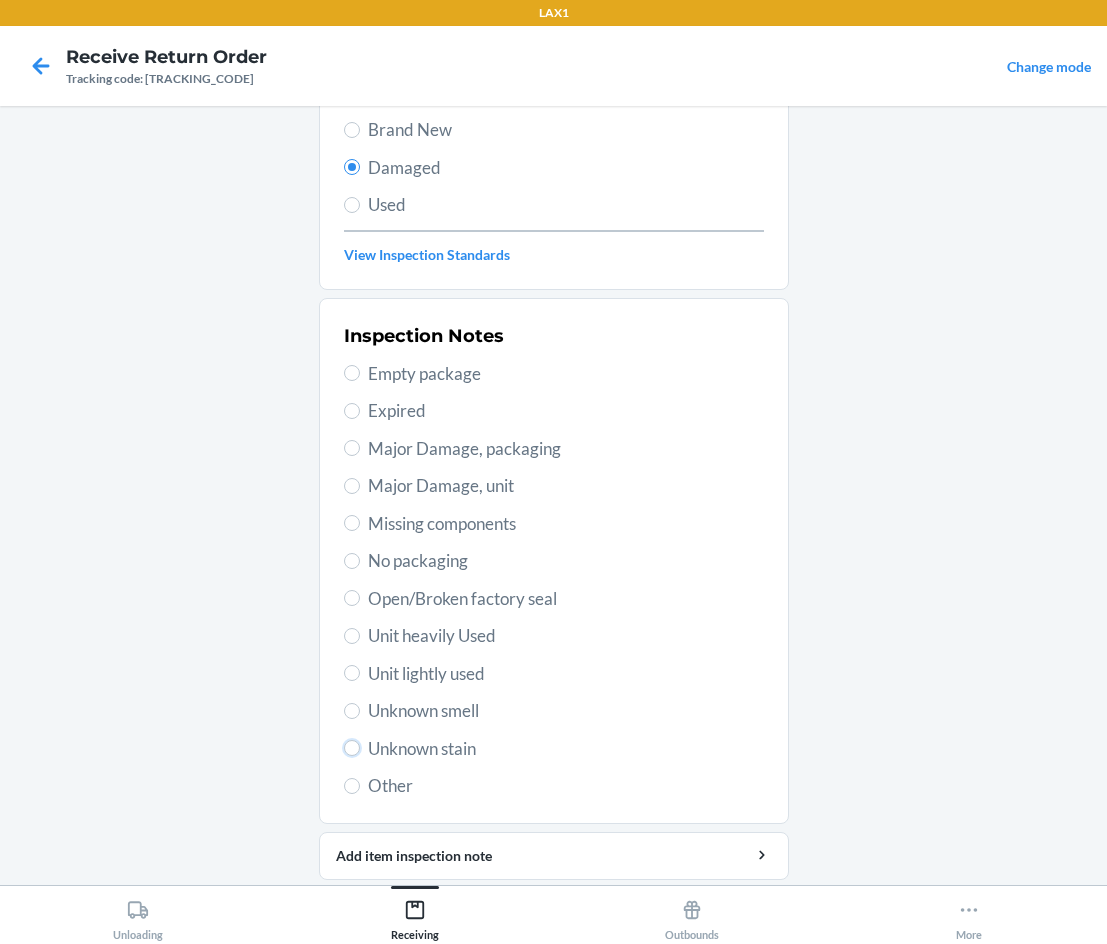 click on "Unknown stain" at bounding box center [352, 748] 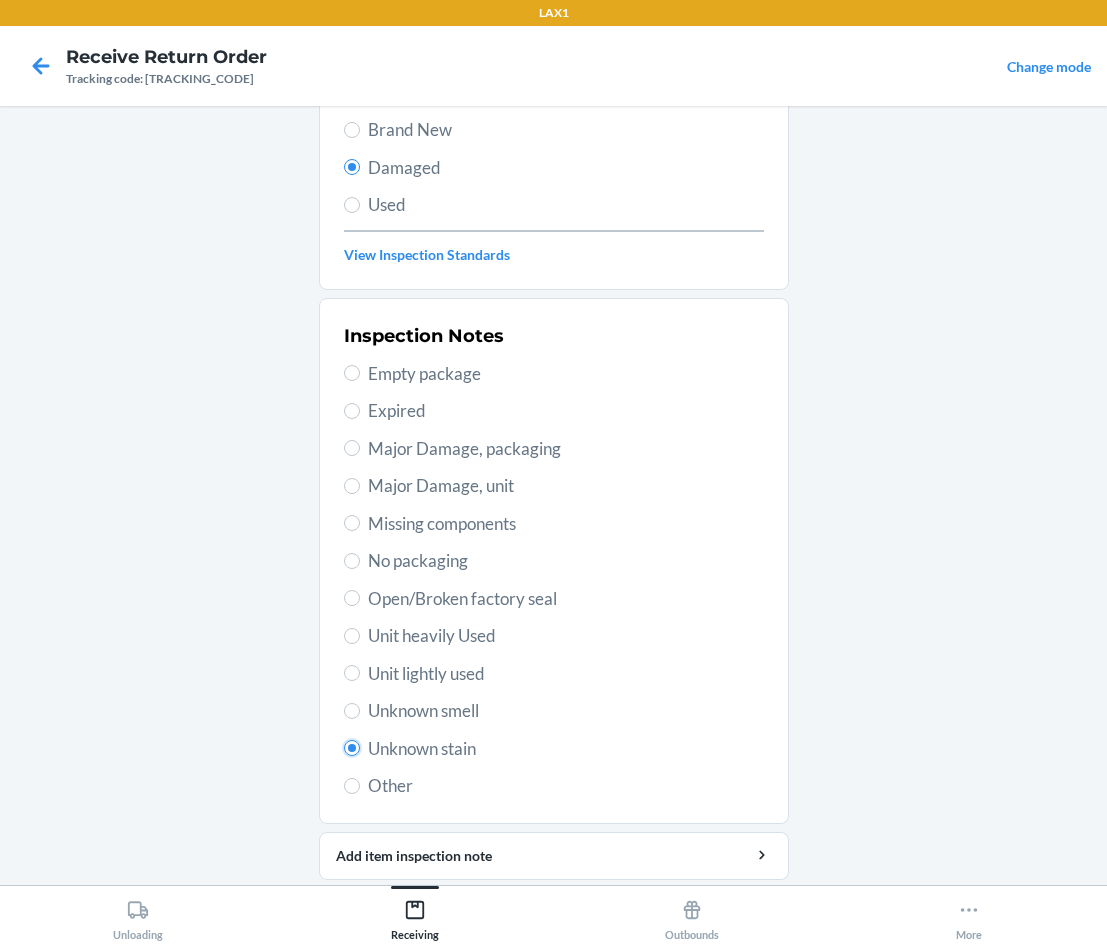 radio on "true" 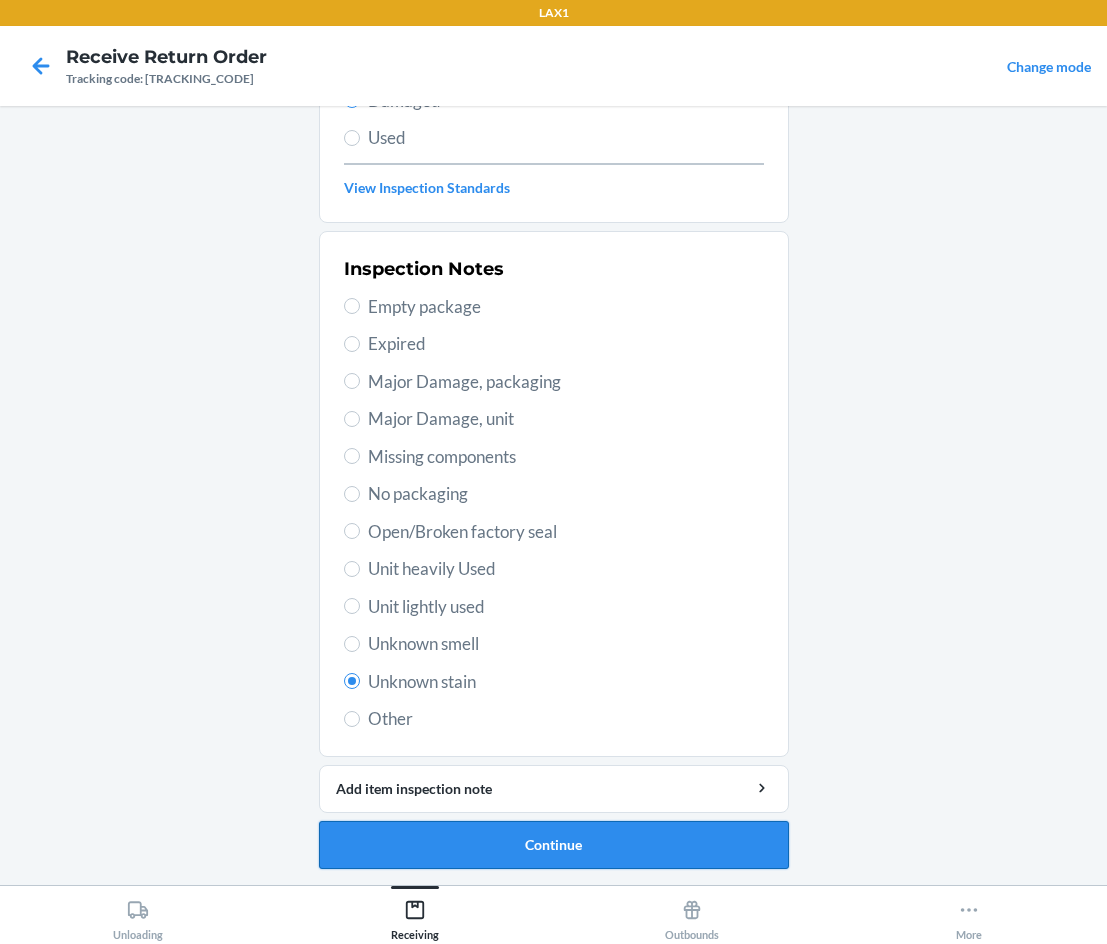 click on "Continue" at bounding box center (554, 845) 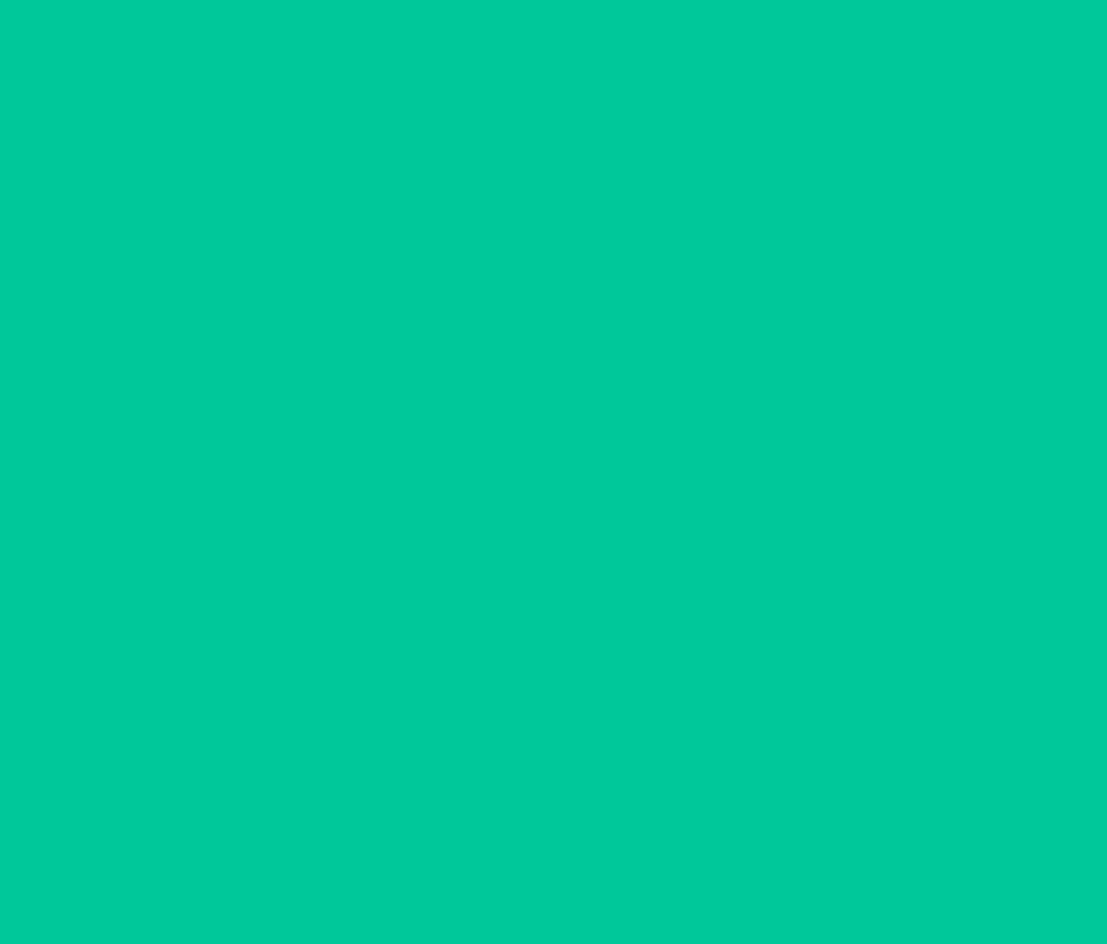 scroll, scrollTop: 86, scrollLeft: 0, axis: vertical 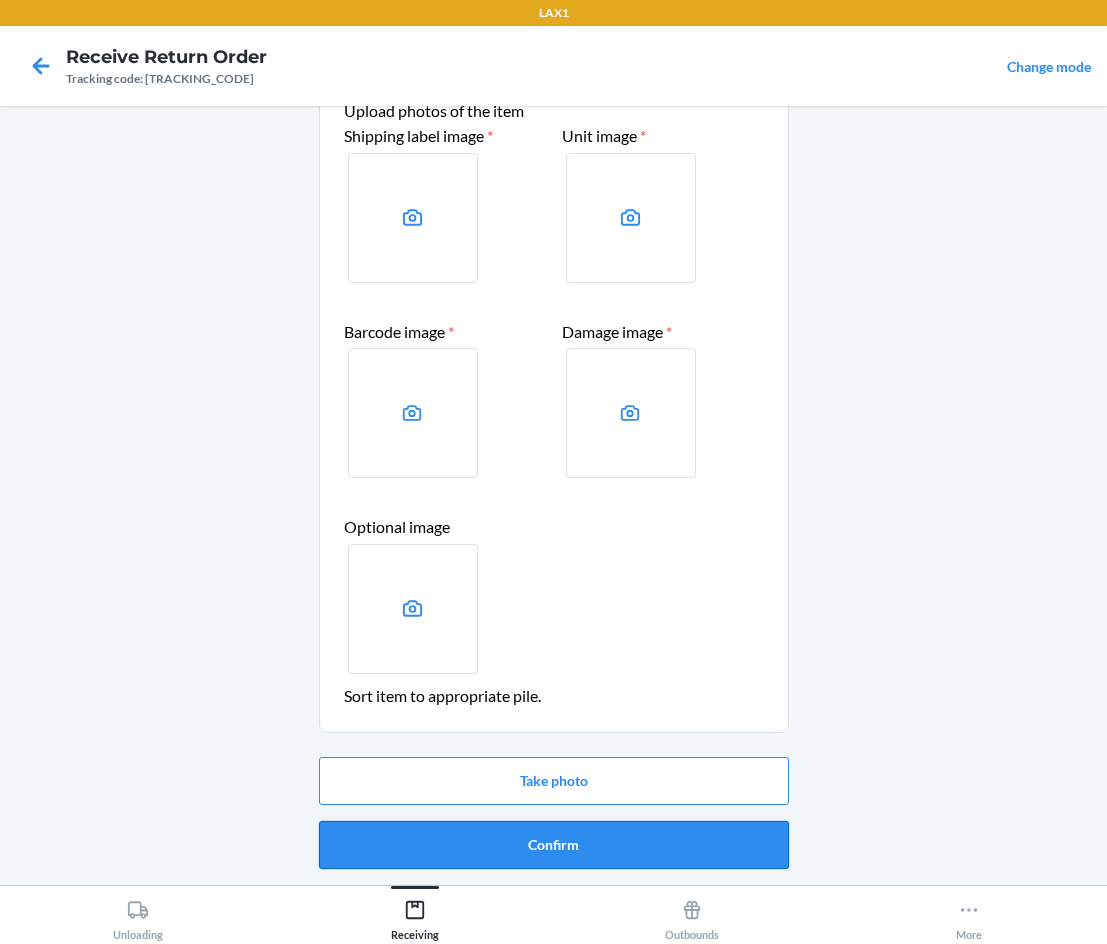 click on "Confirm" at bounding box center (554, 845) 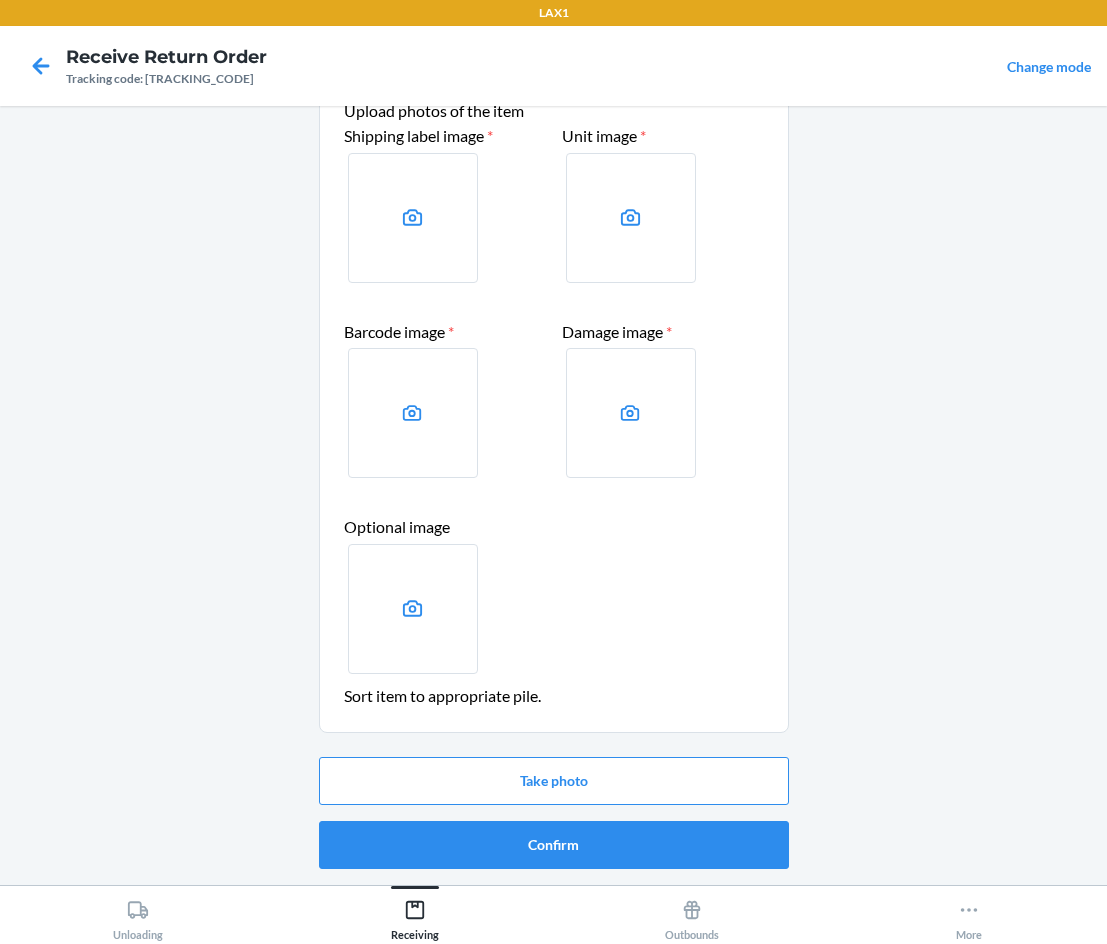 scroll, scrollTop: 0, scrollLeft: 0, axis: both 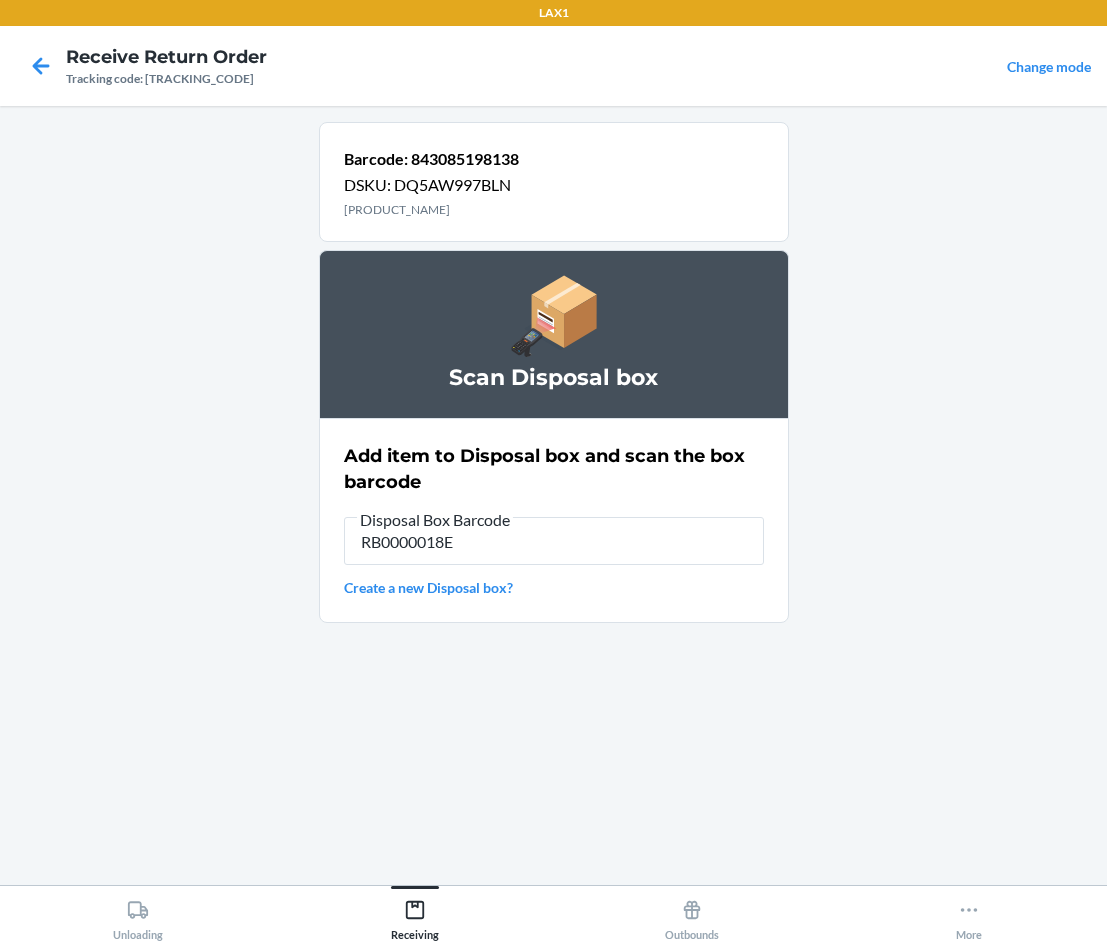 type on "[PRODUCT_CODE]" 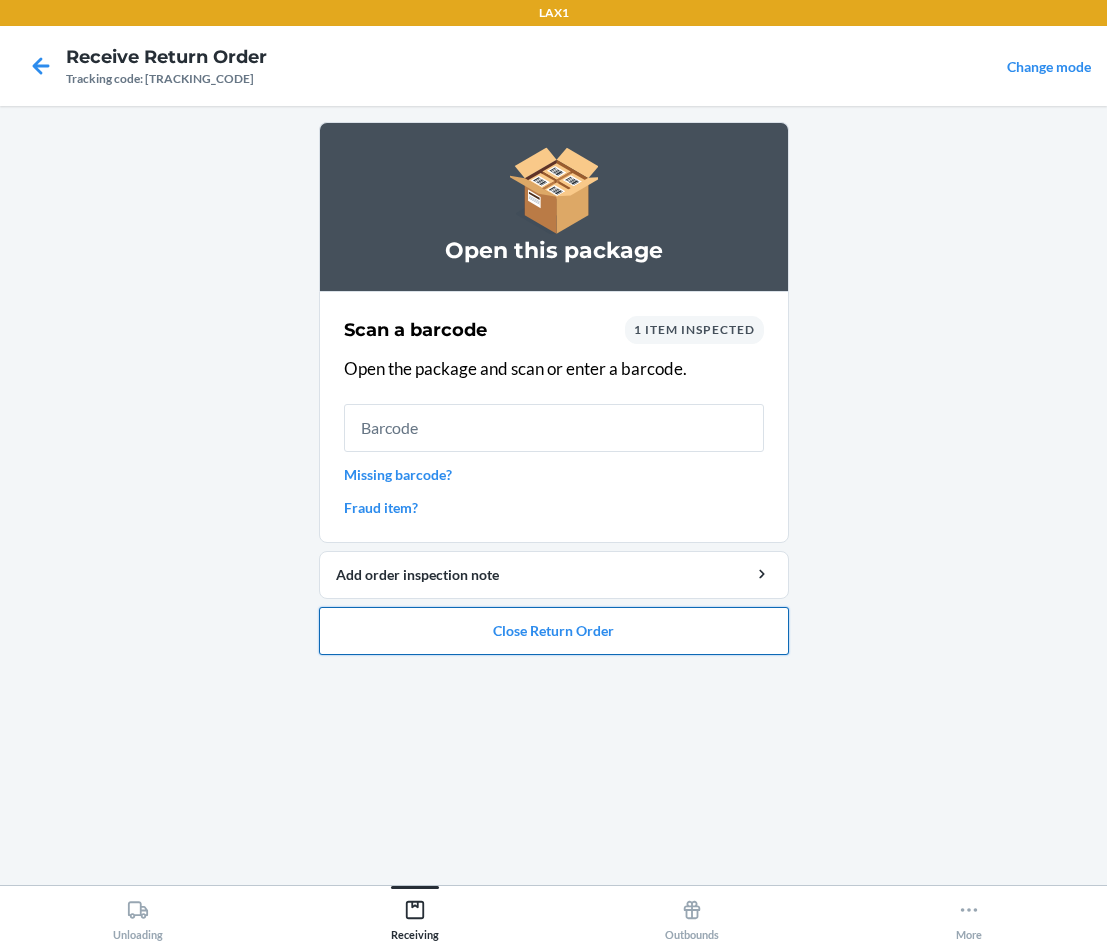 drag, startPoint x: 534, startPoint y: 634, endPoint x: 550, endPoint y: 639, distance: 16.763054 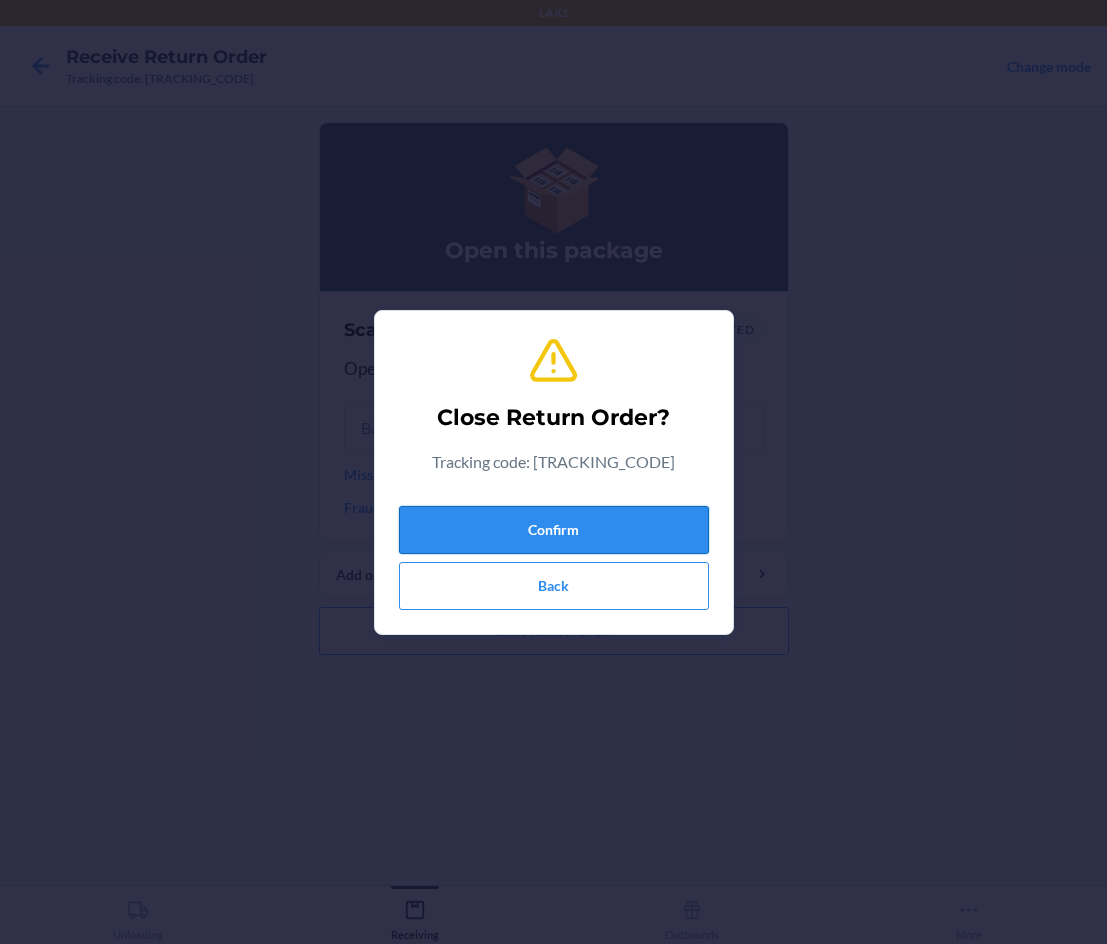click on "Confirm" at bounding box center (554, 530) 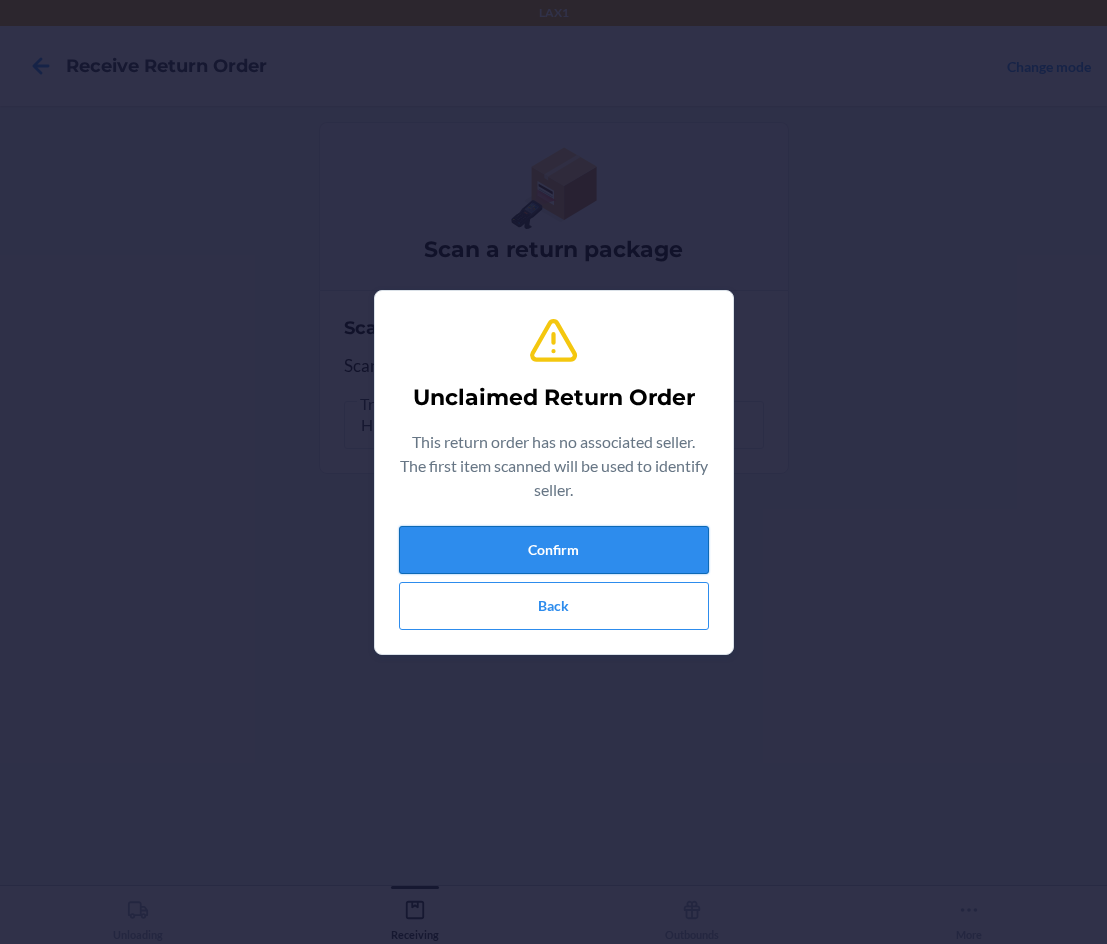 click on "Confirm" at bounding box center (554, 550) 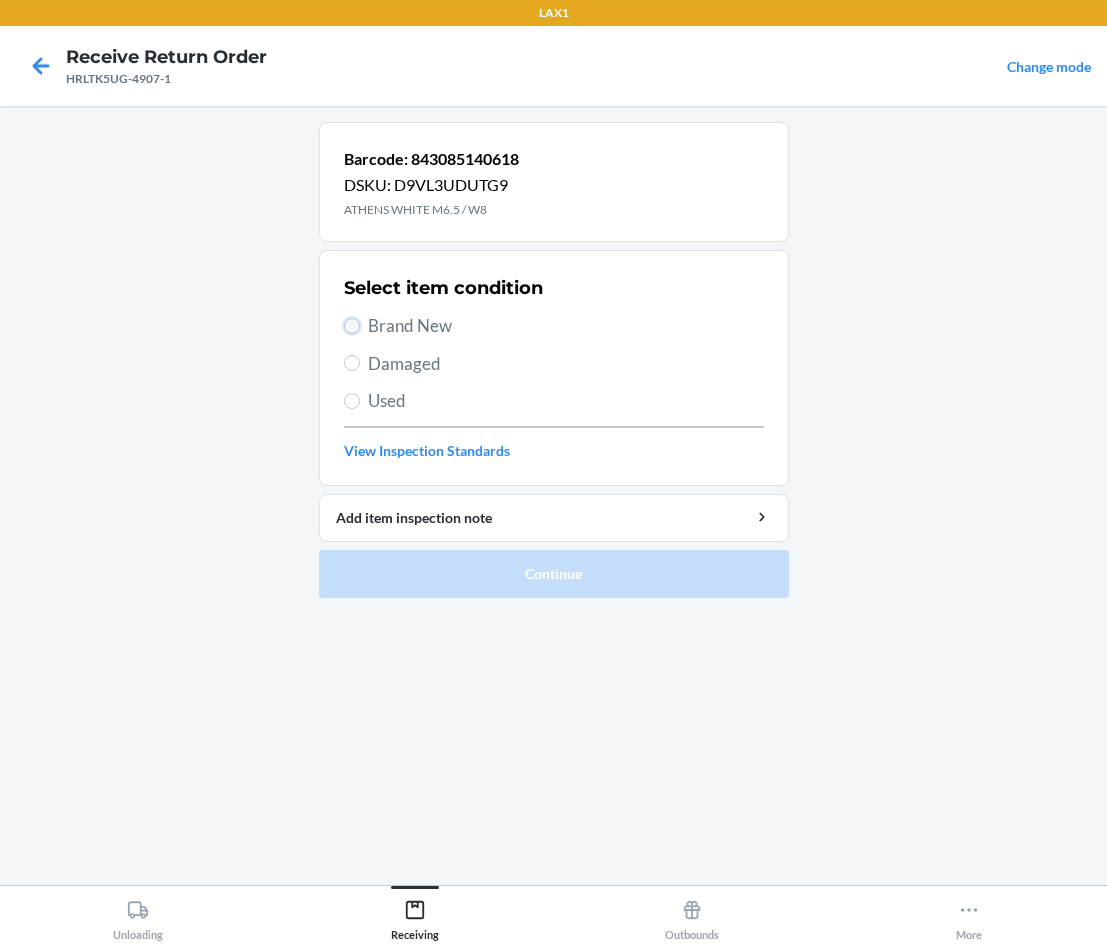 click on "Brand New" at bounding box center (352, 326) 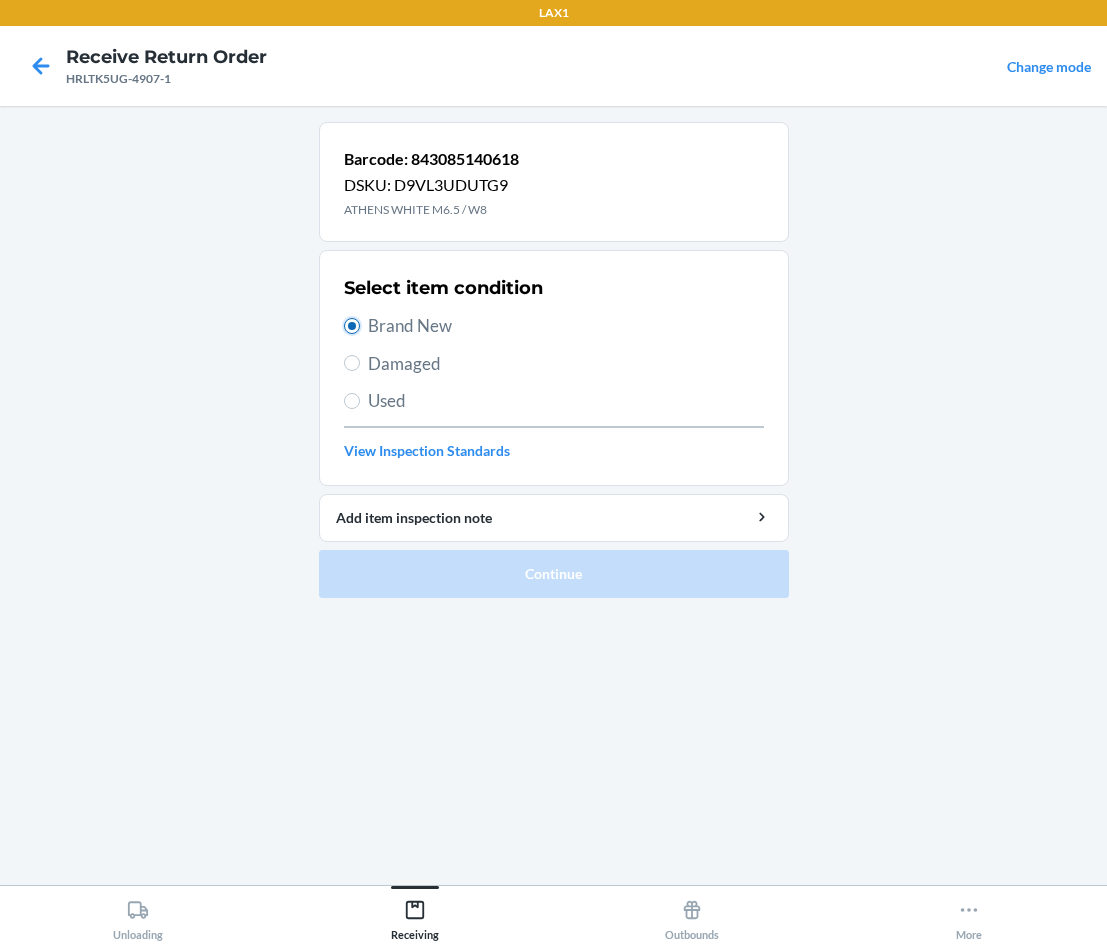 radio on "true" 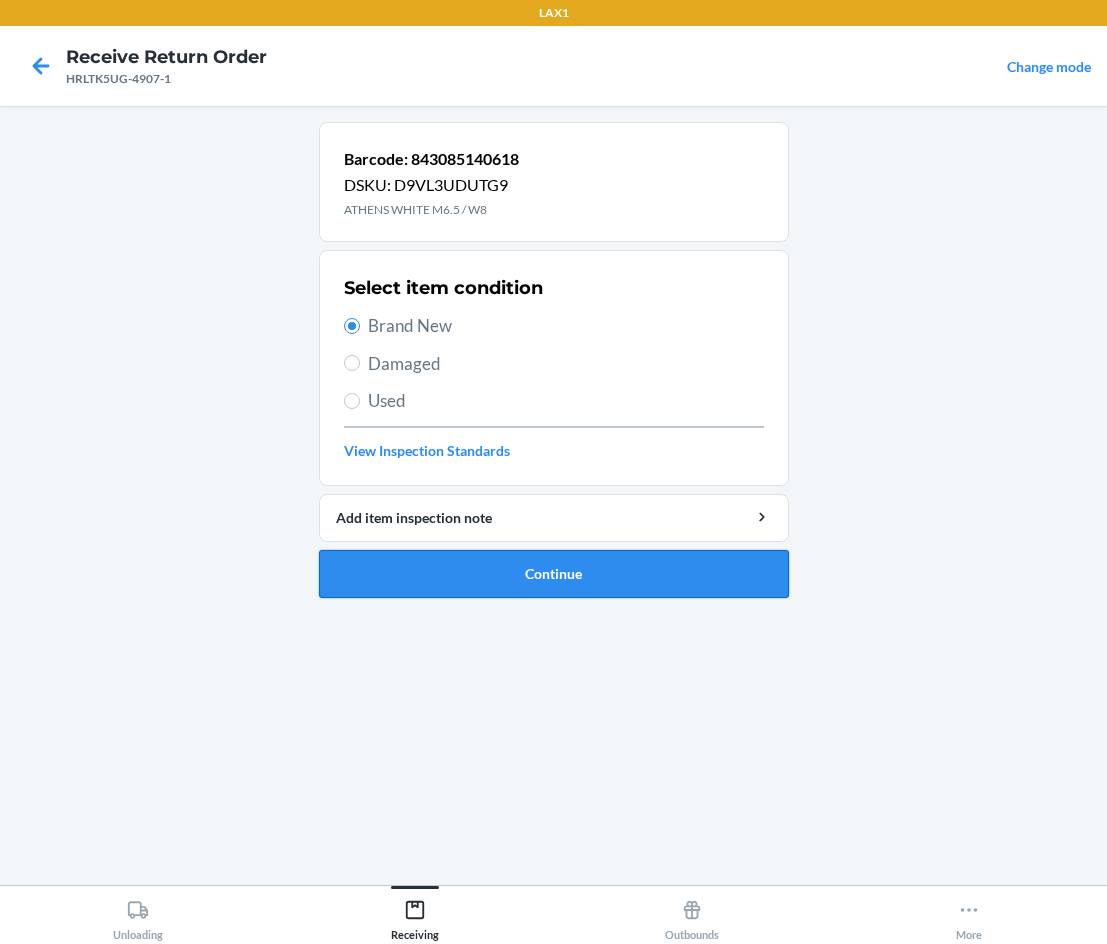 click on "Continue" at bounding box center [554, 574] 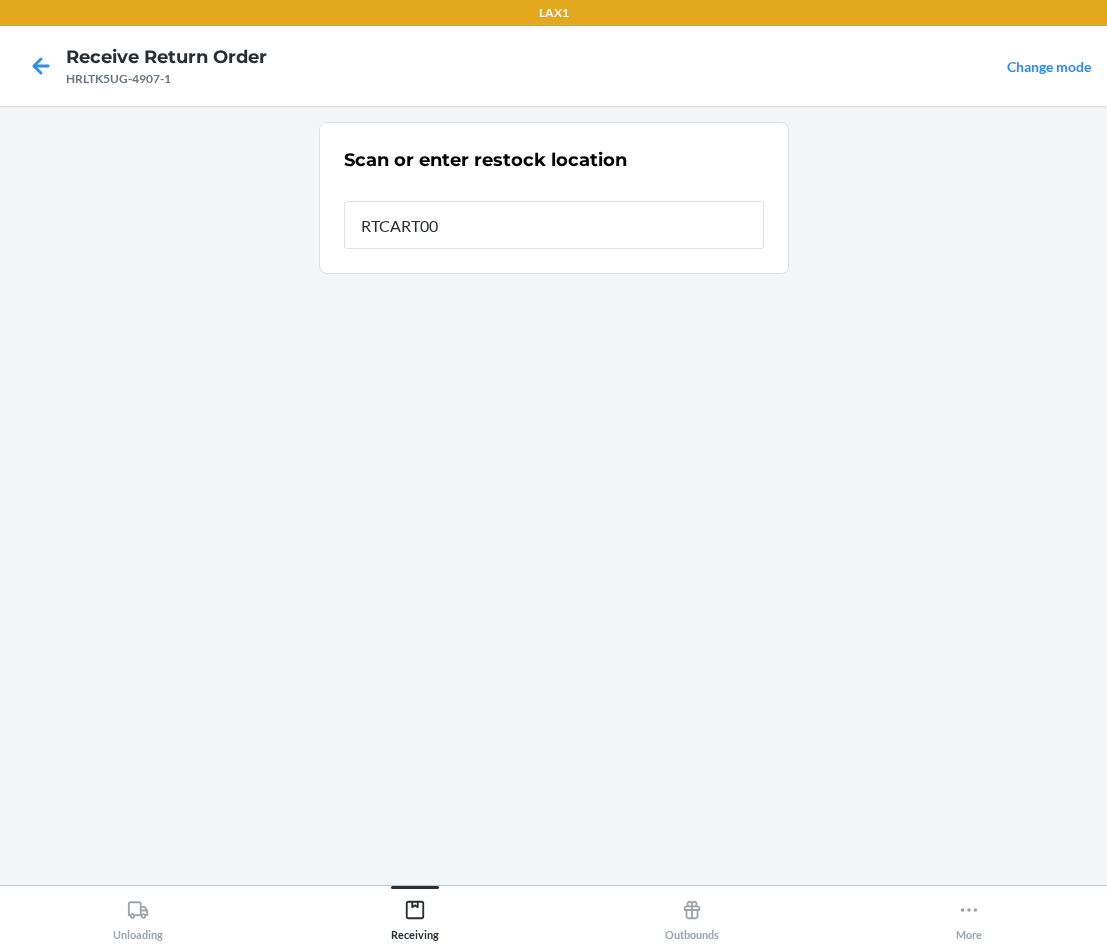 type on "RTCART005" 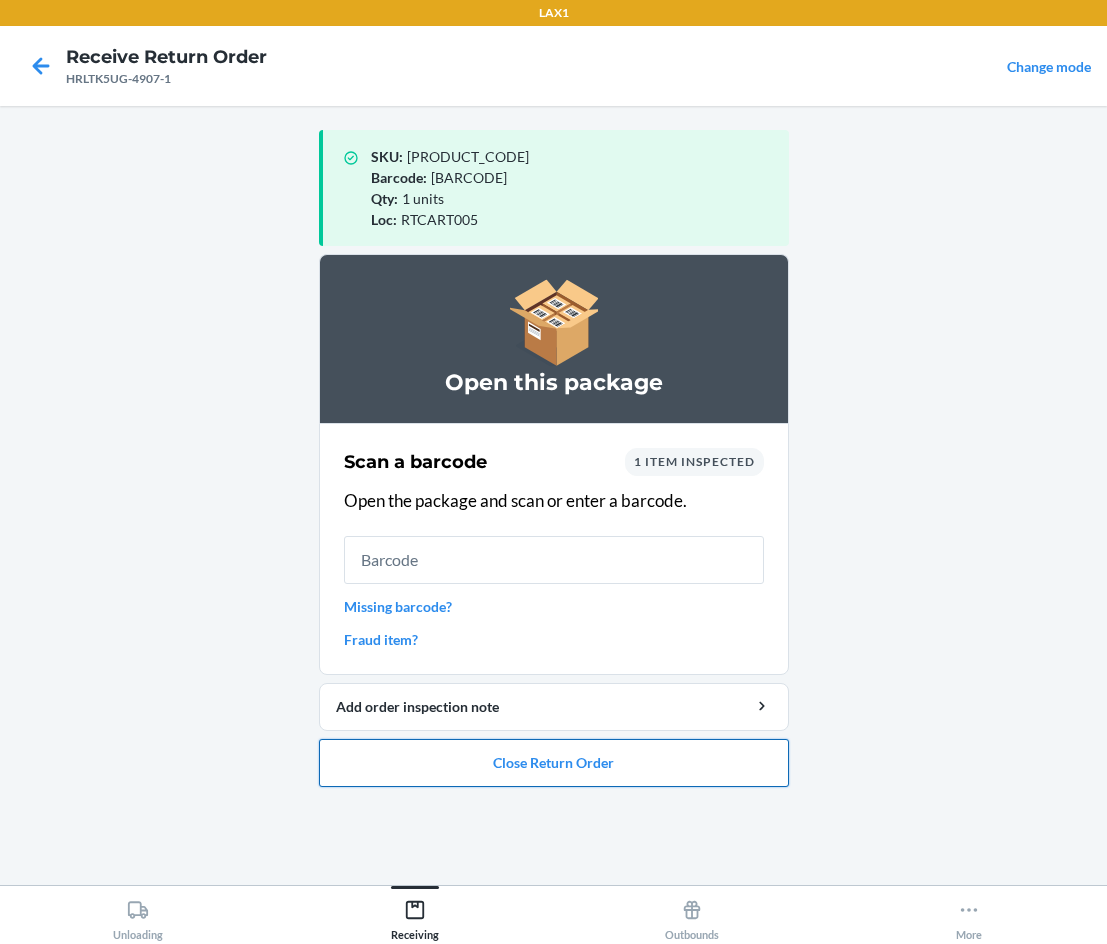 click on "Close Return Order" at bounding box center [554, 763] 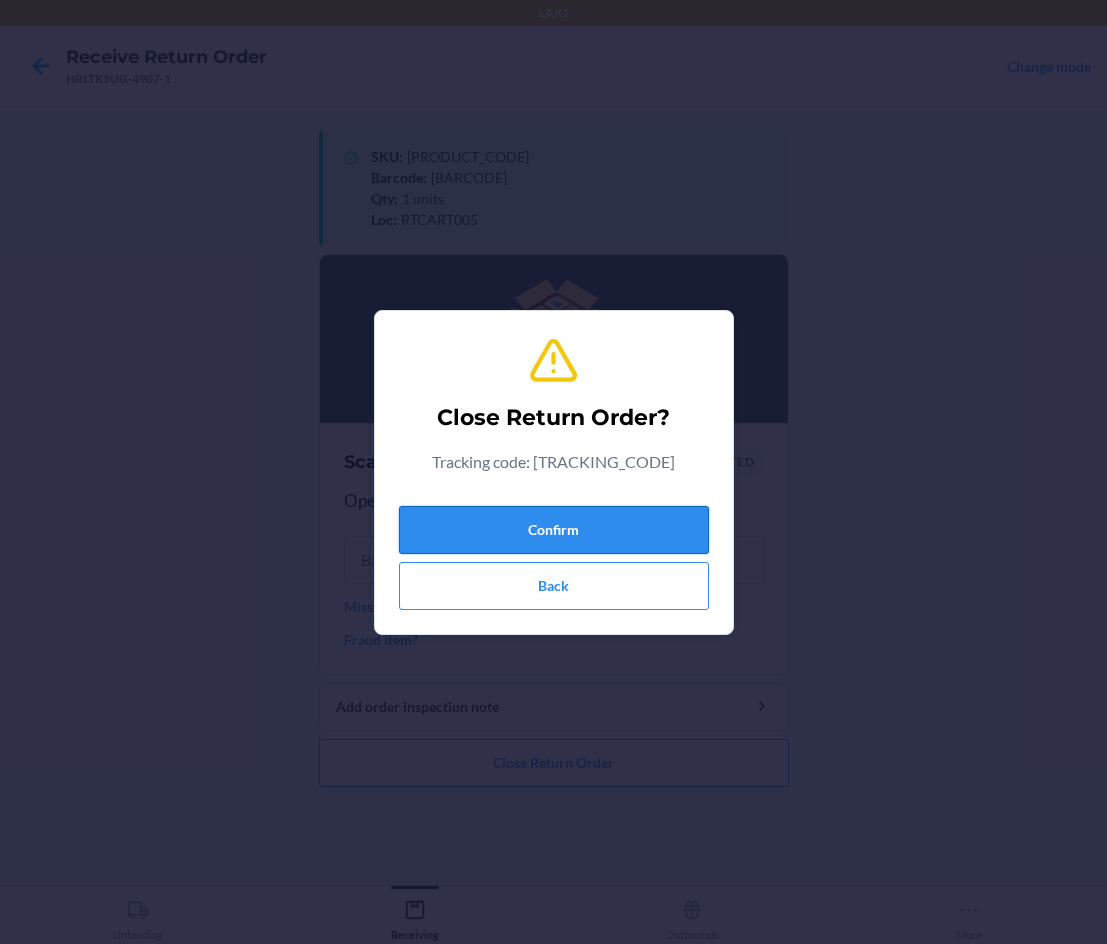 click on "Confirm" at bounding box center (554, 530) 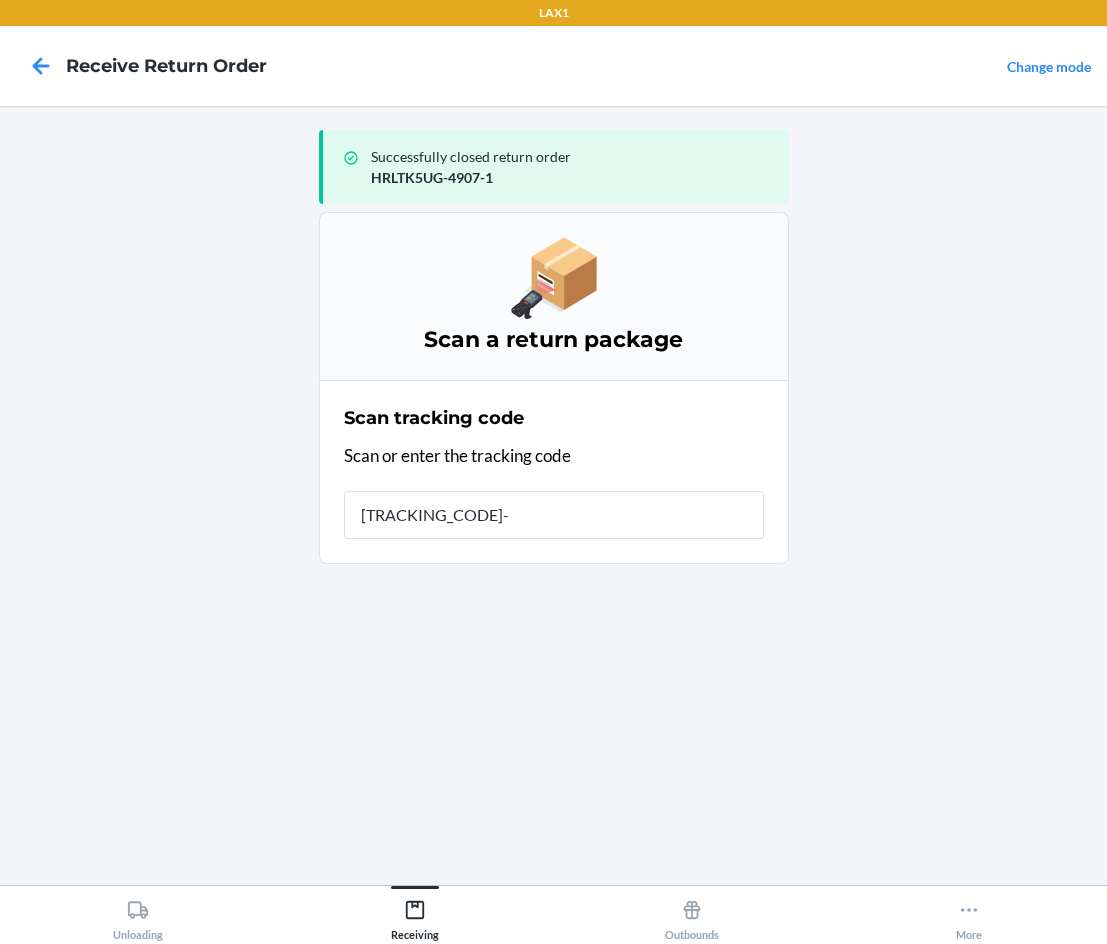 type on "[TRACKING_CODE]" 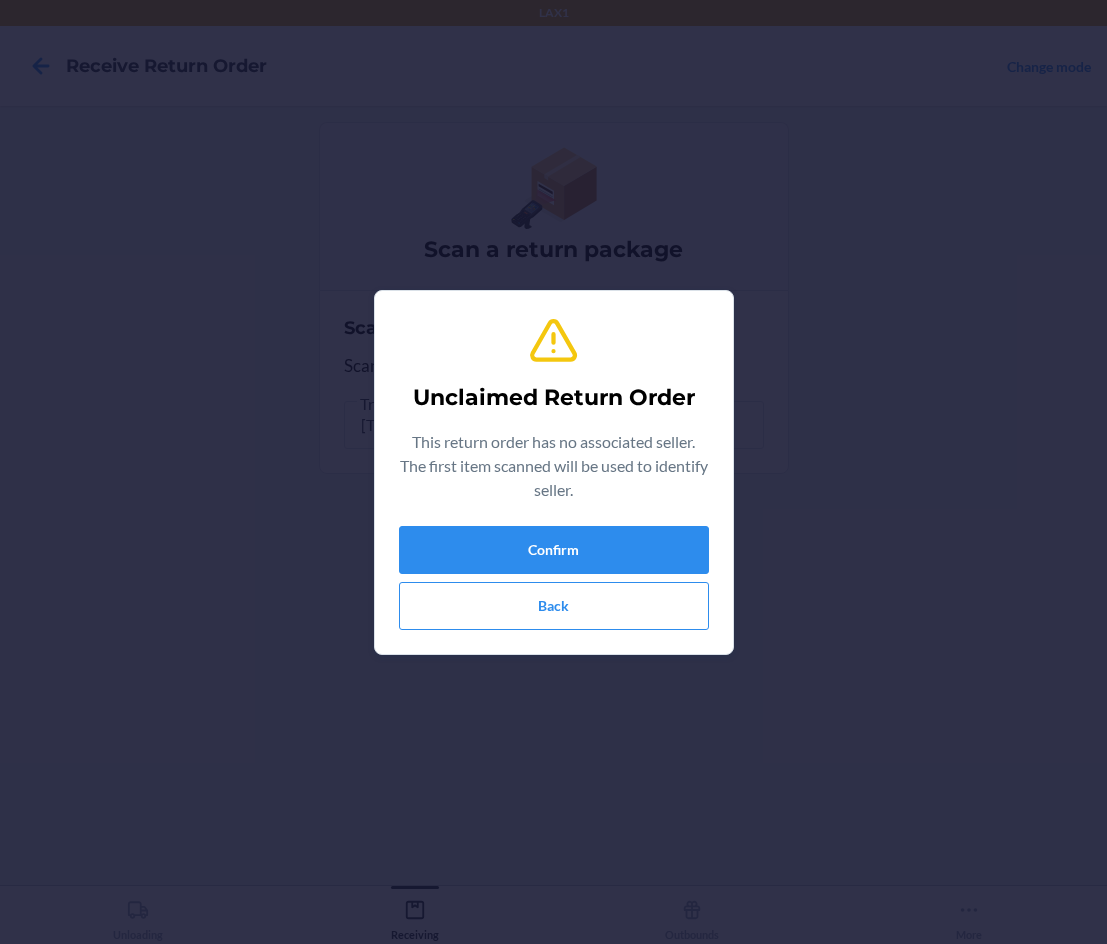 type on "198119009820" 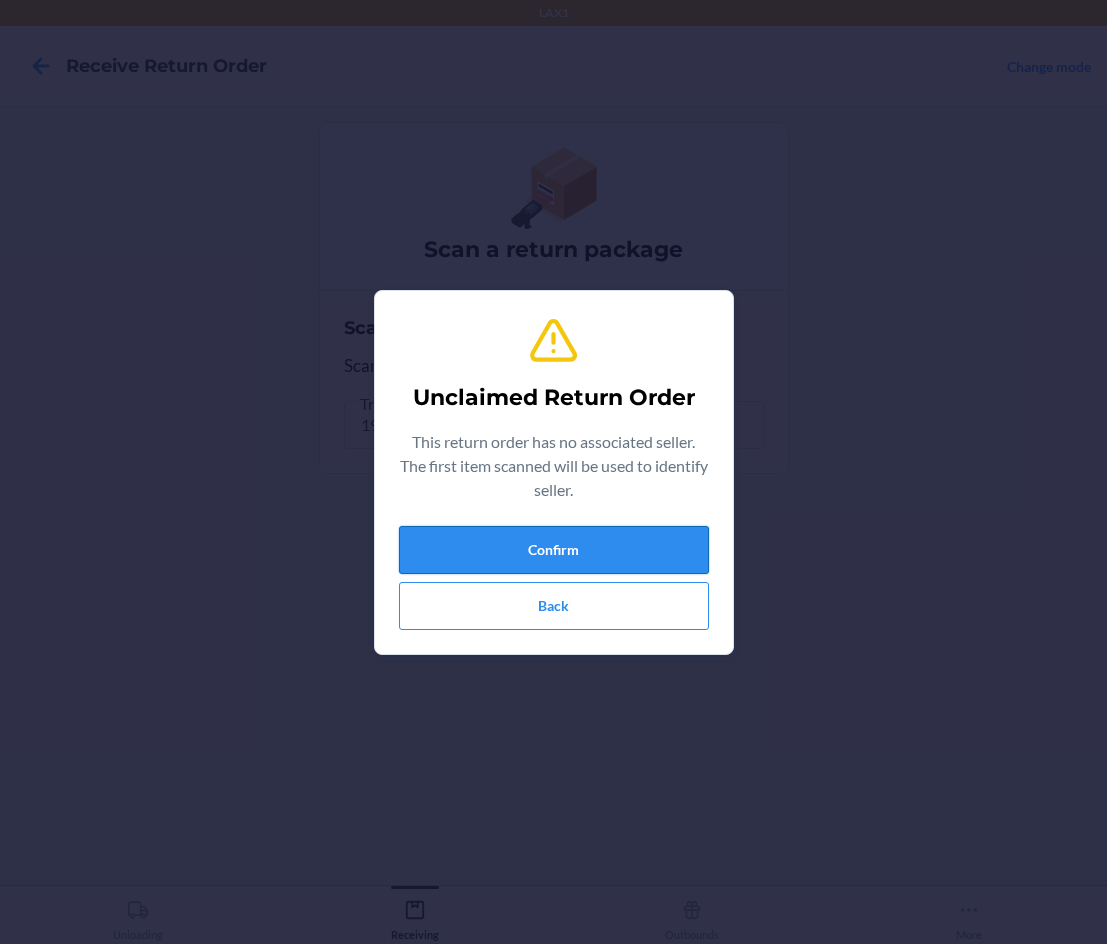 click on "Confirm" at bounding box center (554, 550) 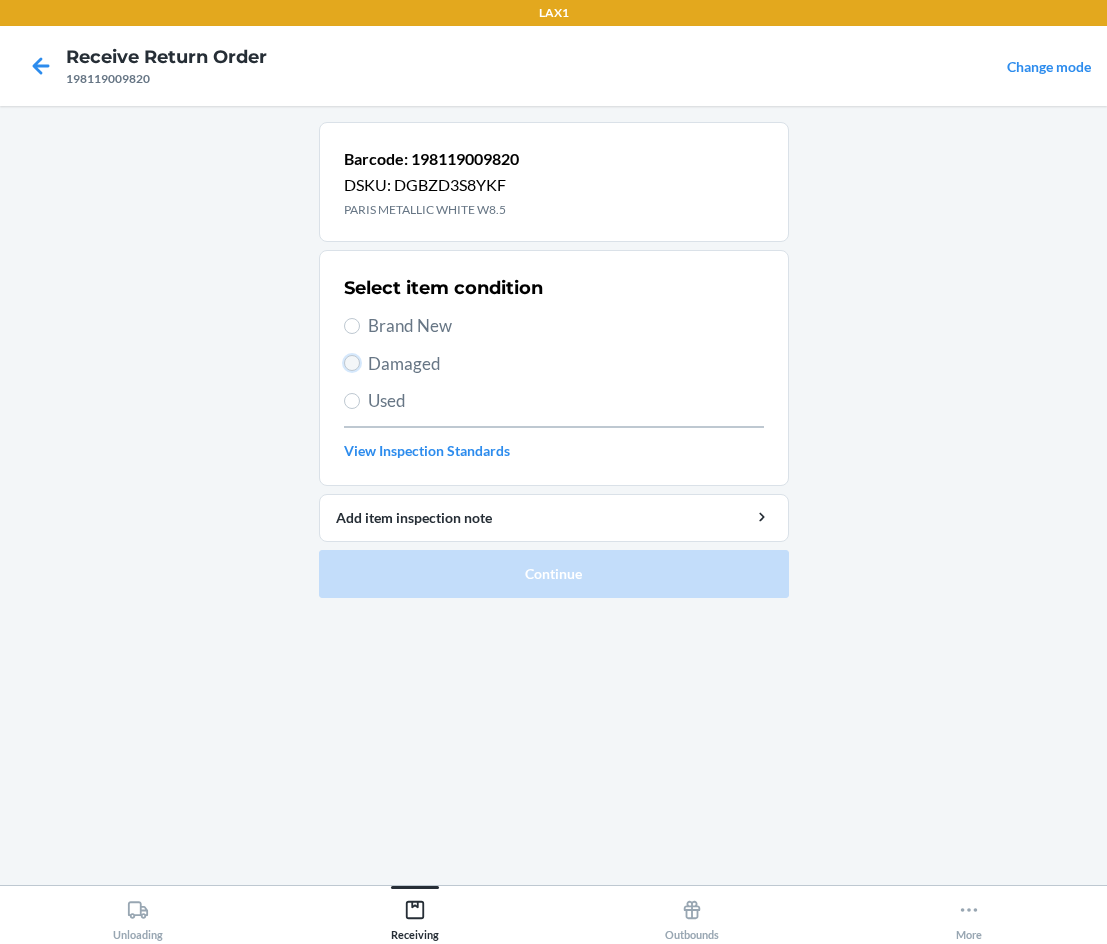 click on "Damaged" at bounding box center (352, 363) 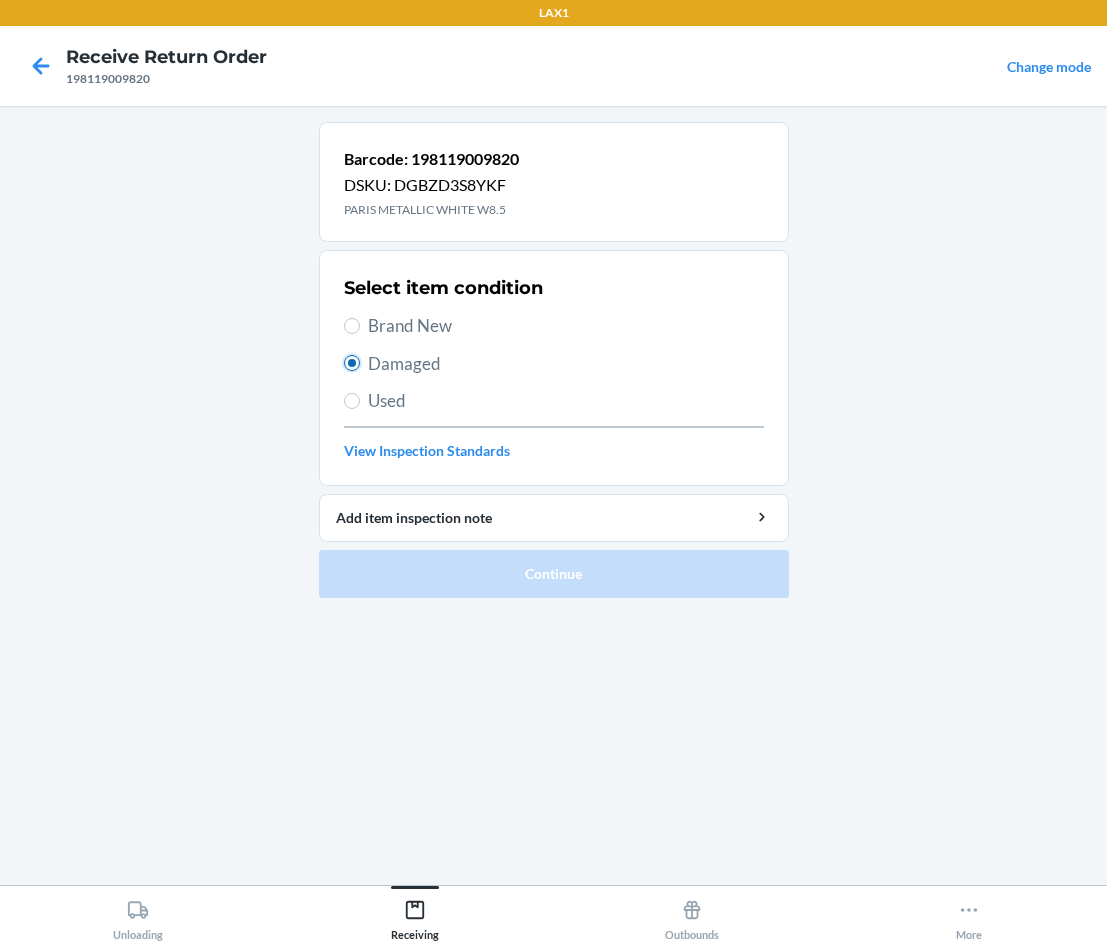 radio on "true" 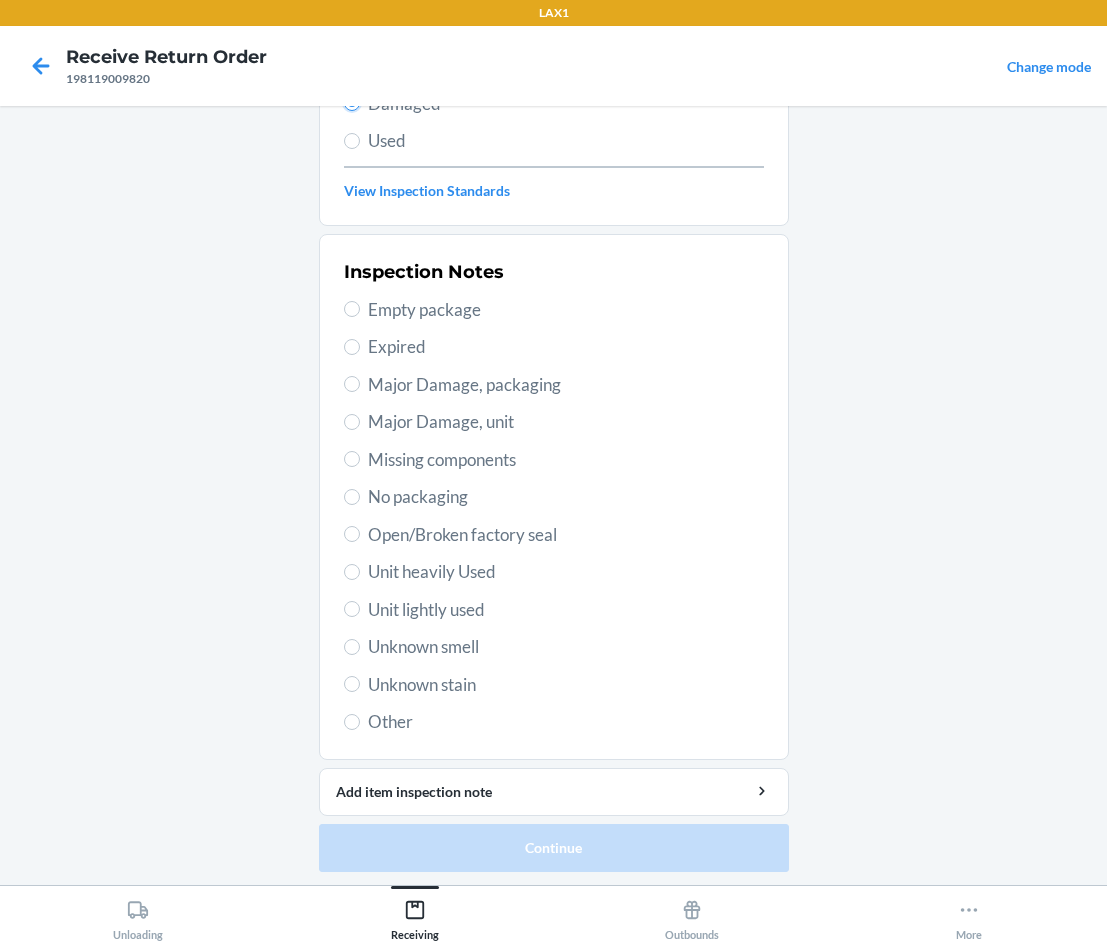 scroll, scrollTop: 263, scrollLeft: 0, axis: vertical 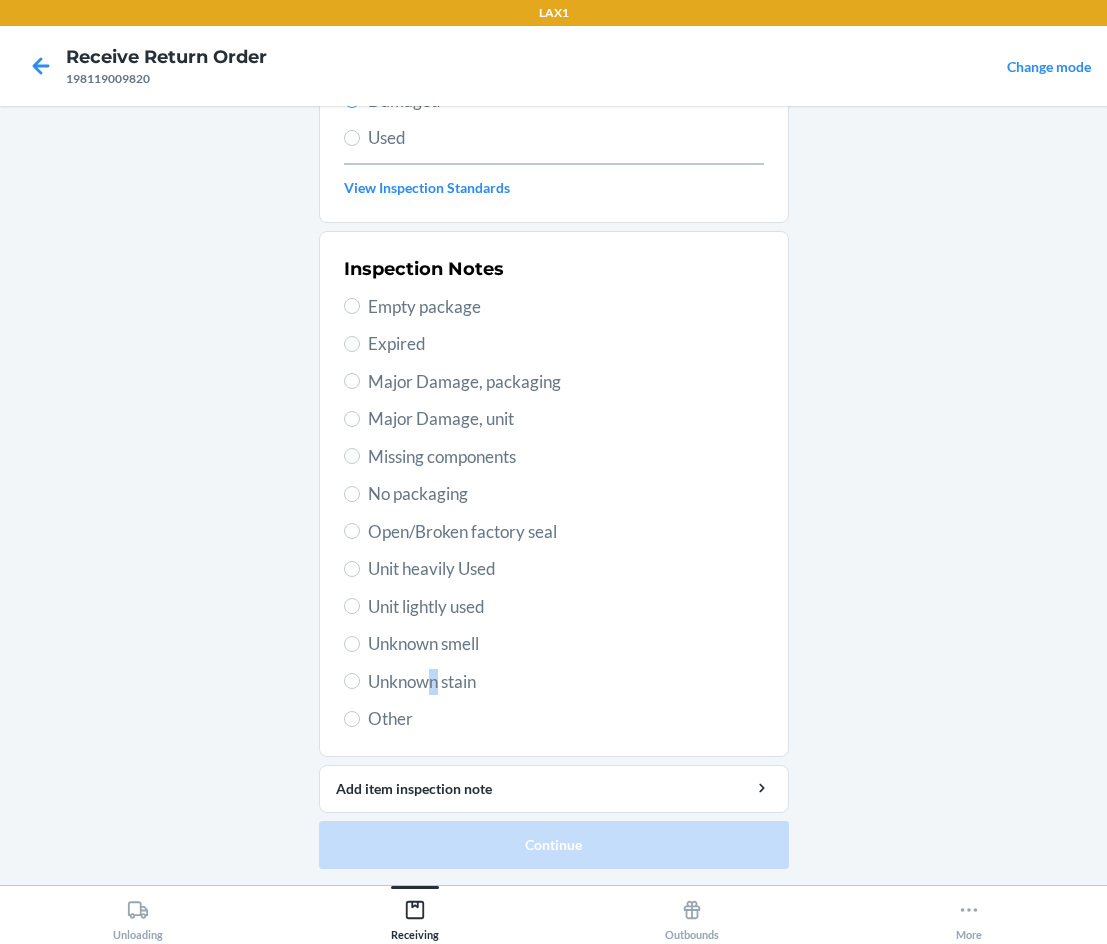 drag, startPoint x: 428, startPoint y: 681, endPoint x: 496, endPoint y: 743, distance: 92.021736 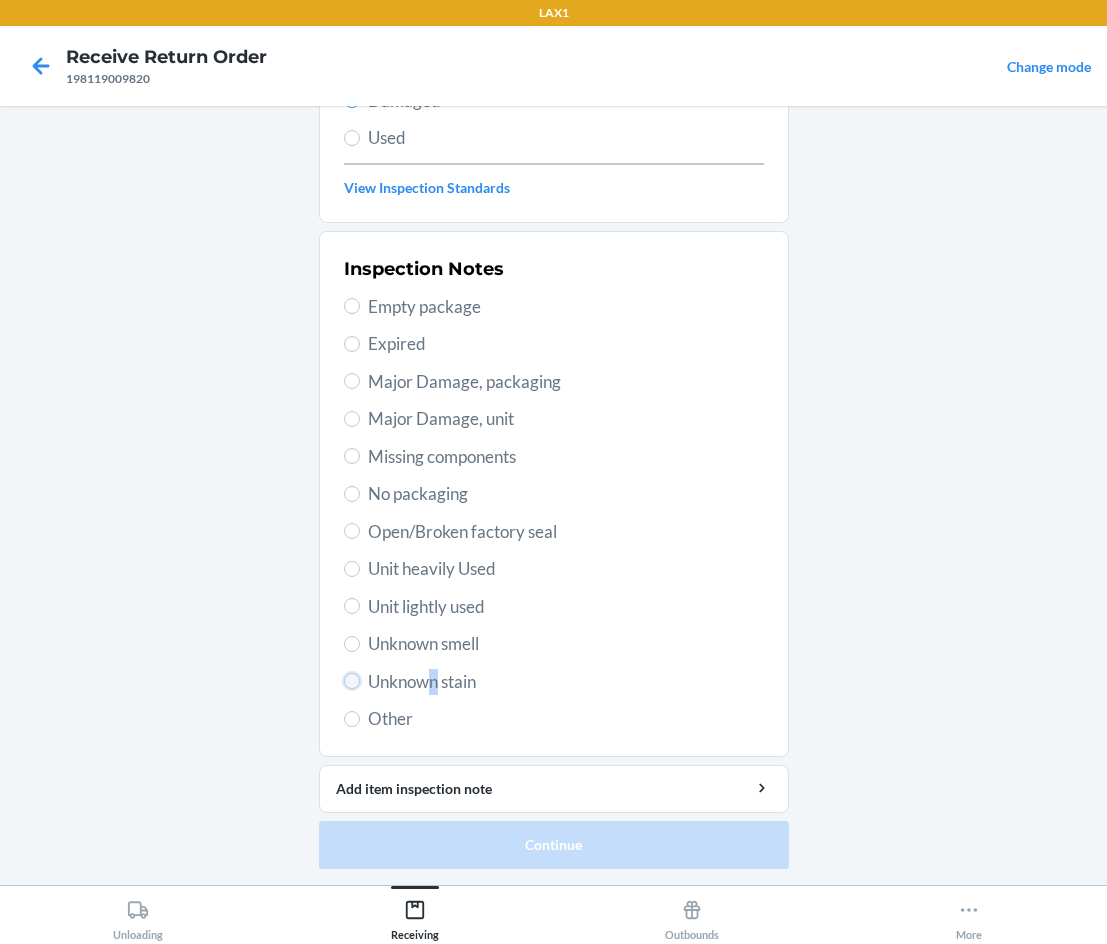 click on "Unknown stain" at bounding box center (352, 681) 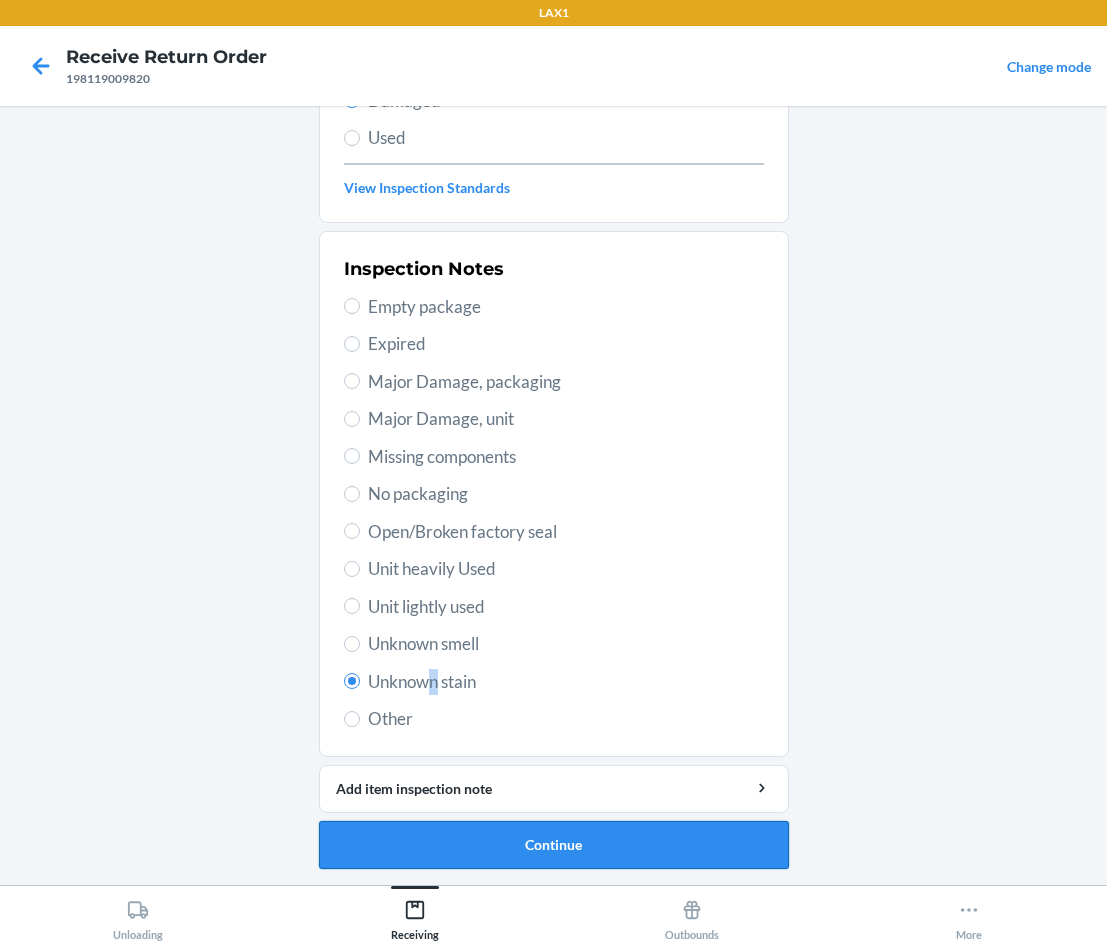 drag, startPoint x: 507, startPoint y: 832, endPoint x: 518, endPoint y: 845, distance: 17.029387 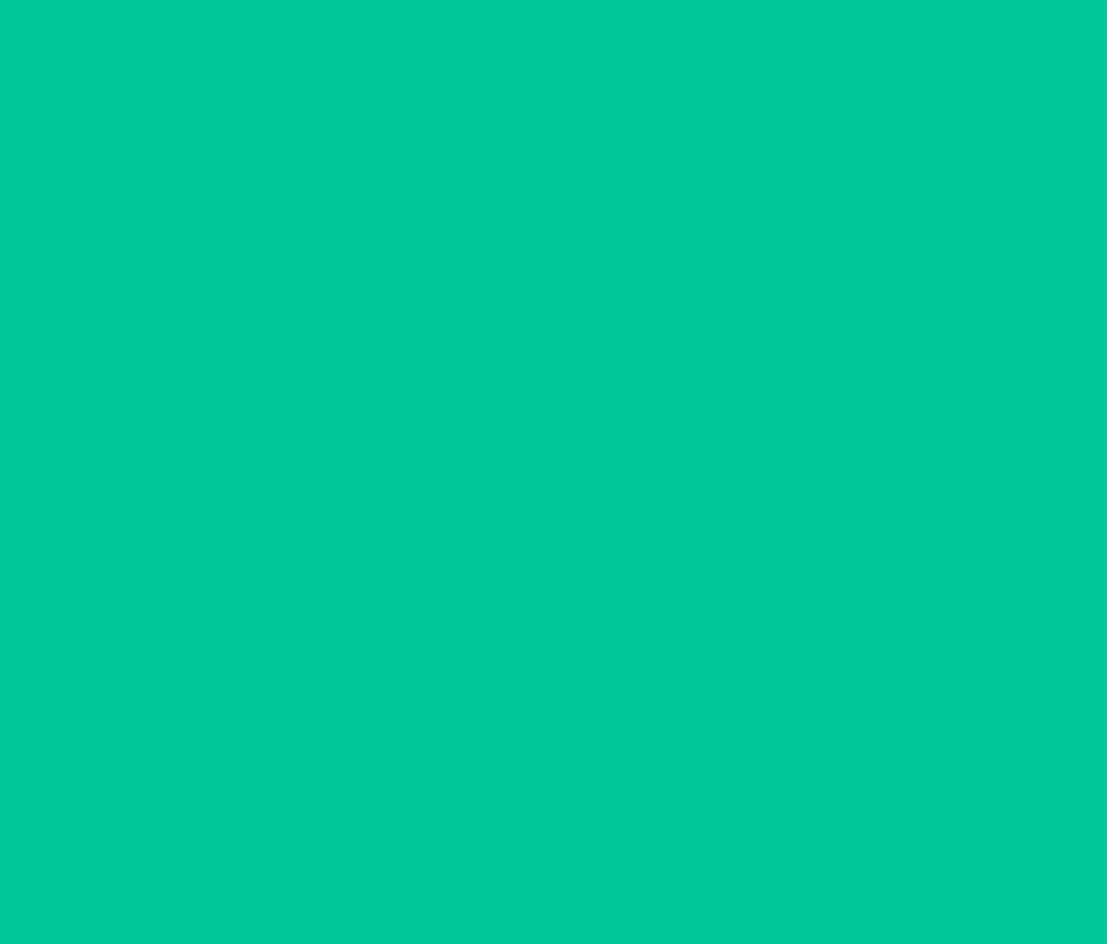 scroll, scrollTop: 86, scrollLeft: 0, axis: vertical 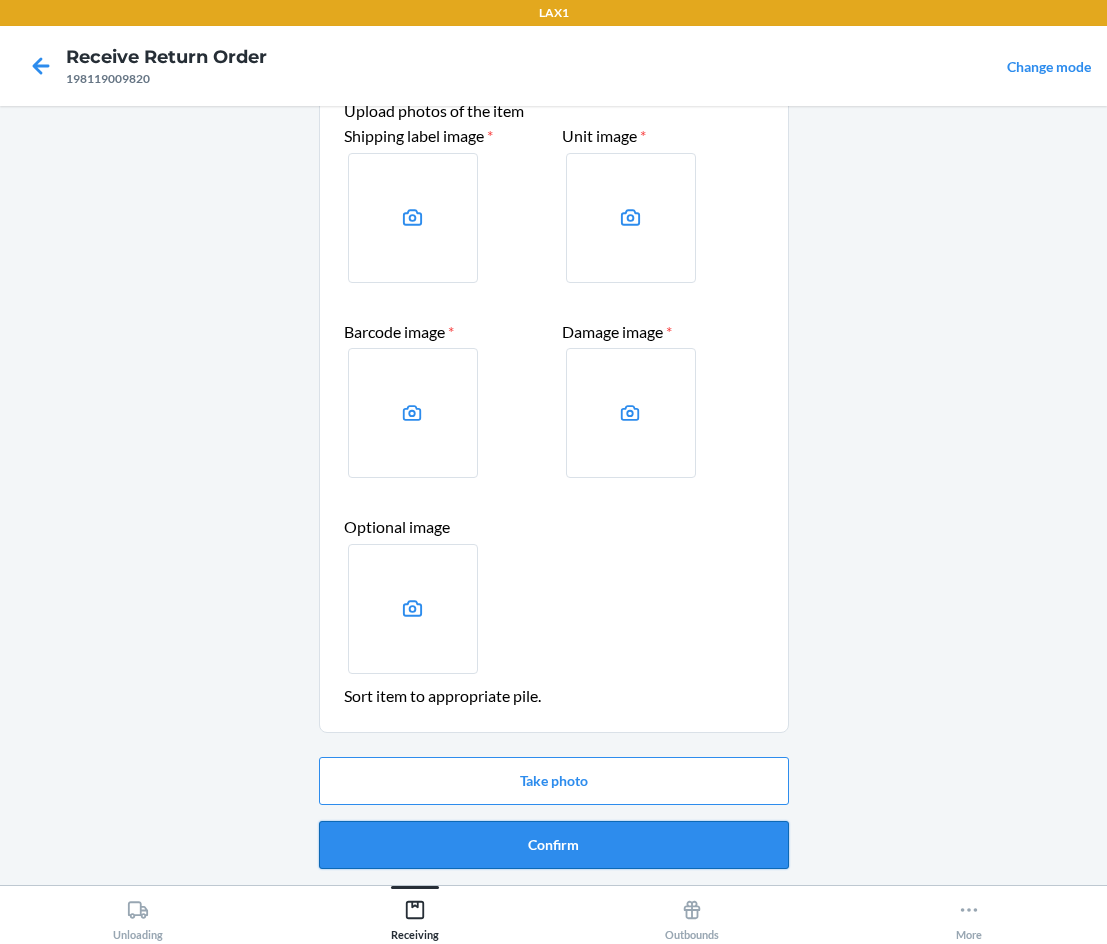 click on "Confirm" at bounding box center [554, 845] 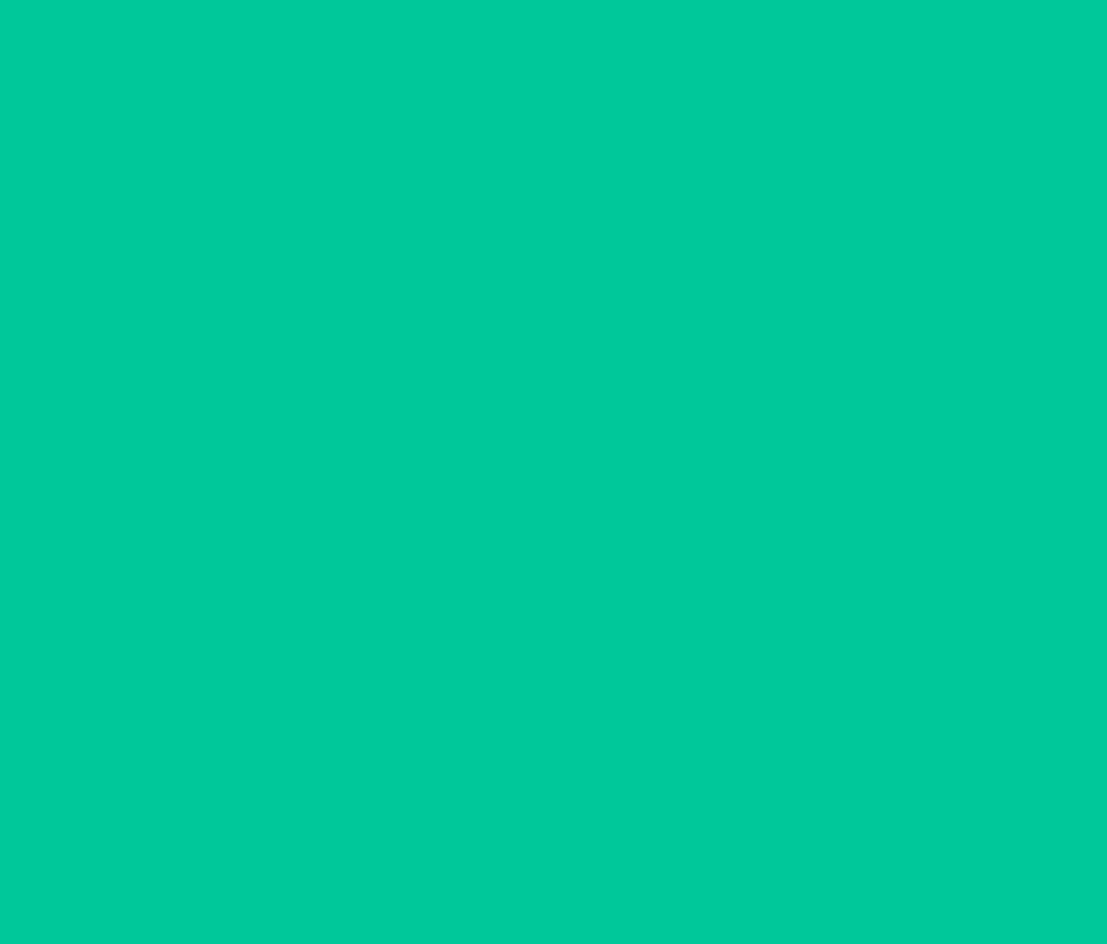 scroll, scrollTop: 0, scrollLeft: 0, axis: both 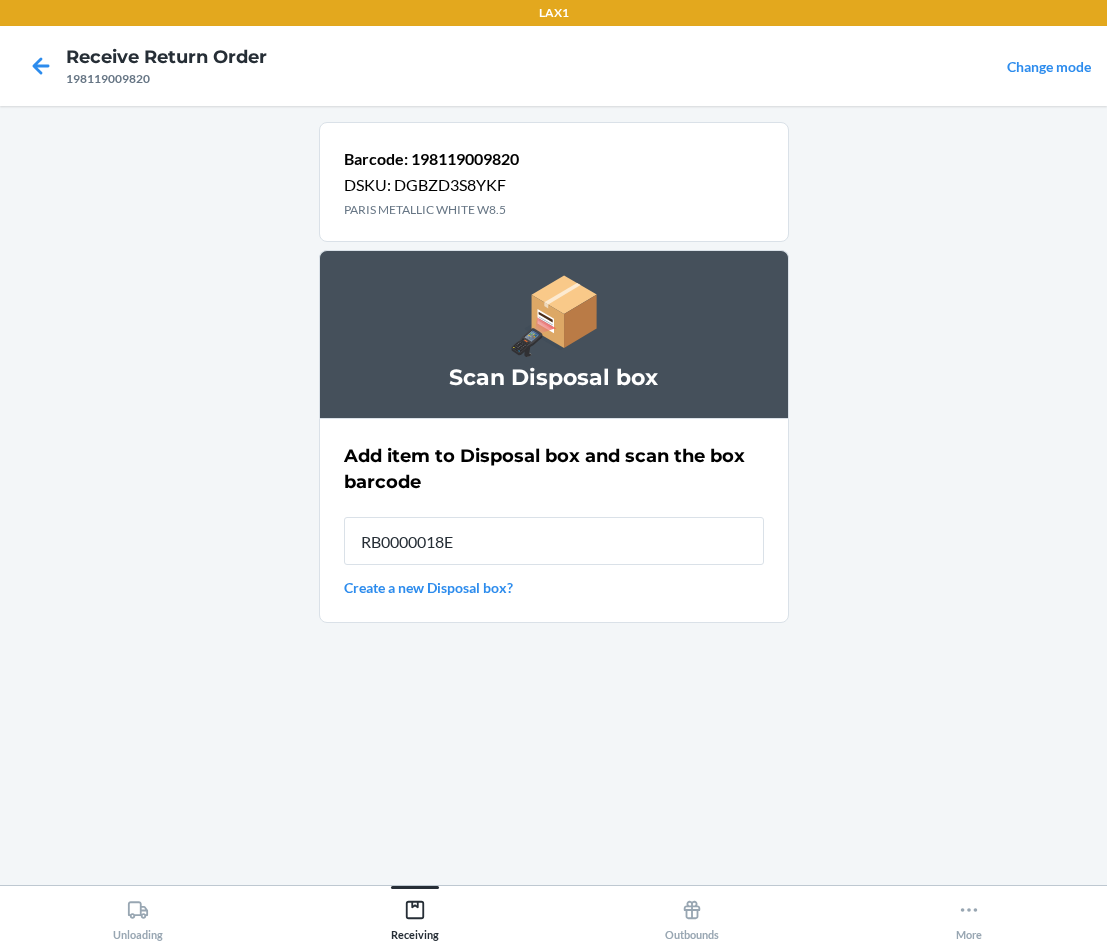 type on "[PRODUCT_CODE]" 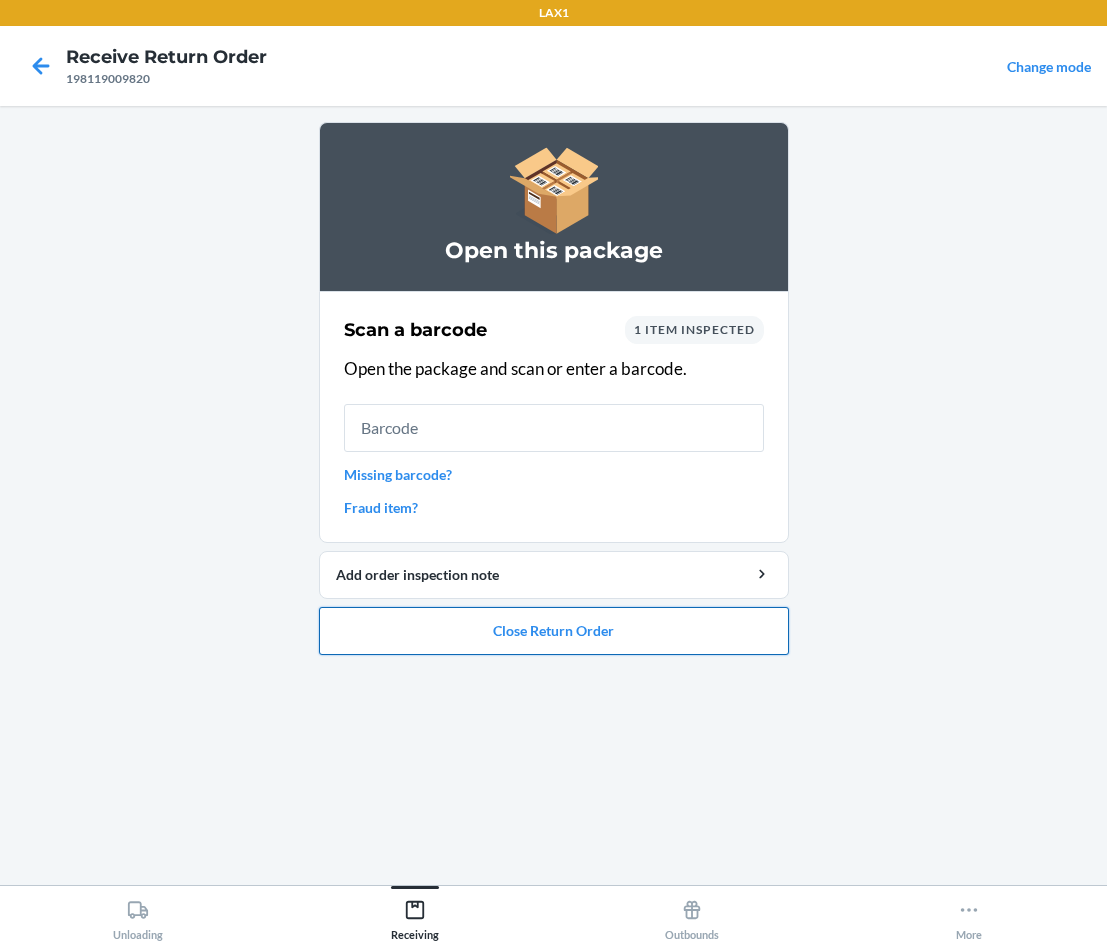 click on "Close Return Order" at bounding box center [554, 631] 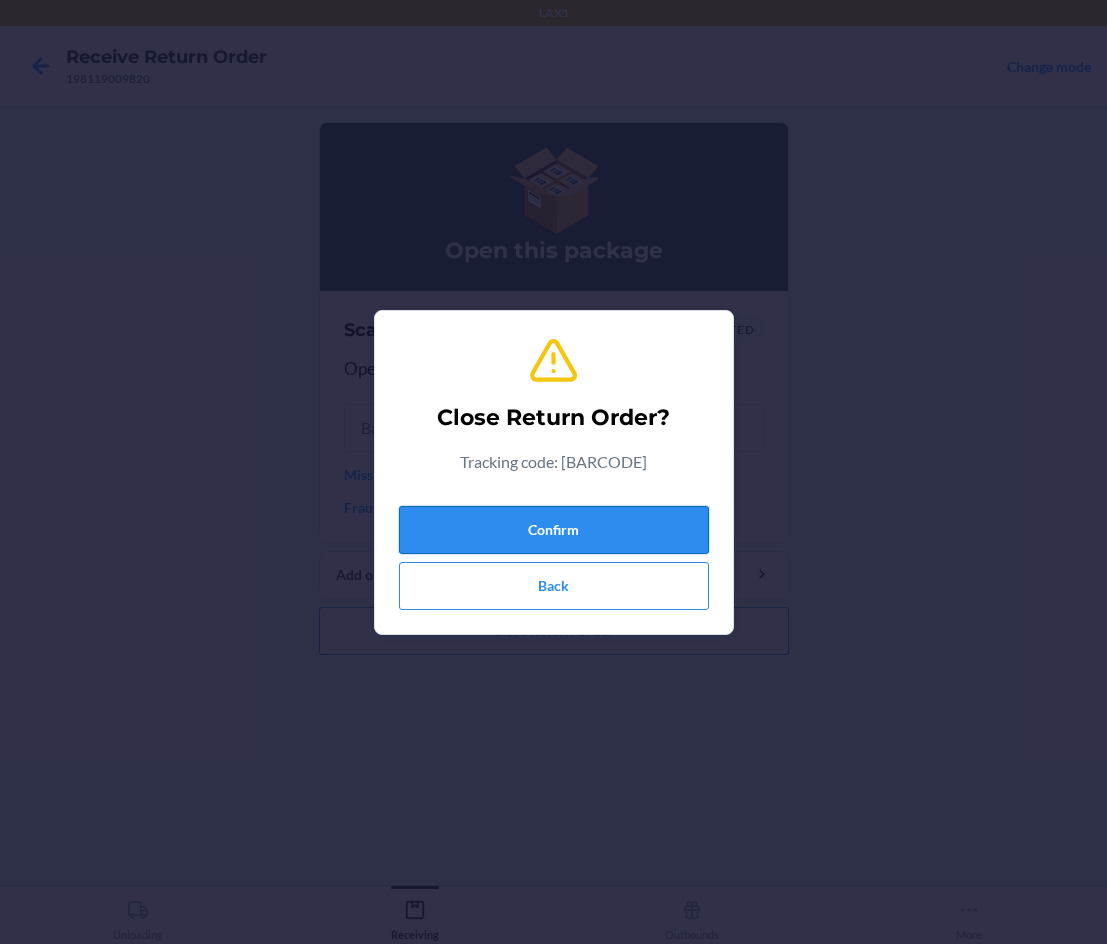 click on "Confirm" at bounding box center [554, 530] 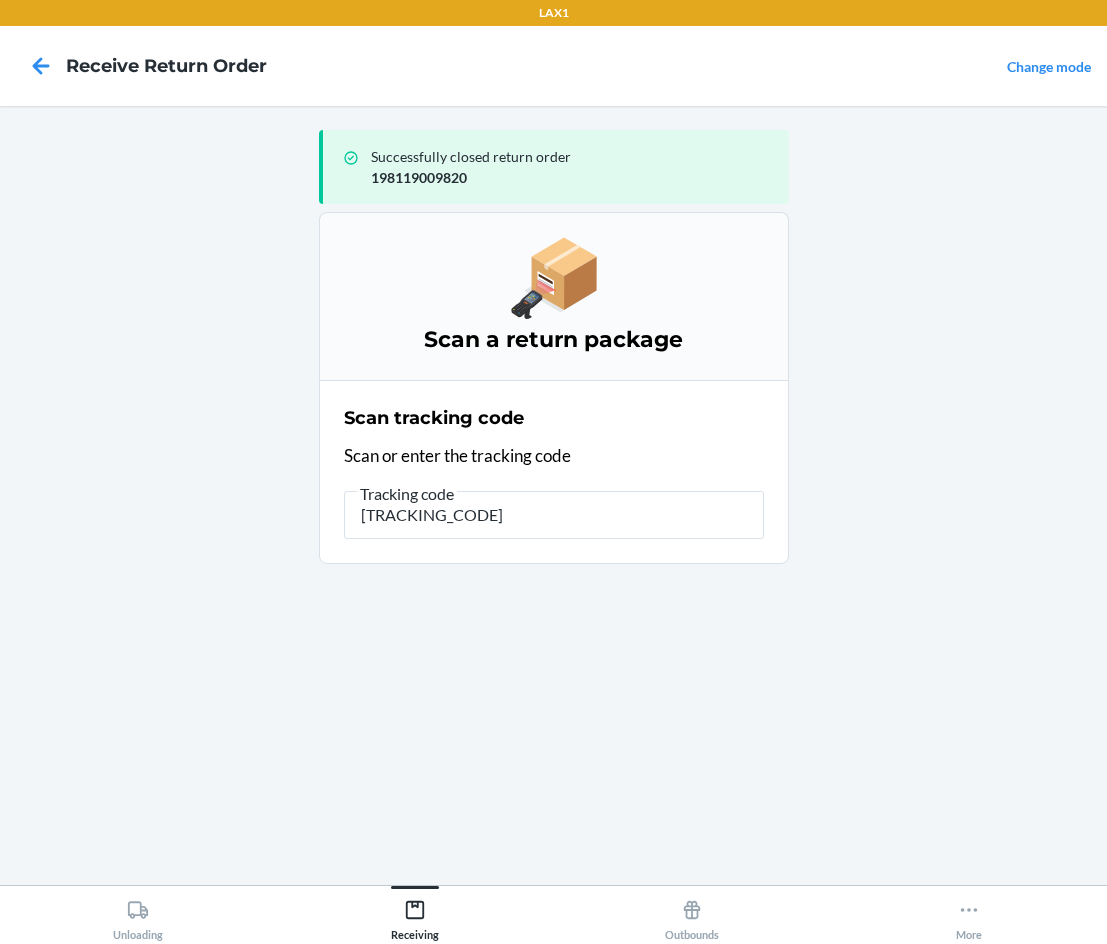 type on "HR3002A267EB" 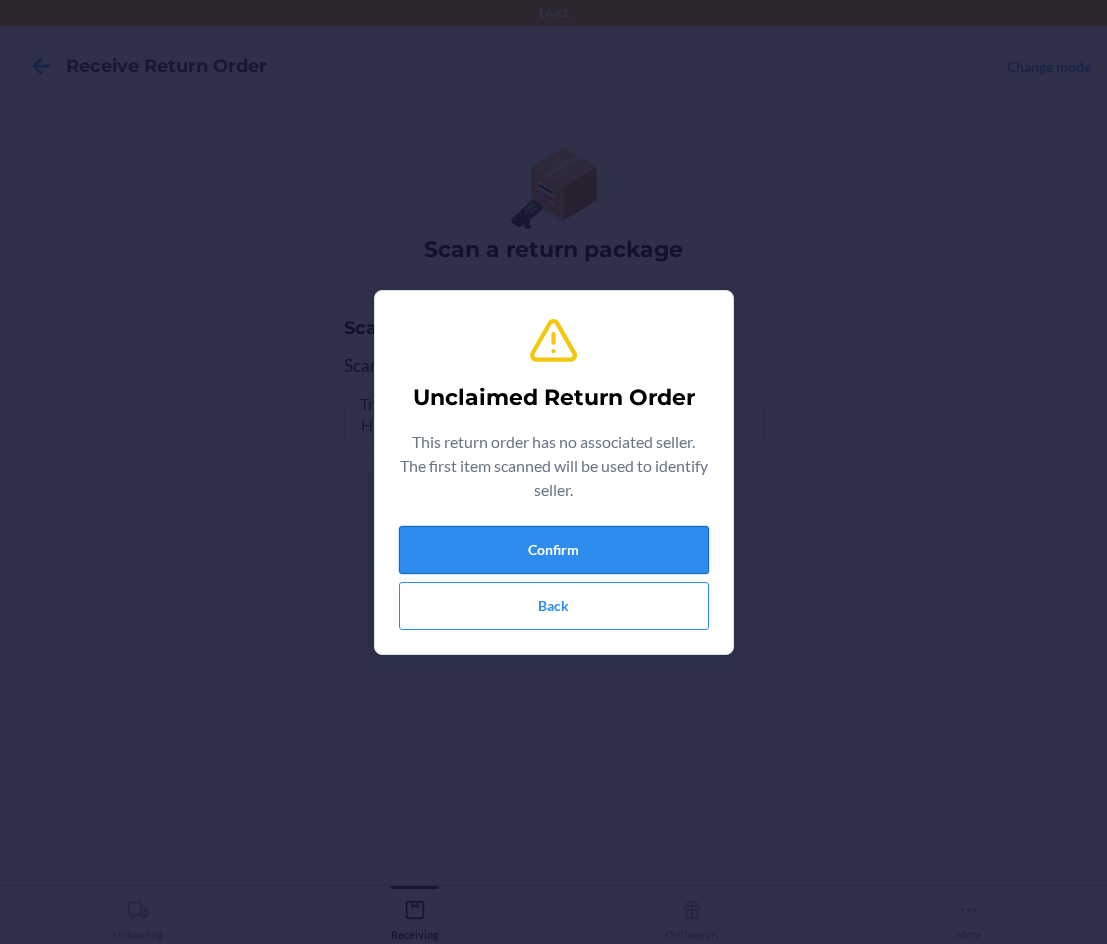 click on "Confirm" at bounding box center (554, 550) 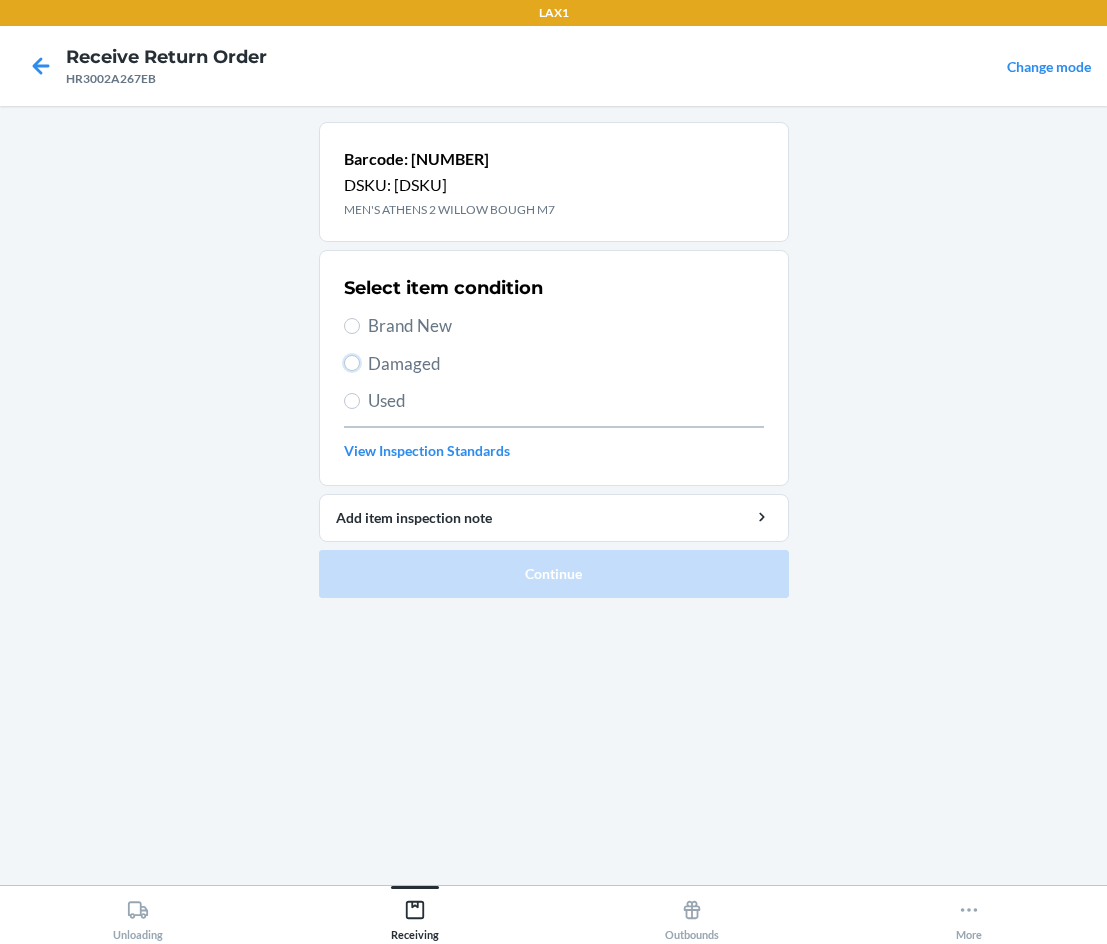click on "Damaged" at bounding box center (352, 363) 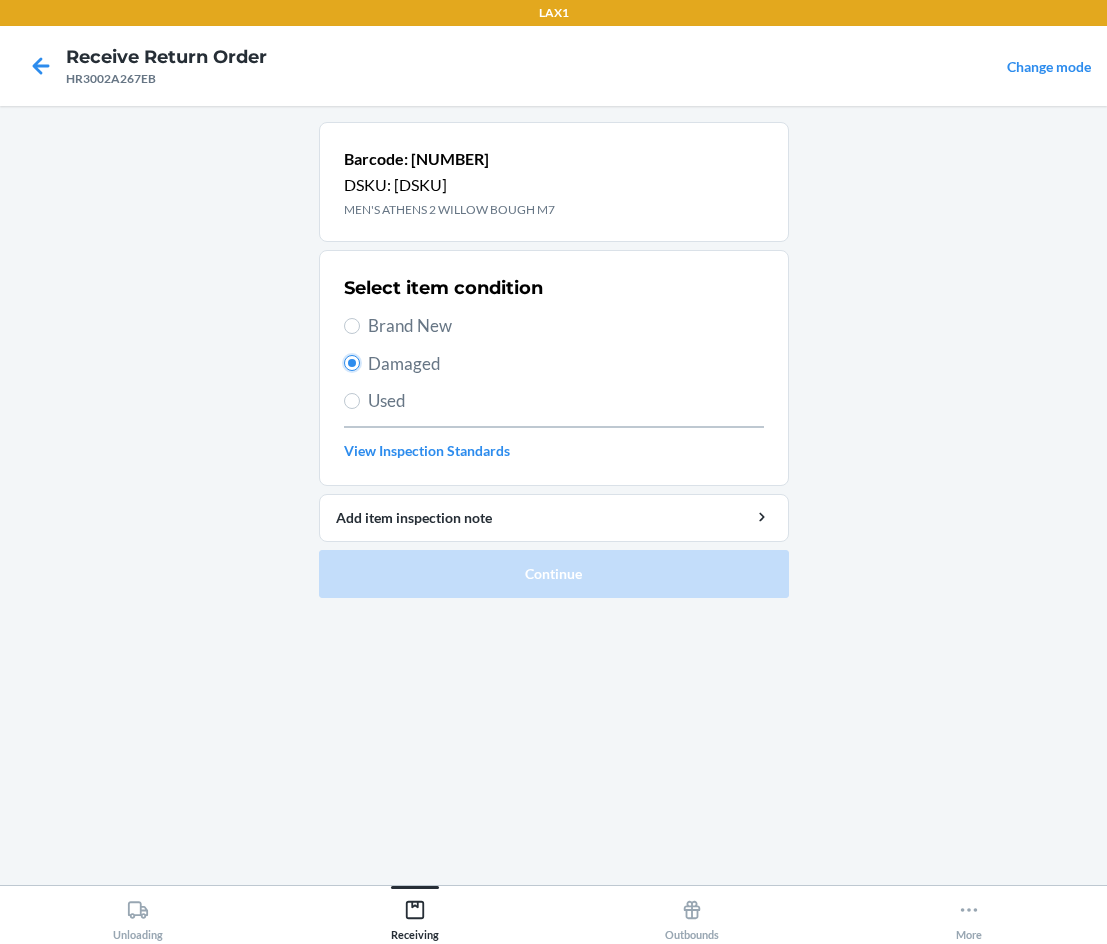 radio on "true" 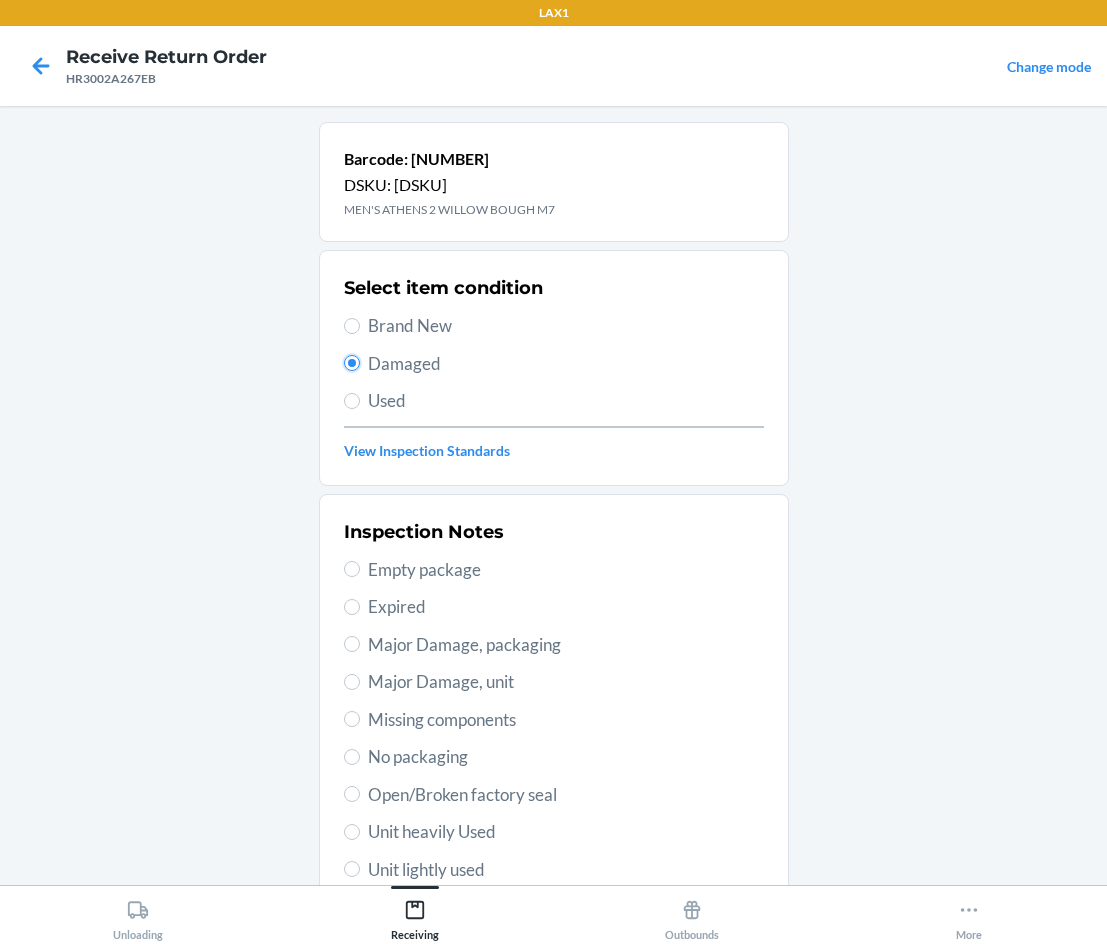 scroll, scrollTop: 200, scrollLeft: 0, axis: vertical 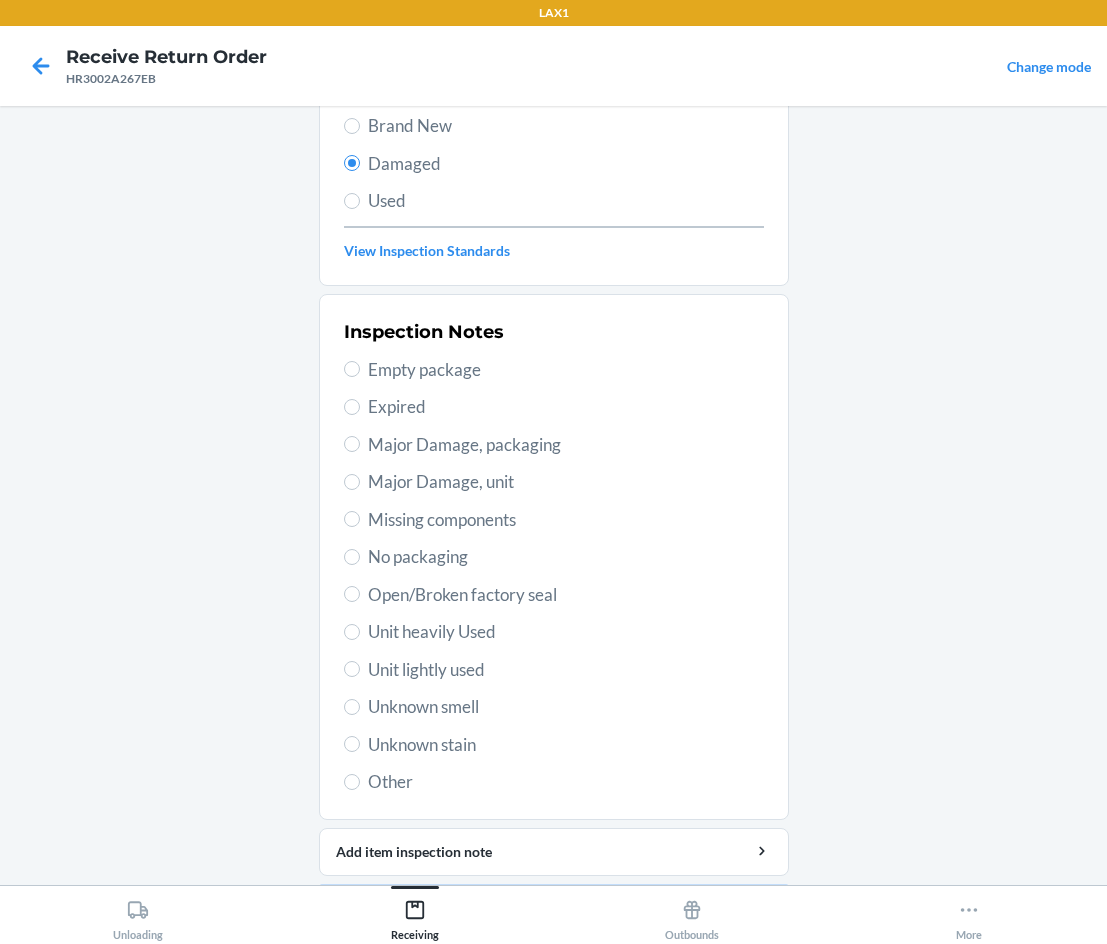 click on "Unit lightly used" at bounding box center [554, 670] 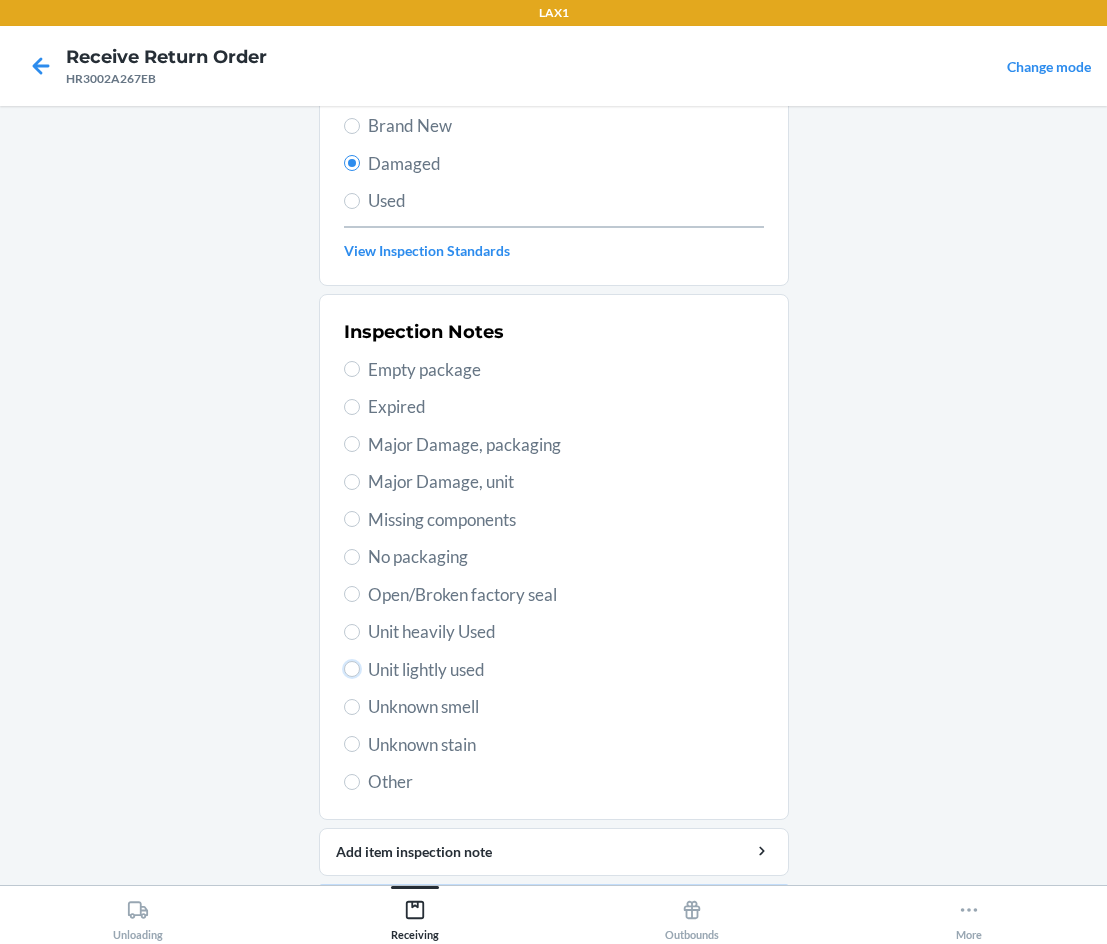 click on "Unit lightly used" at bounding box center [352, 669] 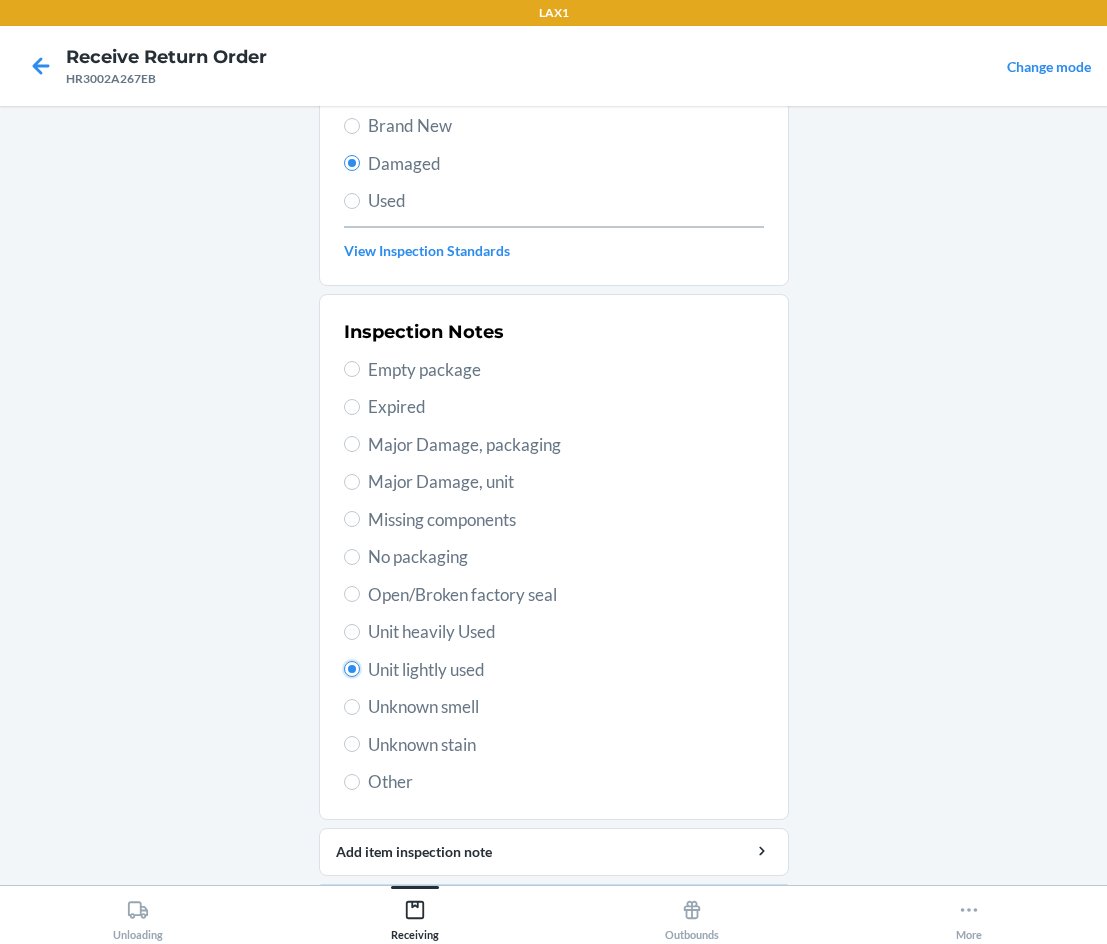 radio on "true" 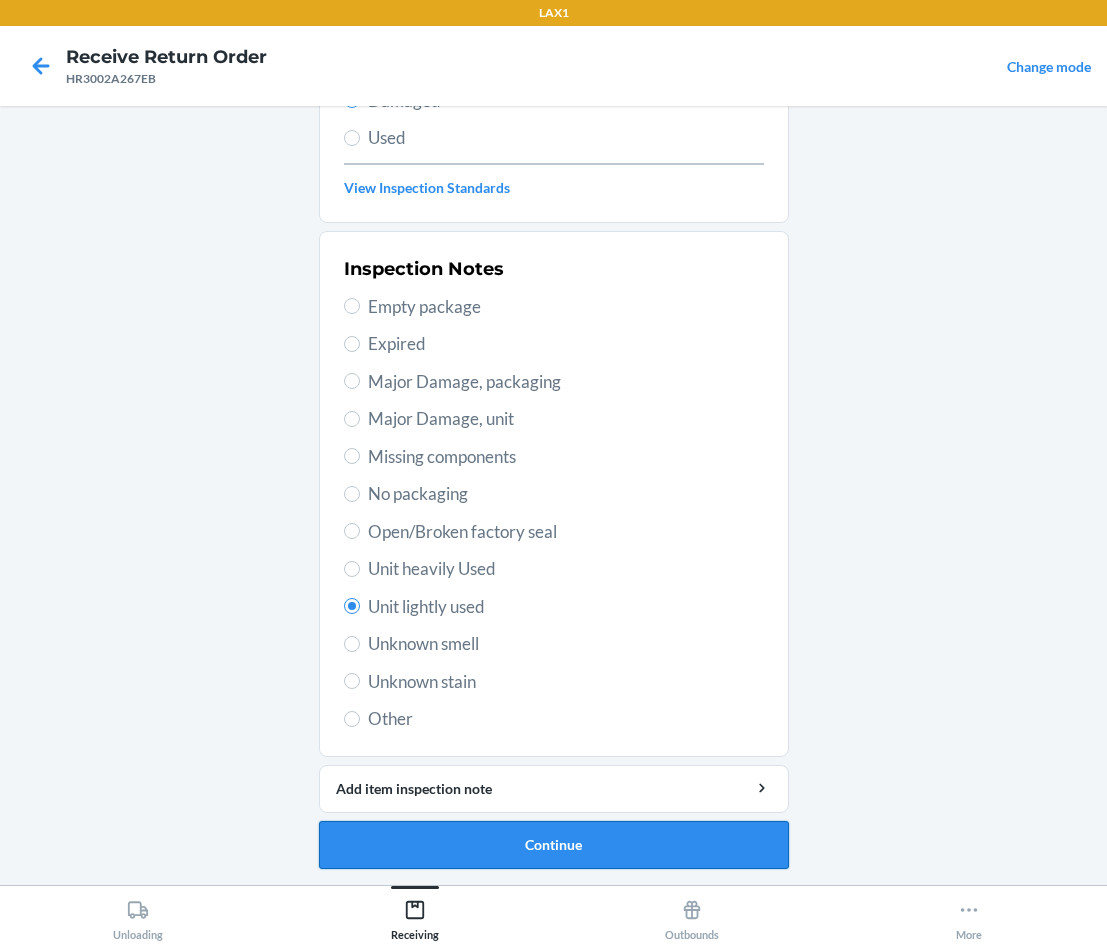 click on "Continue" at bounding box center [554, 845] 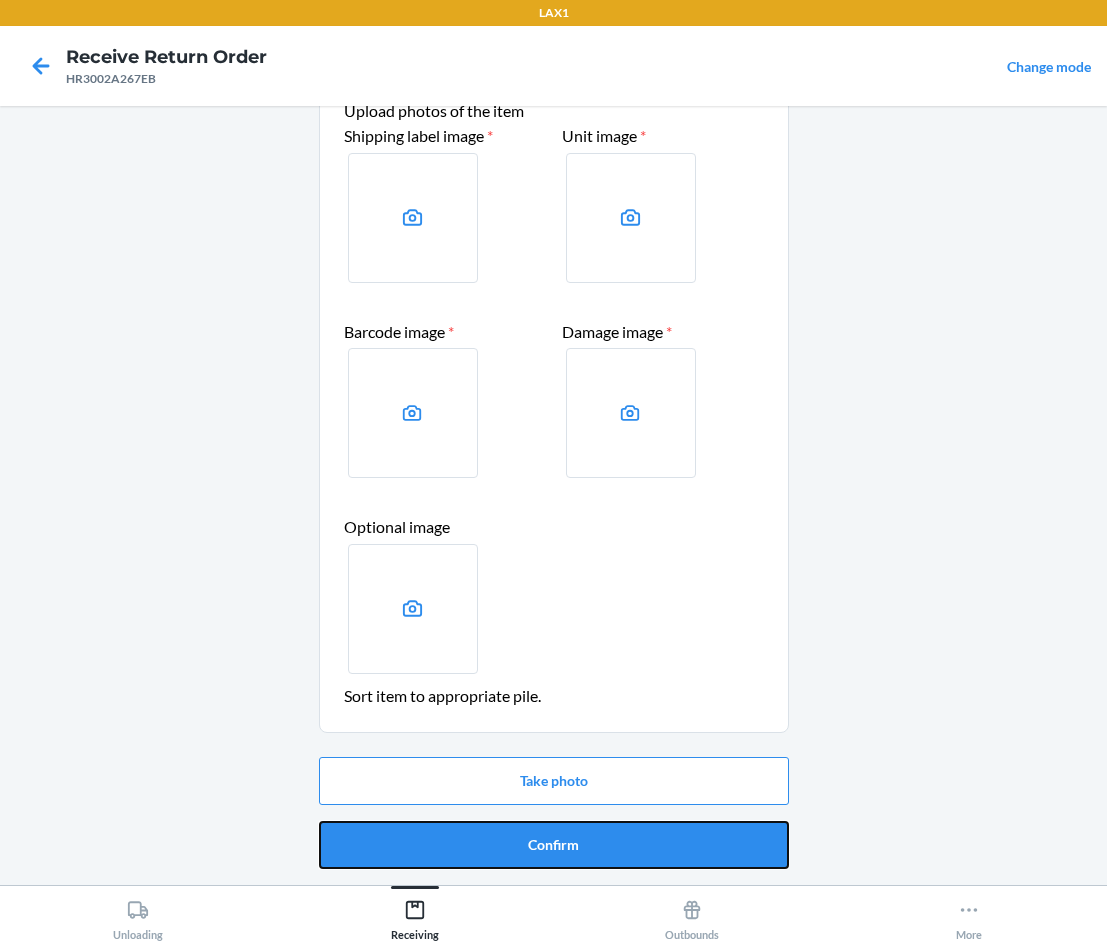 drag, startPoint x: 613, startPoint y: 842, endPoint x: 626, endPoint y: 844, distance: 13.152946 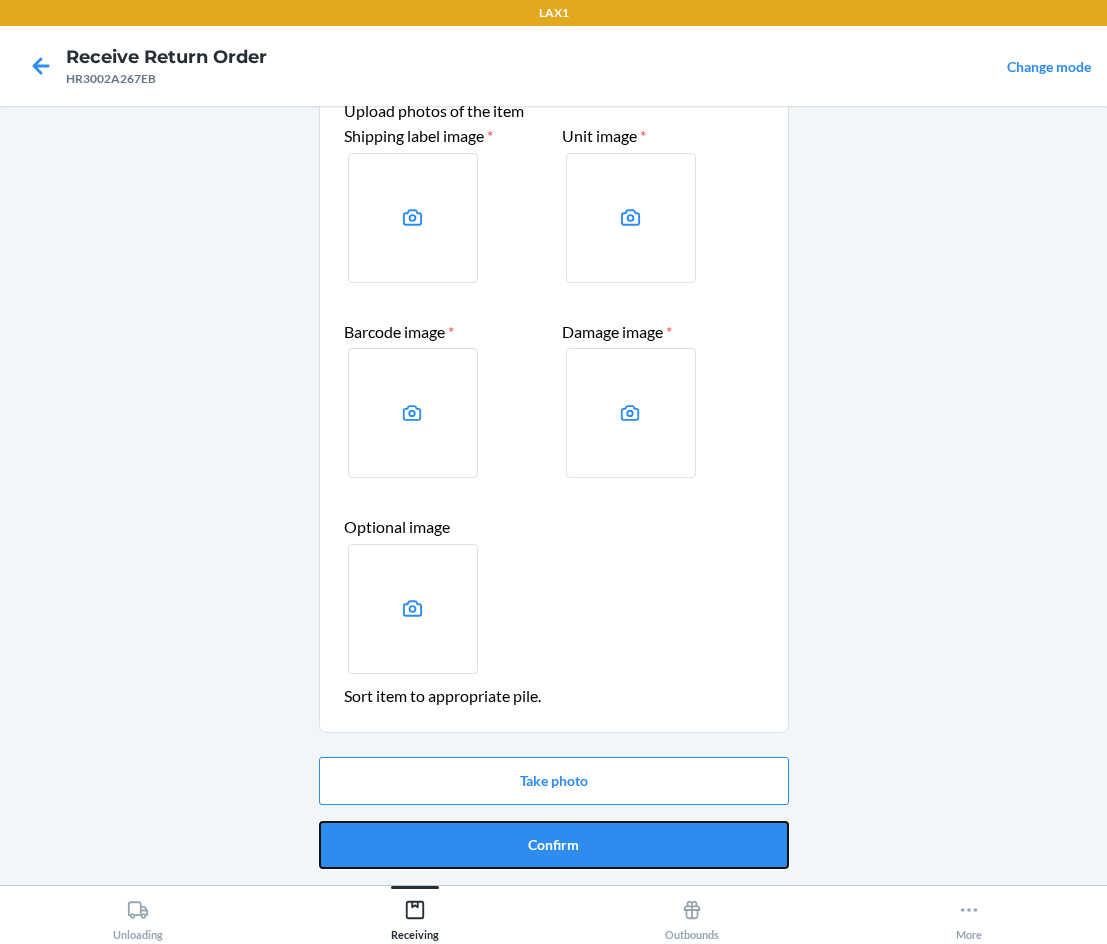 click on "Confirm" at bounding box center [554, 845] 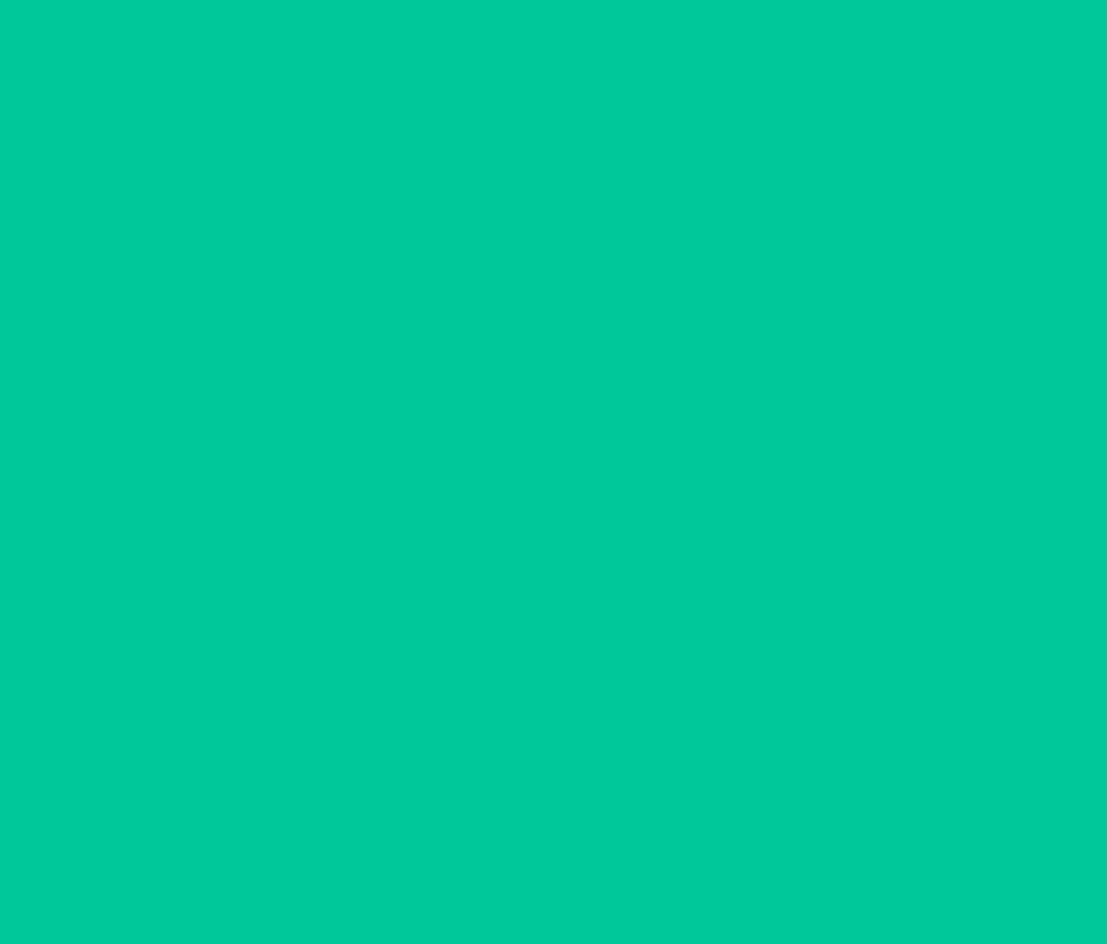 scroll, scrollTop: 0, scrollLeft: 0, axis: both 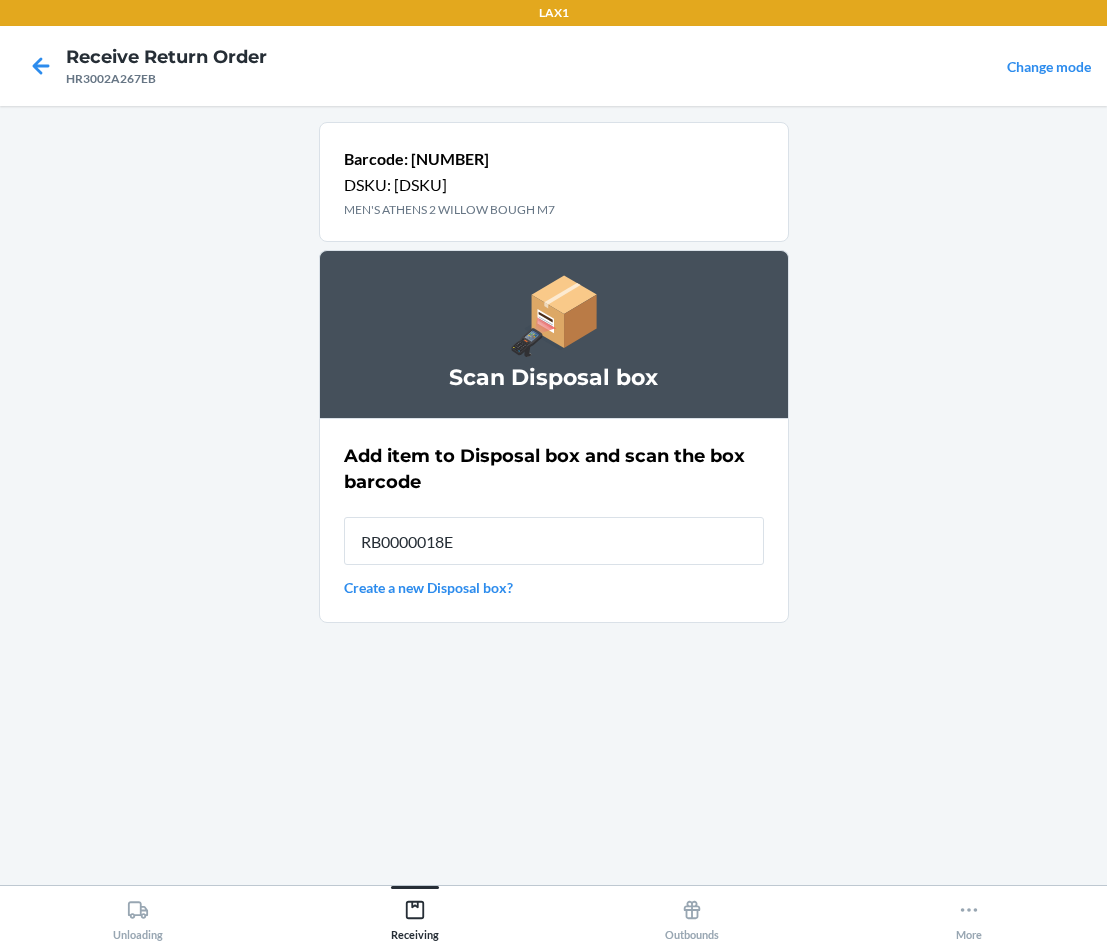 type on "[PRODUCT_CODE]" 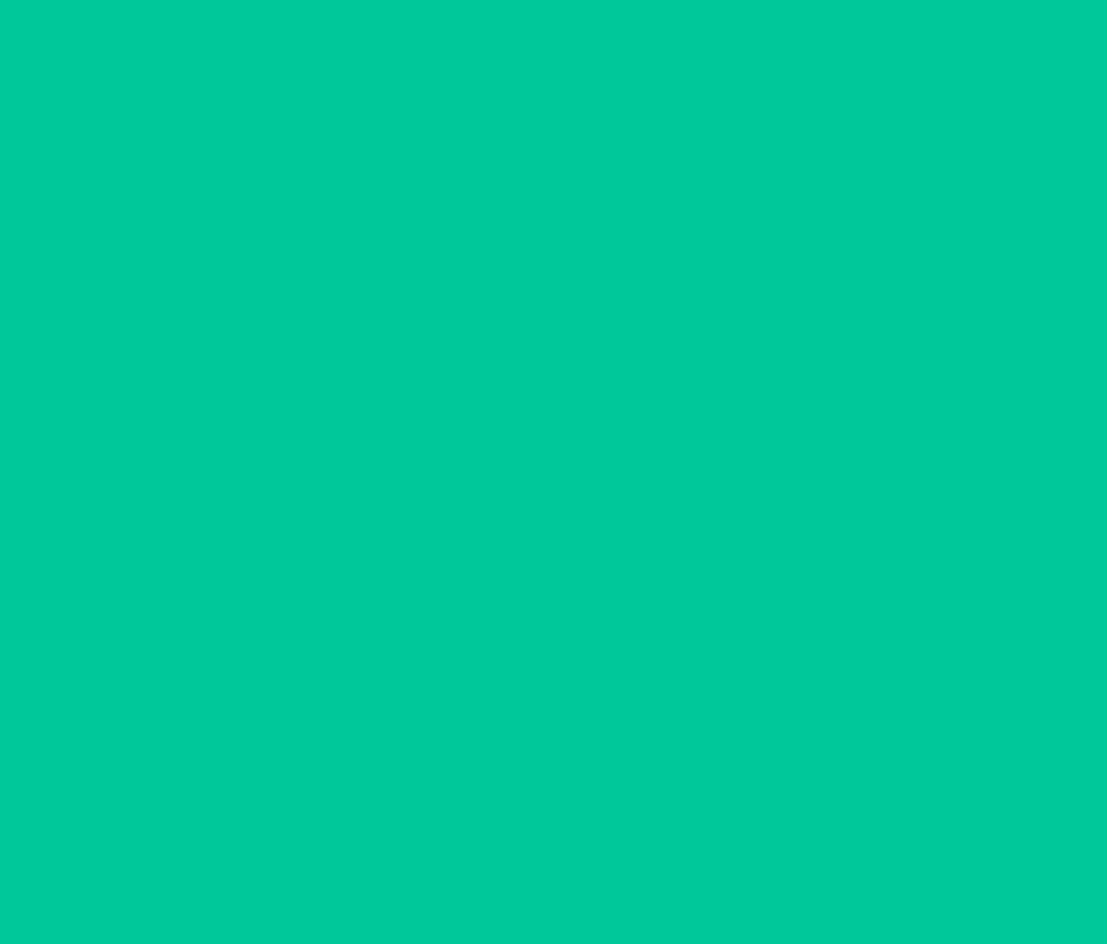 type 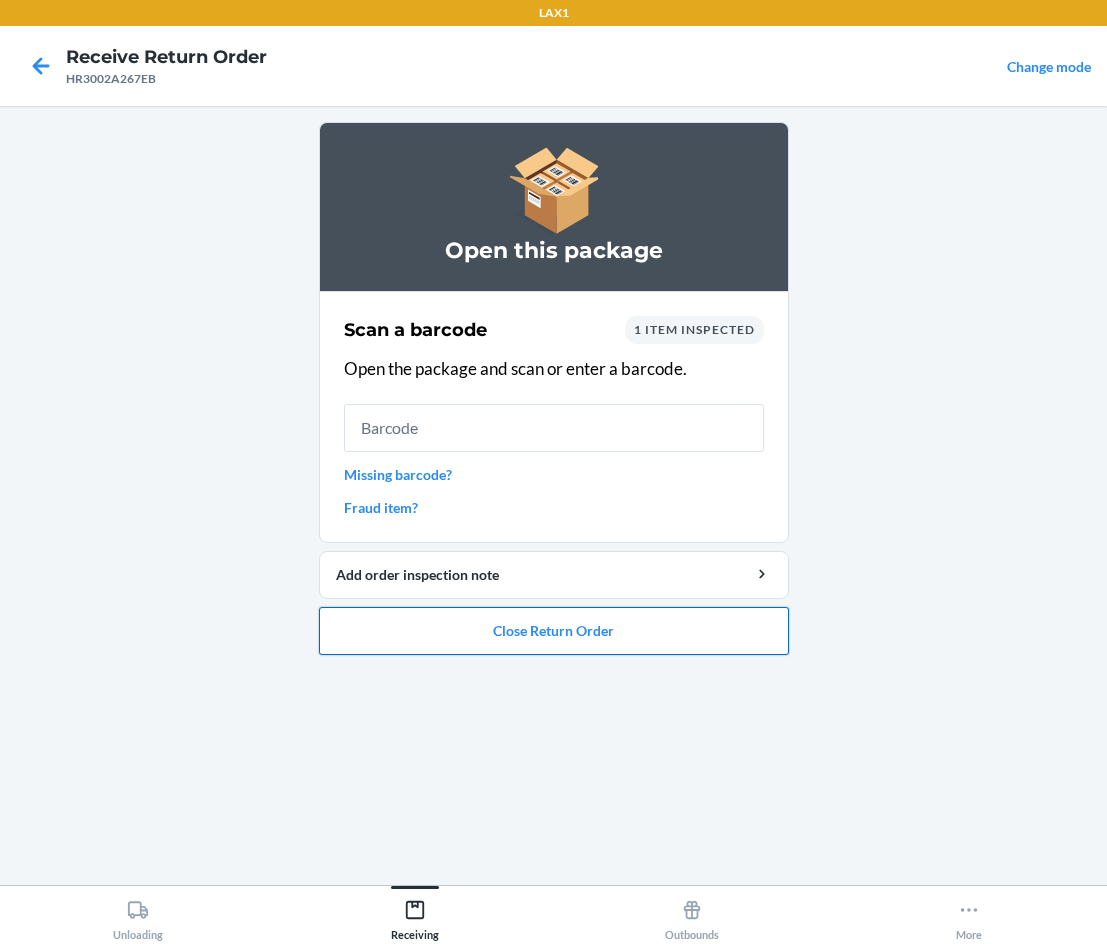 click on "Close Return Order" at bounding box center (554, 631) 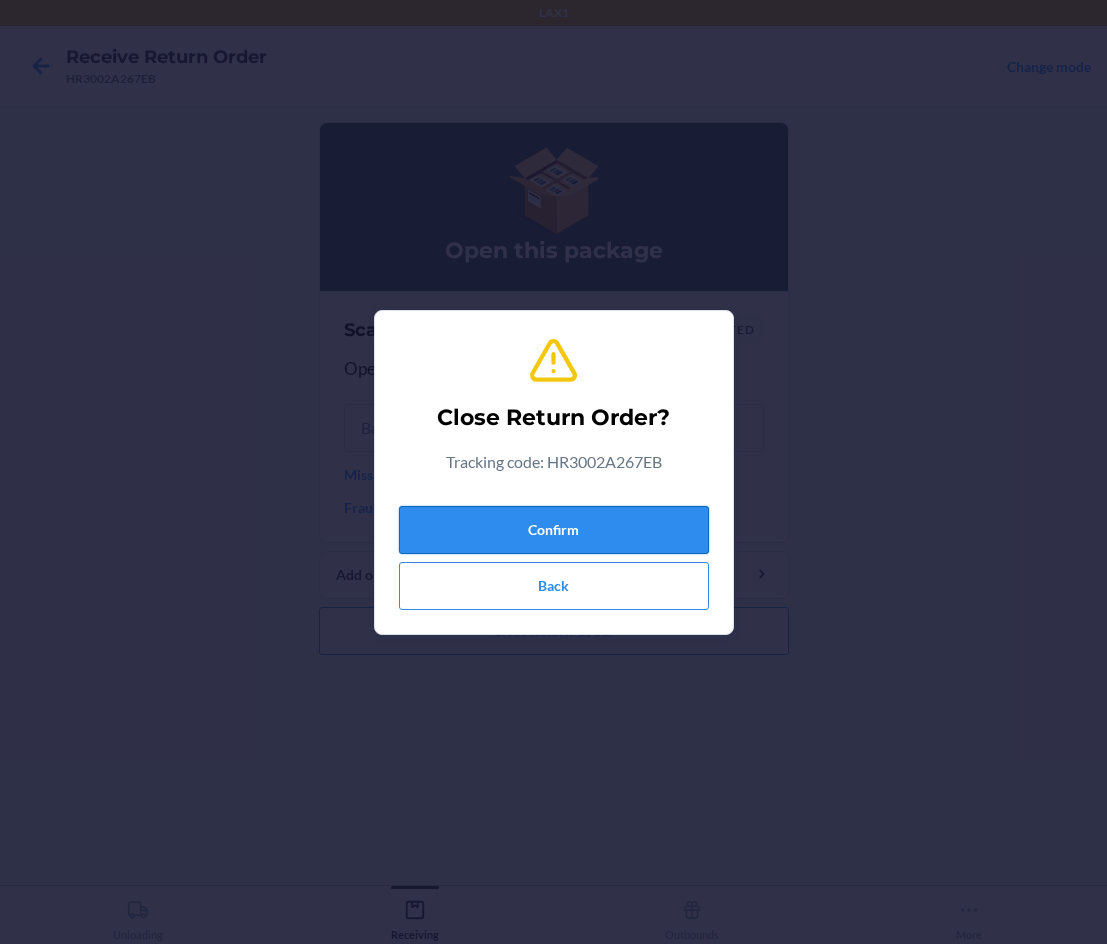 click on "Confirm" at bounding box center [554, 530] 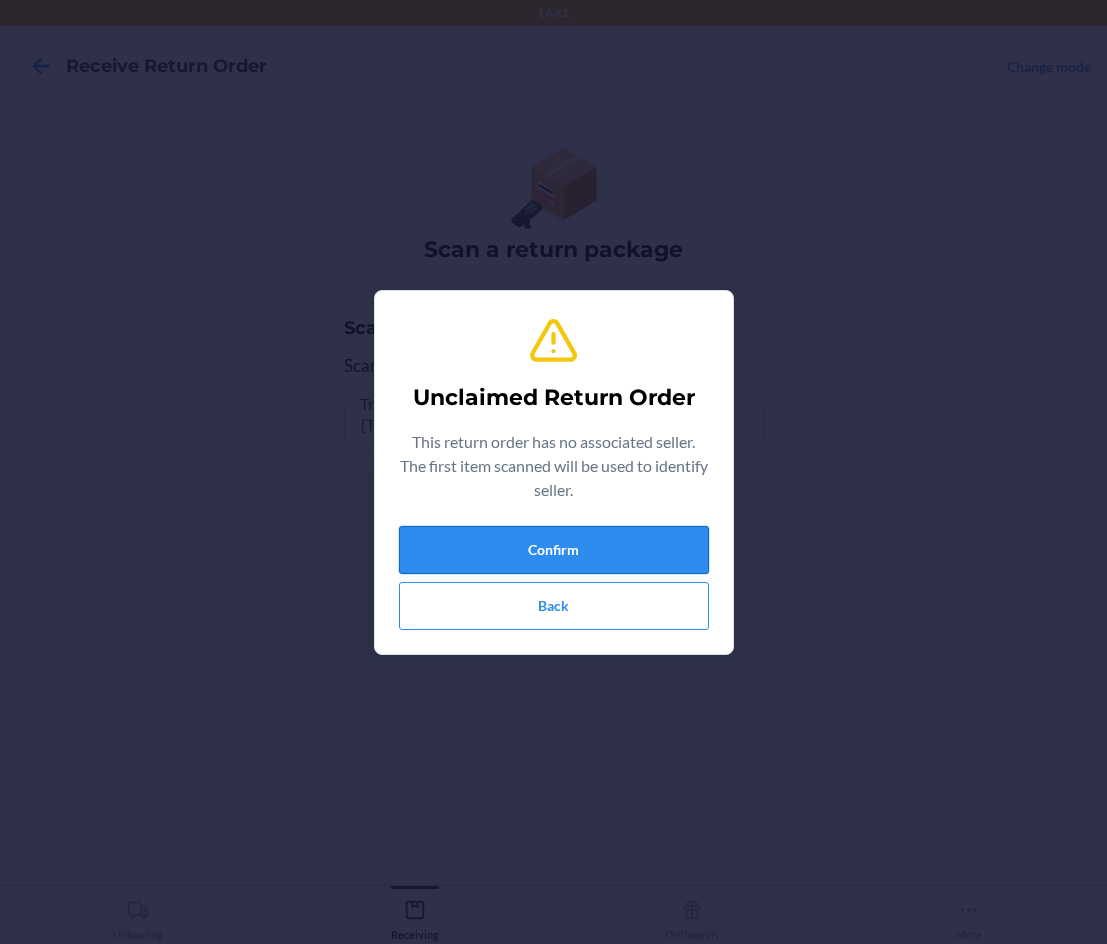 click on "Confirm" at bounding box center (554, 550) 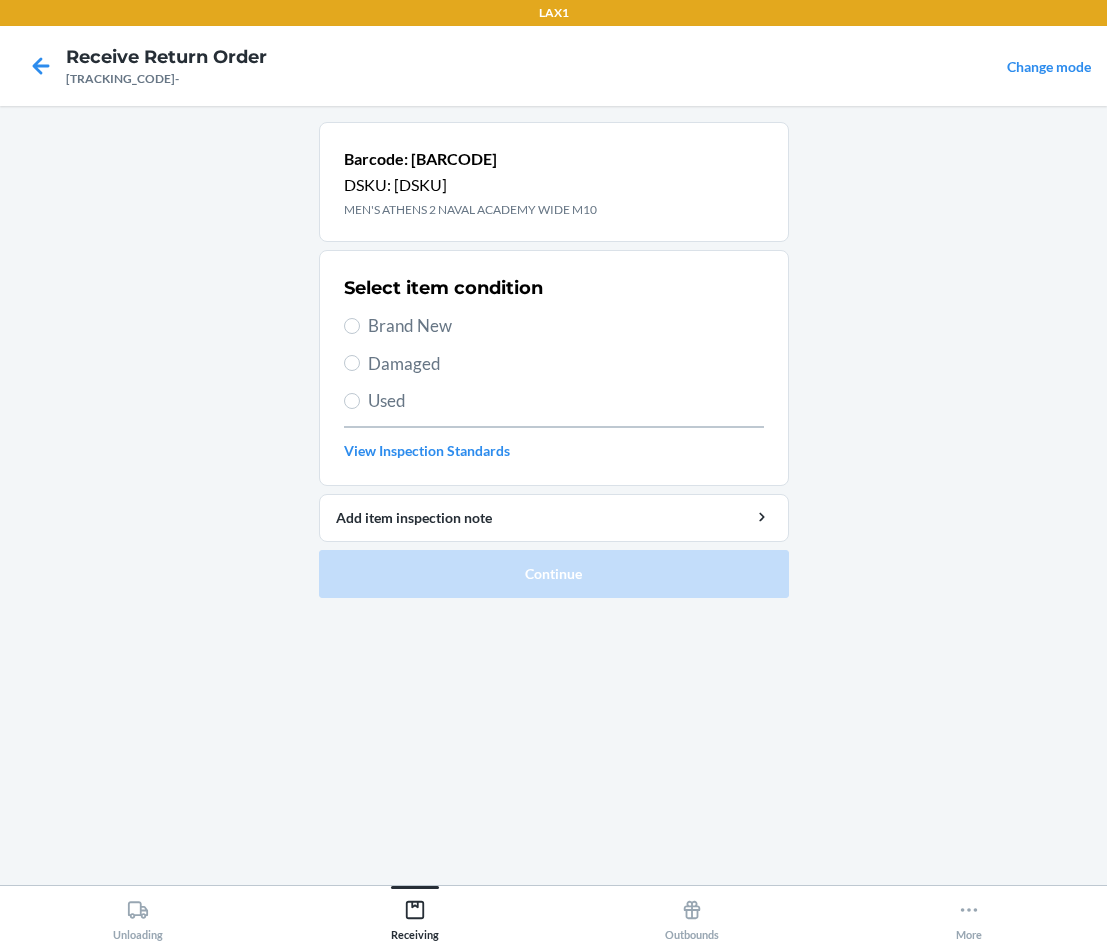 click on "Damaged" at bounding box center (554, 364) 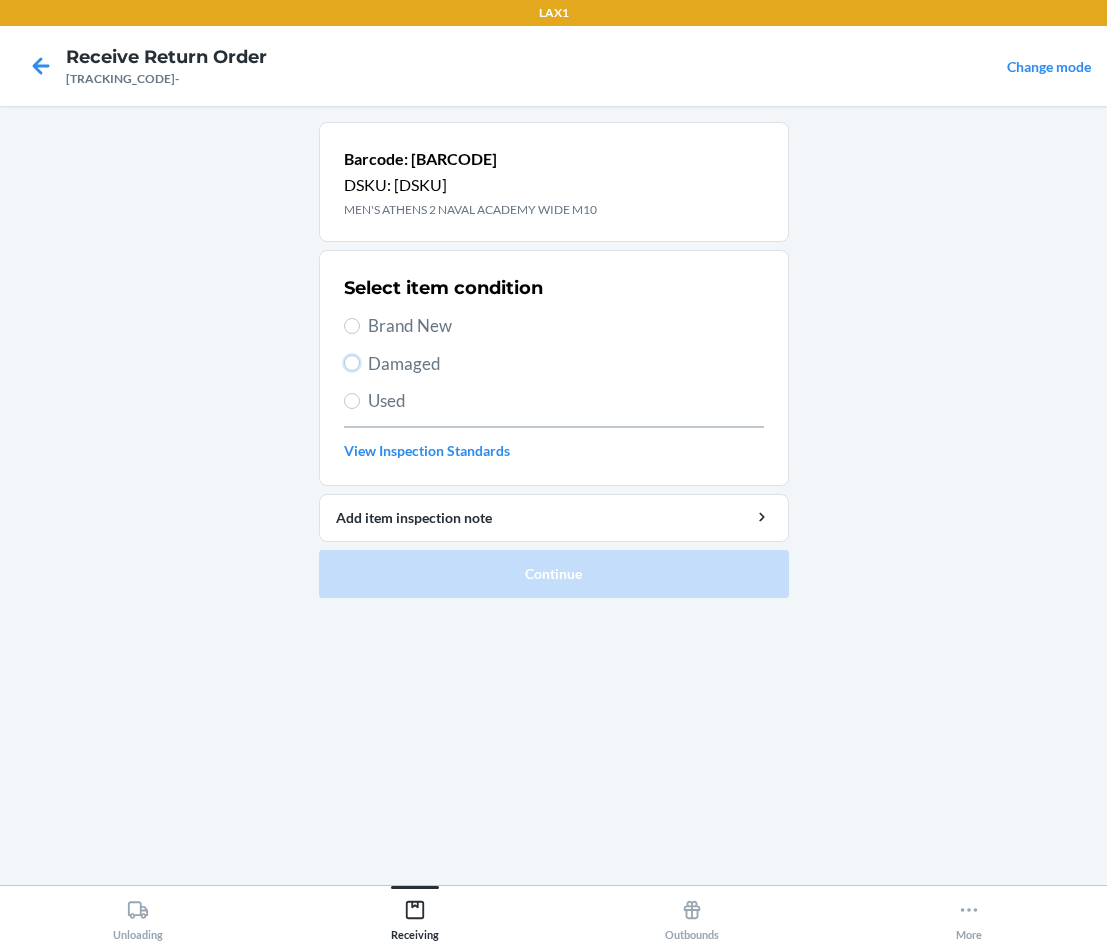 click on "Damaged" at bounding box center (352, 363) 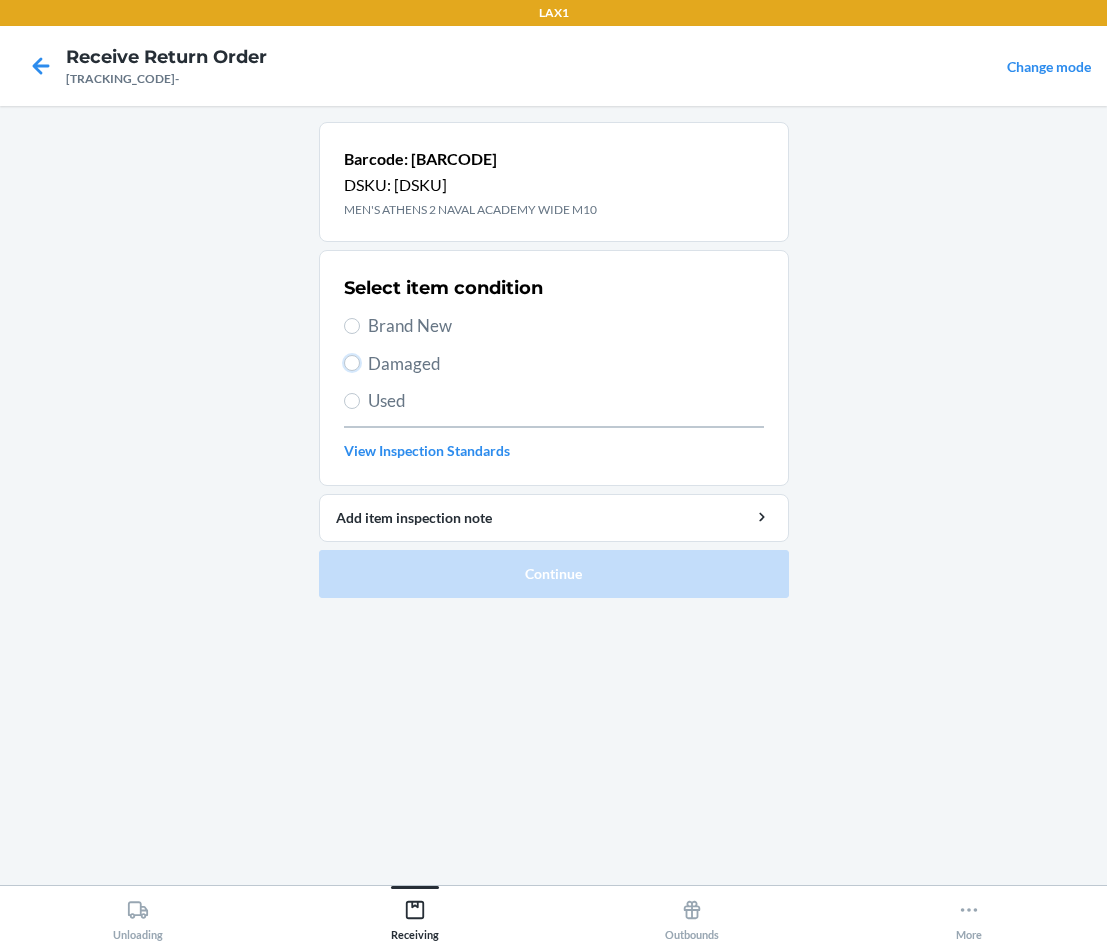 radio on "true" 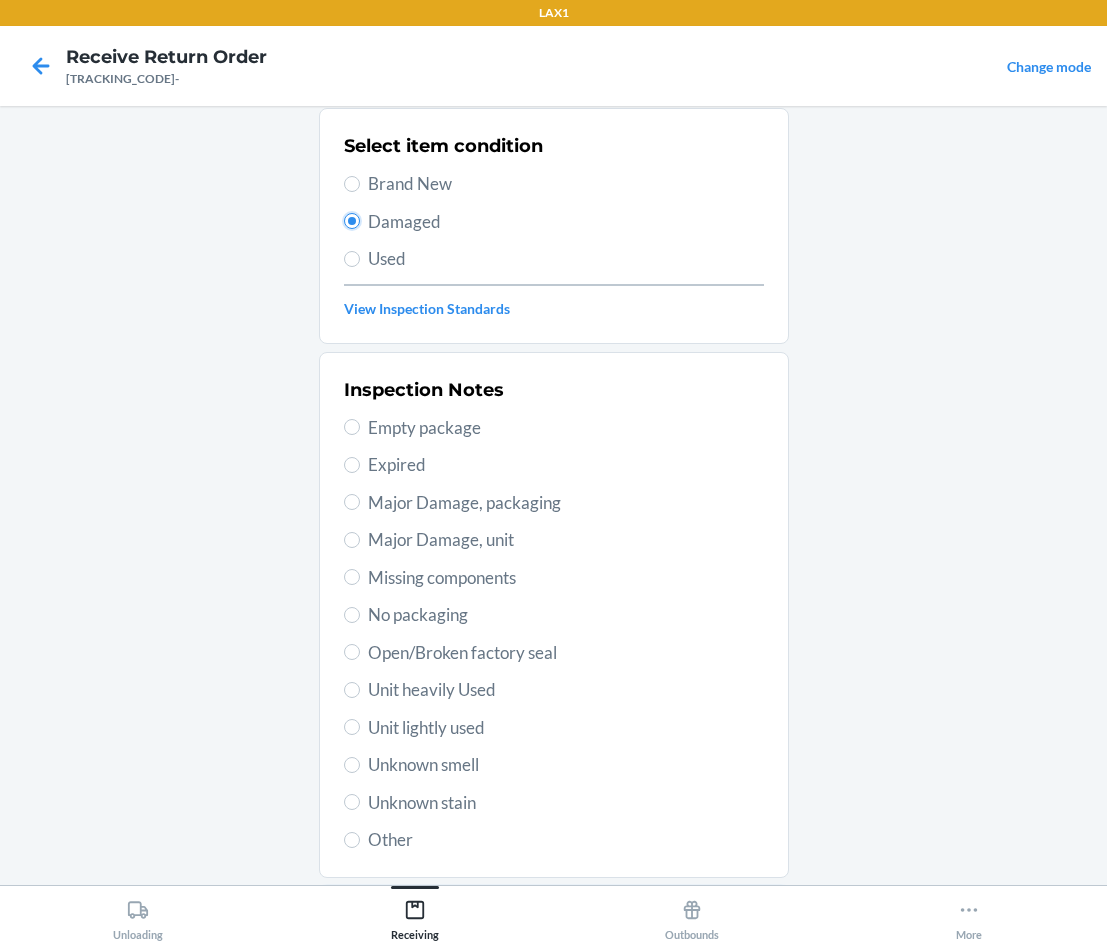scroll, scrollTop: 263, scrollLeft: 0, axis: vertical 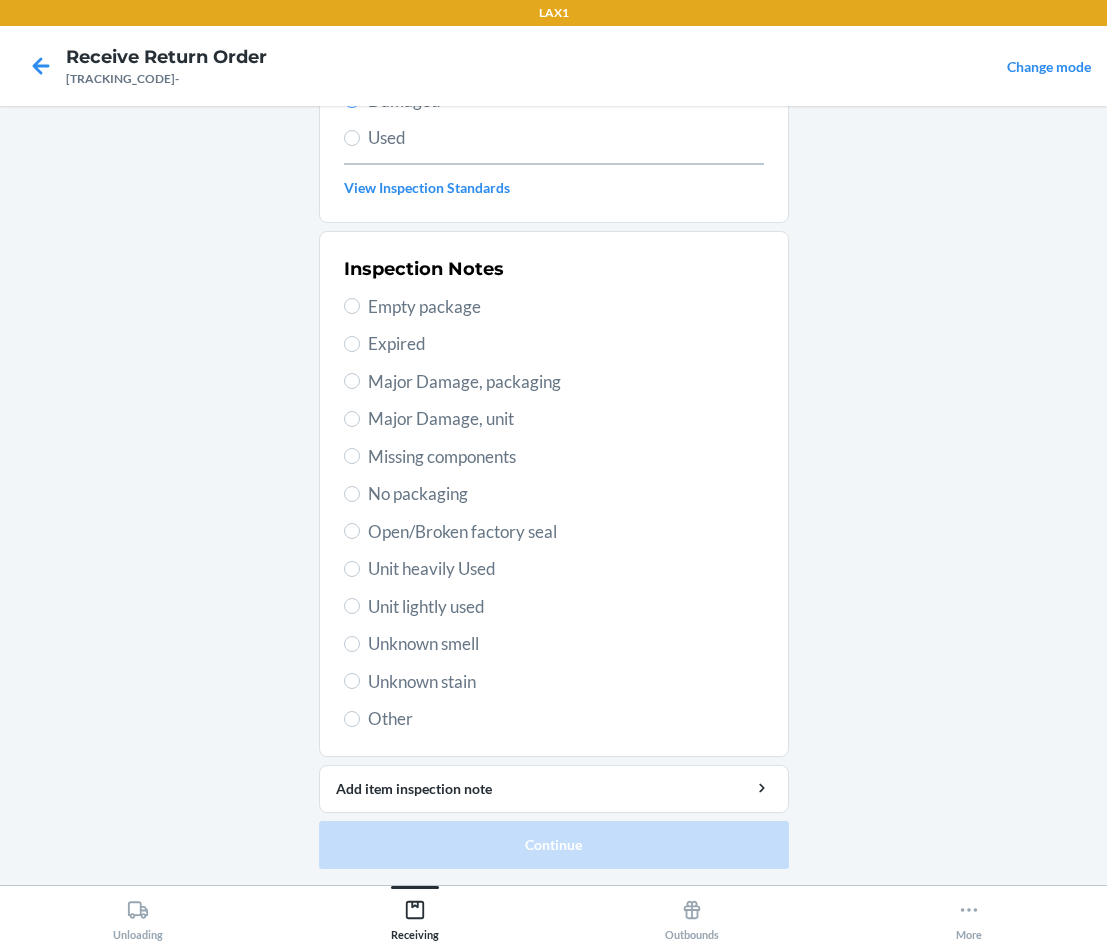 click on "Unit lightly used" at bounding box center [566, 607] 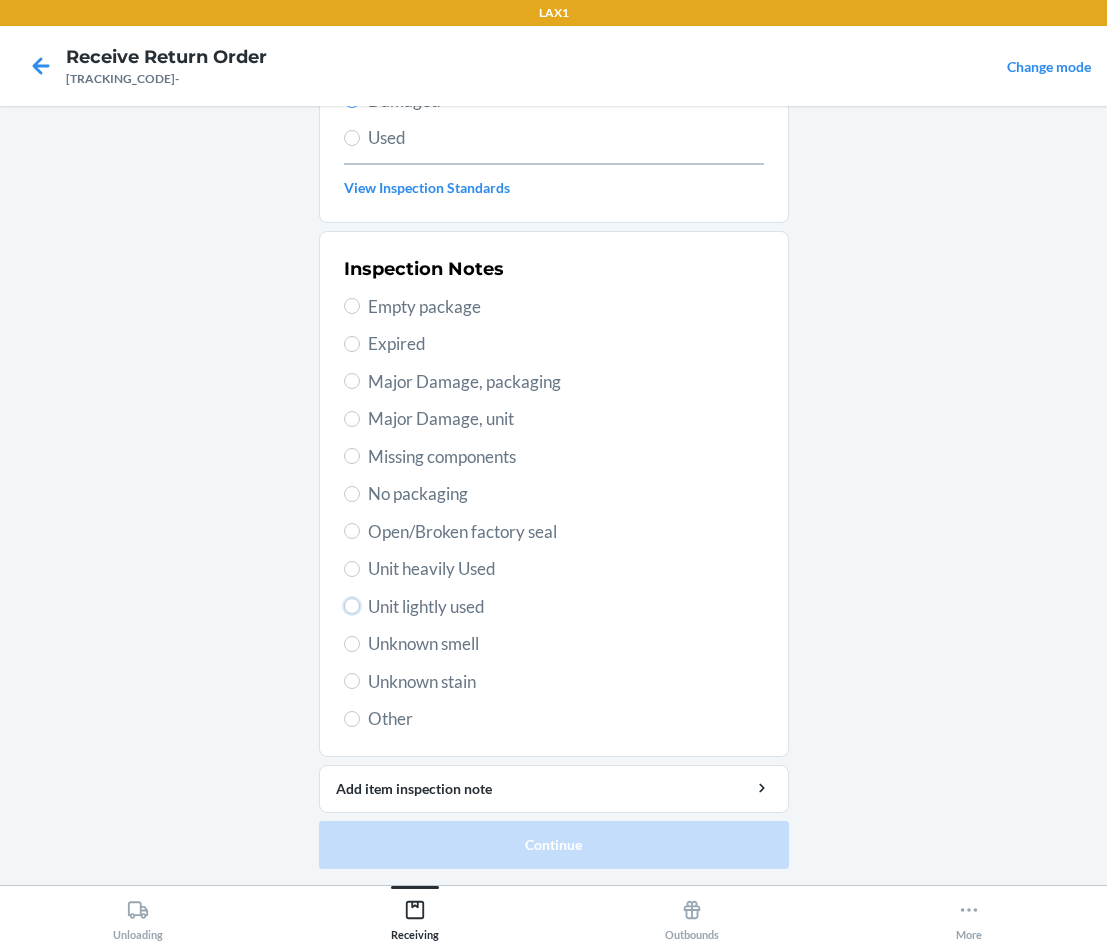 click on "Unit lightly used" at bounding box center [352, 606] 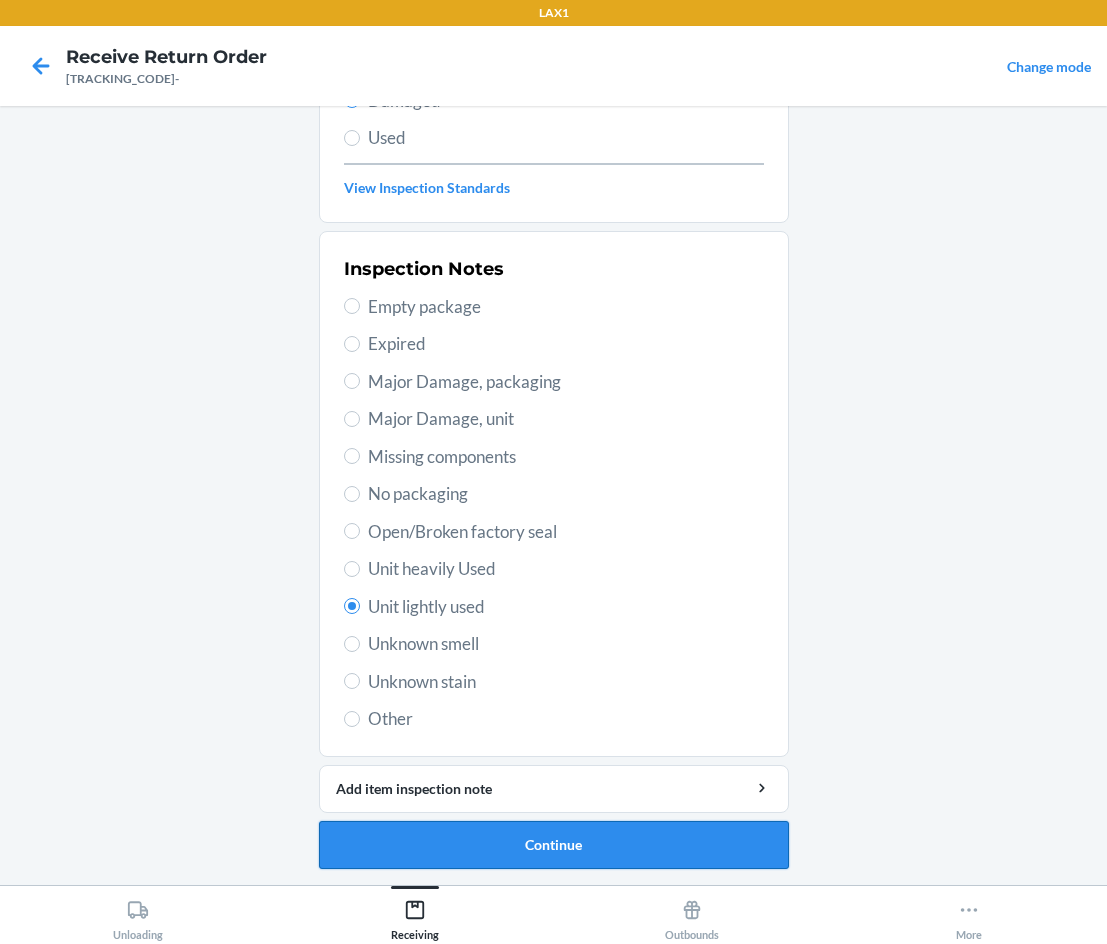 click on "Continue" at bounding box center [554, 845] 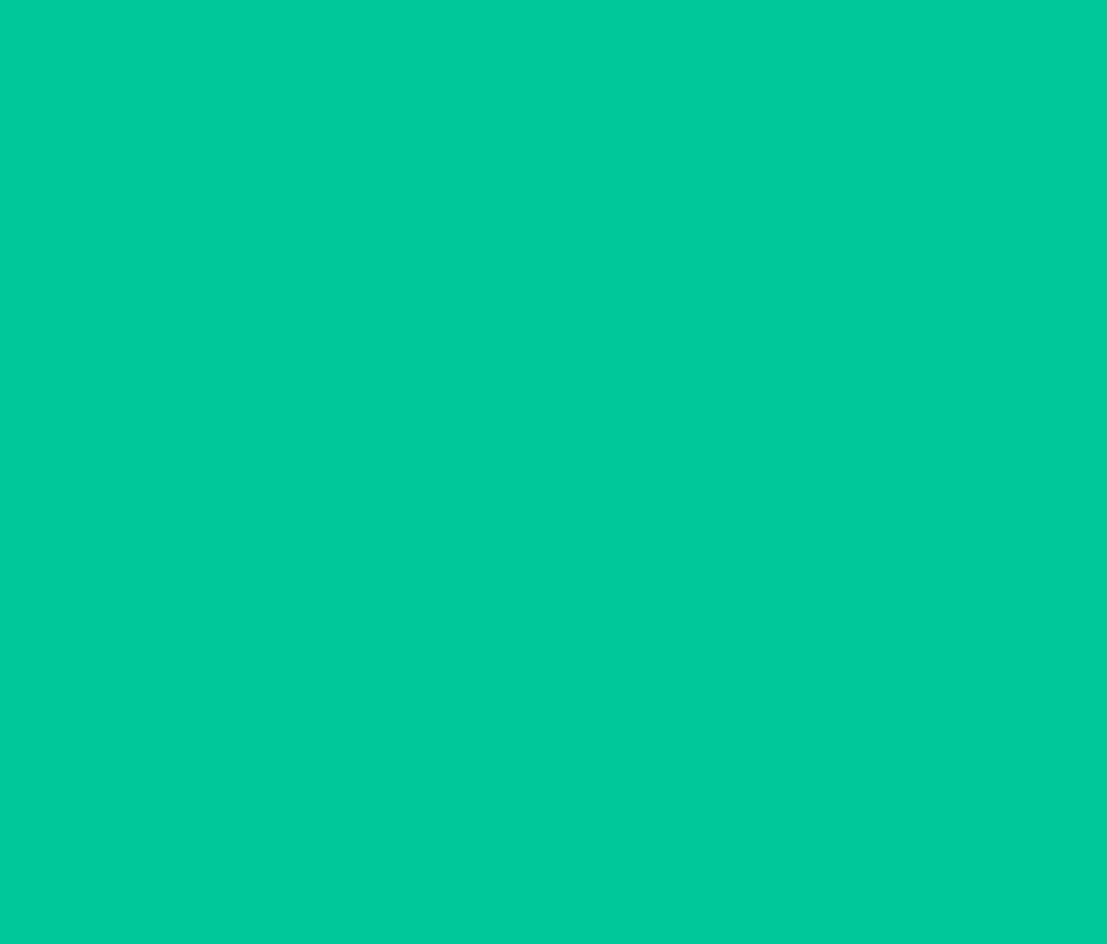 scroll, scrollTop: 86, scrollLeft: 0, axis: vertical 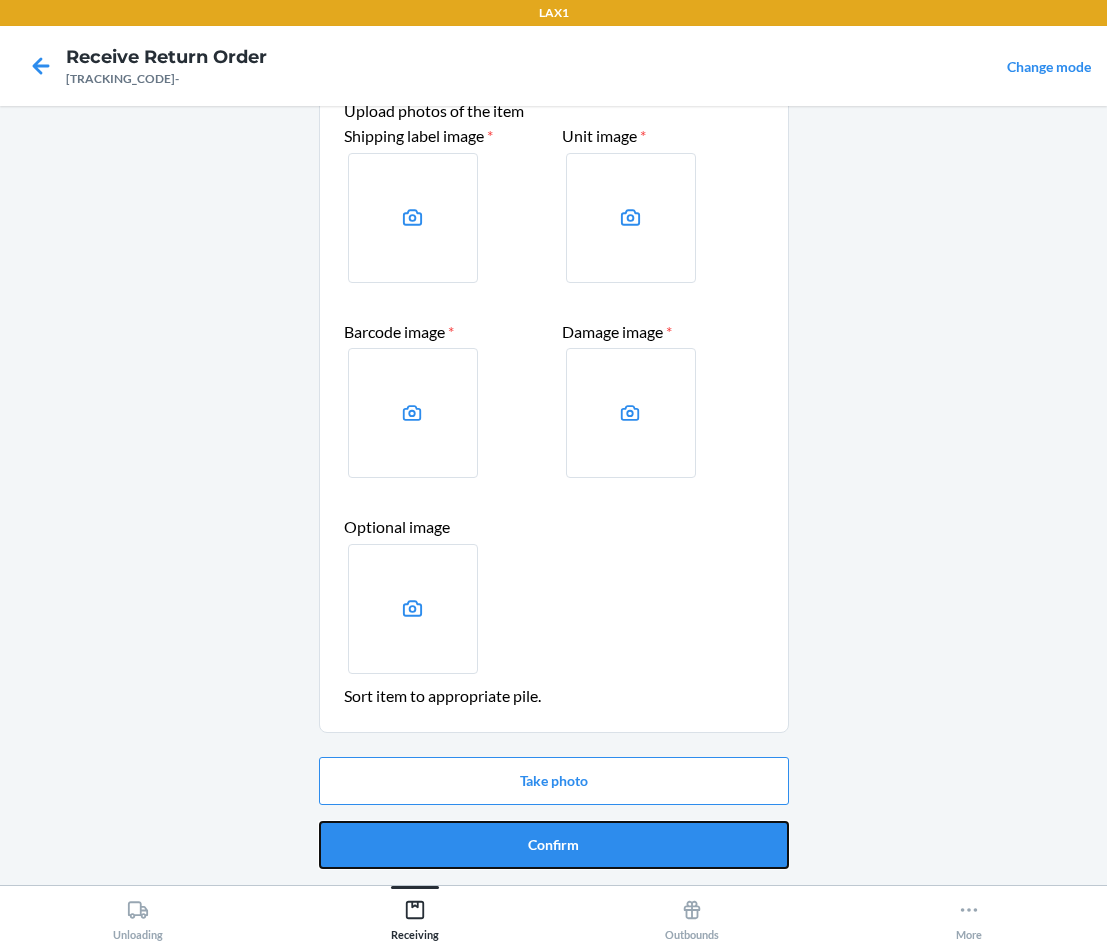 click on "Confirm" at bounding box center (554, 845) 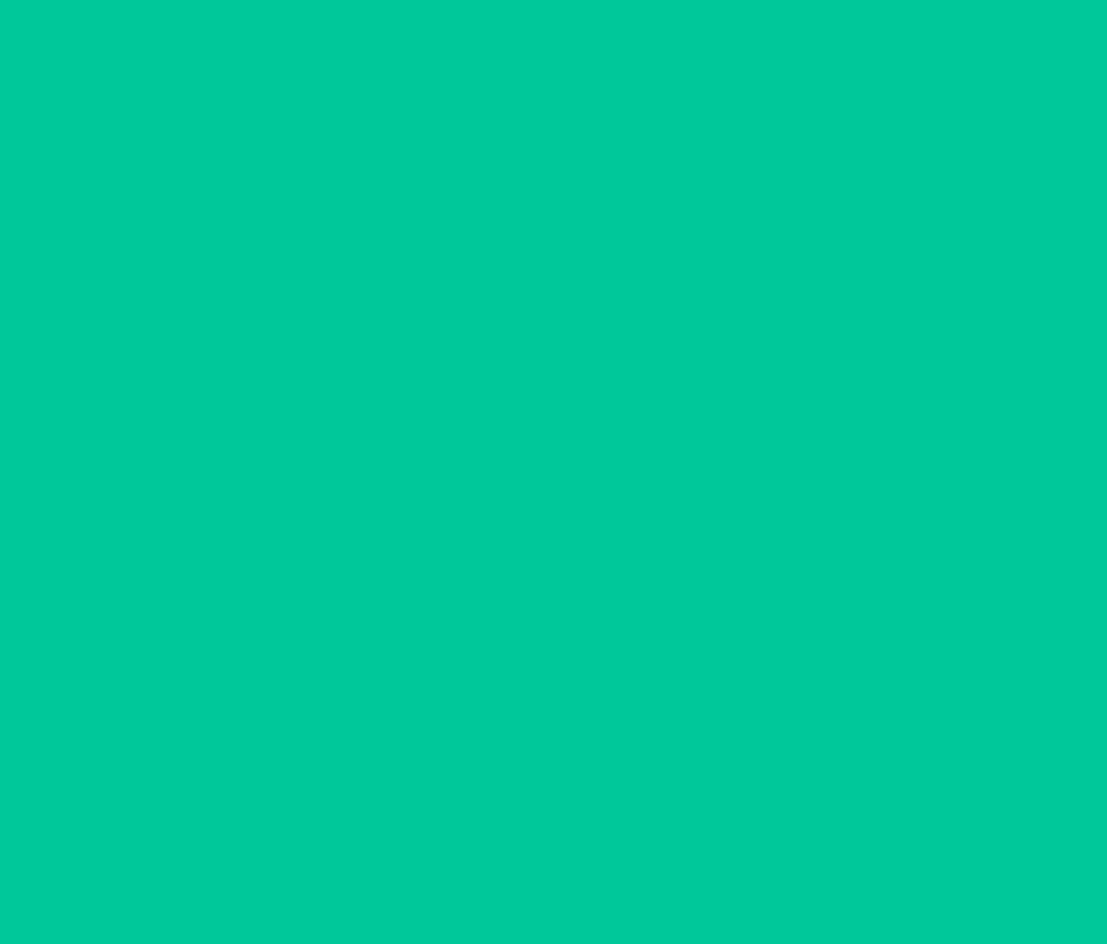 scroll, scrollTop: 0, scrollLeft: 0, axis: both 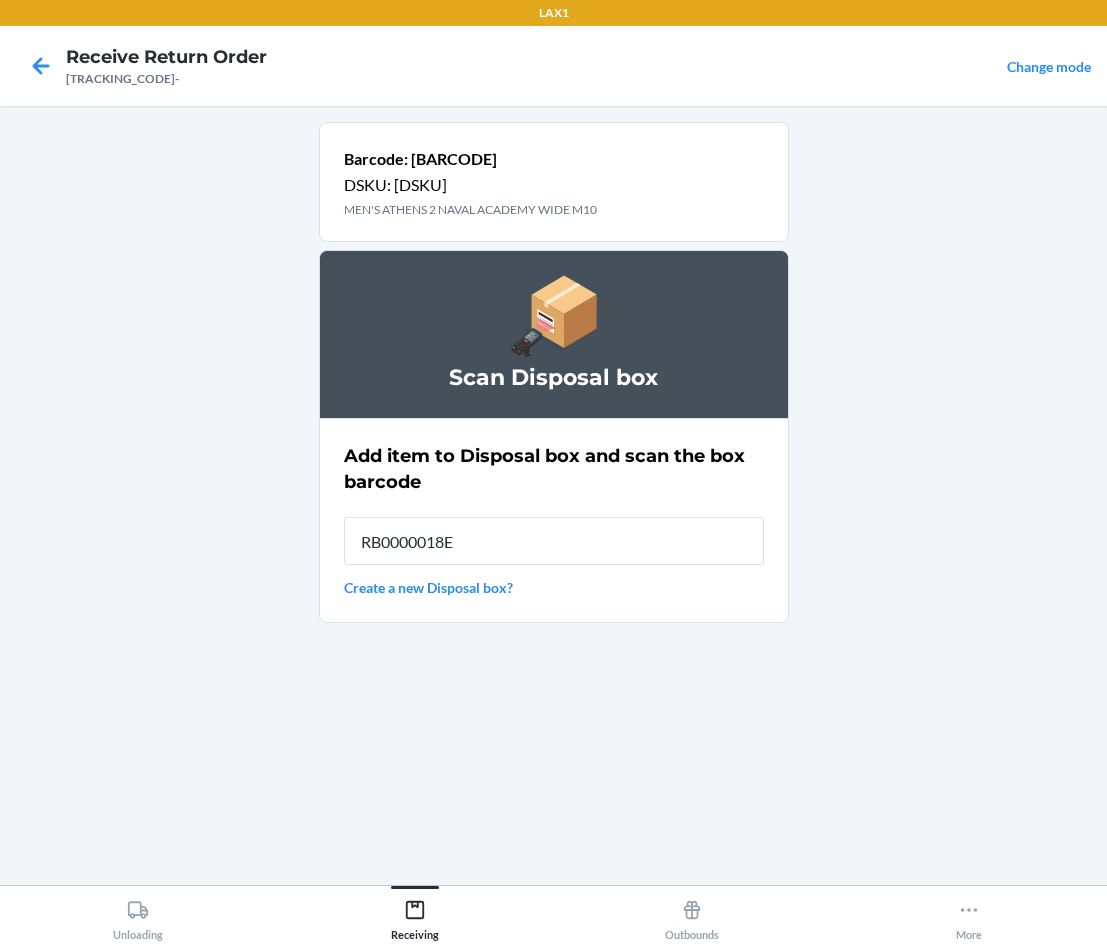 type on "[PRODUCT_CODE]" 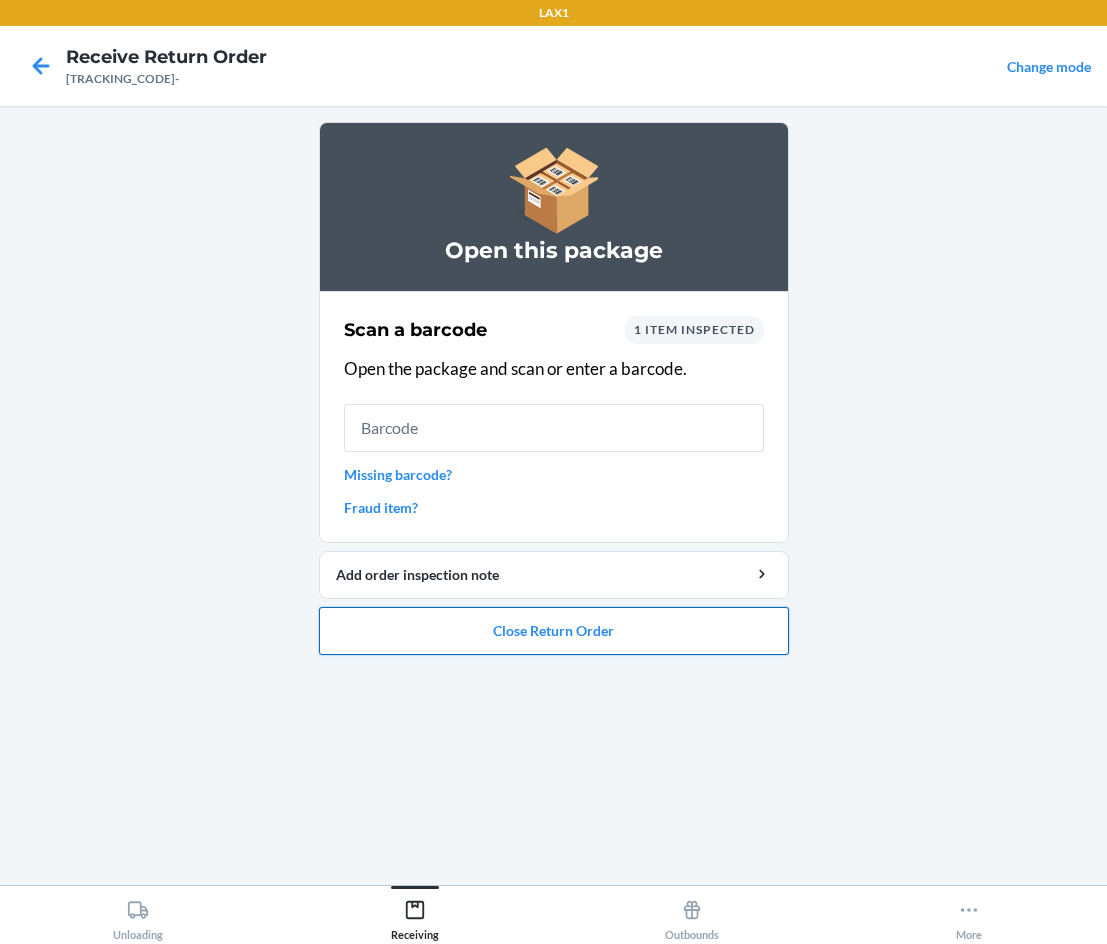 click on "Close Return Order" at bounding box center (554, 631) 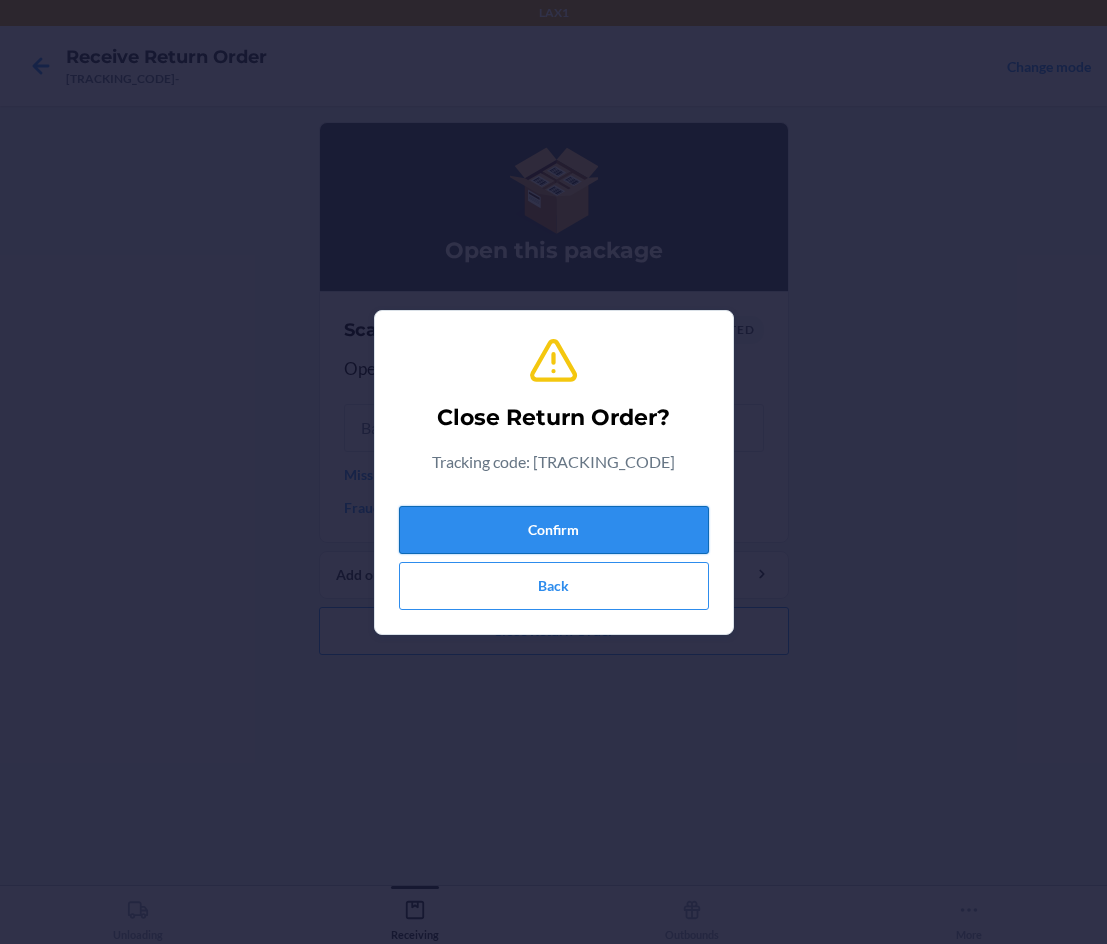 click on "Confirm" at bounding box center [554, 530] 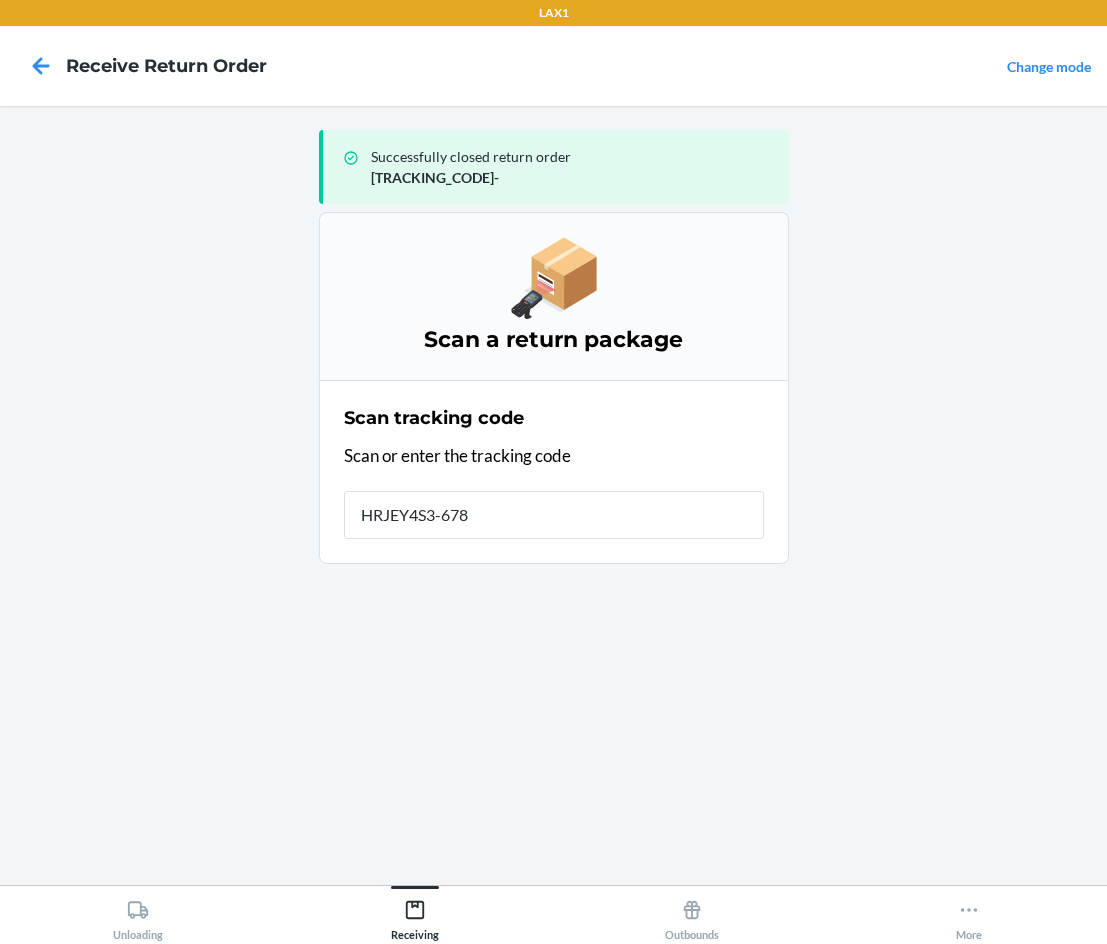 type on "[TRACKING_CODE]" 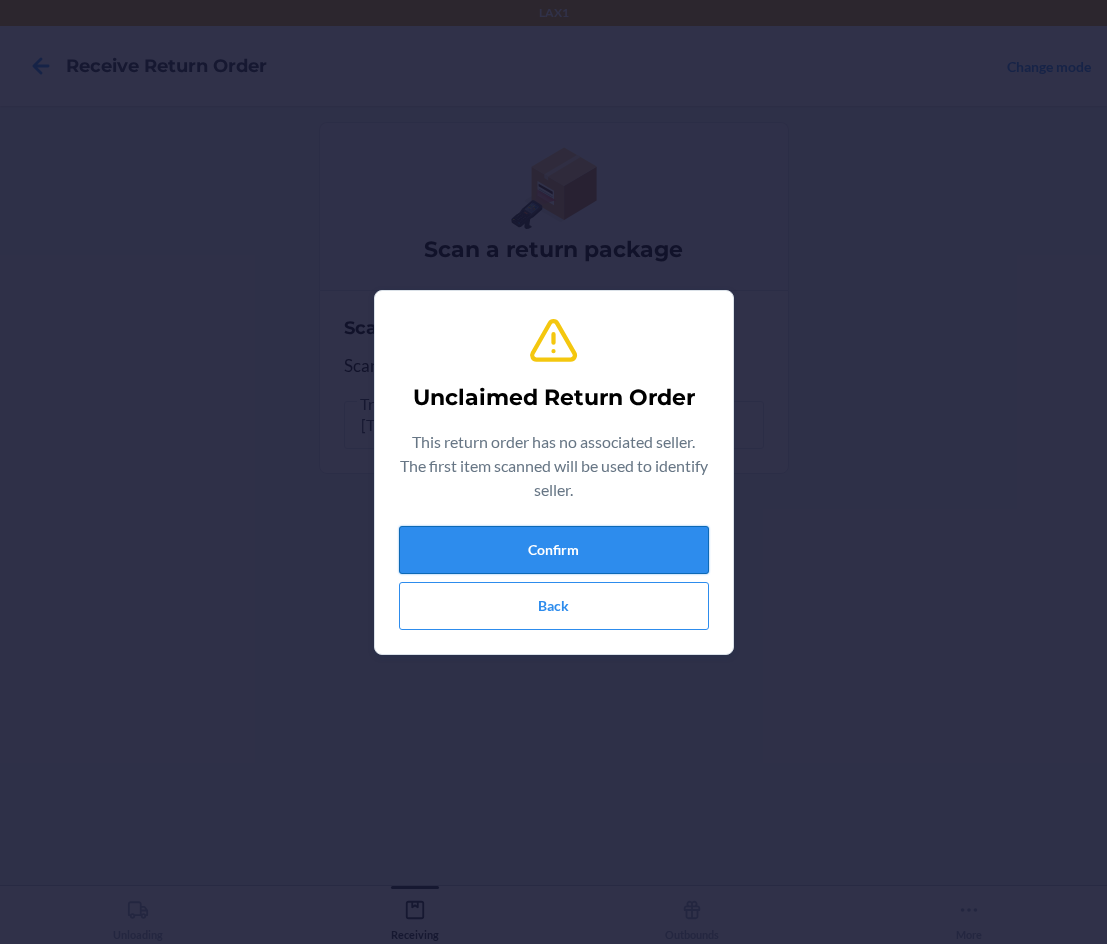 click on "Confirm" at bounding box center (554, 550) 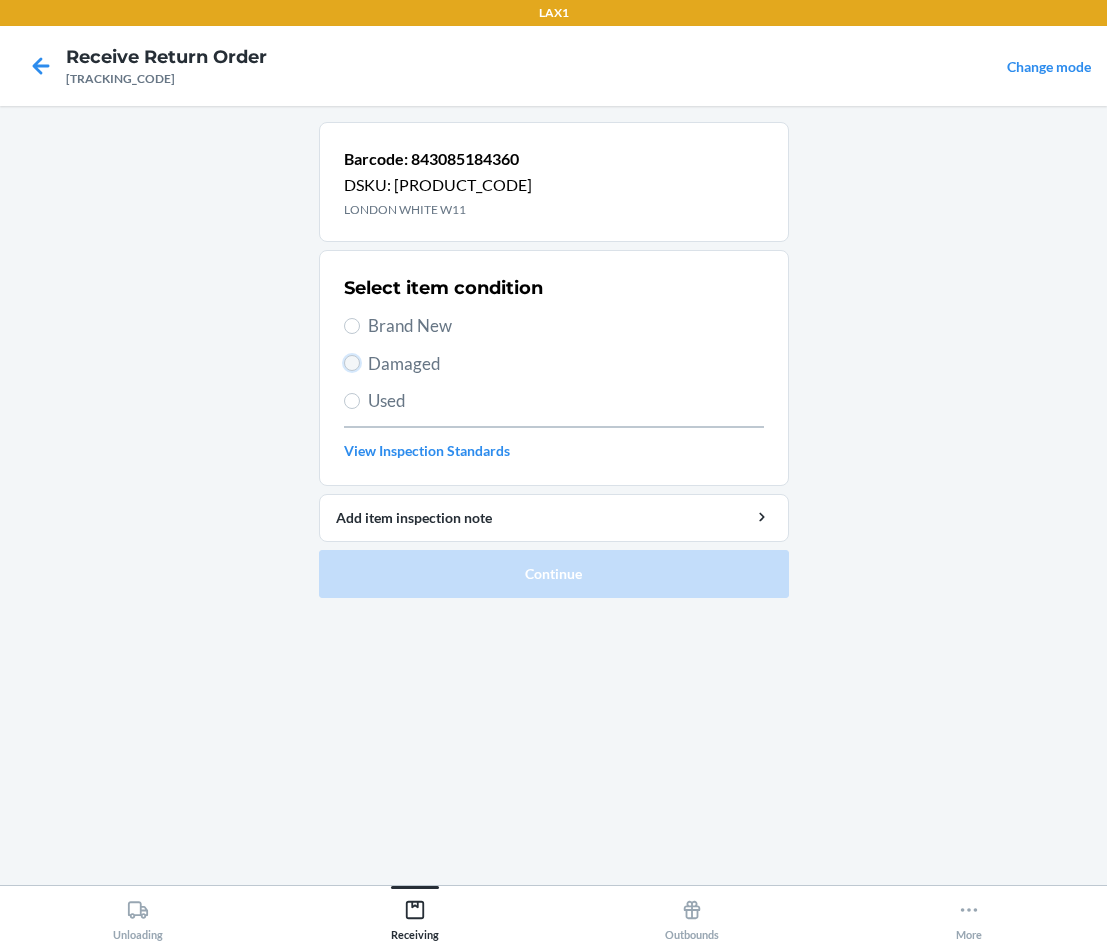 click on "Damaged" at bounding box center (352, 363) 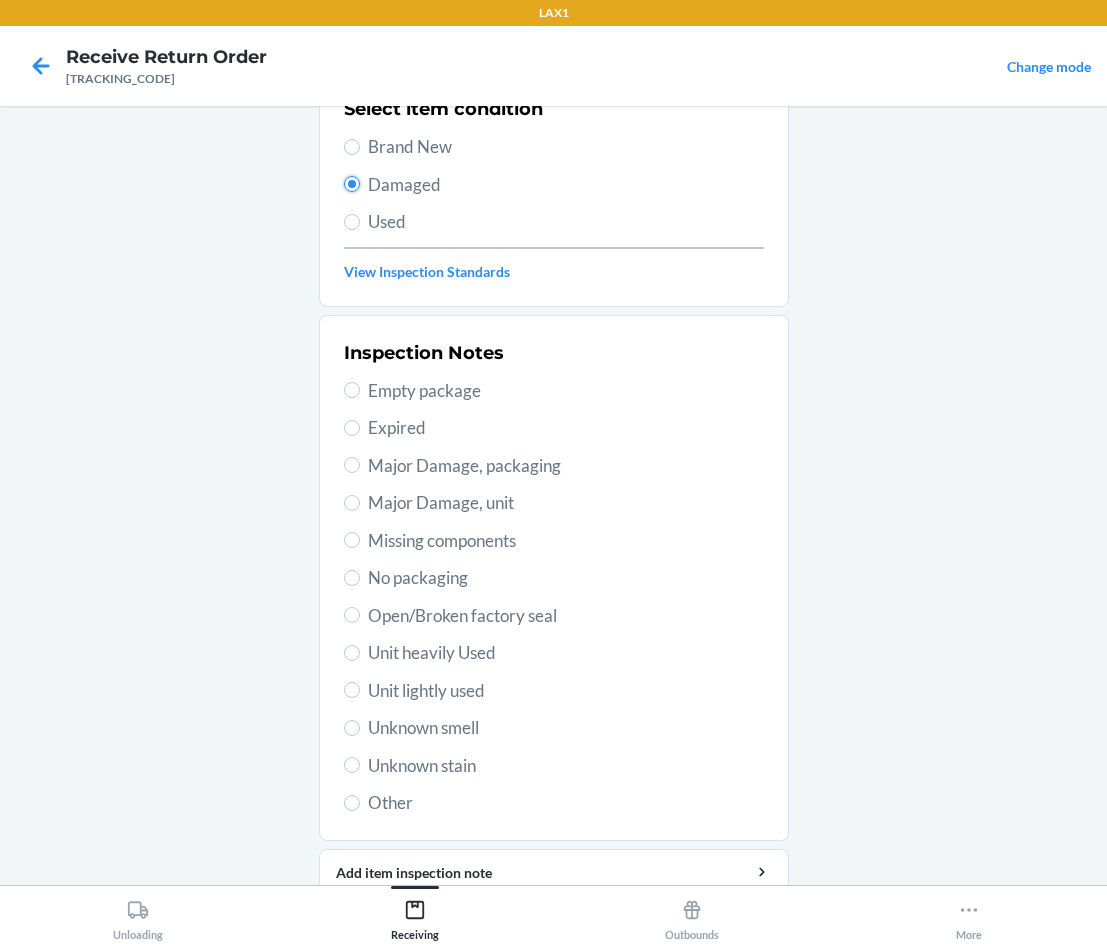 scroll, scrollTop: 200, scrollLeft: 0, axis: vertical 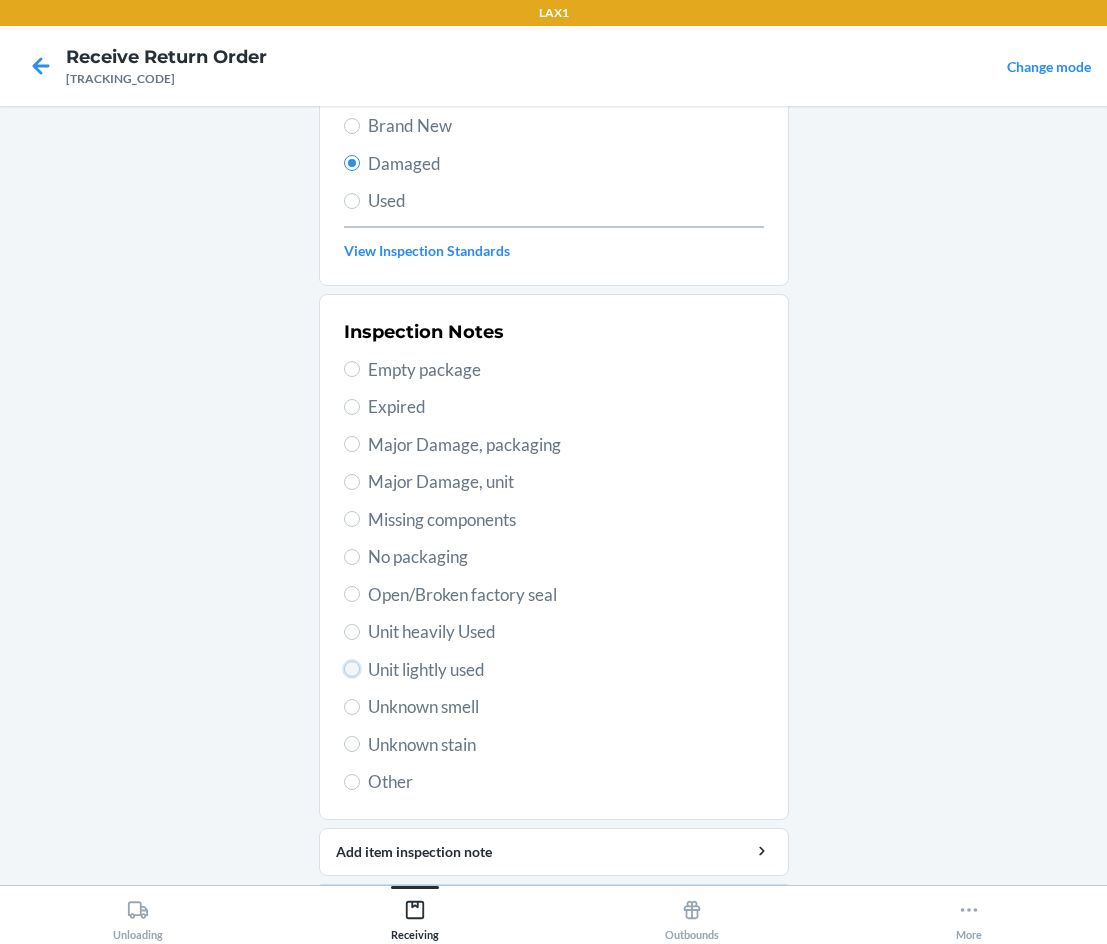 click on "Unit lightly used" at bounding box center (352, 669) 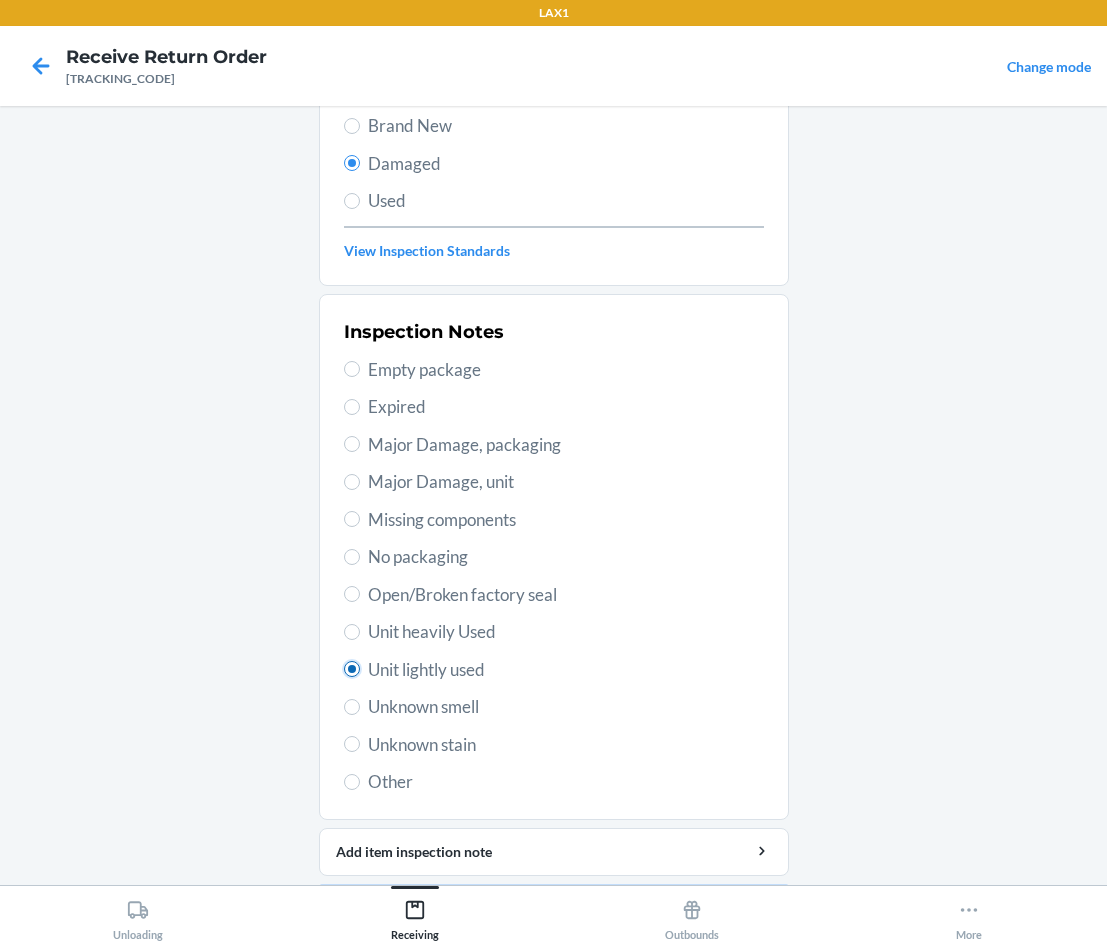radio on "true" 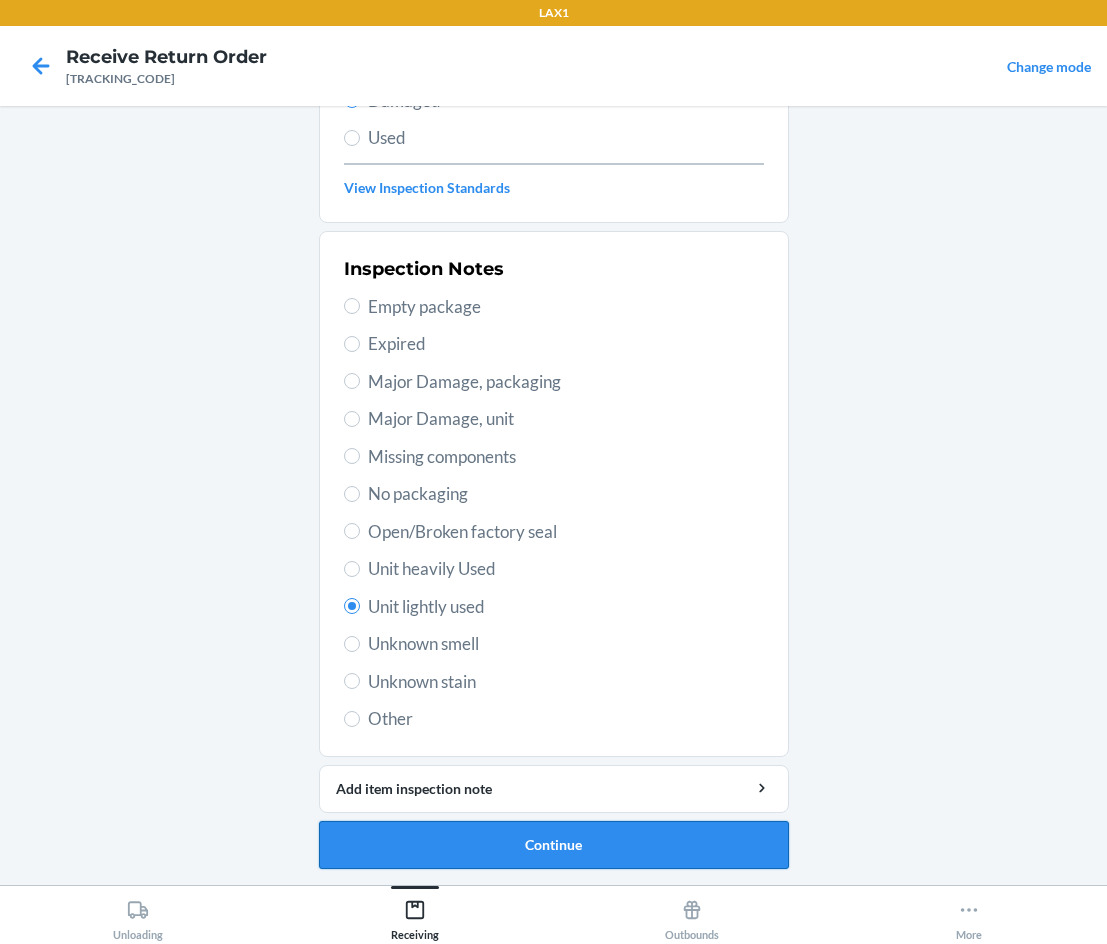 click on "Continue" at bounding box center (554, 845) 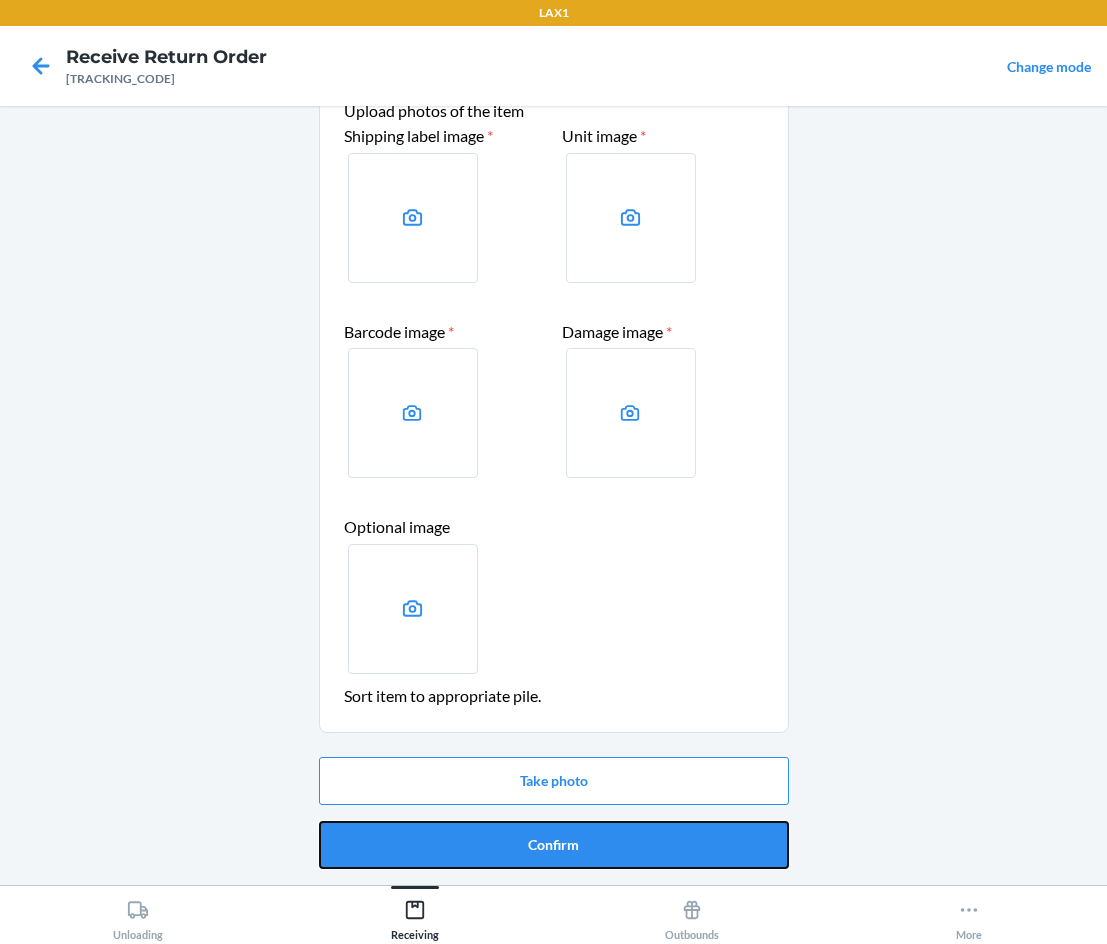 click on "Confirm" at bounding box center [554, 845] 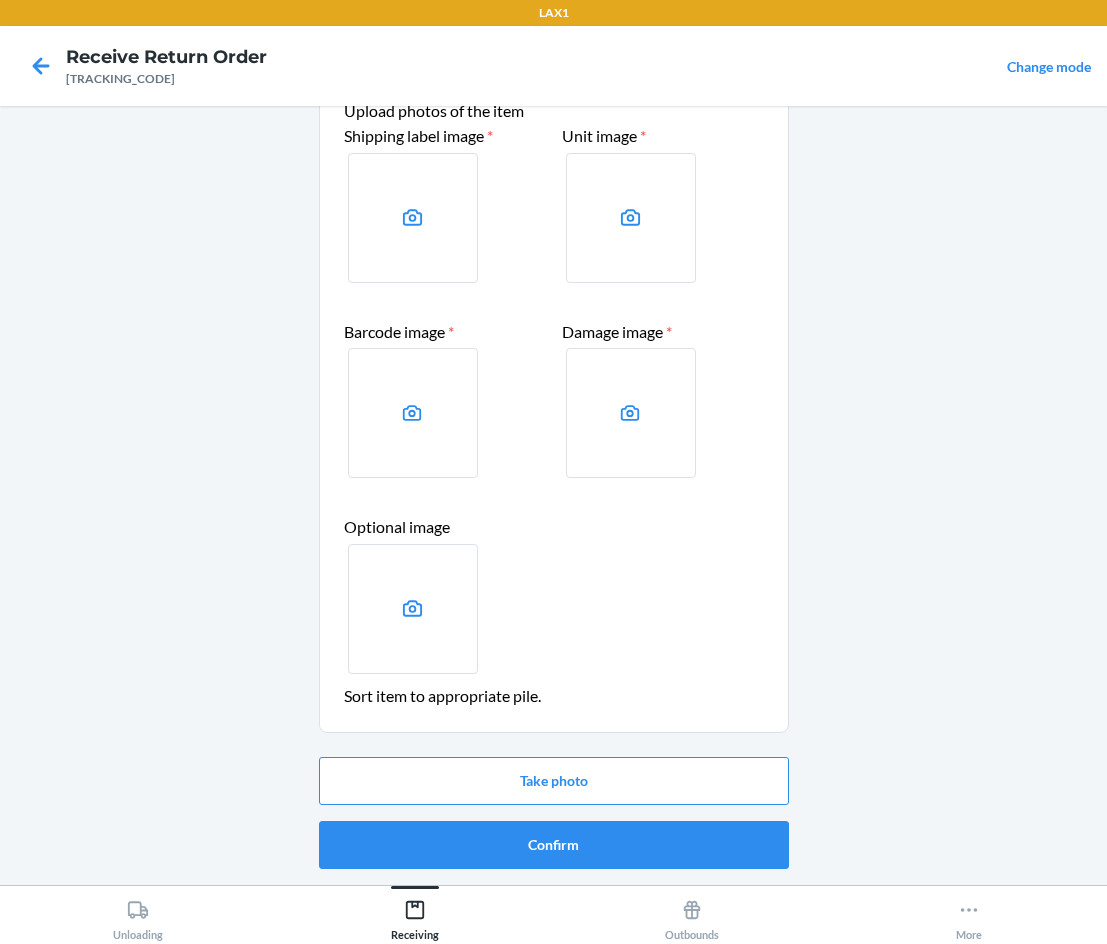 scroll, scrollTop: 0, scrollLeft: 0, axis: both 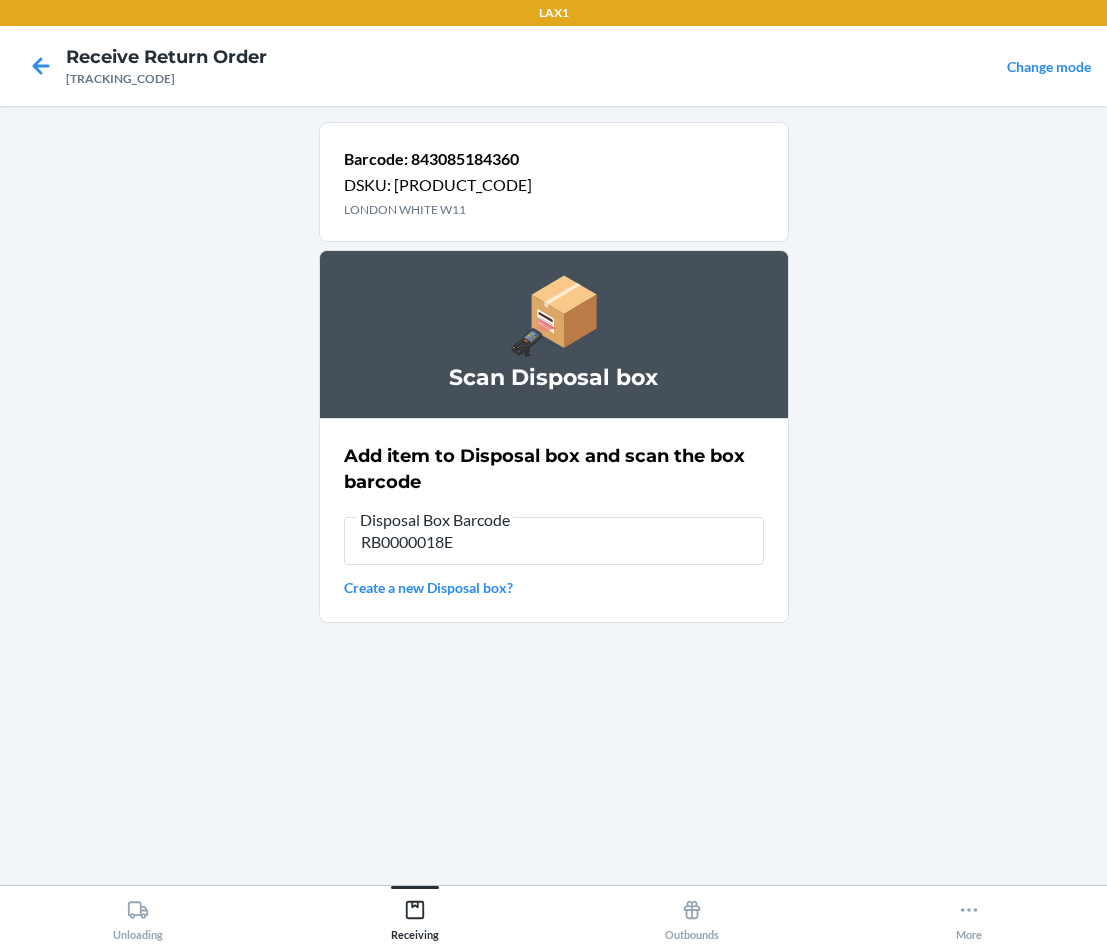 type on "[PRODUCT_CODE]" 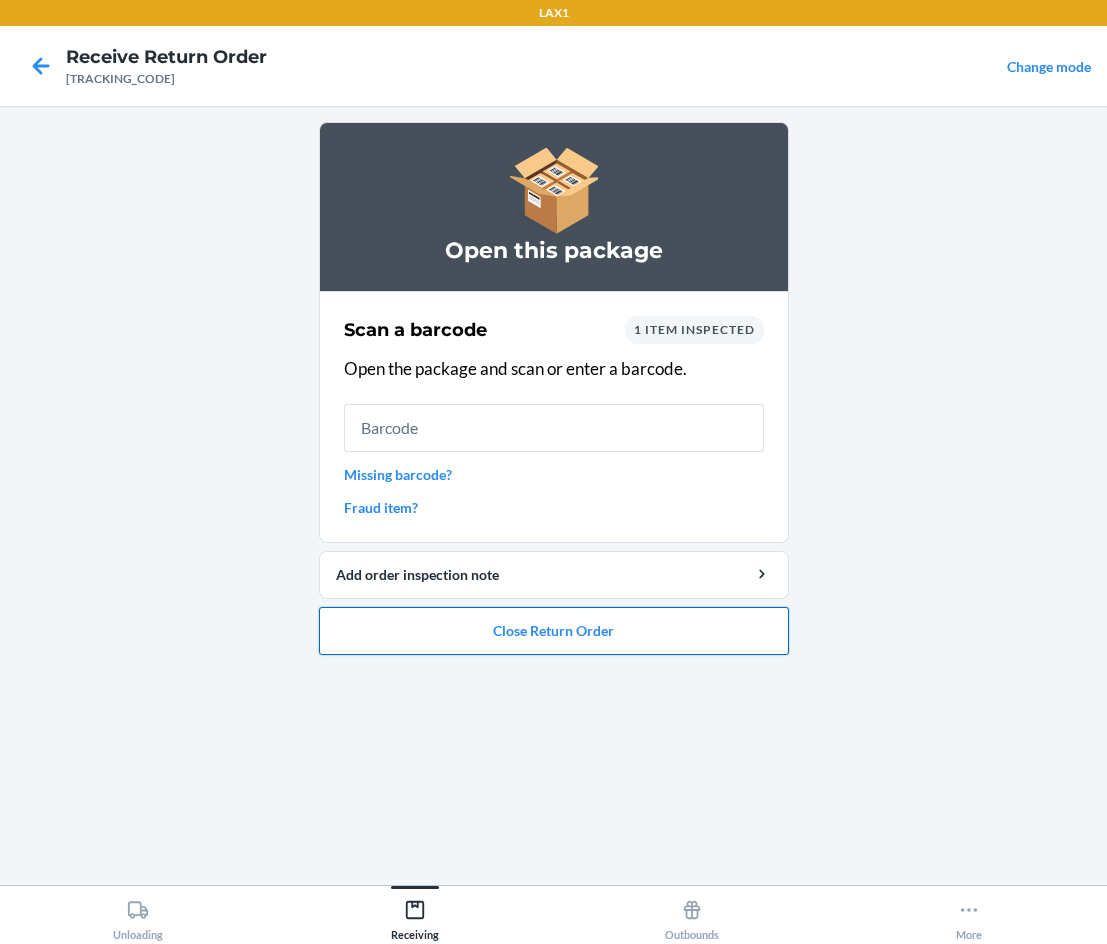 click on "Close Return Order" at bounding box center [554, 631] 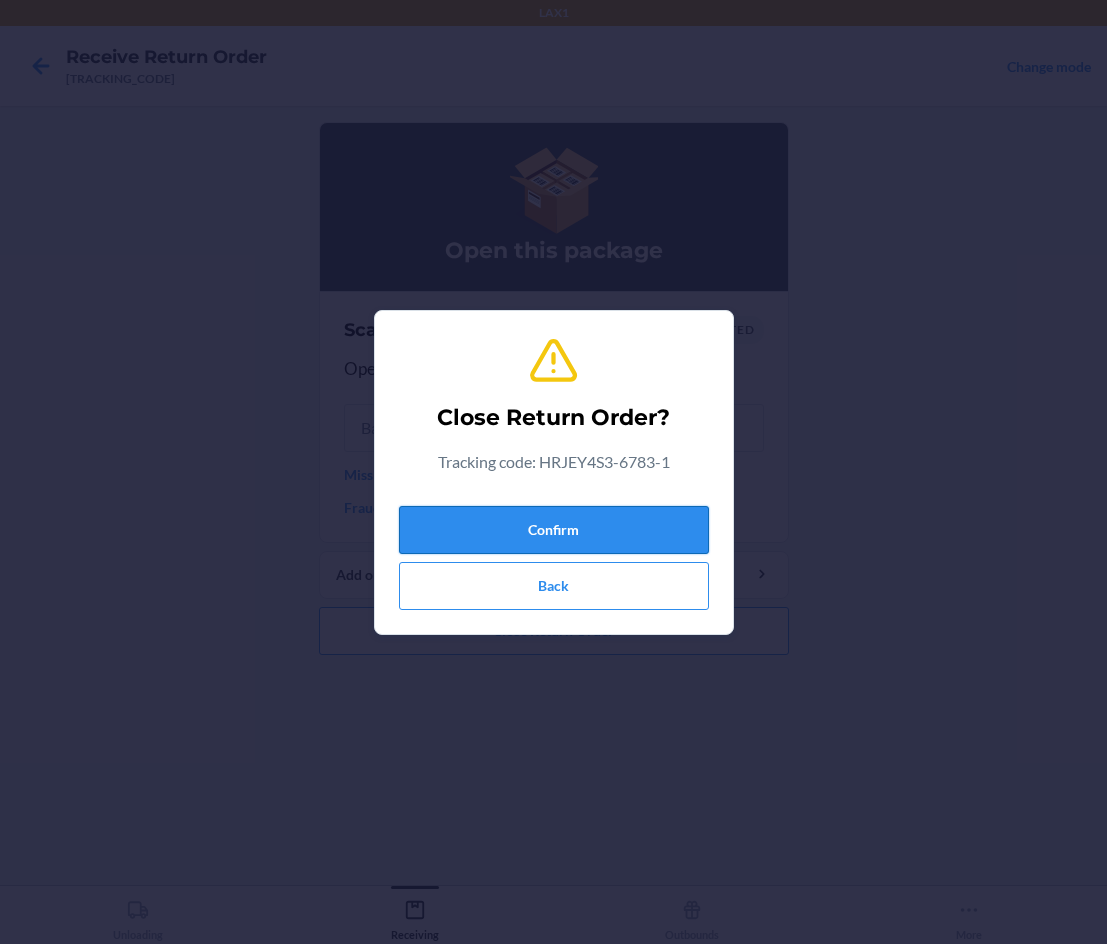 click on "Confirm" at bounding box center (554, 530) 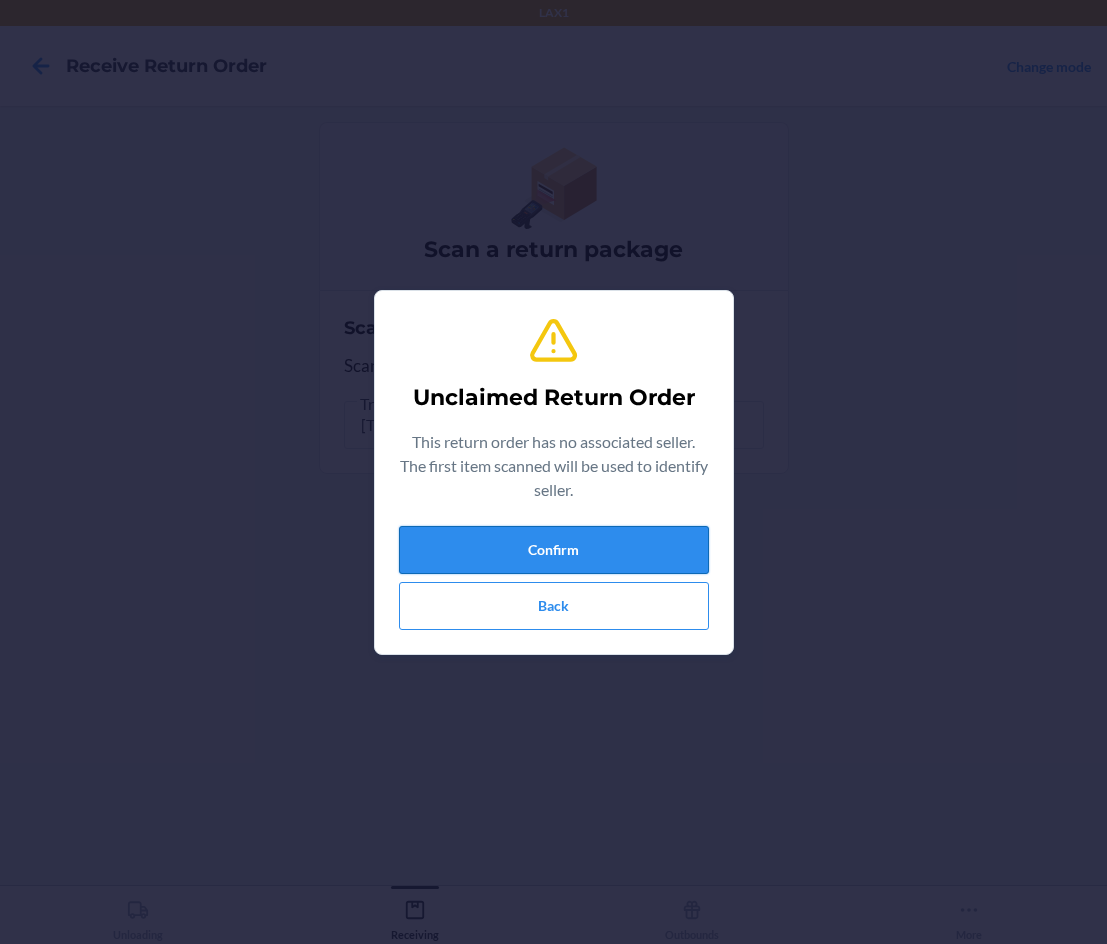 click on "Confirm" at bounding box center [554, 550] 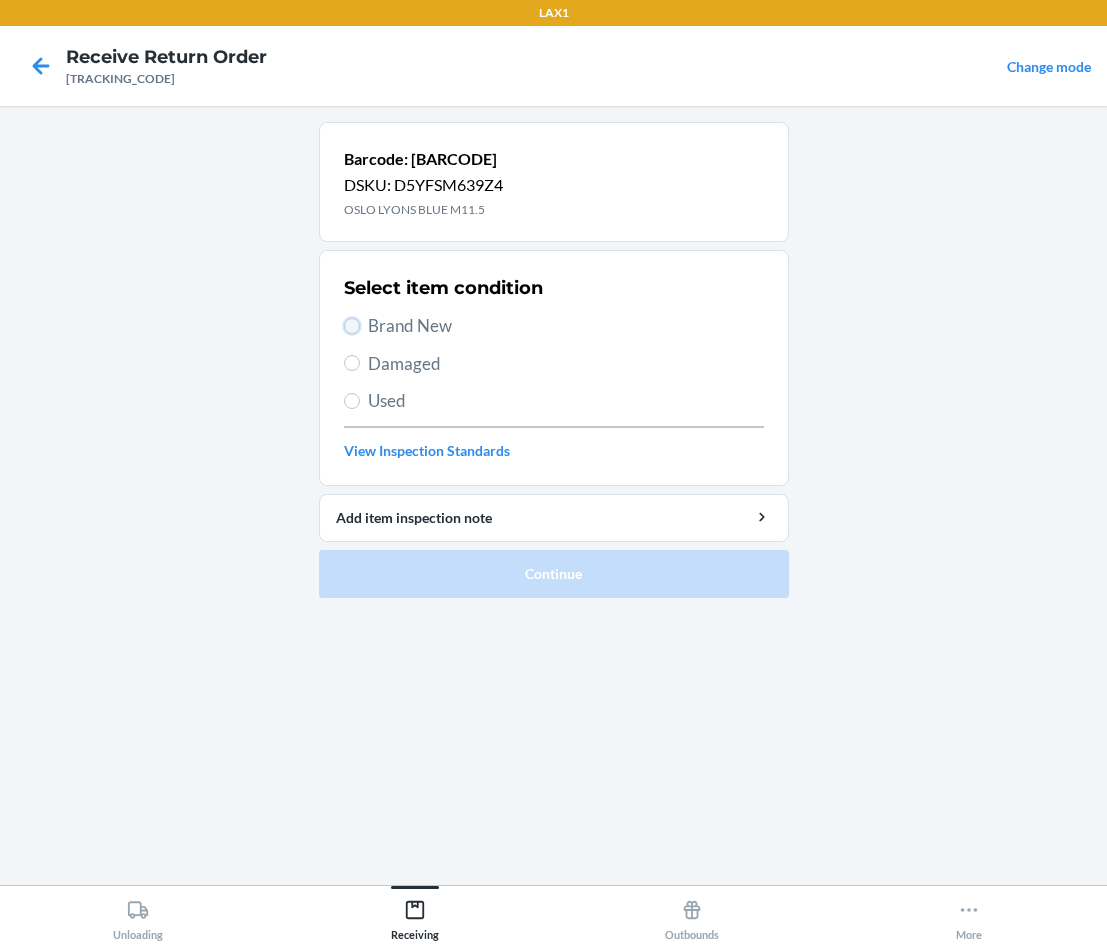 click on "Brand New" at bounding box center [352, 326] 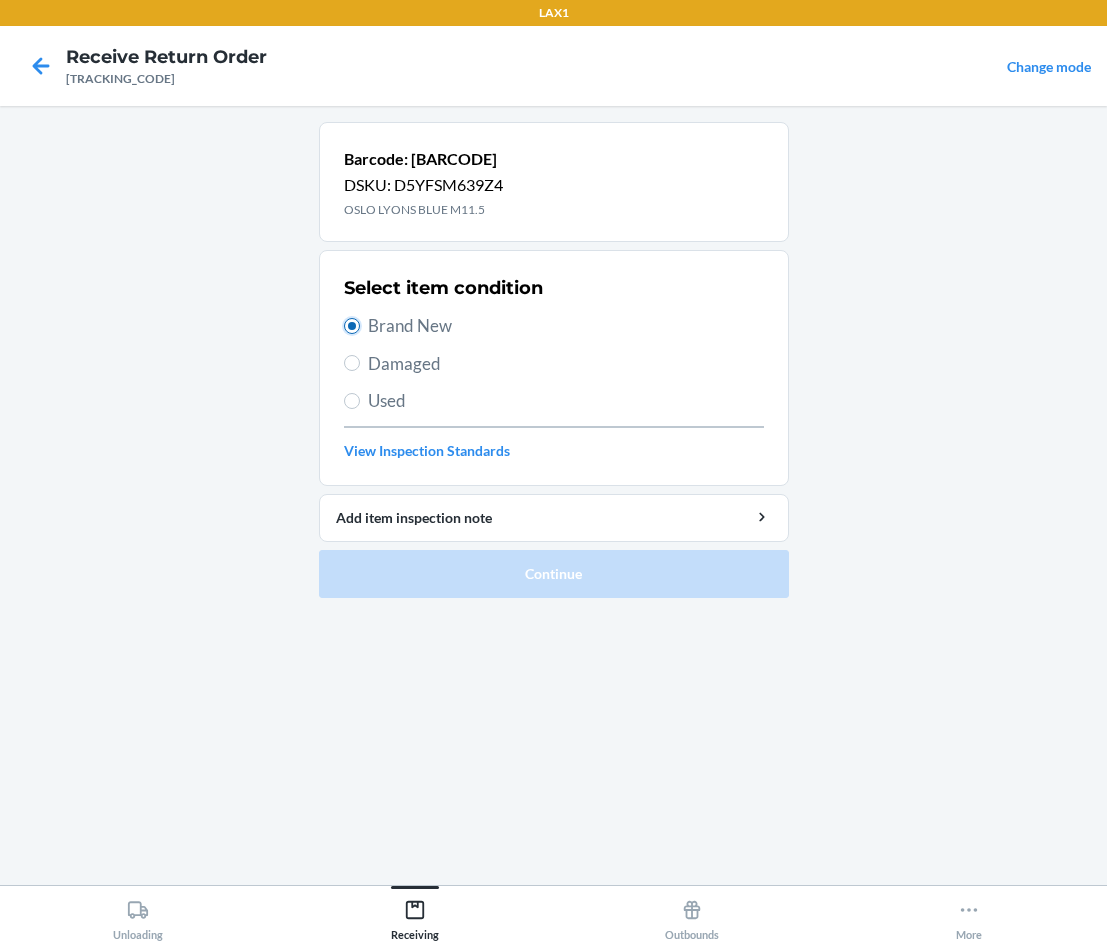 radio on "true" 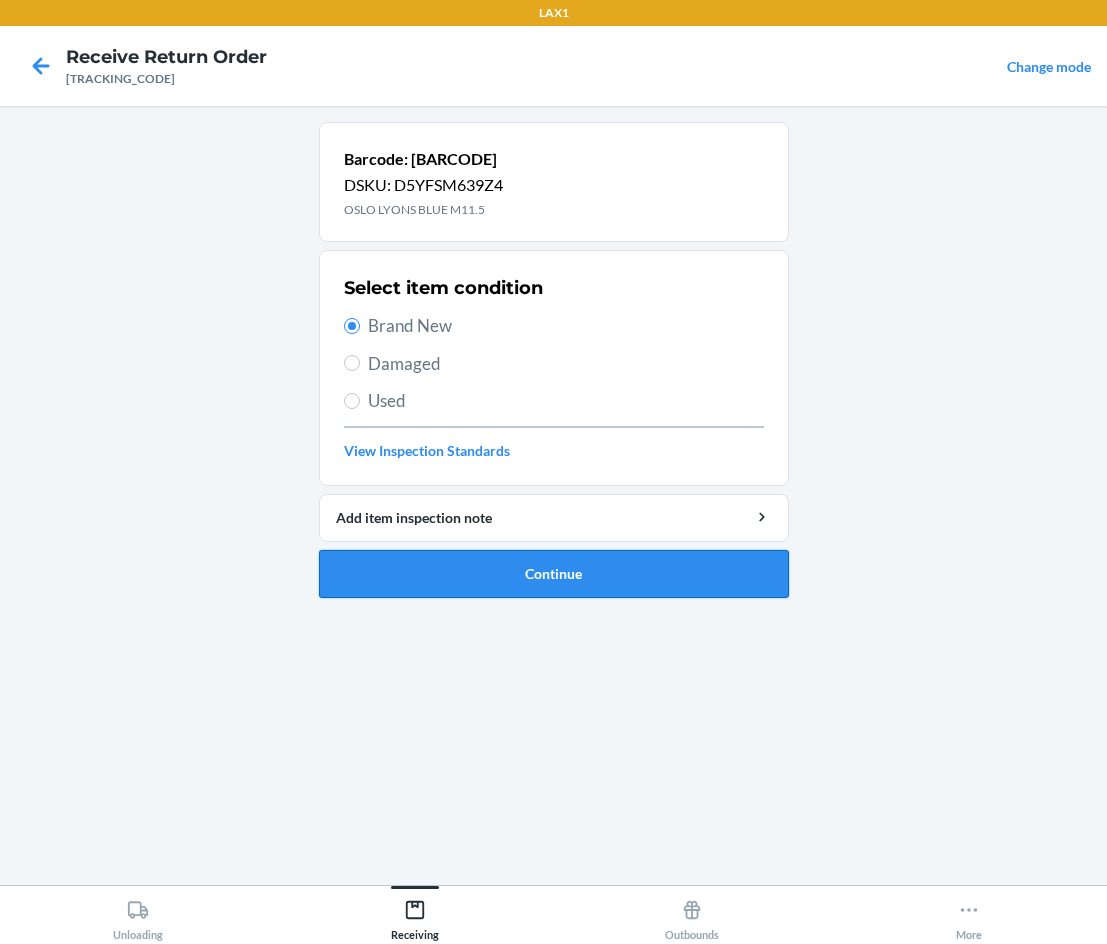 click on "Continue" at bounding box center [554, 574] 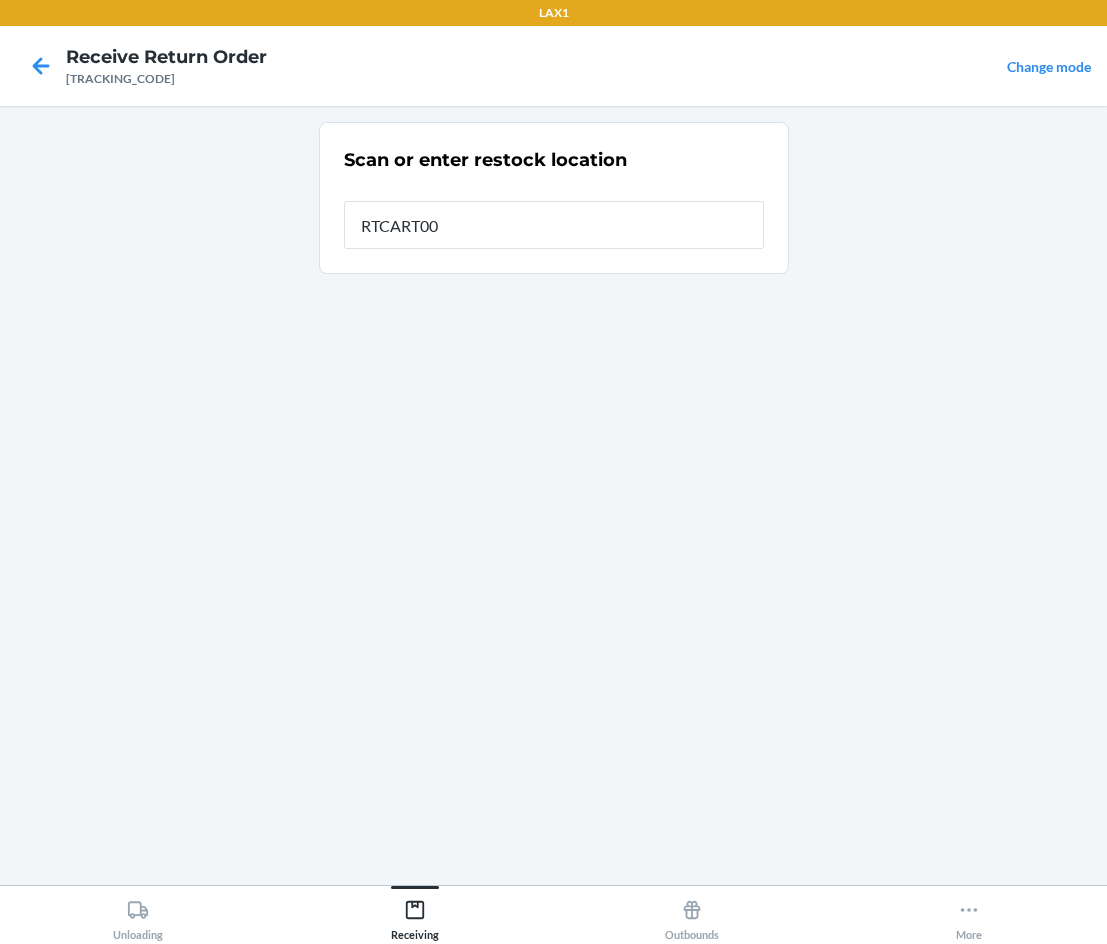 type on "RTCART005" 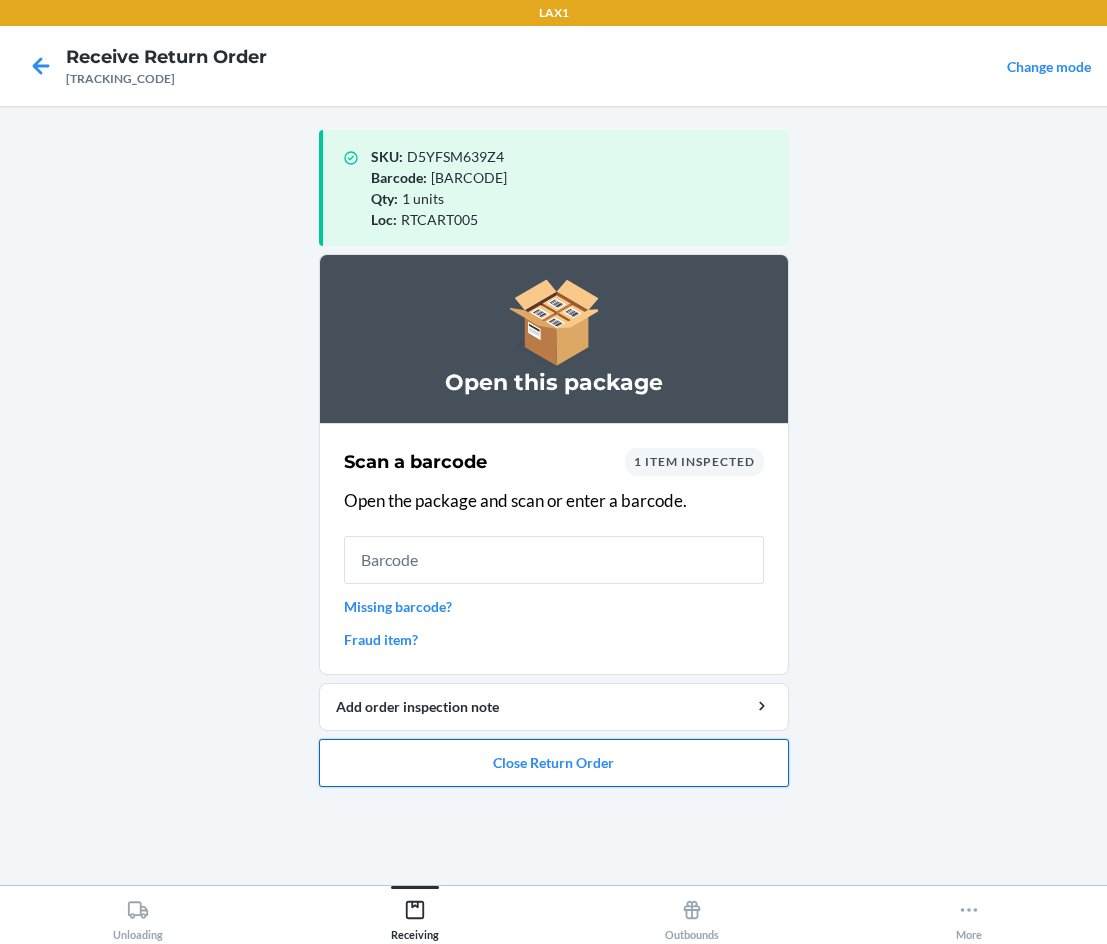 click on "Close Return Order" at bounding box center (554, 763) 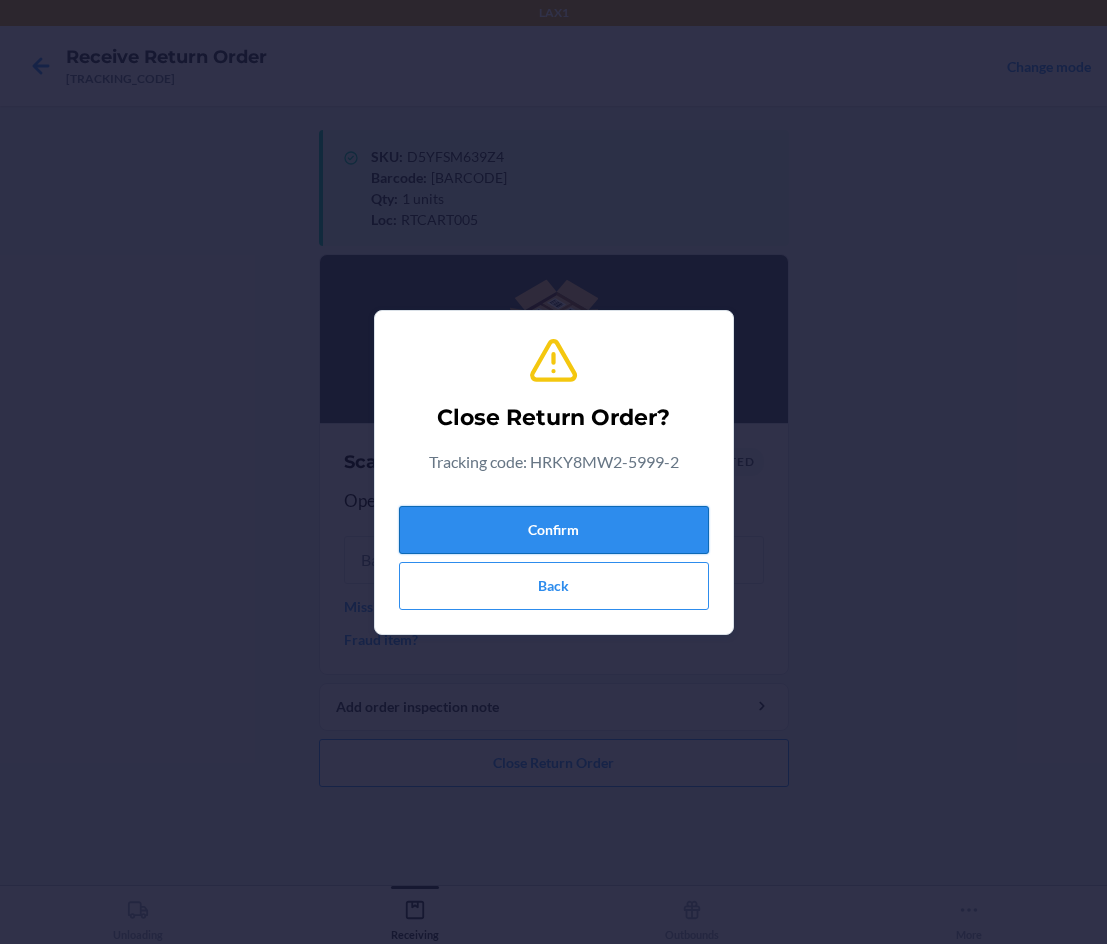 click on "Confirm" at bounding box center (554, 530) 